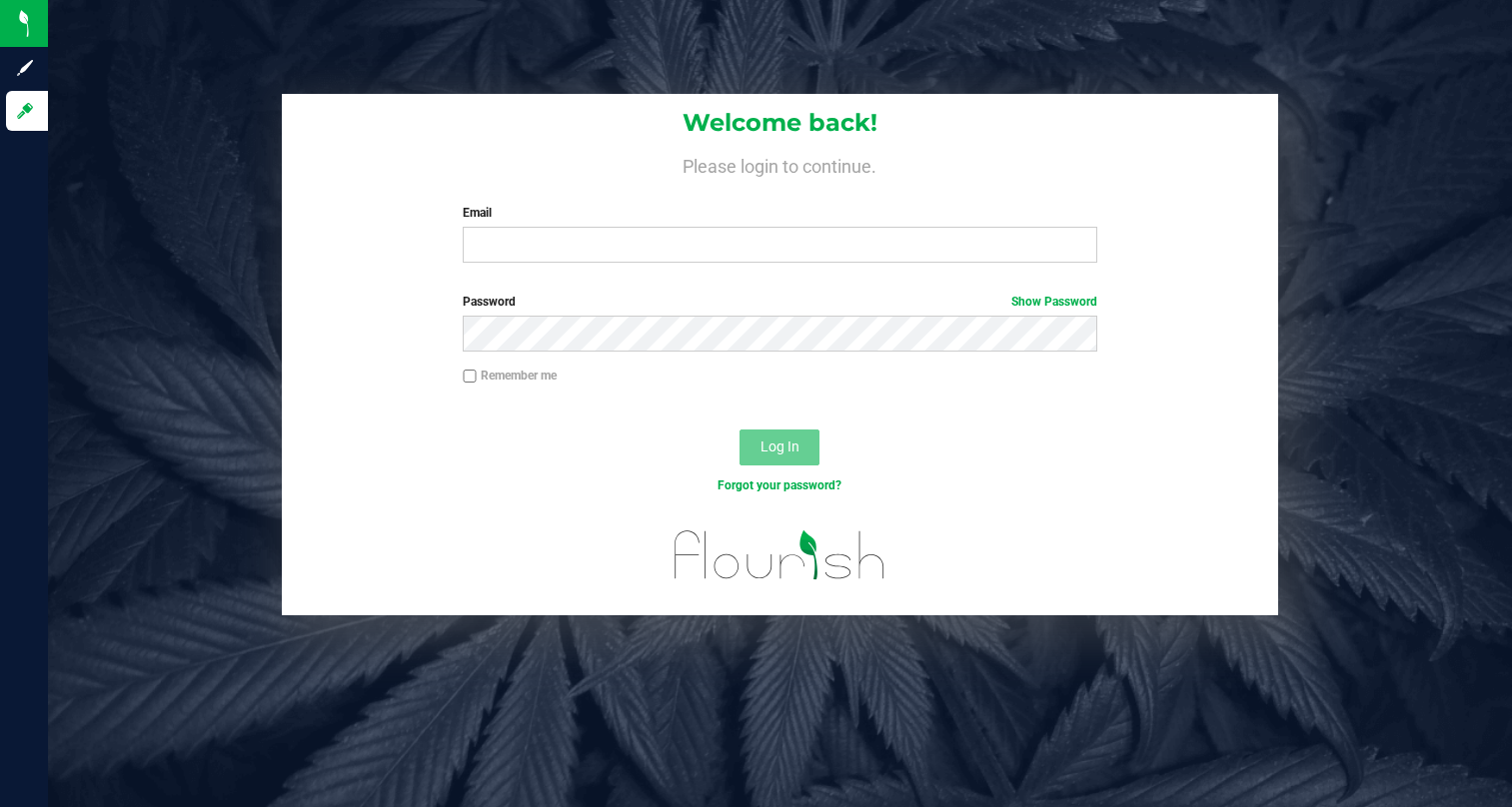 scroll, scrollTop: 0, scrollLeft: 0, axis: both 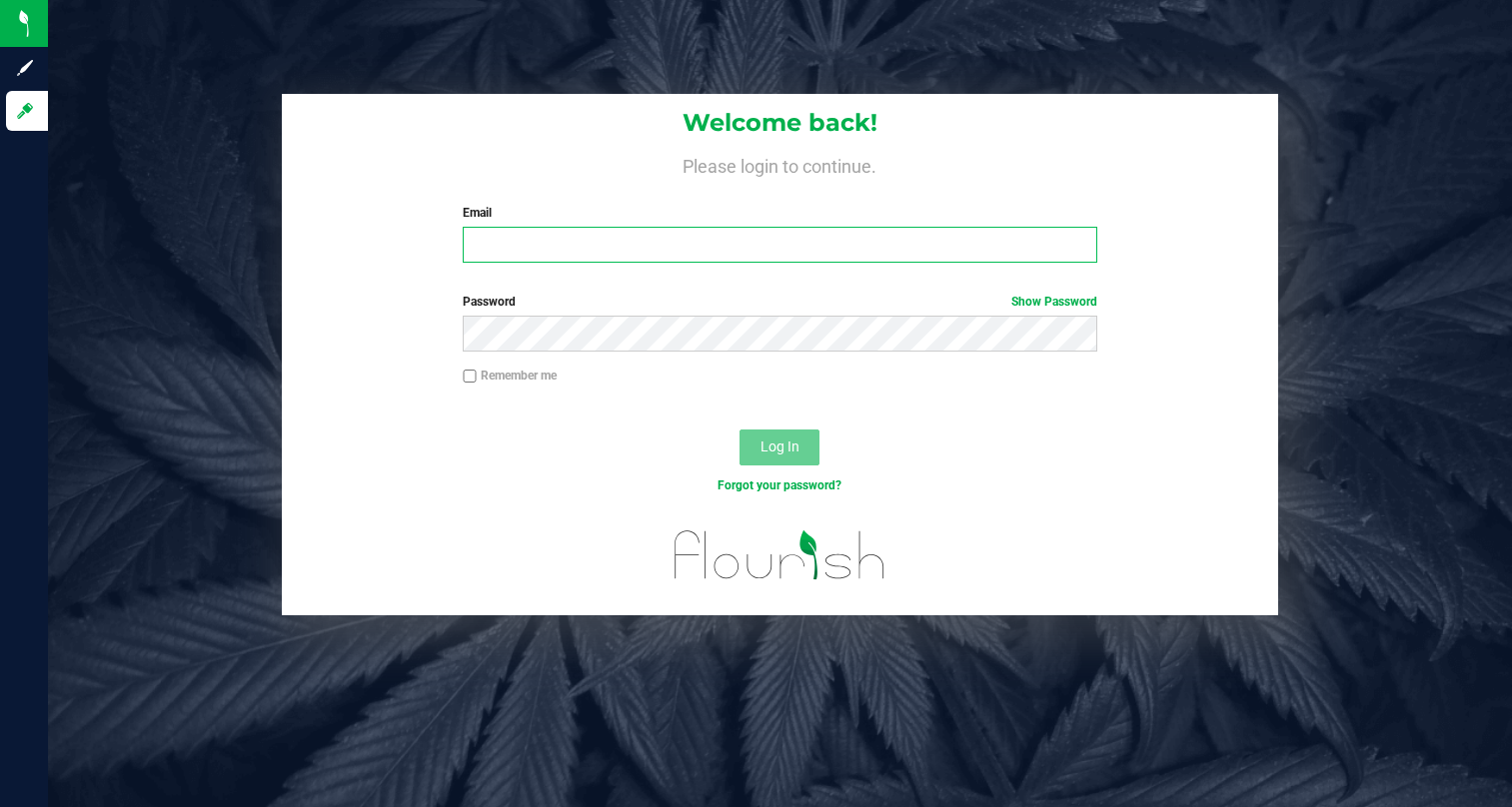 type on "[USERNAME]@example.com" 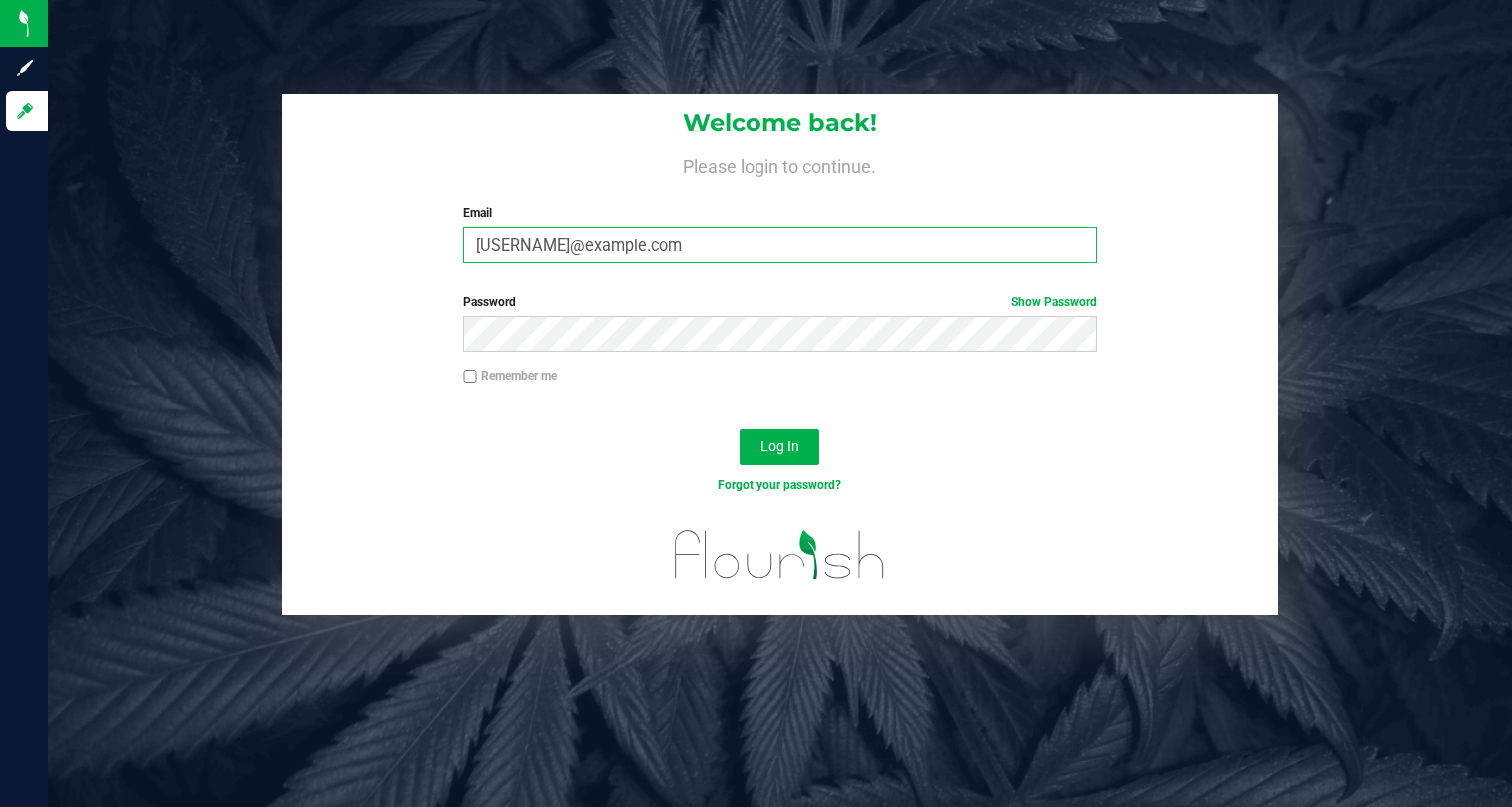 click on "[USERNAME]@example.com" at bounding box center [779, 245] 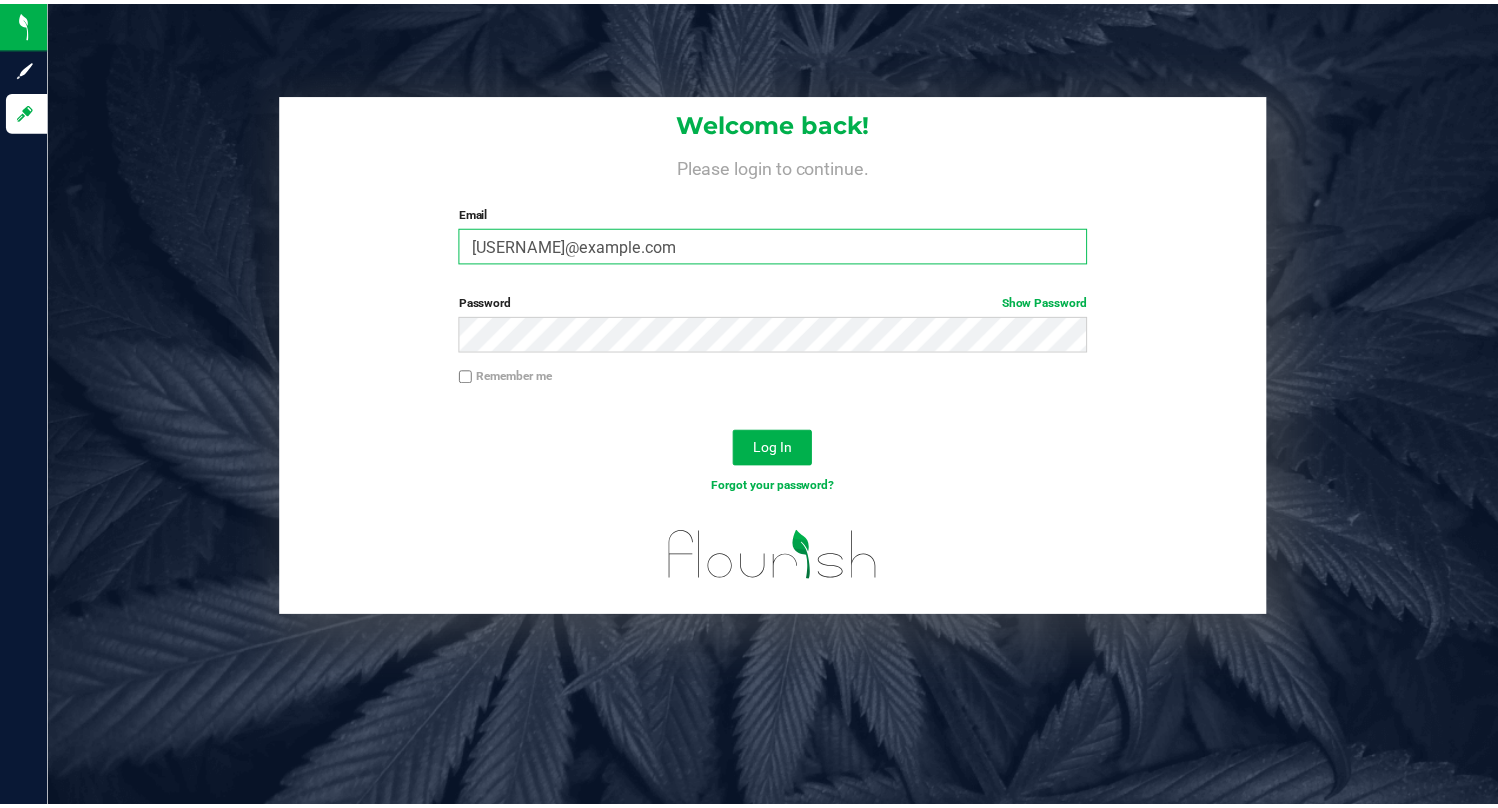 scroll, scrollTop: 0, scrollLeft: 0, axis: both 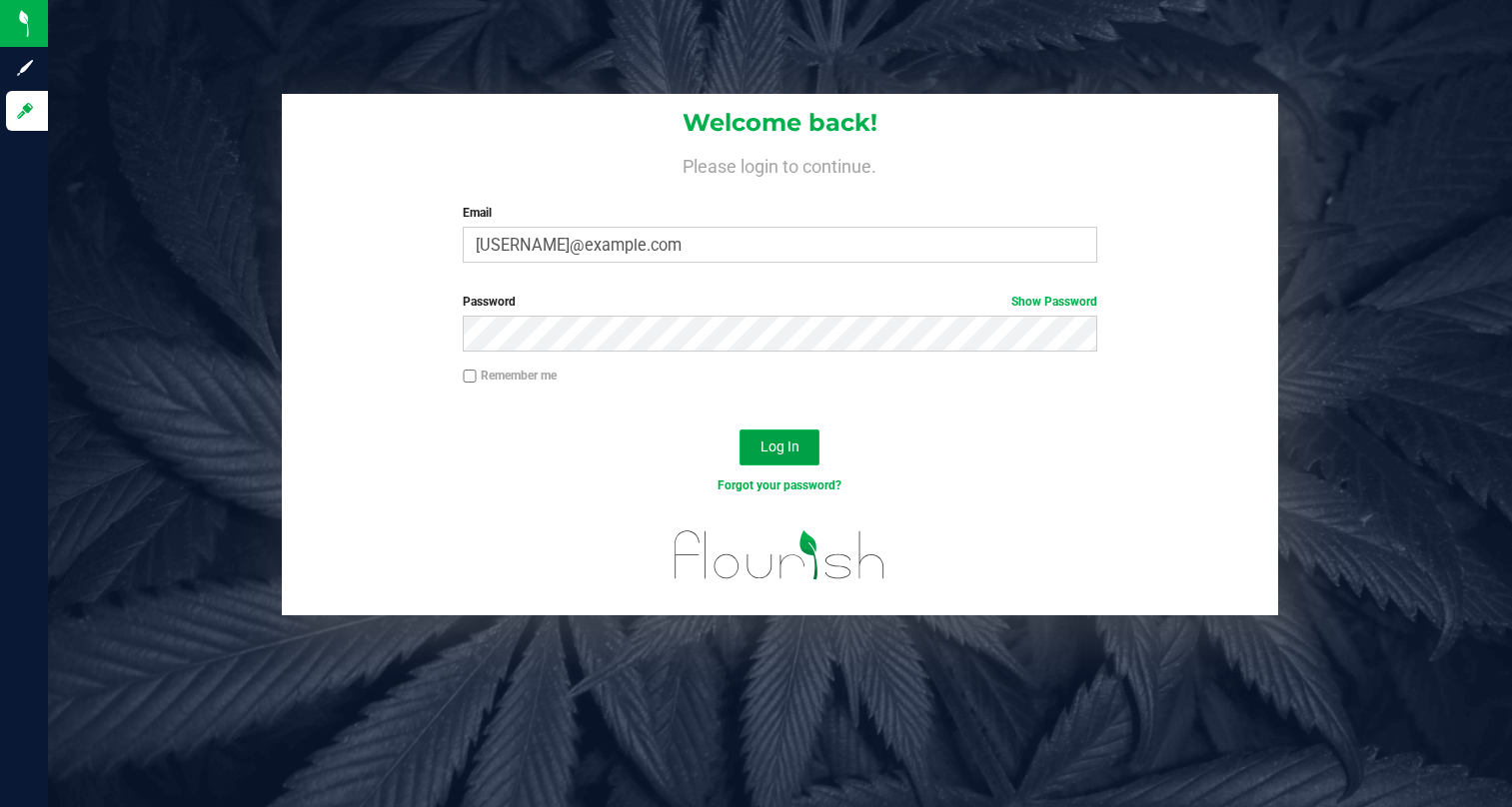 click on "Log In" at bounding box center [779, 446] 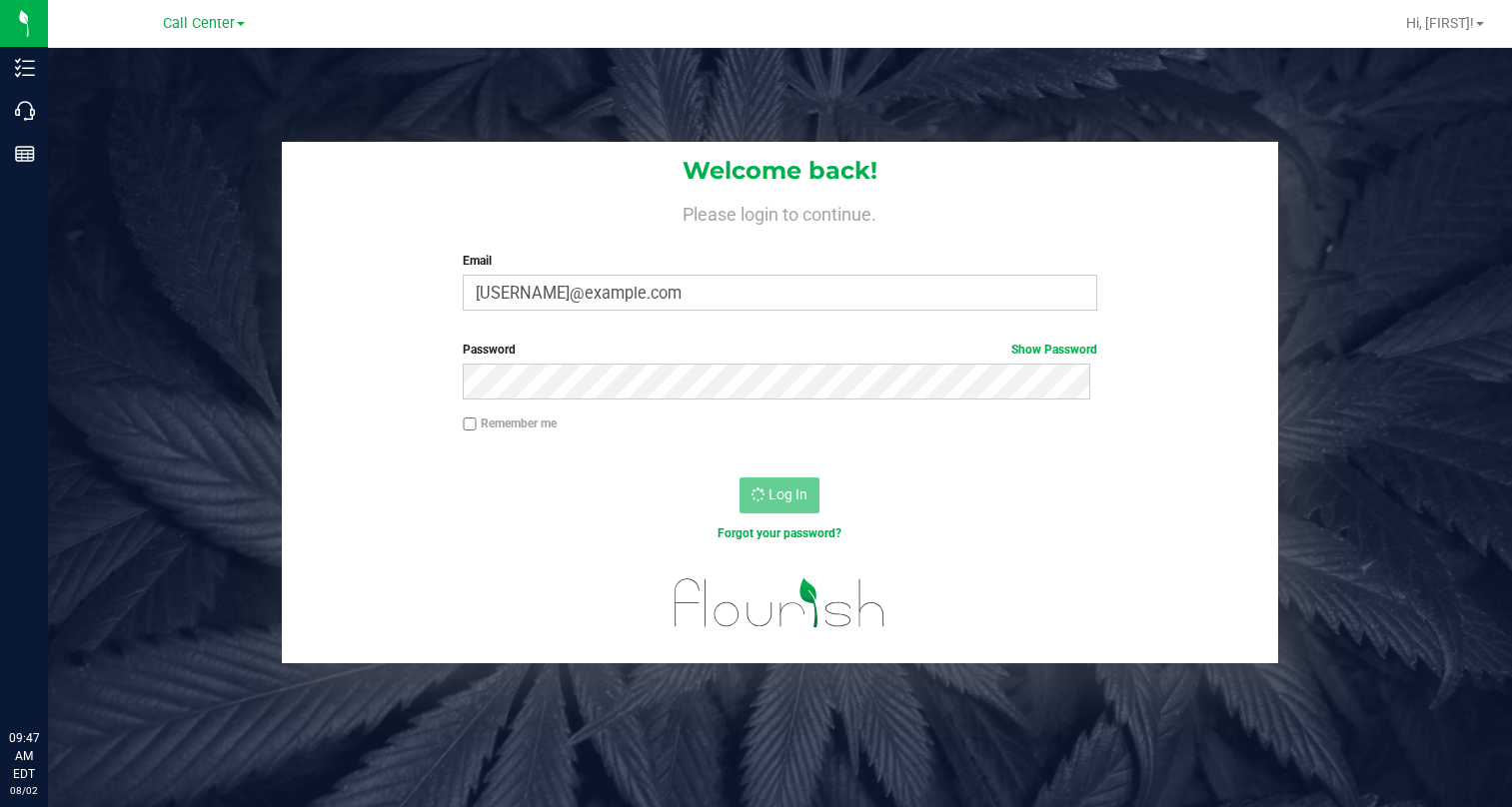 scroll, scrollTop: 0, scrollLeft: 0, axis: both 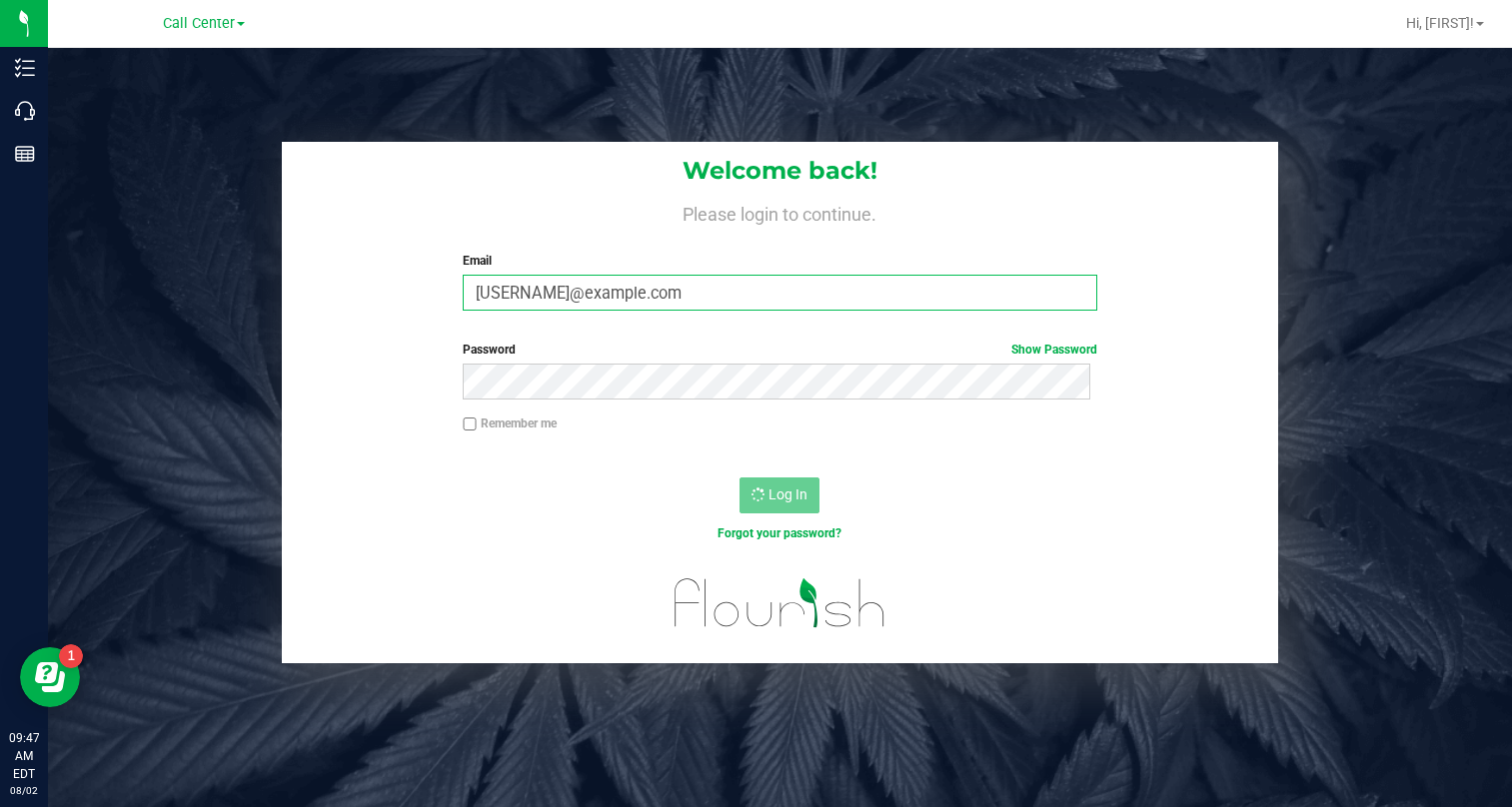 click on "lcousin@liveparallel.com" at bounding box center (779, 293) 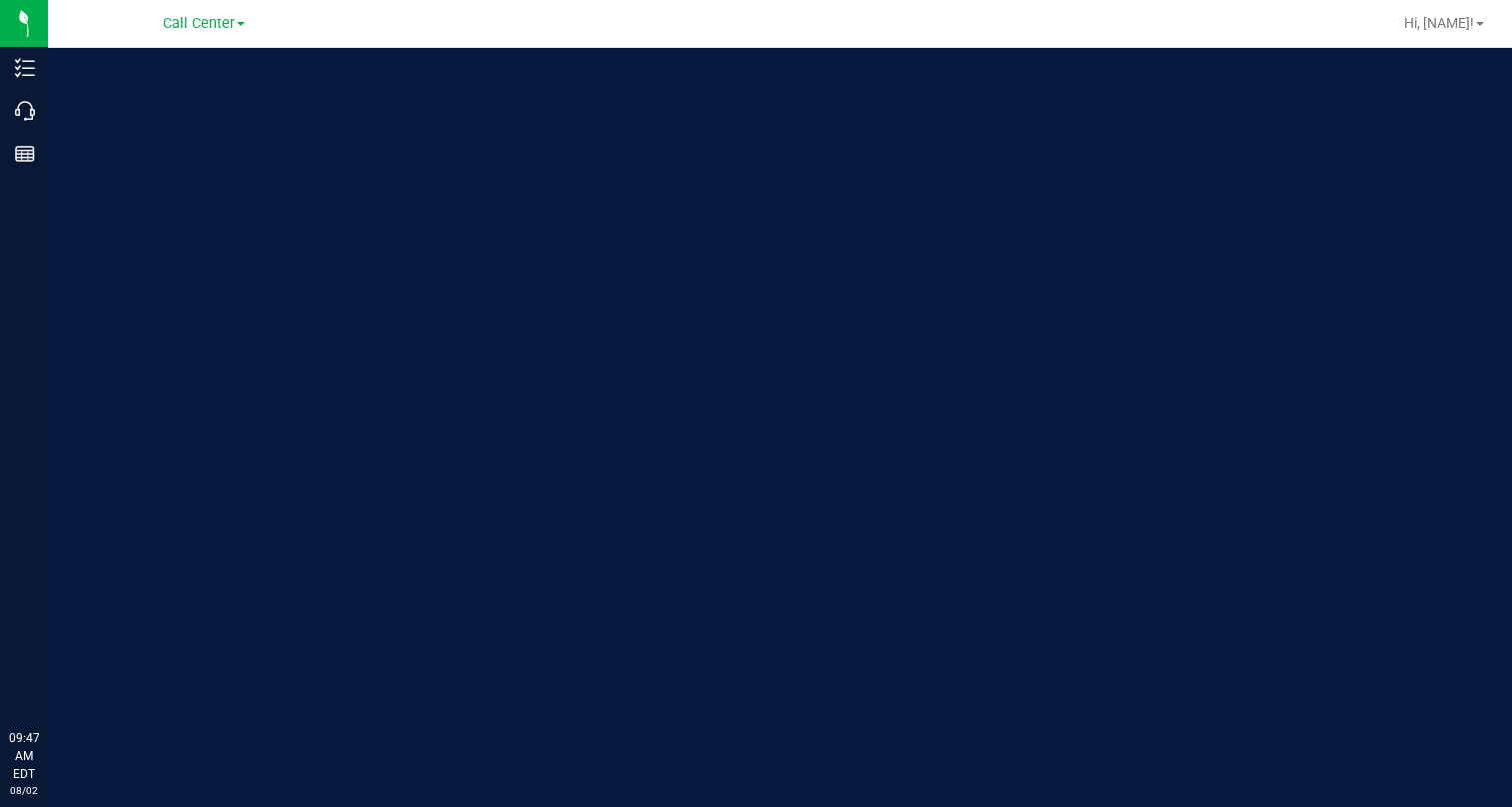 scroll, scrollTop: 0, scrollLeft: 0, axis: both 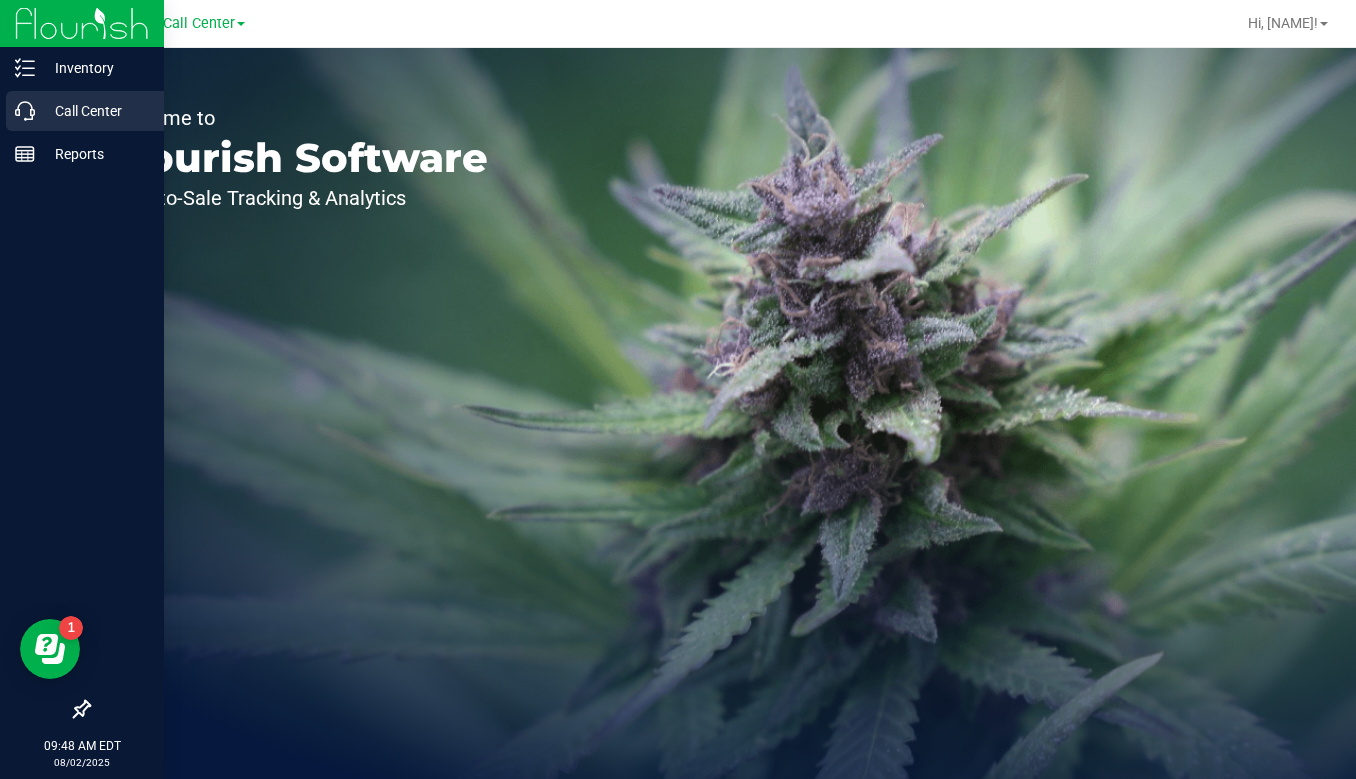 click on "Call Center" at bounding box center (95, 111) 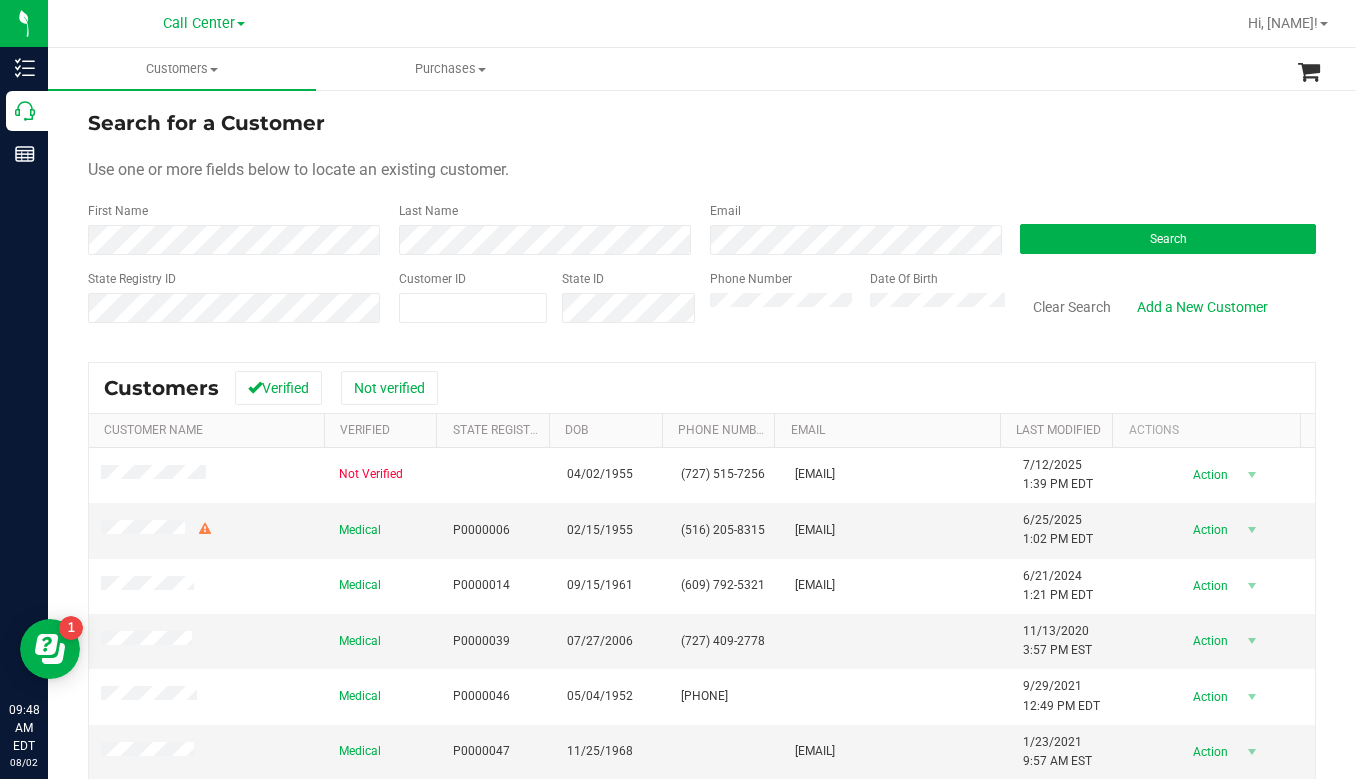 click on "Use one or more fields below to locate an existing customer." at bounding box center [702, 170] 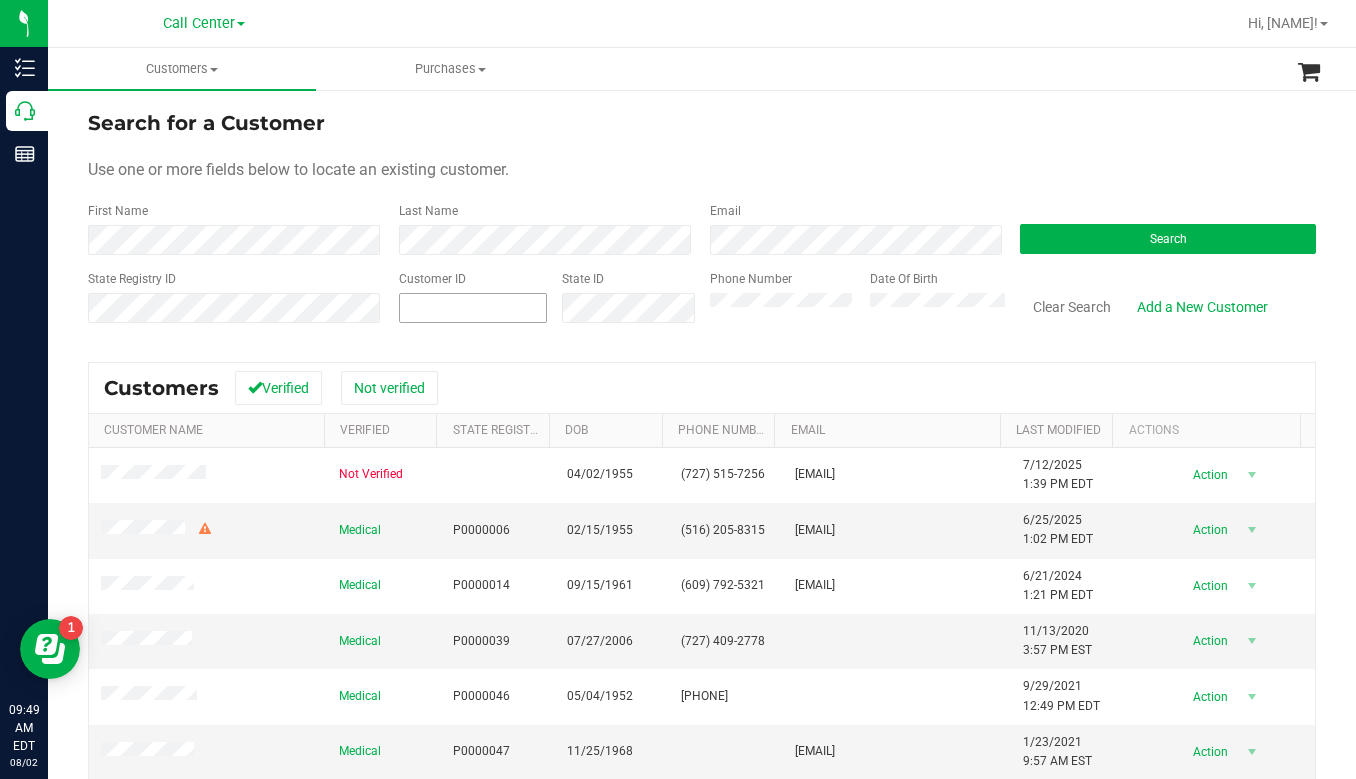 click at bounding box center (473, 308) 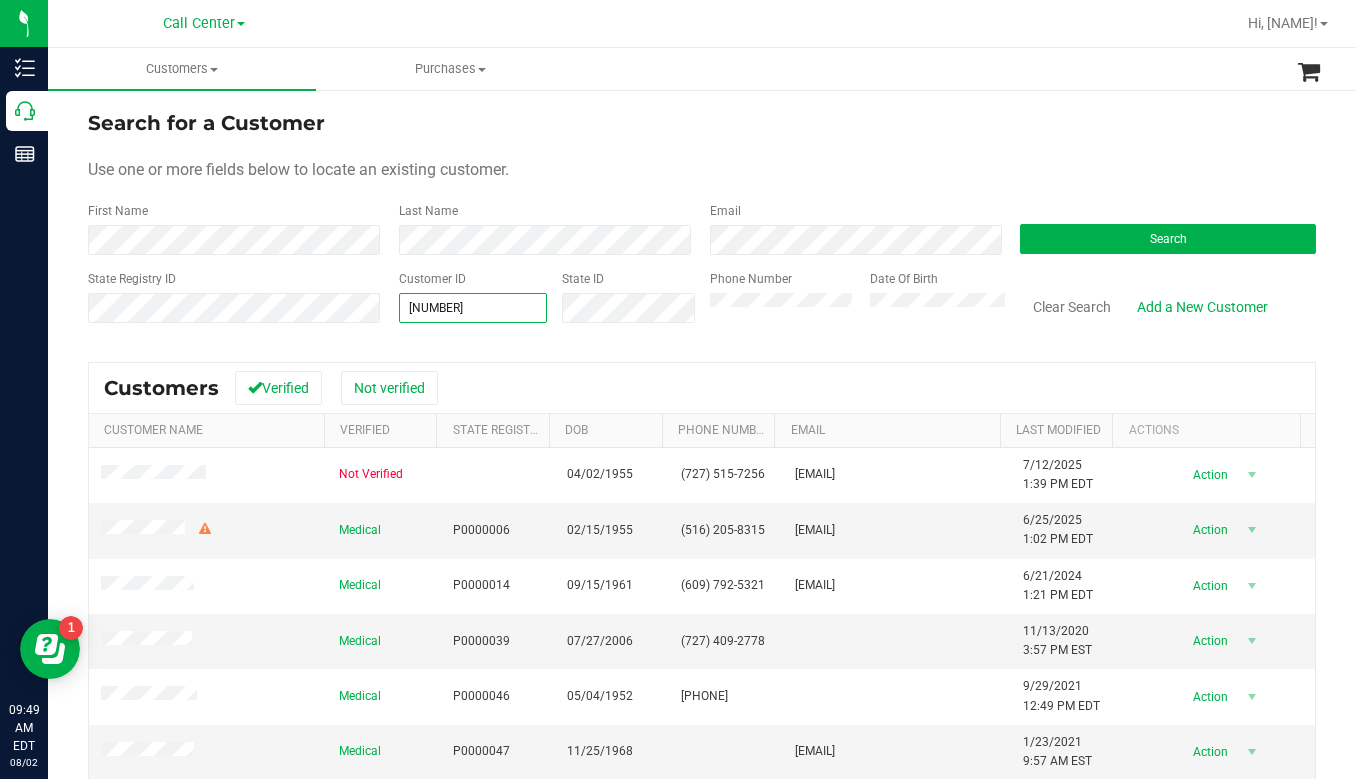 type on "1547836" 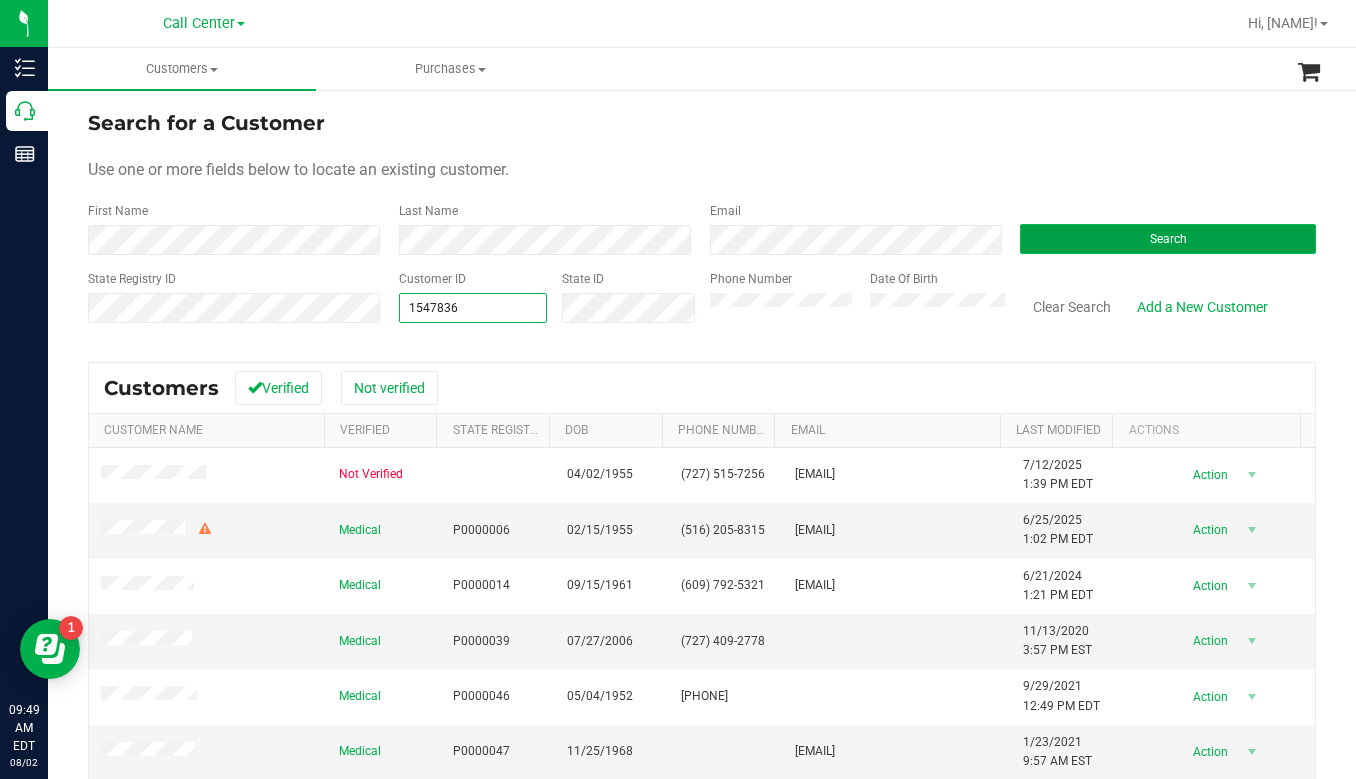 type on "1547836" 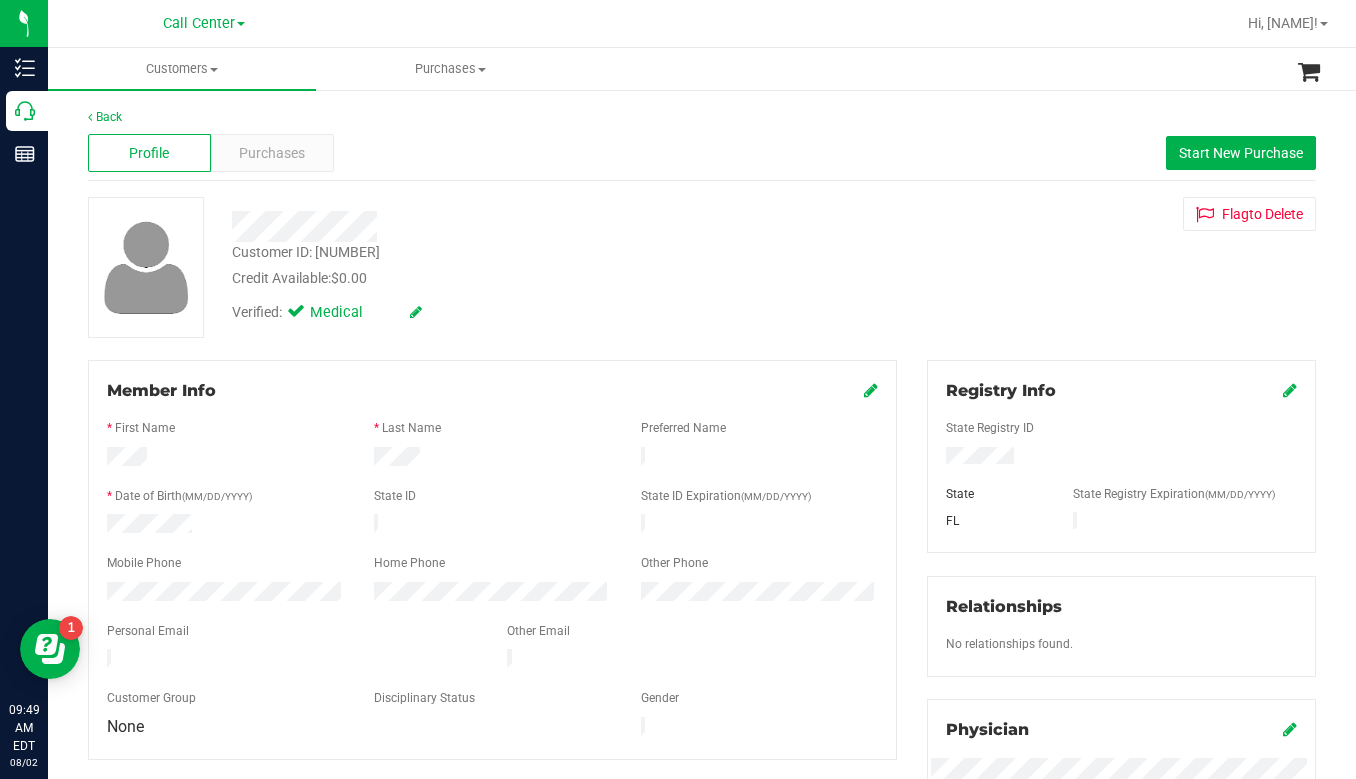 click on "Customer ID: [CUSTOMER_ID]
Credit Available:
$0.00
Verified:
Medical
Flag  to Delete" at bounding box center (702, 267) 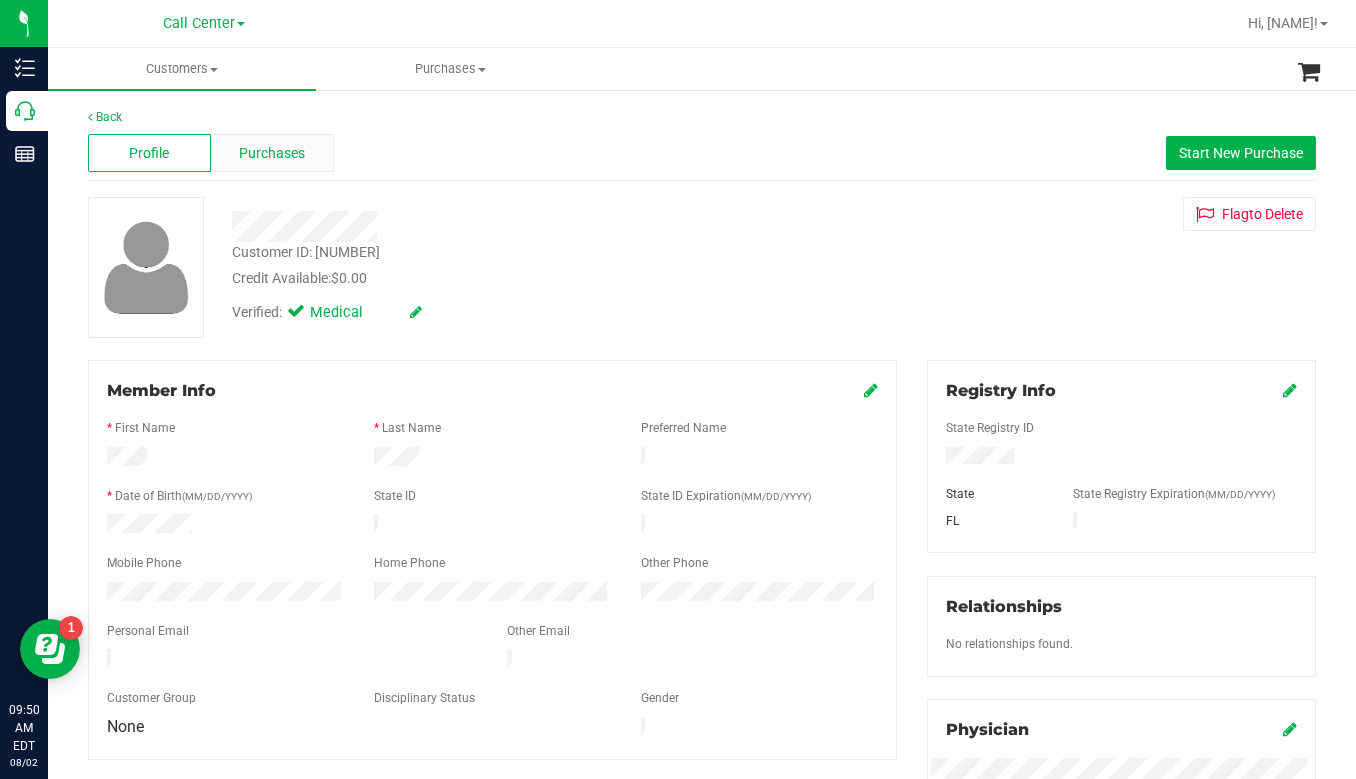 click on "Purchases" at bounding box center [272, 153] 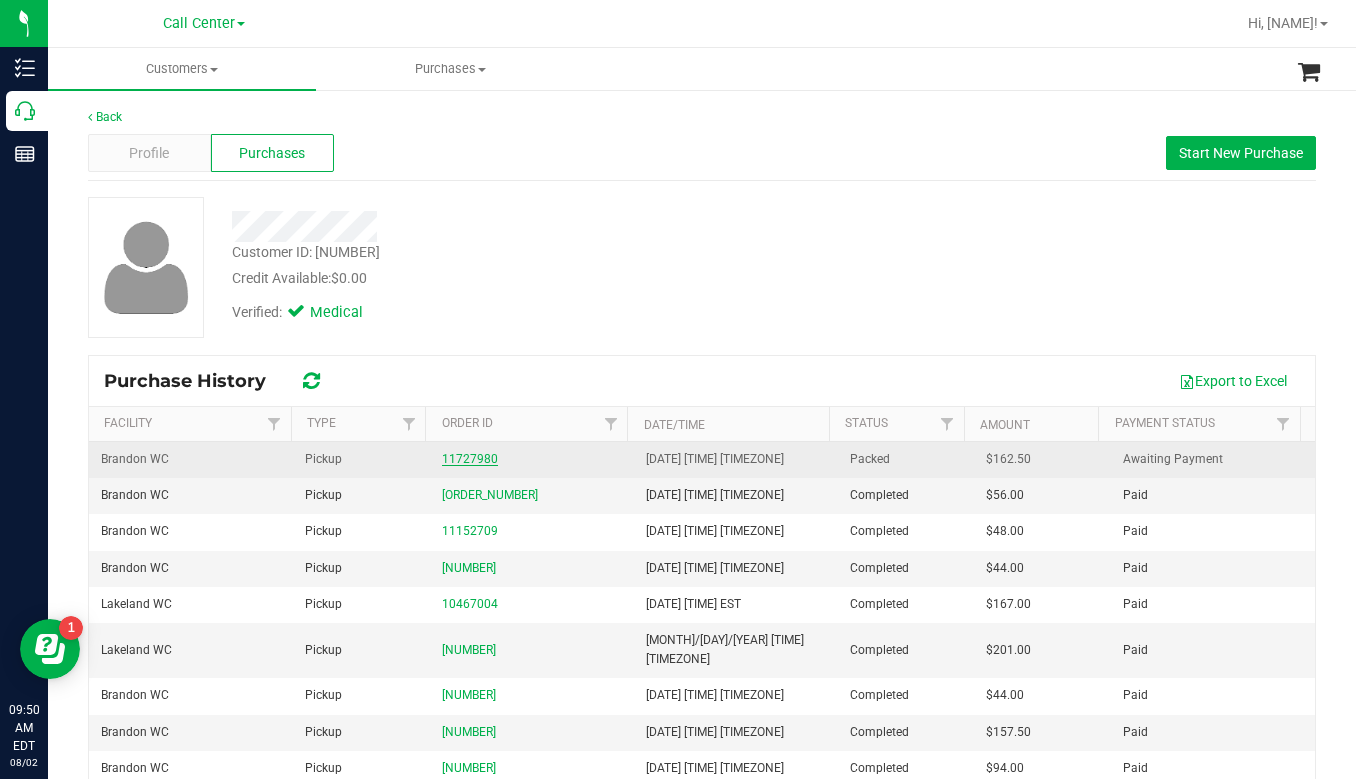 click on "11727980" at bounding box center [470, 459] 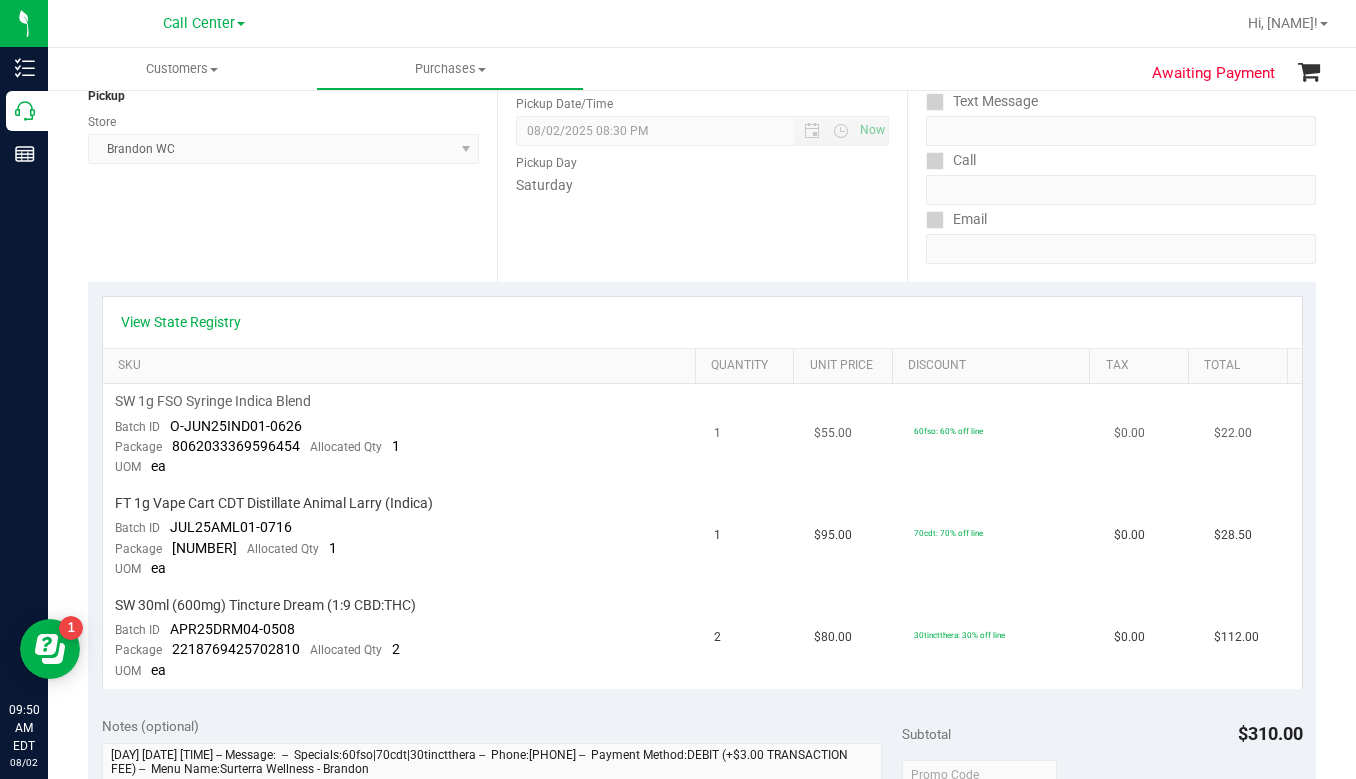 scroll, scrollTop: 300, scrollLeft: 0, axis: vertical 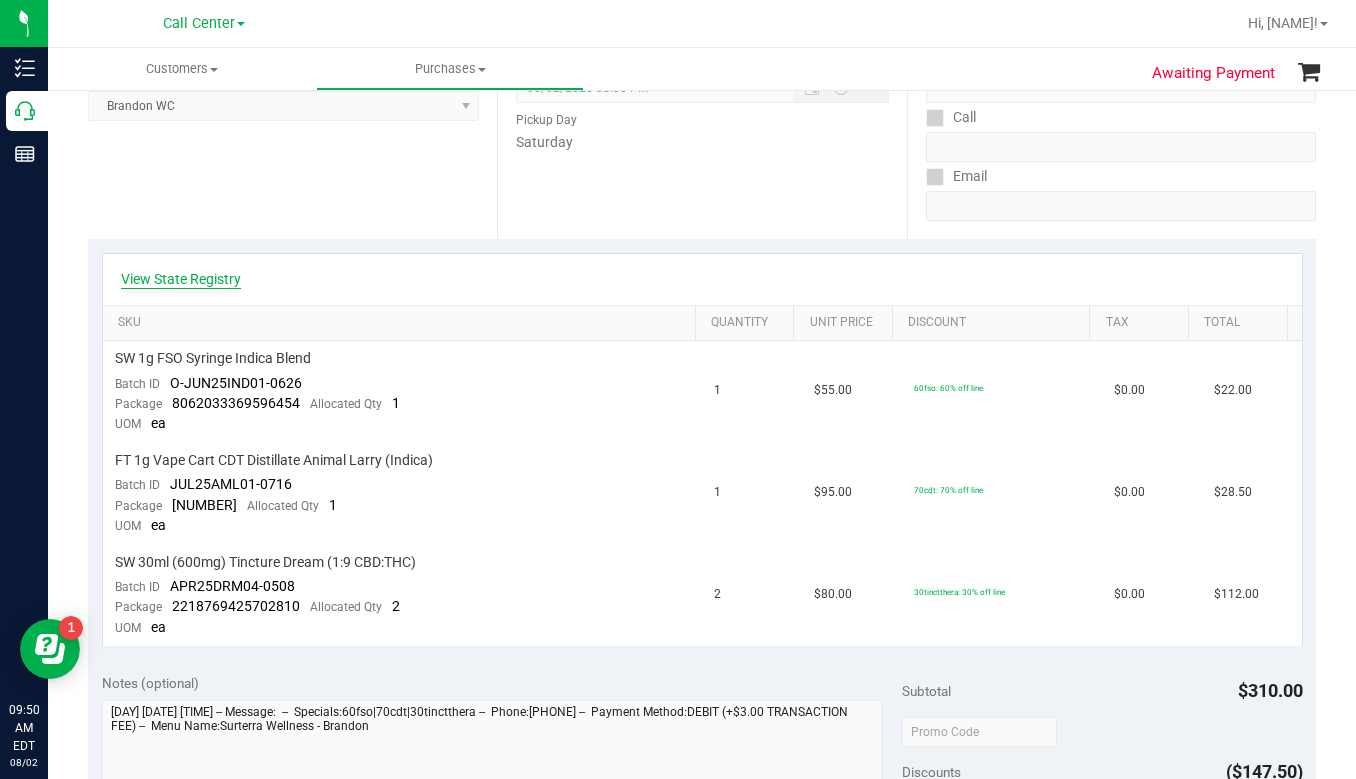click on "View State Registry" at bounding box center [181, 279] 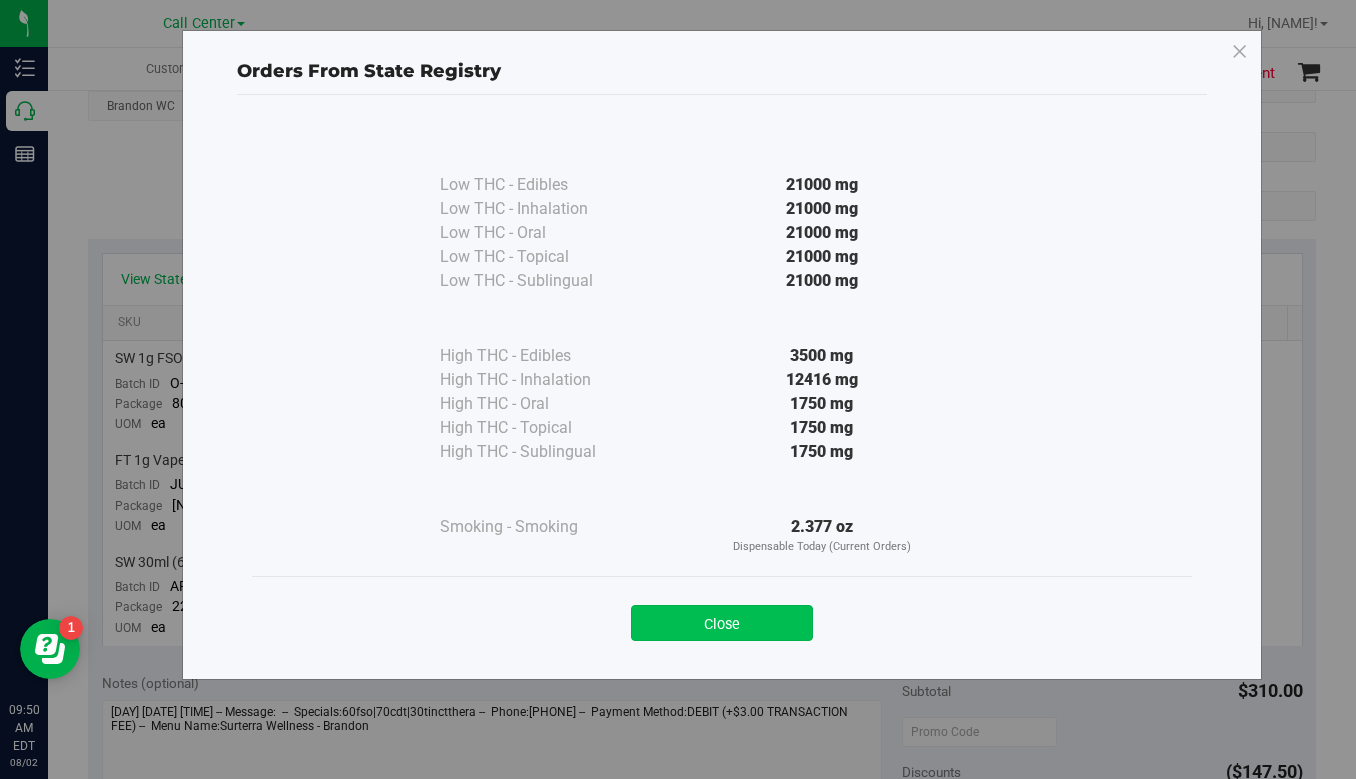 click on "Close" at bounding box center [722, 623] 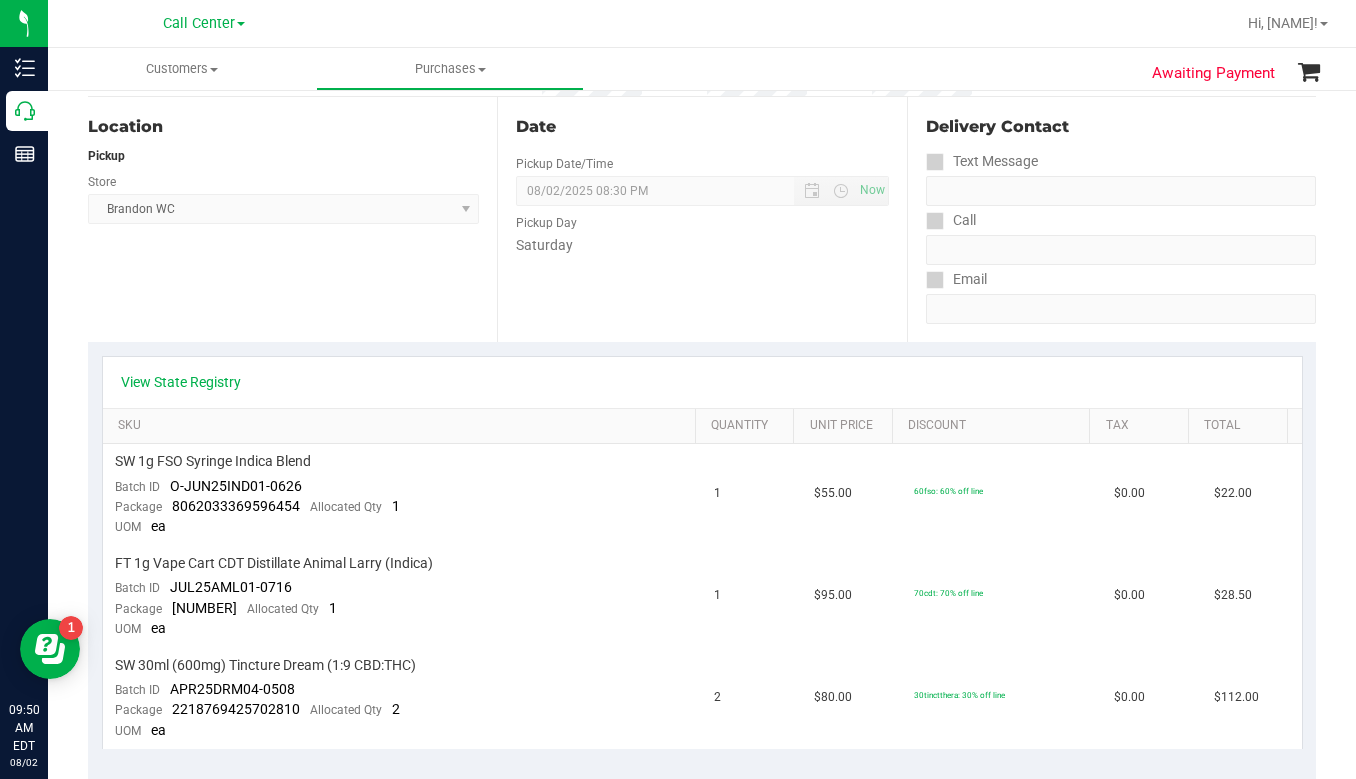 scroll, scrollTop: 0, scrollLeft: 0, axis: both 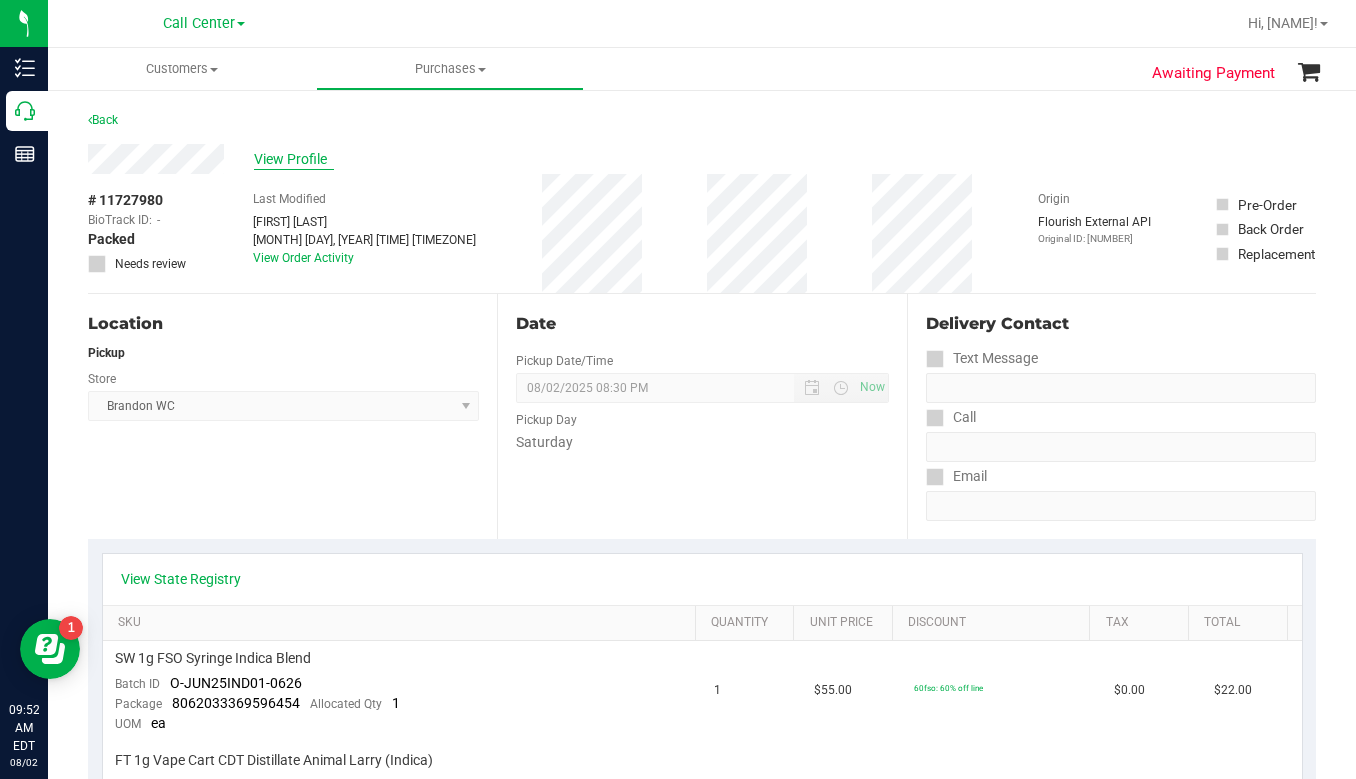 click on "View Profile" at bounding box center (294, 159) 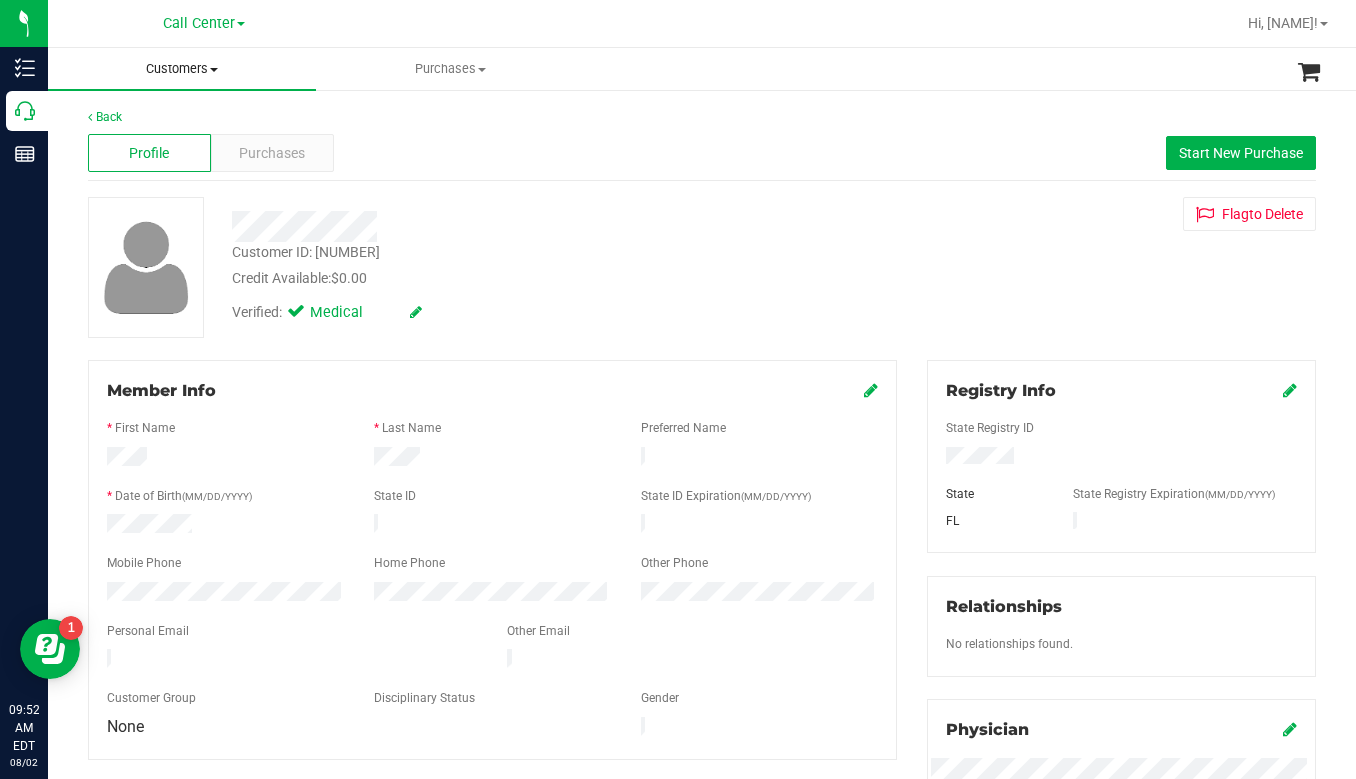 click at bounding box center (214, 70) 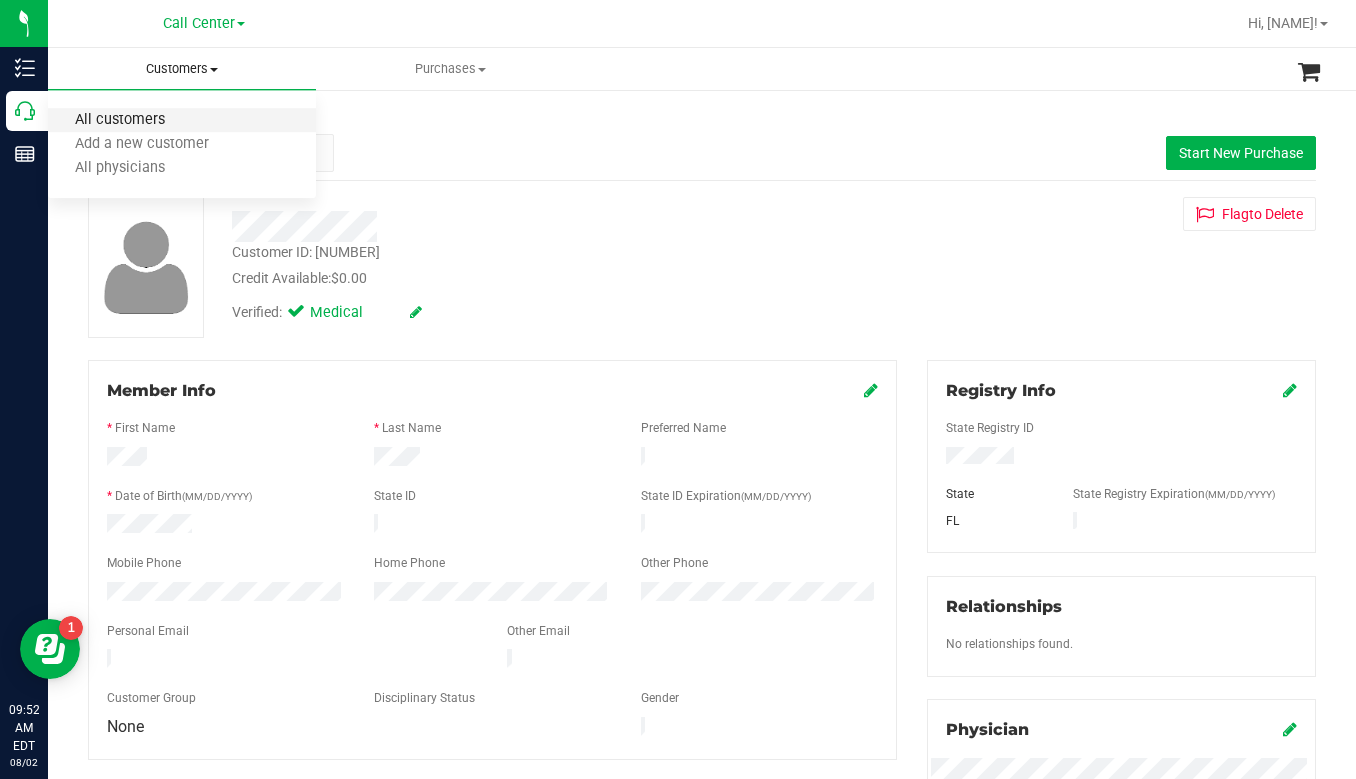 click on "All customers" at bounding box center (120, 120) 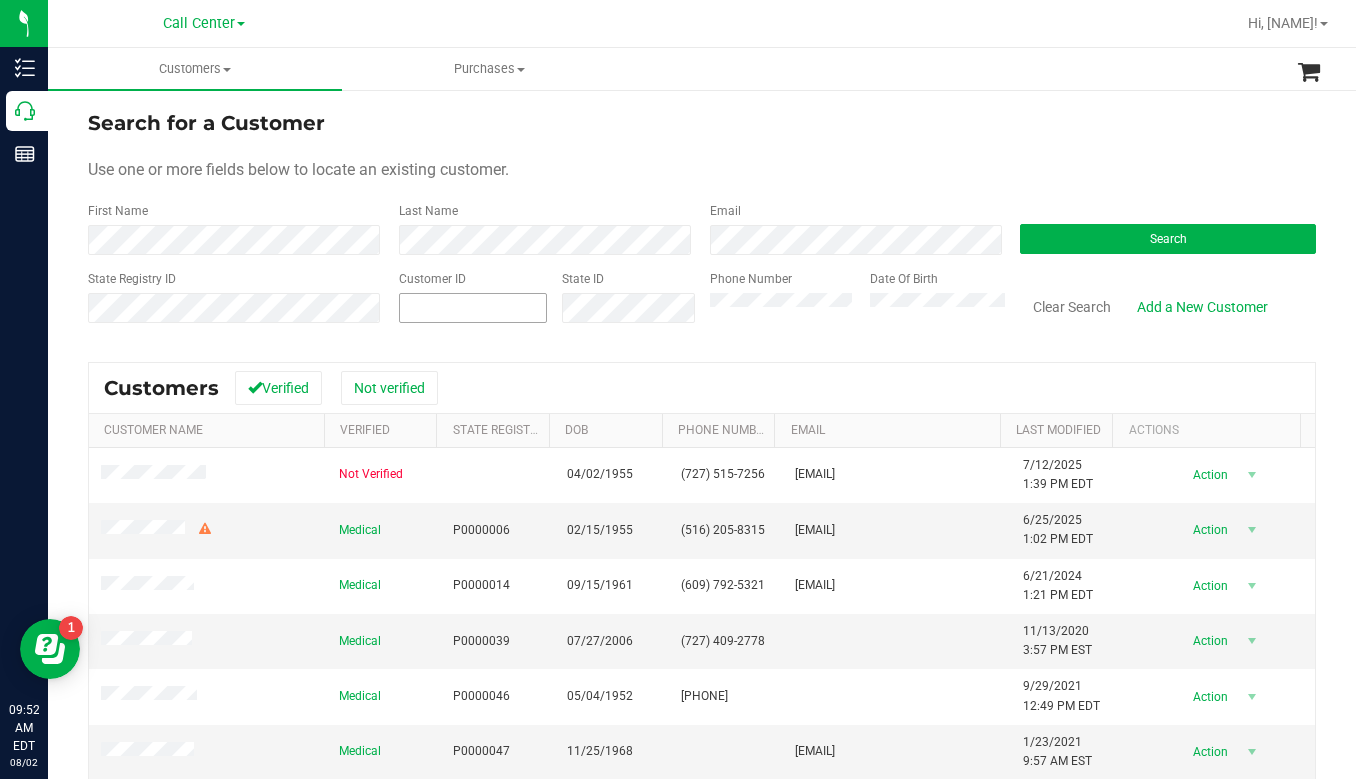 click at bounding box center [473, 308] 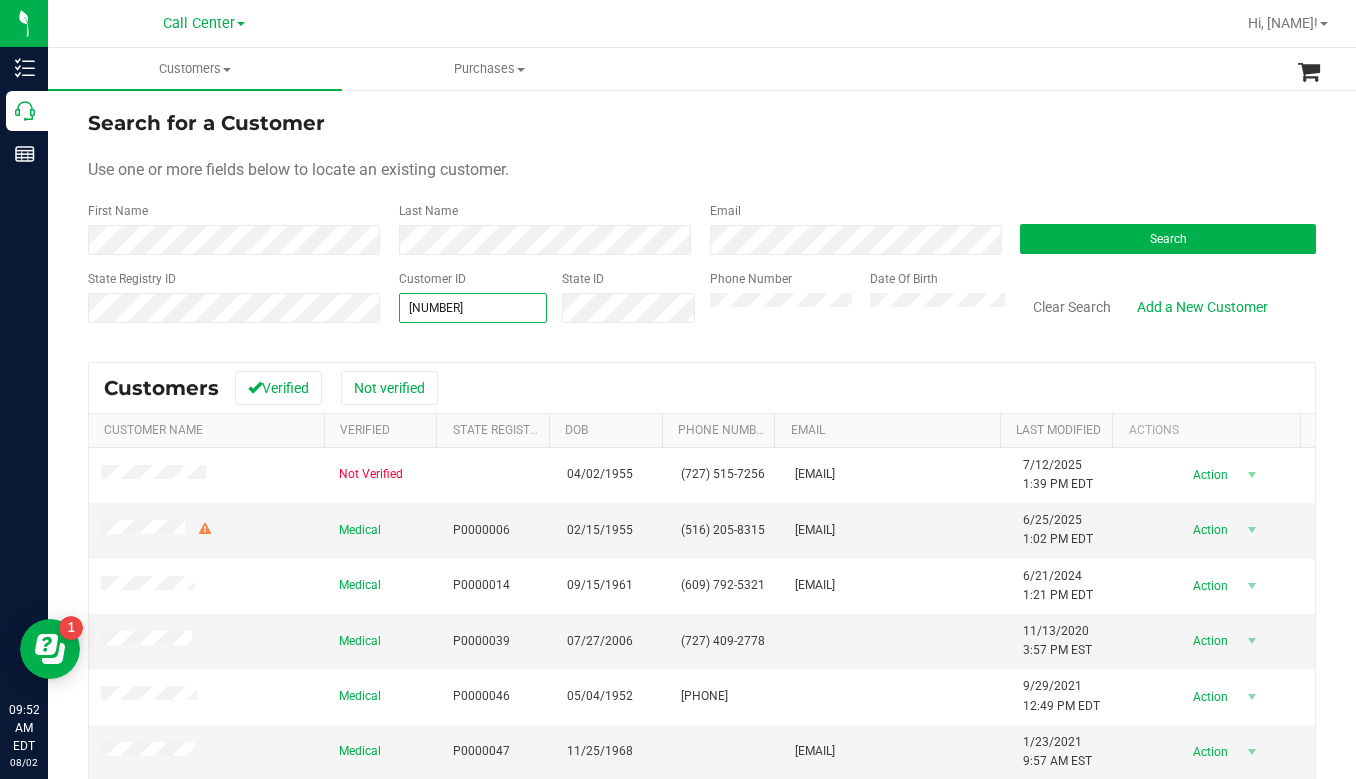 type on "111444" 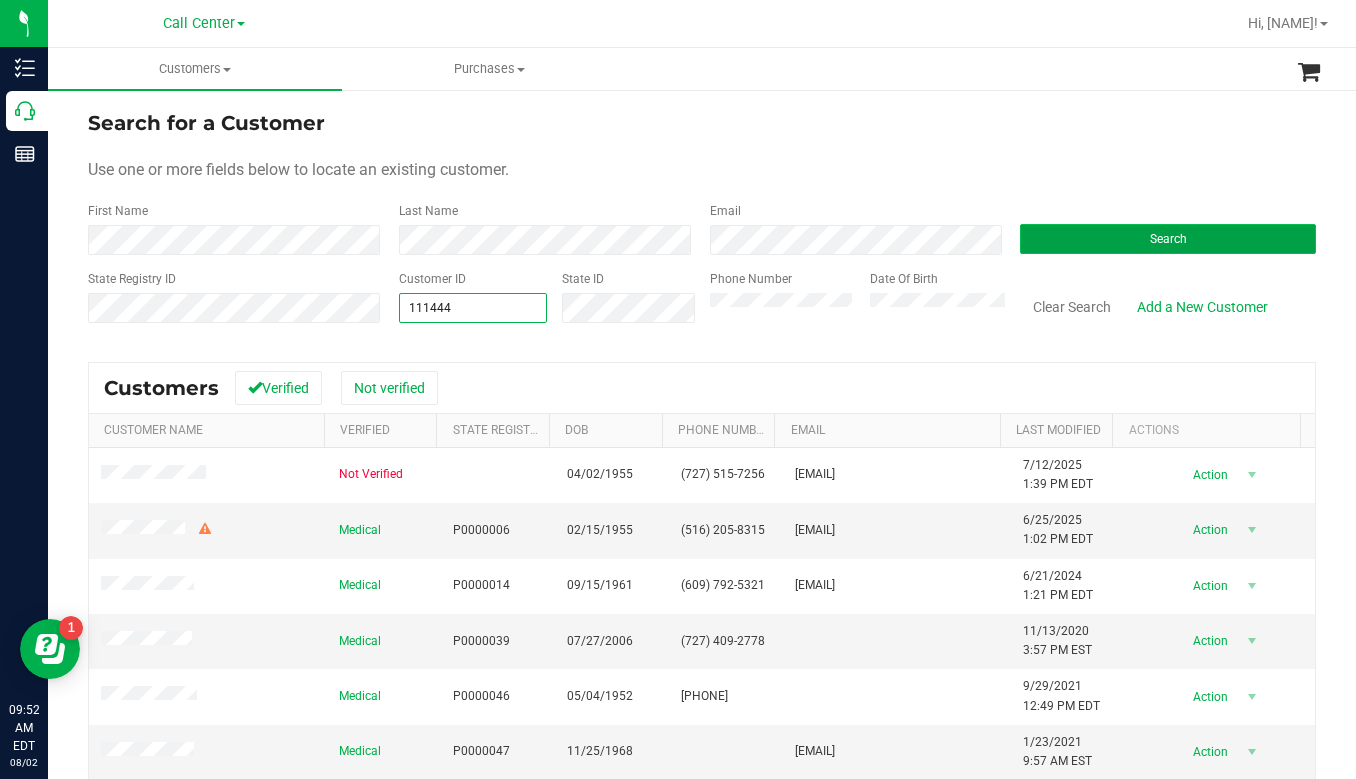 type on "111444" 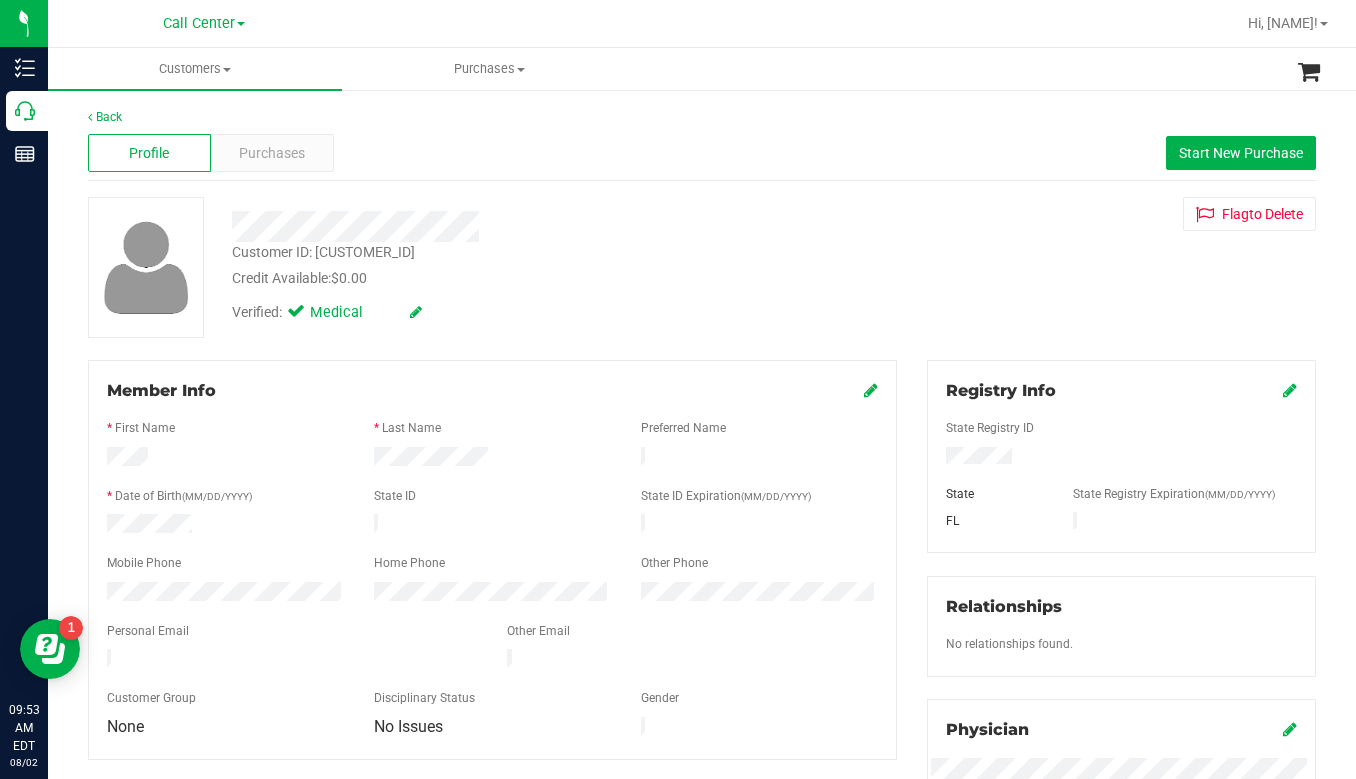 click on "Customer ID: [CUSTOMER_ID]
Credit Available:
$0.00
Verified:
Medical
Flag  to Delete" at bounding box center (702, 267) 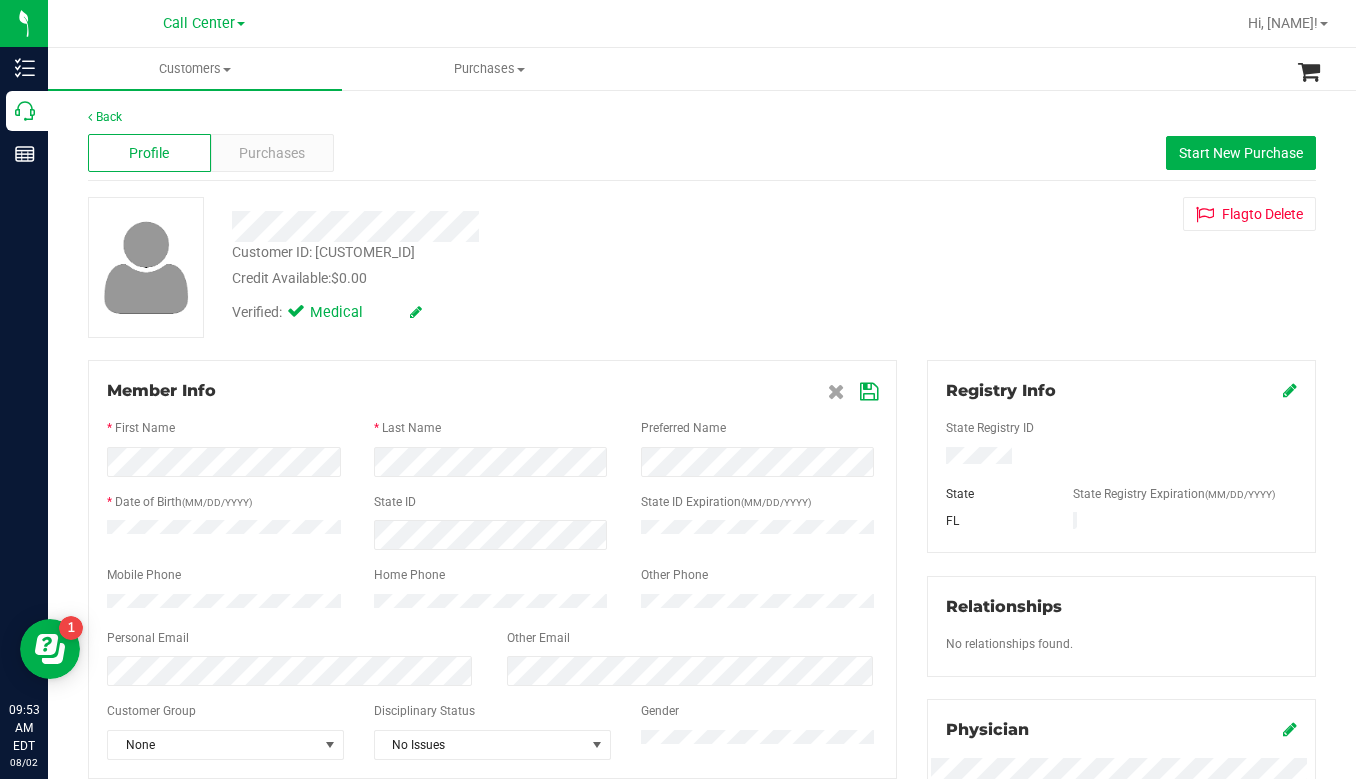 scroll, scrollTop: 200, scrollLeft: 0, axis: vertical 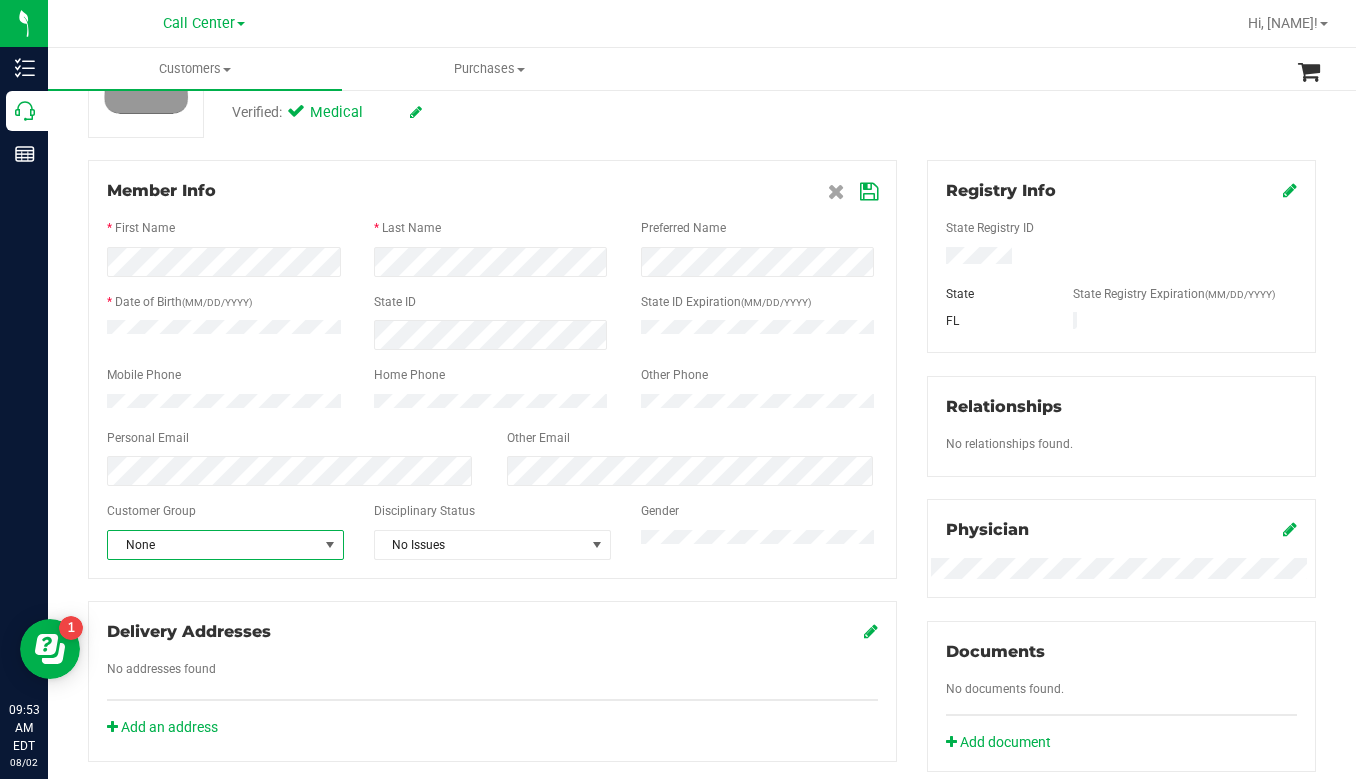 click at bounding box center (330, 545) 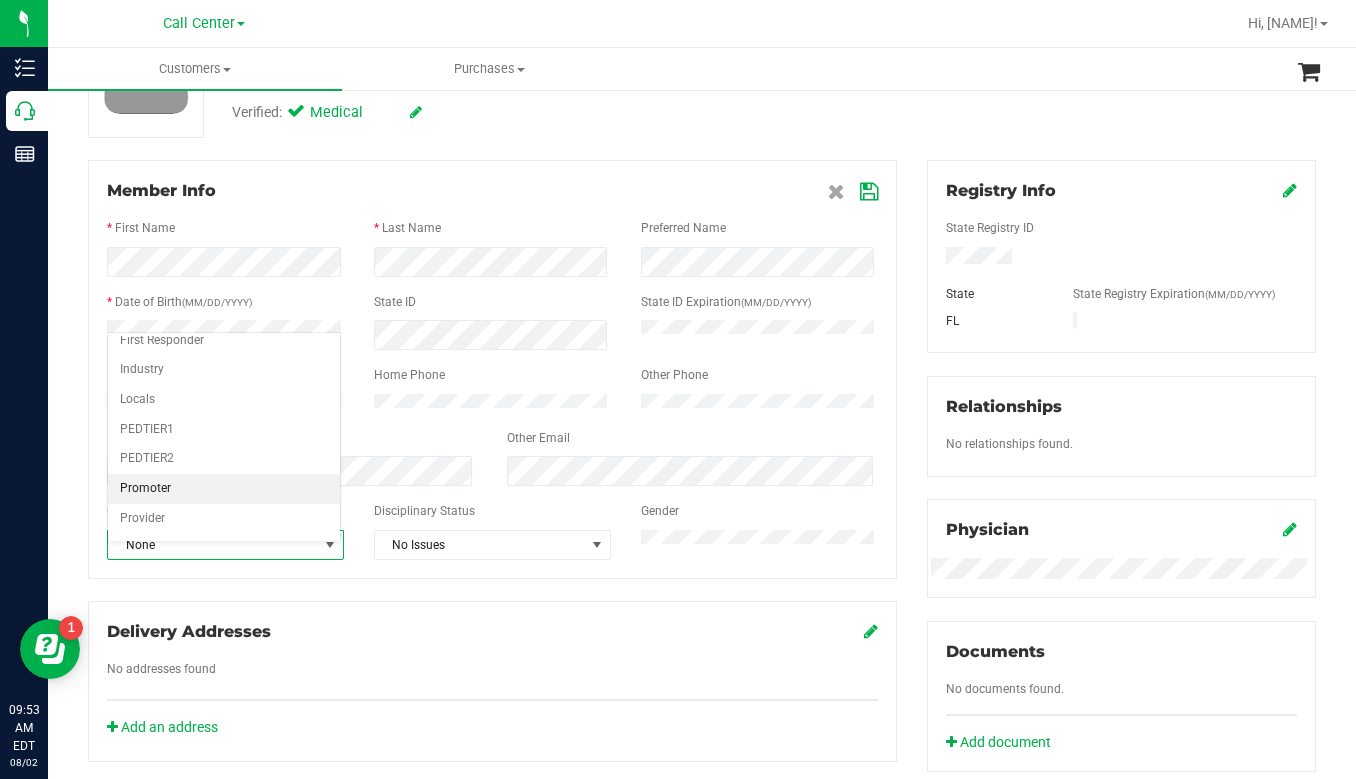 scroll, scrollTop: 200, scrollLeft: 0, axis: vertical 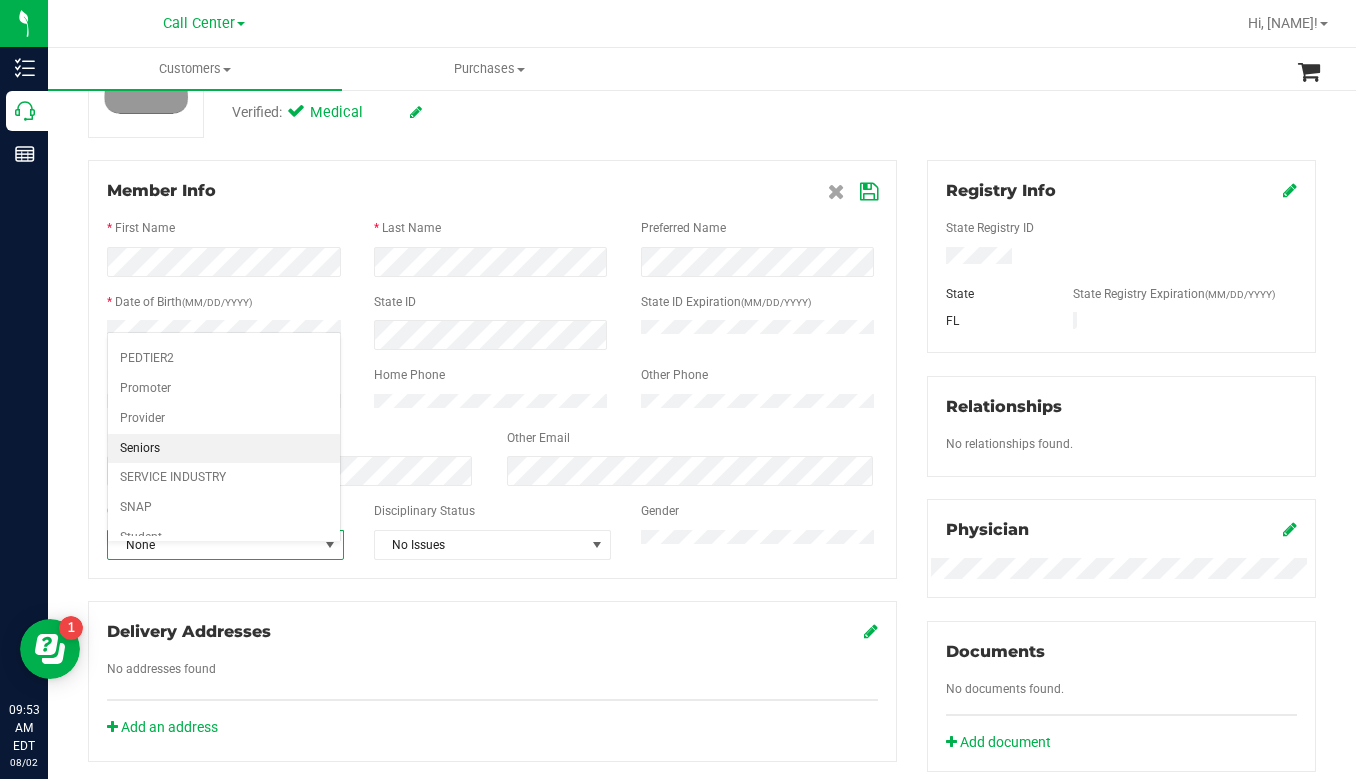 click on "Seniors" at bounding box center (224, 449) 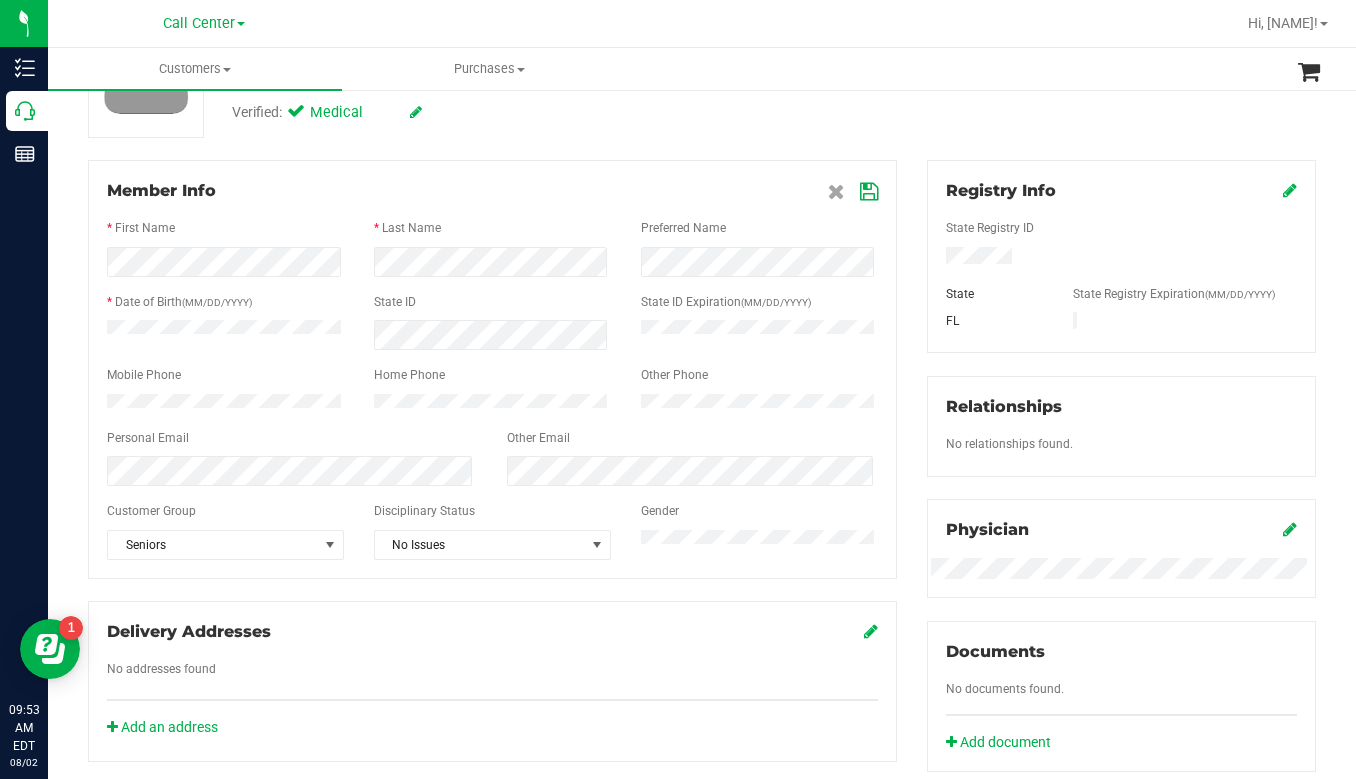 click at bounding box center (869, 192) 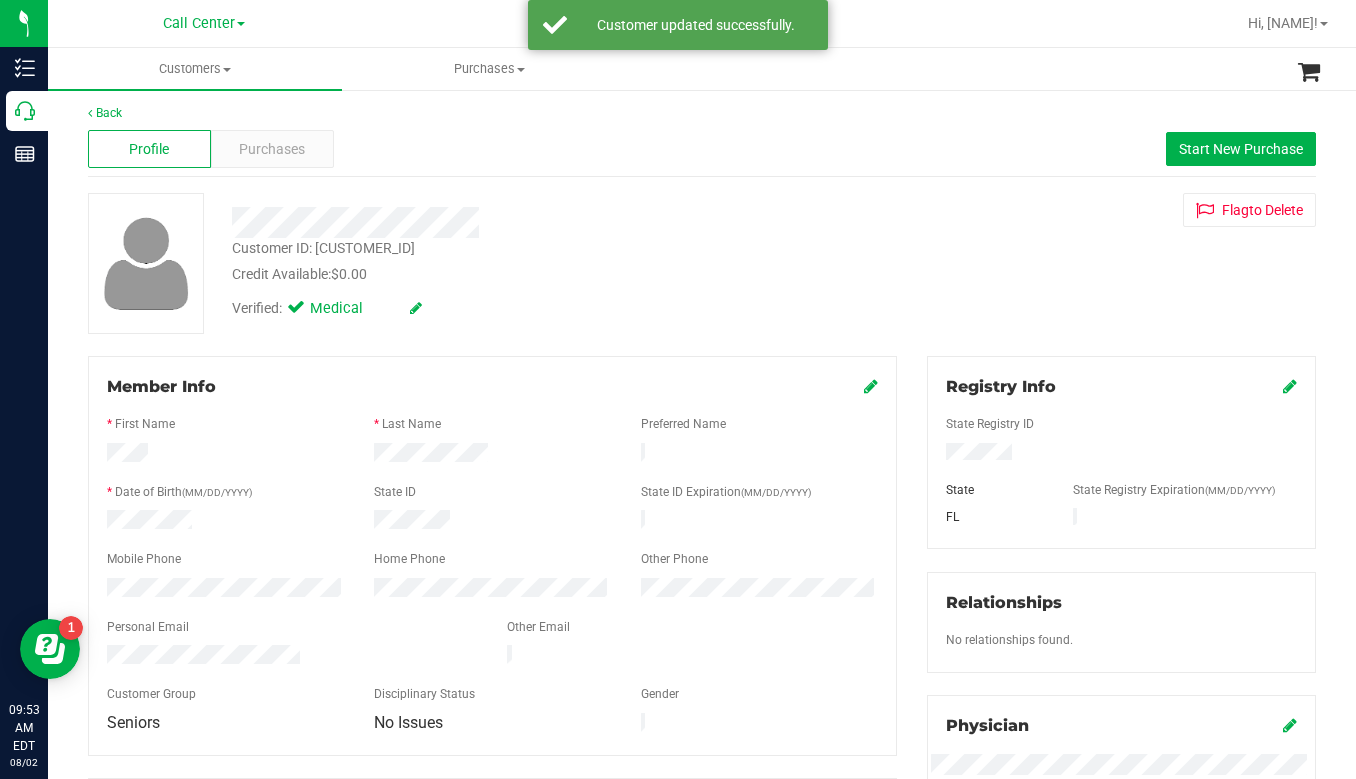 scroll, scrollTop: 0, scrollLeft: 0, axis: both 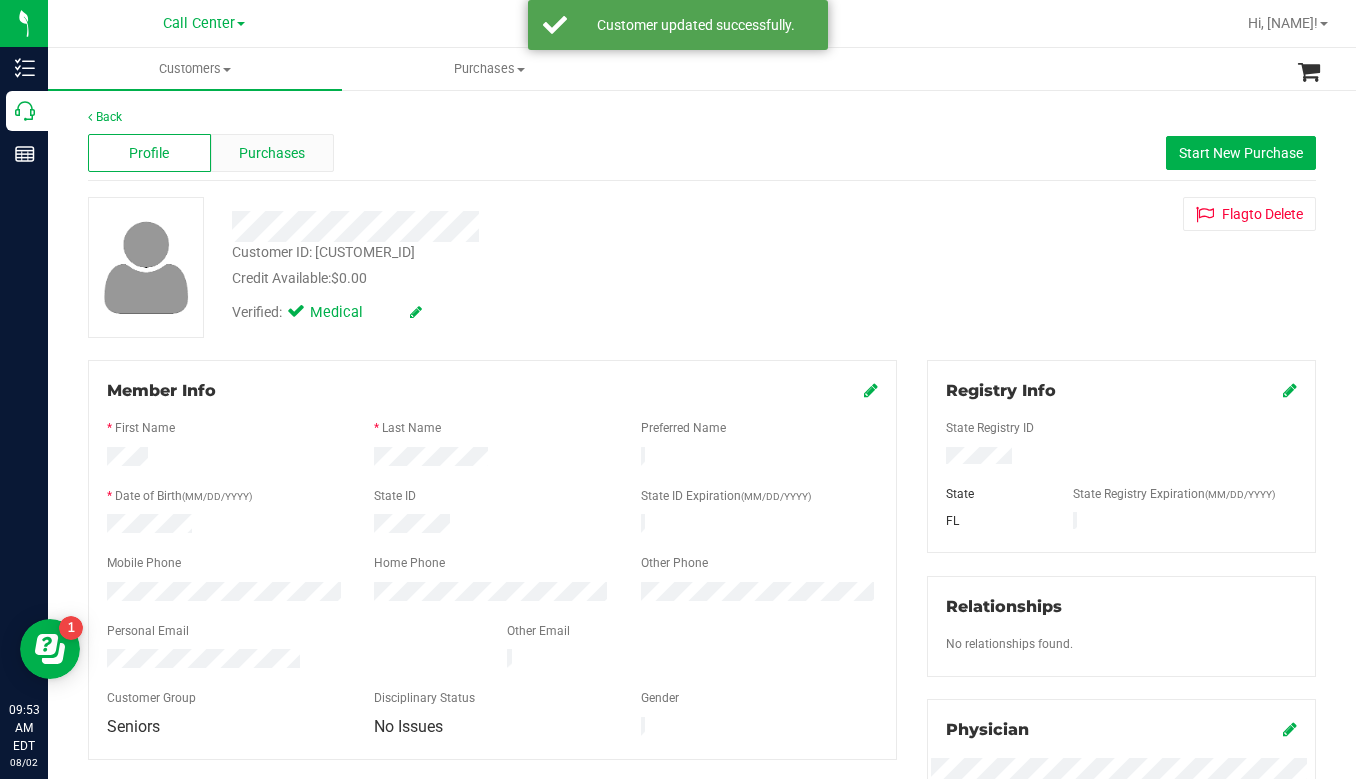 click on "Purchases" at bounding box center (272, 153) 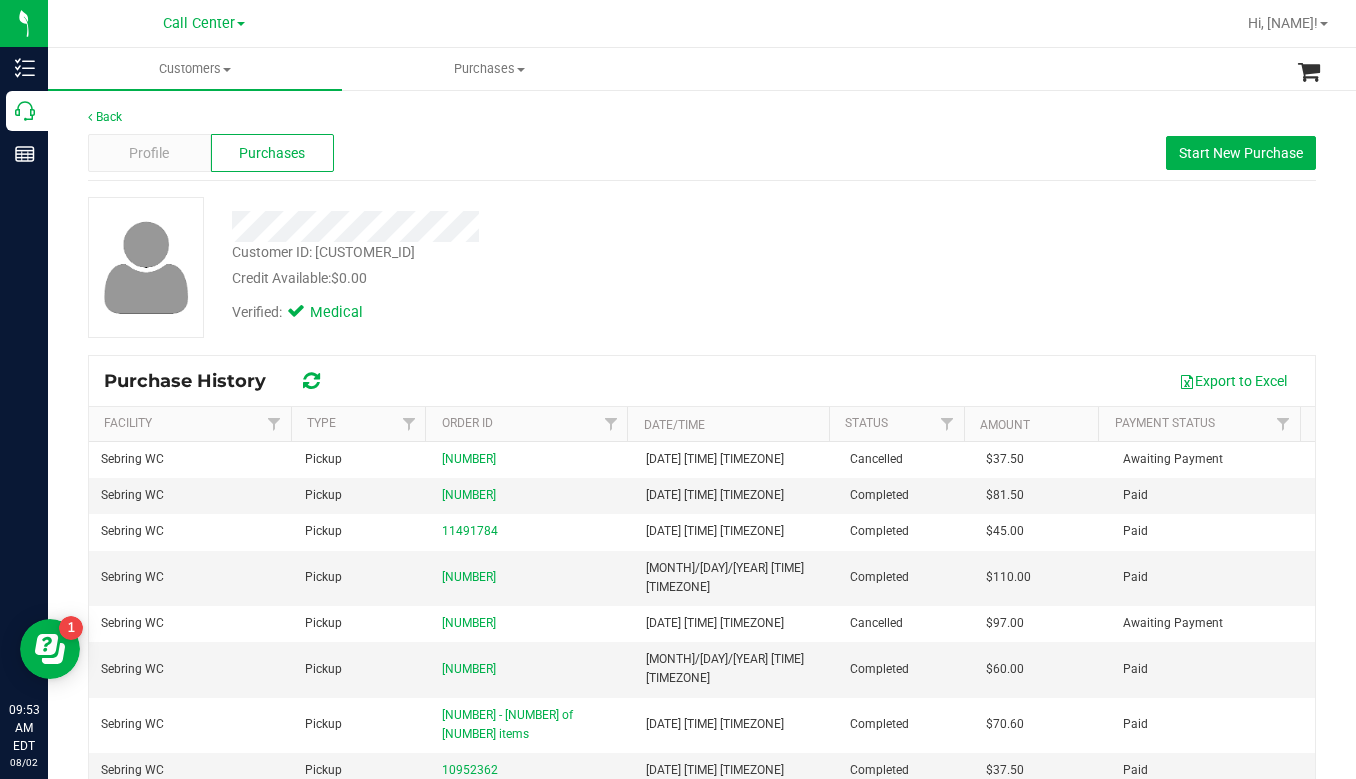 click on "Verified:
Medical" at bounding box center [531, 311] 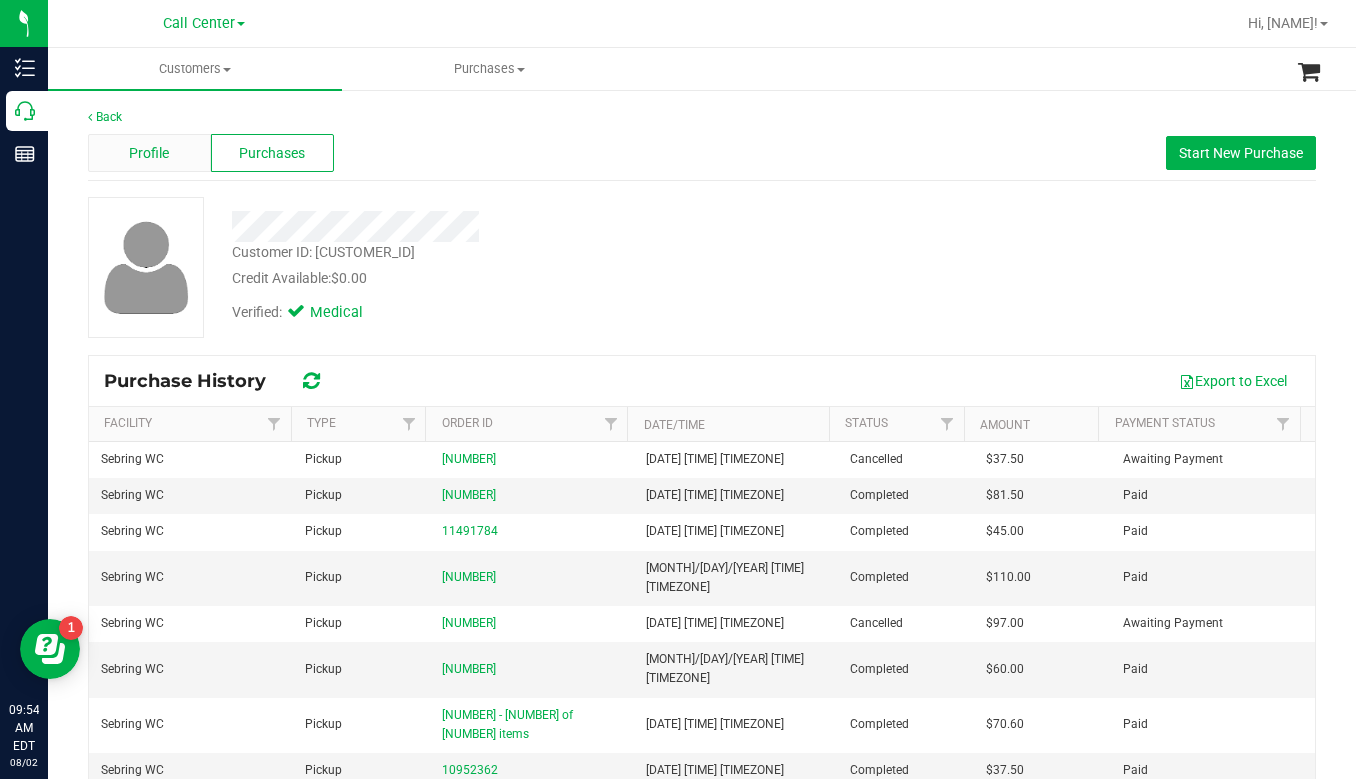 click on "Profile" at bounding box center [149, 153] 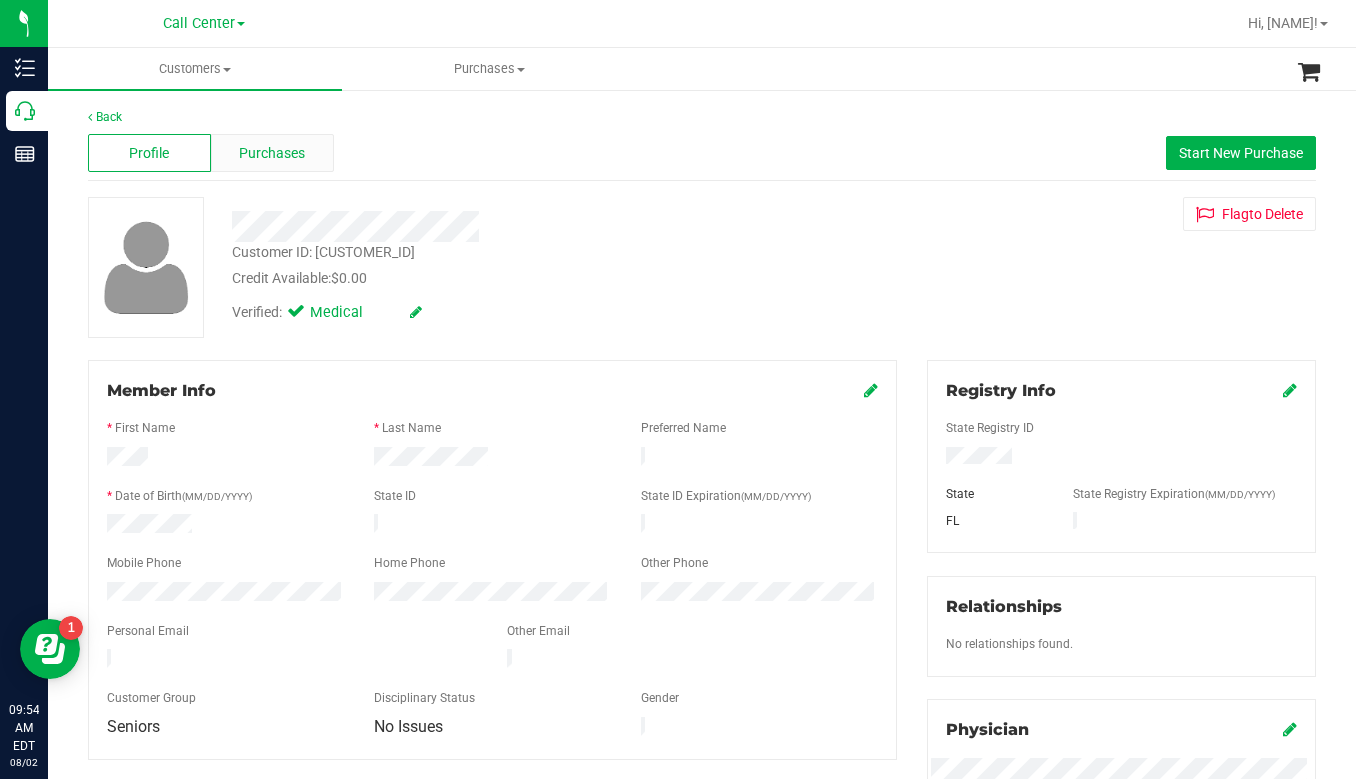 click on "Purchases" at bounding box center [272, 153] 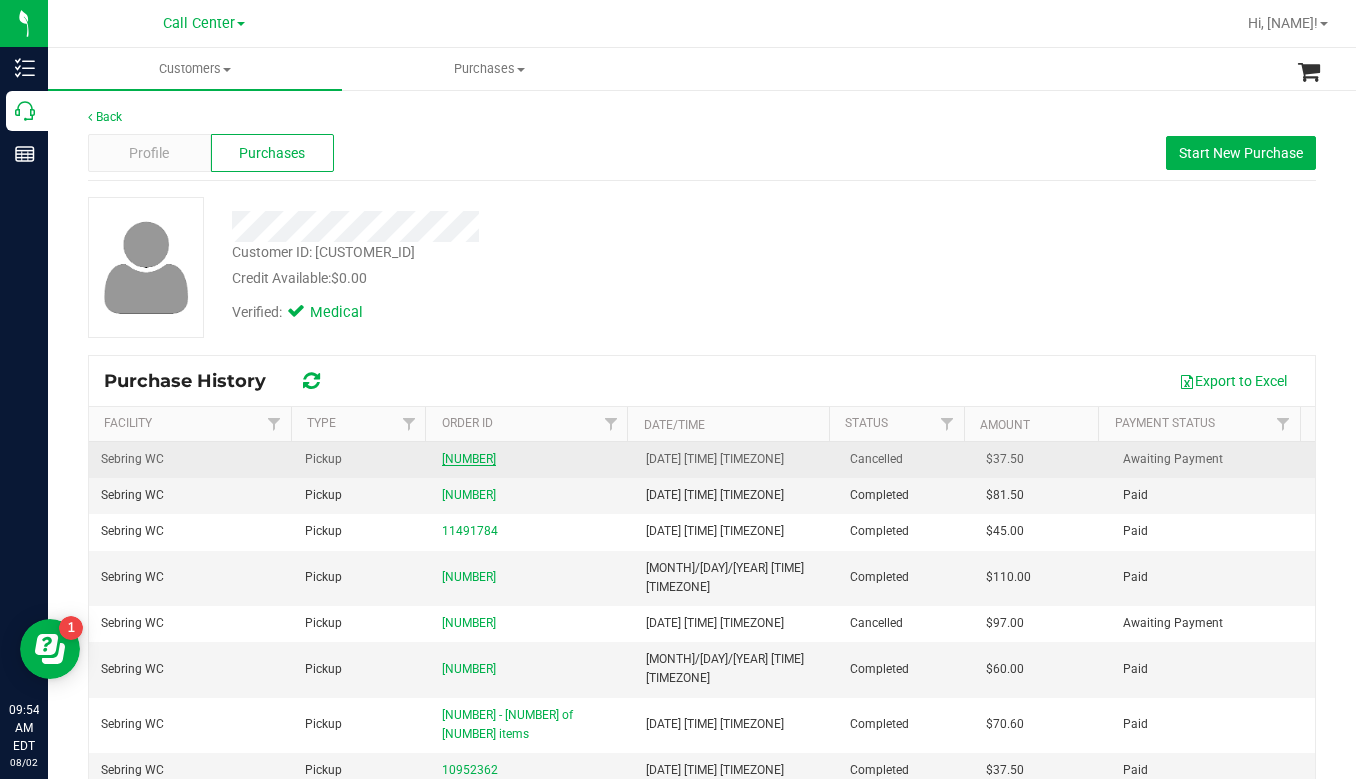 click on "11728126" at bounding box center [469, 459] 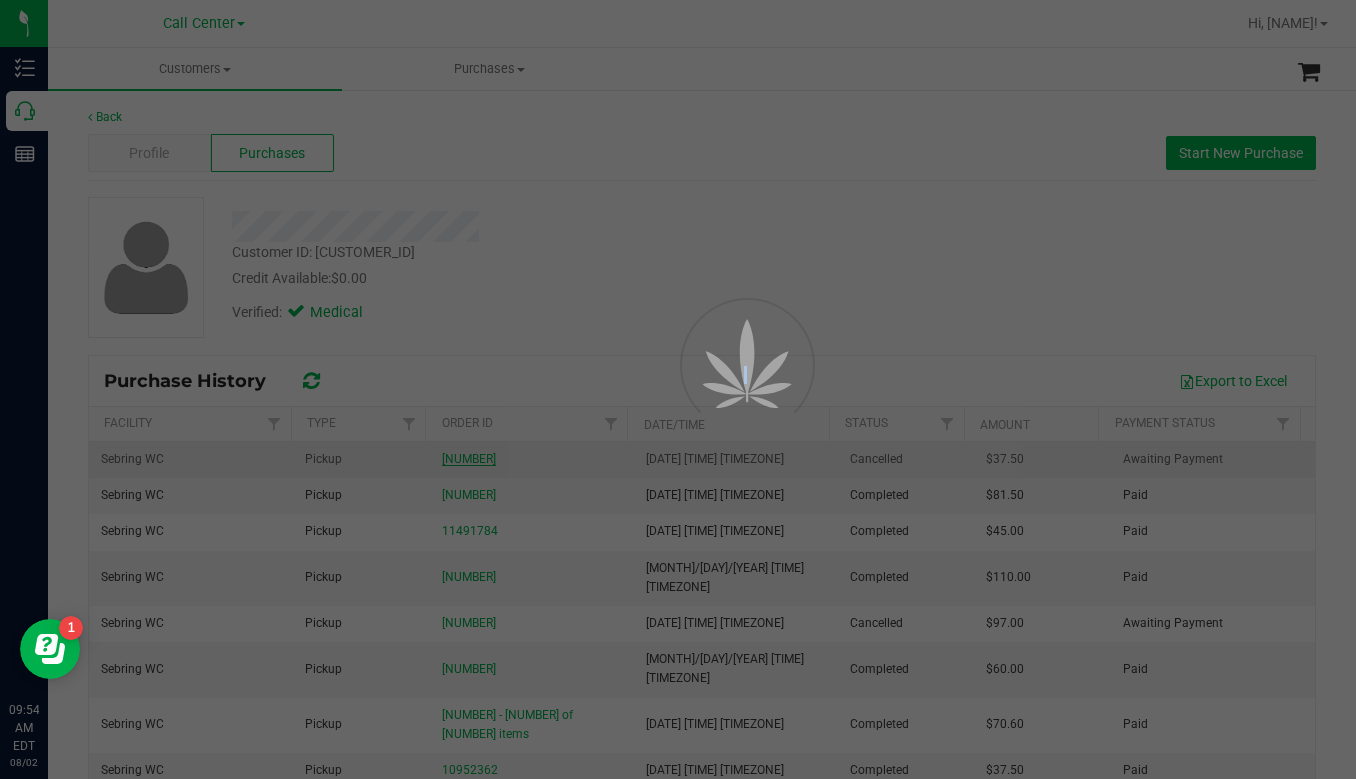 click at bounding box center (678, 389) 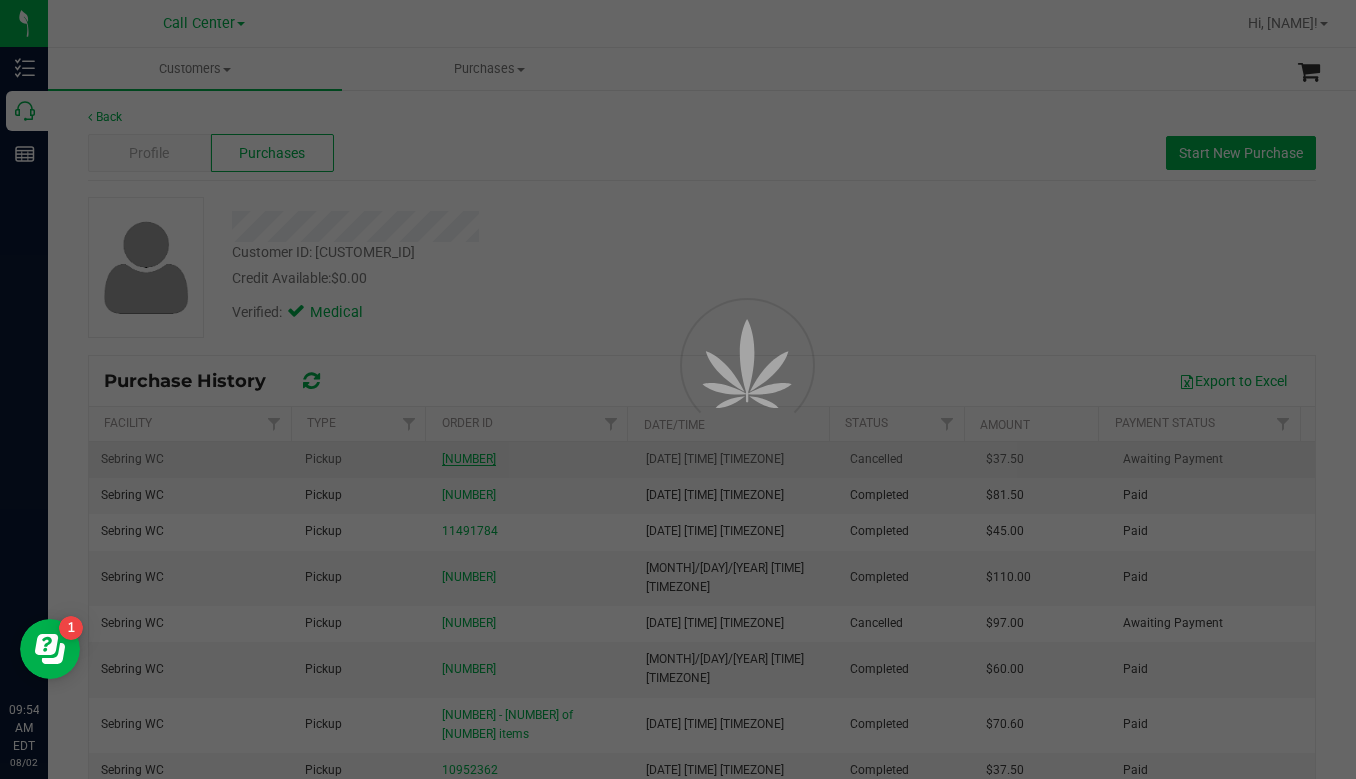 click at bounding box center [678, 389] 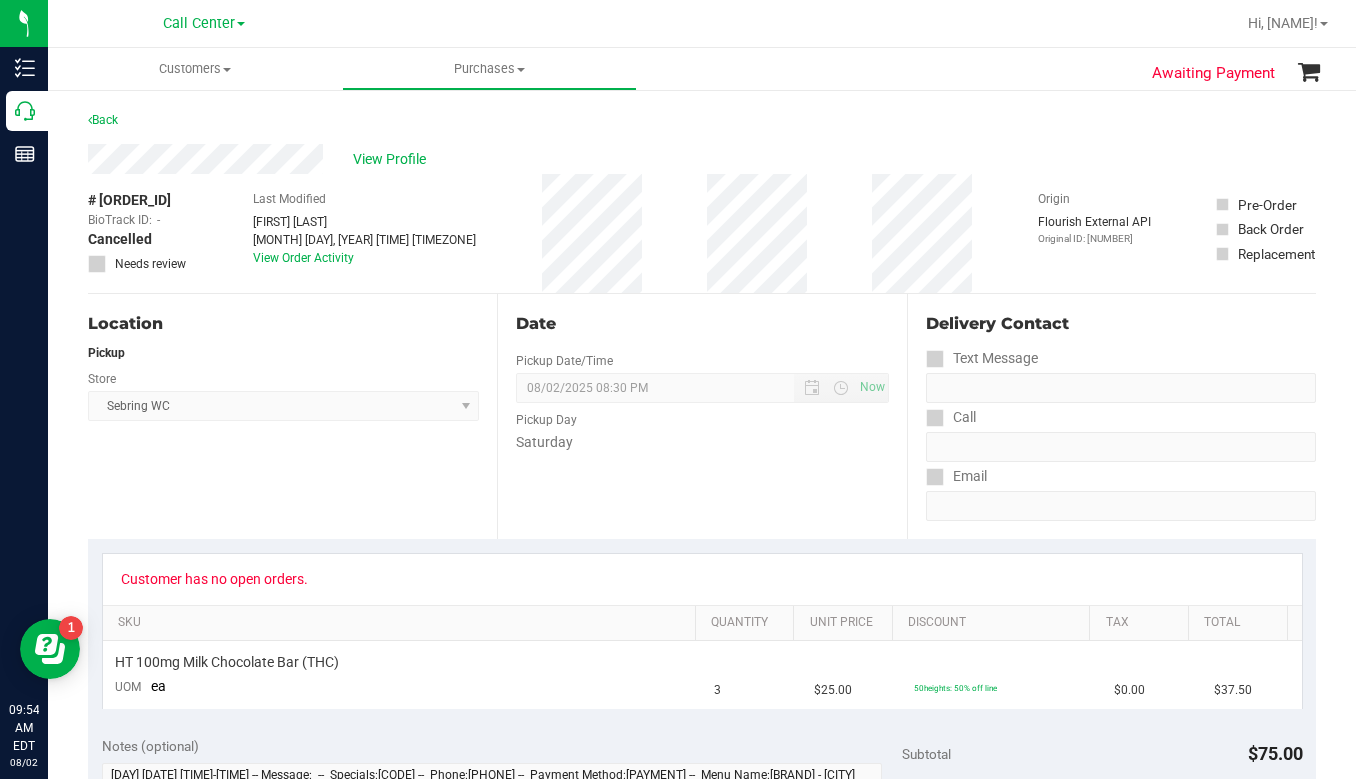 click on "Origin
Flourish External API
Original ID: 312778091" at bounding box center [1094, 233] 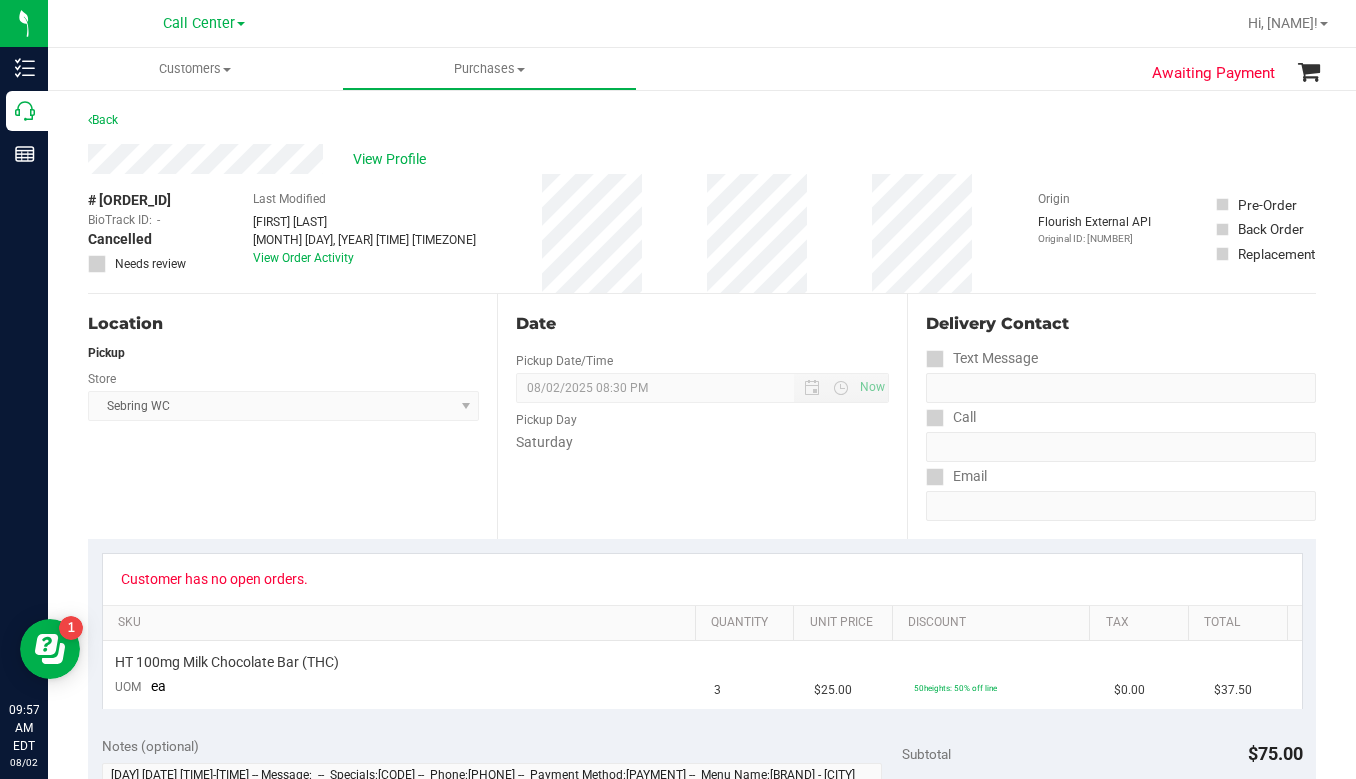 click on "Back" at bounding box center [702, 126] 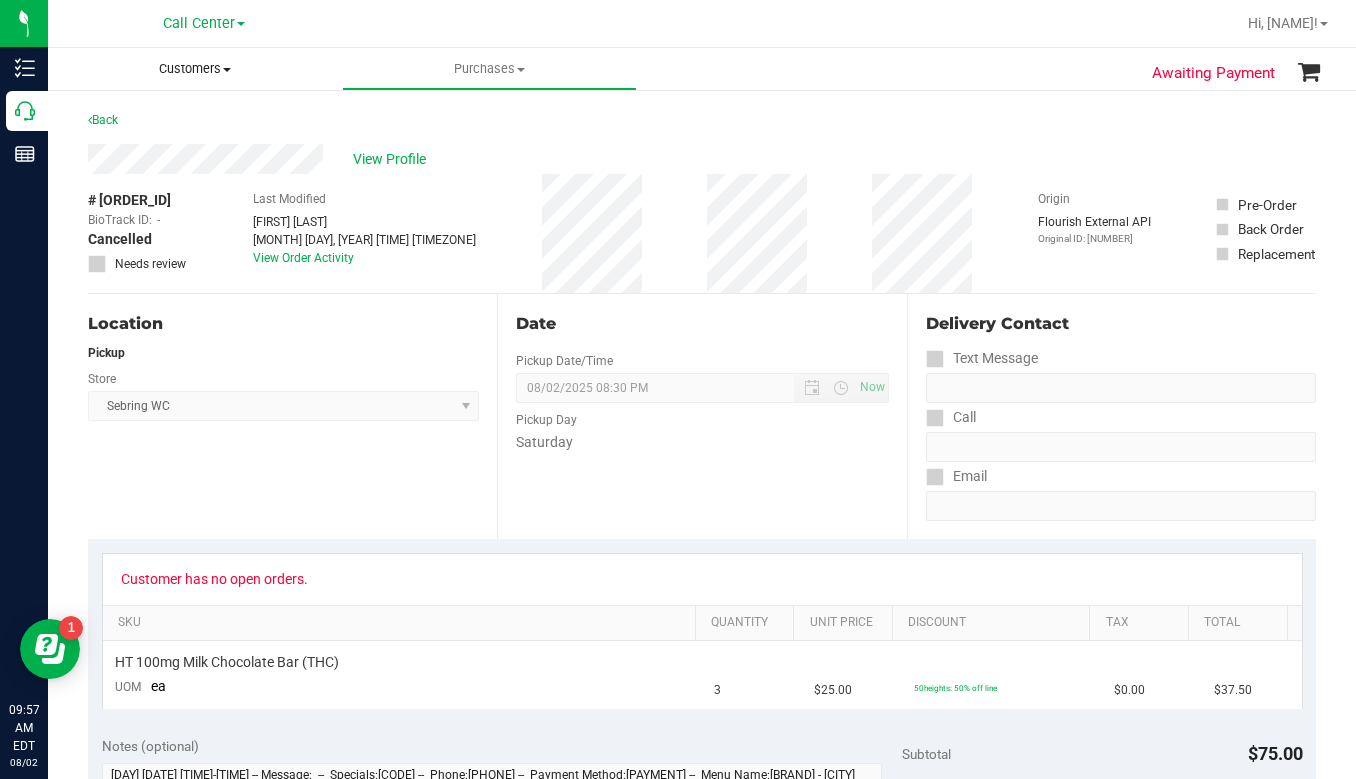 click at bounding box center [227, 70] 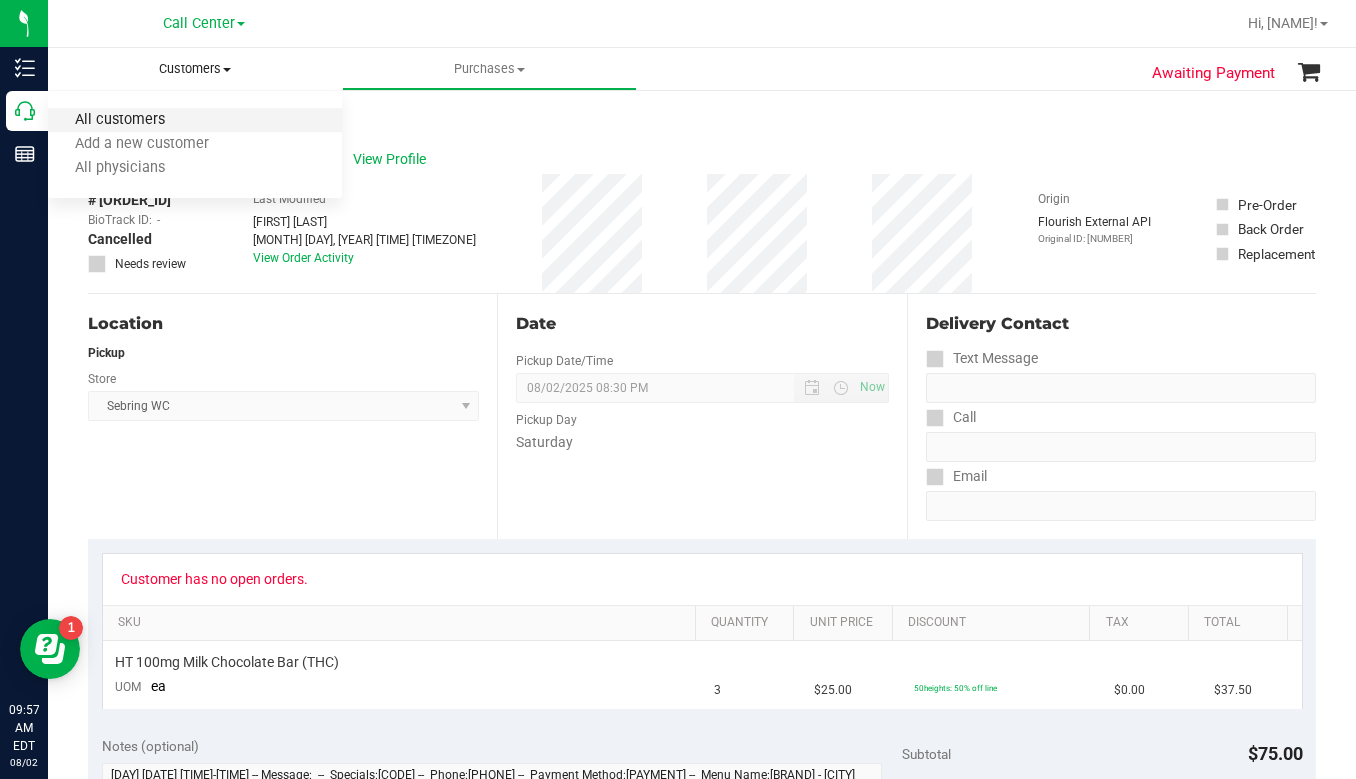 click on "All customers" at bounding box center [120, 120] 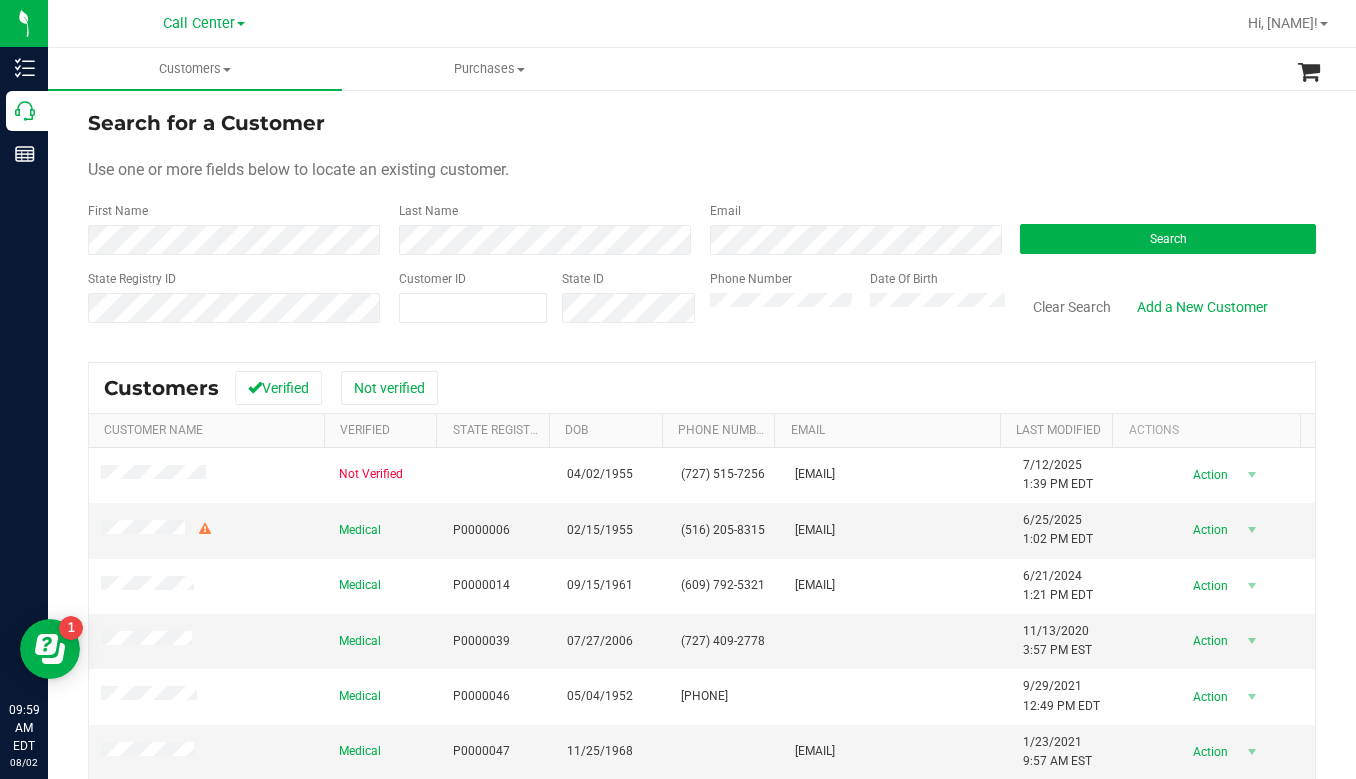 click on "Use one or more fields below to locate an existing customer." at bounding box center [702, 170] 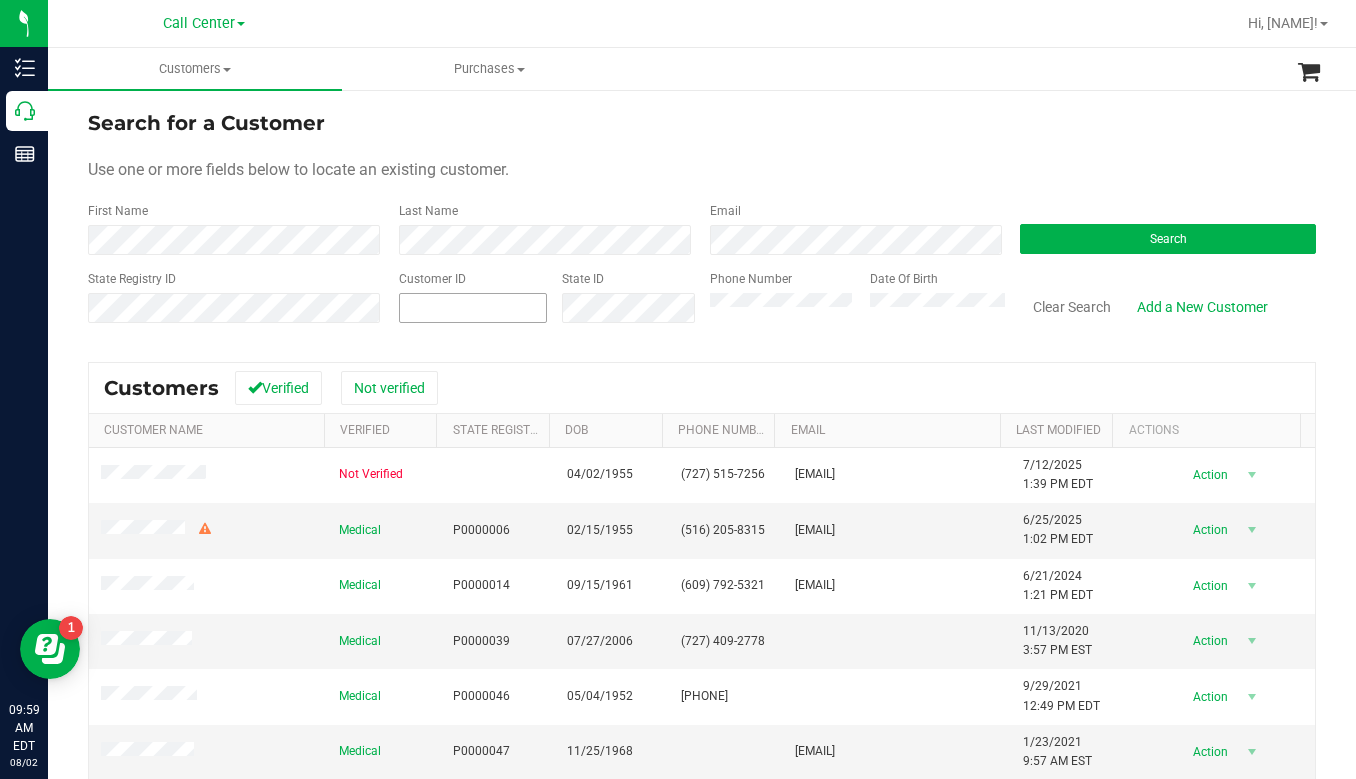 click at bounding box center [473, 308] 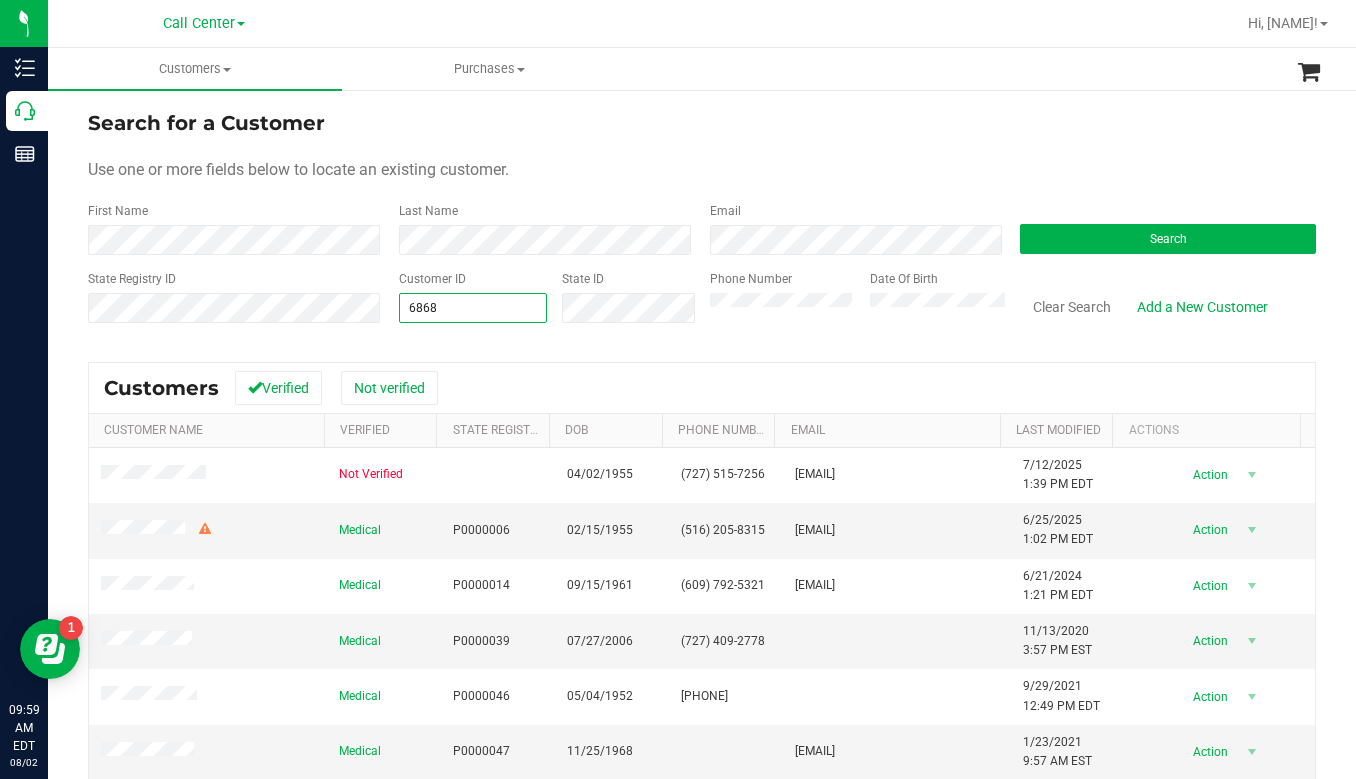 type on "68680" 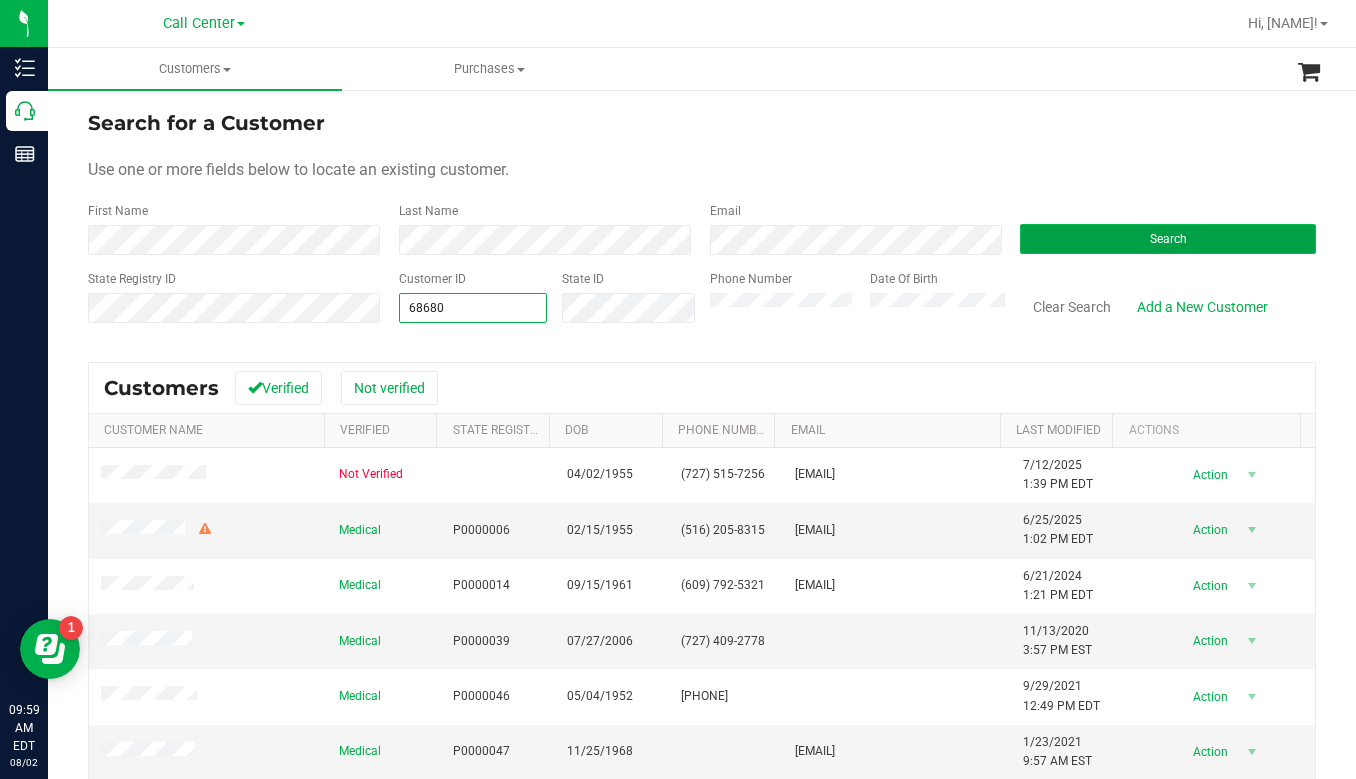 type on "68680" 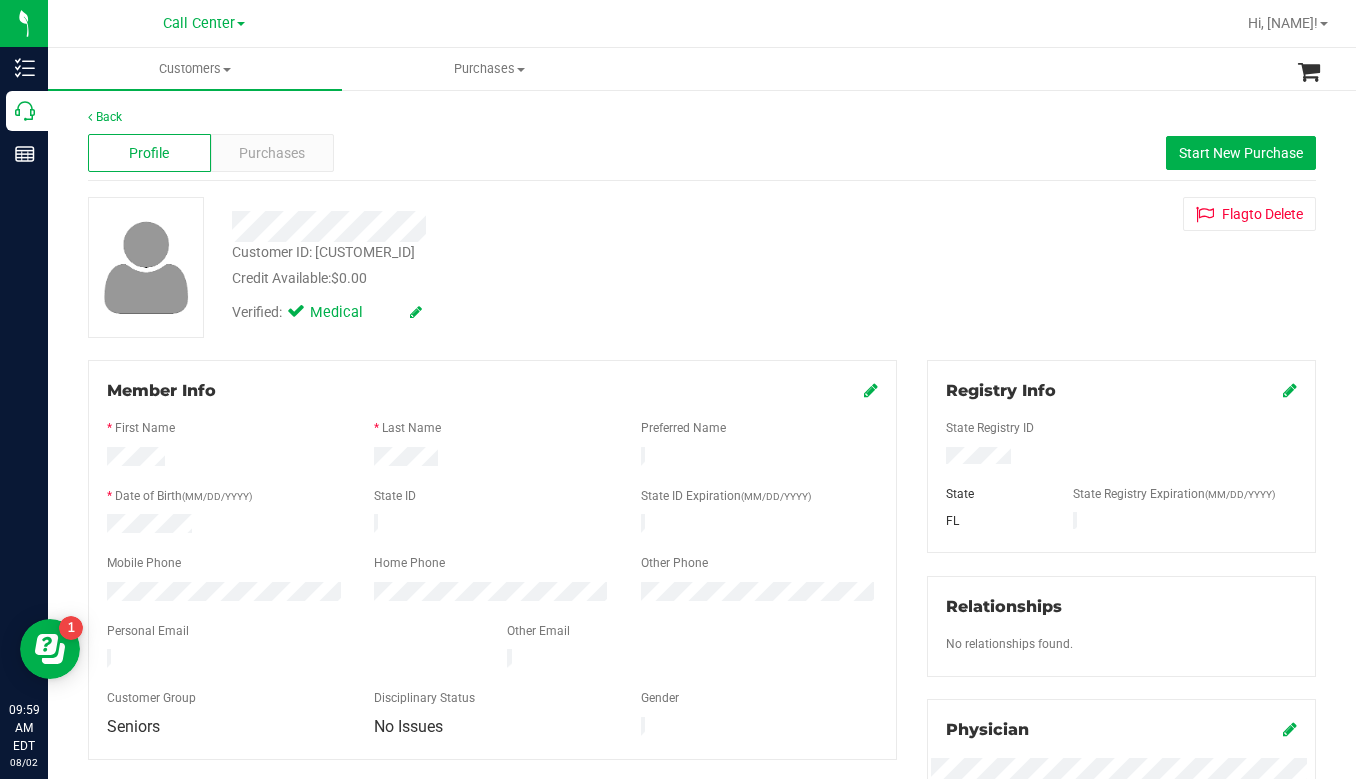 click on "Customer ID: 68680
Credit Available:
$0.00
Verified:
Medical
Flag  to Delete" at bounding box center (702, 267) 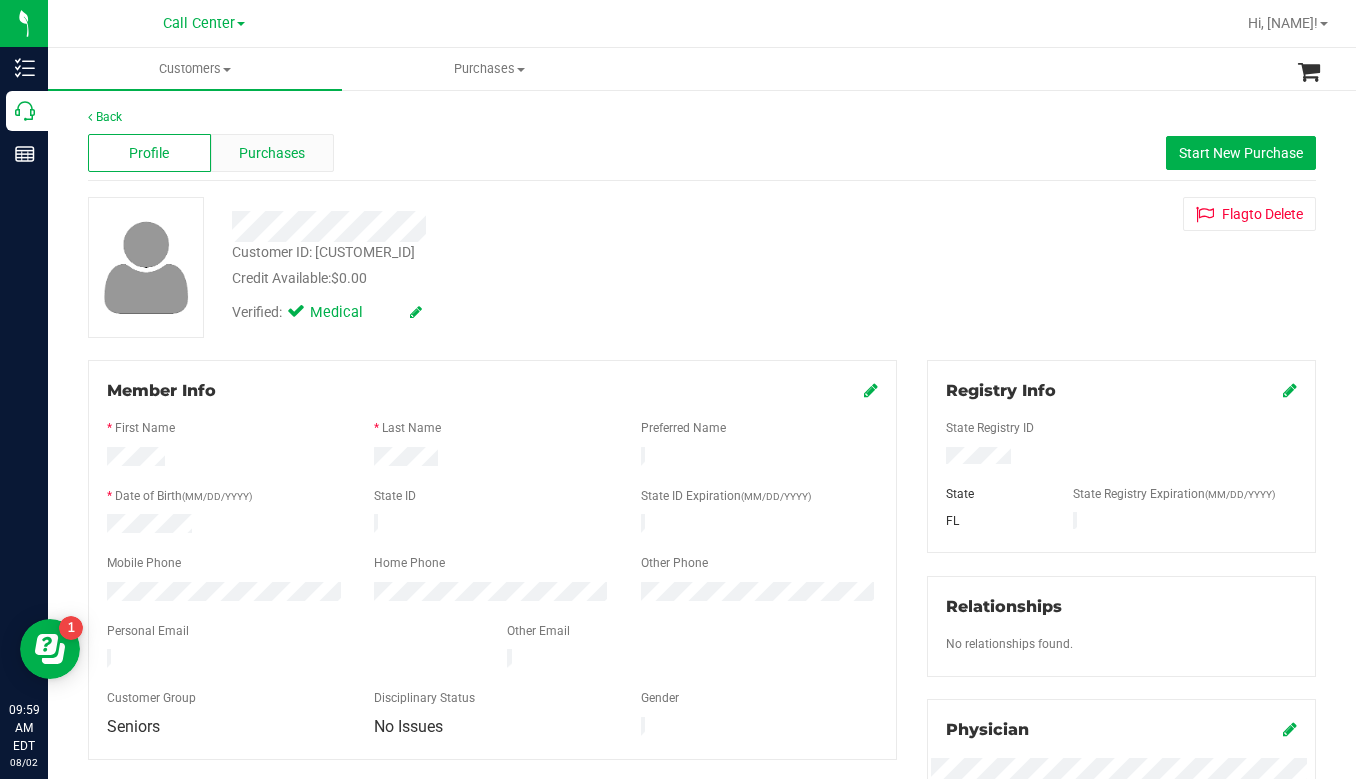 click on "Purchases" at bounding box center [272, 153] 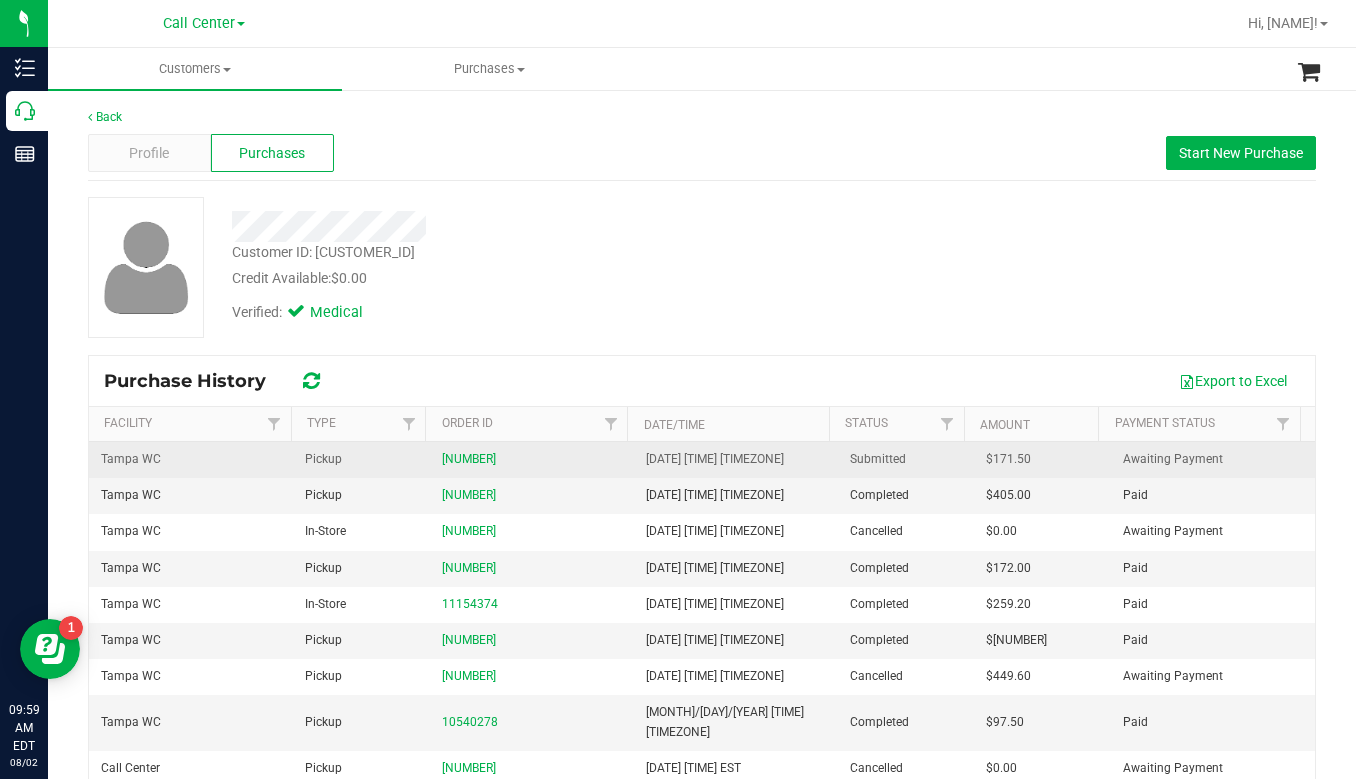 click on "11728358" at bounding box center [532, 459] 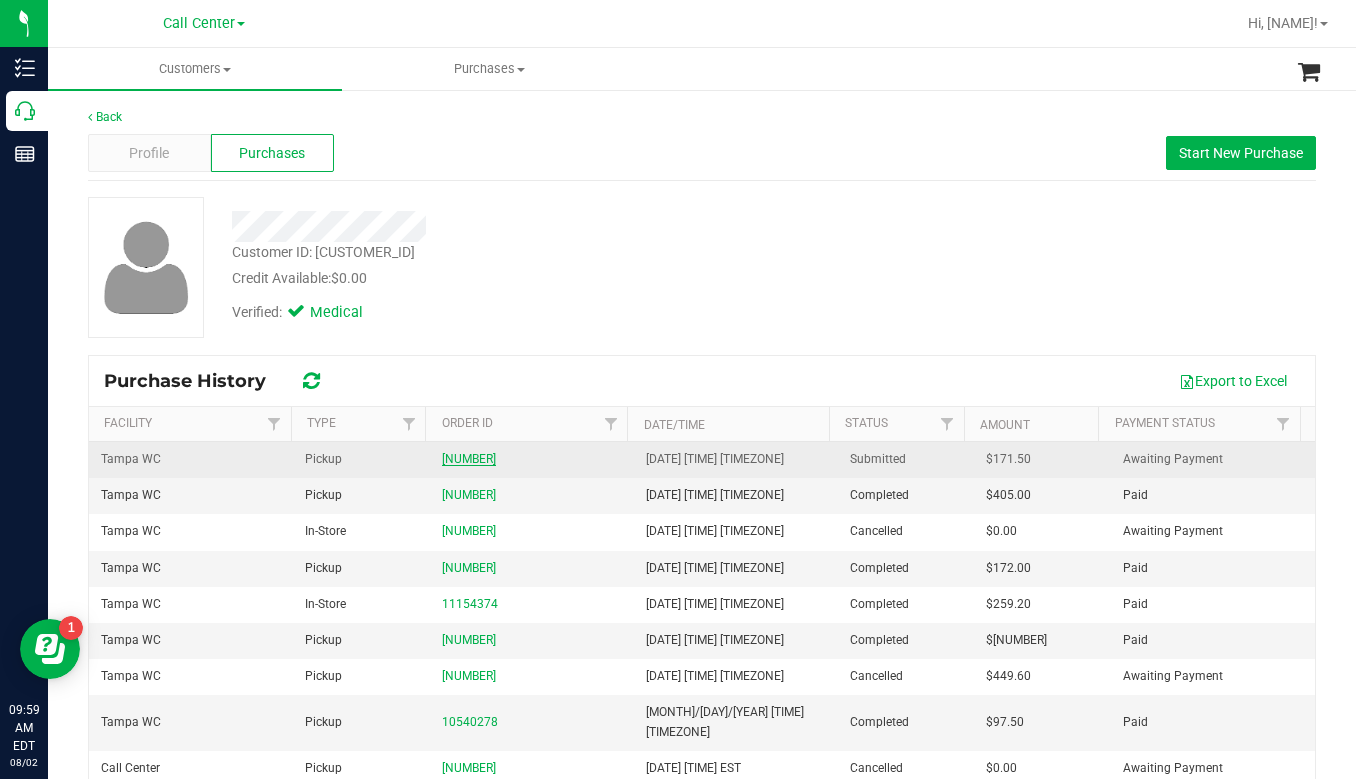 click on "11728358" at bounding box center (469, 459) 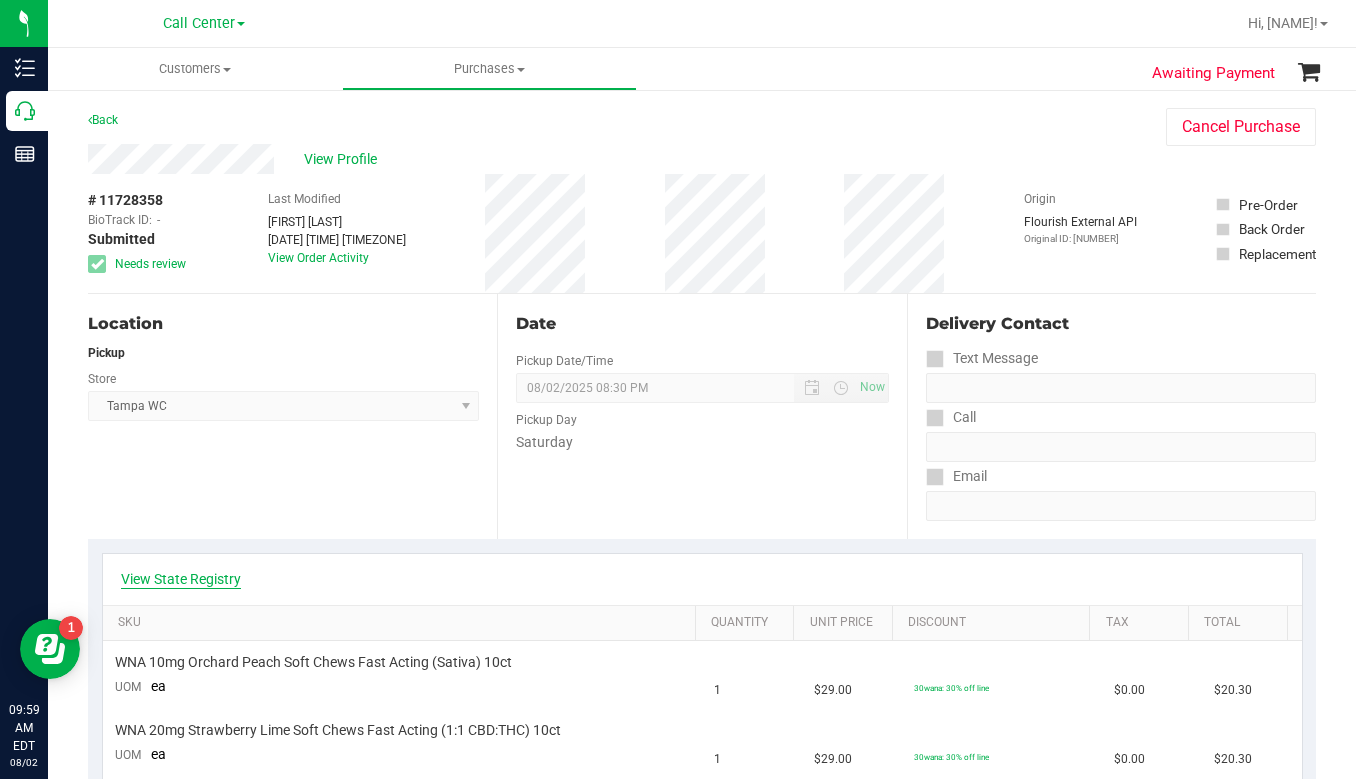 click on "View State Registry" at bounding box center (181, 579) 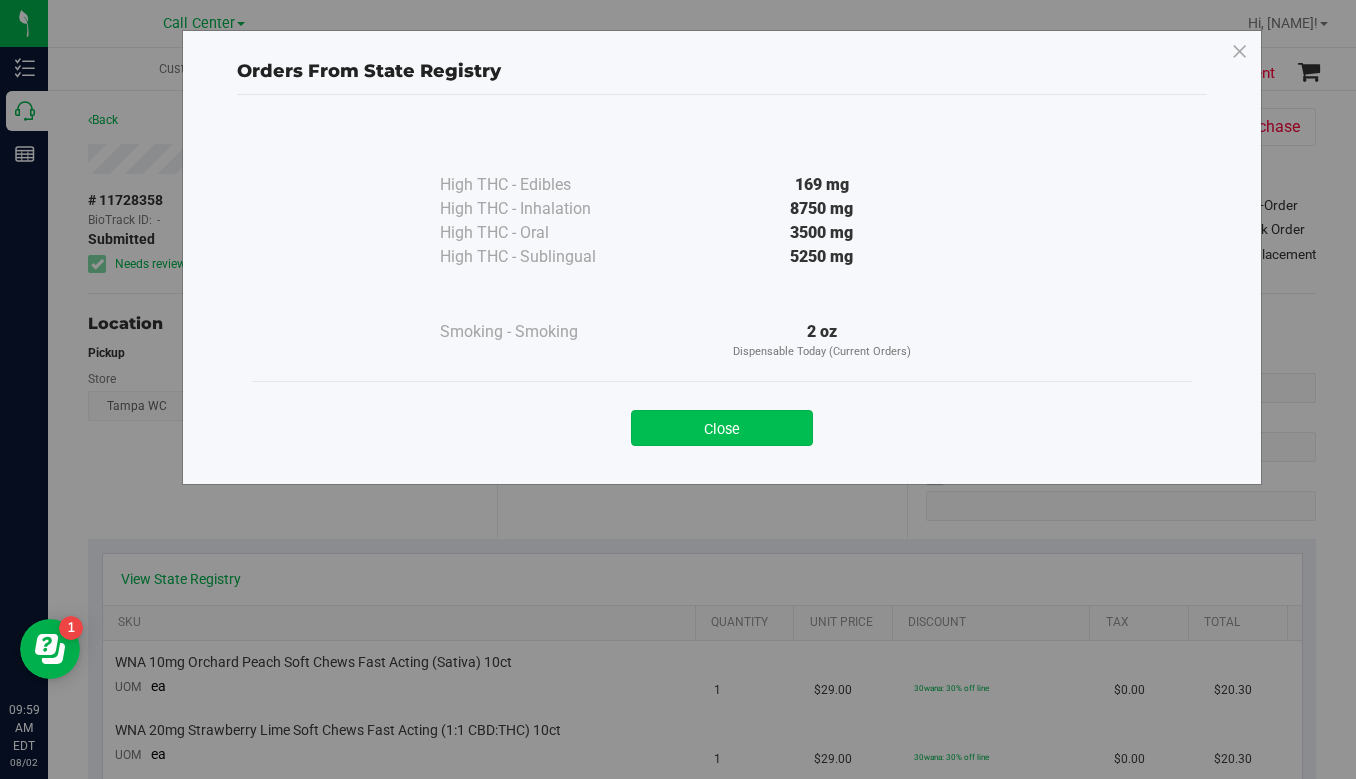click on "Close" at bounding box center [722, 428] 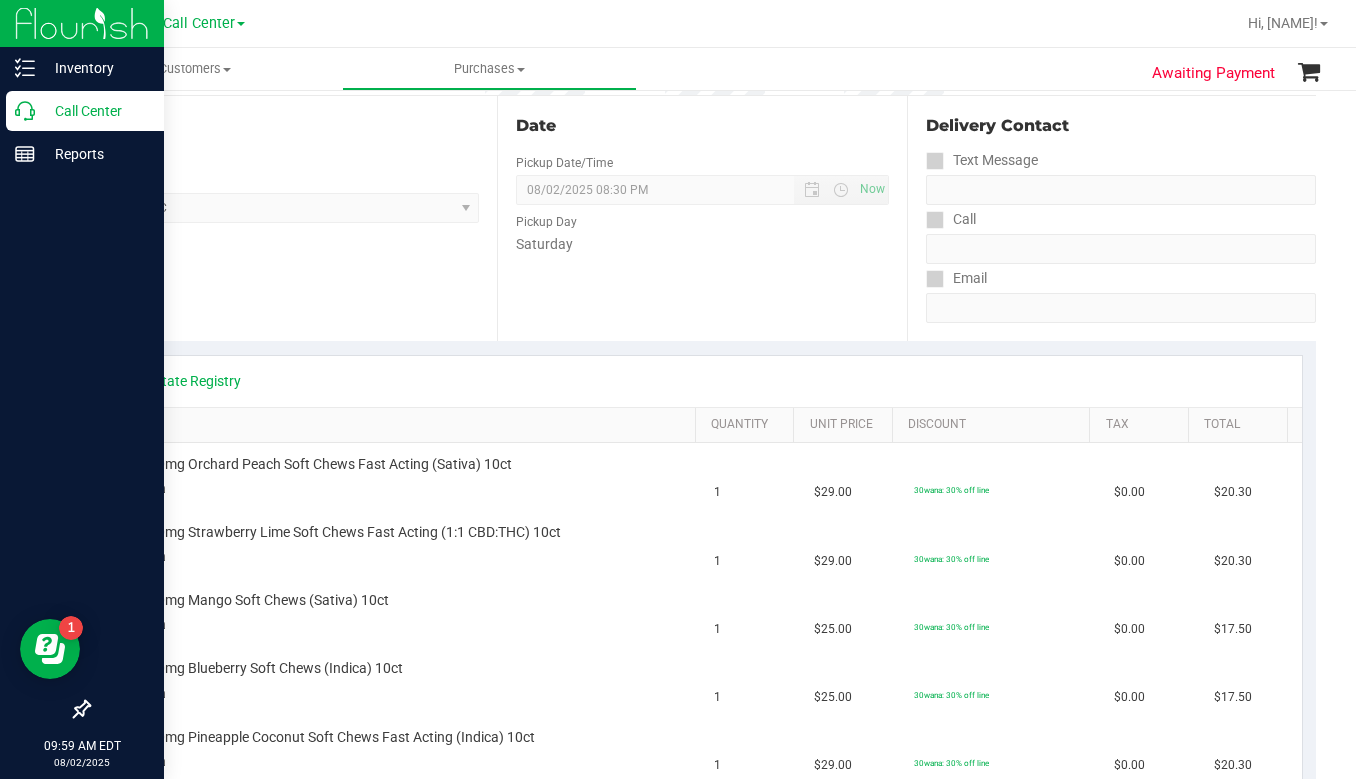 scroll, scrollTop: 200, scrollLeft: 0, axis: vertical 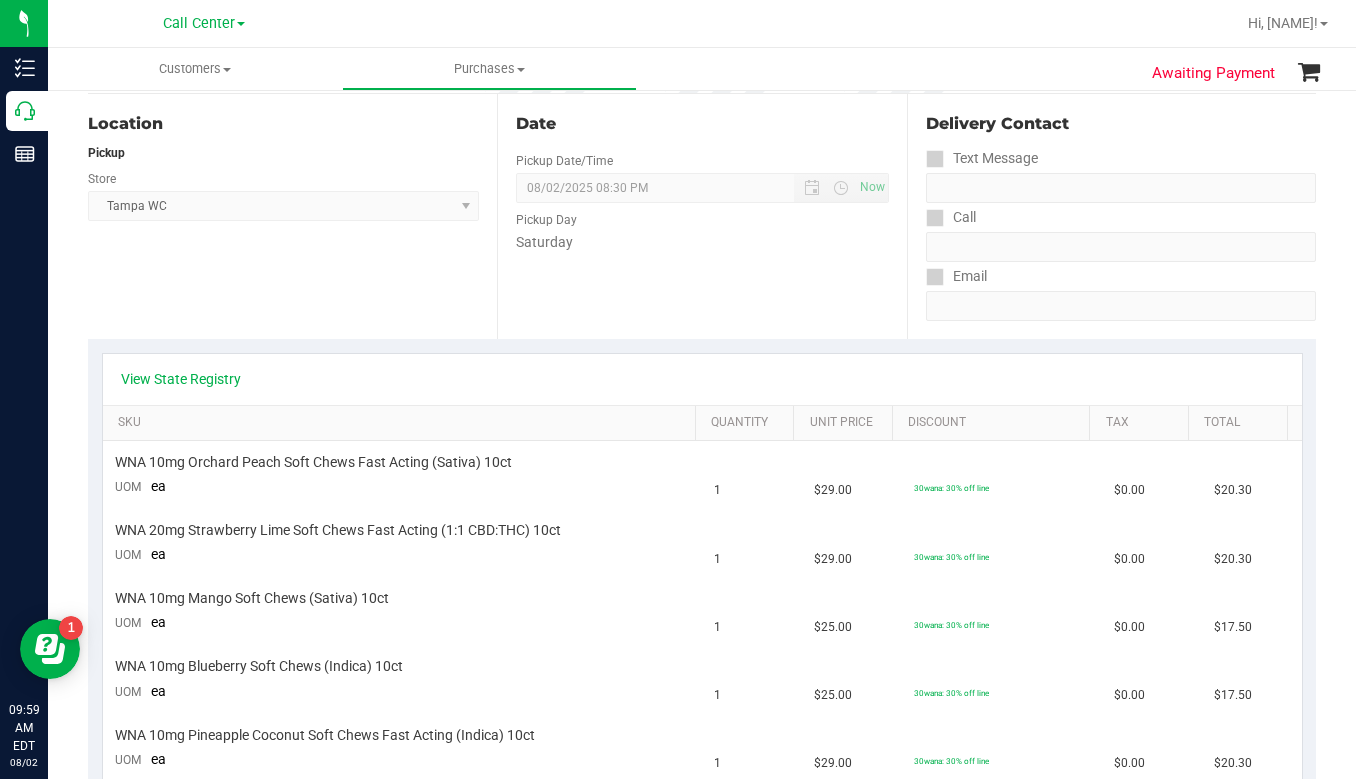 click on "View State Registry" at bounding box center (702, 379) 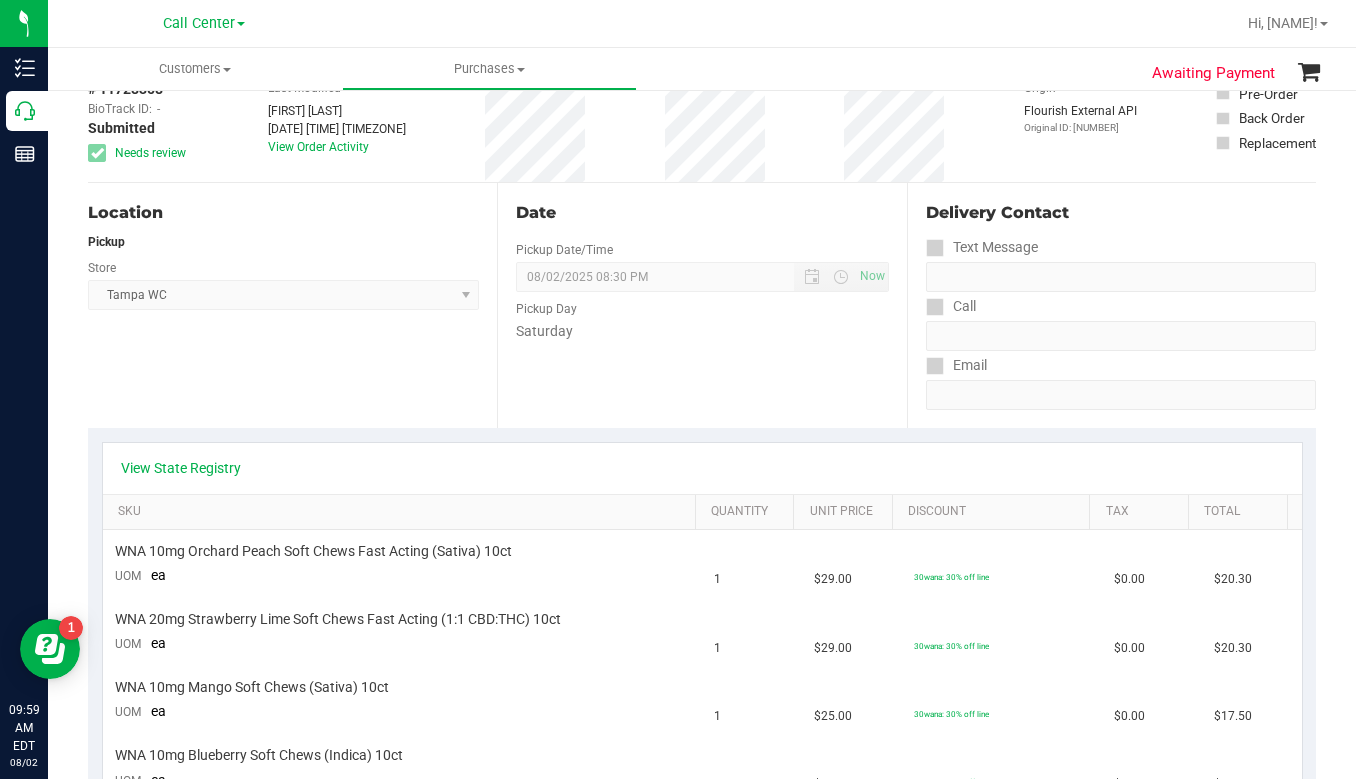 scroll, scrollTop: 0, scrollLeft: 0, axis: both 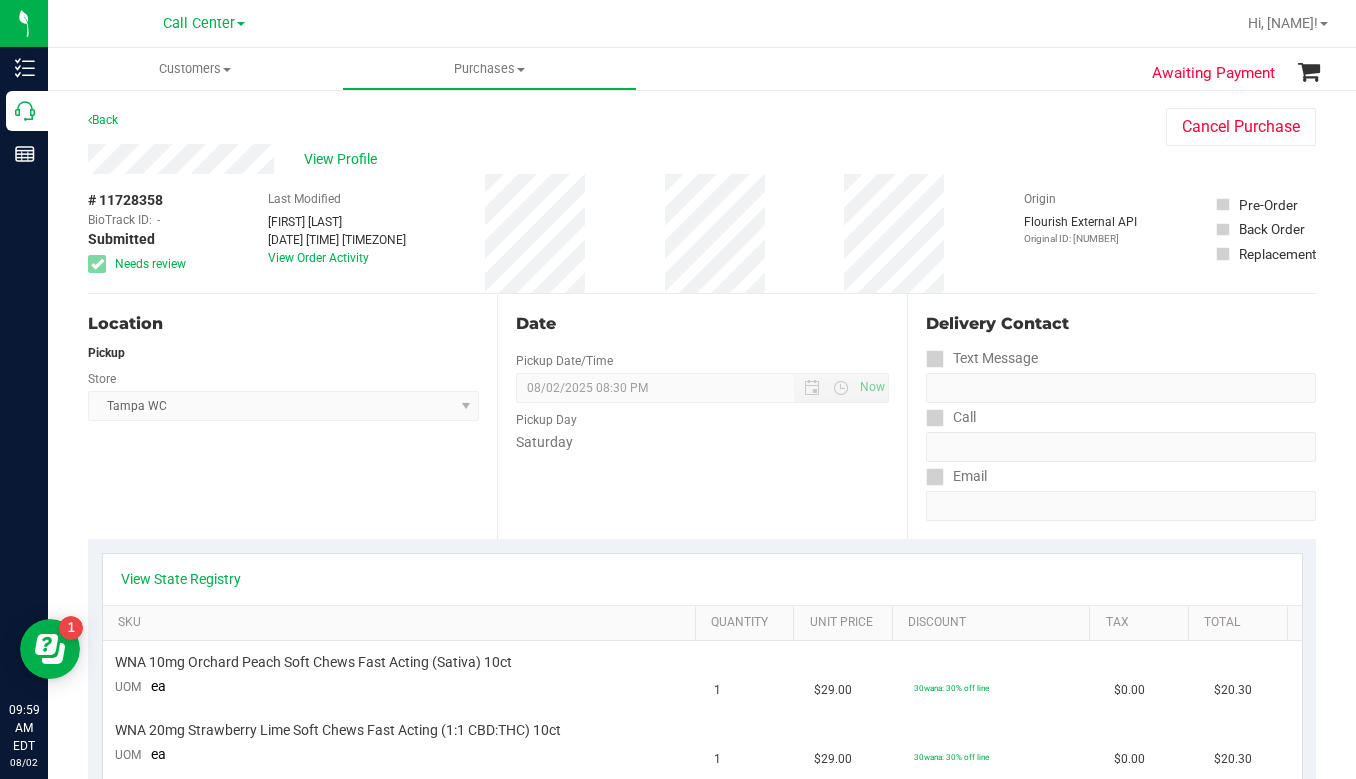 click on "Location
Pickup
Store
Tampa WC Select Store Bonita Springs WC Boynton Beach WC Bradenton WC Brandon WC Brooksville WC Call Center Clermont WC Crestview WC Deerfield Beach WC Delray Beach WC Deltona WC Ft Walton Beach WC Ft. Lauderdale WC Ft. Myers WC Gainesville WC Jax Atlantic WC JAX DC REP Jax WC Key West WC Lakeland WC Largo WC Lehigh Acres DC REP Merritt Island WC Miami 72nd WC Miami Beach WC Miami Dadeland WC Miramar DC REP New Port Richey WC North Palm Beach WC North Port WC Ocala WC Orange Park WC Orlando Colonial WC Orlando DC REP Orlando WC Oviedo WC Palm Bay WC Palm Coast WC Panama City WC Pensacola WC Port Orange WC Port St. Lucie WC Sebring WC South Tampa WC St. Pete WC Summerfield WC Tallahassee DC REP Tallahassee WC Tampa DC Testing Tampa Warehouse Tampa WC TX Austin DC TX Plano Retail Winter Haven WC" at bounding box center [292, 416] 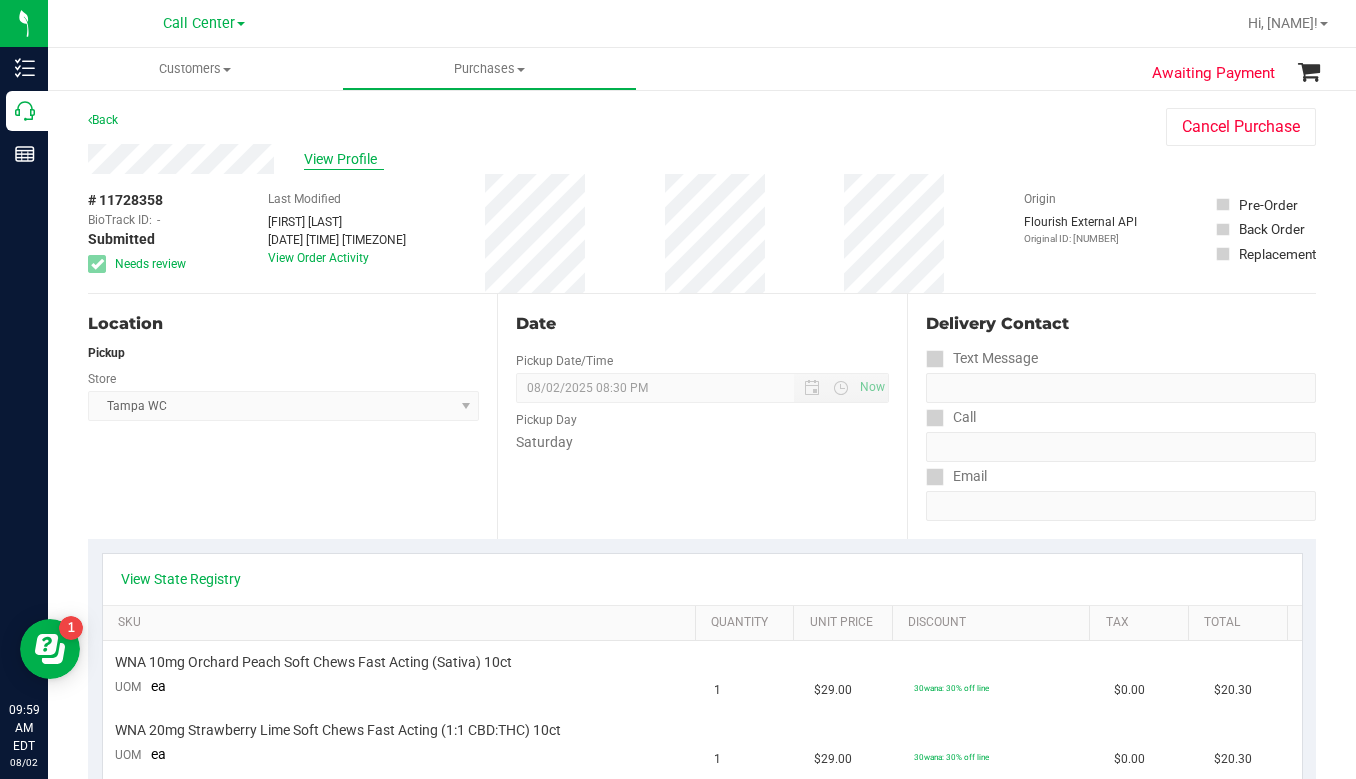 click on "View Profile" at bounding box center (344, 159) 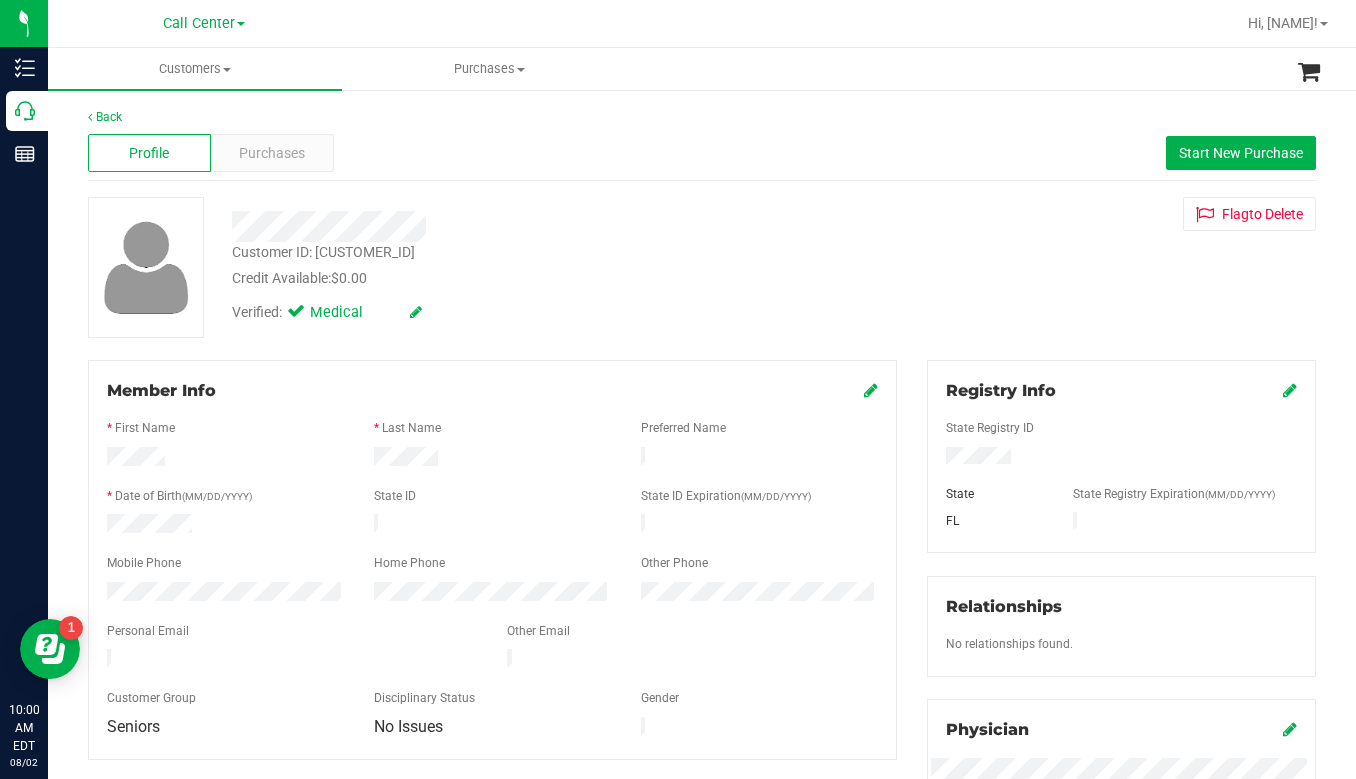 click on "Customer ID: 68680
Credit Available:
$0.00
Verified:
Medical
Flag  to Delete" at bounding box center (702, 267) 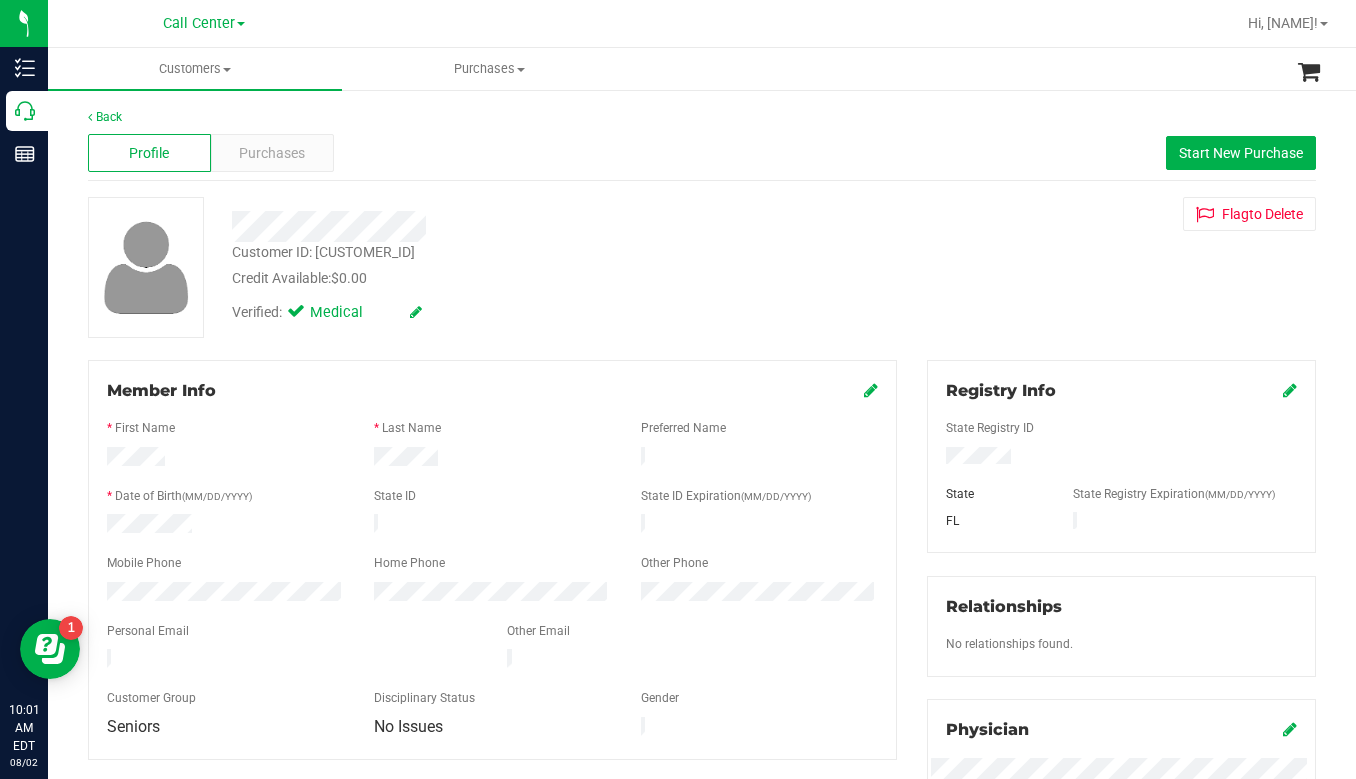 click on "Customer ID: 68680
Credit Available:
$0.00
Verified:
Medical
Flag  to Delete" at bounding box center [702, 267] 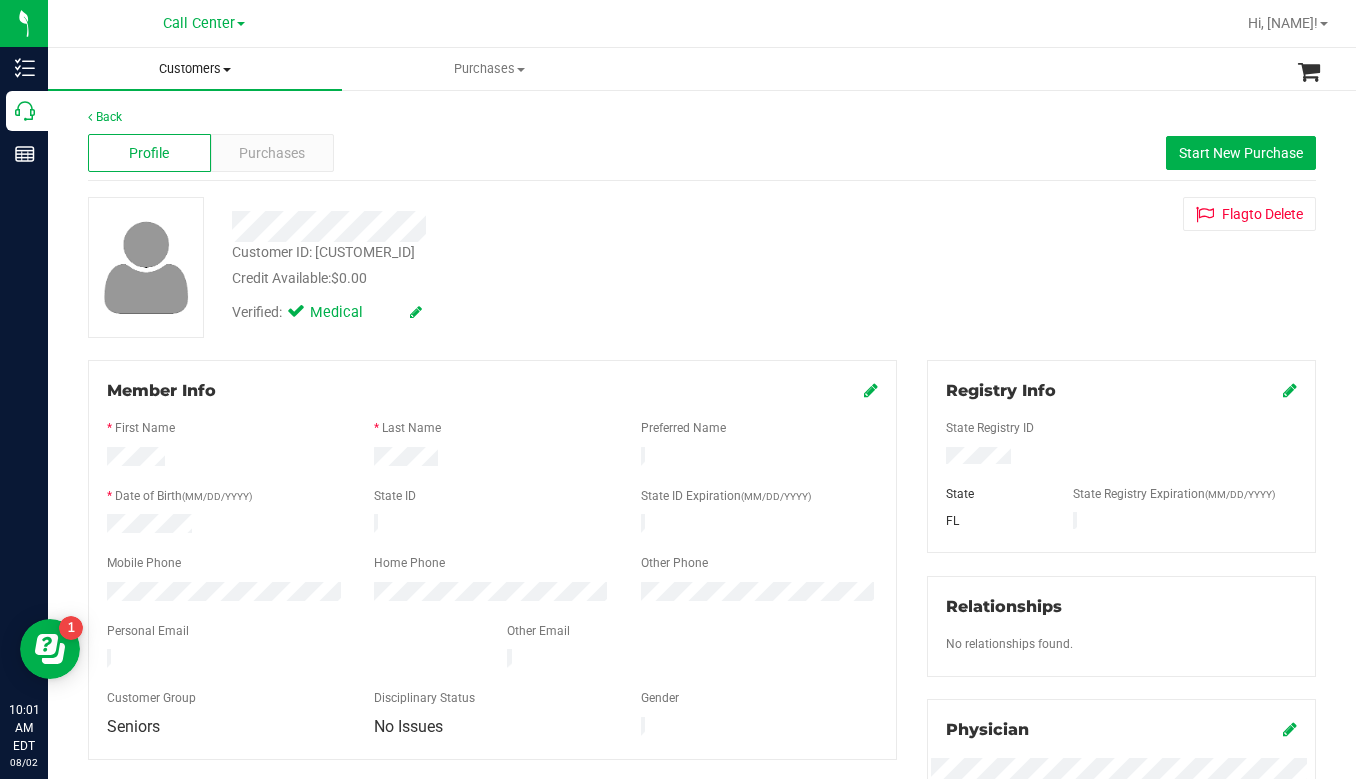 click on "Customers" at bounding box center (195, 69) 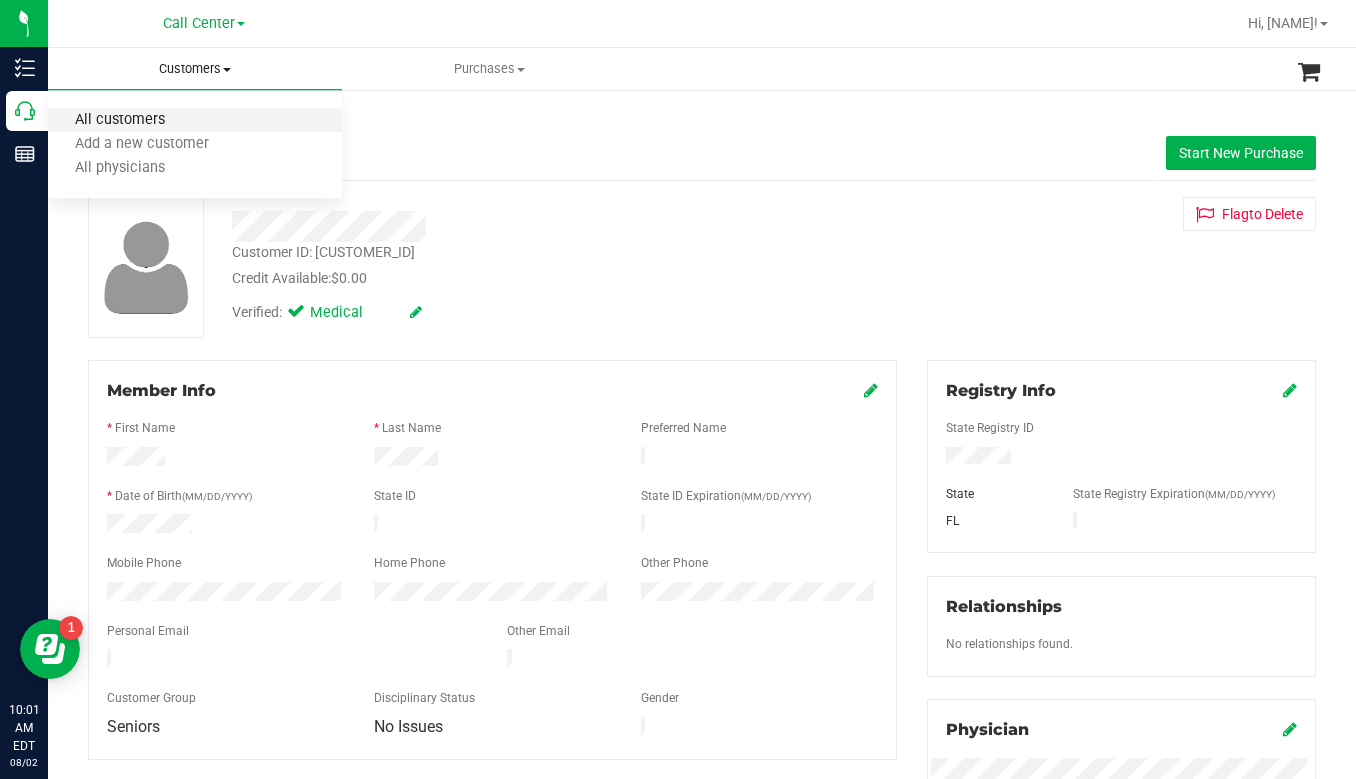 click on "All customers" at bounding box center (120, 120) 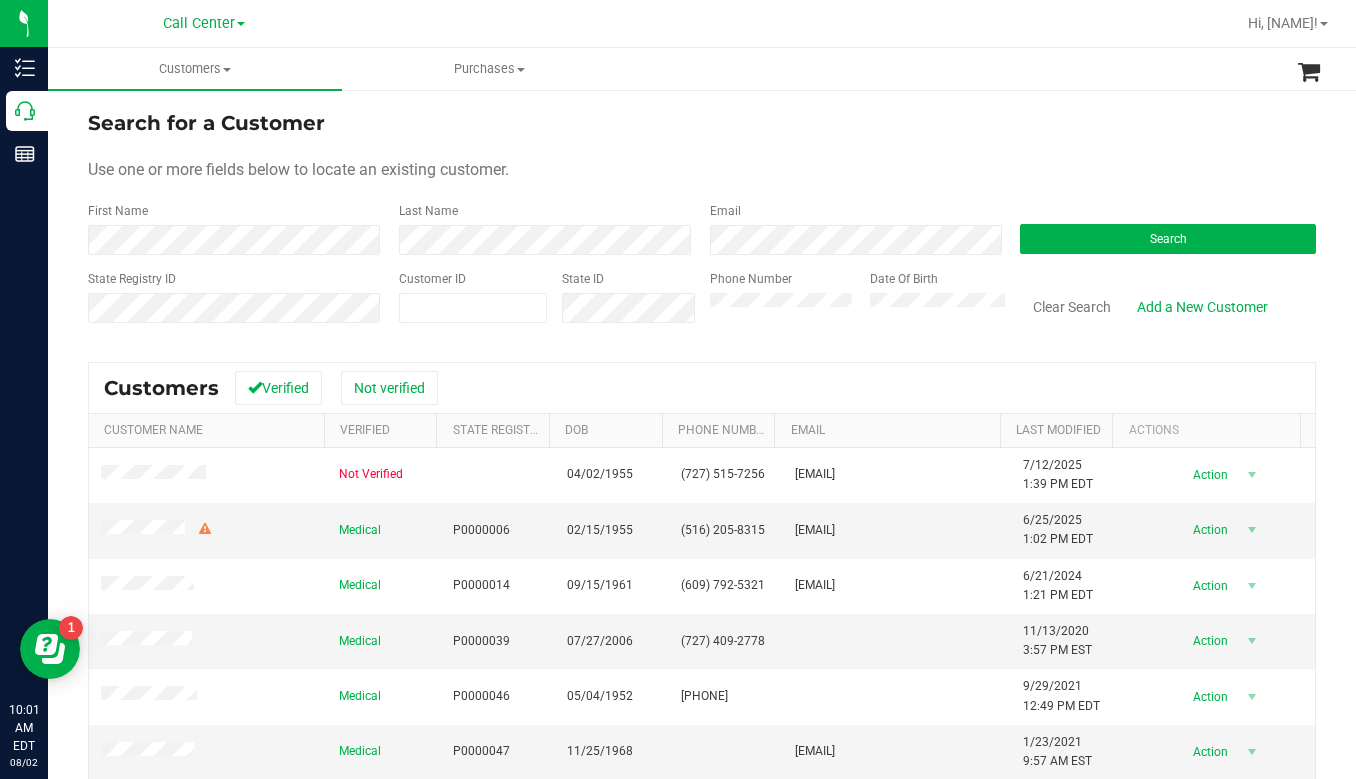 click on "Use one or more fields below to locate an existing customer." at bounding box center (702, 170) 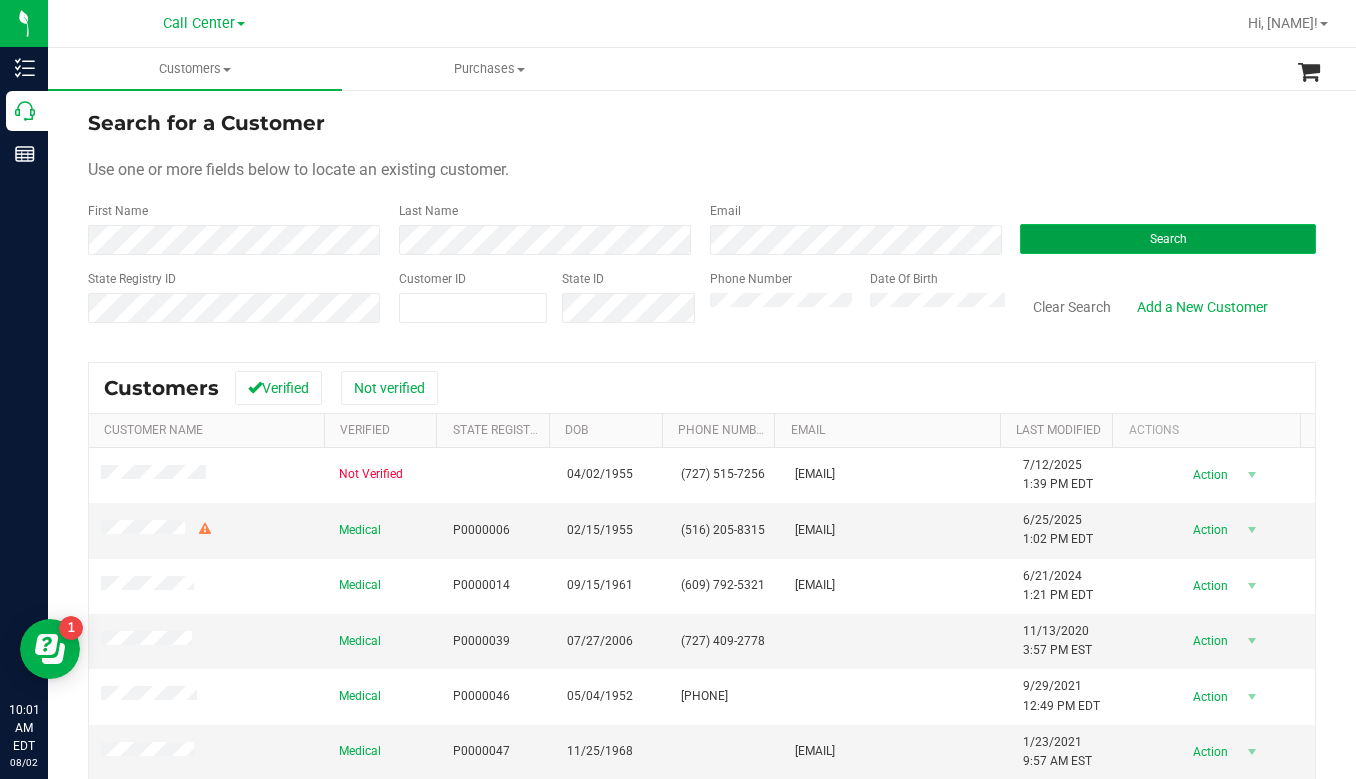 click on "Search" at bounding box center (1168, 239) 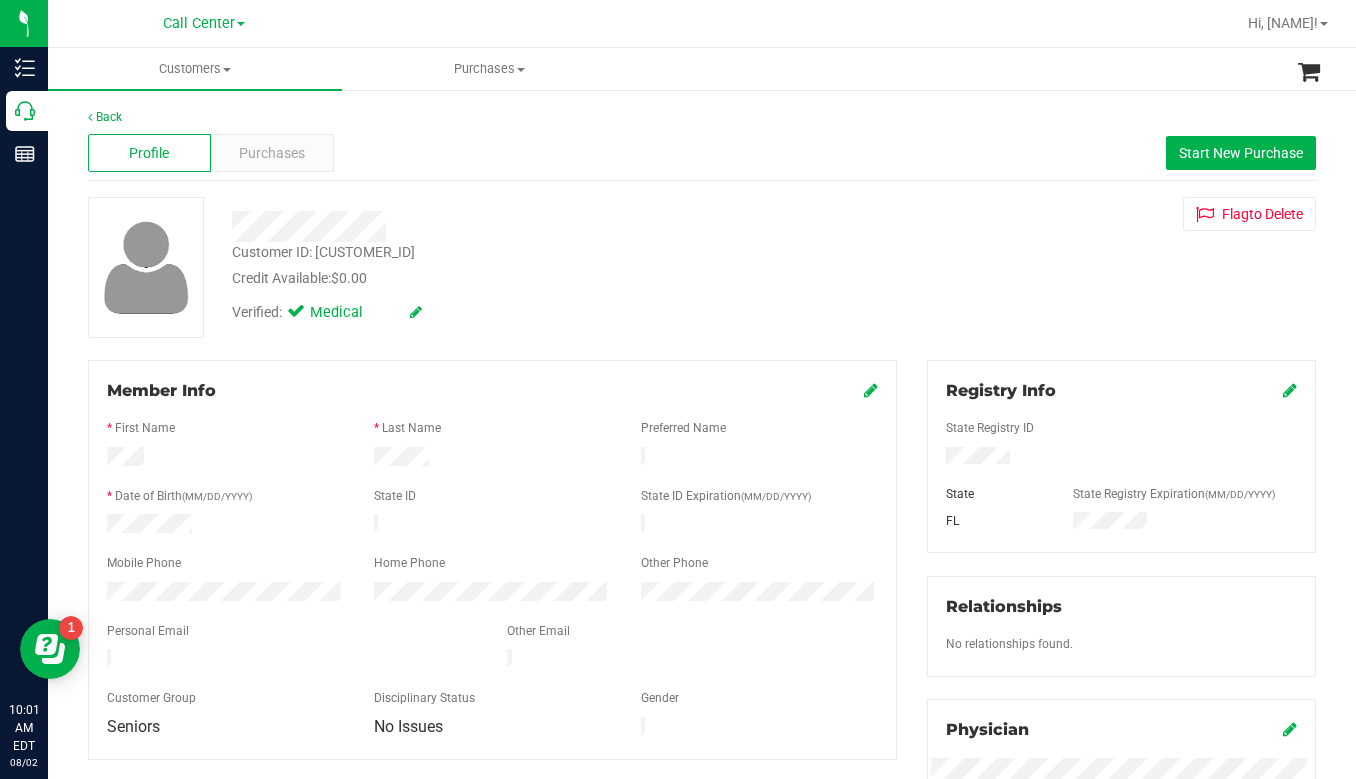 click at bounding box center (531, 226) 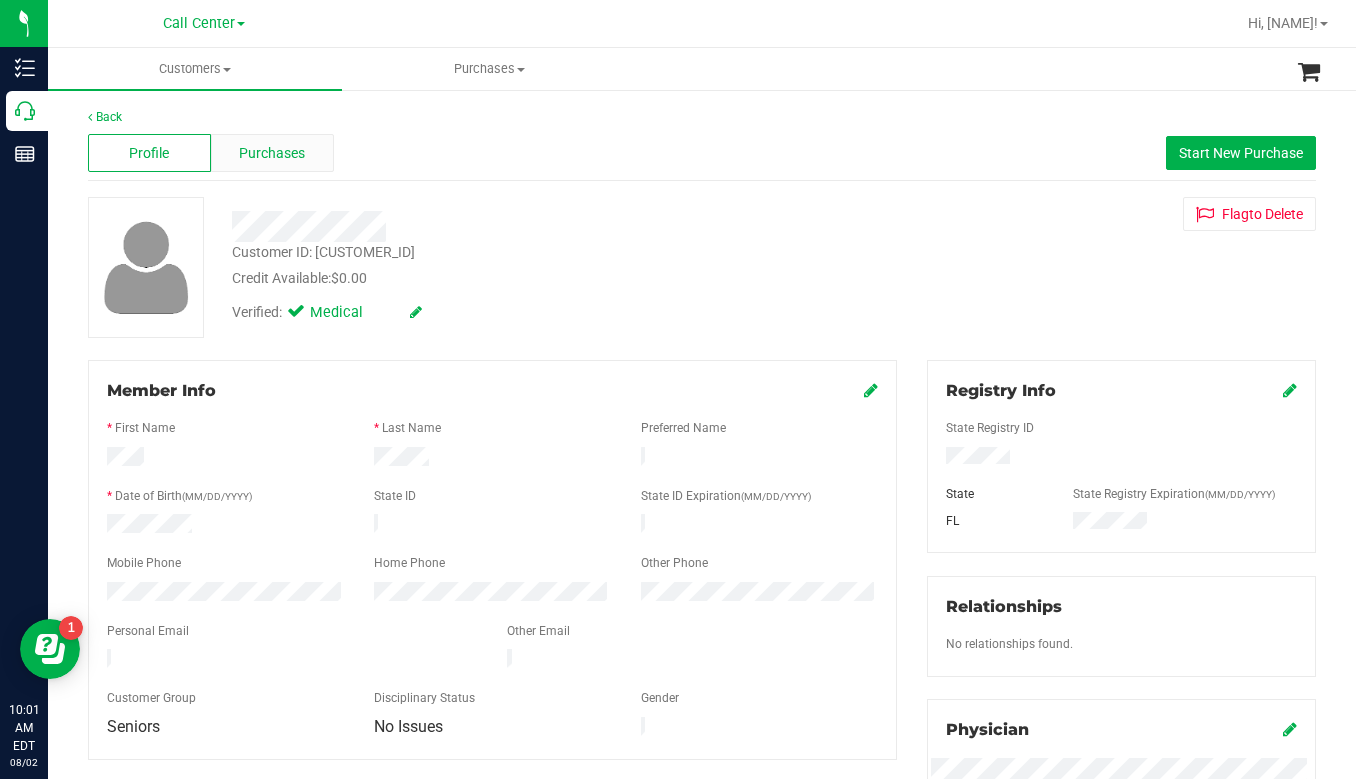 click on "Purchases" at bounding box center (272, 153) 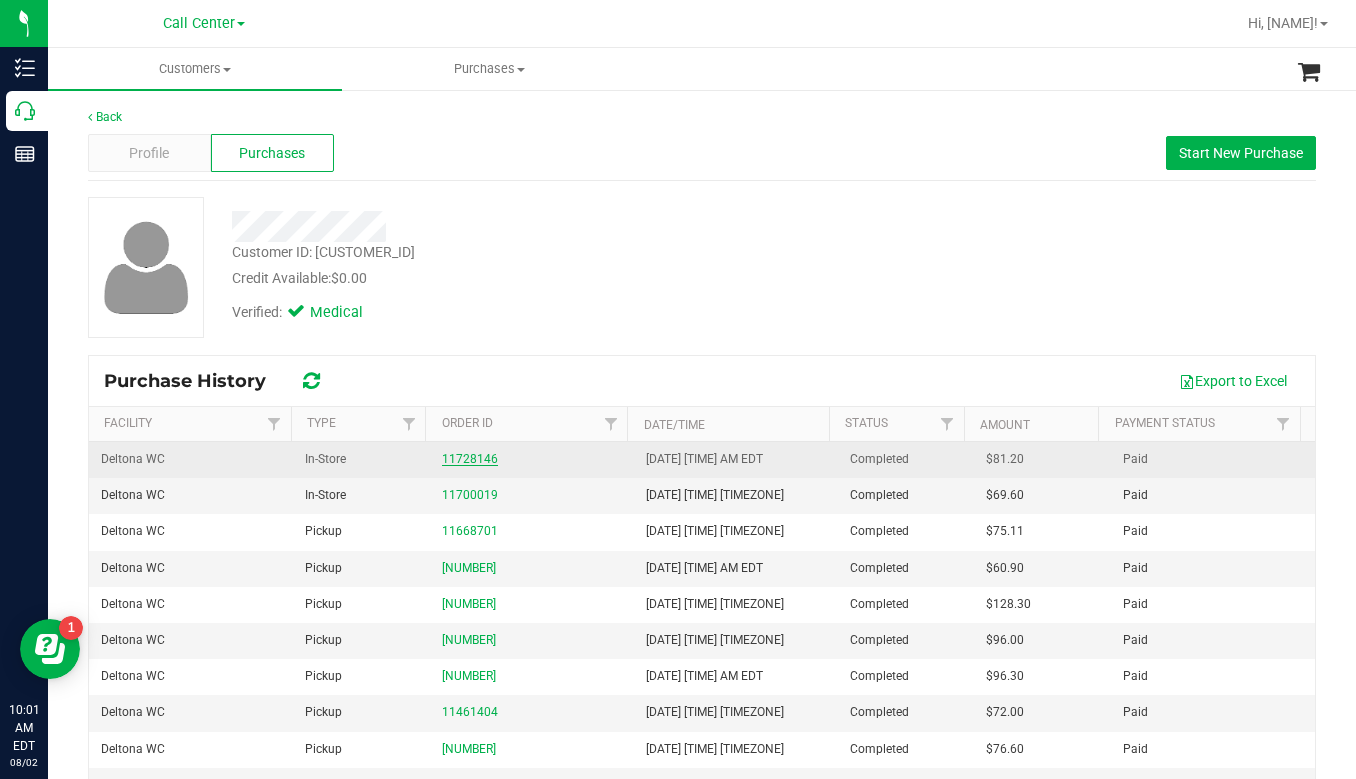 click on "11728146" at bounding box center (470, 459) 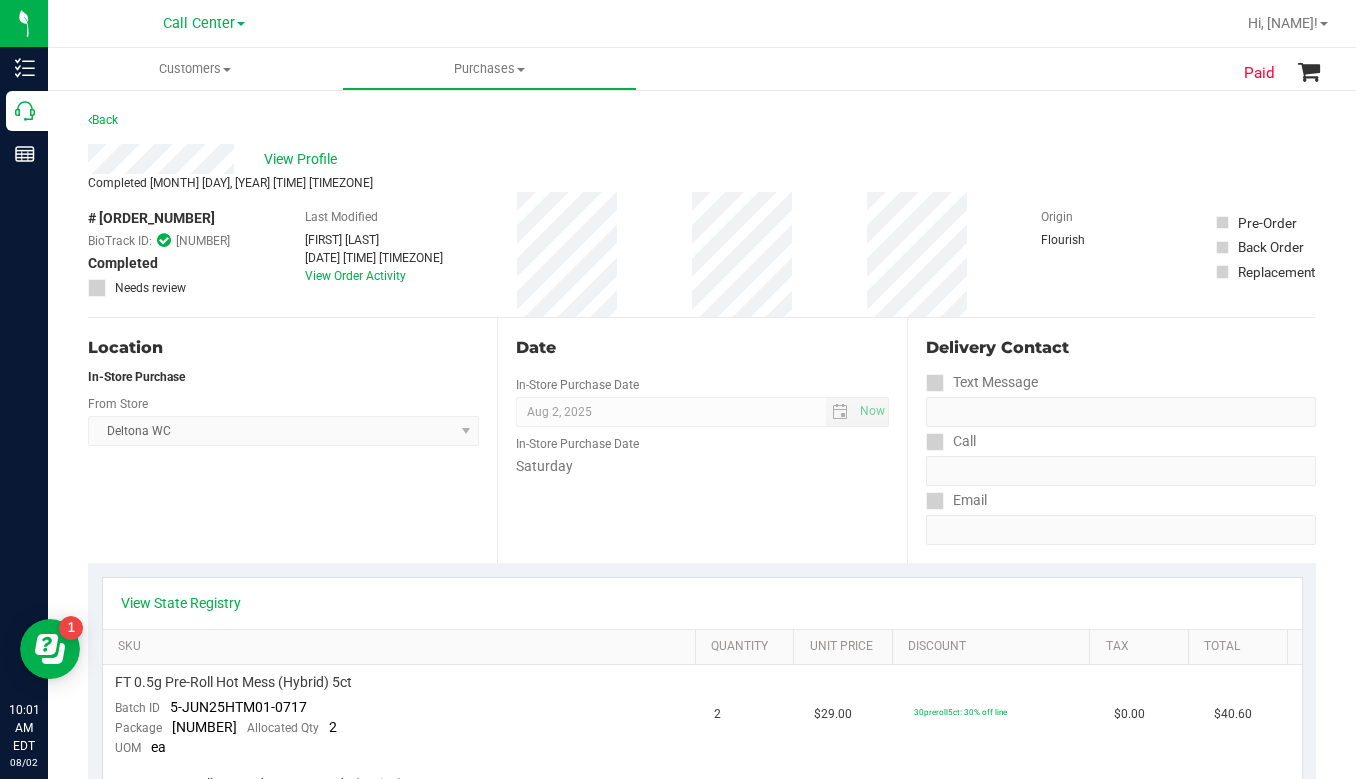 click on "Location
In-Store Purchase
From Store
Deltona WC Select Store Bonita Springs WC Boynton Beach WC Bradenton WC Brandon WC Brooksville WC Call Center Clermont WC Crestview WC Deerfield Beach WC Delray Beach WC Deltona WC Ft Walton Beach WC Ft. Lauderdale WC Ft. Myers WC Gainesville WC Jax Atlantic WC JAX DC REP Jax WC Key West WC Lakeland WC Largo WC Lehigh Acres DC REP Merritt Island WC Miami 72nd WC Miami Beach WC Miami Dadeland WC Miramar DC REP New Port Richey WC North Palm Beach WC North Port WC Ocala WC Orange Park WC Orlando Colonial WC Orlando DC REP Orlando WC Oviedo WC Palm Bay WC Palm Coast WC Panama City WC Pensacola WC Port Orange WC Port St. Lucie WC Sebring WC South Tampa WC St. Pete WC Summerfield WC Tallahassee DC REP Tallahassee WC Tampa DC Testing Tampa Warehouse Tampa WC TX Austin DC TX Plano Retail WPB DC" at bounding box center (292, 440) 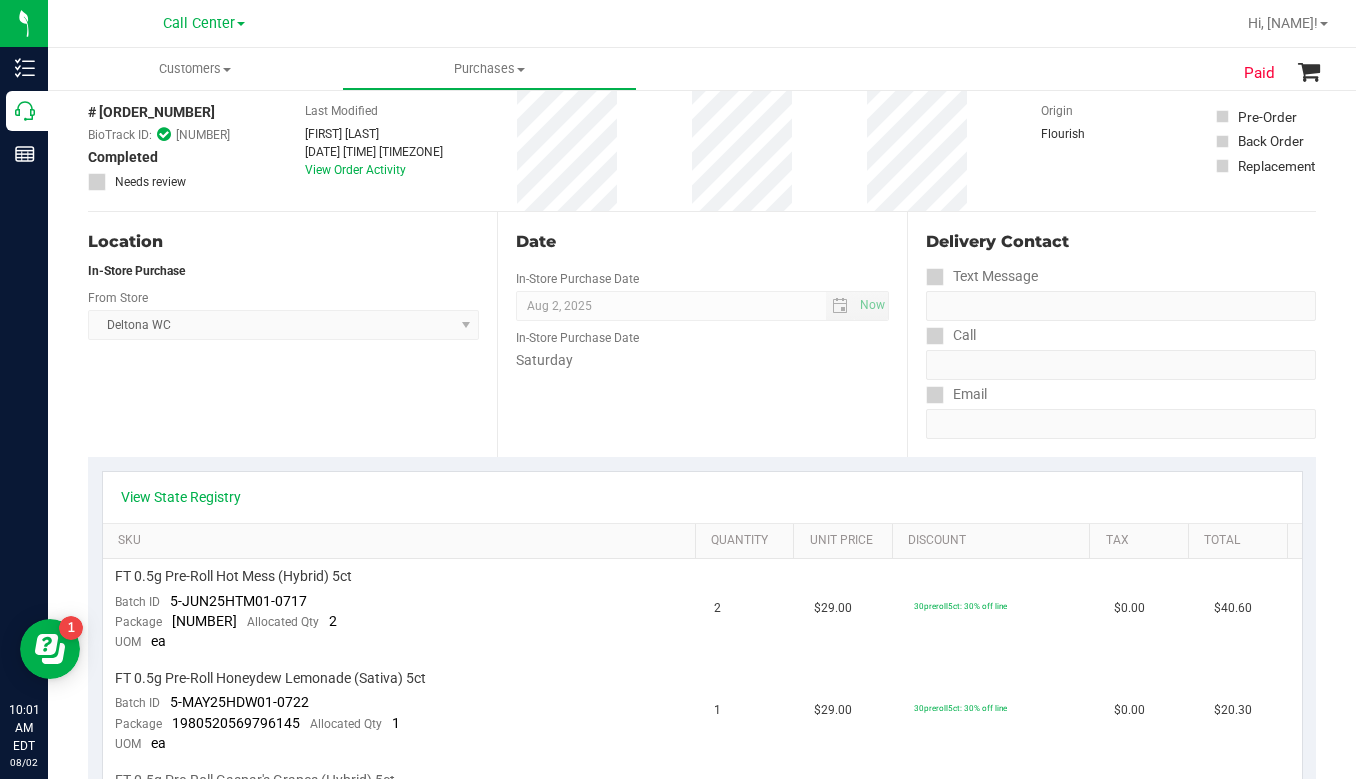 scroll, scrollTop: 100, scrollLeft: 0, axis: vertical 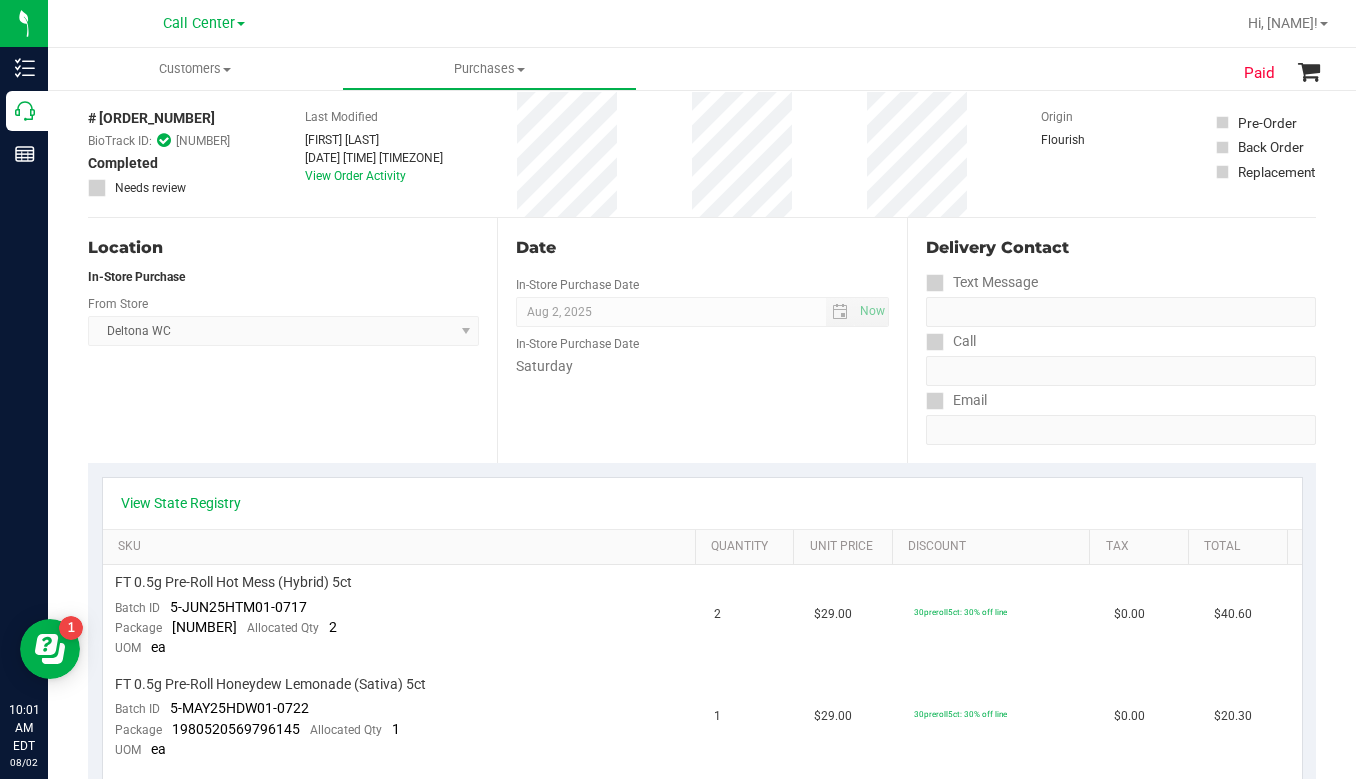 click on "Location
In-Store Purchase
From Store
Deltona WC Select Store Bonita Springs WC Boynton Beach WC Bradenton WC Brandon WC Brooksville WC Call Center Clermont WC Crestview WC Deerfield Beach WC Delray Beach WC Deltona WC Ft Walton Beach WC Ft. Lauderdale WC Ft. Myers WC Gainesville WC Jax Atlantic WC JAX DC REP Jax WC Key West WC Lakeland WC Largo WC Lehigh Acres DC REP Merritt Island WC Miami 72nd WC Miami Beach WC Miami Dadeland WC Miramar DC REP New Port Richey WC North Palm Beach WC North Port WC Ocala WC Orange Park WC Orlando Colonial WC Orlando DC REP Orlando WC Oviedo WC Palm Bay WC Palm Coast WC Panama City WC Pensacola WC Port Orange WC Port St. Lucie WC Sebring WC South Tampa WC St. Pete WC Summerfield WC Tallahassee DC REP Tallahassee WC Tampa DC Testing Tampa Warehouse Tampa WC TX Austin DC TX Plano Retail WPB DC" at bounding box center (292, 340) 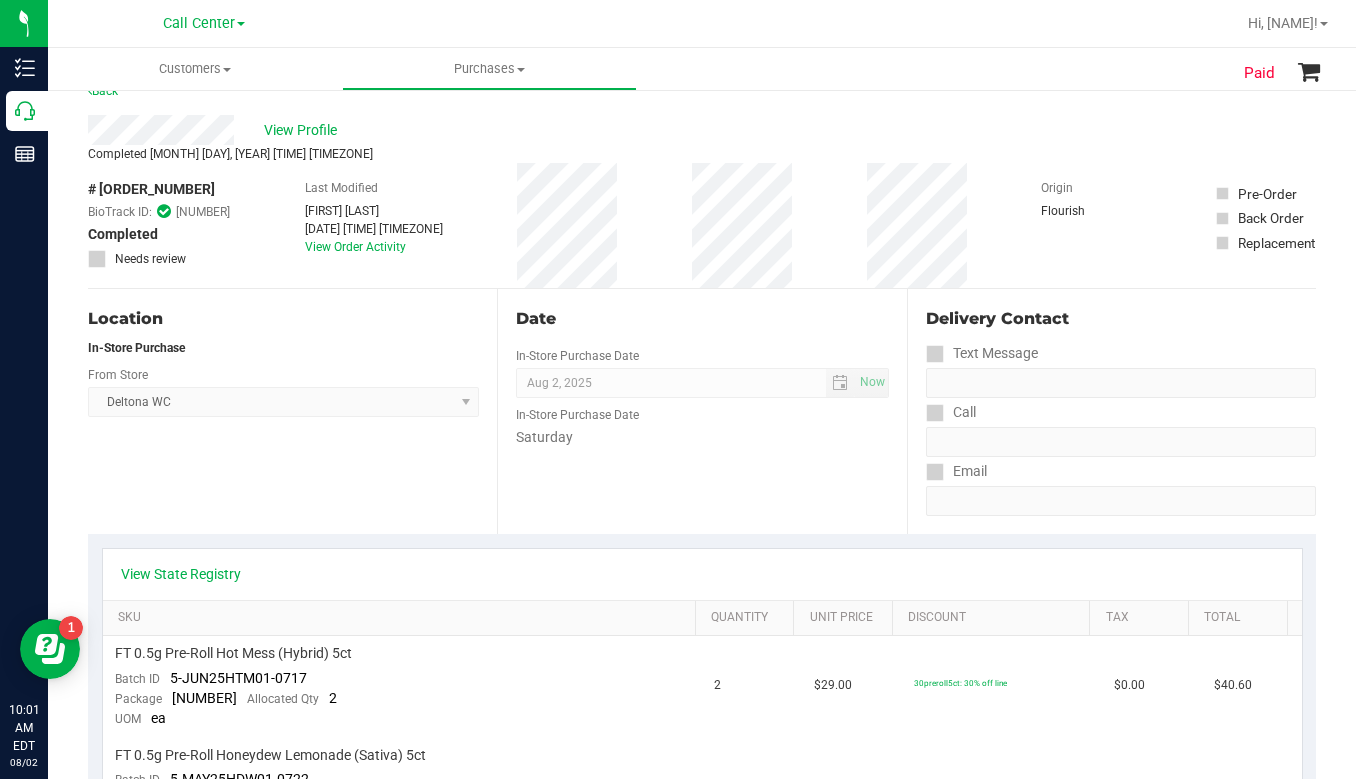 scroll, scrollTop: 0, scrollLeft: 0, axis: both 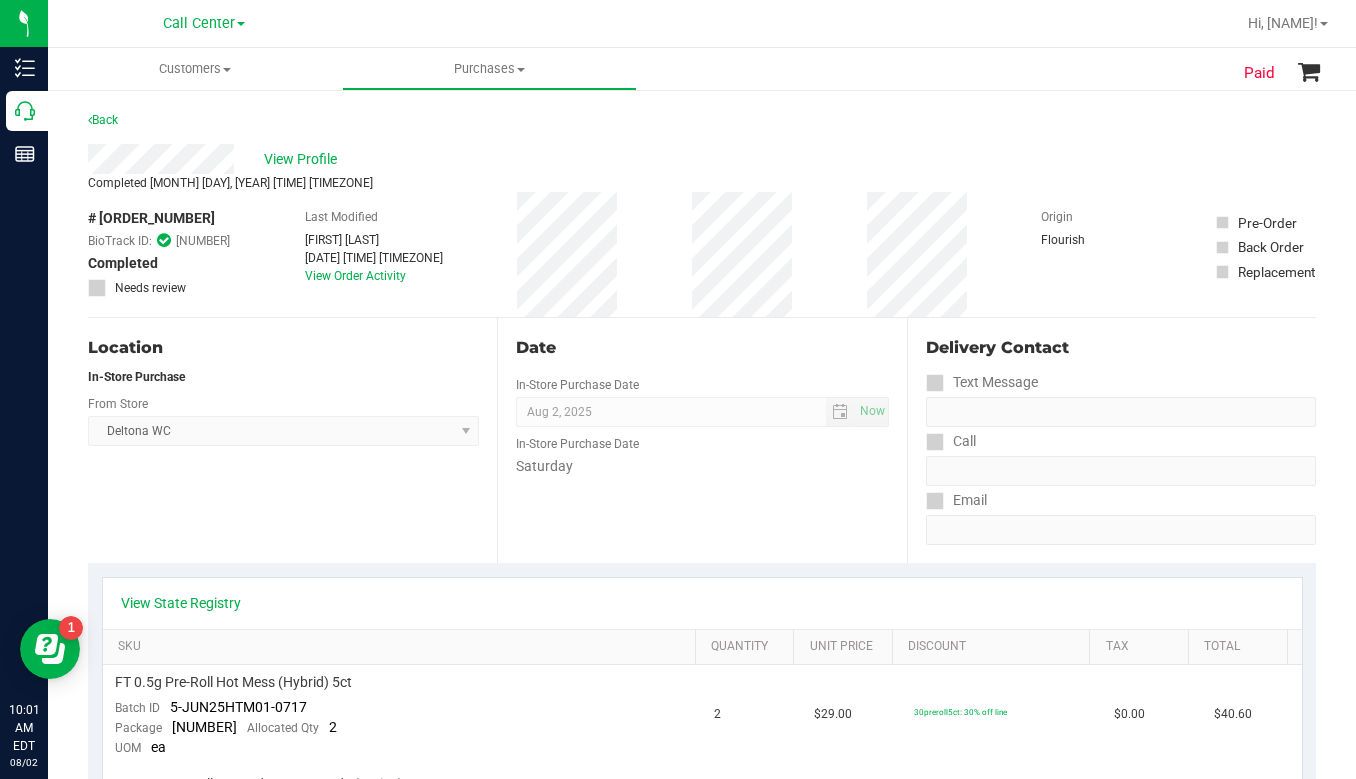 click on "Location
In-Store Purchase
From Store
Deltona WC Select Store Bonita Springs WC Boynton Beach WC Bradenton WC Brandon WC Brooksville WC Call Center Clermont WC Crestview WC Deerfield Beach WC Delray Beach WC Deltona WC Ft Walton Beach WC Ft. Lauderdale WC Ft. Myers WC Gainesville WC Jax Atlantic WC JAX DC REP Jax WC Key West WC Lakeland WC Largo WC Lehigh Acres DC REP Merritt Island WC Miami 72nd WC Miami Beach WC Miami Dadeland WC Miramar DC REP New Port Richey WC North Palm Beach WC North Port WC Ocala WC Orange Park WC Orlando Colonial WC Orlando DC REP Orlando WC Oviedo WC Palm Bay WC Palm Coast WC Panama City WC Pensacola WC Port Orange WC Port St. Lucie WC Sebring WC South Tampa WC St. Pete WC Summerfield WC Tallahassee DC REP Tallahassee WC Tampa DC Testing Tampa Warehouse Tampa WC TX Austin DC TX Plano Retail WPB DC" at bounding box center [292, 440] 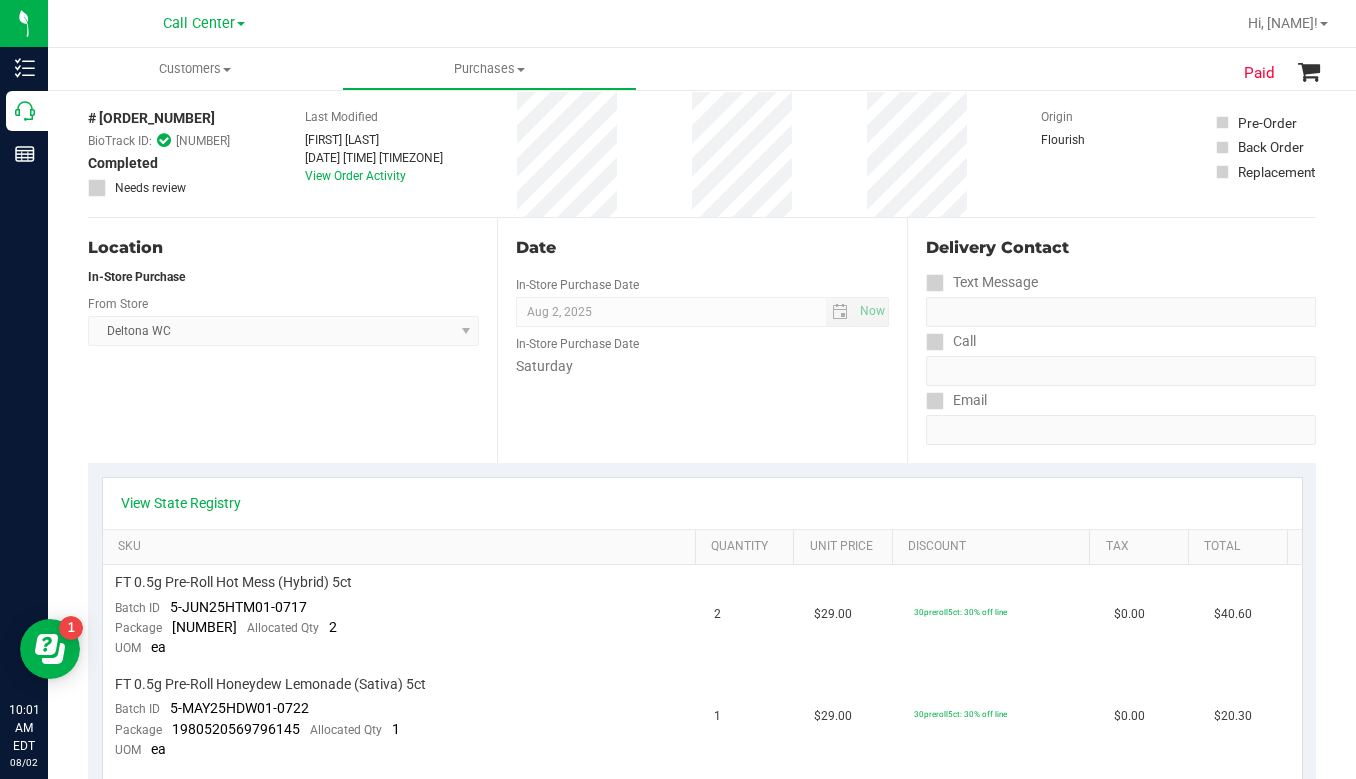 scroll, scrollTop: 0, scrollLeft: 0, axis: both 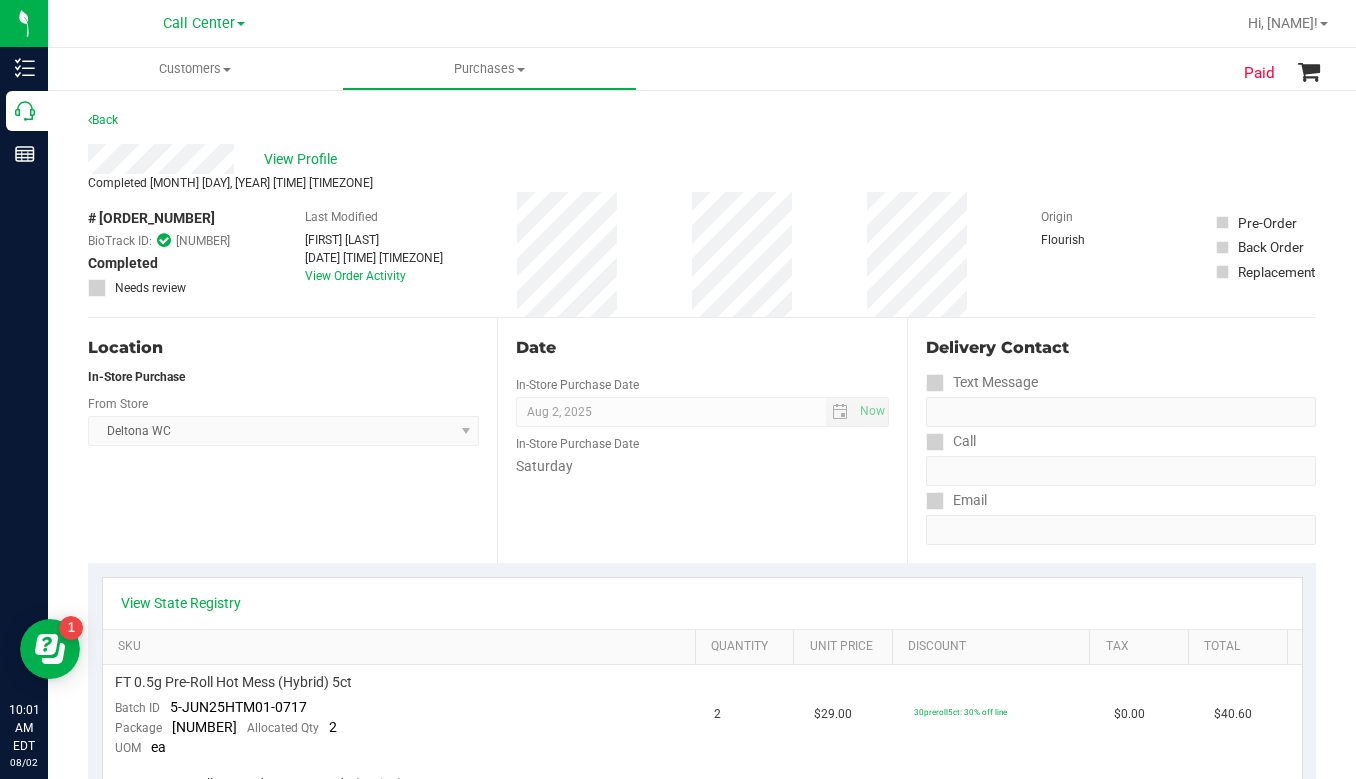 click on "Location
In-Store Purchase
From Store
Deltona WC Select Store Bonita Springs WC Boynton Beach WC Bradenton WC Brandon WC Brooksville WC Call Center Clermont WC Crestview WC Deerfield Beach WC Delray Beach WC Deltona WC Ft Walton Beach WC Ft. Lauderdale WC Ft. Myers WC Gainesville WC Jax Atlantic WC JAX DC REP Jax WC Key West WC Lakeland WC Largo WC Lehigh Acres DC REP Merritt Island WC Miami 72nd WC Miami Beach WC Miami Dadeland WC Miramar DC REP New Port Richey WC North Palm Beach WC North Port WC Ocala WC Orange Park WC Orlando Colonial WC Orlando DC REP Orlando WC Oviedo WC Palm Bay WC Palm Coast WC Panama City WC Pensacola WC Port Orange WC Port St. Lucie WC Sebring WC South Tampa WC St. Pete WC Summerfield WC Tallahassee DC REP Tallahassee WC Tampa DC Testing Tampa Warehouse Tampa WC TX Austin DC TX Plano Retail WPB DC" at bounding box center [292, 440] 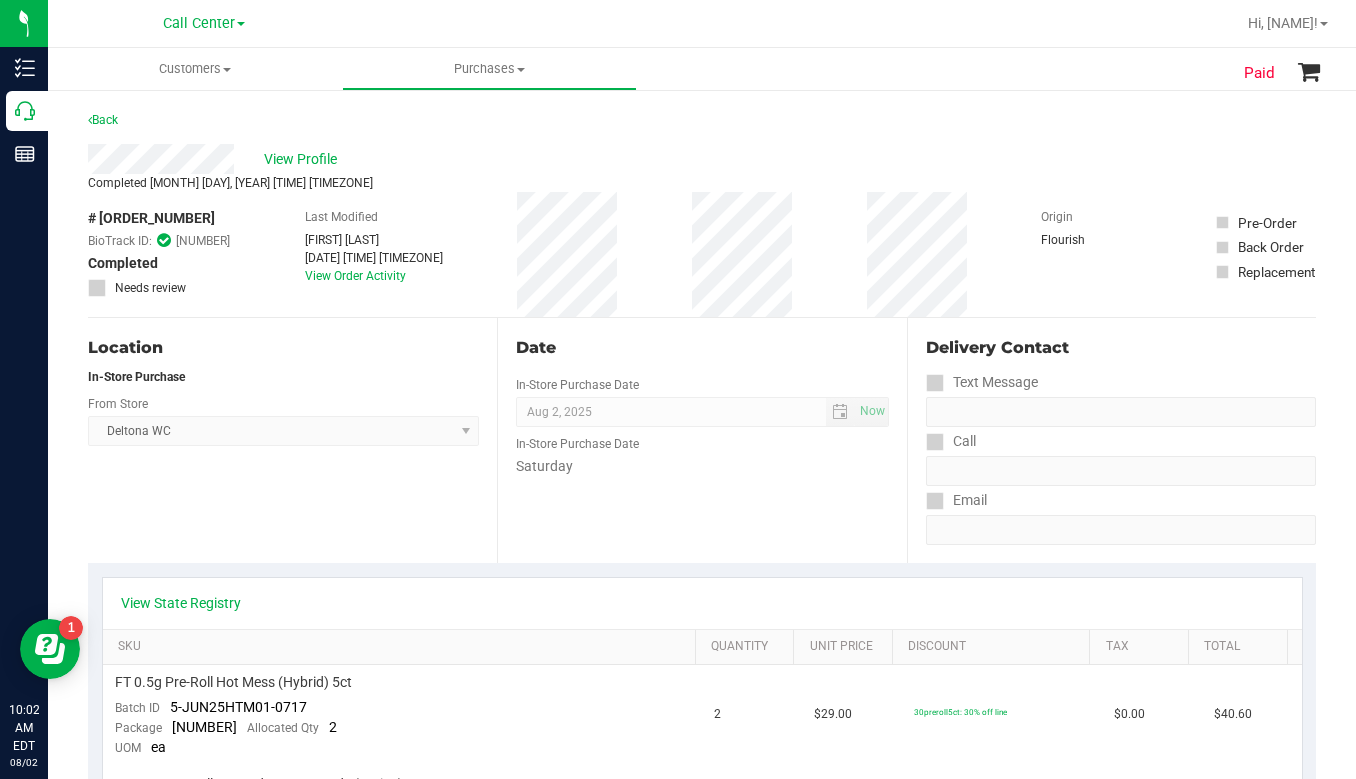 click on "Location
In-Store Purchase
From Store
Deltona WC Select Store Bonita Springs WC Boynton Beach WC Bradenton WC Brandon WC Brooksville WC Call Center Clermont WC Crestview WC Deerfield Beach WC Delray Beach WC Deltona WC Ft Walton Beach WC Ft. Lauderdale WC Ft. Myers WC Gainesville WC Jax Atlantic WC JAX DC REP Jax WC Key West WC Lakeland WC Largo WC Lehigh Acres DC REP Merritt Island WC Miami 72nd WC Miami Beach WC Miami Dadeland WC Miramar DC REP New Port Richey WC North Palm Beach WC North Port WC Ocala WC Orange Park WC Orlando Colonial WC Orlando DC REP Orlando WC Oviedo WC Palm Bay WC Palm Coast WC Panama City WC Pensacola WC Port Orange WC Port St. Lucie WC Sebring WC South Tampa WC St. Pete WC Summerfield WC Tallahassee DC REP Tallahassee WC Tampa DC Testing Tampa Warehouse Tampa WC TX Austin DC TX Plano Retail WPB DC" at bounding box center [292, 440] 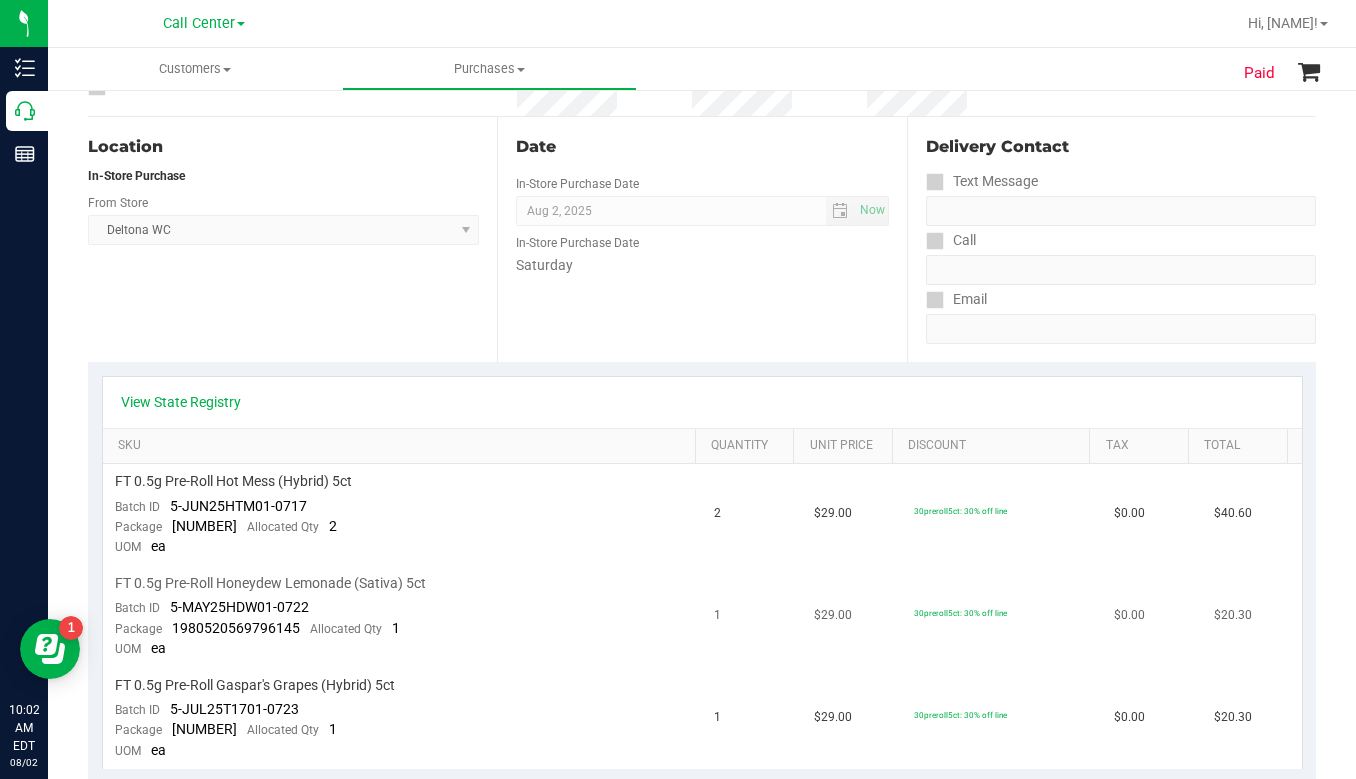 scroll, scrollTop: 200, scrollLeft: 0, axis: vertical 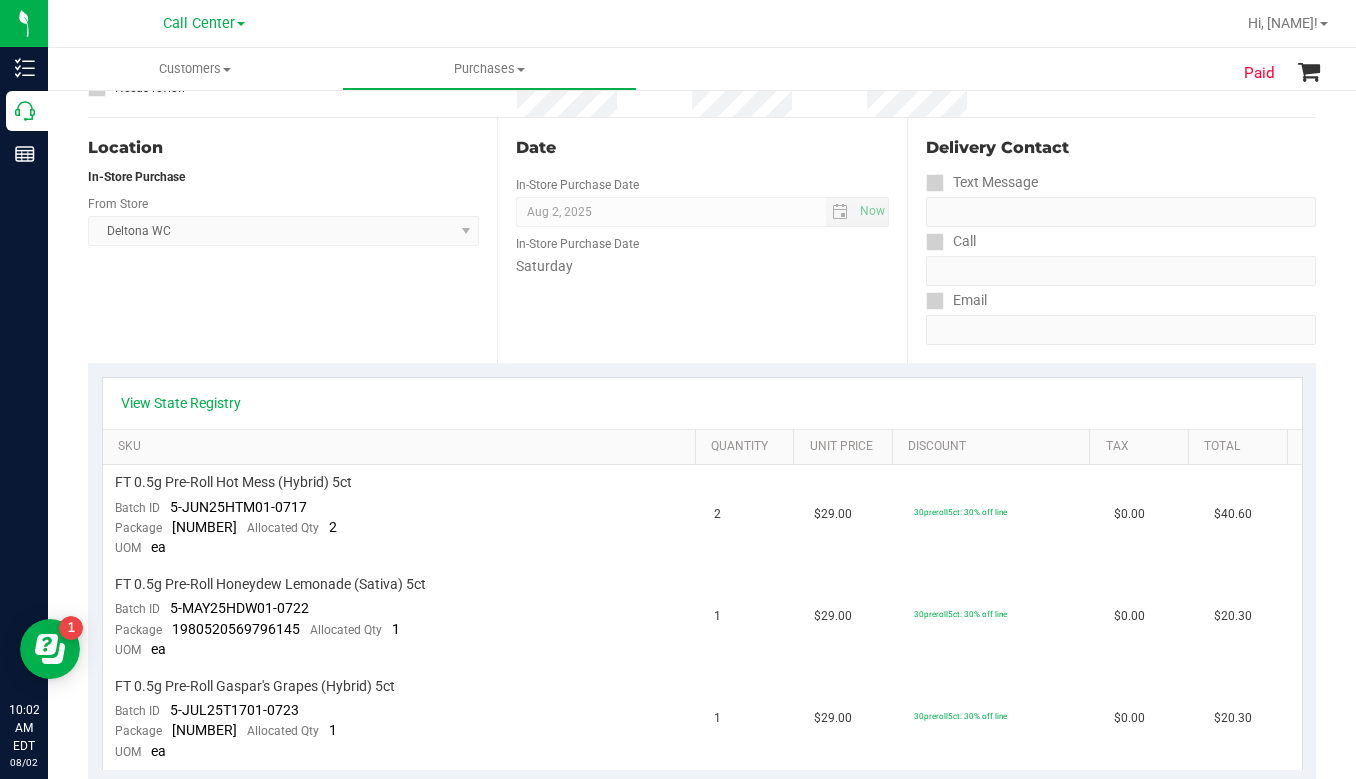 click on "Location
In-Store Purchase
From Store
Deltona WC Select Store Bonita Springs WC Boynton Beach WC Bradenton WC Brandon WC Brooksville WC Call Center Clermont WC Crestview WC Deerfield Beach WC Delray Beach WC Deltona WC Ft Walton Beach WC Ft. Lauderdale WC Ft. Myers WC Gainesville WC Jax Atlantic WC JAX DC REP Jax WC Key West WC Lakeland WC Largo WC Lehigh Acres DC REP Merritt Island WC Miami 72nd WC Miami Beach WC Miami Dadeland WC Miramar DC REP New Port Richey WC North Palm Beach WC North Port WC Ocala WC Orange Park WC Orlando Colonial WC Orlando DC REP Orlando WC Oviedo WC Palm Bay WC Palm Coast WC Panama City WC Pensacola WC Port Orange WC Port St. Lucie WC Sebring WC South Tampa WC St. Pete WC Summerfield WC Tallahassee DC REP Tallahassee WC Tampa DC Testing Tampa Warehouse Tampa WC TX Austin DC TX Plano Retail WPB DC" at bounding box center (292, 240) 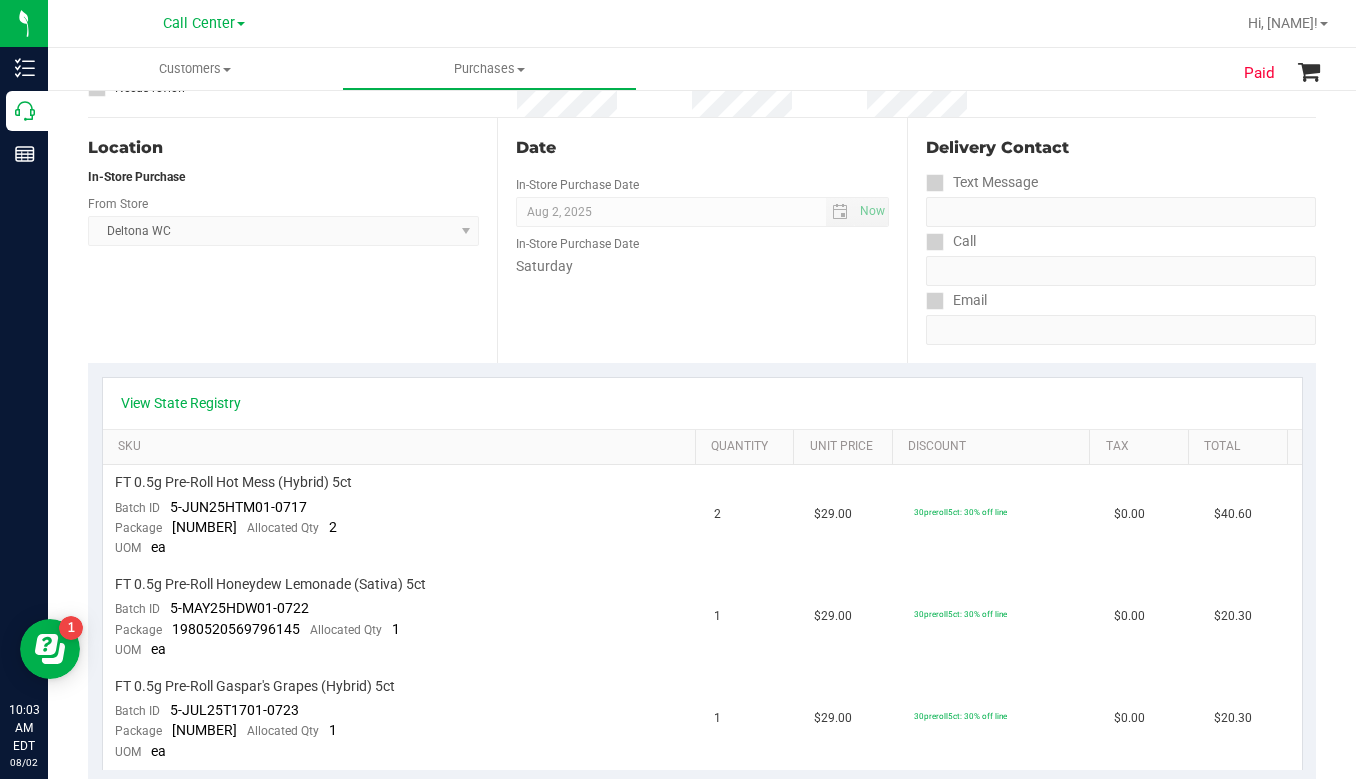 click on "View State Registry
SKU Quantity Unit Price Discount Tax Total
FT 0.5g Pre-Roll Hot Mess (Hybrid) 5ct
Batch ID
5-JUN25HTM01-0717
Package
0725378324978859
Allocated Qty
2
UOM
ea
2
$29.00
30preroll5ct:
30%
off
line
$0.00
$40.60
Batch ID 1 ea" at bounding box center [702, 573] 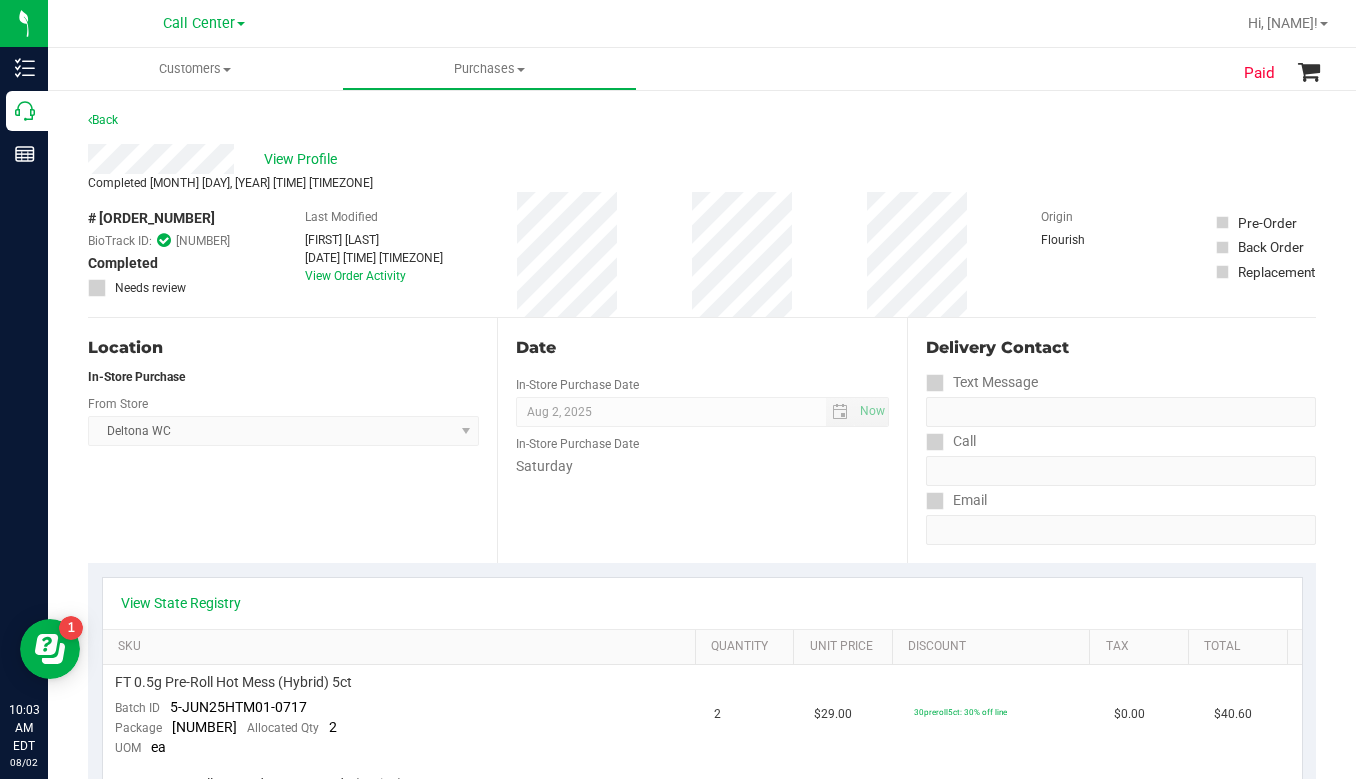 click on "Location
In-Store Purchase
From Store
Deltona WC Select Store Bonita Springs WC Boynton Beach WC Bradenton WC Brandon WC Brooksville WC Call Center Clermont WC Crestview WC Deerfield Beach WC Delray Beach WC Deltona WC Ft Walton Beach WC Ft. Lauderdale WC Ft. Myers WC Gainesville WC Jax Atlantic WC JAX DC REP Jax WC Key West WC Lakeland WC Largo WC Lehigh Acres DC REP Merritt Island WC Miami 72nd WC Miami Beach WC Miami Dadeland WC Miramar DC REP New Port Richey WC North Palm Beach WC North Port WC Ocala WC Orange Park WC Orlando Colonial WC Orlando DC REP Orlando WC Oviedo WC Palm Bay WC Palm Coast WC Panama City WC Pensacola WC Port Orange WC Port St. Lucie WC Sebring WC South Tampa WC St. Pete WC Summerfield WC Tallahassee DC REP Tallahassee WC Tampa DC Testing Tampa Warehouse Tampa WC TX Austin DC TX Plano Retail WPB DC" at bounding box center (292, 440) 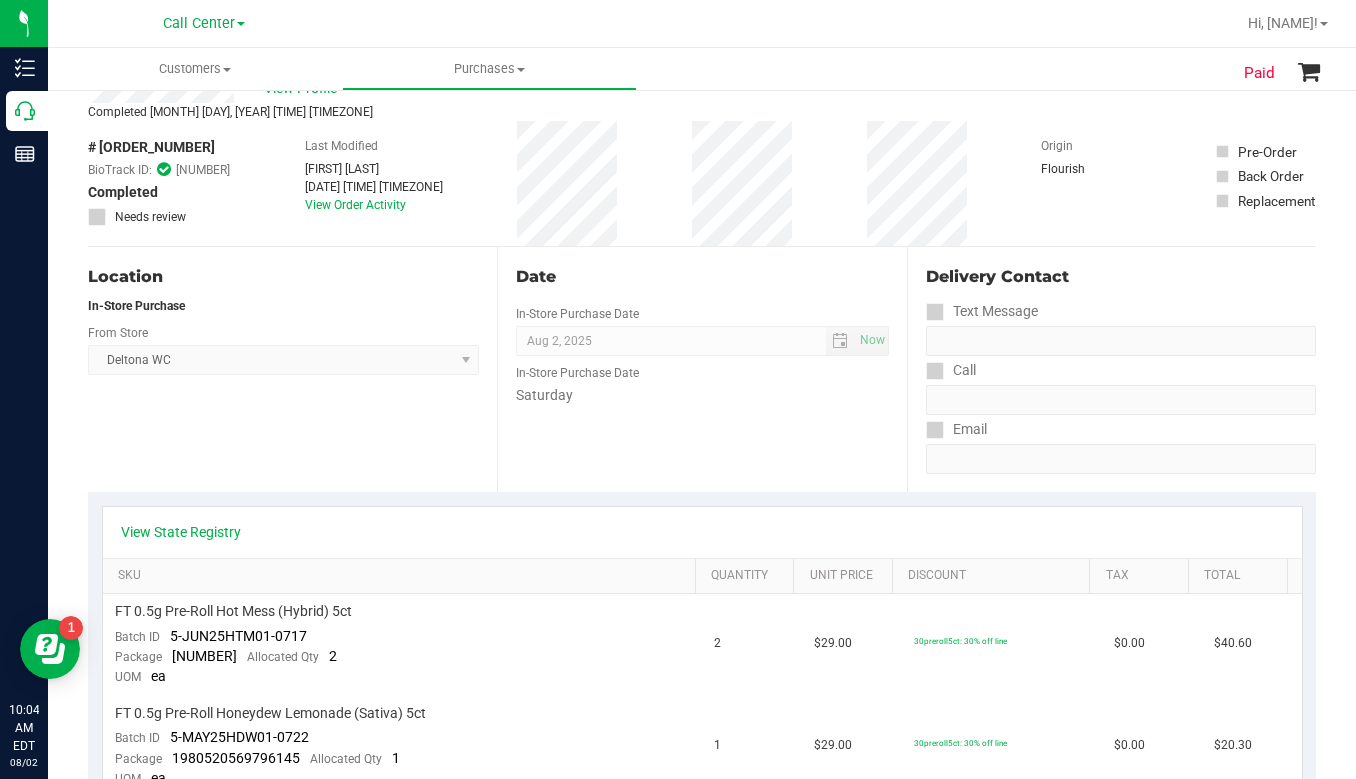 scroll, scrollTop: 0, scrollLeft: 0, axis: both 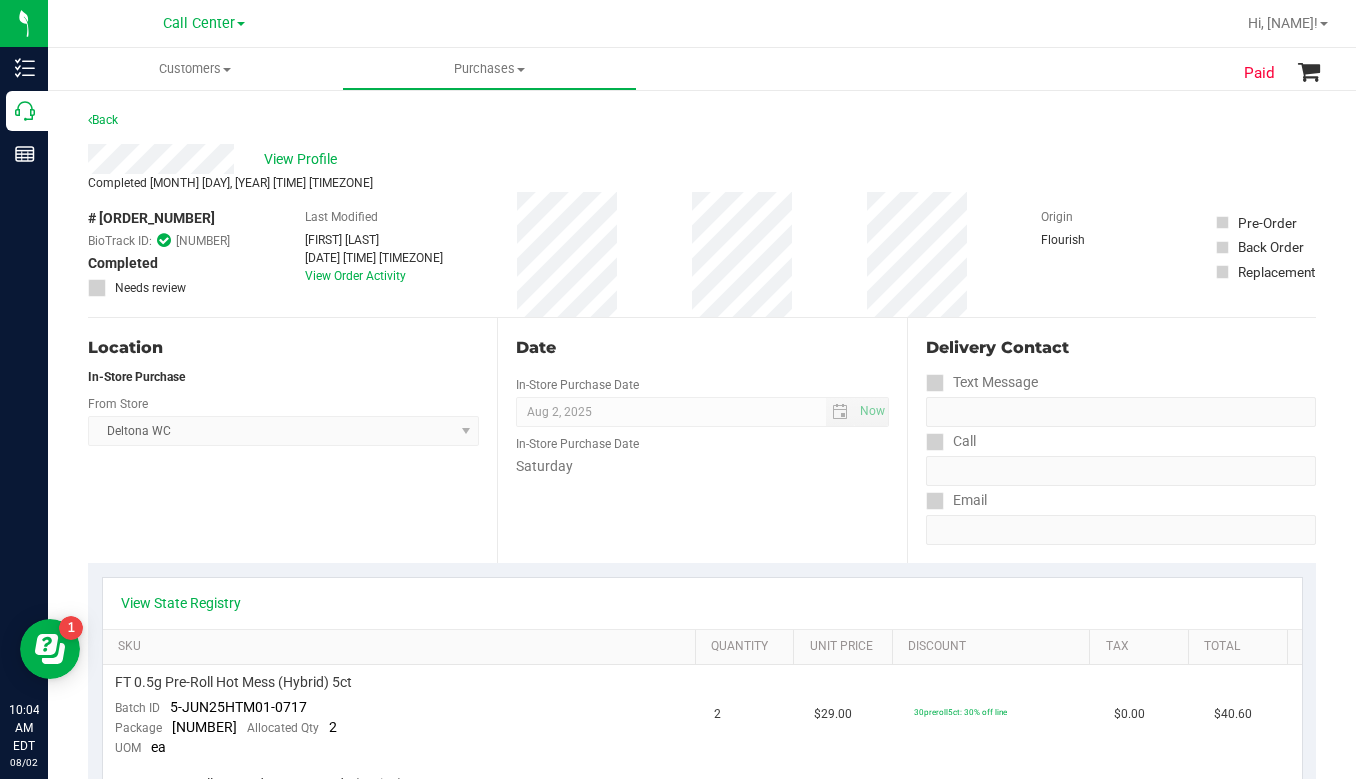 click on "Location
In-Store Purchase
From Store
Deltona WC Select Store Bonita Springs WC Boynton Beach WC Bradenton WC Brandon WC Brooksville WC Call Center Clermont WC Crestview WC Deerfield Beach WC Delray Beach WC Deltona WC Ft Walton Beach WC Ft. Lauderdale WC Ft. Myers WC Gainesville WC Jax Atlantic WC JAX DC REP Jax WC Key West WC Lakeland WC Largo WC Lehigh Acres DC REP Merritt Island WC Miami 72nd WC Miami Beach WC Miami Dadeland WC Miramar DC REP New Port Richey WC North Palm Beach WC North Port WC Ocala WC Orange Park WC Orlando Colonial WC Orlando DC REP Orlando WC Oviedo WC Palm Bay WC Palm Coast WC Panama City WC Pensacola WC Port Orange WC Port St. Lucie WC Sebring WC South Tampa WC St. Pete WC Summerfield WC Tallahassee DC REP Tallahassee WC Tampa DC Testing Tampa Warehouse Tampa WC TX Austin DC TX Plano Retail WPB DC" at bounding box center [292, 440] 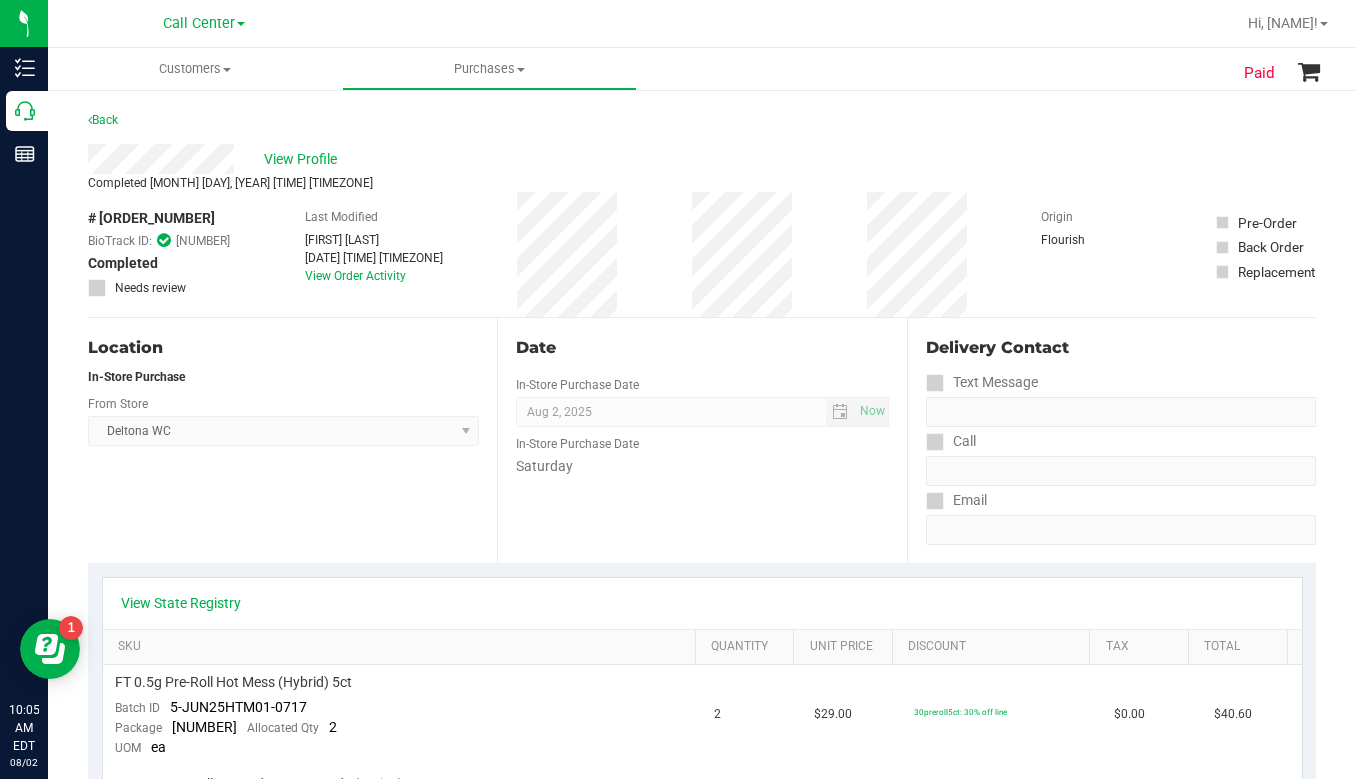 click on "View Profile" at bounding box center [702, 159] 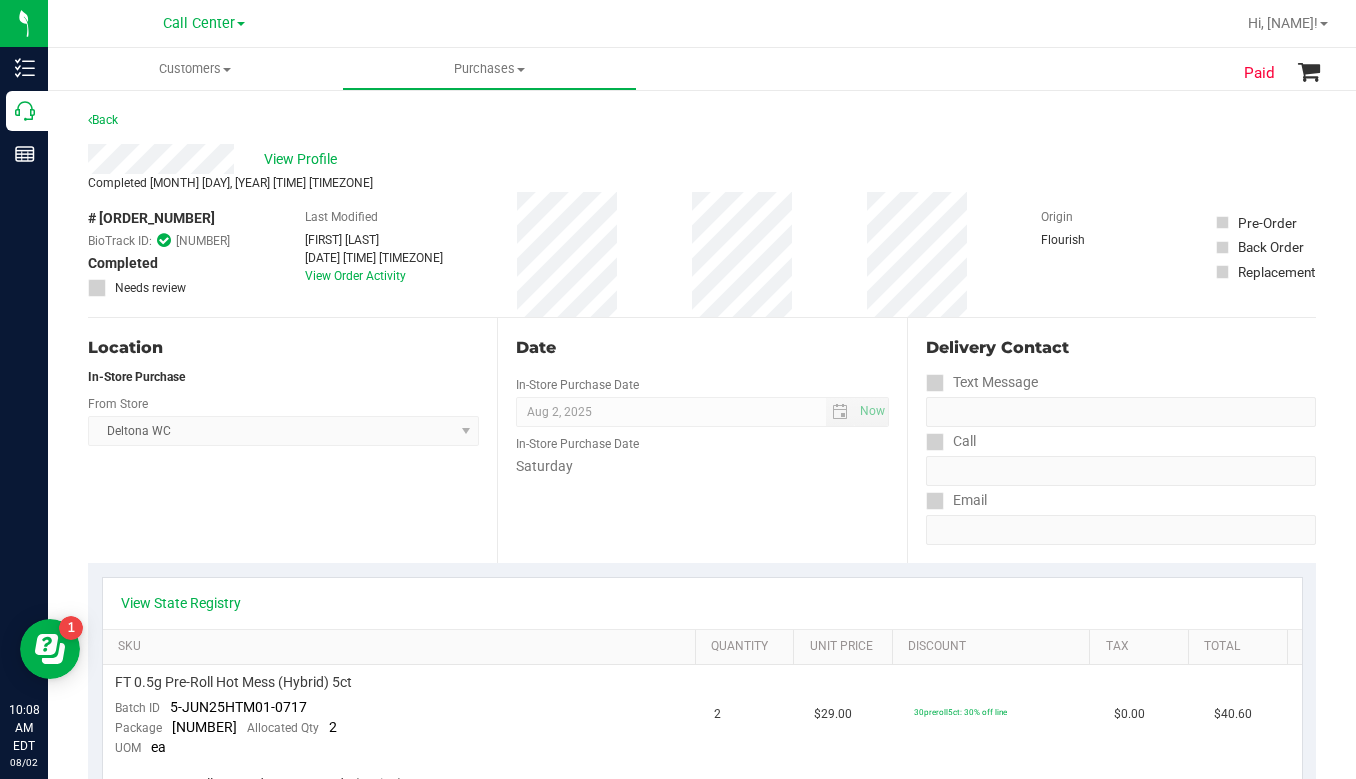 click on "View Profile" at bounding box center (702, 159) 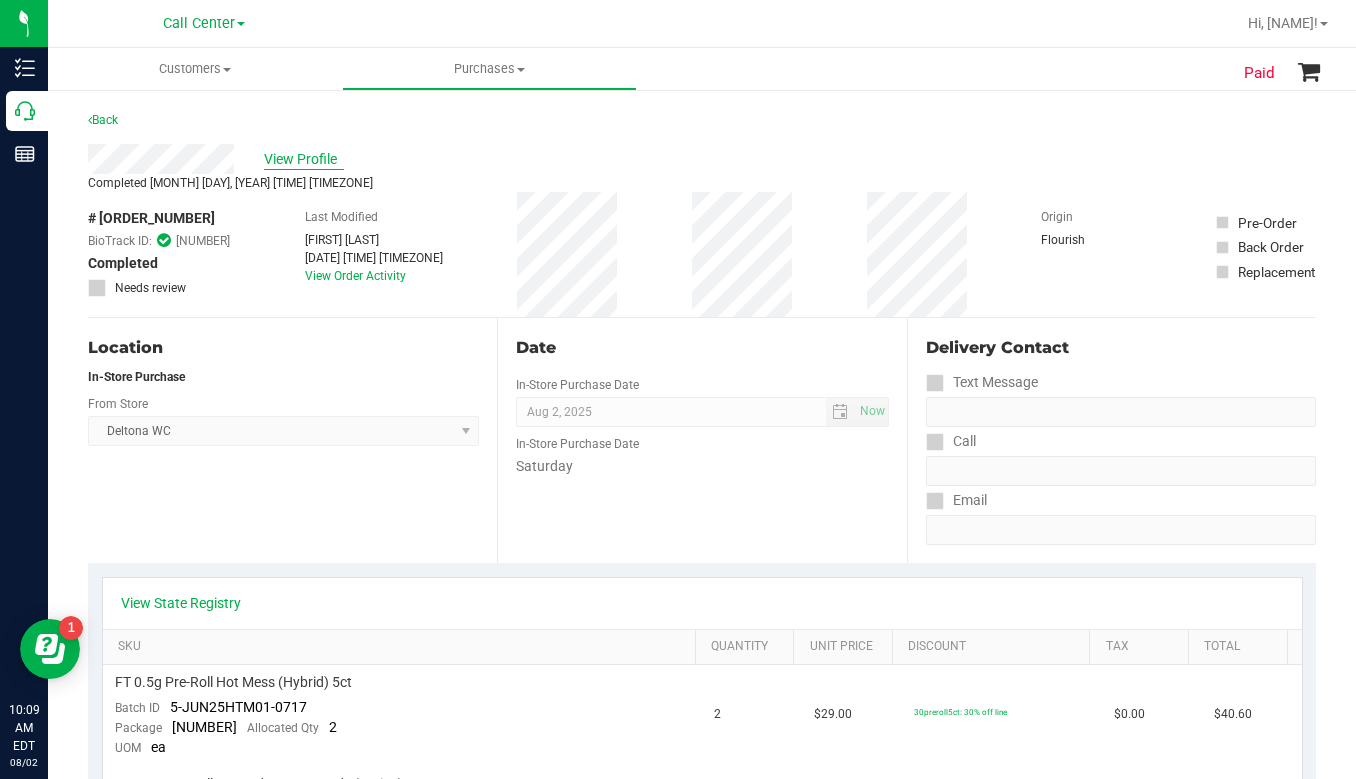 click on "View Profile" at bounding box center [304, 159] 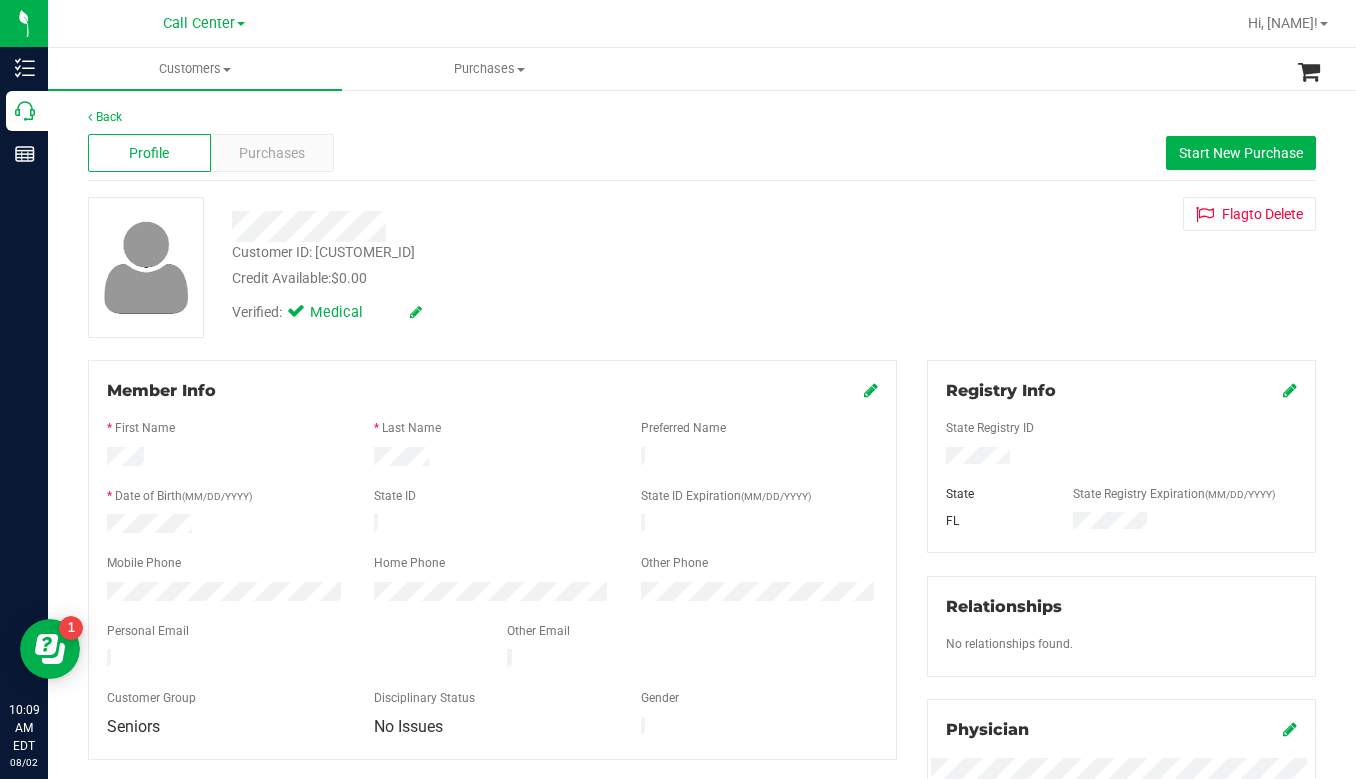 click on "Verified:
Medical" at bounding box center [531, 311] 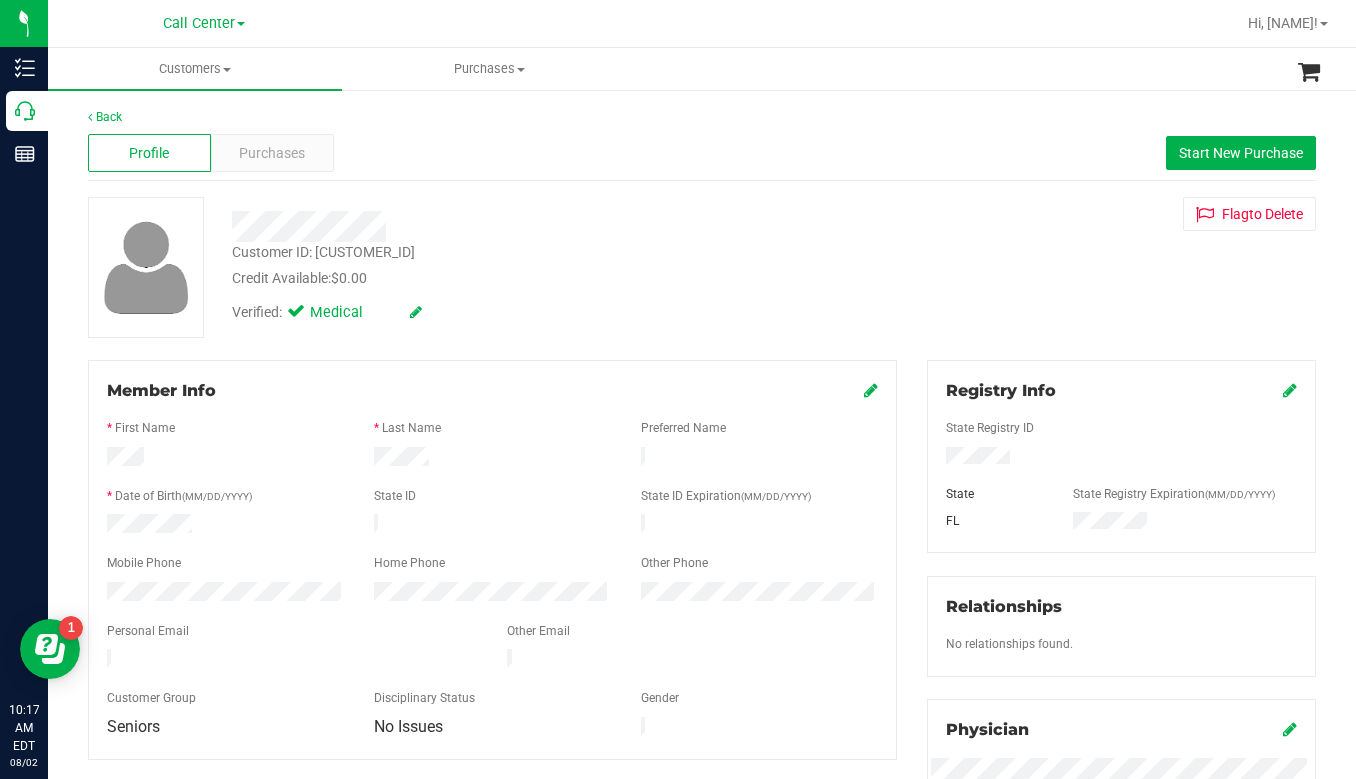 click on "Relationships" 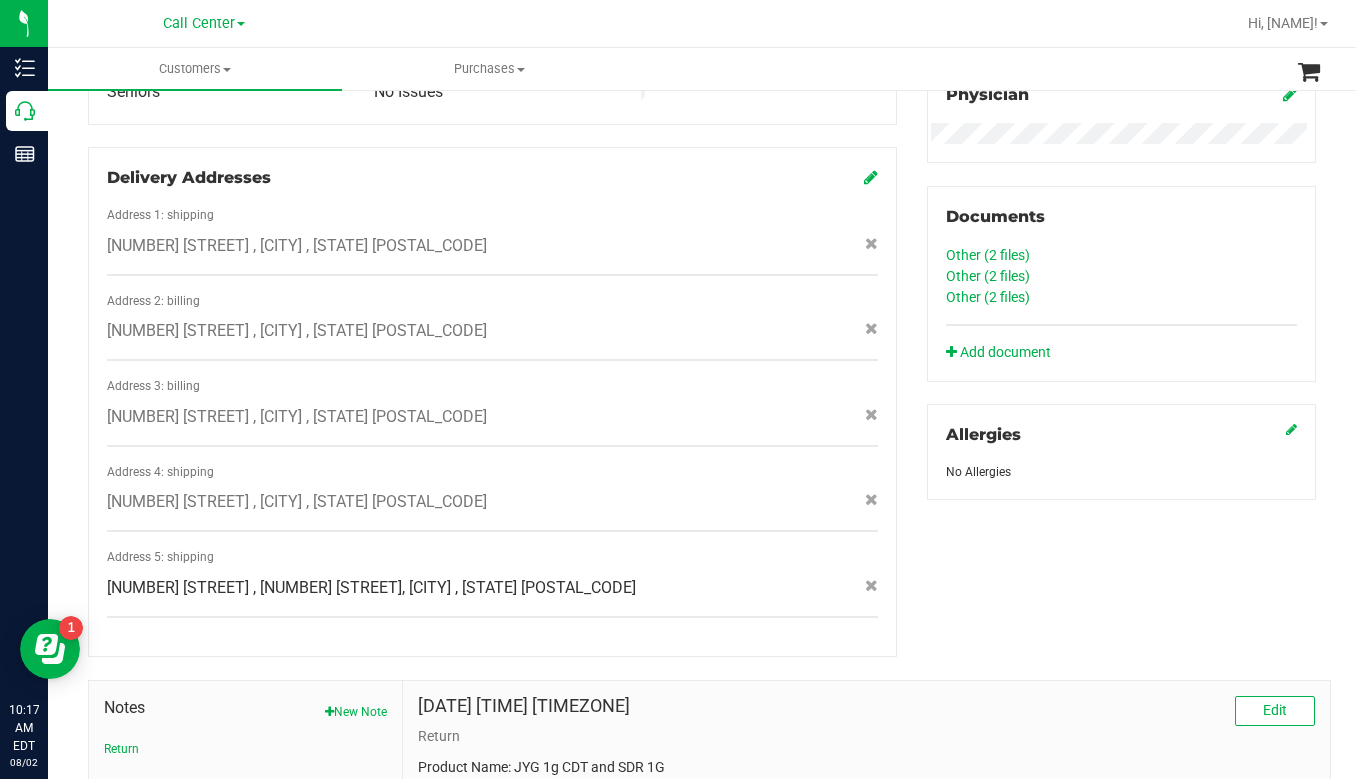 scroll, scrollTop: 851, scrollLeft: 0, axis: vertical 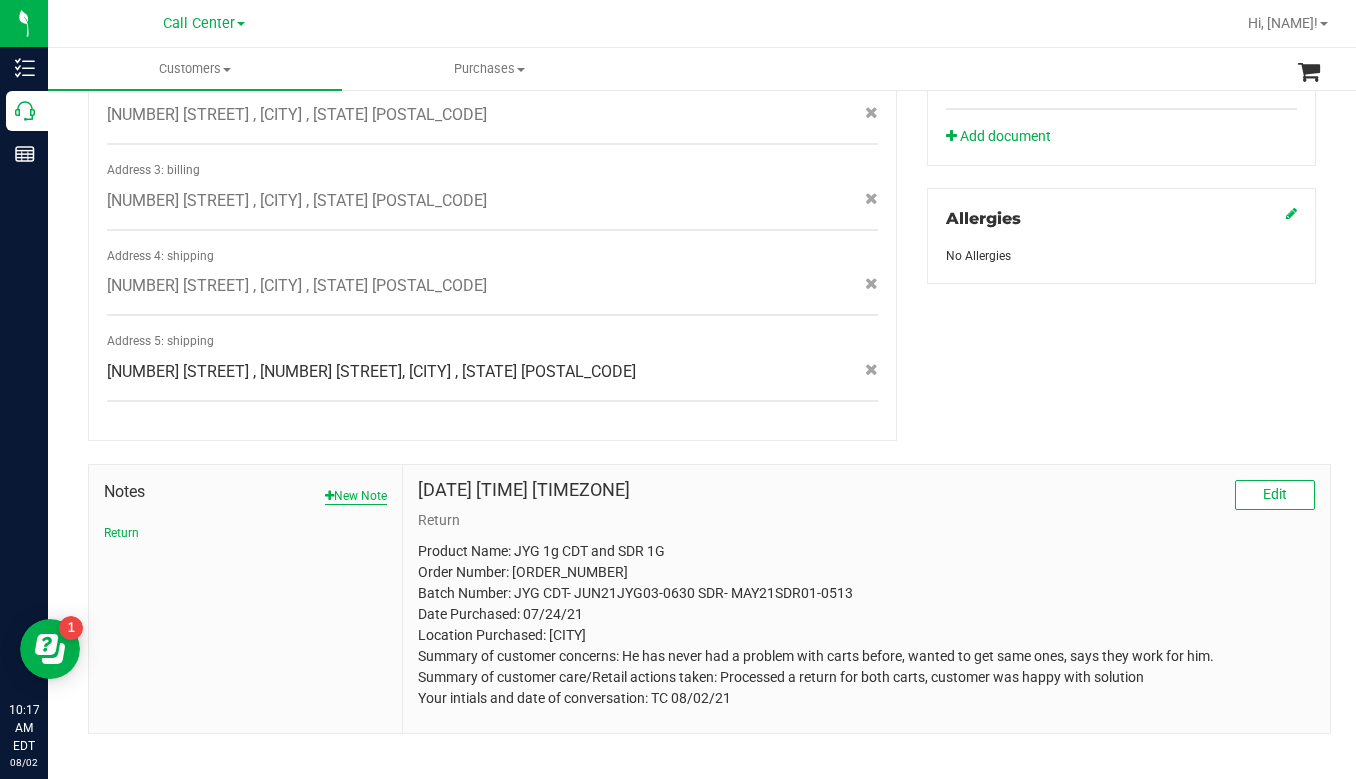 click on "New Note" at bounding box center (356, 496) 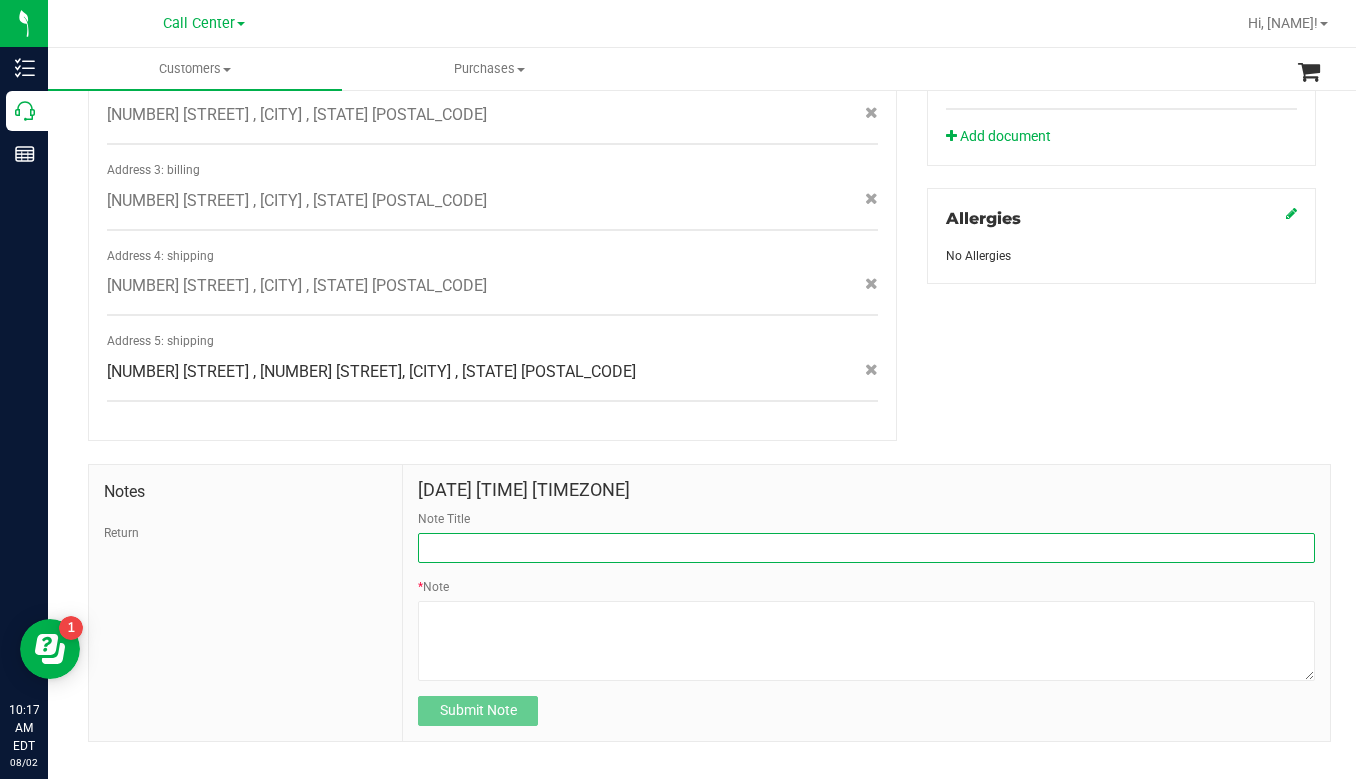 click on "Note Title" at bounding box center (866, 548) 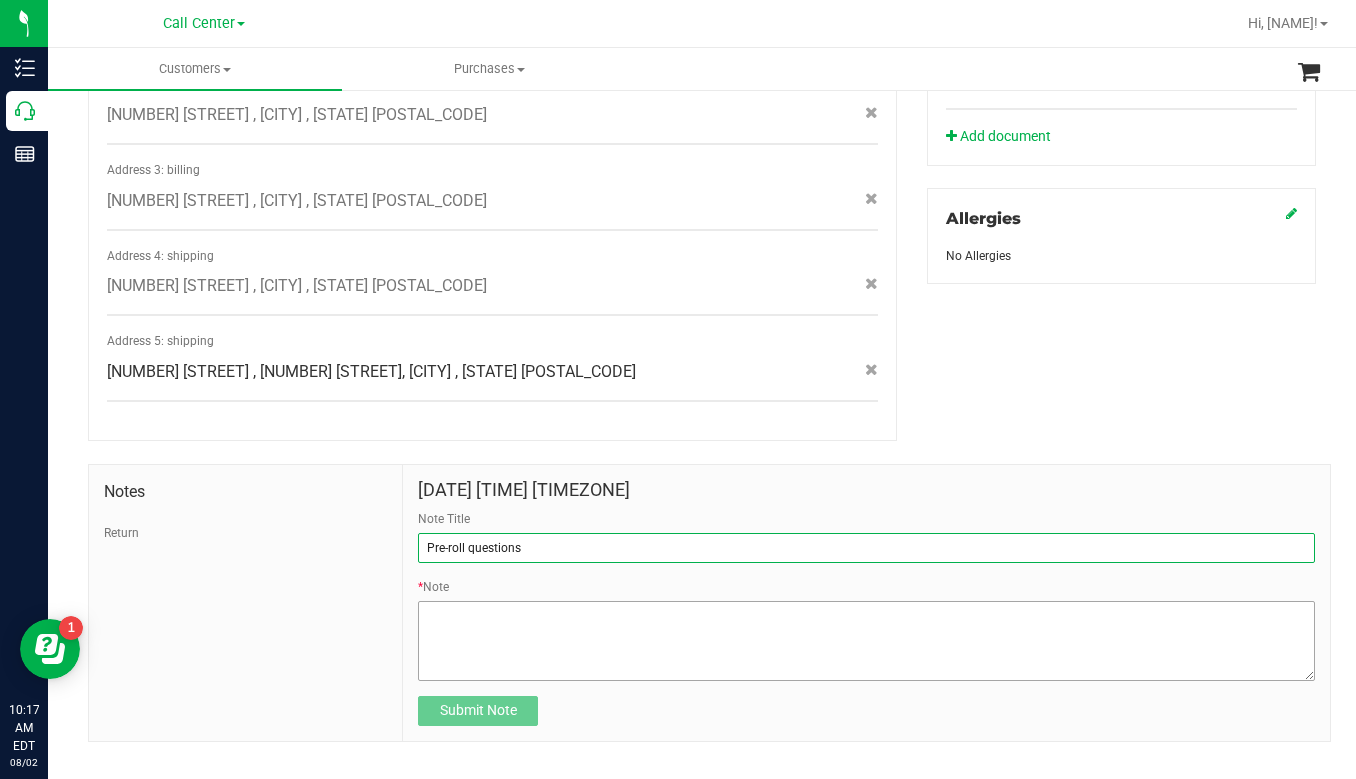 type on "Pre-roll questions" 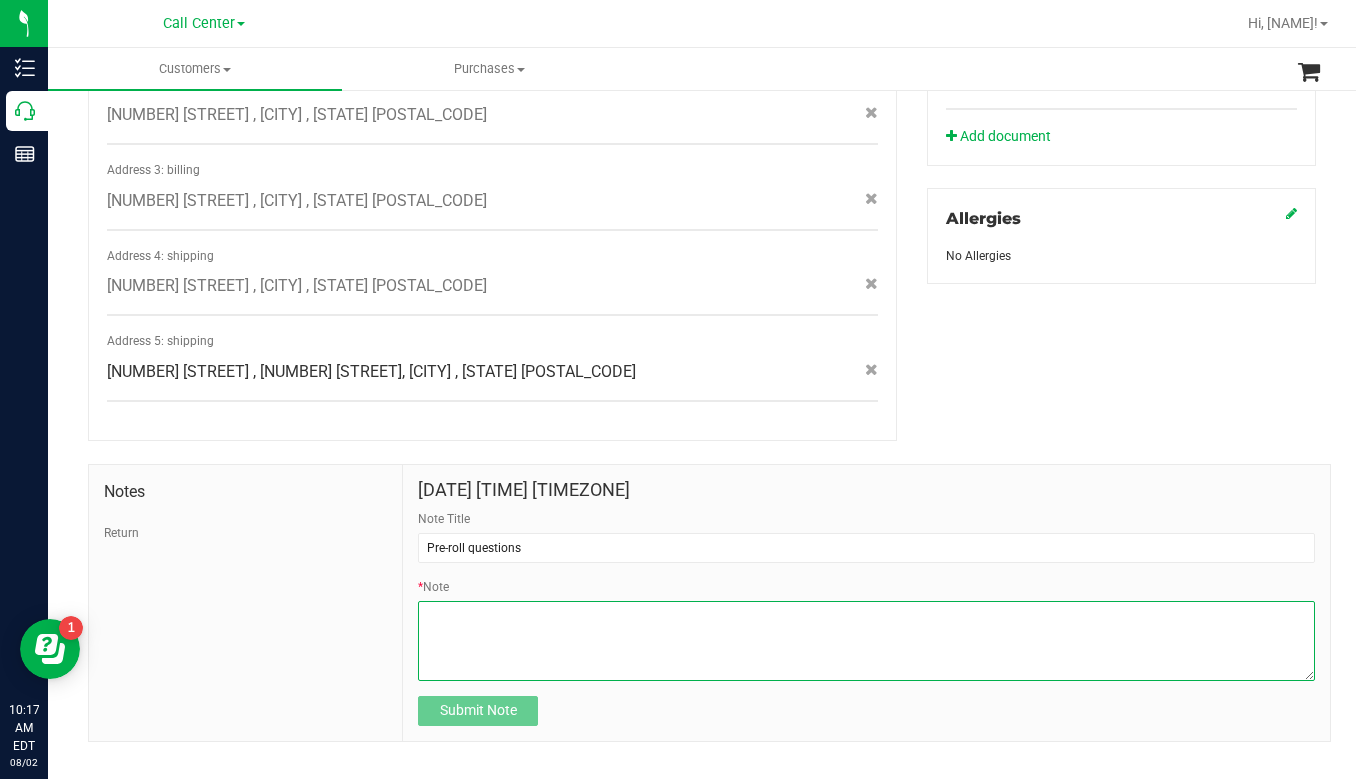 click on "*
Note" at bounding box center [866, 641] 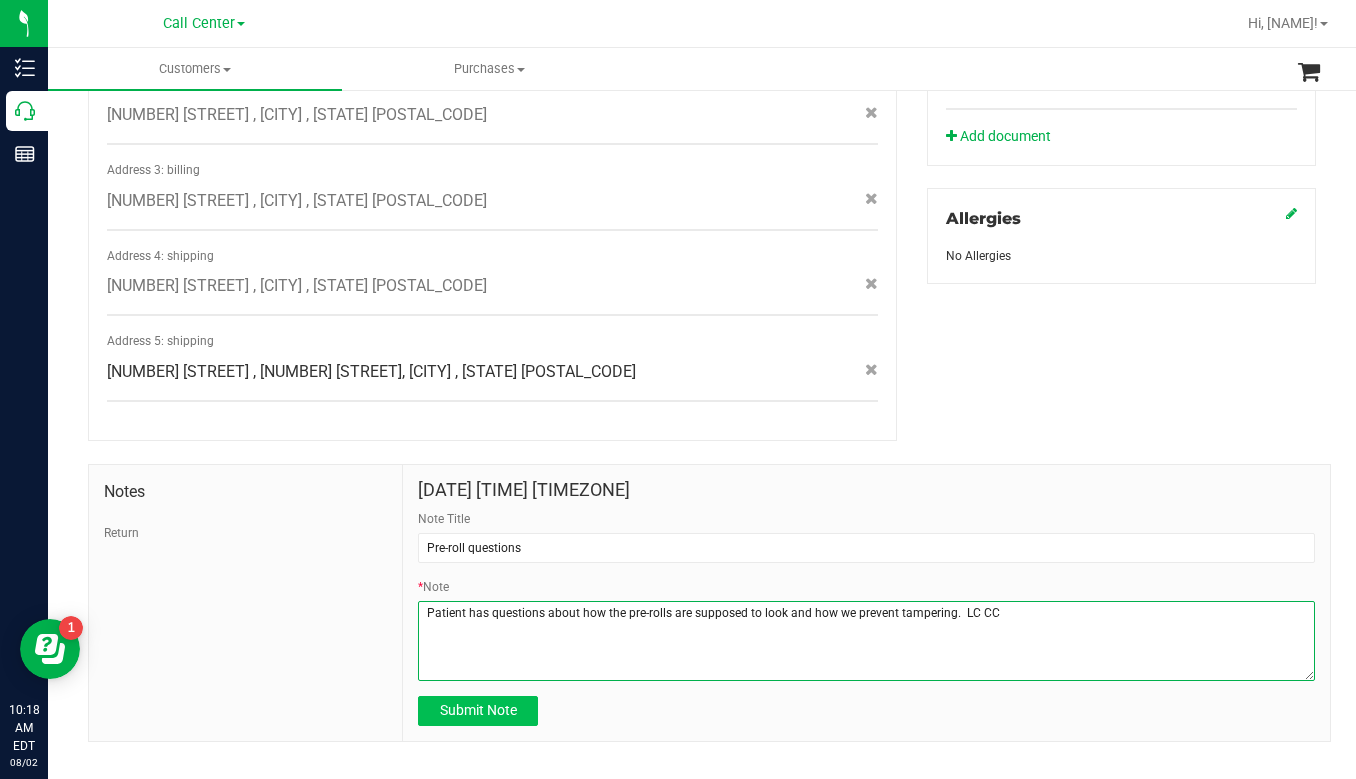 type on "Patient has questions about how the pre-rolls are supposed to look and how we prevent tampering.  LC CC" 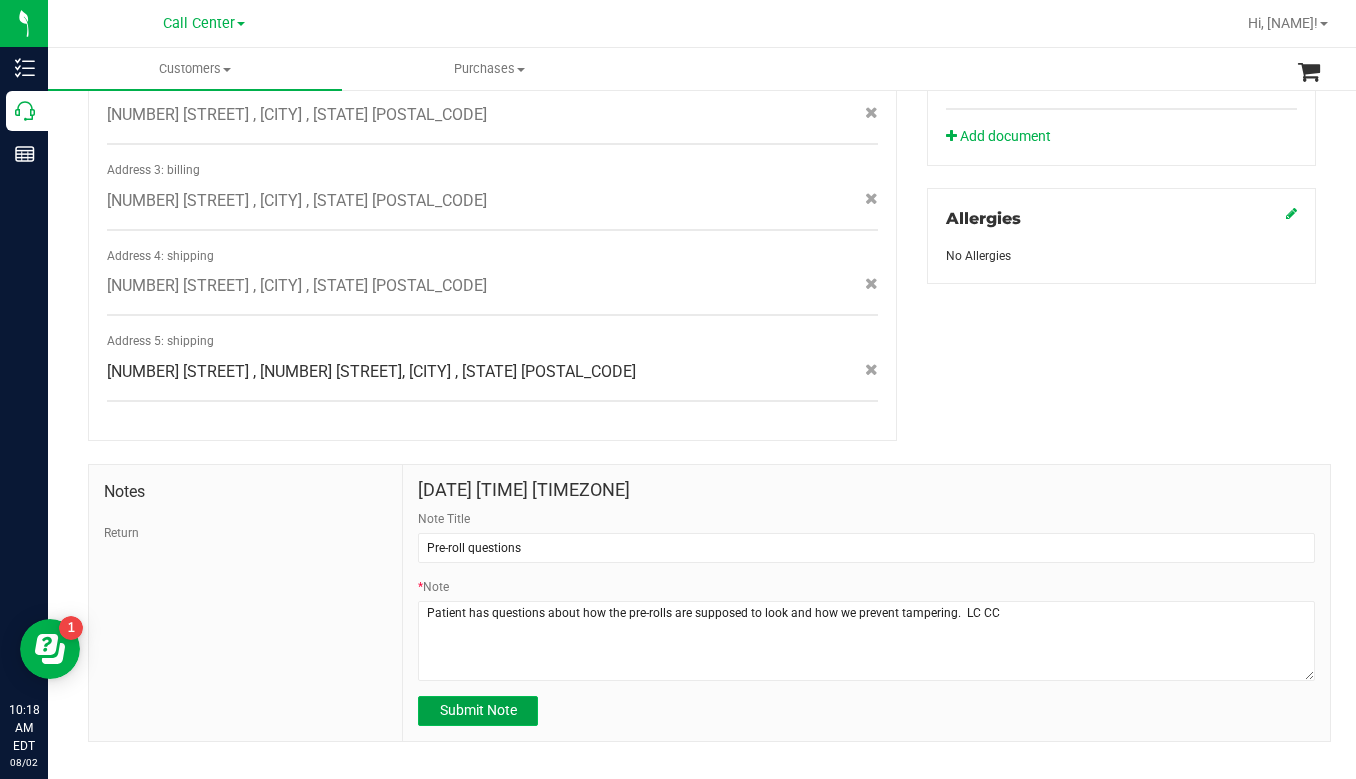 click on "Submit Note" at bounding box center [478, 710] 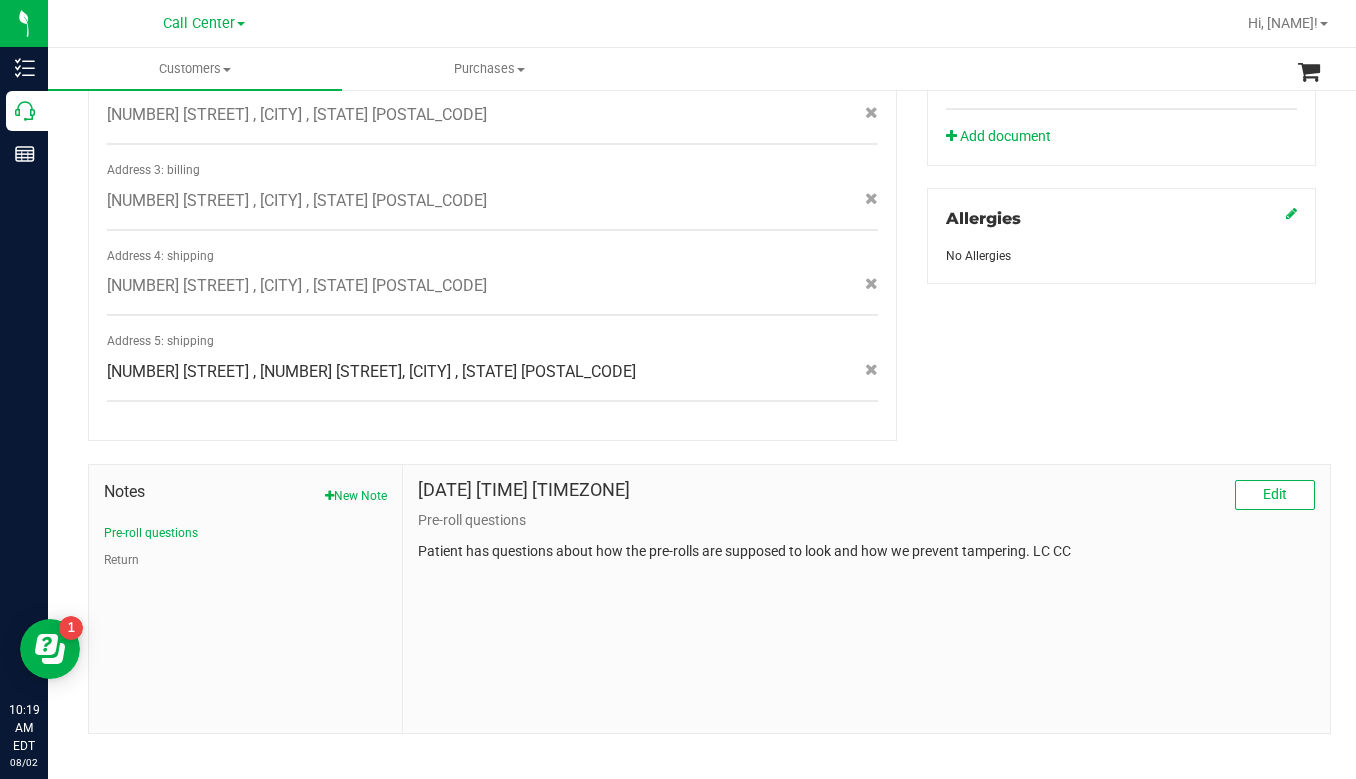 click on "Member Info
*
First Name
*
Last Name
Preferred Name
*
Date of Birth
(MM/DD/YYYY)
State ID
State ID Expiration
(MM/DD/YYYY)" at bounding box center [702, 121] 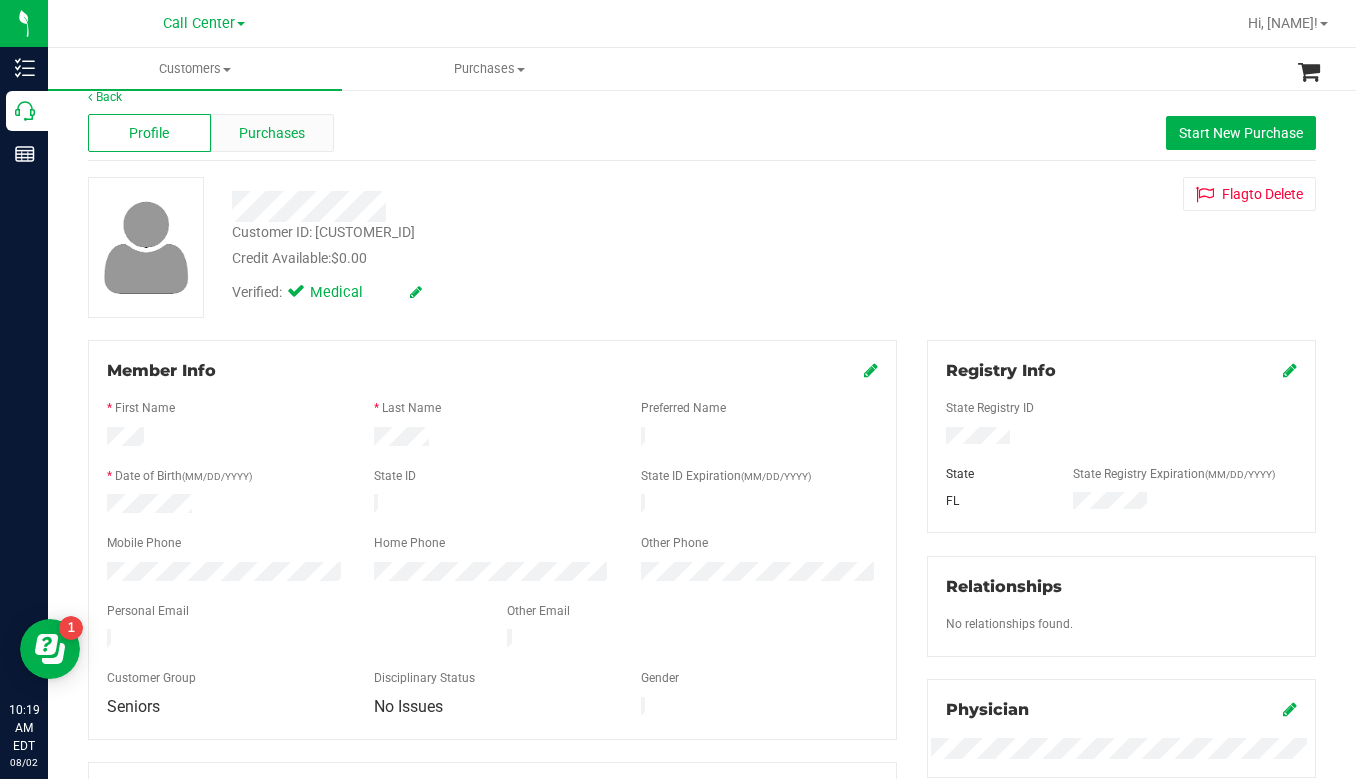 scroll, scrollTop: 0, scrollLeft: 0, axis: both 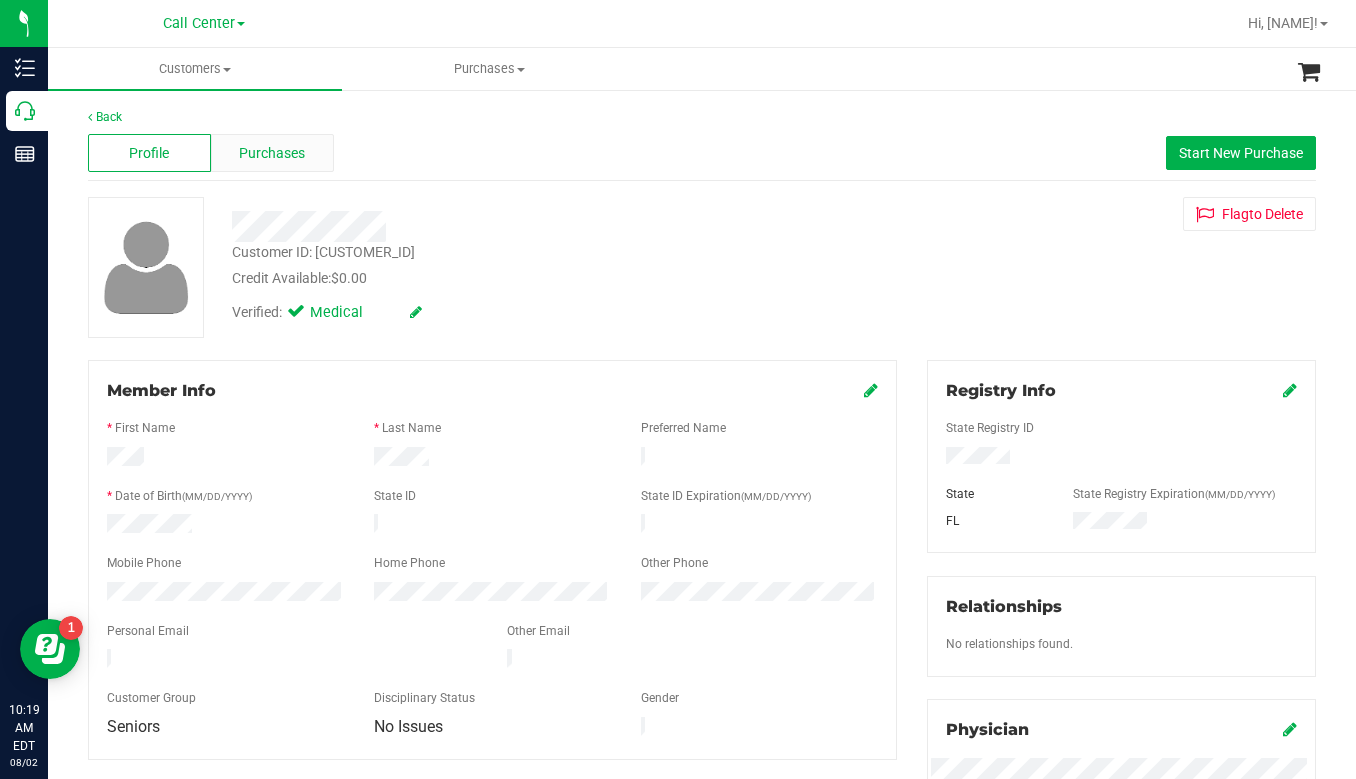 click on "Purchases" at bounding box center (272, 153) 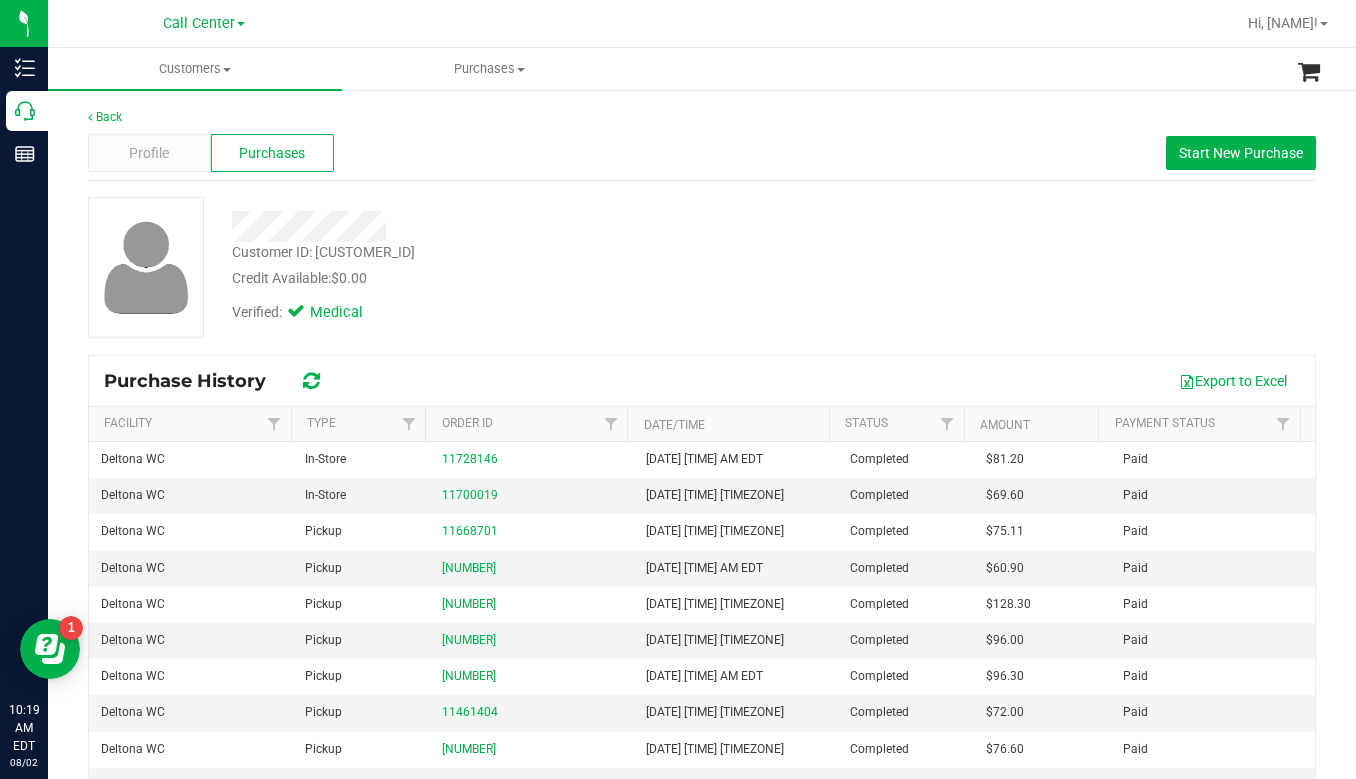 click on "Customer ID: 277278
Credit Available:
$0.00
Verified:
Medical" at bounding box center (702, 267) 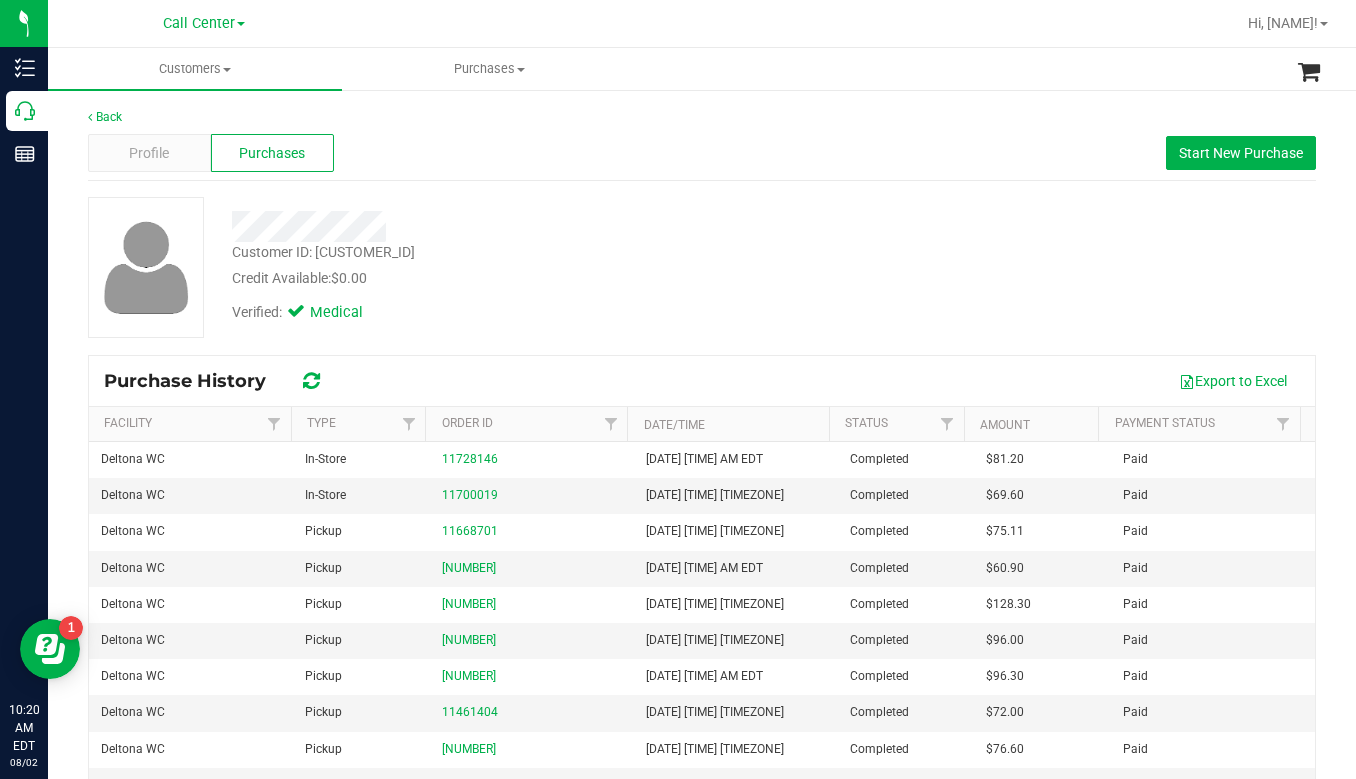 click on "Customer ID: 277278
Credit Available:
$0.00
Verified:
Medical" at bounding box center [702, 267] 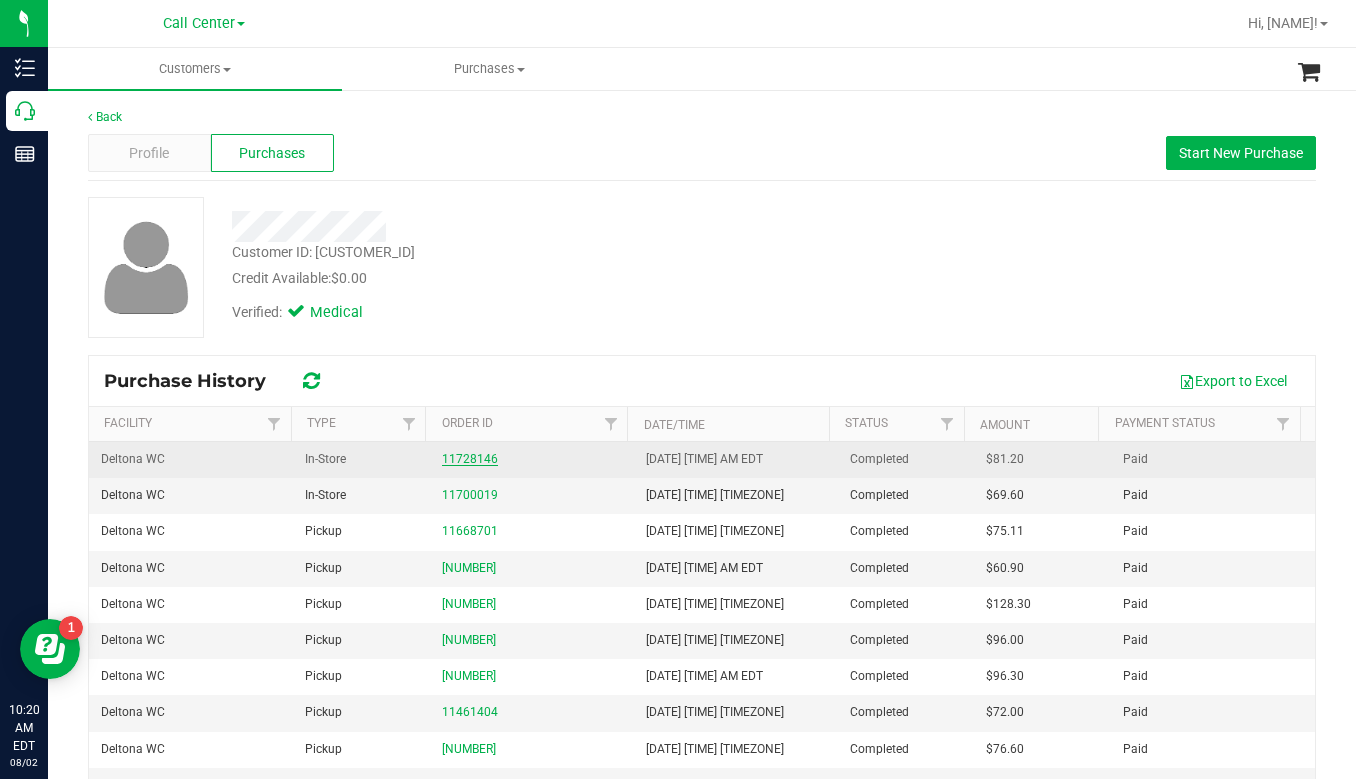 click on "11728146" at bounding box center (470, 459) 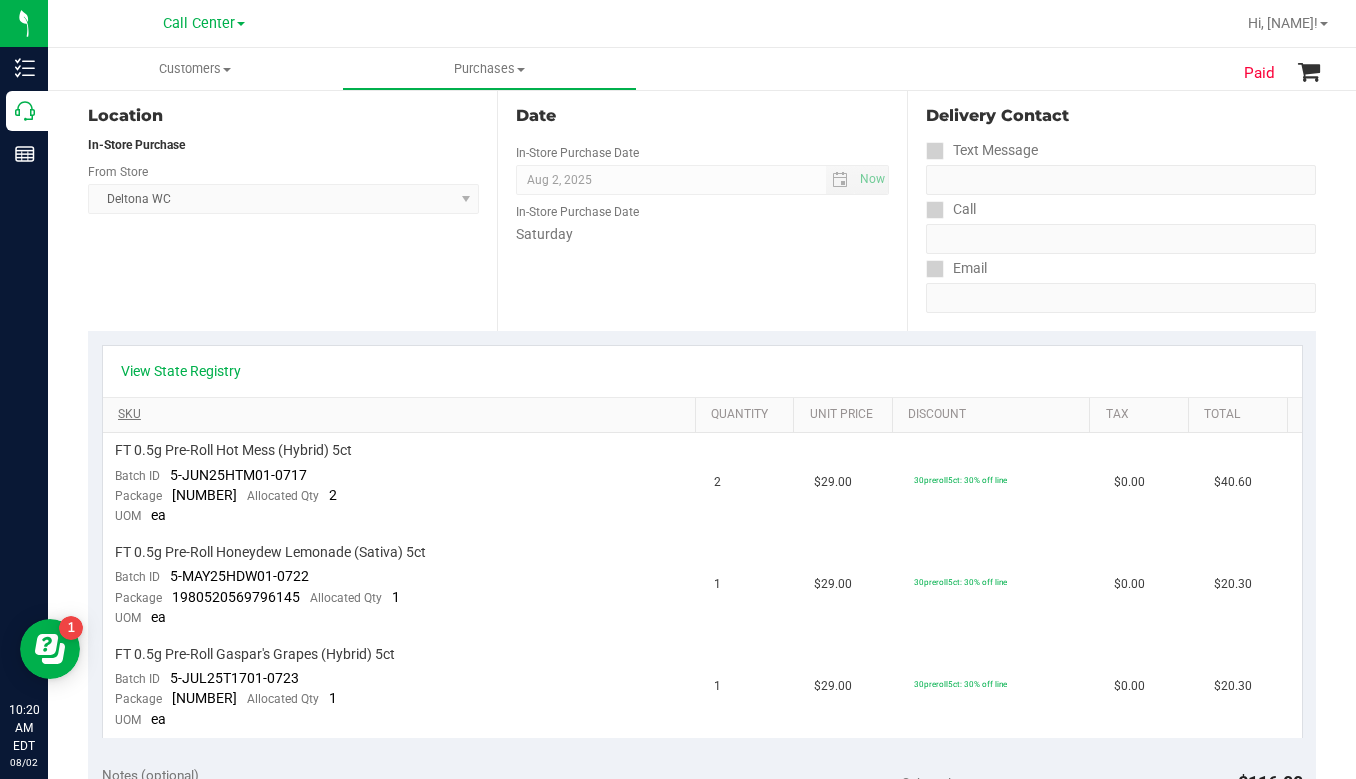 scroll, scrollTop: 300, scrollLeft: 0, axis: vertical 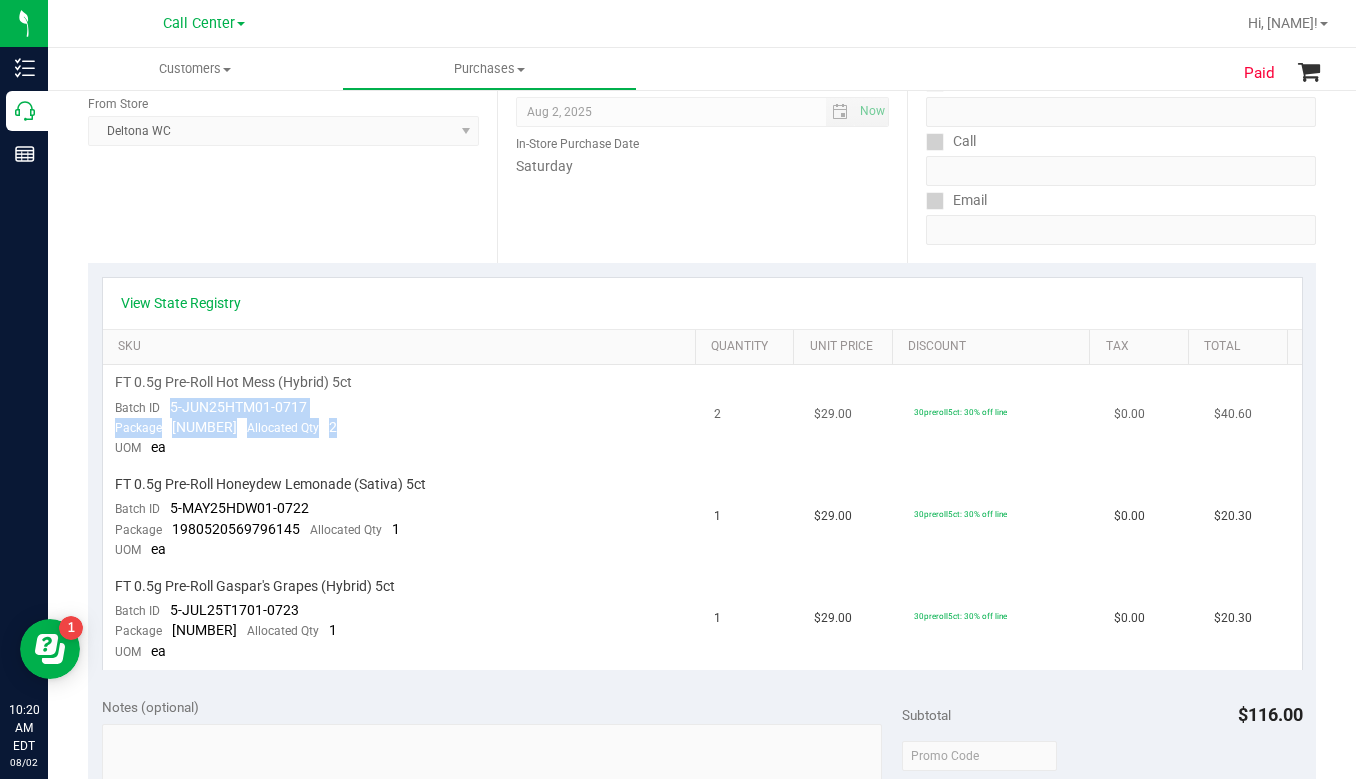 drag, startPoint x: 166, startPoint y: 408, endPoint x: 341, endPoint y: 418, distance: 175.28548 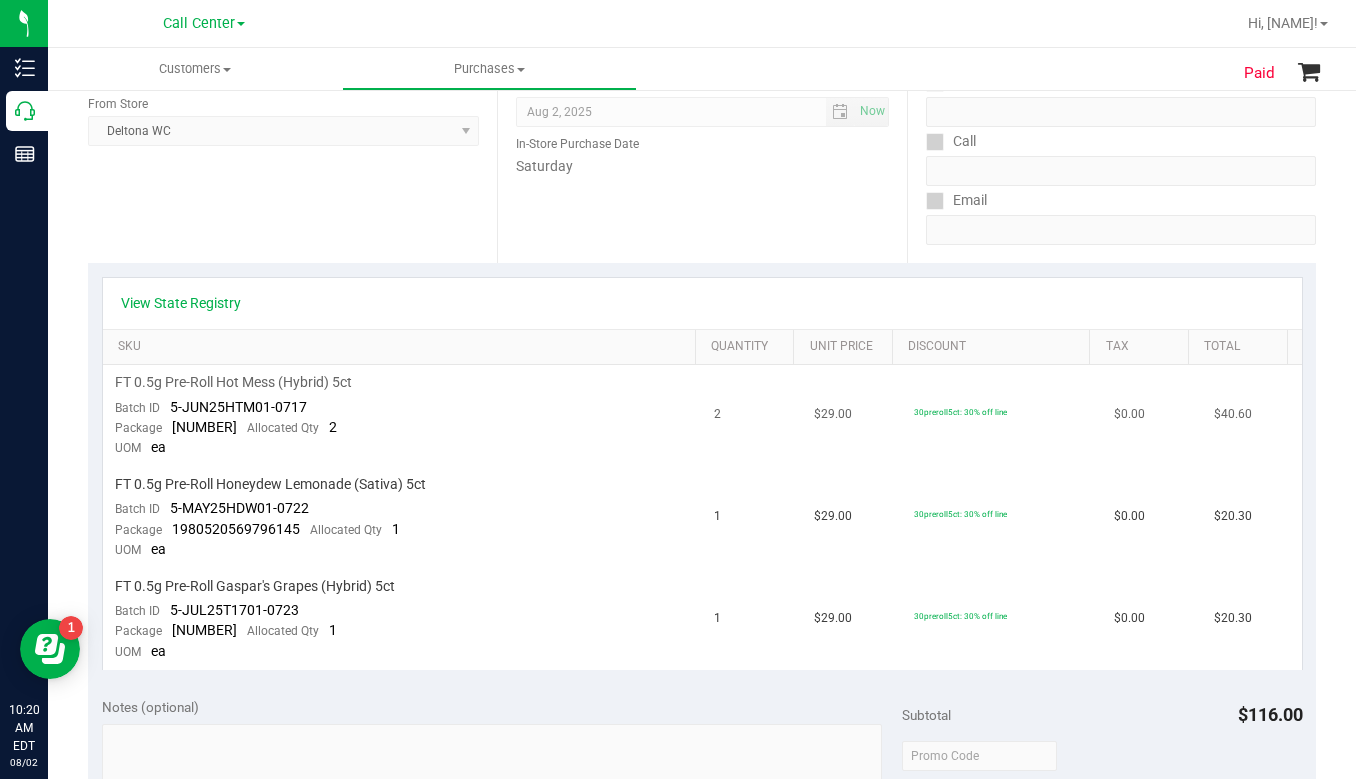 click on "Allocated Qty" at bounding box center (283, 428) 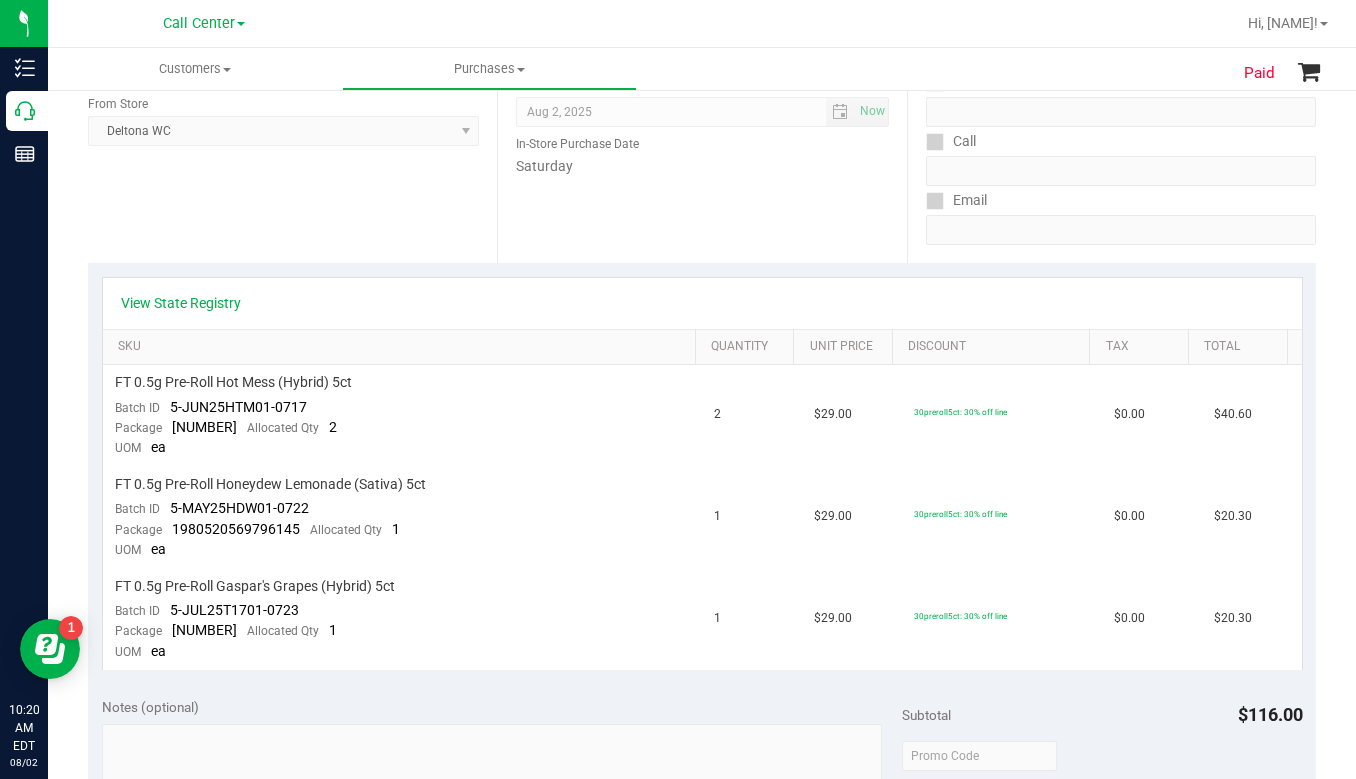 click on "View State Registry" at bounding box center [702, 303] 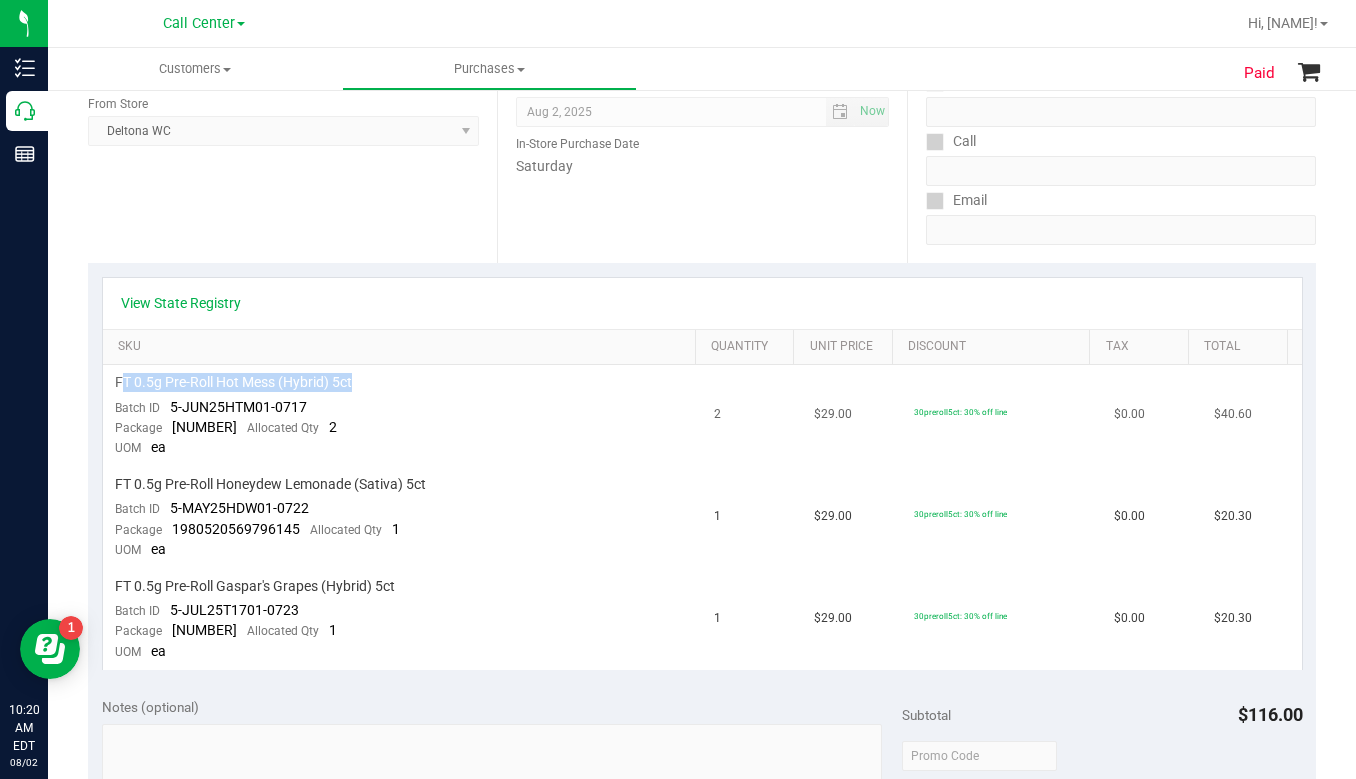 drag, startPoint x: 119, startPoint y: 386, endPoint x: 365, endPoint y: 389, distance: 246.0183 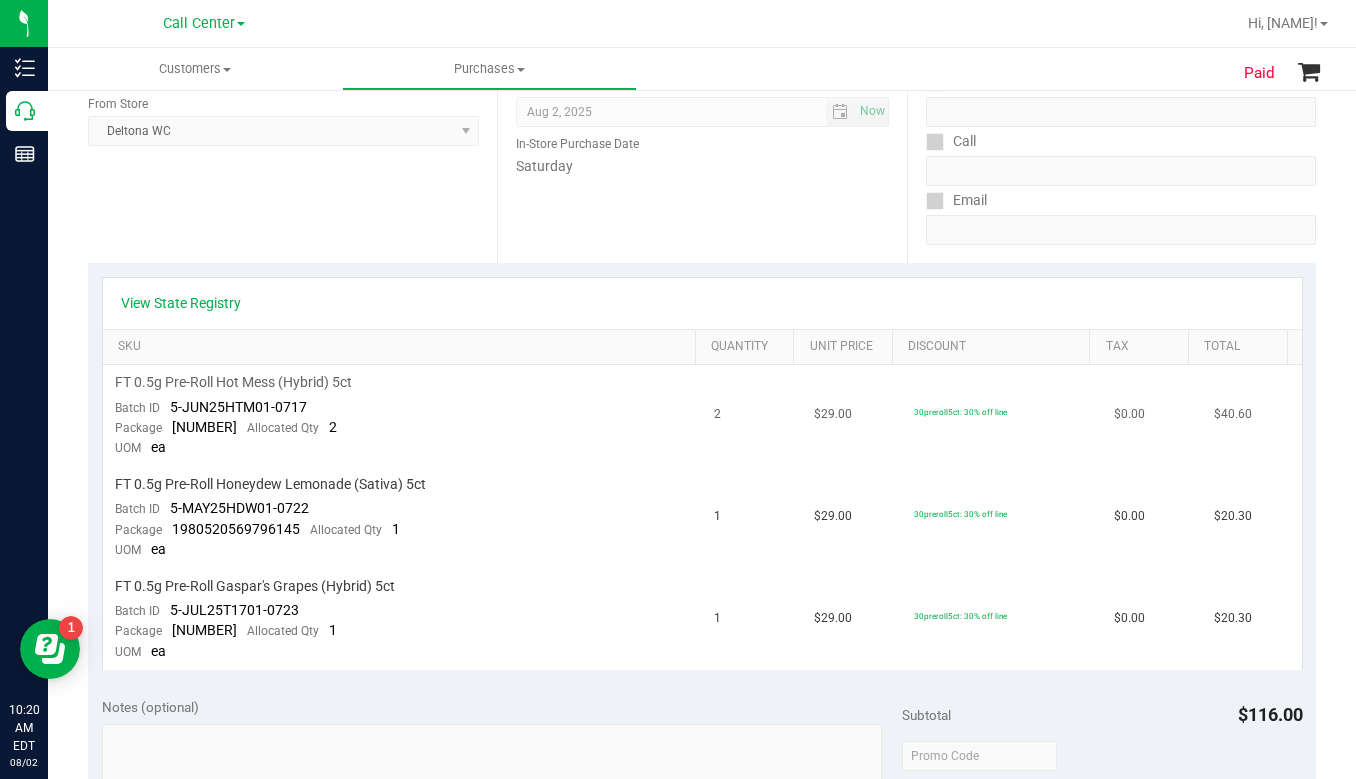 drag, startPoint x: 305, startPoint y: 382, endPoint x: 141, endPoint y: 393, distance: 164.36848 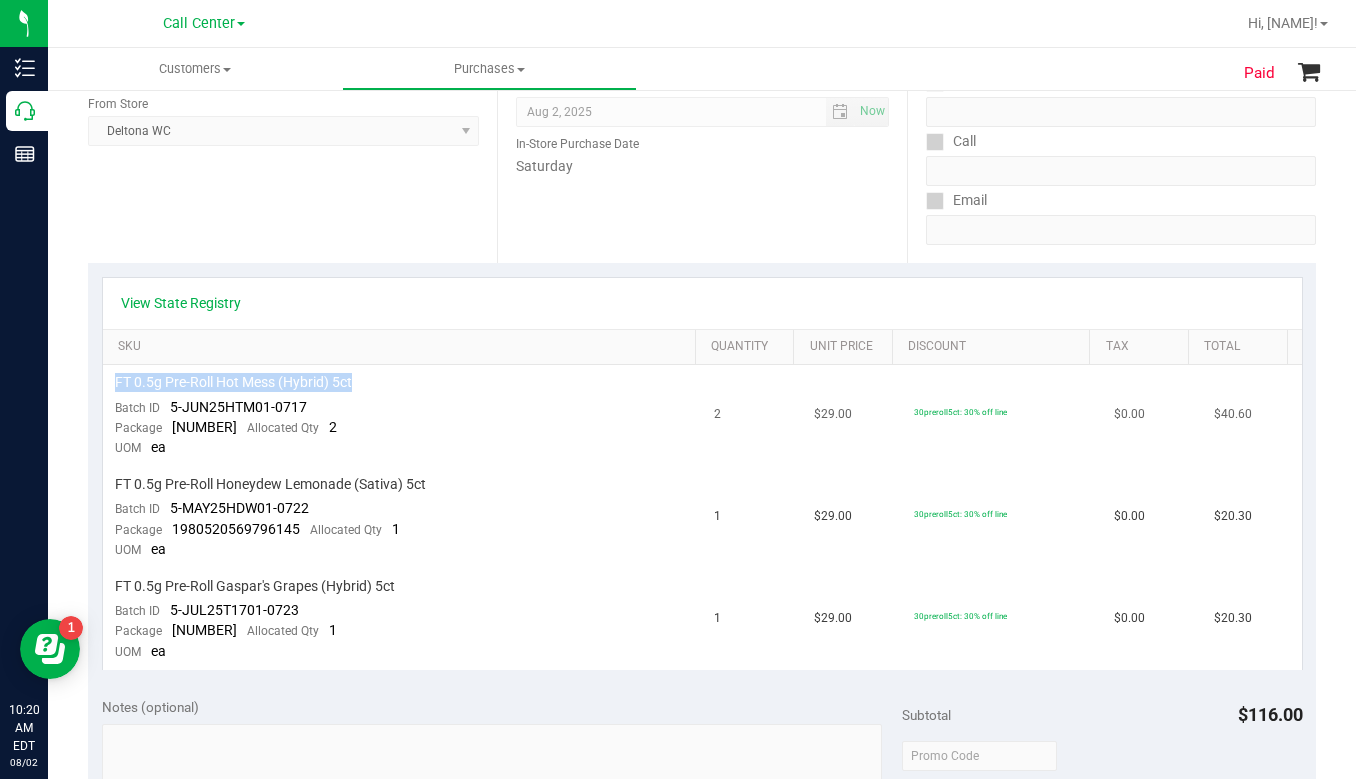drag, startPoint x: 115, startPoint y: 383, endPoint x: 399, endPoint y: 381, distance: 284.00705 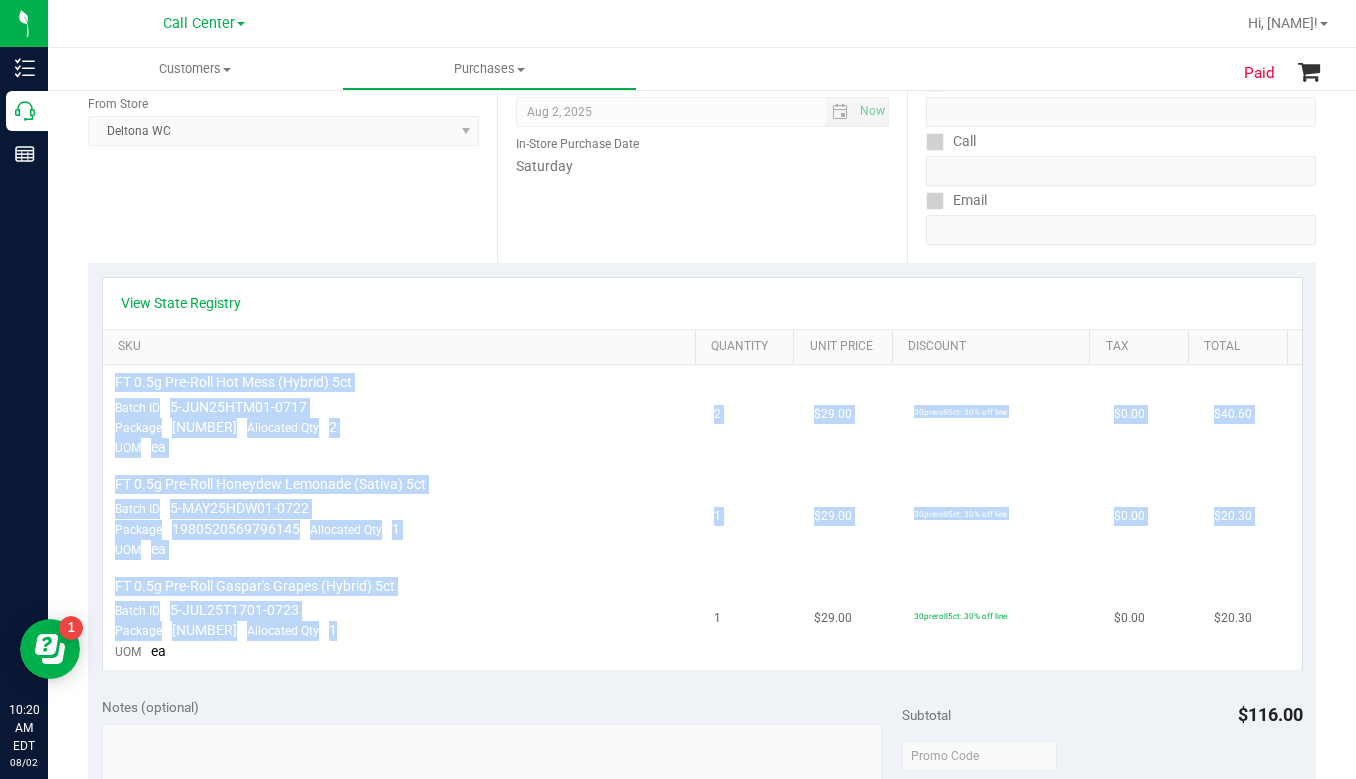 drag, startPoint x: 114, startPoint y: 381, endPoint x: 458, endPoint y: 634, distance: 427.01874 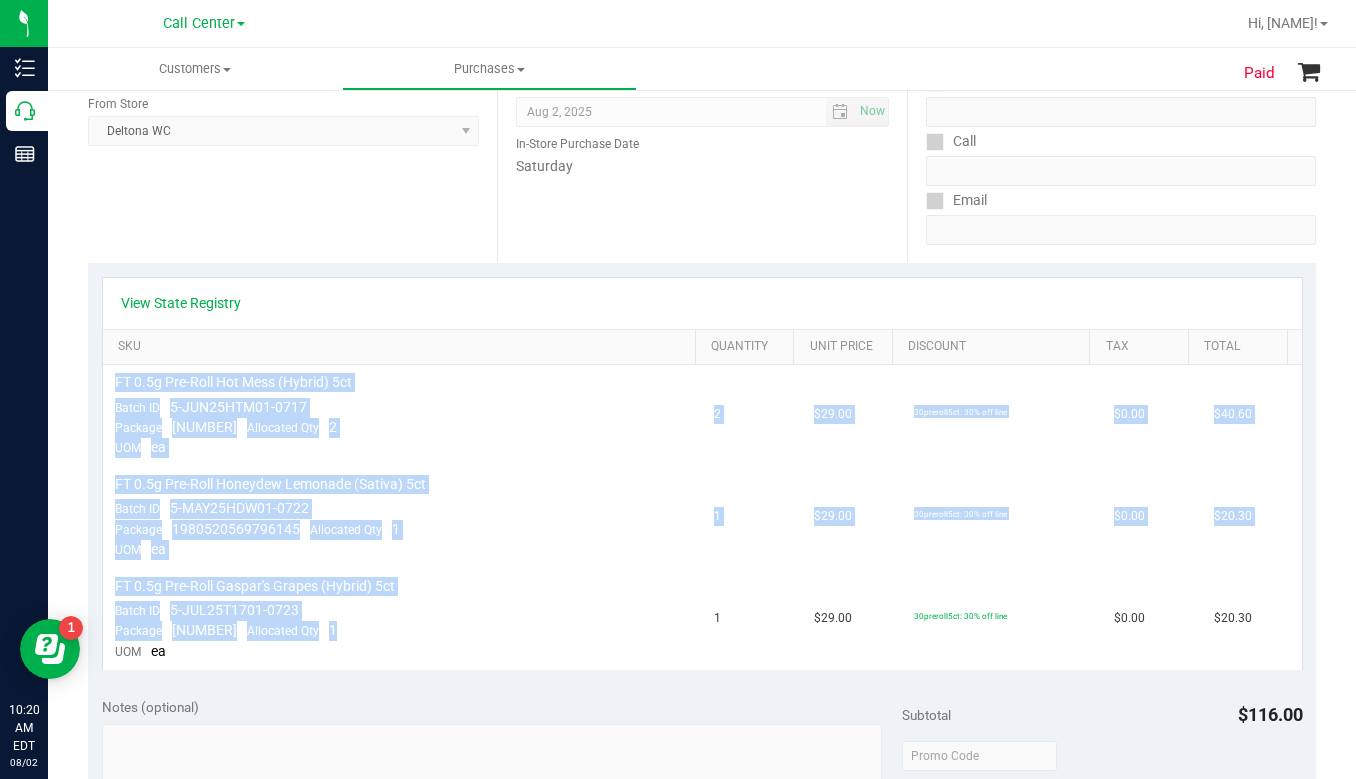 copy on "FT 0.5g Pre-Roll Hot Mess (Hybrid) 5ct
Batch ID
5-JUN25HTM01-0717
Package
0725378324978859
Allocated Qty
2
UOM
ea
2
$29.00
30preroll5ct:
30%
off
line
$0.00
$40.60
FT 0.5g Pre-Roll Honeydew Lemonade (Sativa) 5ct
Batch ID
5-MAY25HDW01-0722
Package
1980520569796145
Allocated Qty
1
UOM
ea
1
$29.00
30preroll5ct:
30%
off
line
..." 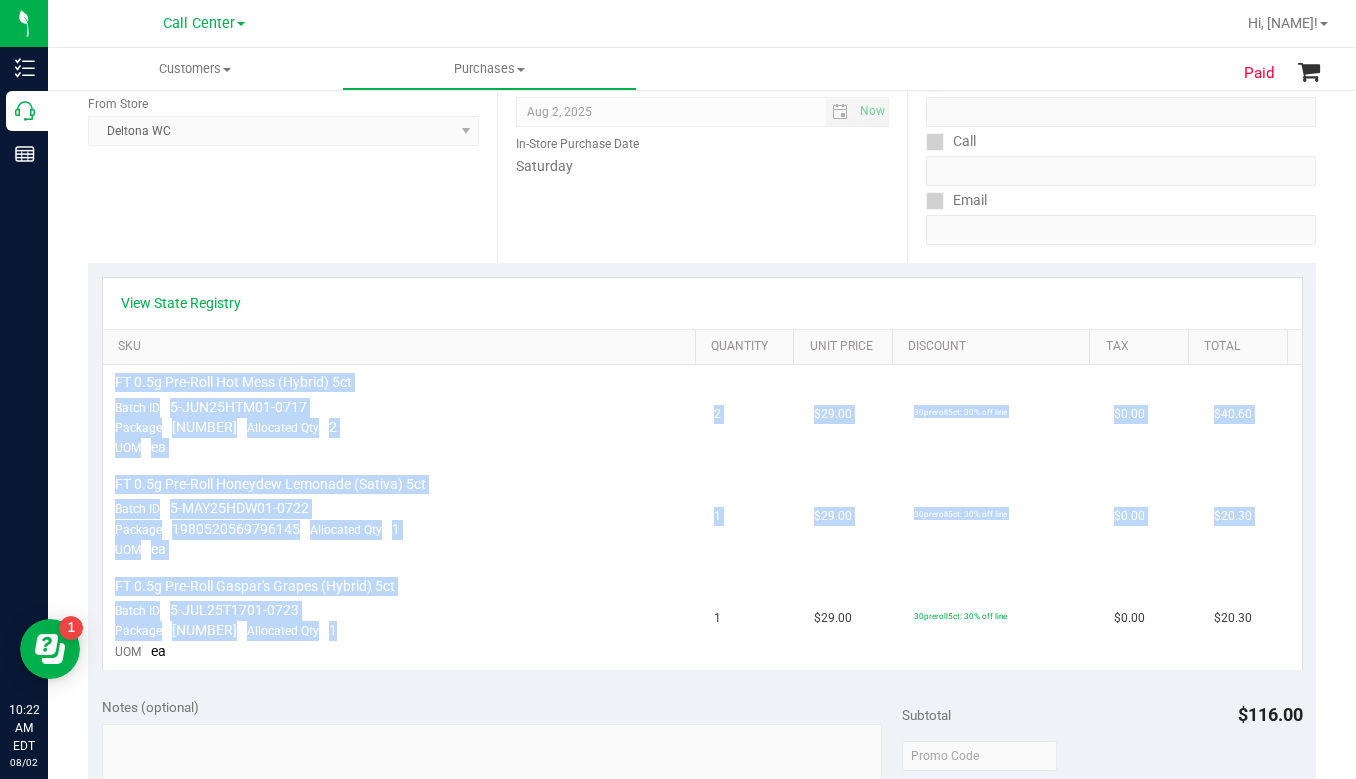 click on "View State Registry
SKU Quantity Unit Price Discount Tax Total
FT 0.5g Pre-Roll Hot Mess (Hybrid) 5ct
Batch ID
5-JUN25HTM01-0717
Package
0725378324978859
Allocated Qty
2
UOM
ea
2
$29.00
30preroll5ct:
30%
off
line
$0.00
$40.60
Batch ID 1 ea" at bounding box center (702, 473) 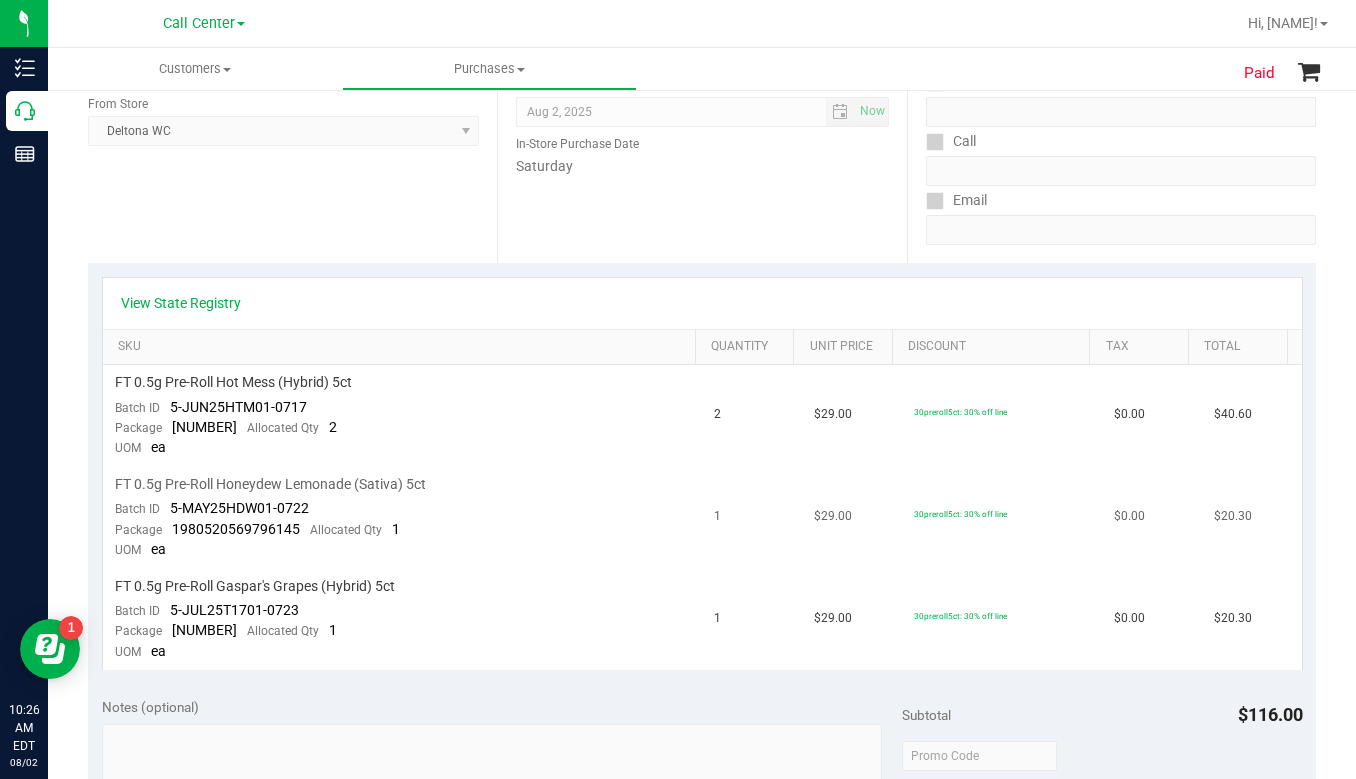 click on "30preroll5ct:
30%
off
line" at bounding box center [1002, 518] 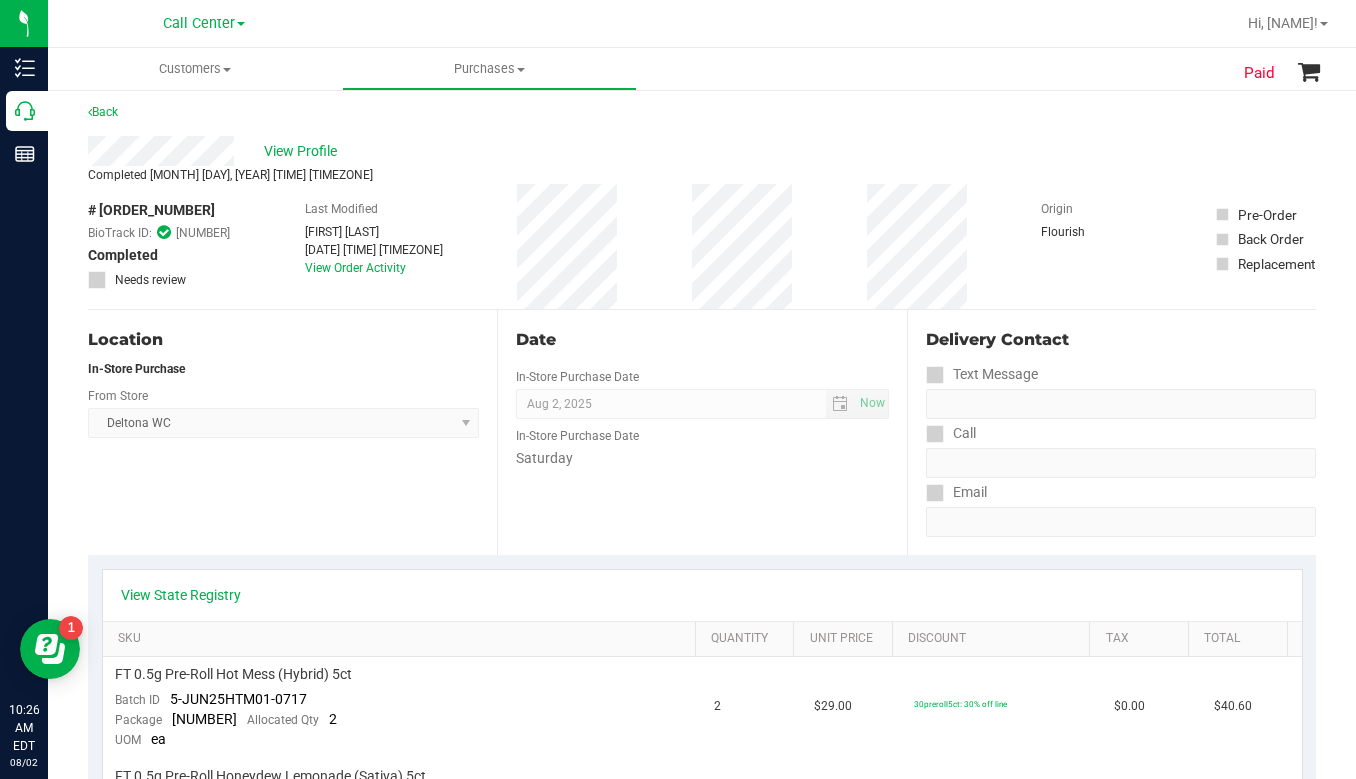 scroll, scrollTop: 0, scrollLeft: 0, axis: both 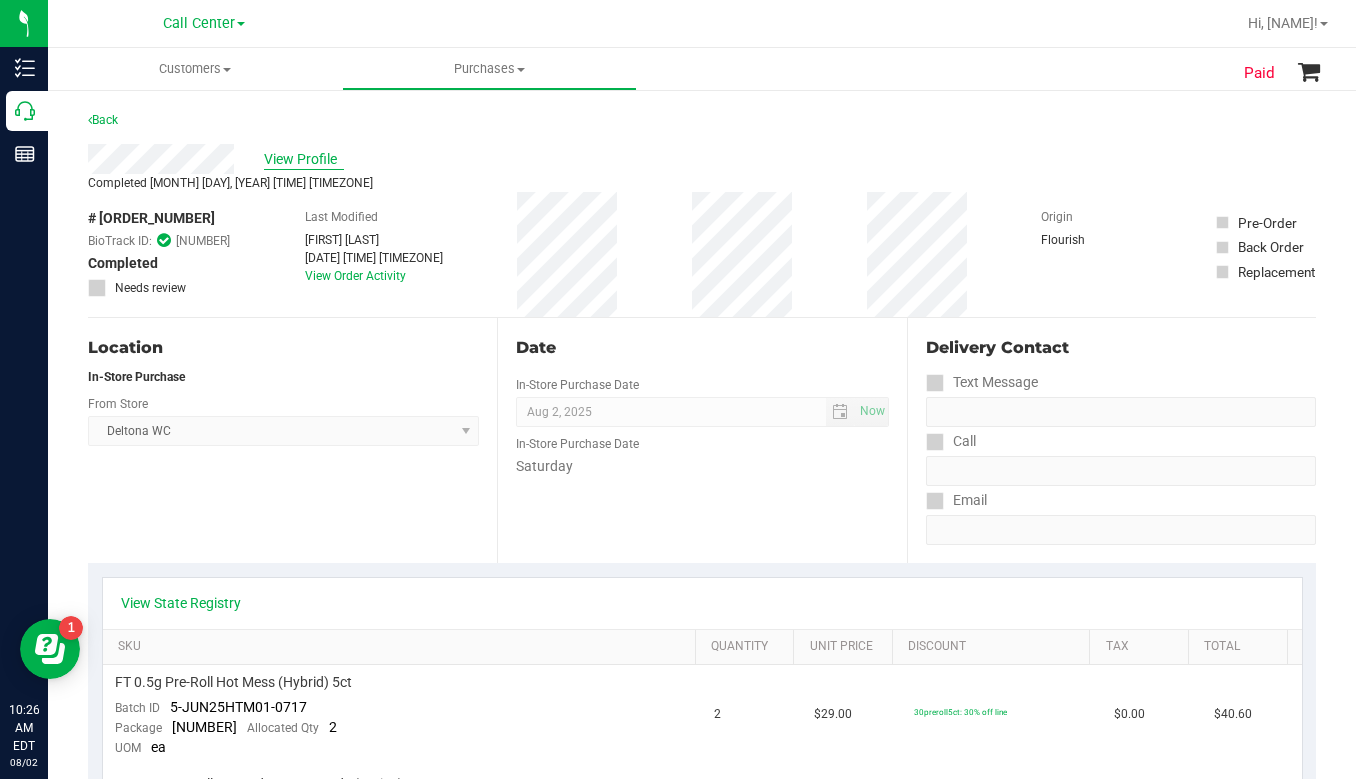 click on "View Profile" at bounding box center (304, 159) 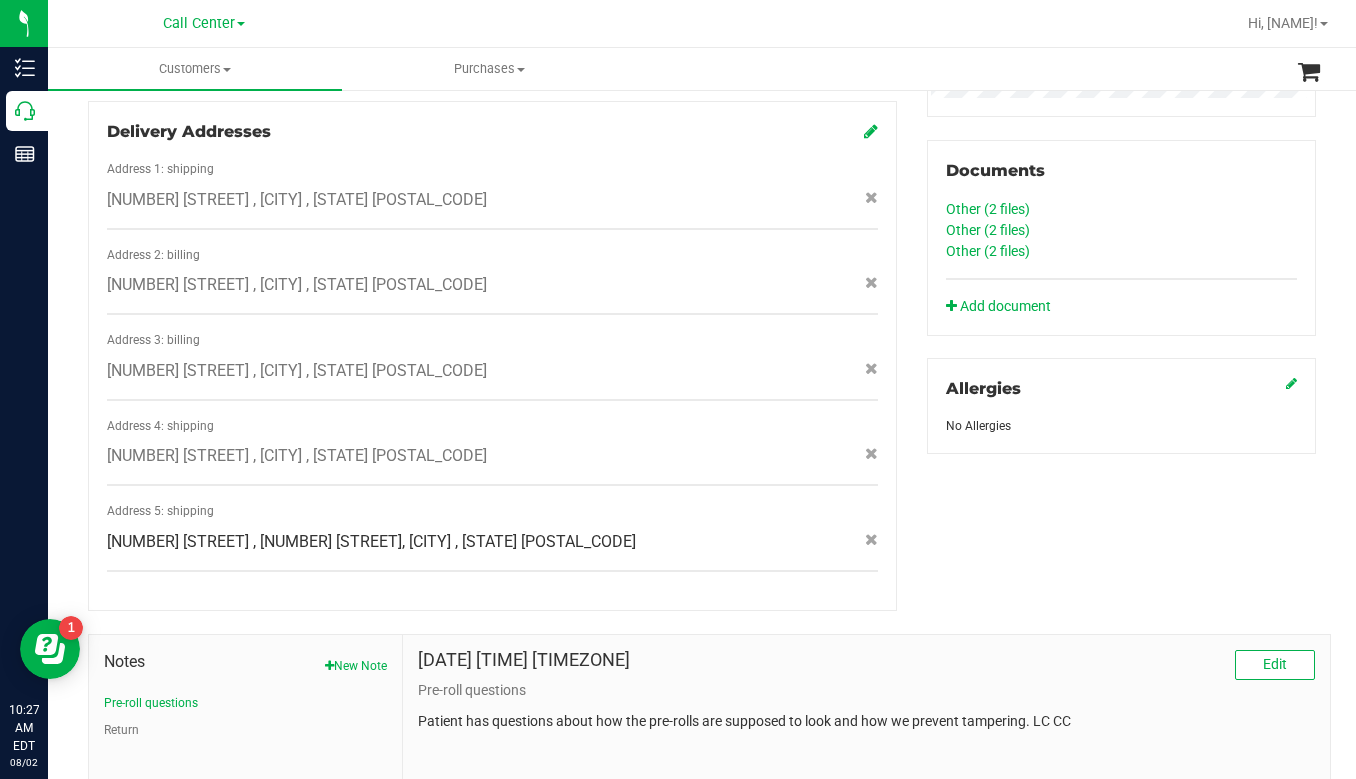 scroll, scrollTop: 700, scrollLeft: 0, axis: vertical 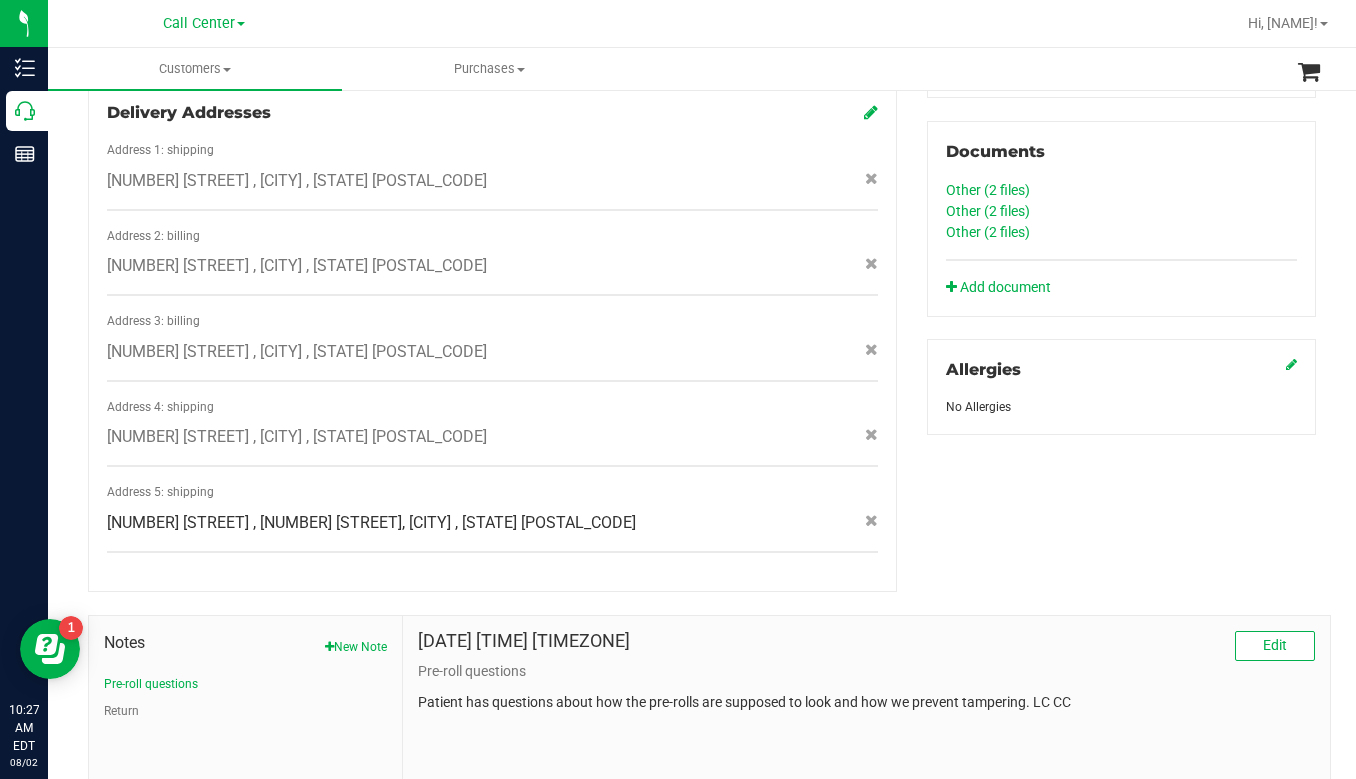click on "Documents
Other (2
files)
Other (2
files)
Other (2
files)
Add document" 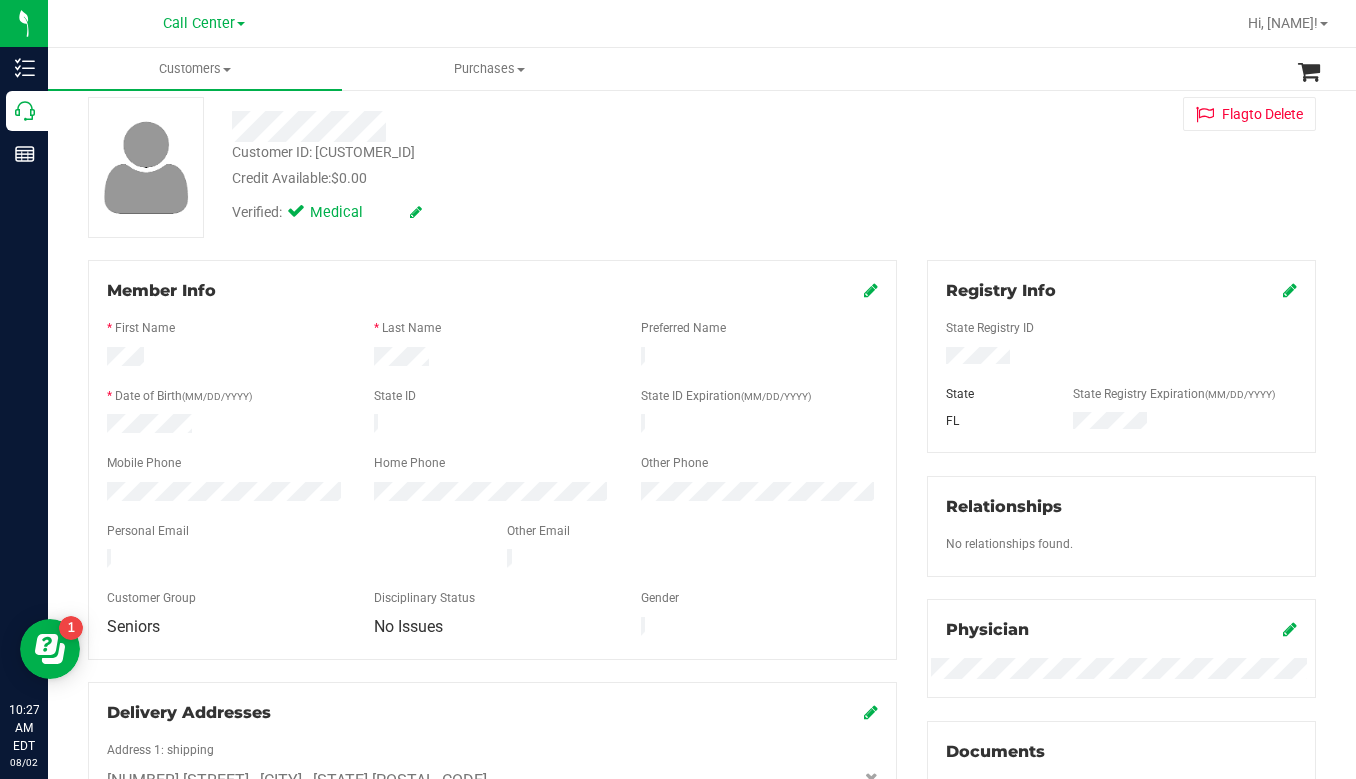 scroll, scrollTop: 0, scrollLeft: 0, axis: both 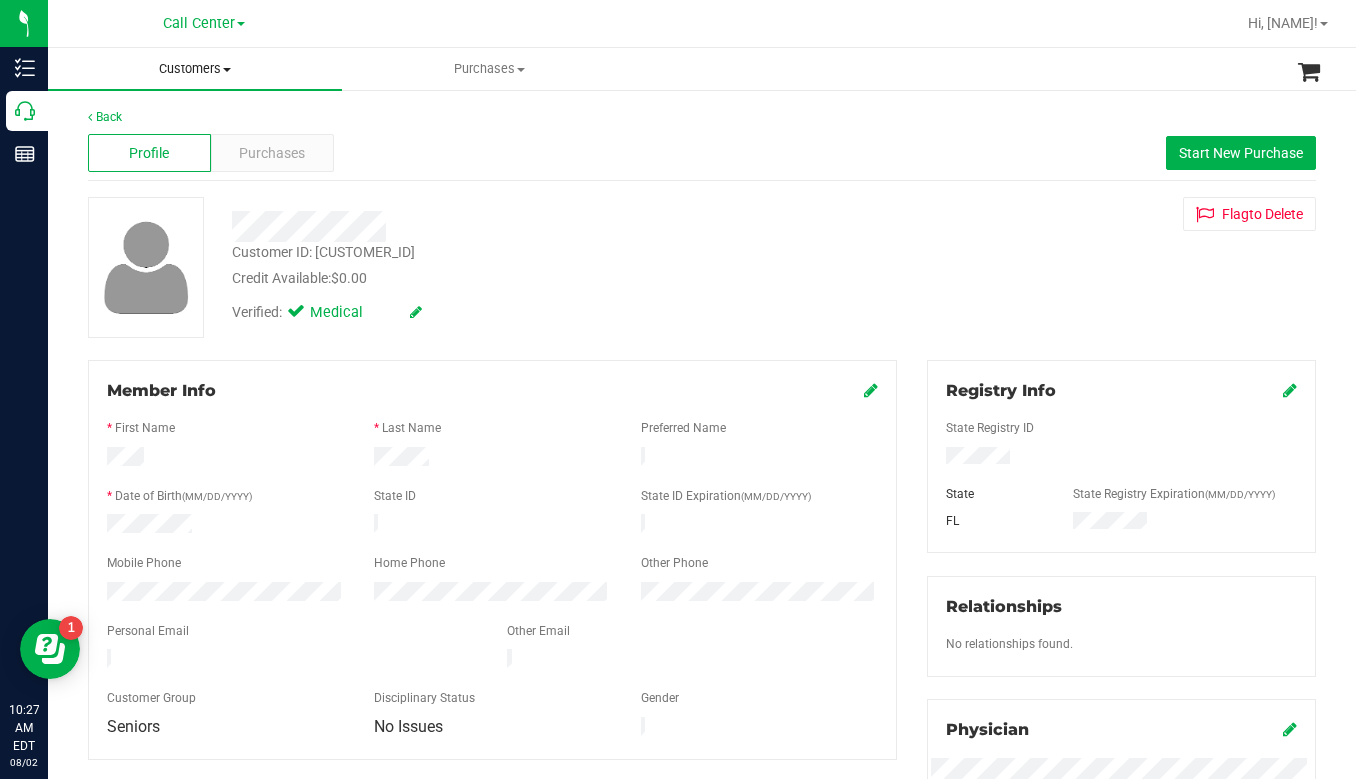 click at bounding box center [227, 70] 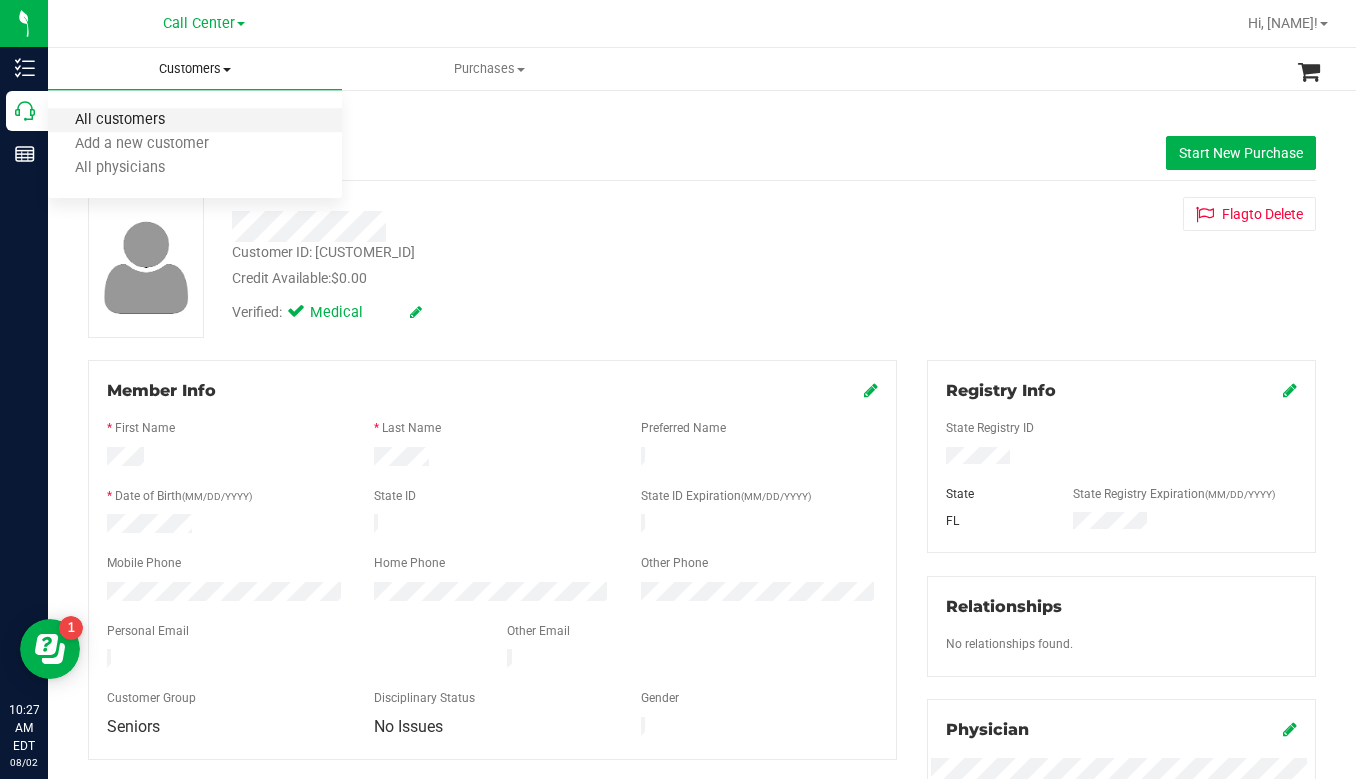 click on "All customers" at bounding box center [120, 120] 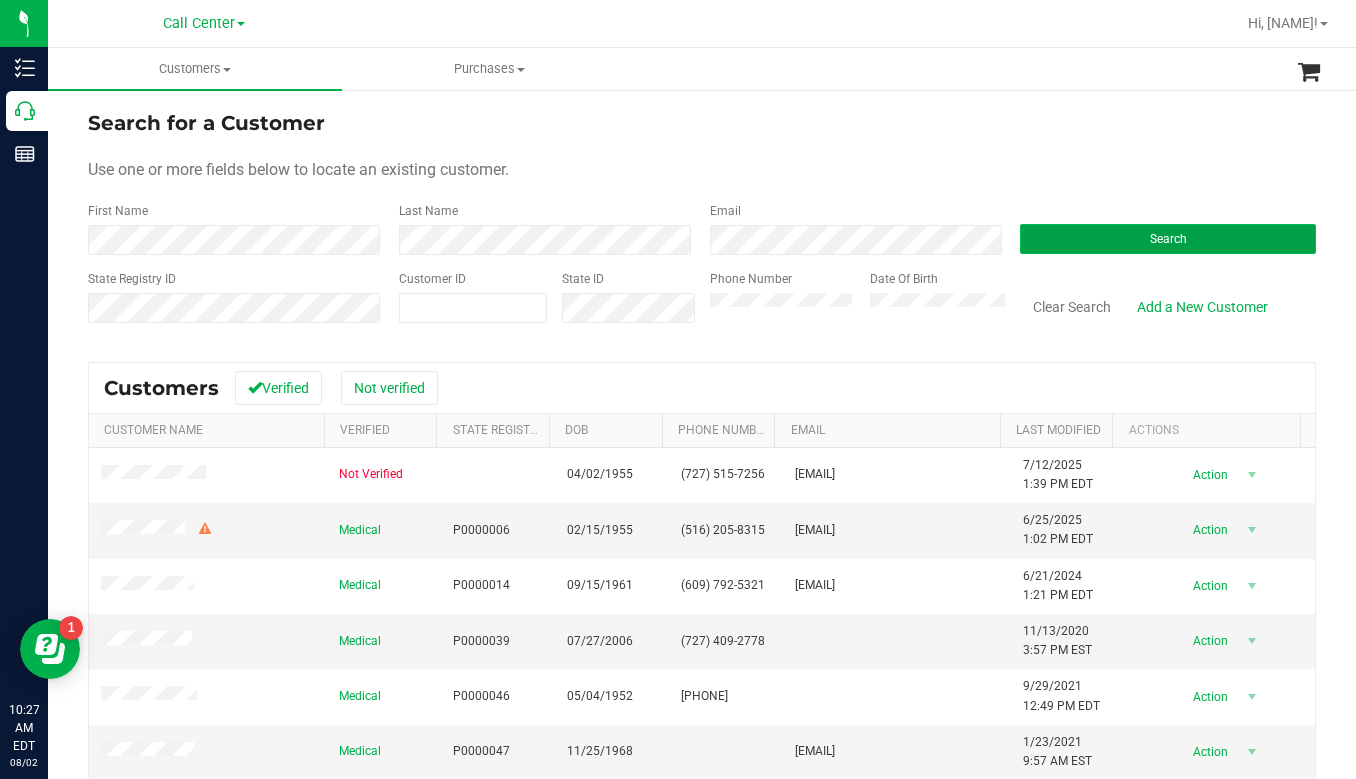 click on "Search" at bounding box center [1168, 239] 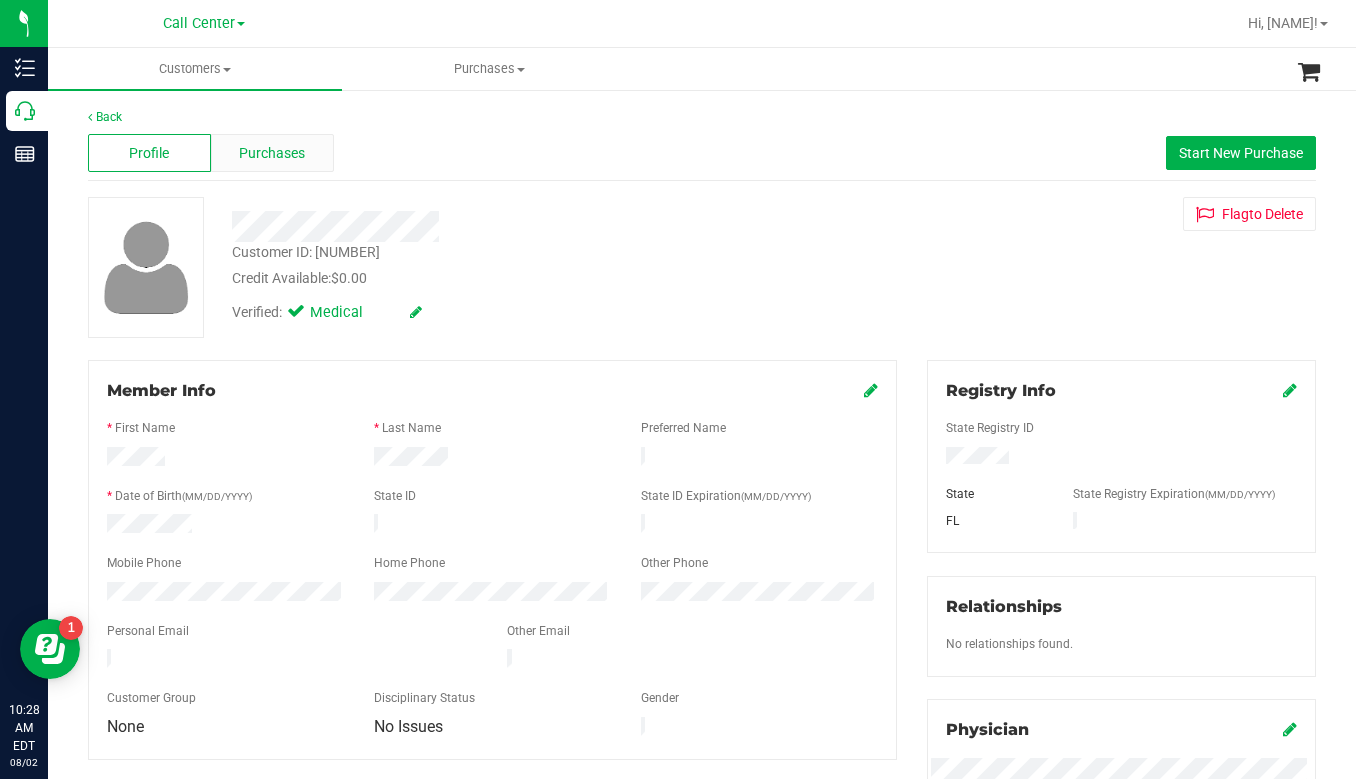 click on "Purchases" at bounding box center (272, 153) 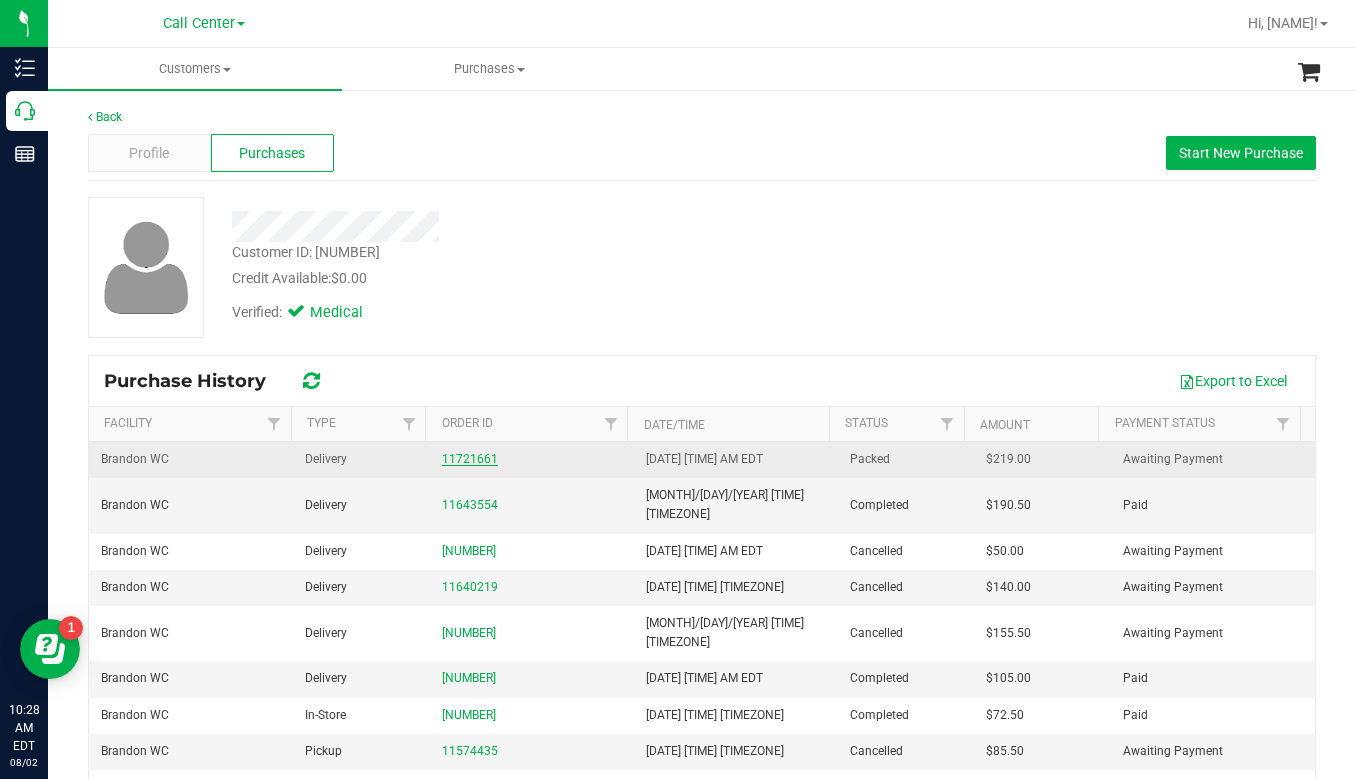 click on "11721661" at bounding box center (470, 459) 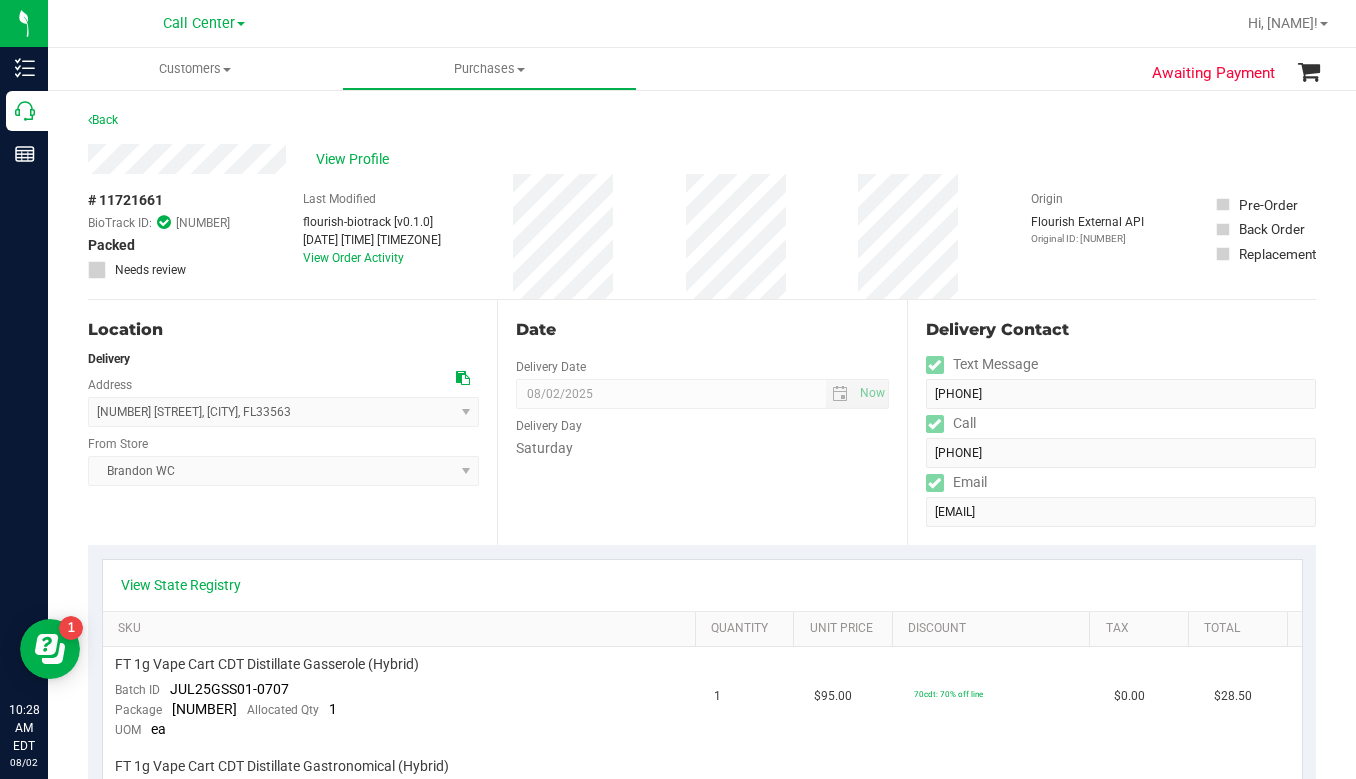 click on "Back" at bounding box center (702, 126) 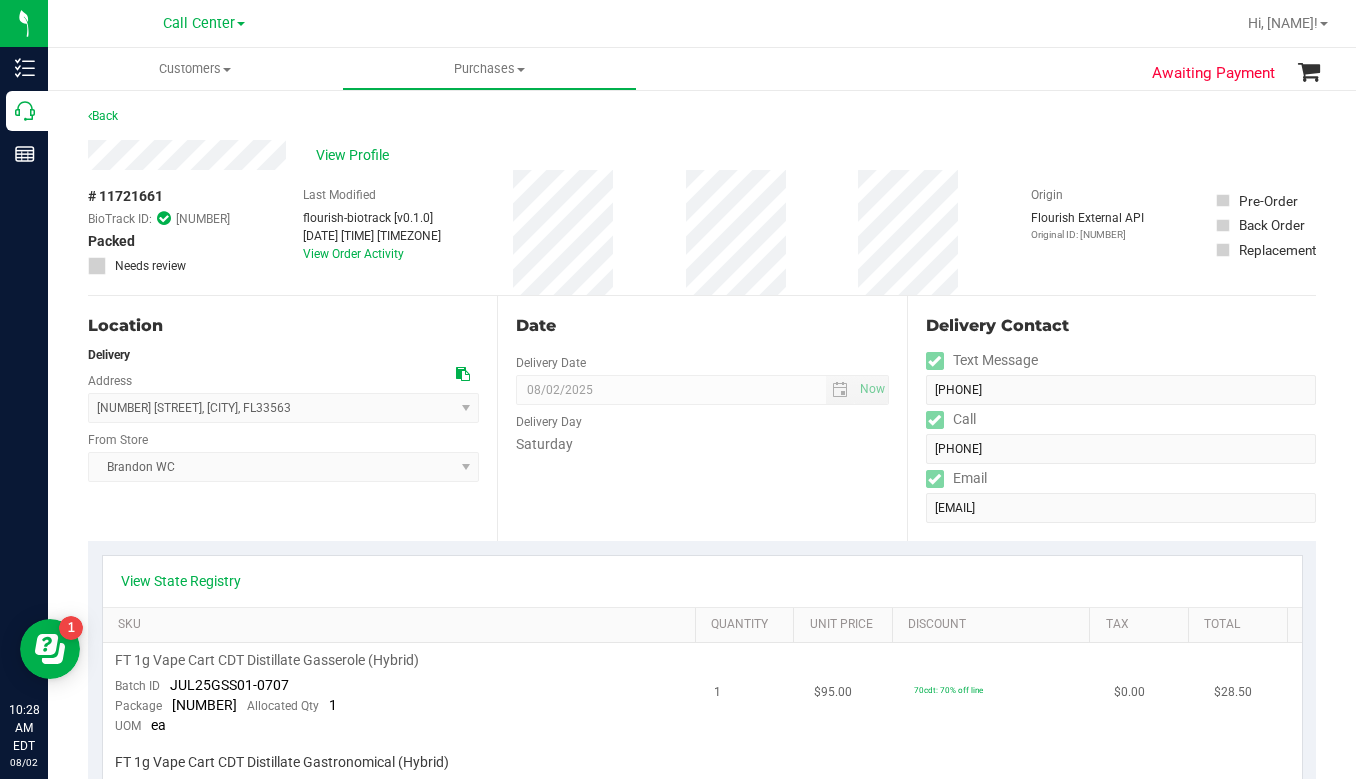 scroll, scrollTop: 0, scrollLeft: 0, axis: both 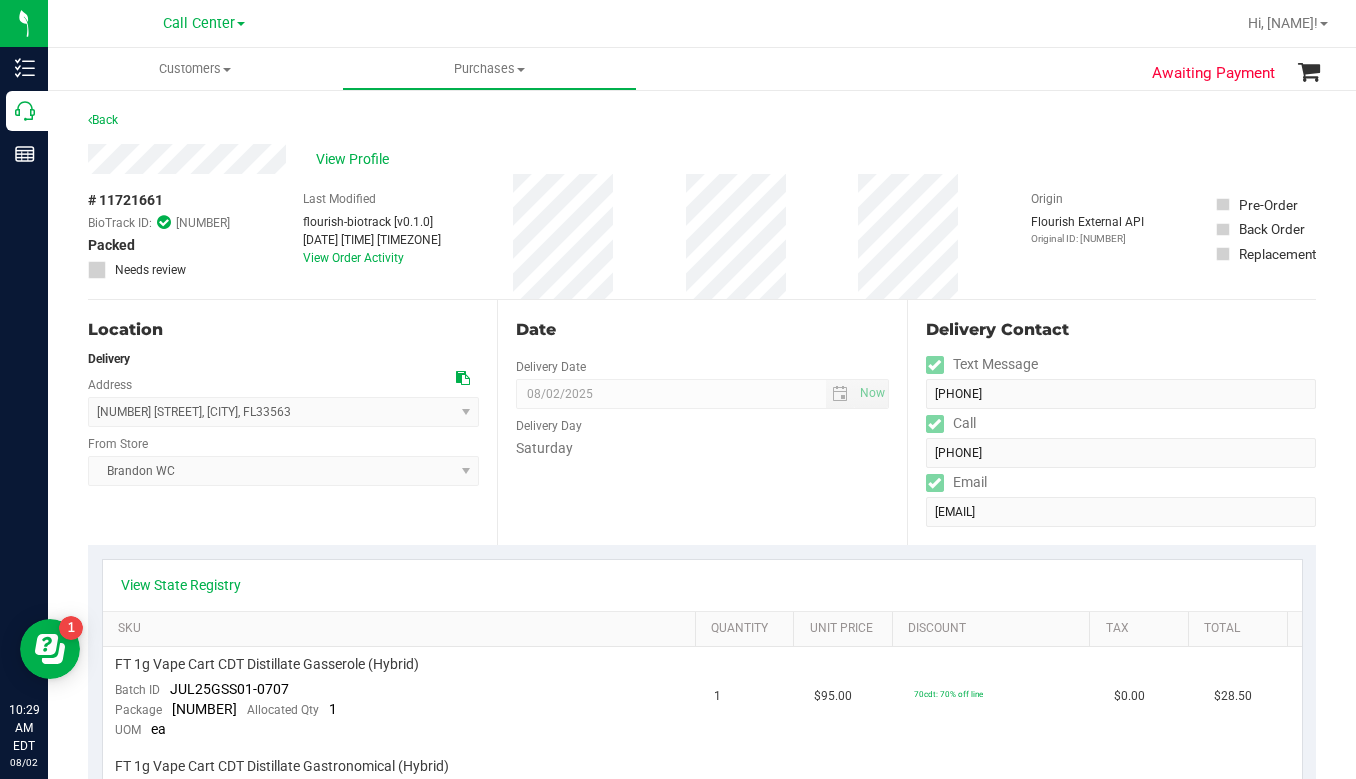 click on "Location
Delivery
Address
1004 Walden Pond Dr
, Plant City
, FL
33563
Select address 3615 W Rogers Ave 1004 Walden Pond Dr
From Store
Brandon WC Select Store Bonita Springs WC Boynton Beach WC Bradenton WC Brandon WC Brooksville WC Call Center Clermont WC Crestview WC Deerfield Beach WC Delray Beach WC Deltona WC Ft Walton Beach WC Ft. Lauderdale WC Ft. Myers WC Gainesville WC Jax Atlantic WC JAX DC REP Jax WC Key West WC Lakeland WC Largo WC Lehigh Acres DC REP Merritt Island WC Miami 72nd WC Miami Beach WC Miami Dadeland WC Miramar DC REP Ocala WC" at bounding box center [292, 422] 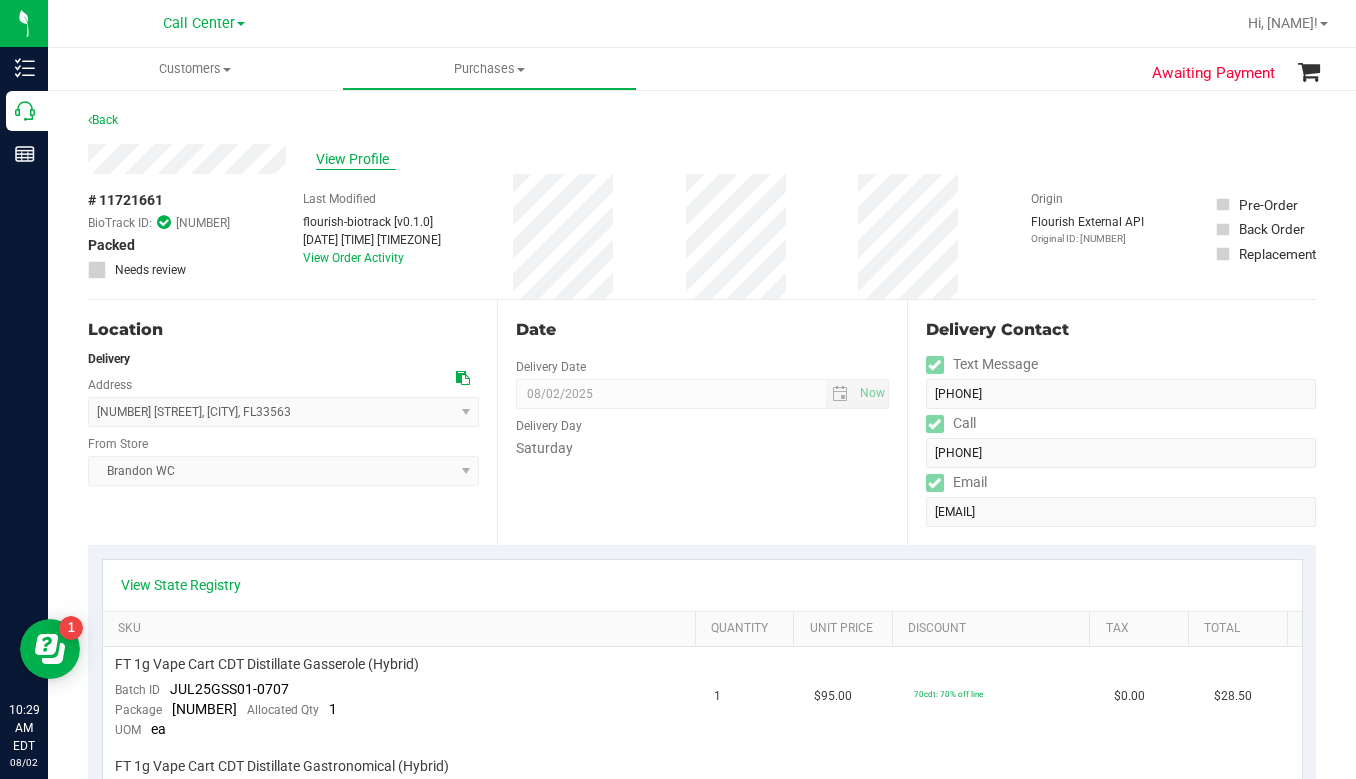 click on "View Profile" at bounding box center (356, 159) 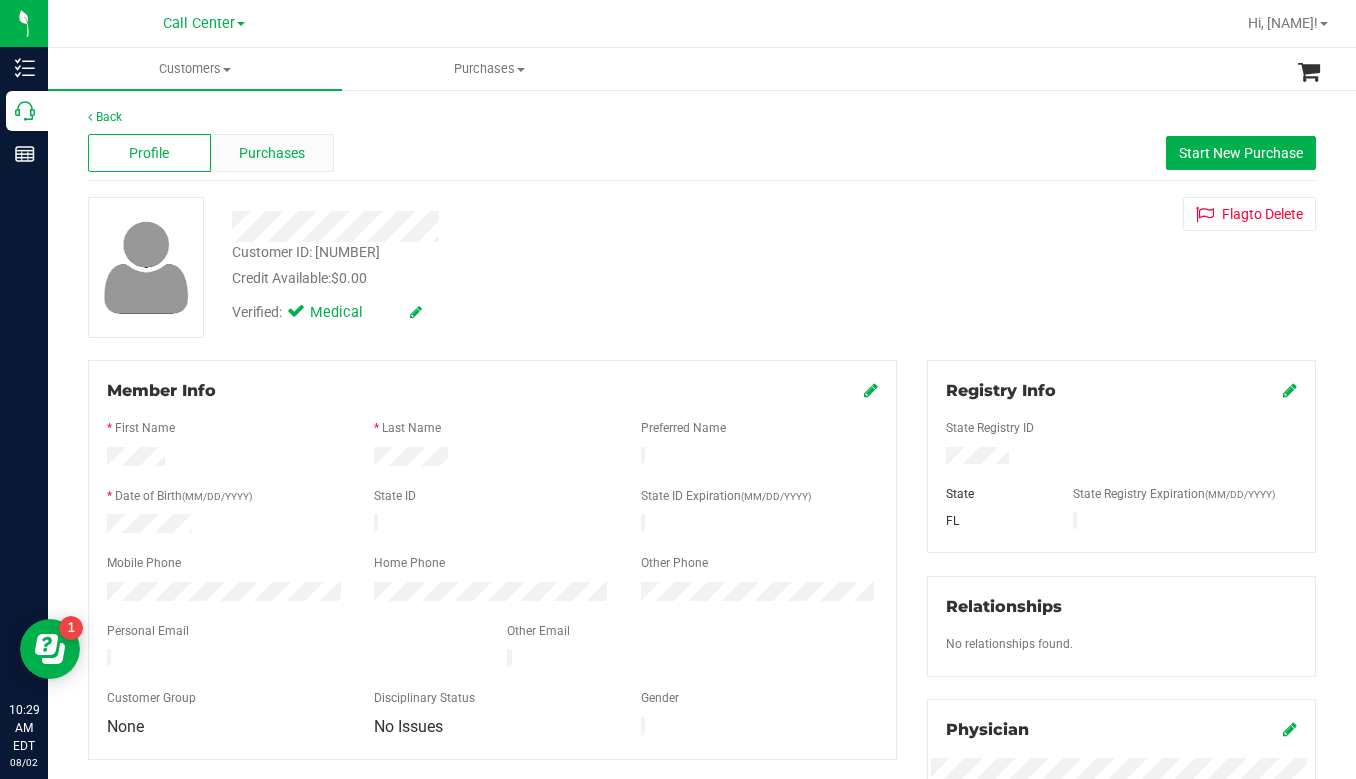 click on "Purchases" at bounding box center (272, 153) 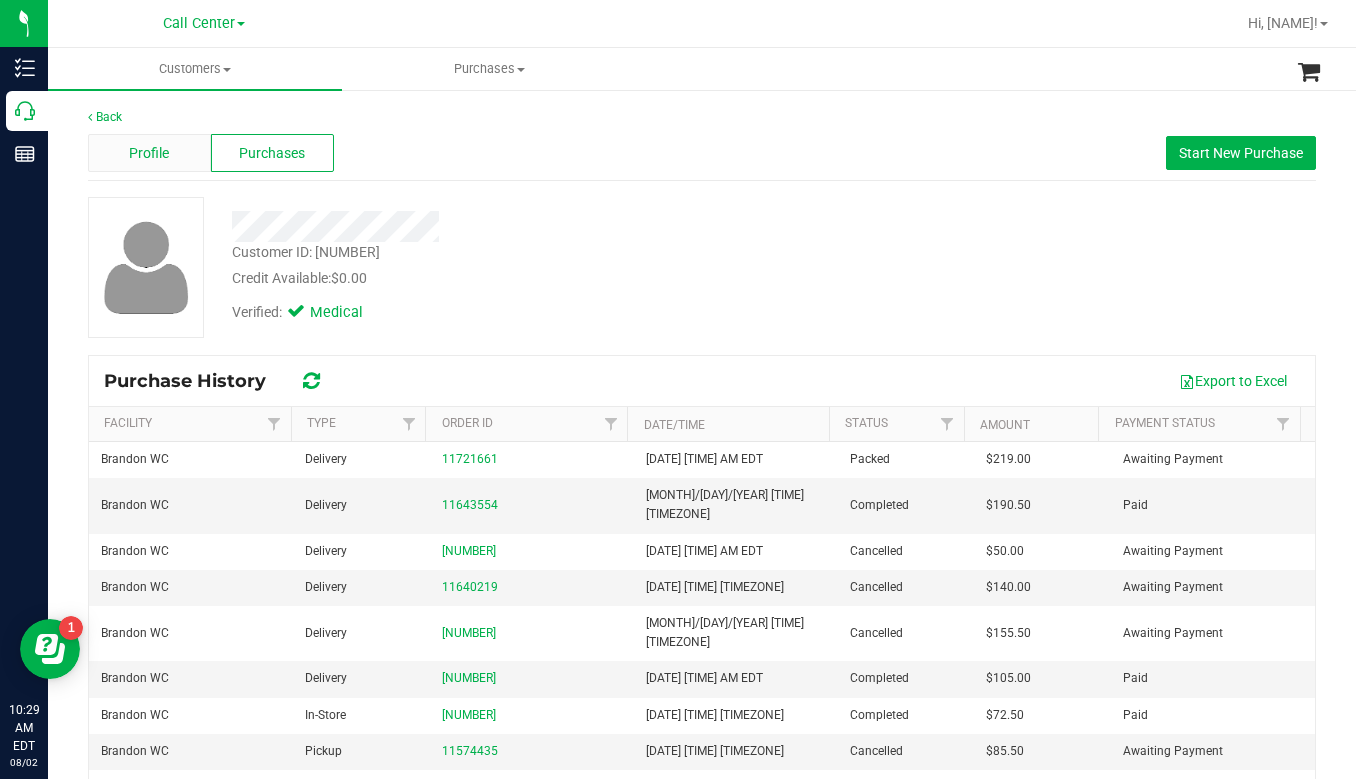 click on "Profile" at bounding box center [149, 153] 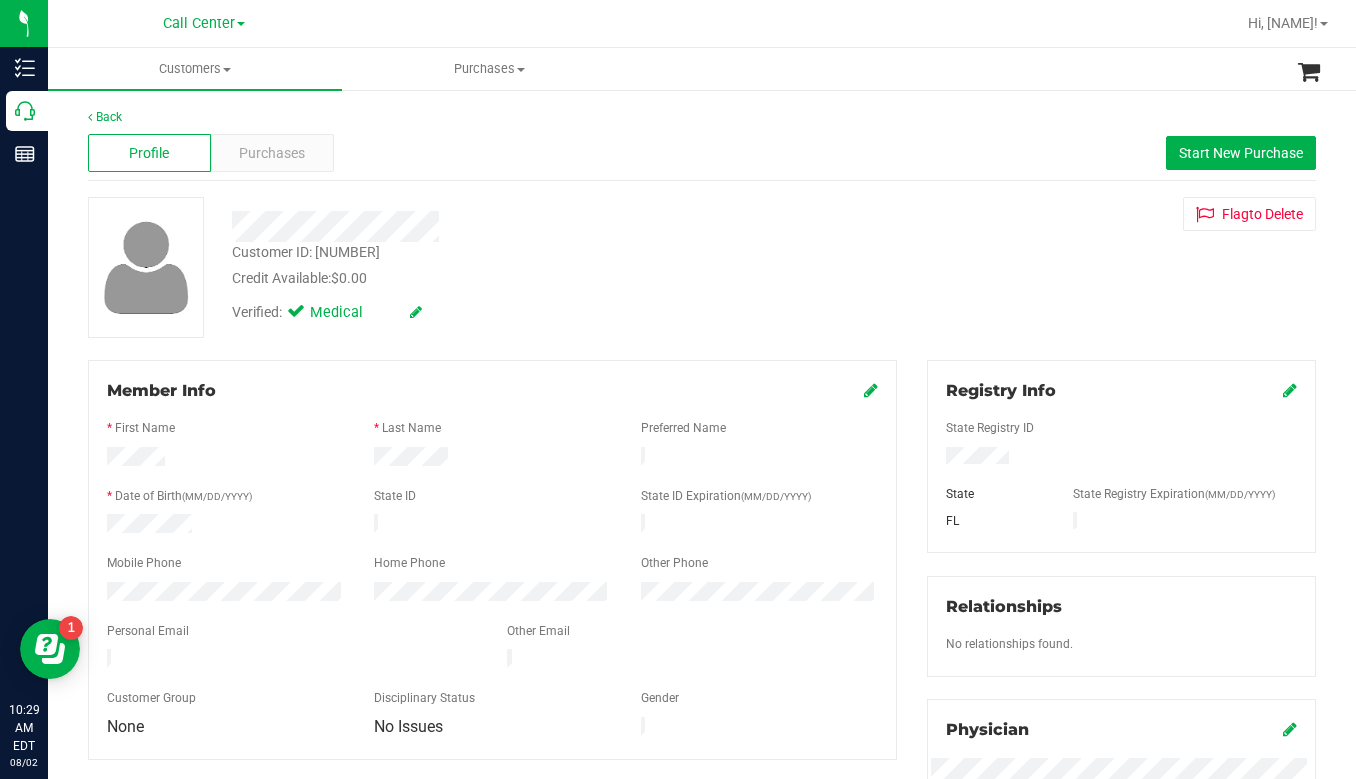 click on "Verified:
Medical" at bounding box center [531, 311] 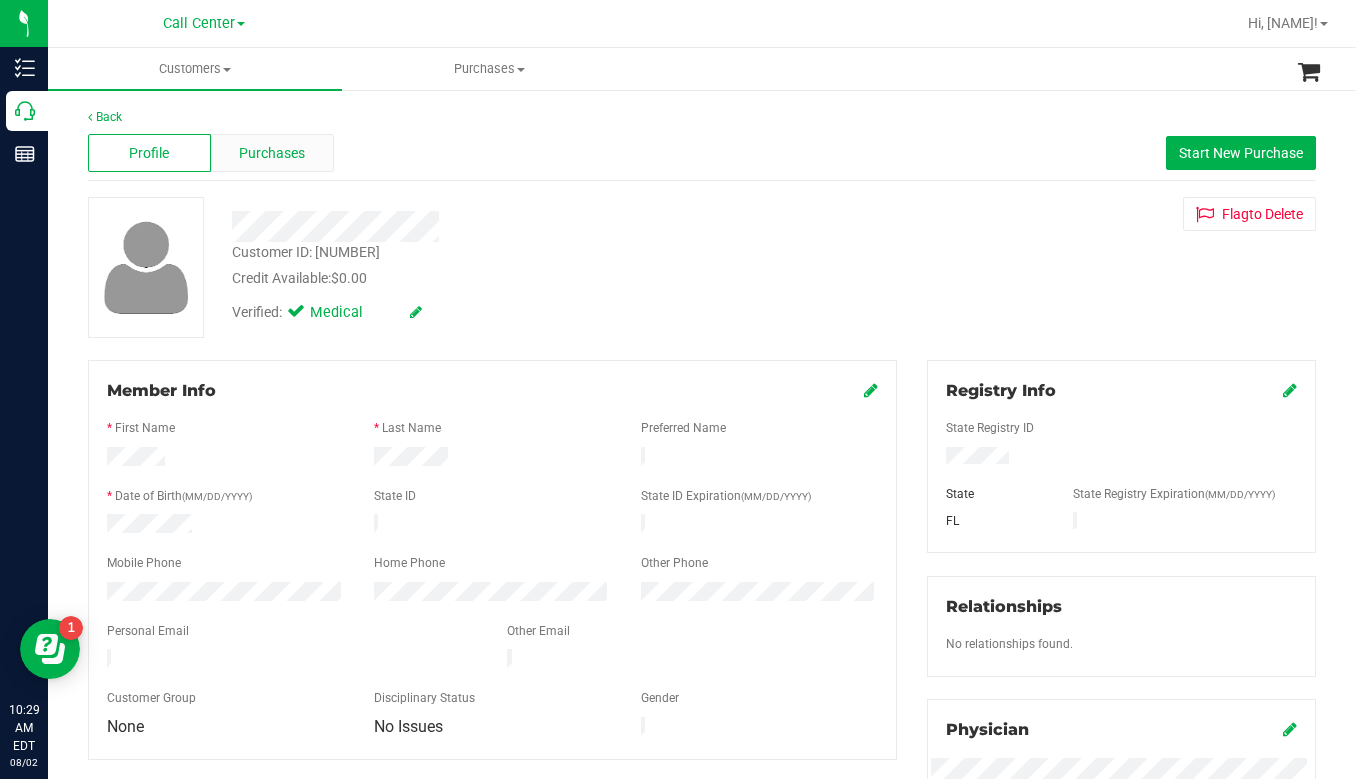 click on "Purchases" at bounding box center [272, 153] 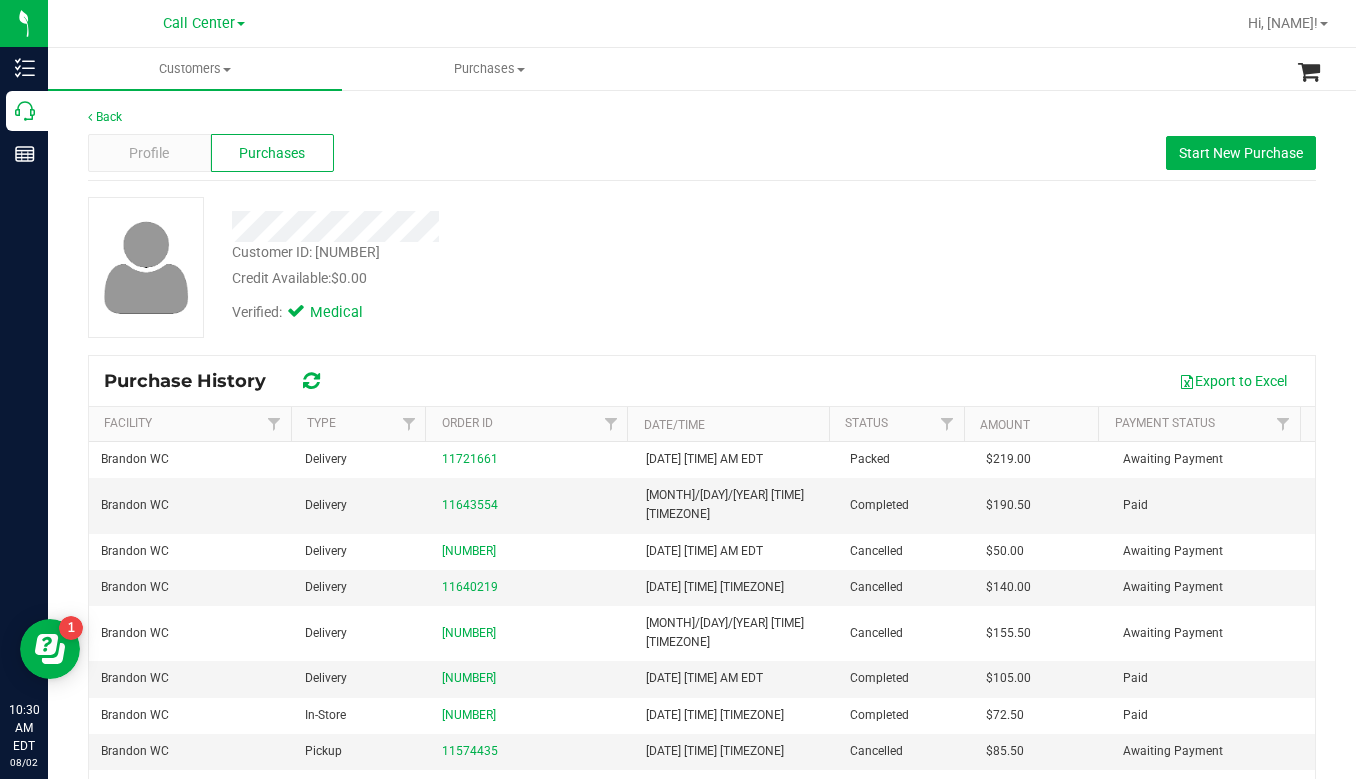 click on "Customer ID: 335192" at bounding box center [306, 252] 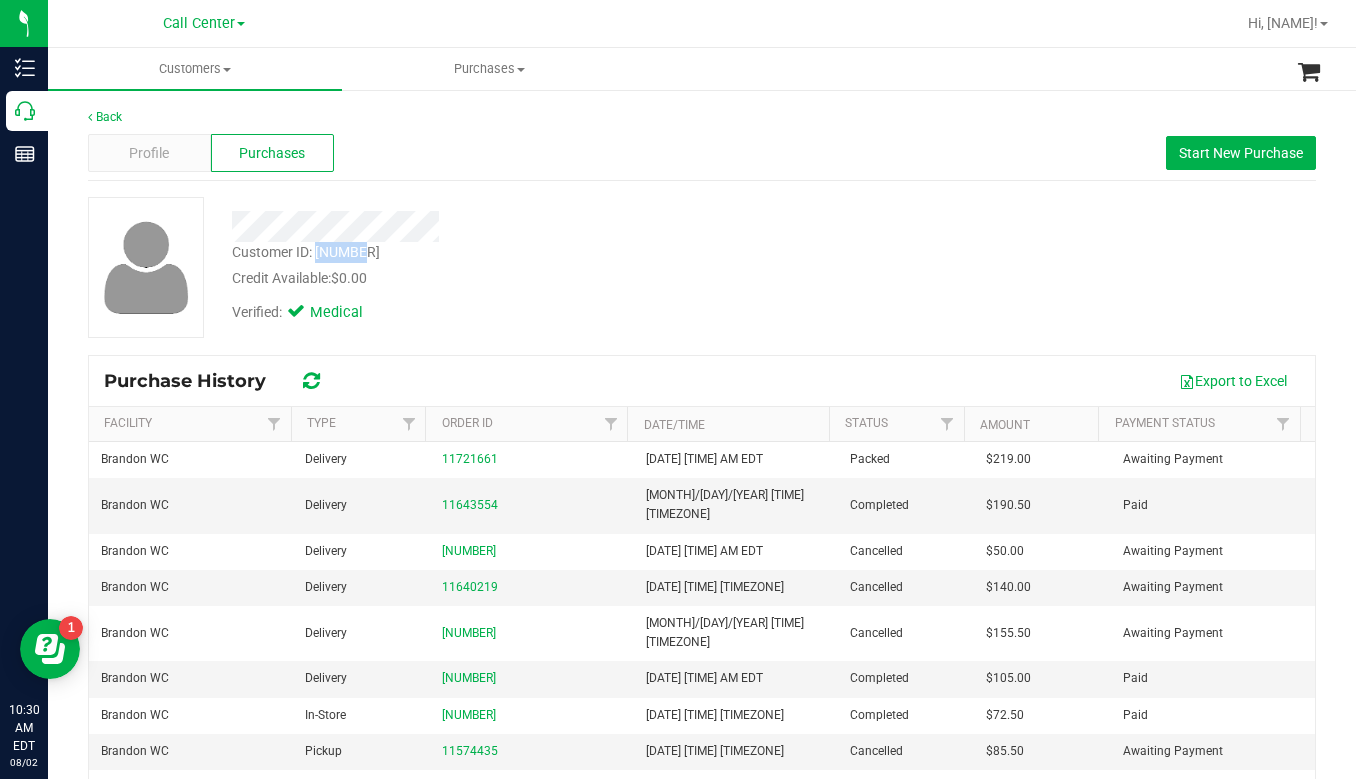 click on "Customer ID: 335192" at bounding box center (306, 252) 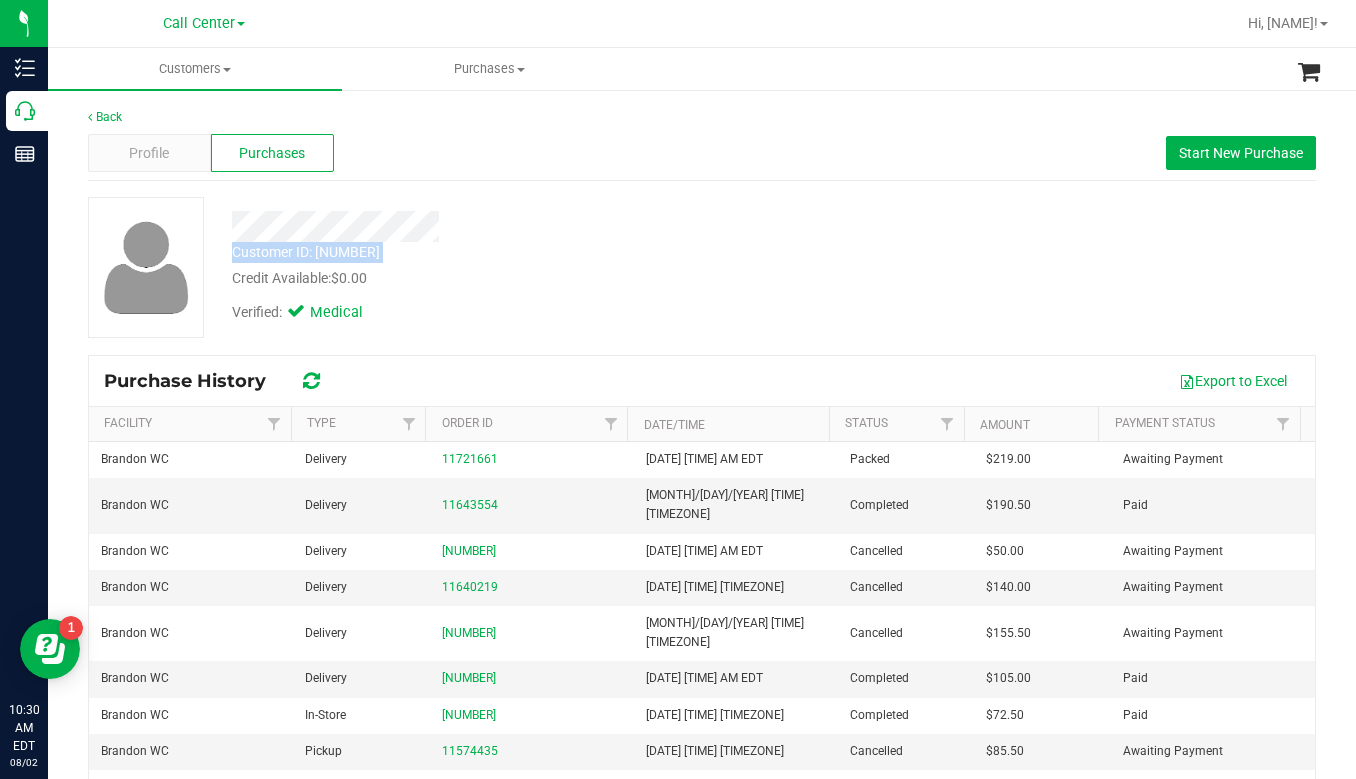 click on "Customer ID: 335192" at bounding box center [306, 252] 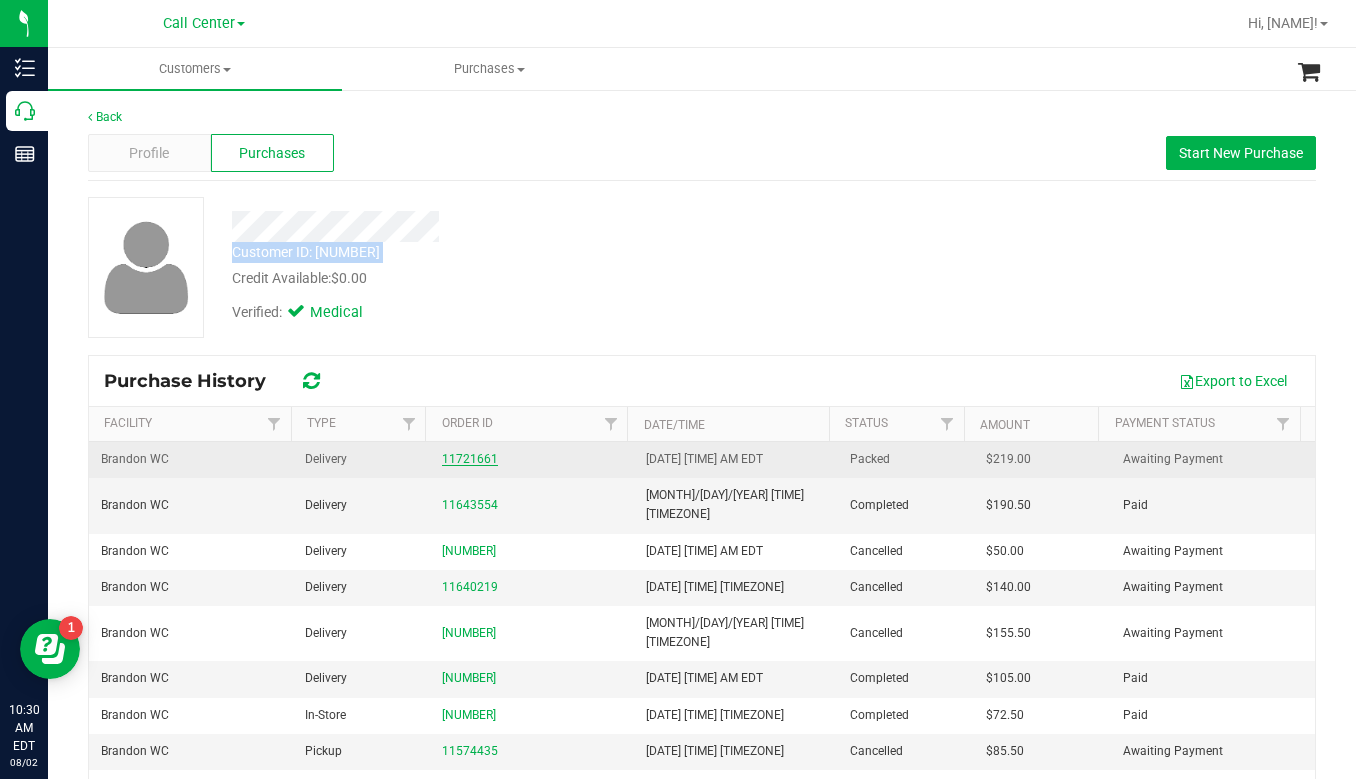 click on "11721661" at bounding box center [470, 459] 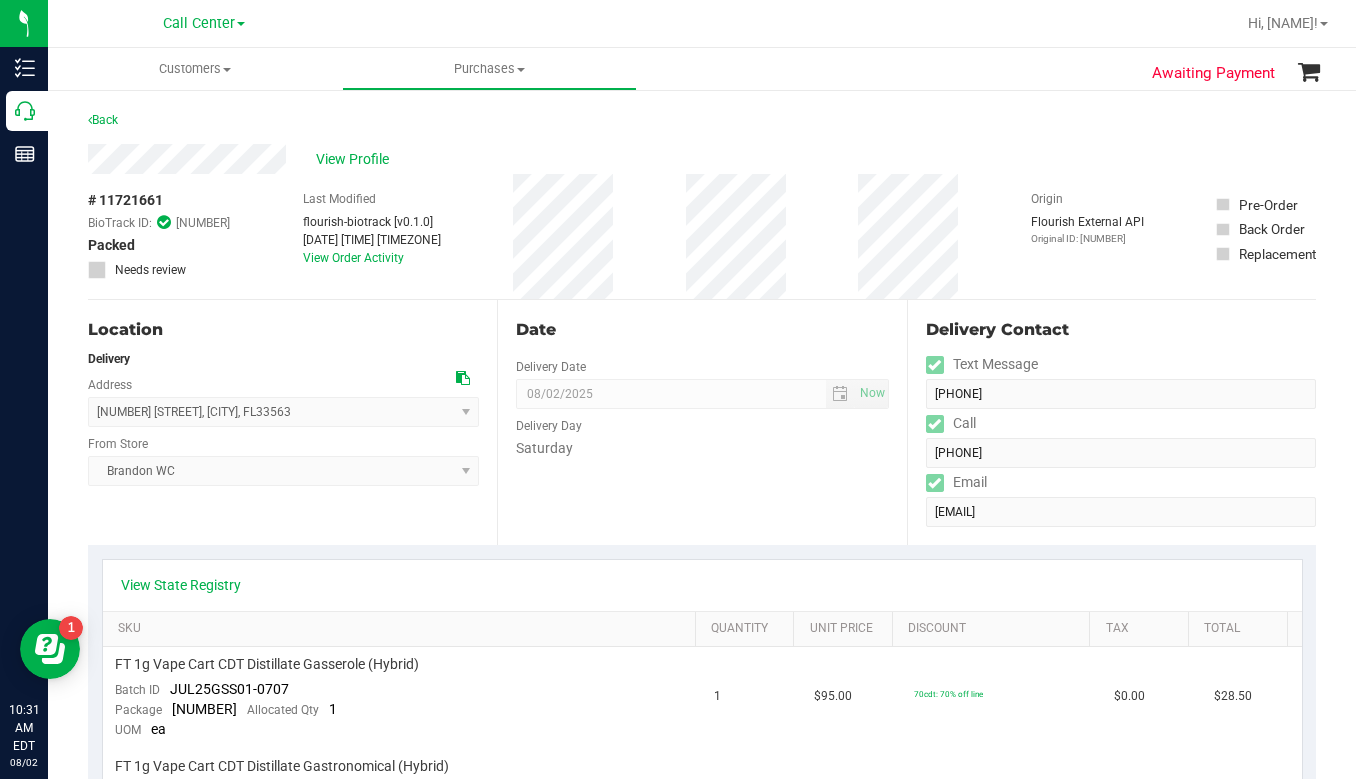 drag, startPoint x: 83, startPoint y: 204, endPoint x: 165, endPoint y: 194, distance: 82.607506 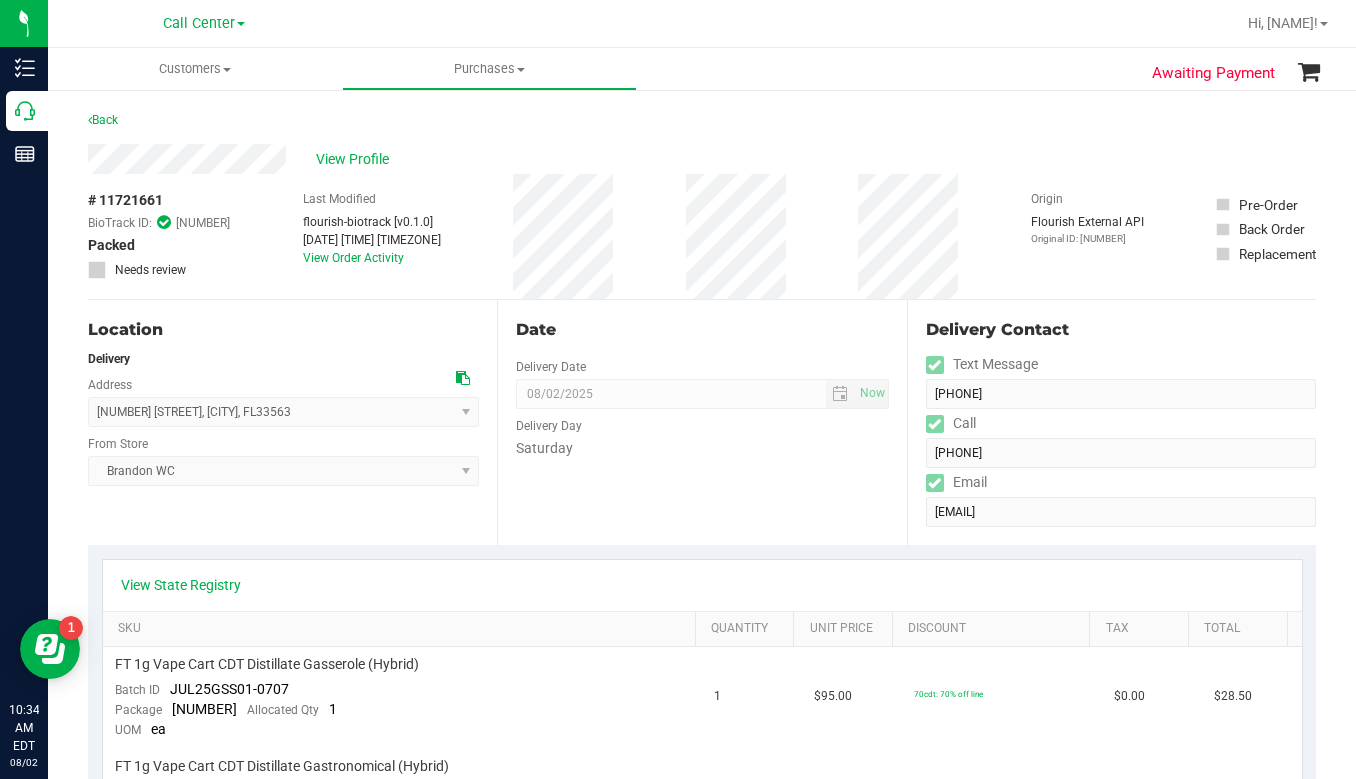 click on "Origin
Flourish External API
Original ID: 312541241" at bounding box center [1087, 236] 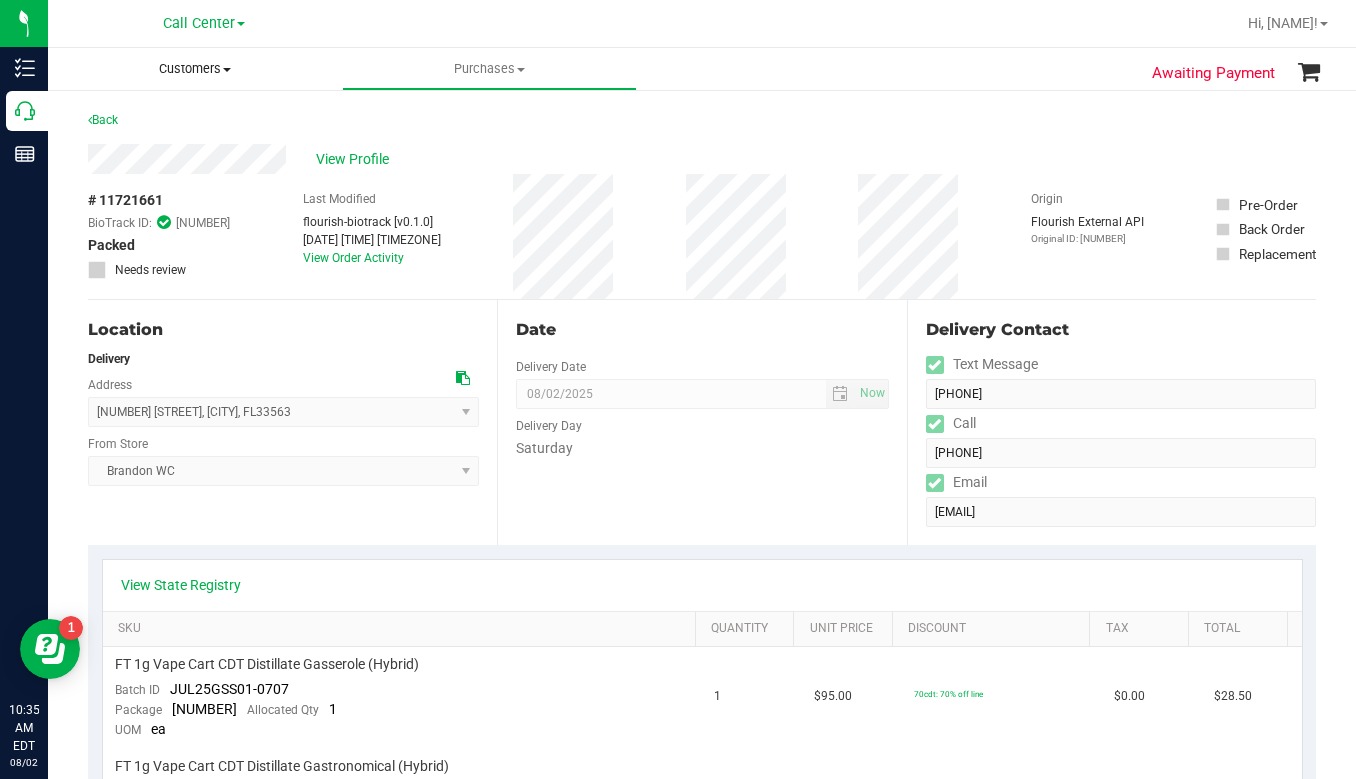 click on "Customers" at bounding box center (195, 69) 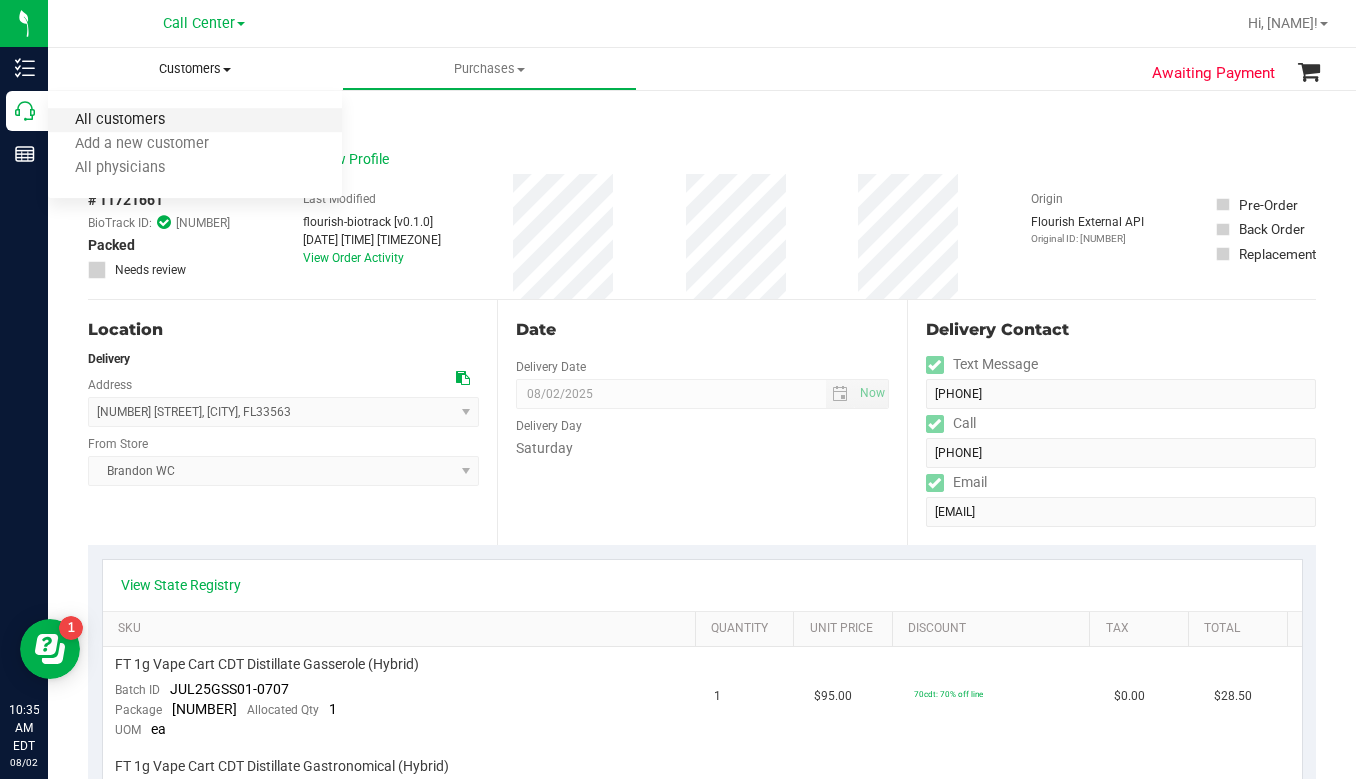 click on "All customers" at bounding box center [120, 120] 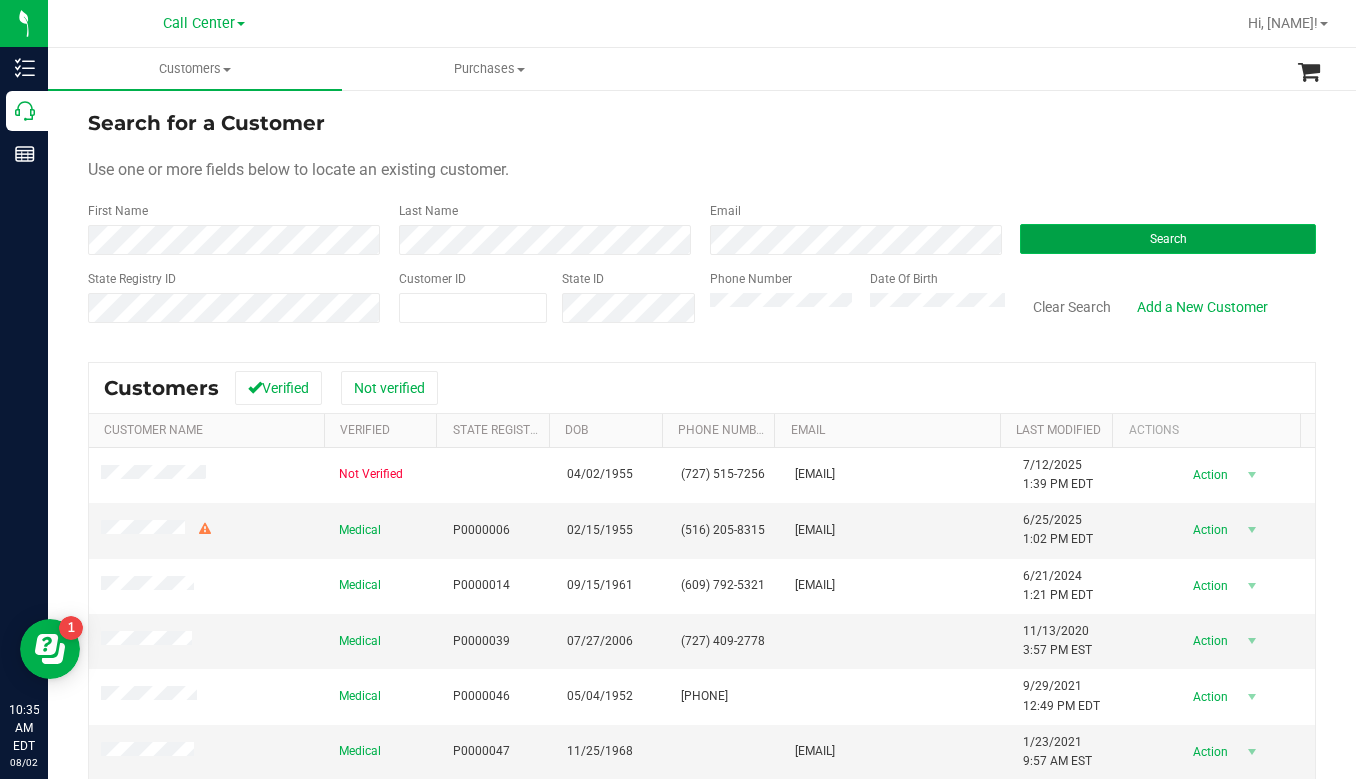 click on "Search" at bounding box center (1168, 239) 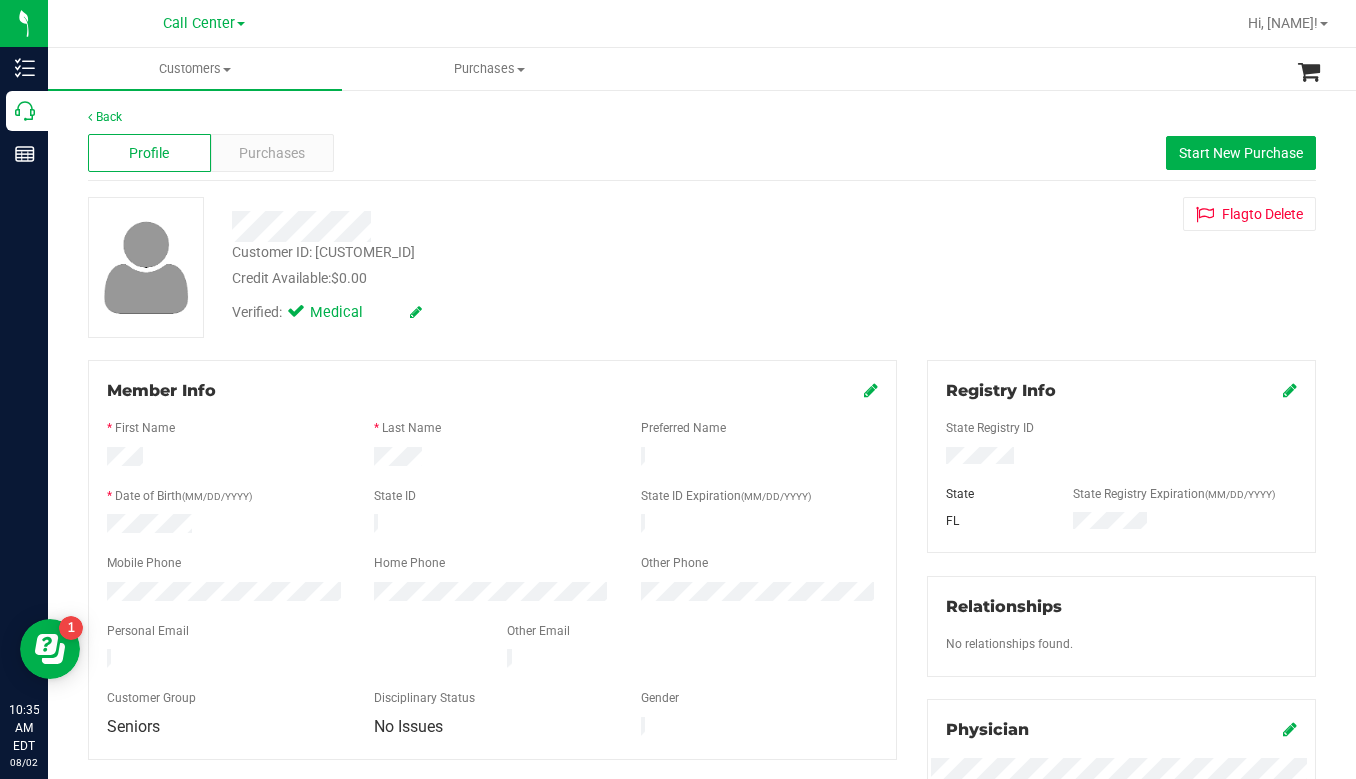 click on "Verified:
Medical" at bounding box center (531, 311) 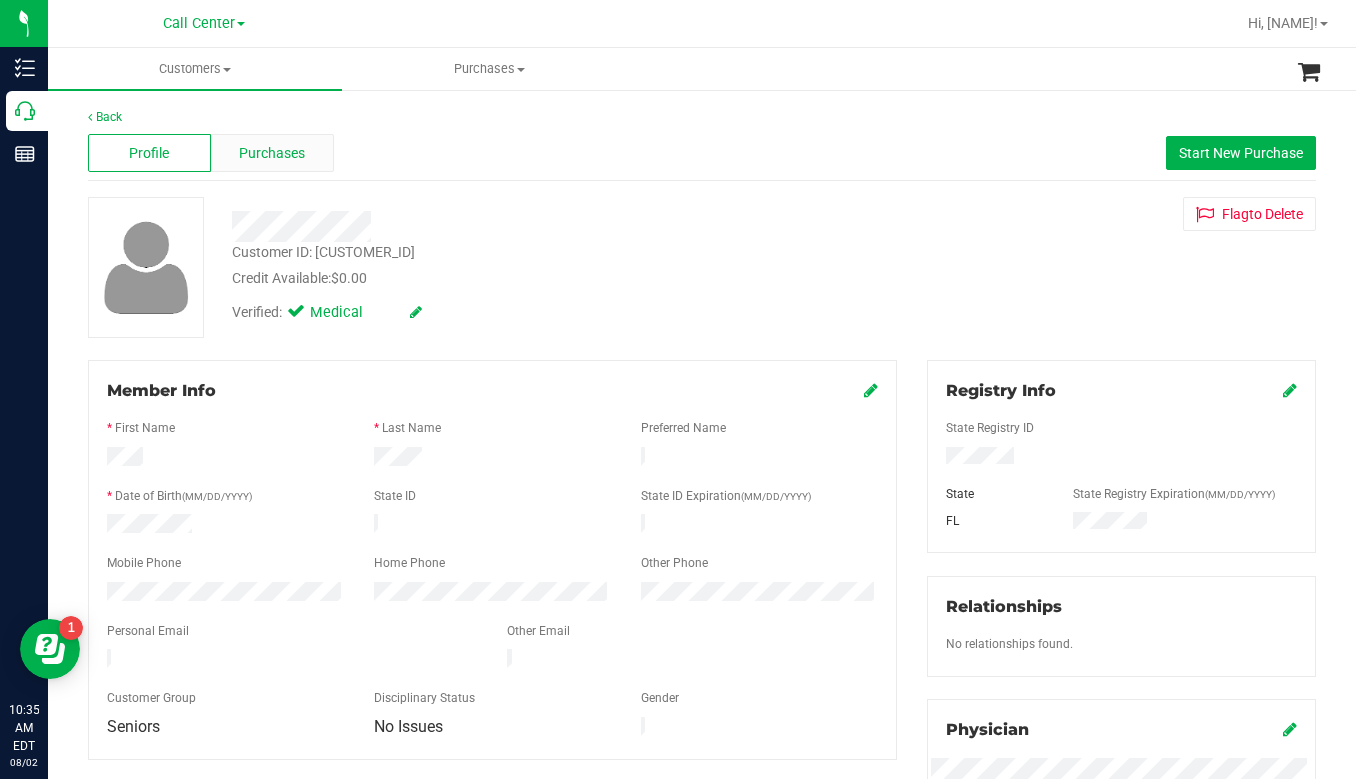 click on "Purchases" at bounding box center (272, 153) 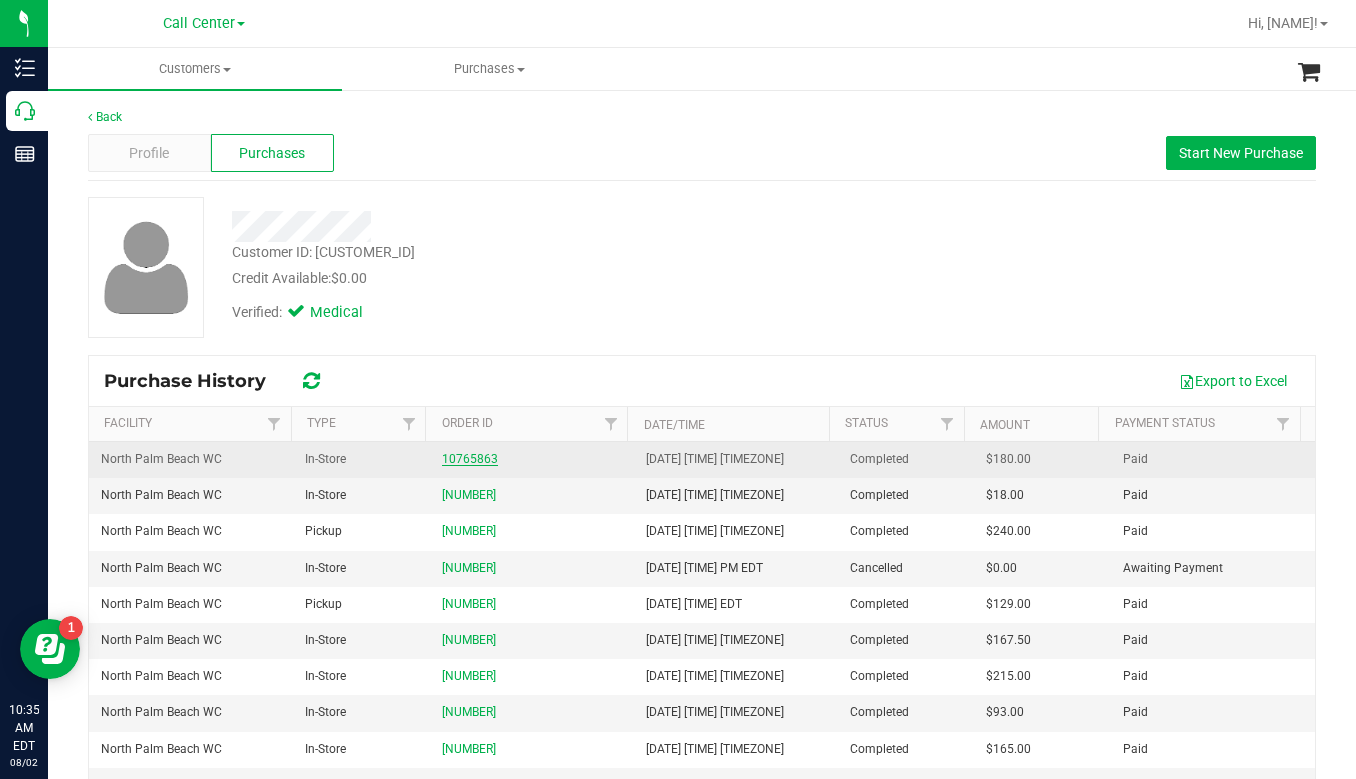 click on "10765863" at bounding box center [470, 459] 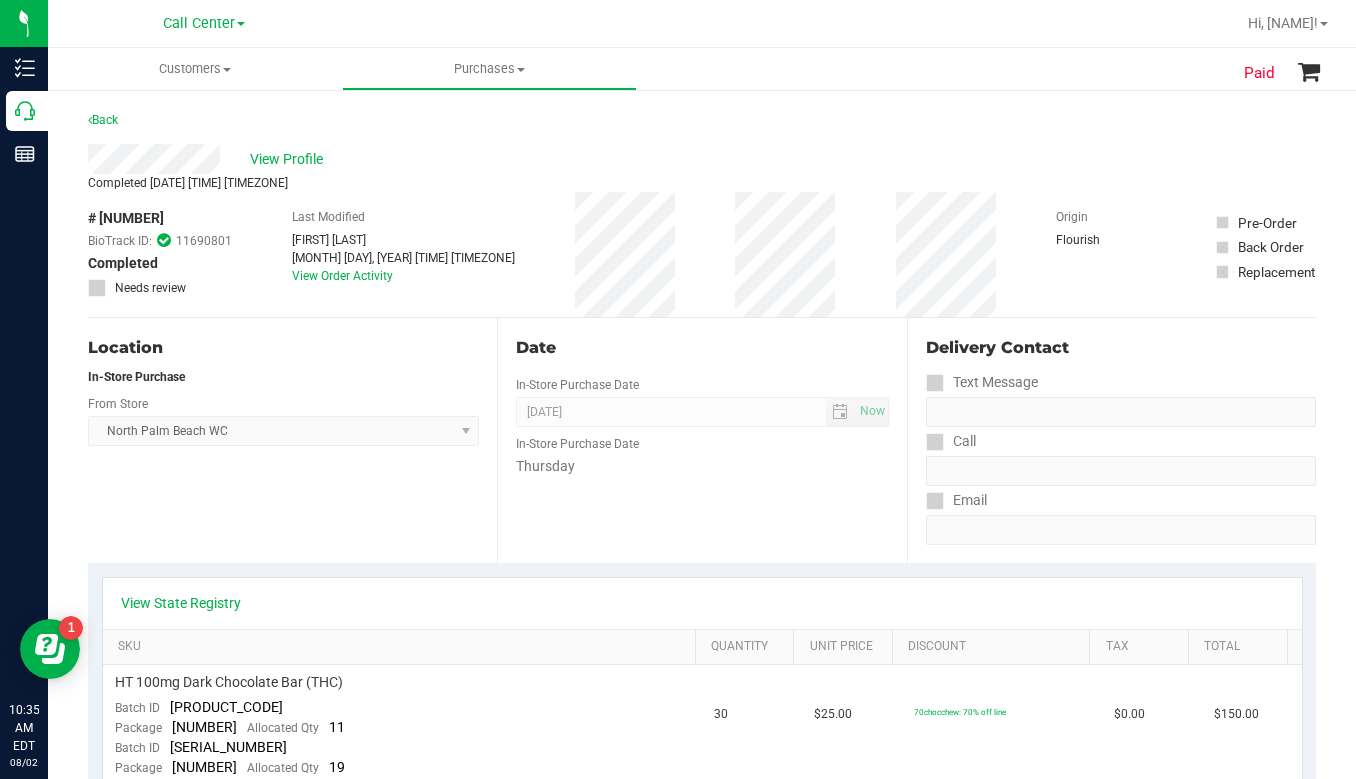 click on "Location
In-Store Purchase
From Store
North Palm Beach WC Select Store Bonita Springs WC Boynton Beach WC Bradenton WC Brandon WC Brooksville WC Call Center Clermont WC Crestview WC Deerfield Beach WC Delray Beach WC Deltona WC Ft Walton Beach WC Ft. Lauderdale WC Ft. Myers WC Gainesville WC Jax Atlantic WC JAX DC REP Jax WC Key West WC Lakeland WC Largo WC Lehigh Acres DC REP Merritt Island WC Miami 72nd WC Miami Beach WC Miami Dadeland WC Miramar DC REP New Port Richey WC North Palm Beach WC North Port WC Ocala WC Orange Park WC Orlando Colonial WC Orlando DC REP Orlando WC Oviedo WC Palm Bay WC Palm Coast WC Panama City WC Pensacola WC Port Orange WC Port St. Lucie WC Sebring WC South Tampa WC St. Pete WC Summerfield WC Tallahassee DC REP Tallahassee WC Tampa DC Testing Tampa Warehouse Tampa WC TX Austin DC WPB DC WPB WC" at bounding box center [292, 440] 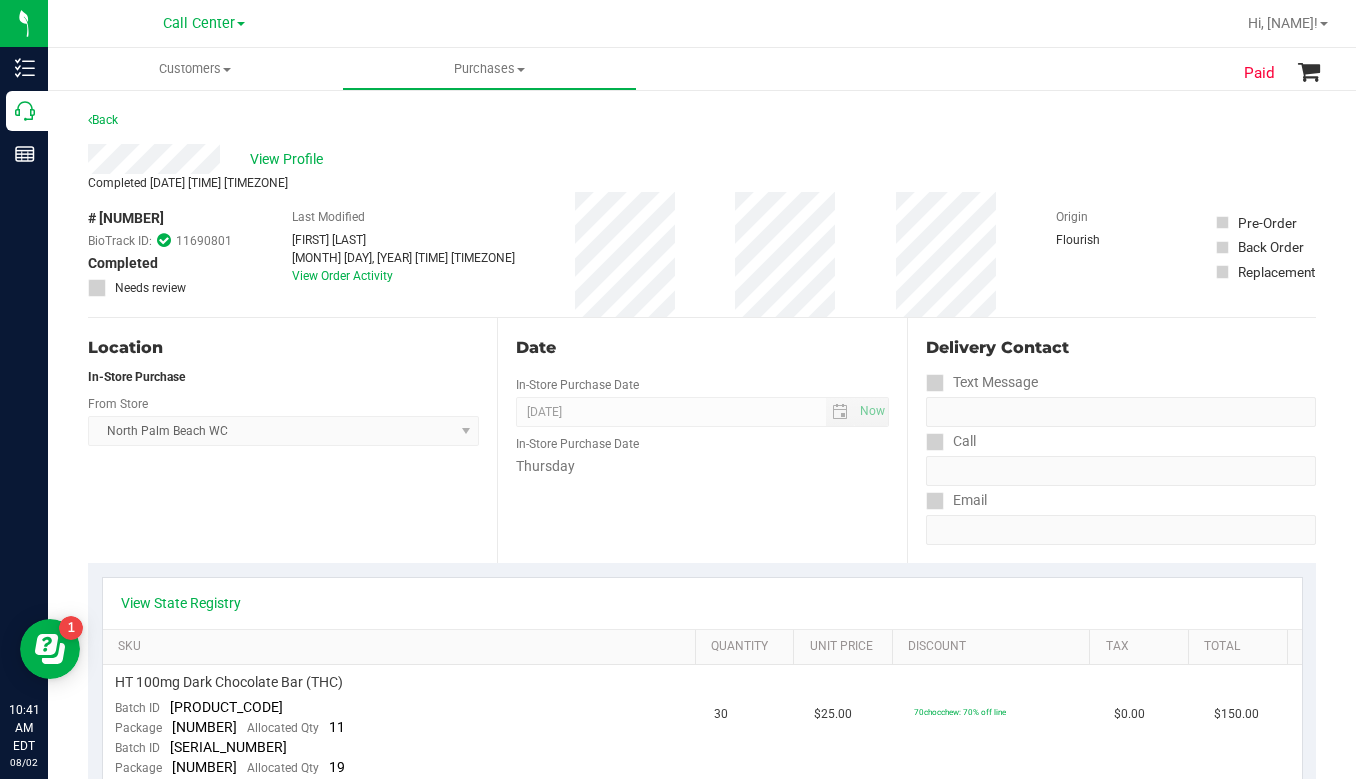 click on "Completed Feb 13, 2025 5:03 PM EST" at bounding box center (702, 183) 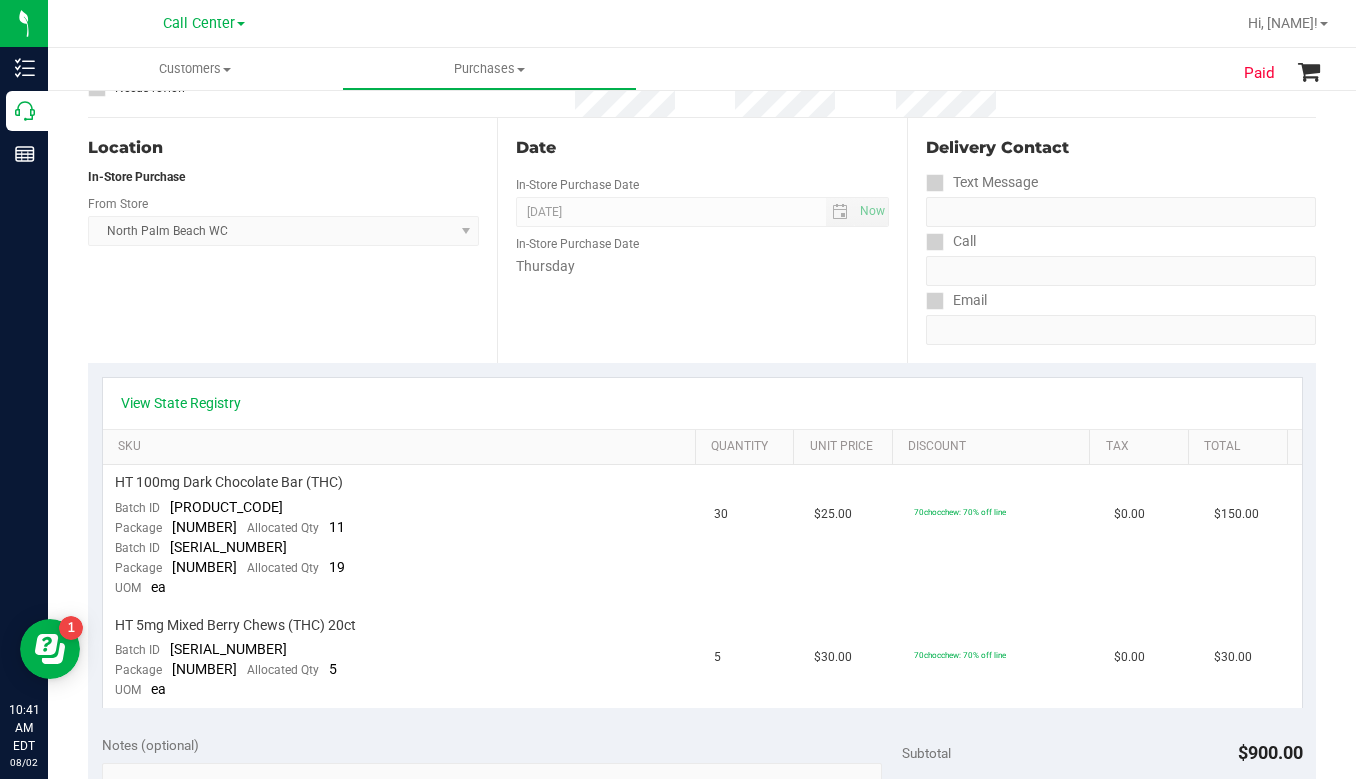 scroll, scrollTop: 0, scrollLeft: 0, axis: both 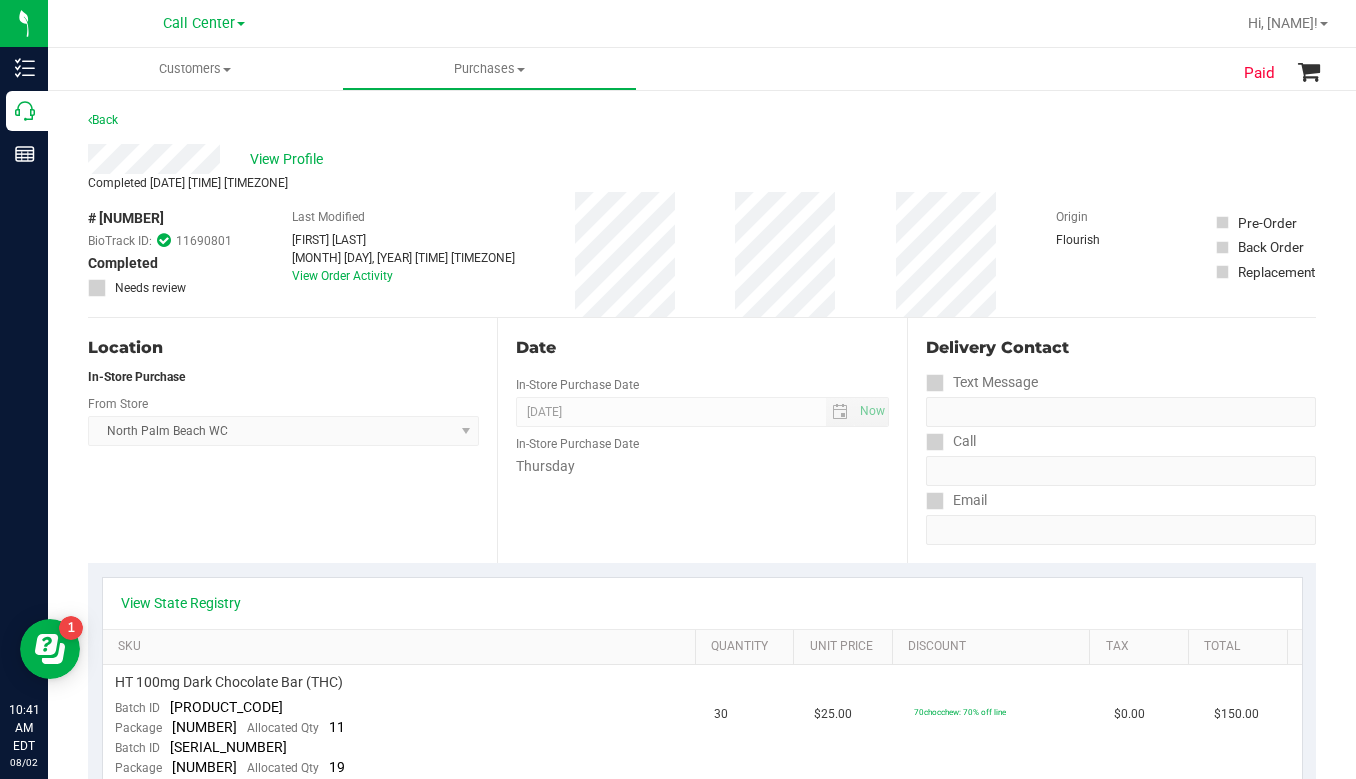 click on "View Profile" at bounding box center [702, 159] 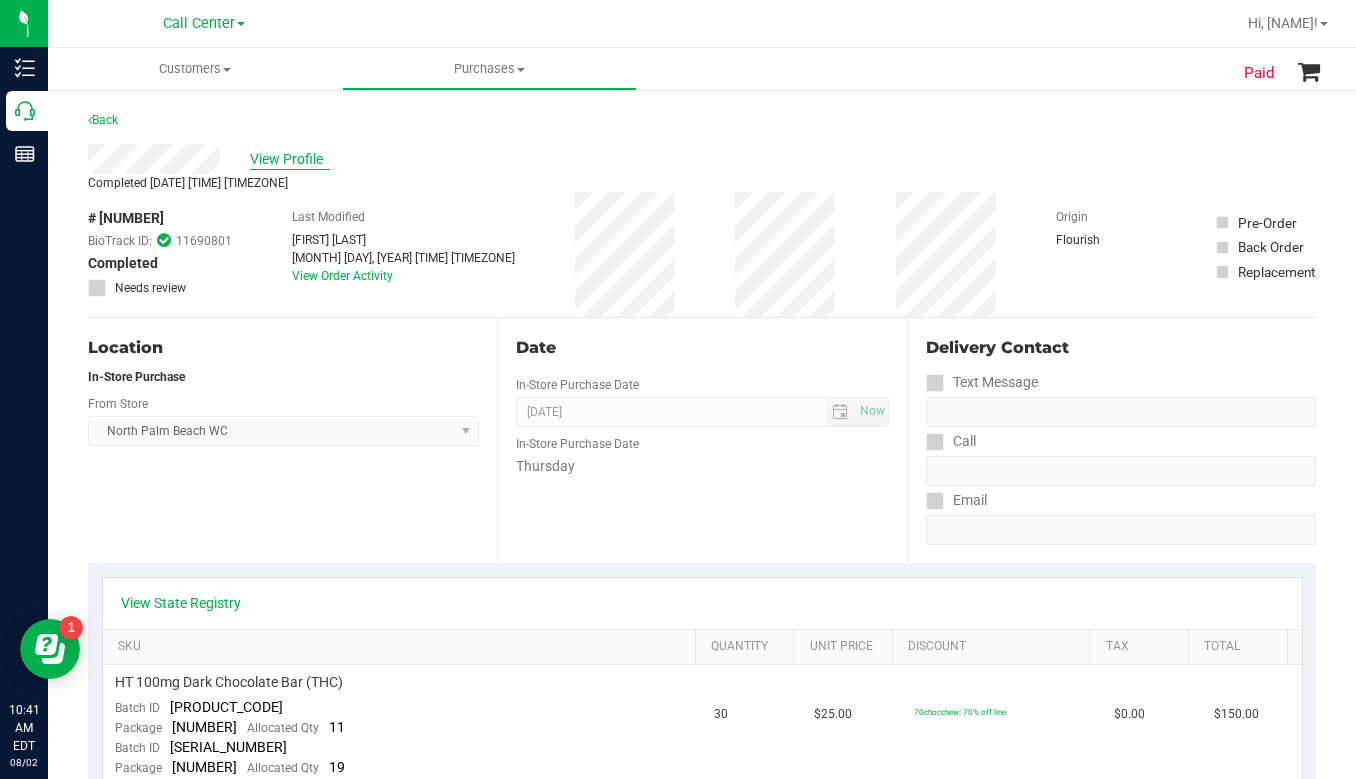 click on "View Profile" at bounding box center [290, 159] 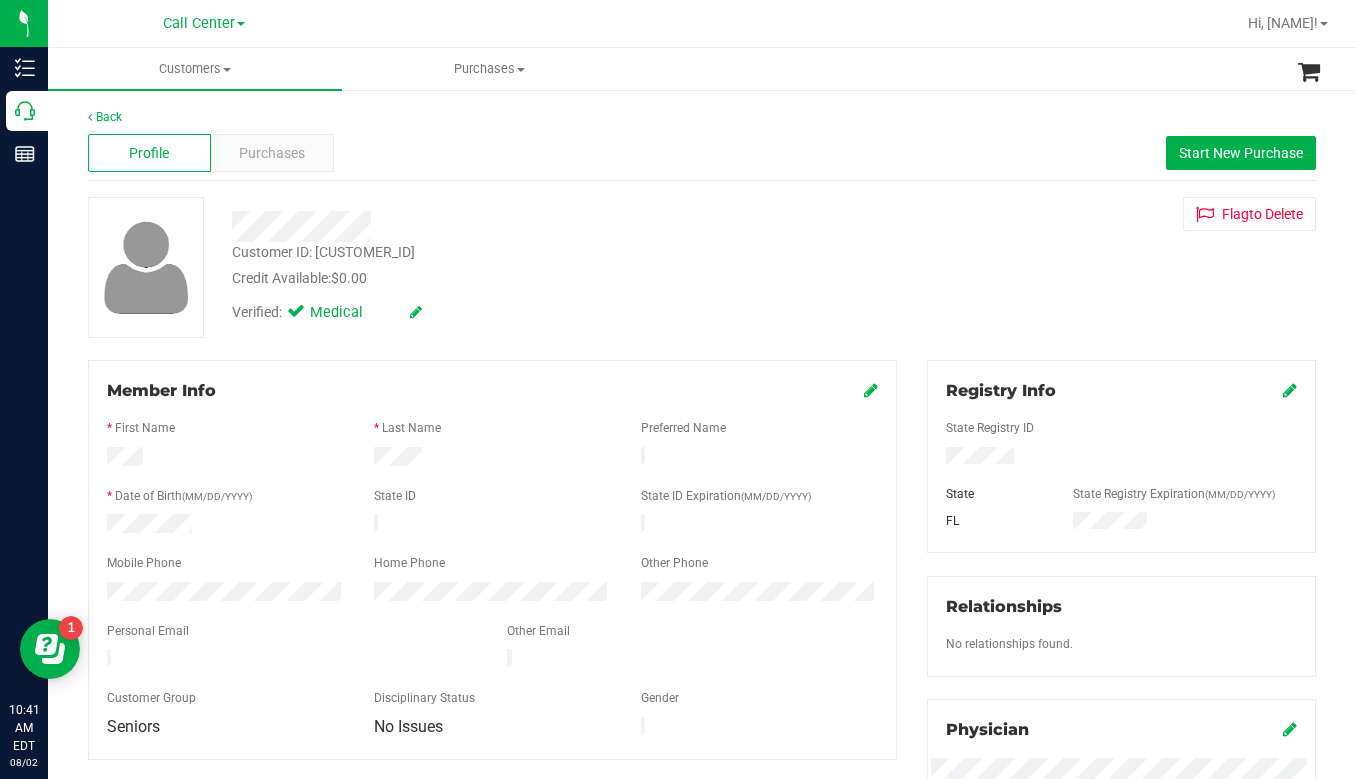 drag, startPoint x: 634, startPoint y: 304, endPoint x: 562, endPoint y: 276, distance: 77.25283 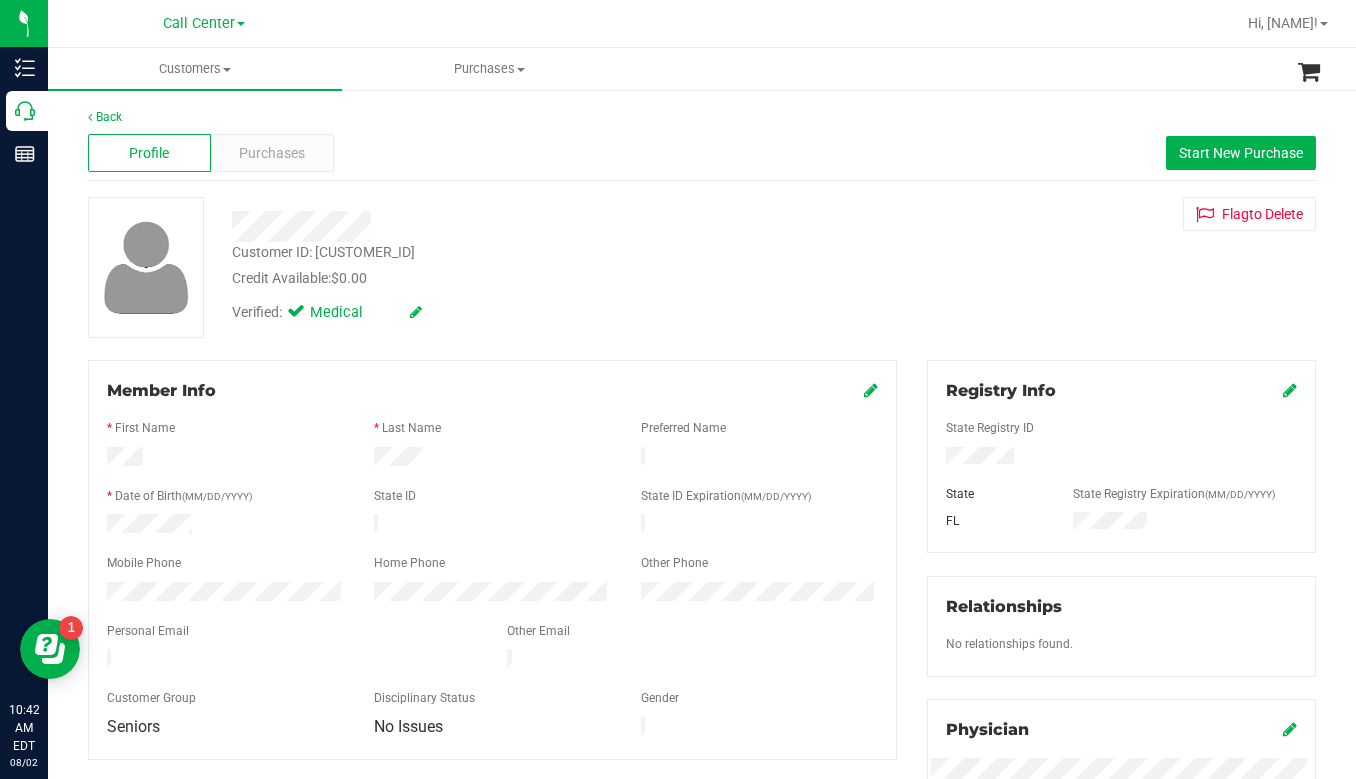 click on "Customer ID: 685998
Credit Available:
$0.00
Verified:
Medical
Flag  to Delete" at bounding box center [702, 267] 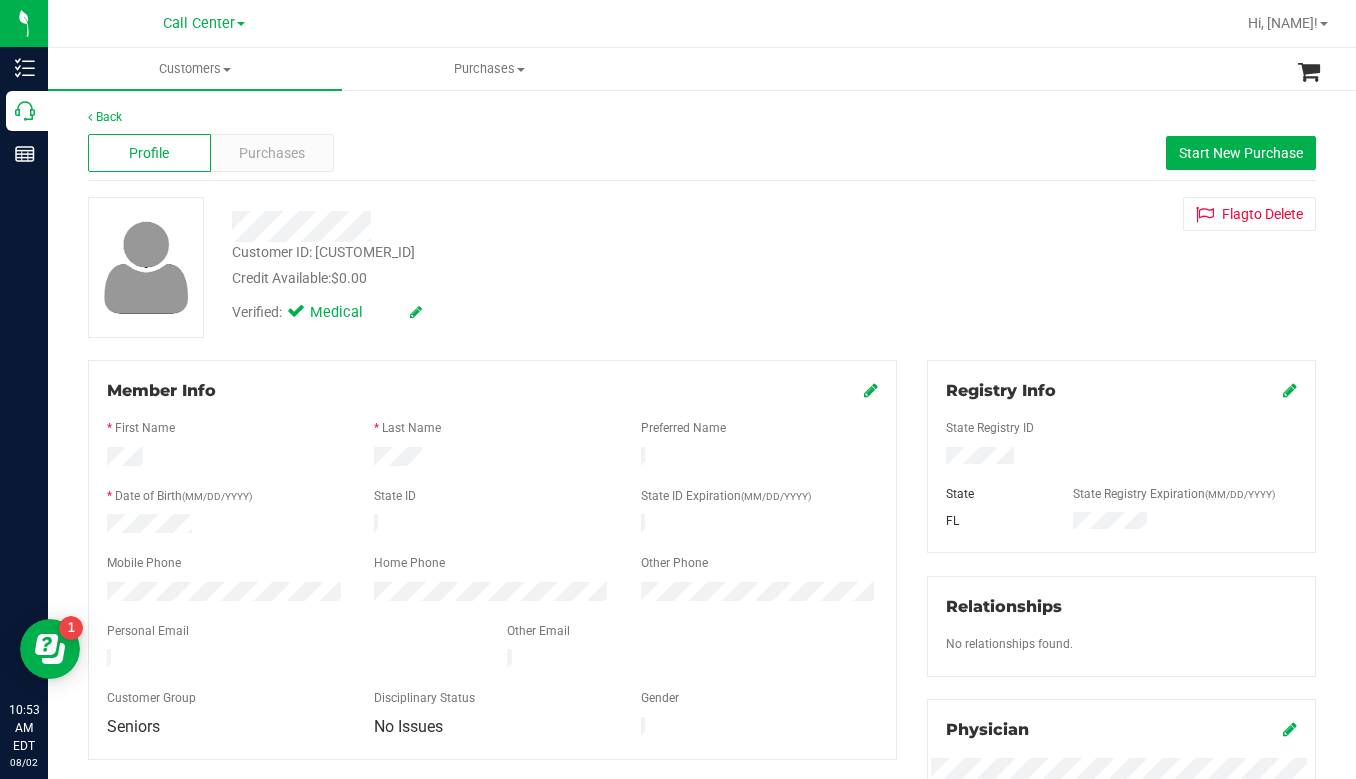 click on "Back
Profile
Purchases
Start New Purchase
Customer ID: 685998
Credit Available:
$0.00
Verified:
Medical" at bounding box center (702, 745) 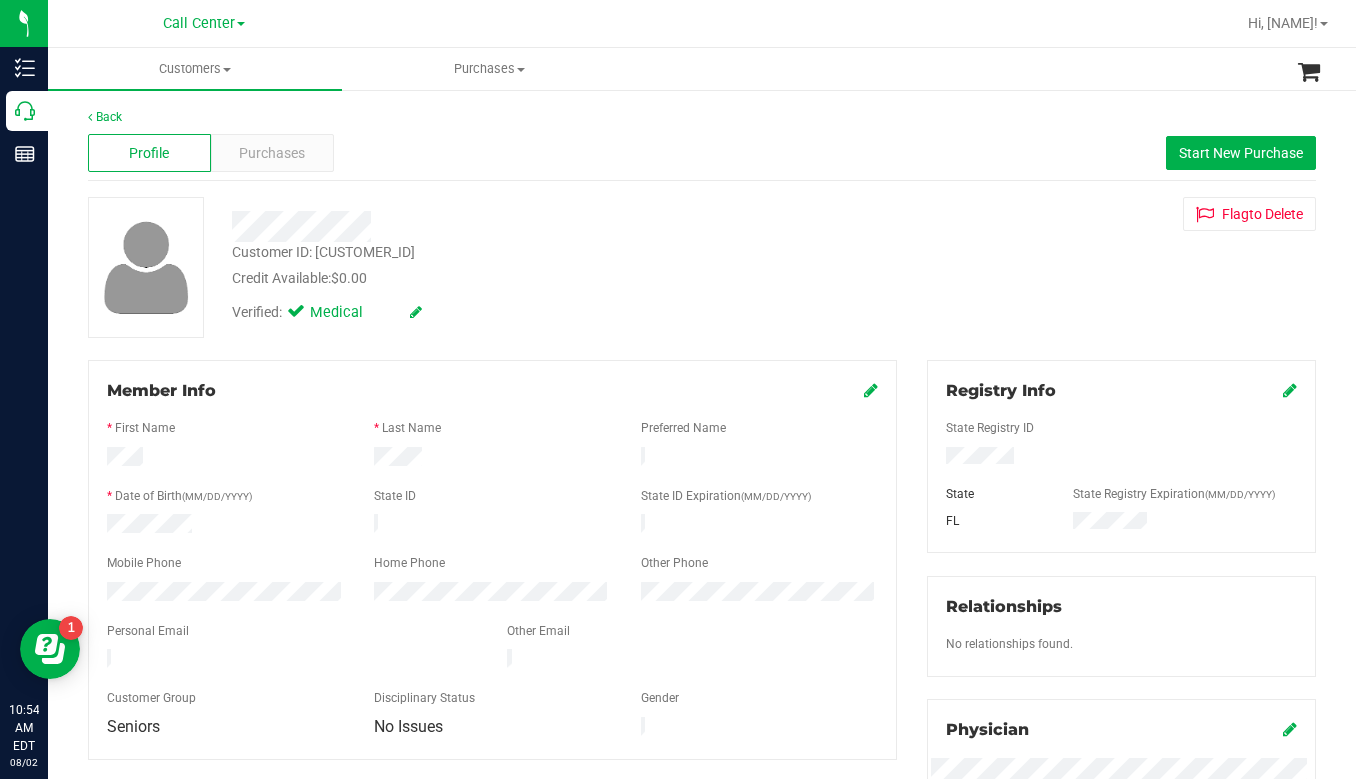 click on "Customer ID: 685998
Credit Available:
$0.00
Verified:
Medical
Flag  to Delete" at bounding box center (702, 267) 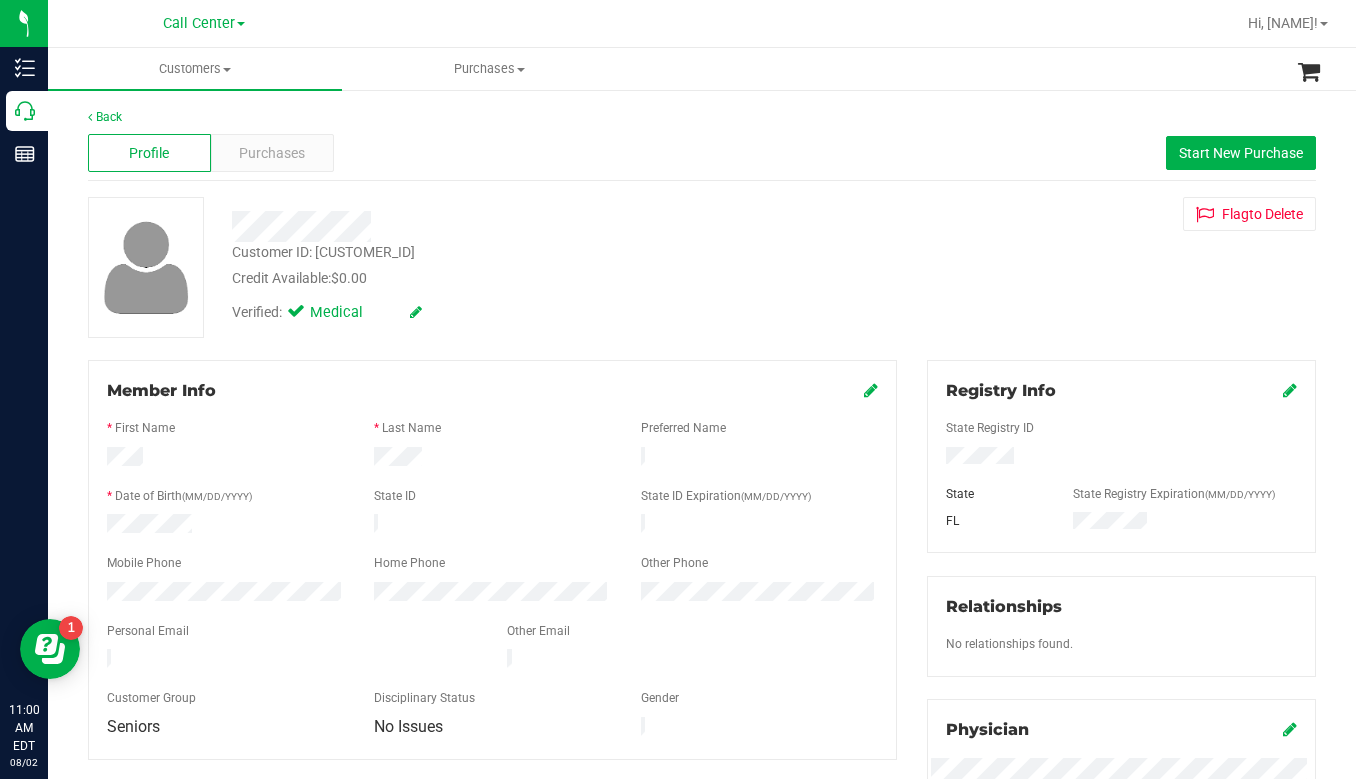 click on "Verified:
Medical" at bounding box center (531, 311) 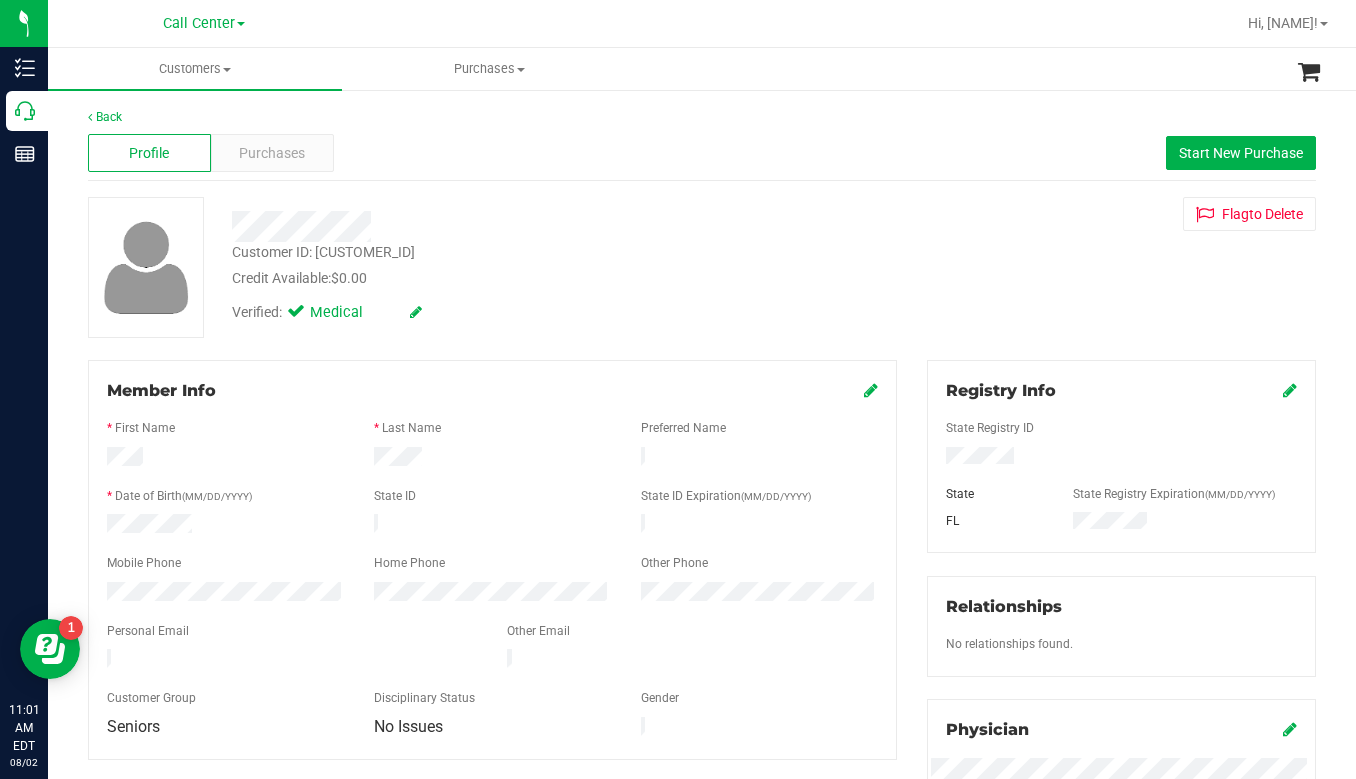 click on "Customer ID: 685998
Credit Available:
$0.00
Verified:
Medical
Flag  to Delete" at bounding box center (702, 267) 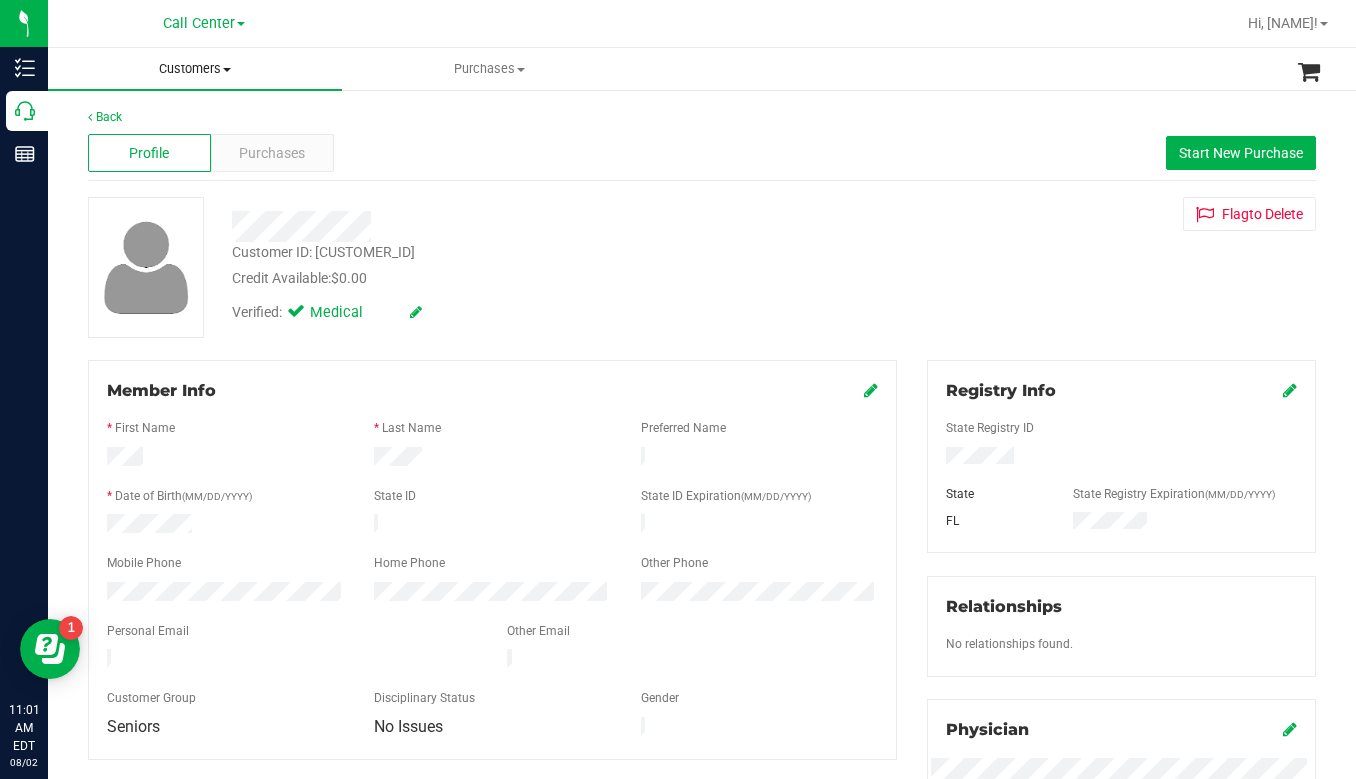 click at bounding box center (227, 70) 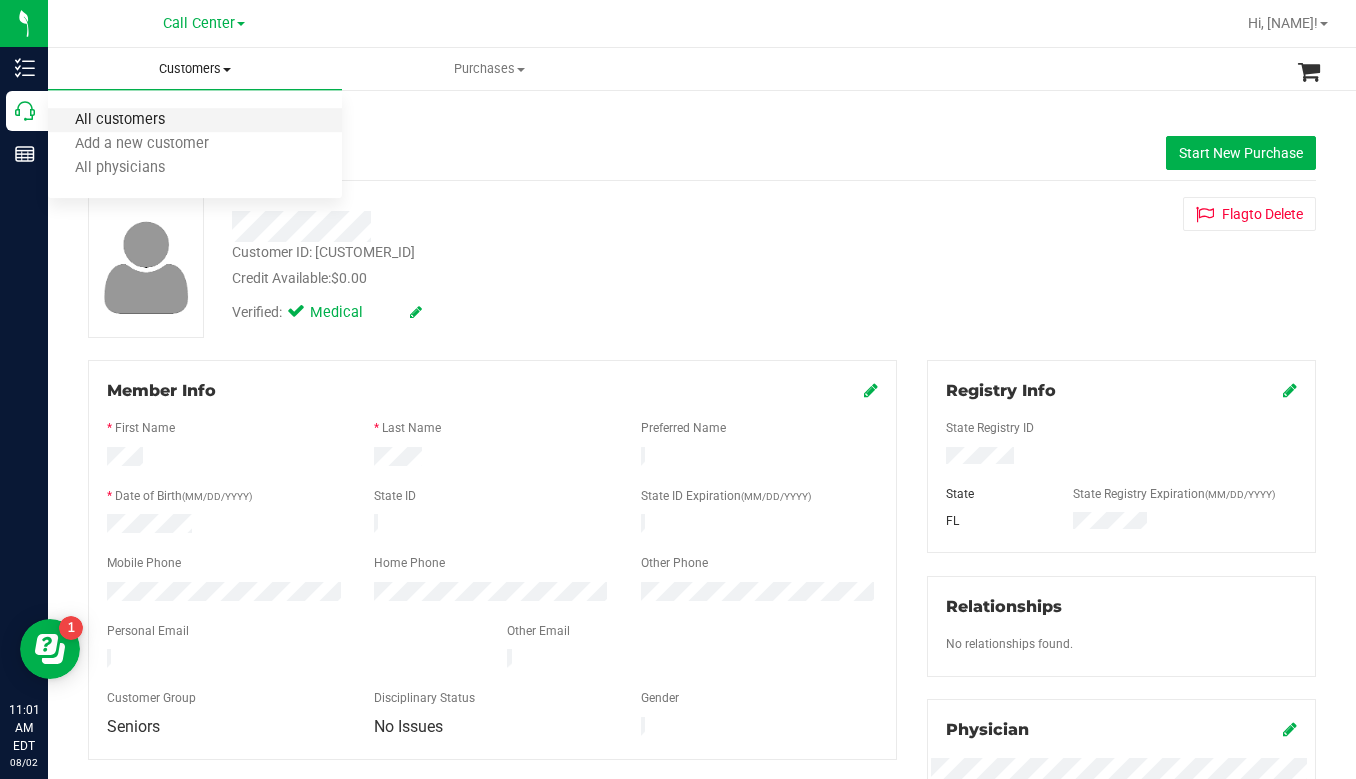 click on "All customers" at bounding box center [120, 120] 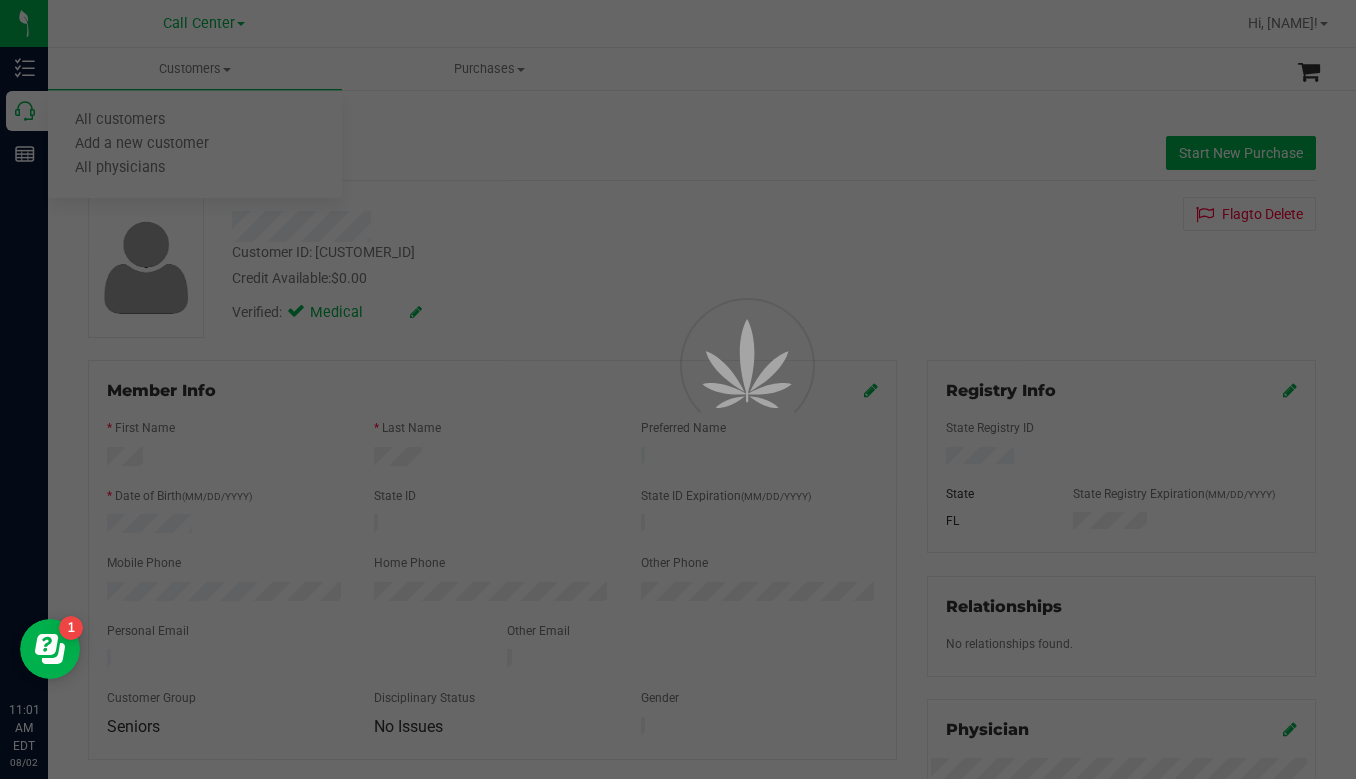 click at bounding box center [678, 389] 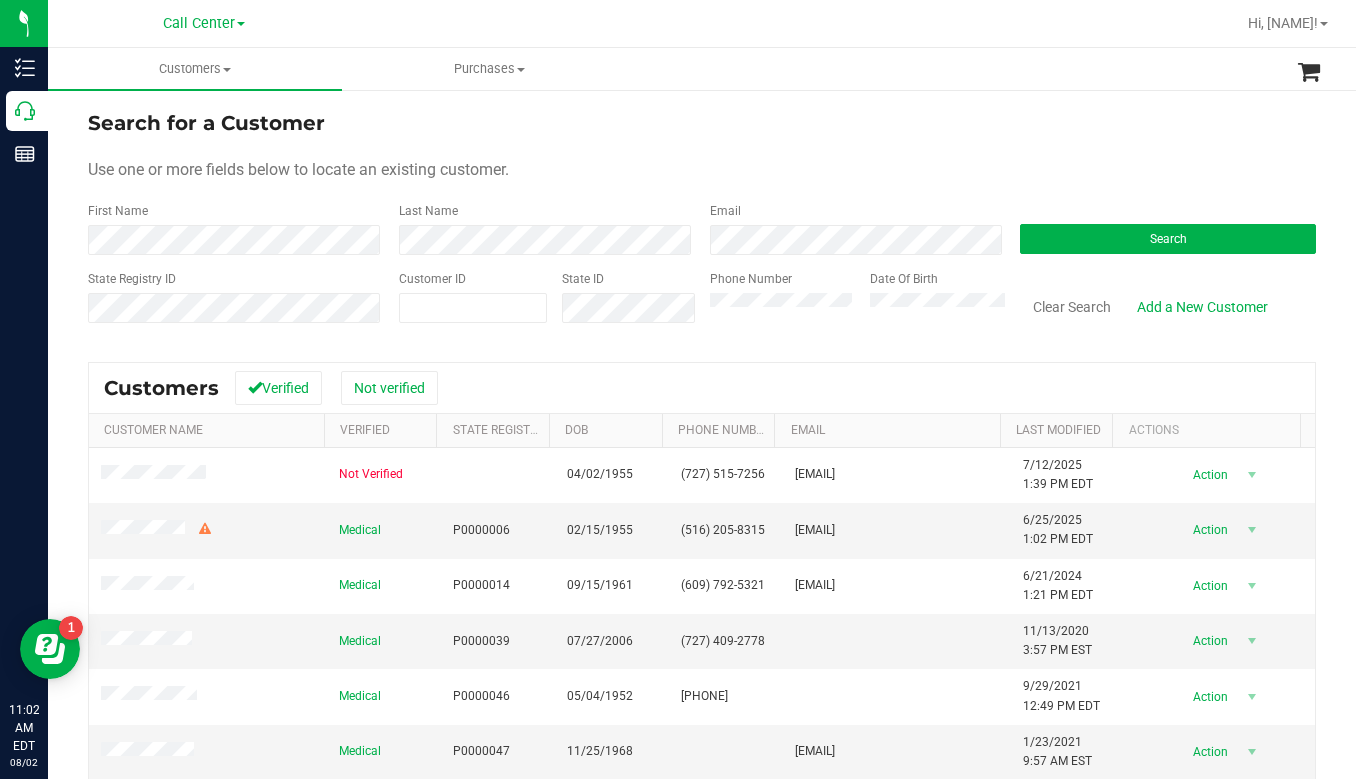 click on "Use one or more fields below to locate an existing customer." at bounding box center [702, 170] 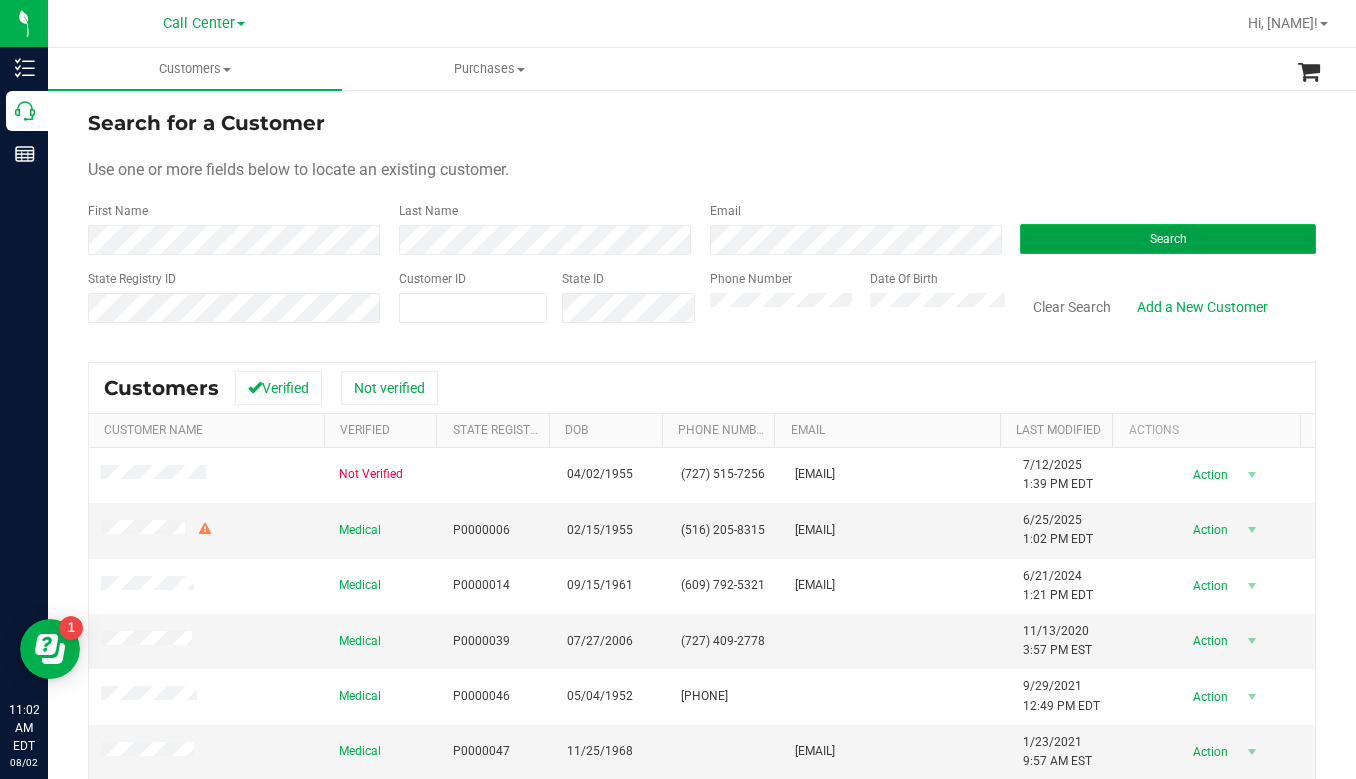 click on "Search" at bounding box center [1168, 239] 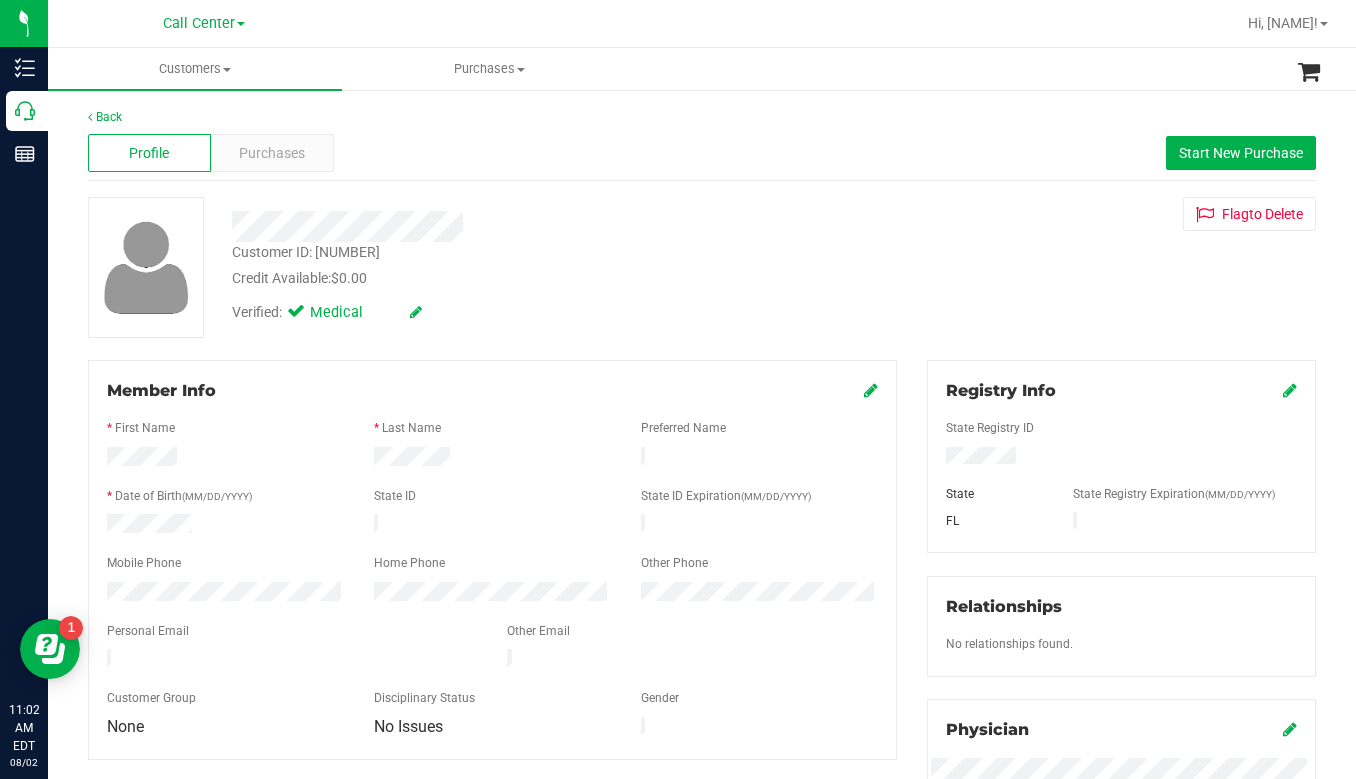 drag, startPoint x: 1115, startPoint y: 310, endPoint x: 1104, endPoint y: 320, distance: 14.866069 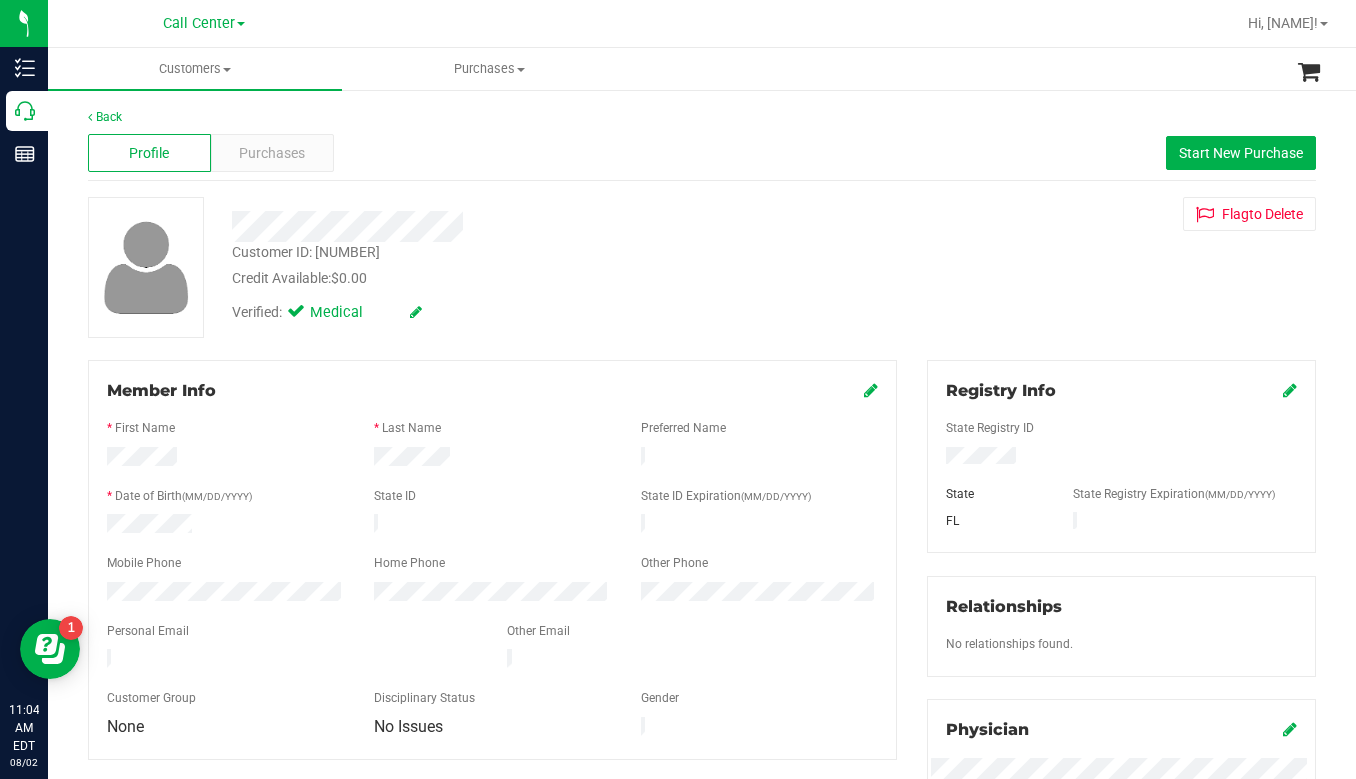 click on "Registry Info
State Registry ID
State
State Registry Expiration
(MM/DD/YYYY)
FL" at bounding box center (1121, 456) 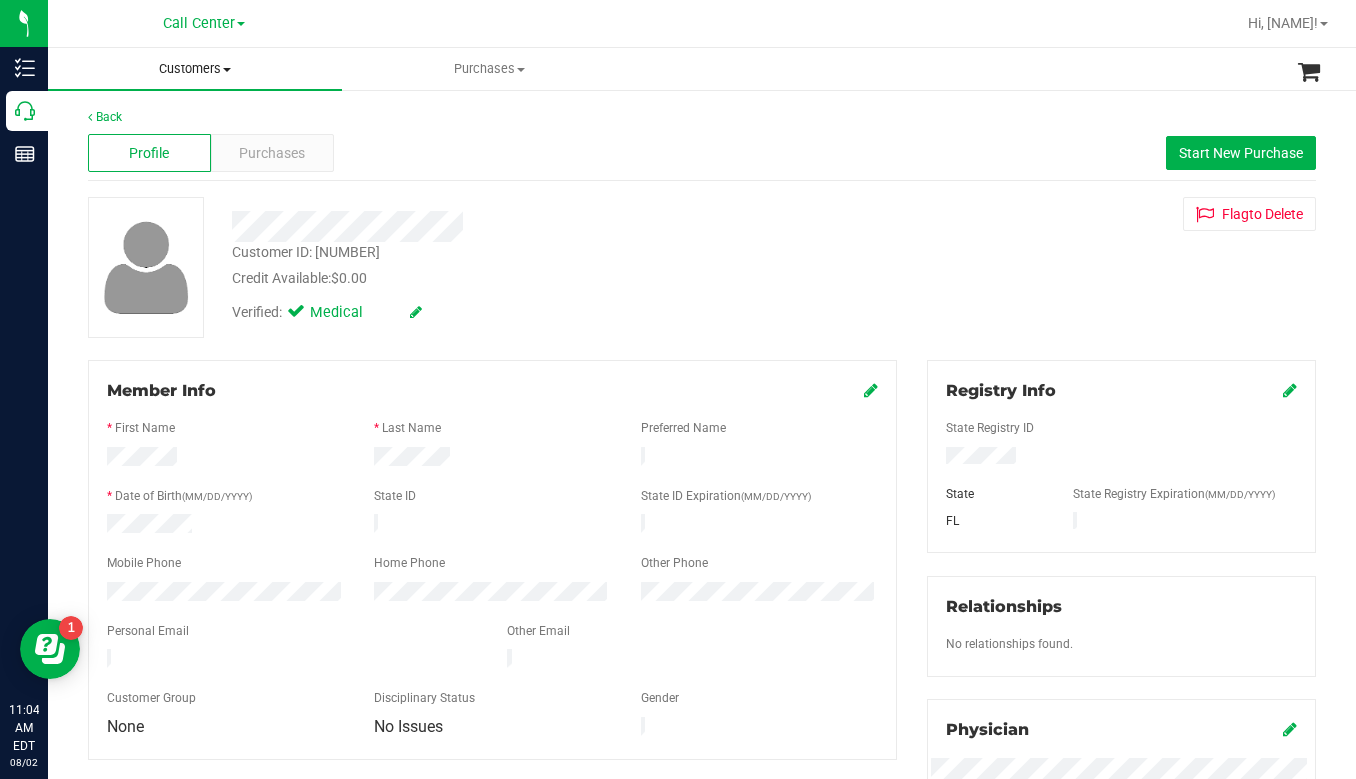 click at bounding box center (227, 70) 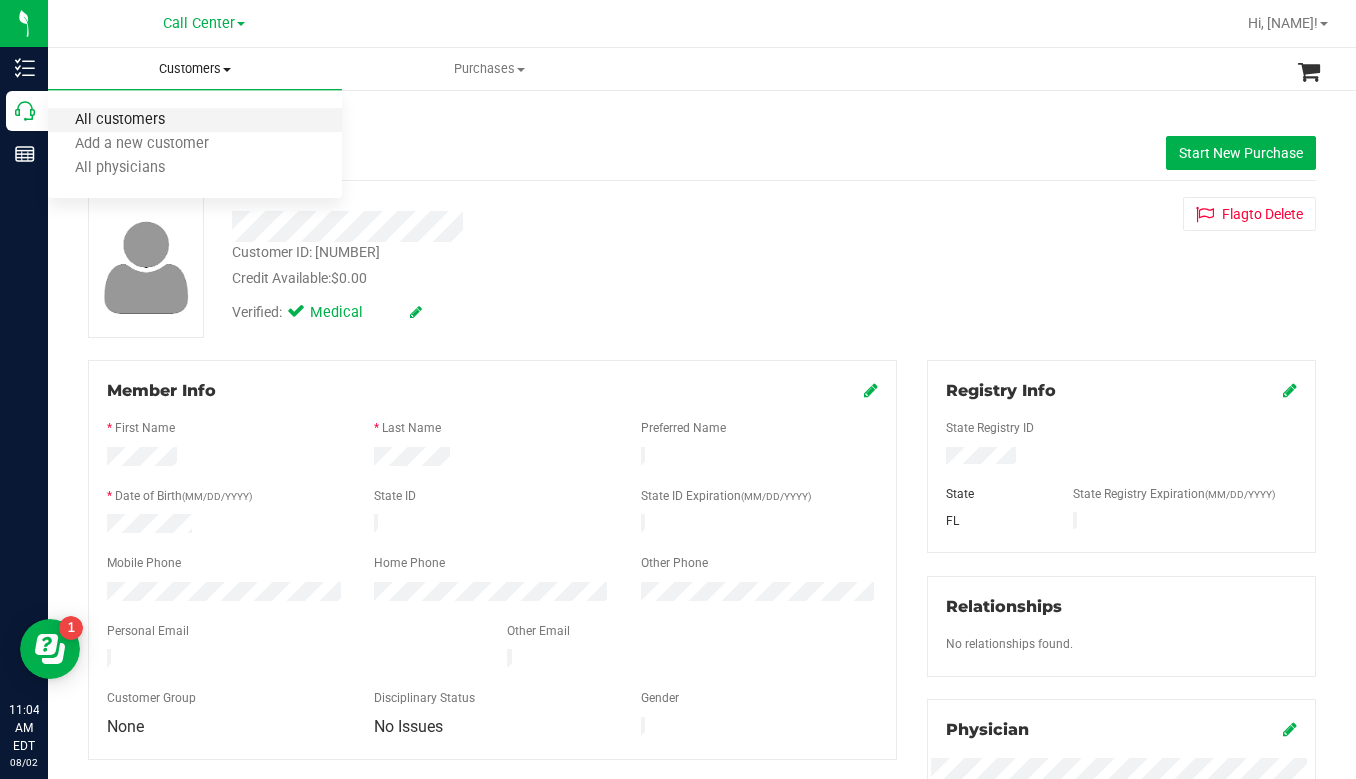 click on "All customers" at bounding box center (120, 120) 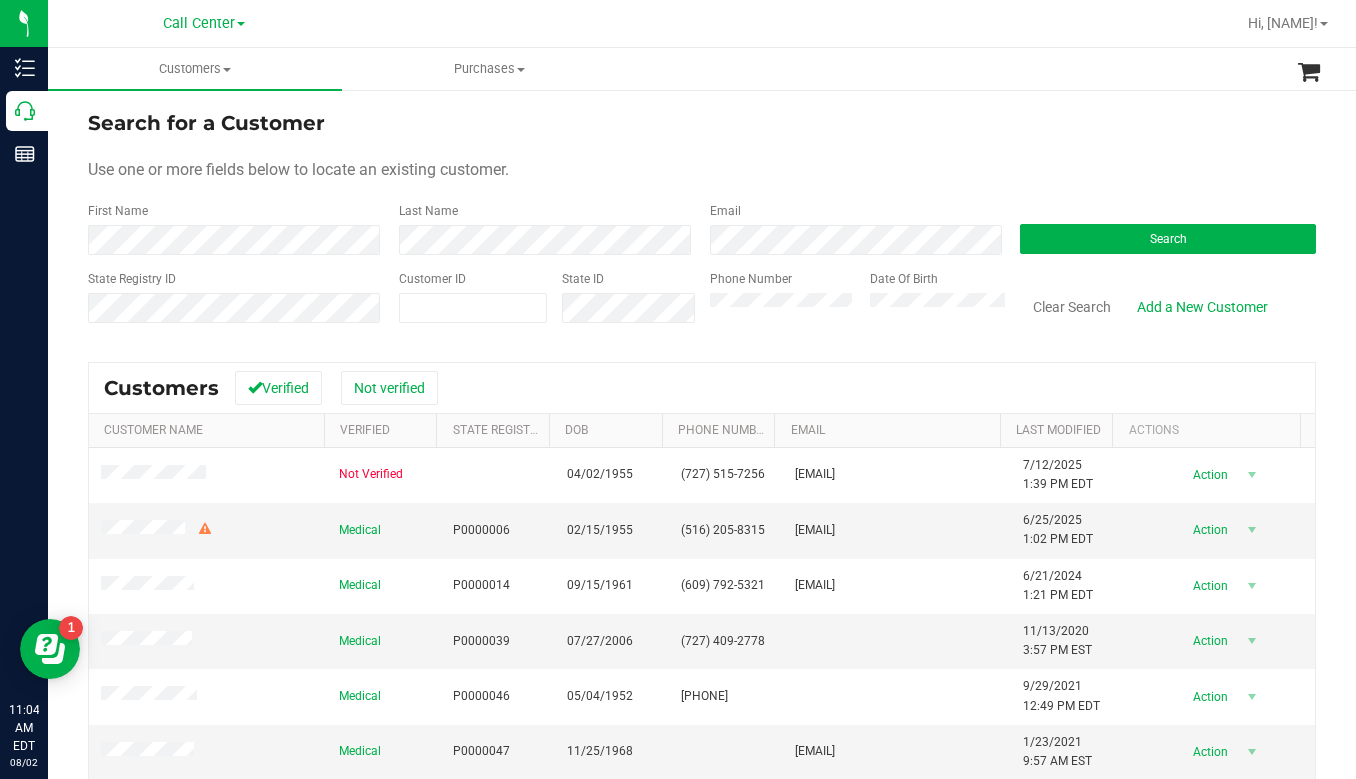 click on "Use one or more fields below to locate an existing customer." at bounding box center (702, 170) 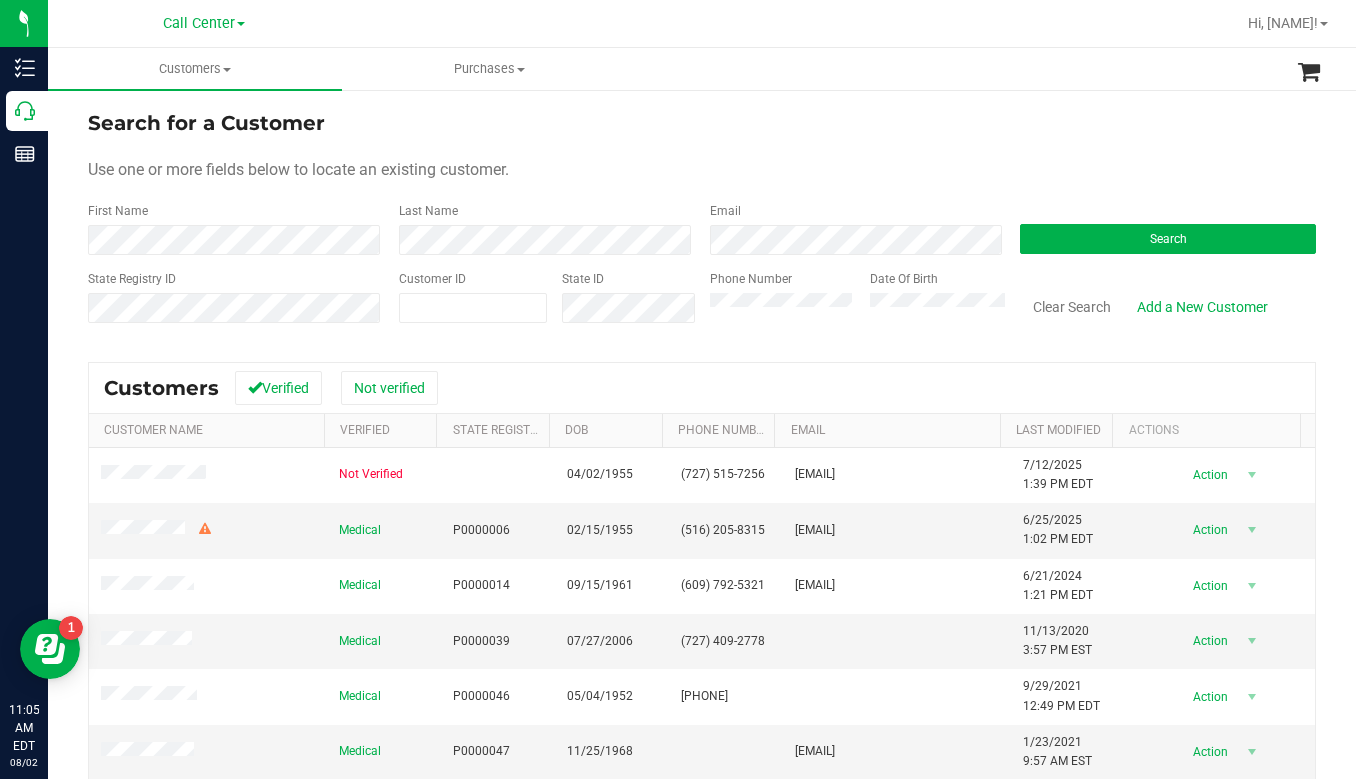 click on "Use one or more fields below to locate an existing customer." at bounding box center [702, 170] 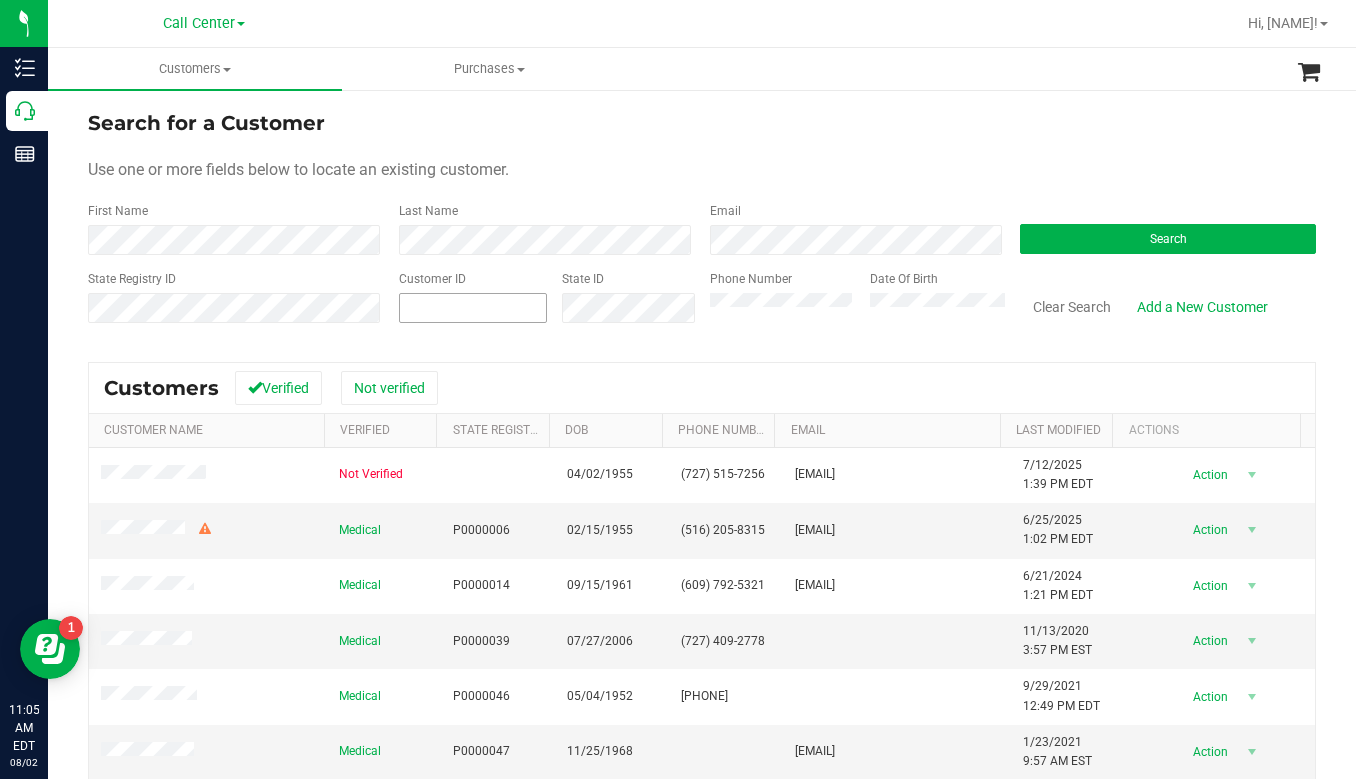 click at bounding box center [473, 308] 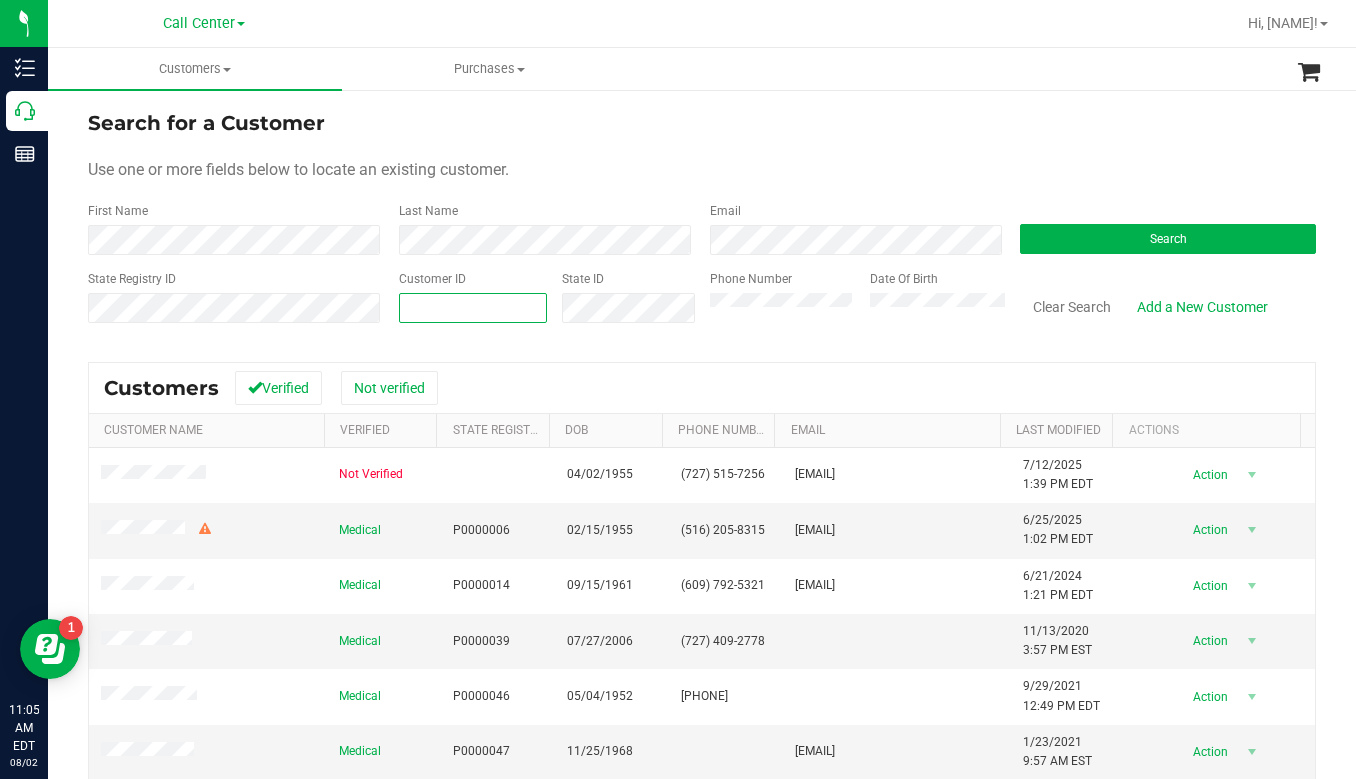 paste on "624531" 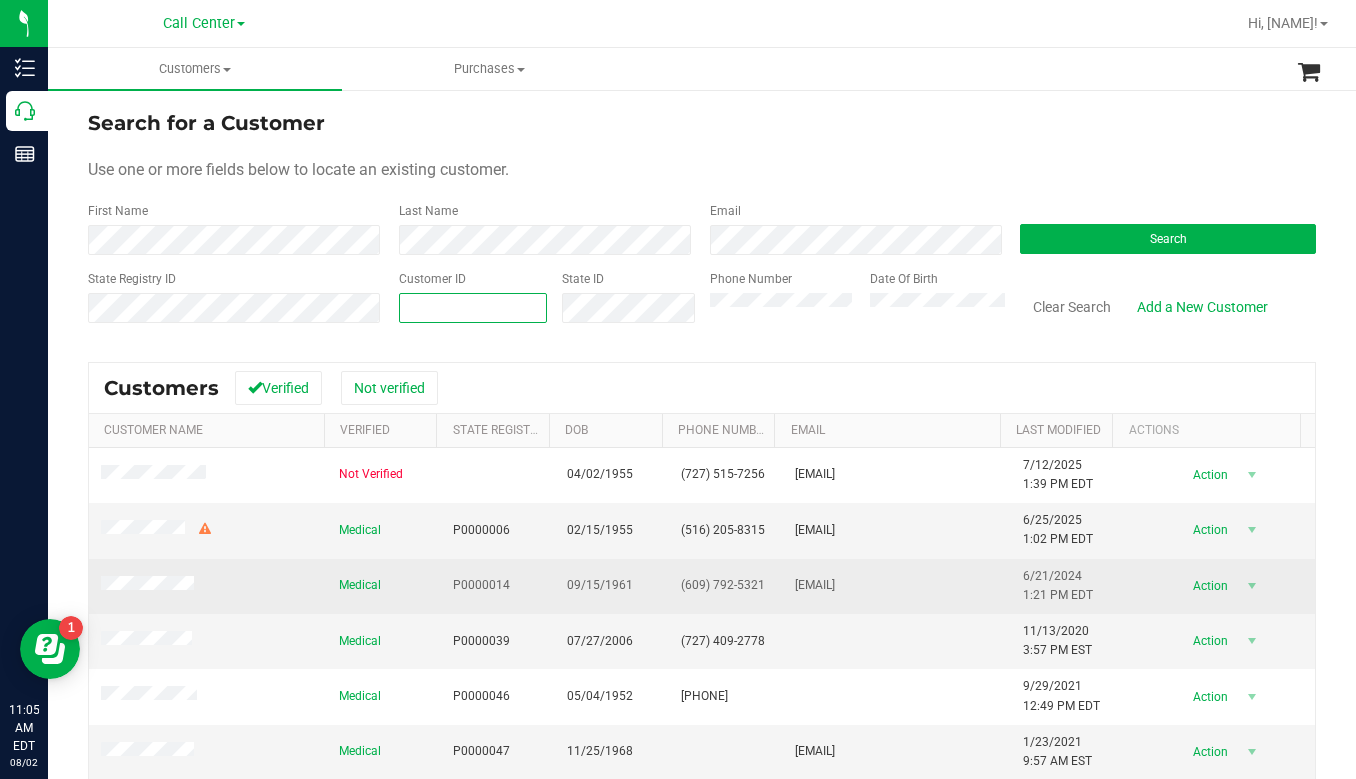 type on "624531" 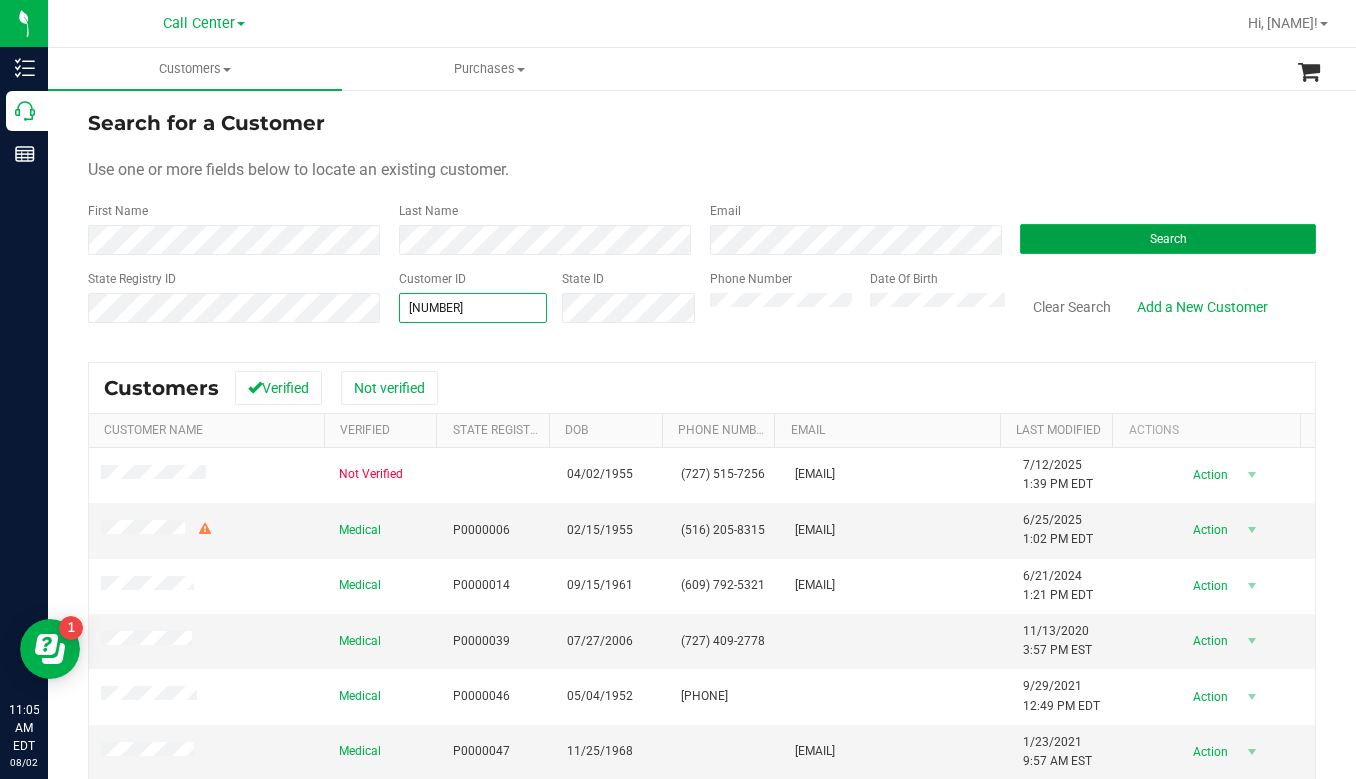 type on "624531" 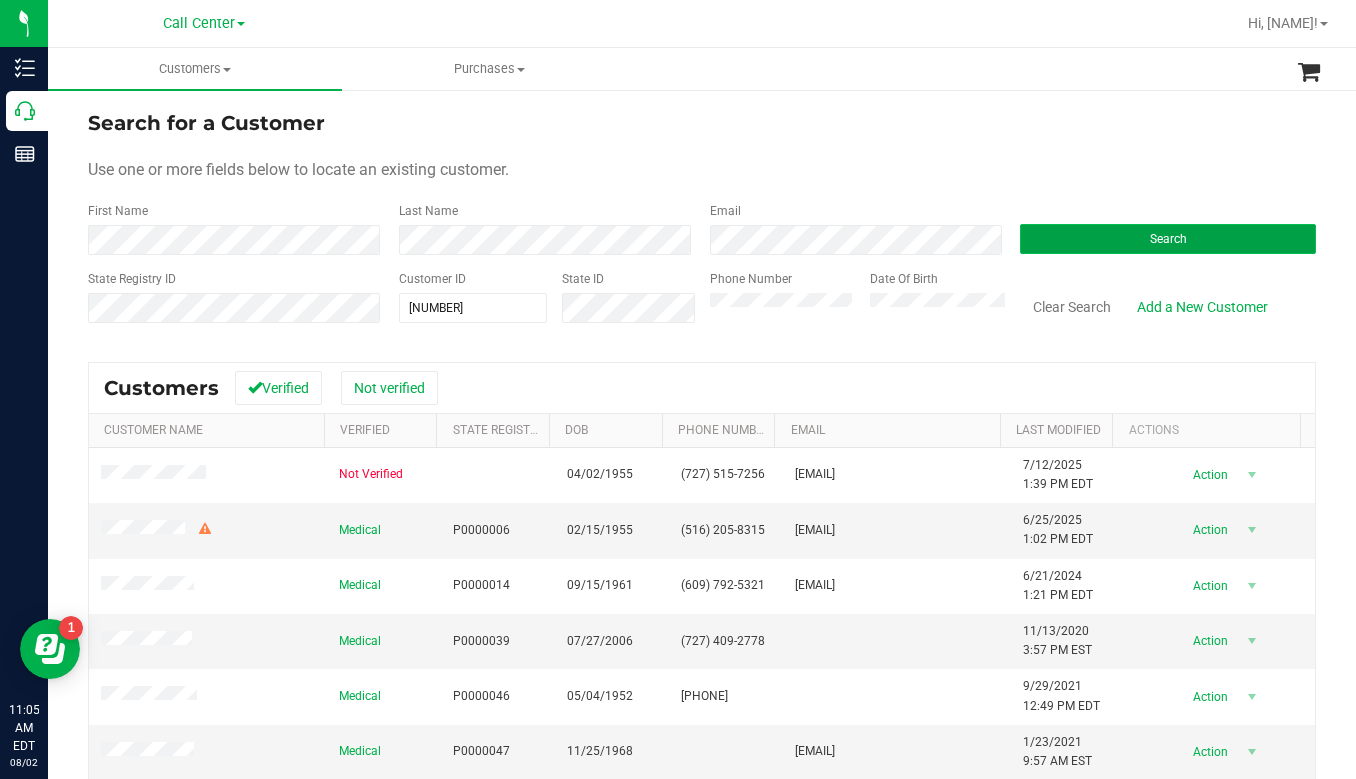 click on "Search" at bounding box center [1168, 239] 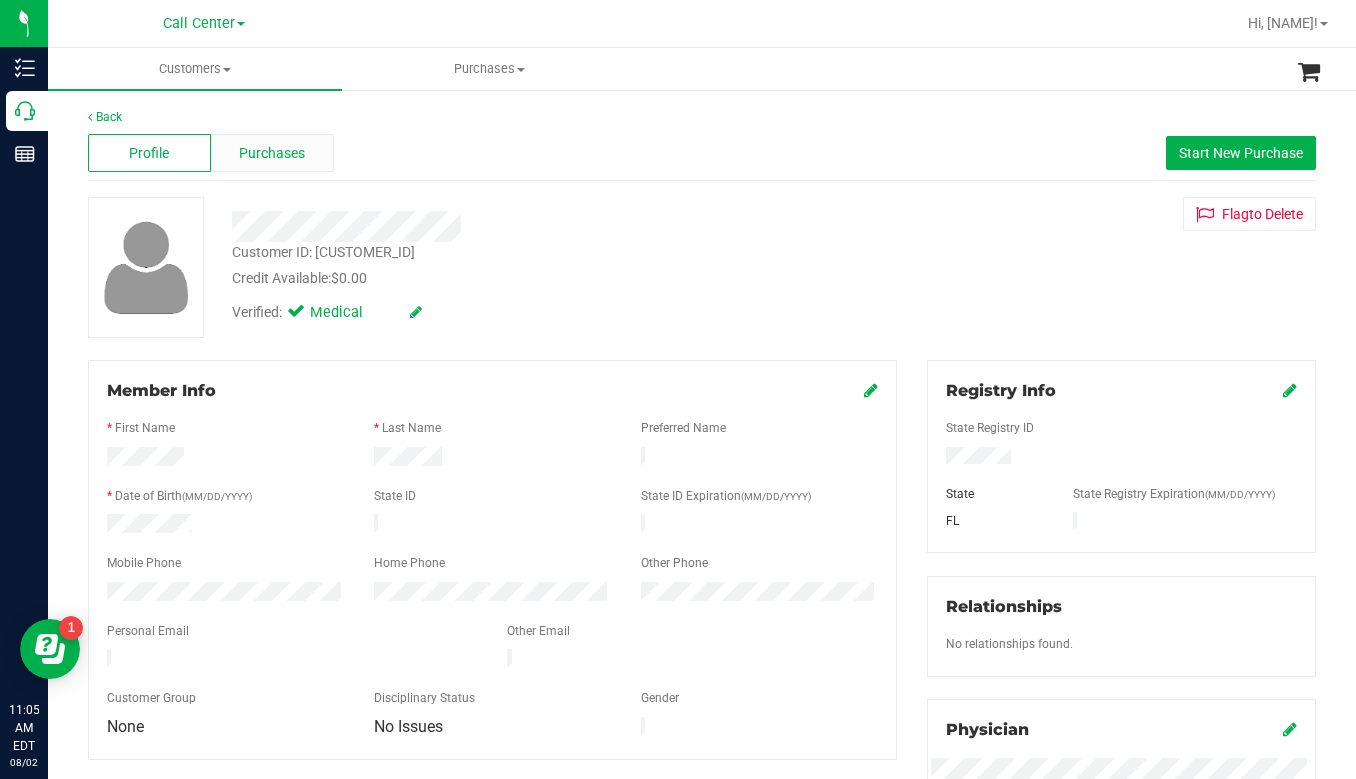 click on "Purchases" at bounding box center [272, 153] 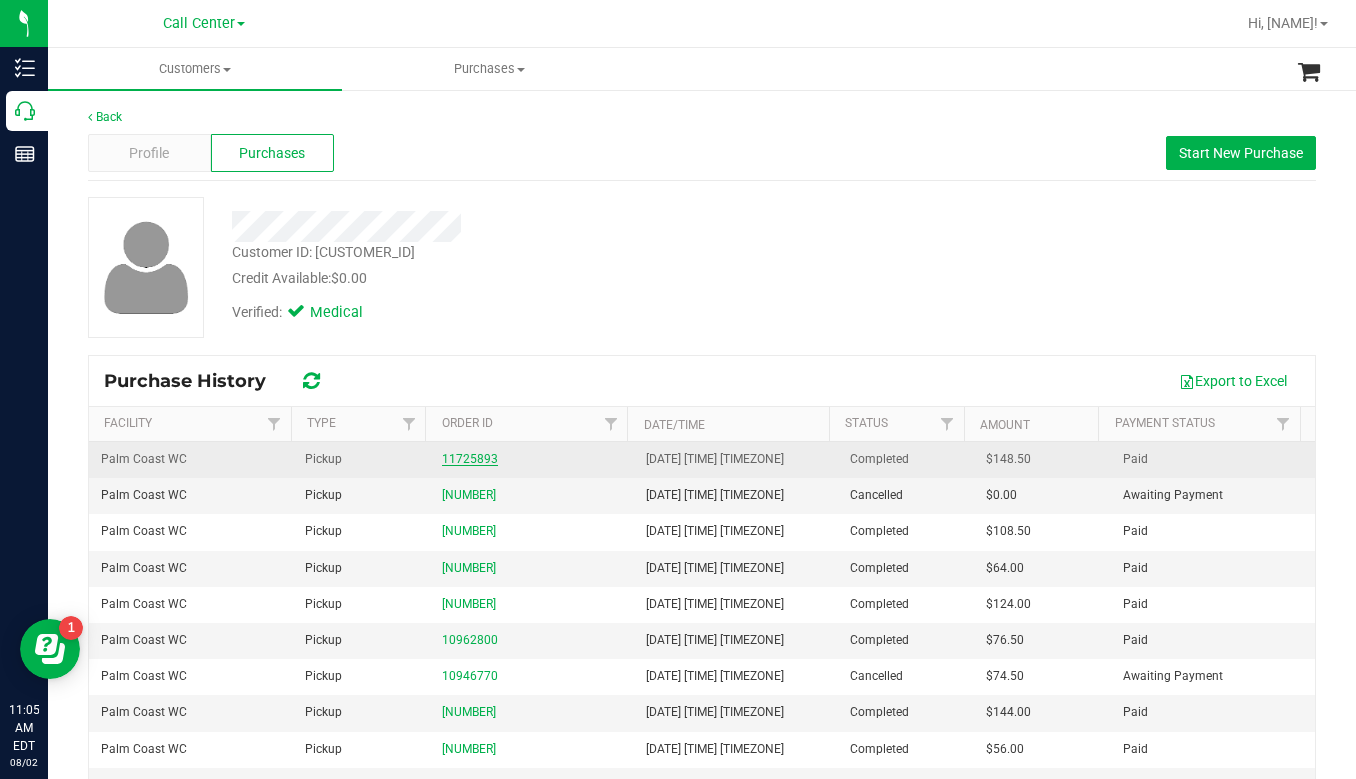 click on "11725893" at bounding box center (470, 459) 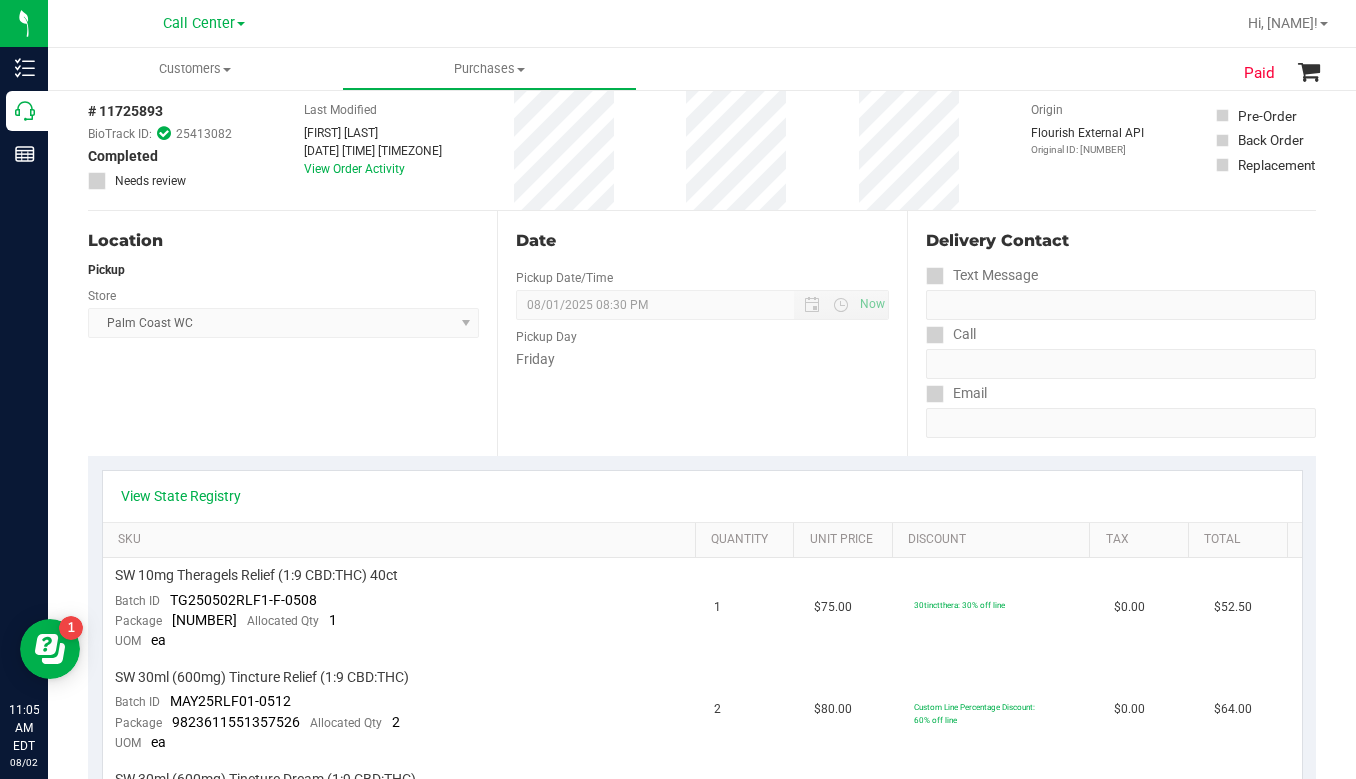 scroll, scrollTop: 100, scrollLeft: 0, axis: vertical 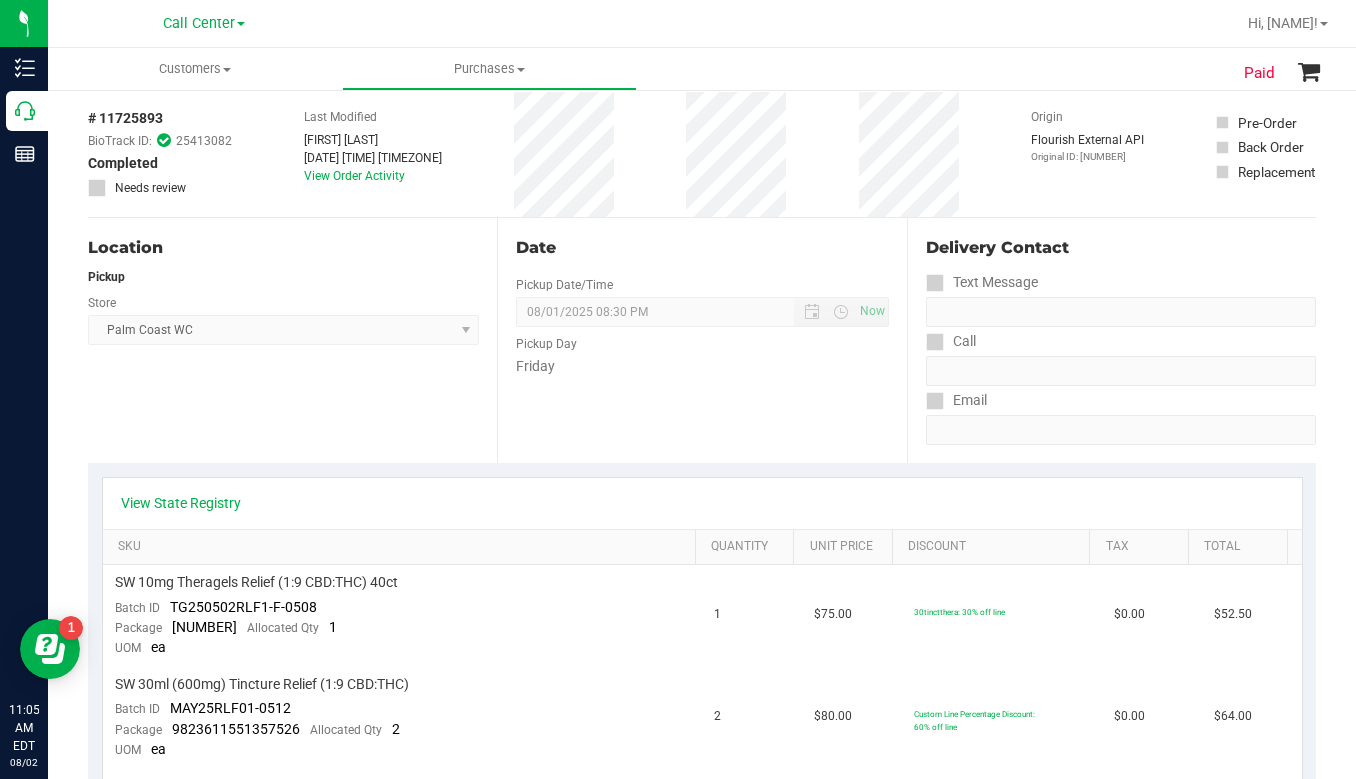 click on "Location
Pickup
Store
Palm Coast WC Select Store Bonita Springs WC Boynton Beach WC Bradenton WC Brandon WC Brooksville WC Call Center Clermont WC Crestview WC Deerfield Beach WC Delray Beach WC Deltona WC Ft Walton Beach WC Ft. Lauderdale WC Ft. Myers WC Gainesville WC Jax Atlantic WC JAX DC REP Jax WC Key West WC Lakeland WC Largo WC Lehigh Acres DC REP Merritt Island WC Miami 72nd WC Miami Beach WC Miami Dadeland WC Miramar DC REP New Port Richey WC North Palm Beach WC North Port WC Ocala WC Orange Park WC Orlando Colonial WC Orlando DC REP Orlando WC Oviedo WC Palm Bay WC Palm Coast WC Panama City WC Pensacola WC Port Orange WC Port St. Lucie WC Sebring WC South Tampa WC St. Pete WC Summerfield WC Tallahassee DC REP Tallahassee WC Tampa DC Testing Tampa Warehouse Tampa WC TX Austin DC TX Plano Retail WPB DC" at bounding box center (292, 340) 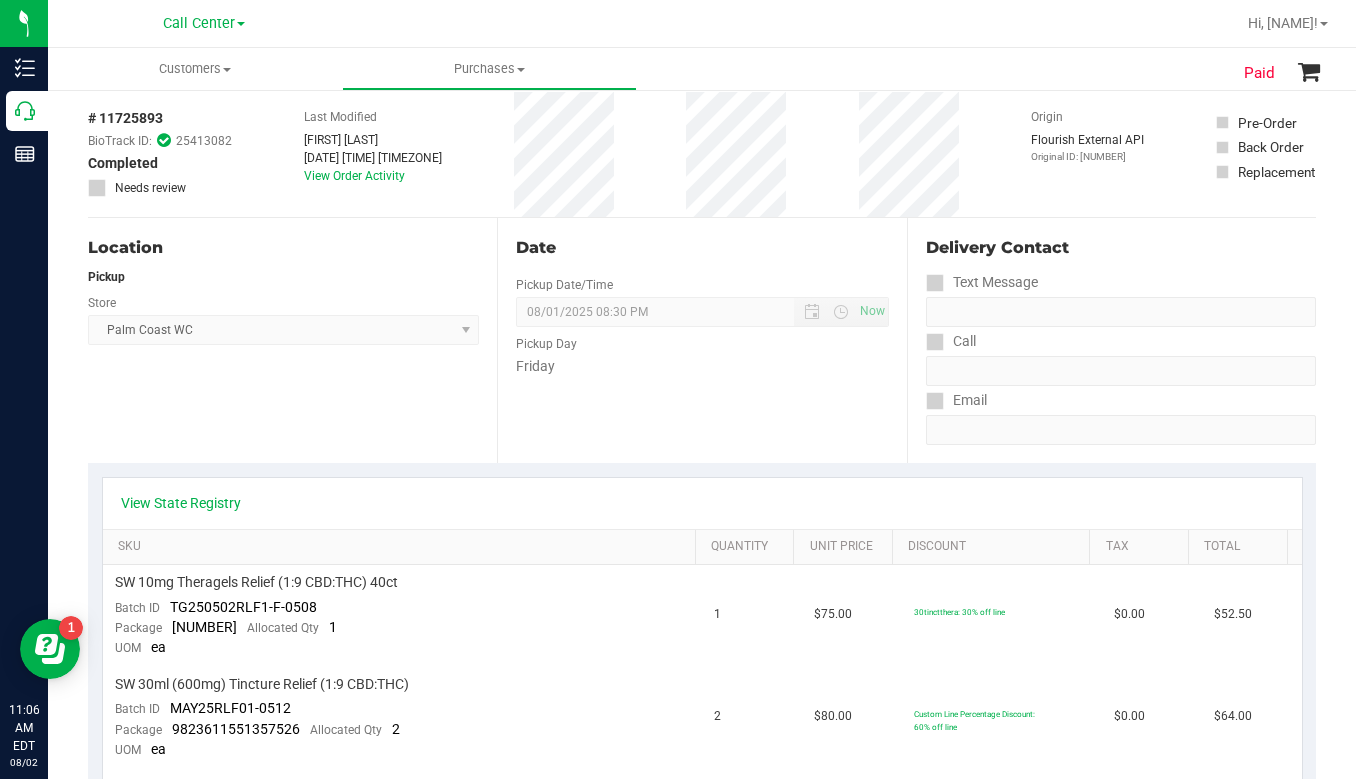 click on "Origin
Flourish External API
Original ID: 312673150" at bounding box center (1087, 154) 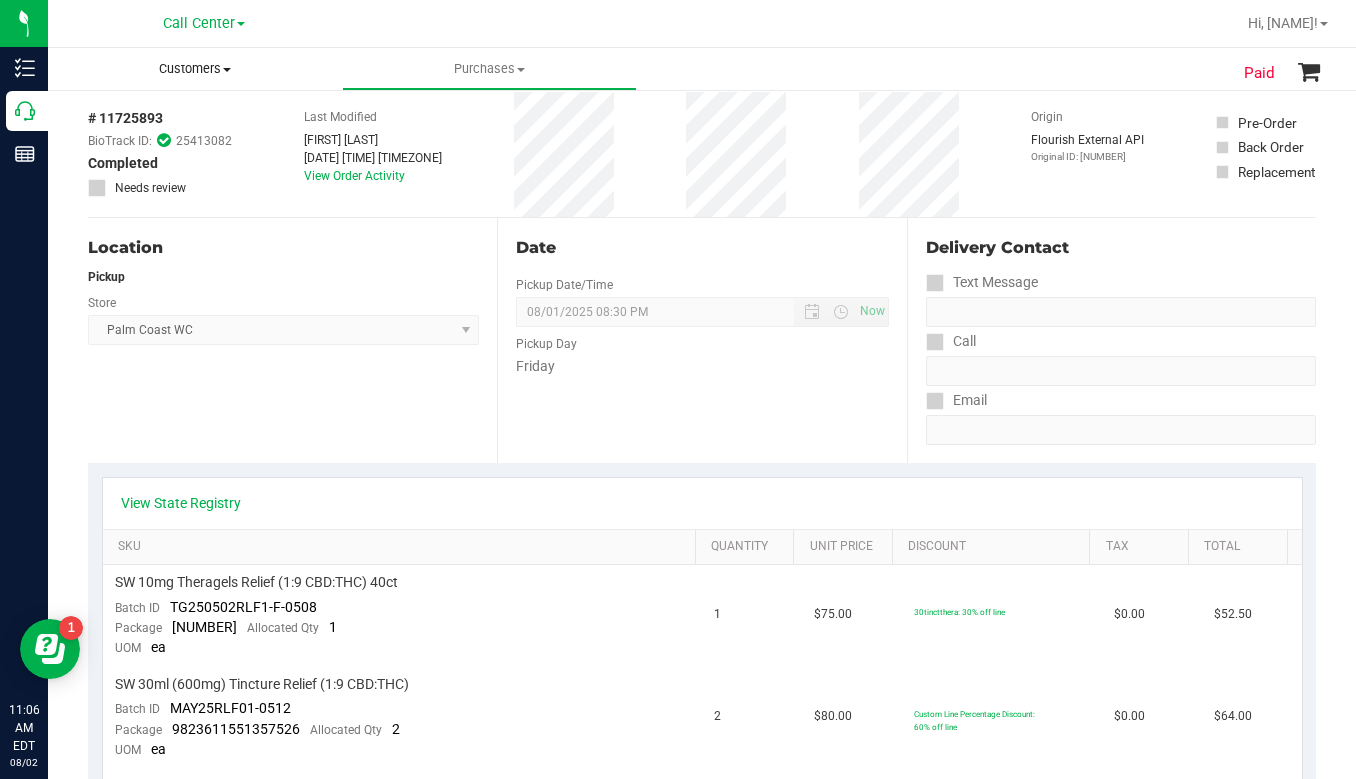 click at bounding box center [227, 70] 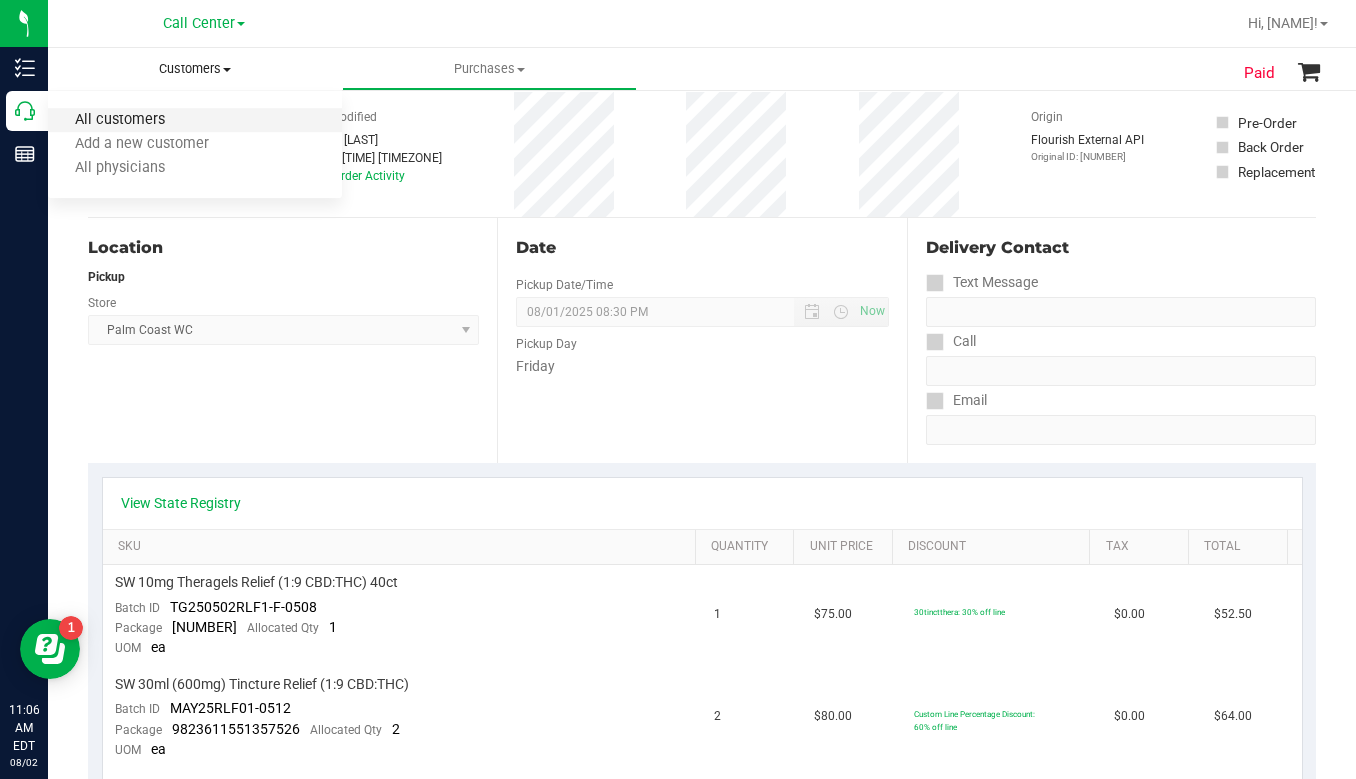 click on "All customers" at bounding box center (120, 120) 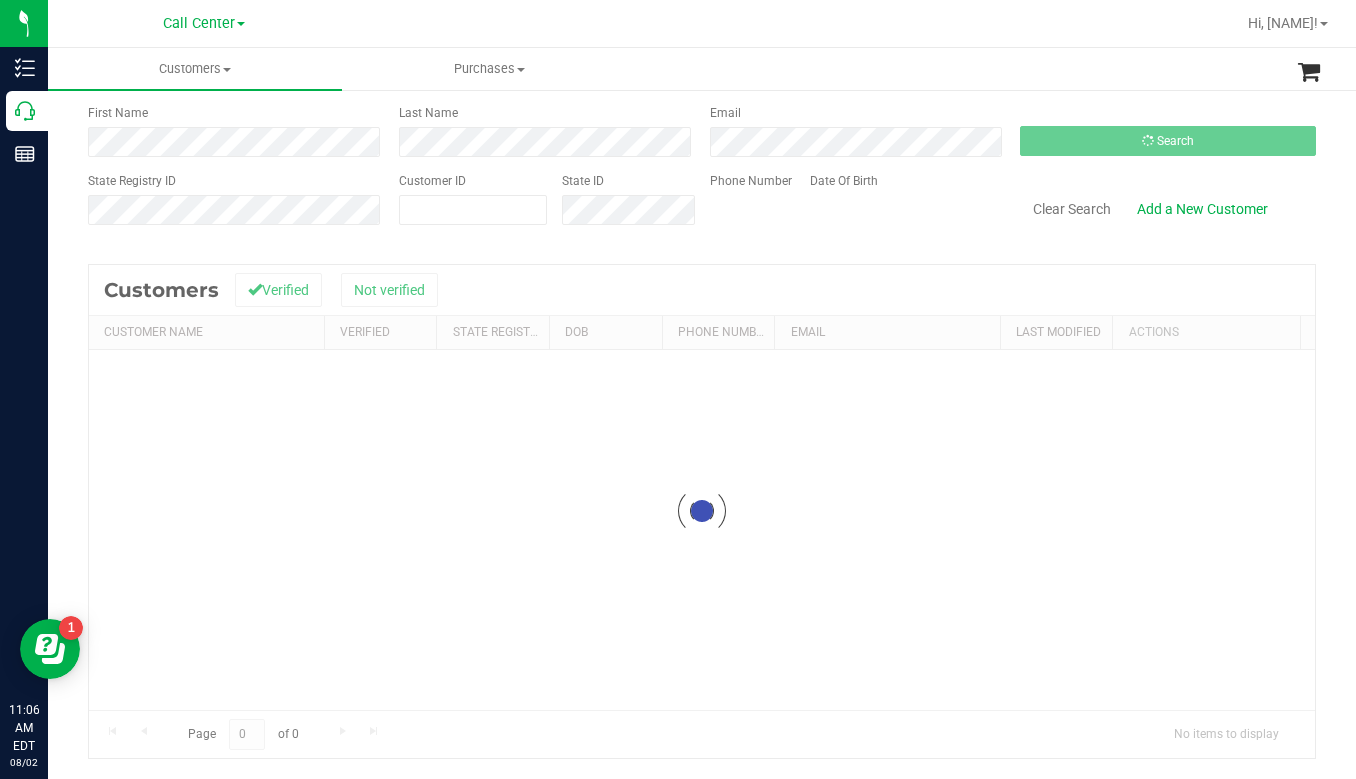 scroll, scrollTop: 0, scrollLeft: 0, axis: both 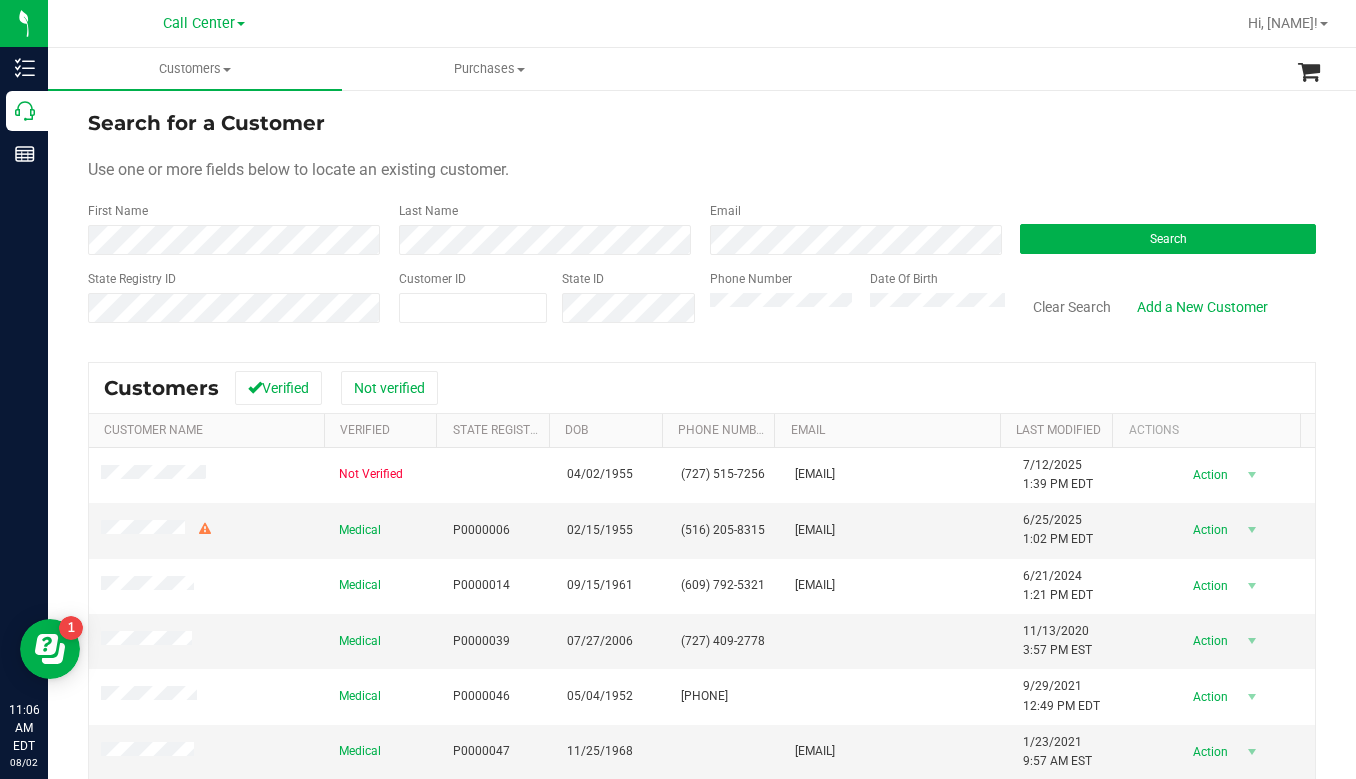 click on "Search for a Customer" at bounding box center (702, 123) 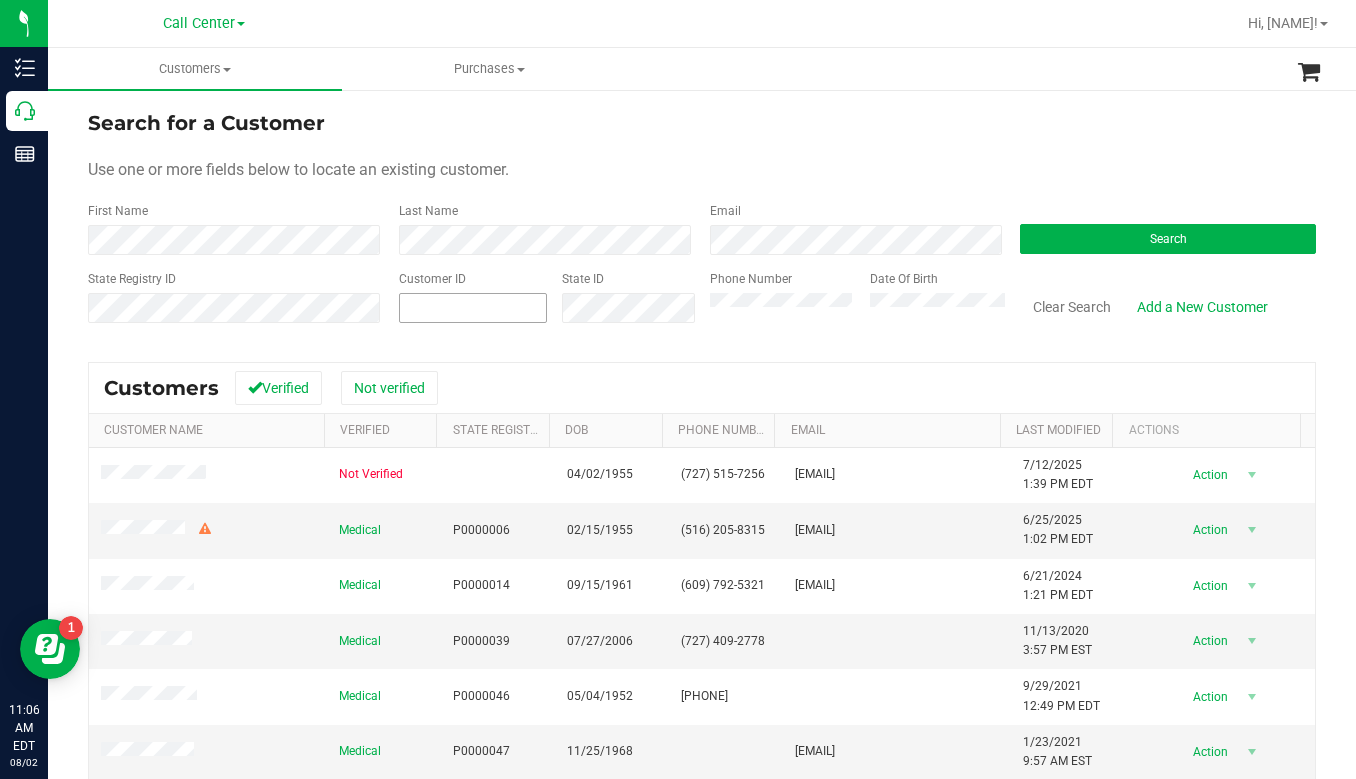 click at bounding box center [473, 308] 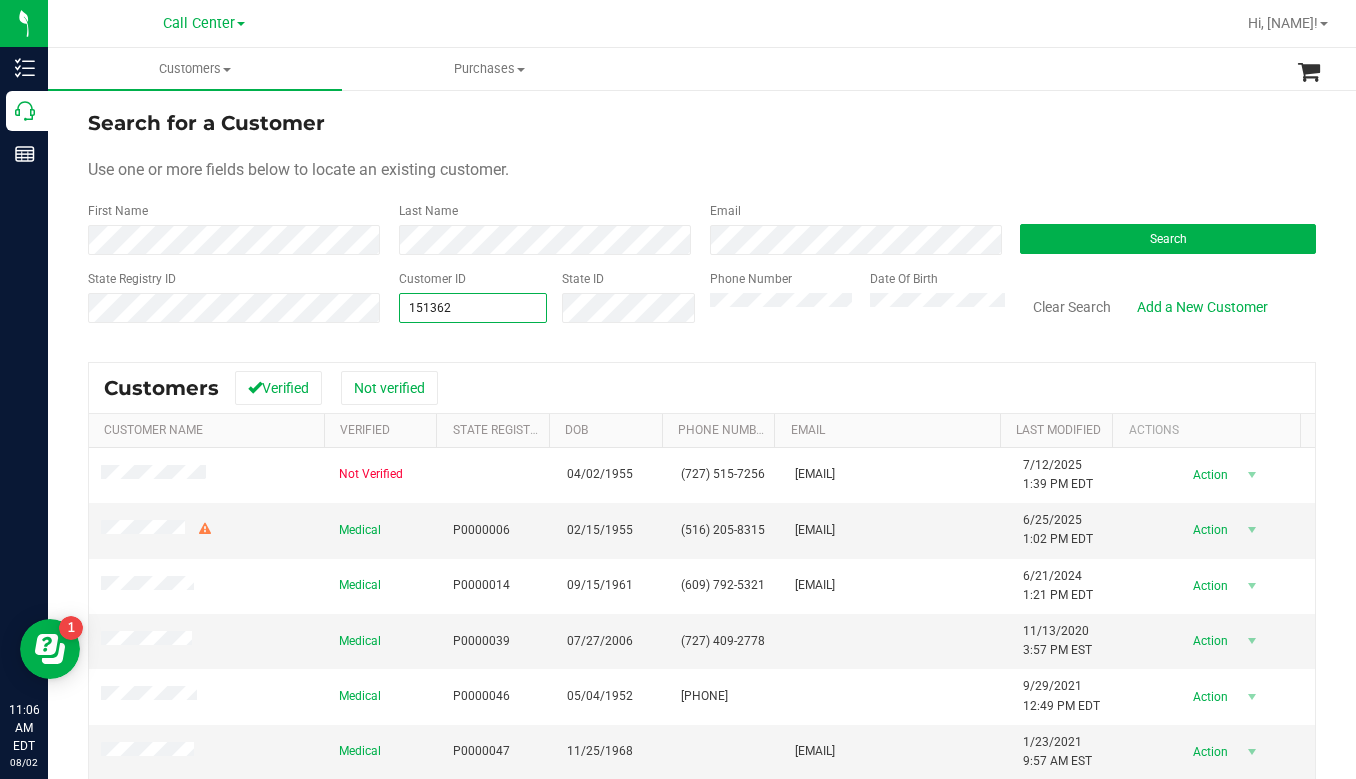 type on "1513624" 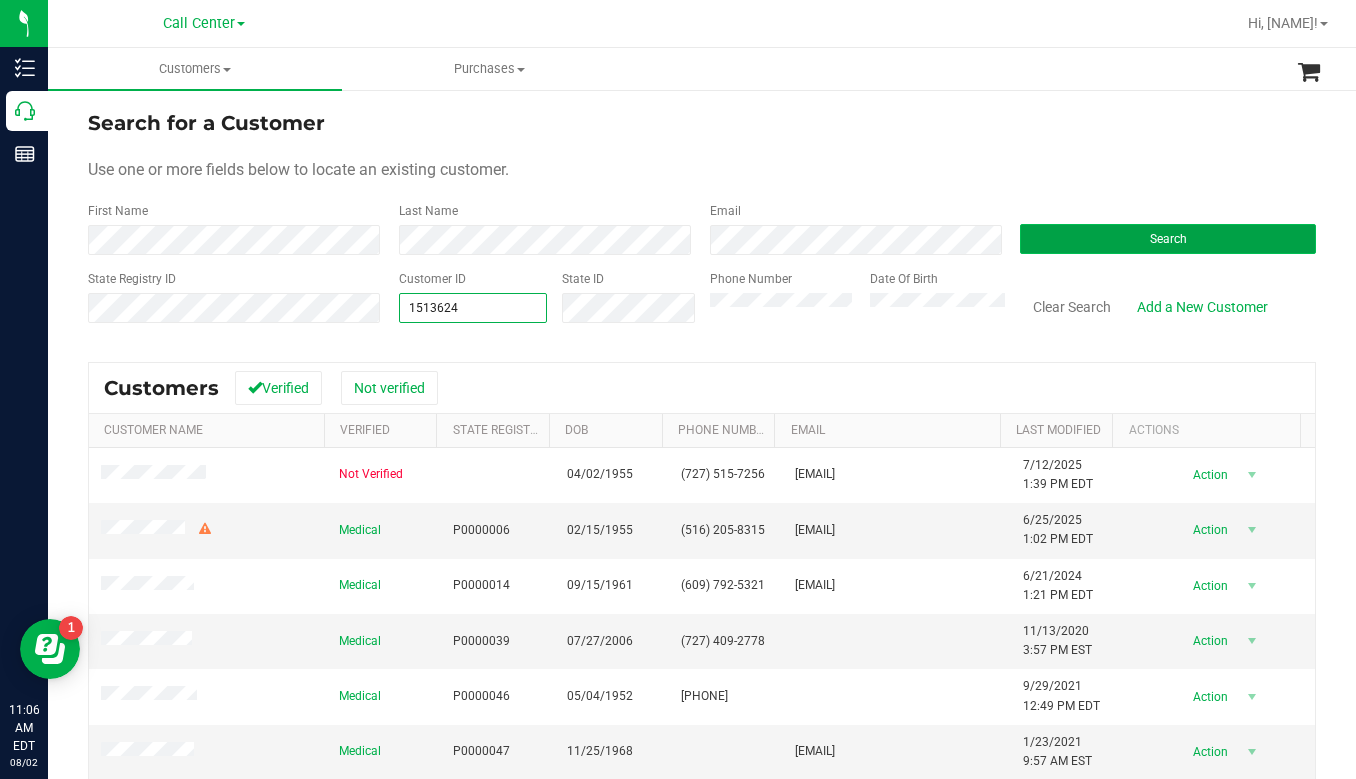 type on "1513624" 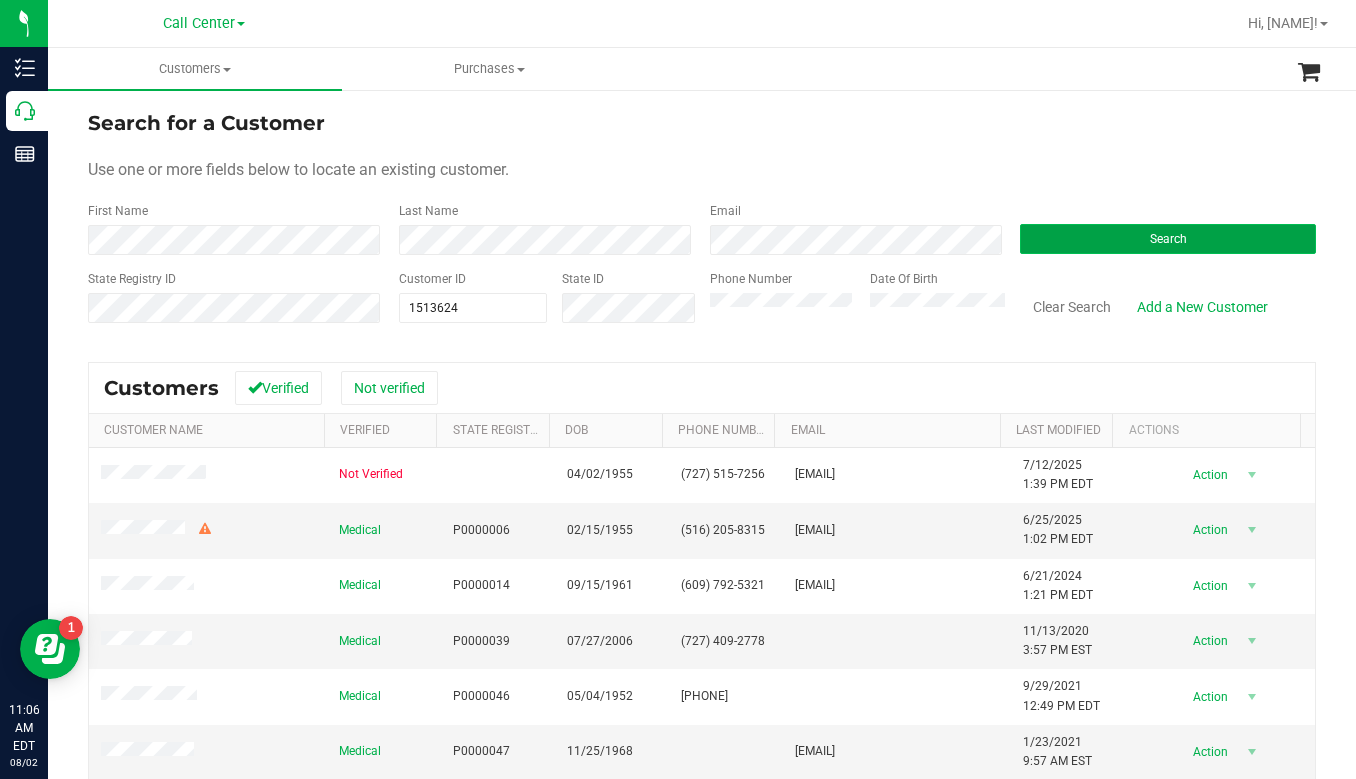click on "Search" at bounding box center (1168, 239) 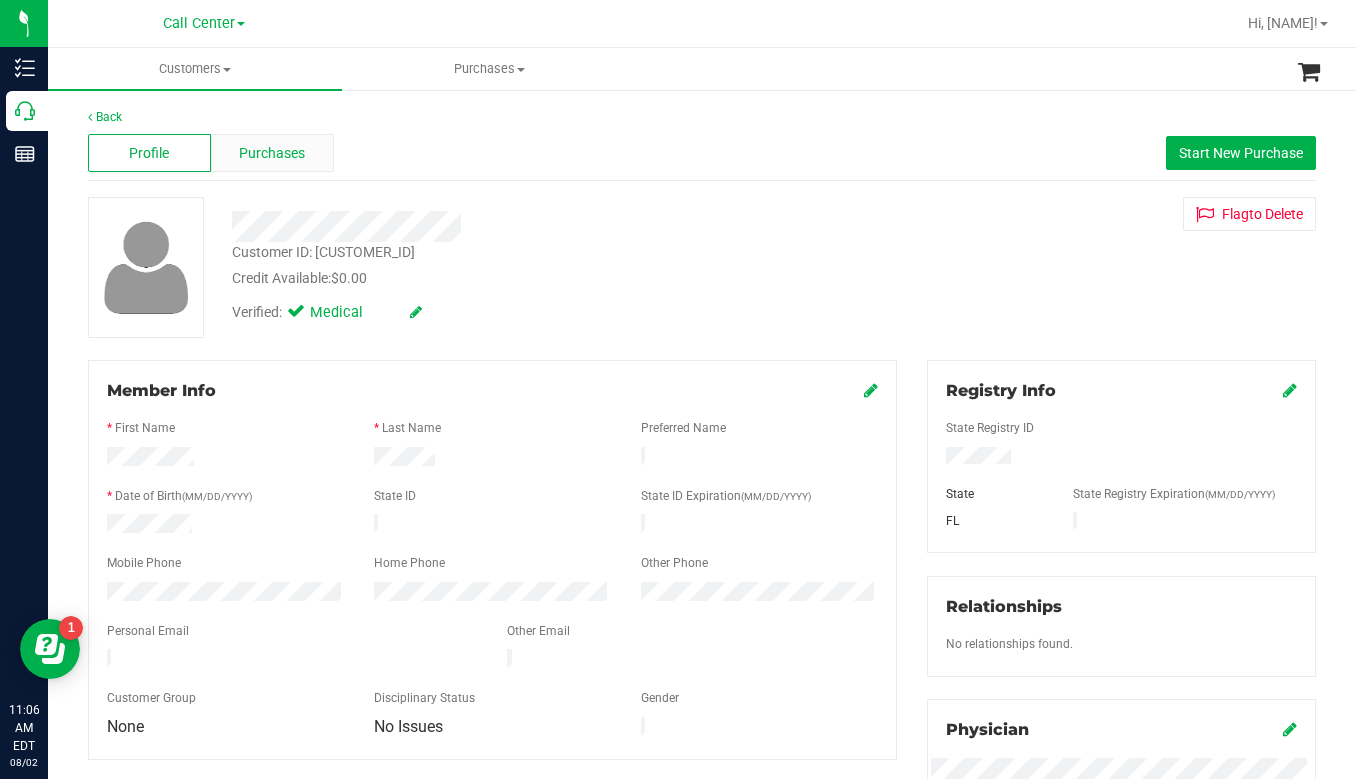 click on "Purchases" at bounding box center [272, 153] 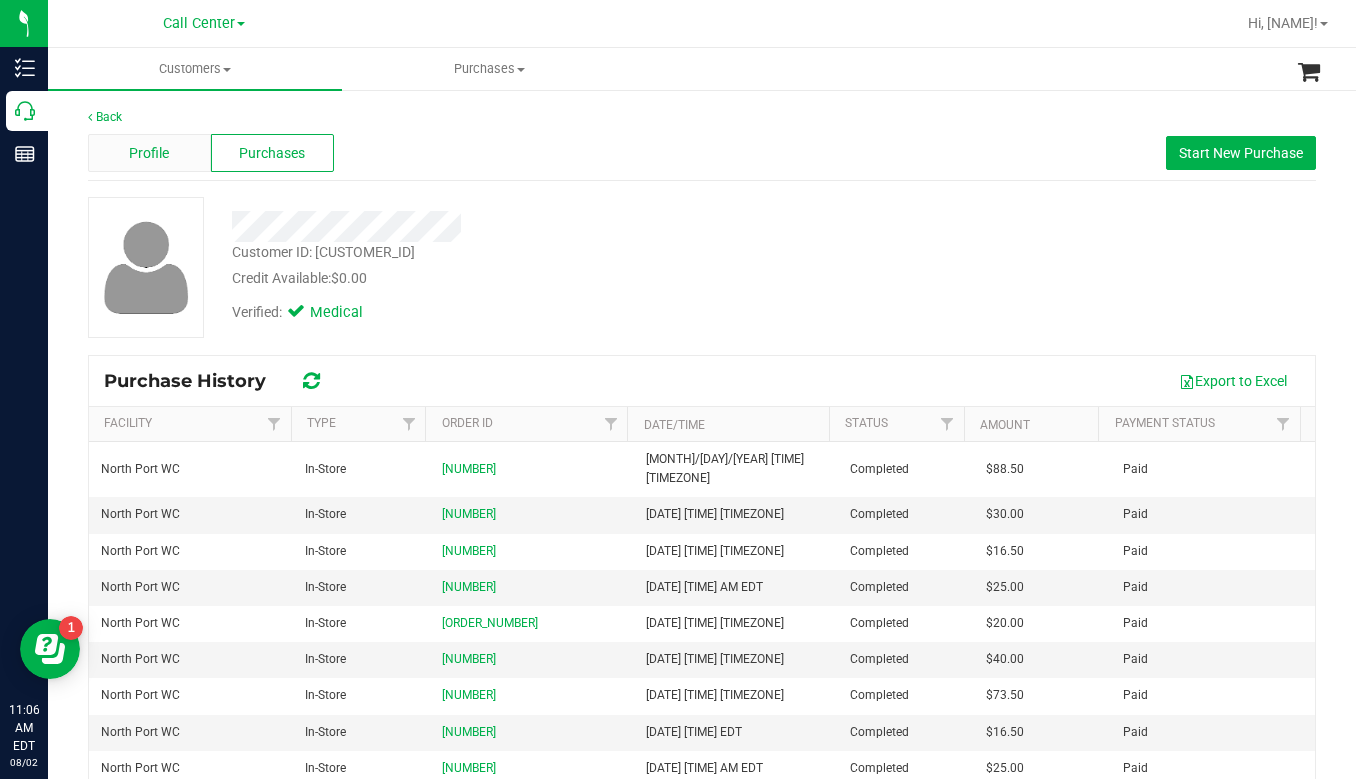 click on "Profile" at bounding box center (149, 153) 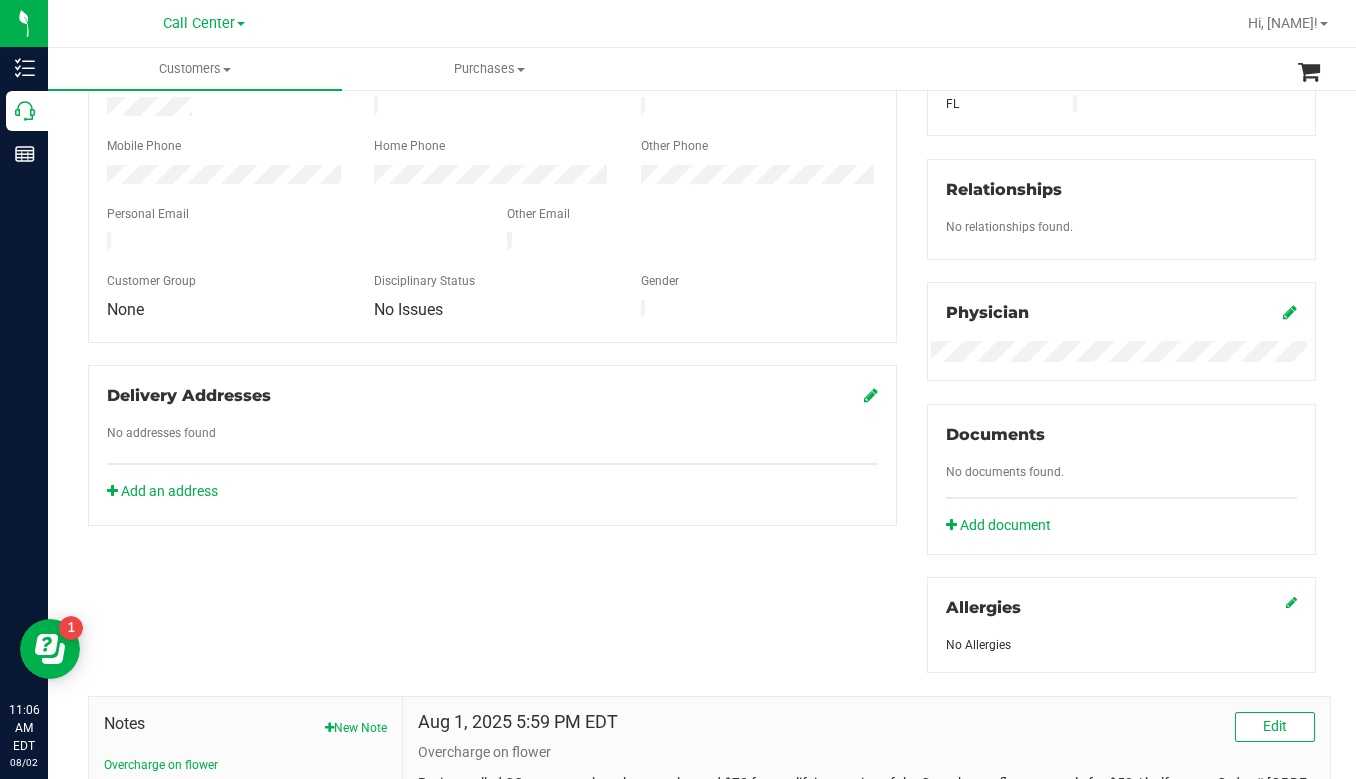 scroll, scrollTop: 667, scrollLeft: 0, axis: vertical 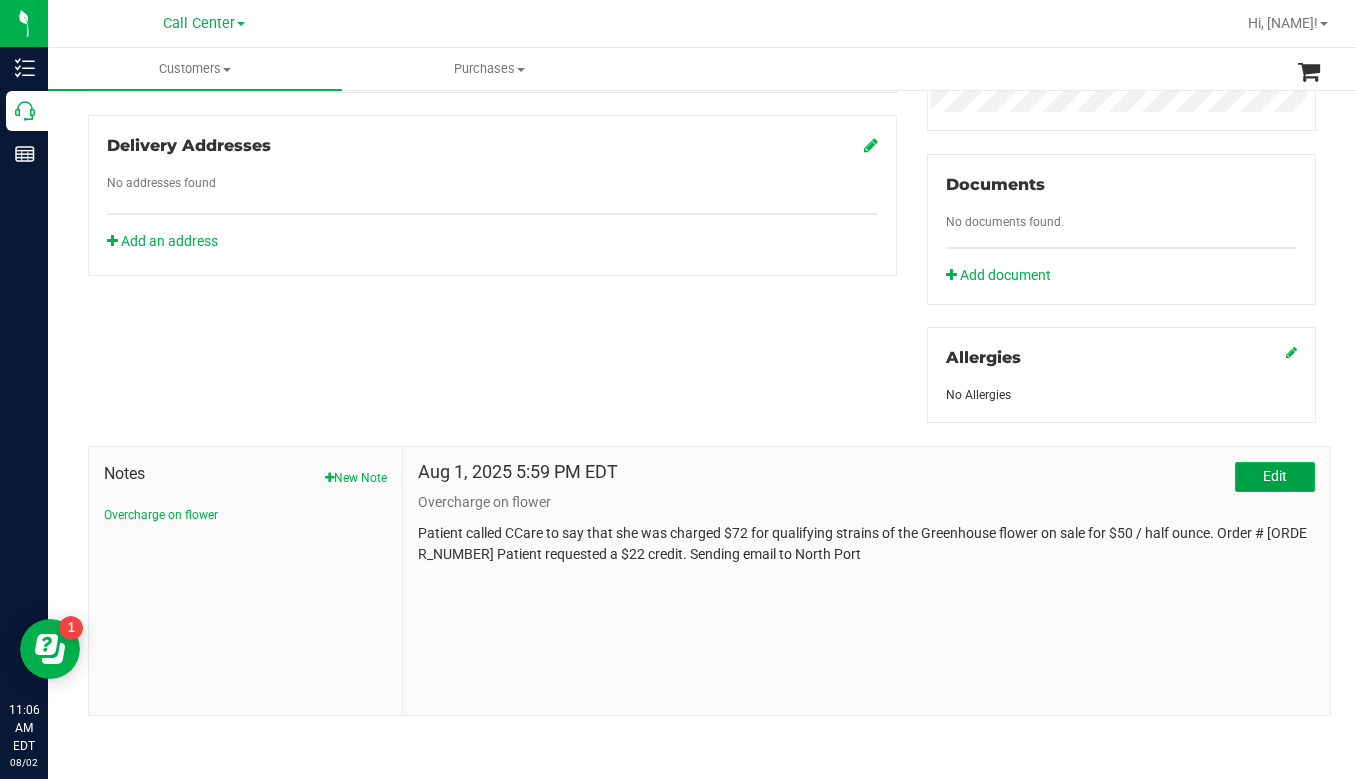 click on "Edit" at bounding box center [1275, 477] 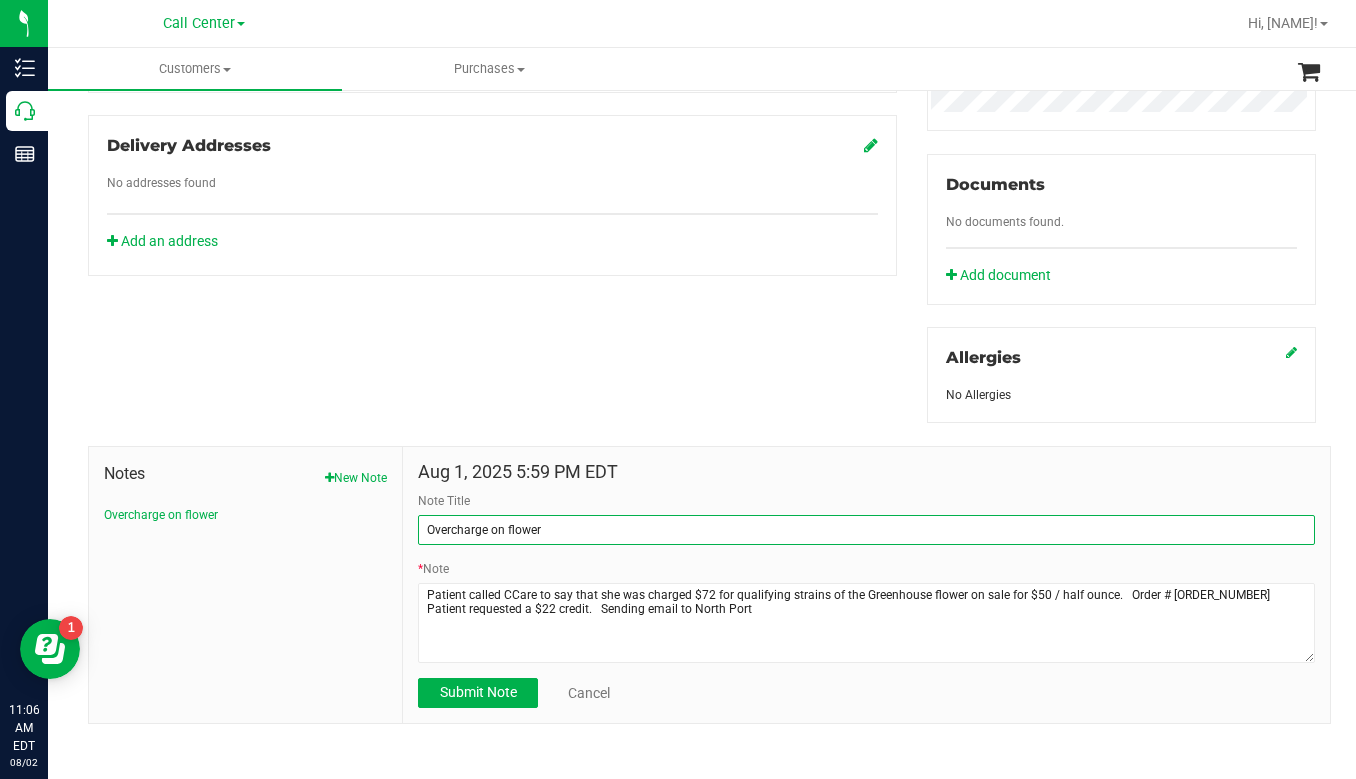 click on "Overcharge on flower" at bounding box center (866, 530) 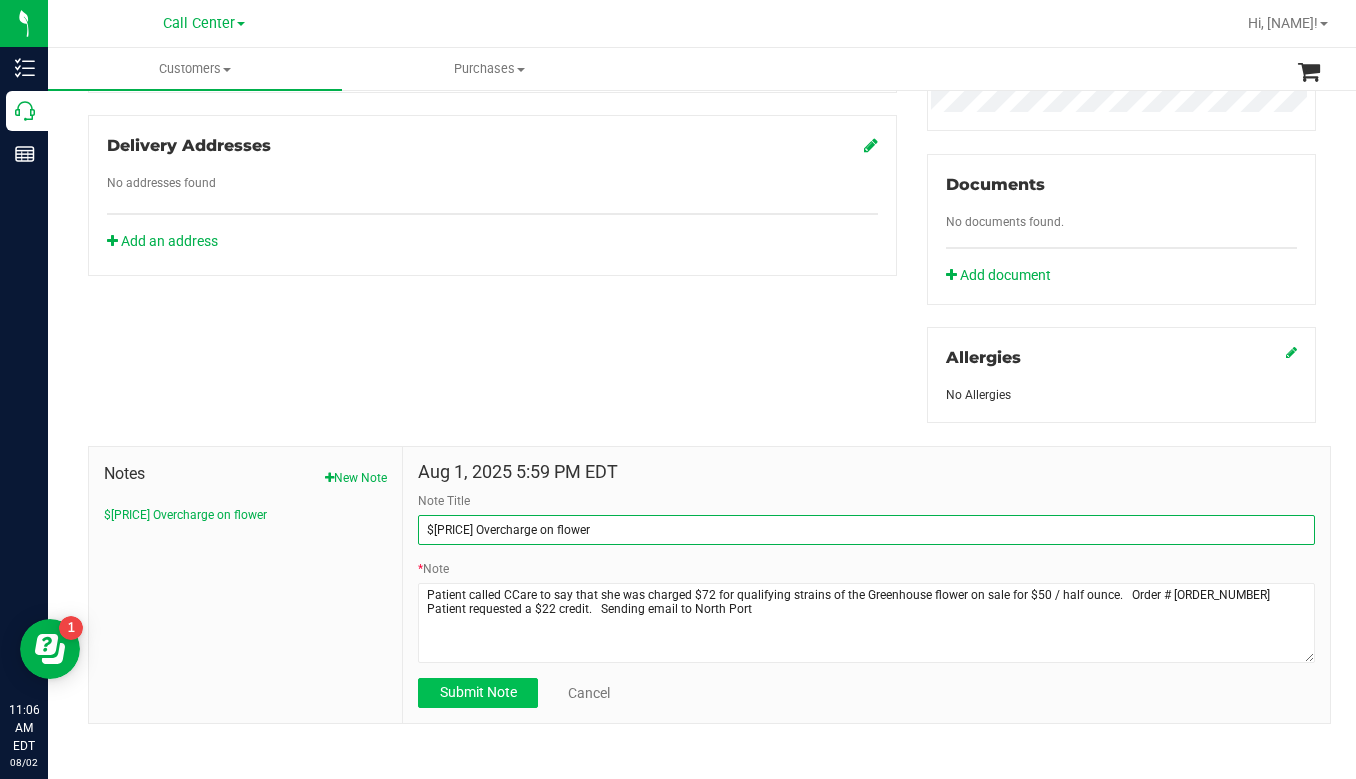 type on "$22 Overcharge on flower" 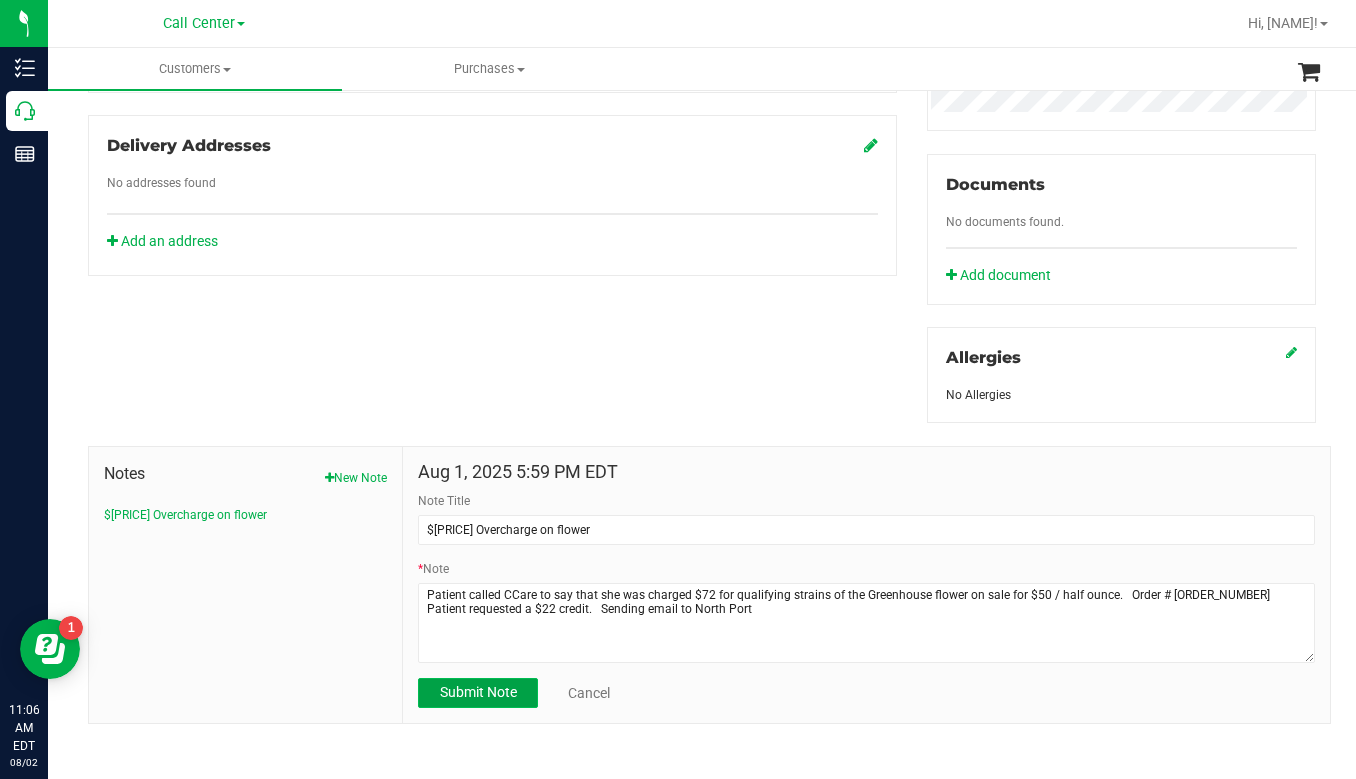 click on "Submit Note" at bounding box center (478, 692) 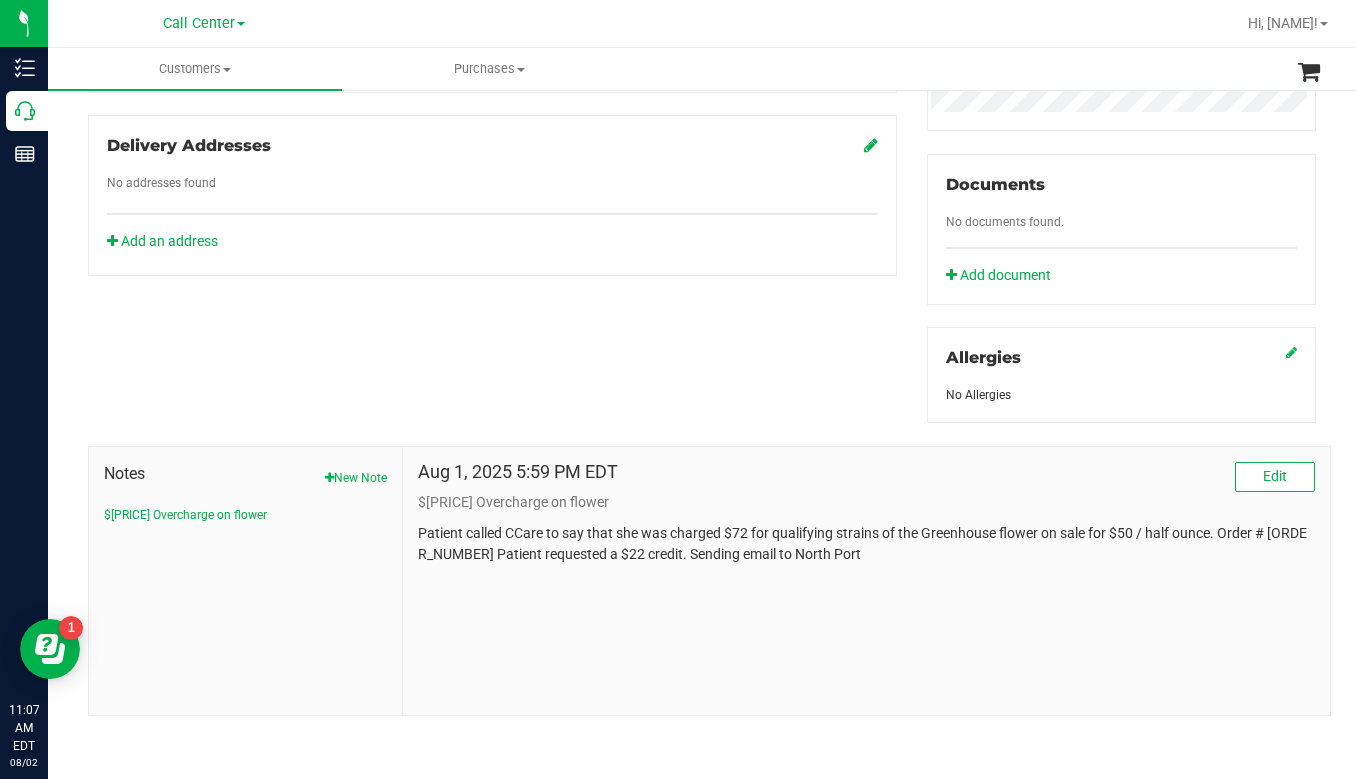 click on "Aug 1, 2025 5:59 PM EDT
Edit
$22 Overcharge on flower
Patient called CCare to say that she was charged $72 for qualifying strains of the Greenhouse flower on sale for $50 / half ounce.   Order # 11726369  Patient requested a $22 credit.   Sending email to North Port" at bounding box center [866, 581] 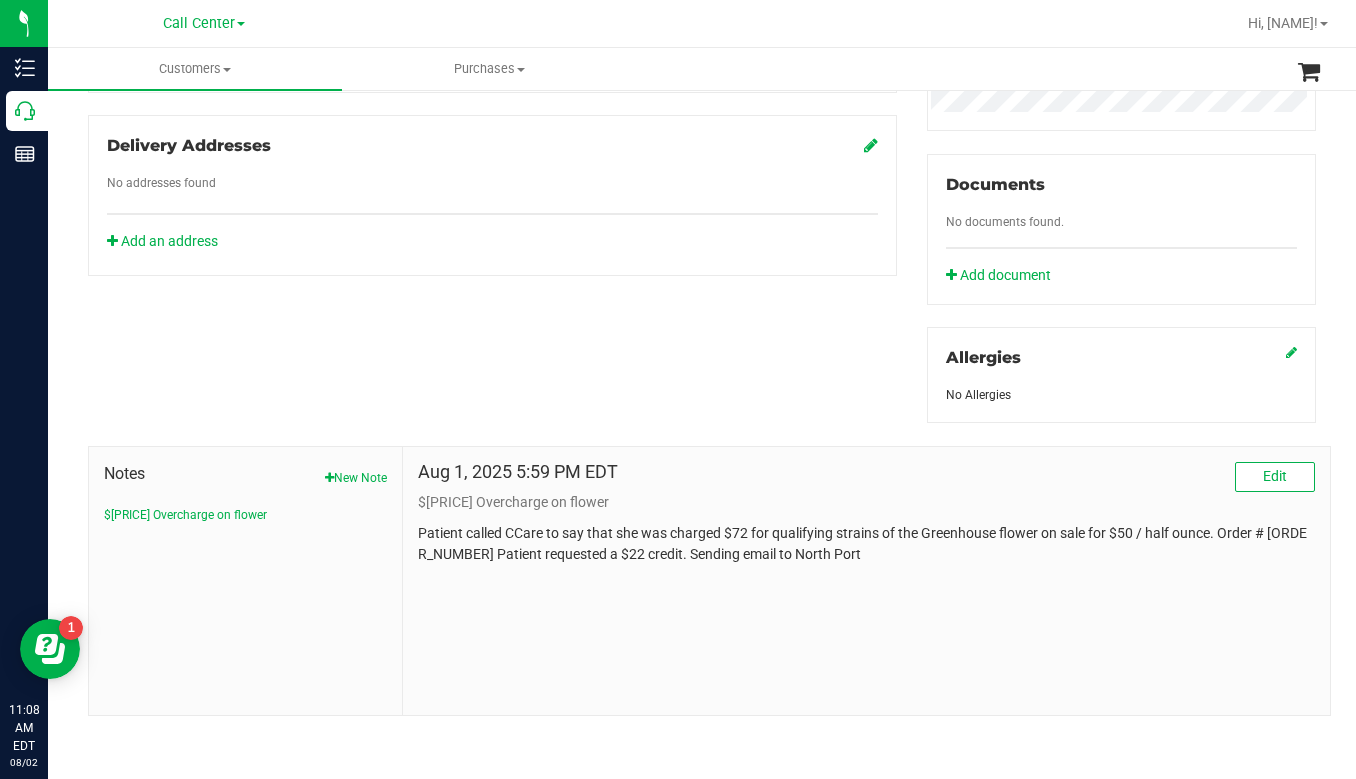 click on "No documents found." 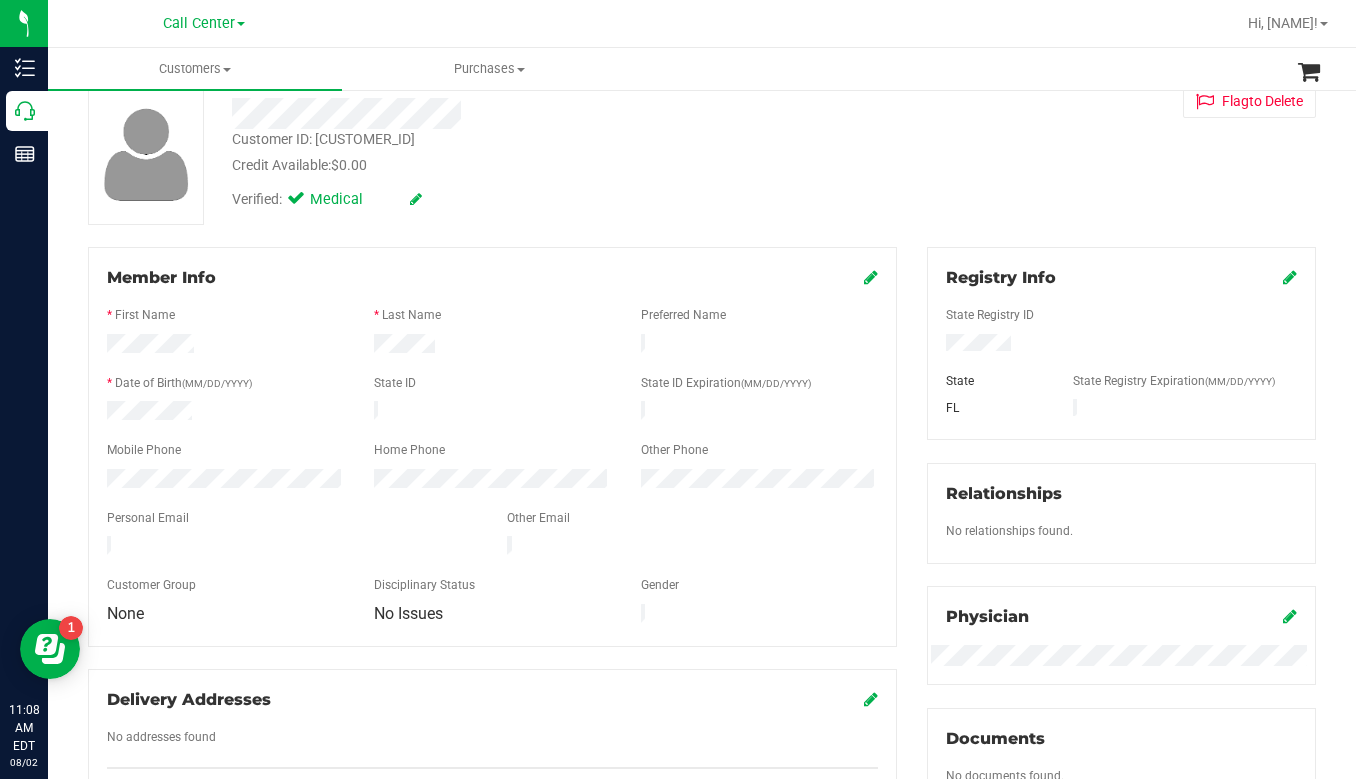 scroll, scrollTop: 0, scrollLeft: 0, axis: both 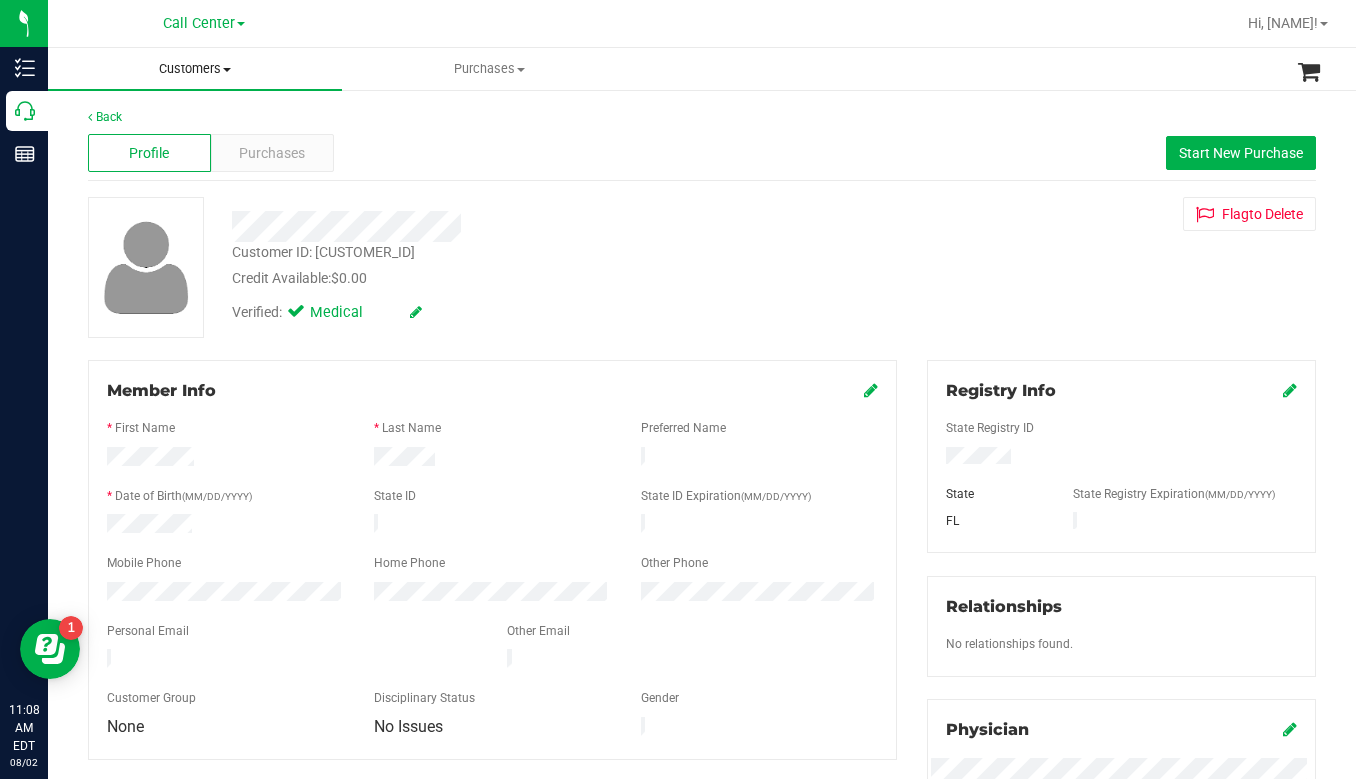 click on "Customers" at bounding box center [195, 69] 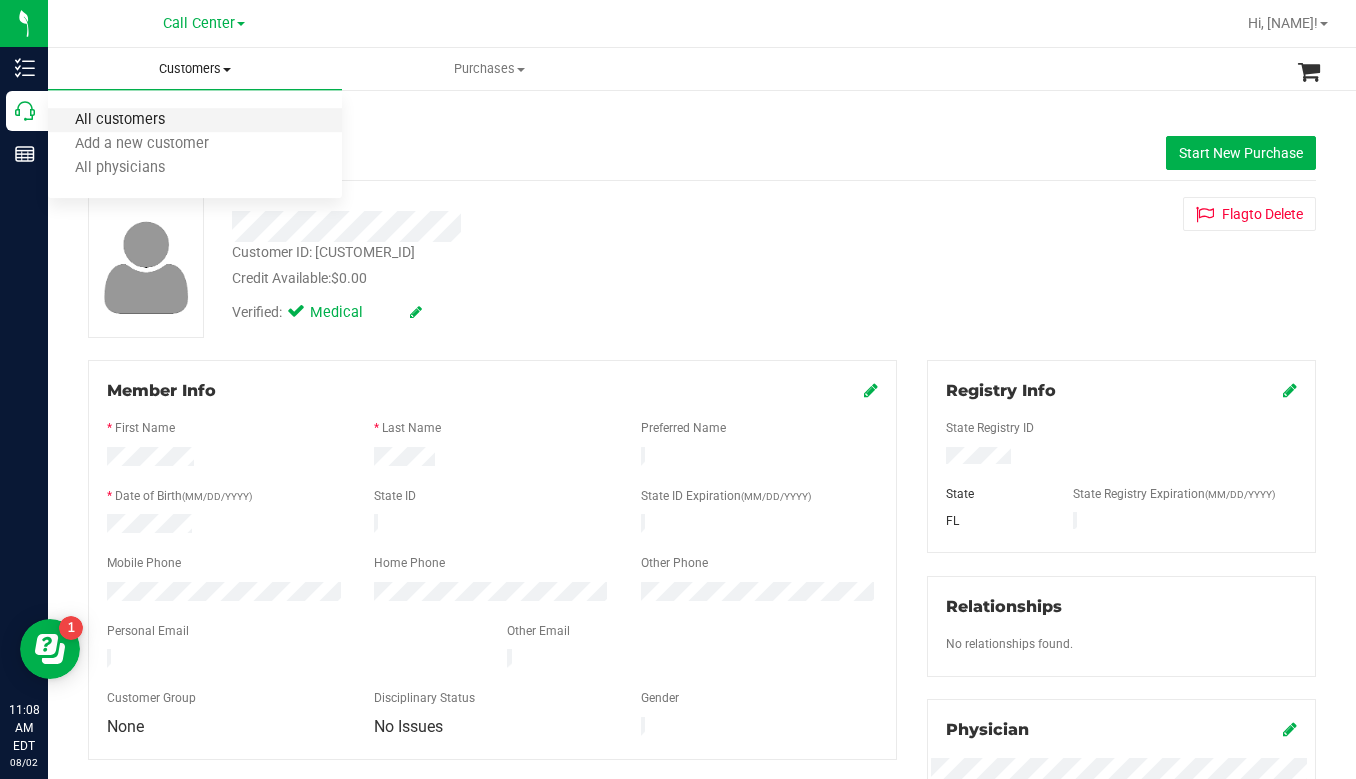 click on "All customers" at bounding box center [120, 120] 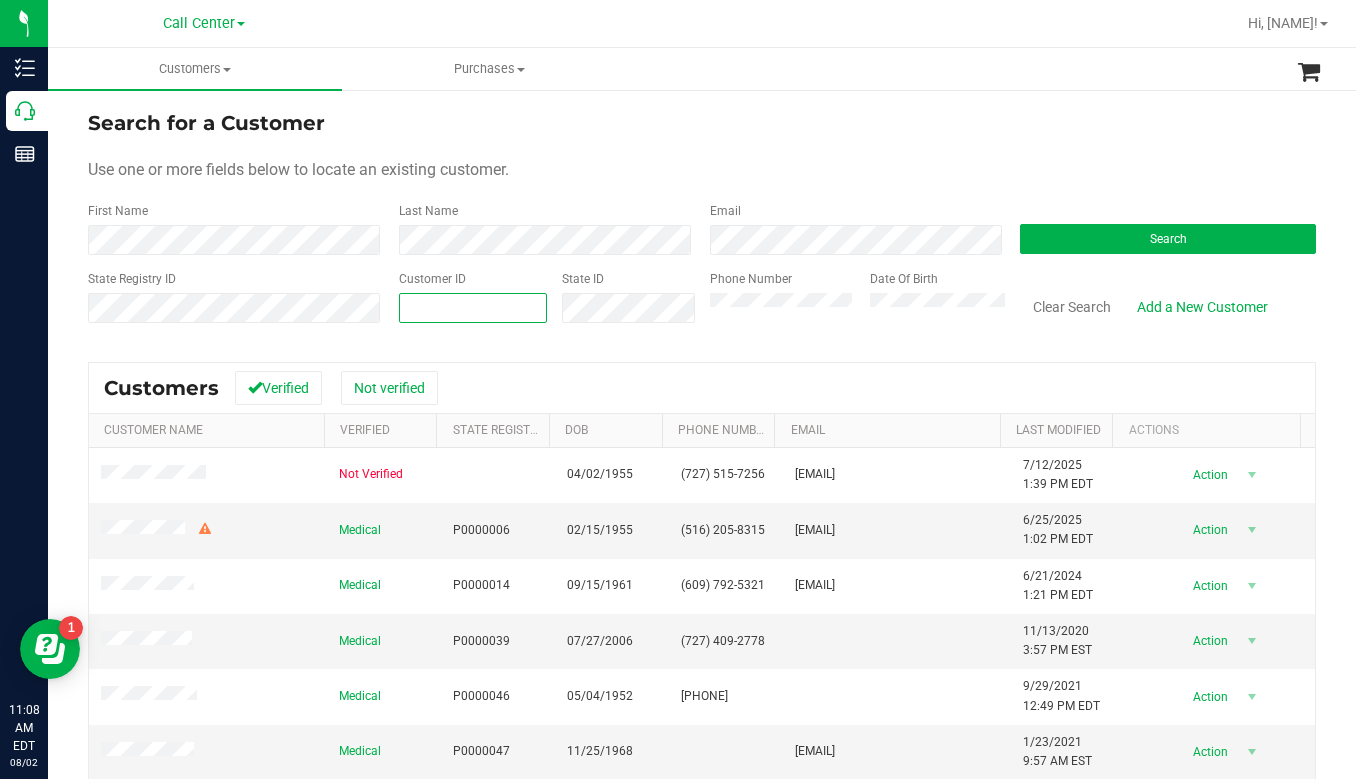 click at bounding box center [473, 308] 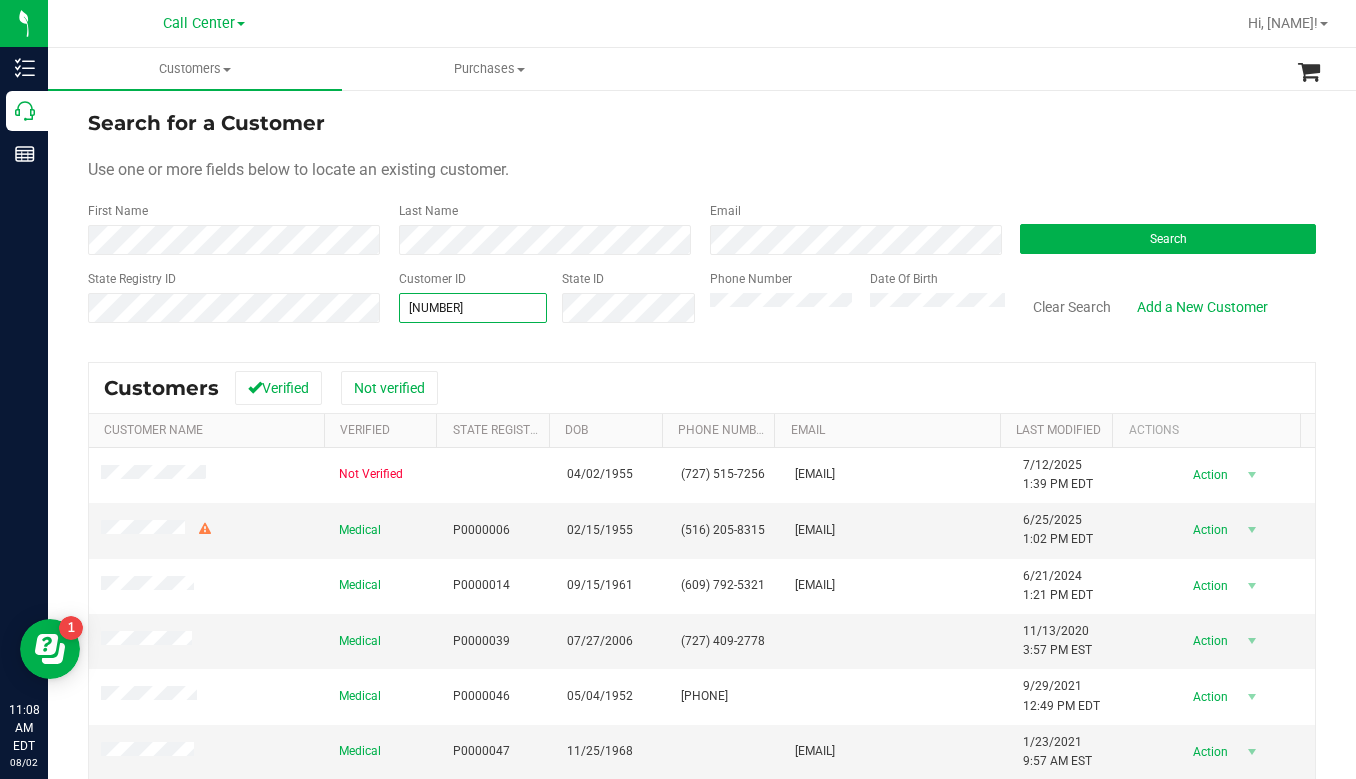 type on "723747" 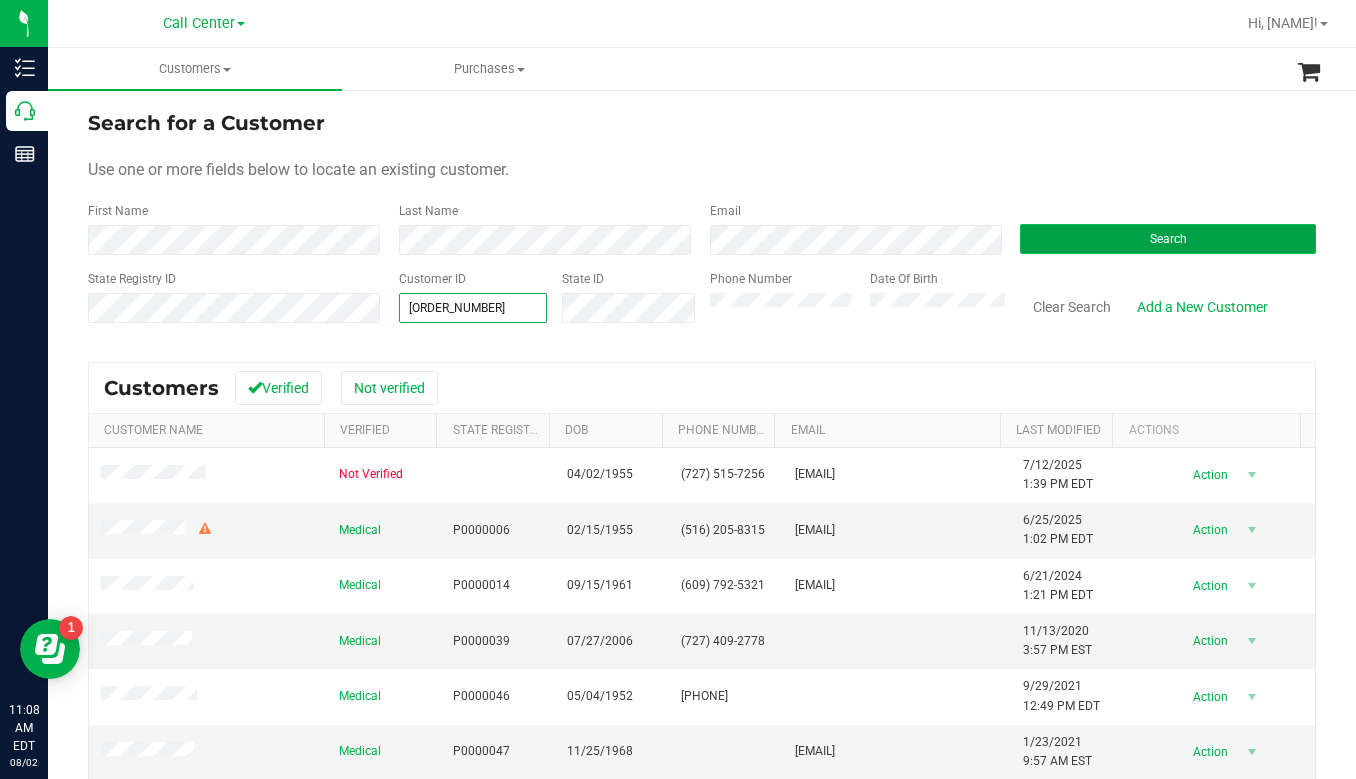 type on "723747" 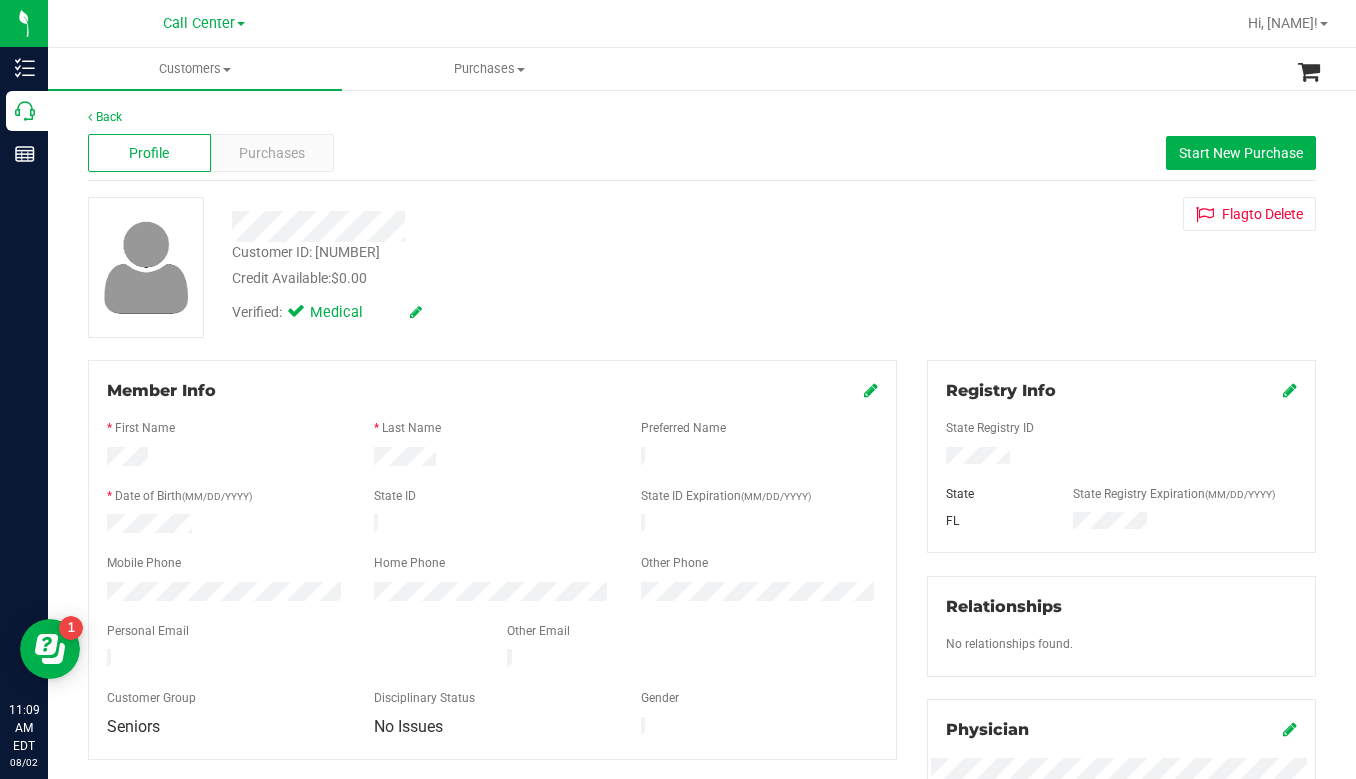 click on "Customer ID: 723747
Credit Available:
$0.00
Verified:
Medical
Flag  to Delete" at bounding box center [702, 267] 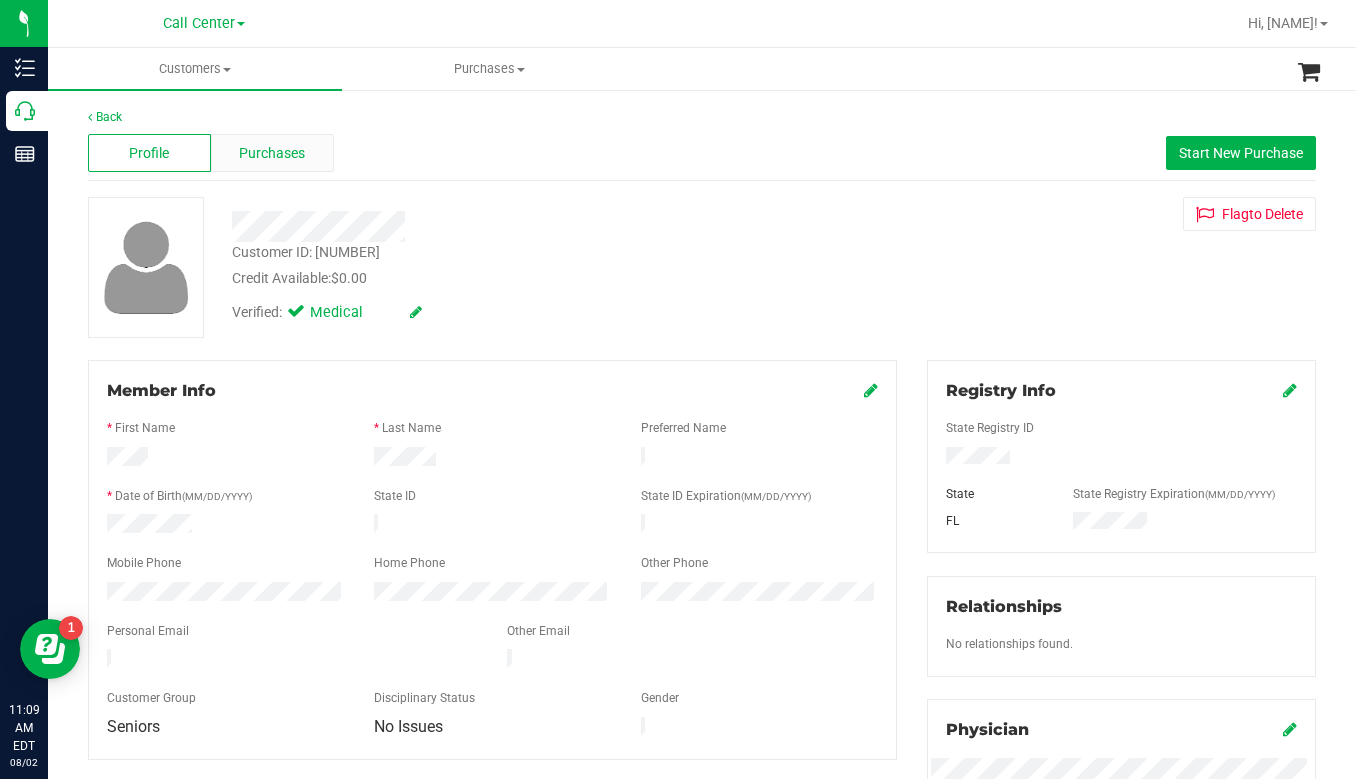 click on "Purchases" at bounding box center [272, 153] 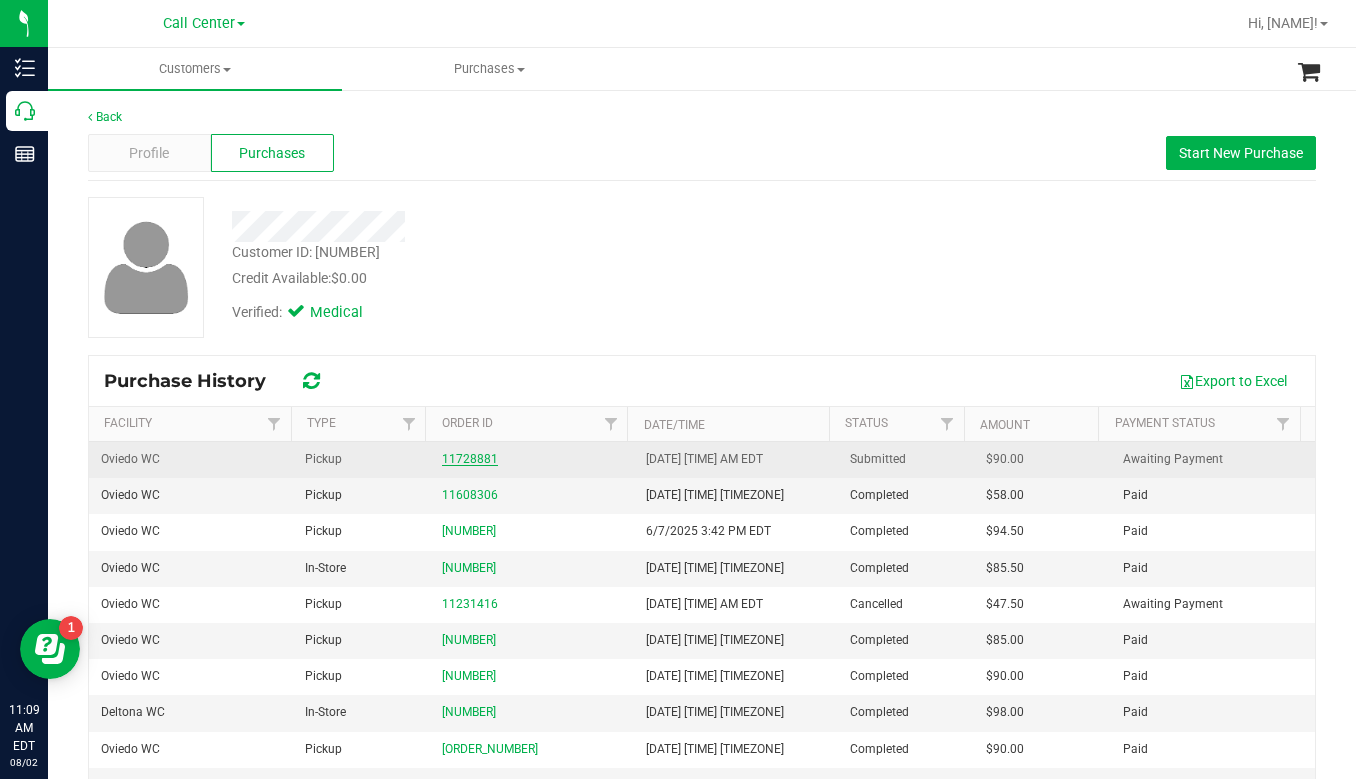 click on "11728881" at bounding box center [470, 459] 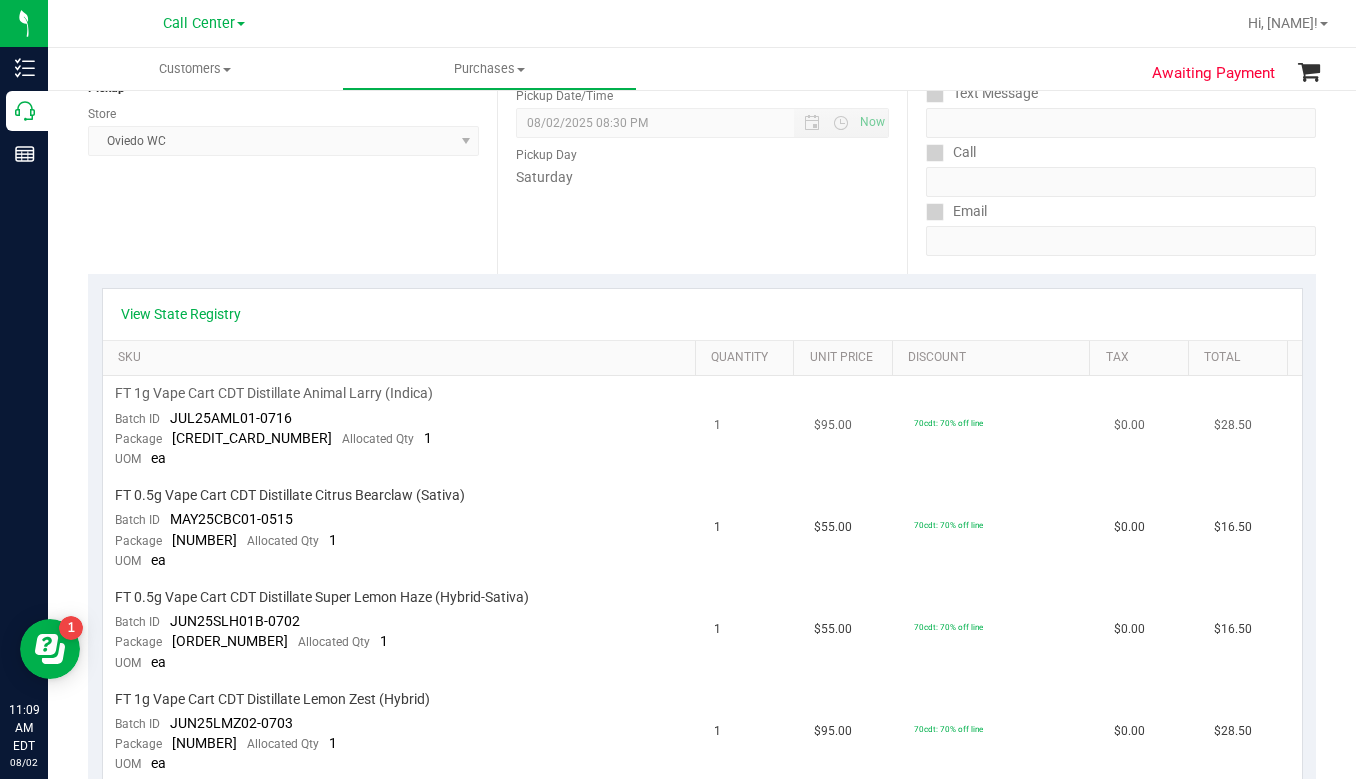 scroll, scrollTop: 300, scrollLeft: 0, axis: vertical 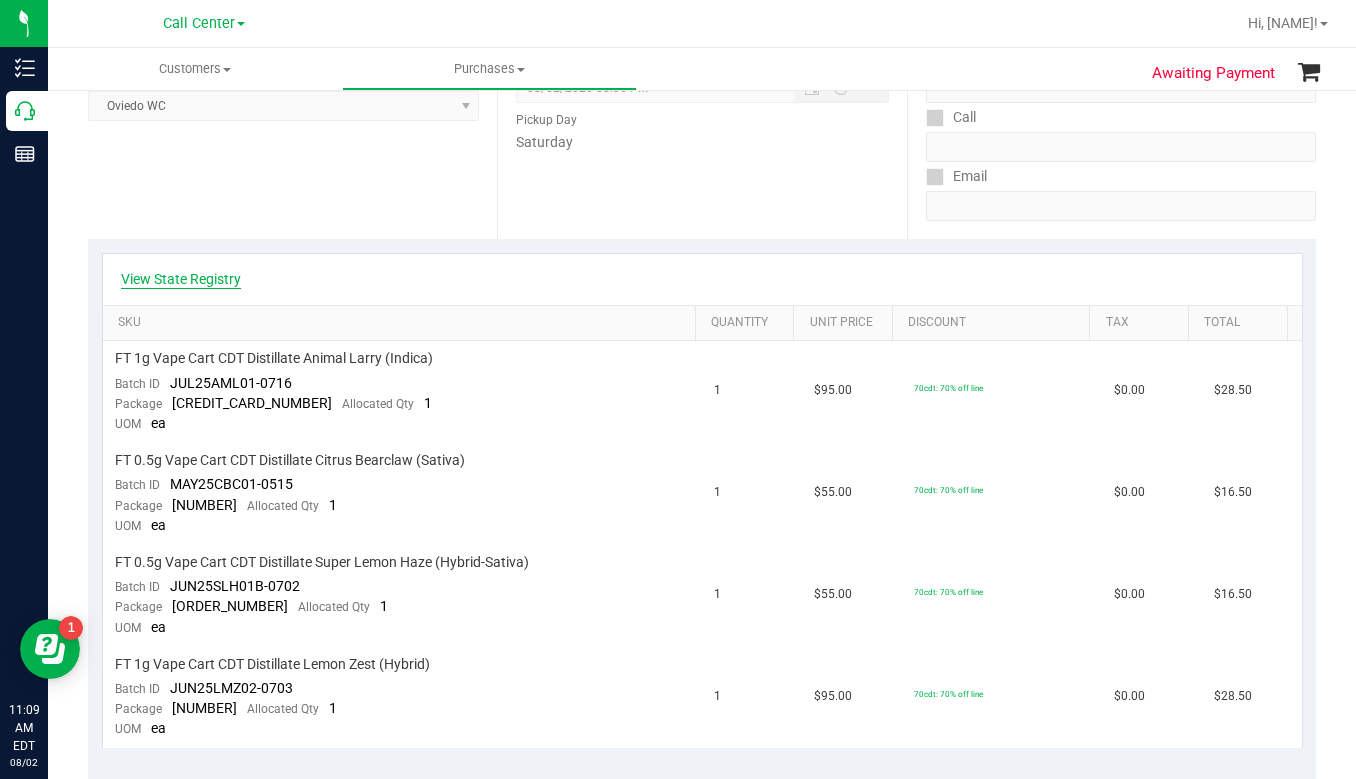 click on "View State Registry" at bounding box center (181, 279) 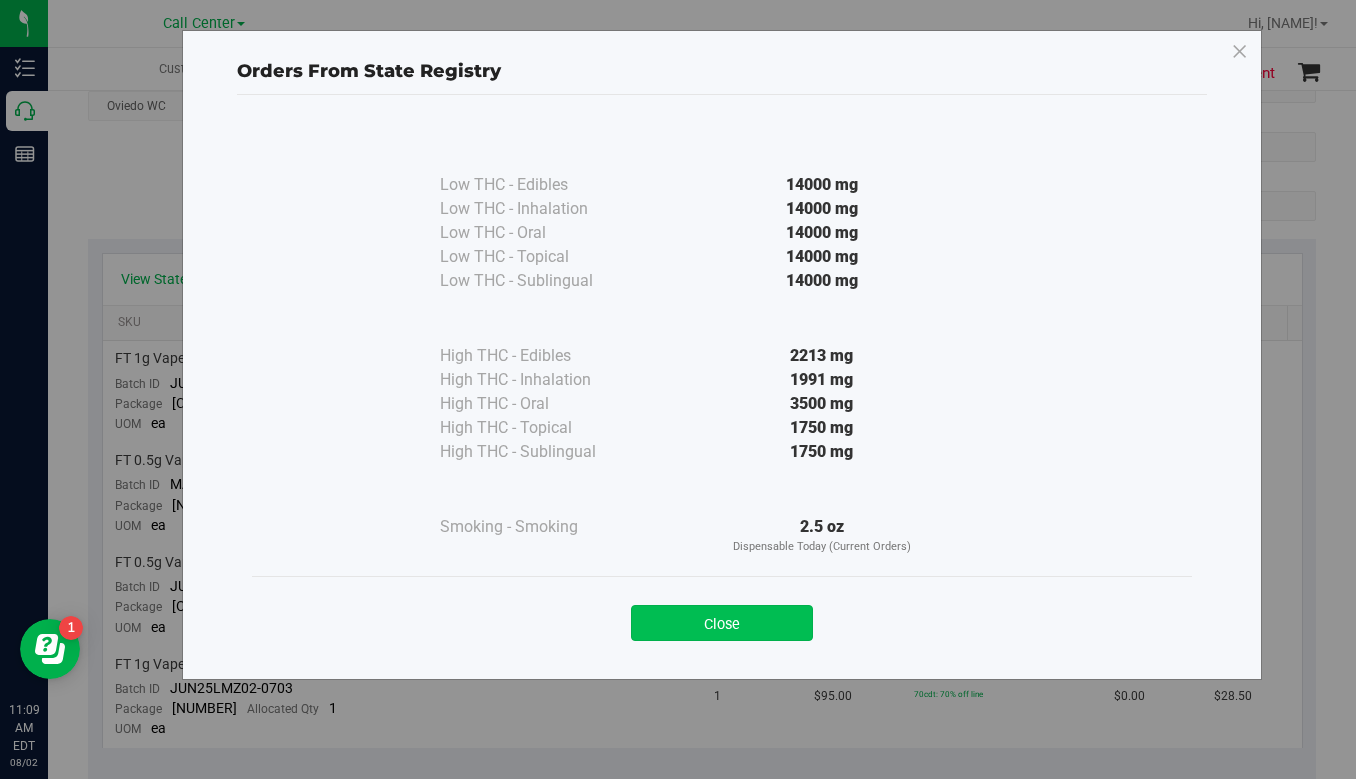 click on "Close" at bounding box center [722, 623] 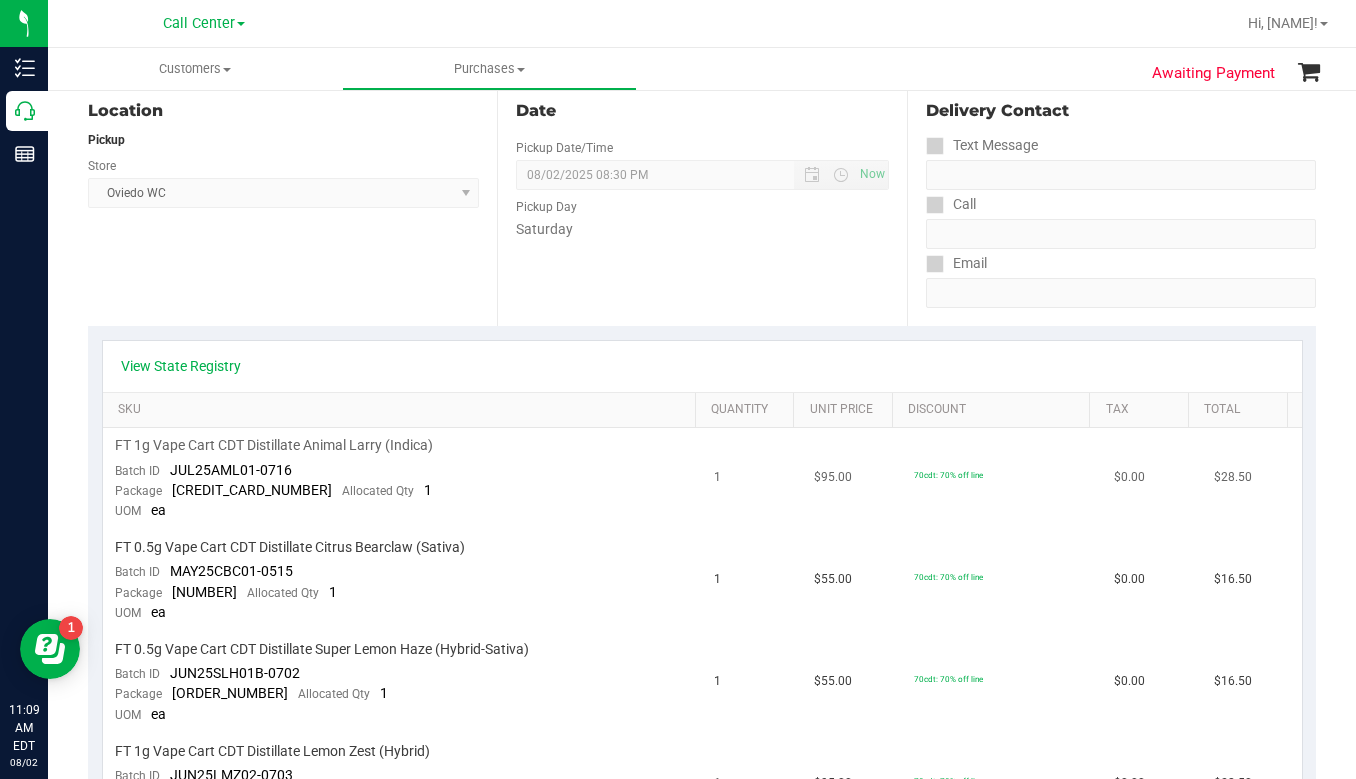 scroll, scrollTop: 200, scrollLeft: 0, axis: vertical 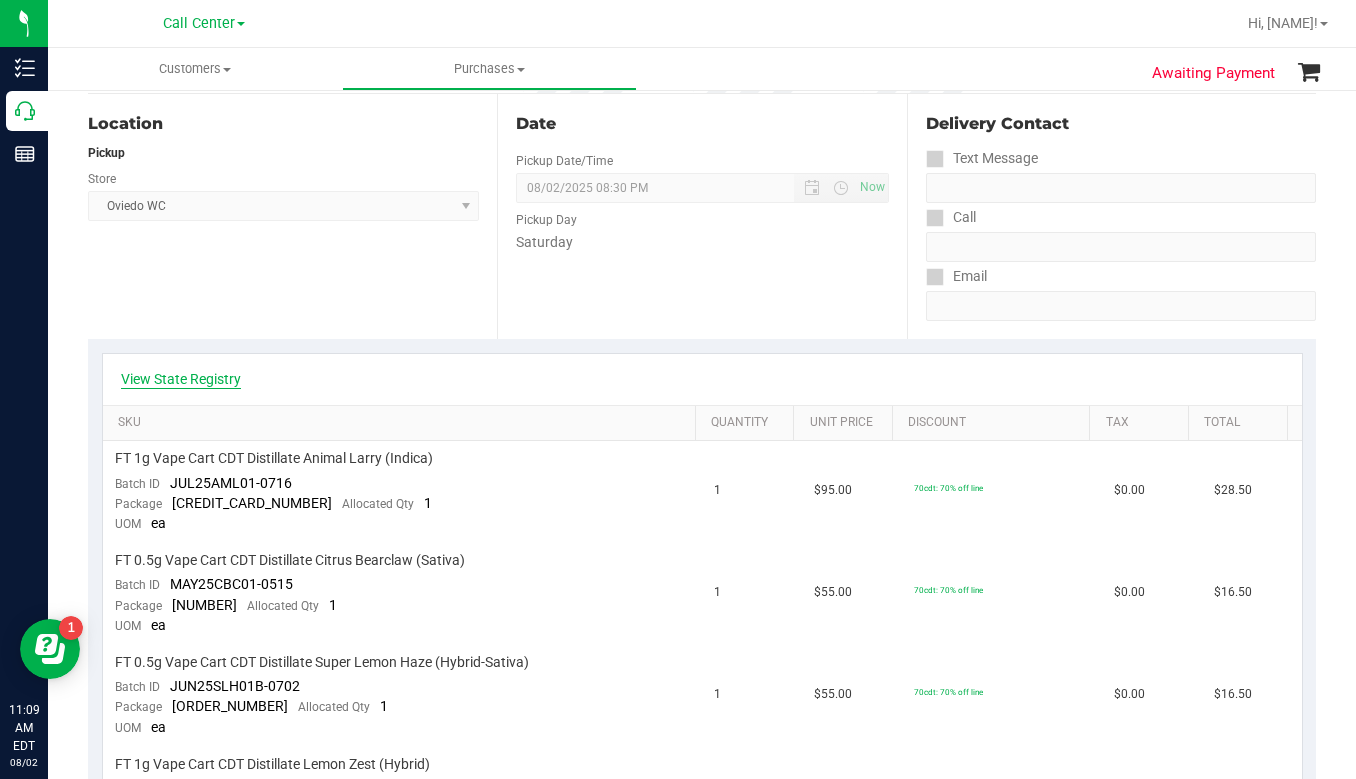 click on "View State Registry" at bounding box center [181, 379] 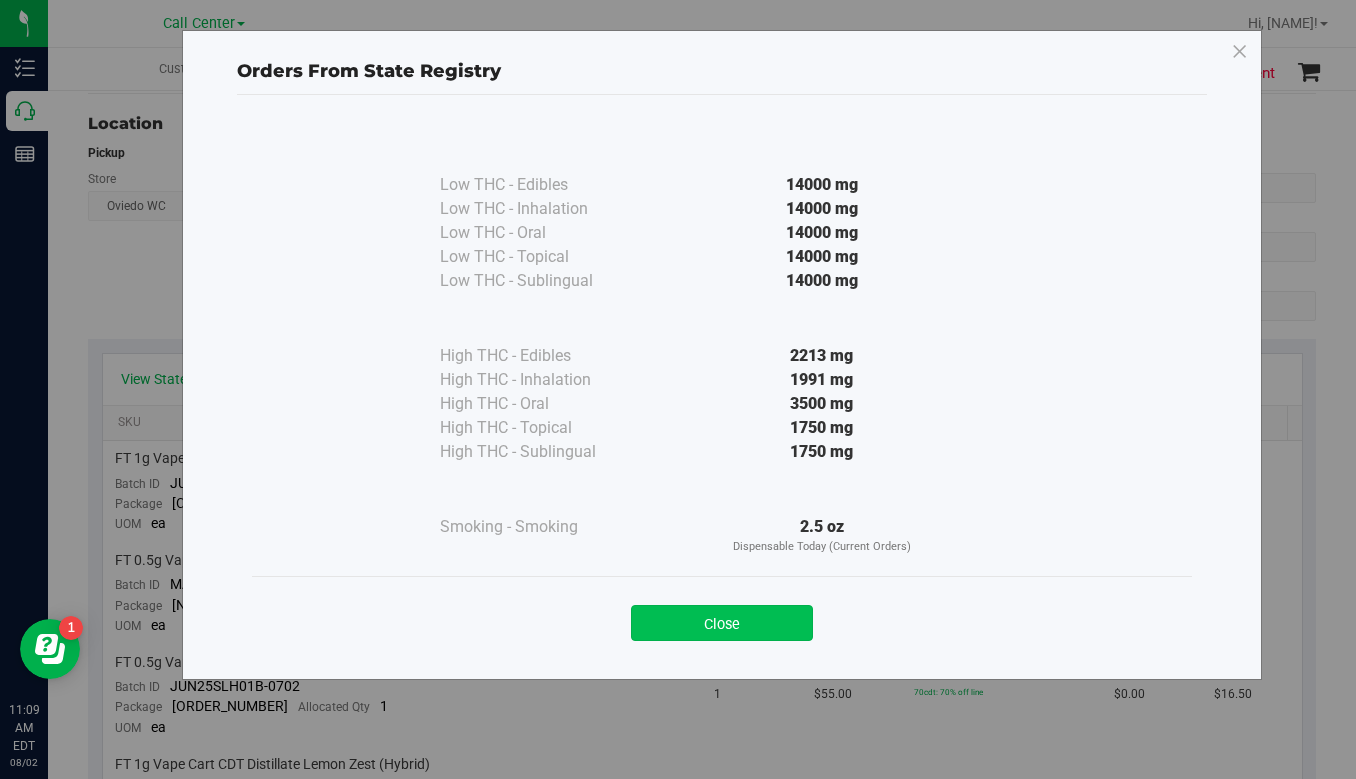 click on "Close" at bounding box center [722, 623] 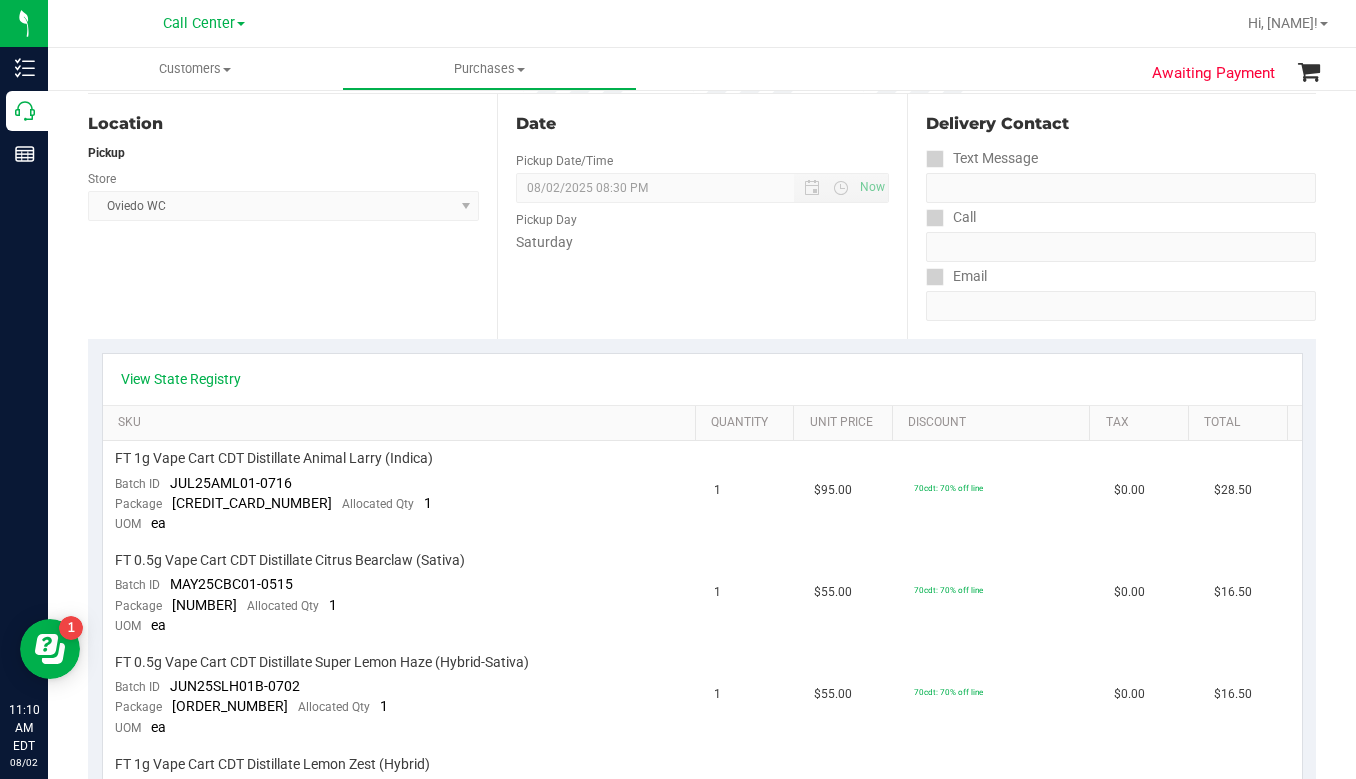 click on "Location
Pickup
Store
Oviedo WC Select Store Bonita Springs WC Boynton Beach WC Bradenton WC Brandon WC Brooksville WC Call Center Clermont WC Crestview WC Deerfield Beach WC Delray Beach WC Deltona WC Ft Walton Beach WC Ft. Lauderdale WC Ft. Myers WC Gainesville WC Jax Atlantic WC JAX DC REP Jax WC Key West WC Lakeland WC Largo WC Lehigh Acres DC REP Merritt Island WC Miami 72nd WC Miami Beach WC Miami Dadeland WC Miramar DC REP New Port Richey WC North Palm Beach WC North Port WC Ocala WC Orange Park WC Orlando Colonial WC Orlando DC REP Orlando WC Oviedo WC Palm Bay WC Palm Coast WC Panama City WC Pensacola WC Port Orange WC Port St. Lucie WC Sebring WC South Tampa WC St. Pete WC Summerfield WC Tallahassee DC REP Tallahassee WC Tampa DC Testing Tampa Warehouse Tampa WC TX Austin DC TX Plano Retail Winter Haven WC" at bounding box center [292, 216] 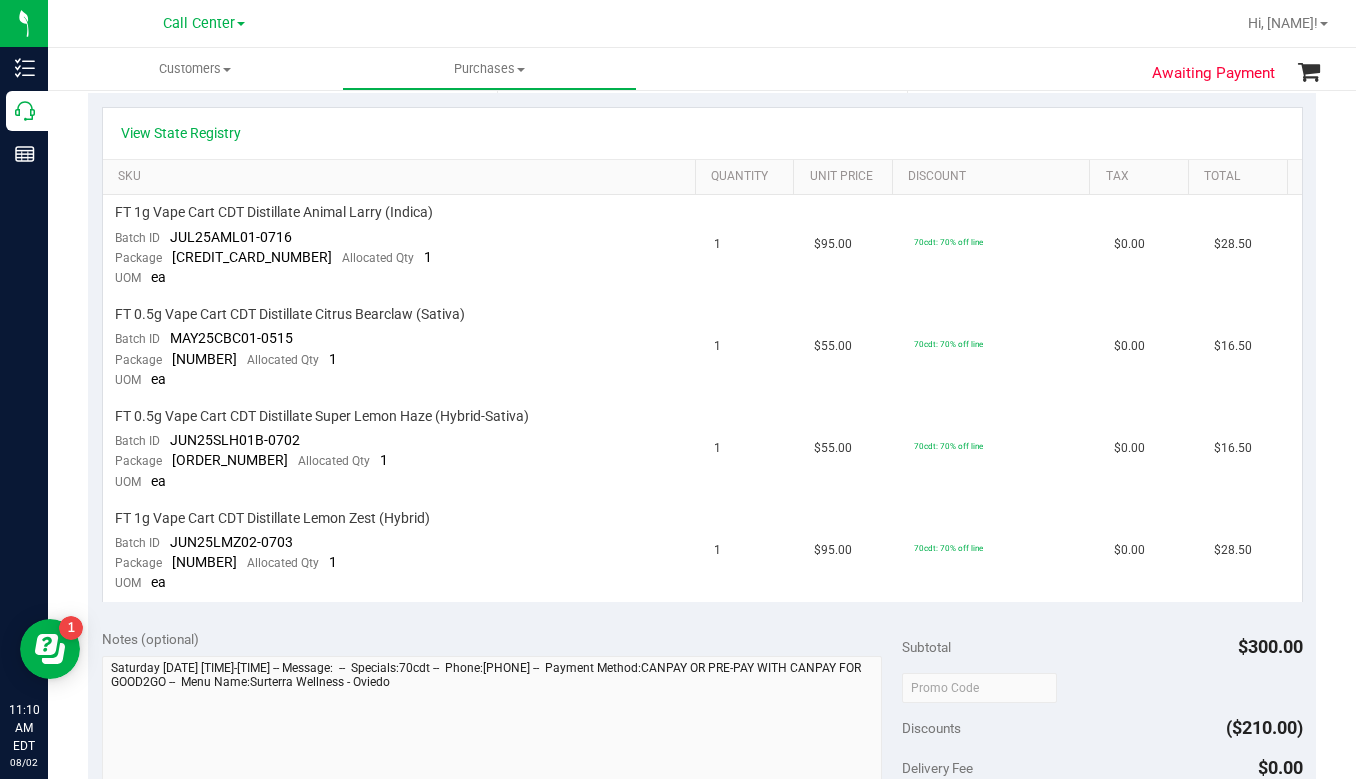 scroll, scrollTop: 500, scrollLeft: 0, axis: vertical 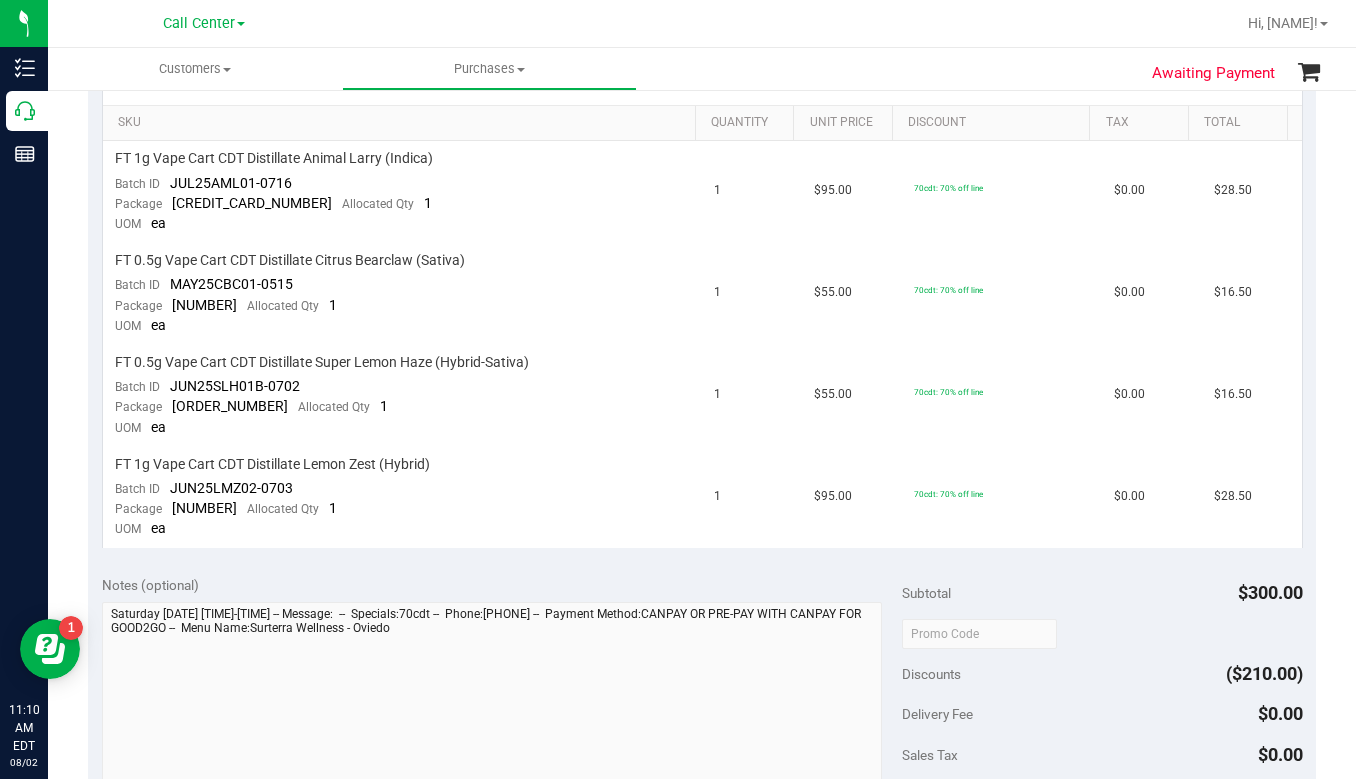 click at bounding box center [1102, 633] 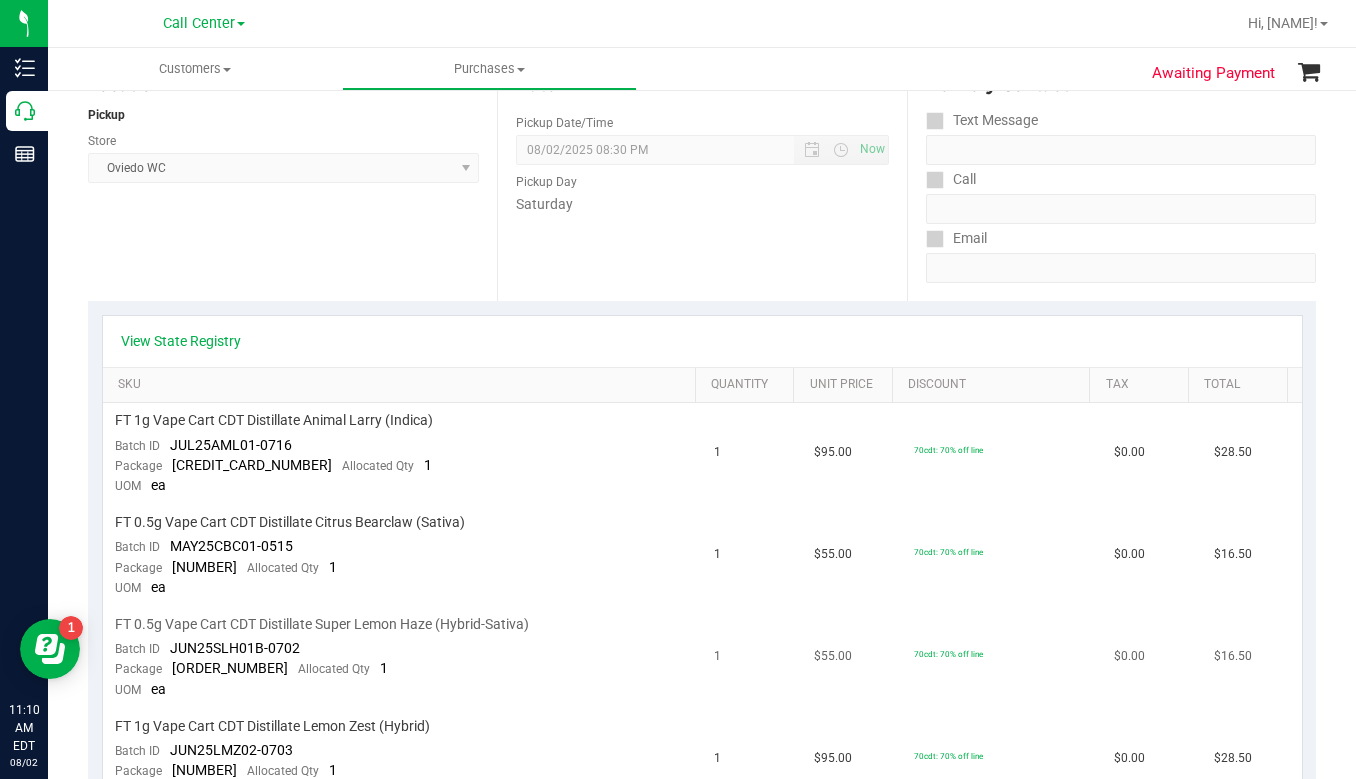 scroll, scrollTop: 0, scrollLeft: 0, axis: both 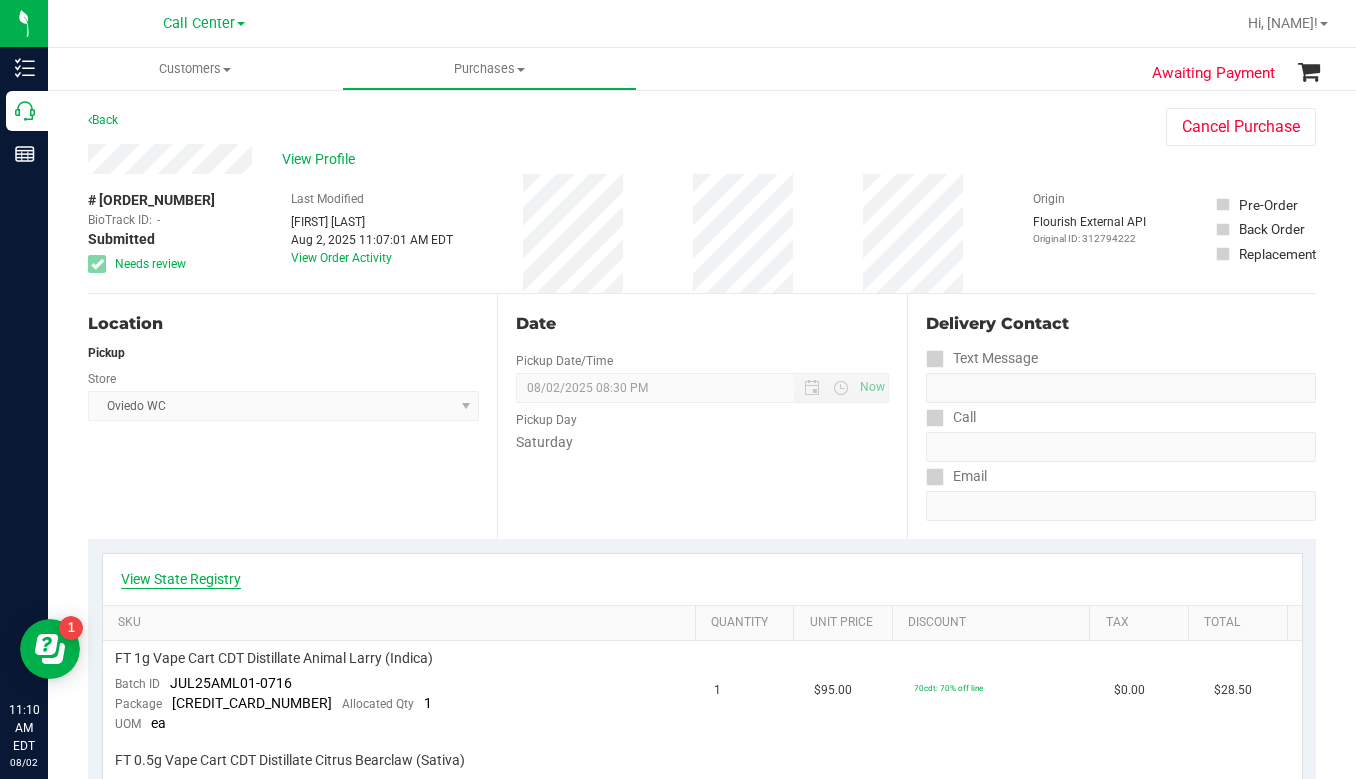 click on "View State Registry" at bounding box center [181, 579] 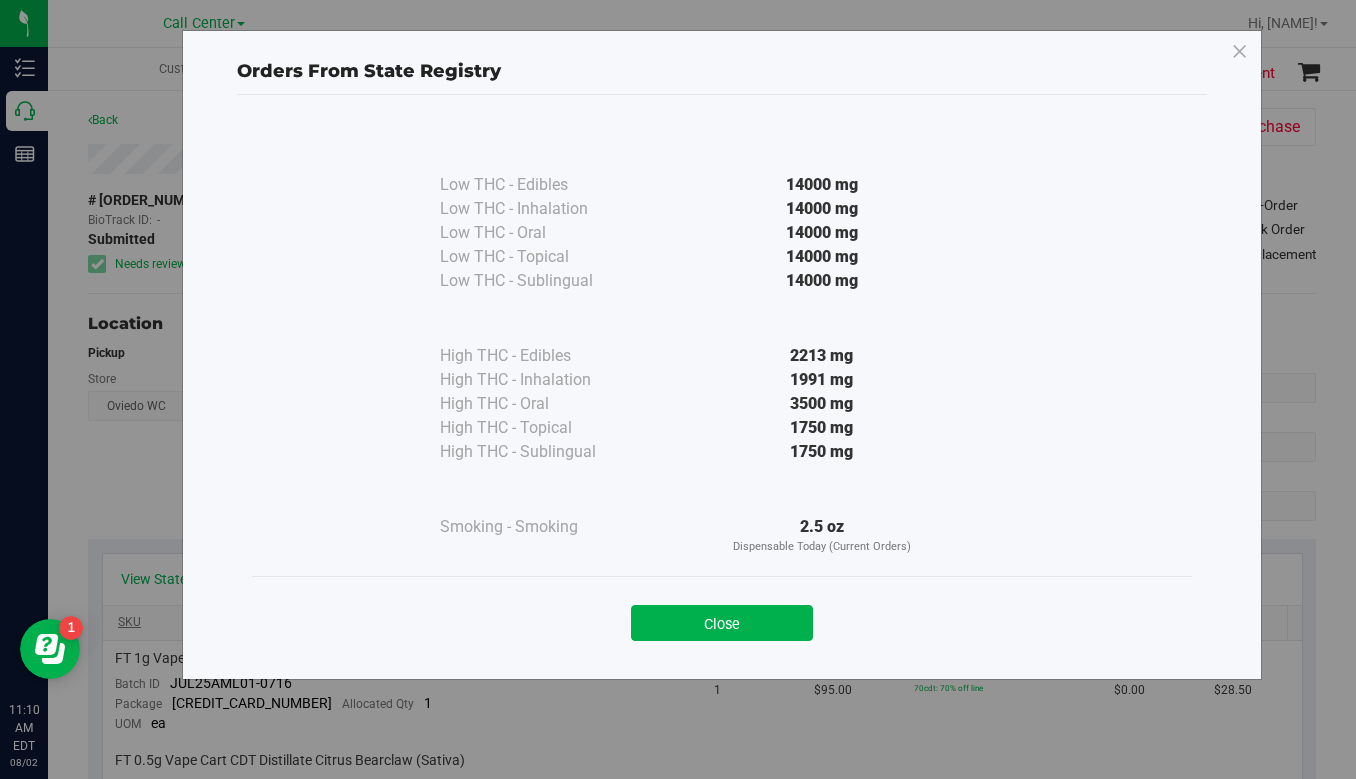 click on "Close" at bounding box center [722, 623] 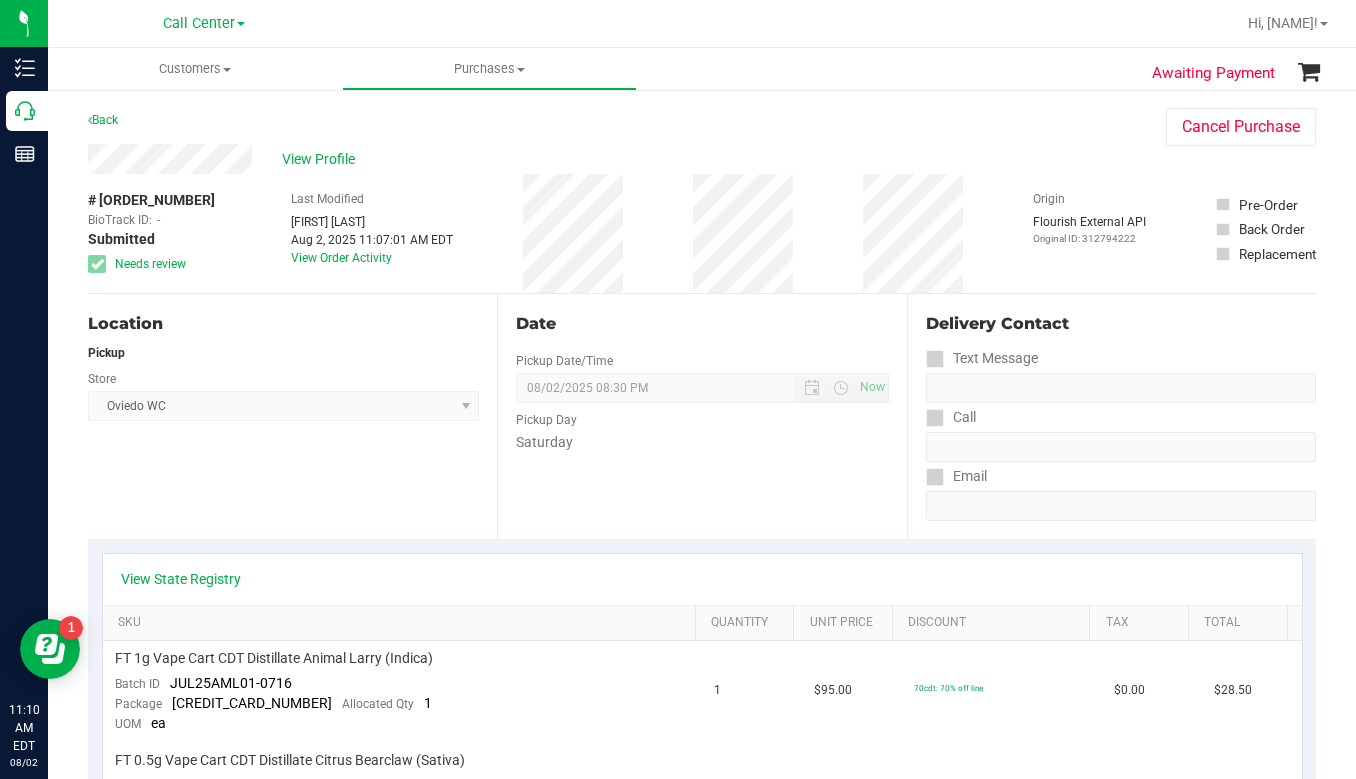 click on "Location
Pickup
Store
Oviedo WC Select Store Bonita Springs WC Boynton Beach WC Bradenton WC Brandon WC Brooksville WC Call Center Clermont WC Crestview WC Deerfield Beach WC Delray Beach WC Deltona WC Ft Walton Beach WC Ft. Lauderdale WC Ft. Myers WC Gainesville WC Jax Atlantic WC JAX DC REP Jax WC Key West WC Lakeland WC Largo WC Lehigh Acres DC REP Merritt Island WC Miami 72nd WC Miami Beach WC Miami Dadeland WC Miramar DC REP New Port Richey WC North Palm Beach WC North Port WC Ocala WC Orange Park WC Orlando Colonial WC Orlando DC REP Orlando WC Oviedo WC Palm Bay WC Palm Coast WC Panama City WC Pensacola WC Port Orange WC Port St. Lucie WC Sebring WC South Tampa WC St. Pete WC Summerfield WC Tallahassee DC REP Tallahassee WC Tampa DC Testing Tampa Warehouse Tampa WC TX Austin DC TX Plano Retail Winter Haven WC" at bounding box center (292, 416) 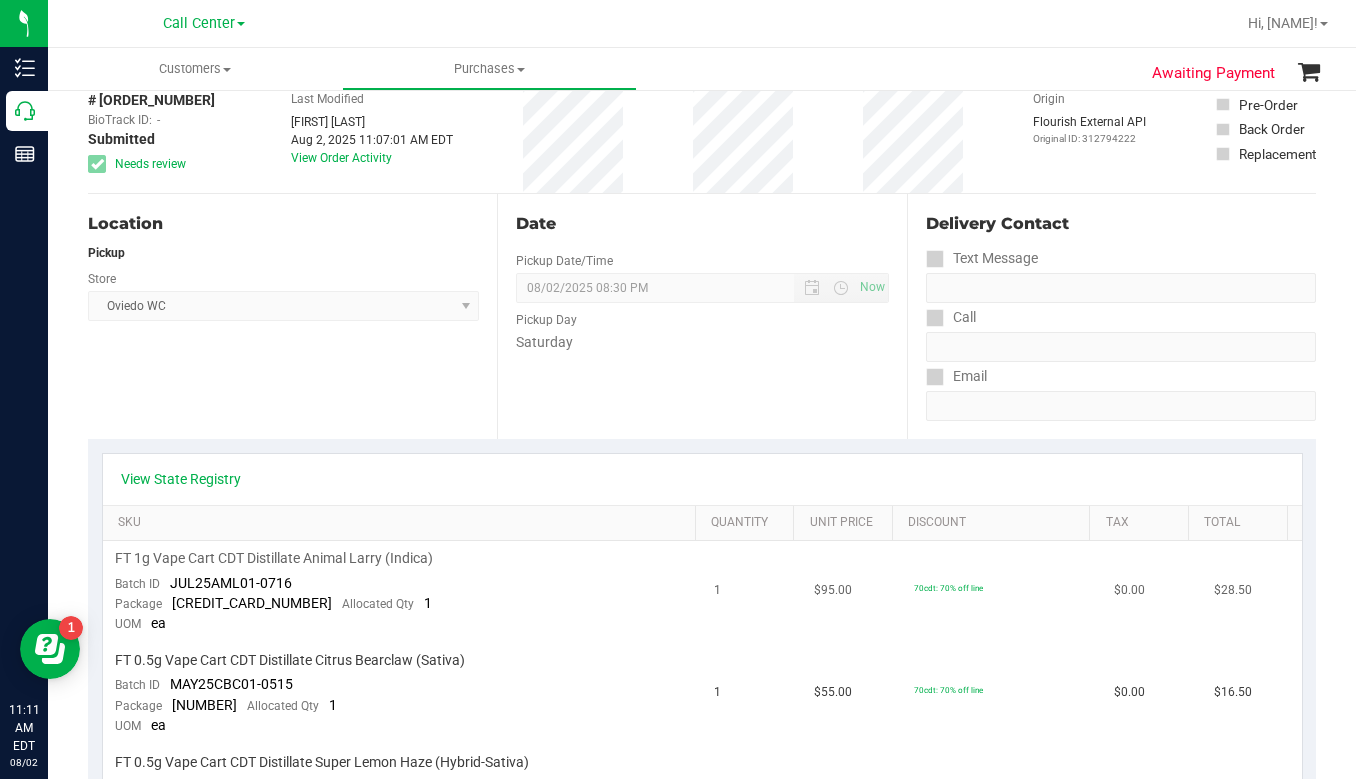 scroll, scrollTop: 0, scrollLeft: 0, axis: both 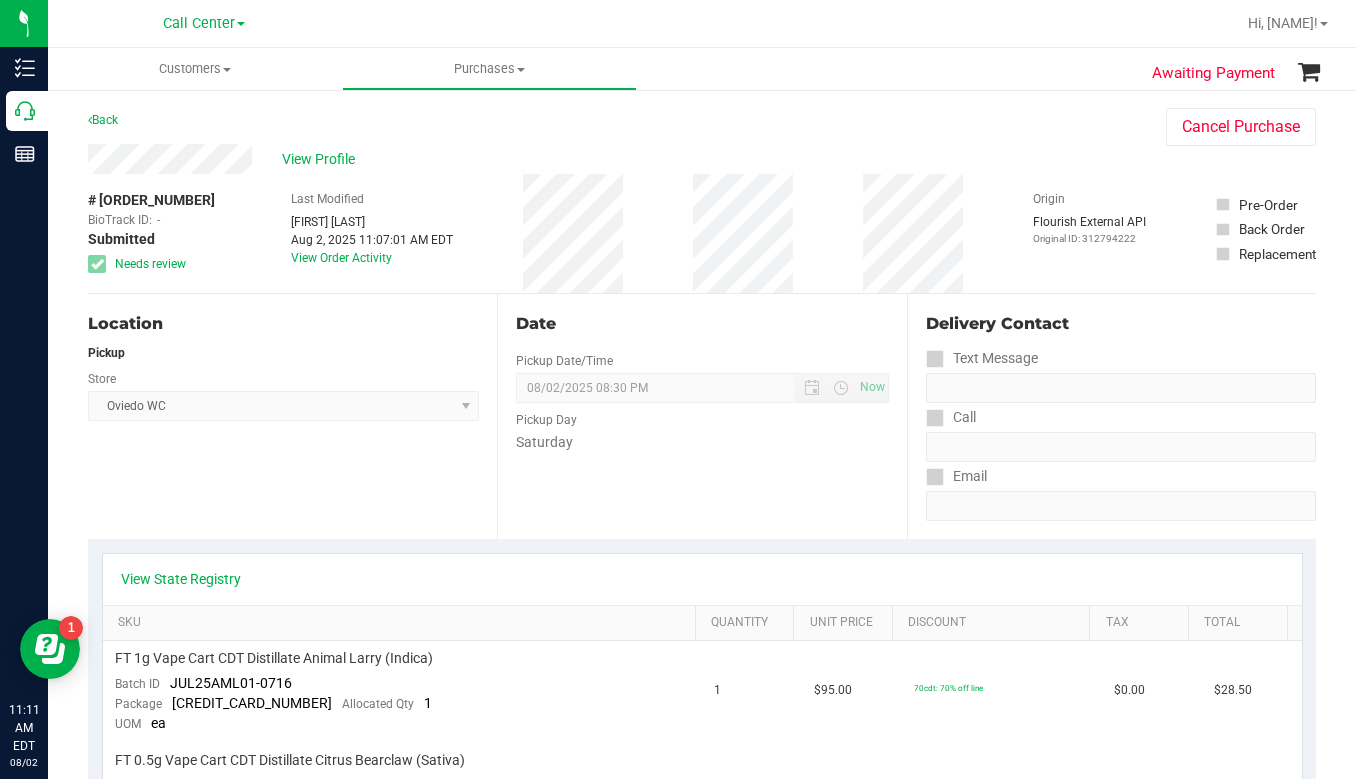 click on "Text Message" at bounding box center [1121, 358] 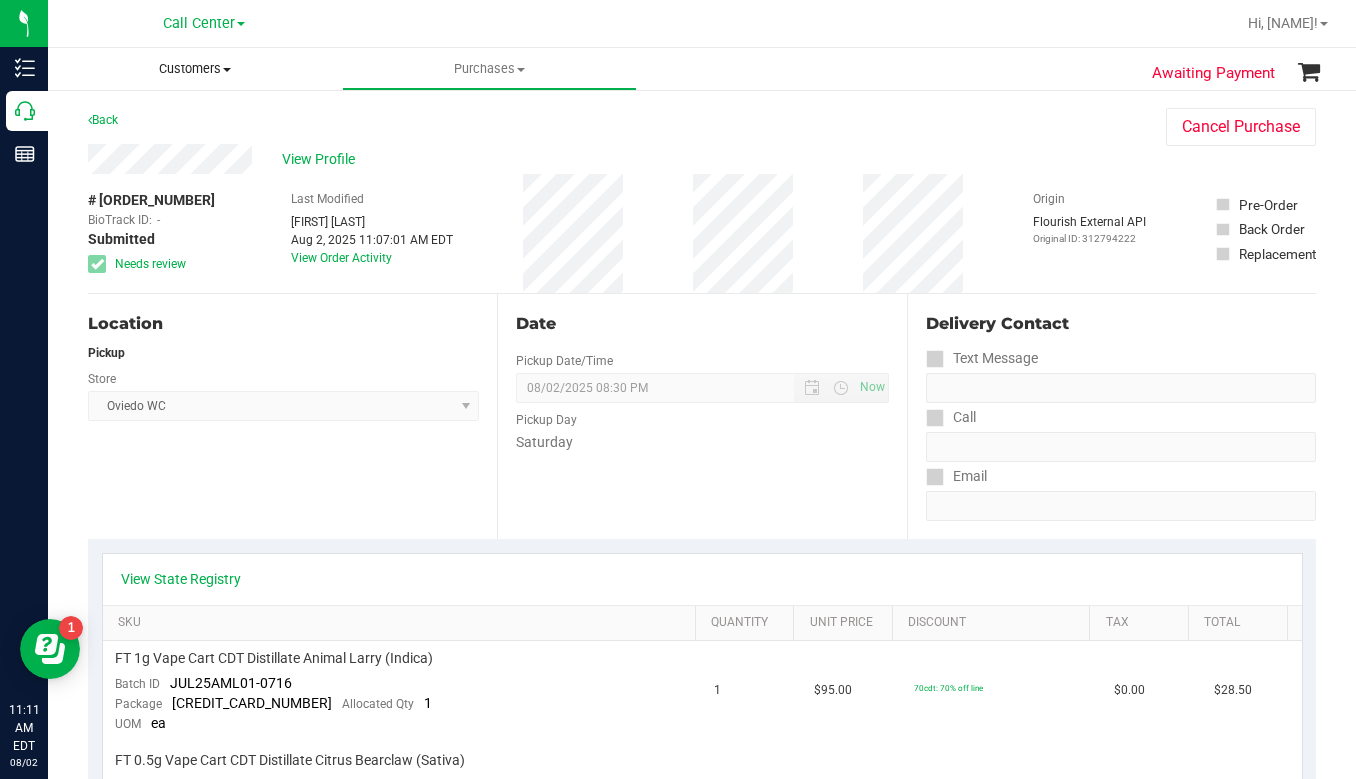 click on "Customers" at bounding box center (195, 69) 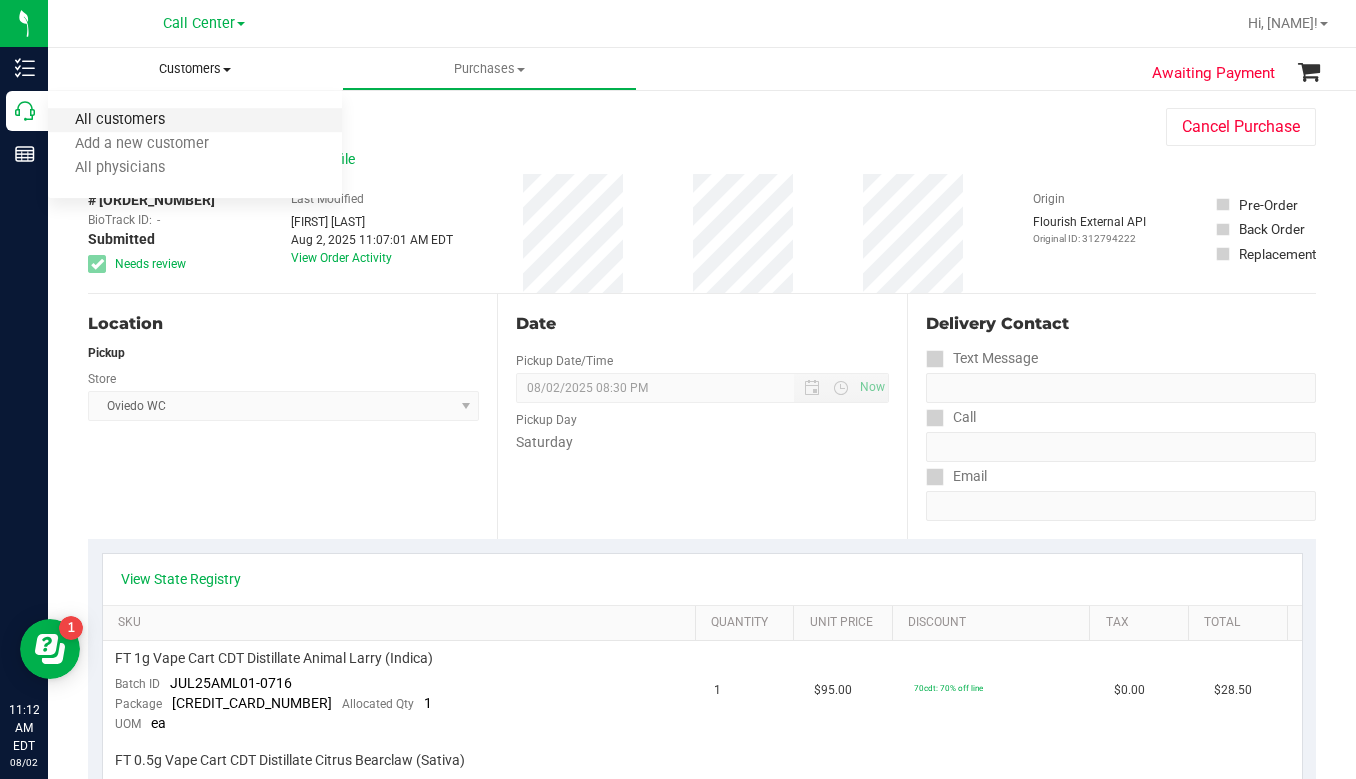 click on "All customers" at bounding box center [120, 120] 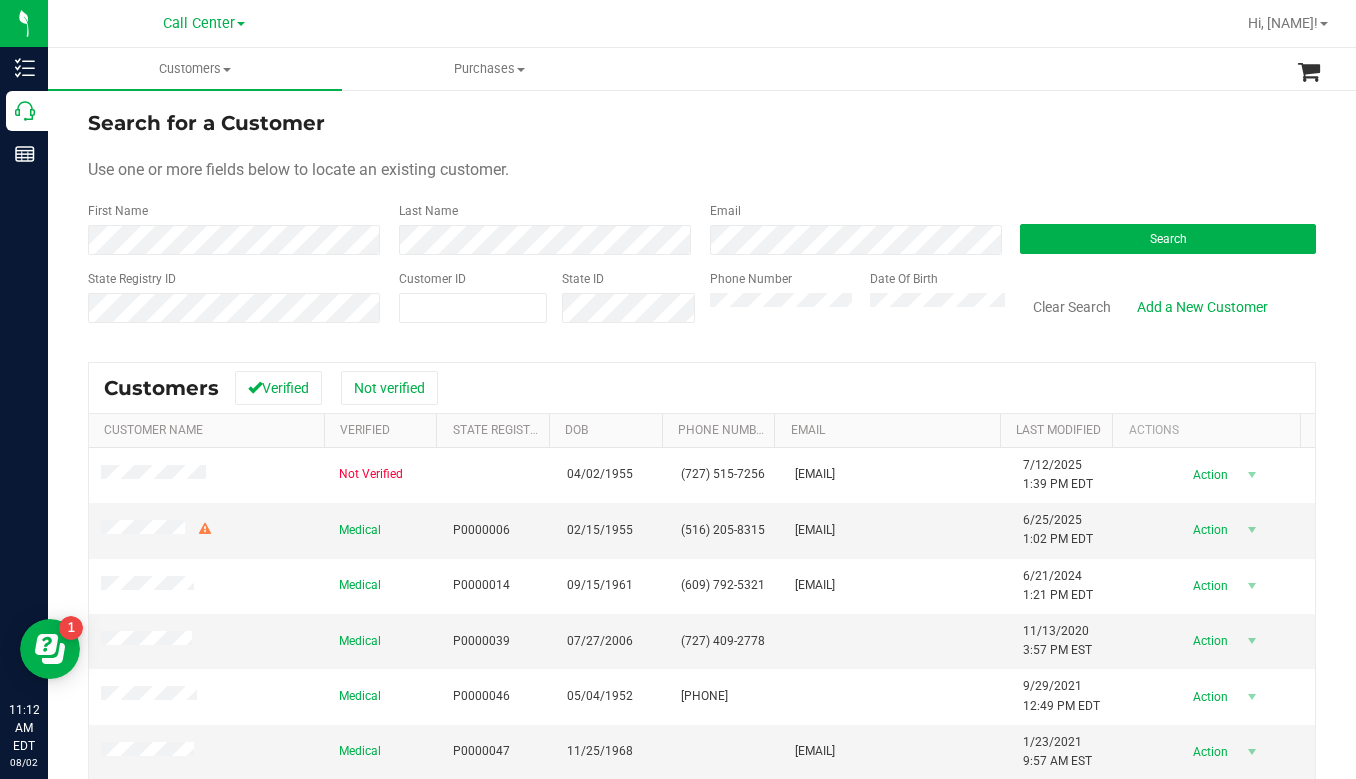 click on "Use one or more fields below to locate an existing customer." at bounding box center [702, 170] 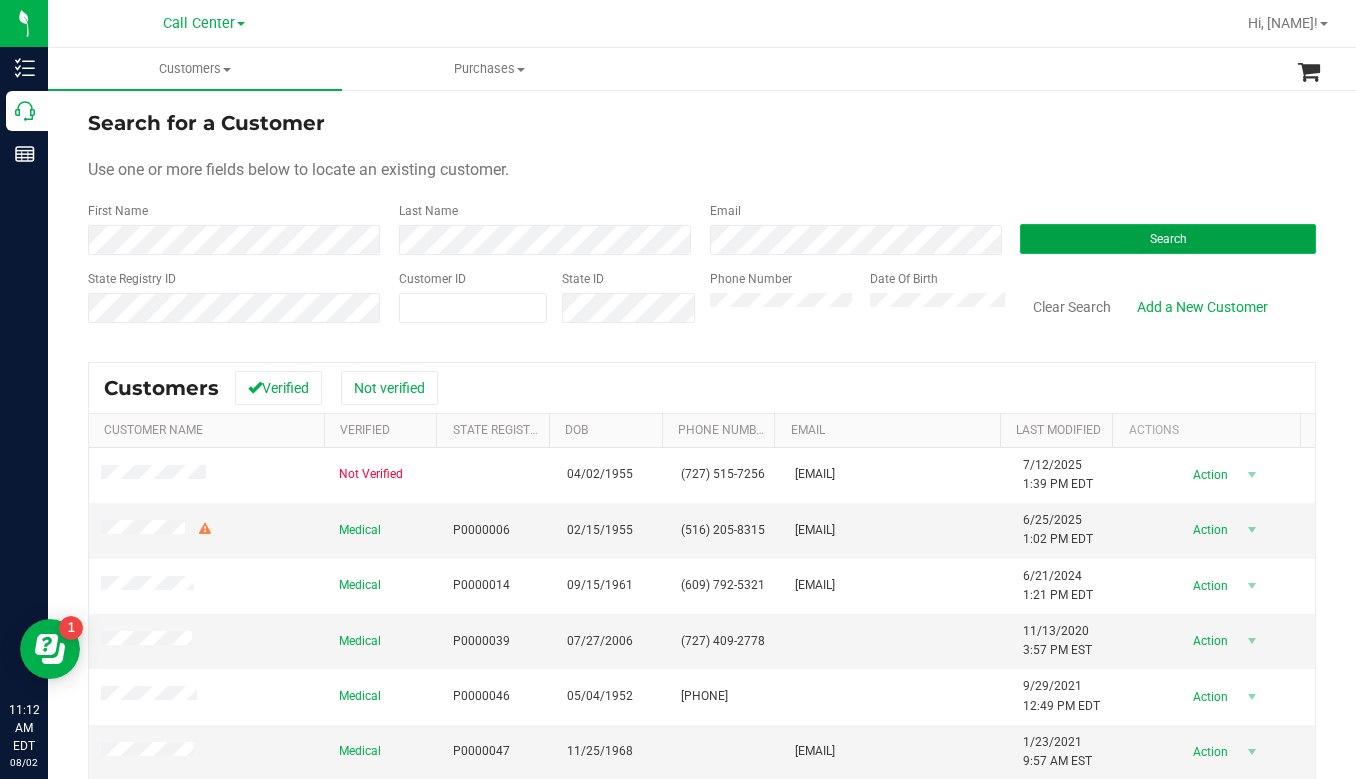 click on "Search" at bounding box center (1168, 239) 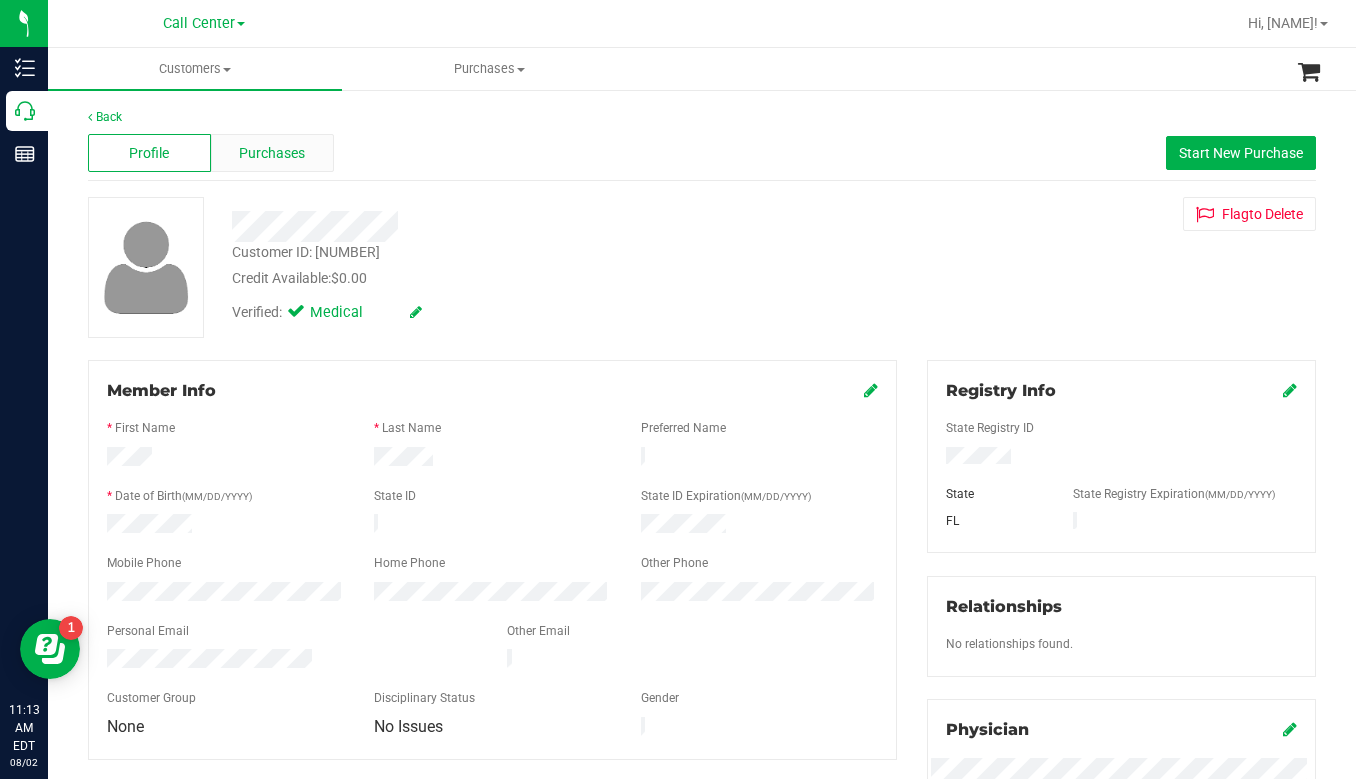 click on "Purchases" at bounding box center [272, 153] 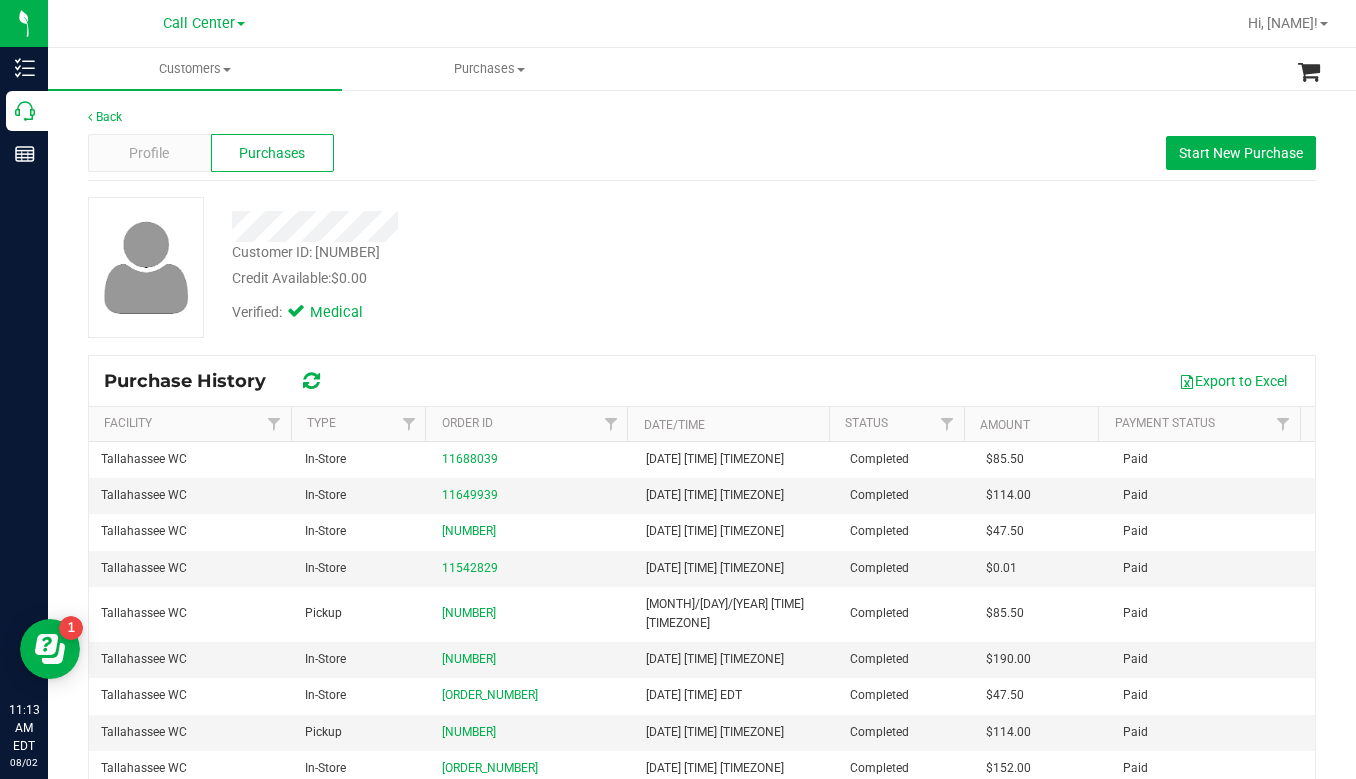 click on "Verified:
Medical" at bounding box center (531, 311) 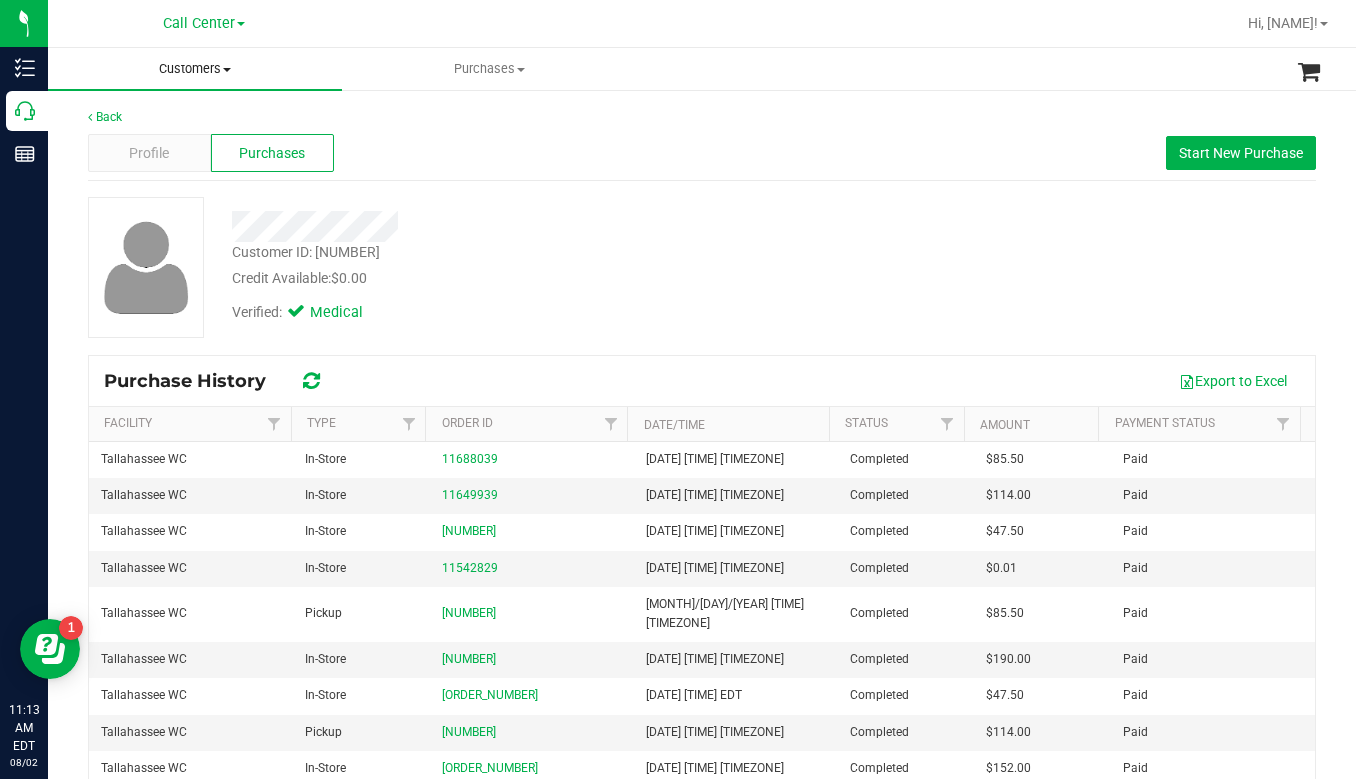 click at bounding box center (227, 70) 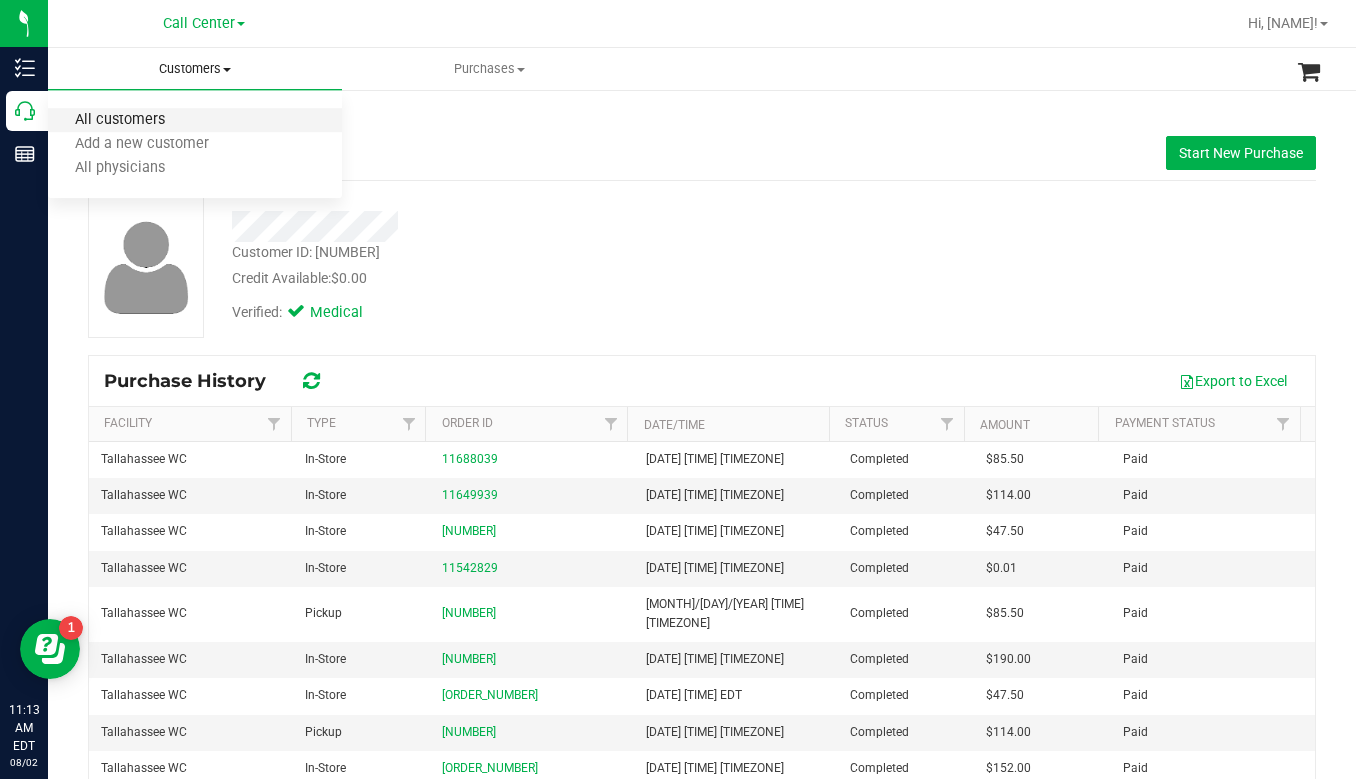 click on "All customers" at bounding box center [120, 120] 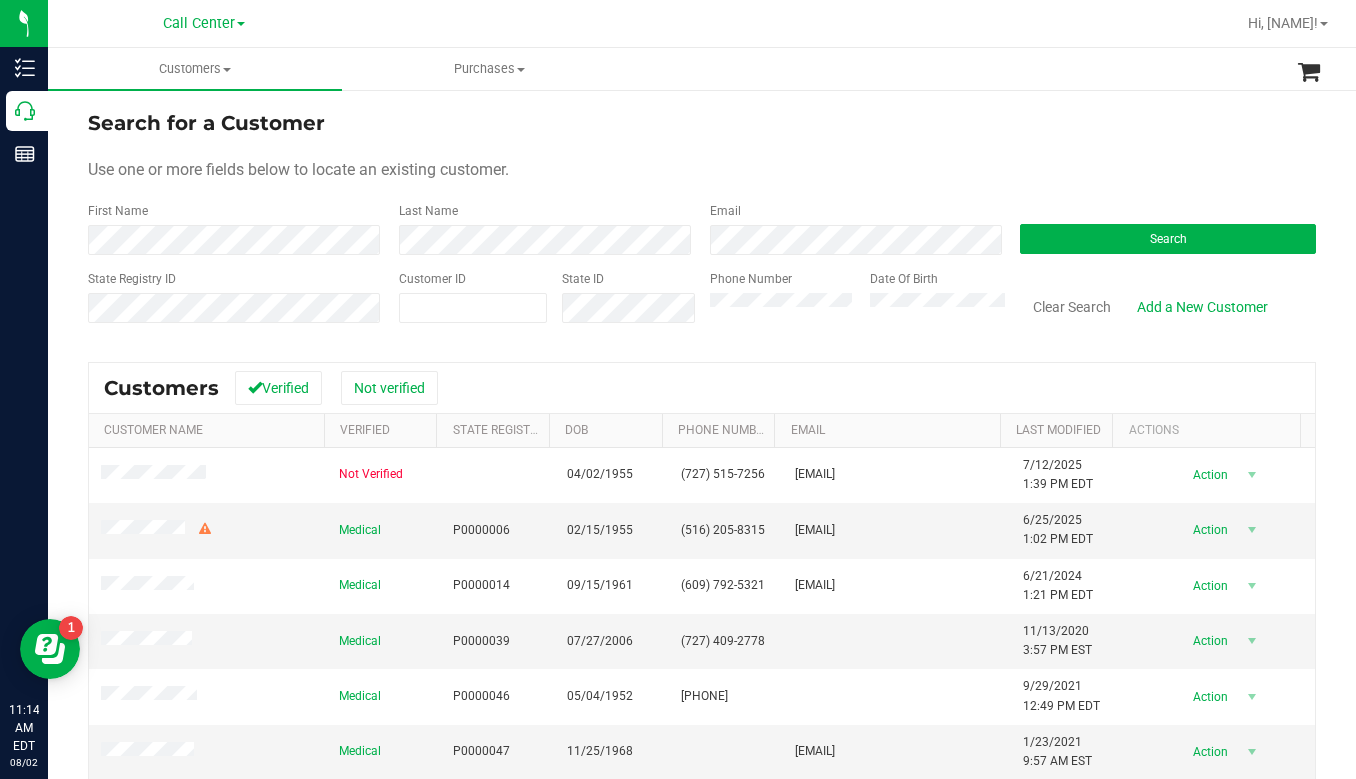click on "Use one or more fields below to locate an existing customer." at bounding box center [702, 170] 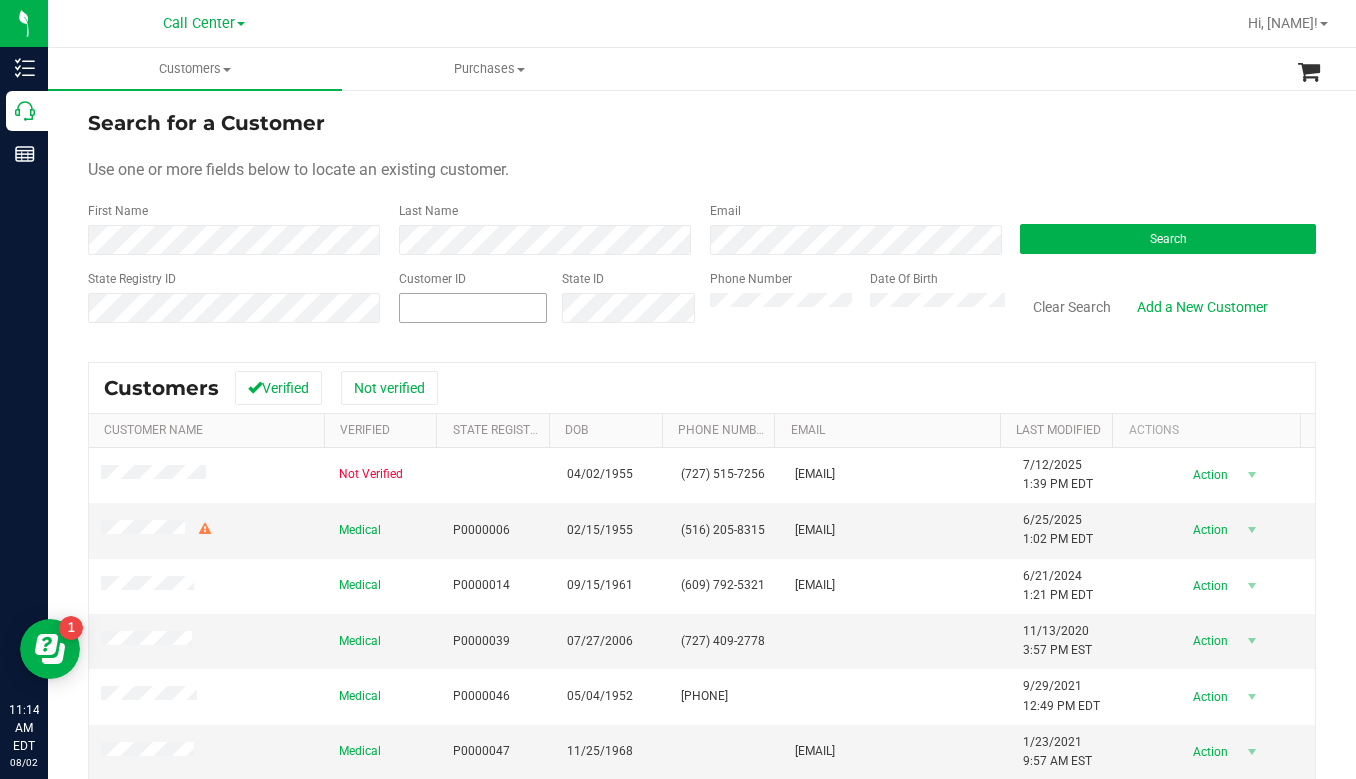 click at bounding box center [473, 308] 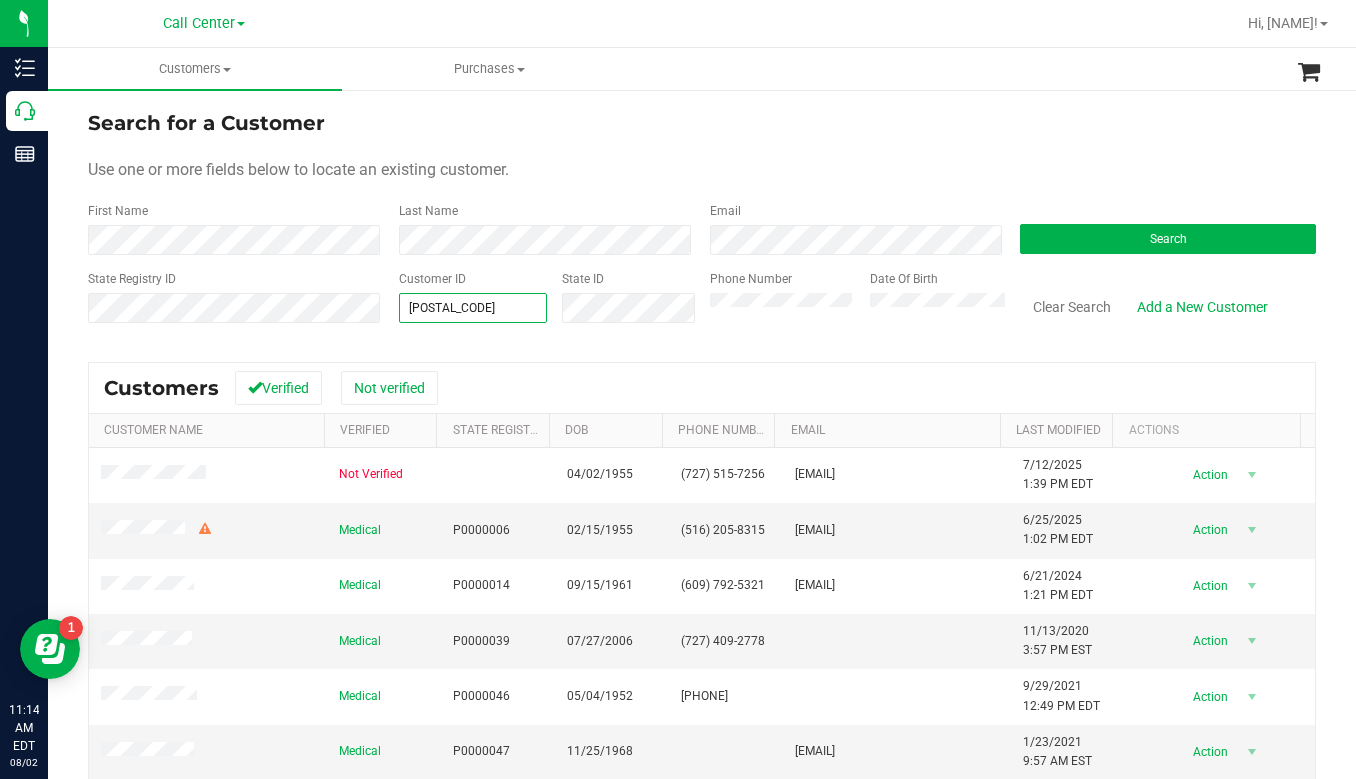 type on "623102" 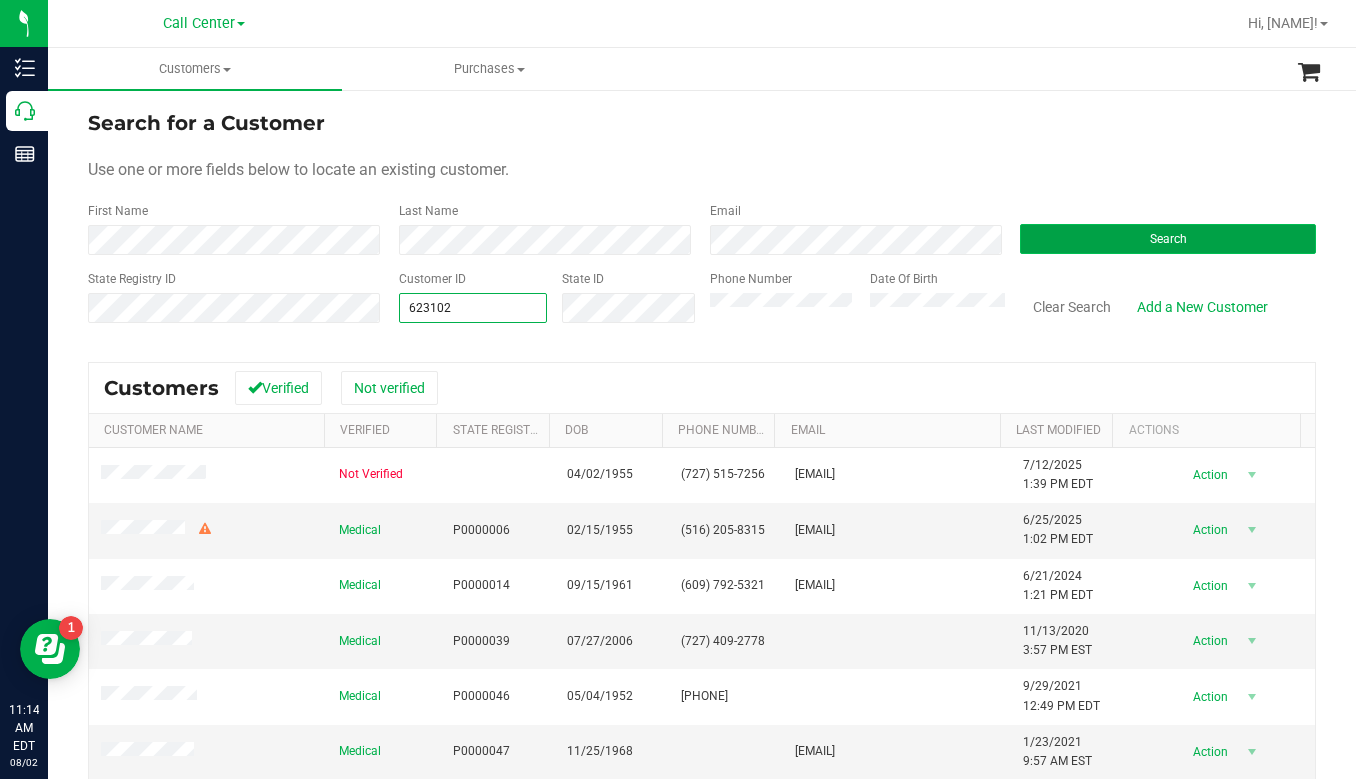 type on "623102" 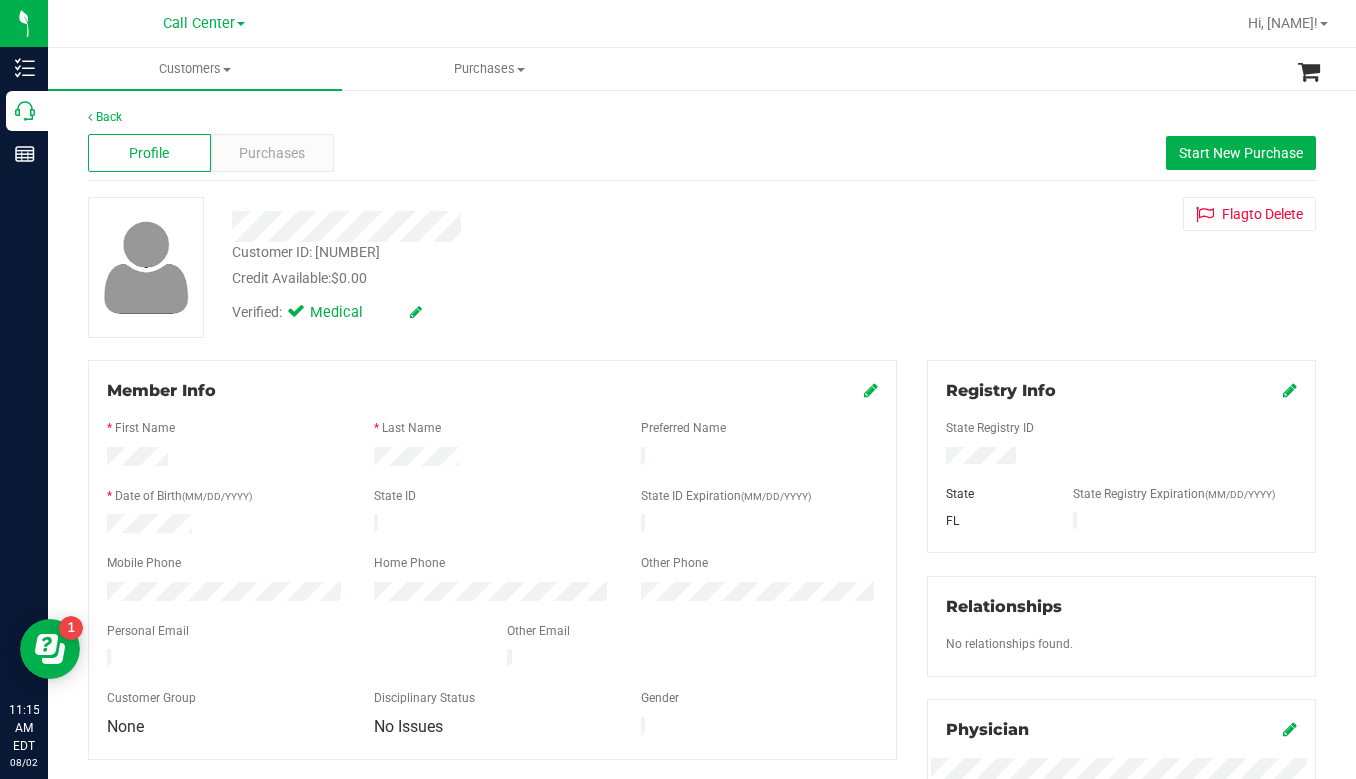 click on "Customer ID: 623102
Credit Available:
$0.00
Verified:
Medical
Flag  to Delete" at bounding box center (702, 267) 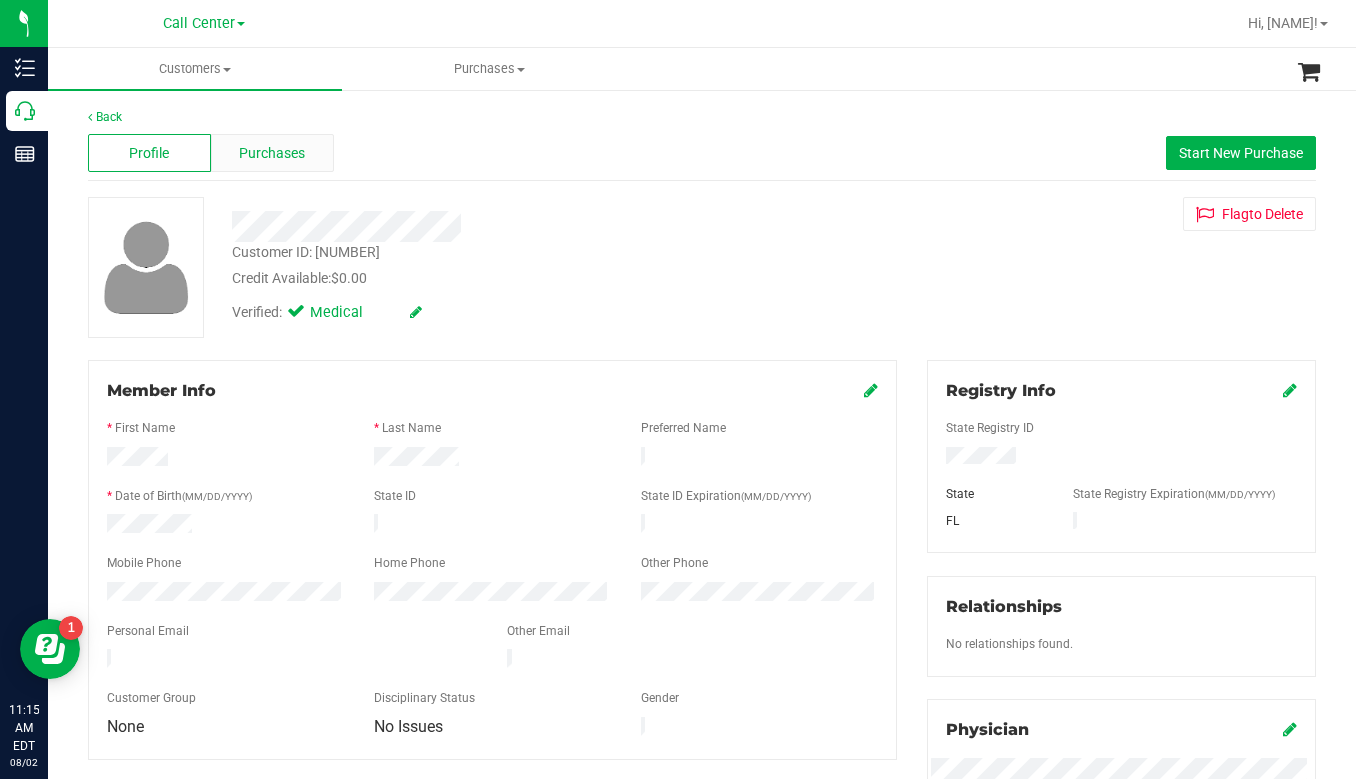 click on "Purchases" at bounding box center [272, 153] 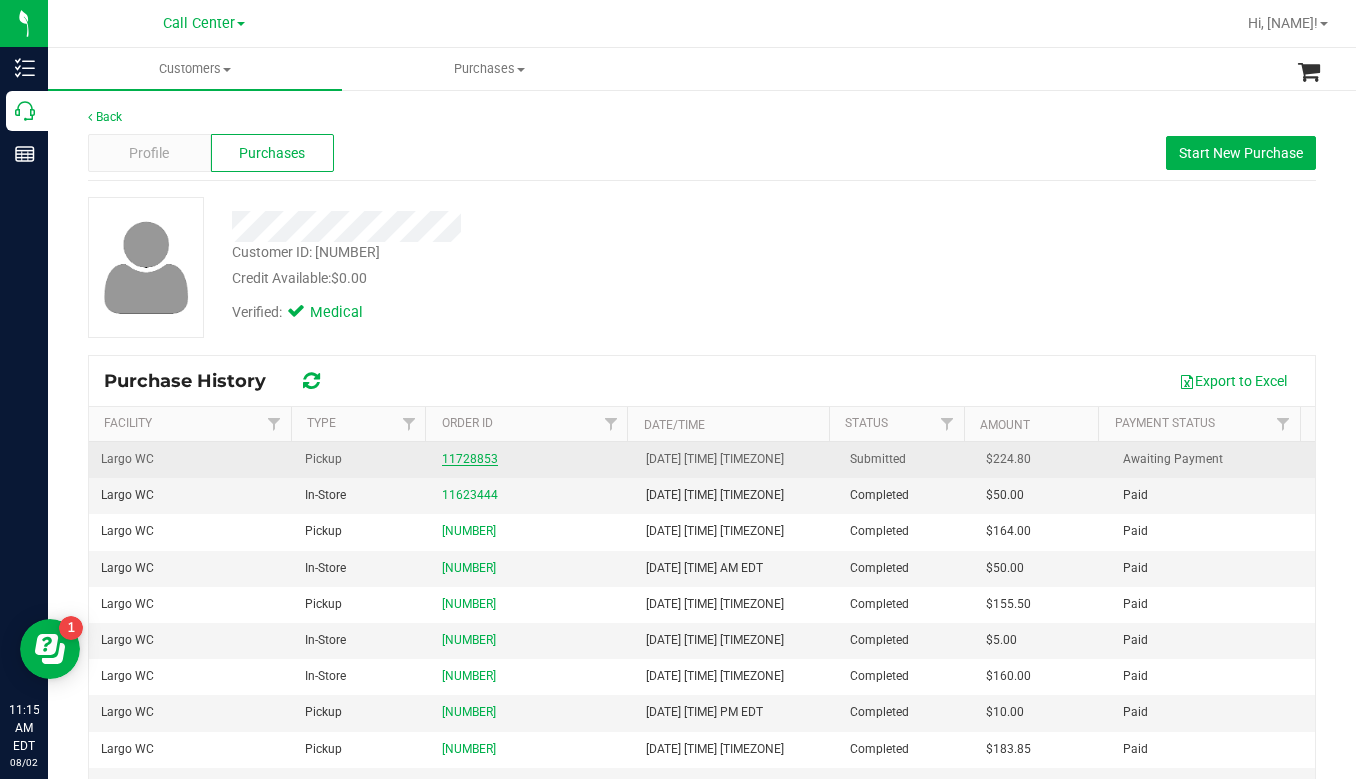 click on "11728853" at bounding box center [470, 459] 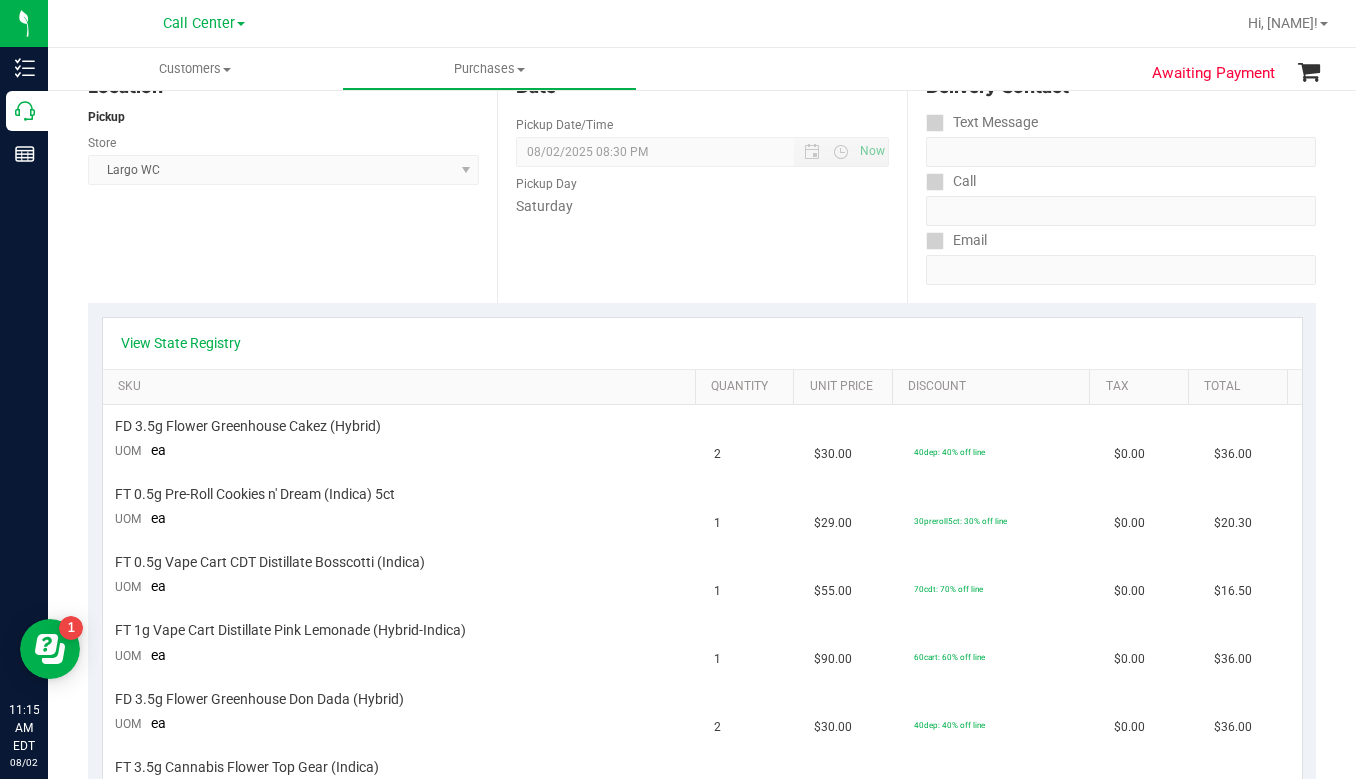 scroll, scrollTop: 200, scrollLeft: 0, axis: vertical 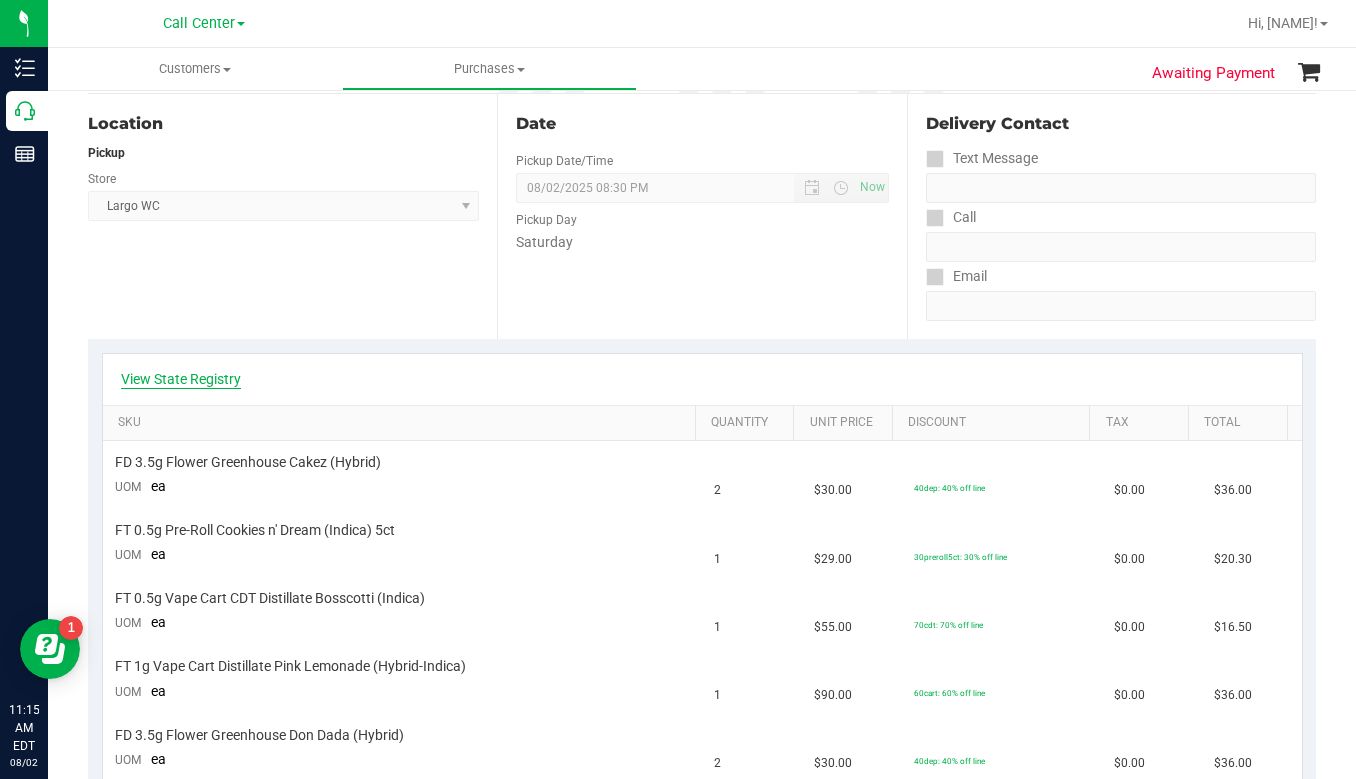click on "View State Registry" at bounding box center [181, 379] 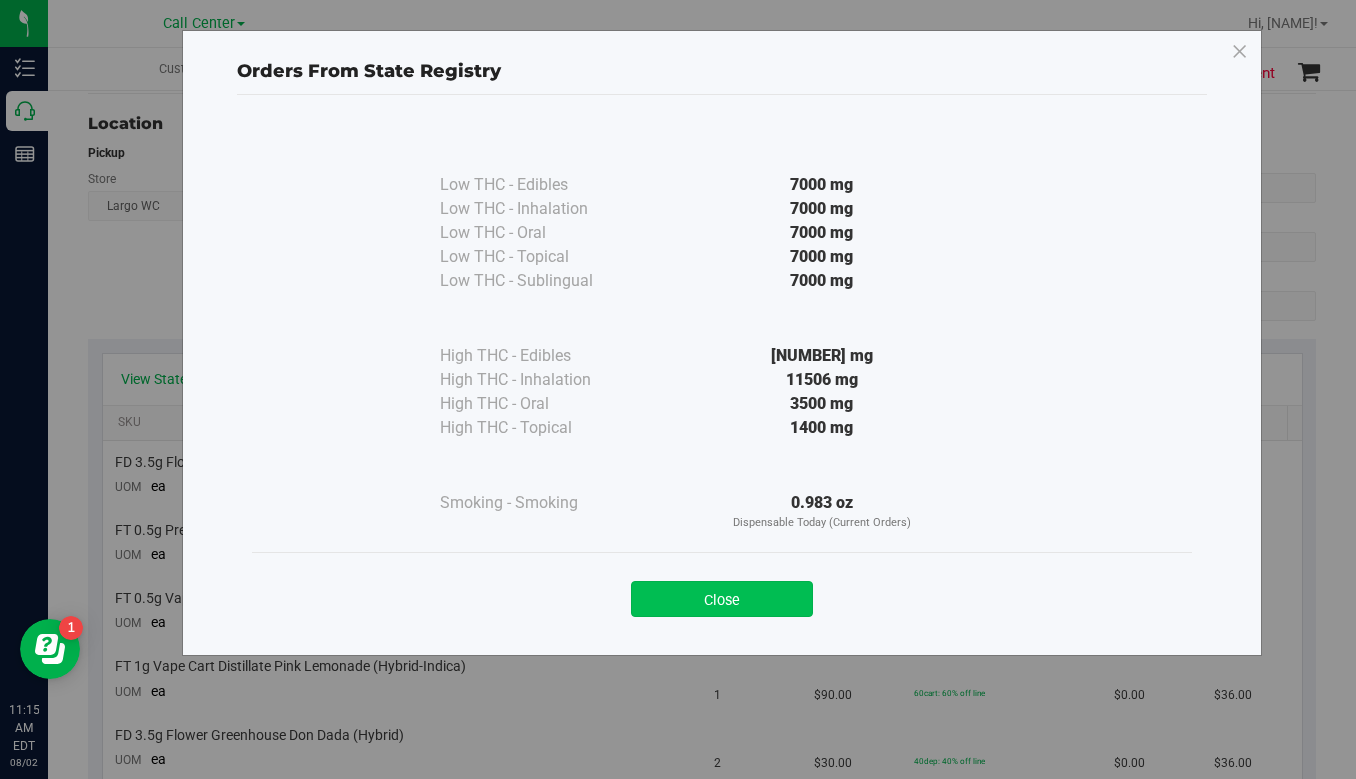 click on "Close" at bounding box center (722, 599) 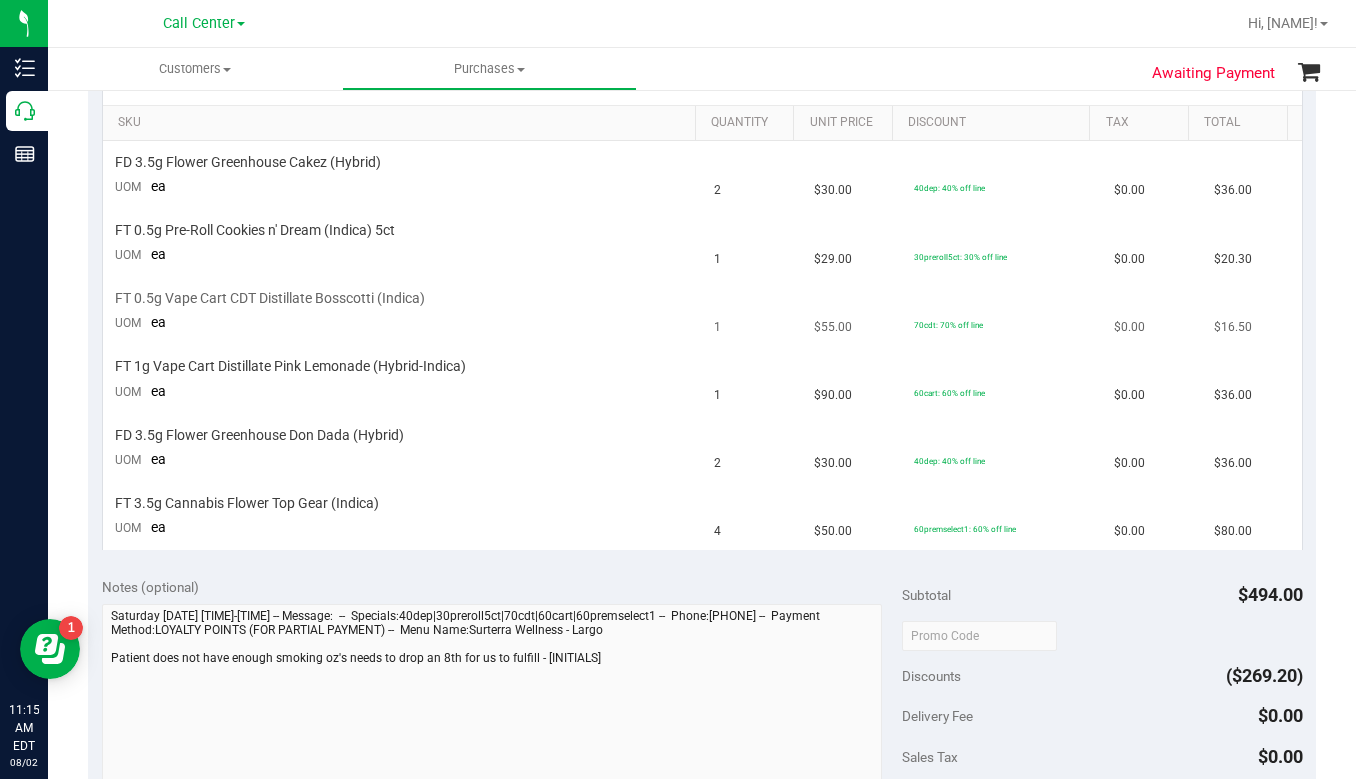 scroll, scrollTop: 400, scrollLeft: 0, axis: vertical 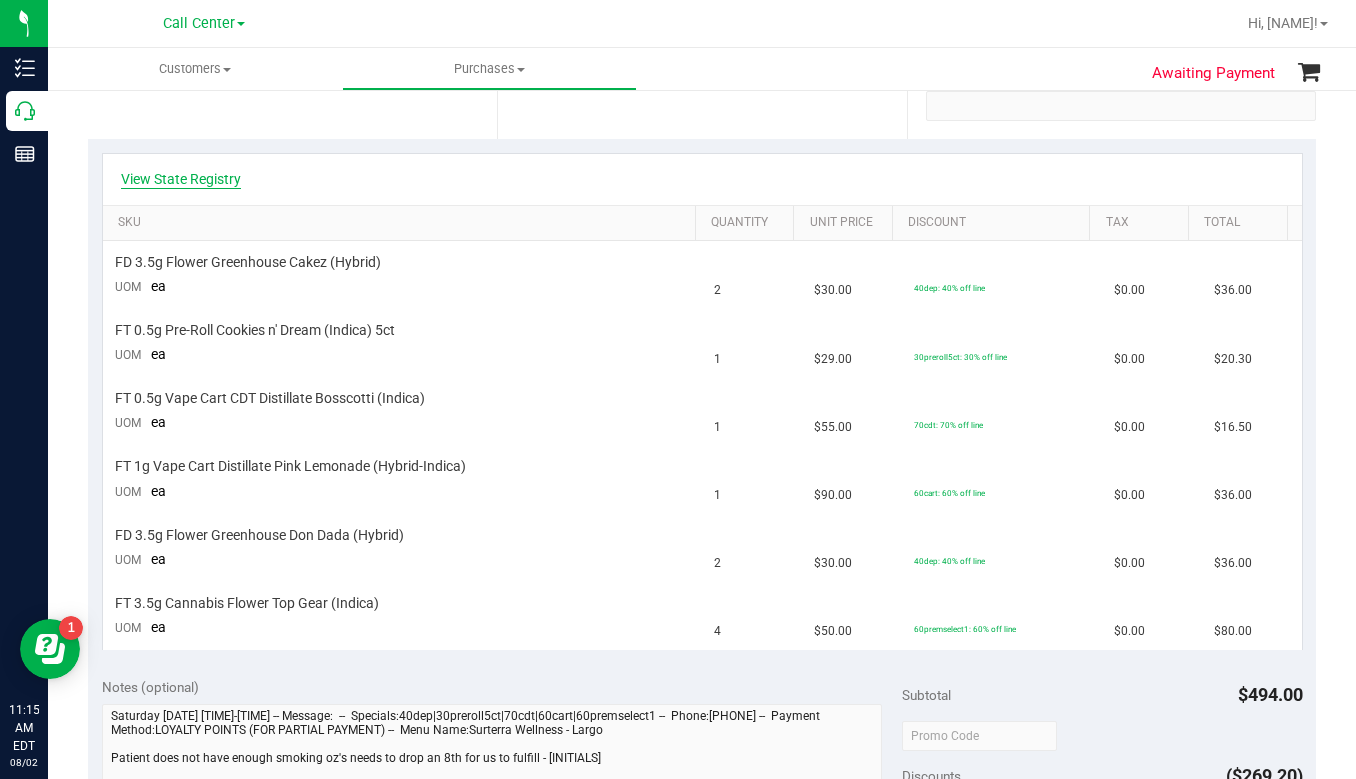 click on "View State Registry" at bounding box center [181, 179] 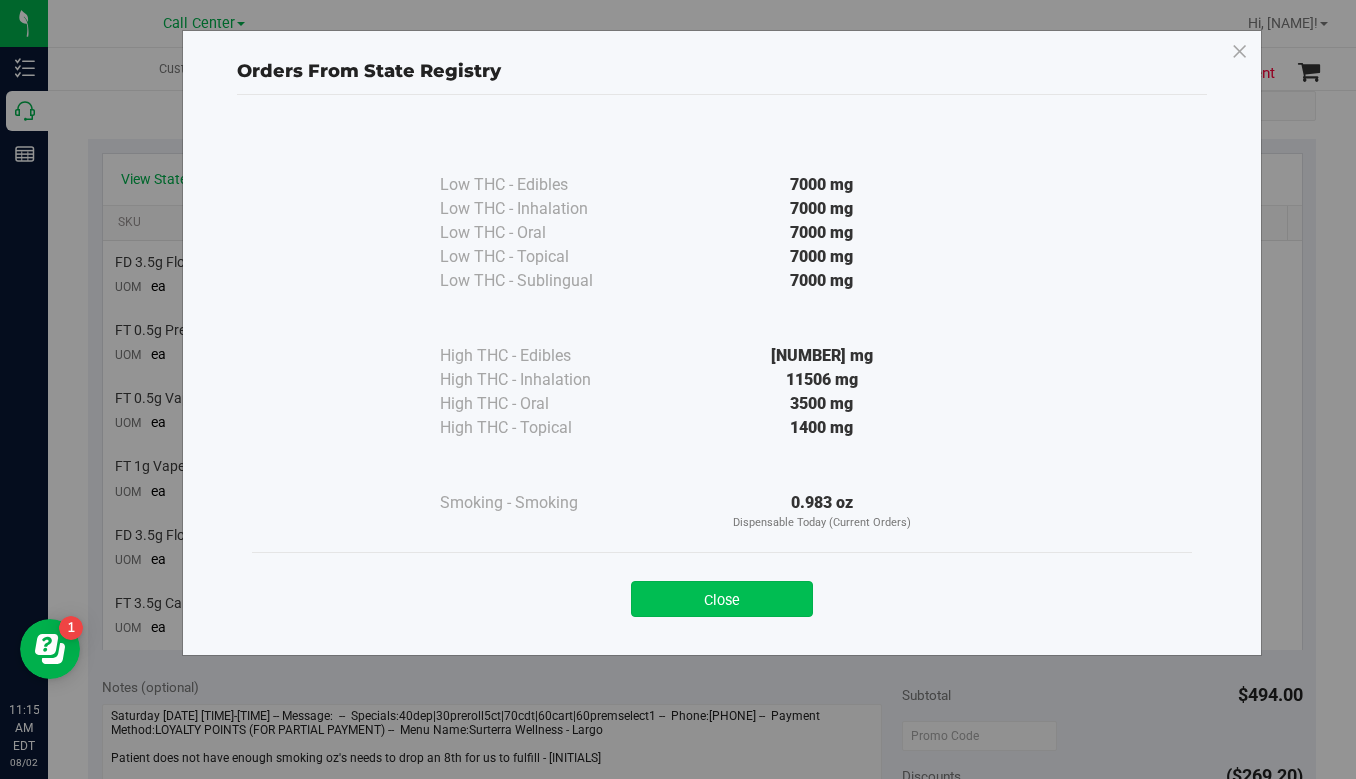 click on "Close" at bounding box center (722, 599) 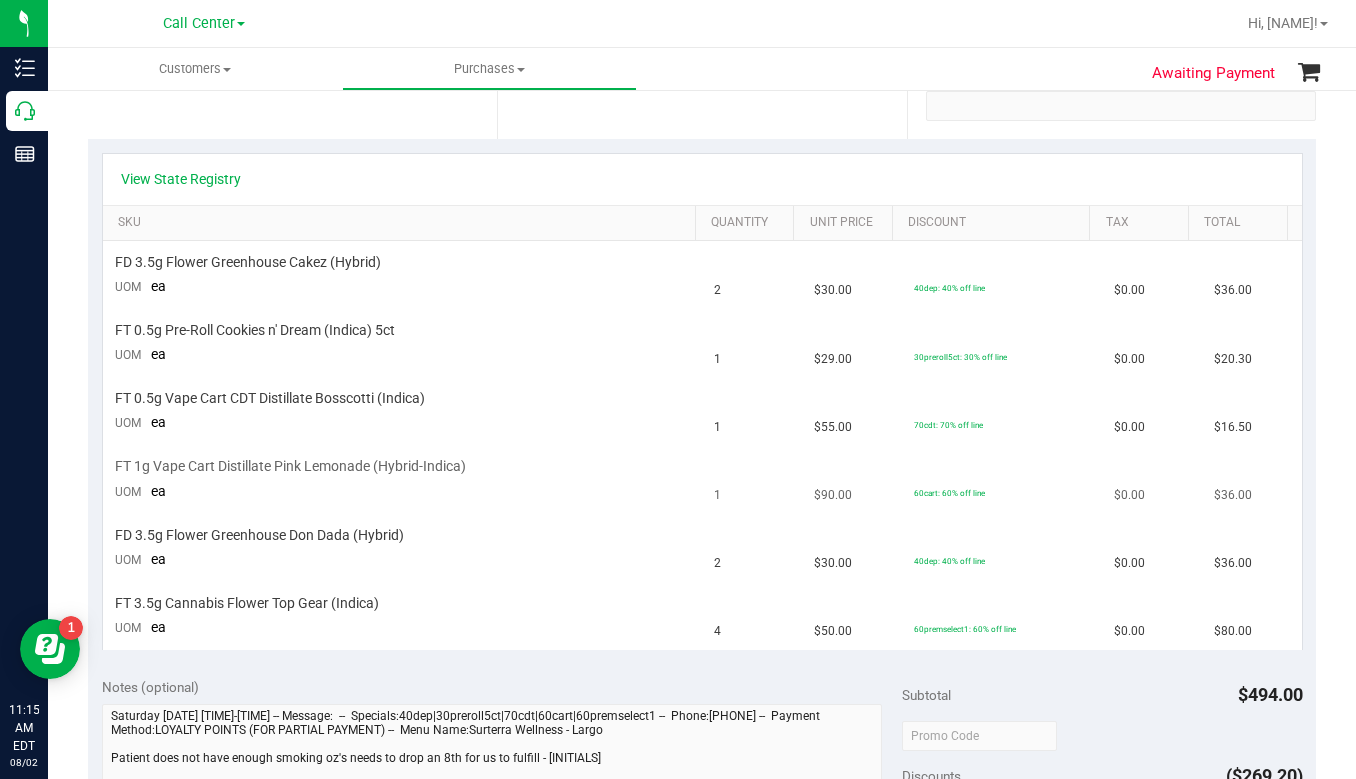 click on "60cart:
60%
off
line" at bounding box center (1002, 480) 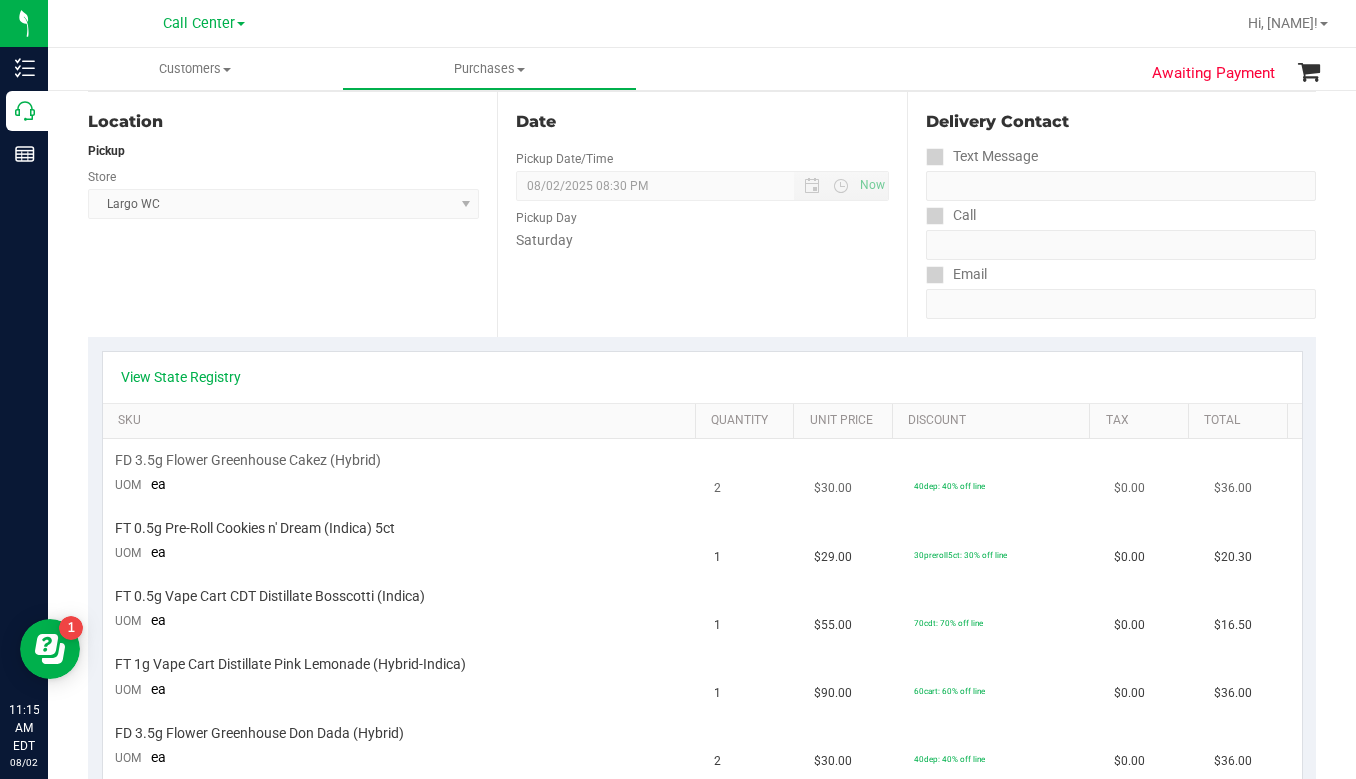 scroll, scrollTop: 200, scrollLeft: 0, axis: vertical 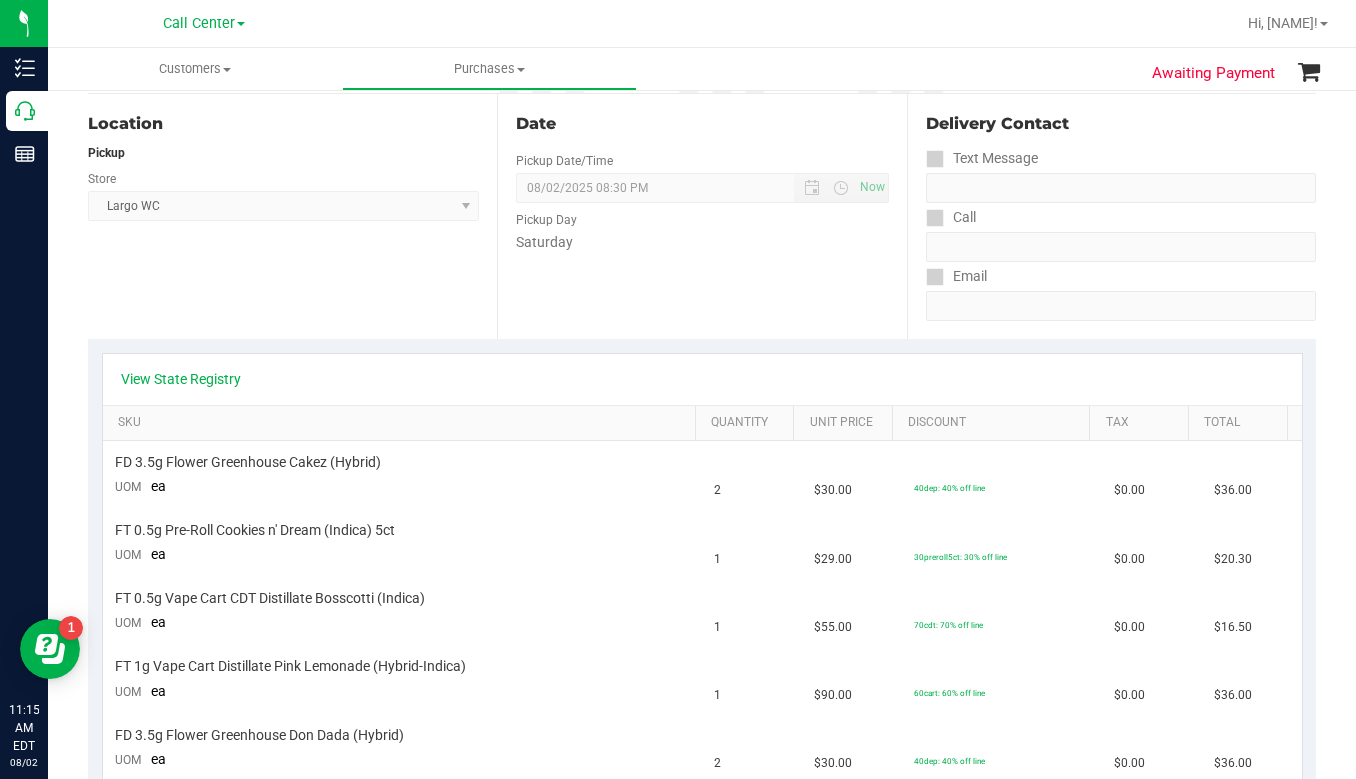 click on "Location
Pickup
Store
Largo WC Select Store Bonita Springs WC Boynton Beach WC Bradenton WC Brandon WC Brooksville WC Call Center Clermont WC Crestview WC Deerfield Beach WC Delray Beach WC Deltona WC Ft Walton Beach WC Ft. Lauderdale WC Ft. Myers WC Gainesville WC Jax Atlantic WC JAX DC REP Jax WC Key West WC Lakeland WC Largo WC Lehigh Acres DC REP Merritt Island WC Miami 72nd WC Miami Beach WC Miami Dadeland WC Miramar DC REP New Port Richey WC North Palm Beach WC North Port WC Ocala WC Orange Park WC Orlando Colonial WC Orlando DC REP Orlando WC Oviedo WC Palm Bay WC Palm Coast WC Panama City WC Pensacola WC Port Orange WC Port St. Lucie WC Sebring WC South Tampa WC St. Pete WC Summerfield WC Tallahassee DC REP Tallahassee WC Tampa DC Testing Tampa Warehouse Tampa WC TX Austin DC TX Plano Retail Winter Haven WC" at bounding box center [292, 216] 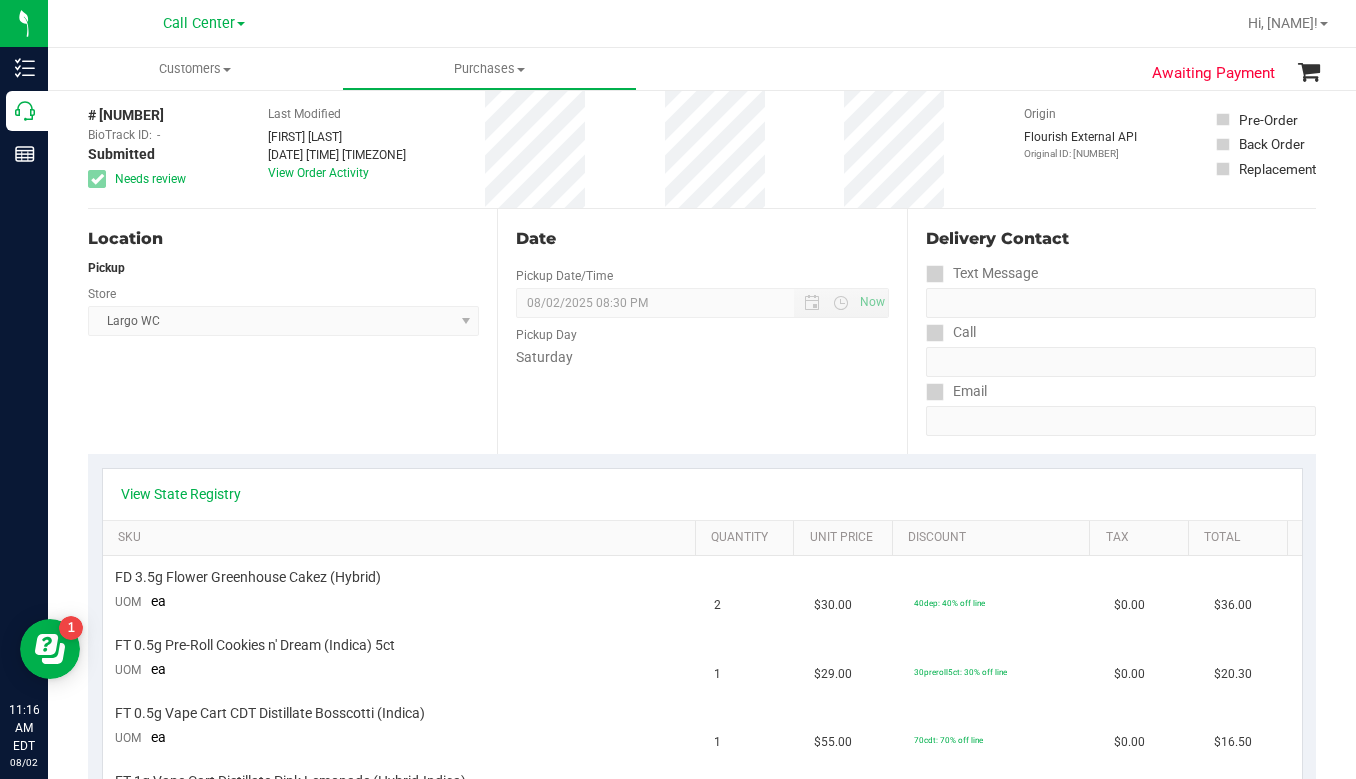 scroll, scrollTop: 0, scrollLeft: 0, axis: both 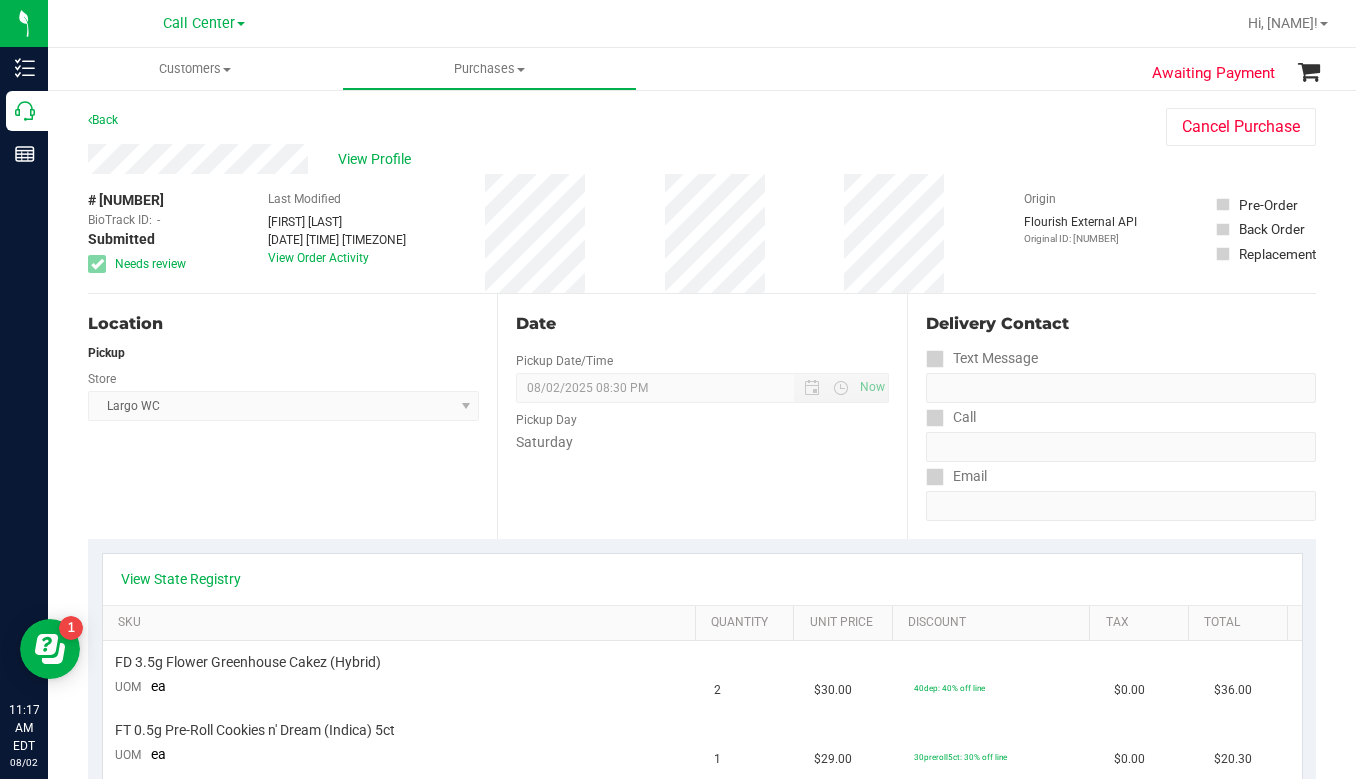 click at bounding box center [241, 24] 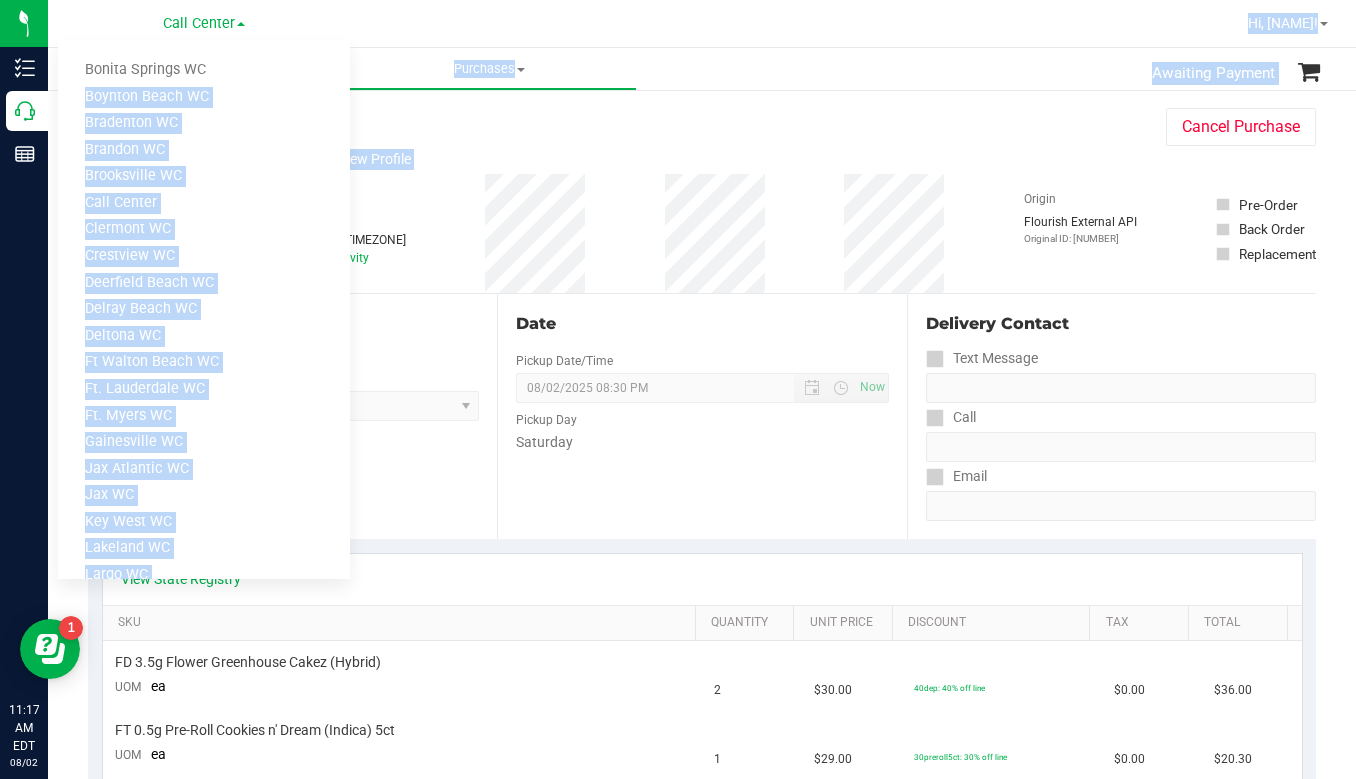 drag, startPoint x: 191, startPoint y: 69, endPoint x: 404, endPoint y: 175, distance: 237.91806 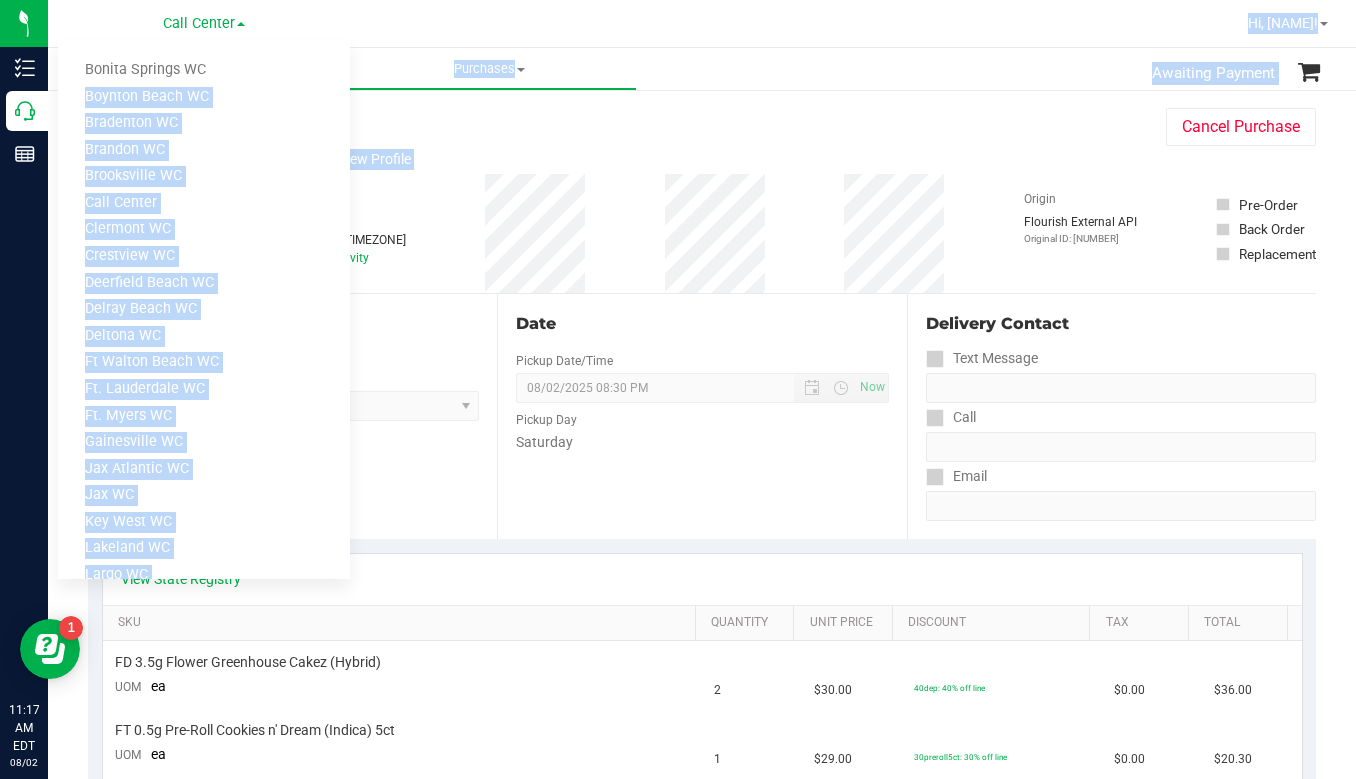 click on "Call Center   Bonita Springs WC   Boynton Beach WC   Bradenton WC   Brandon WC   Brooksville WC   Call Center   Clermont WC   Crestview WC   Deerfield Beach WC   Delray Beach WC   Deltona WC   Ft Walton Beach WC   Ft. Lauderdale WC   Ft. Myers WC   Gainesville WC   Jax Atlantic WC   Jax WC   Key West WC   Lakeland WC   Largo WC   Merritt Island WC   Miami 72nd WC   Miami Beach WC   Miami Dadeland WC   New Port Richey WC   North Palm Beach WC   North Port WC   Ocala WC   Orange Park WC   Orlando Colonial WC   Orlando WC   Oviedo WC   Palm Bay WC   Palm Coast WC   Panama City WC   Pensacola WC   Port Orange WC   Port St. Lucie WC   Sebring WC   South Tampa WC   St. Pete WC   Summerfield WC   Tallahassee WC   Tampa WC   Winter Haven WC   WPB DC   WPB WC   Hi, Laura!
Customers" at bounding box center [702, 389] 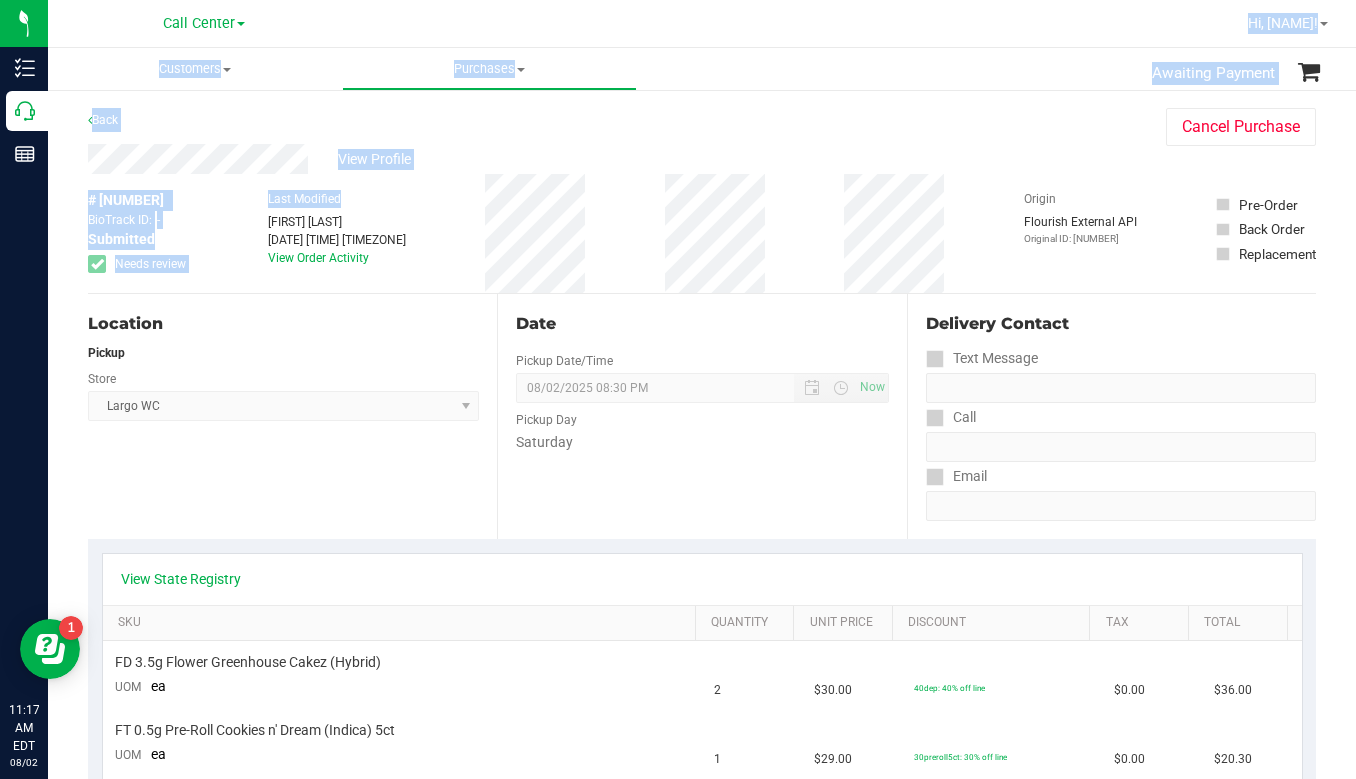click on "View Profile" at bounding box center (607, 159) 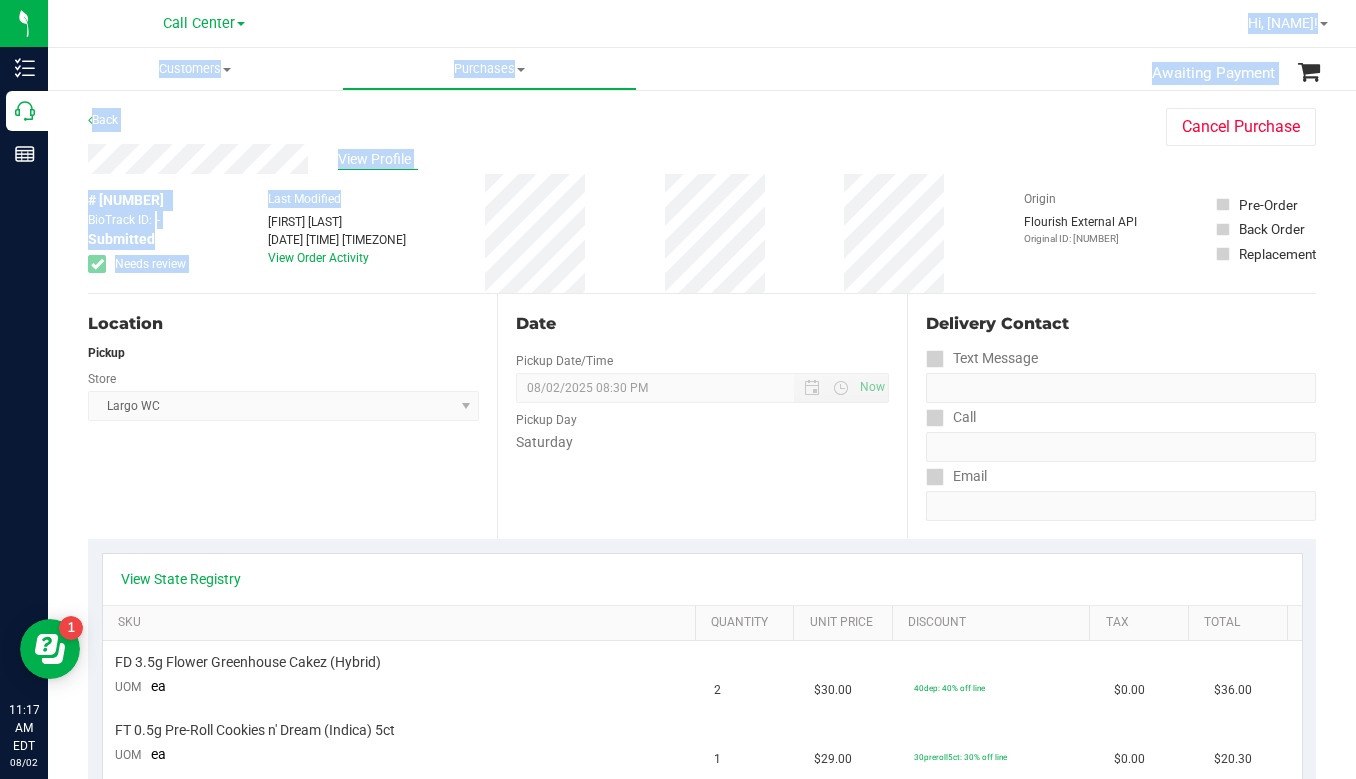 click on "View Profile" at bounding box center (378, 159) 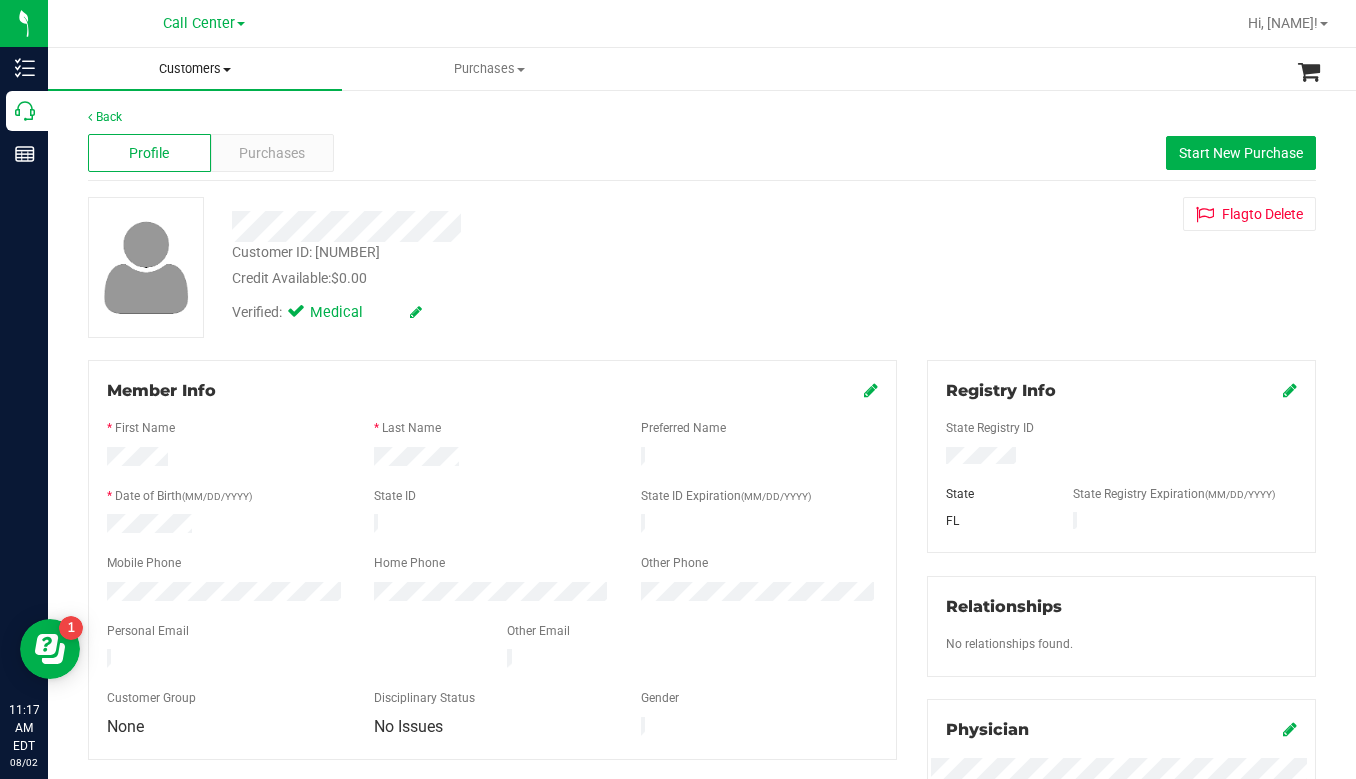 click at bounding box center (227, 70) 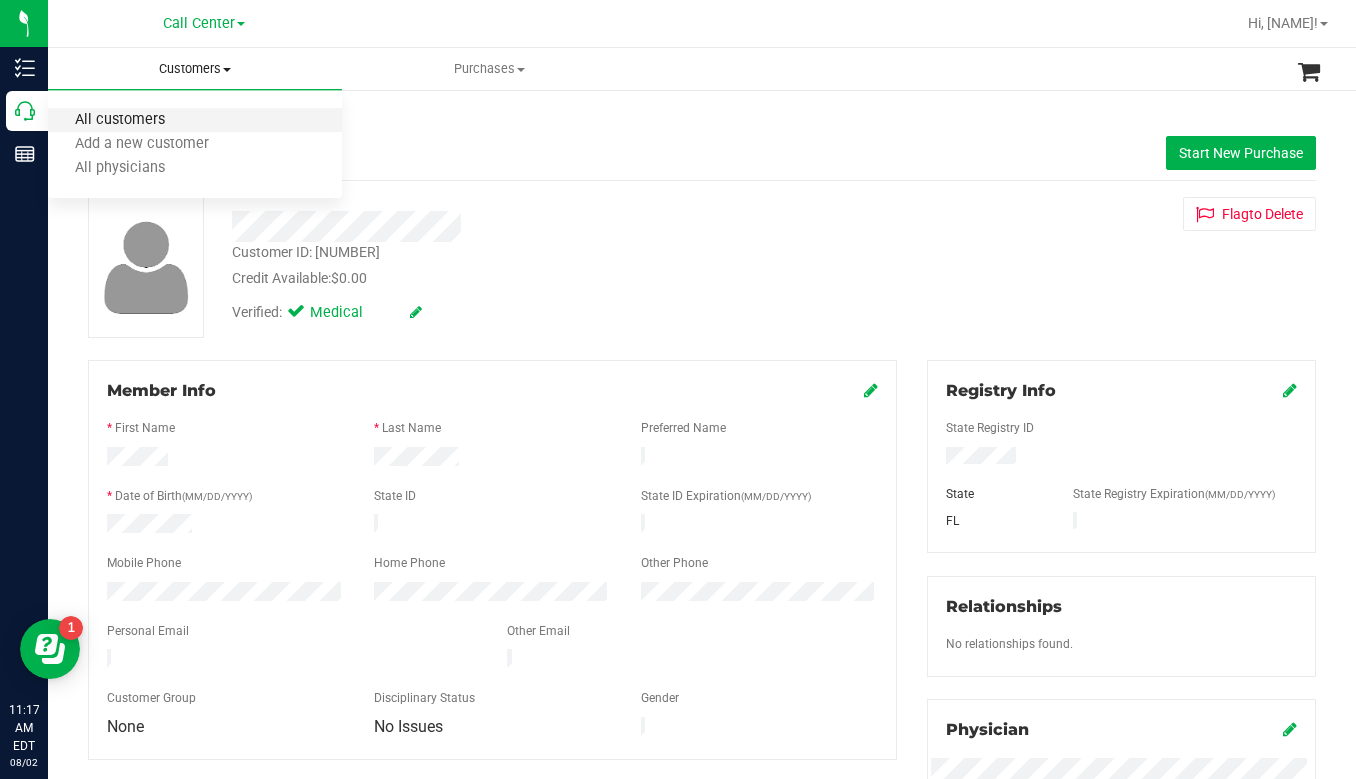 click on "All customers" at bounding box center [120, 120] 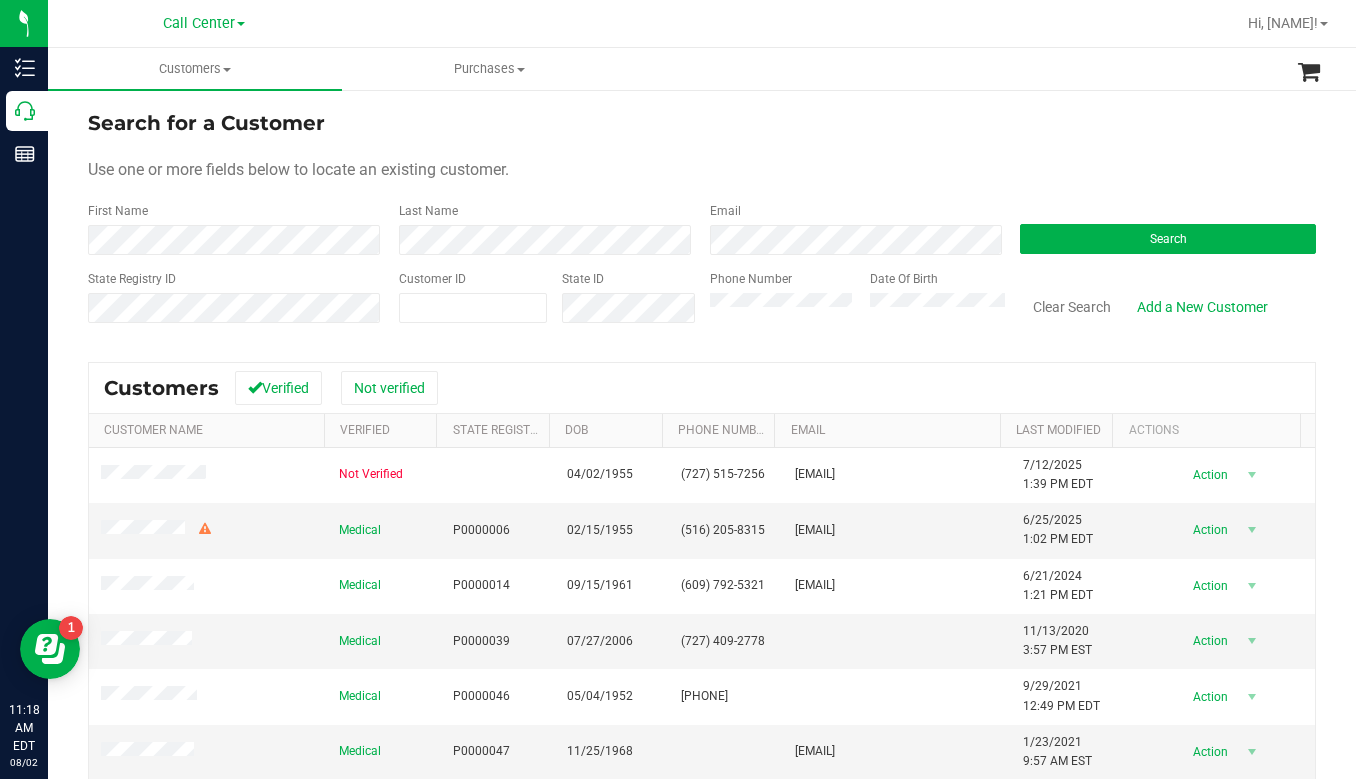 click on "Search for a Customer
Use one or more fields below to locate an existing customer.
First Name
Last Name
Email
Search
State Registry ID
Customer ID
State ID
Phone Number
Date Of Birth" at bounding box center [702, 224] 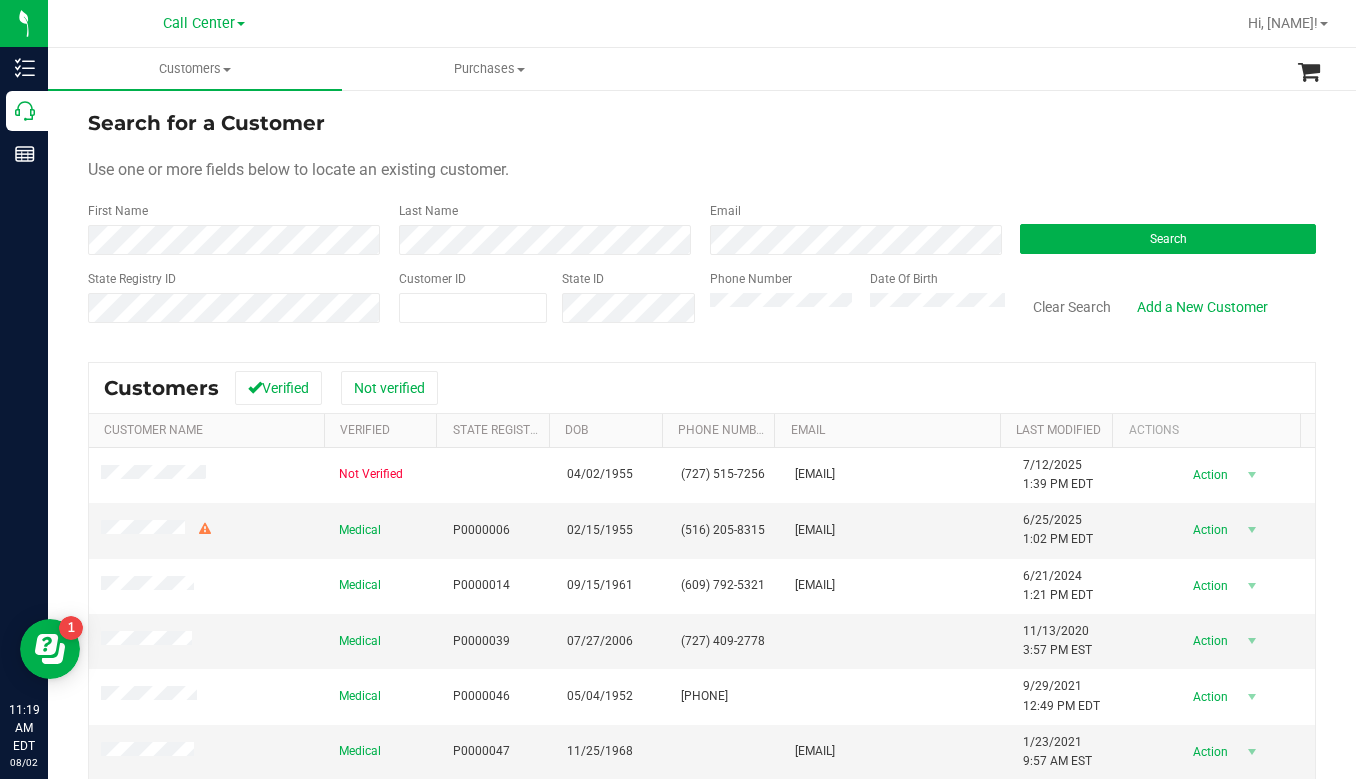 click on "Use one or more fields below to locate an existing customer." at bounding box center [702, 170] 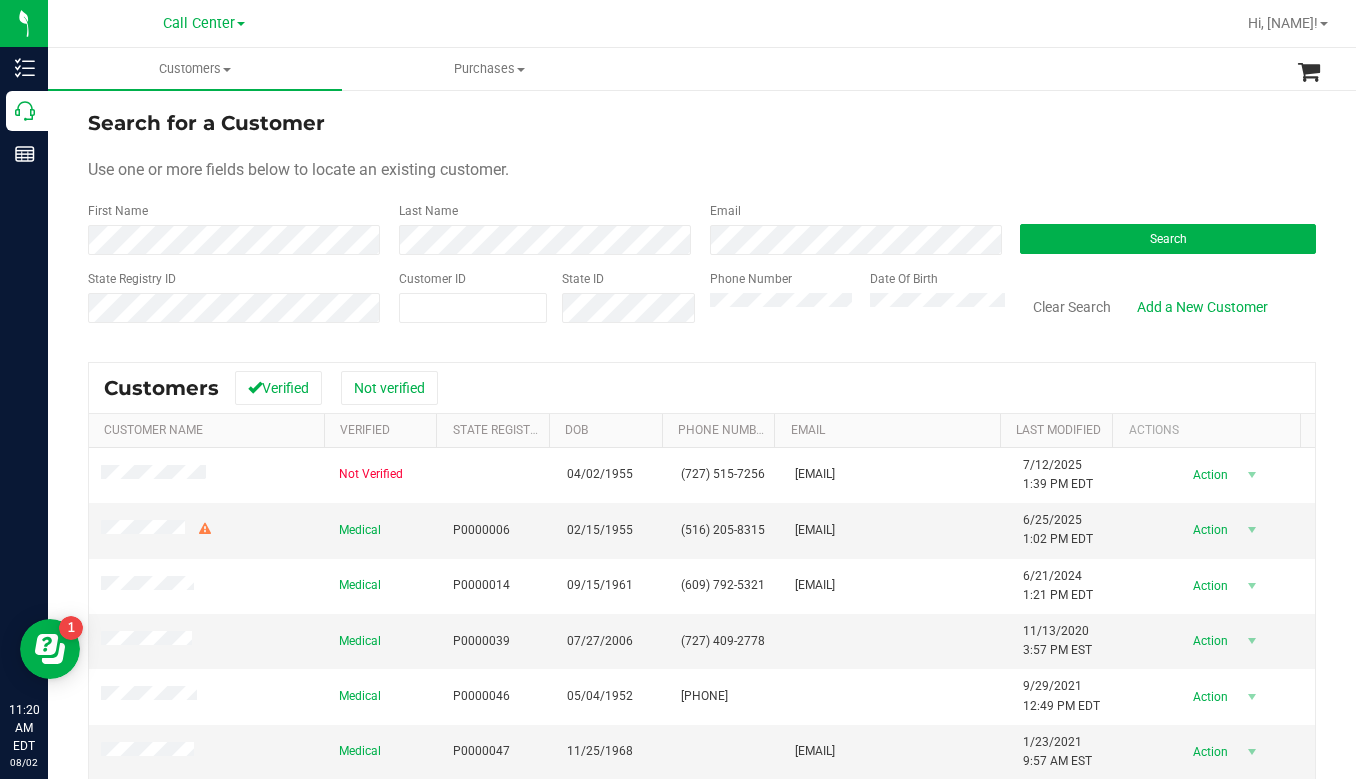 click on "Search for a Customer
Use one or more fields below to locate an existing customer.
First Name
Last Name
Email
Search
State Registry ID
Customer ID
State ID
Phone Number
Date Of Birth" at bounding box center [702, 224] 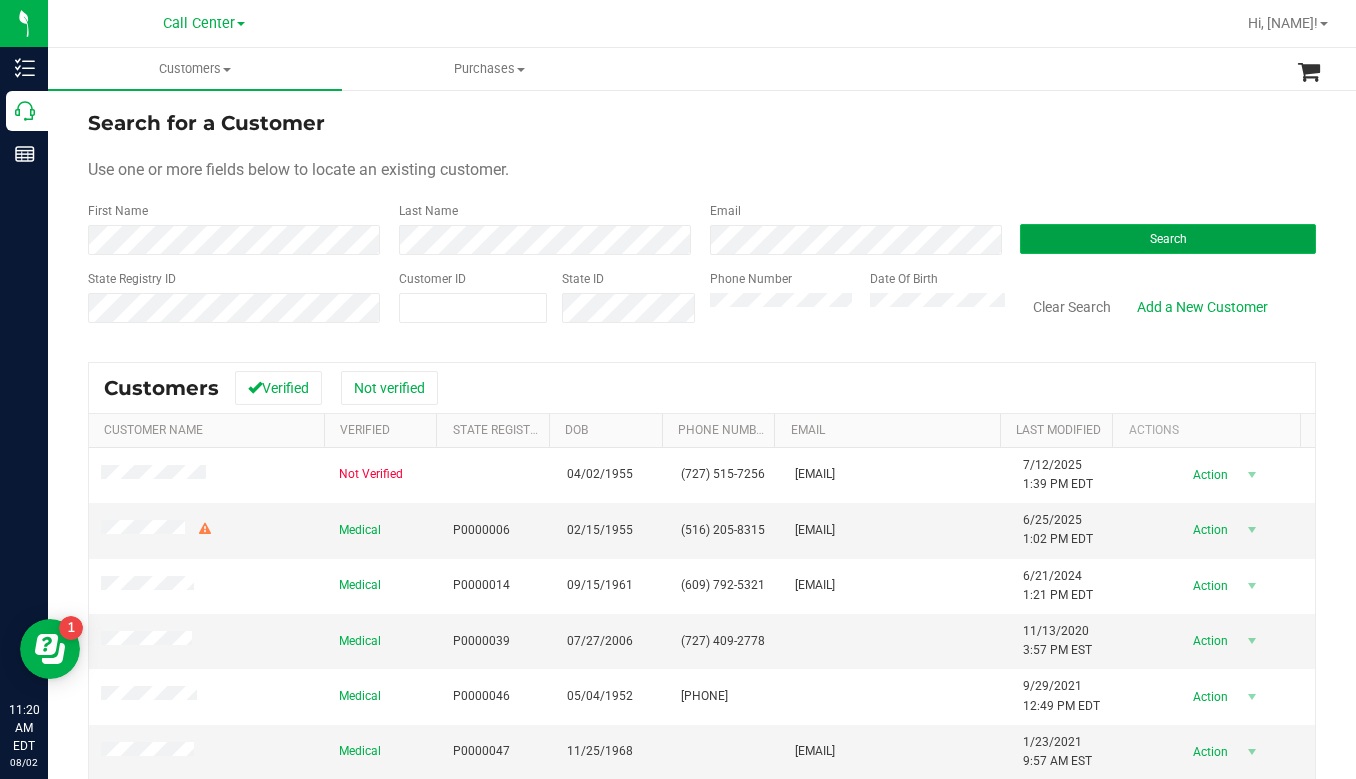 click on "Search" at bounding box center [1168, 239] 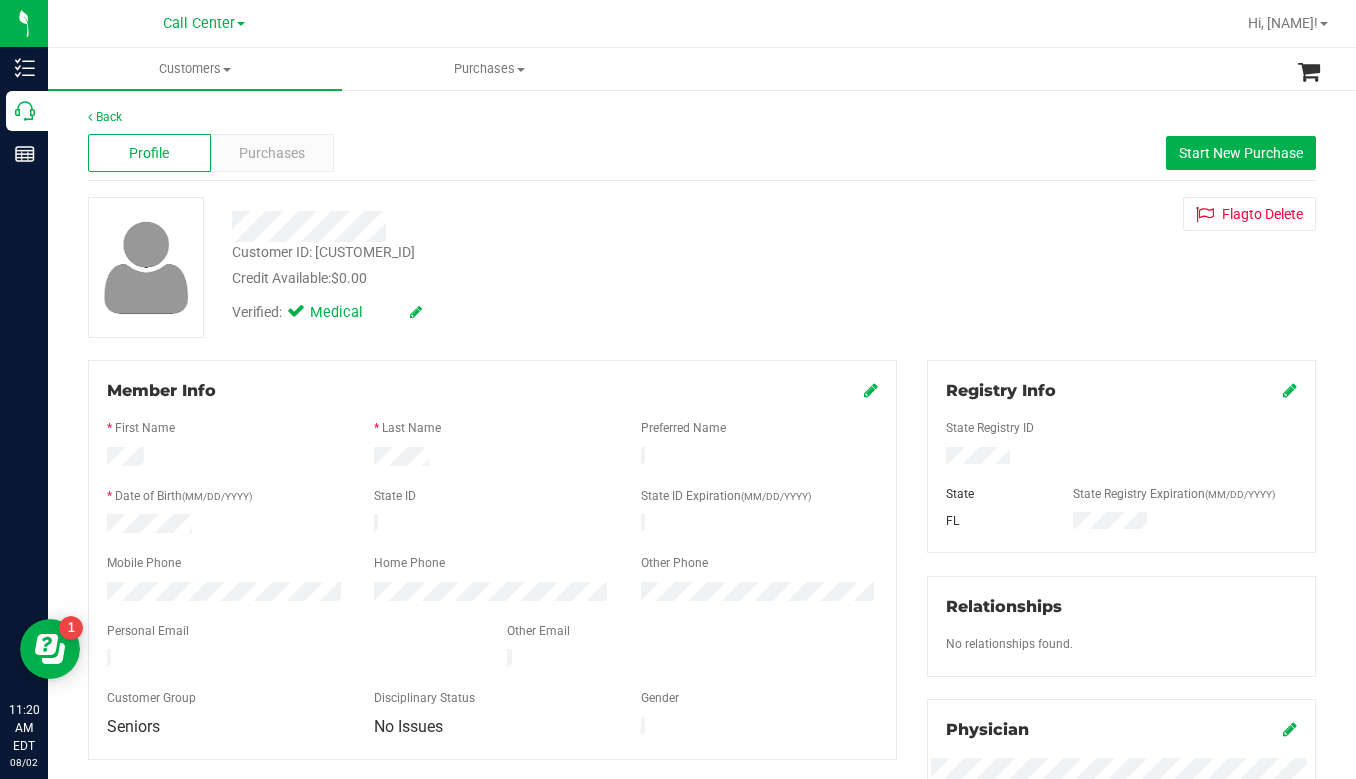 click on "Verified:
Medical" at bounding box center (531, 311) 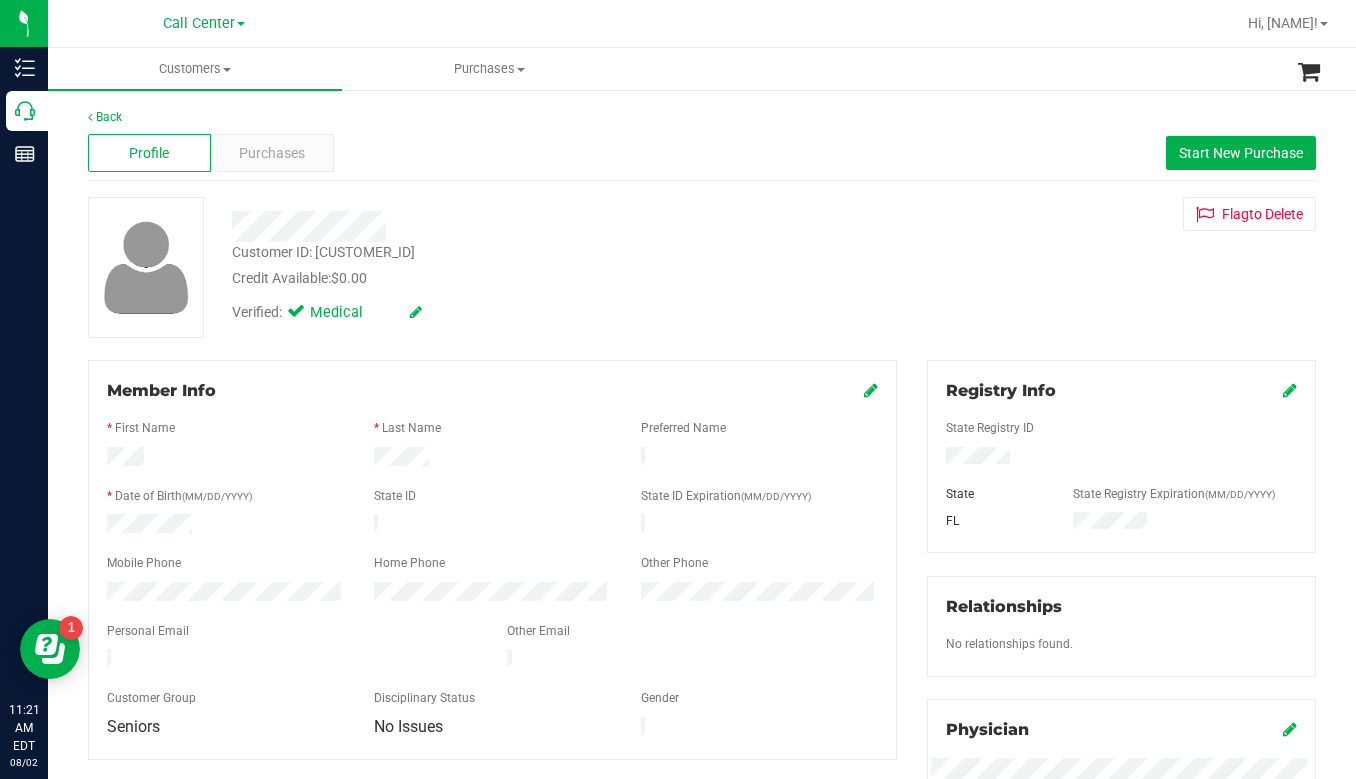 click on "Customer ID: 277278" at bounding box center (323, 252) 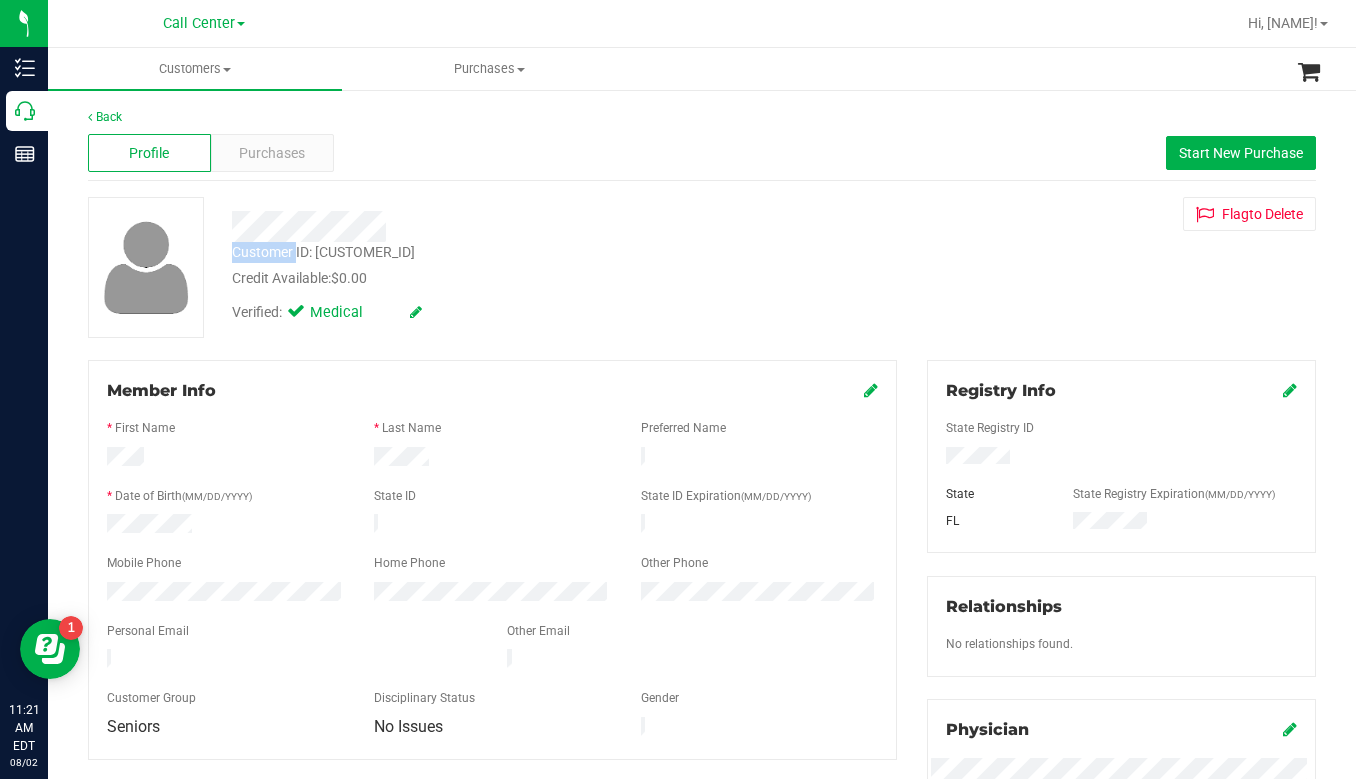 click on "Customer ID: 277278" at bounding box center [323, 252] 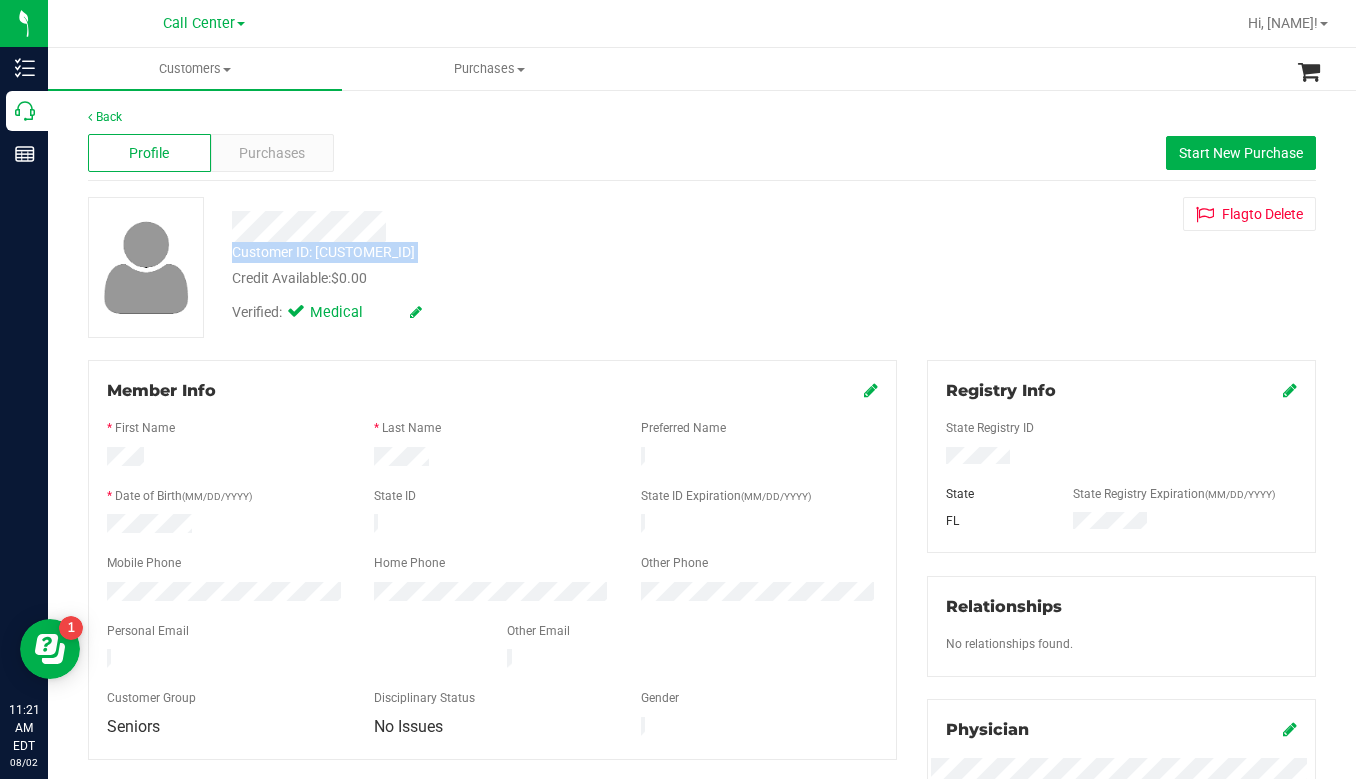 click on "Customer ID: 277278" at bounding box center (323, 252) 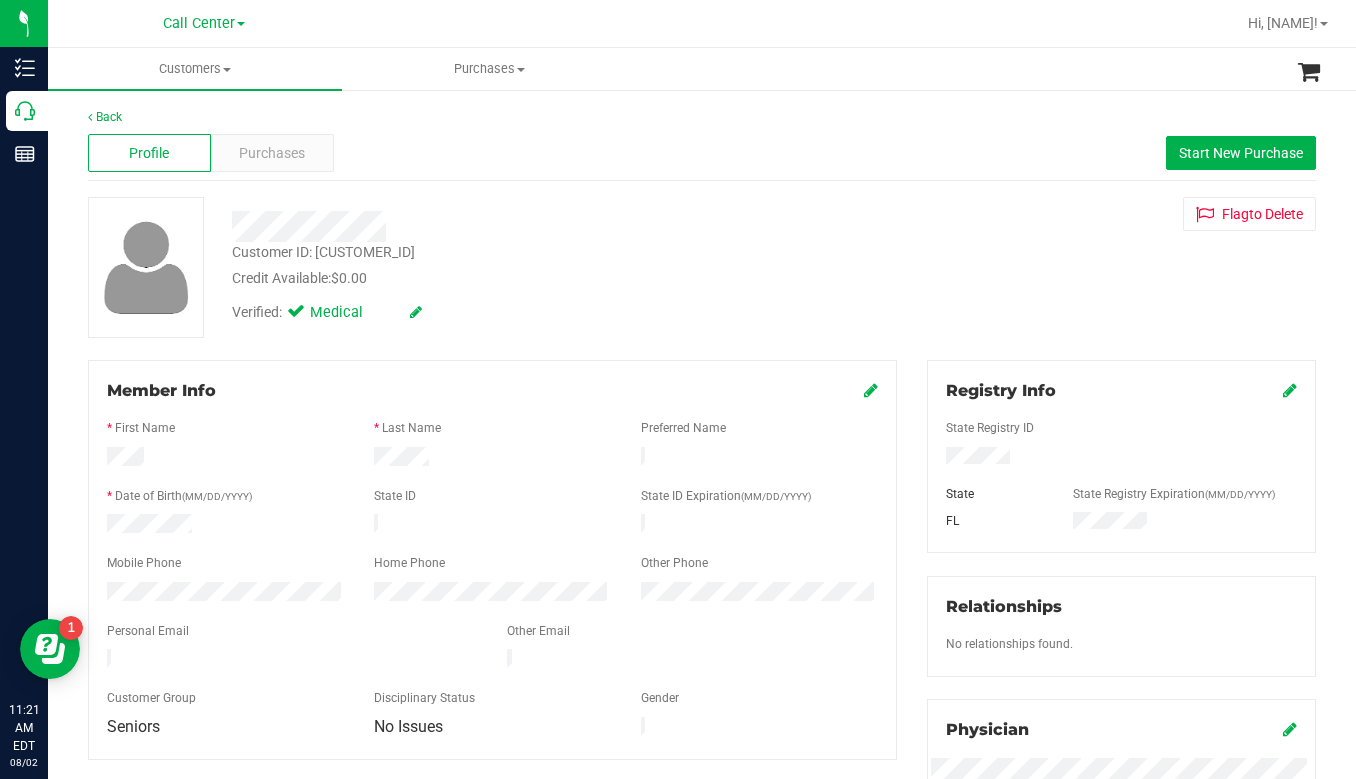 click on "Customer ID: 277278
Credit Available:
$0.00
Verified:
Medical
Flag  to Delete" at bounding box center (702, 267) 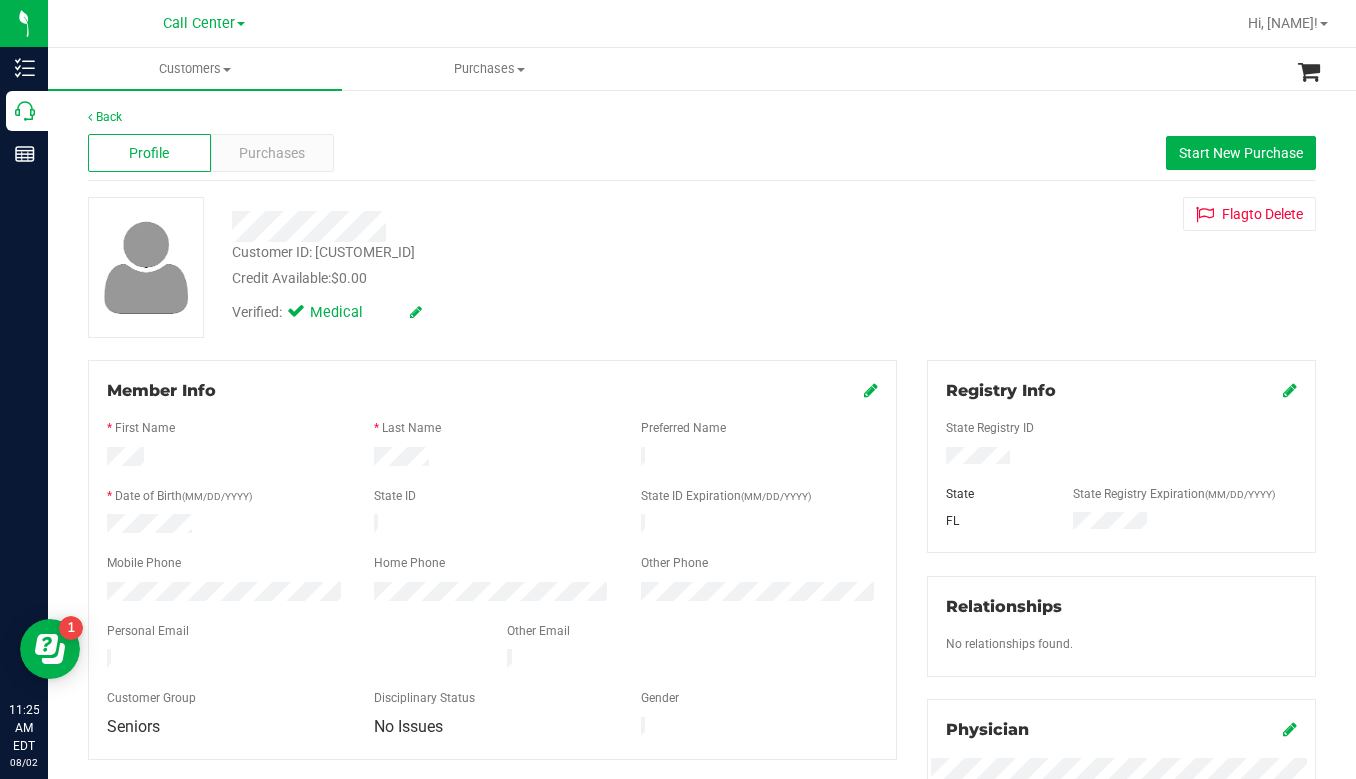 click on "Customer ID: 277278
Credit Available:
$0.00
Verified:
Medical
Flag  to Delete" at bounding box center (702, 267) 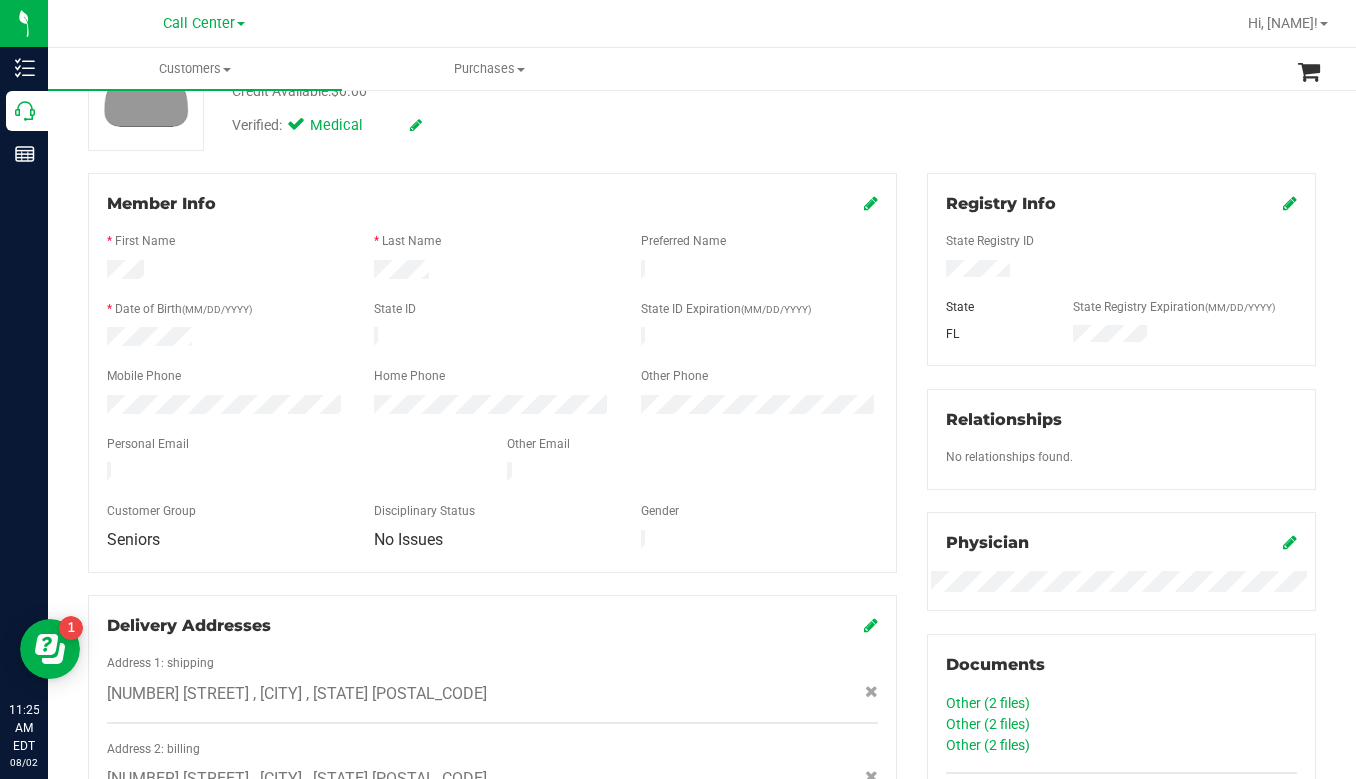 scroll, scrollTop: 100, scrollLeft: 0, axis: vertical 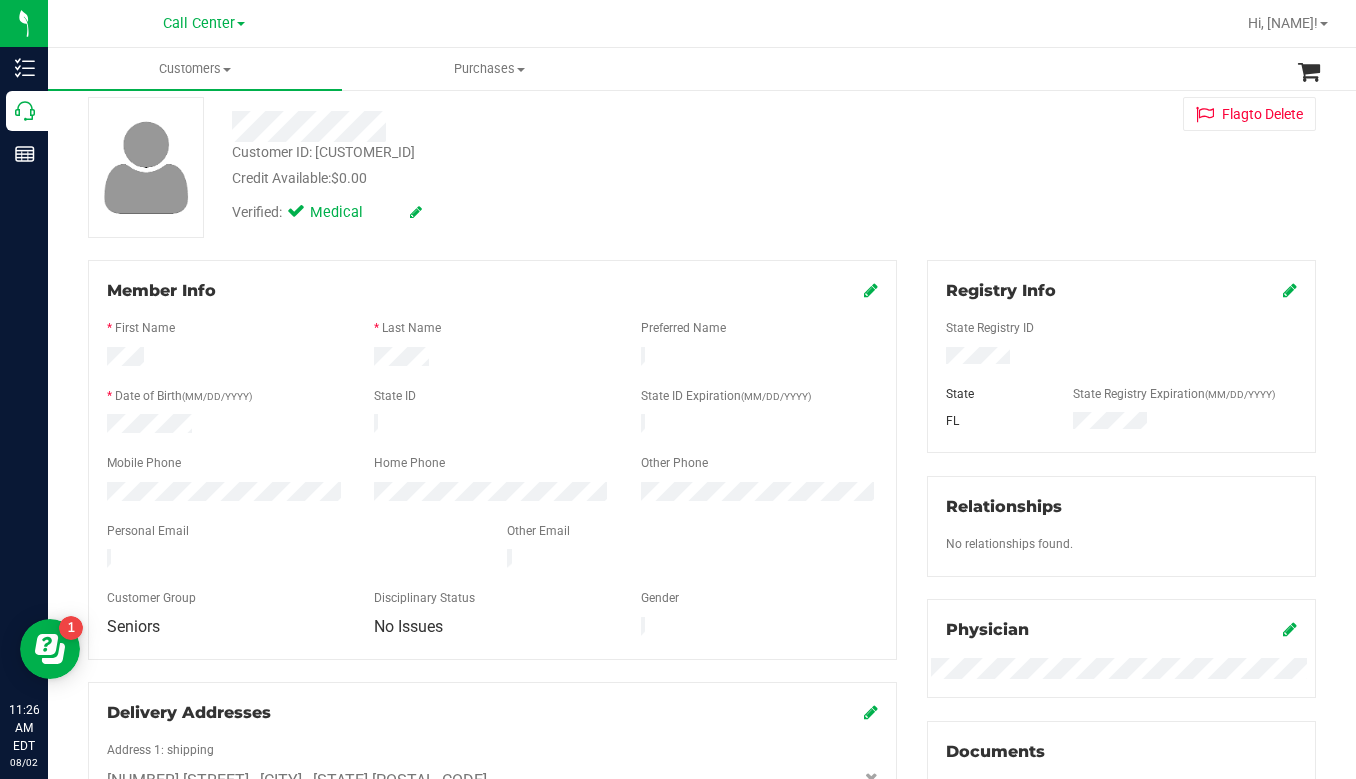 click on "Customer ID: 277278
Credit Available:
$0.00
Verified:
Medical
Flag  to Delete" at bounding box center (702, 167) 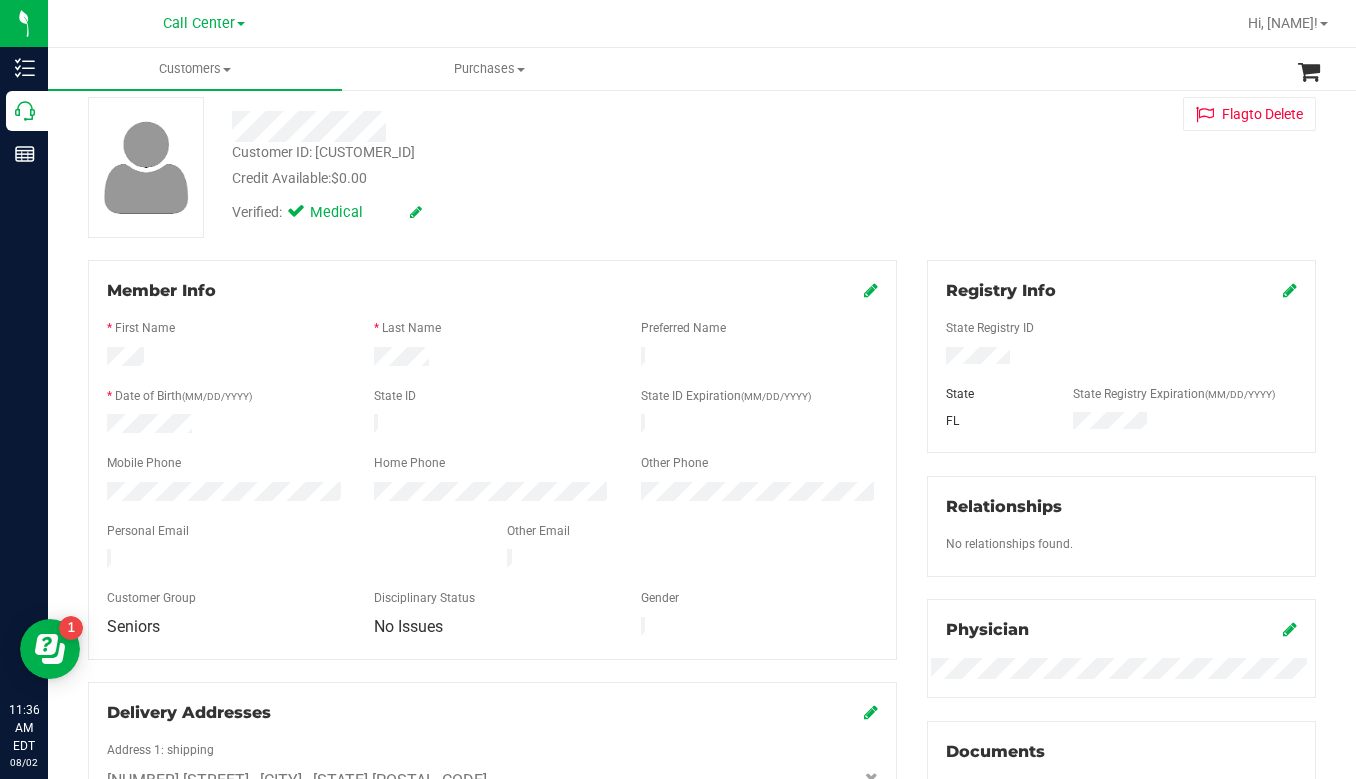 click on "State Registry ID" at bounding box center (1121, 330) 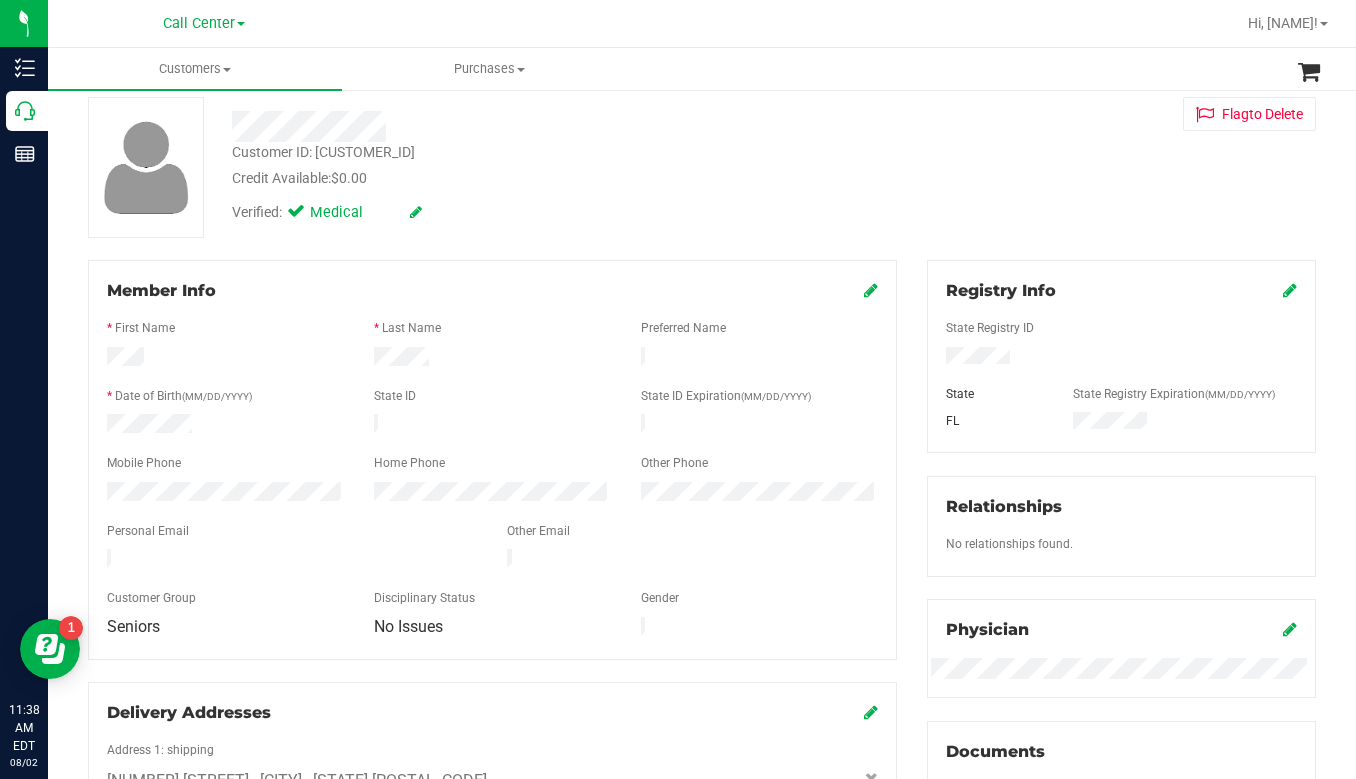 click on "Customer ID: 277278
Credit Available:
$0.00
Verified:
Medical
Flag  to Delete" at bounding box center (702, 167) 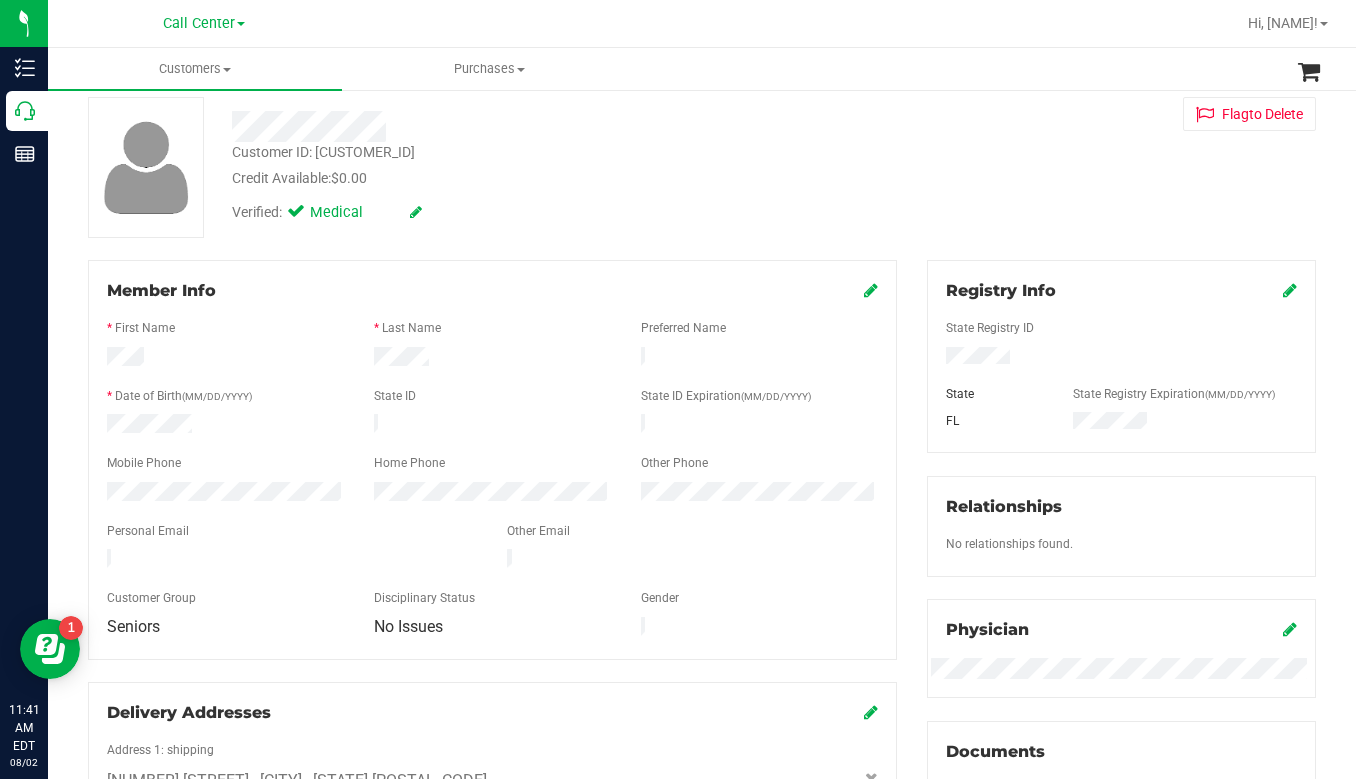 drag, startPoint x: 1040, startPoint y: 229, endPoint x: 1003, endPoint y: 224, distance: 37.336308 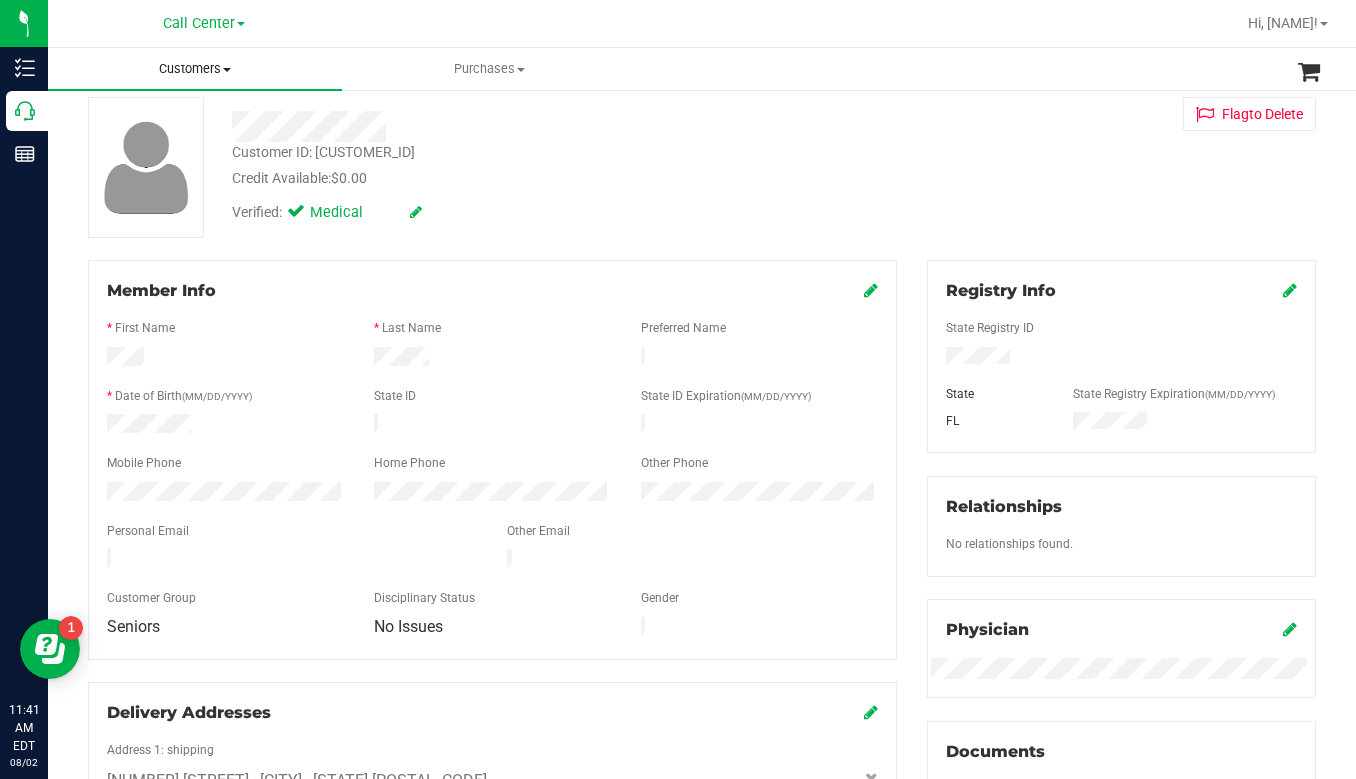 click on "Customers" at bounding box center [195, 69] 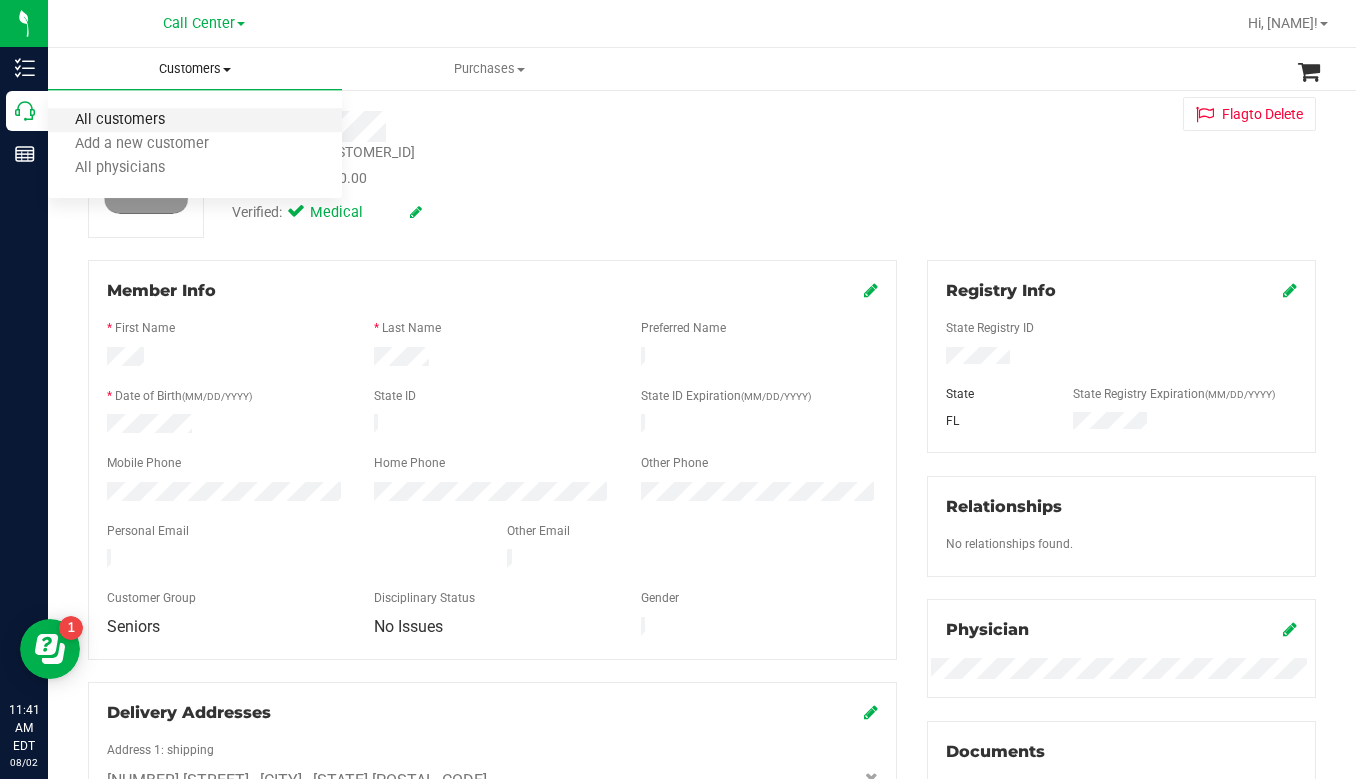 click on "All customers" at bounding box center [120, 120] 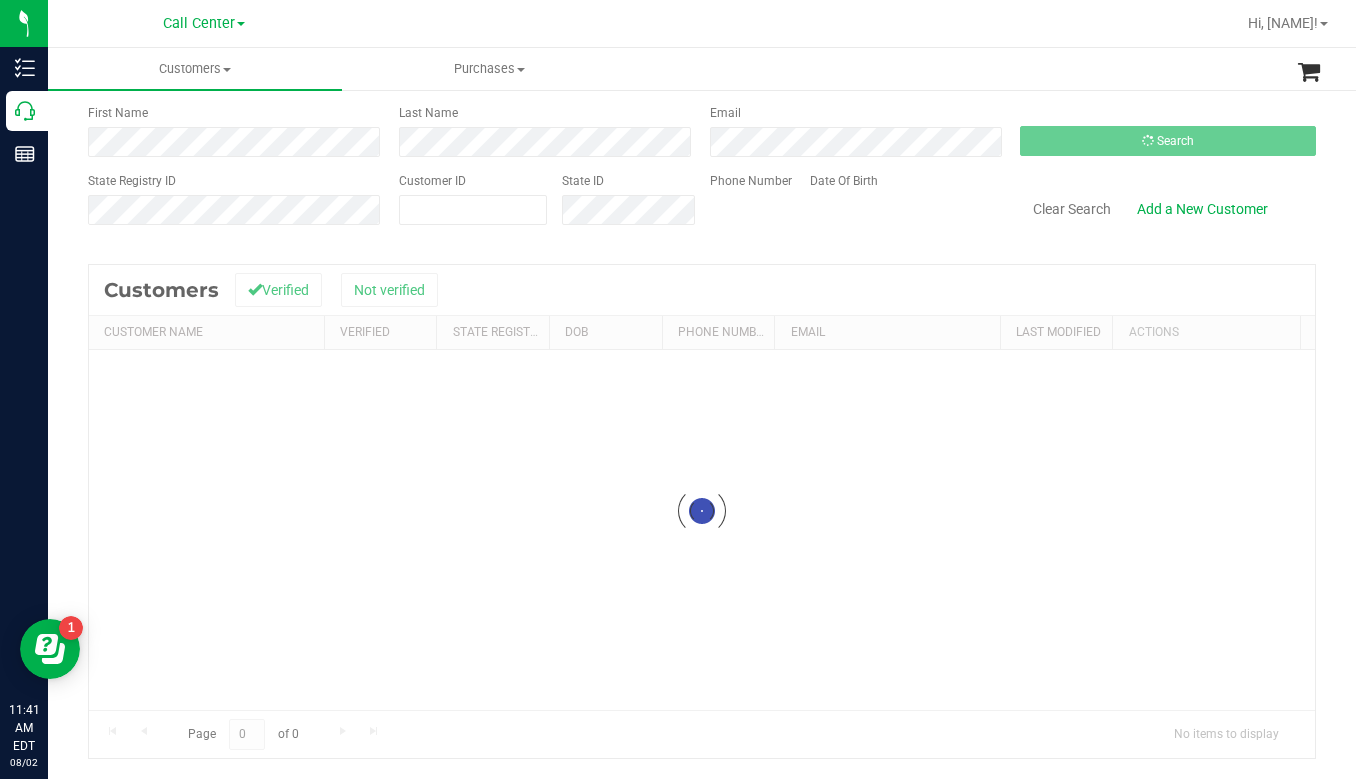 scroll, scrollTop: 0, scrollLeft: 0, axis: both 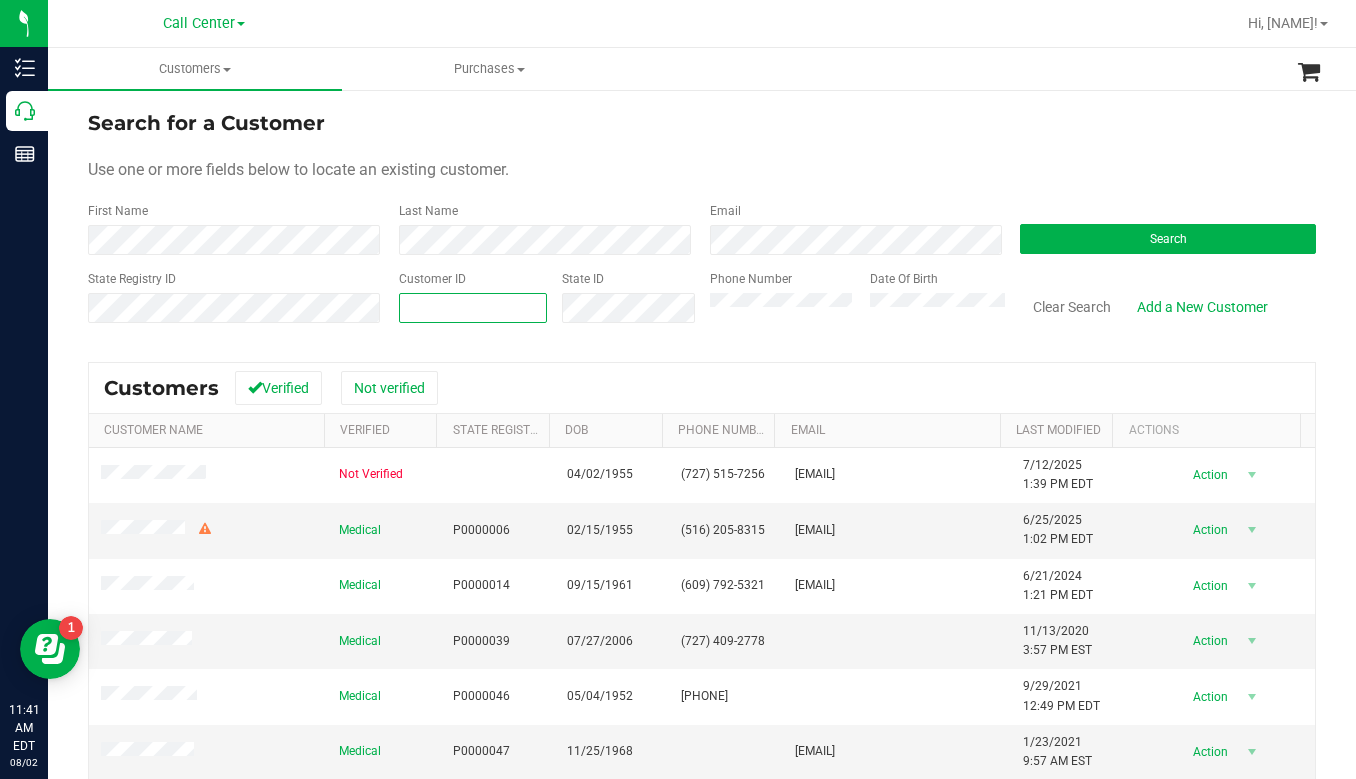 click at bounding box center (473, 308) 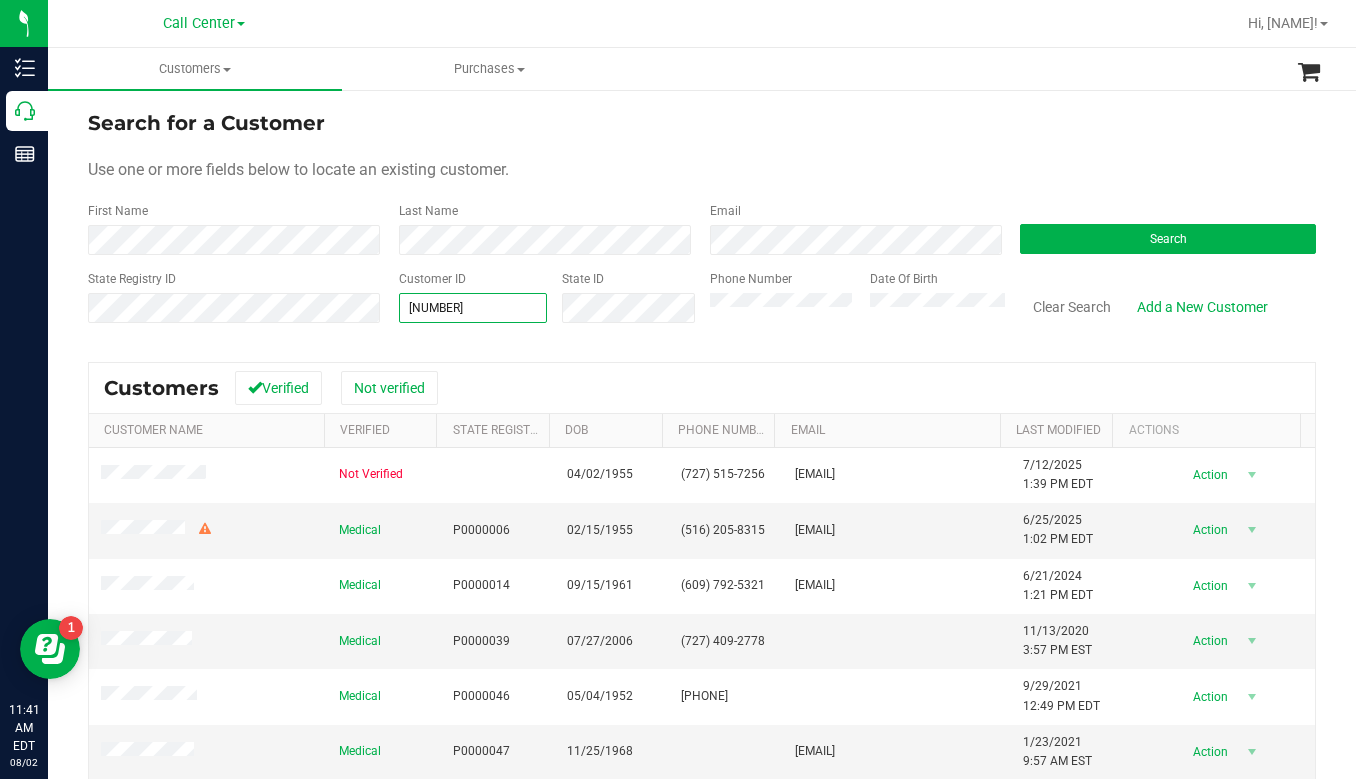 type on "336849" 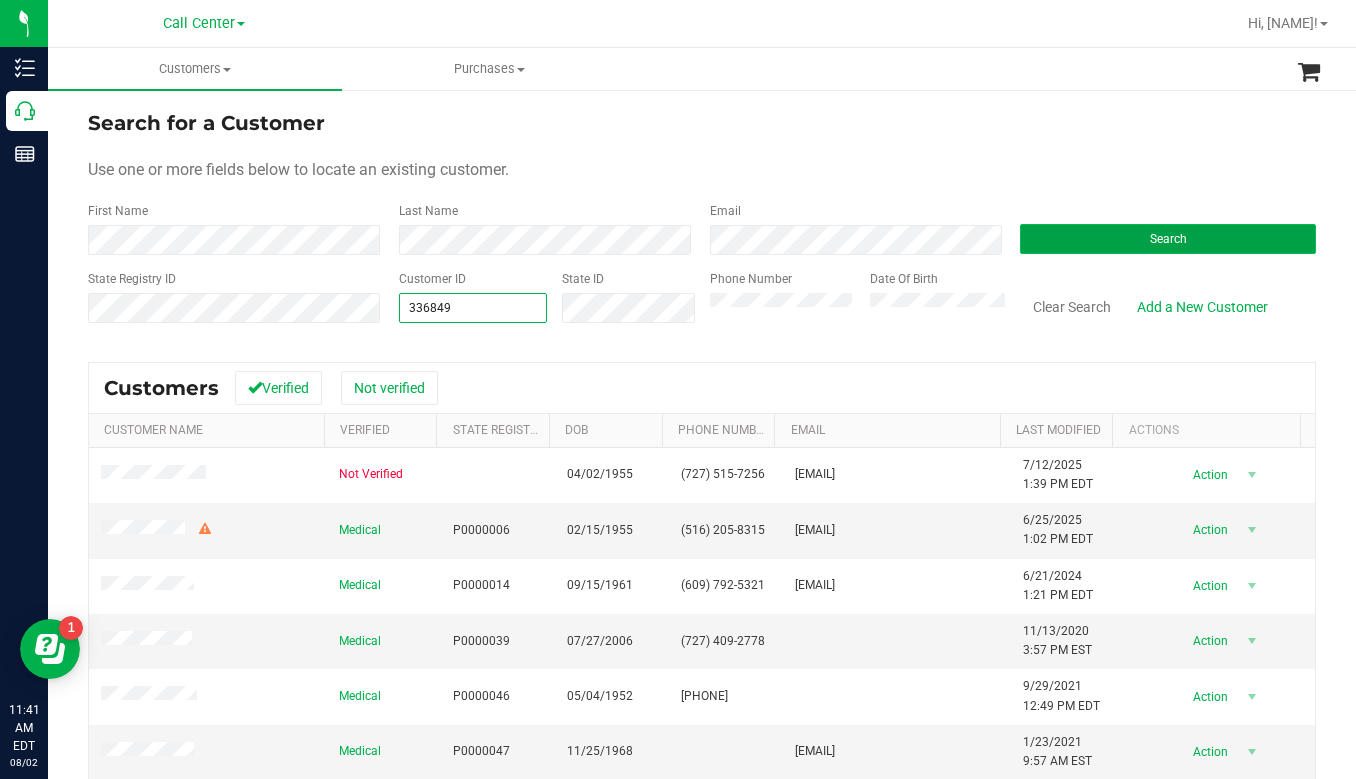 type on "336849" 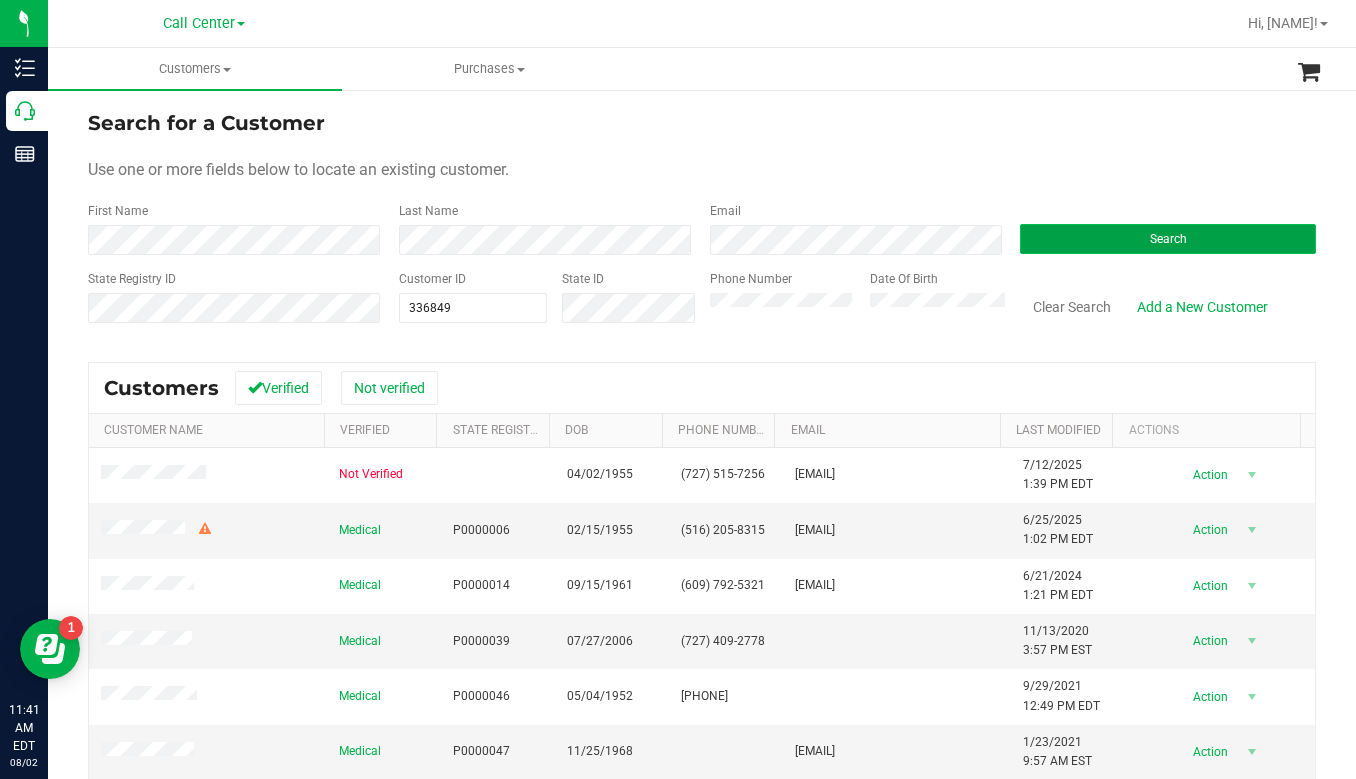 click on "Search" at bounding box center [1168, 239] 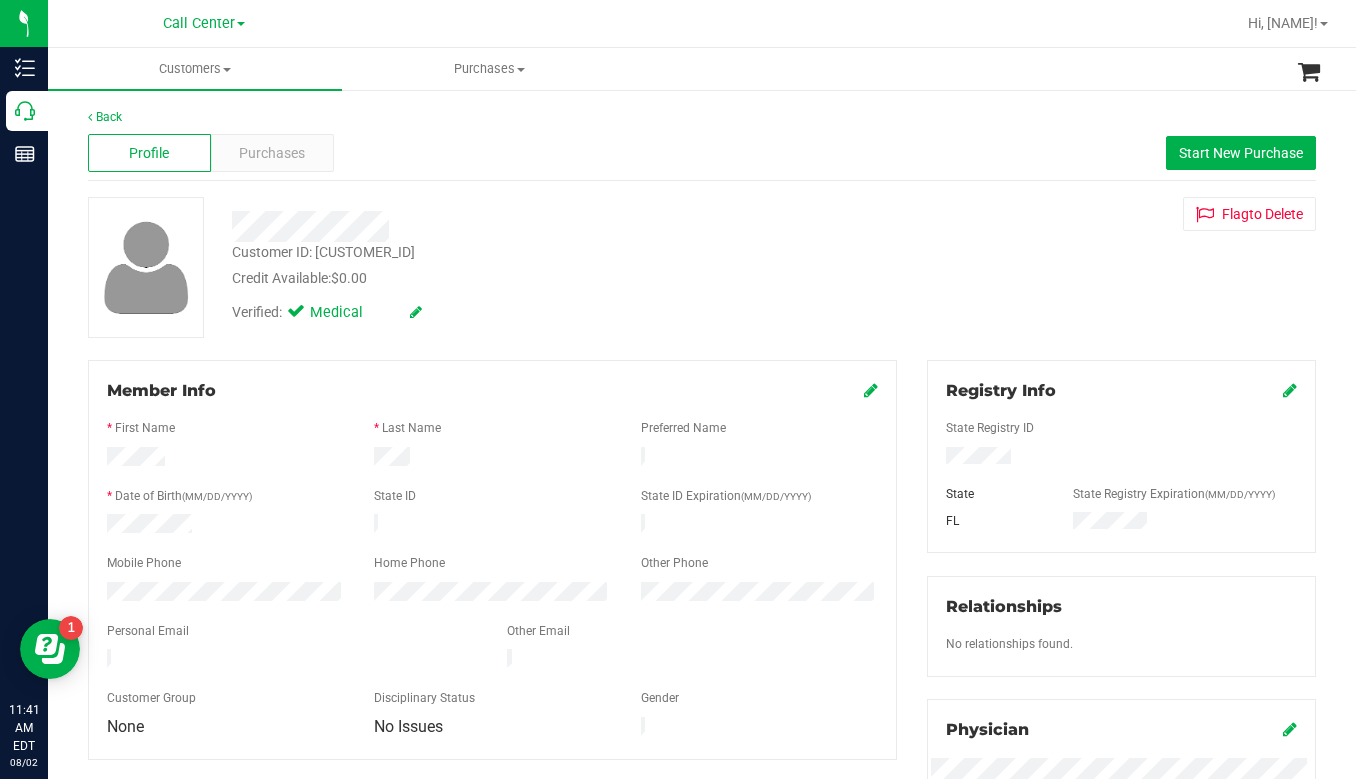 click on "Customer ID: 336849
Credit Available:
$0.00
Verified:
Medical
Flag  to Delete" at bounding box center [702, 267] 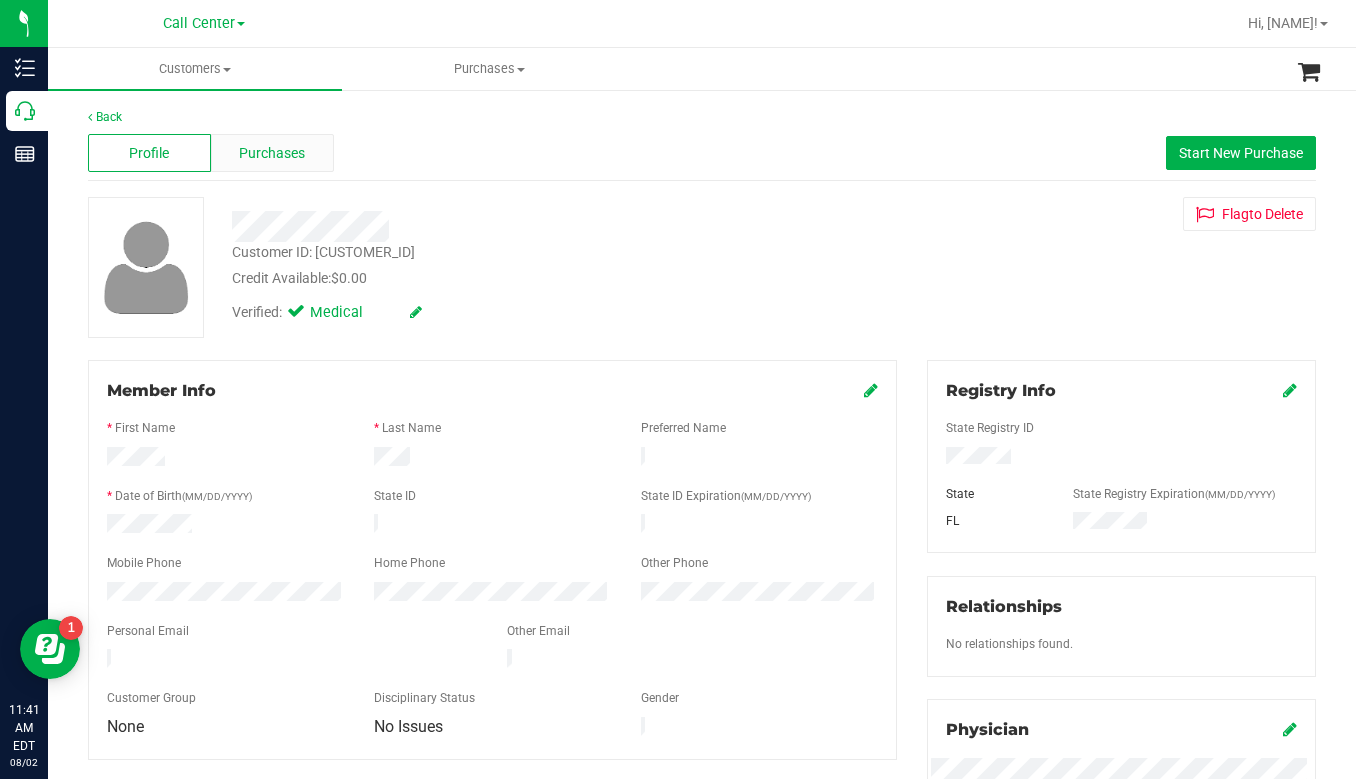 click on "Purchases" at bounding box center (272, 153) 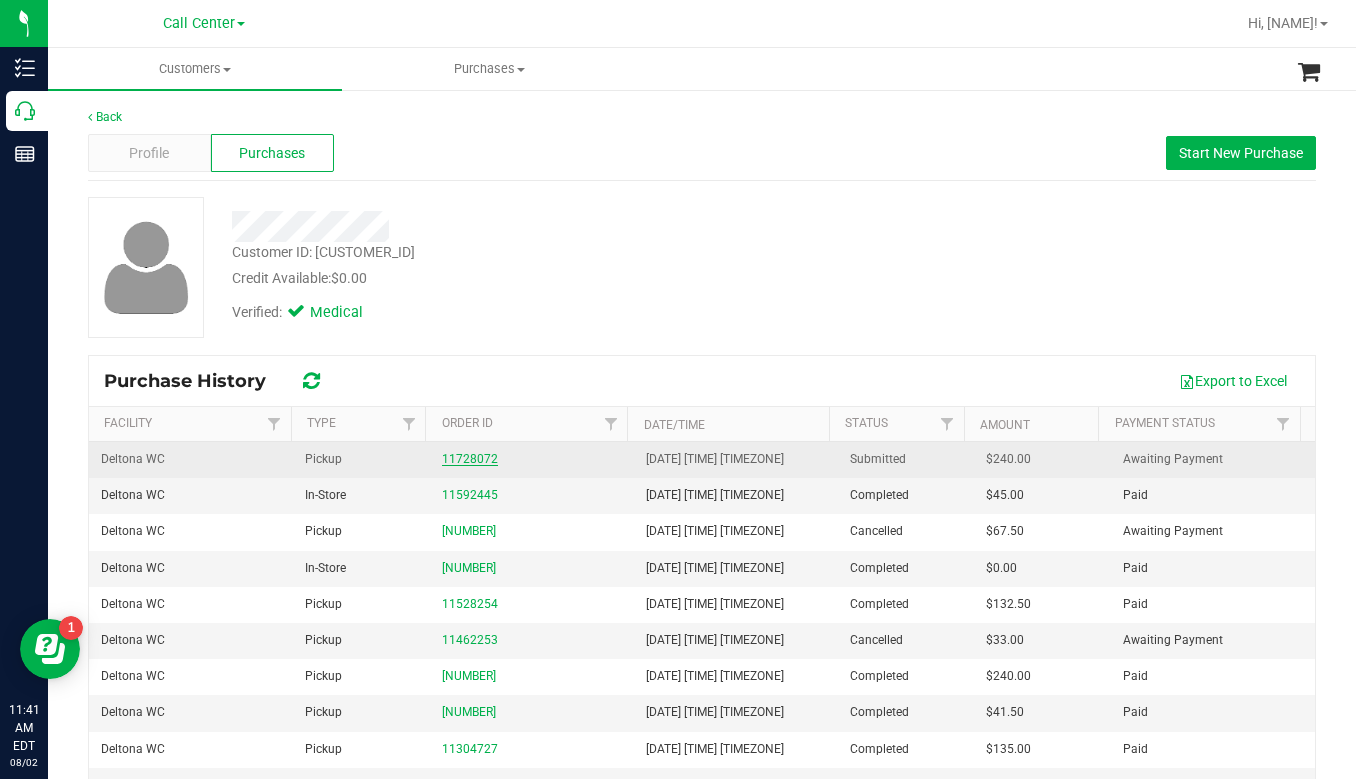 click on "11728072" at bounding box center [470, 459] 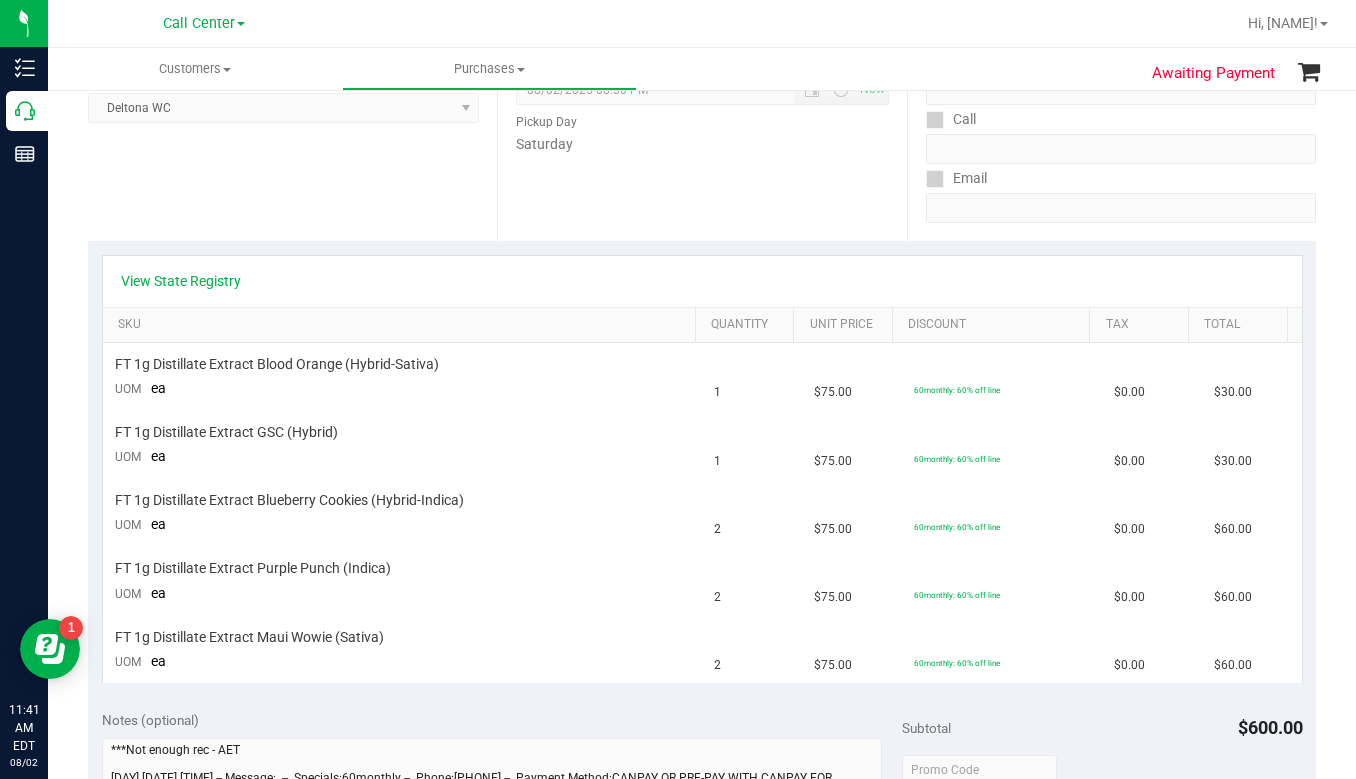 scroll, scrollTop: 300, scrollLeft: 0, axis: vertical 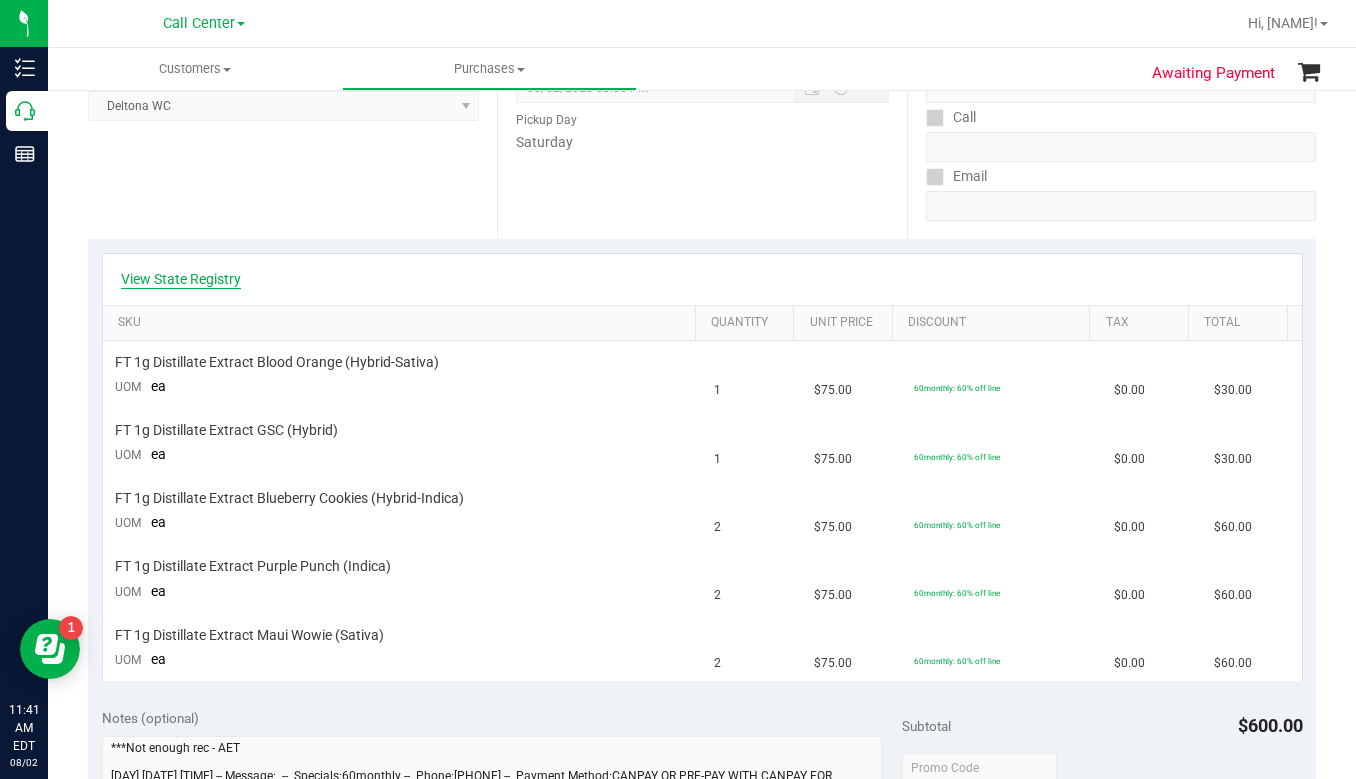 click on "View State Registry" at bounding box center [181, 279] 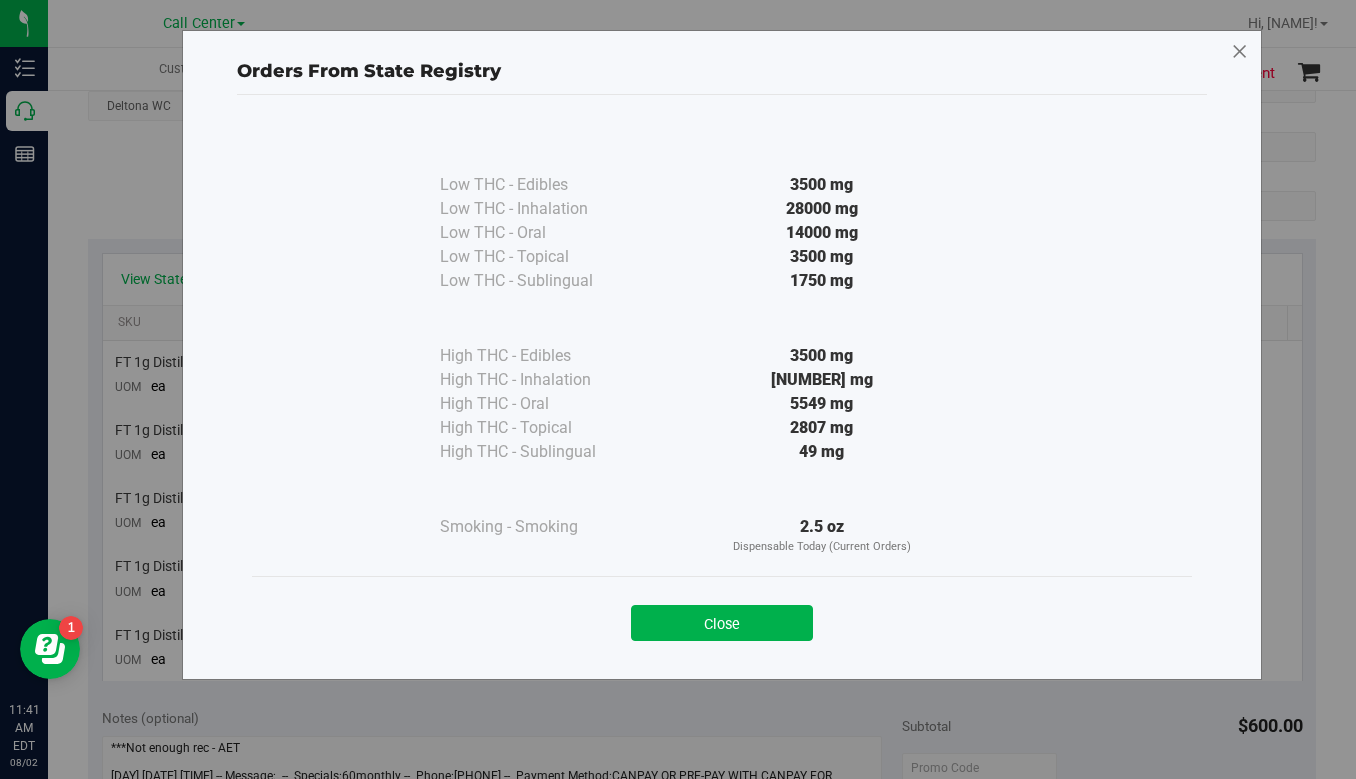 click at bounding box center (1240, 52) 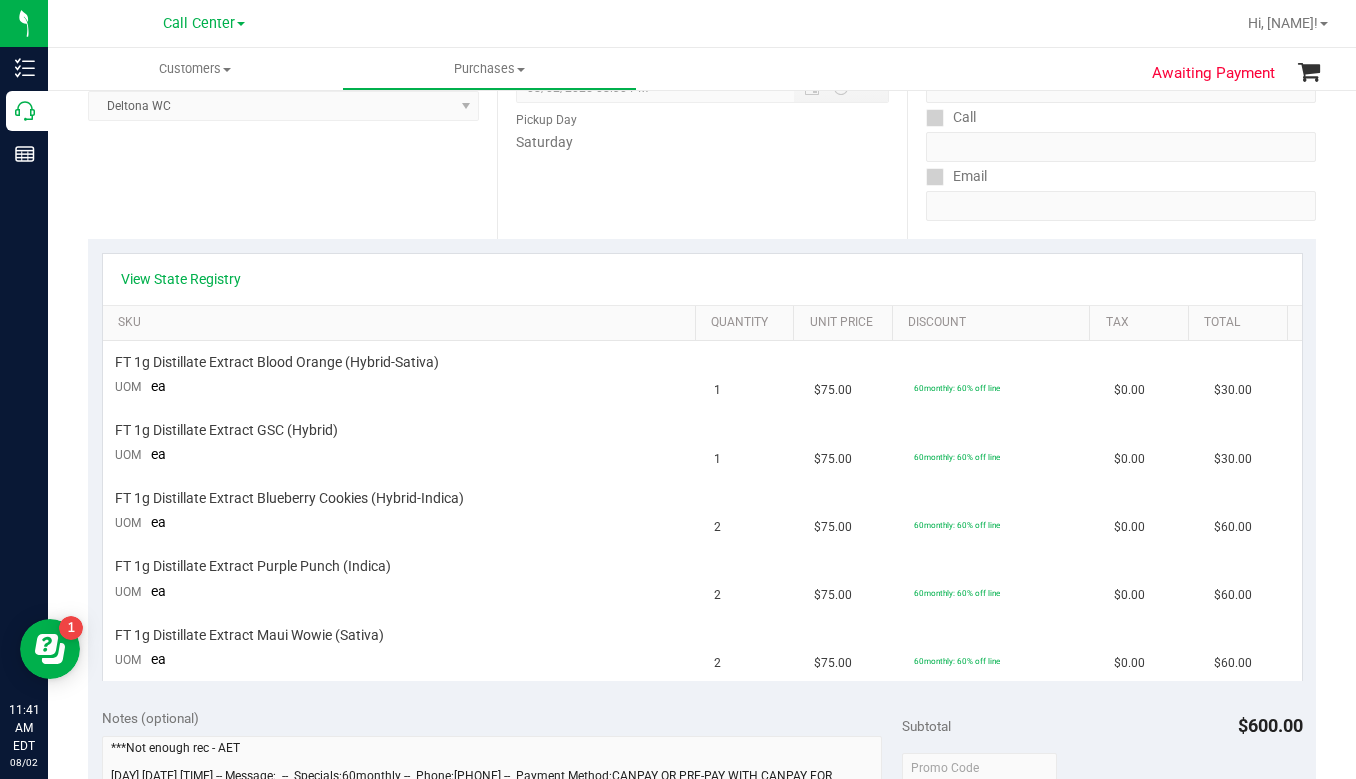 click on "Location
Pickup
Store
Deltona WC Select Store Bonita Springs WC Boynton Beach WC Bradenton WC Brandon WC Brooksville WC Call Center Clermont WC Crestview WC Deerfield Beach WC Delray Beach WC Deltona WC Ft Walton Beach WC Ft. Lauderdale WC Ft. Myers WC Gainesville WC Jax Atlantic WC JAX DC REP Jax WC Key West WC Lakeland WC Largo WC Lehigh Acres DC REP Merritt Island WC Miami 72nd WC Miami Beach WC Miami Dadeland WC Miramar DC REP New Port Richey WC North Palm Beach WC North Port WC Ocala WC Orange Park WC Orlando Colonial WC Orlando DC REP Orlando WC Oviedo WC Palm Bay WC Palm Coast WC Panama City WC Pensacola WC Port Orange WC Port St. Lucie WC Sebring WC South Tampa WC St. Pete WC Summerfield WC Tallahassee DC REP Tallahassee WC Tampa DC Testing Tampa Warehouse Tampa WC TX Austin DC TX Plano Retail Winter Haven WC" at bounding box center (292, 116) 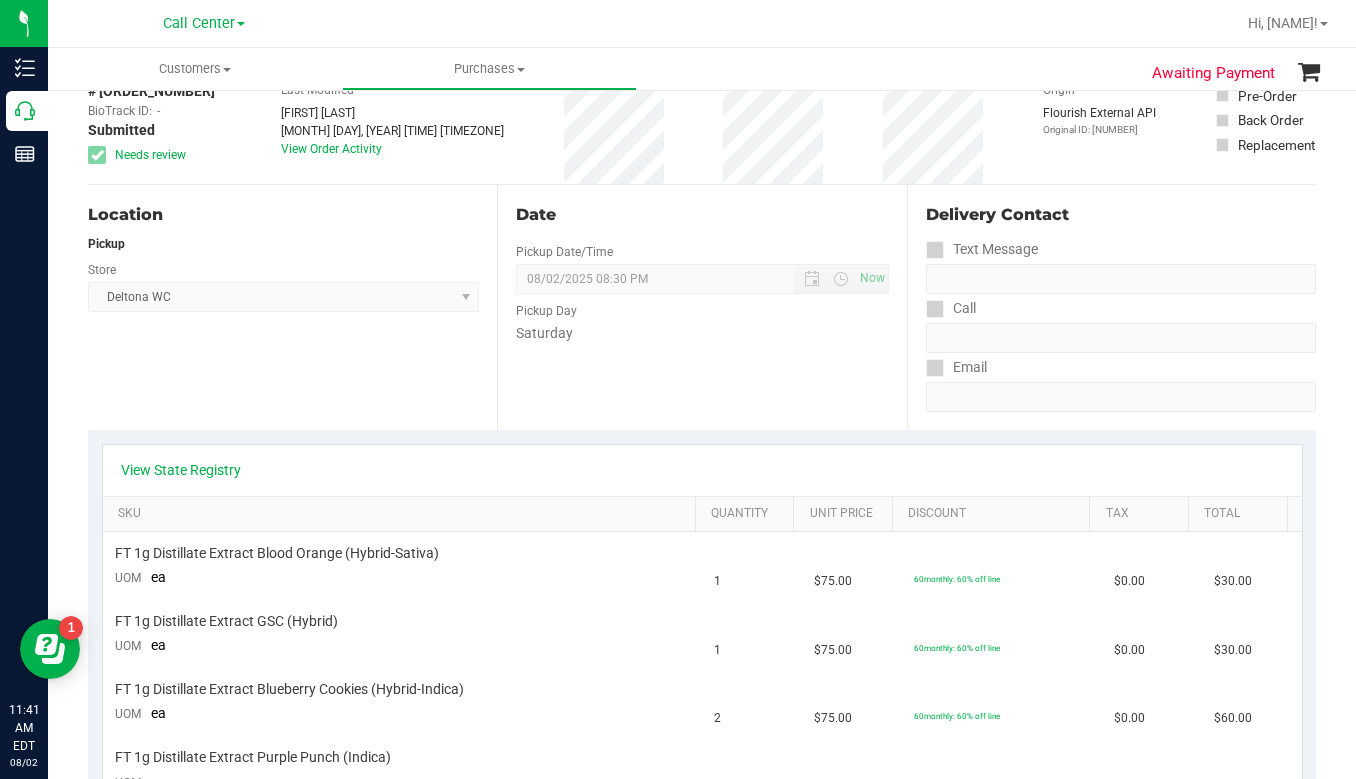 scroll, scrollTop: 0, scrollLeft: 0, axis: both 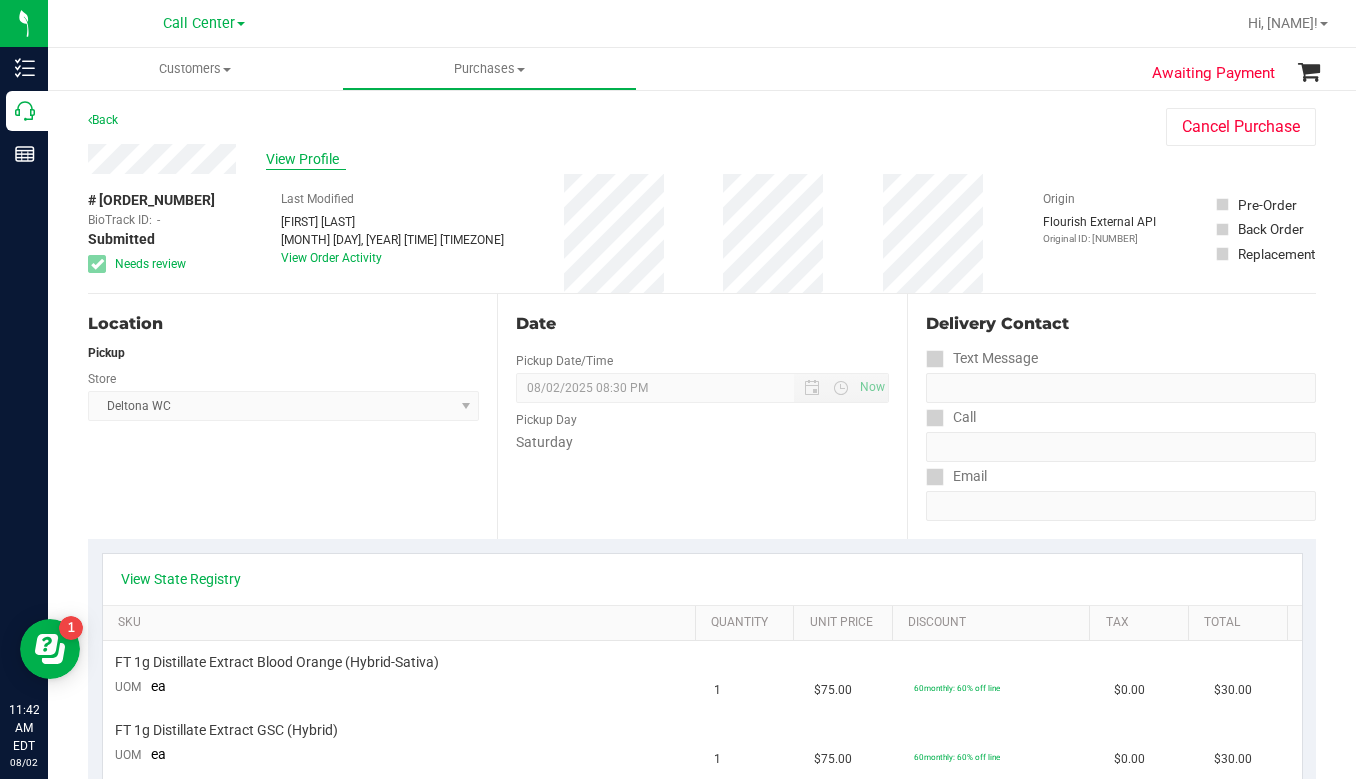 click on "View Profile" at bounding box center [306, 159] 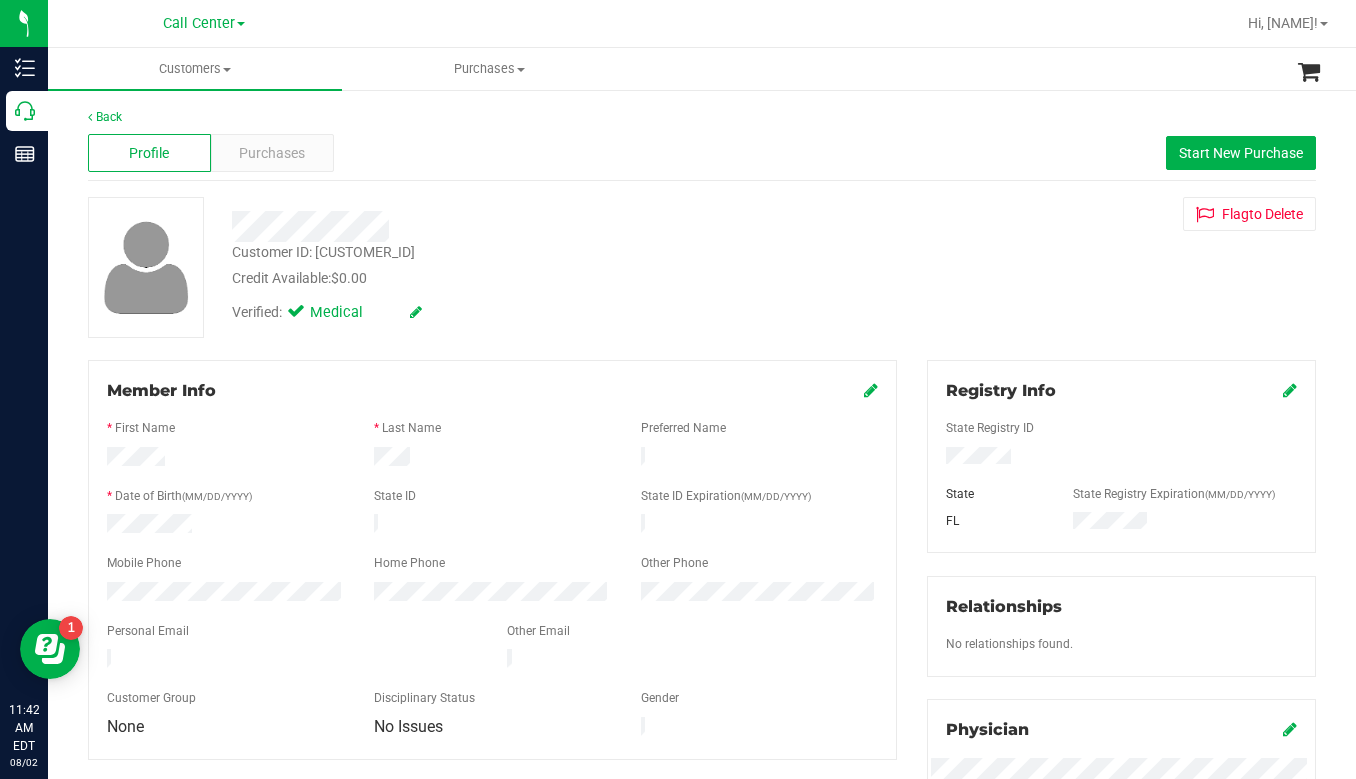 click on "Customer ID: 336849
Credit Available:
$0.00
Verified:
Medical
Flag  to Delete" at bounding box center [702, 267] 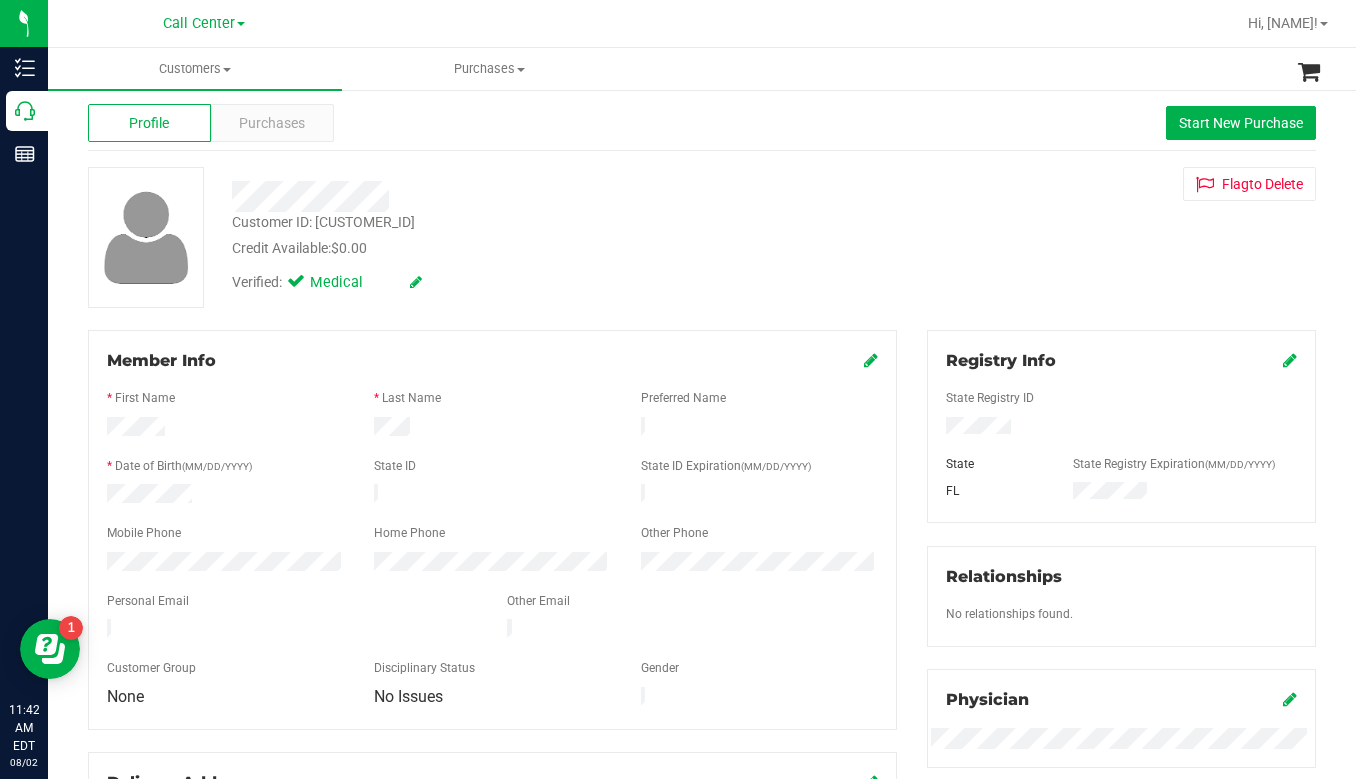 scroll, scrollTop: 0, scrollLeft: 0, axis: both 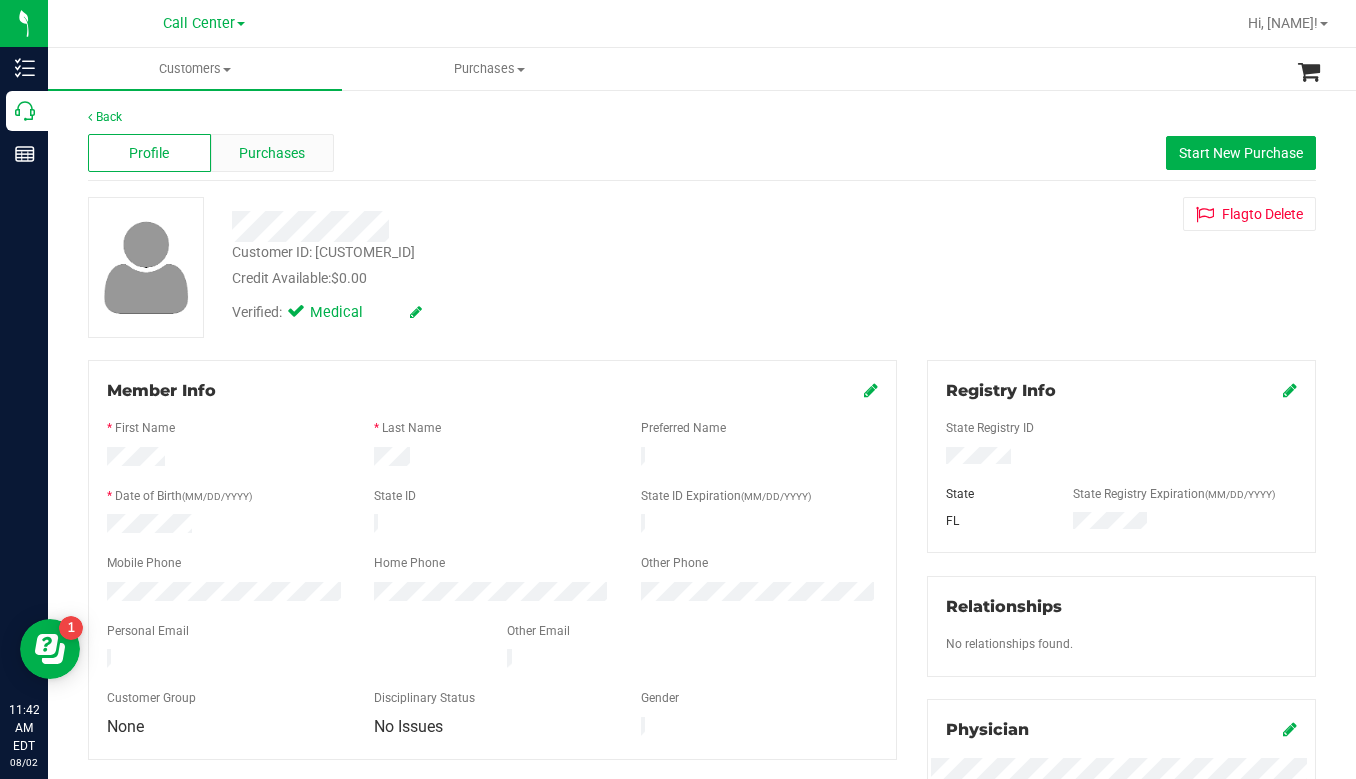 click on "Purchases" at bounding box center (272, 153) 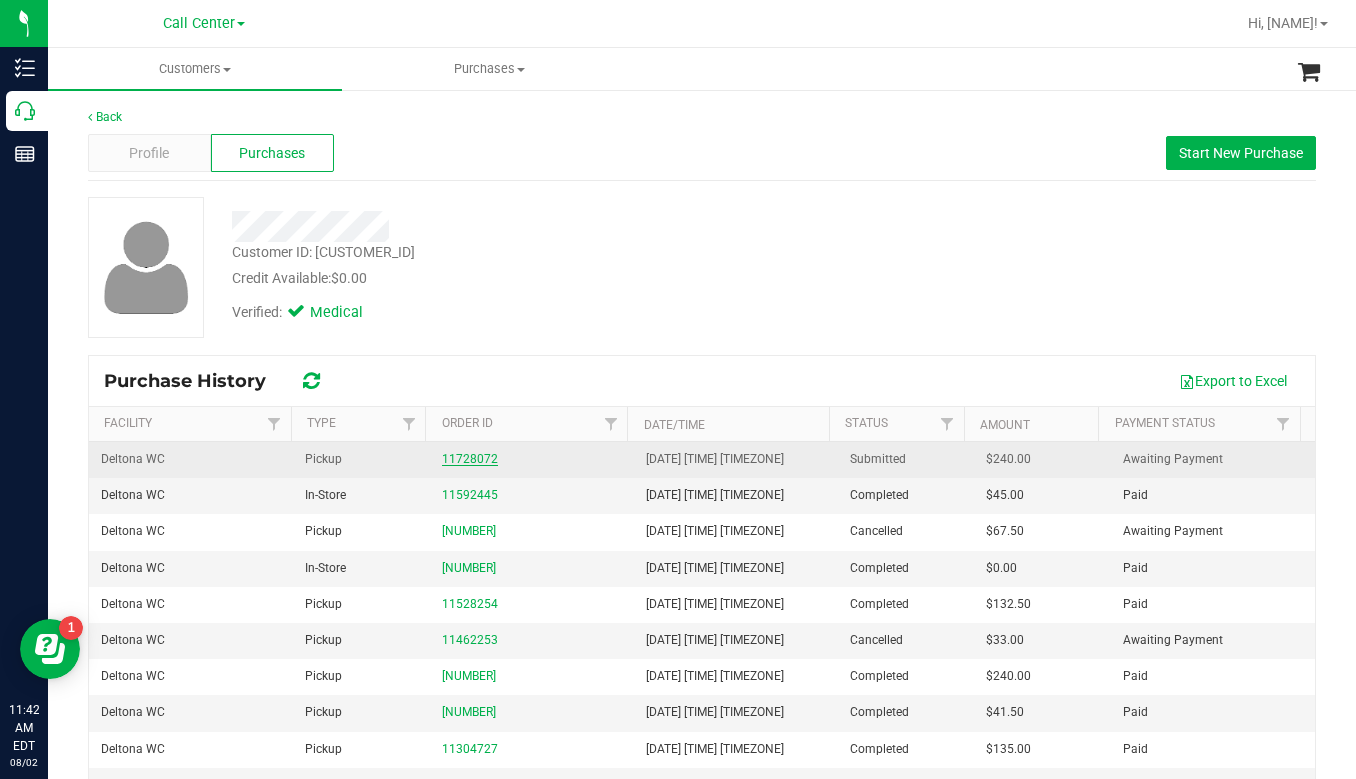 click on "11728072" at bounding box center [470, 459] 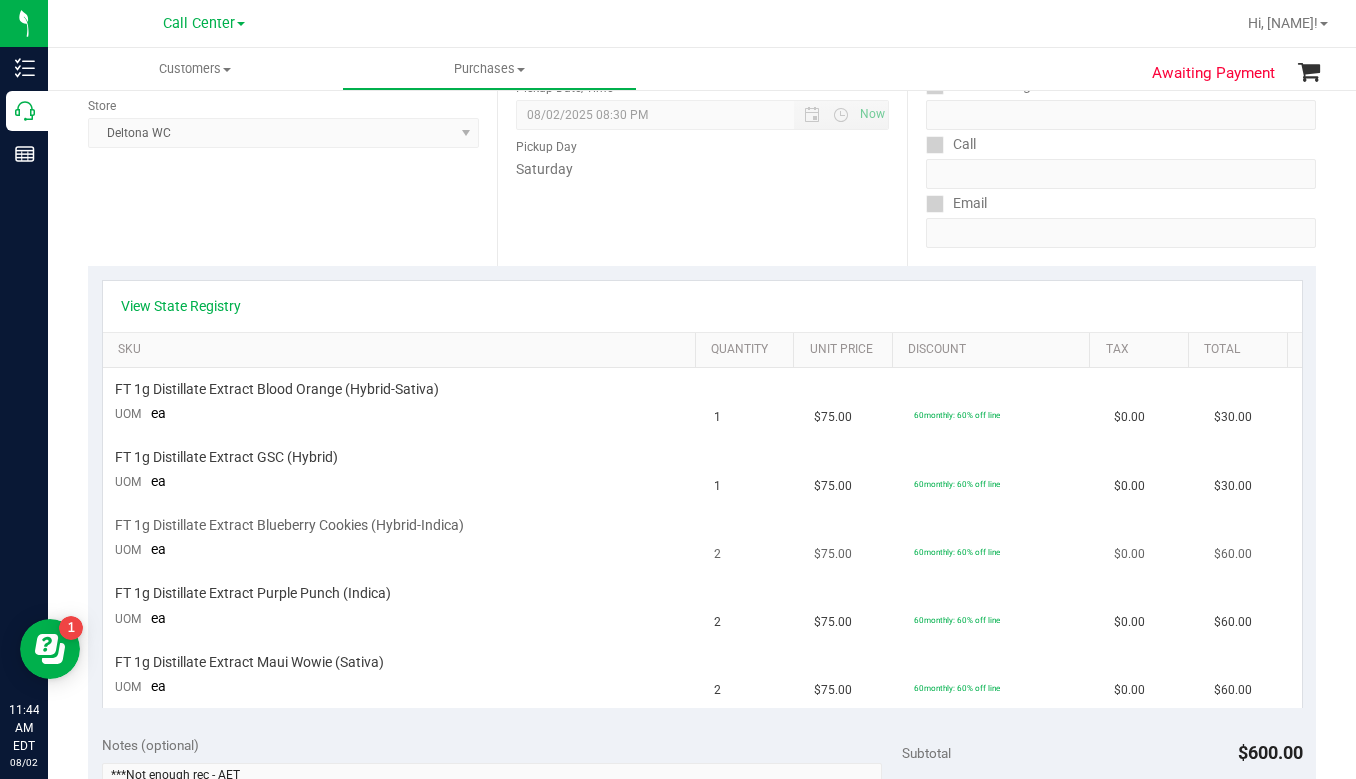 scroll, scrollTop: 300, scrollLeft: 0, axis: vertical 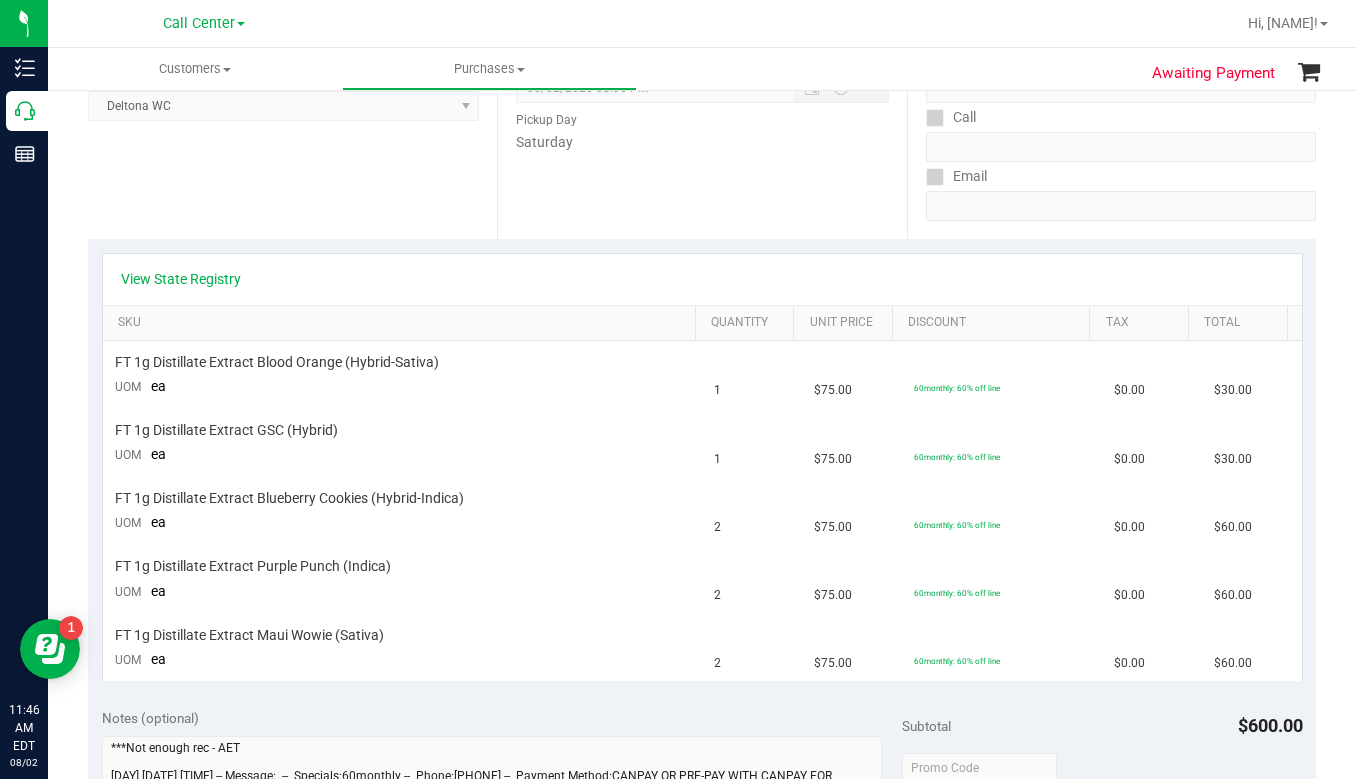 click on "Location
Pickup
Store
Deltona WC Select Store Bonita Springs WC Boynton Beach WC Bradenton WC Brandon WC Brooksville WC Call Center Clermont WC Crestview WC Deerfield Beach WC Delray Beach WC Deltona WC Ft Walton Beach WC Ft. Lauderdale WC Ft. Myers WC Gainesville WC Jax Atlantic WC JAX DC REP Jax WC Key West WC Lakeland WC Largo WC Lehigh Acres DC REP Merritt Island WC Miami 72nd WC Miami Beach WC Miami Dadeland WC Miramar DC REP New Port Richey WC North Palm Beach WC North Port WC Ocala WC Orange Park WC Orlando Colonial WC Orlando DC REP Orlando WC Oviedo WC Palm Bay WC Palm Coast WC Panama City WC Pensacola WC Port Orange WC Port St. Lucie WC Sebring WC South Tampa WC St. Pete WC Summerfield WC Tallahassee DC REP Tallahassee WC Tampa DC Testing Tampa Warehouse Tampa WC TX Austin DC TX Plano Retail Winter Haven WC" at bounding box center (292, 116) 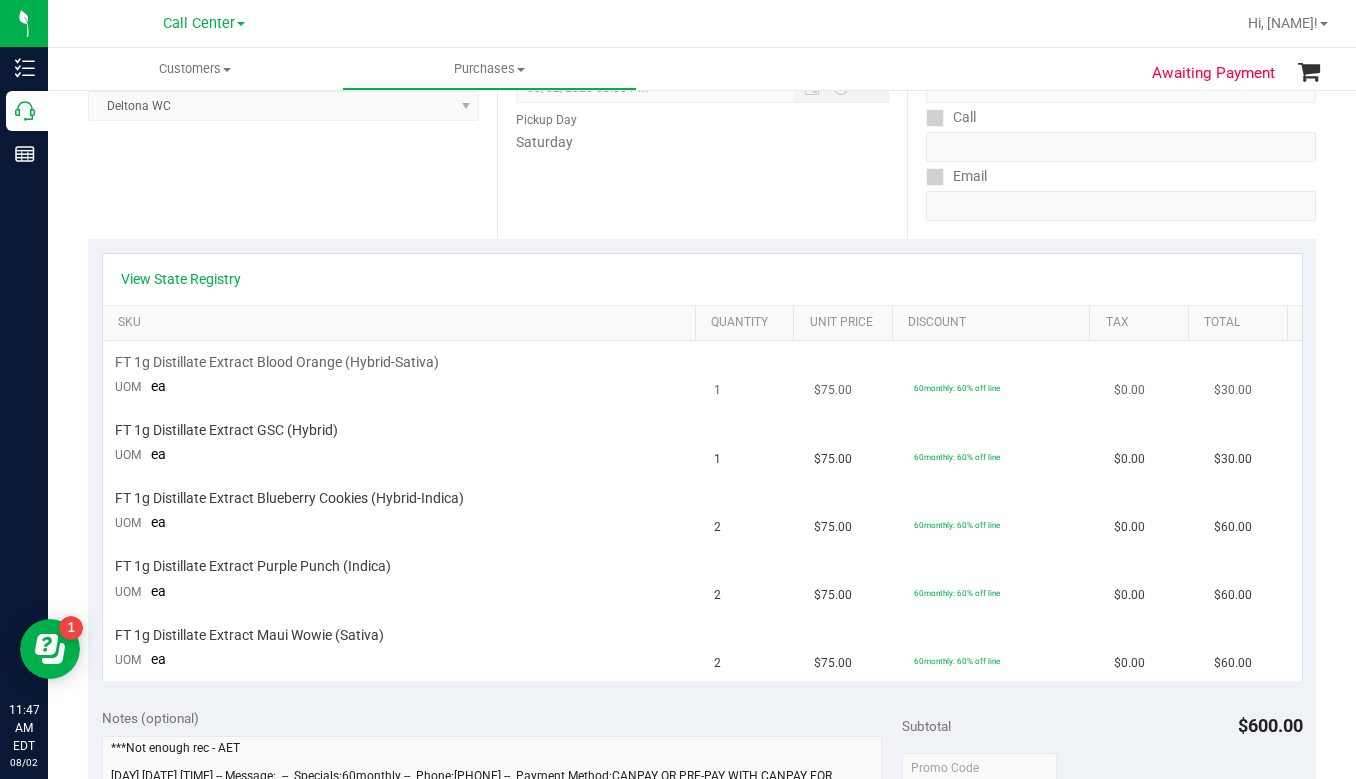 drag, startPoint x: 1012, startPoint y: 411, endPoint x: 996, endPoint y: 400, distance: 19.416489 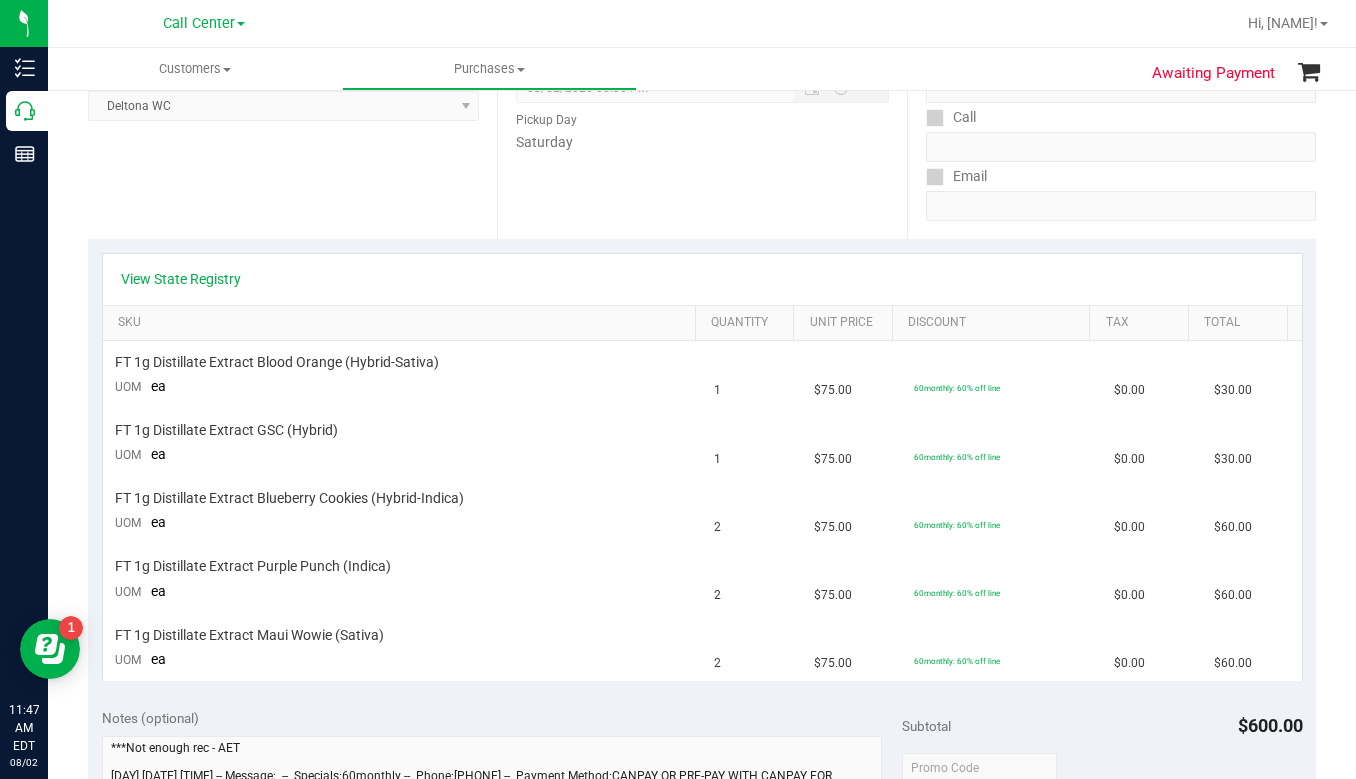 scroll, scrollTop: 0, scrollLeft: 0, axis: both 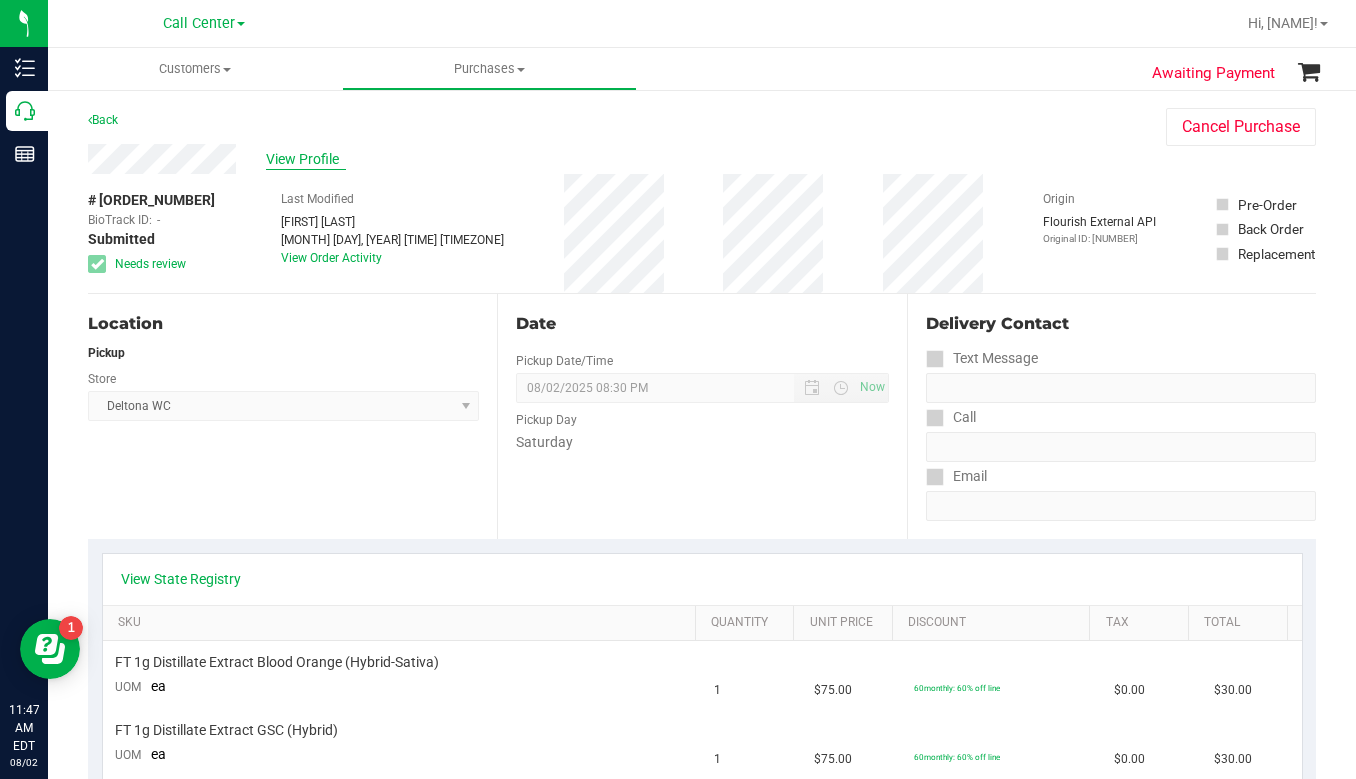 click on "View Profile" at bounding box center (306, 159) 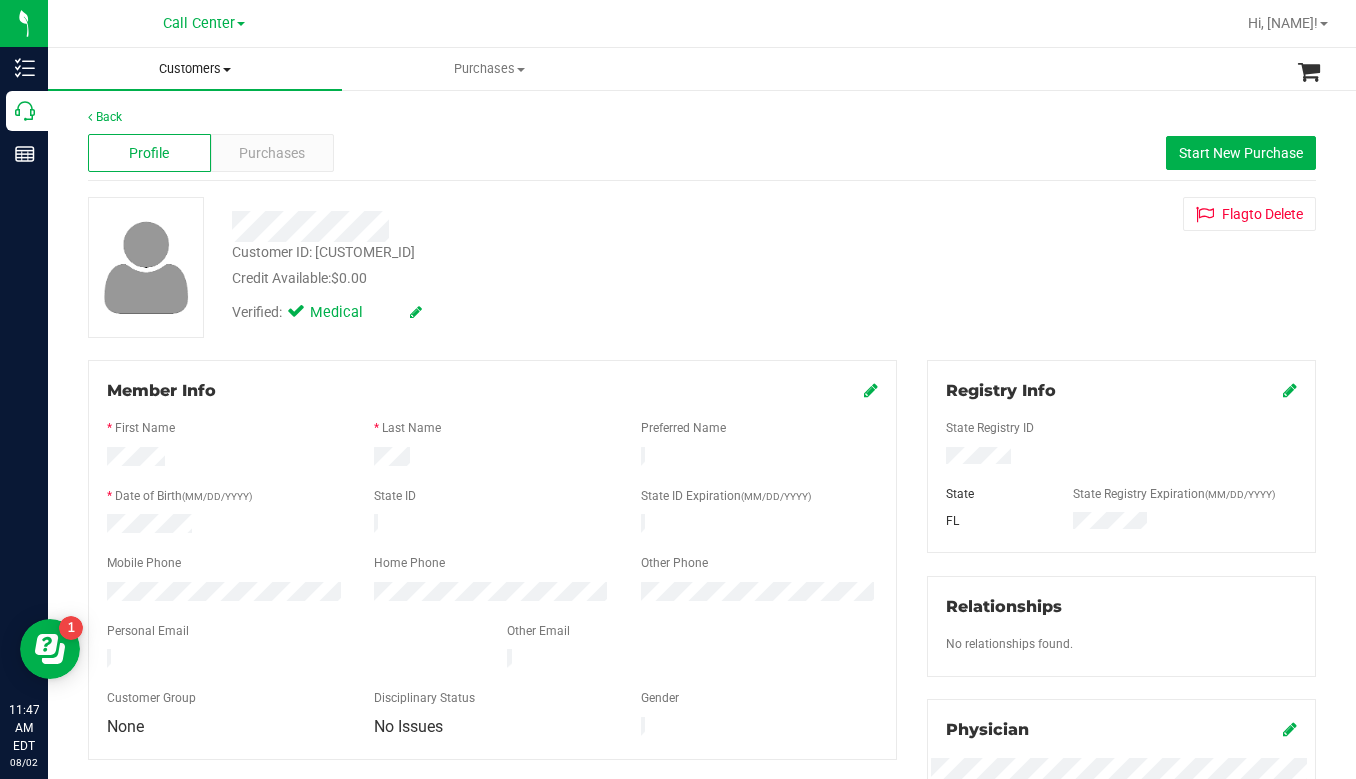 click at bounding box center (227, 70) 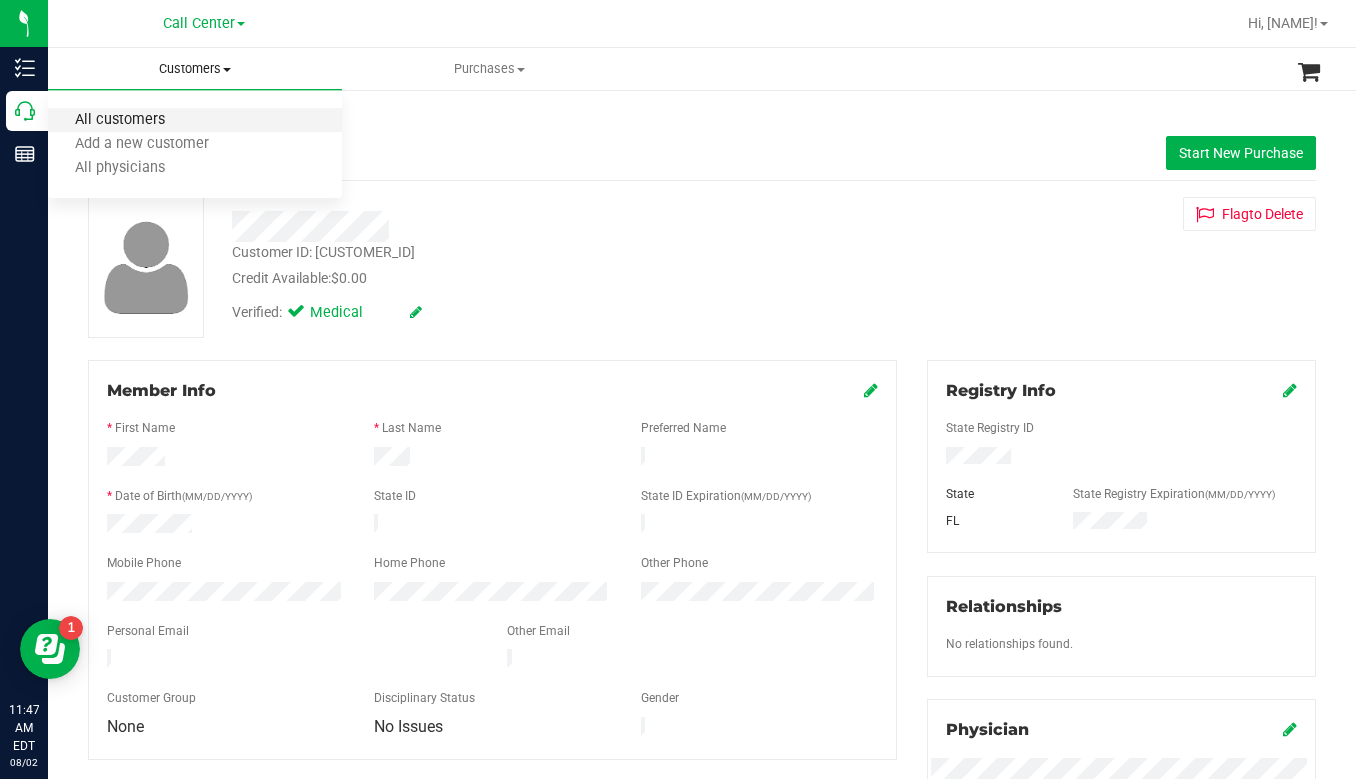 click on "All customers" at bounding box center [120, 120] 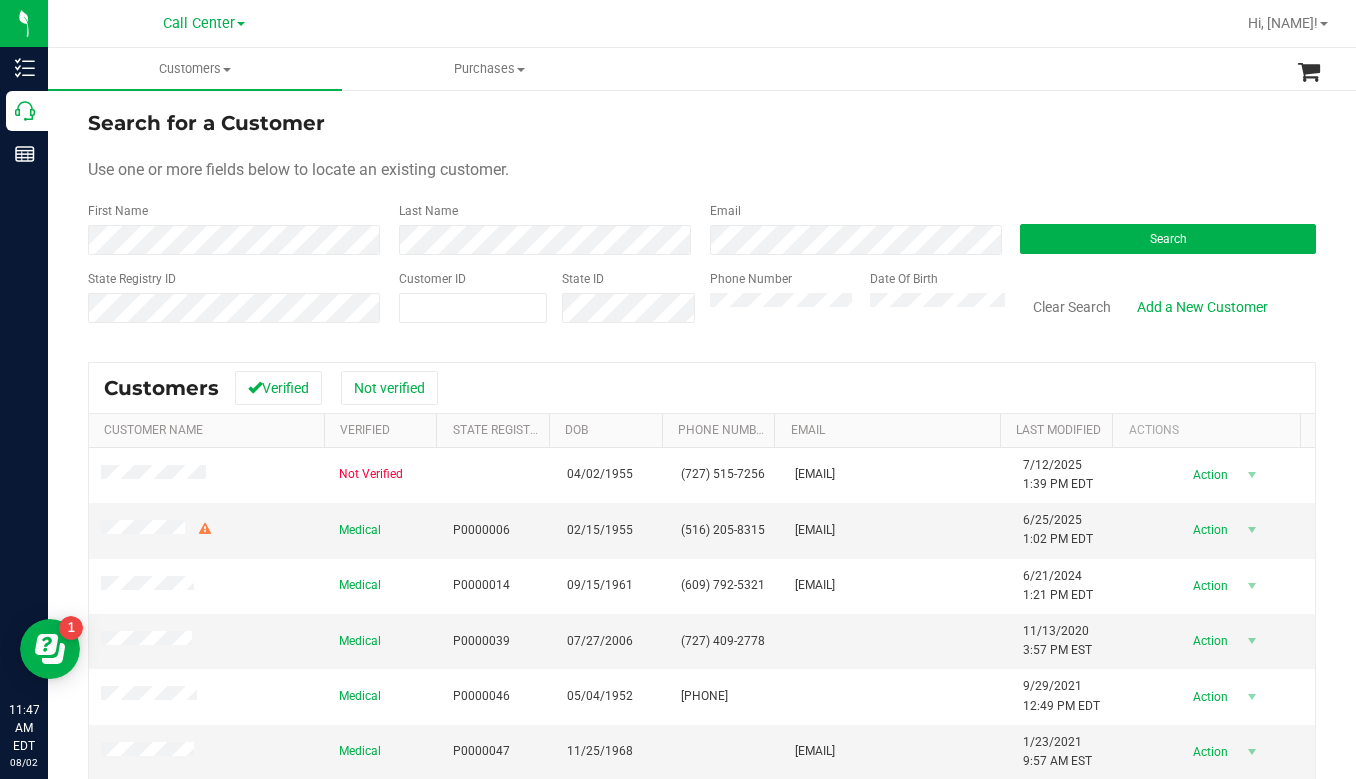 click on "Search for a Customer
Use one or more fields below to locate an existing customer.
First Name
Last Name
Email
Search
State Registry ID
Customer ID
State ID
Phone Number
Date Of Birth" at bounding box center (702, 224) 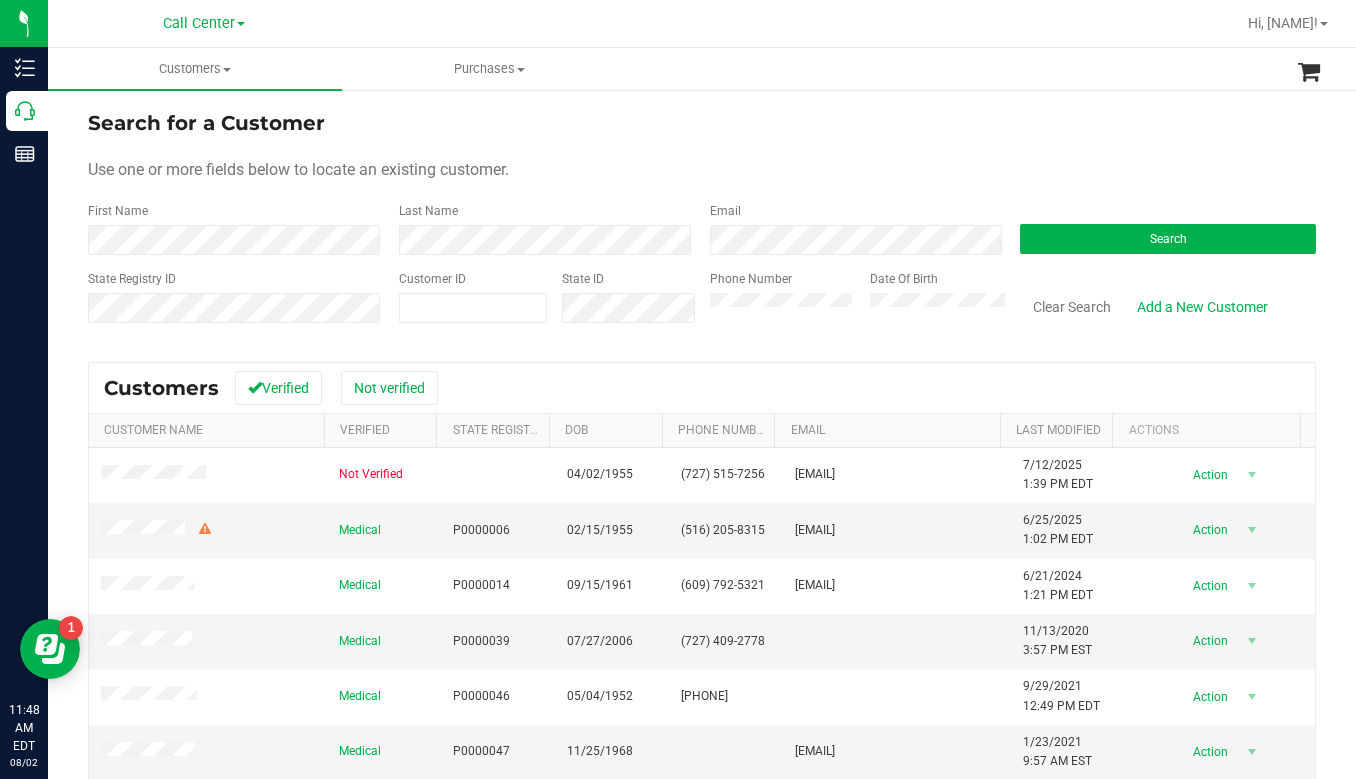 click on "Use one or more fields below to locate an existing customer." at bounding box center [702, 170] 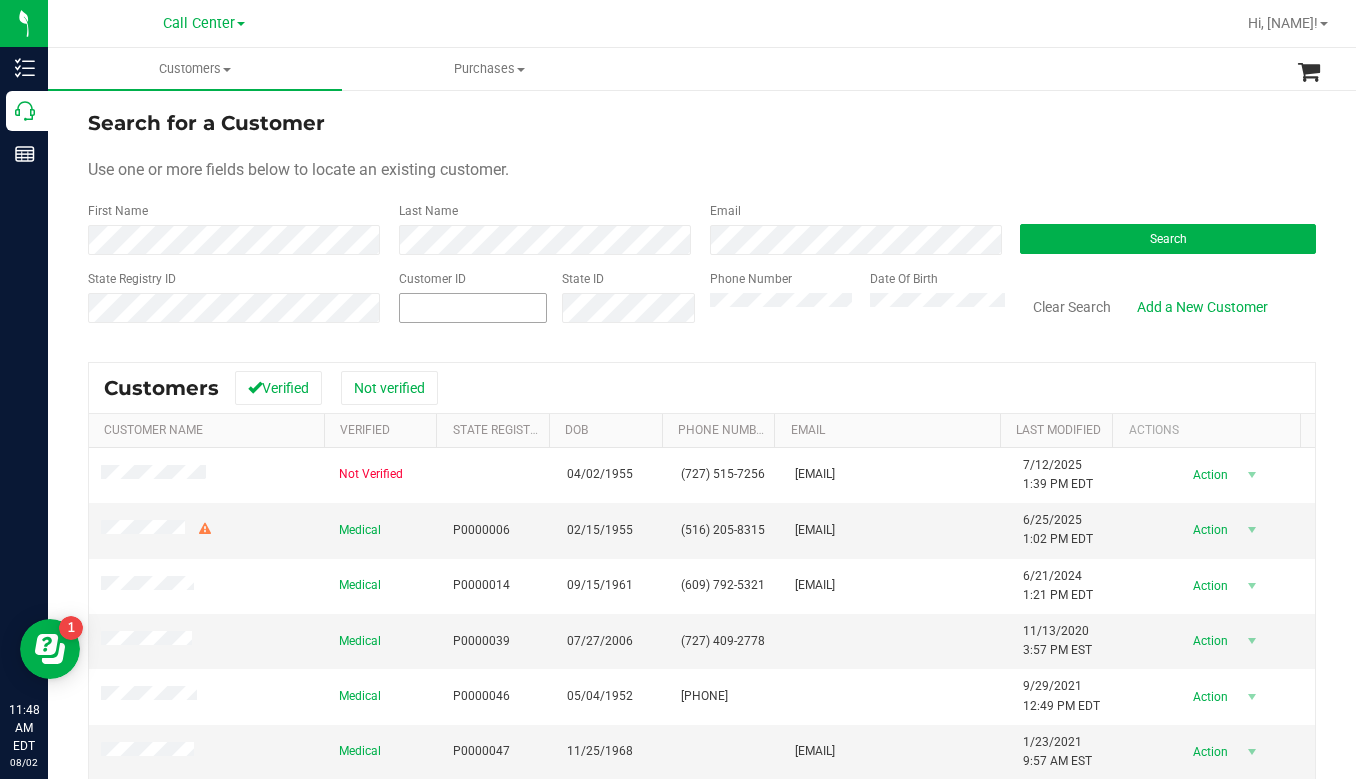 click at bounding box center (473, 308) 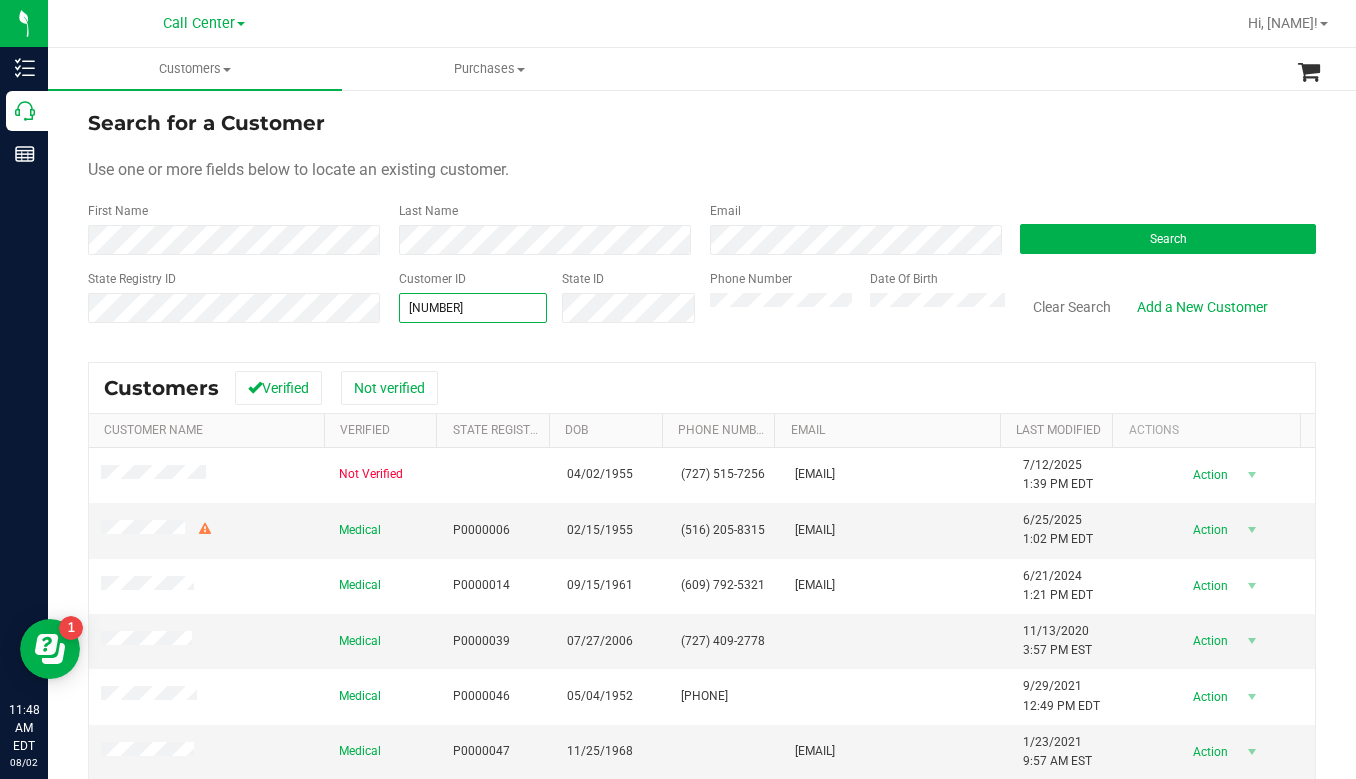 type on "1431343" 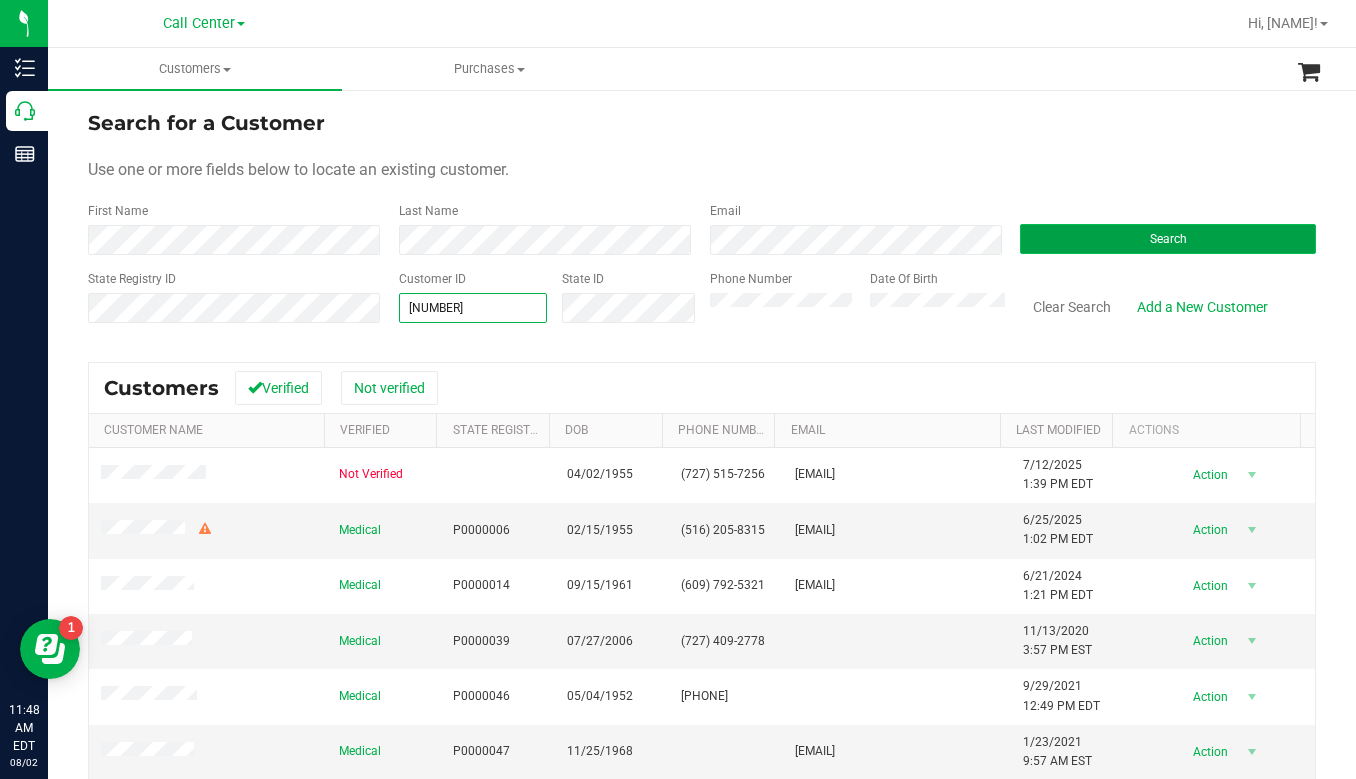 type on "1431343" 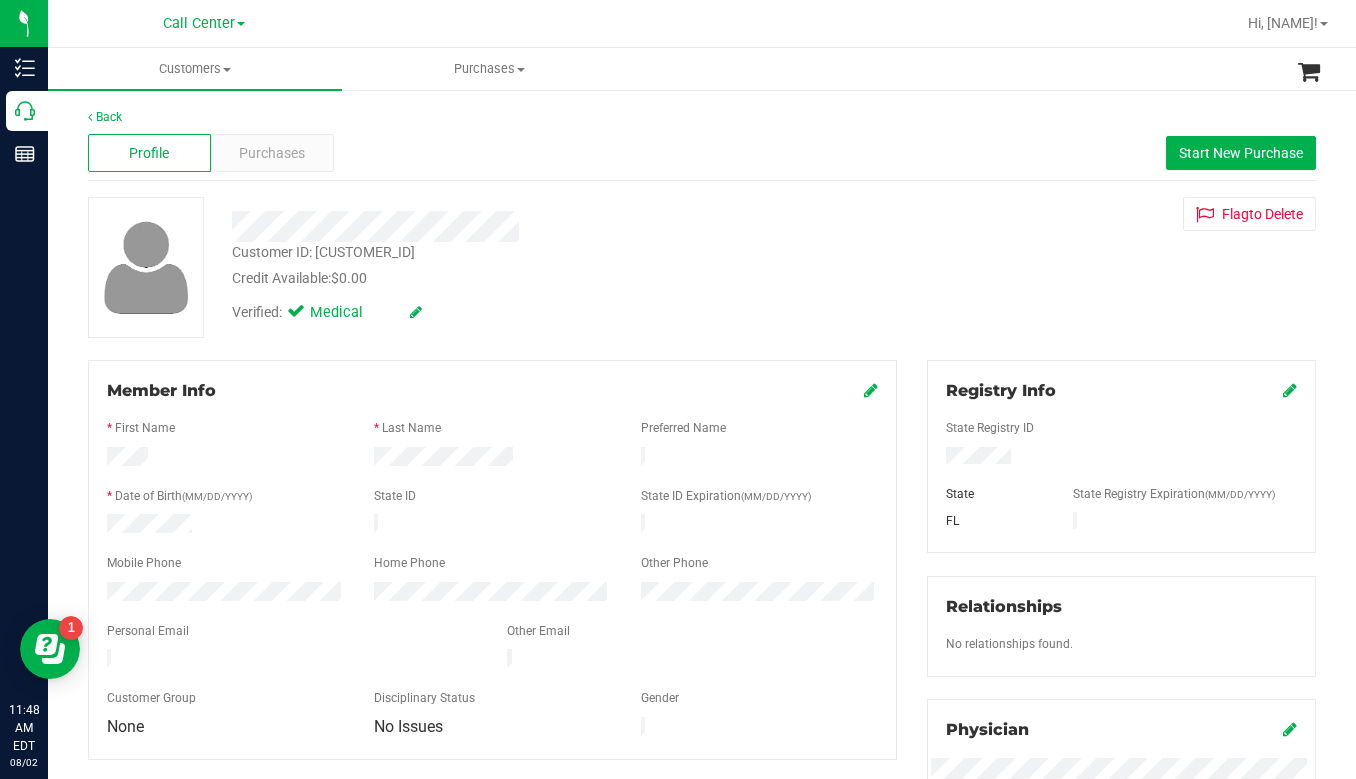 click on "Customer ID: 1431343
Credit Available:
$0.00
Verified:
Medical
Flag  to Delete" at bounding box center (702, 267) 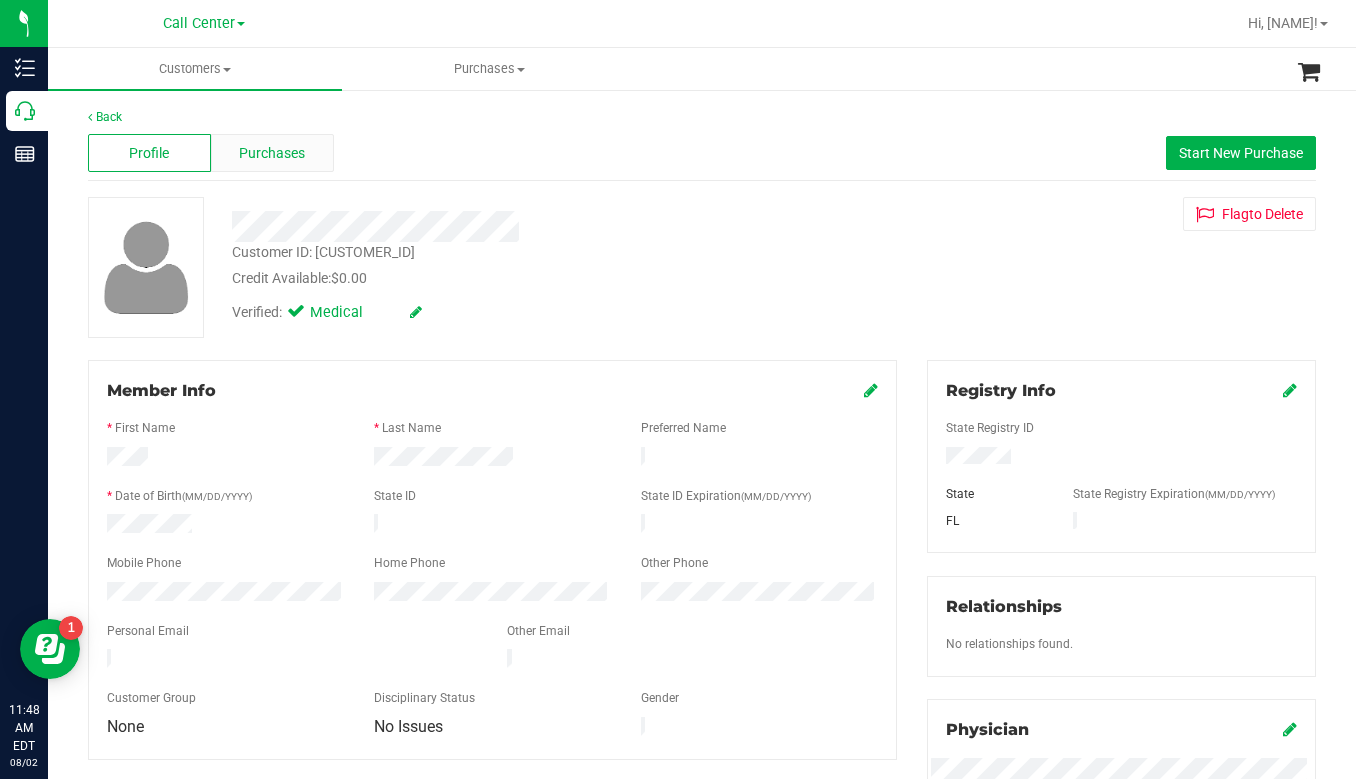click on "Purchases" at bounding box center [272, 153] 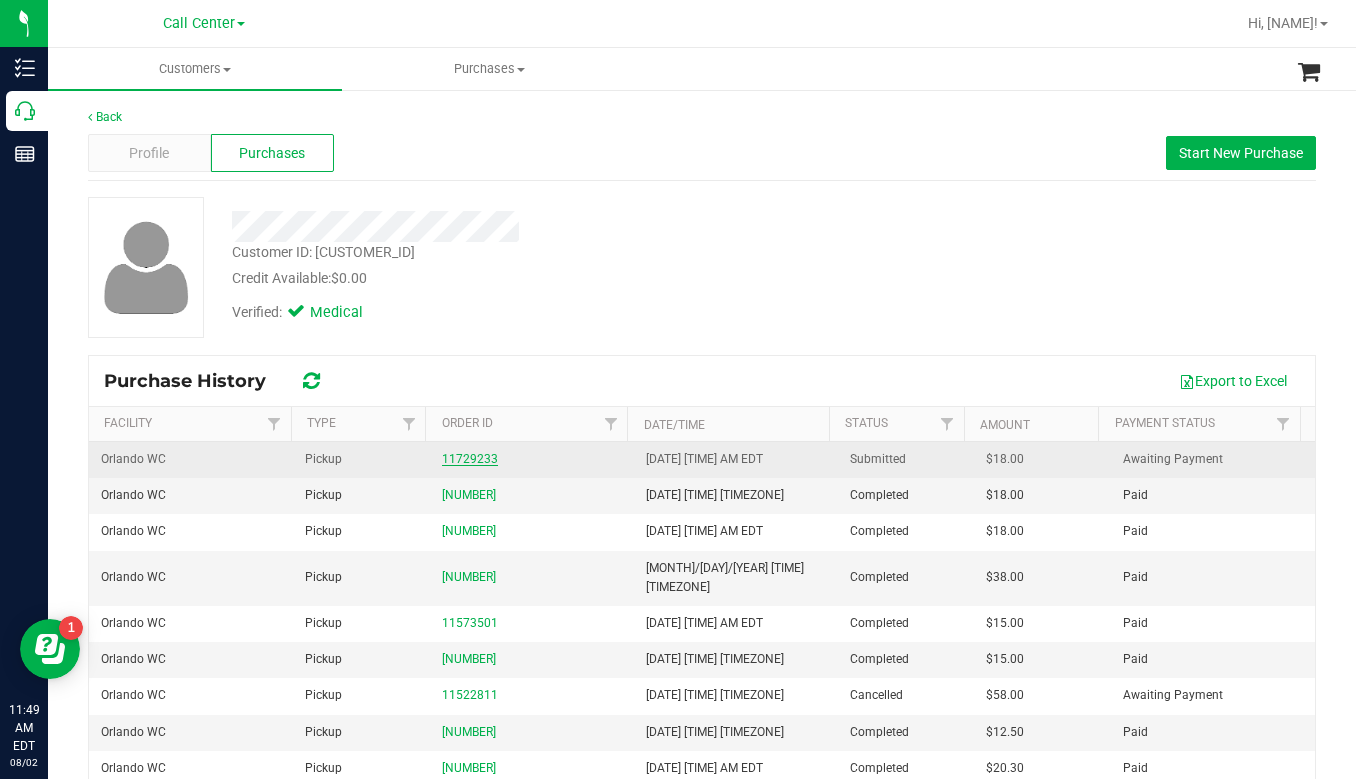 click on "11729233" at bounding box center [470, 459] 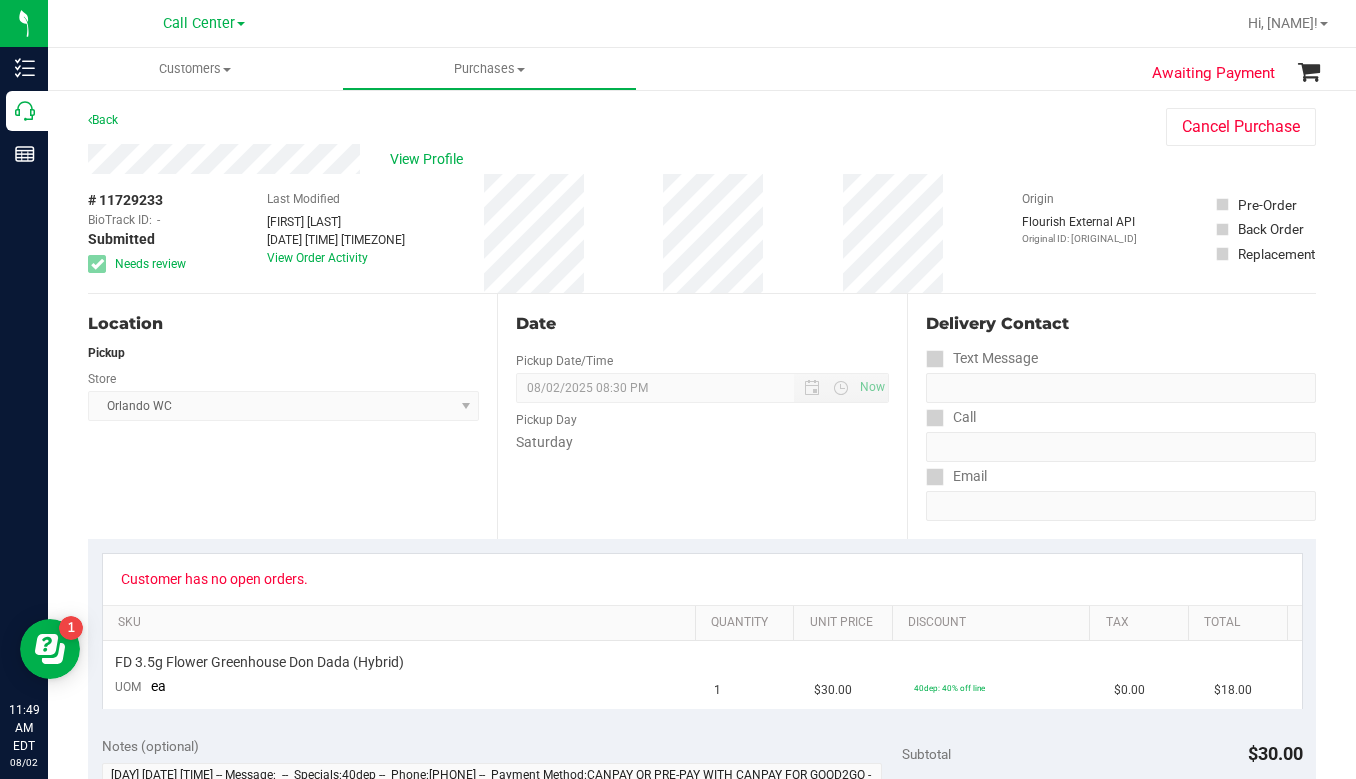 click on "Location
Pickup
Store
Orlando WC Select Store Bonita Springs WC Boynton Beach WC Bradenton WC Brandon WC Brooksville WC Call Center Clermont WC Crestview WC Deerfield Beach WC Delray Beach WC Deltona WC Ft Walton Beach WC Ft. Lauderdale WC Ft. Myers WC Gainesville WC Jax Atlantic WC JAX DC REP Jax WC Key West WC Lakeland WC Largo WC Lehigh Acres DC REP Merritt Island WC Miami 72nd WC Miami Beach WC Miami Dadeland WC Miramar DC REP New Port Richey WC North Palm Beach WC North Port WC Ocala WC Orange Park WC Orlando Colonial WC Orlando DC REP Orlando WC Oviedo WC Palm Bay WC Palm Coast WC Panama City WC Pensacola WC Port Orange WC Port St. Lucie WC Sebring WC South Tampa WC St. Pete WC Summerfield WC Tallahassee DC REP Tallahassee WC Tampa DC Testing Tampa Warehouse Tampa WC TX Austin DC TX Plano Retail Winter Haven WC" at bounding box center (292, 416) 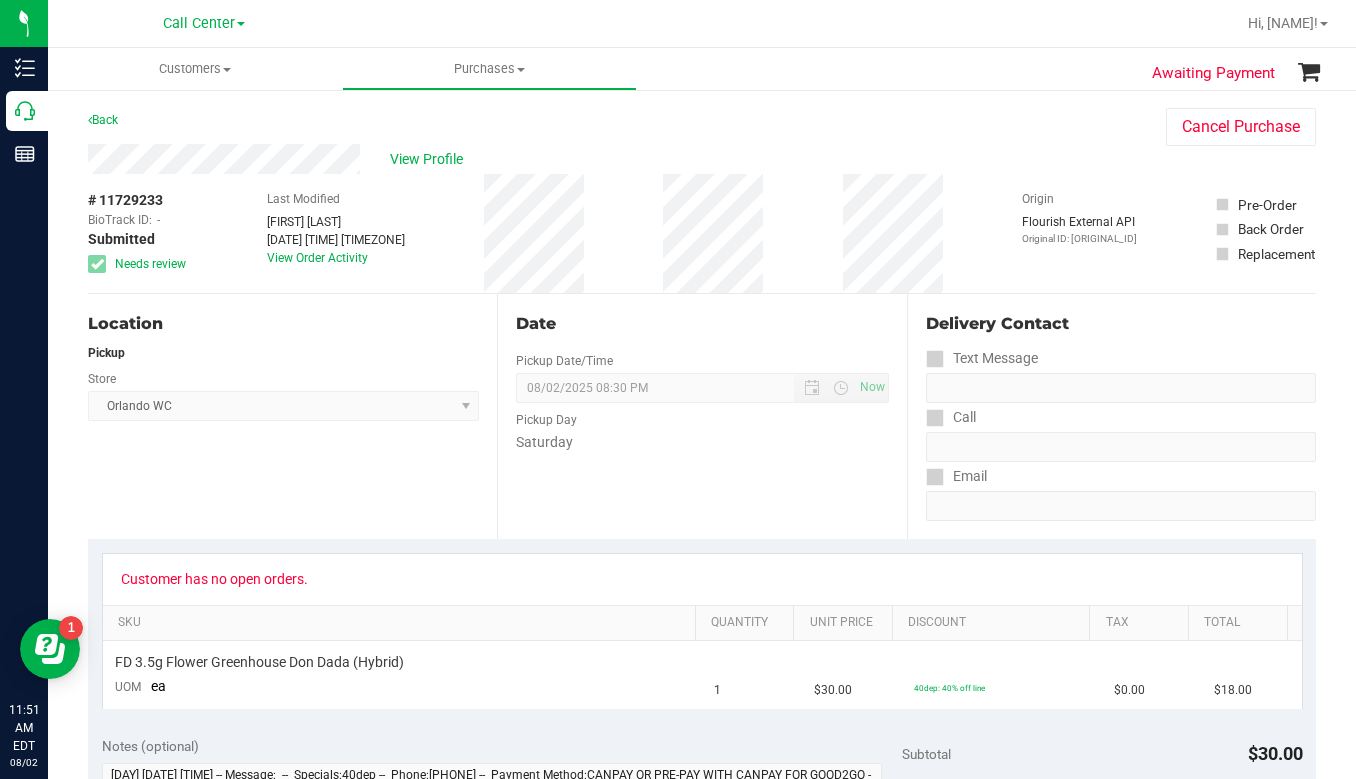 drag, startPoint x: 1160, startPoint y: 301, endPoint x: 949, endPoint y: 260, distance: 214.9465 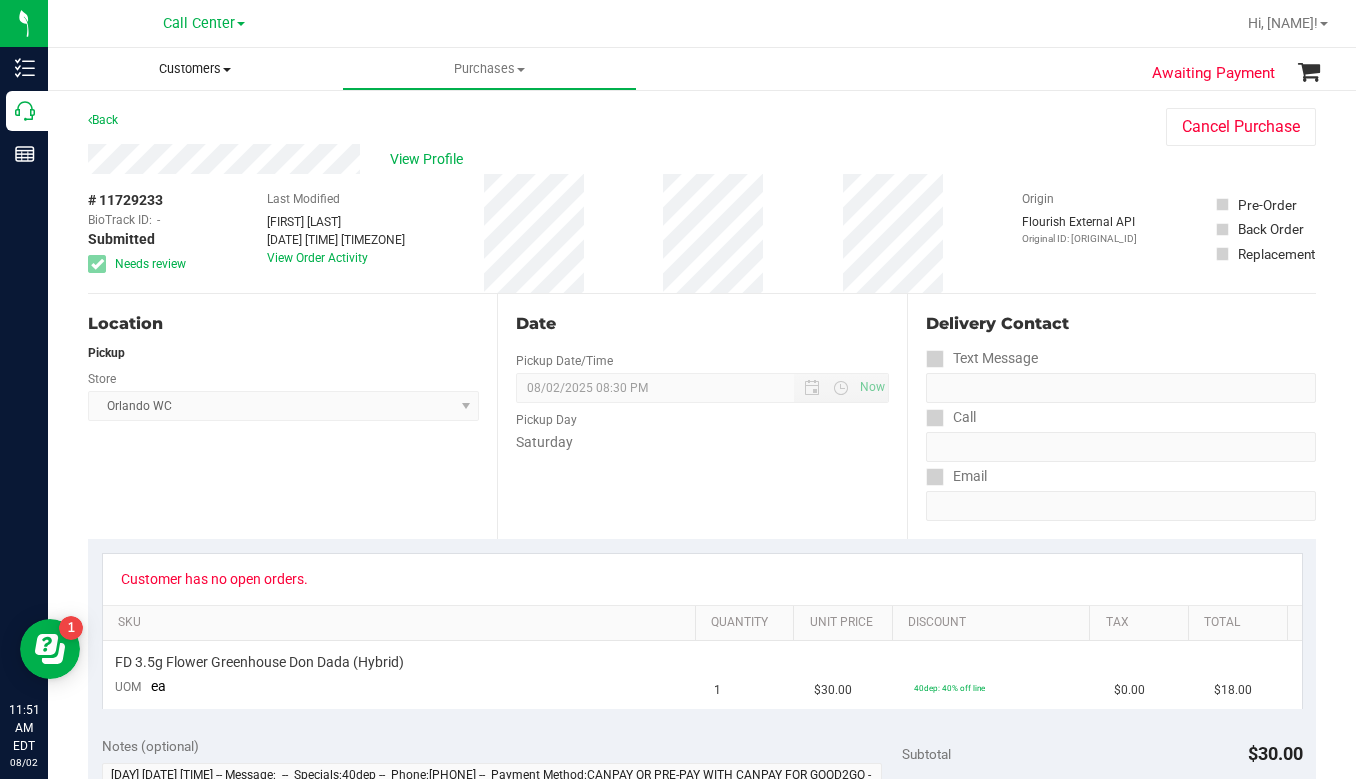 click at bounding box center [227, 70] 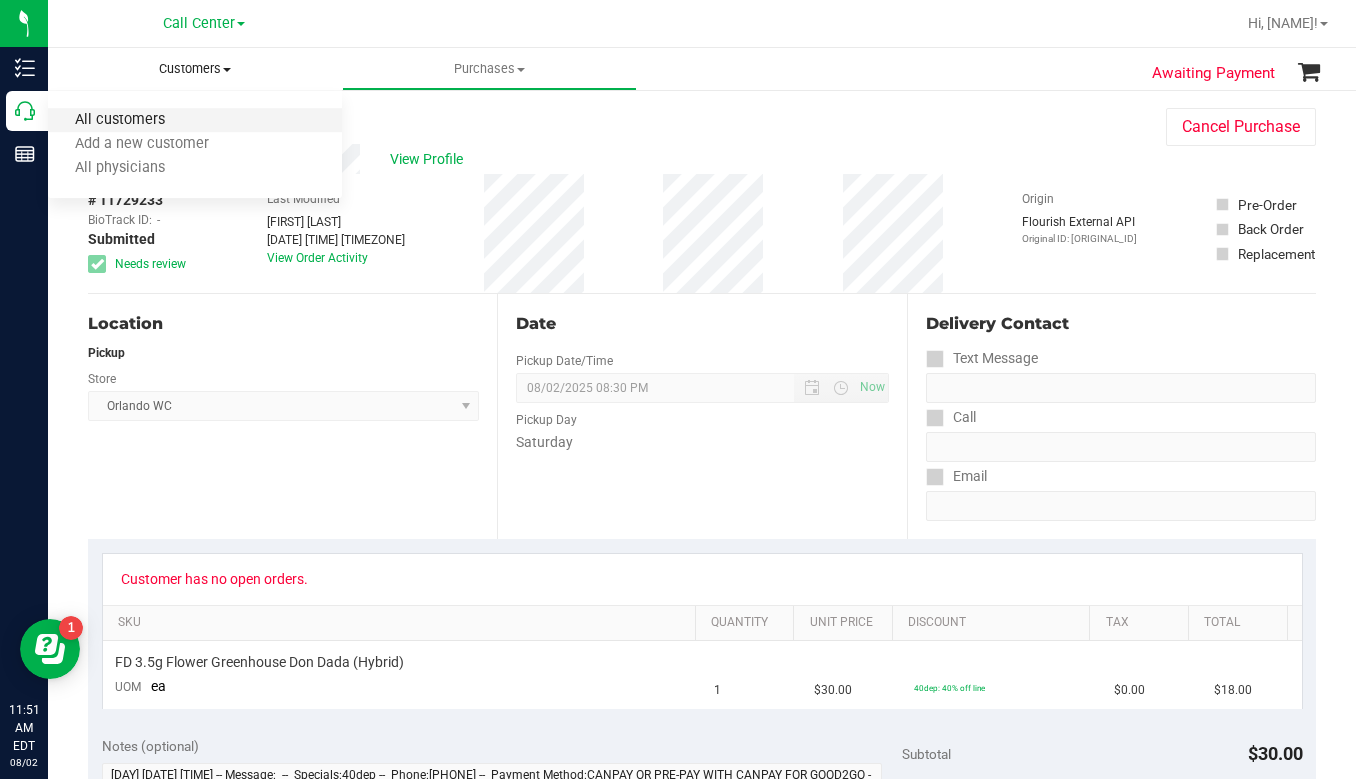 click on "All customers" at bounding box center (120, 120) 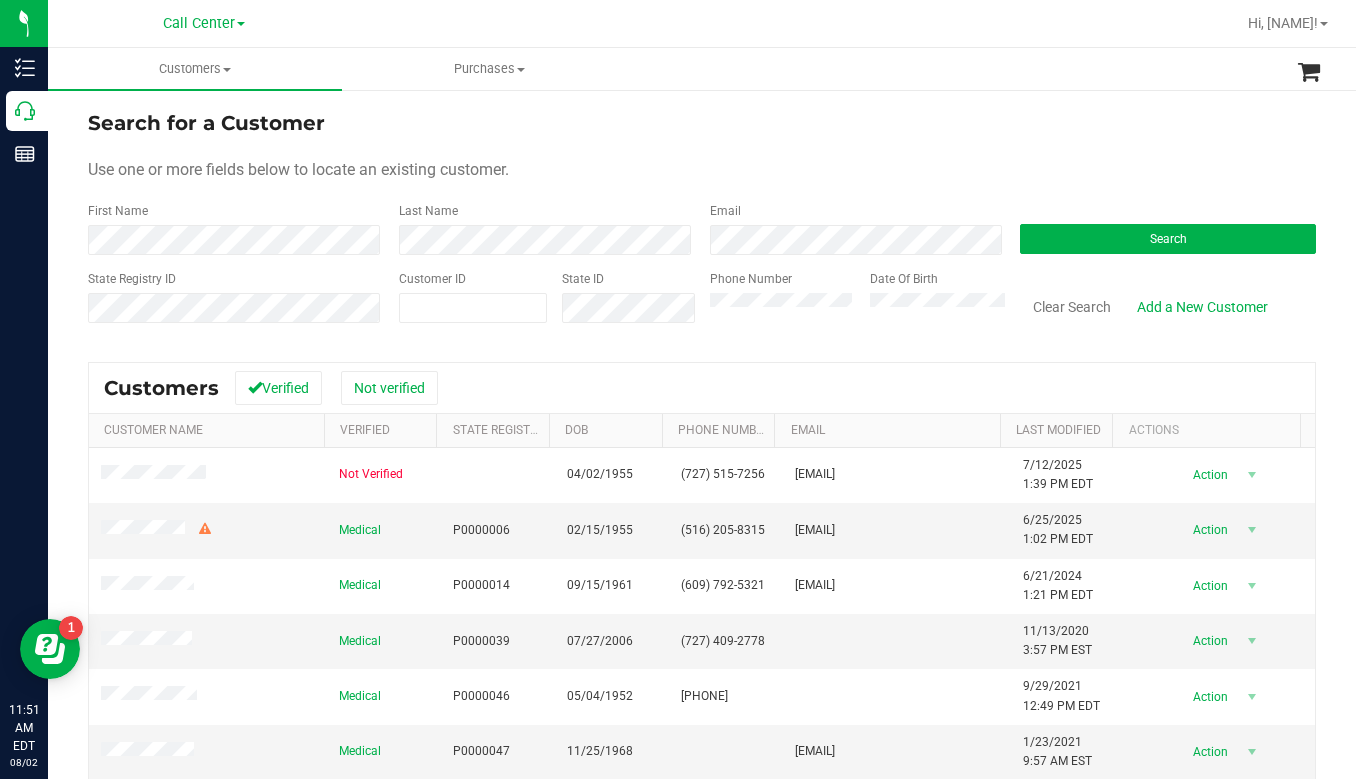 click on "Email" at bounding box center (850, 228) 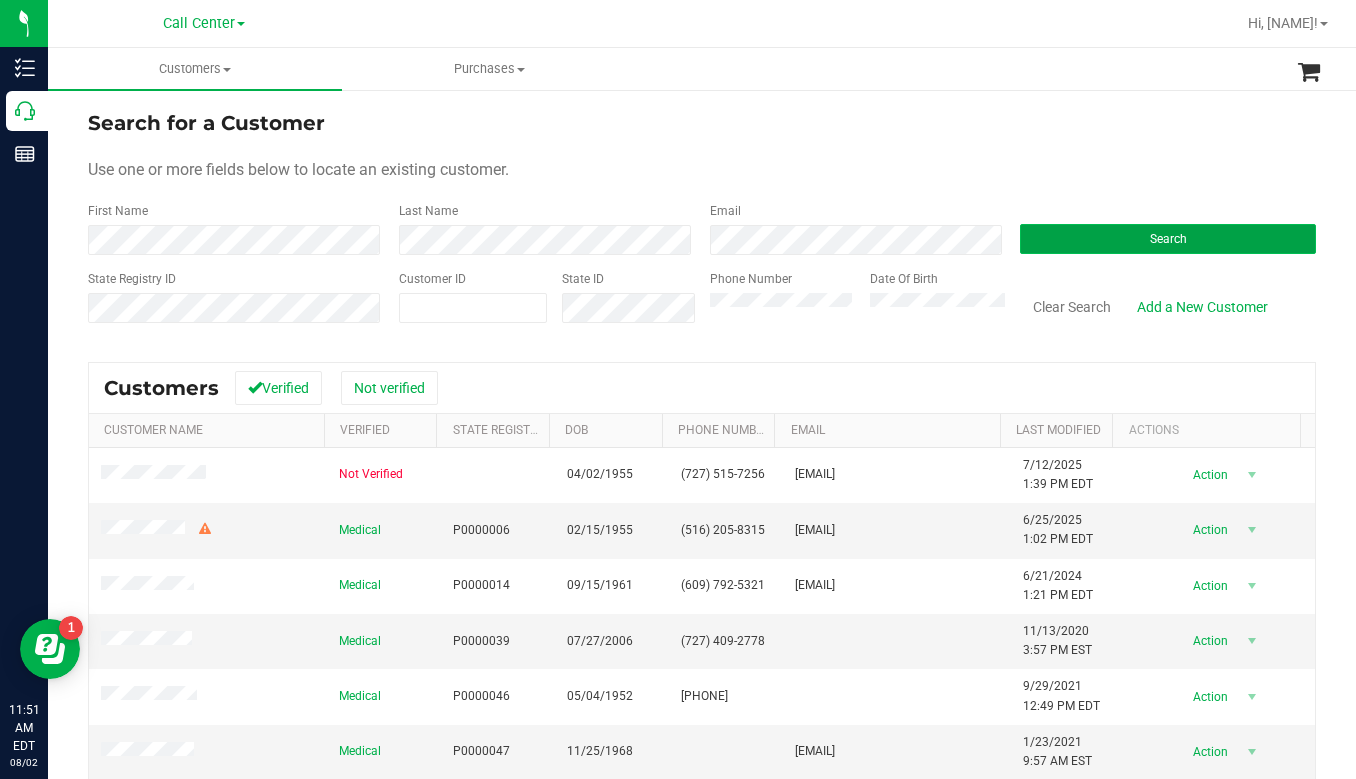 click on "Search" at bounding box center [1168, 239] 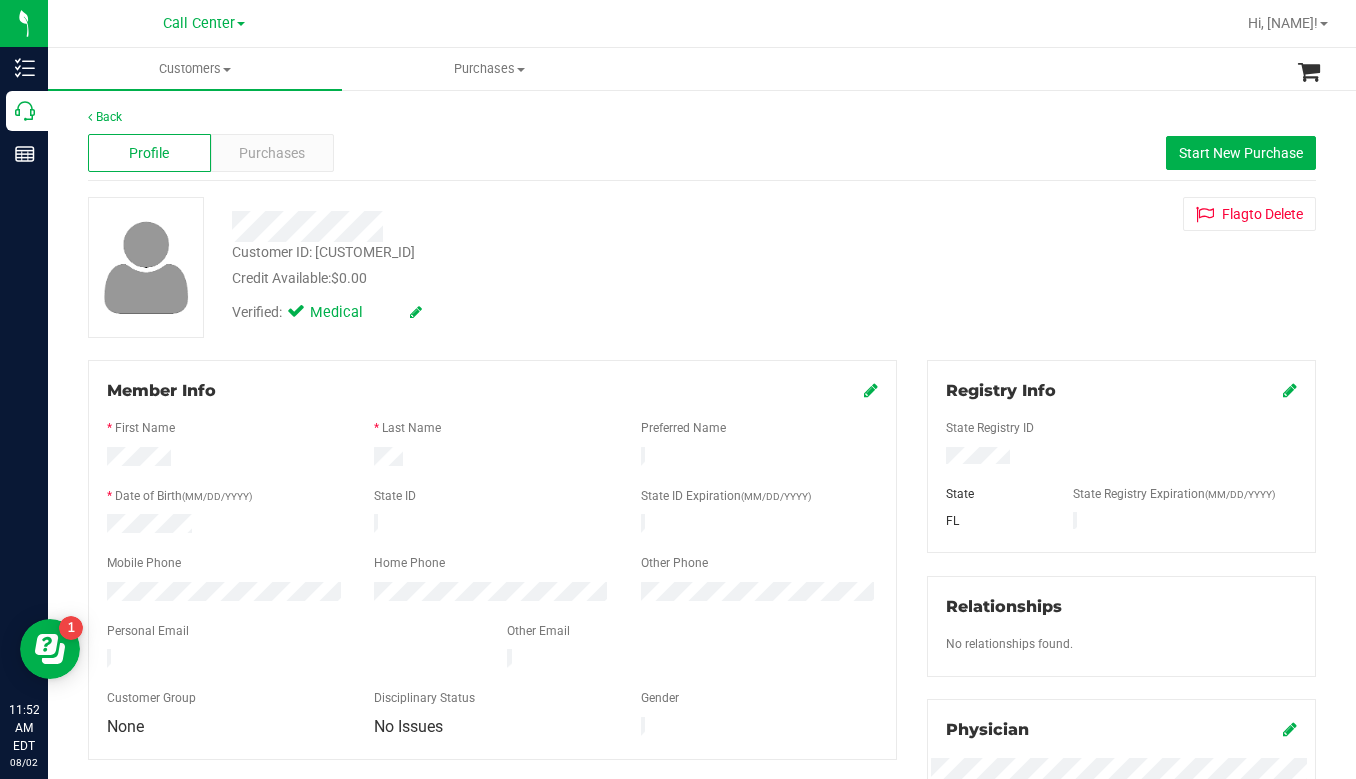 drag, startPoint x: 1100, startPoint y: 303, endPoint x: 859, endPoint y: 202, distance: 261.30826 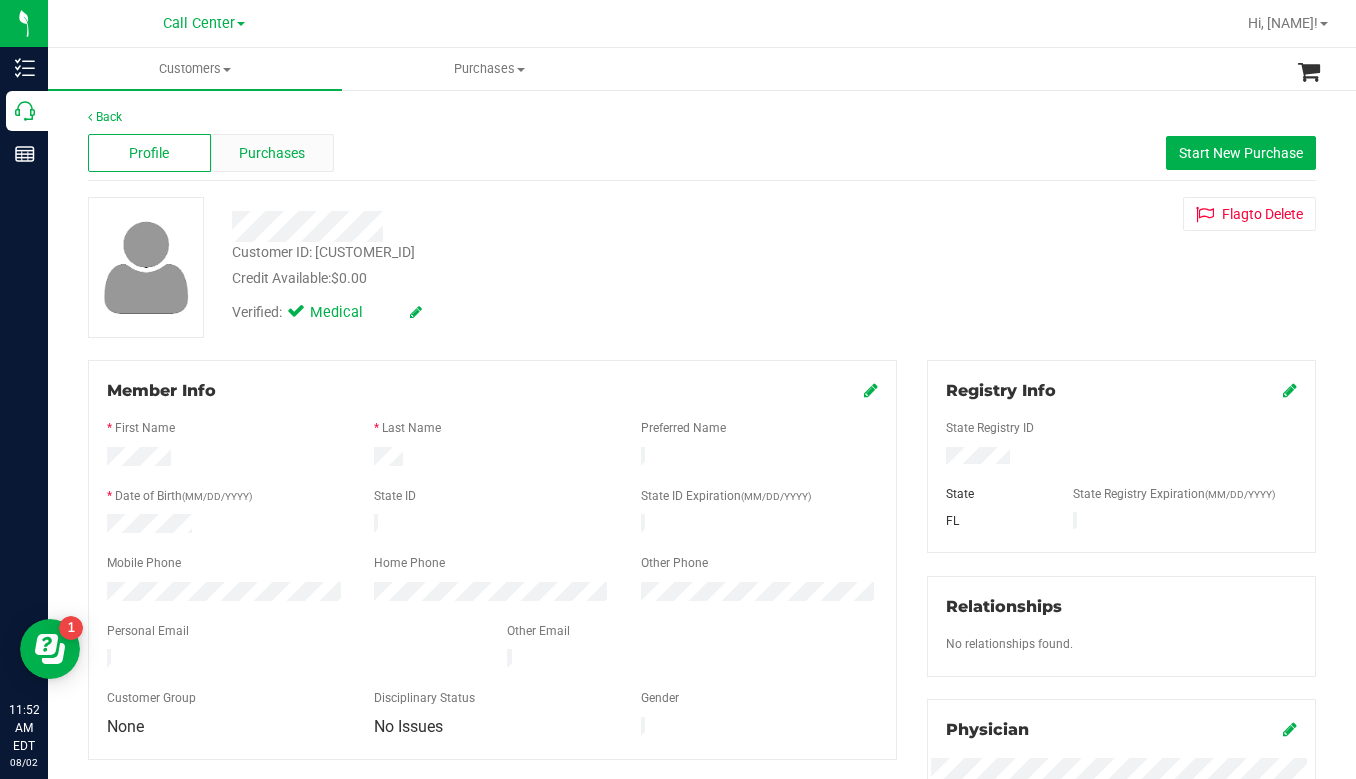 click on "Purchases" at bounding box center (272, 153) 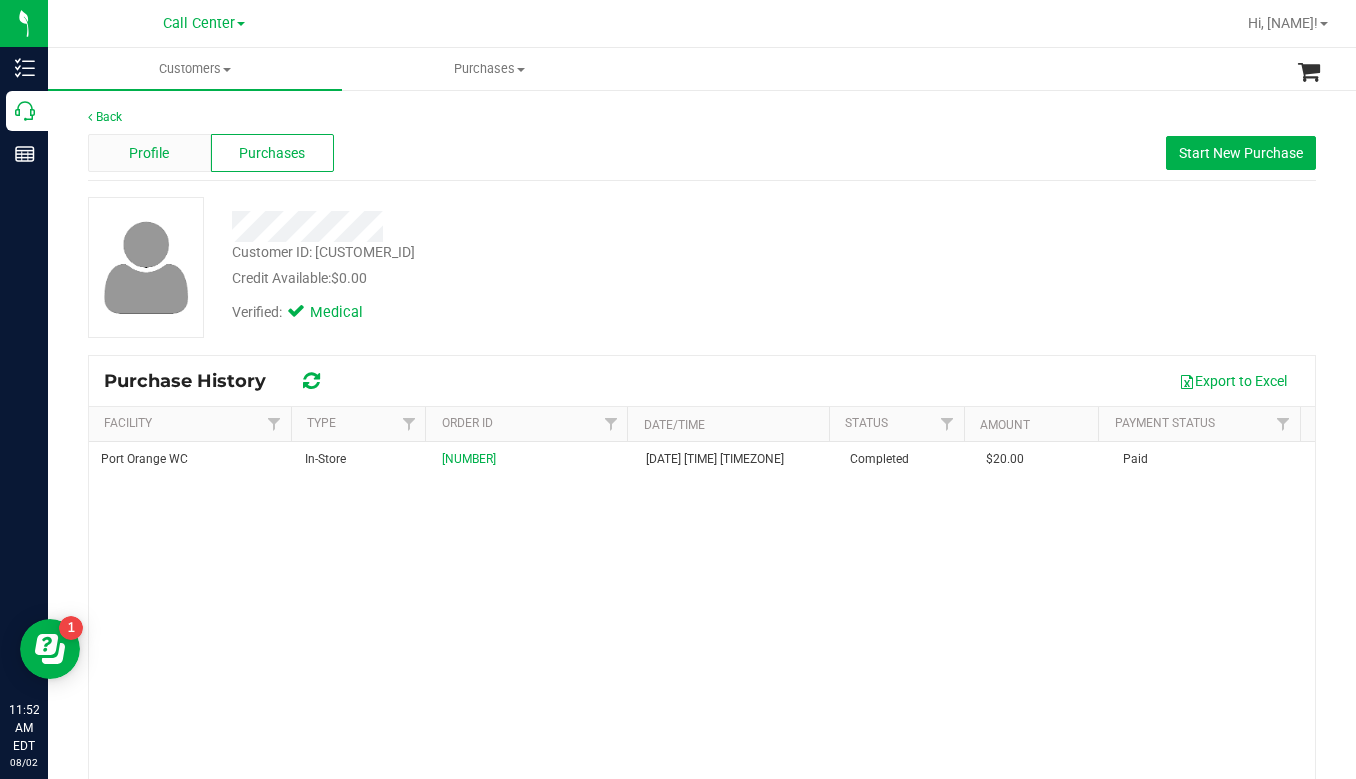 click on "Profile" at bounding box center (149, 153) 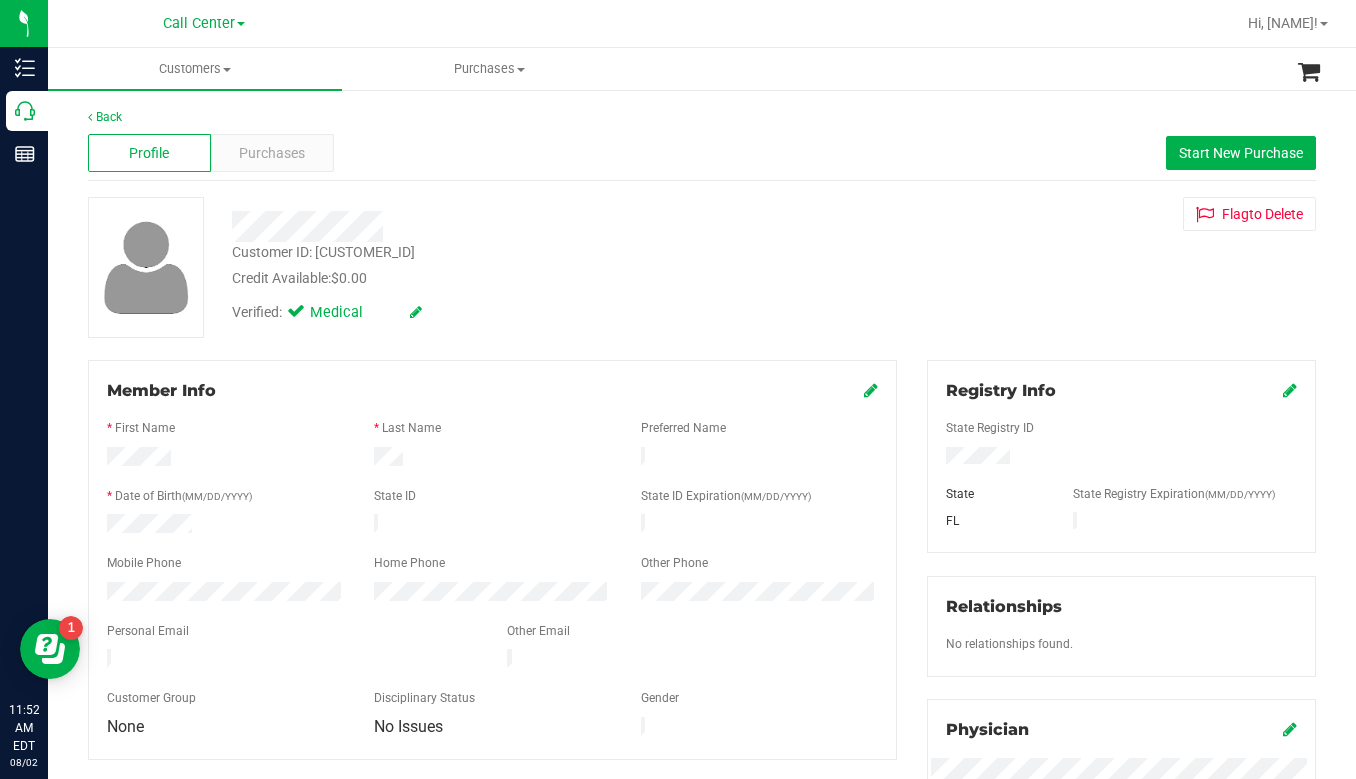 drag, startPoint x: 1109, startPoint y: 307, endPoint x: 1041, endPoint y: 290, distance: 70.0928 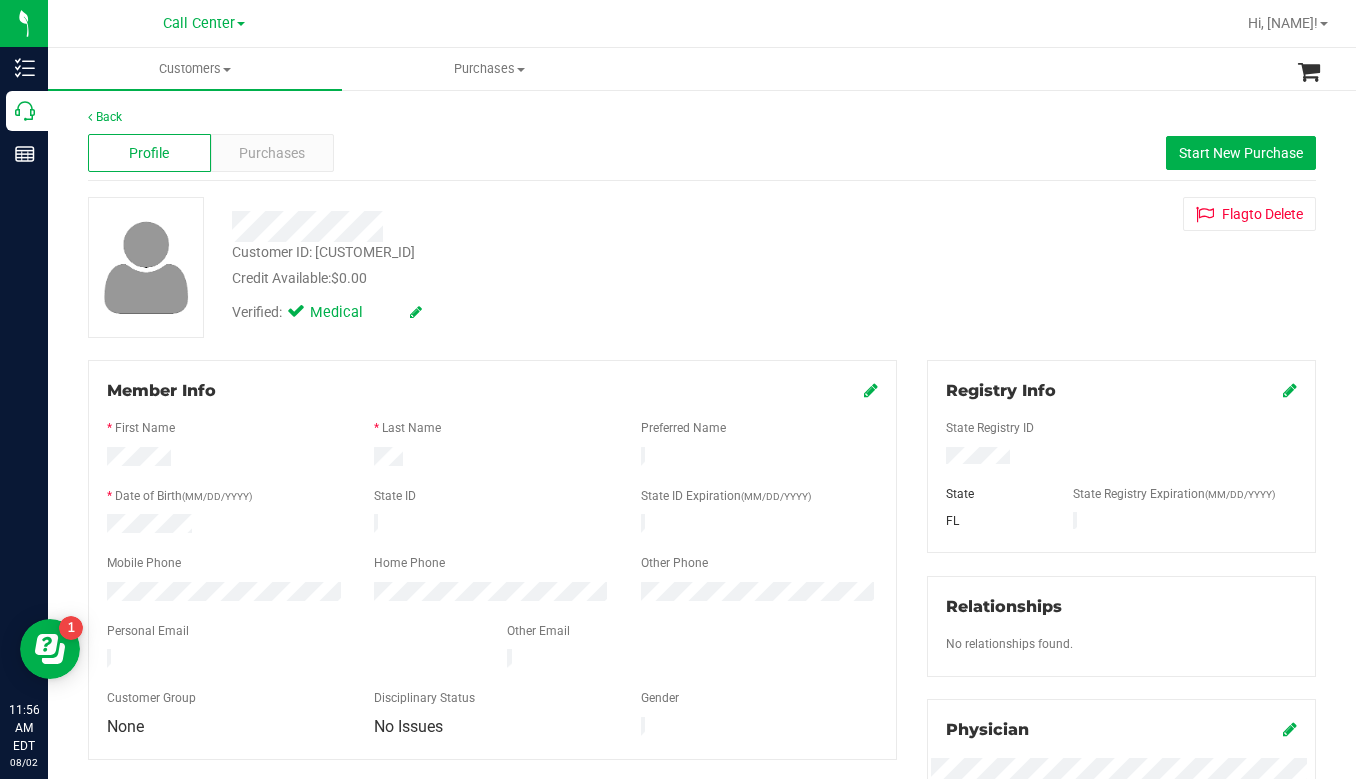 click on "Back
Profile
Purchases
Start New Purchase
Customer ID: 1558637
Credit Available:
$0.00
Verified:
Medical" at bounding box center [702, 745] 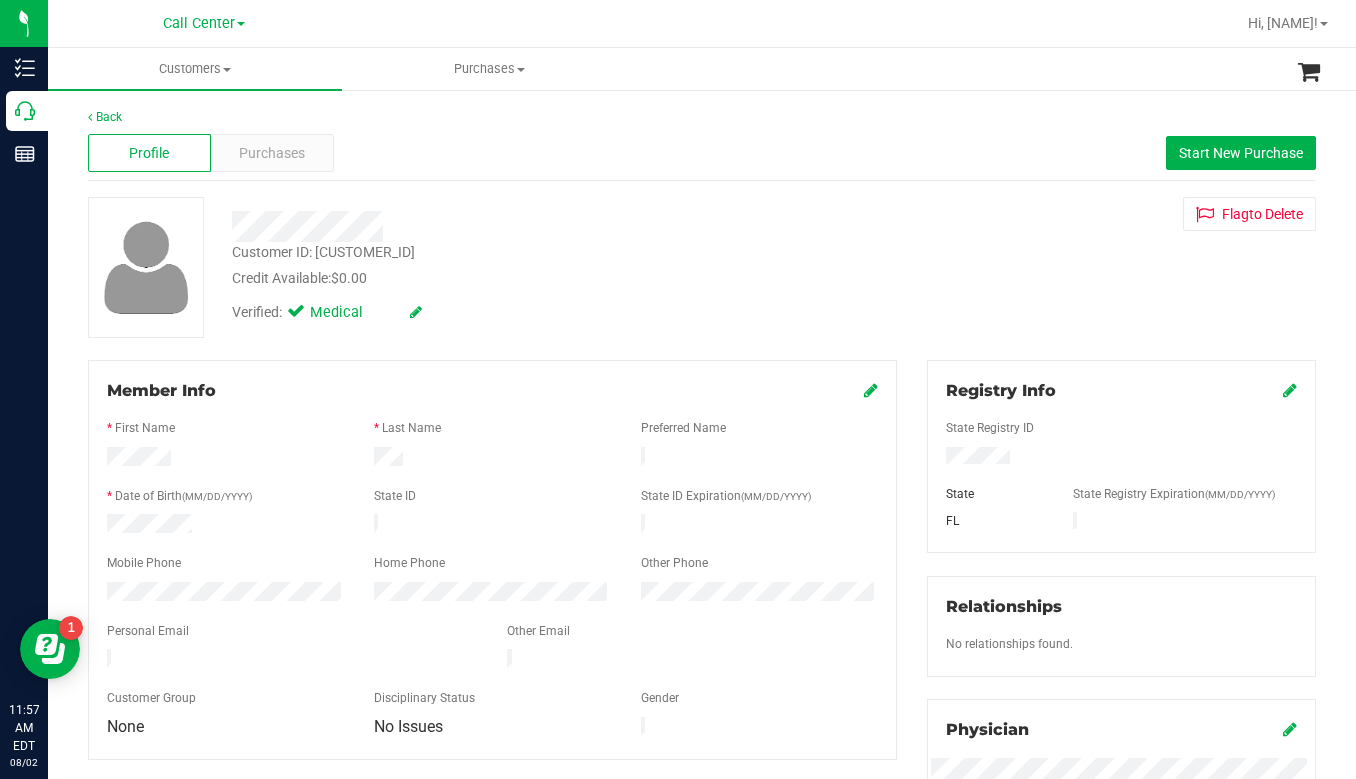 click on "Customer ID: 1558637
Credit Available:
$0.00
Verified:
Medical
Flag  to Delete" at bounding box center [702, 267] 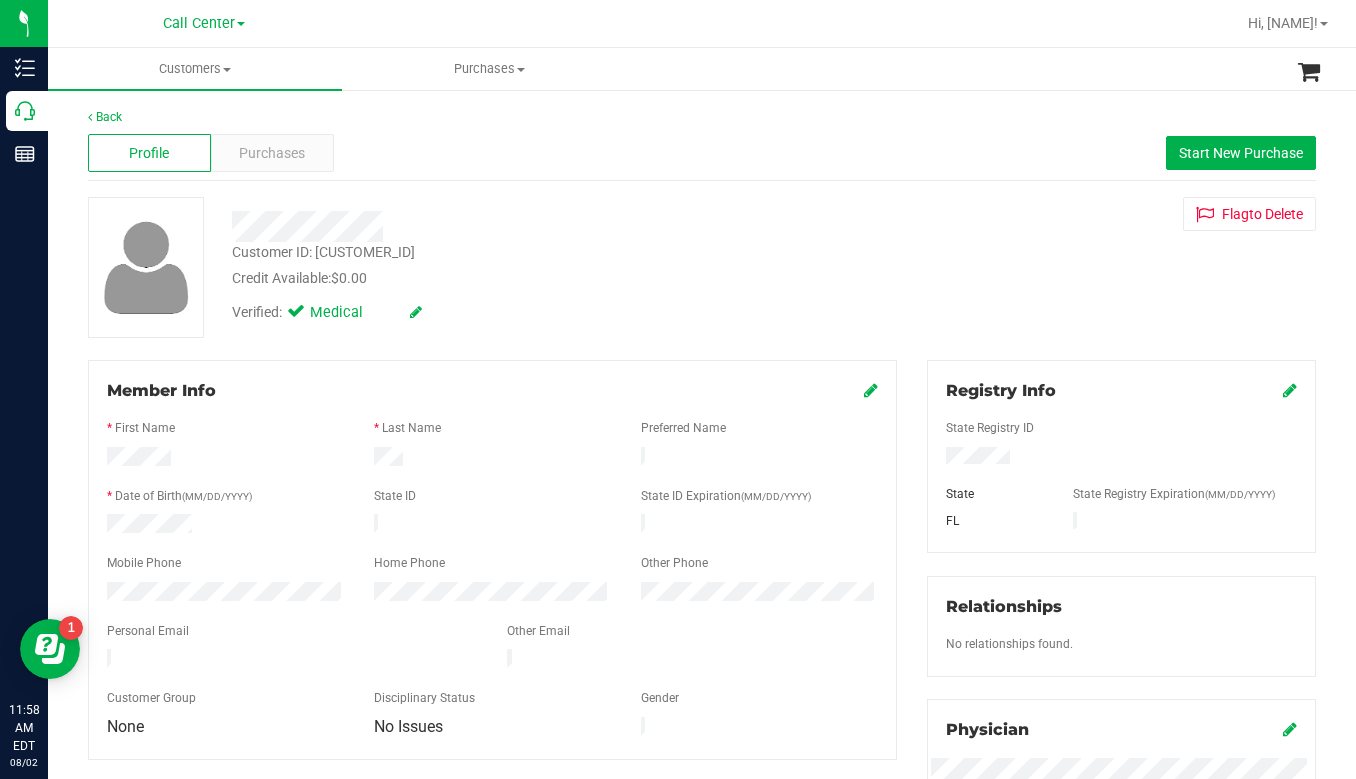 click on "Customer ID: 1558637
Credit Available:
$0.00
Verified:
Medical
Flag  to Delete" at bounding box center (702, 267) 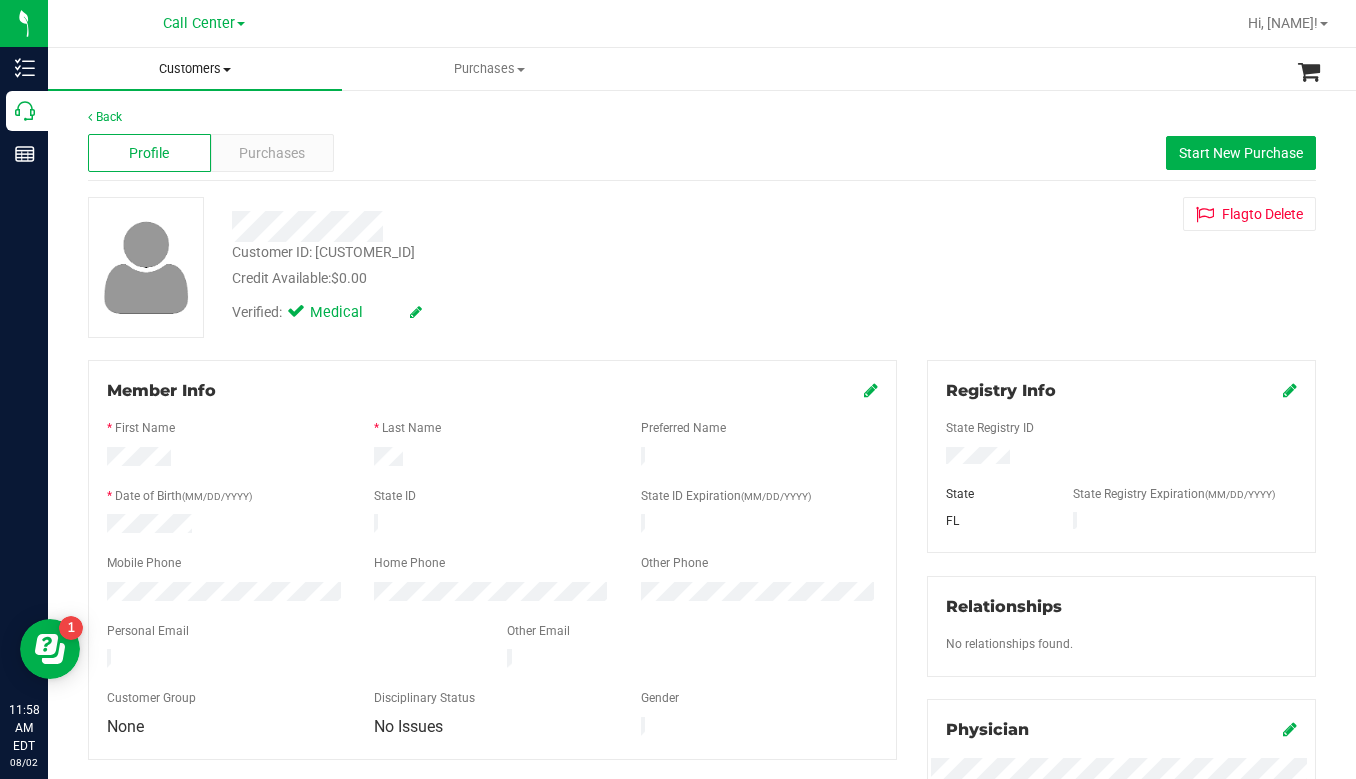 click at bounding box center (227, 70) 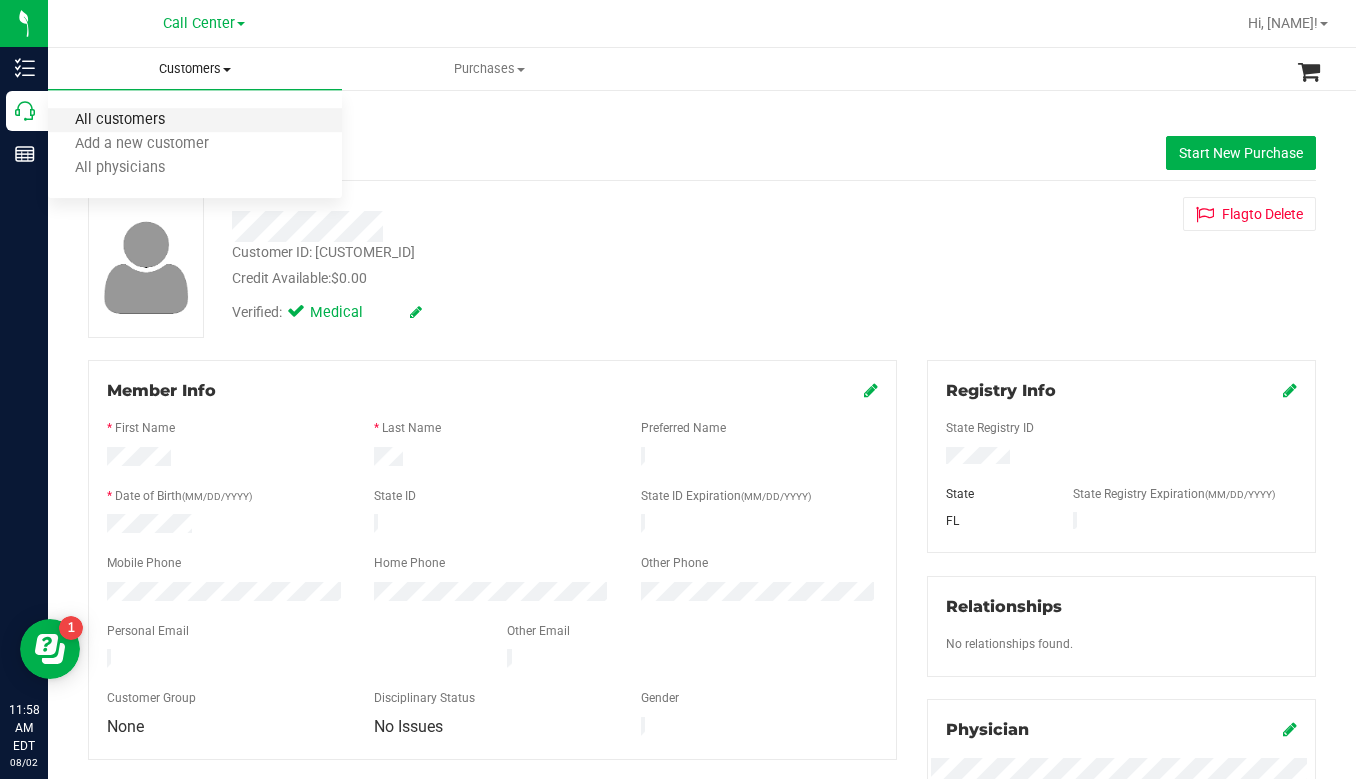 click on "All customers" at bounding box center [120, 120] 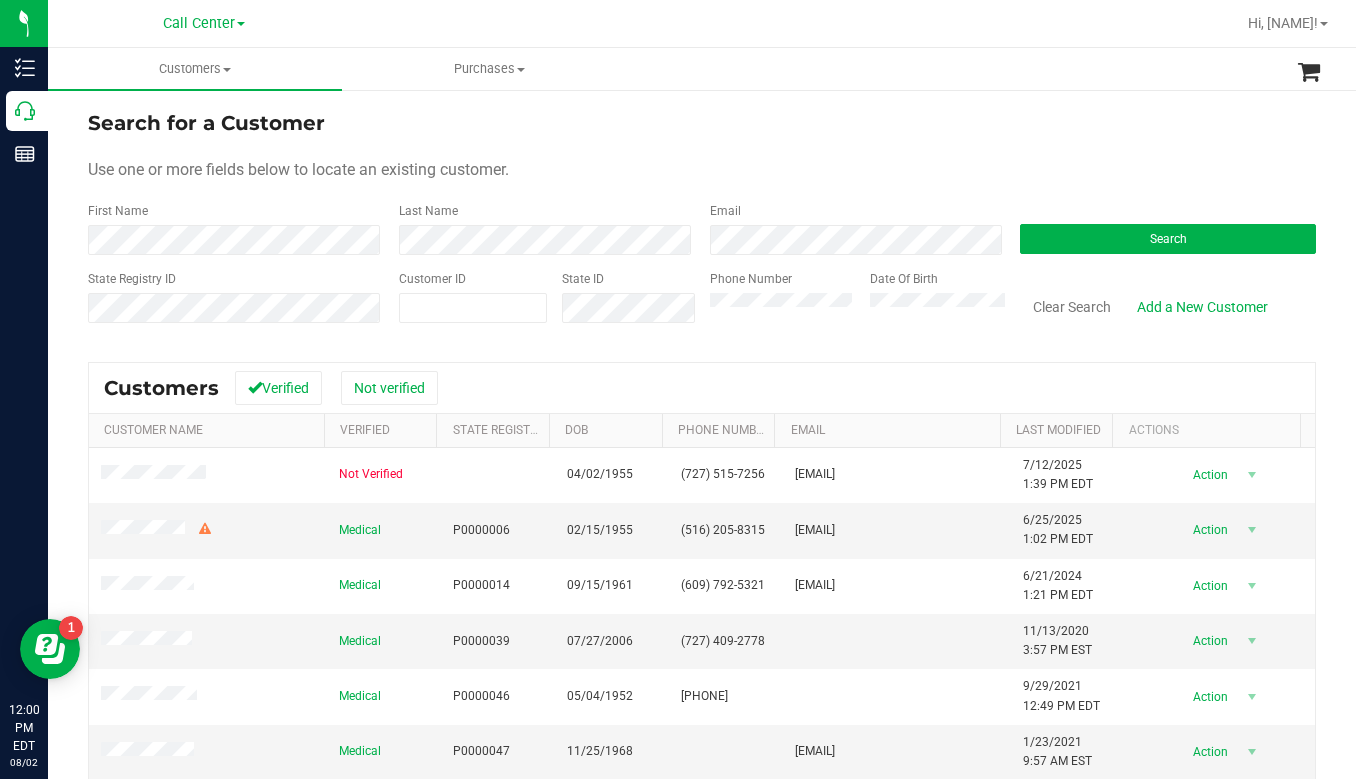 click on "Use one or more fields below to locate an existing customer." at bounding box center (702, 170) 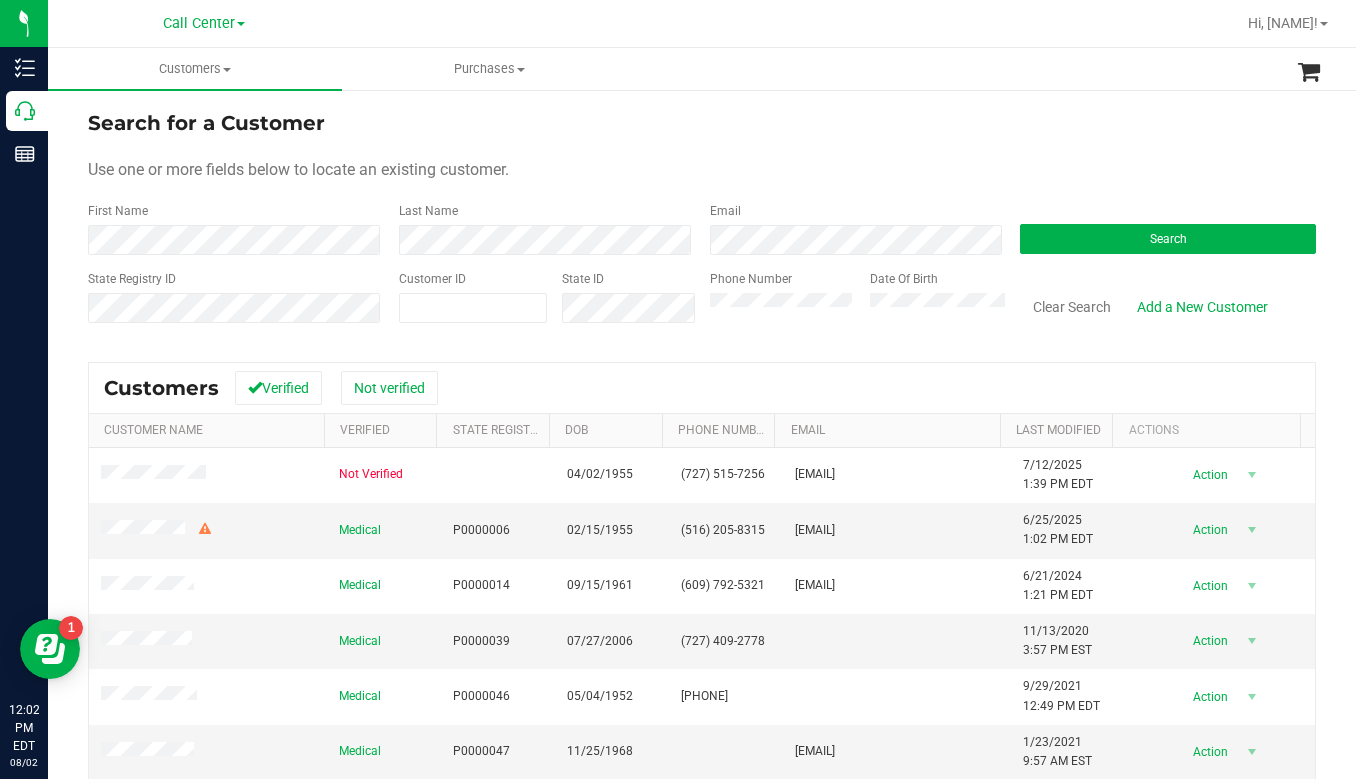 click on "Search for a Customer
Use one or more fields below to locate an existing customer.
First Name
Last Name
Email
Search
State Registry ID
Customer ID
State ID
Phone Number
Date Of Birth" at bounding box center (702, 224) 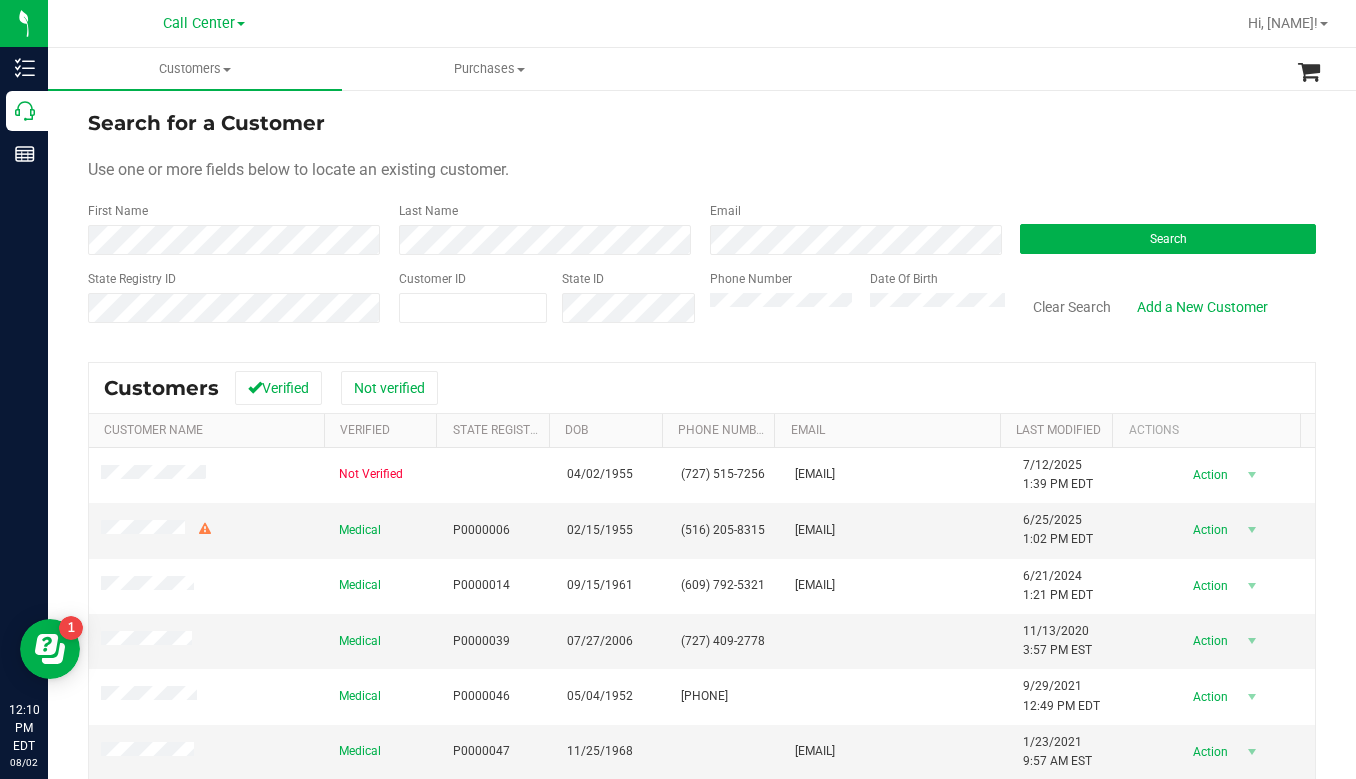 click on "Use one or more fields below to locate an existing customer." at bounding box center [702, 170] 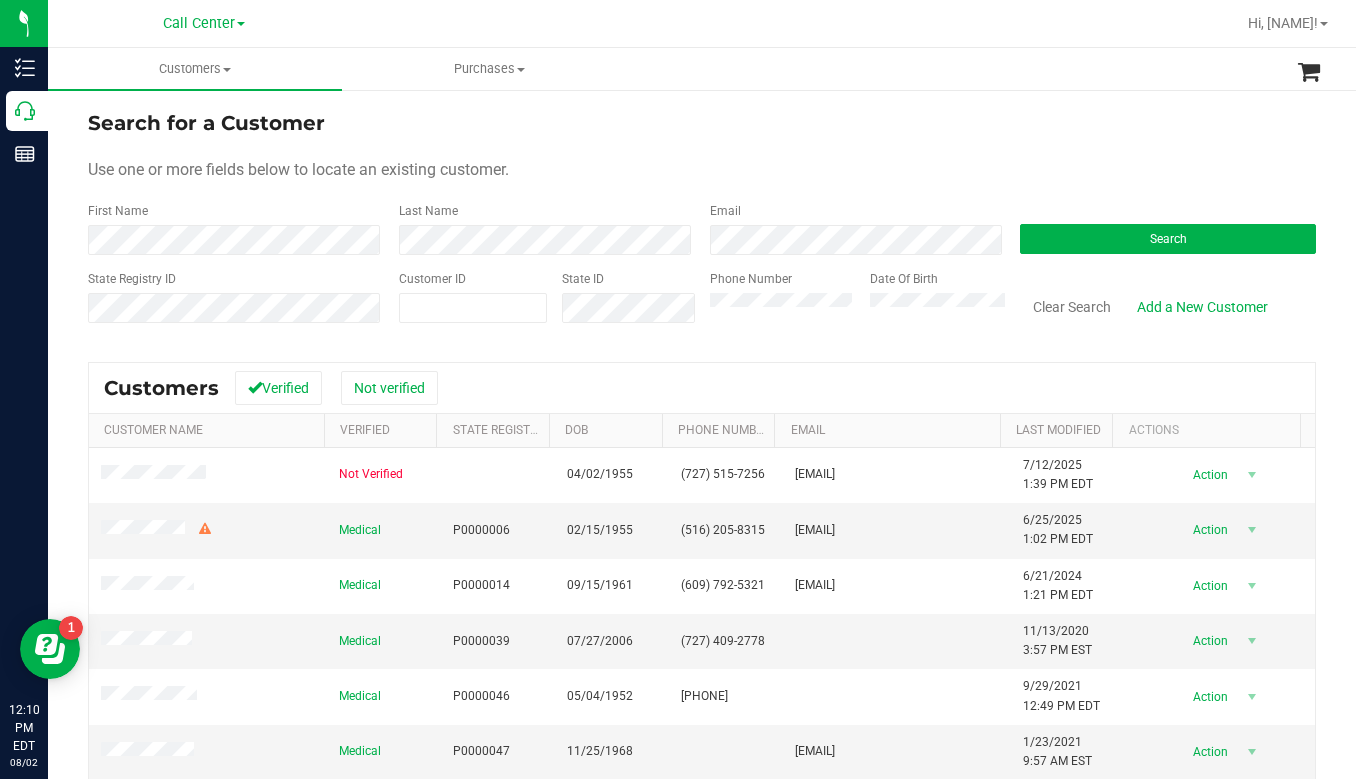 click on "Phone Number" at bounding box center (783, 305) 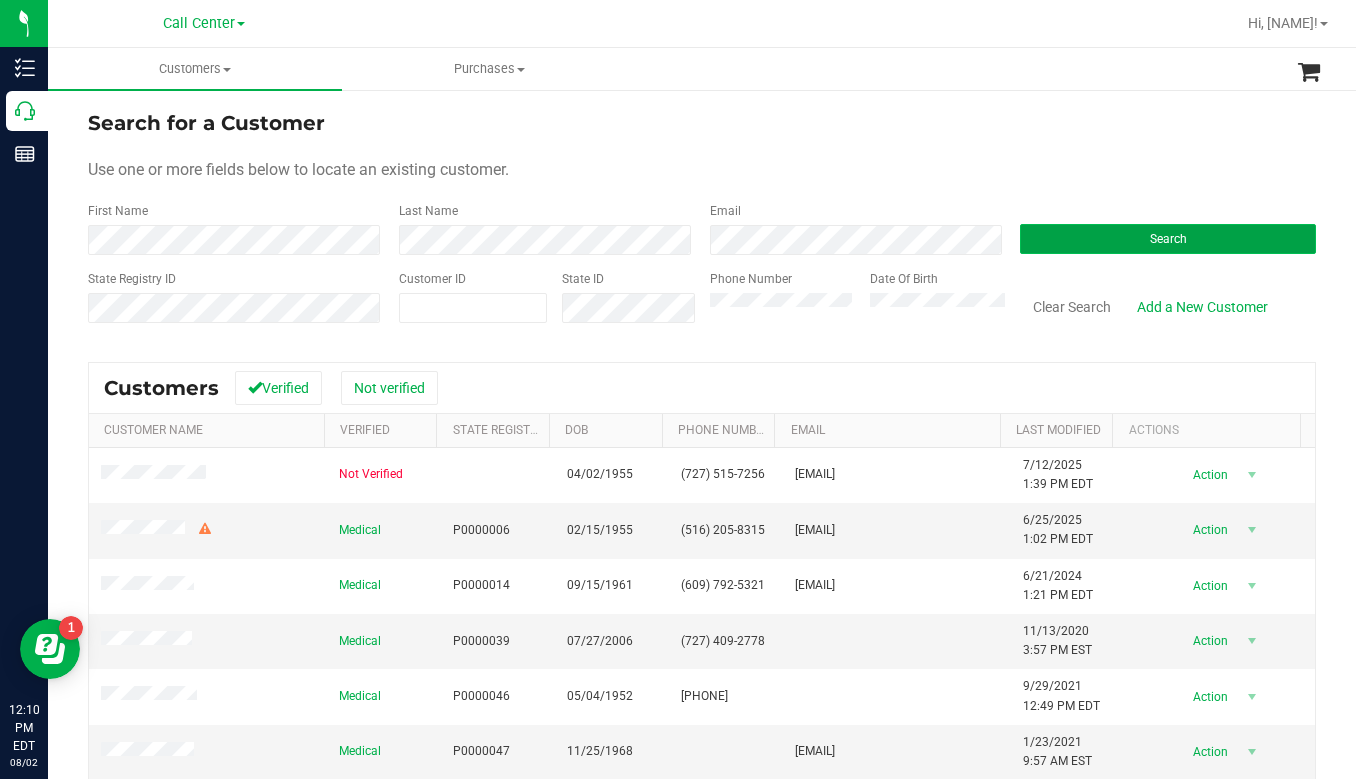 click on "Search" at bounding box center (1168, 239) 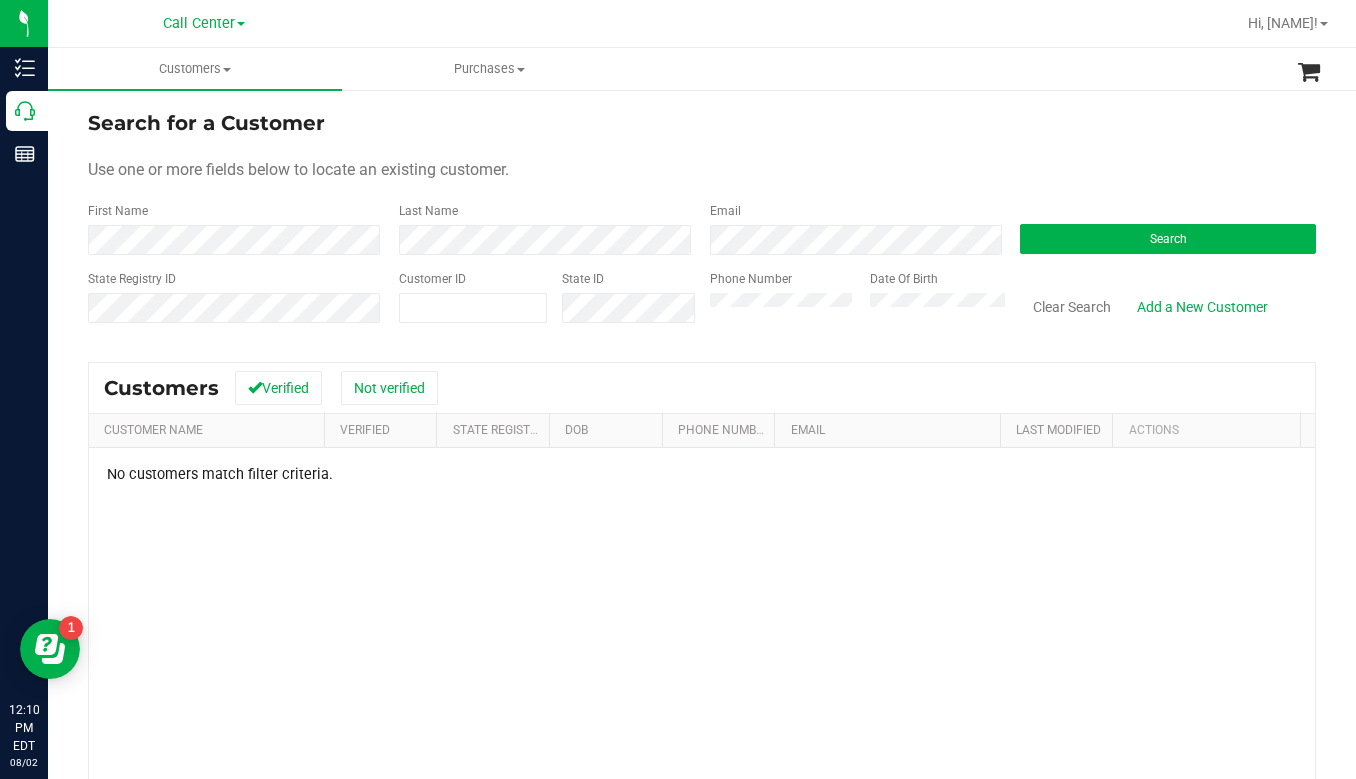 click on "Use one or more fields below to locate an existing customer." at bounding box center (702, 170) 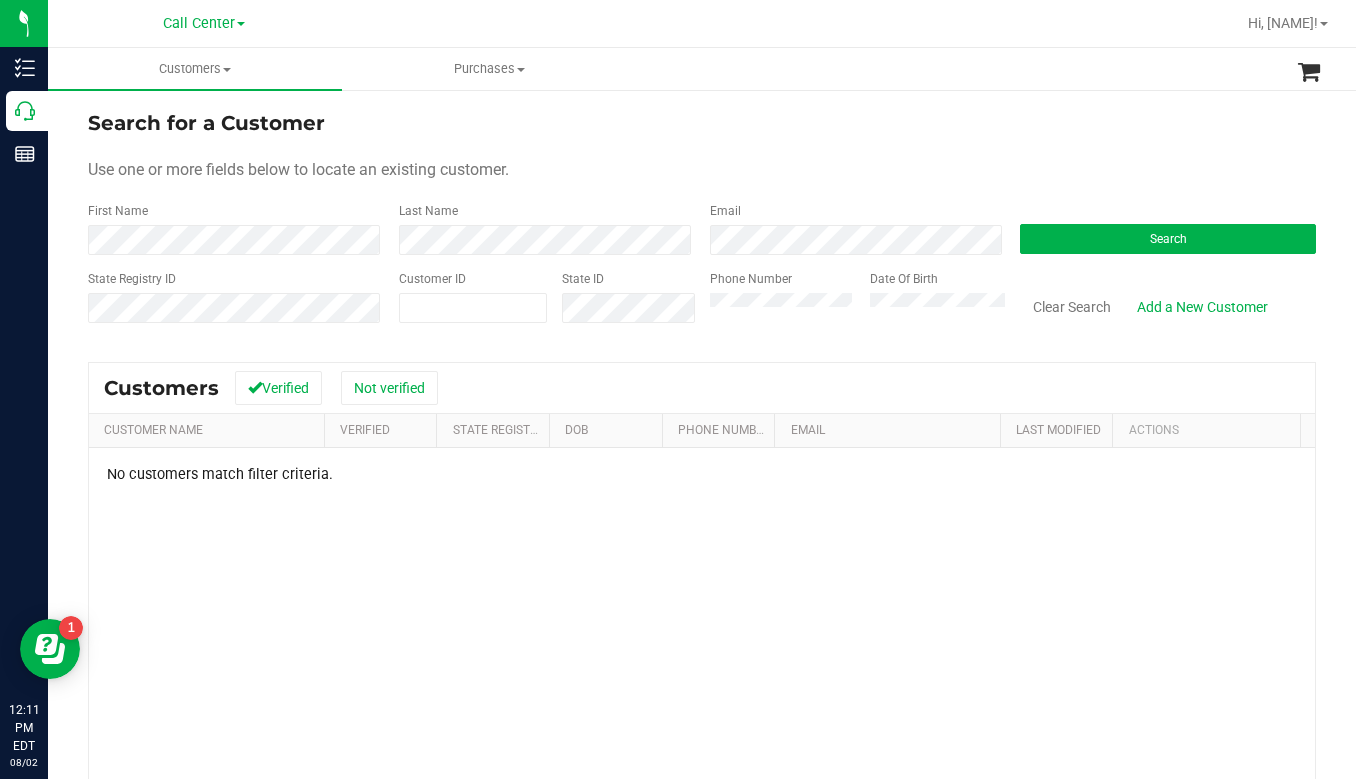 click on "Use one or more fields below to locate an existing customer." at bounding box center [702, 170] 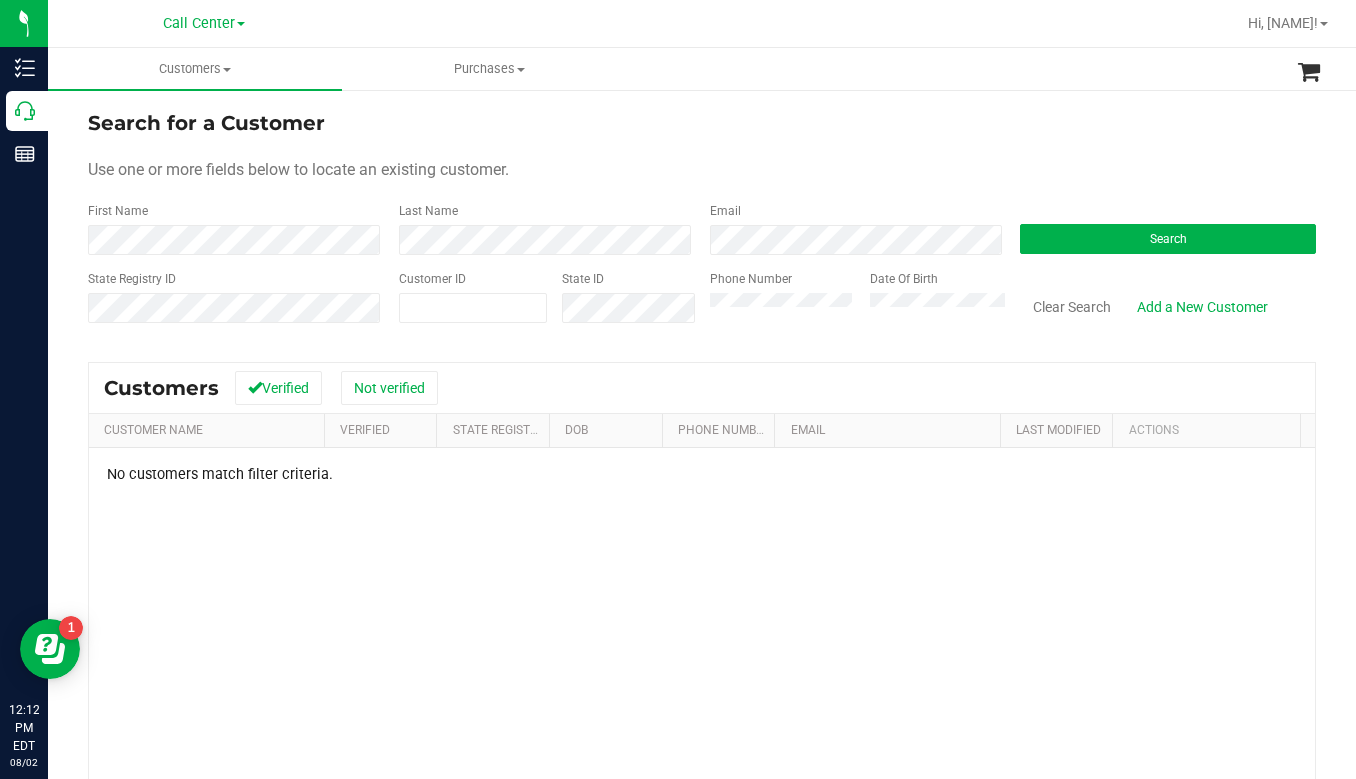 click on "Search for a Customer
Use one or more fields below to locate an existing customer.
First Name
Last Name
Email
Search
State Registry ID
Customer ID
State ID
Phone Number
Date Of Birth" at bounding box center (702, 224) 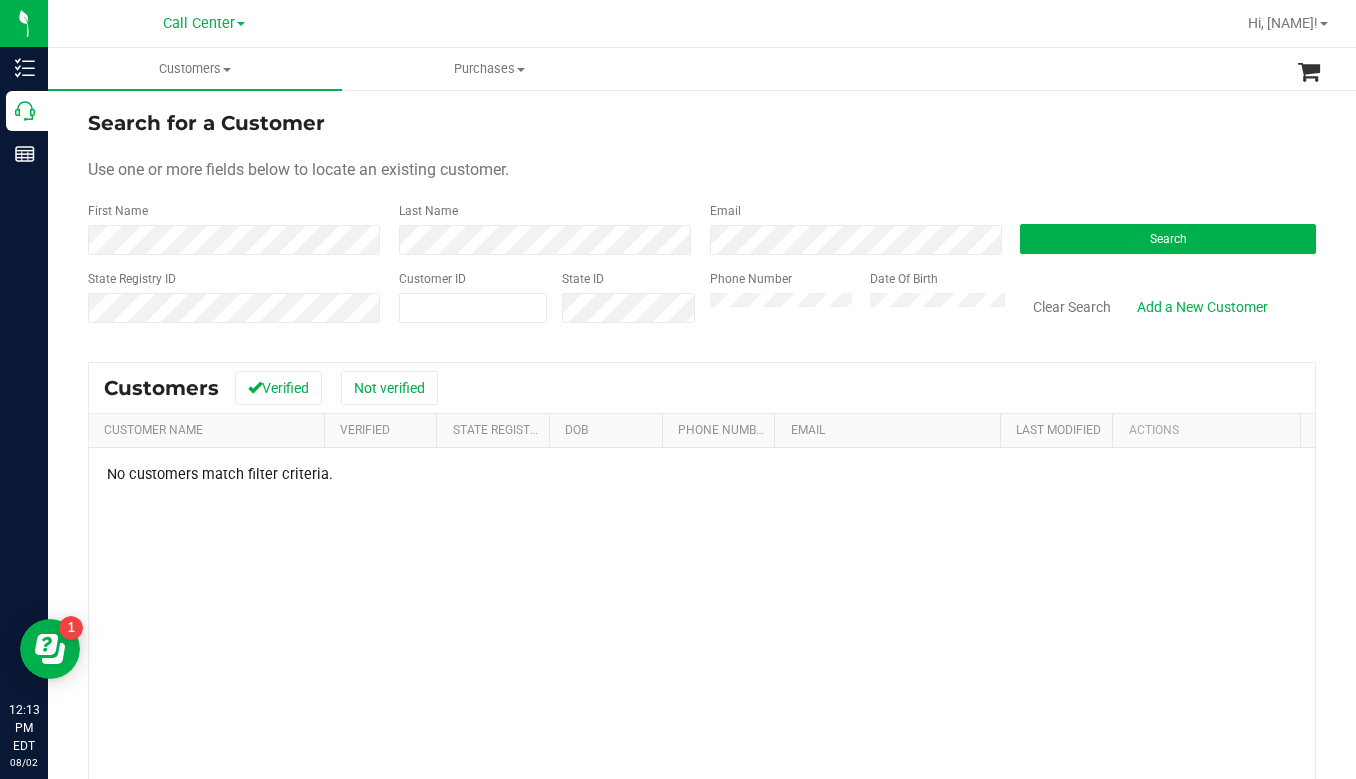 click on "Use one or more fields below to locate an existing customer." at bounding box center (702, 170) 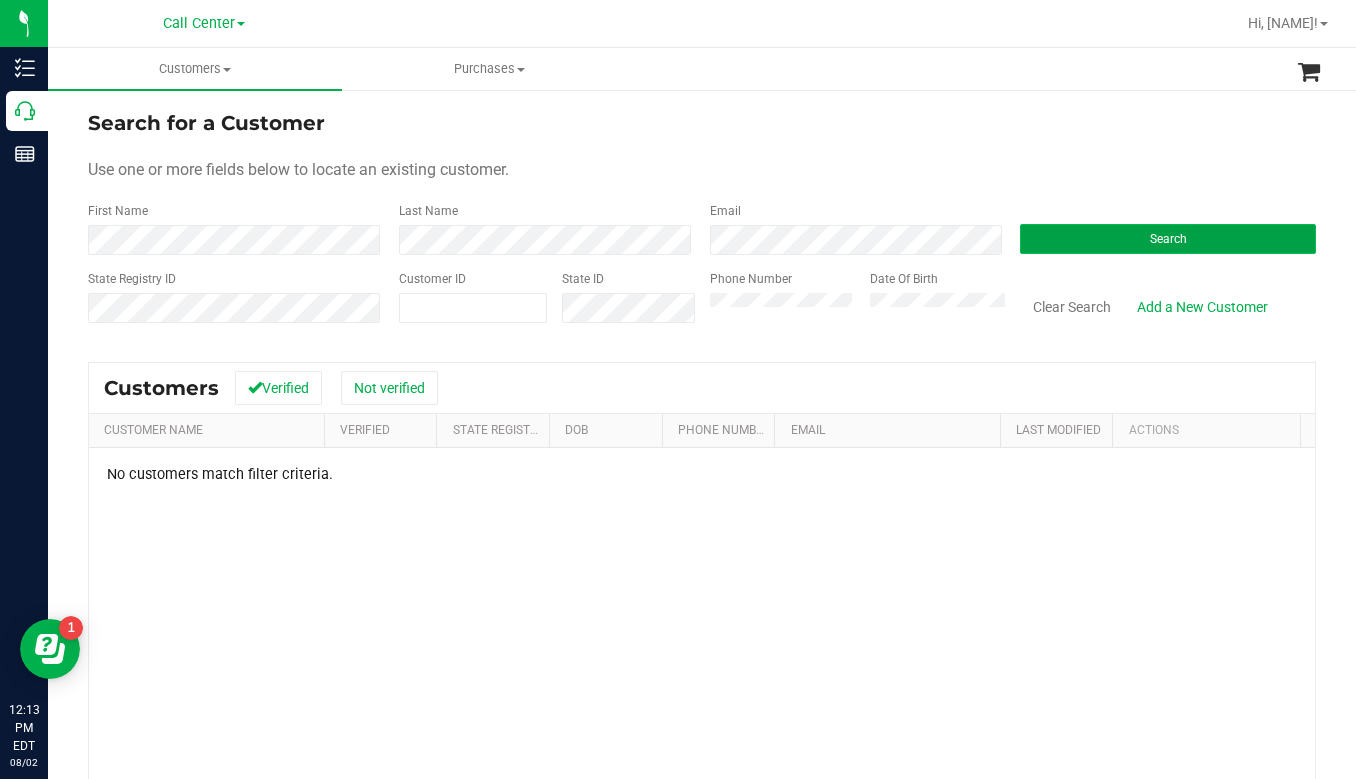 click on "Search" at bounding box center [1168, 239] 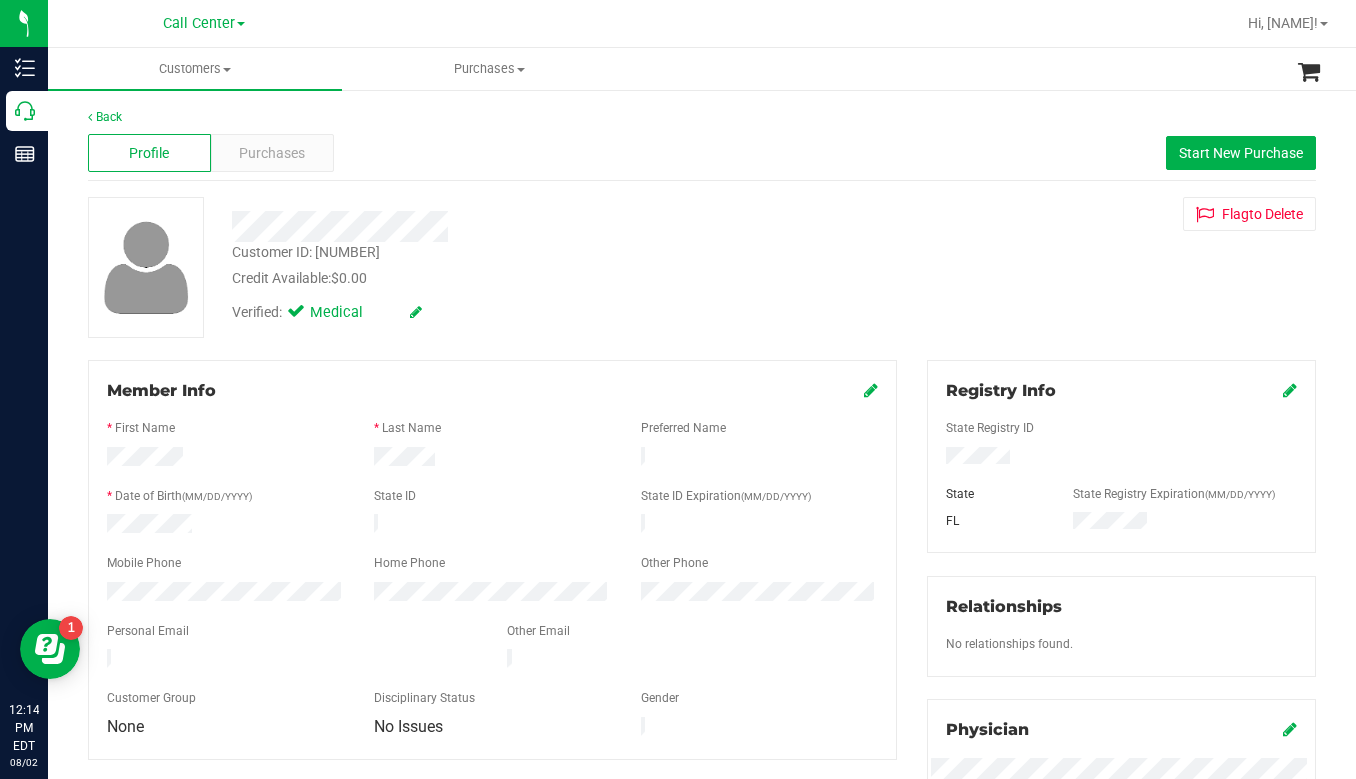 click on "Customer ID: 292879
Credit Available:
$0.00
Verified:
Medical
Flag  to Delete" at bounding box center [702, 267] 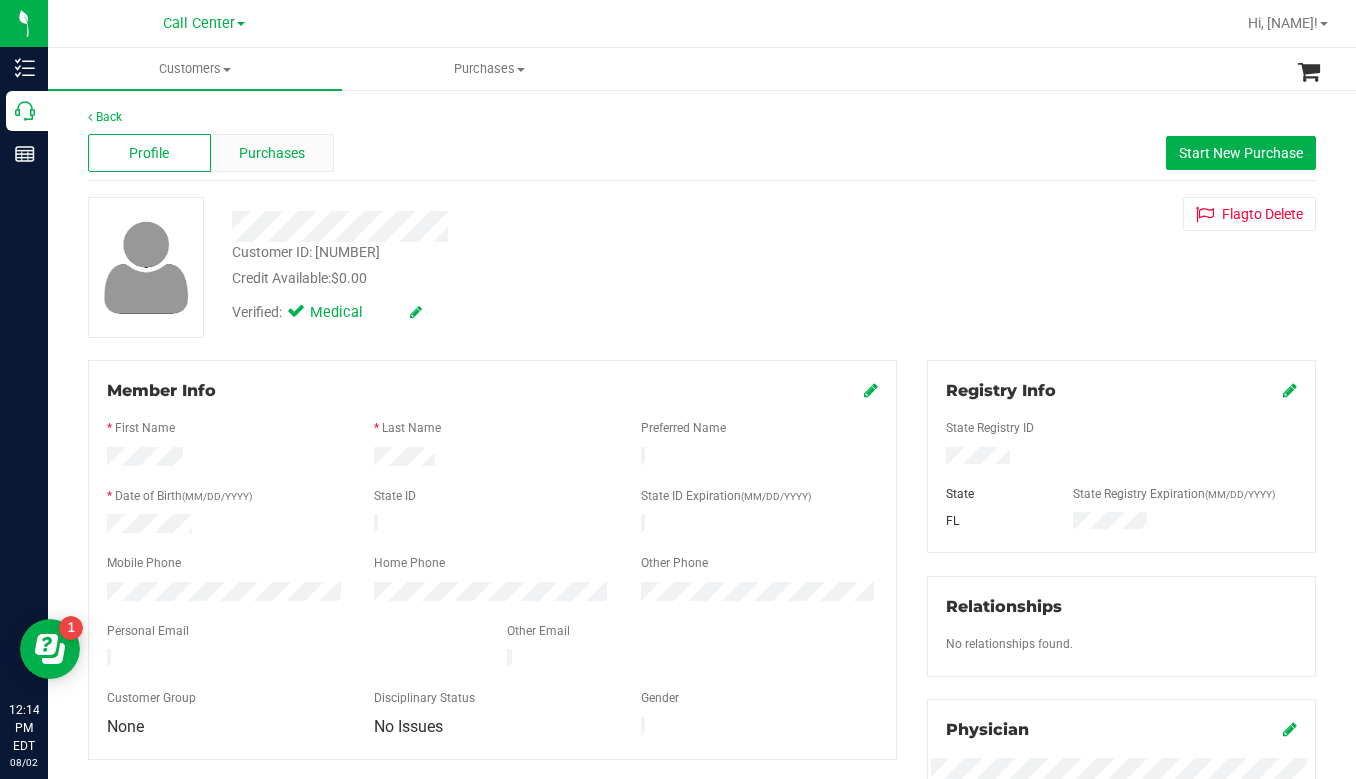 click on "Purchases" at bounding box center (272, 153) 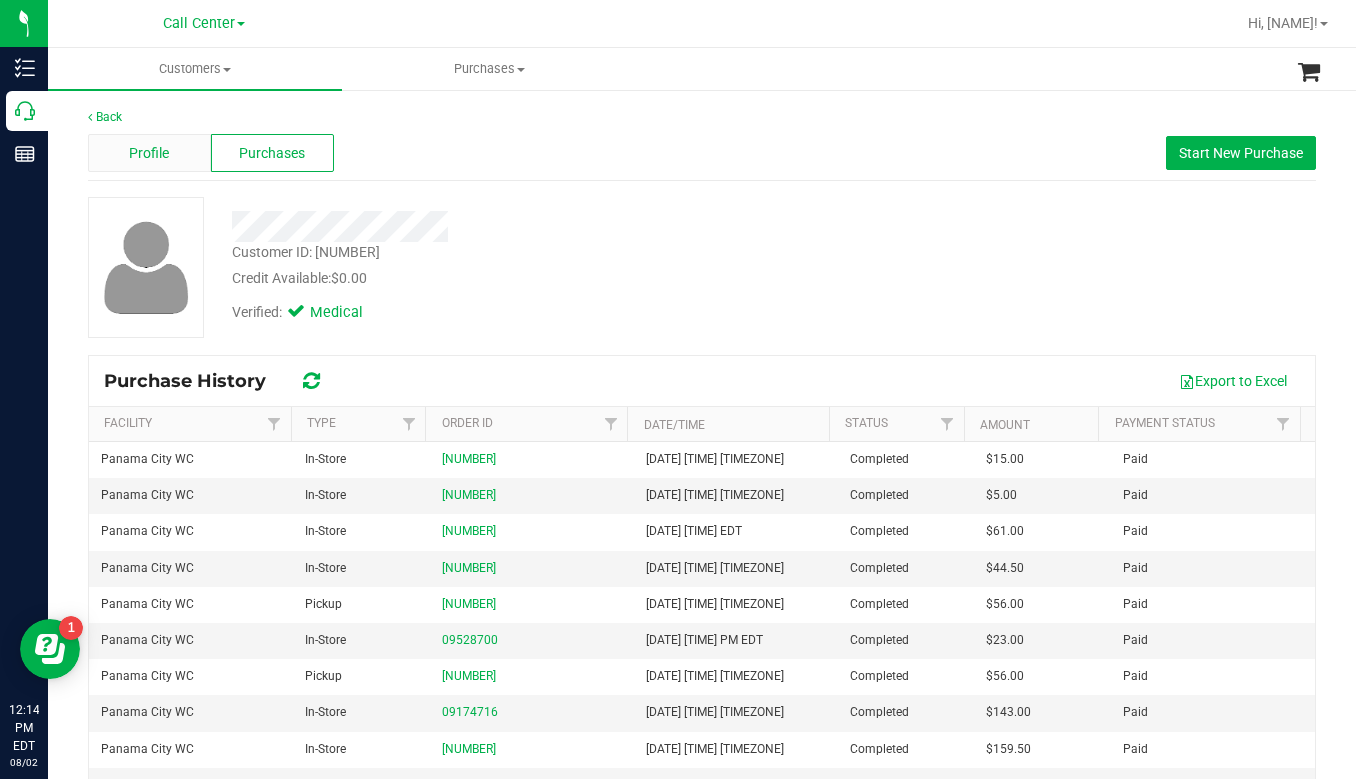 click on "Profile" at bounding box center [149, 153] 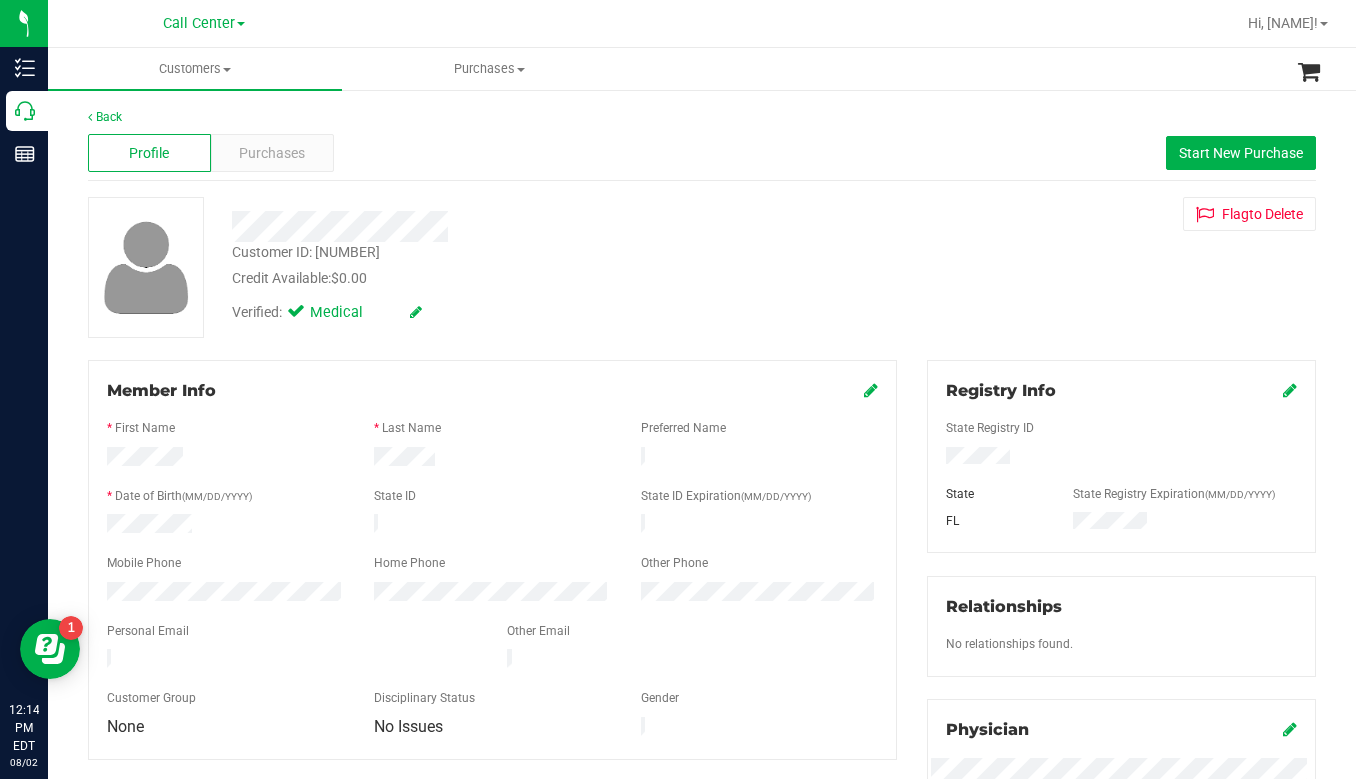 click at bounding box center (531, 226) 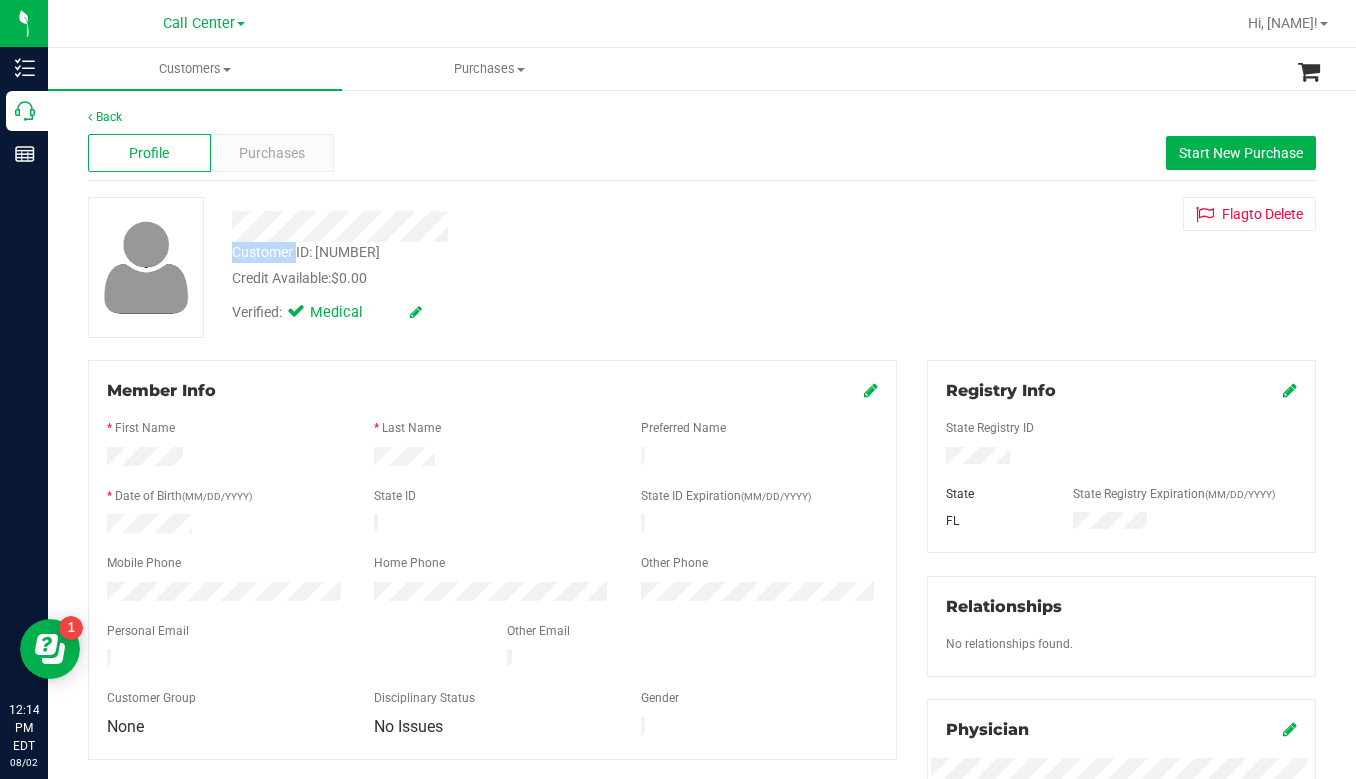 click on "Customer ID: 292879" at bounding box center (306, 252) 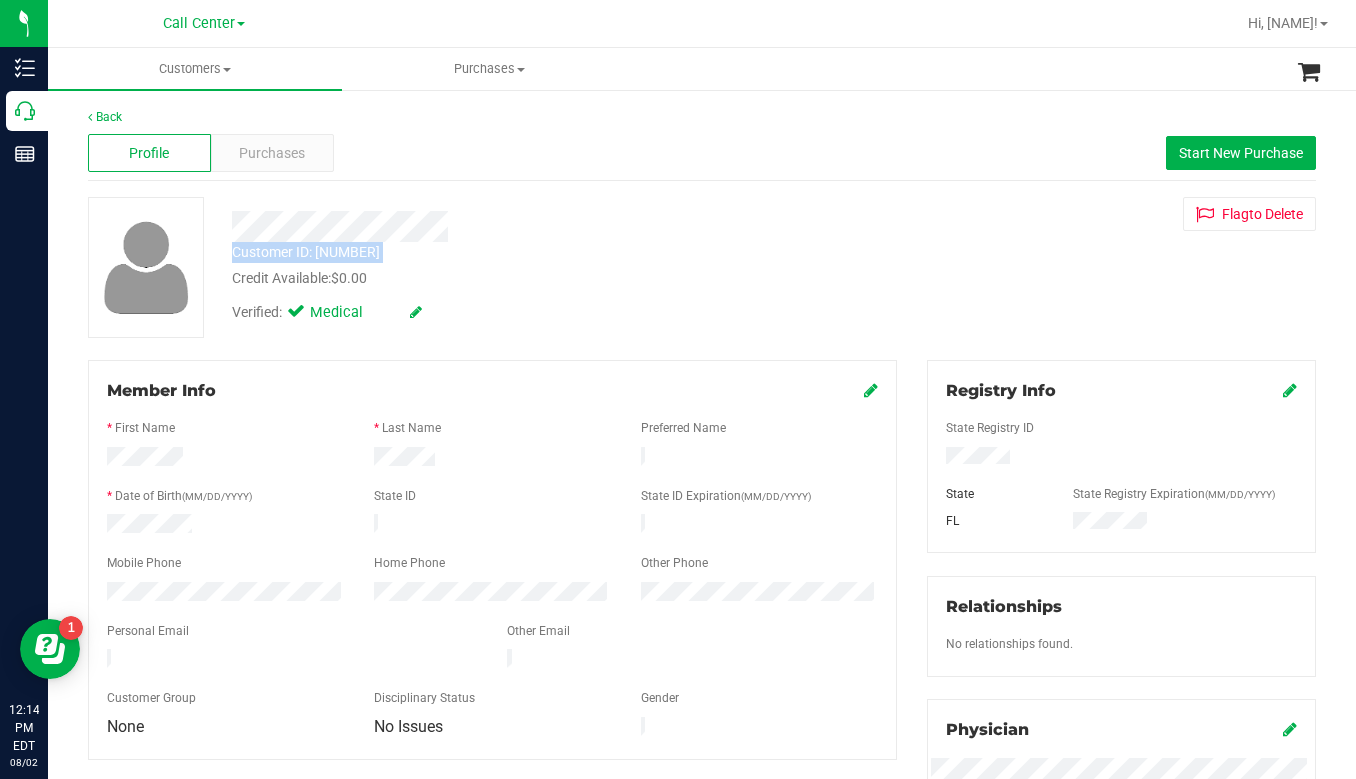 click on "Customer ID: 292879" at bounding box center [306, 252] 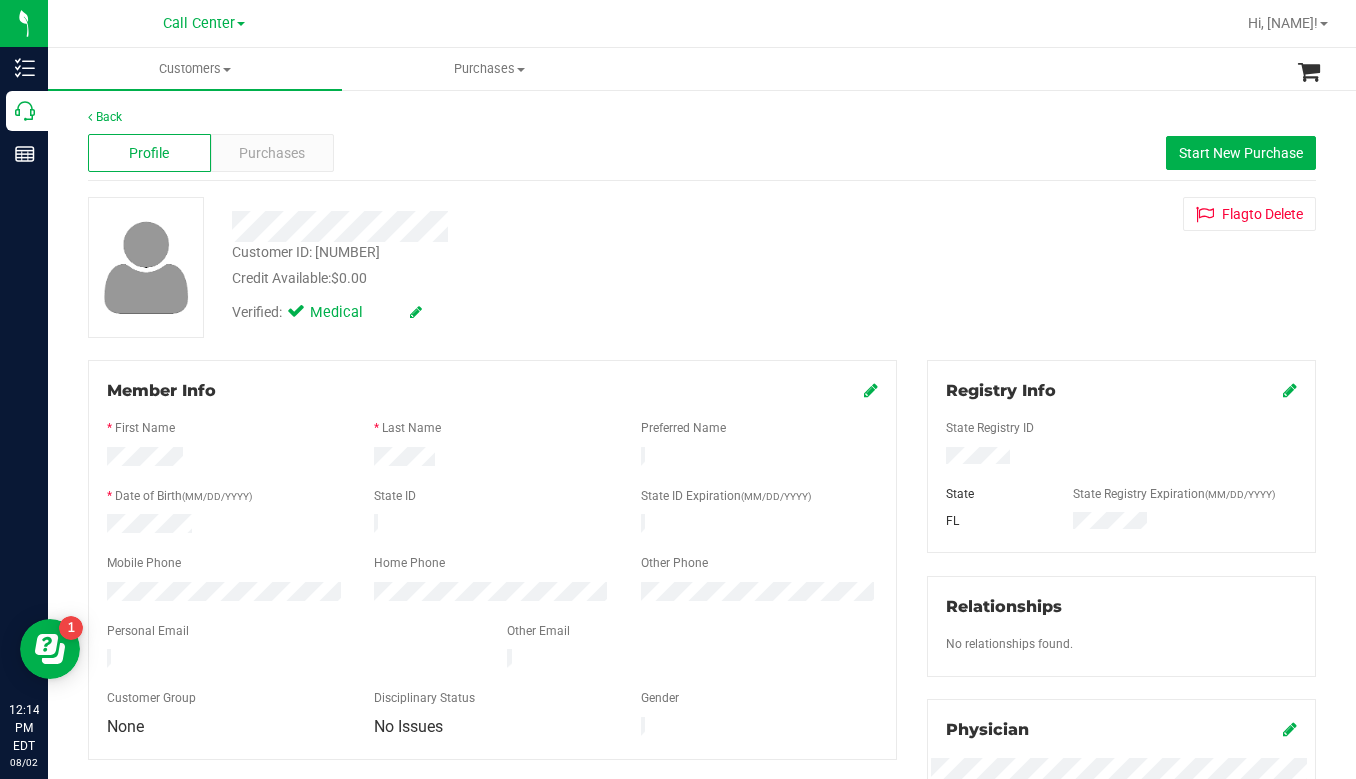 click on "Customer ID: 292879
Credit Available:
$0.00
Verified:
Medical
Flag  to Delete" at bounding box center (702, 267) 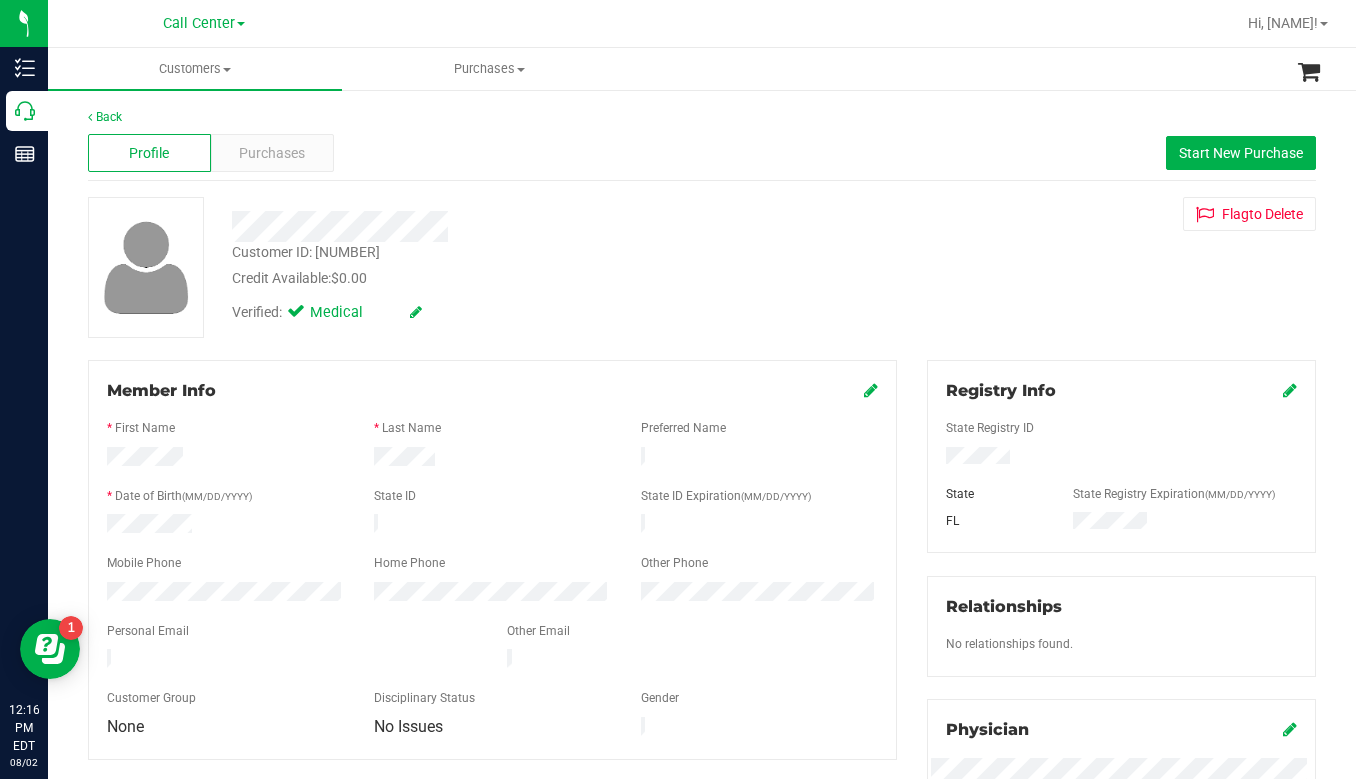 click on "Customer ID: 292879
Credit Available:
$0.00
Verified:
Medical
Flag  to Delete" at bounding box center (702, 267) 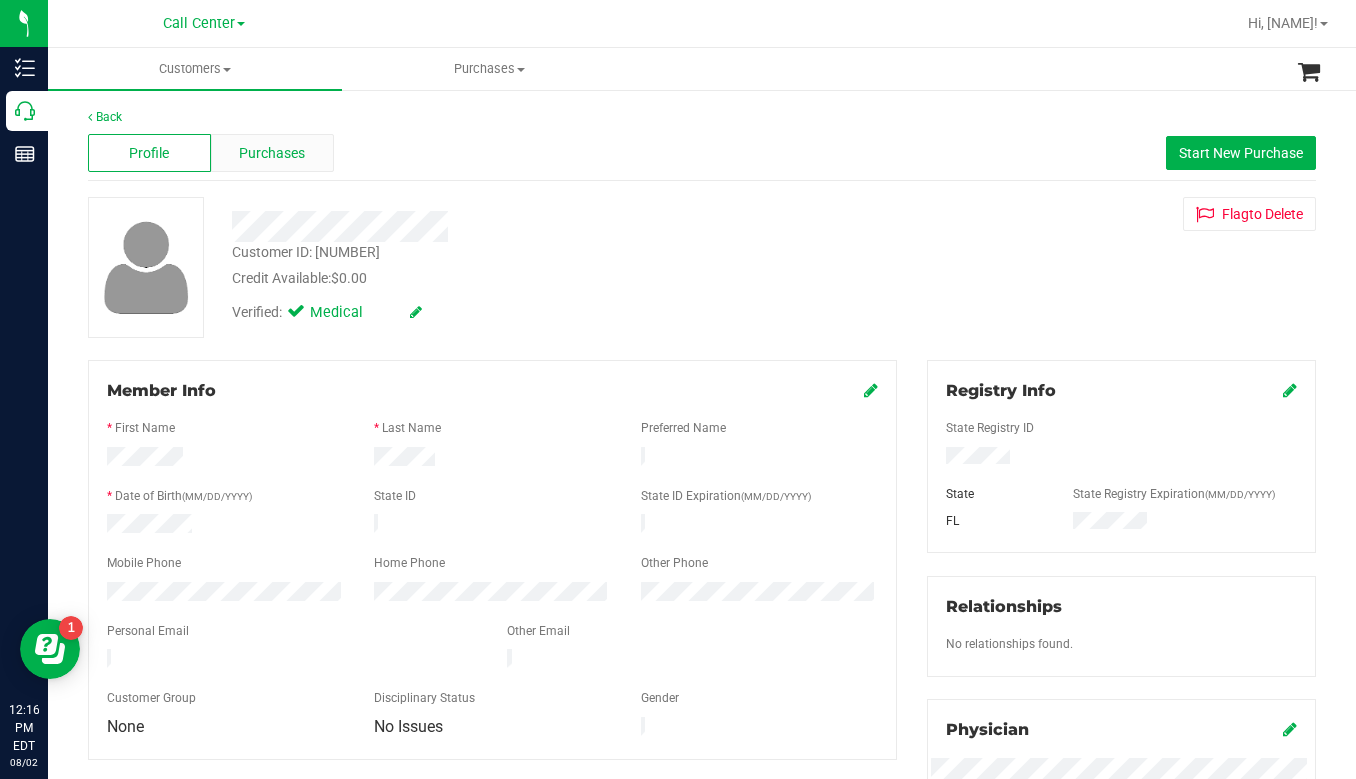 click on "Purchases" at bounding box center (272, 153) 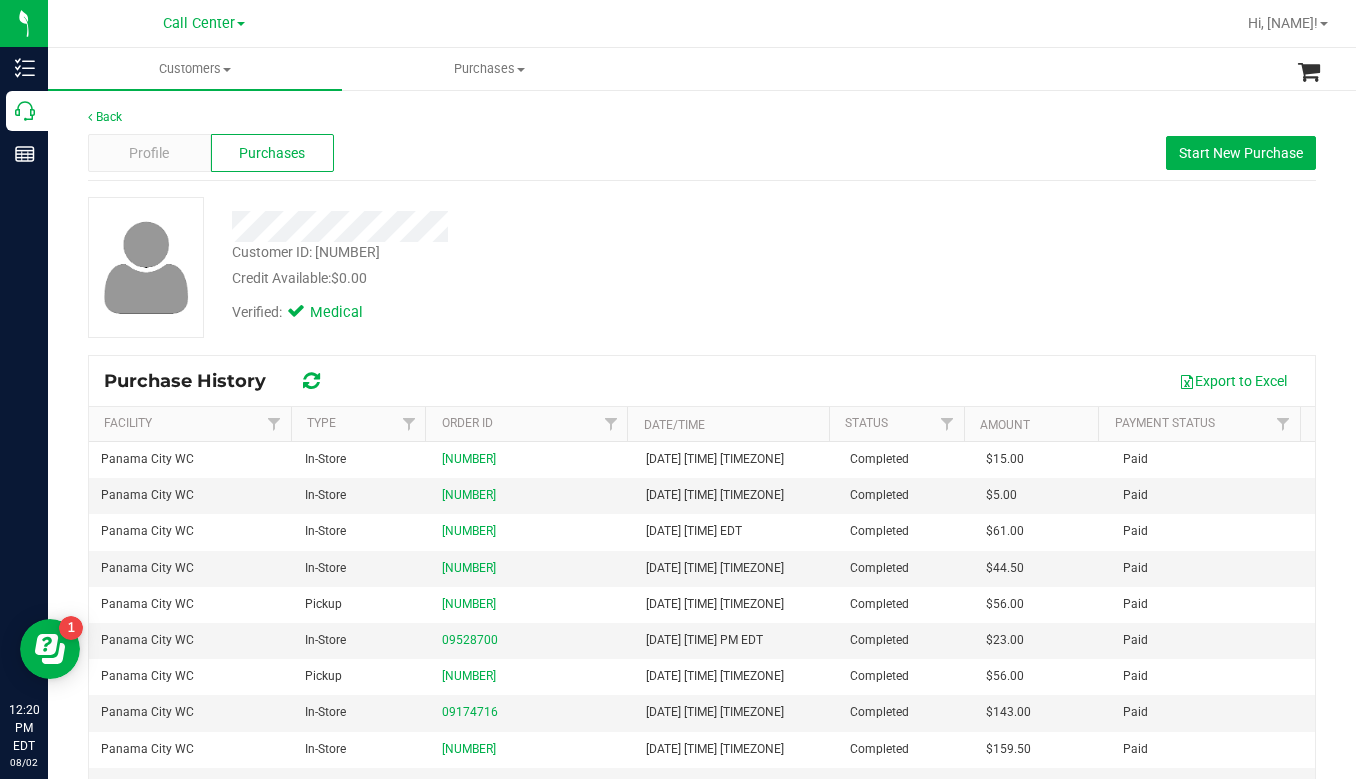 drag, startPoint x: 1079, startPoint y: 289, endPoint x: 988, endPoint y: 296, distance: 91.26884 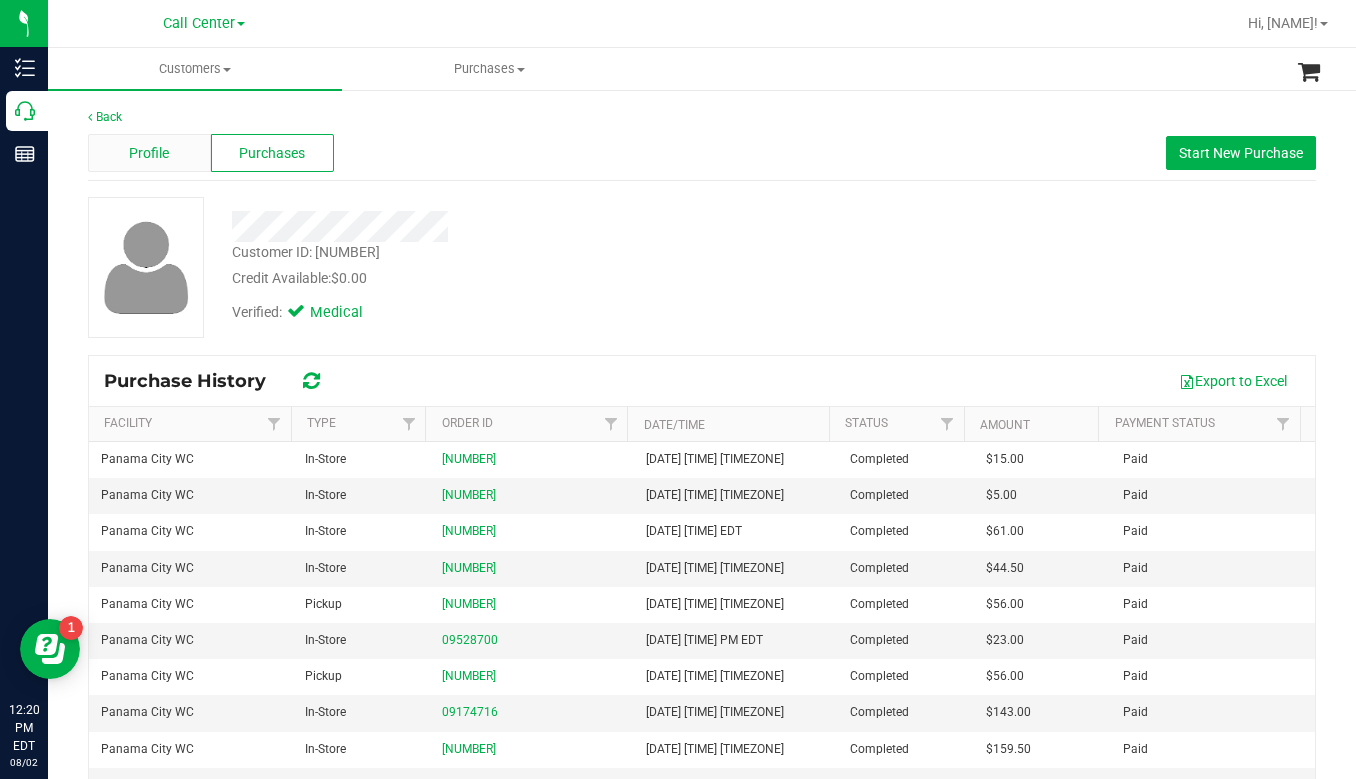 click on "Profile" at bounding box center [149, 153] 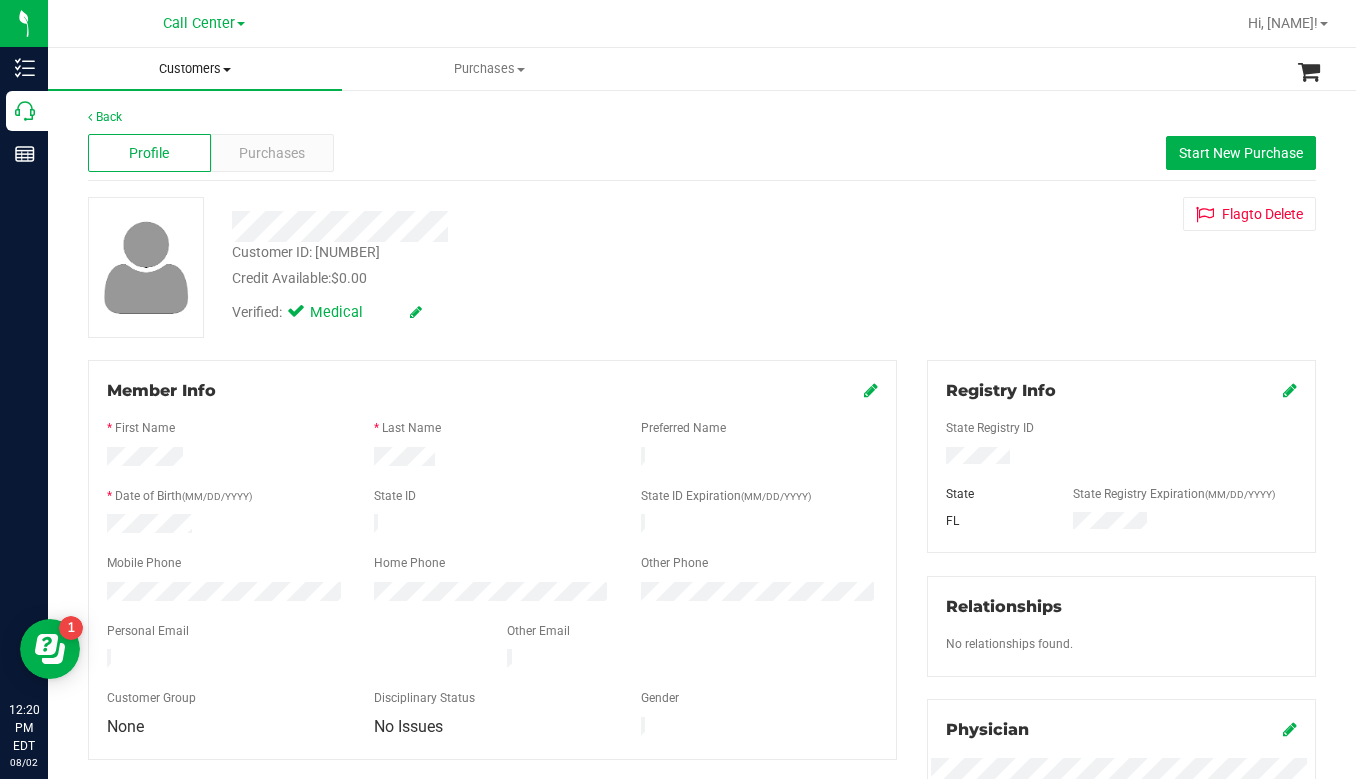 click at bounding box center [227, 70] 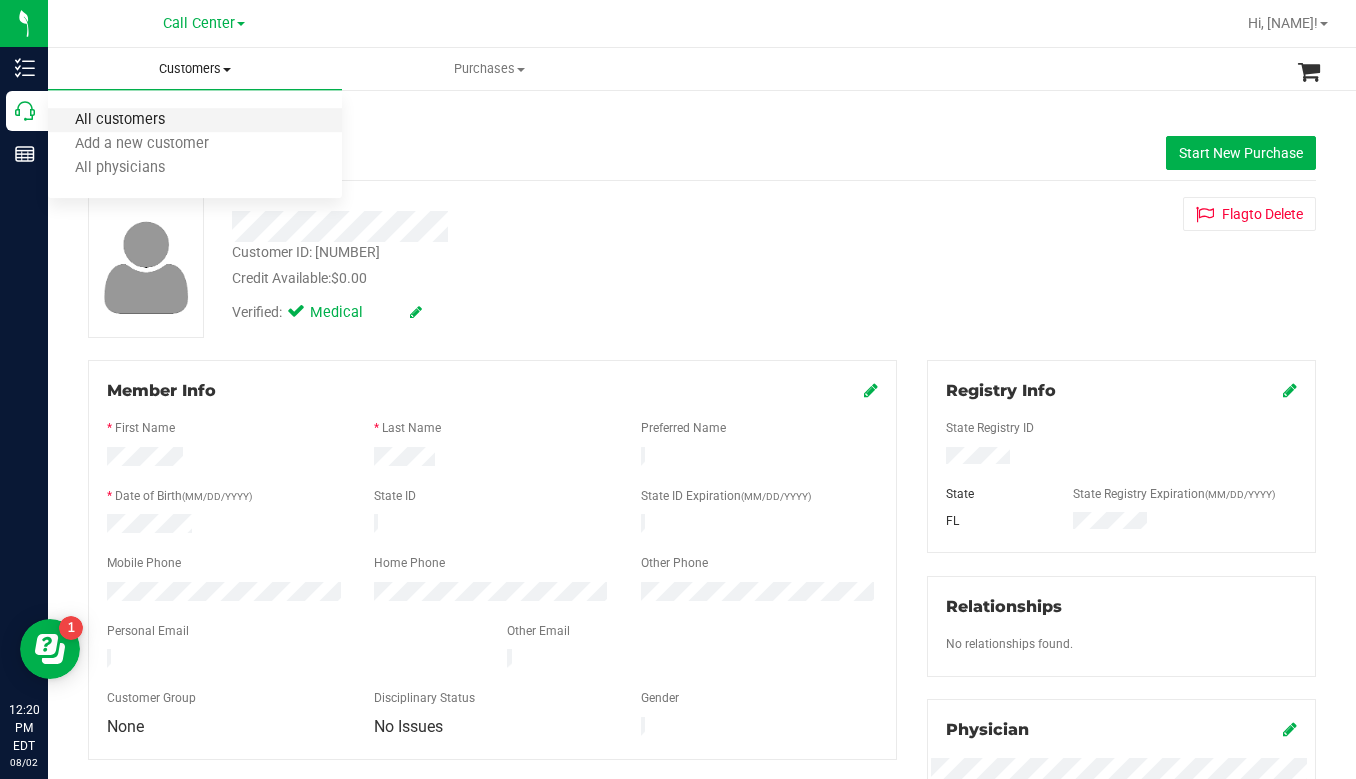 click on "All customers" at bounding box center (120, 120) 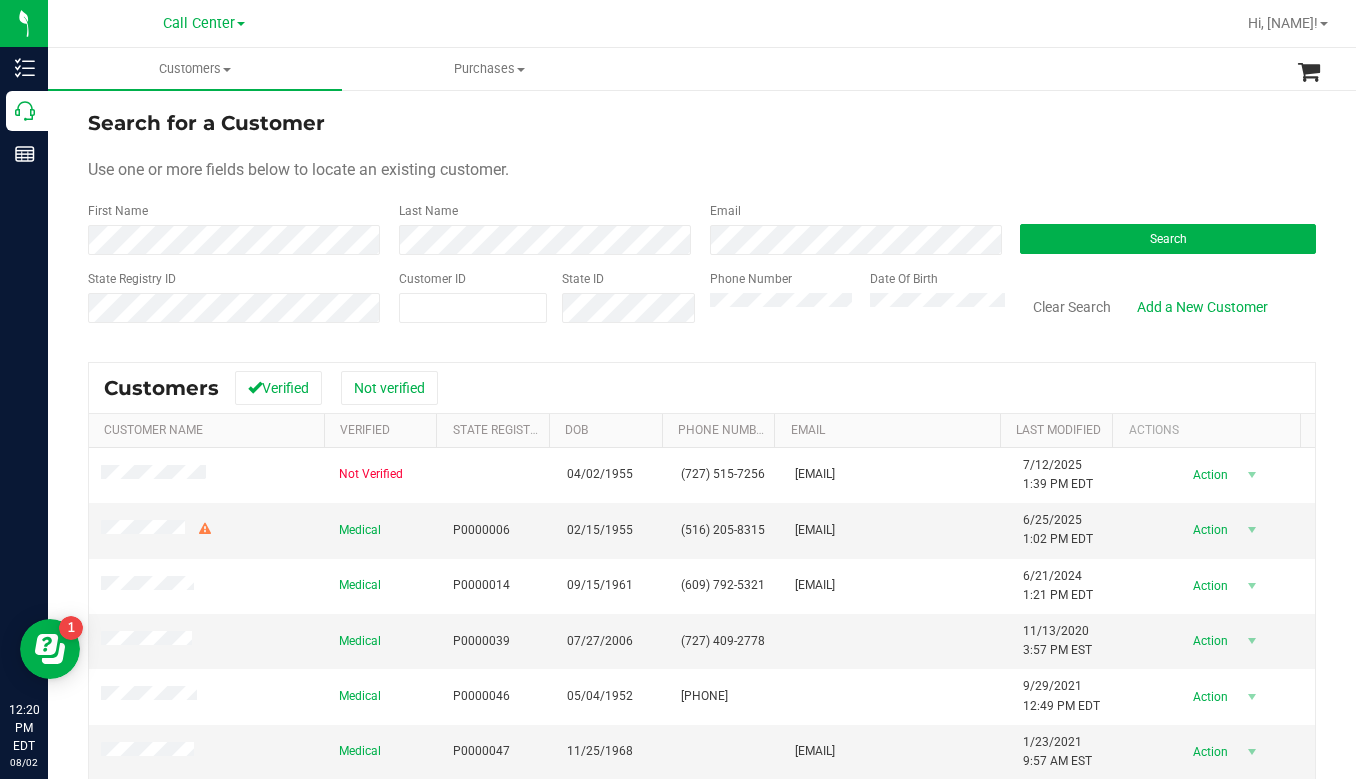 click on "Search" at bounding box center (1160, 228) 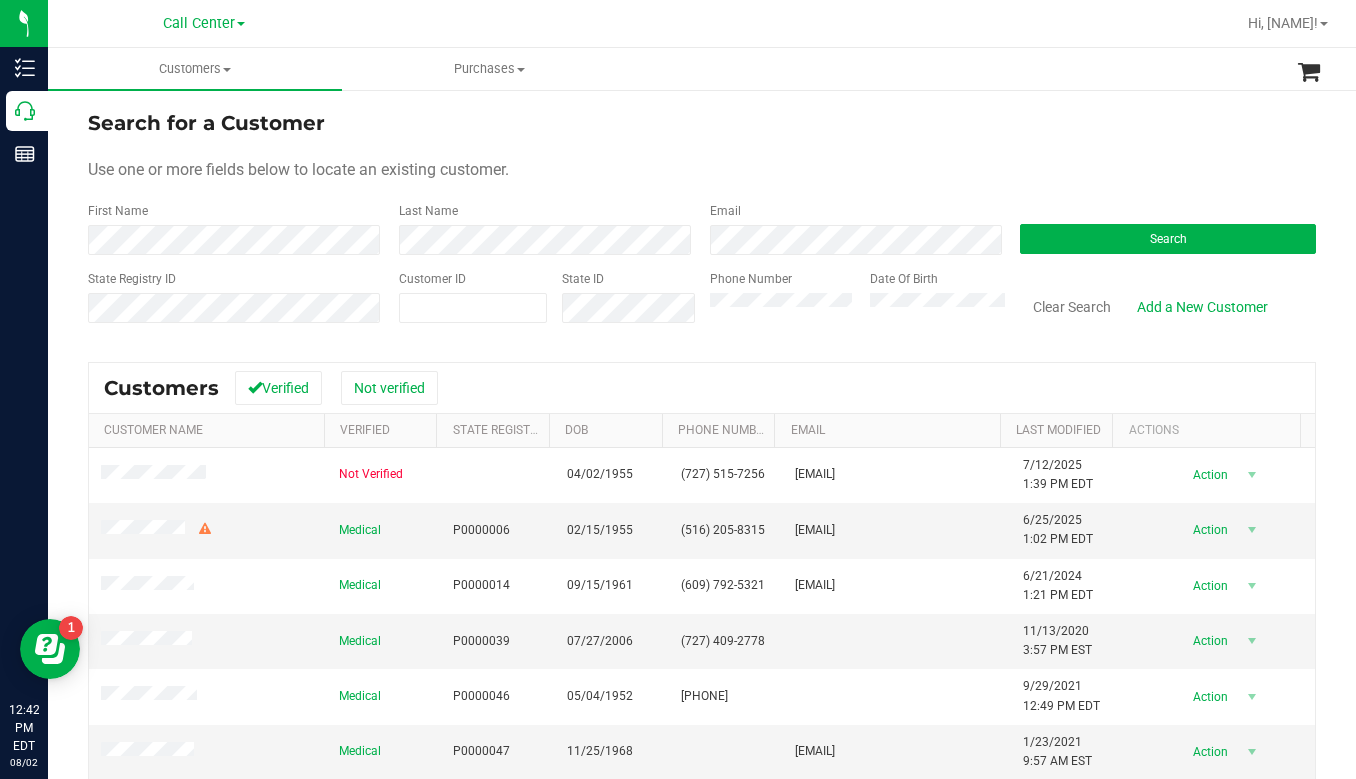 click on "Search for a Customer
Use one or more fields below to locate an existing customer.
First Name
Last Name
Email
Search
State Registry ID
Customer ID
State ID
Phone Number
Date Of Birth" at bounding box center [702, 224] 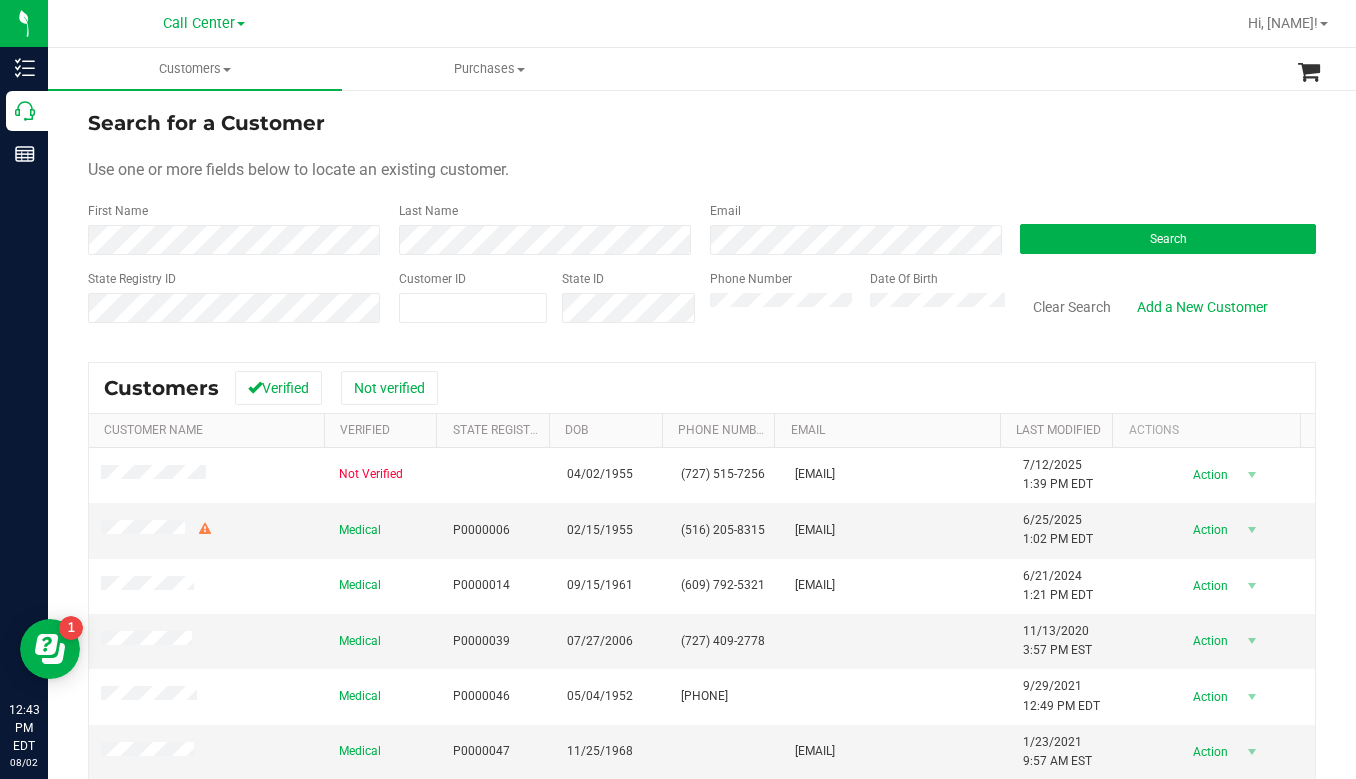 click on "Use one or more fields below to locate an existing customer." at bounding box center (702, 170) 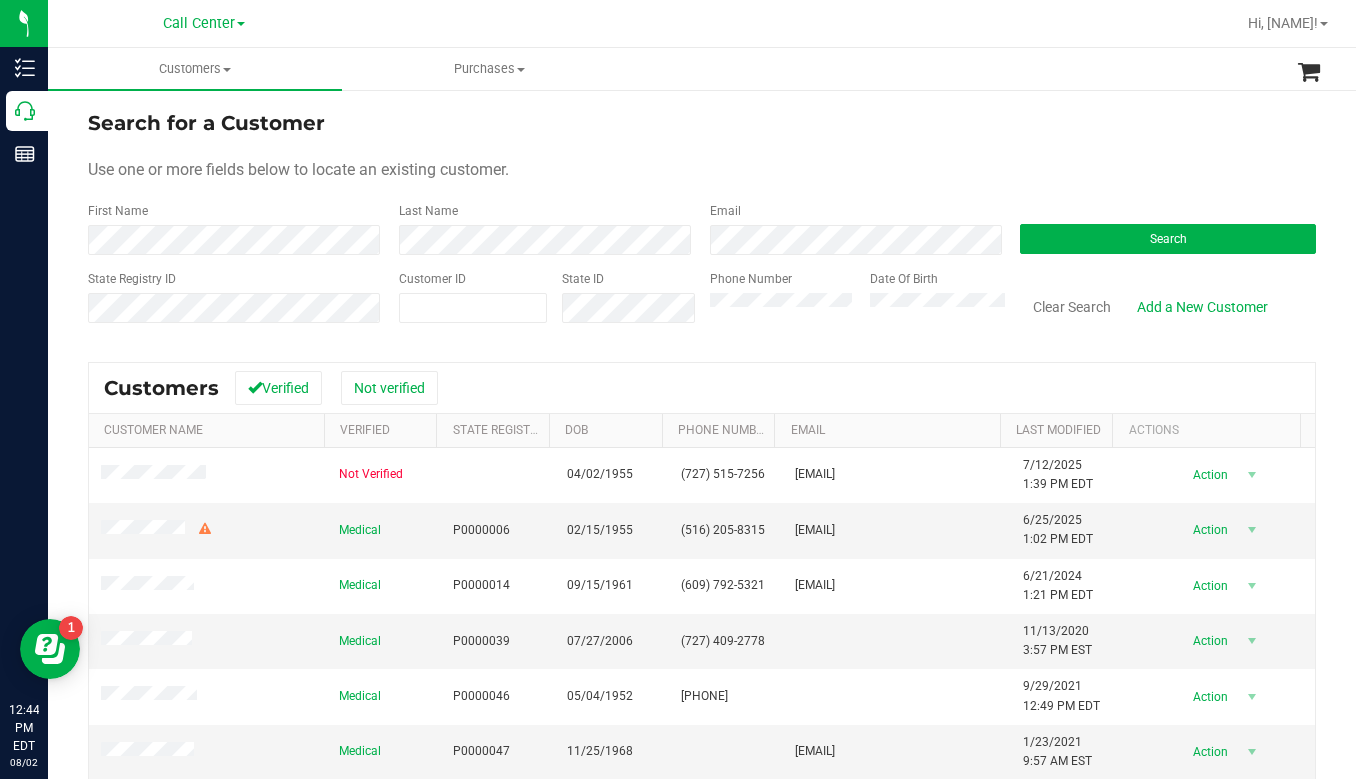 click on "Search for a Customer
Use one or more fields below to locate an existing customer.
First Name
Last Name
Email
Search
State Registry ID
Customer ID
State ID
Phone Number
Date Of Birth" at bounding box center (702, 224) 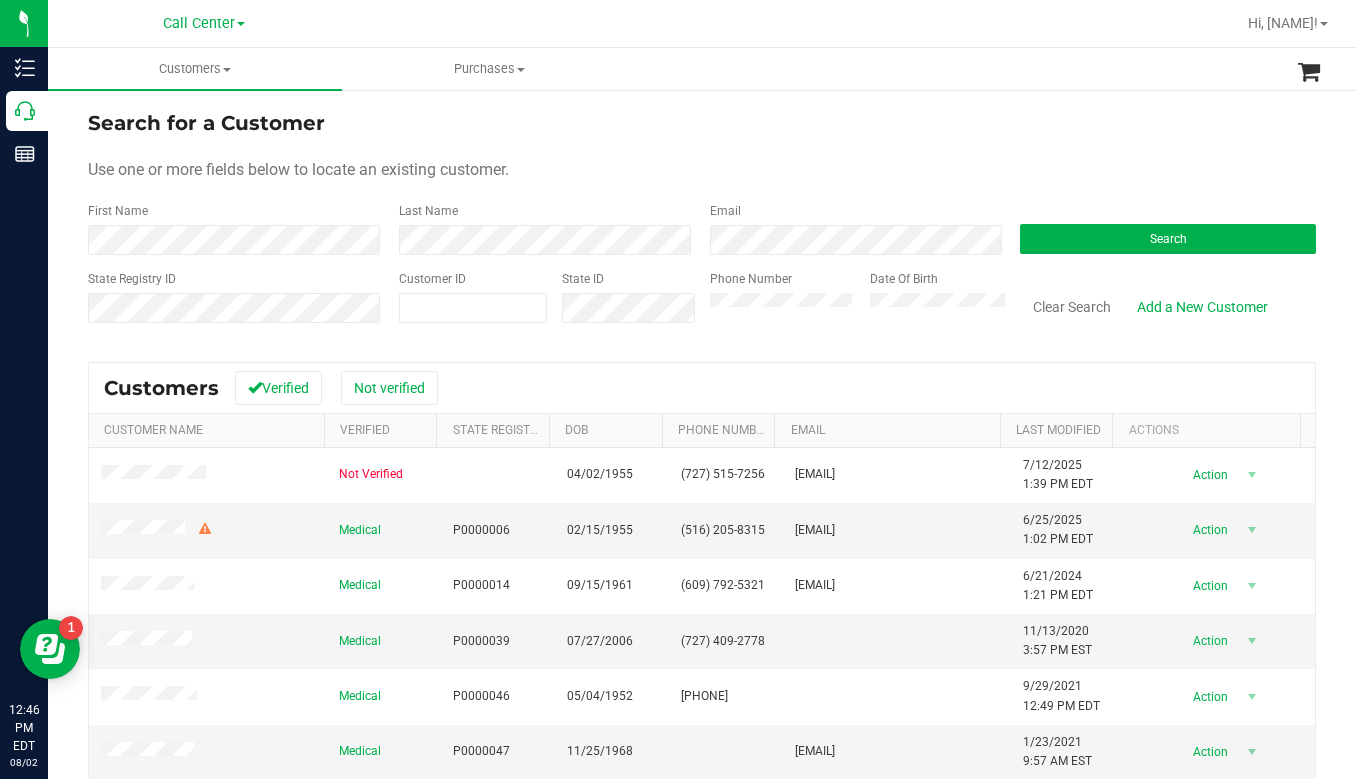 click on "Search for a Customer
Use one or more fields below to locate an existing customer.
First Name
Last Name
Email
Search
State Registry ID
Customer ID
State ID
Phone Number
Date Of Birth" at bounding box center (702, 224) 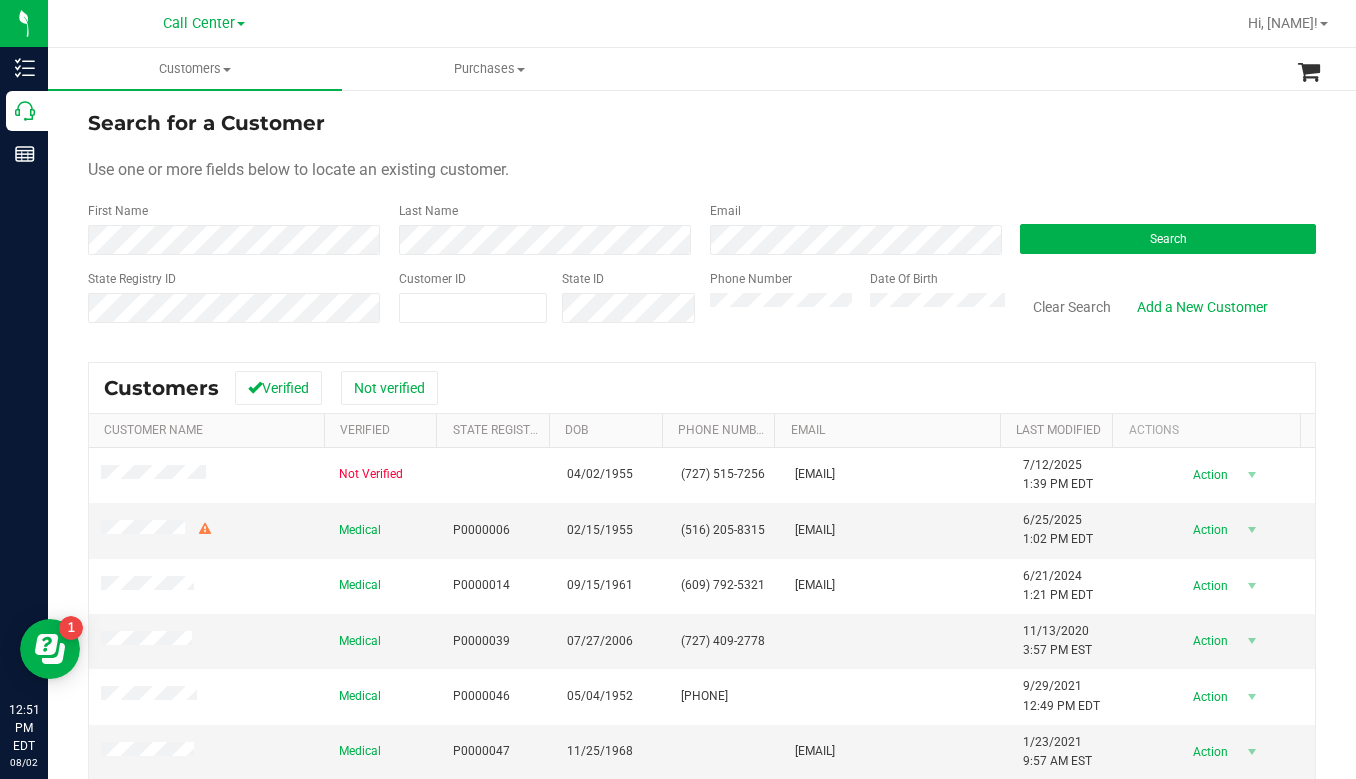 click on "Use one or more fields below to locate an existing customer." at bounding box center (702, 170) 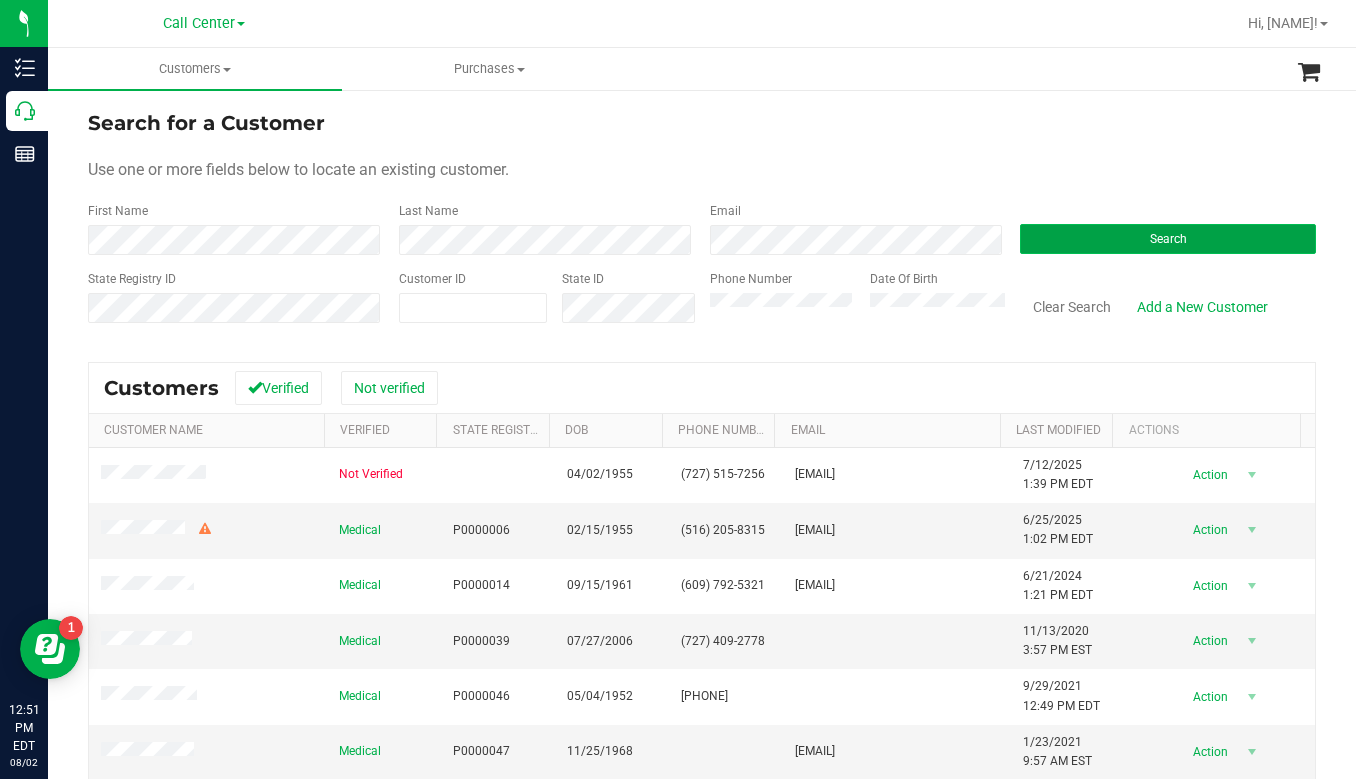 click on "Search" at bounding box center [1168, 239] 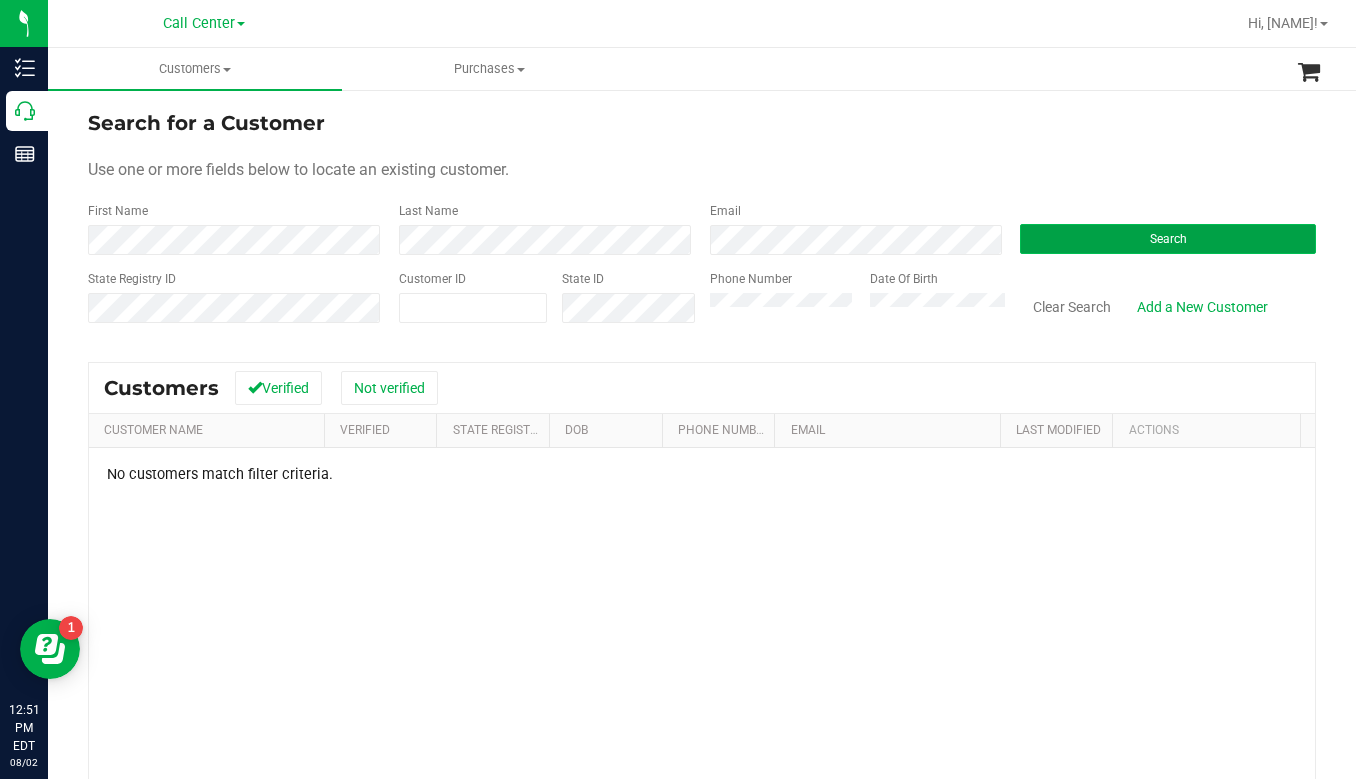 click on "Search" at bounding box center (1168, 239) 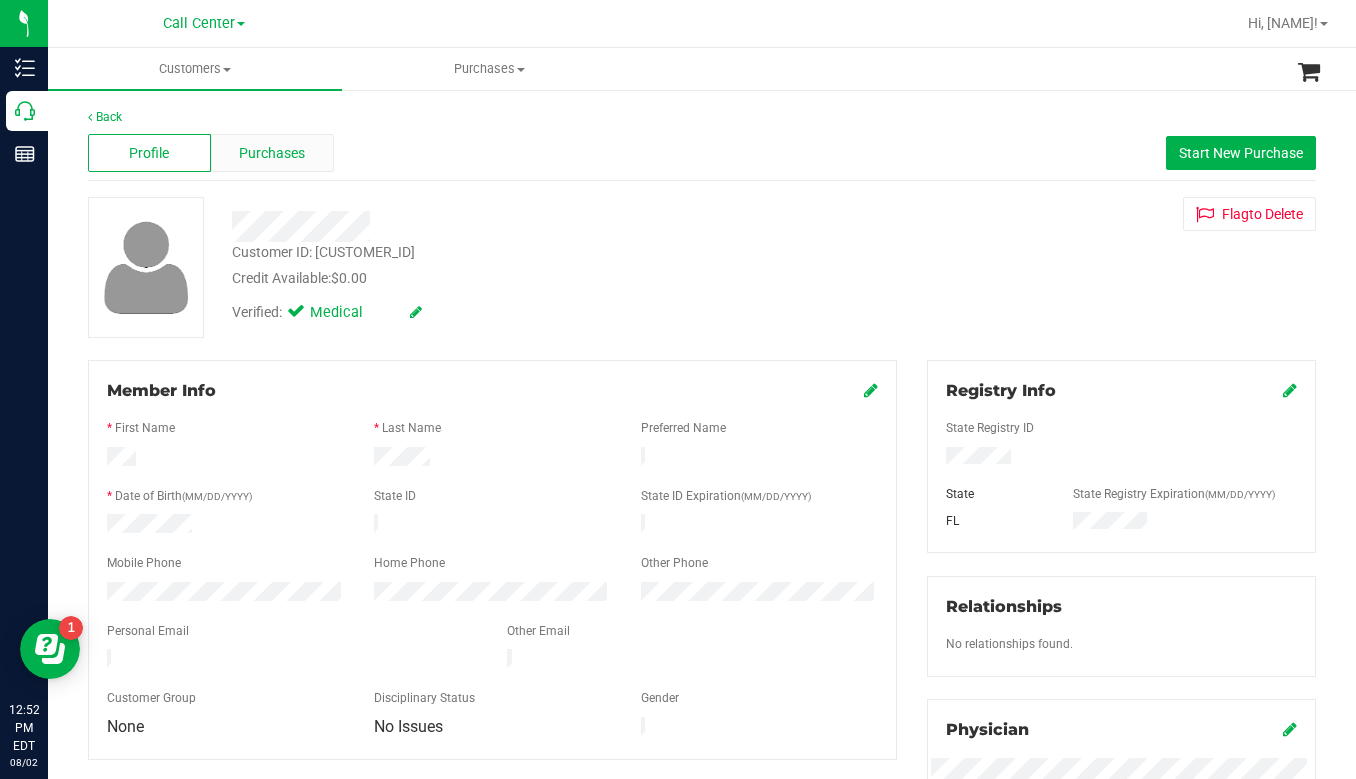 click on "Purchases" at bounding box center [272, 153] 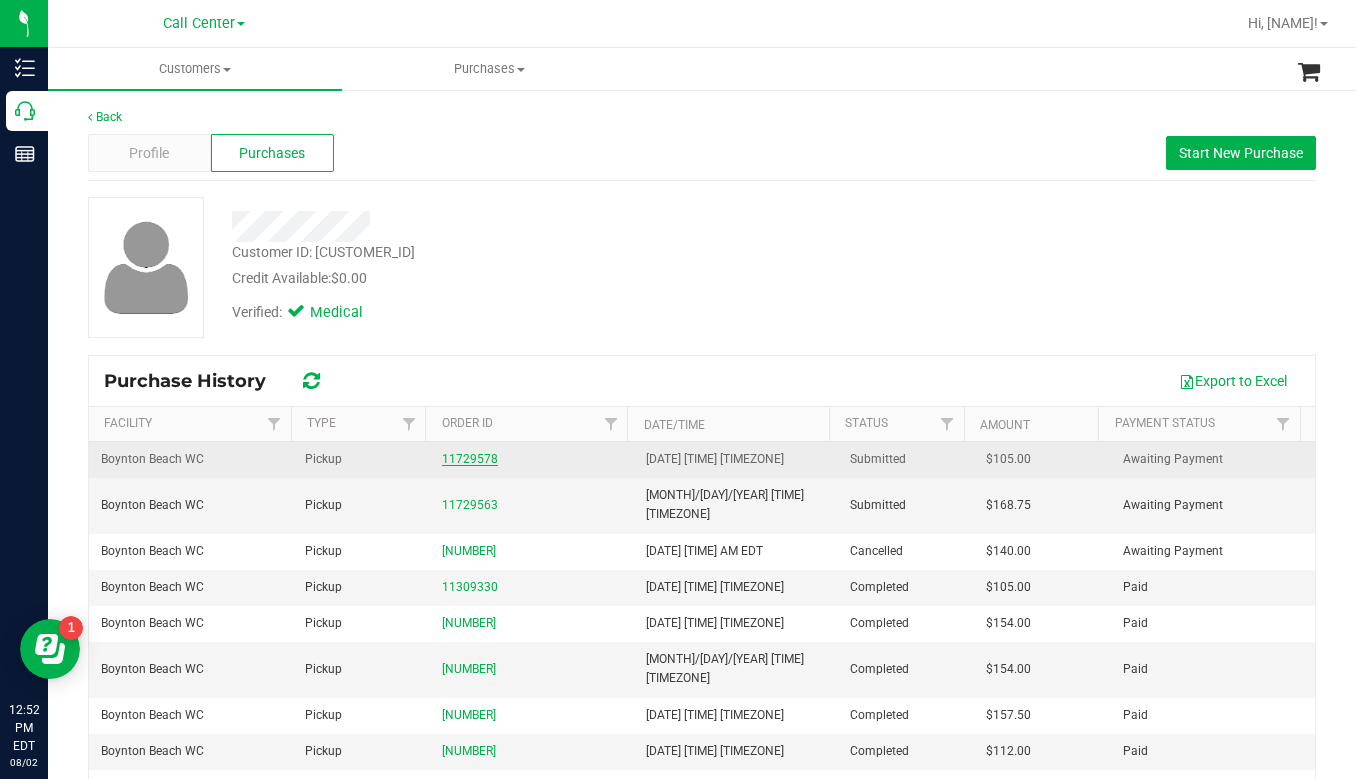 click on "11729578" at bounding box center [470, 459] 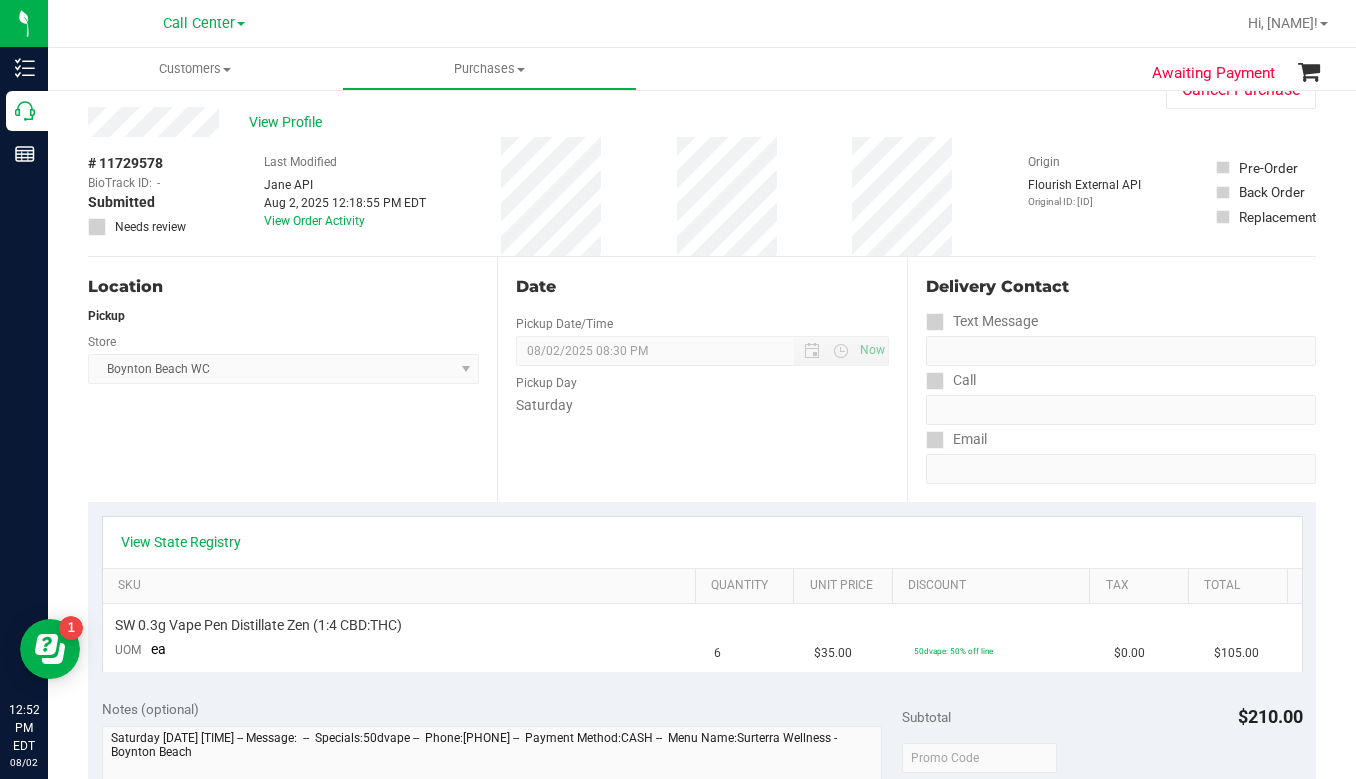 scroll, scrollTop: 0, scrollLeft: 0, axis: both 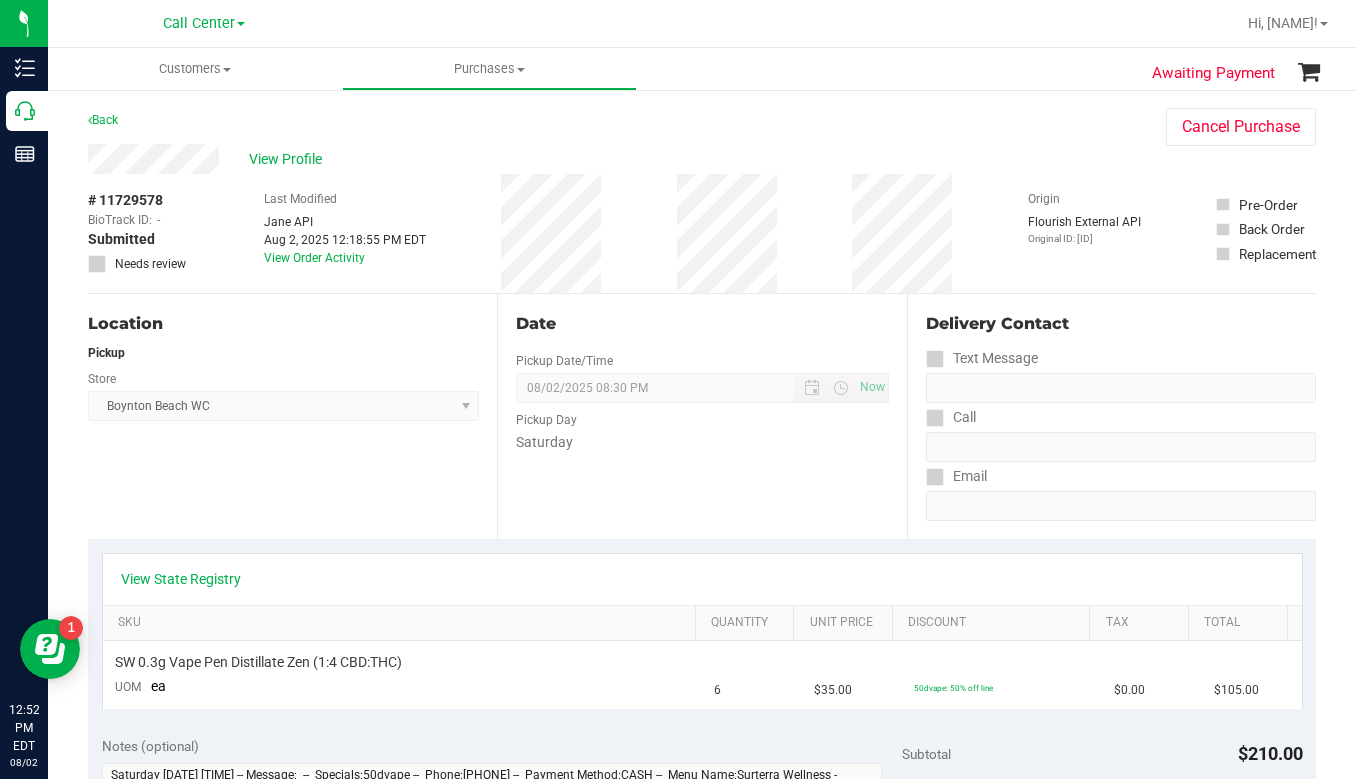 click on "View State Registry" at bounding box center (702, 579) 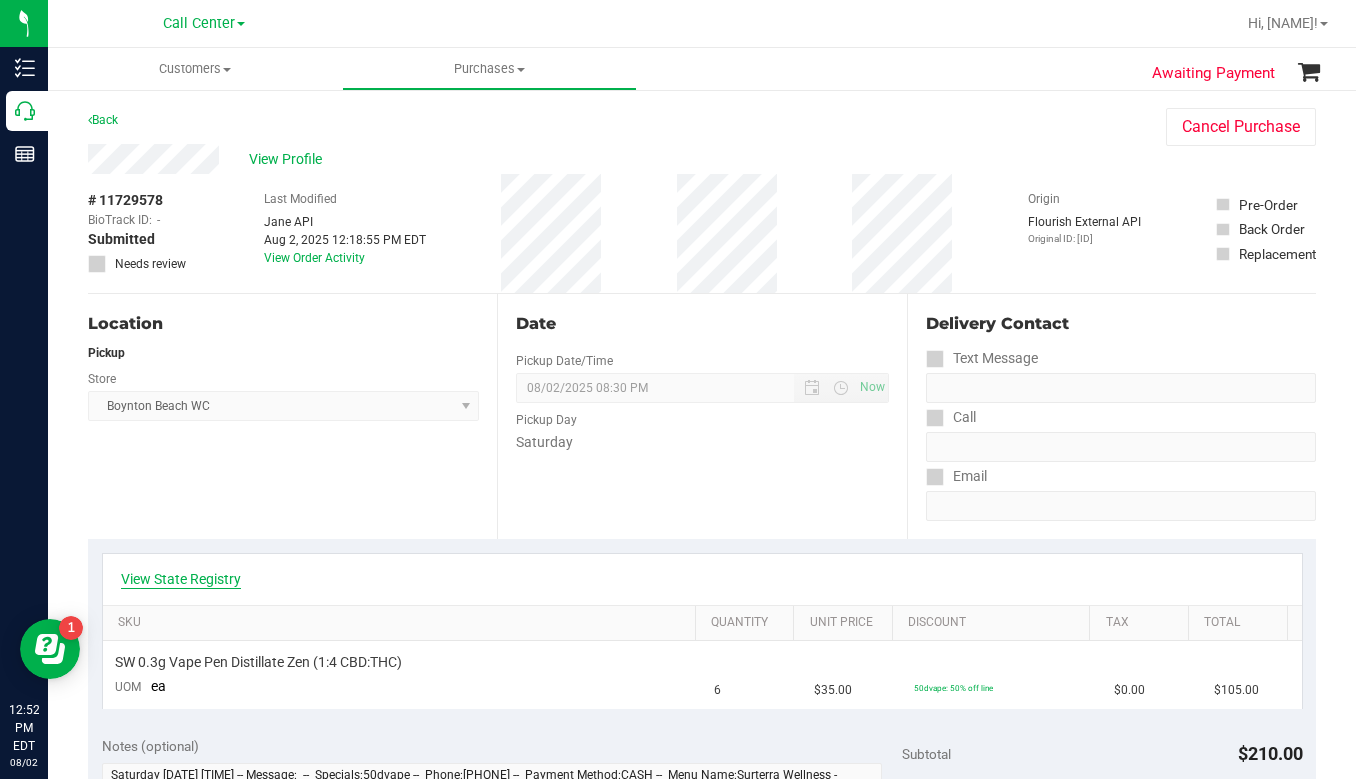 click on "View State Registry" at bounding box center [181, 579] 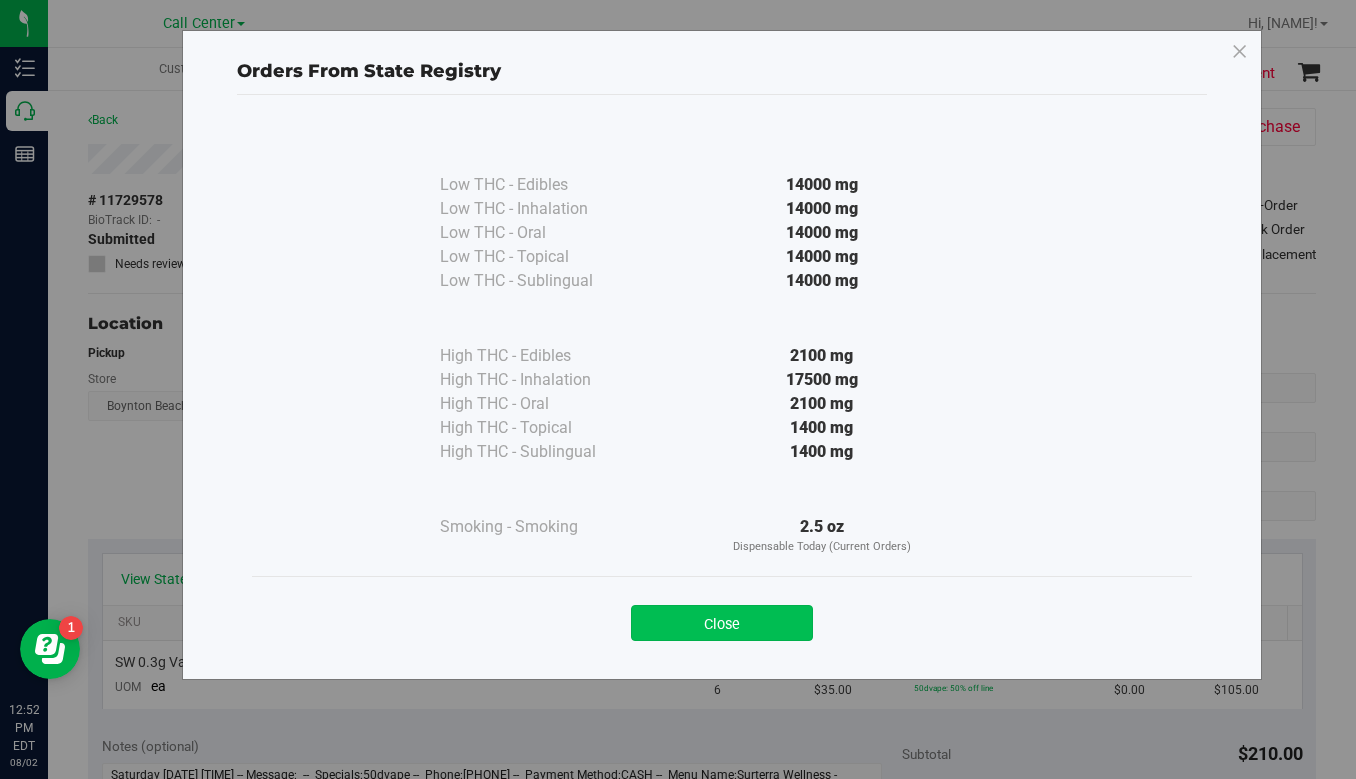 click on "Close" at bounding box center [722, 623] 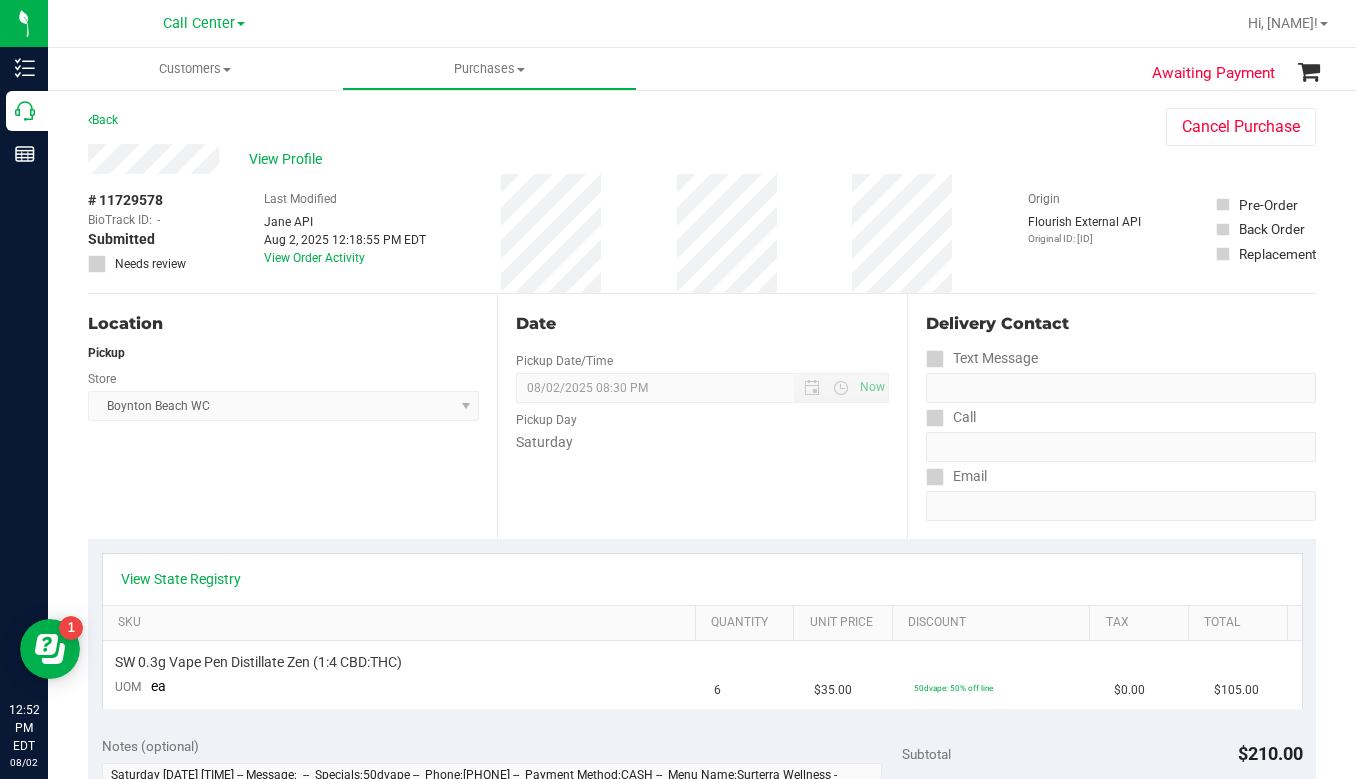 click on "Location
Pickup
Store
Boynton Beach WC Select Store Bonita Springs WC Boynton Beach WC Bradenton WC Brandon WC Brooksville WC Call Center Clermont WC Crestview WC Deerfield Beach WC Delray Beach WC Deltona WC Ft Walton Beach WC Ft. Lauderdale WC Ft. Myers WC Gainesville WC Jax Atlantic WC JAX DC REP Jax WC Key West WC Lakeland WC Largo WC Lehigh Acres DC REP Merritt Island WC Miami 72nd WC Miami Beach WC Miami Dadeland WC Miramar DC REP New Port Richey WC North Palm Beach WC North Port WC Ocala WC Orange Park WC Orlando Colonial WC Orlando DC REP Orlando WC Oviedo WC Palm Bay WC Palm Coast WC Panama City WC Pensacola WC Port Orange WC Port St. Lucie WC Sebring WC South Tampa WC St. Pete WC Summerfield WC Tallahassee DC REP Tallahassee WC Tampa DC Testing Tampa Warehouse Tampa WC TX Austin DC TX Plano Retail WPB DC" at bounding box center [292, 416] 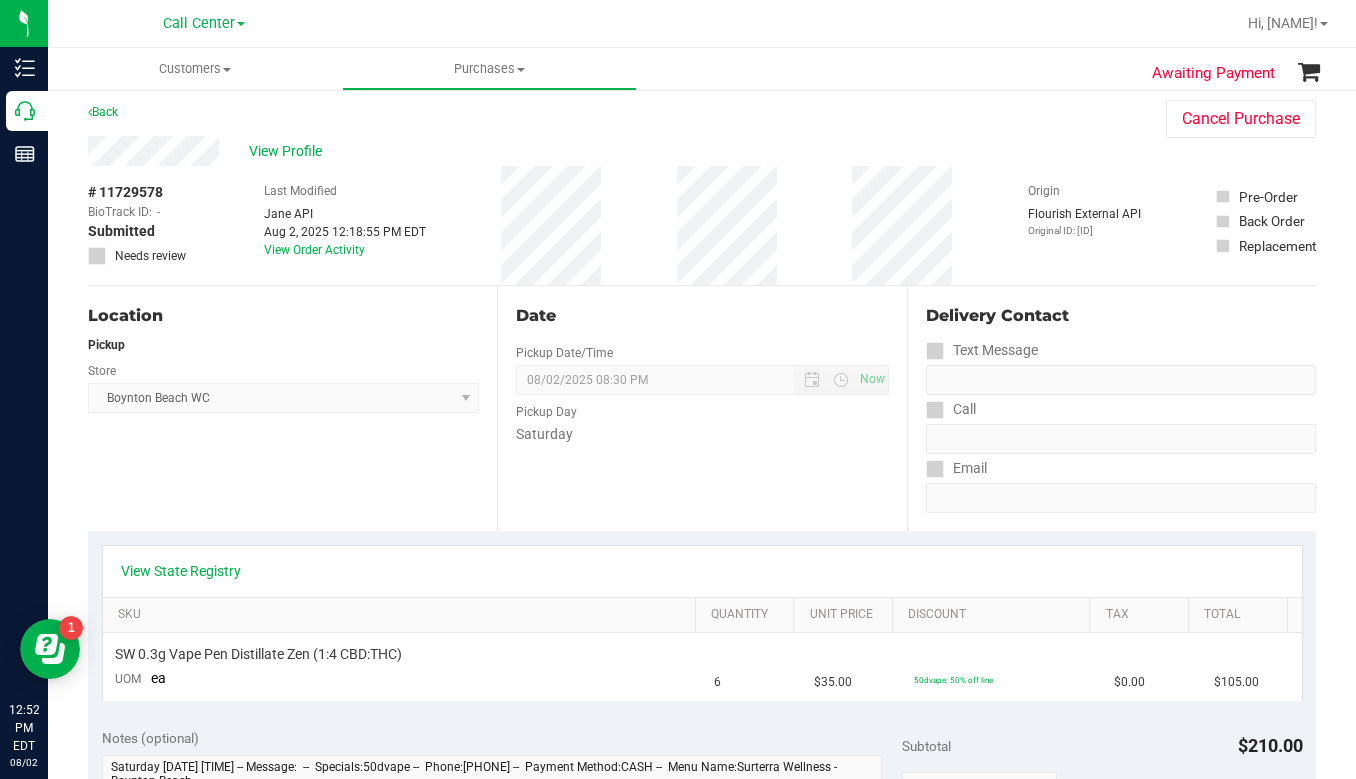scroll, scrollTop: 0, scrollLeft: 0, axis: both 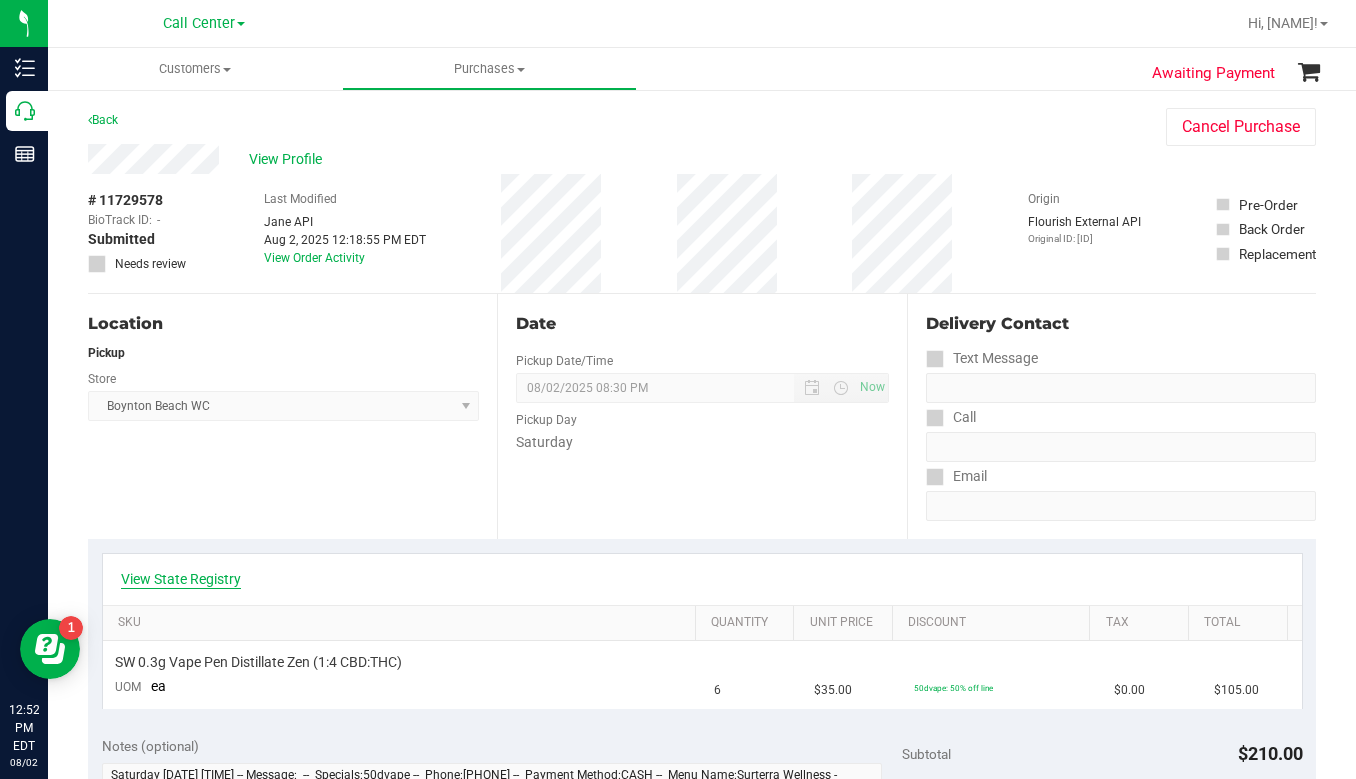 click on "View State Registry" at bounding box center (181, 579) 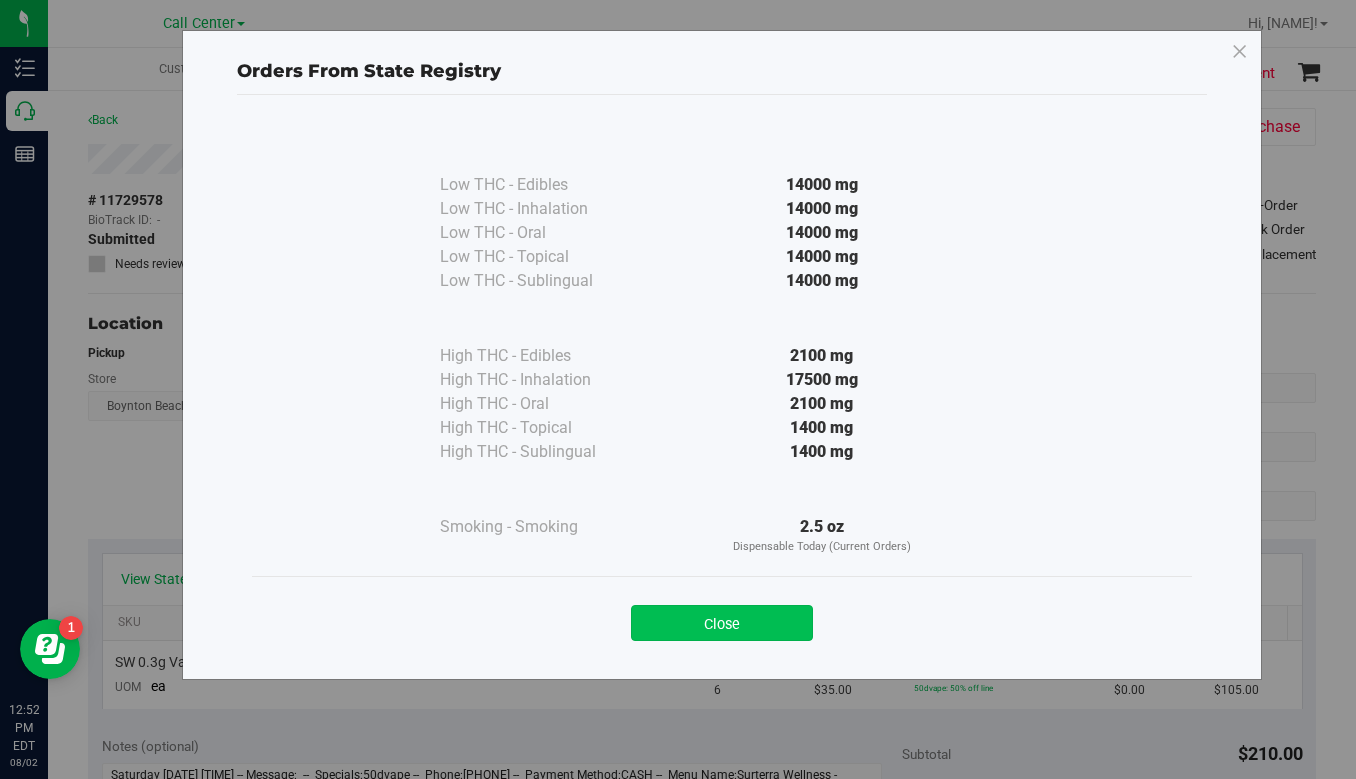 click on "Close" at bounding box center [722, 623] 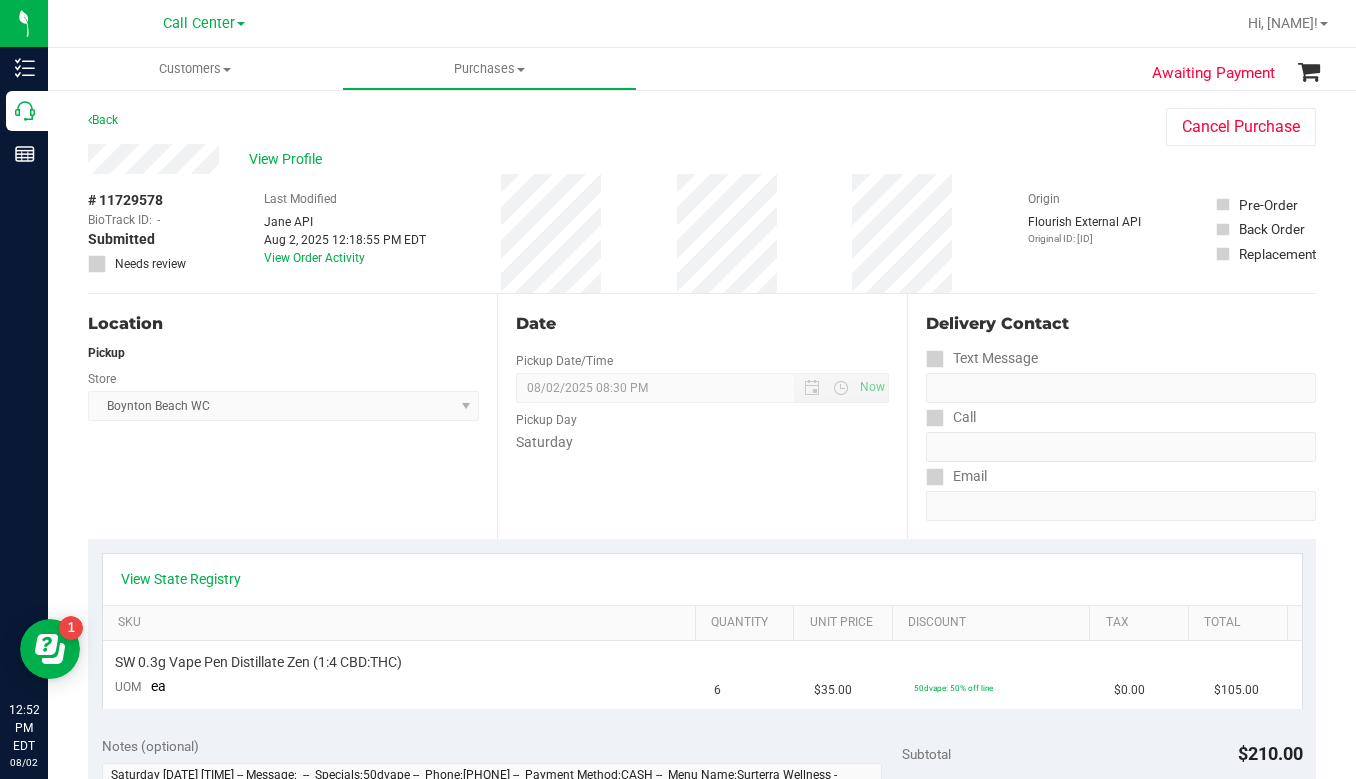click on "Location
Pickup
Store
Boynton Beach WC Select Store Bonita Springs WC Boynton Beach WC Bradenton WC Brandon WC Brooksville WC Call Center Clermont WC Crestview WC Deerfield Beach WC Delray Beach WC Deltona WC Ft Walton Beach WC Ft. Lauderdale WC Ft. Myers WC Gainesville WC Jax Atlantic WC JAX DC REP Jax WC Key West WC Lakeland WC Largo WC Lehigh Acres DC REP Merritt Island WC Miami 72nd WC Miami Beach WC Miami Dadeland WC Miramar DC REP New Port Richey WC North Palm Beach WC North Port WC Ocala WC Orange Park WC Orlando Colonial WC Orlando DC REP Orlando WC Oviedo WC Palm Bay WC Palm Coast WC Panama City WC Pensacola WC Port Orange WC Port St. Lucie WC Sebring WC South Tampa WC St. Pete WC Summerfield WC Tallahassee DC REP Tallahassee WC Tampa DC Testing Tampa Warehouse Tampa WC TX Austin DC TX Plano Retail WPB DC" at bounding box center (292, 416) 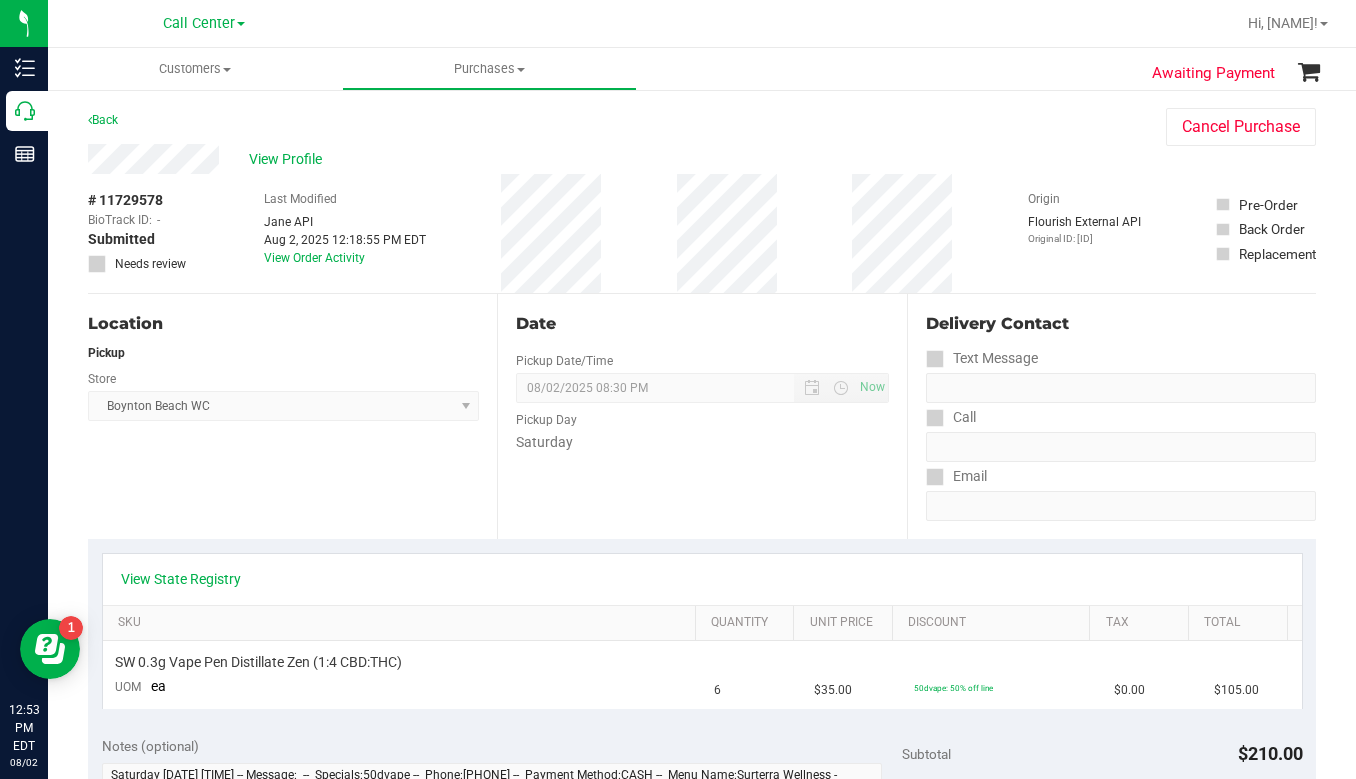 click on "View Profile" at bounding box center [607, 159] 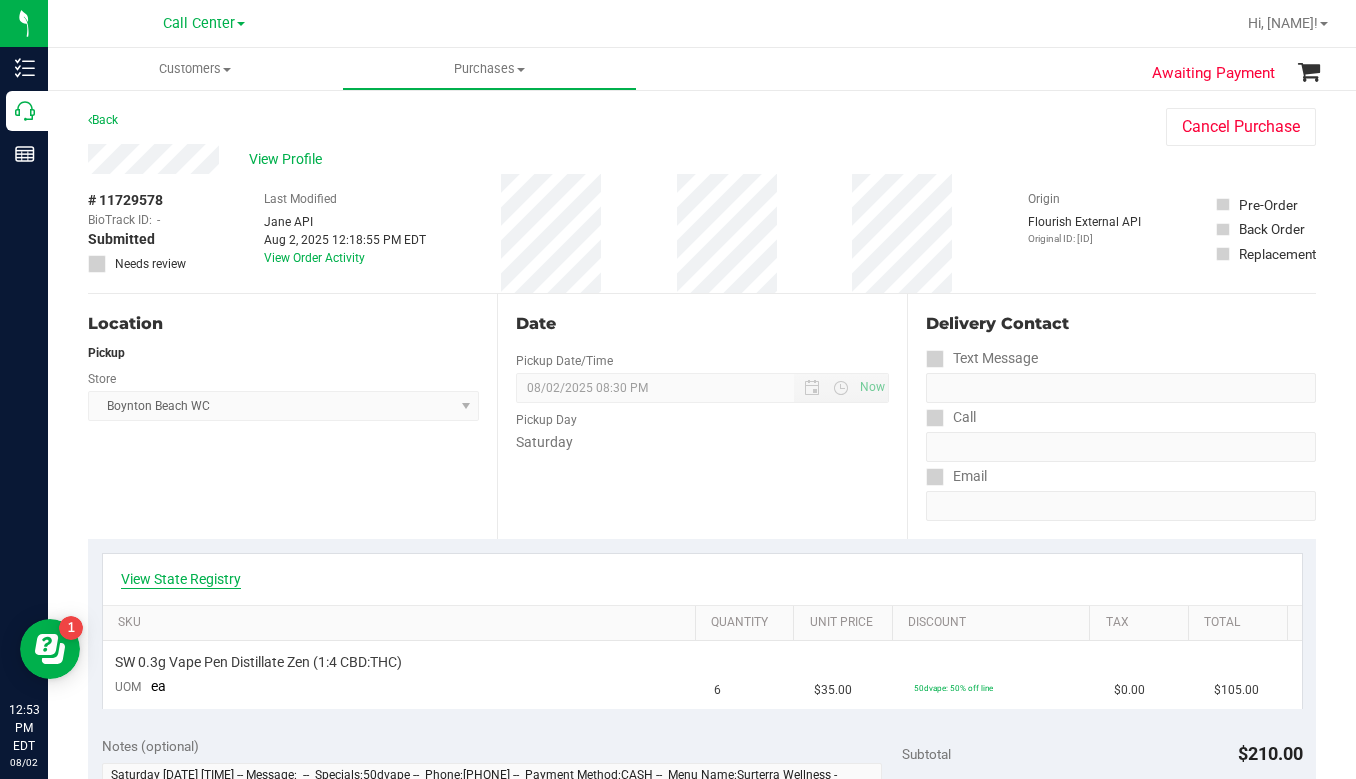 click on "View State Registry" at bounding box center (181, 579) 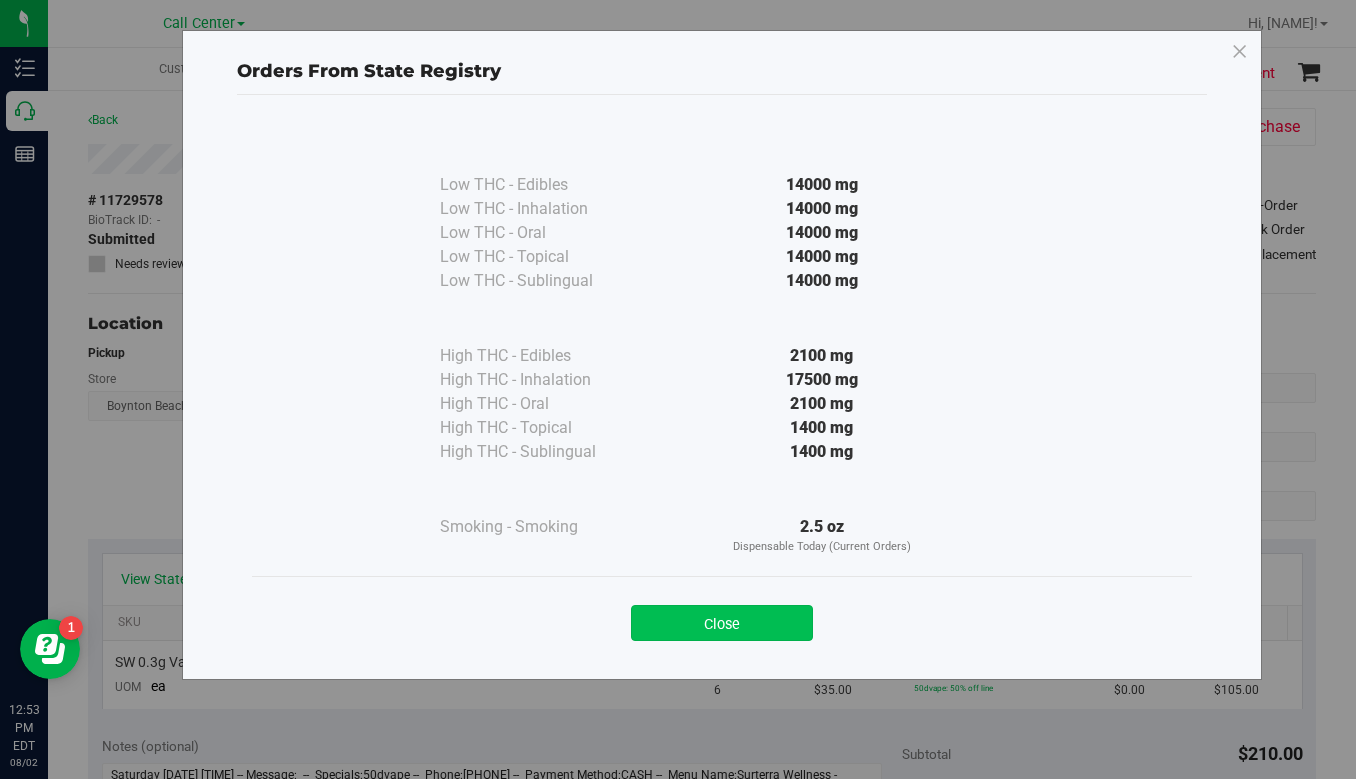 click on "Close" at bounding box center (722, 623) 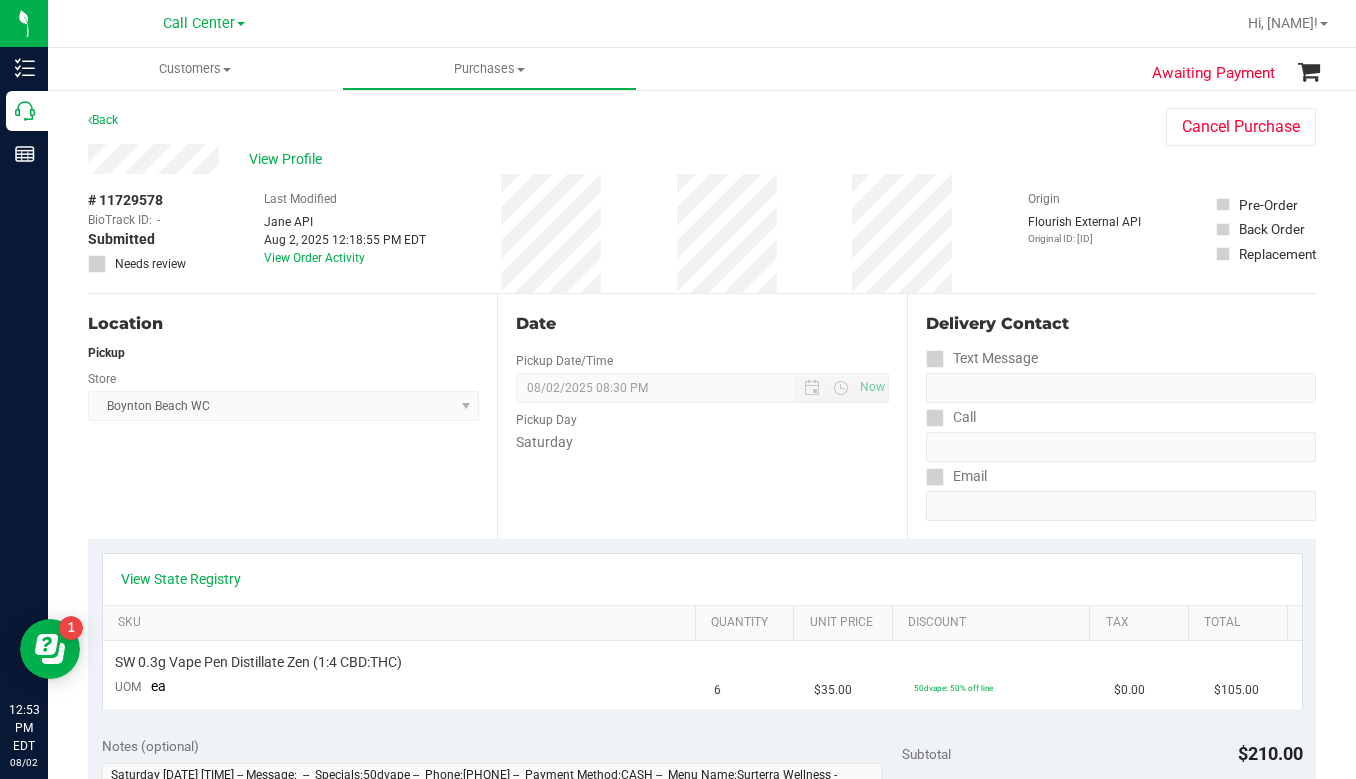 click on "Location
Pickup
Store
Boynton Beach WC Select Store Bonita Springs WC Boynton Beach WC Bradenton WC Brandon WC Brooksville WC Call Center Clermont WC Crestview WC Deerfield Beach WC Delray Beach WC Deltona WC Ft Walton Beach WC Ft. Lauderdale WC Ft. Myers WC Gainesville WC Jax Atlantic WC JAX DC REP Jax WC Key West WC Lakeland WC Largo WC Lehigh Acres DC REP Merritt Island WC Miami 72nd WC Miami Beach WC Miami Dadeland WC Miramar DC REP New Port Richey WC North Palm Beach WC North Port WC Ocala WC Orange Park WC Orlando Colonial WC Orlando DC REP Orlando WC Oviedo WC Palm Bay WC Palm Coast WC Panama City WC Pensacola WC Port Orange WC Port St. Lucie WC Sebring WC South Tampa WC St. Pete WC Summerfield WC Tallahassee DC REP Tallahassee WC Tampa DC Testing Tampa Warehouse Tampa WC TX Austin DC TX Plano Retail WPB DC" at bounding box center (292, 416) 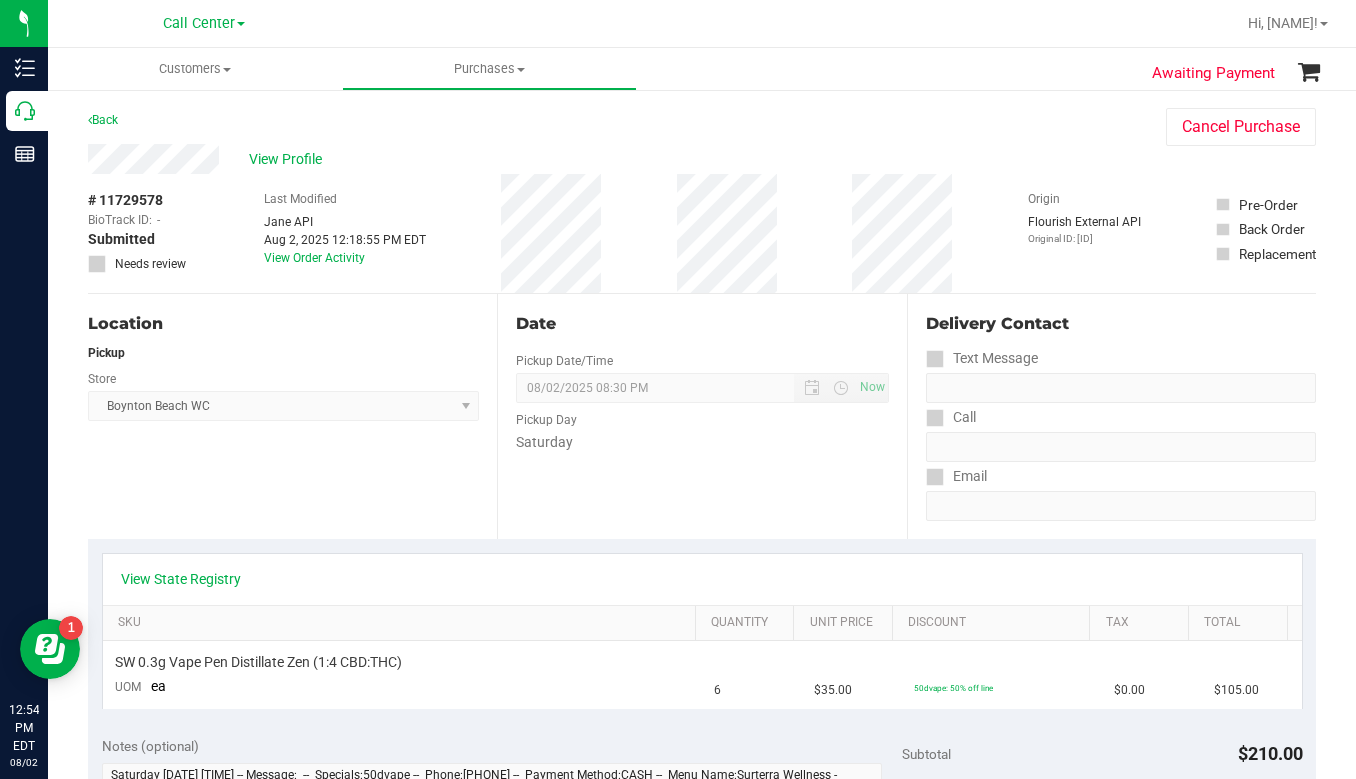 click on "View Profile" at bounding box center [607, 159] 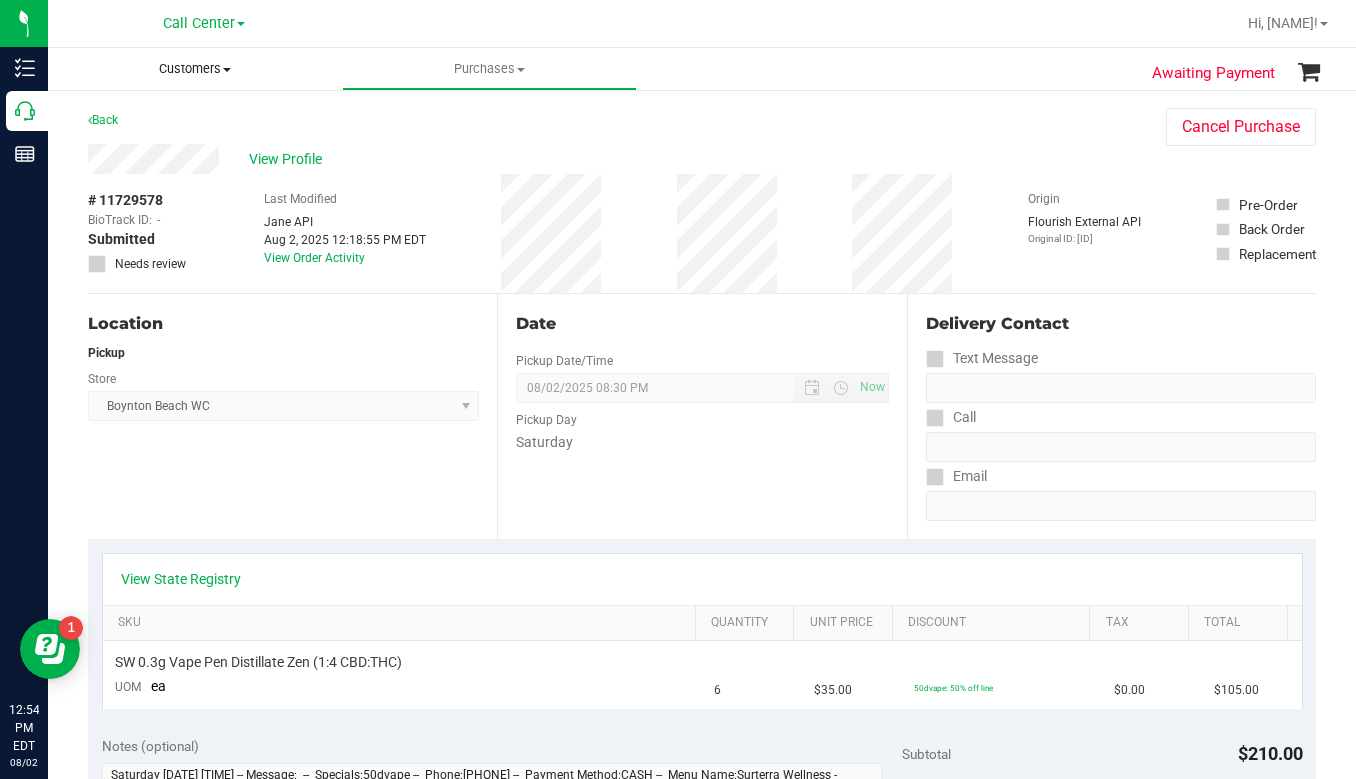 click at bounding box center [227, 70] 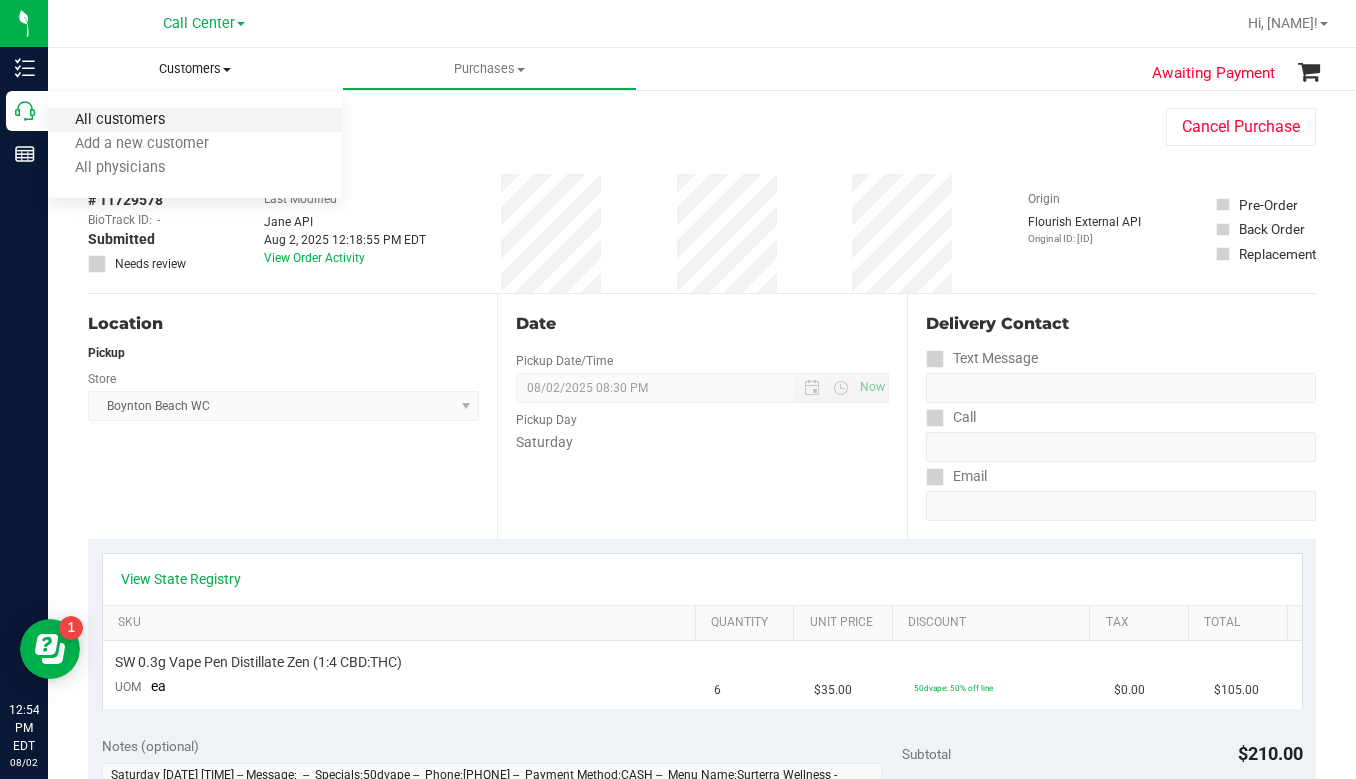 click on "All customers" at bounding box center [120, 120] 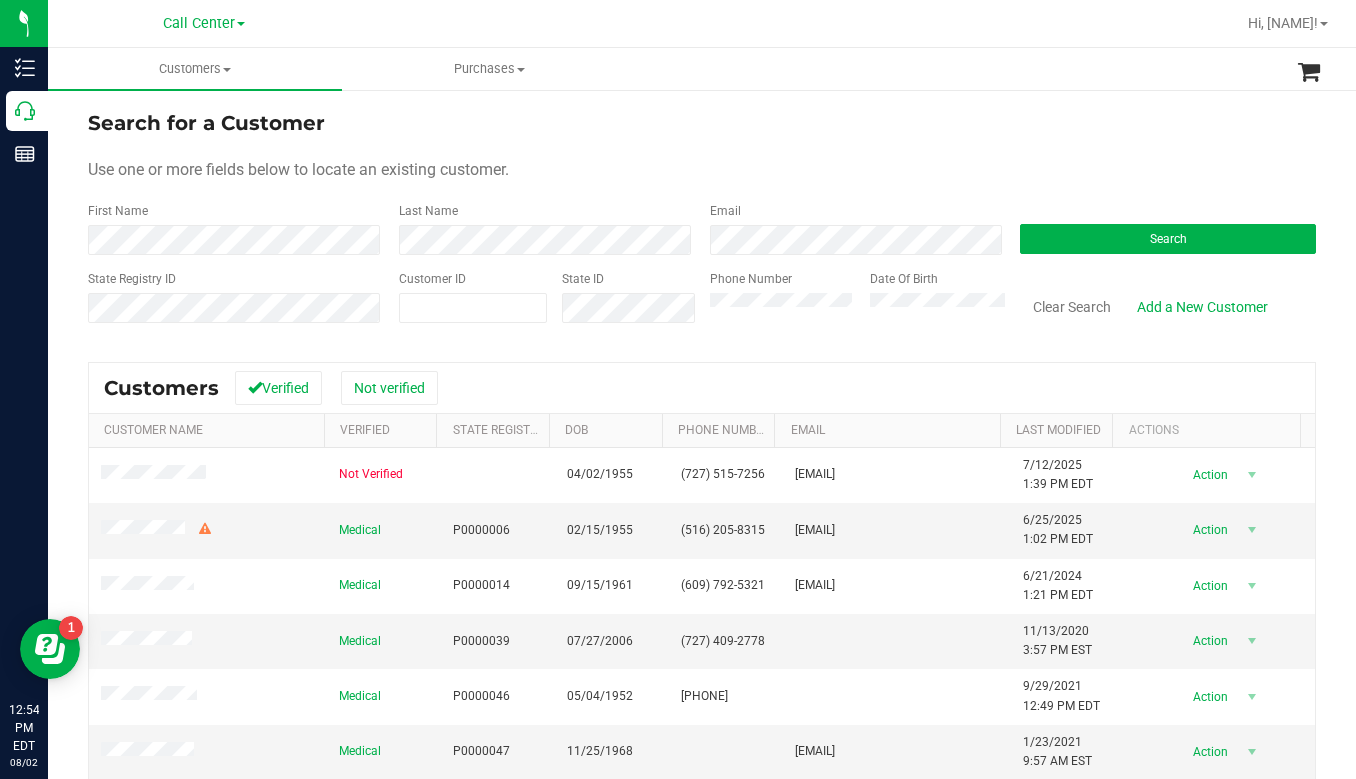click on "Use one or more fields below to locate an existing customer." at bounding box center (702, 170) 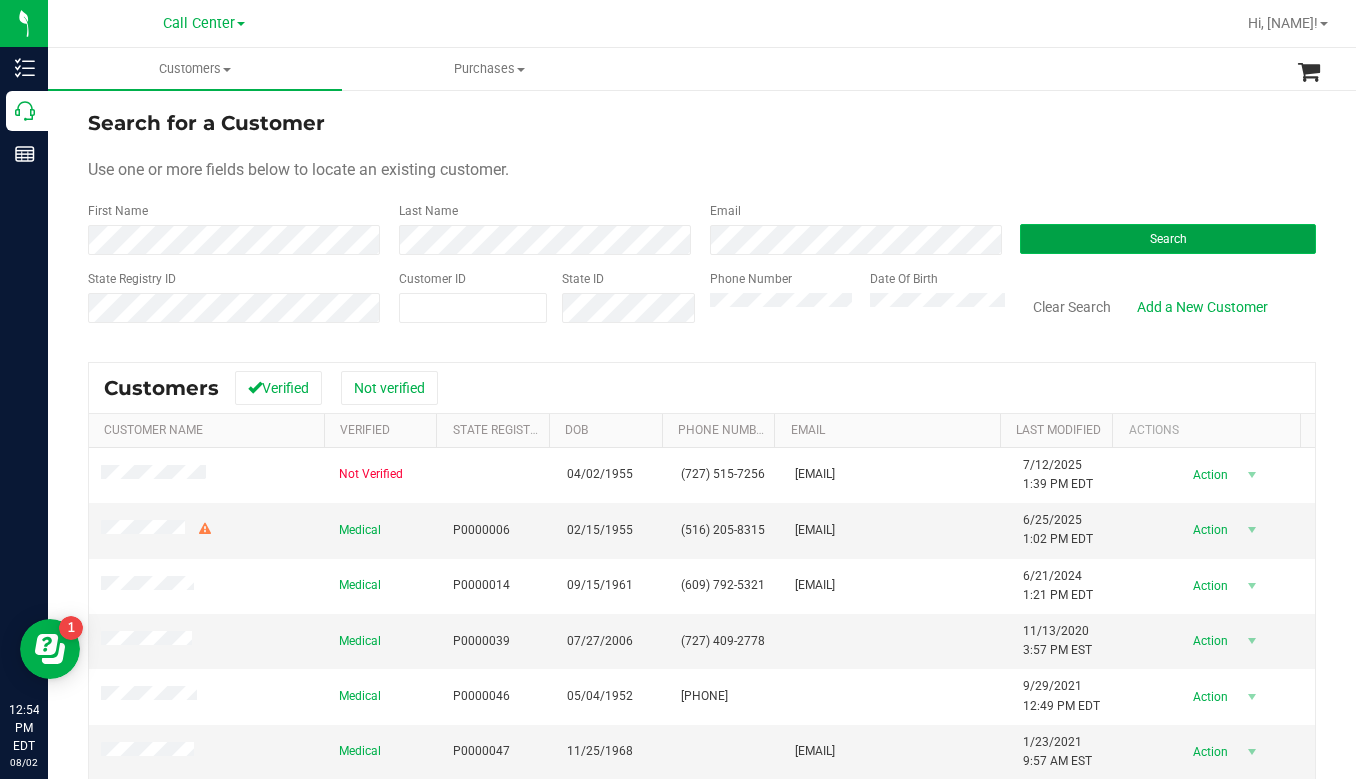 click on "Search" at bounding box center [1168, 239] 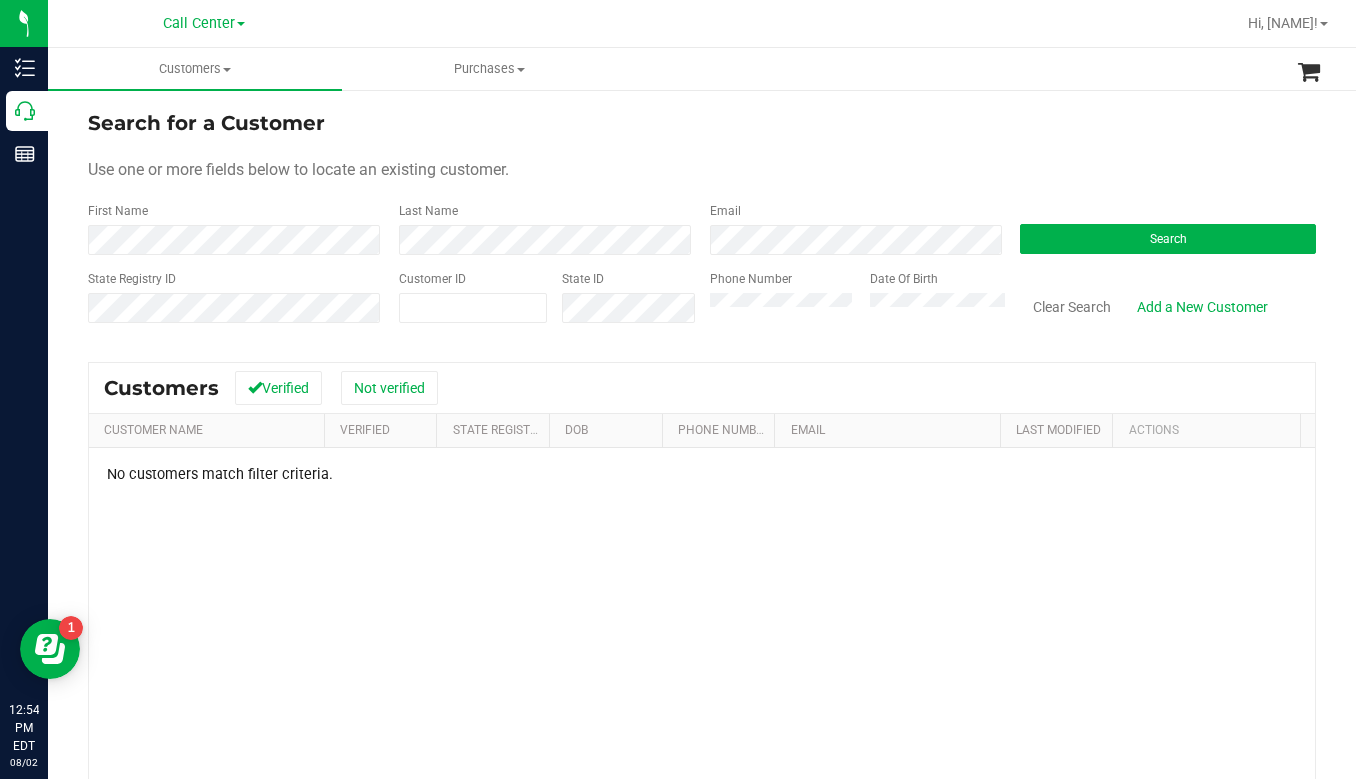 click on "Use one or more fields below to locate an existing customer." at bounding box center [702, 170] 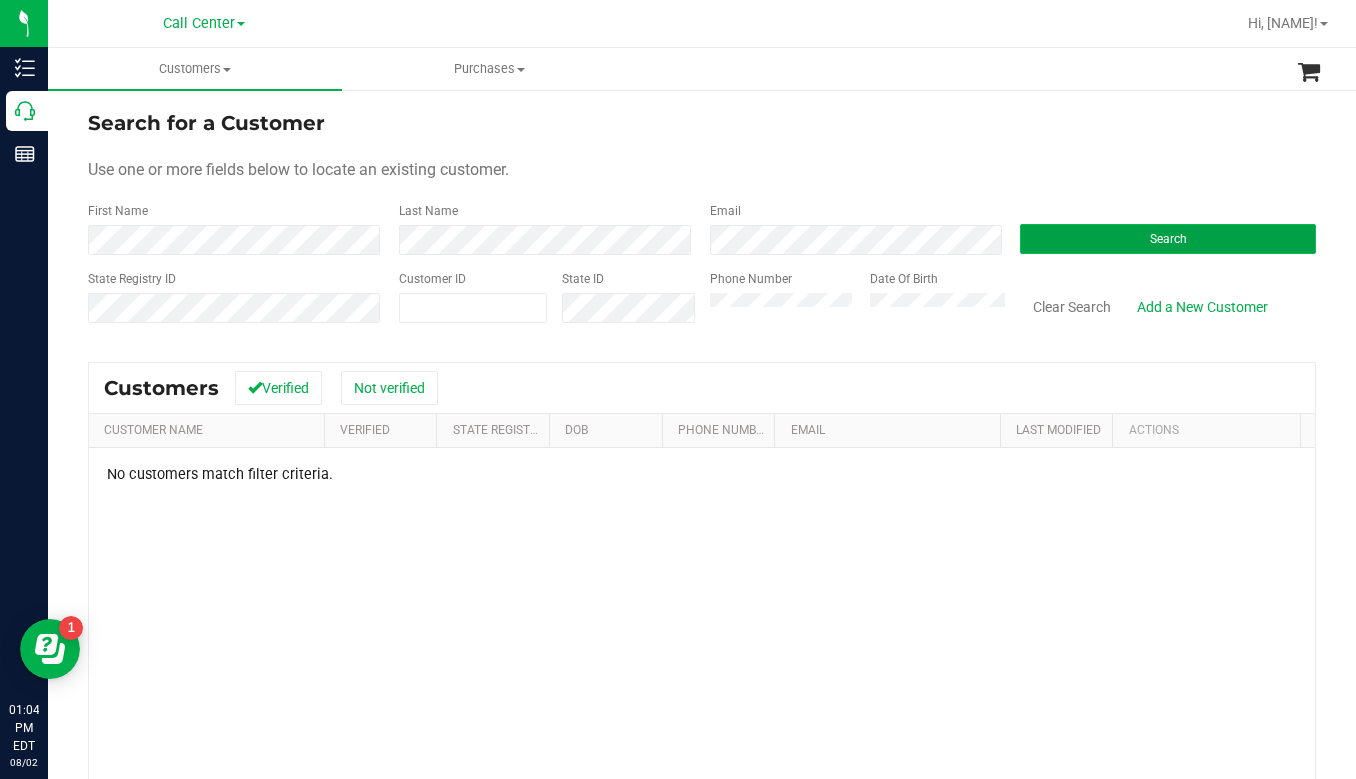 click on "Search" at bounding box center (1168, 239) 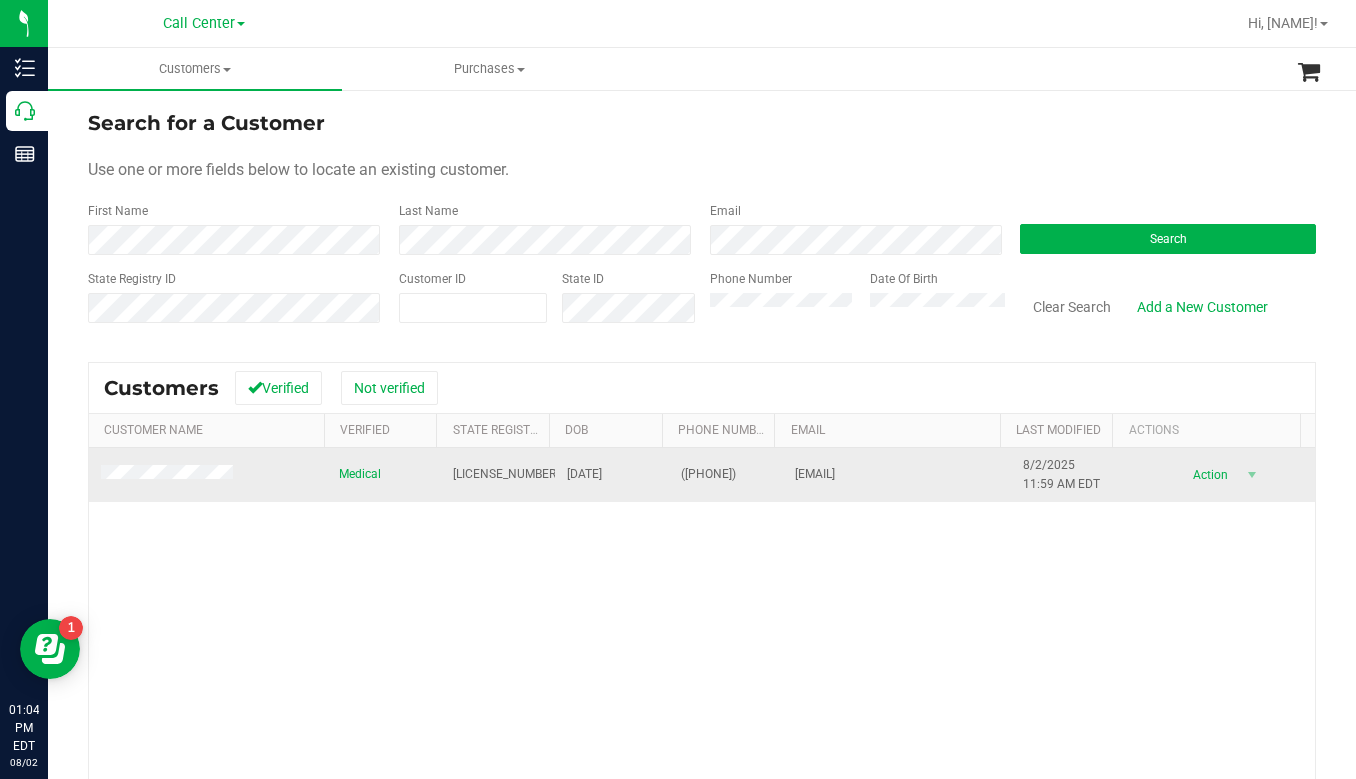 click at bounding box center [208, 475] 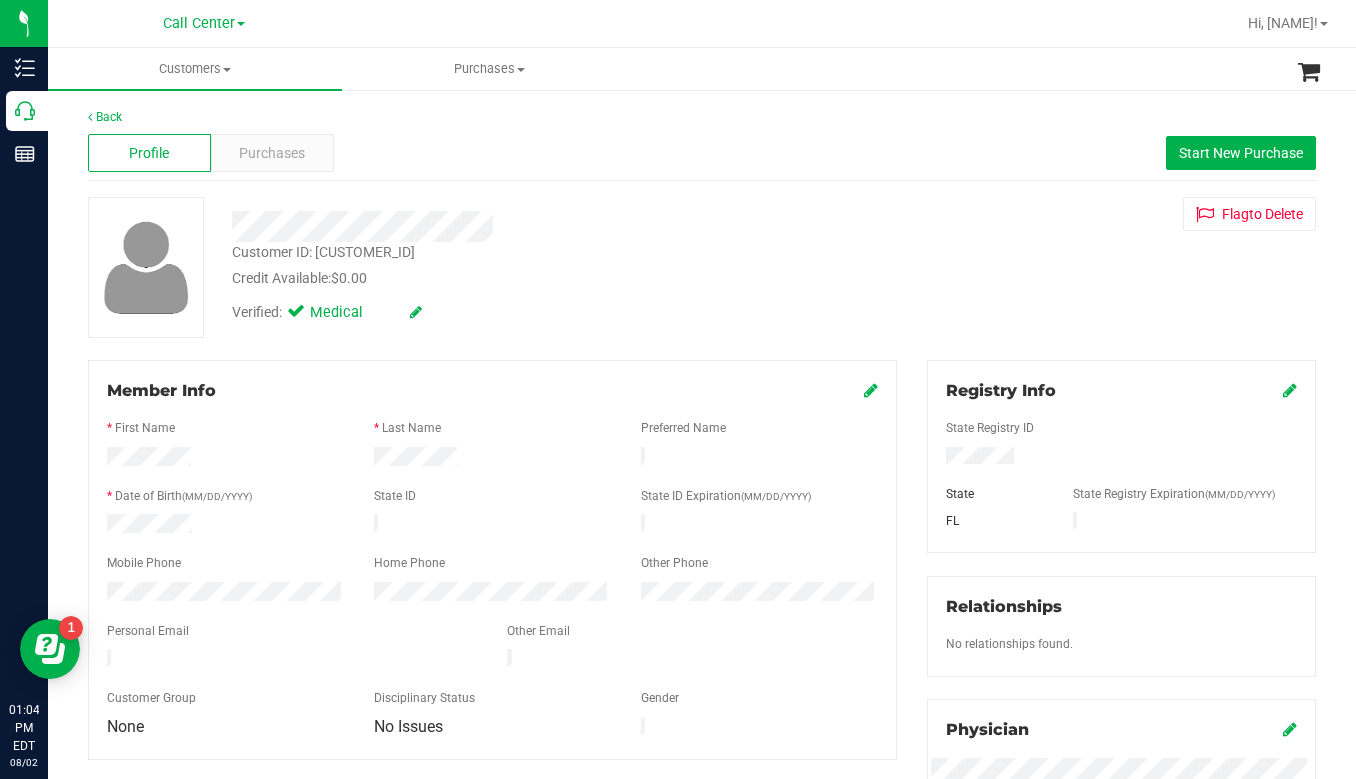 click on "Profile
Purchases
Start New Purchase" at bounding box center [702, 153] 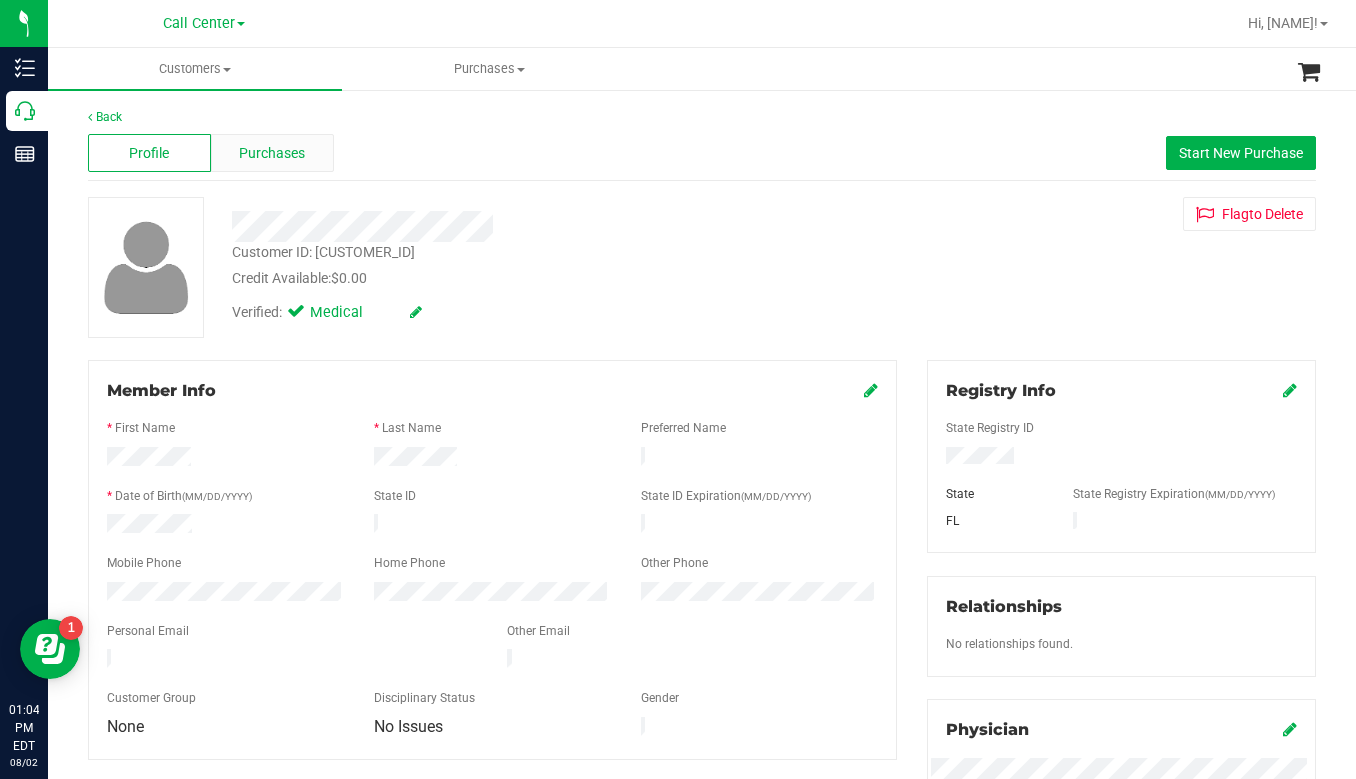click on "Purchases" at bounding box center [272, 153] 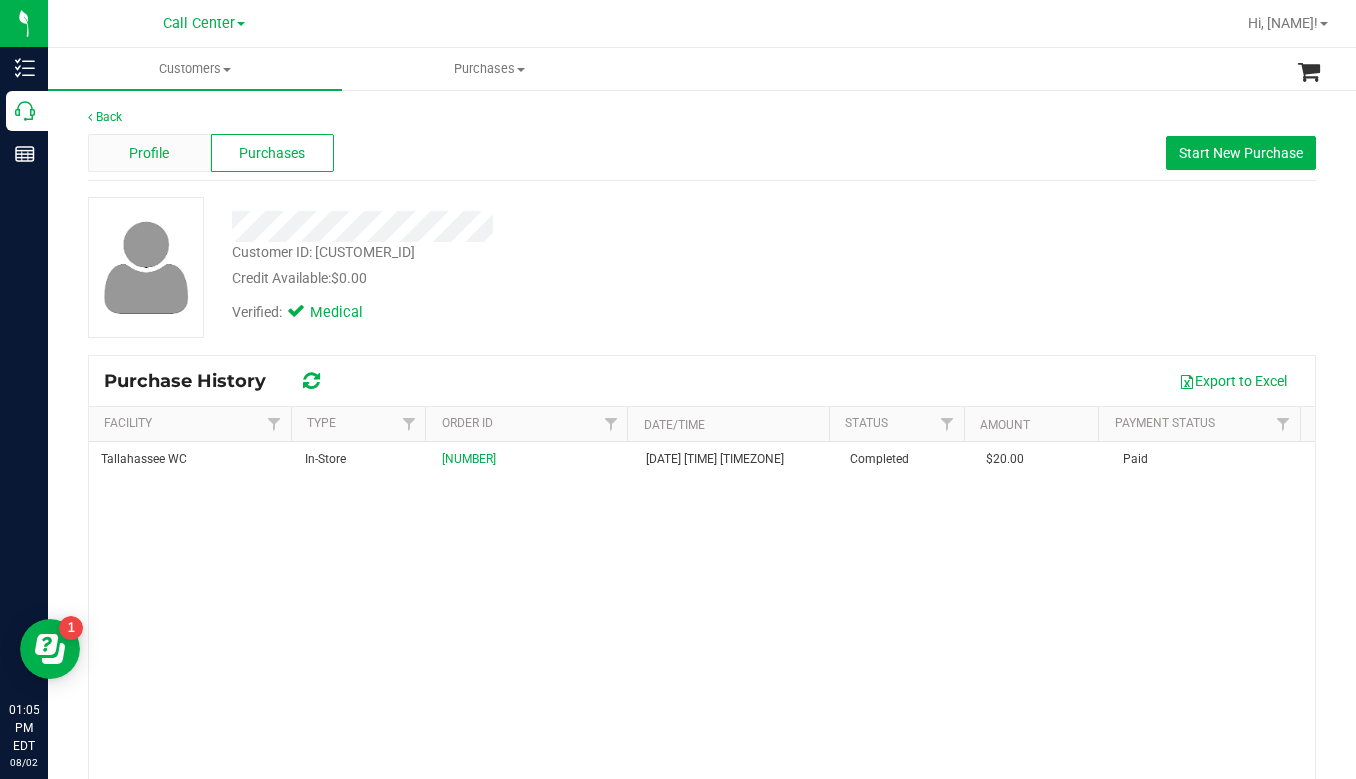 click on "Profile" at bounding box center [149, 153] 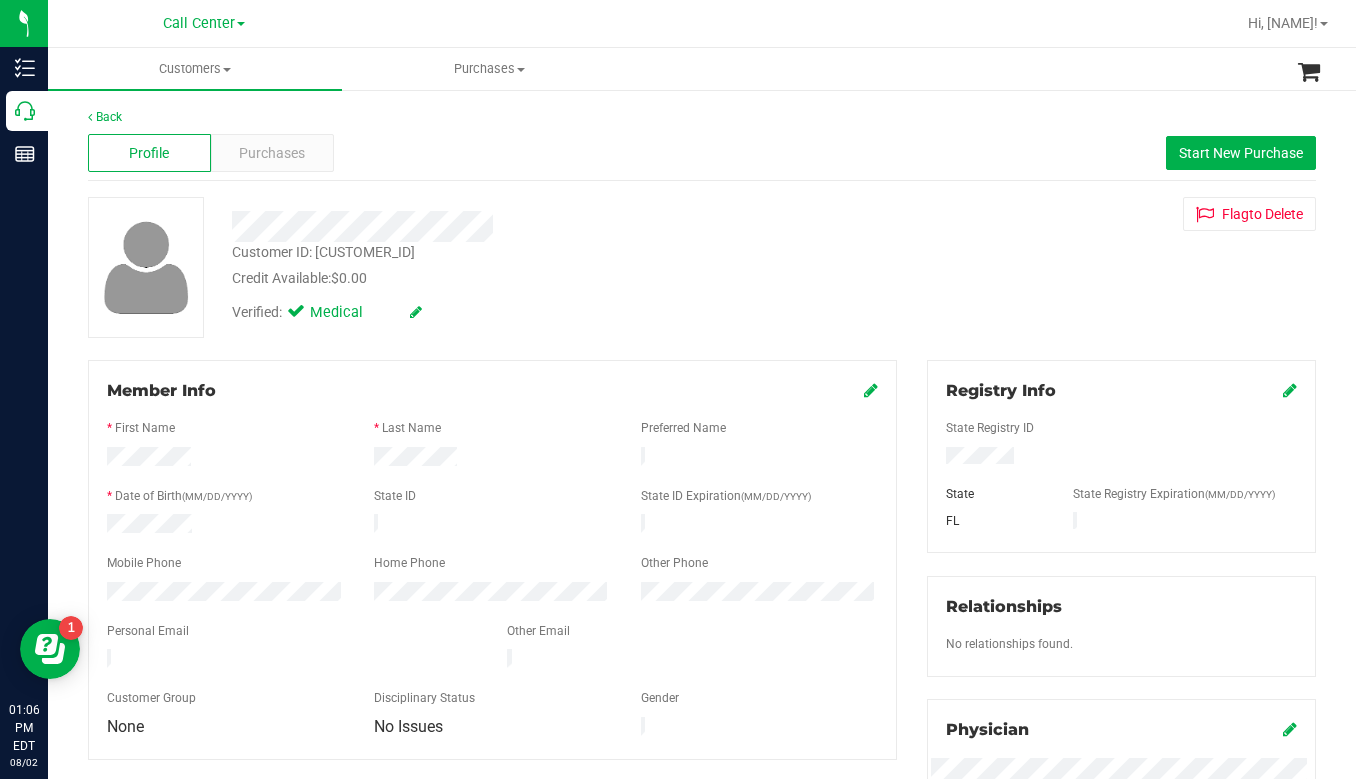 click on "Verified:
Medical" at bounding box center [531, 311] 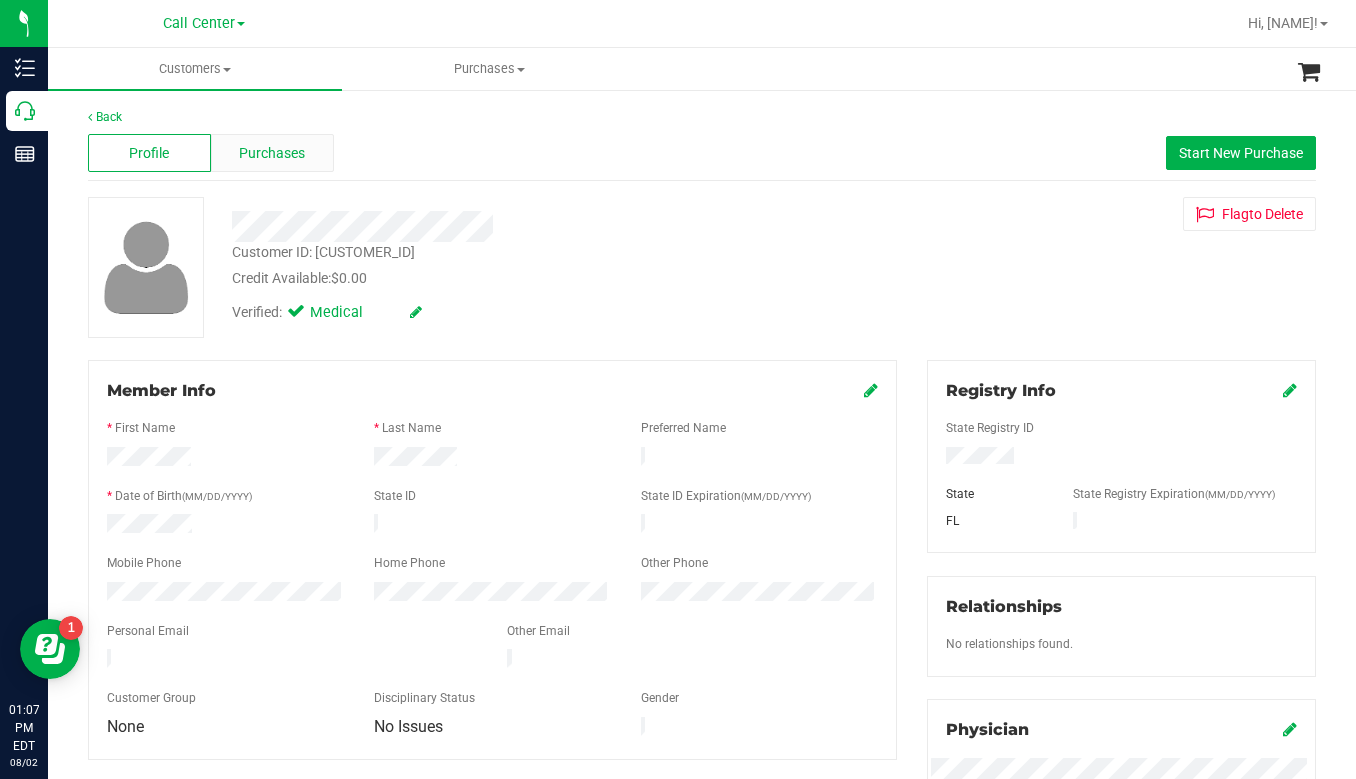 click on "Purchases" at bounding box center (272, 153) 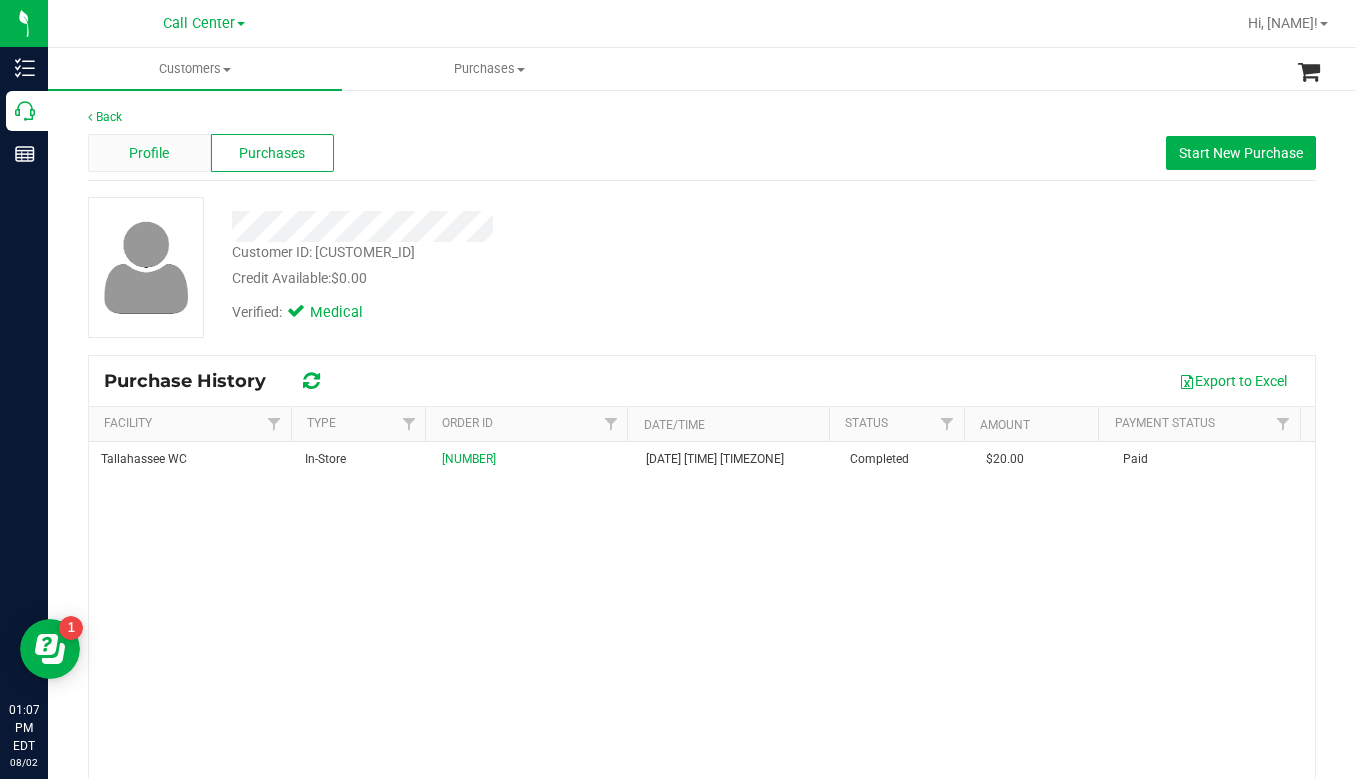 click on "Profile" at bounding box center (149, 153) 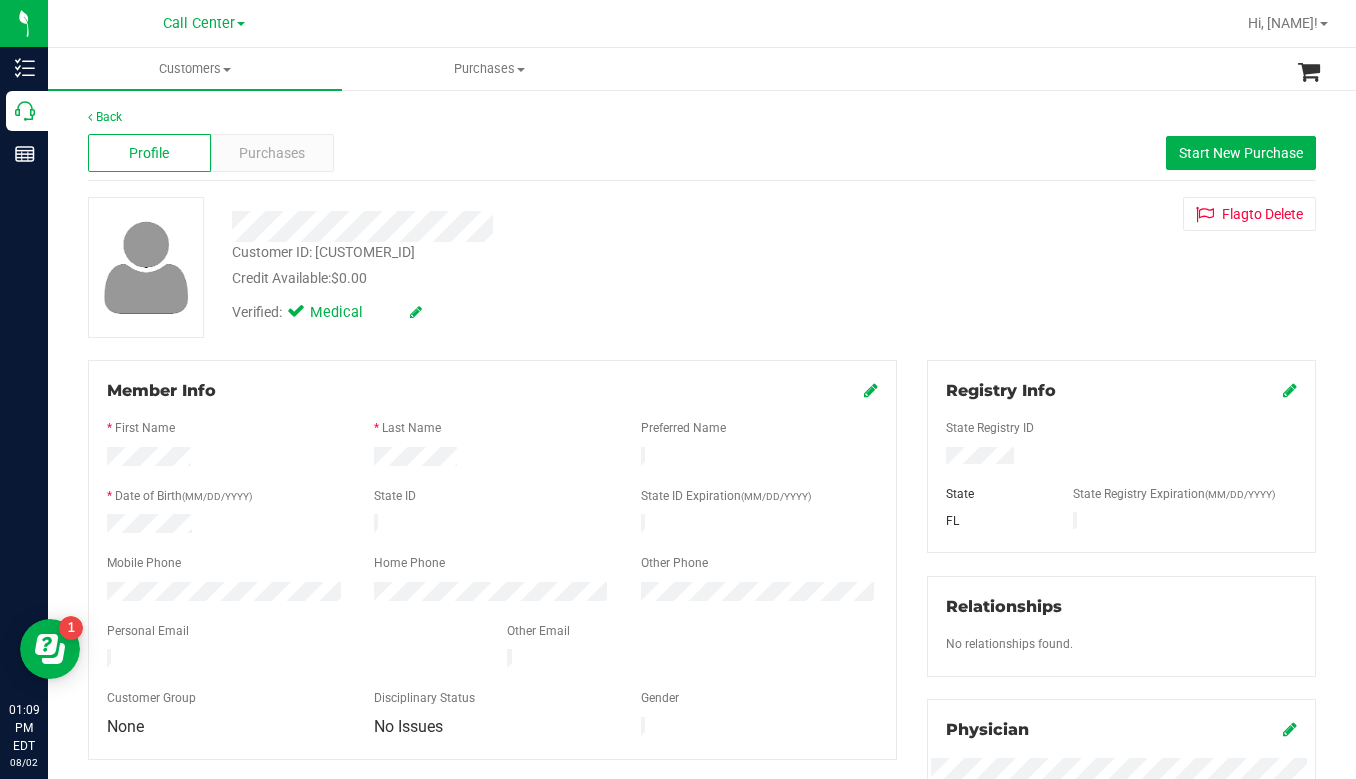 click on "Back
Profile
Purchases
Start New Purchase
Customer ID: 1615608
Credit Available:
$0.00
Verified:
Medical" at bounding box center [702, 745] 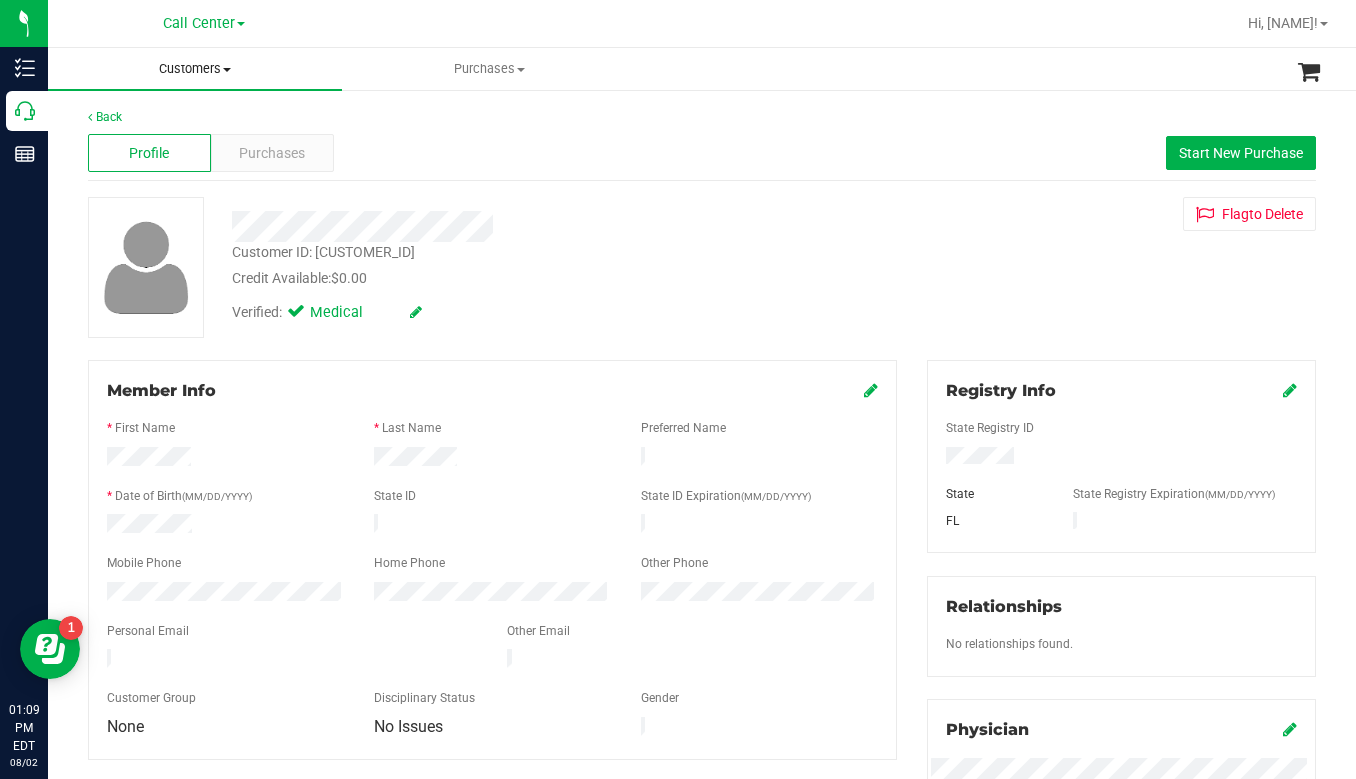 click on "Customers" at bounding box center (195, 69) 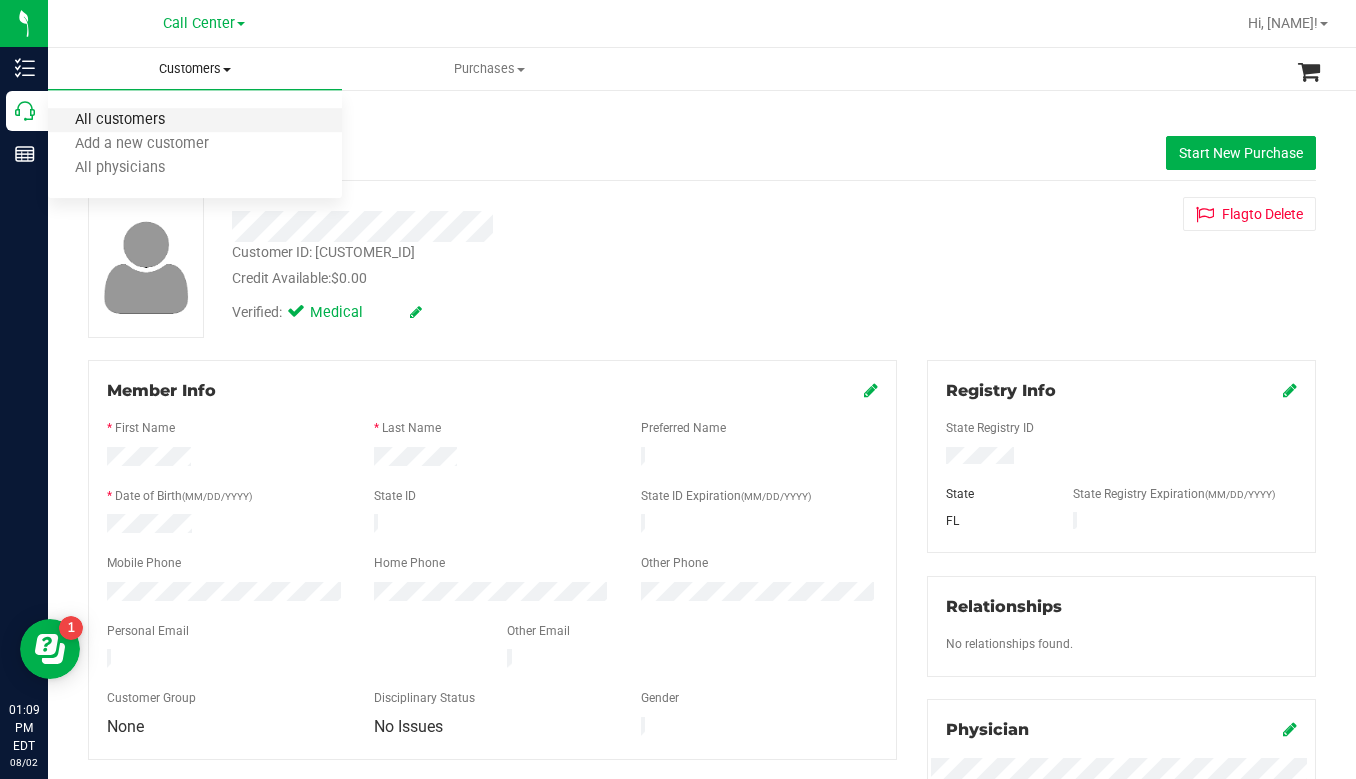 click on "All customers" at bounding box center [120, 120] 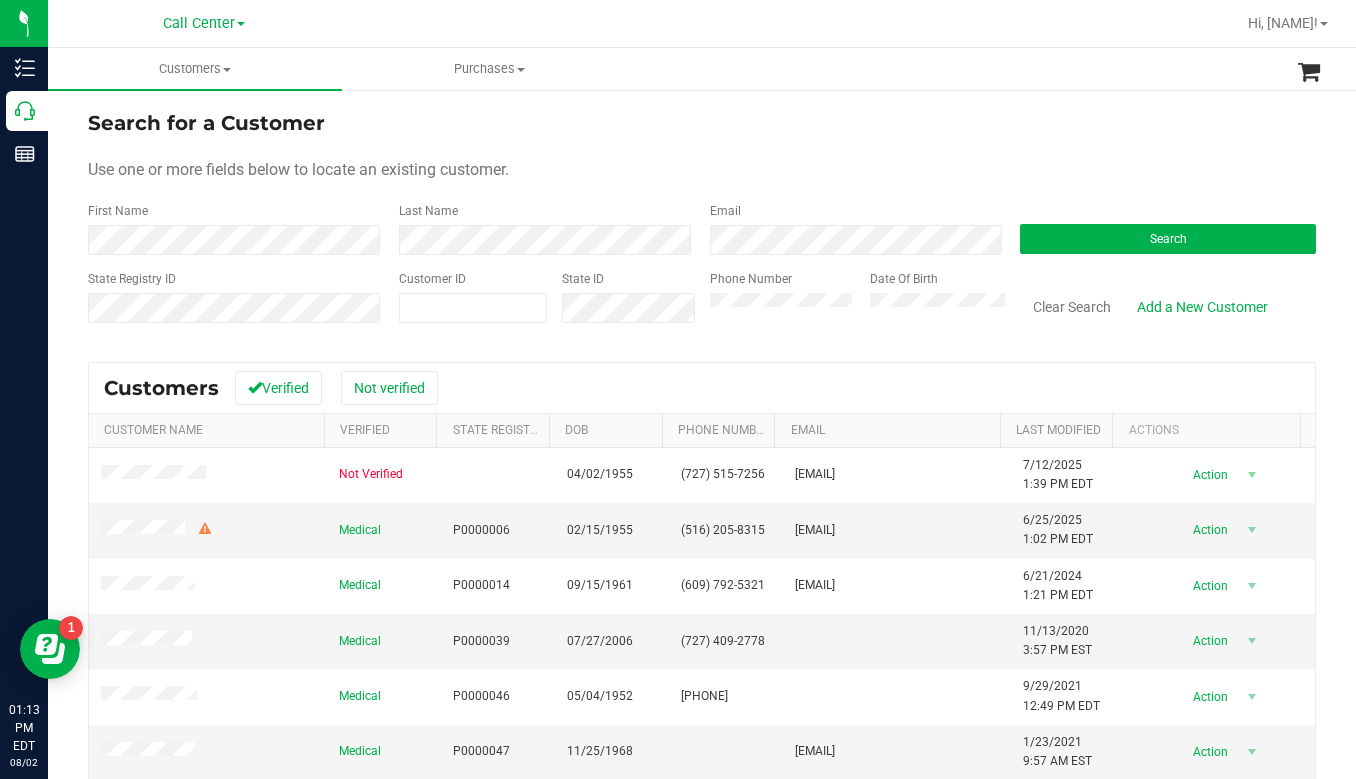 click on "Use one or more fields below to locate an existing customer." at bounding box center (702, 170) 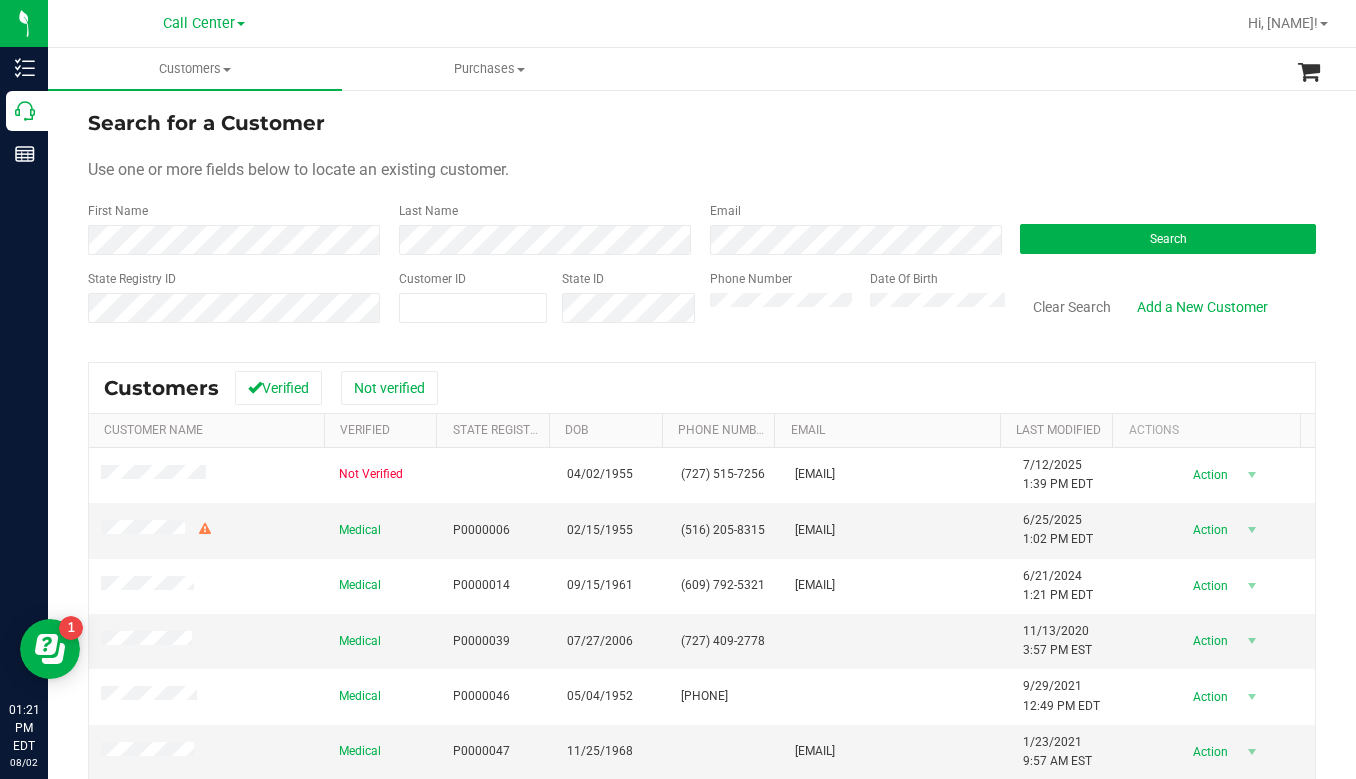 click on "Search for a Customer
Use one or more fields below to locate an existing customer.
First Name
Last Name
Email
Search
State Registry ID
Customer ID
State ID
Phone Number
Date Of Birth" at bounding box center (702, 224) 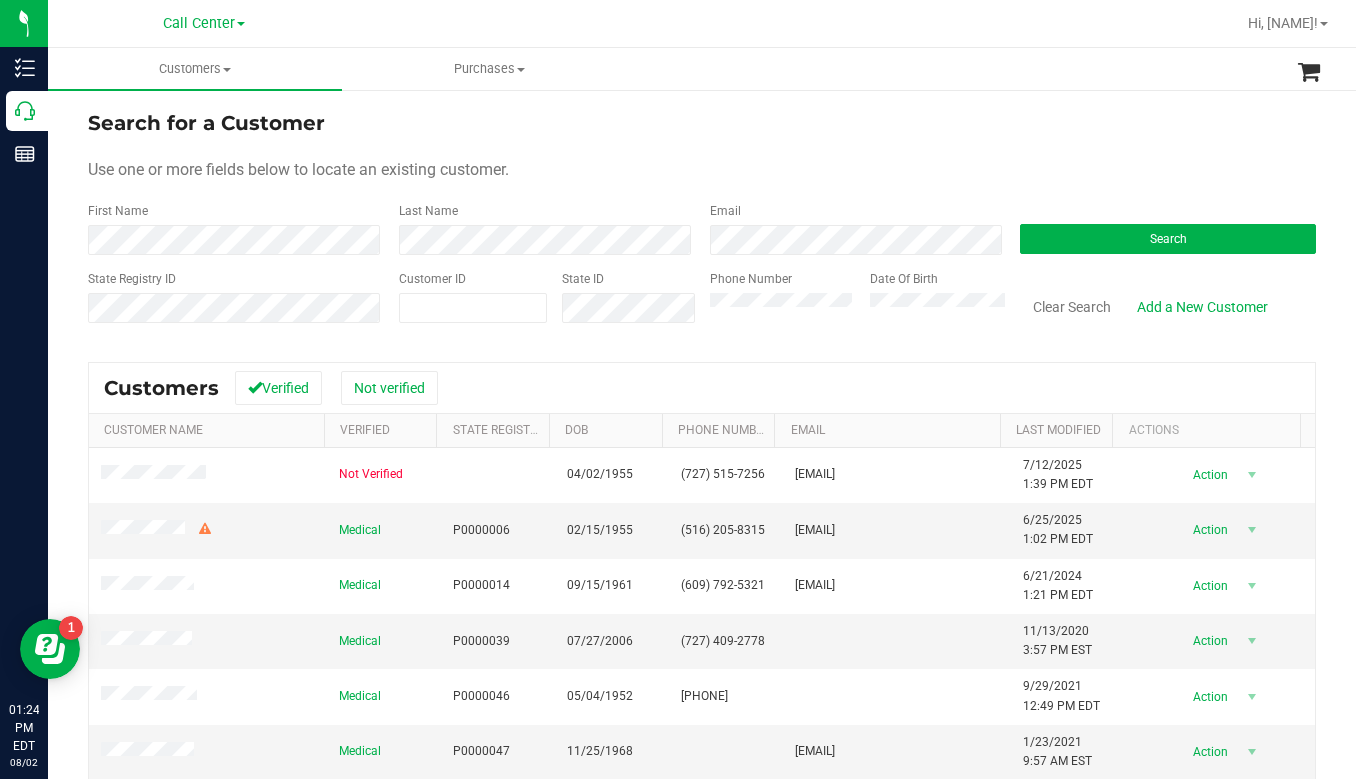 click on "Use one or more fields below to locate an existing customer." at bounding box center (702, 170) 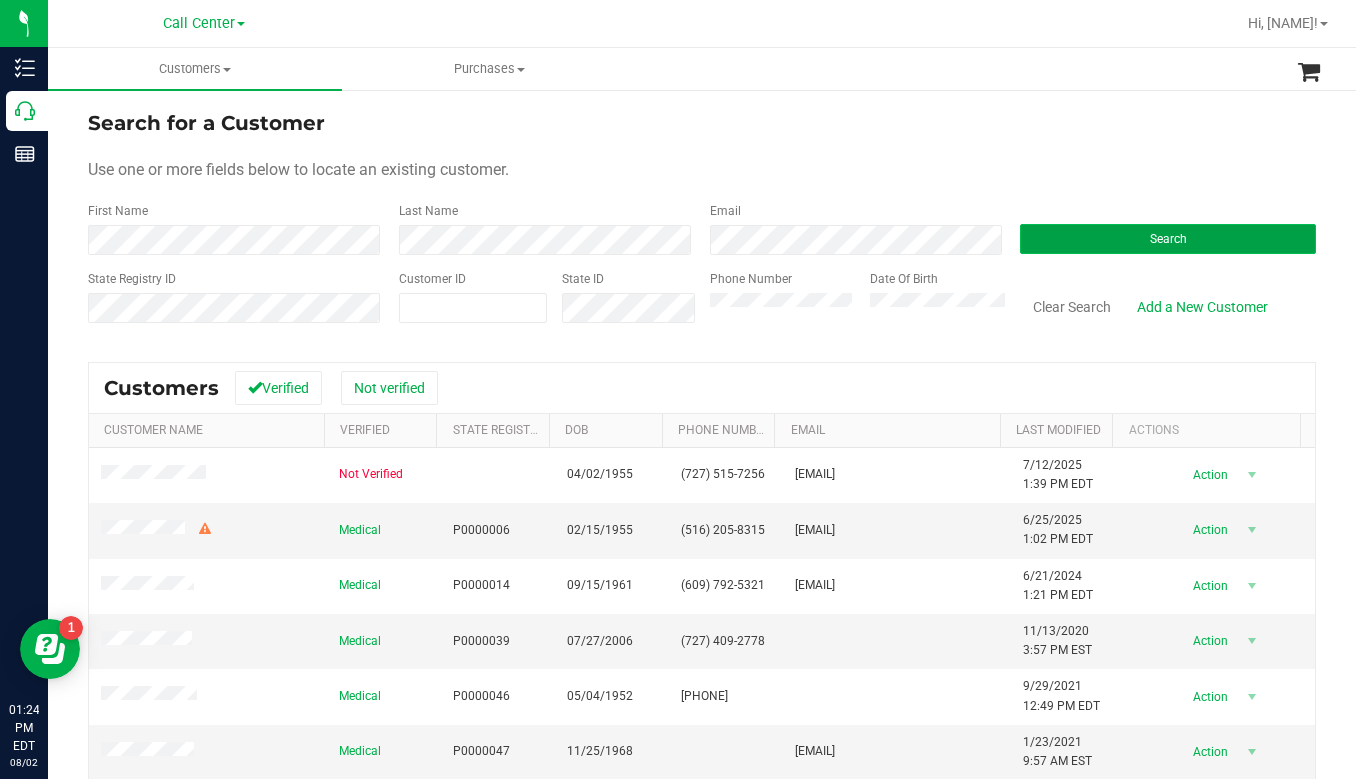 click on "Search" at bounding box center [1168, 239] 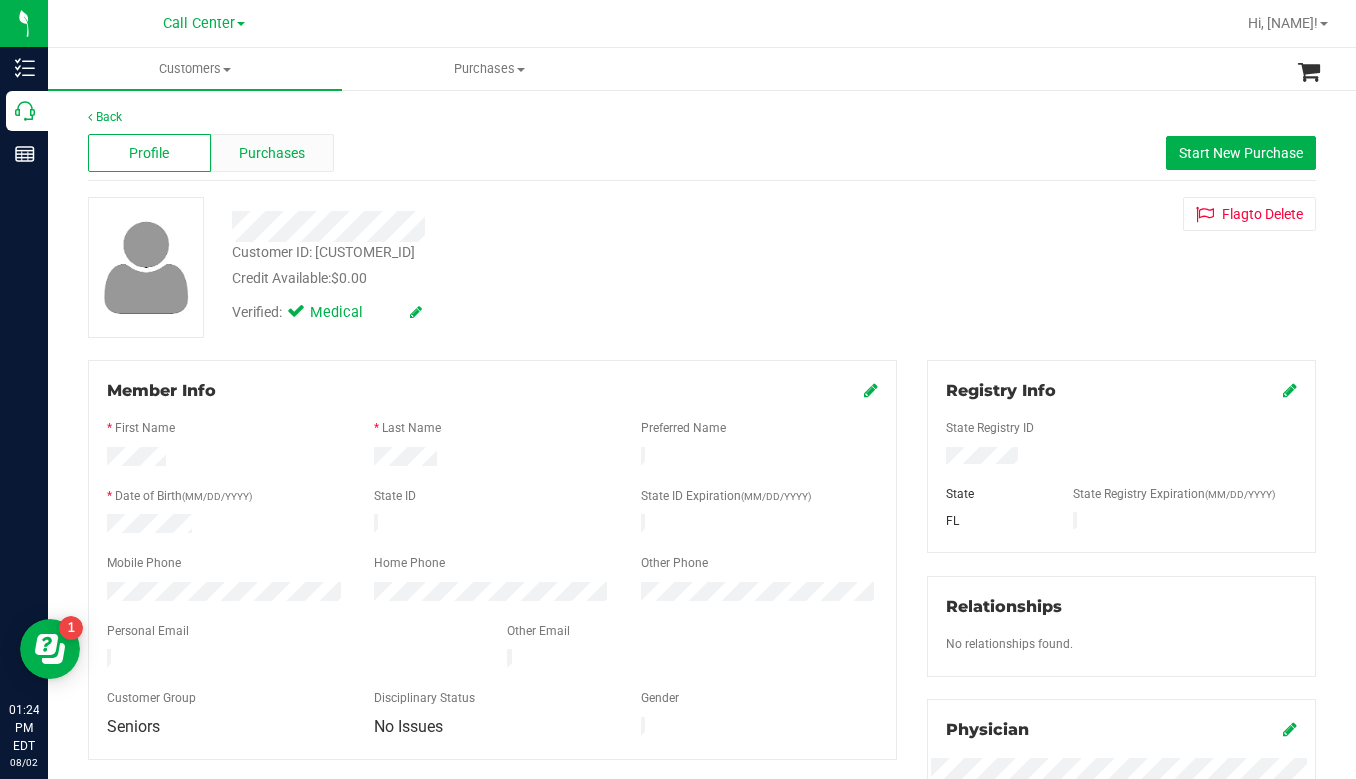 click on "Purchases" at bounding box center (272, 153) 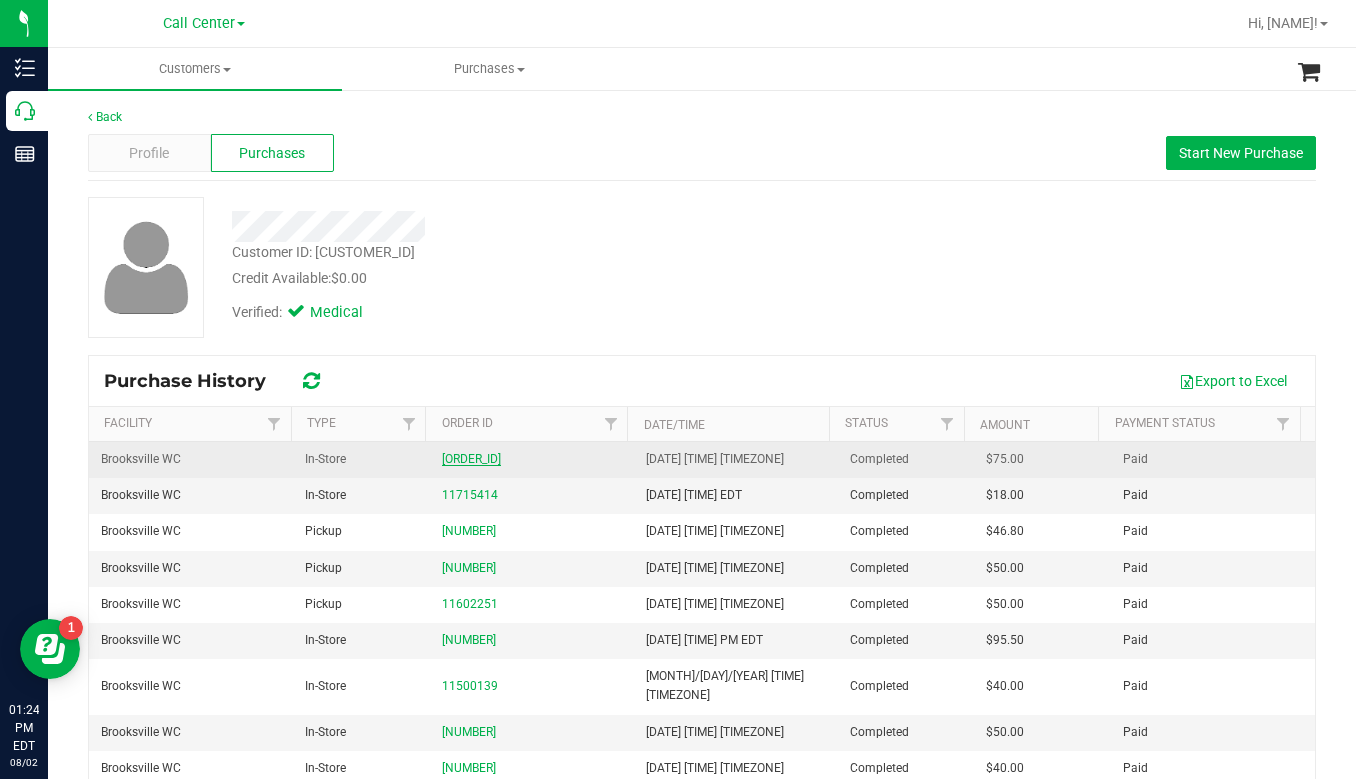 click on "11729763" at bounding box center [471, 459] 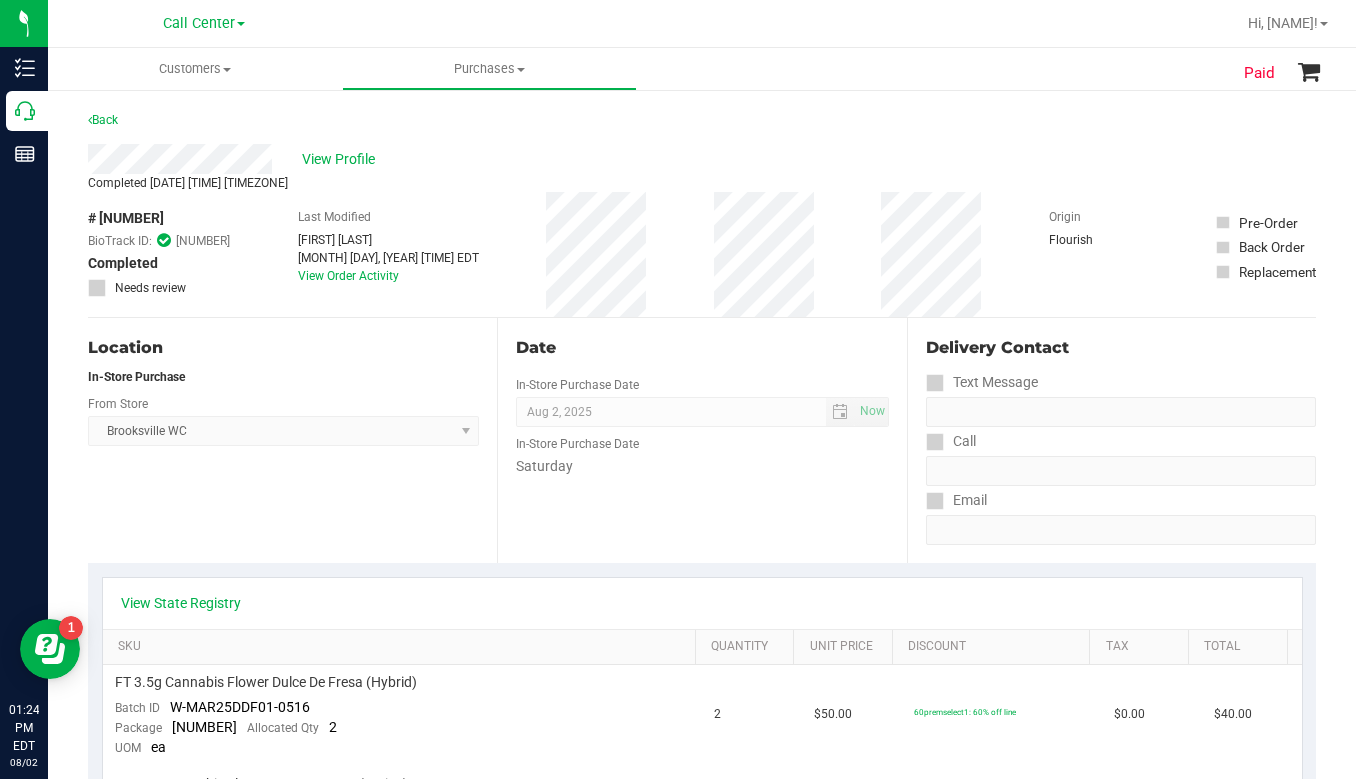 click on "Location
In-Store Purchase
From Store
Brooksville WC Select Store Bonita Springs WC Boynton Beach WC Bradenton WC Brandon WC Brooksville WC Call Center Clermont WC Crestview WC Deerfield Beach WC Delray Beach WC Deltona WC Ft Walton Beach WC Ft. Lauderdale WC Ft. Myers WC Gainesville WC Jax Atlantic WC JAX DC REP Jax WC Key West WC Lakeland WC Largo WC Lehigh Acres DC REP Merritt Island WC Miami 72nd WC Miami Beach WC Miami Dadeland WC Miramar DC REP New Port Richey WC North Palm Beach WC North Port WC Ocala WC Orange Park WC Orlando Colonial WC Orlando DC REP Orlando WC Oviedo WC Palm Bay WC Palm Coast WC Panama City WC Pensacola WC Port Orange WC Port St. Lucie WC Sebring WC South Tampa WC St. Pete WC Summerfield WC Tallahassee DC REP Tallahassee WC Tampa DC Testing Tampa Warehouse Tampa WC TX Austin DC TX Plano Retail" at bounding box center [292, 440] 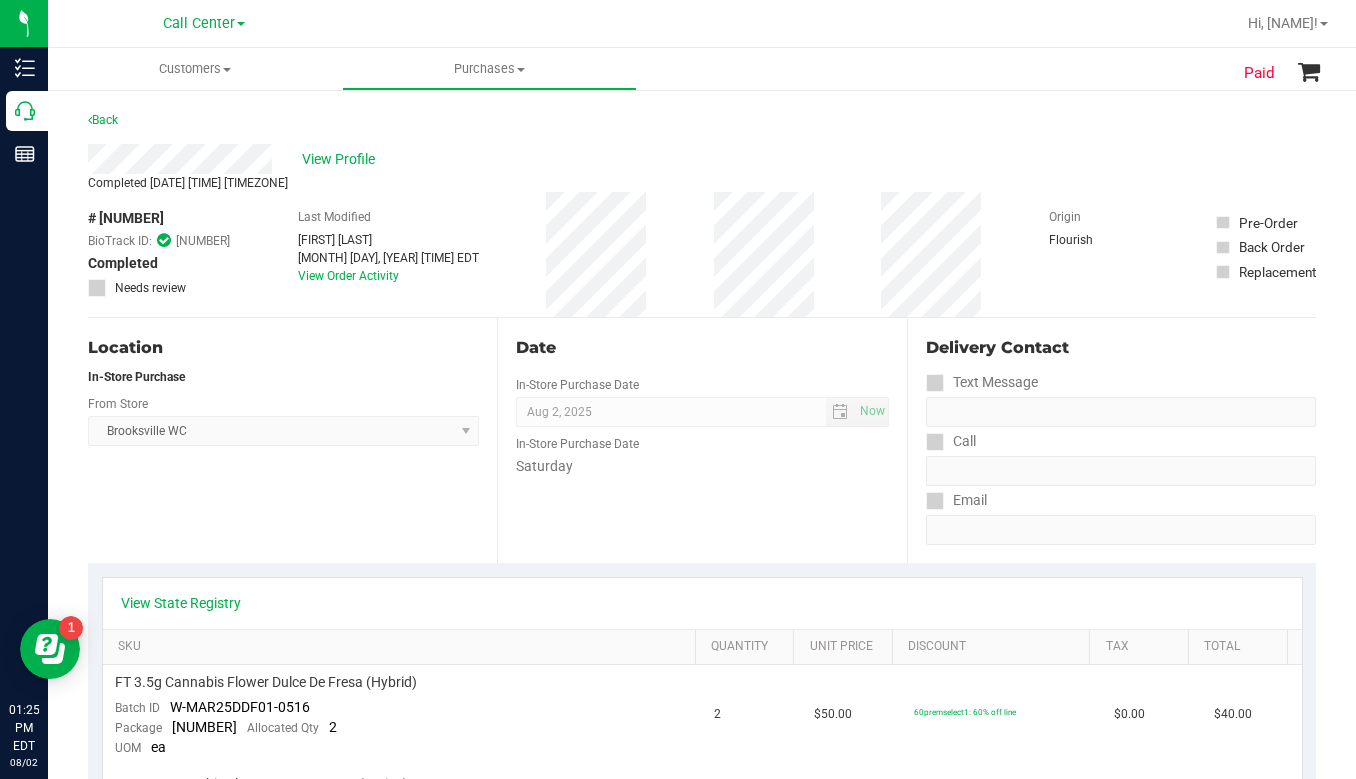 click on "Location
In-Store Purchase
From Store
Brooksville WC Select Store Bonita Springs WC Boynton Beach WC Bradenton WC Brandon WC Brooksville WC Call Center Clermont WC Crestview WC Deerfield Beach WC Delray Beach WC Deltona WC Ft Walton Beach WC Ft. Lauderdale WC Ft. Myers WC Gainesville WC Jax Atlantic WC JAX DC REP Jax WC Key West WC Lakeland WC Largo WC Lehigh Acres DC REP Merritt Island WC Miami 72nd WC Miami Beach WC Miami Dadeland WC Miramar DC REP New Port Richey WC North Palm Beach WC North Port WC Ocala WC Orange Park WC Orlando Colonial WC Orlando DC REP Orlando WC Oviedo WC Palm Bay WC Palm Coast WC Panama City WC Pensacola WC Port Orange WC Port St. Lucie WC Sebring WC South Tampa WC St. Pete WC Summerfield WC Tallahassee DC REP Tallahassee WC Tampa DC Testing Tampa Warehouse Tampa WC TX Austin DC TX Plano Retail" at bounding box center (292, 440) 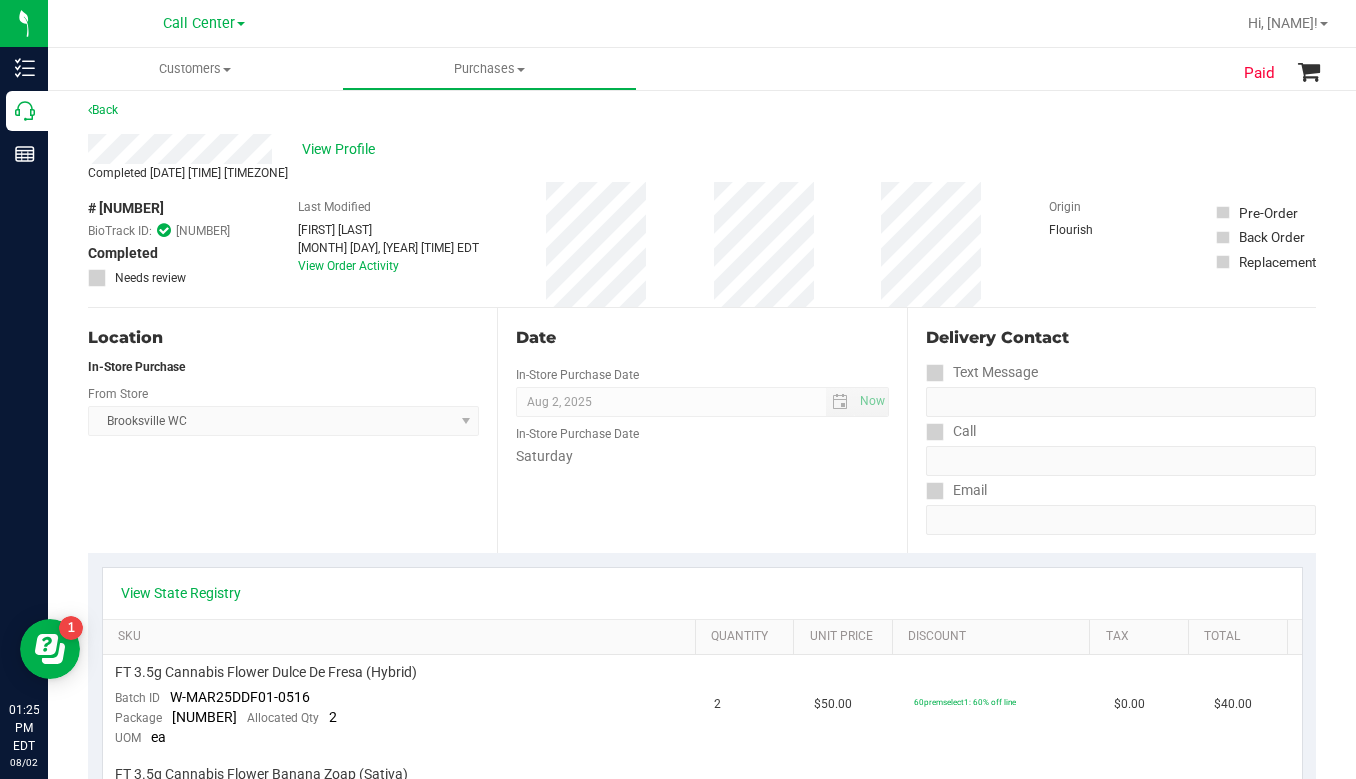 scroll, scrollTop: 0, scrollLeft: 0, axis: both 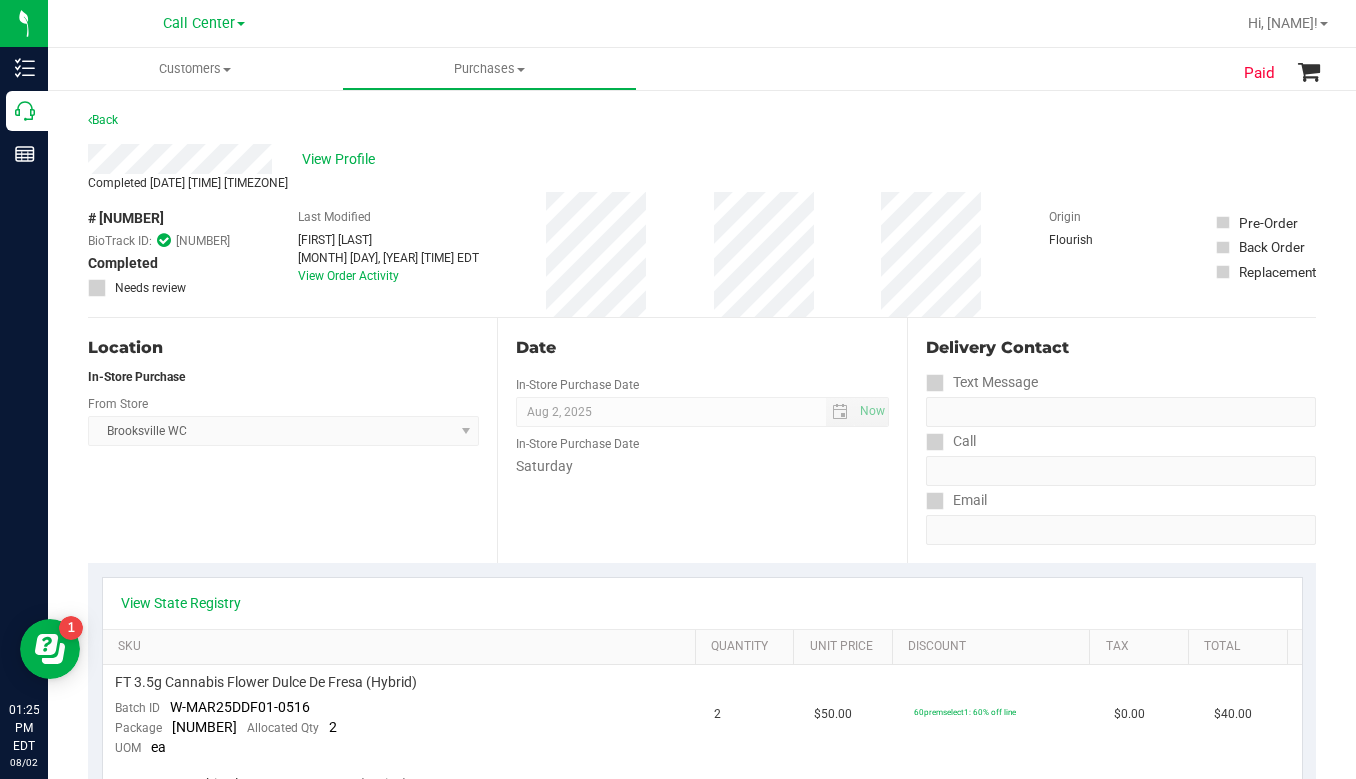 click on "Location
In-Store Purchase
From Store
Brooksville WC Select Store Bonita Springs WC Boynton Beach WC Bradenton WC Brandon WC Brooksville WC Call Center Clermont WC Crestview WC Deerfield Beach WC Delray Beach WC Deltona WC Ft Walton Beach WC Ft. Lauderdale WC Ft. Myers WC Gainesville WC Jax Atlantic WC JAX DC REP Jax WC Key West WC Lakeland WC Largo WC Lehigh Acres DC REP Merritt Island WC Miami 72nd WC Miami Beach WC Miami Dadeland WC Miramar DC REP New Port Richey WC North Palm Beach WC North Port WC Ocala WC Orange Park WC Orlando Colonial WC Orlando DC REP Orlando WC Oviedo WC Palm Bay WC Palm Coast WC Panama City WC Pensacola WC Port Orange WC Port St. Lucie WC Sebring WC South Tampa WC St. Pete WC Summerfield WC Tallahassee DC REP Tallahassee WC Tampa DC Testing Tampa Warehouse Tampa WC TX Austin DC TX Plano Retail" at bounding box center [292, 440] 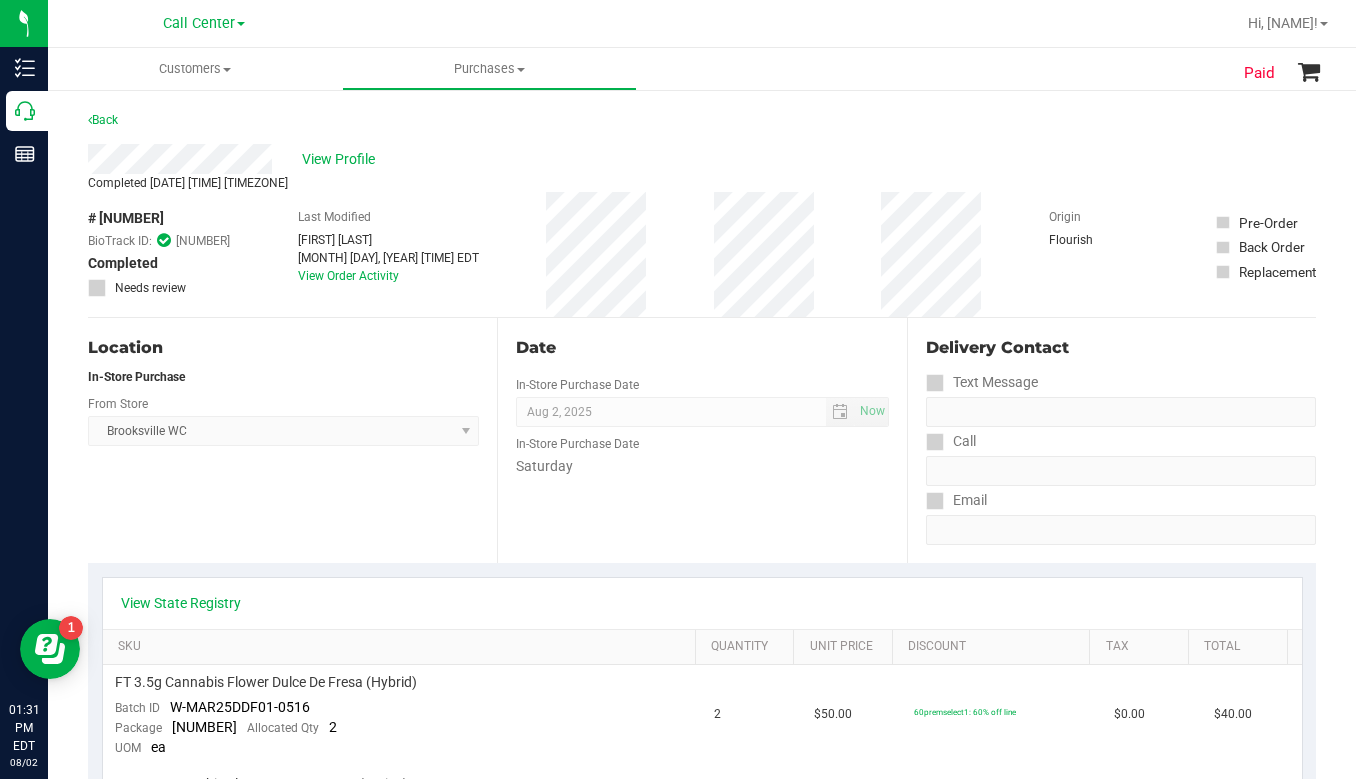 click on "Location
In-Store Purchase
From Store
Brooksville WC Select Store Bonita Springs WC Boynton Beach WC Bradenton WC Brandon WC Brooksville WC Call Center Clermont WC Crestview WC Deerfield Beach WC Delray Beach WC Deltona WC Ft Walton Beach WC Ft. Lauderdale WC Ft. Myers WC Gainesville WC Jax Atlantic WC JAX DC REP Jax WC Key West WC Lakeland WC Largo WC Lehigh Acres DC REP Merritt Island WC Miami 72nd WC Miami Beach WC Miami Dadeland WC Miramar DC REP New Port Richey WC North Palm Beach WC North Port WC Ocala WC Orange Park WC Orlando Colonial WC Orlando DC REP Orlando WC Oviedo WC Palm Bay WC Palm Coast WC Panama City WC Pensacola WC Port Orange WC Port St. Lucie WC Sebring WC South Tampa WC St. Pete WC Summerfield WC Tallahassee DC REP Tallahassee WC Tampa DC Testing Tampa Warehouse Tampa WC TX Austin DC TX Plano Retail" at bounding box center (292, 440) 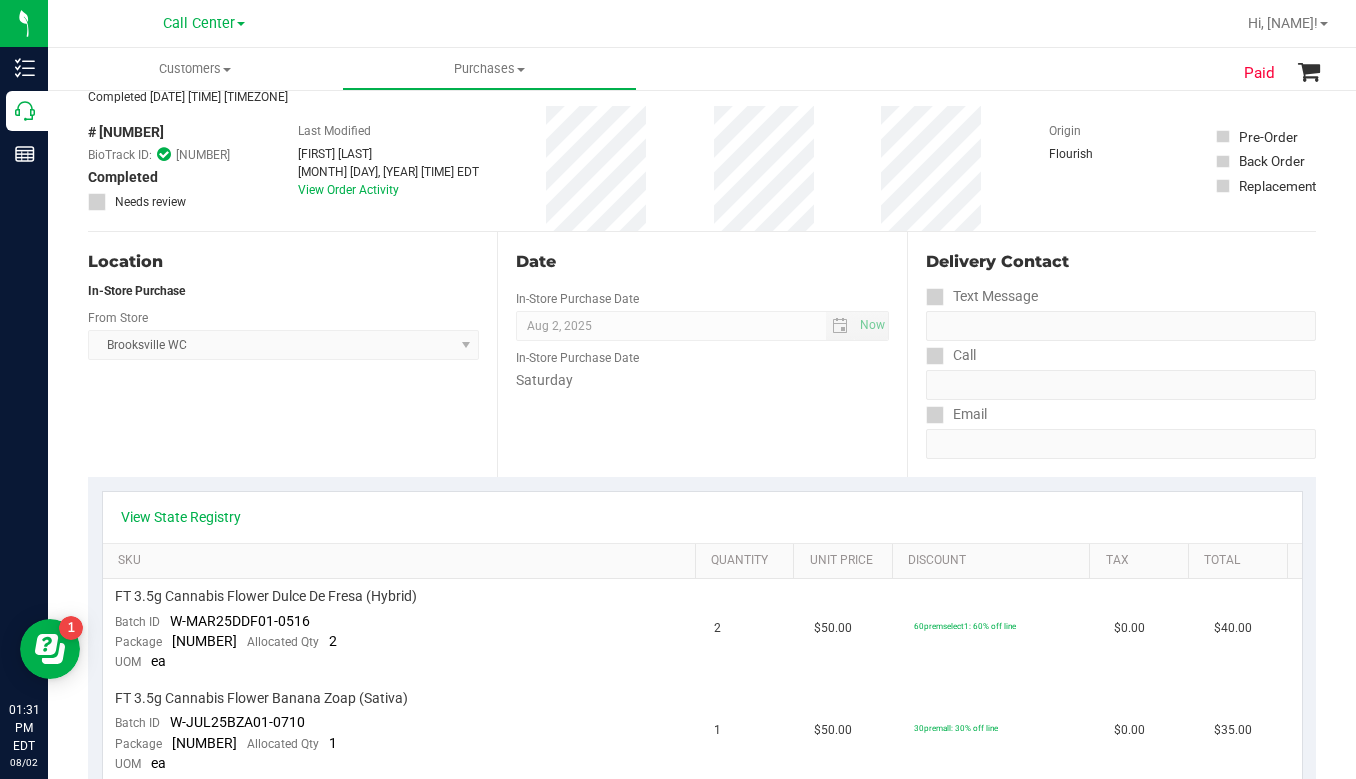 scroll, scrollTop: 200, scrollLeft: 0, axis: vertical 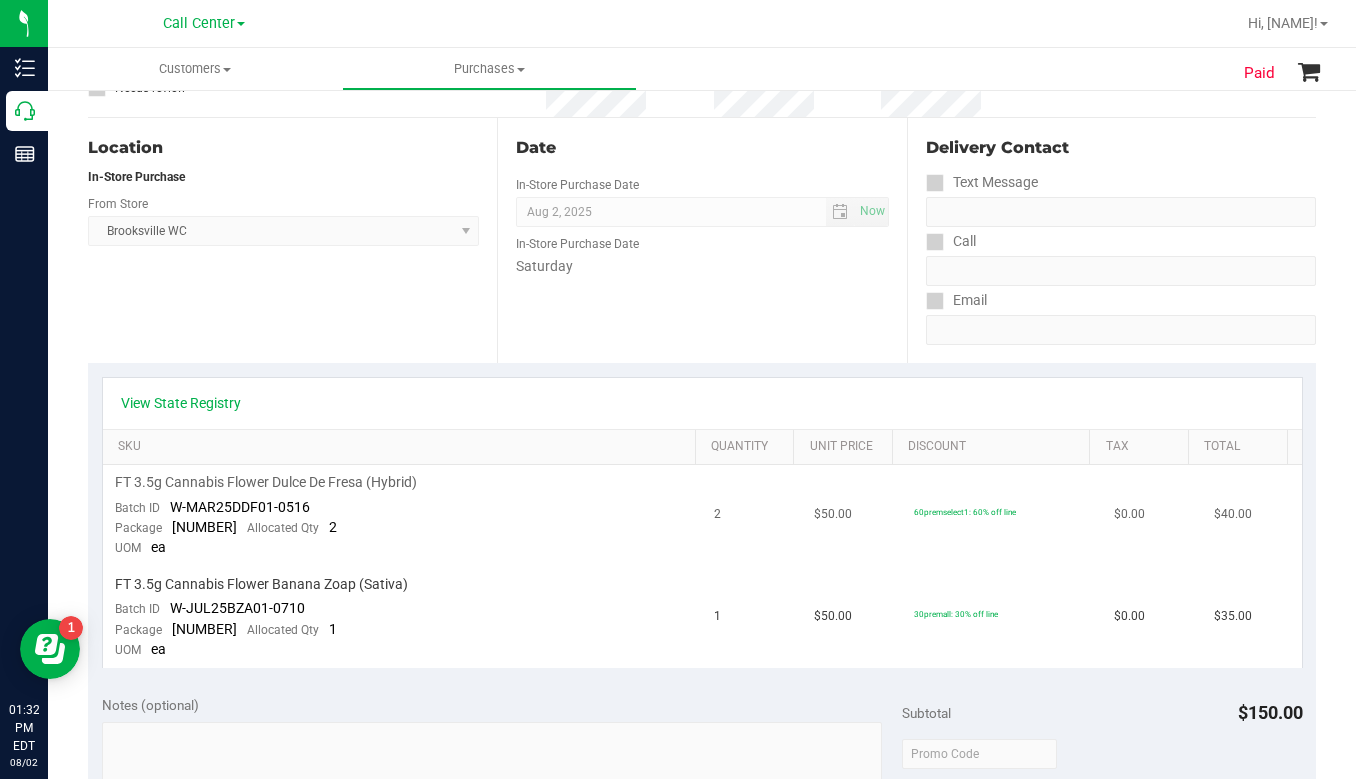 click on "W-MAR25DDF01-0516" at bounding box center [240, 507] 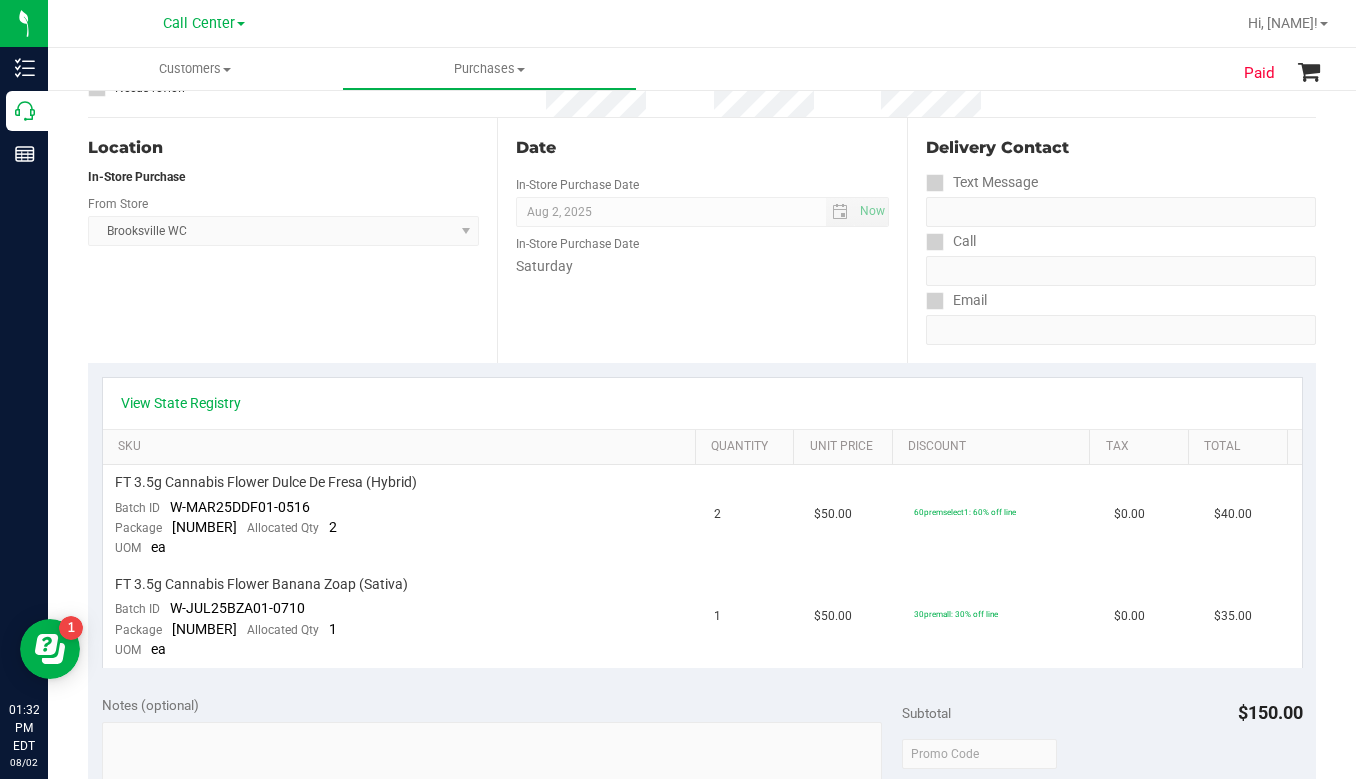 click on "Location
In-Store Purchase
From Store
Brooksville WC Select Store Bonita Springs WC Boynton Beach WC Bradenton WC Brandon WC Brooksville WC Call Center Clermont WC Crestview WC Deerfield Beach WC Delray Beach WC Deltona WC Ft Walton Beach WC Ft. Lauderdale WC Ft. Myers WC Gainesville WC Jax Atlantic WC JAX DC REP Jax WC Key West WC Lakeland WC Largo WC Lehigh Acres DC REP Merritt Island WC Miami 72nd WC Miami Beach WC Miami Dadeland WC Miramar DC REP New Port Richey WC North Palm Beach WC North Port WC Ocala WC Orange Park WC Orlando Colonial WC Orlando DC REP Orlando WC Oviedo WC Palm Bay WC Palm Coast WC Panama City WC Pensacola WC Port Orange WC Port St. Lucie WC Sebring WC South Tampa WC St. Pete WC Summerfield WC Tallahassee DC REP Tallahassee WC Tampa DC Testing Tampa Warehouse Tampa WC TX Austin DC TX Plano Retail" at bounding box center [292, 240] 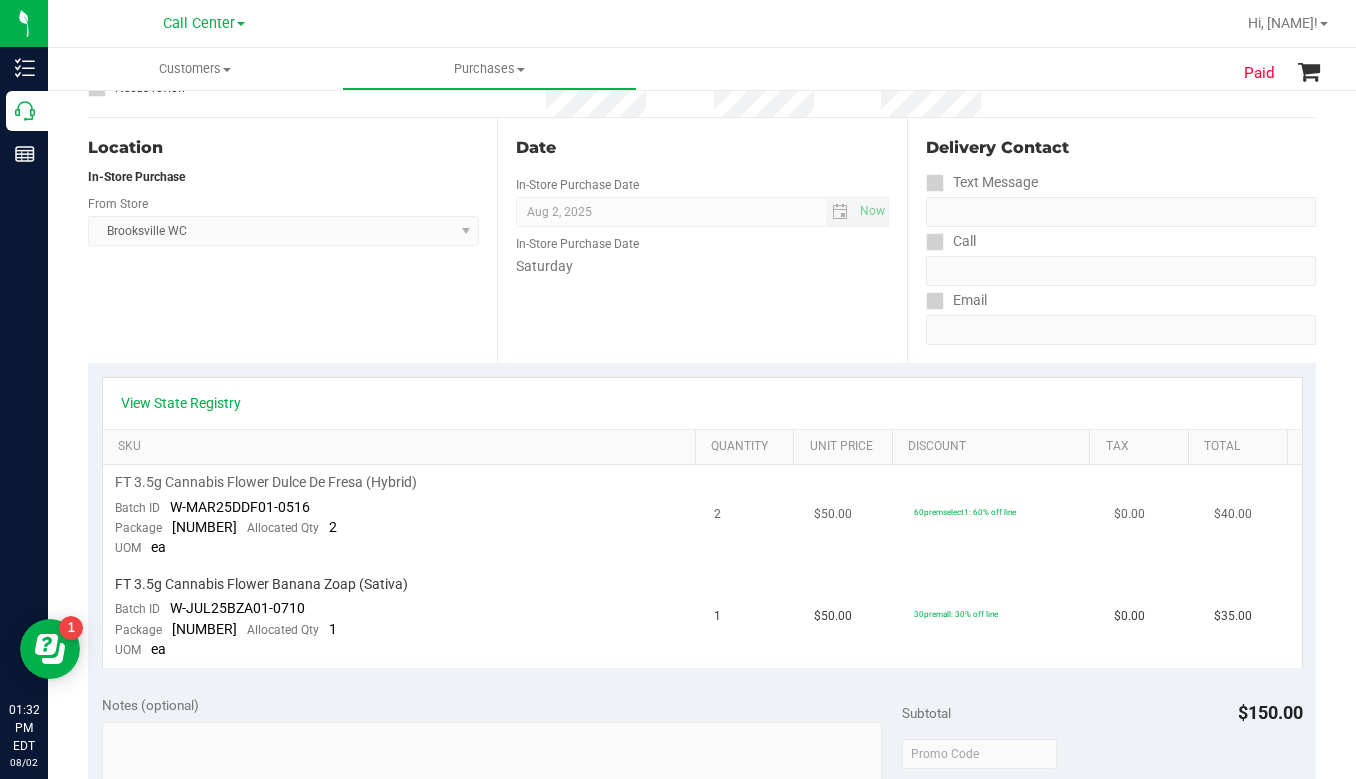 click on "60premselect1:
60%
off
line" at bounding box center (1002, 516) 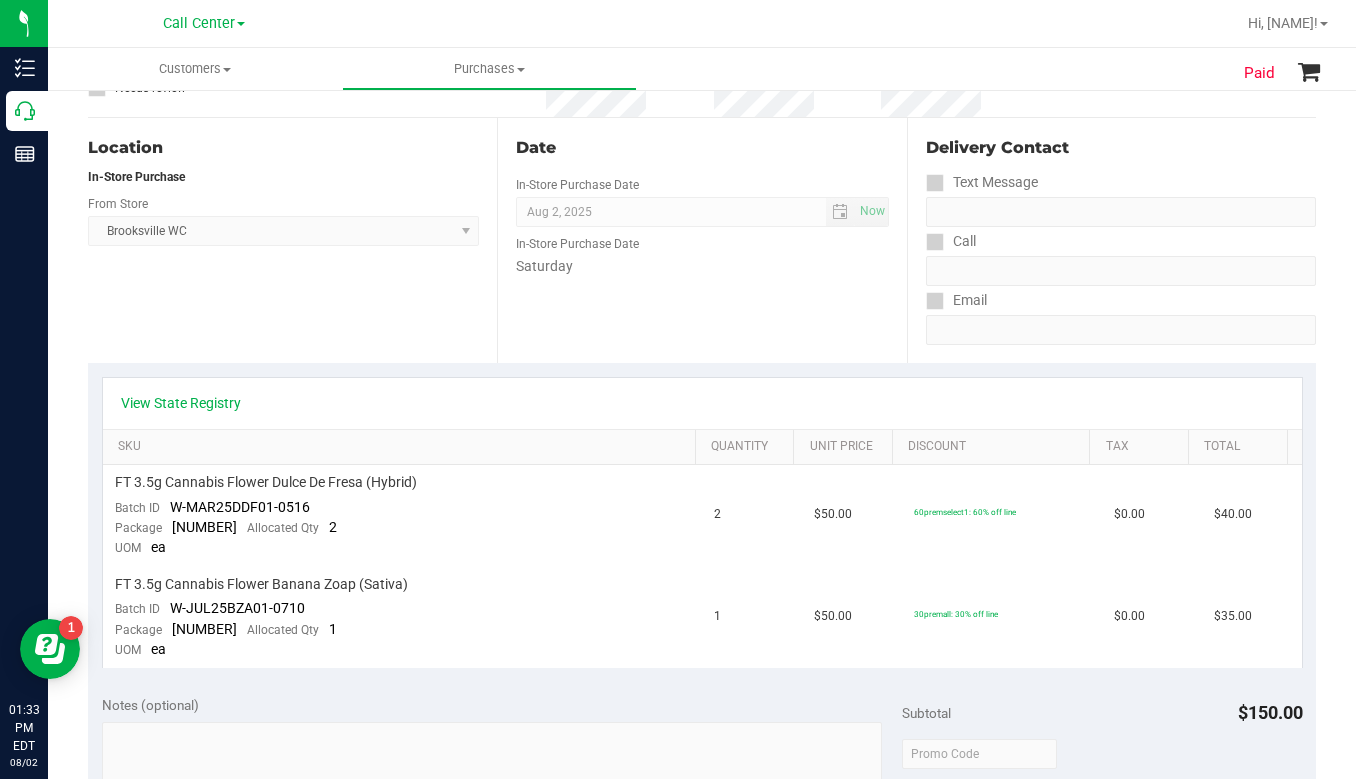 drag, startPoint x: 1076, startPoint y: 410, endPoint x: 1066, endPoint y: 403, distance: 12.206555 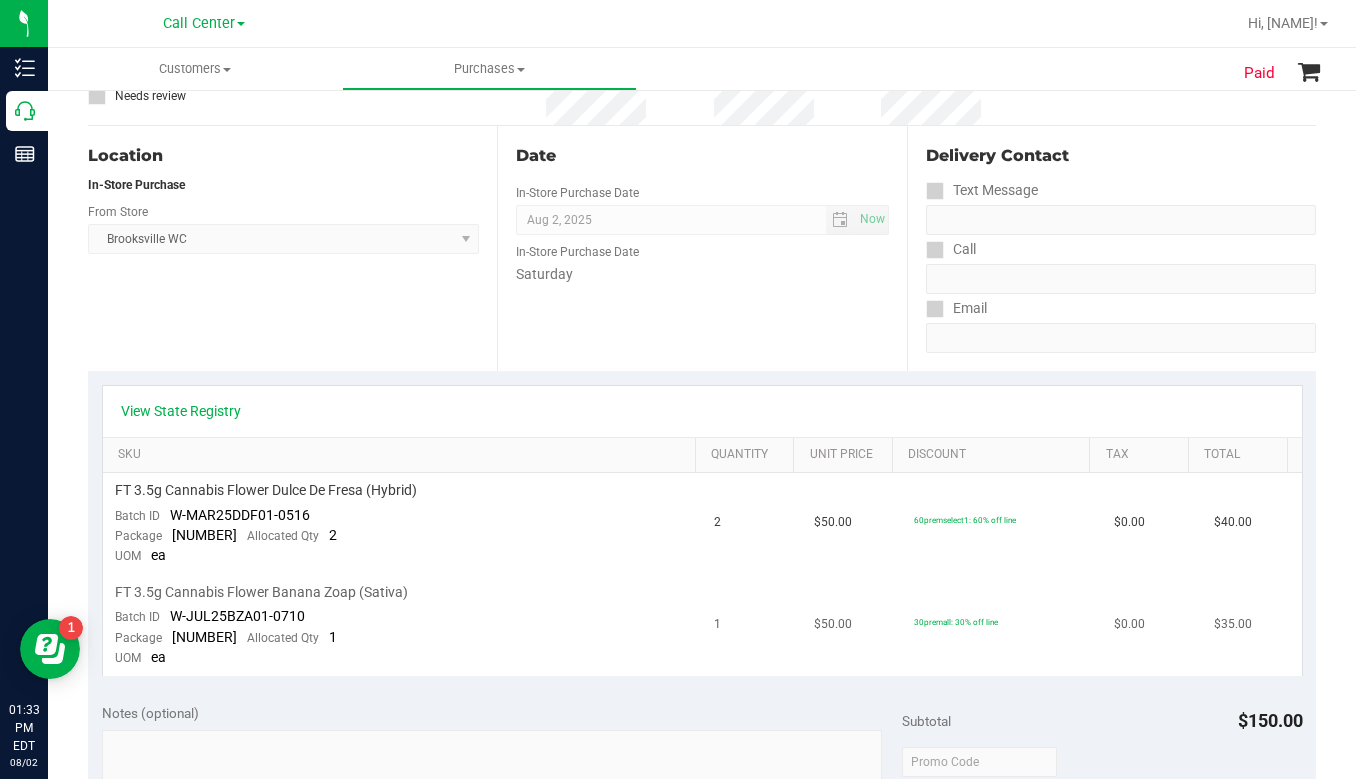 scroll, scrollTop: 200, scrollLeft: 0, axis: vertical 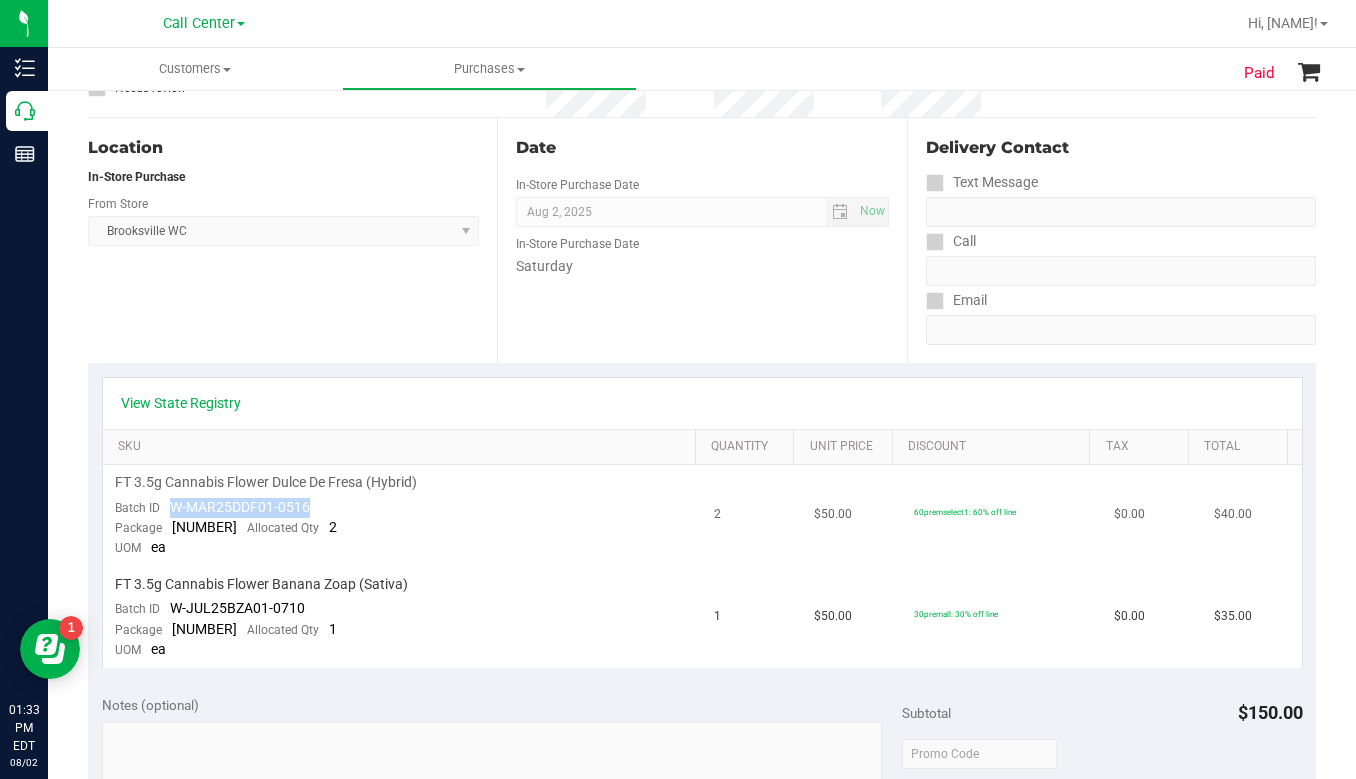 drag, startPoint x: 171, startPoint y: 507, endPoint x: 287, endPoint y: 511, distance: 116.06895 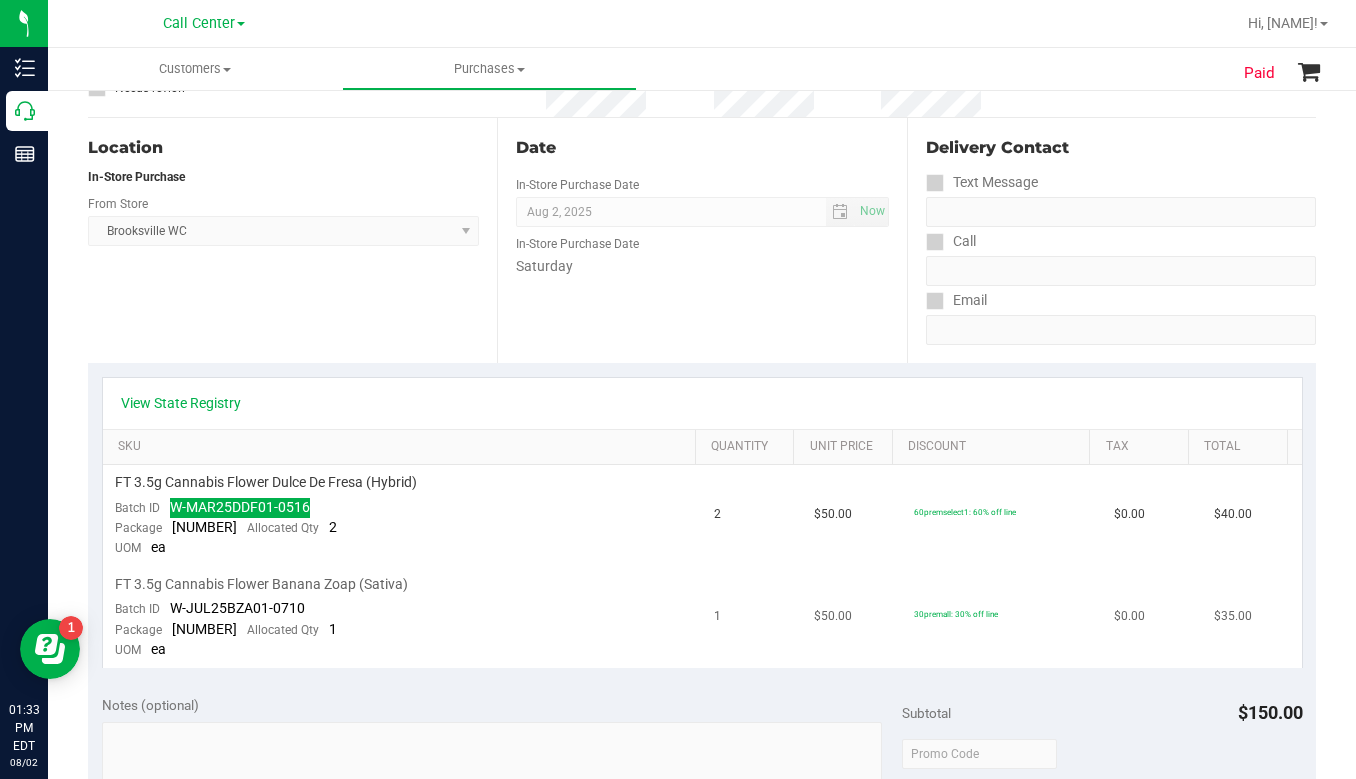 click on "$0.00" at bounding box center [1152, 617] 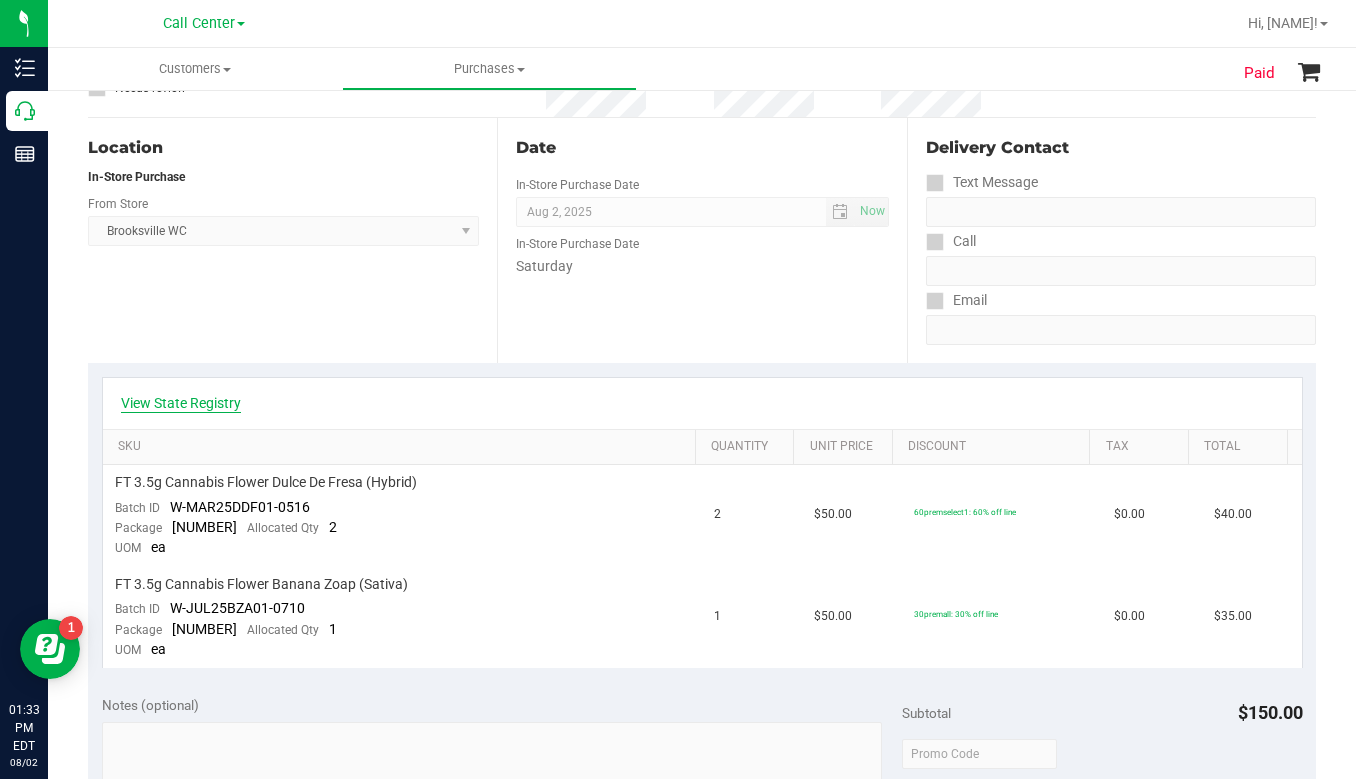 click on "View State Registry" at bounding box center [181, 403] 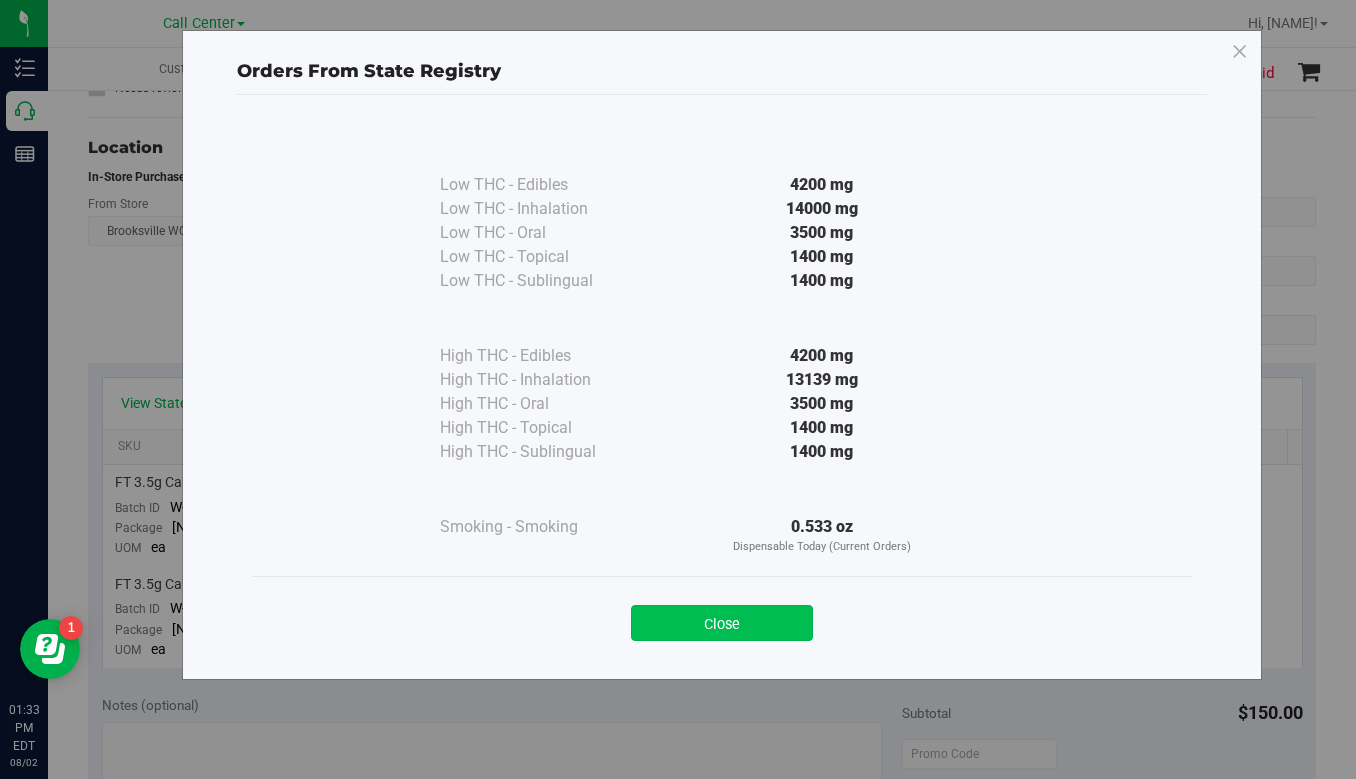 click on "Close" at bounding box center [722, 623] 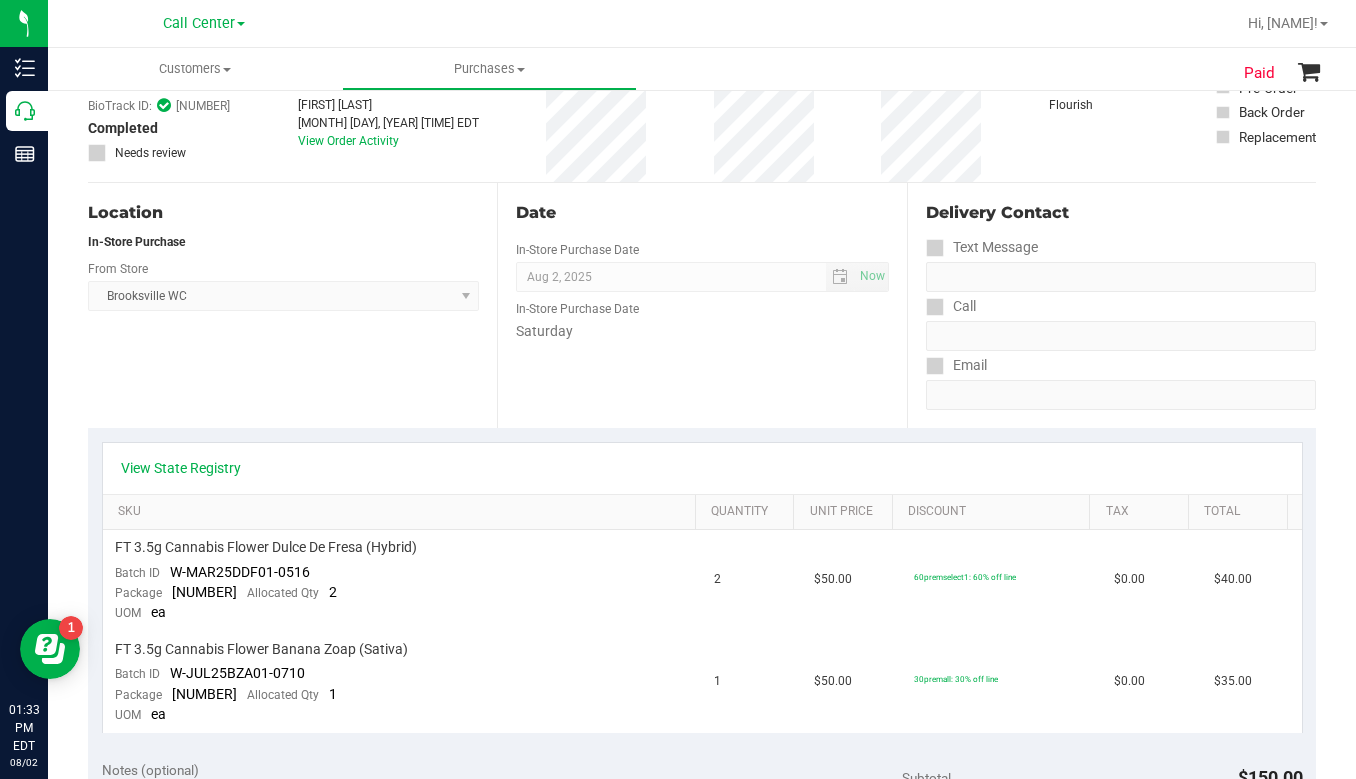 scroll, scrollTop: 100, scrollLeft: 0, axis: vertical 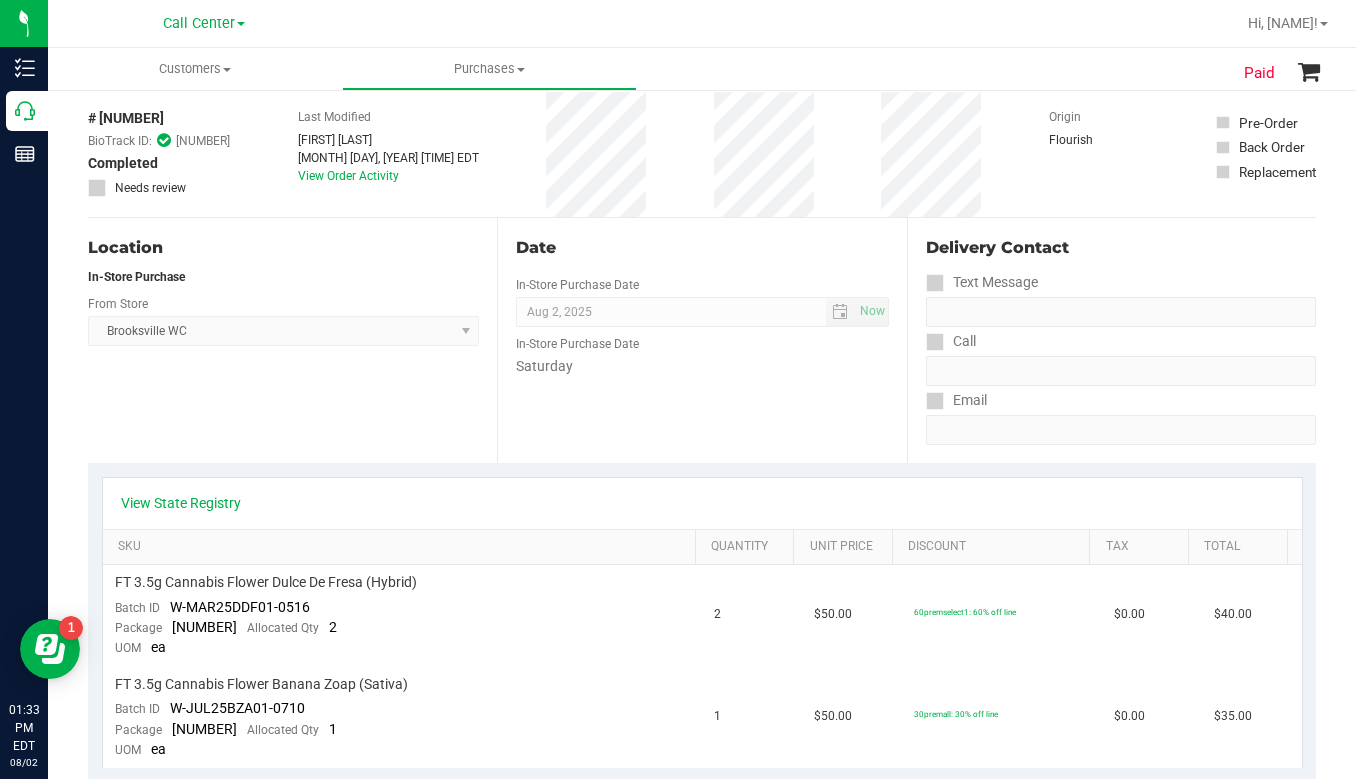 click on "Location
In-Store Purchase
From Store
Brooksville WC Select Store Bonita Springs WC Boynton Beach WC Bradenton WC Brandon WC Brooksville WC Call Center Clermont WC Crestview WC Deerfield Beach WC Delray Beach WC Deltona WC Ft Walton Beach WC Ft. Lauderdale WC Ft. Myers WC Gainesville WC Jax Atlantic WC JAX DC REP Jax WC Key West WC Lakeland WC Largo WC Lehigh Acres DC REP Merritt Island WC Miami 72nd WC Miami Beach WC Miami Dadeland WC Miramar DC REP New Port Richey WC North Palm Beach WC North Port WC Ocala WC Orange Park WC Orlando Colonial WC Orlando DC REP Orlando WC Oviedo WC Palm Bay WC Palm Coast WC Panama City WC Pensacola WC Port Orange WC Port St. Lucie WC Sebring WC South Tampa WC St. Pete WC Summerfield WC Tallahassee DC REP Tallahassee WC Tampa DC Testing Tampa Warehouse Tampa WC TX Austin DC TX Plano Retail" at bounding box center [292, 340] 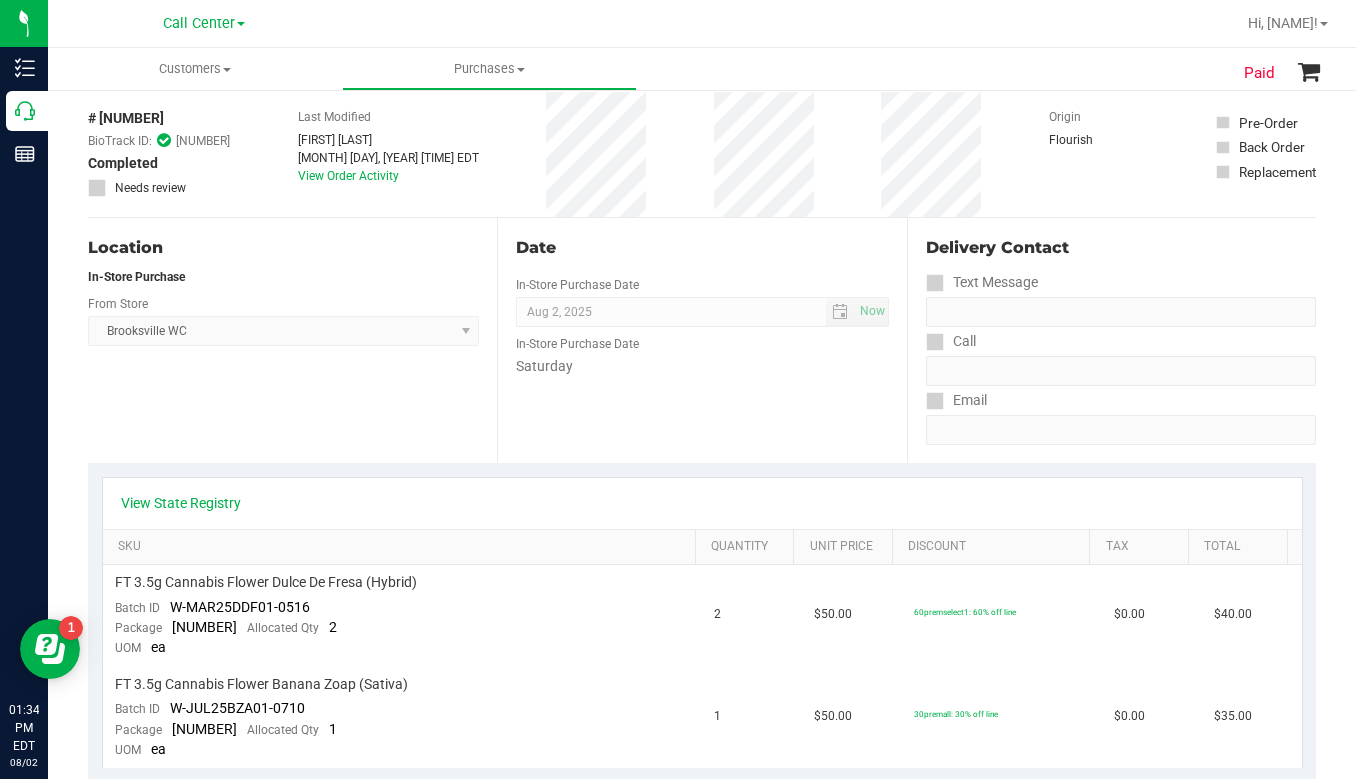 click on "Delivery Contact" at bounding box center (1121, 252) 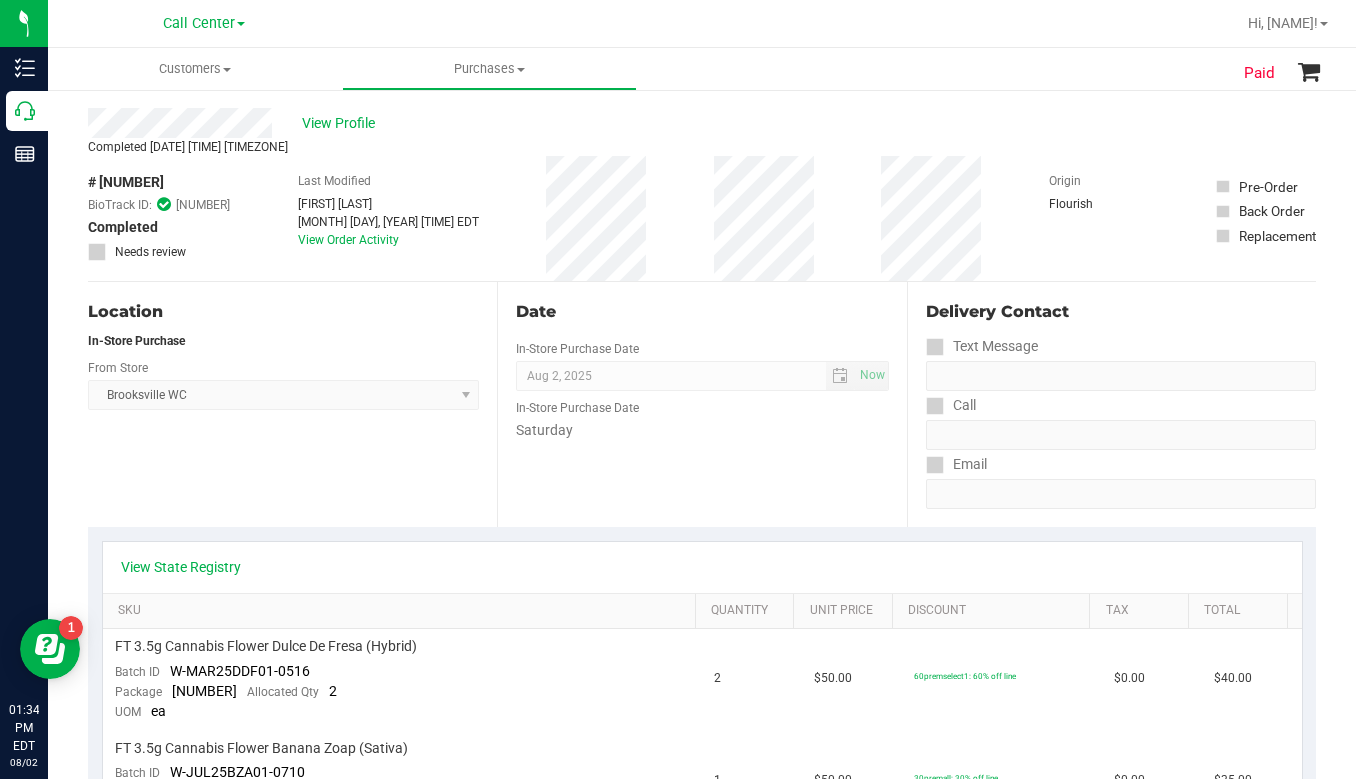 scroll, scrollTop: 0, scrollLeft: 0, axis: both 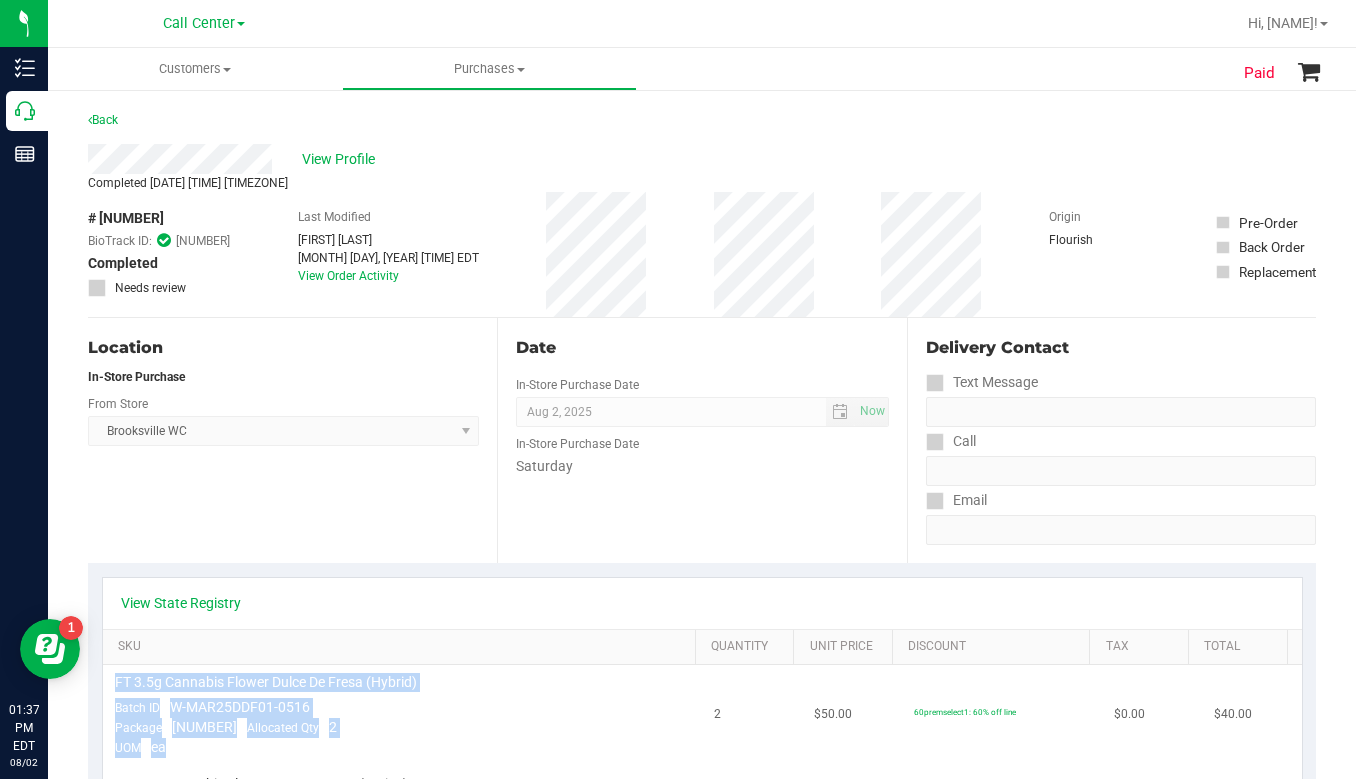 drag, startPoint x: 116, startPoint y: 681, endPoint x: 314, endPoint y: 746, distance: 208.39626 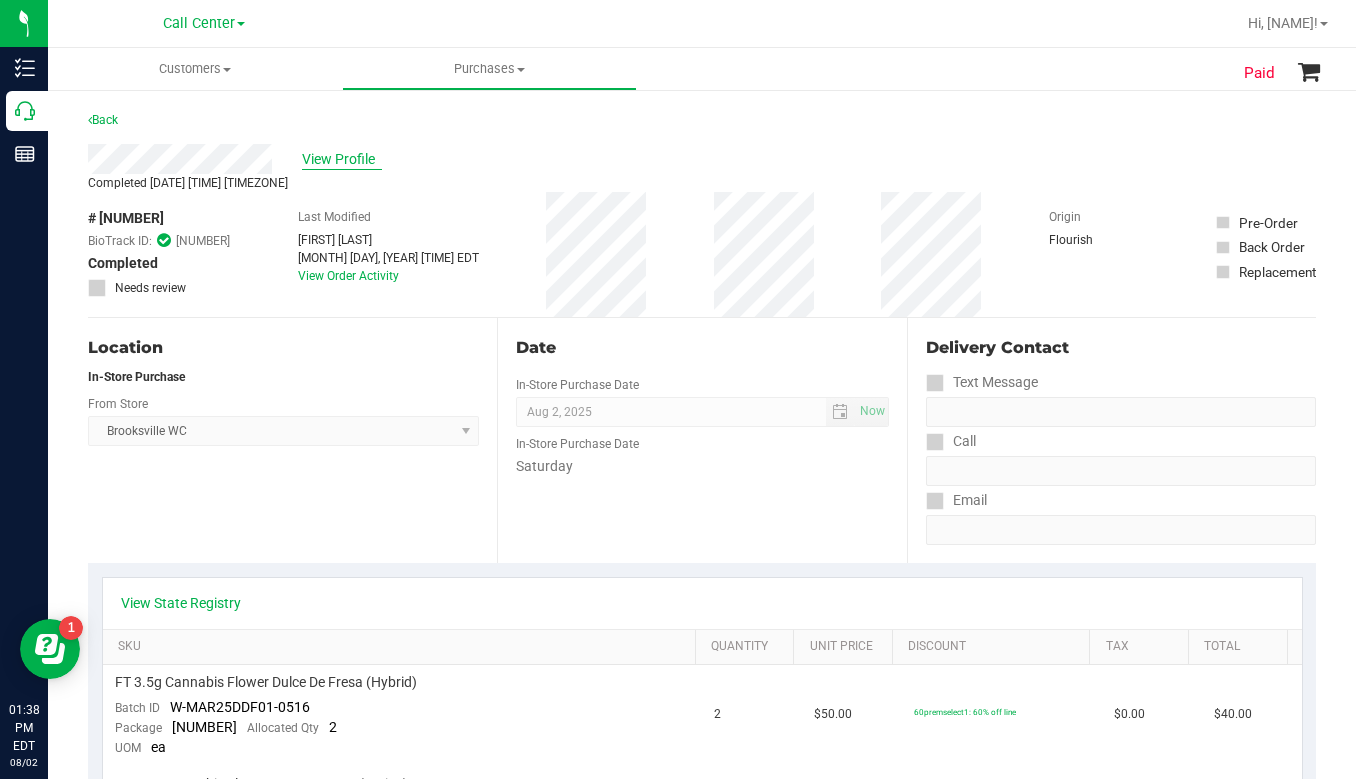click on "View Profile" at bounding box center [342, 159] 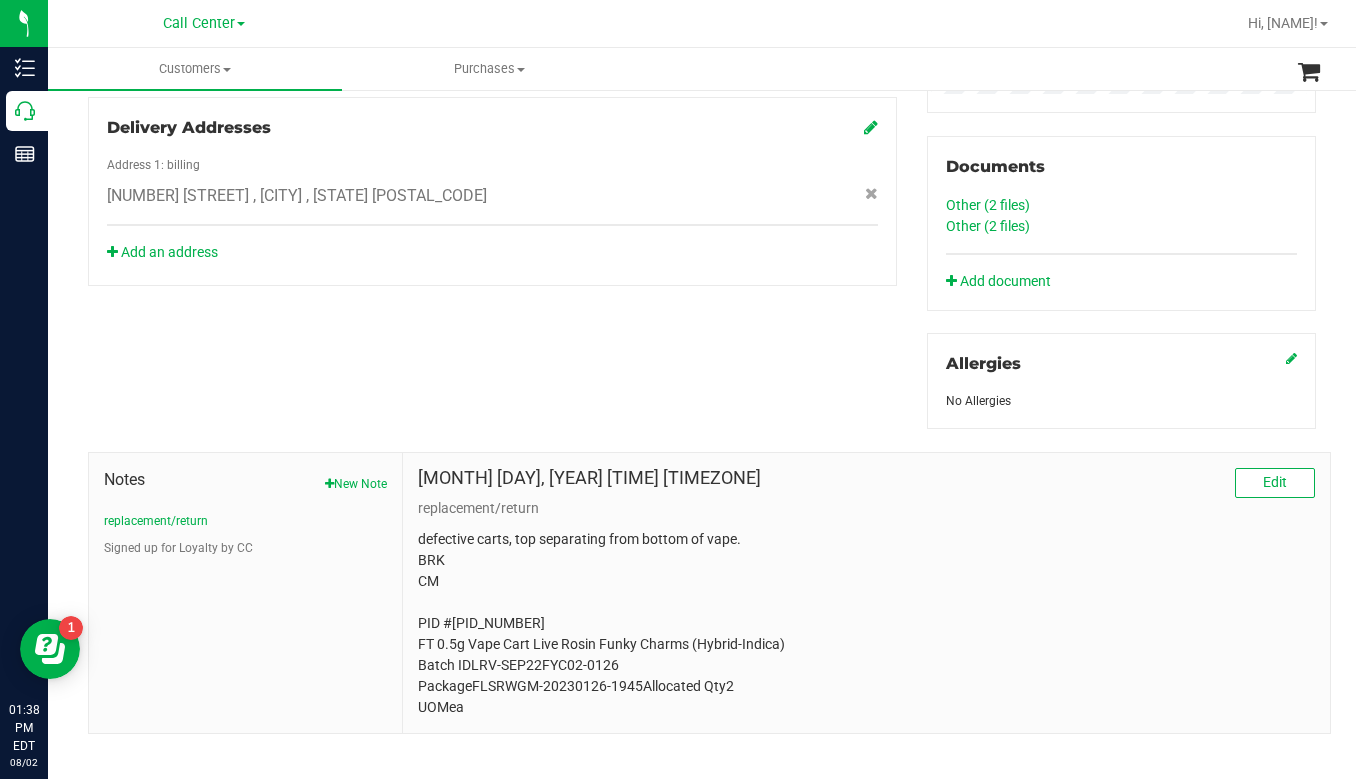 scroll, scrollTop: 703, scrollLeft: 0, axis: vertical 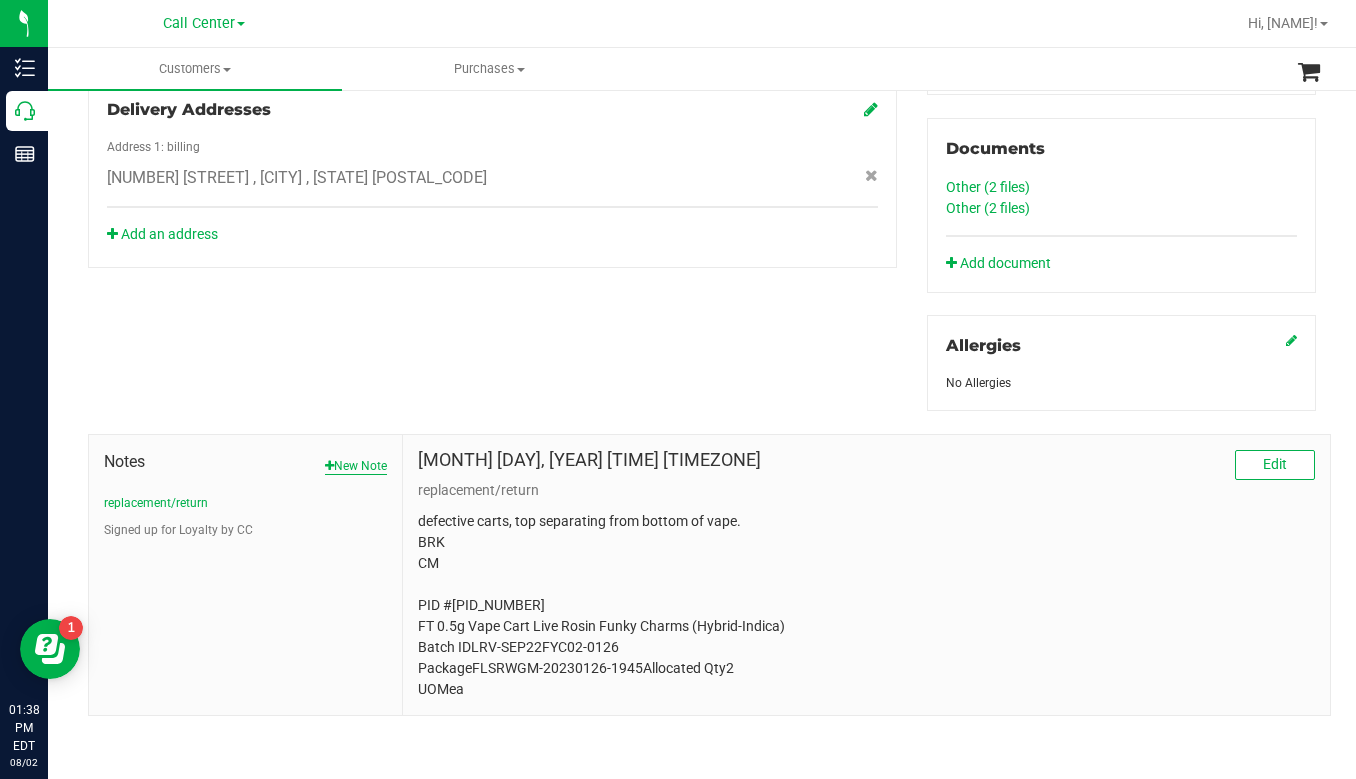 click on "New Note" at bounding box center [356, 466] 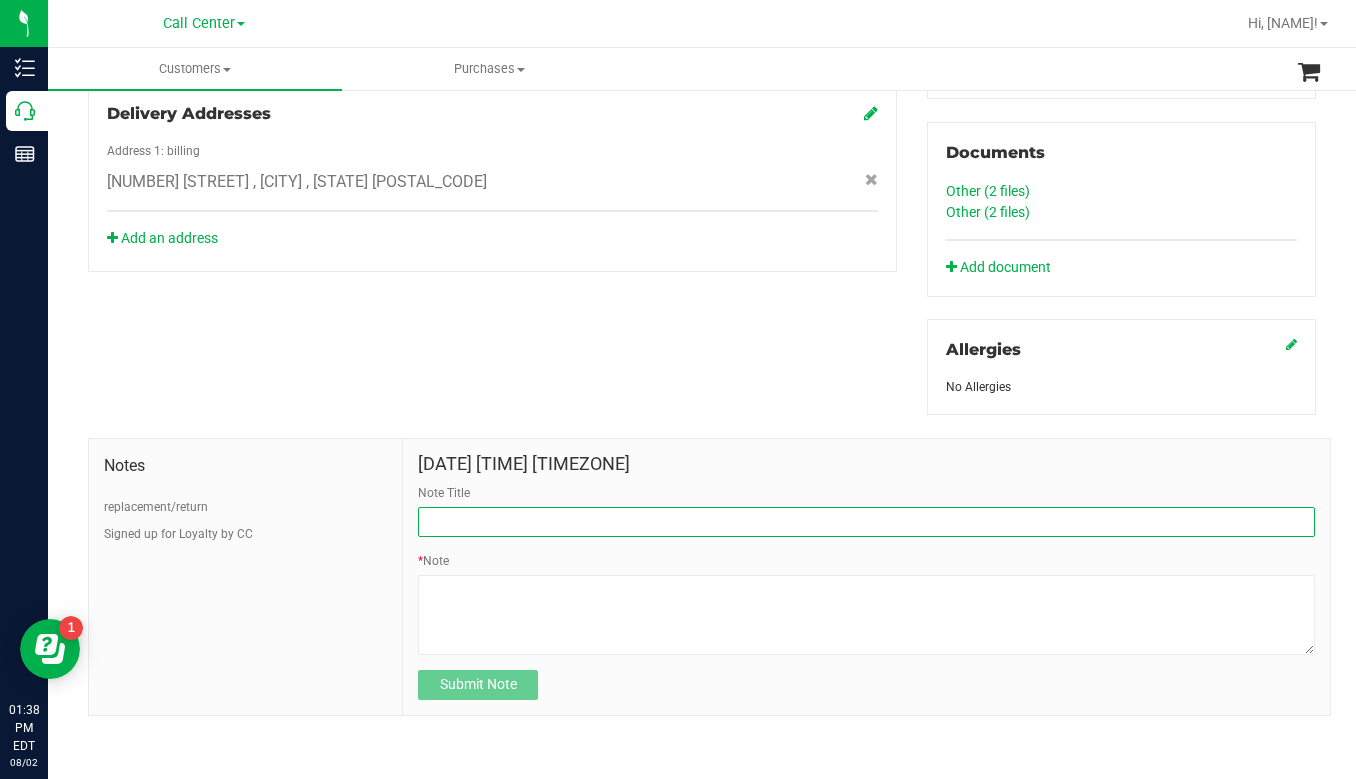 click on "Note Title" at bounding box center (866, 522) 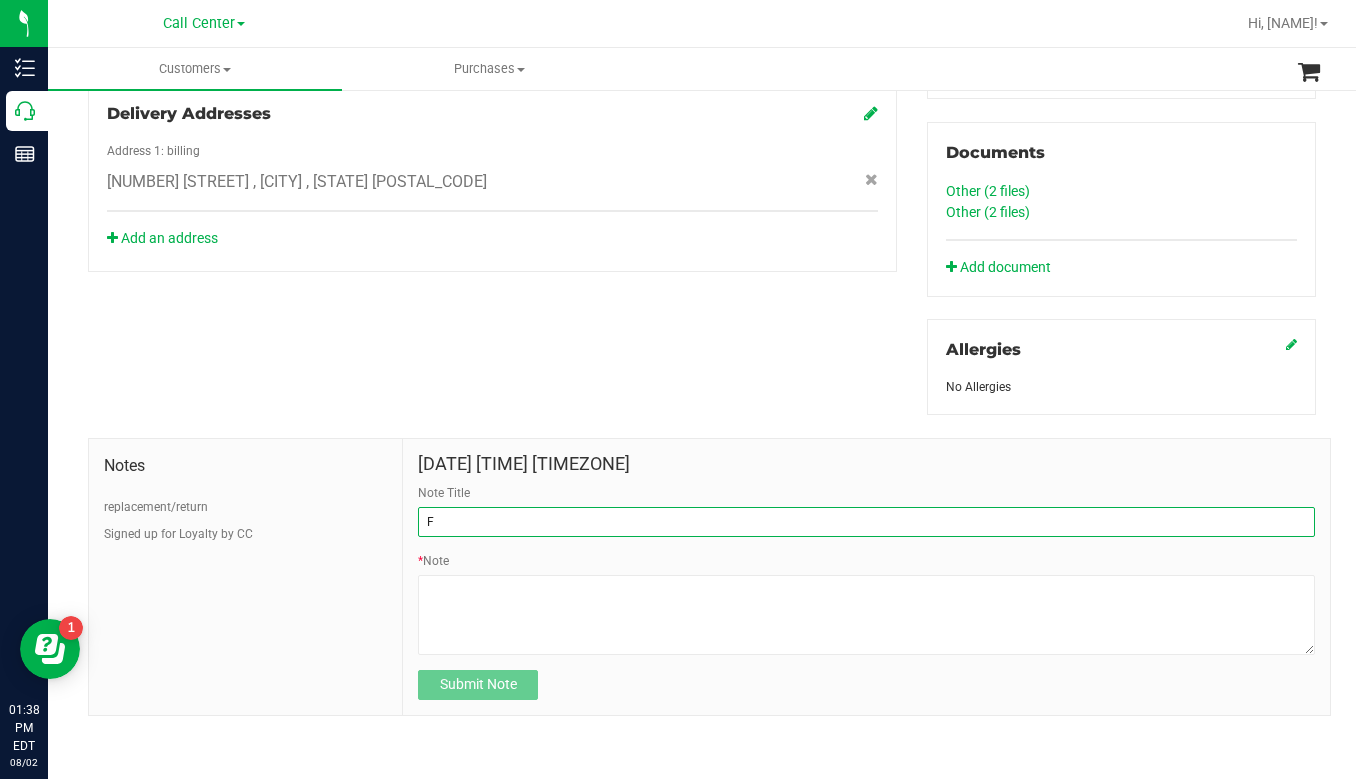 type on "Flower THC% variance" 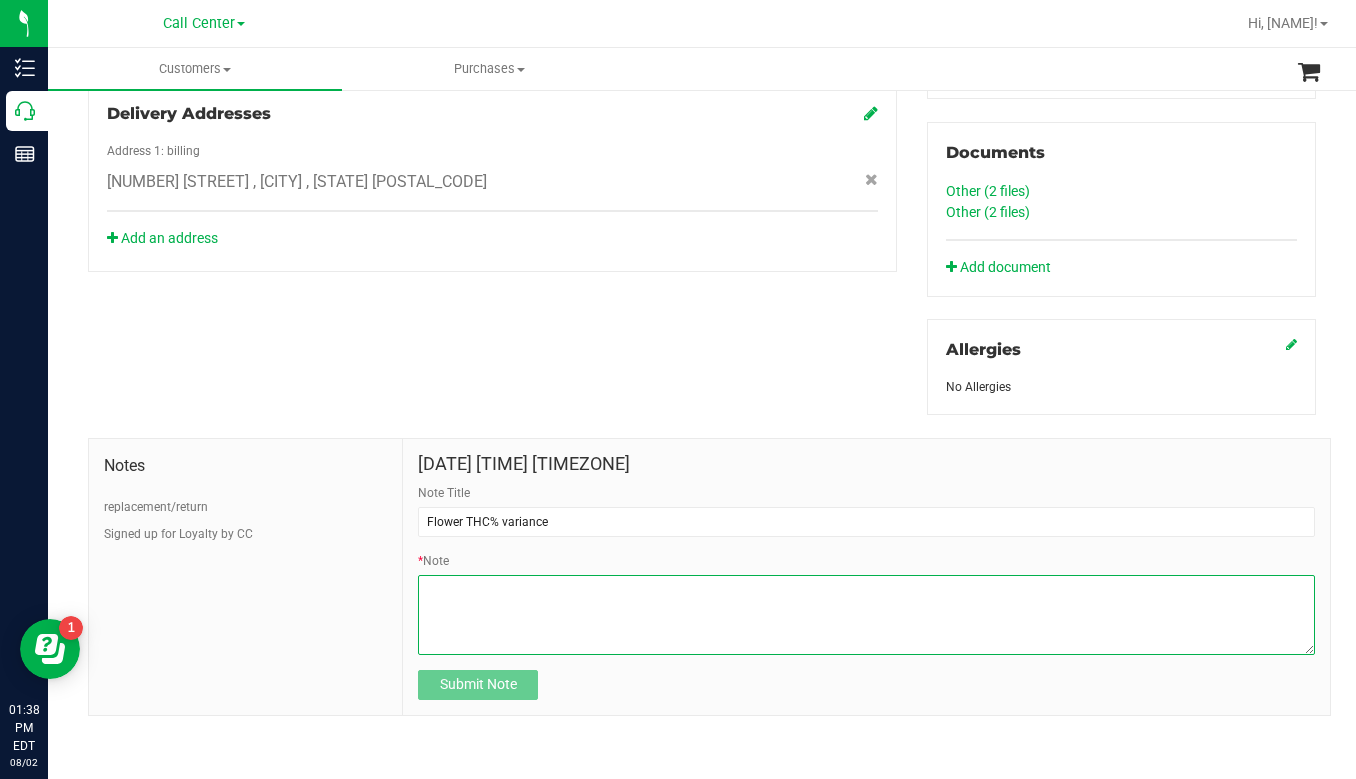 click on "*
Note" at bounding box center (866, 615) 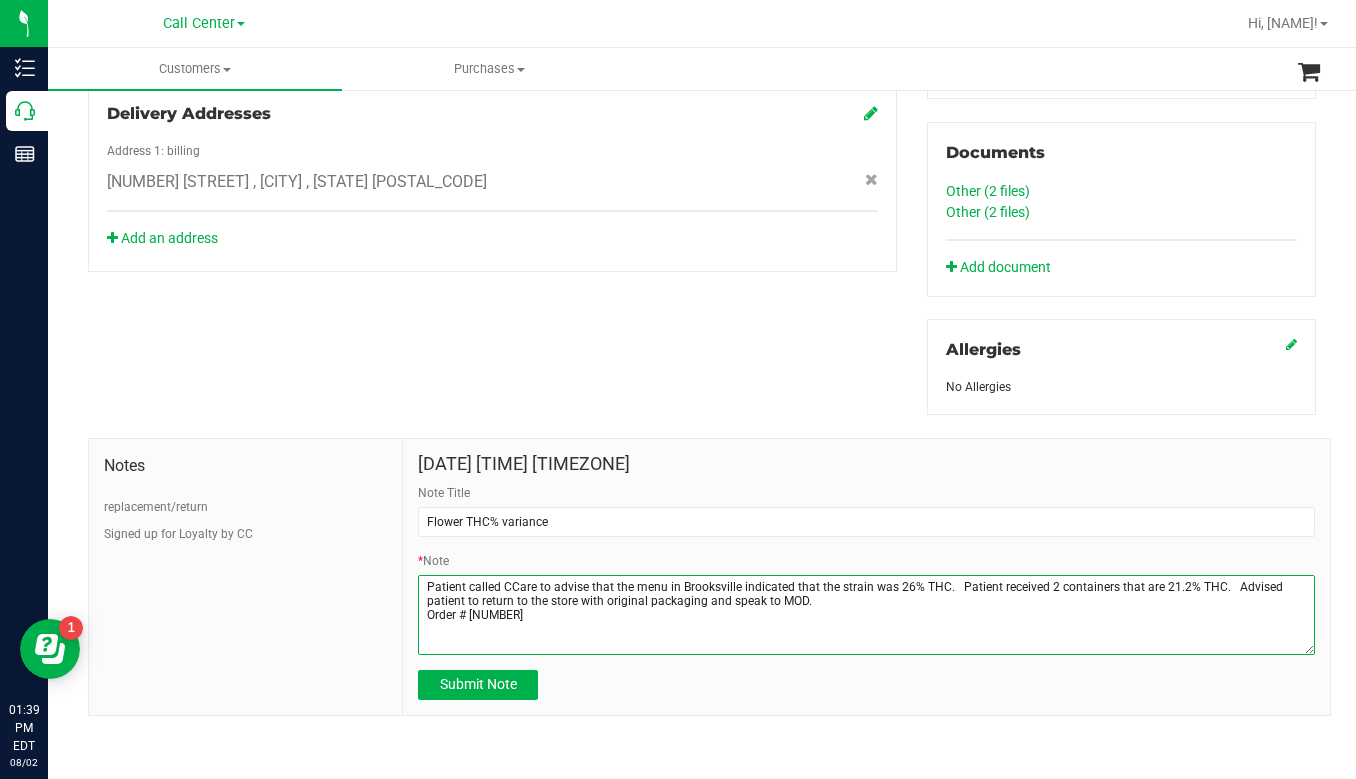 paste on "FT 3.5g Cannabis Flower Dulce De Fresa (Hybrid)
Batch IDW-MAR25DDF01-0516
Package4898899392088016Allocated Qty2
UOMea" 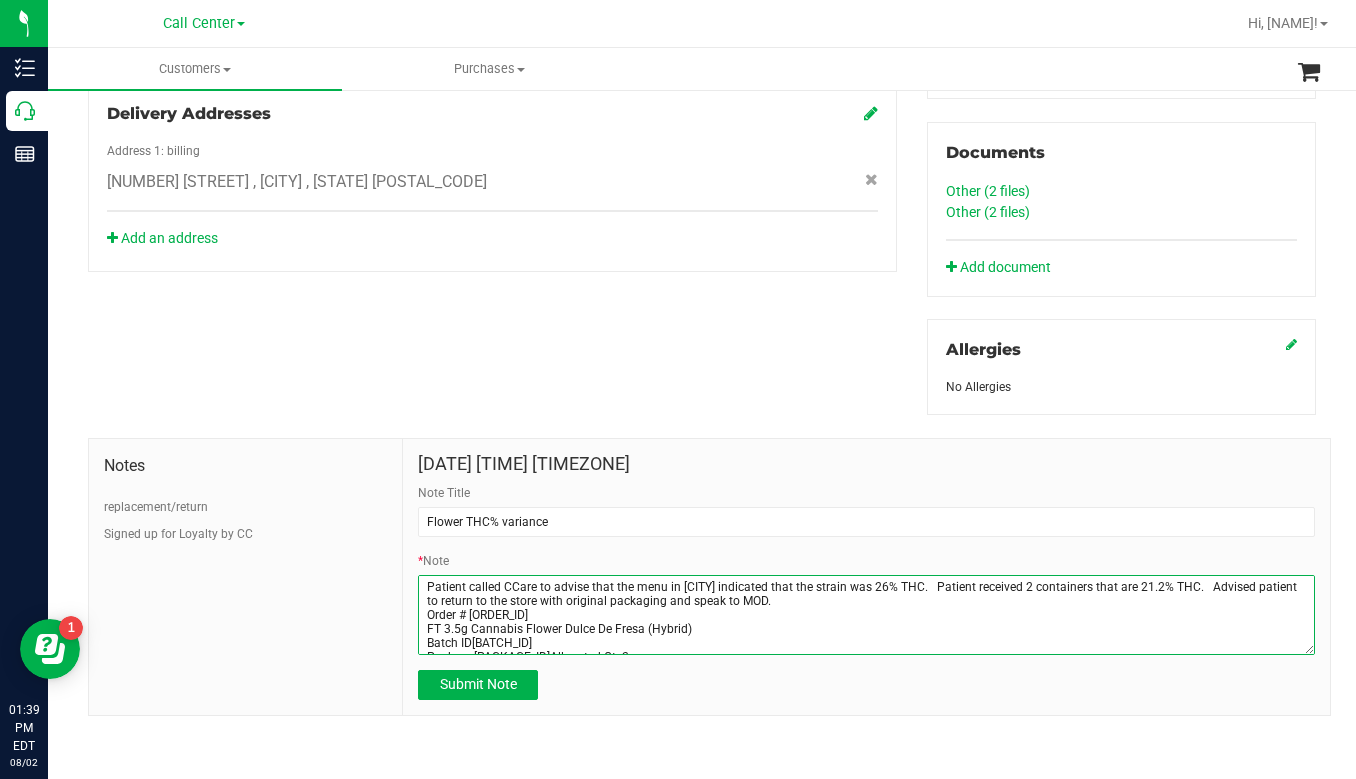 scroll, scrollTop: 24, scrollLeft: 0, axis: vertical 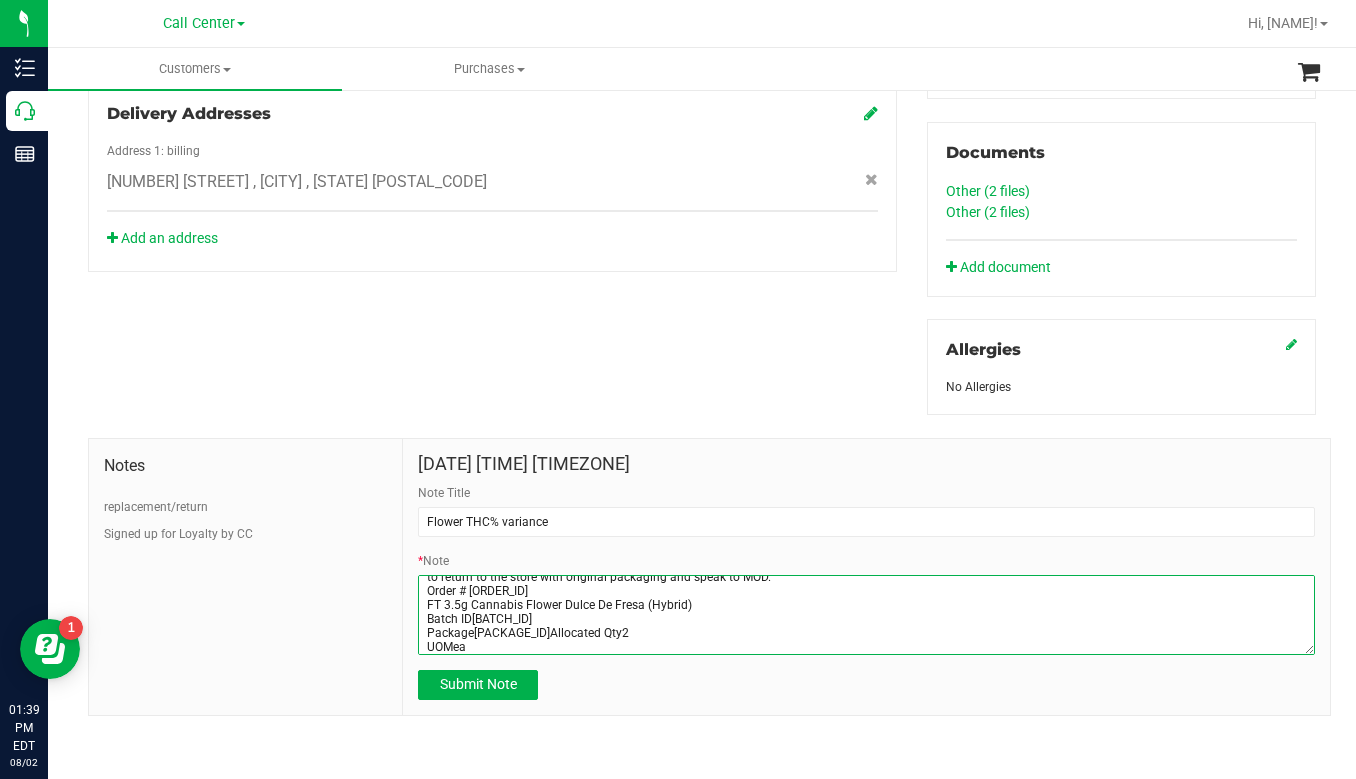 click on "*
Note" at bounding box center (866, 615) 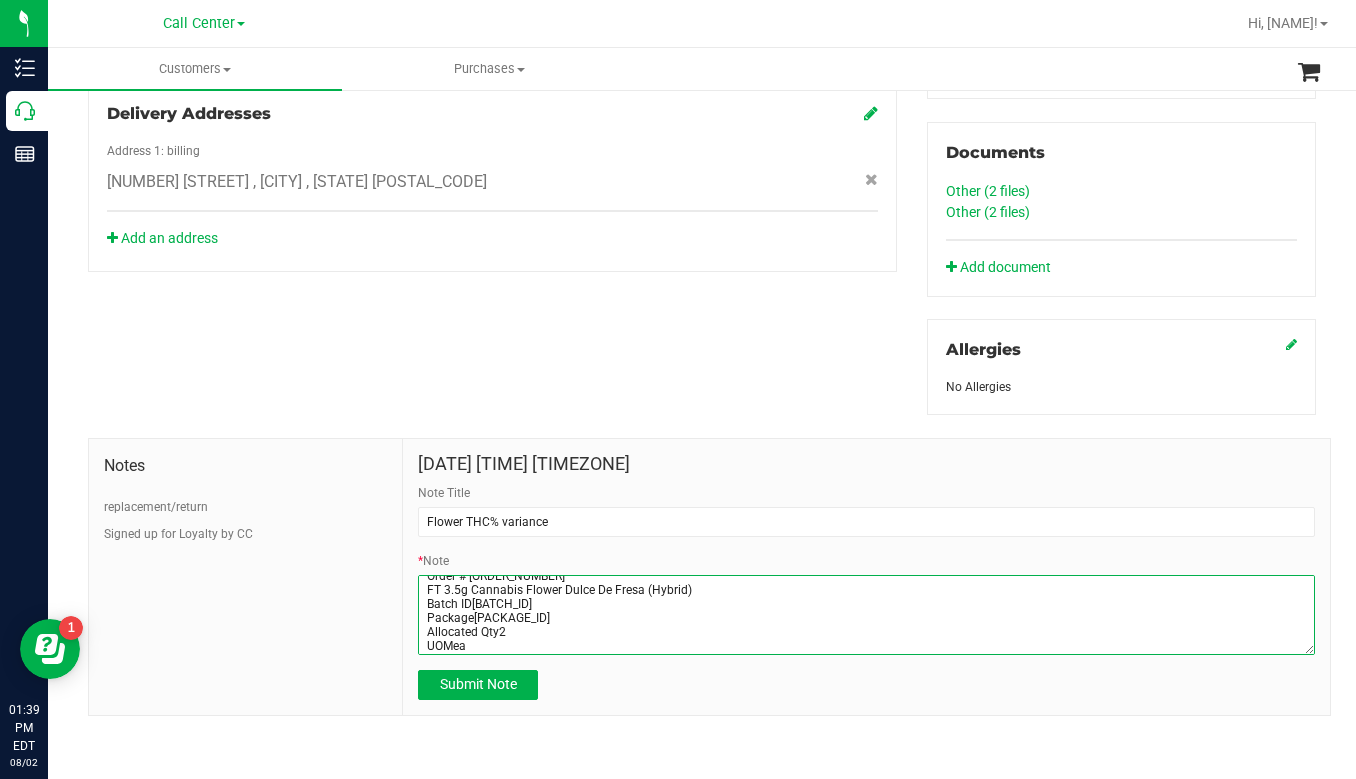 scroll, scrollTop: 42, scrollLeft: 0, axis: vertical 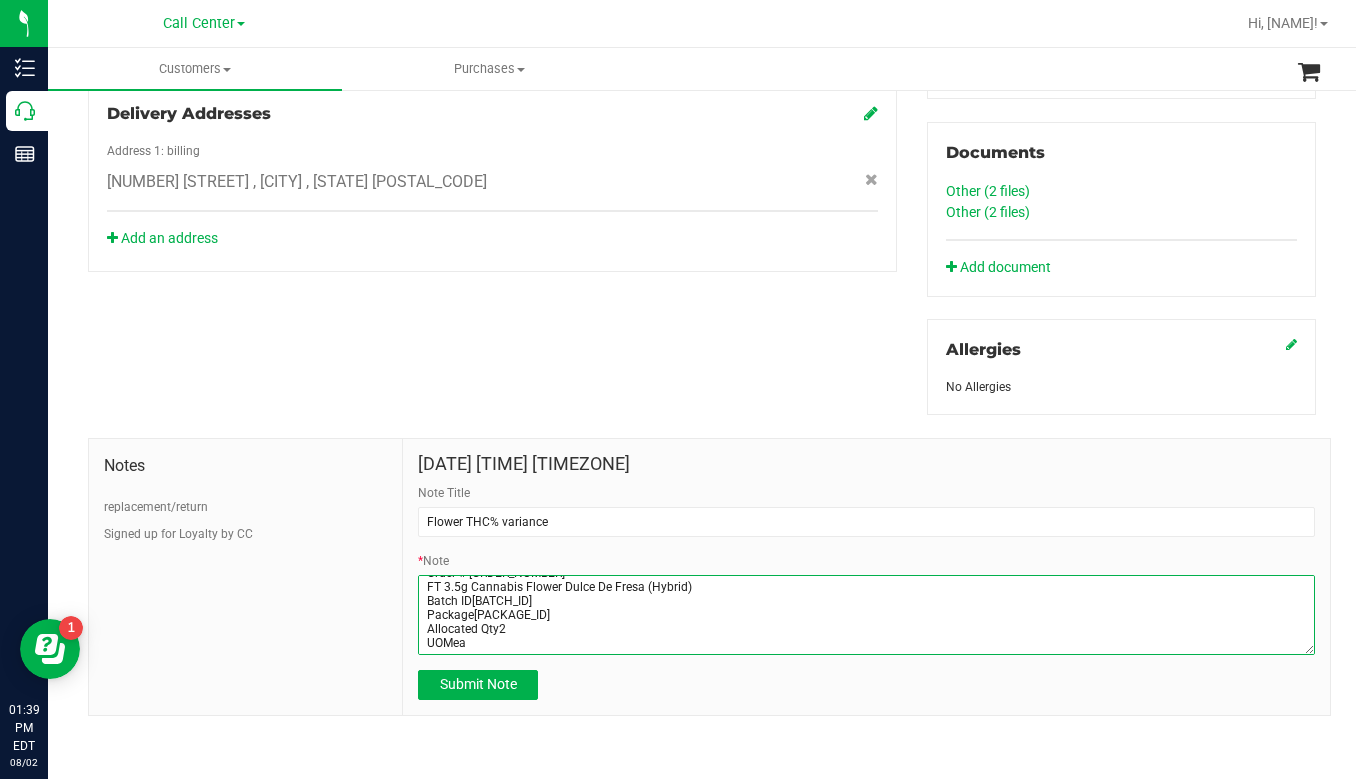 click on "*
Note" at bounding box center (866, 615) 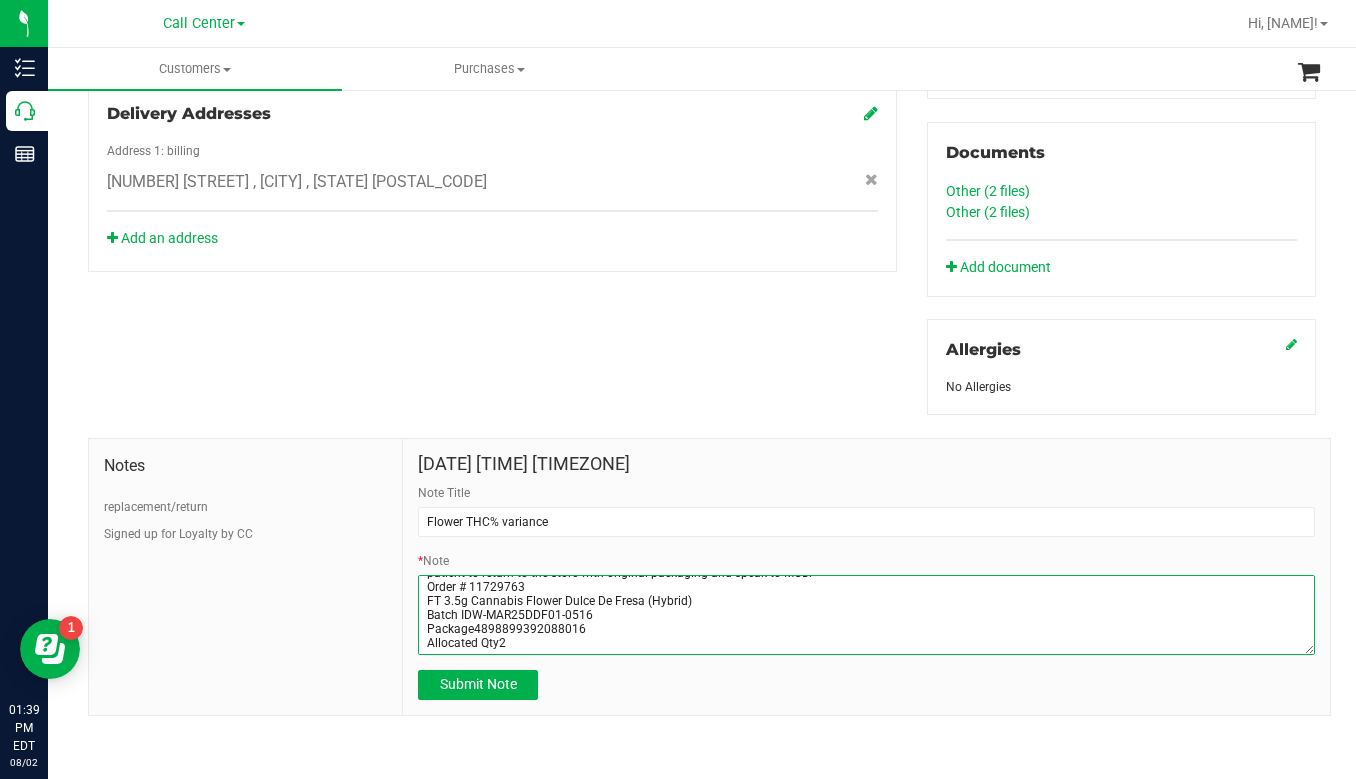 click on "*
Note" at bounding box center [866, 615] 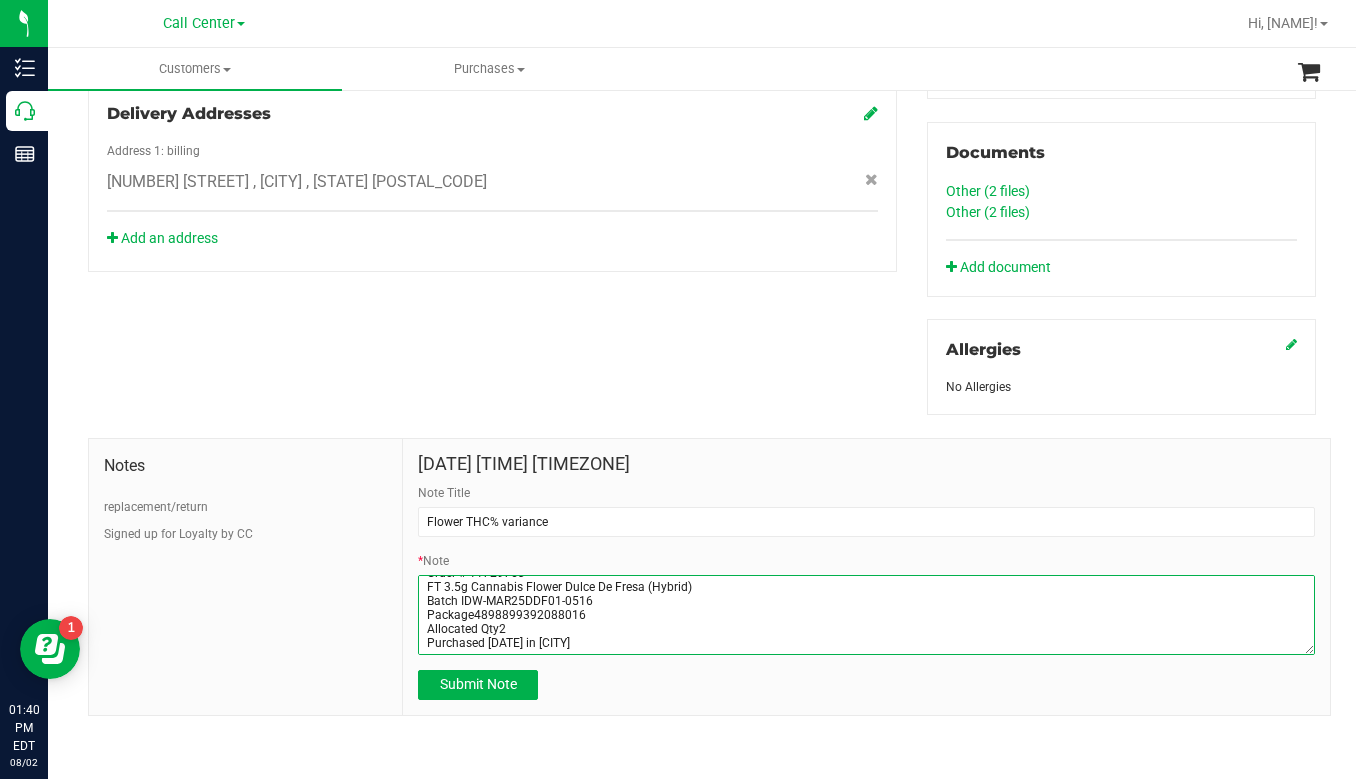 scroll, scrollTop: 66, scrollLeft: 0, axis: vertical 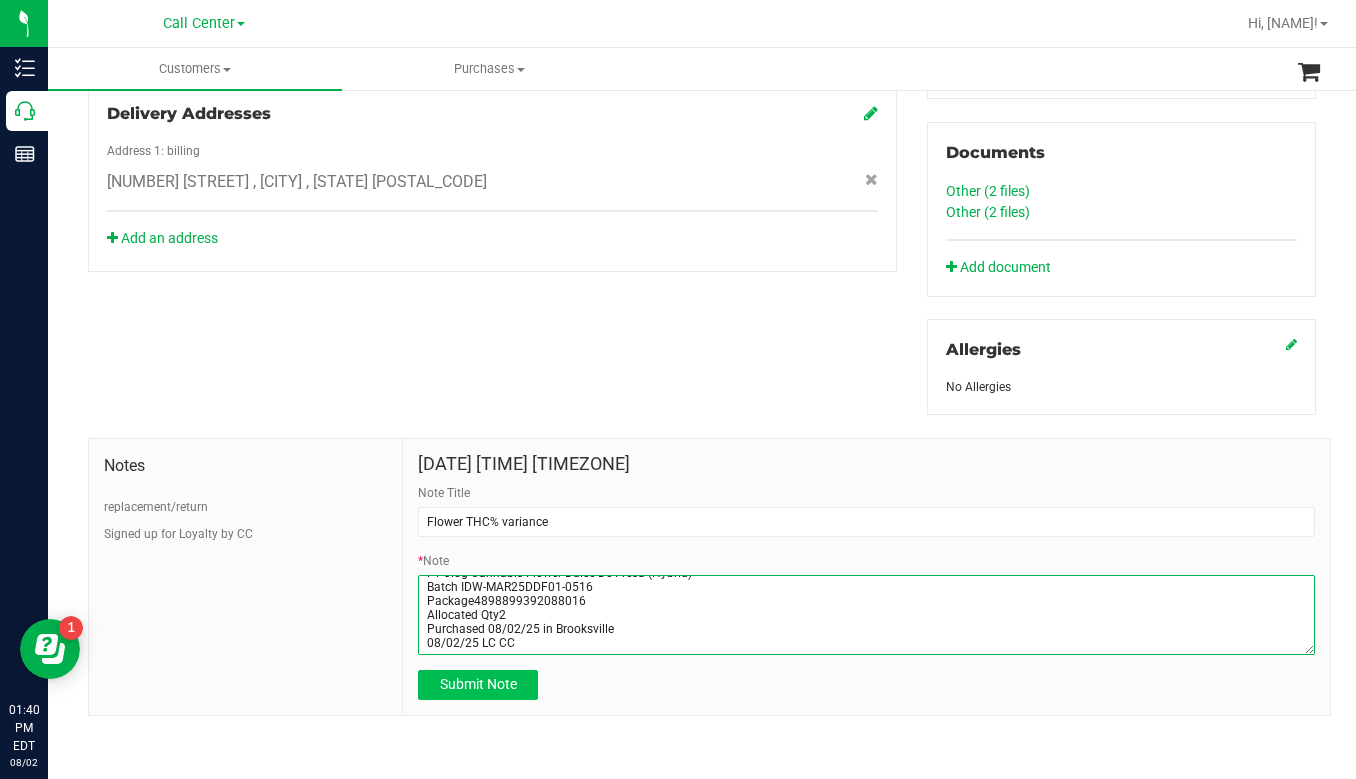 type on "Patient called CCare to advise that the menu in Brooksville indicated that the strain was 26% THC.   Patient received 2 containers that are 21.2% THC.   Advised patient to return to the store with original packaging and speak to MOD.
Order # 11729763
FT 3.5g Cannabis Flower Dulce De Fresa (Hybrid)
Batch IDW-MAR25DDF01-0516
Package4898899392088016
Allocated Qty2
Purchased 08/02/25 in Brooksville
08/02/25 LC CC" 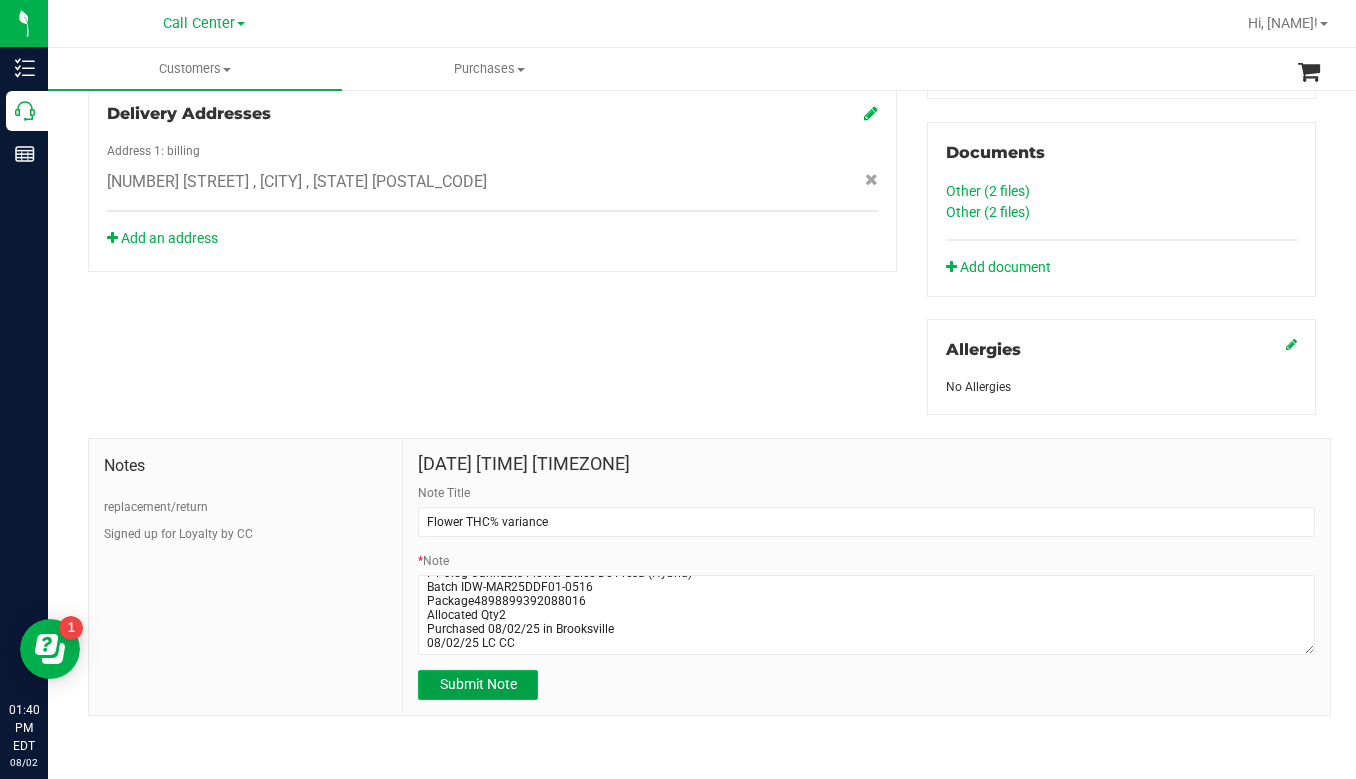 click on "Submit Note" at bounding box center (478, 684) 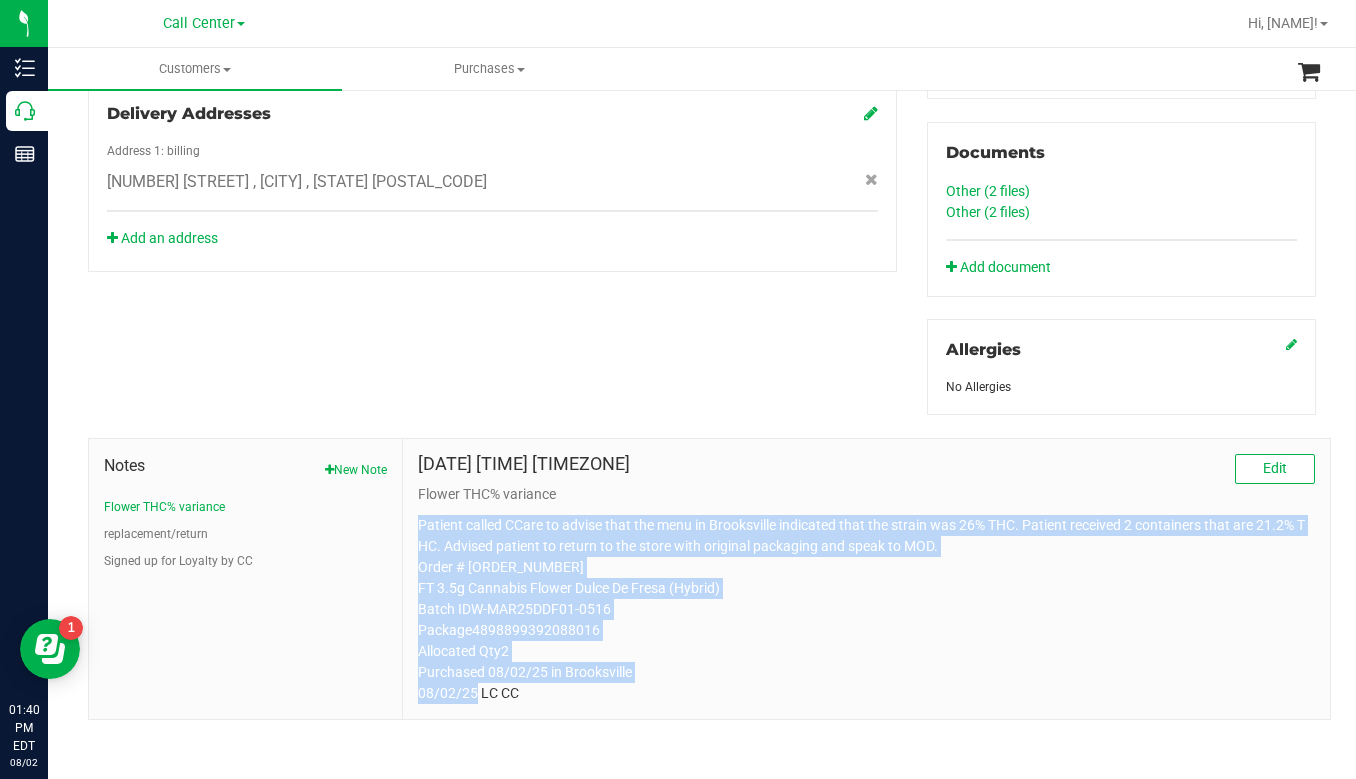 drag, startPoint x: 414, startPoint y: 528, endPoint x: 666, endPoint y: 684, distance: 296.37814 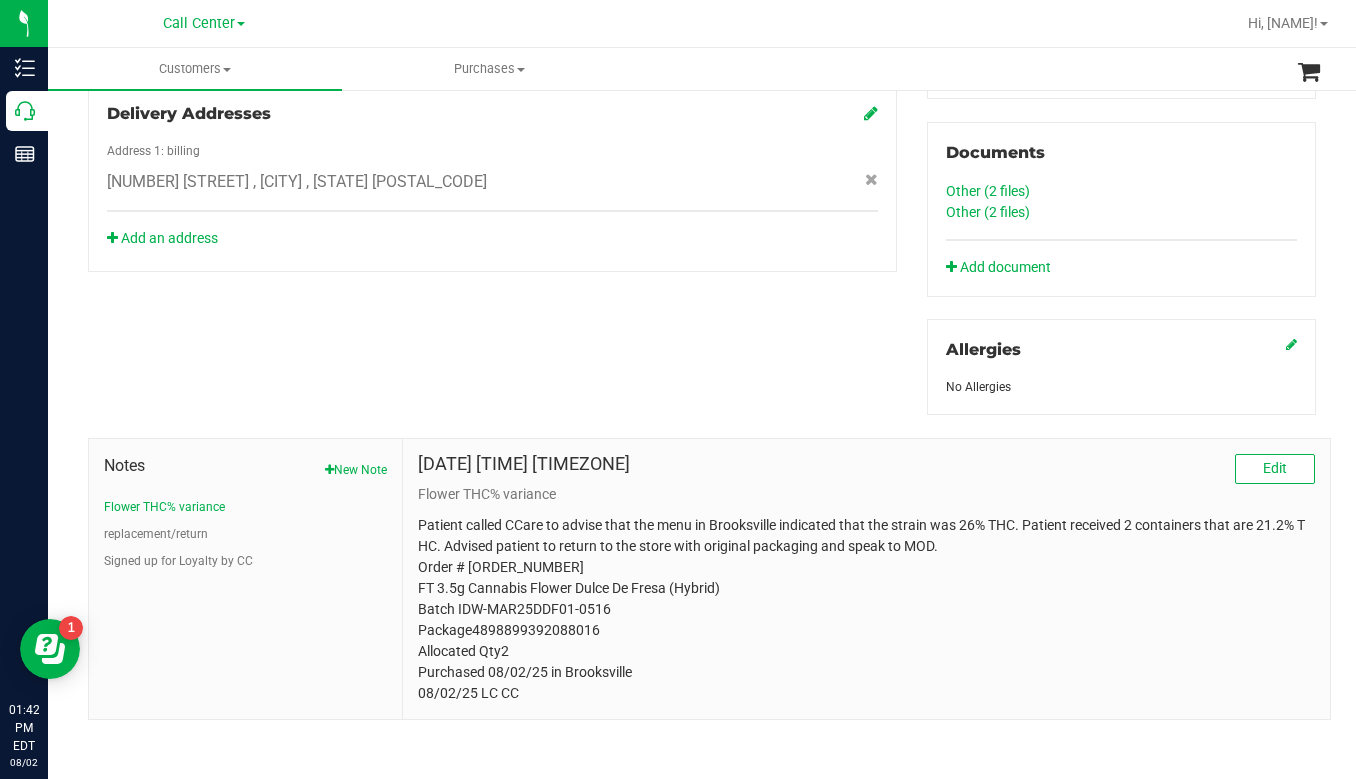 click on "Aug 2, 2025 1:38 PM EDT
Edit" at bounding box center [866, 469] 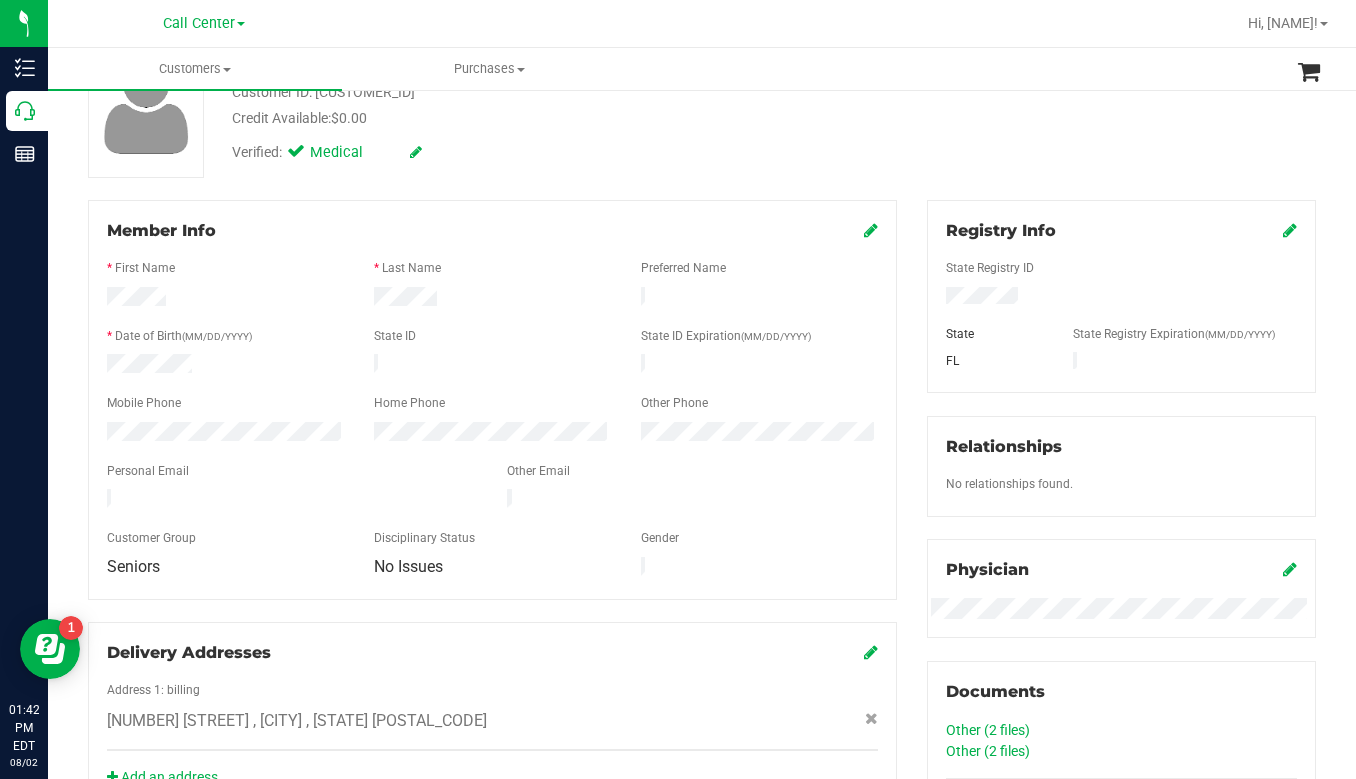 scroll, scrollTop: 0, scrollLeft: 0, axis: both 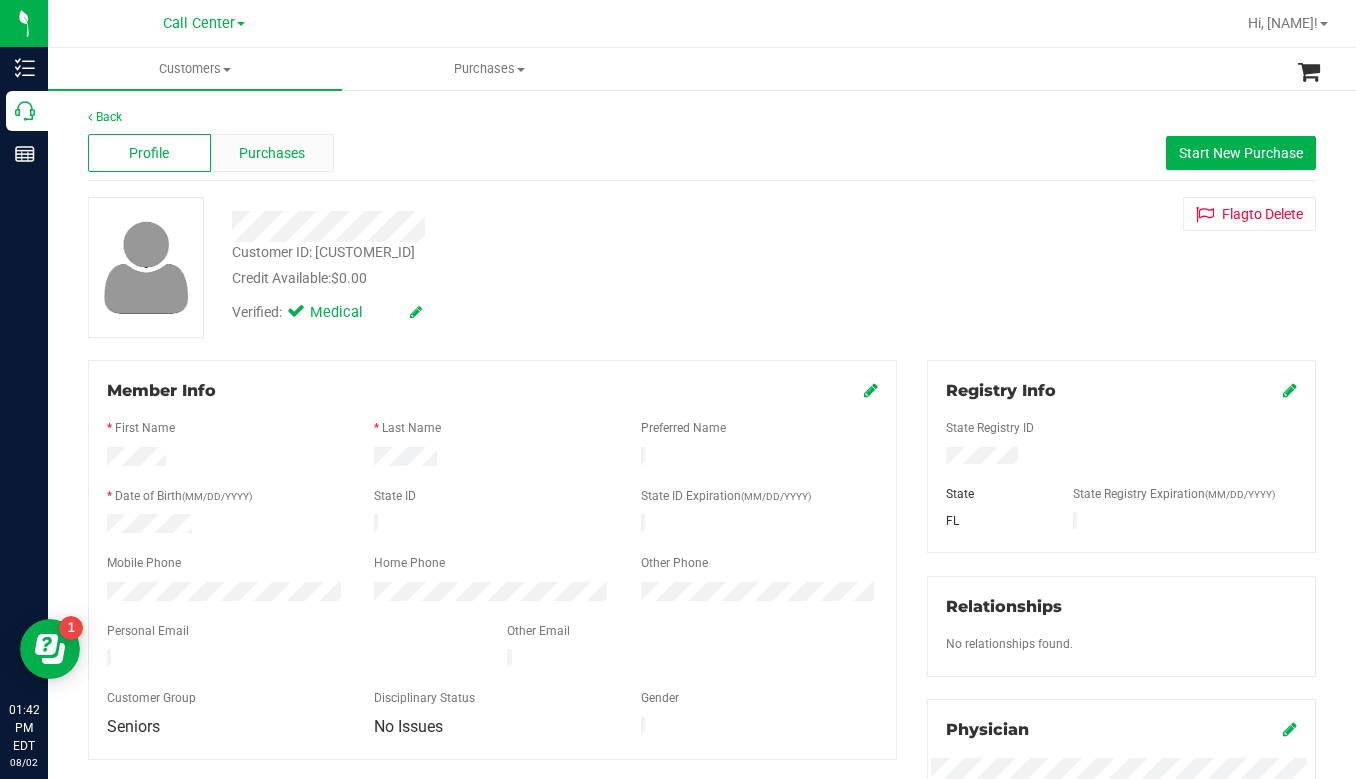 click on "Purchases" at bounding box center (272, 153) 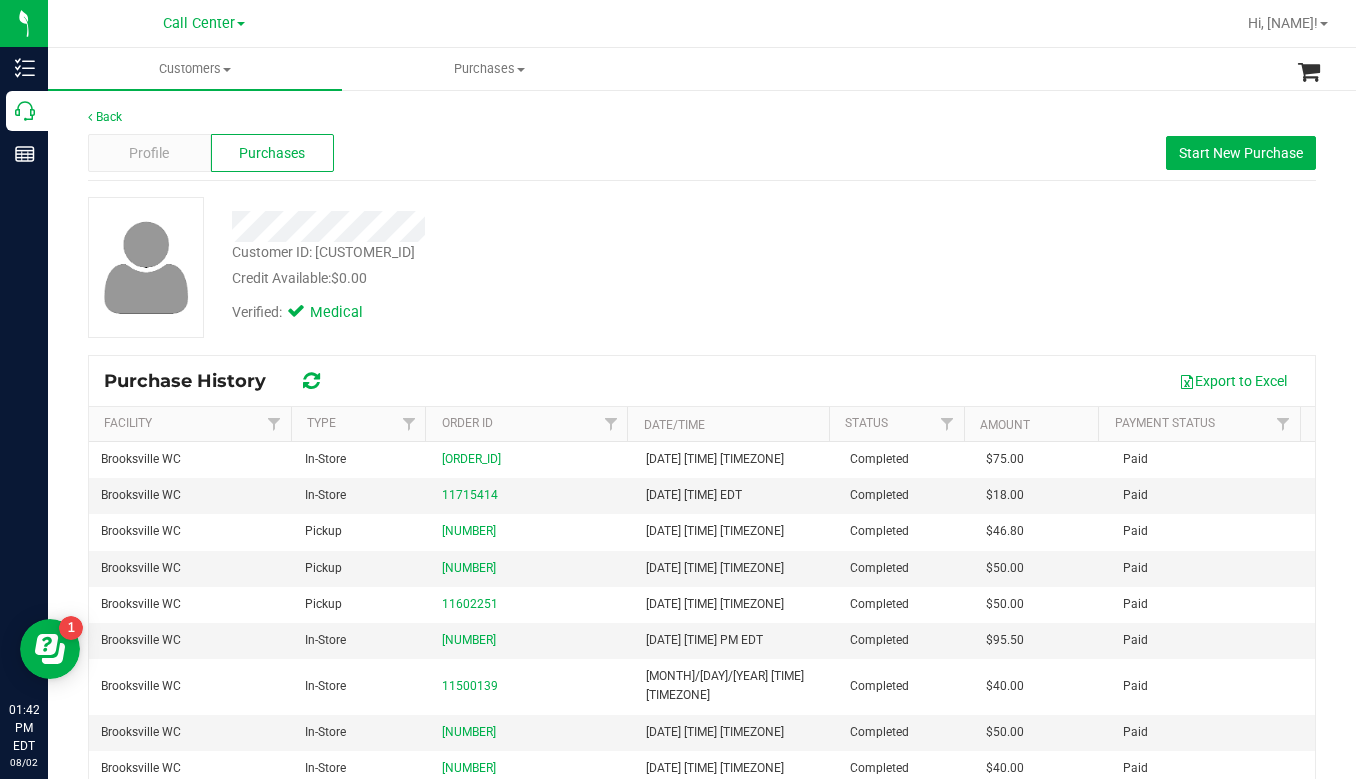 drag, startPoint x: 1123, startPoint y: 279, endPoint x: 964, endPoint y: 220, distance: 169.59363 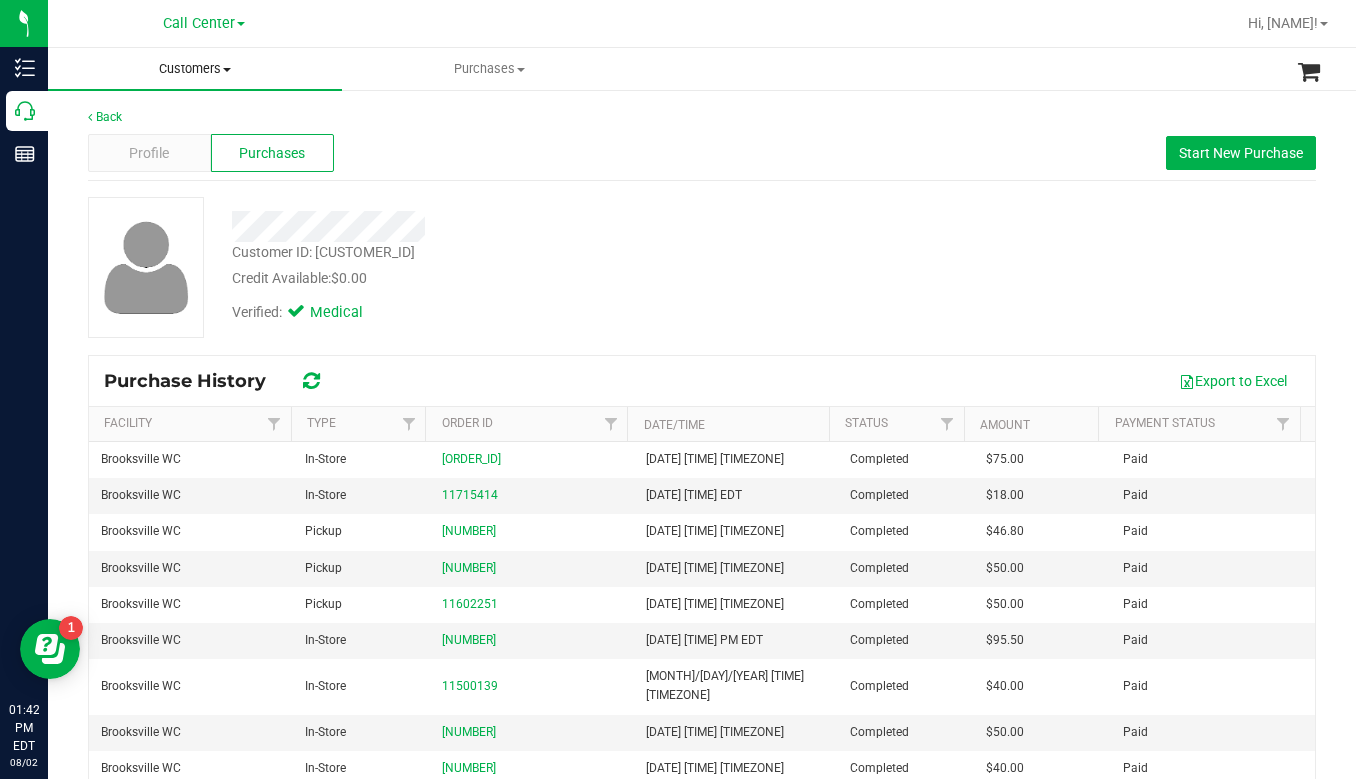 click at bounding box center (227, 70) 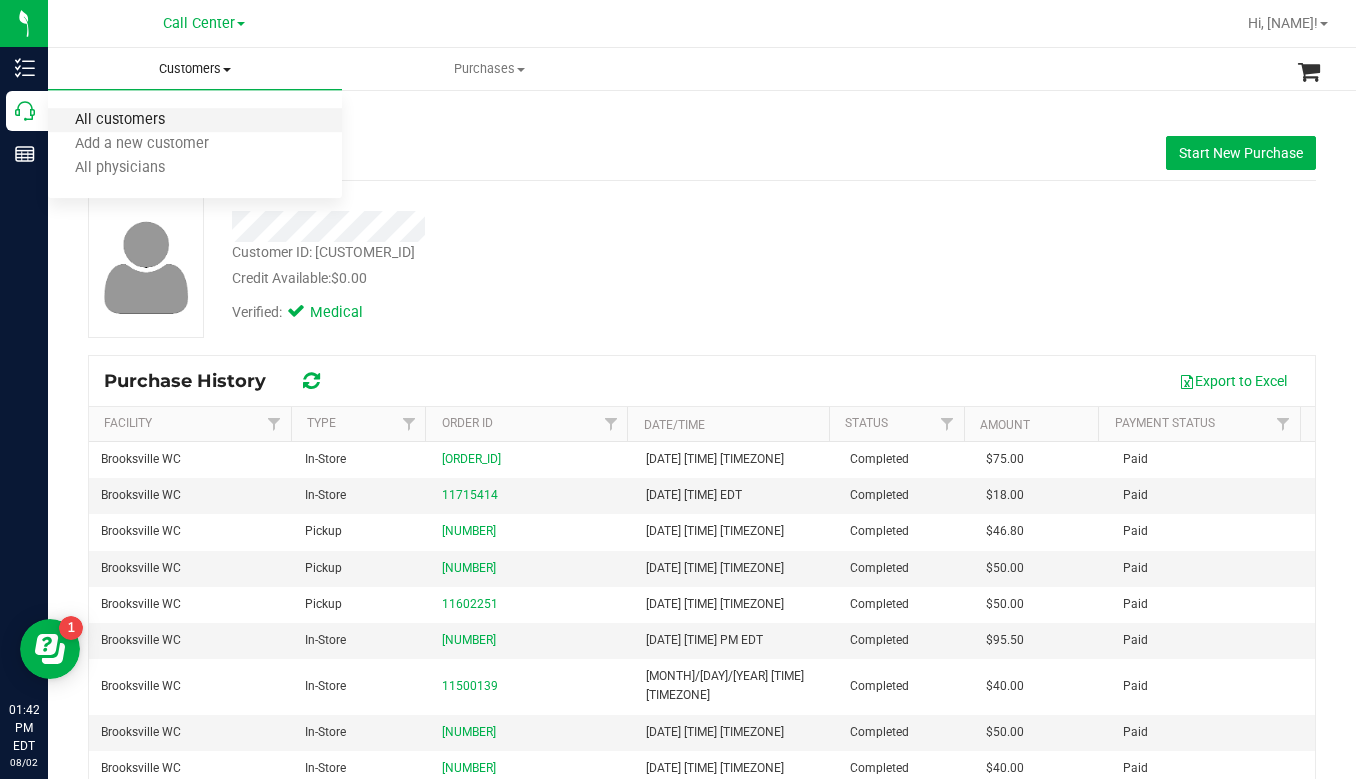 click on "All customers" at bounding box center (120, 120) 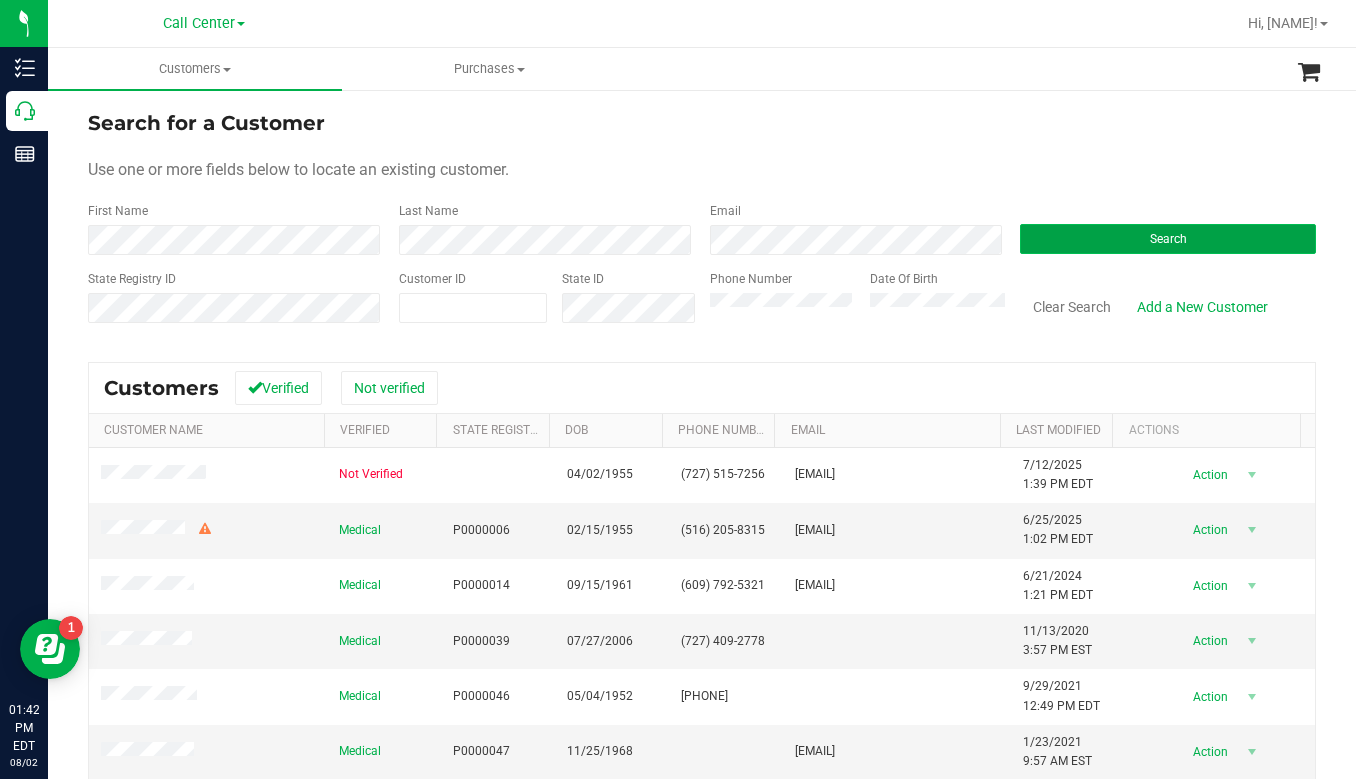 click on "Search" at bounding box center [1168, 239] 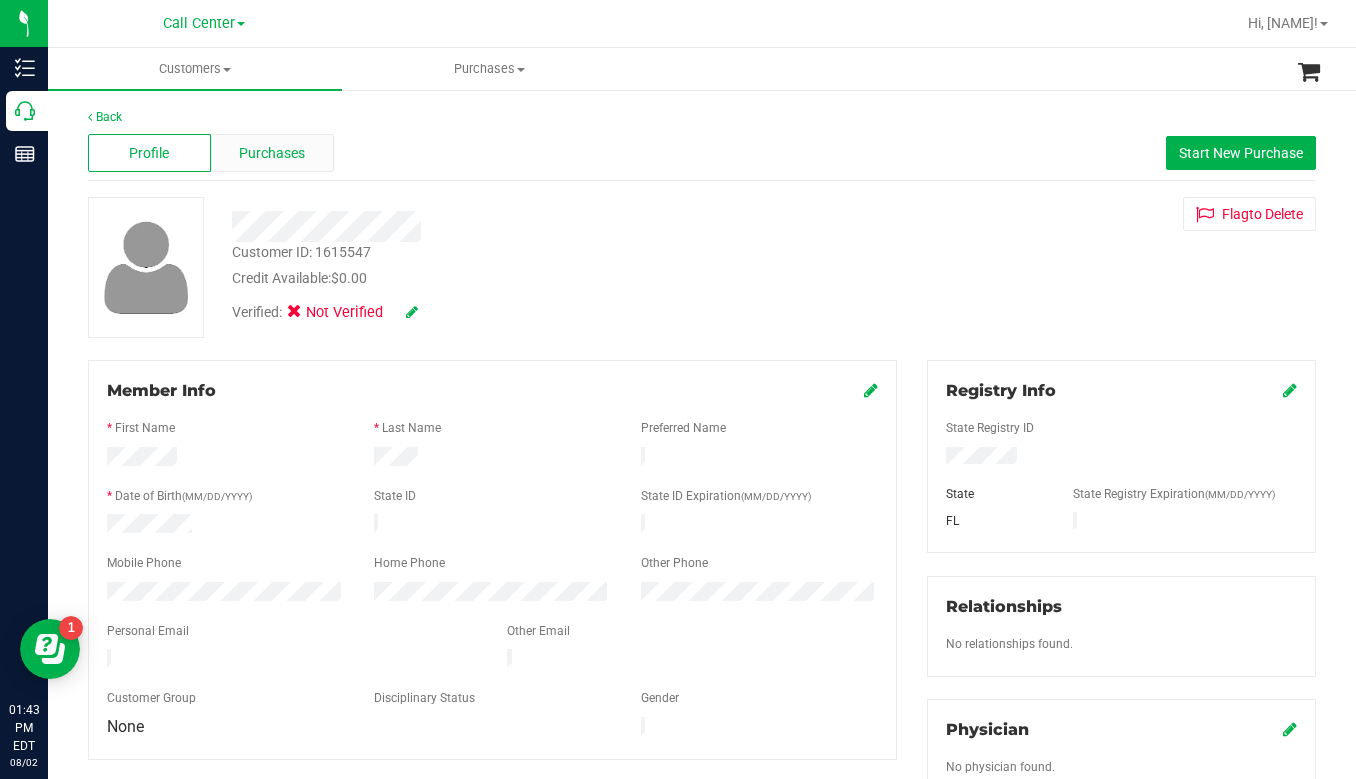 click on "Purchases" at bounding box center [272, 153] 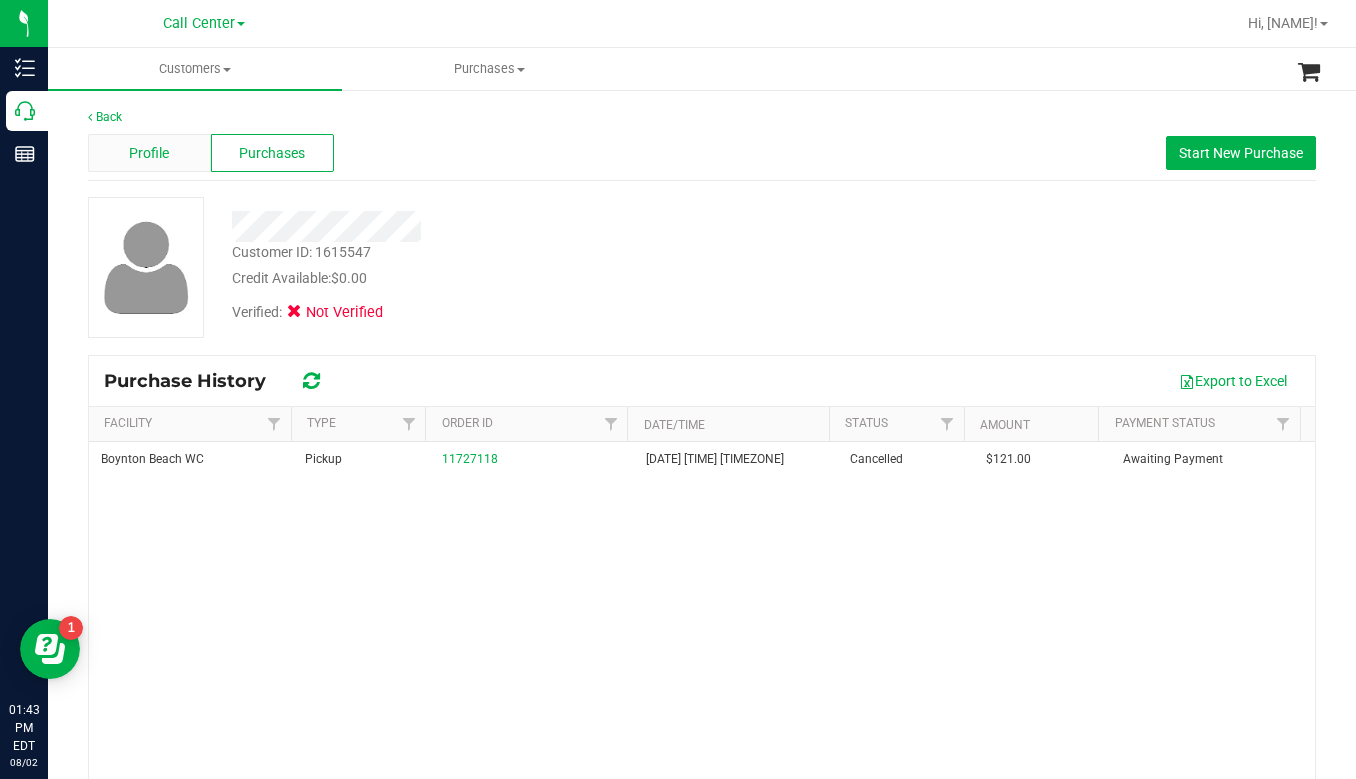 click on "Profile" at bounding box center (149, 153) 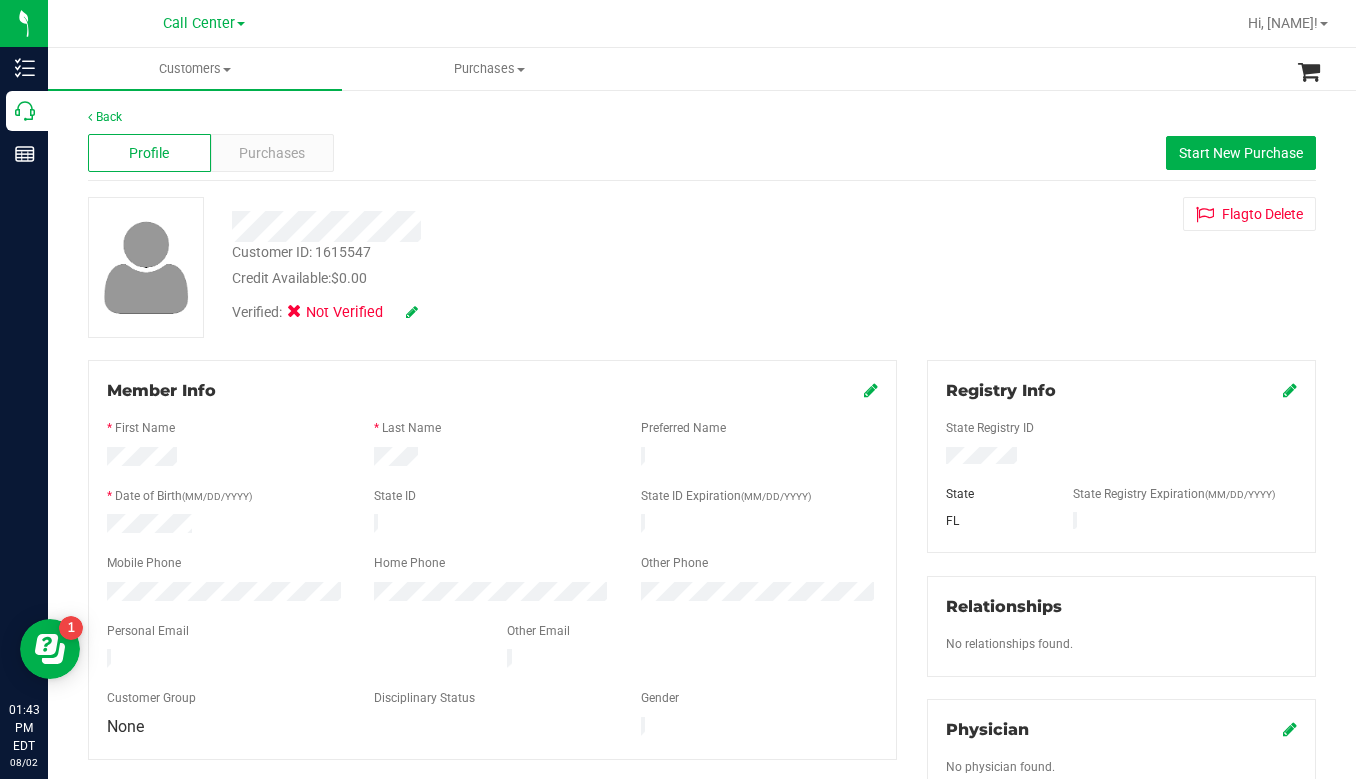 click on "Verified:
Not Verified" at bounding box center [531, 311] 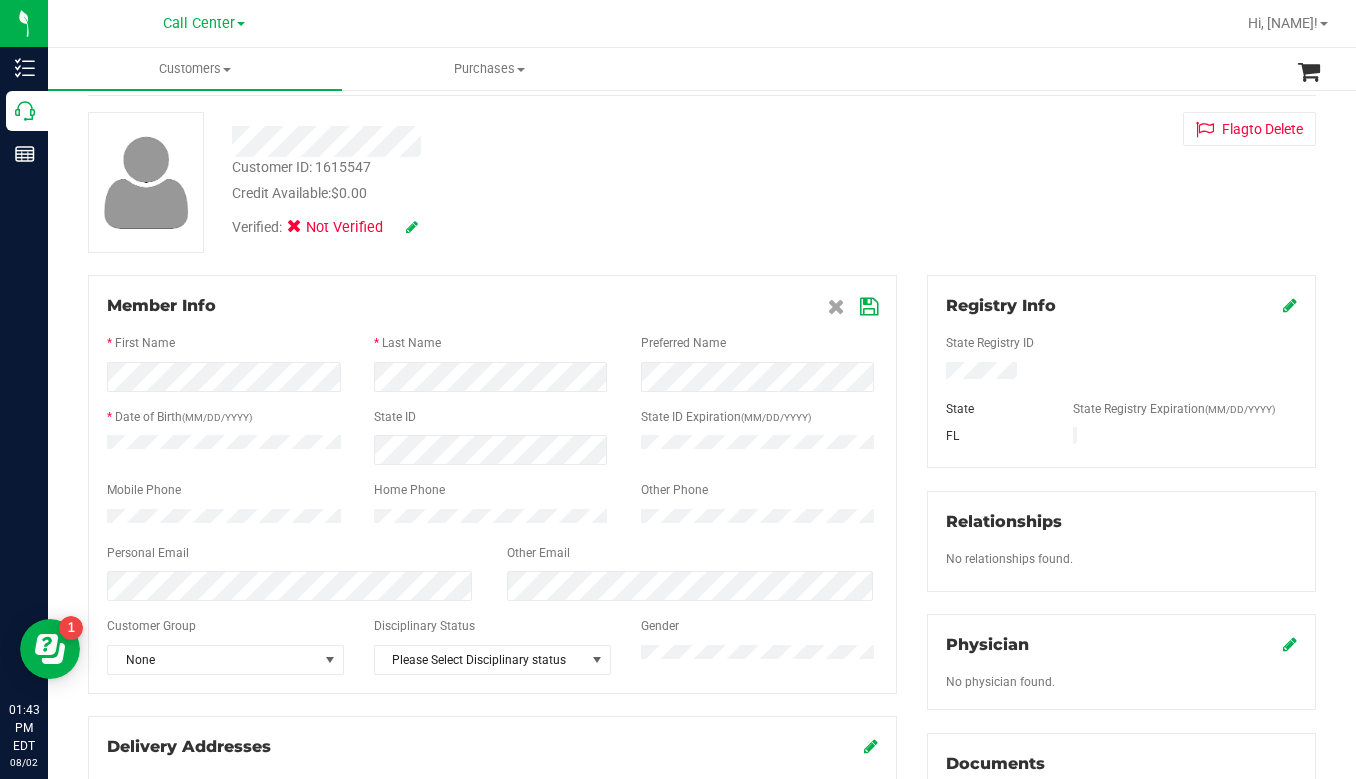 scroll, scrollTop: 200, scrollLeft: 0, axis: vertical 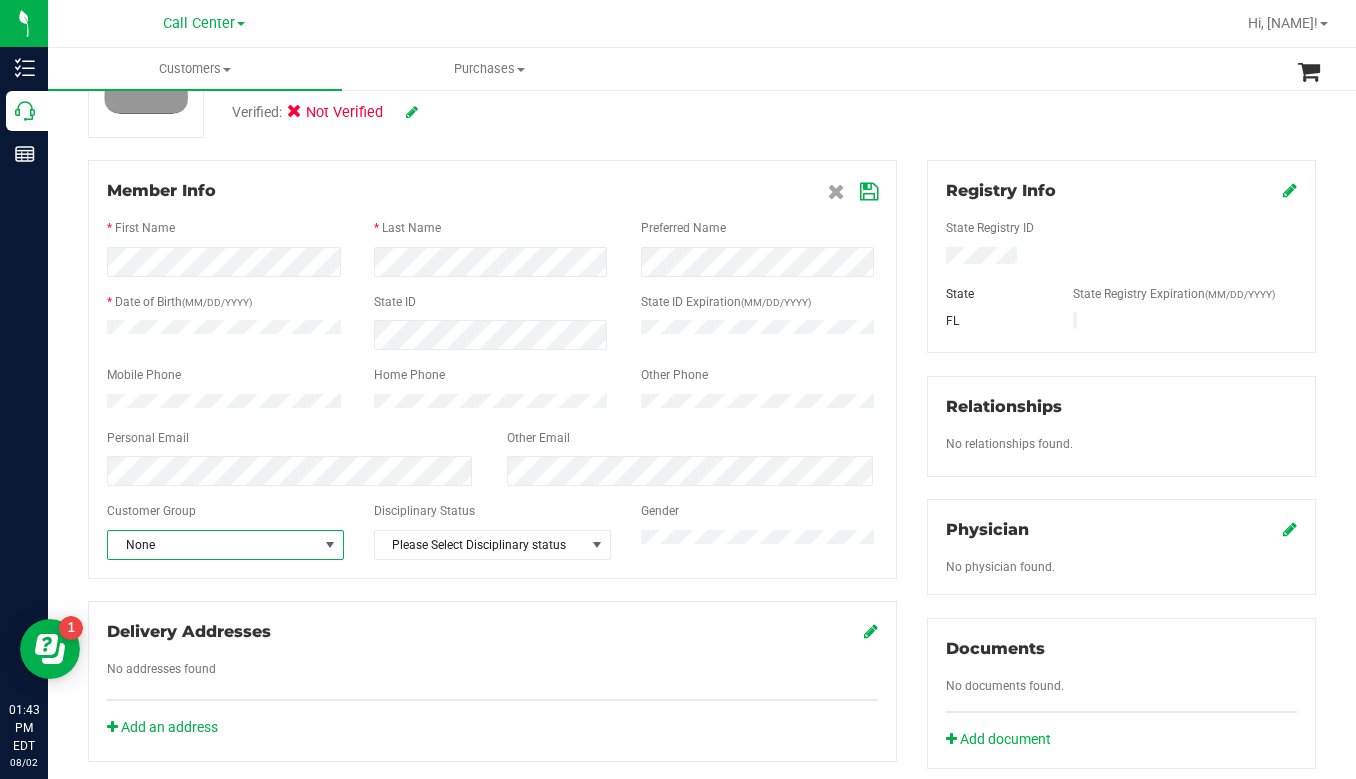 click at bounding box center (330, 545) 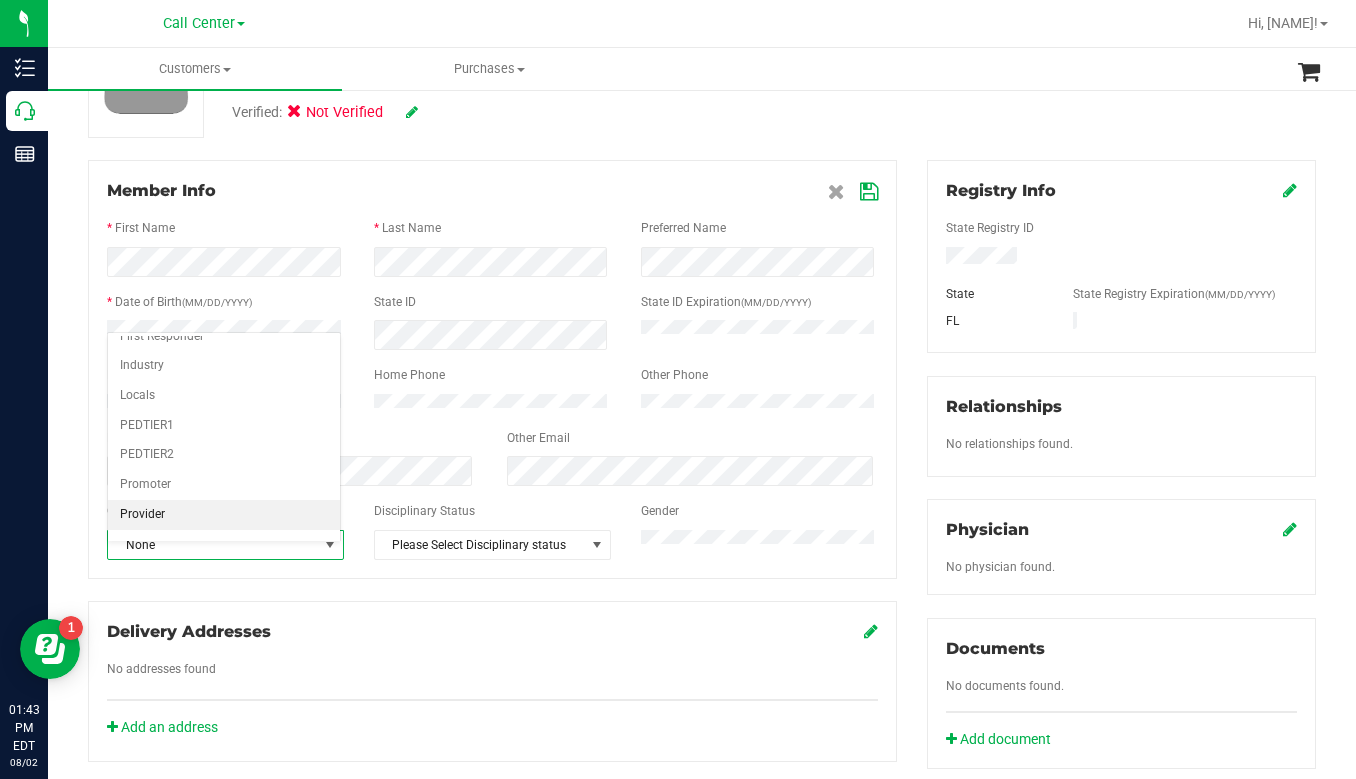 scroll, scrollTop: 200, scrollLeft: 0, axis: vertical 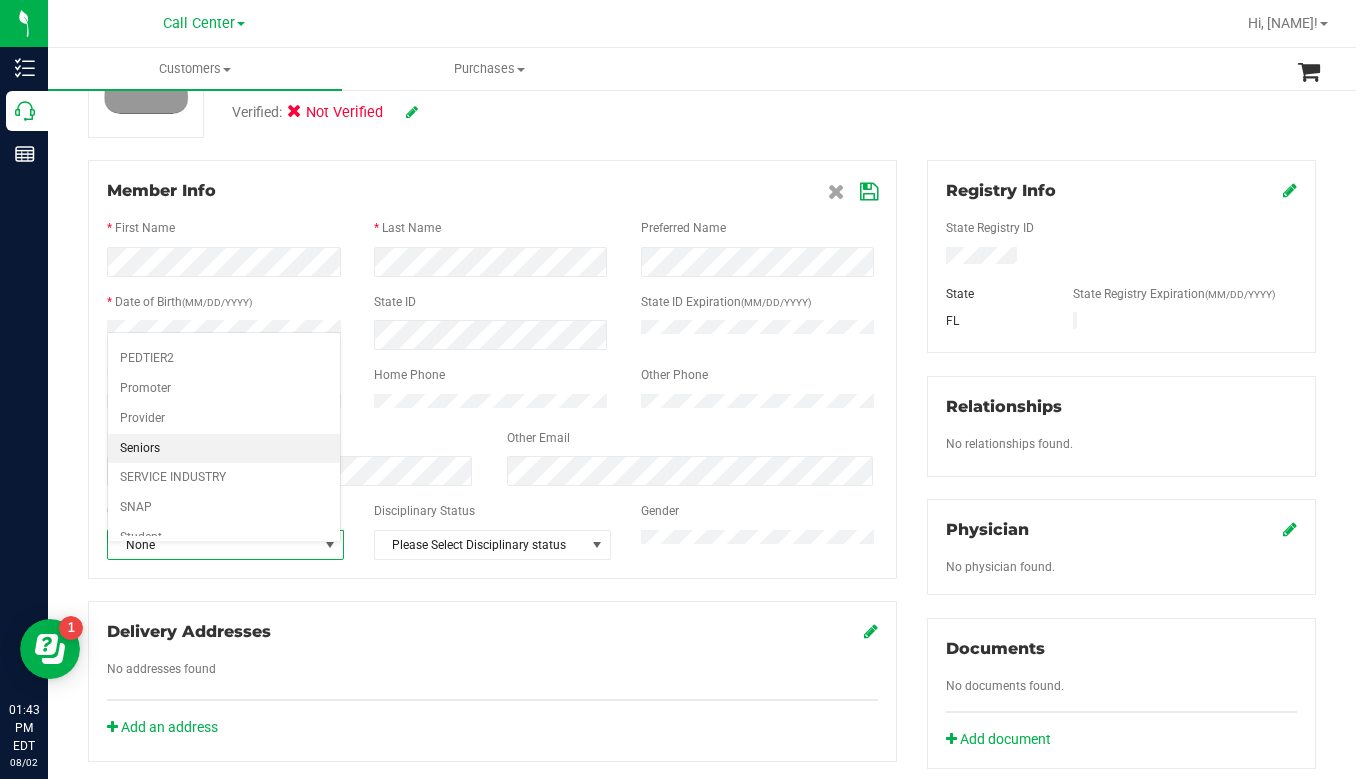 click on "Seniors" at bounding box center [224, 449] 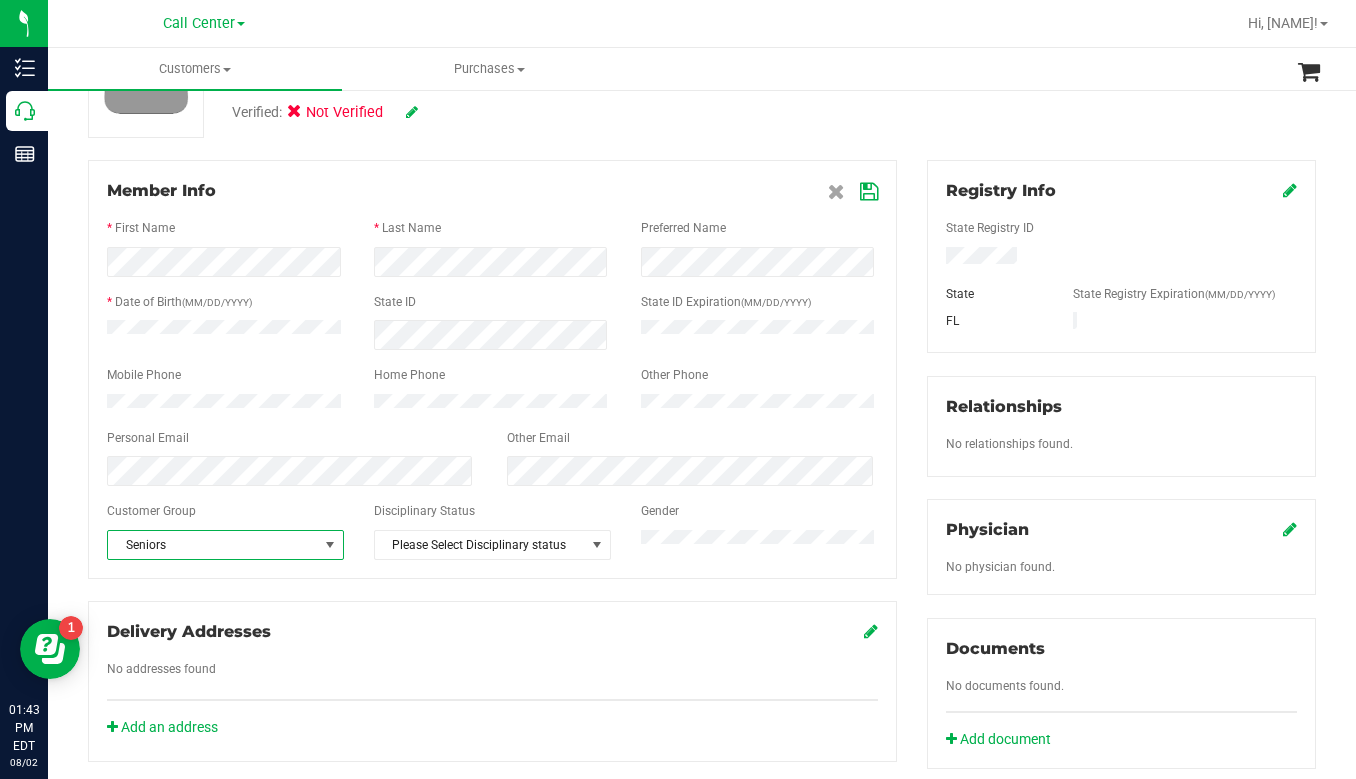 click at bounding box center [869, 192] 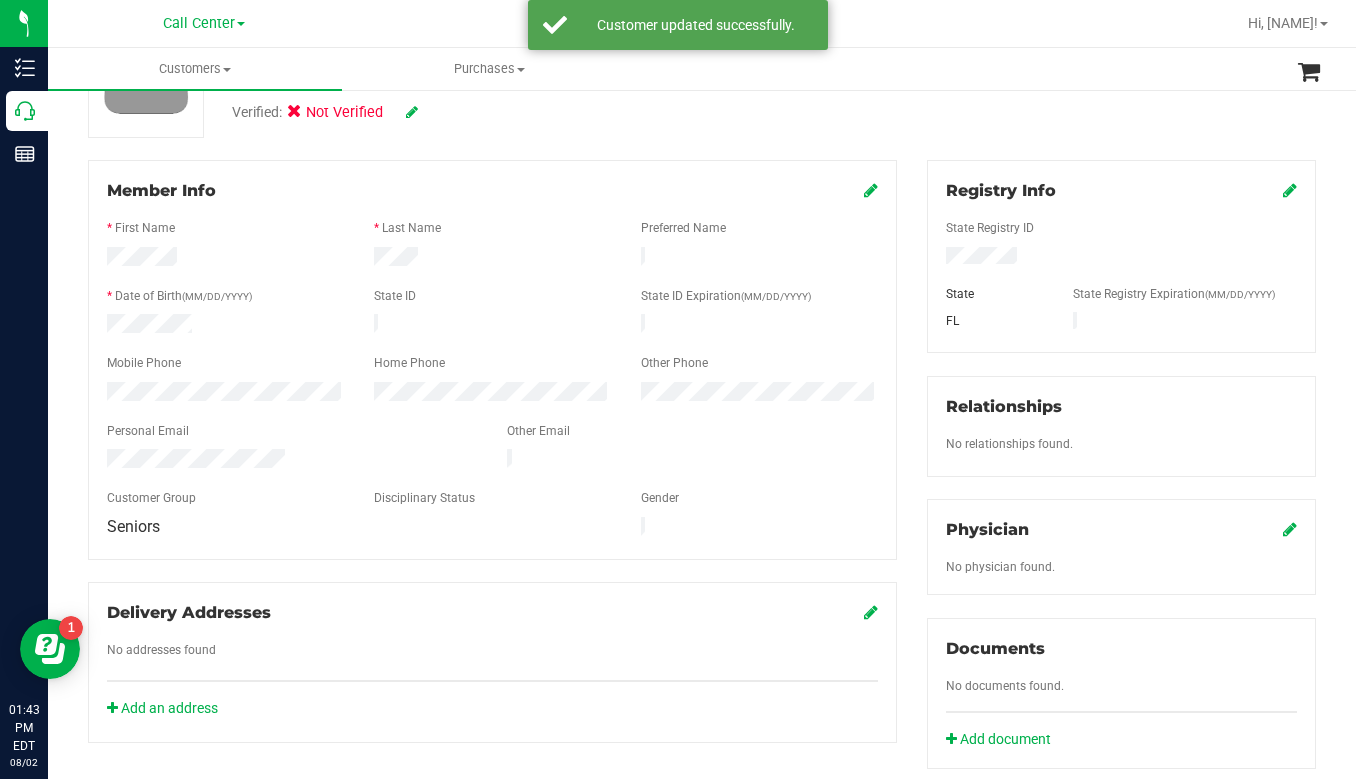scroll, scrollTop: 0, scrollLeft: 0, axis: both 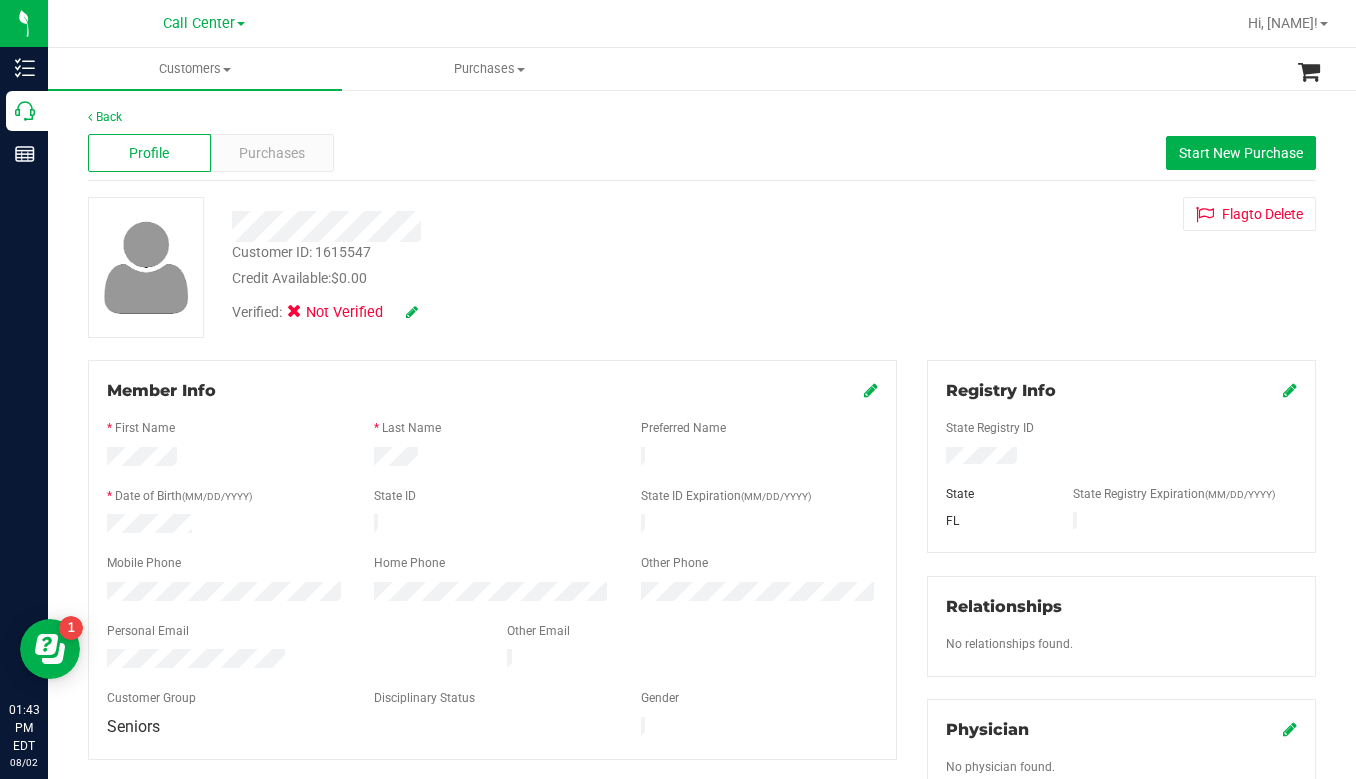 click on "Verified:
Not Verified" at bounding box center (531, 311) 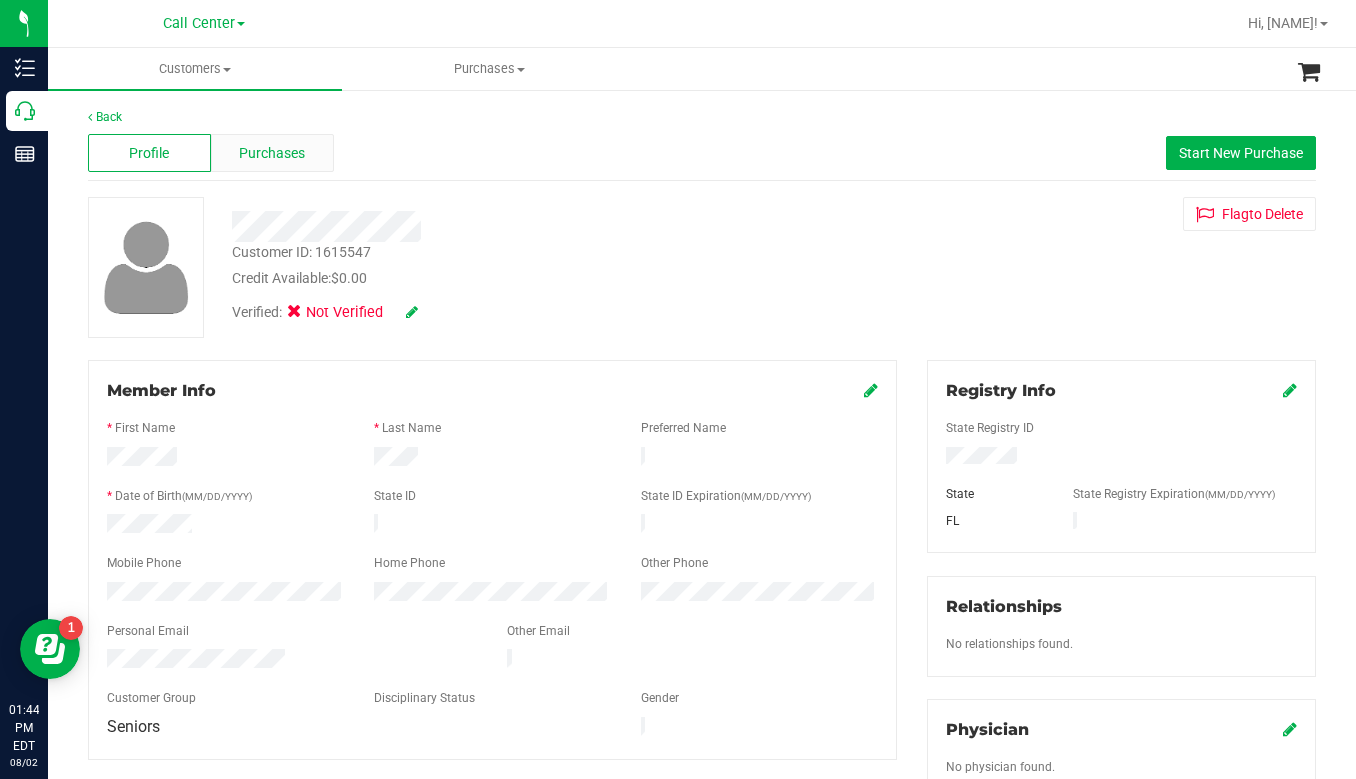 click on "Purchases" at bounding box center (272, 153) 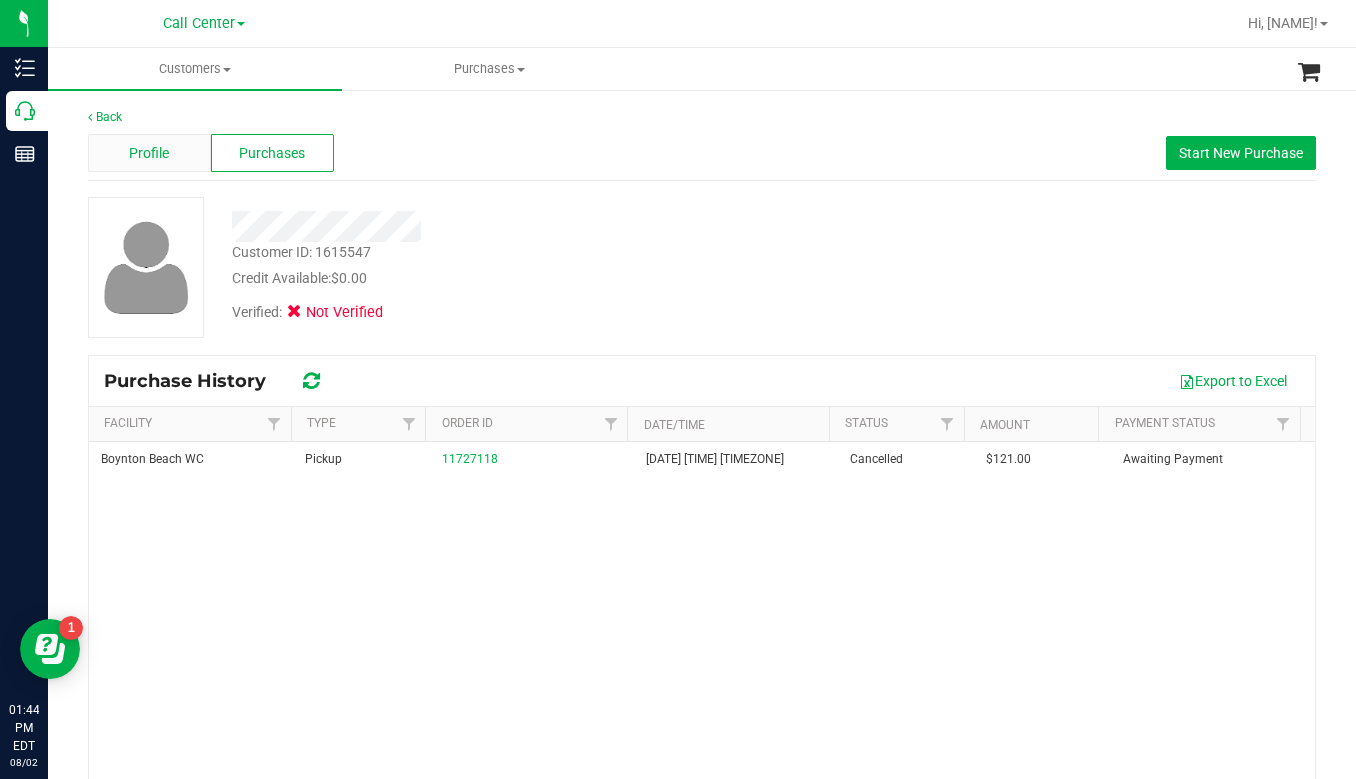 click on "Profile" at bounding box center (149, 153) 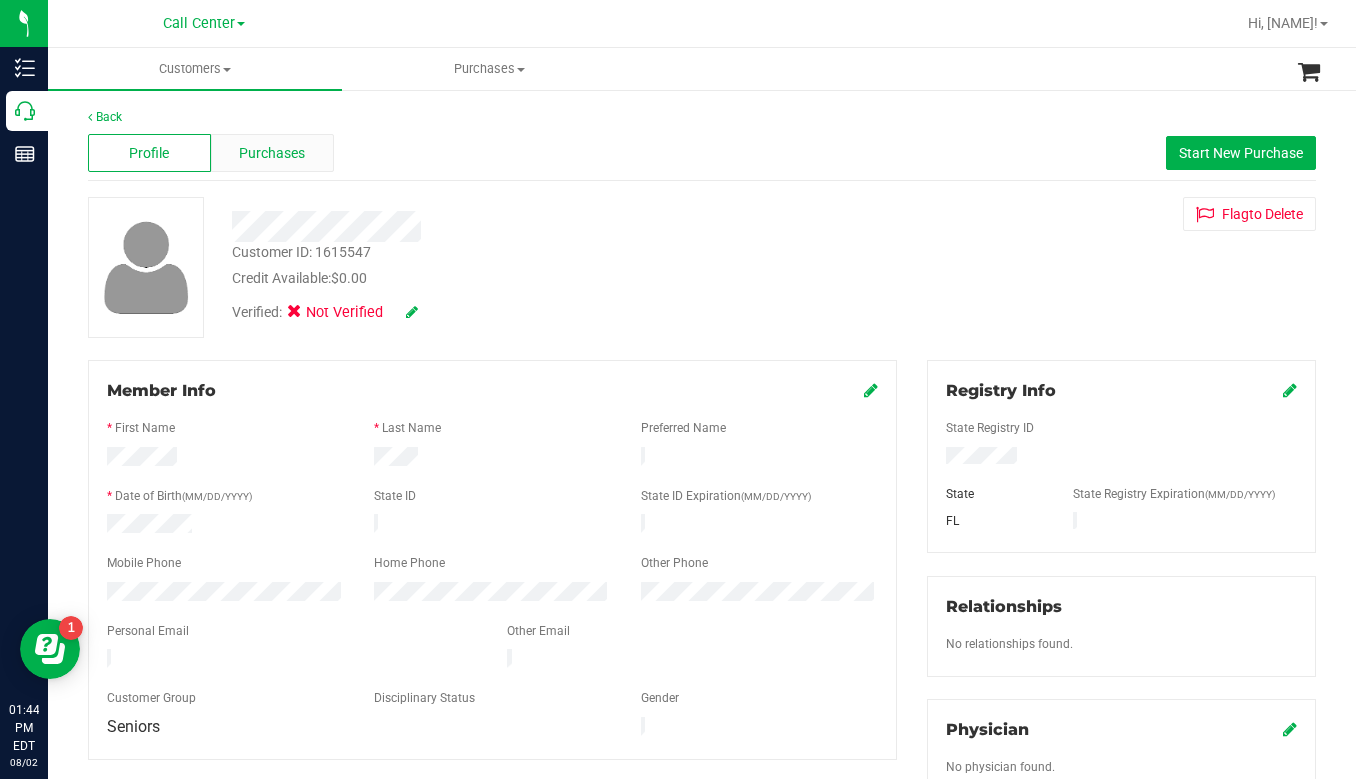 click on "Purchases" at bounding box center (272, 153) 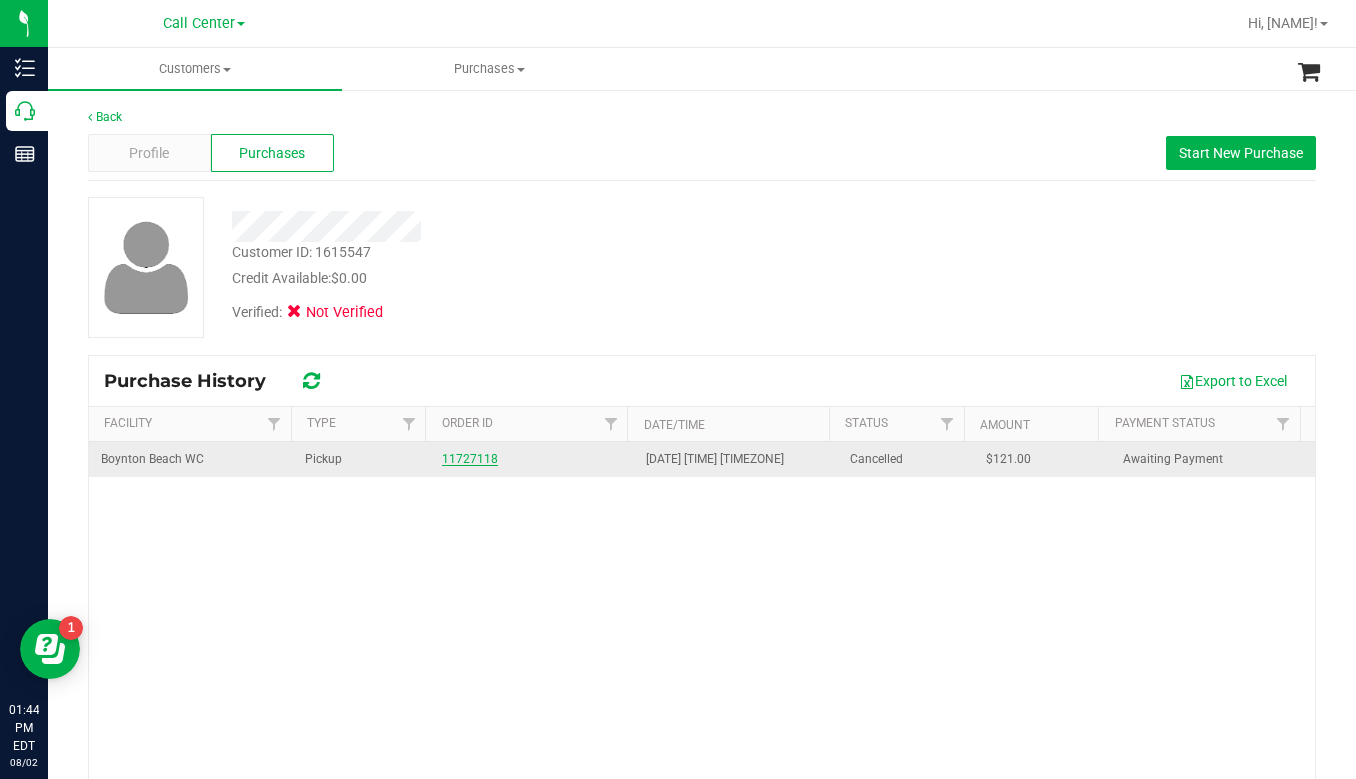 click on "11727118" at bounding box center [470, 459] 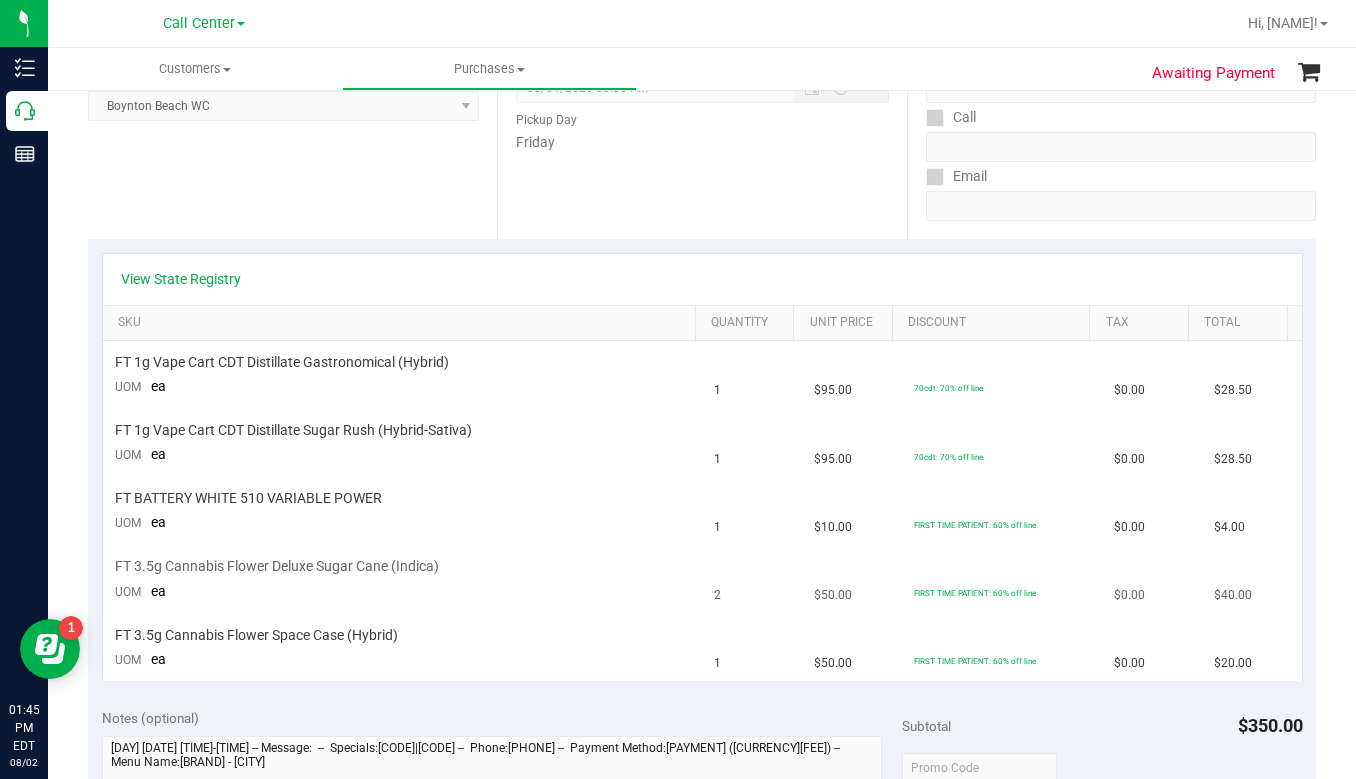 scroll, scrollTop: 0, scrollLeft: 0, axis: both 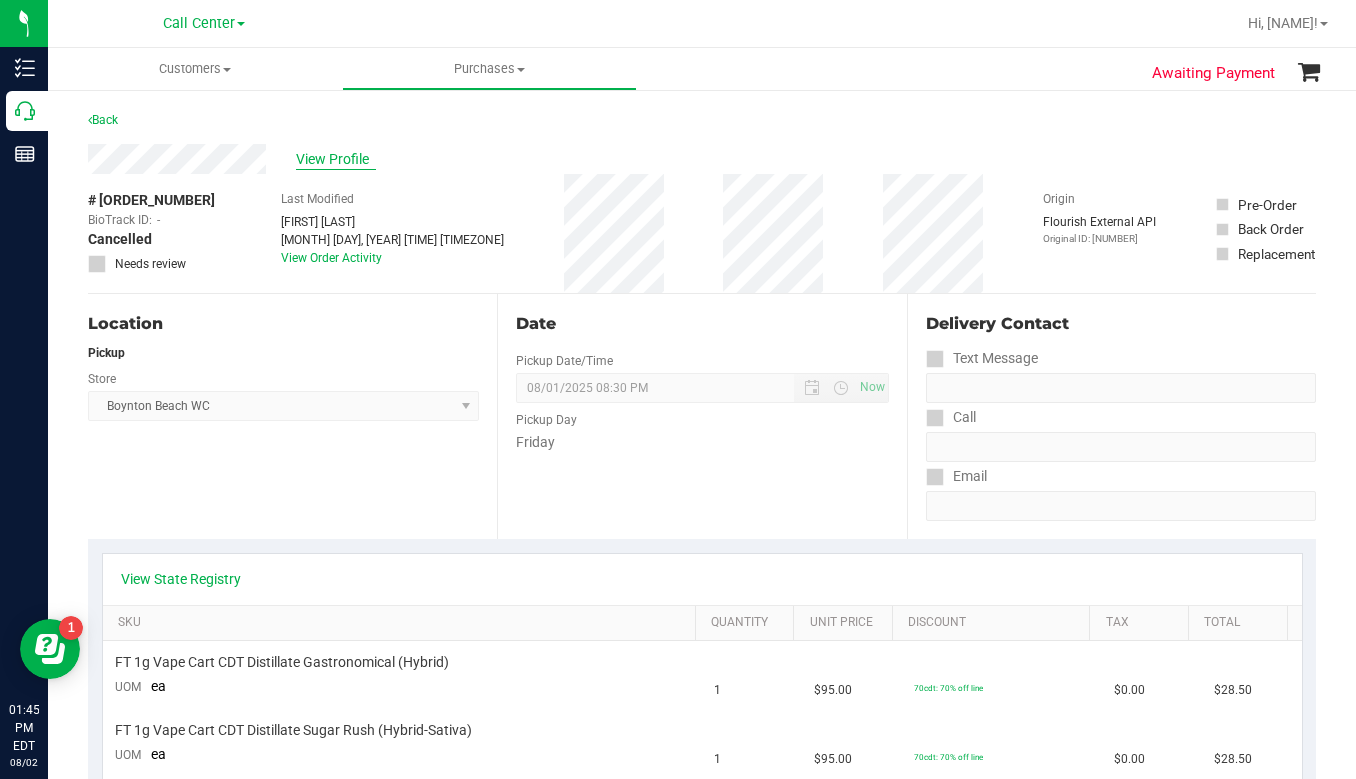 click on "View Profile" at bounding box center [336, 159] 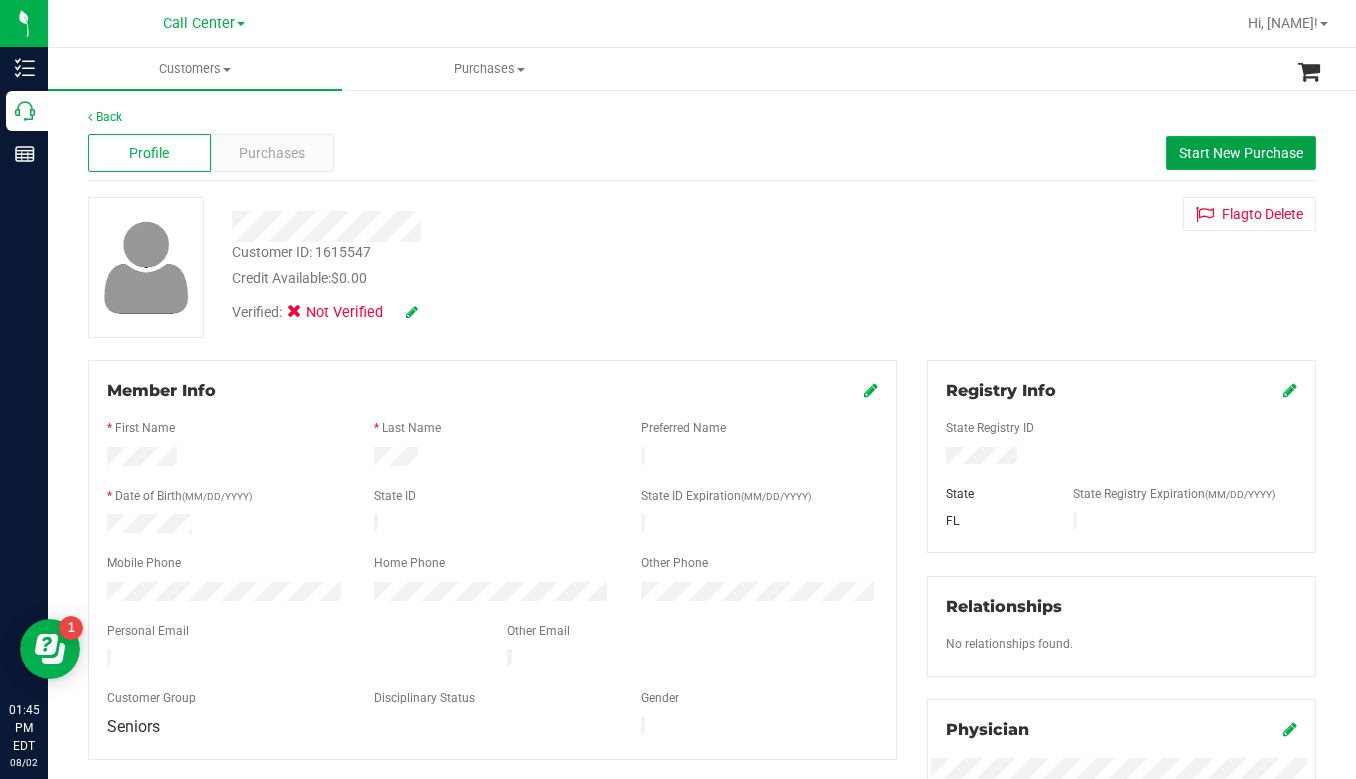 click on "Start New Purchase" at bounding box center [1241, 153] 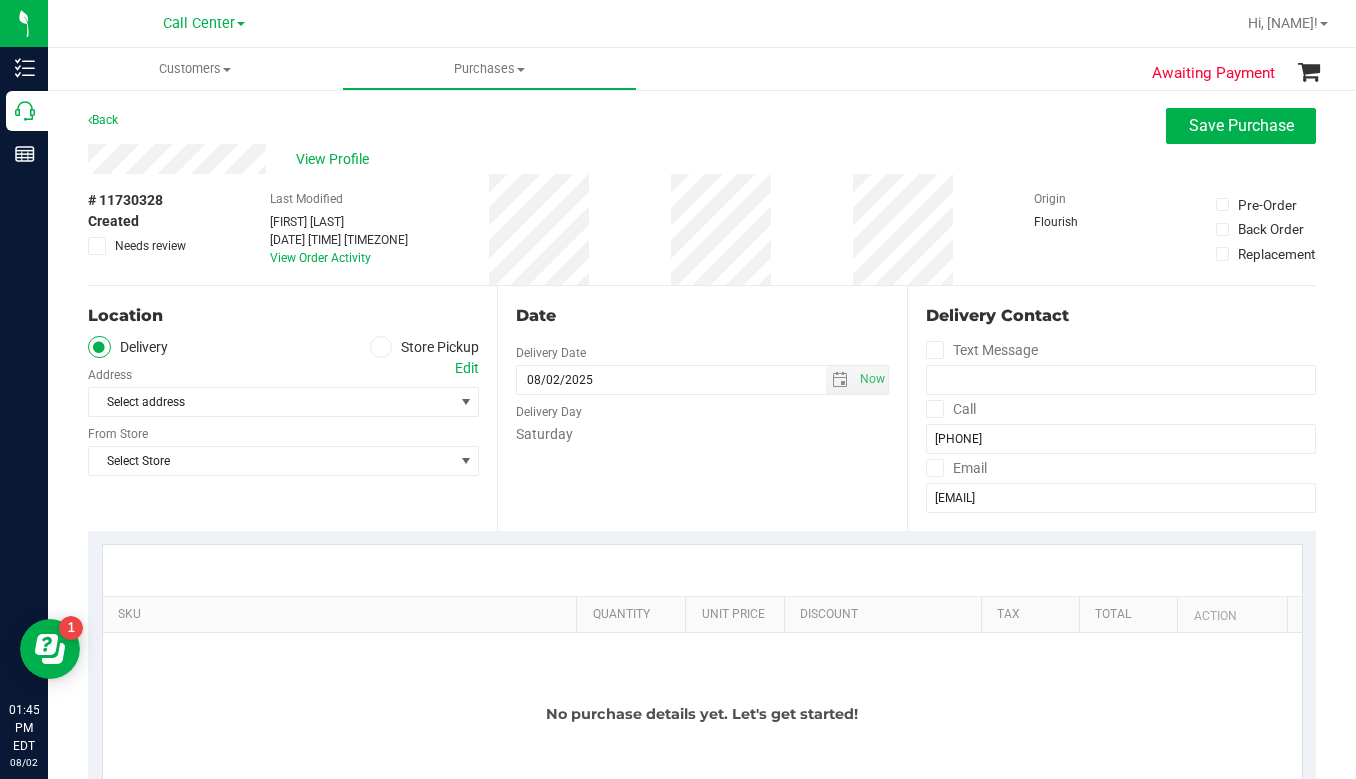 click at bounding box center [381, 347] 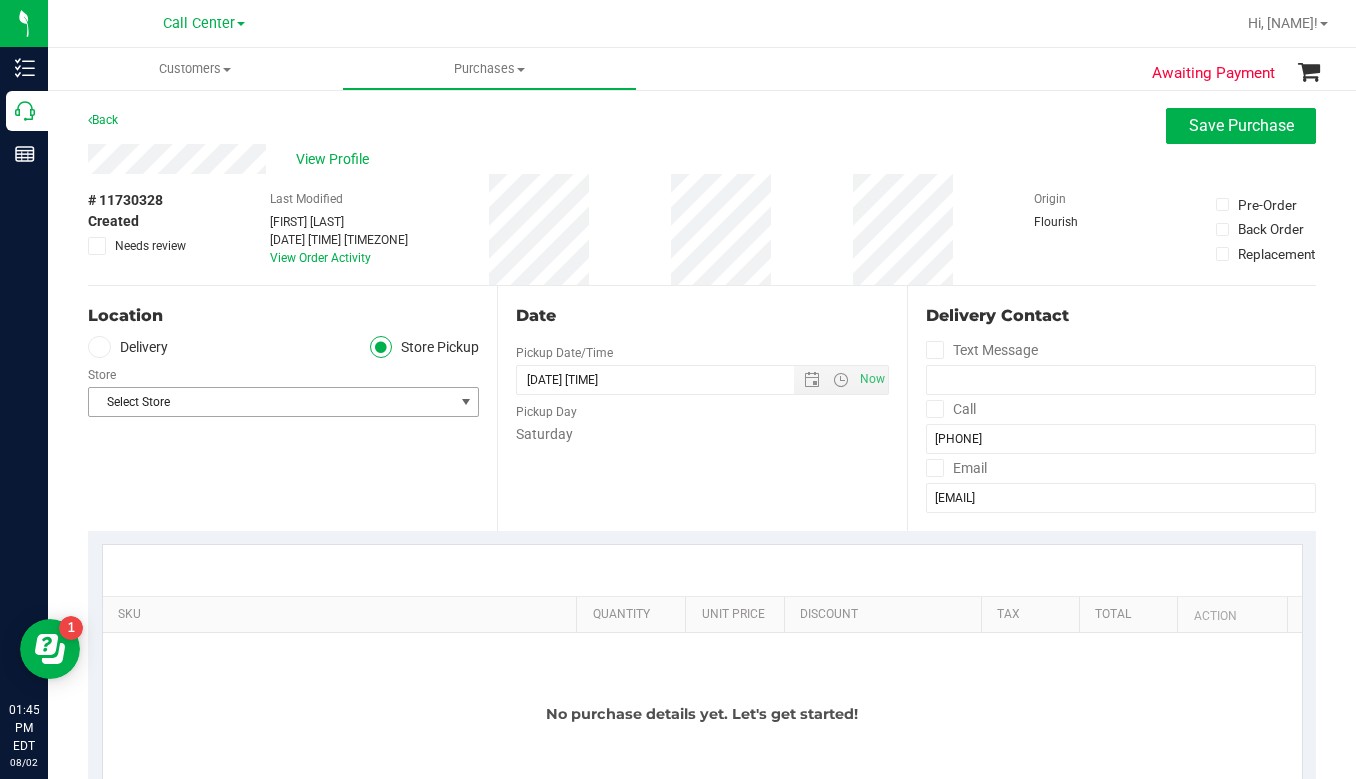 click on "Select Store" at bounding box center [271, 402] 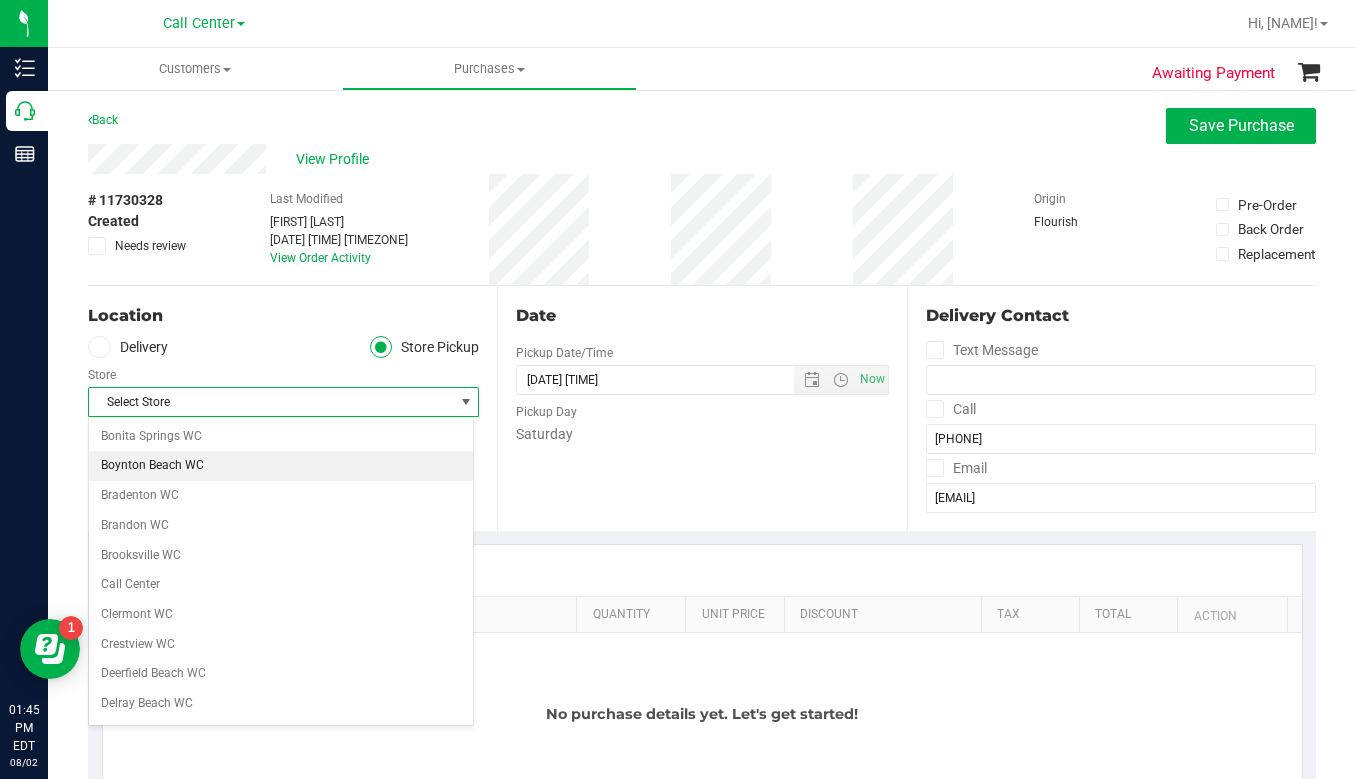 click on "Boynton Beach WC" at bounding box center (281, 466) 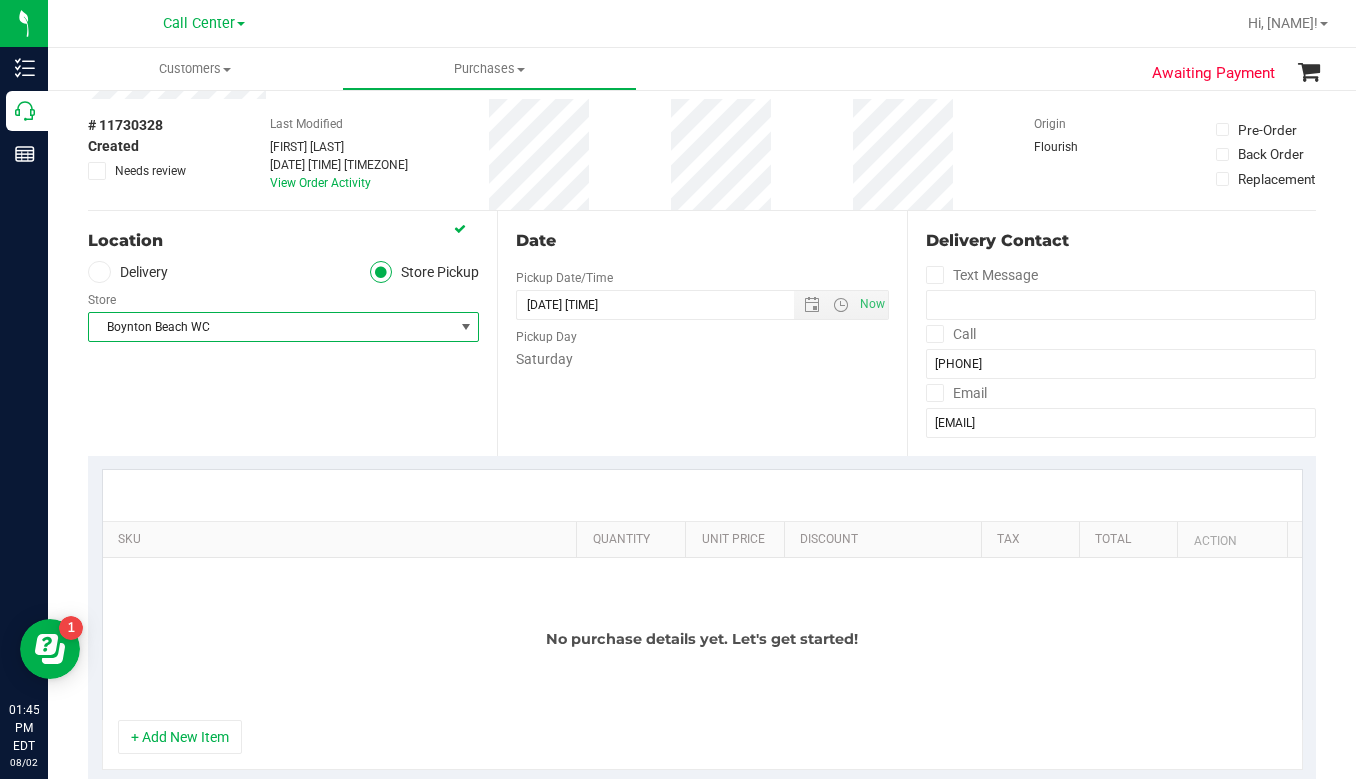 scroll, scrollTop: 200, scrollLeft: 0, axis: vertical 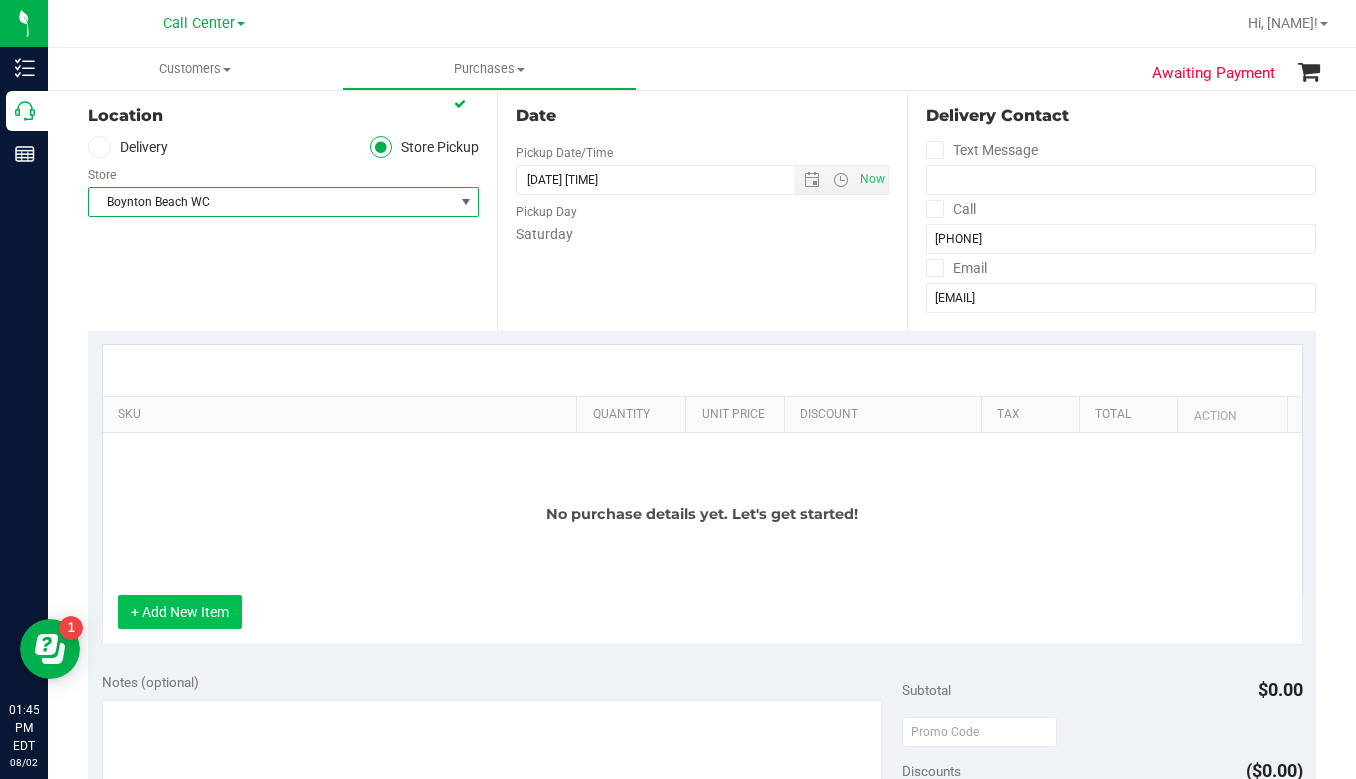 click on "+ Add New Item" at bounding box center [180, 612] 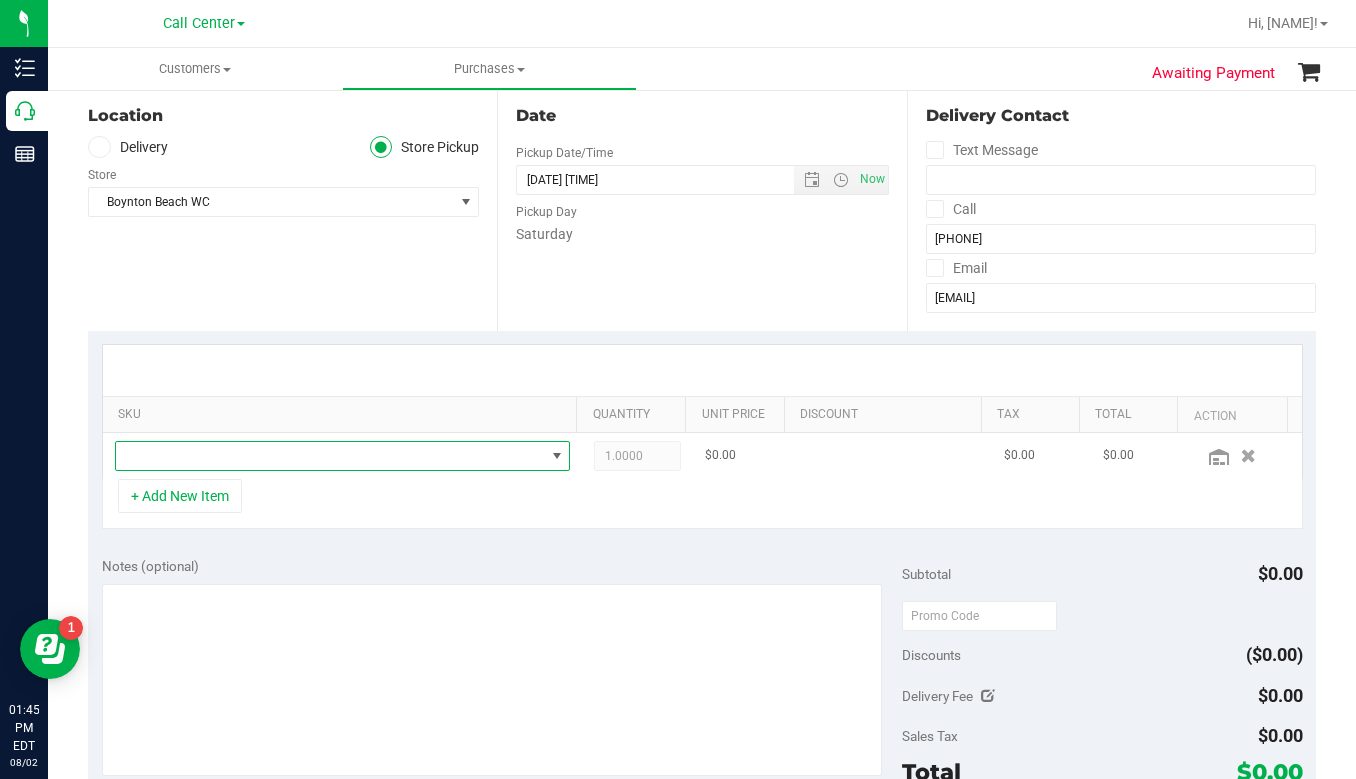 click at bounding box center [330, 456] 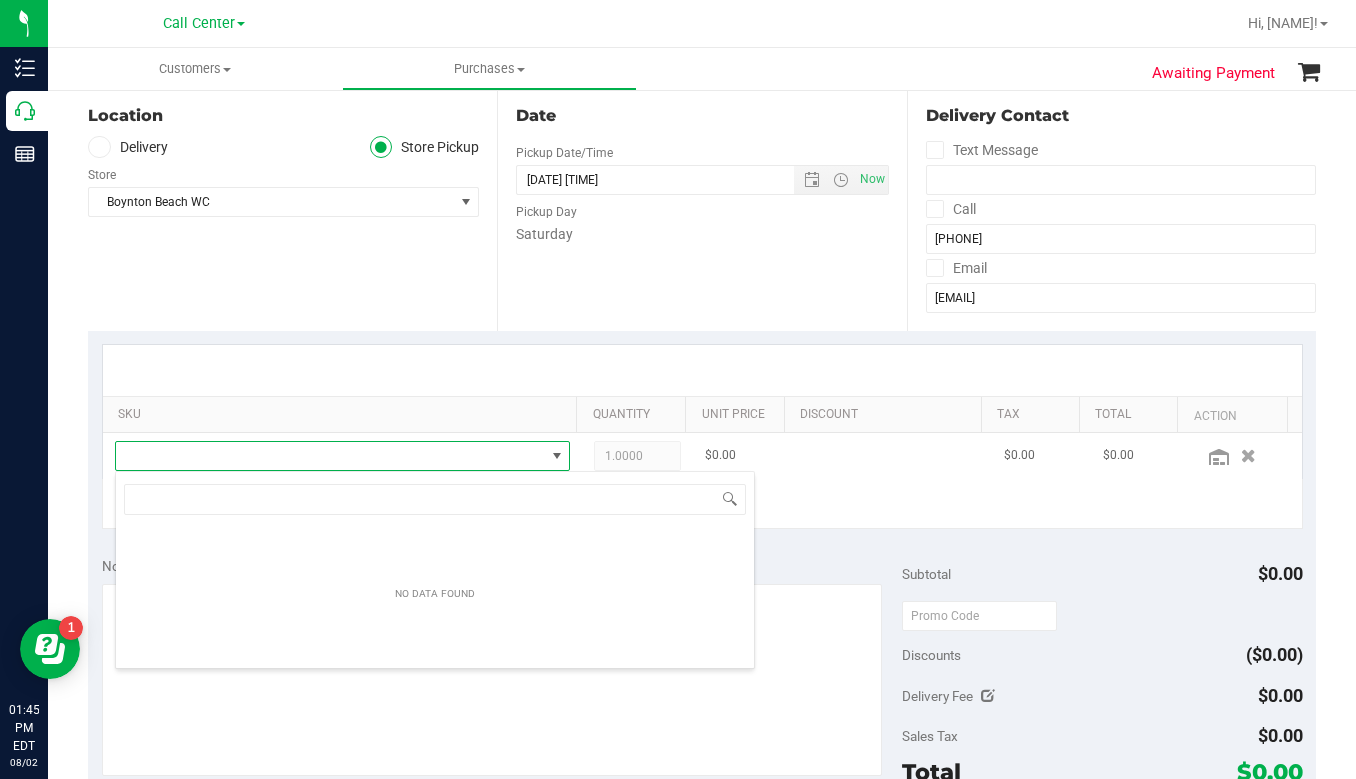 scroll, scrollTop: 99970, scrollLeft: 99556, axis: both 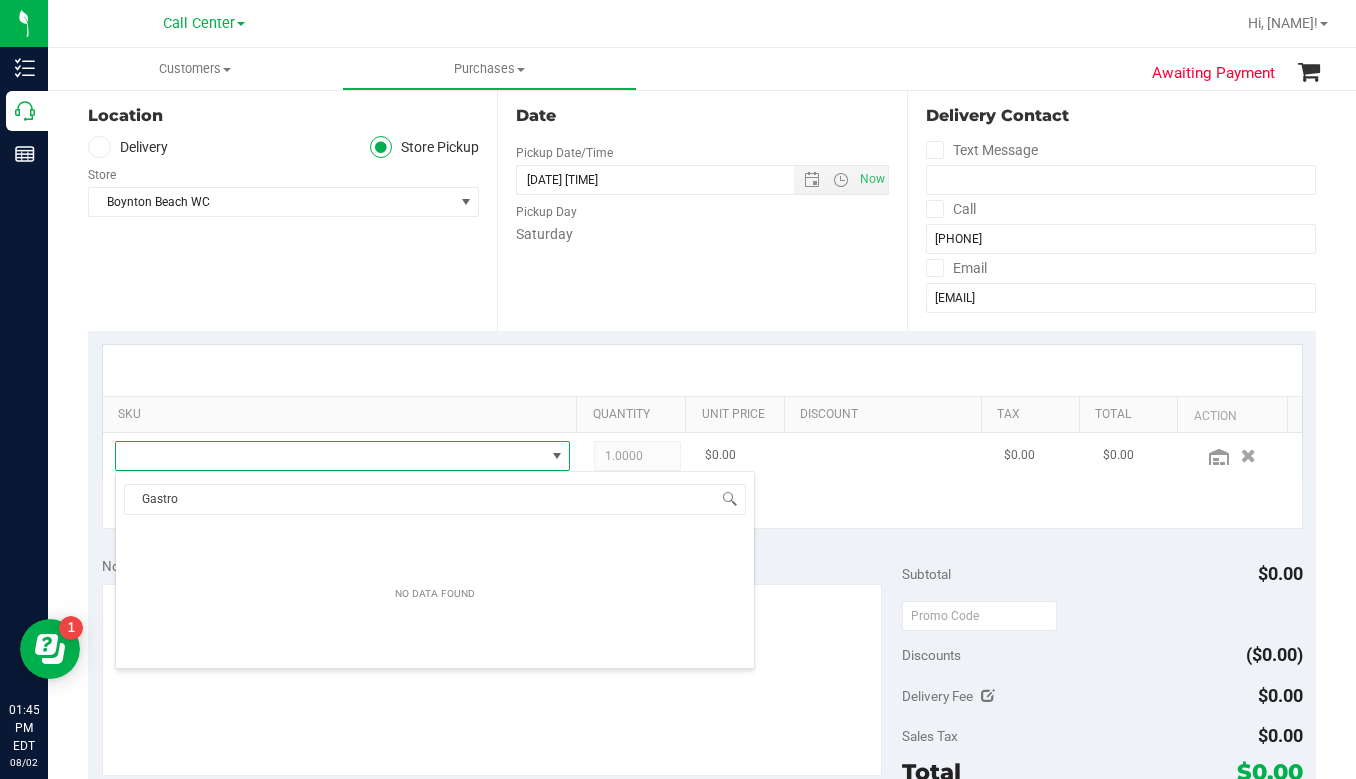 type on "Gastro" 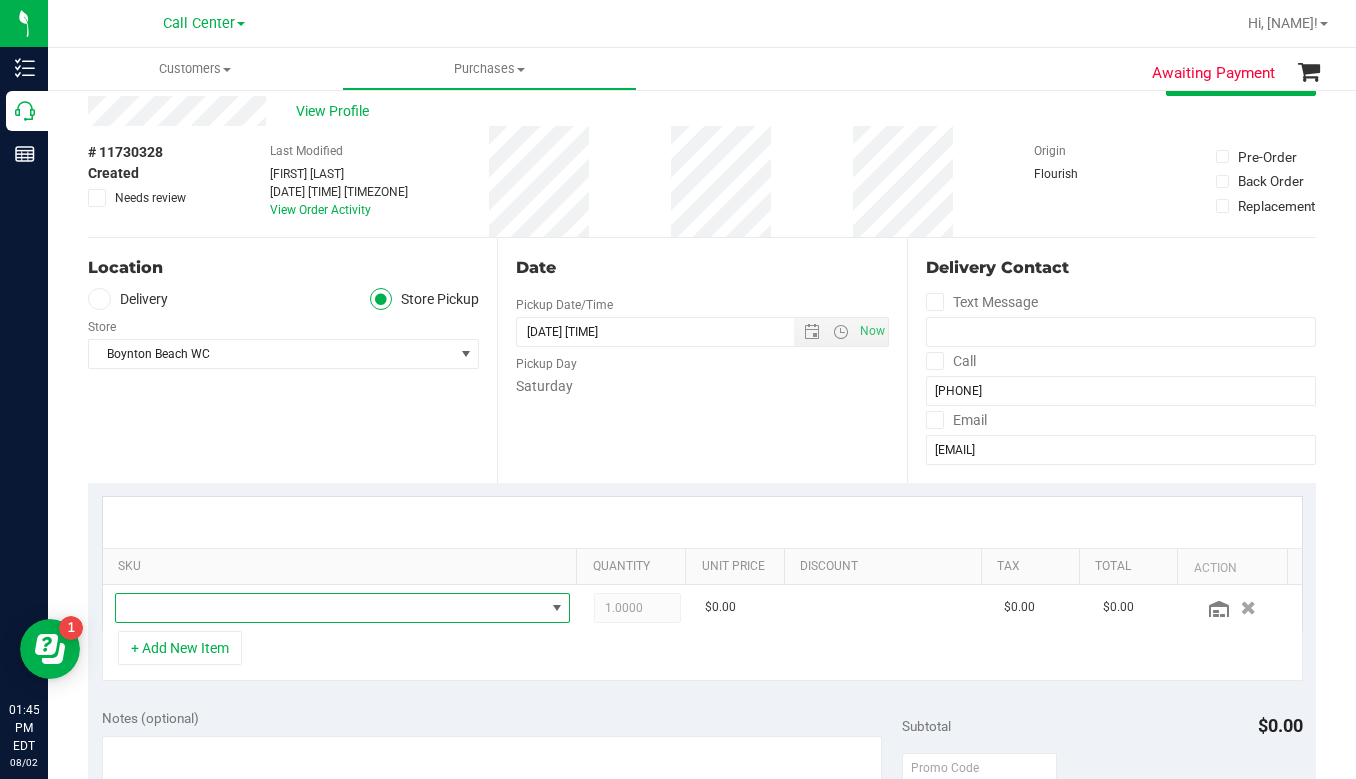 scroll, scrollTop: 0, scrollLeft: 0, axis: both 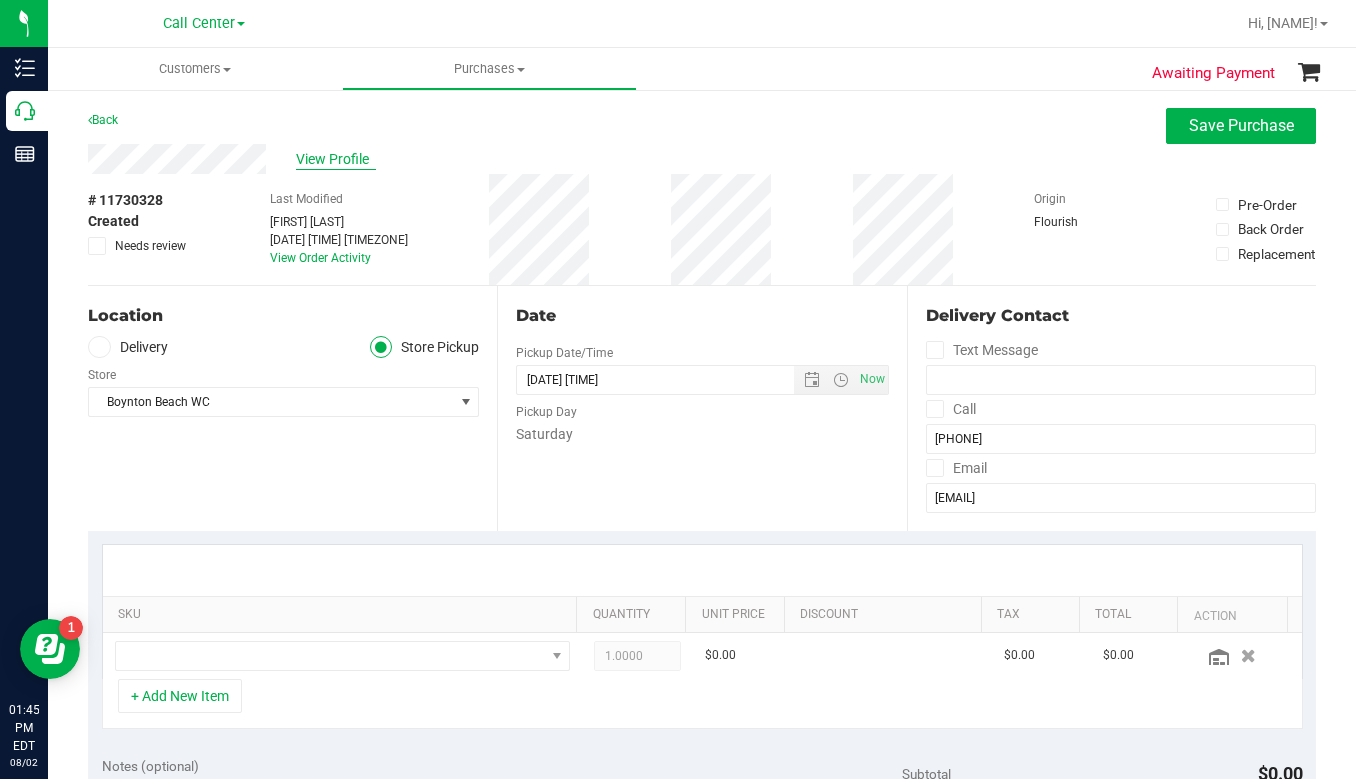click on "View Profile" at bounding box center (336, 159) 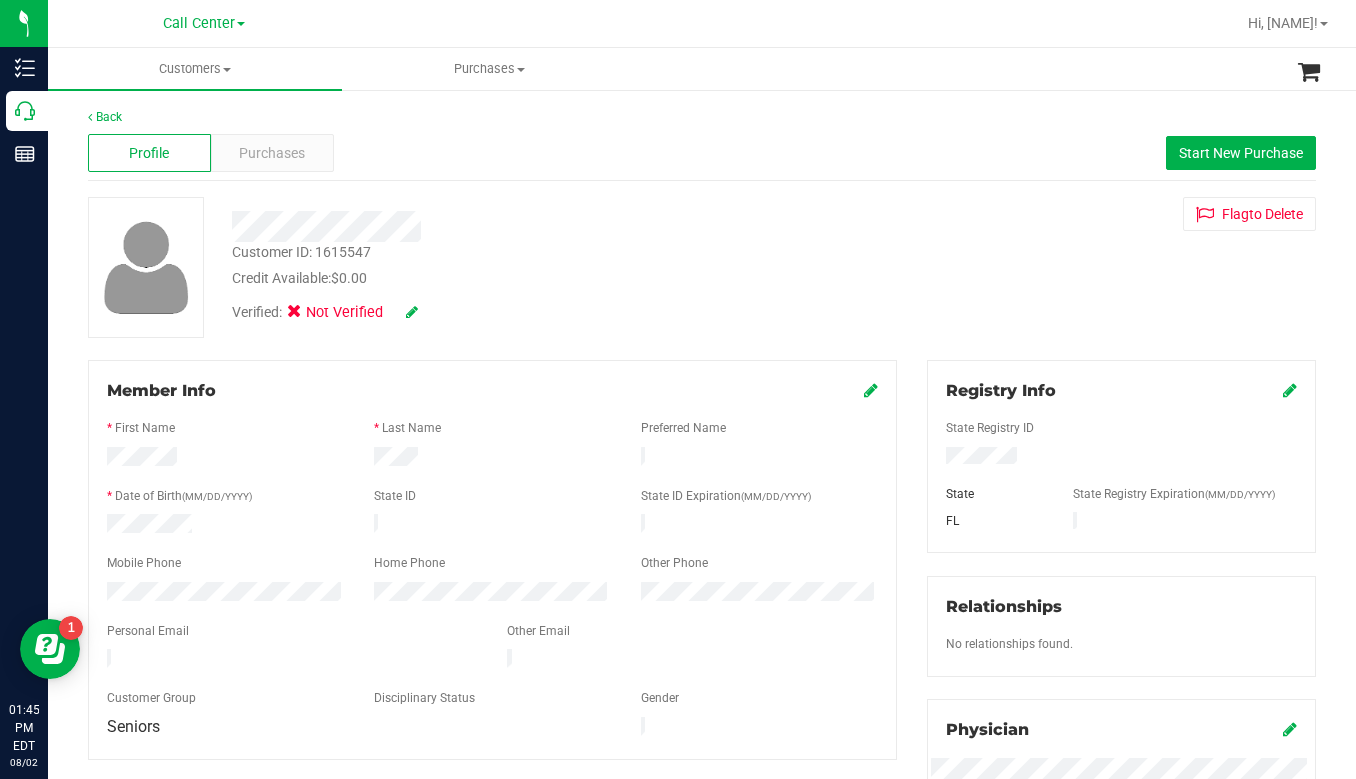click at bounding box center (412, 312) 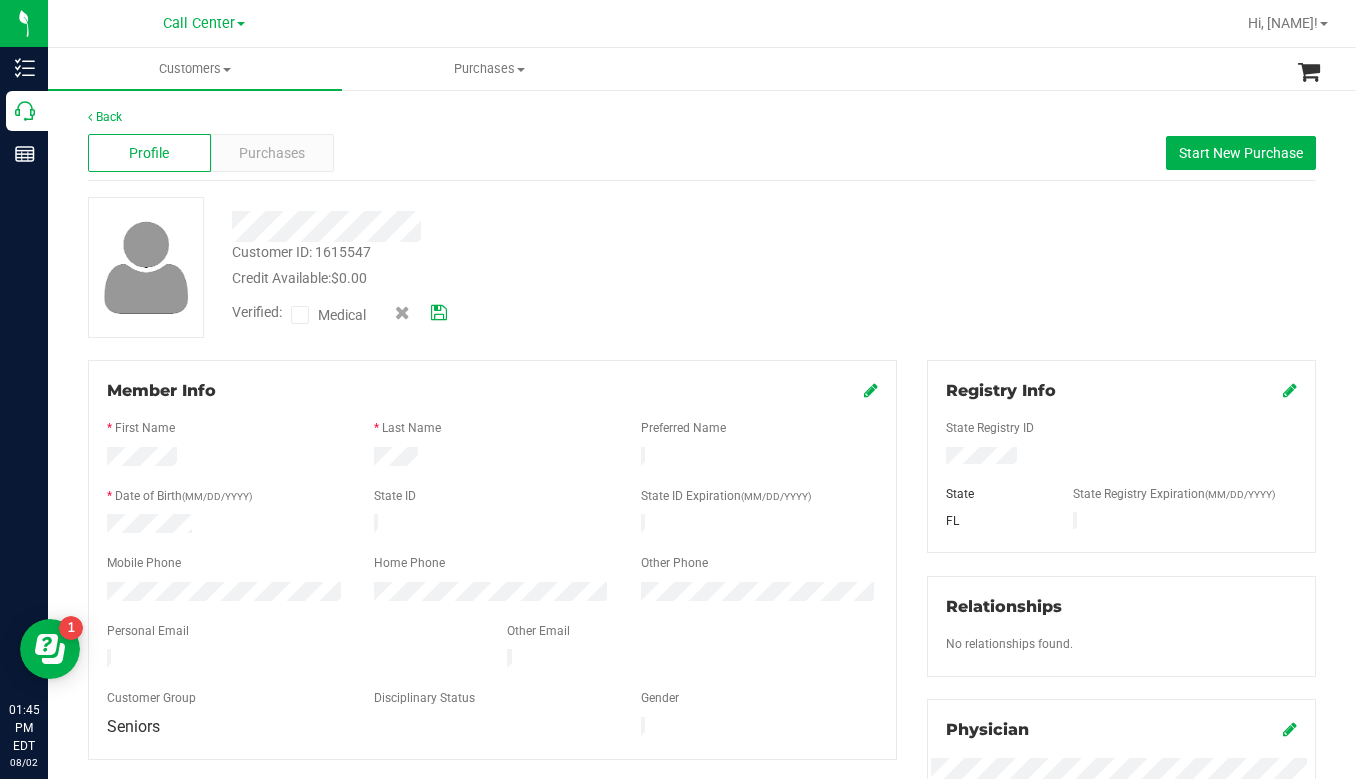 click at bounding box center (300, 315) 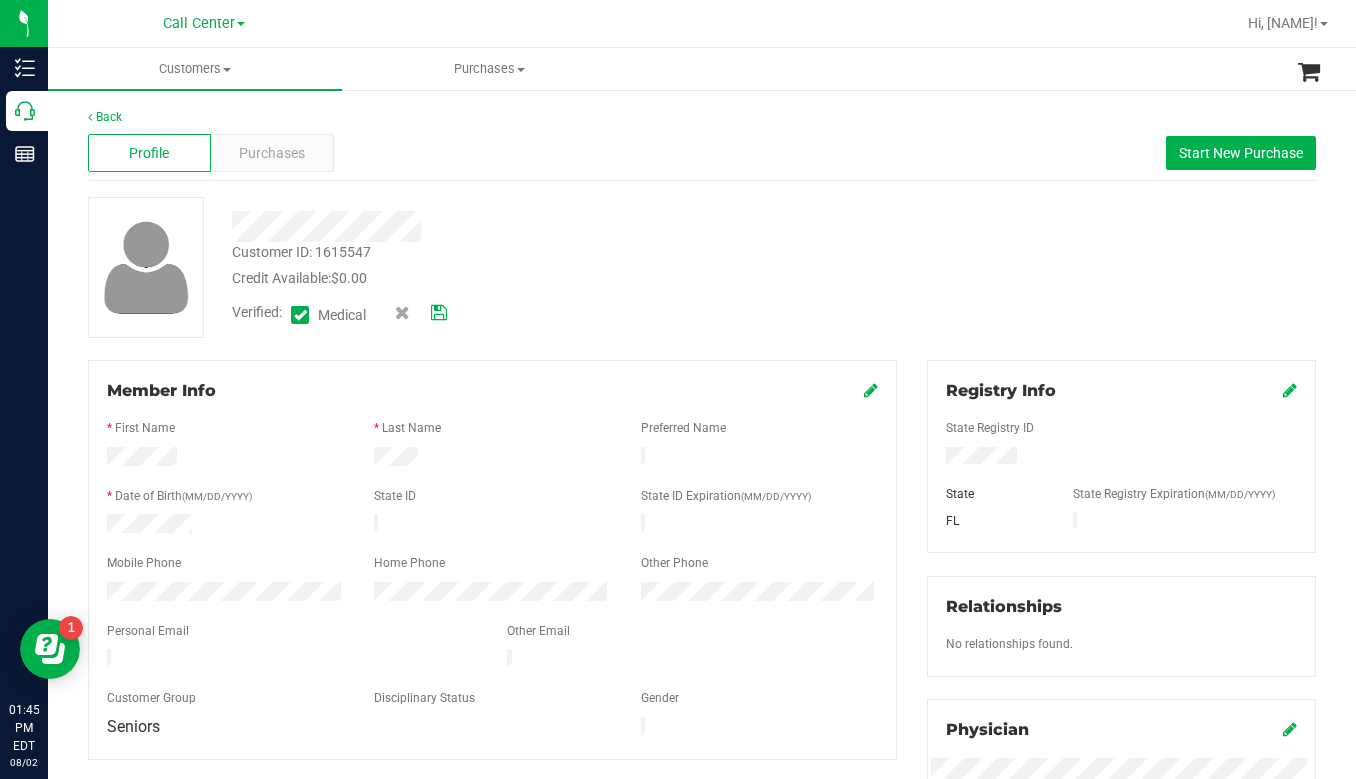 click at bounding box center [439, 313] 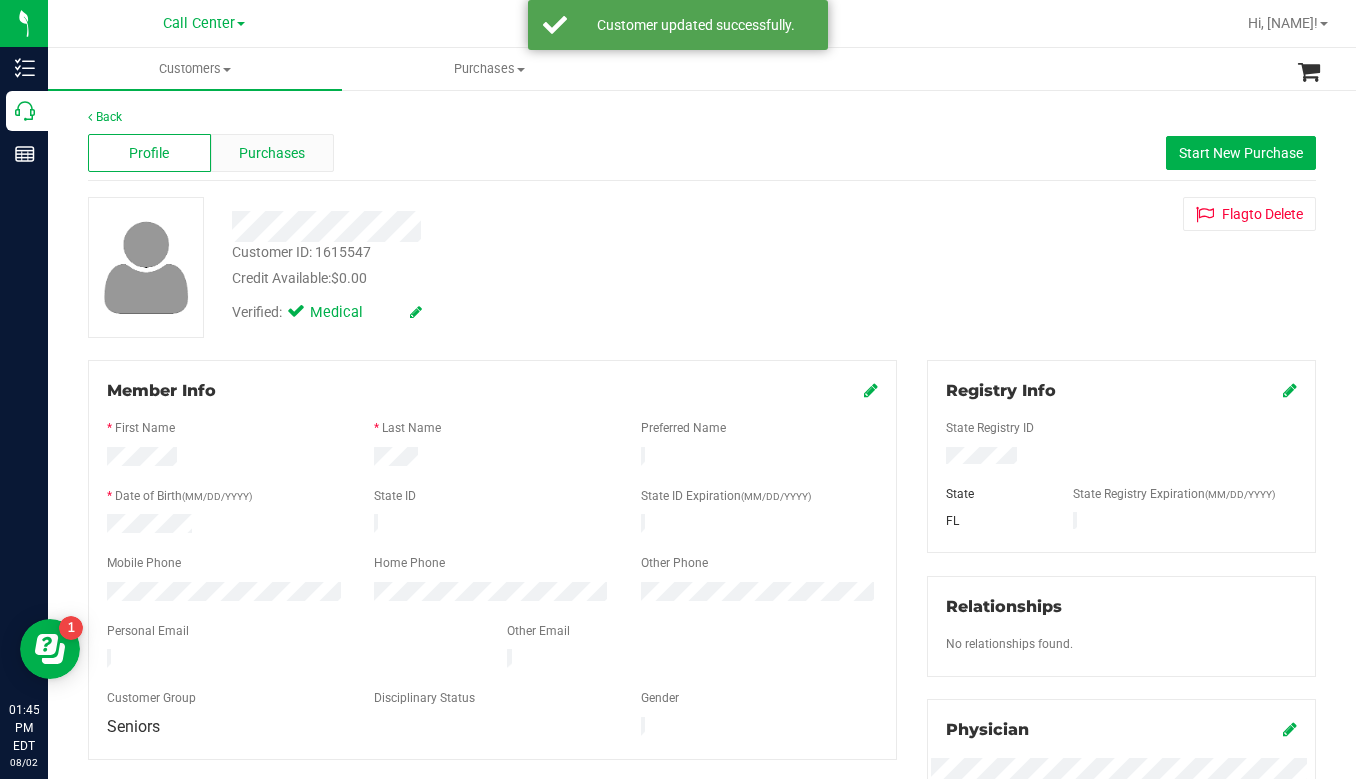 click on "Purchases" at bounding box center (272, 153) 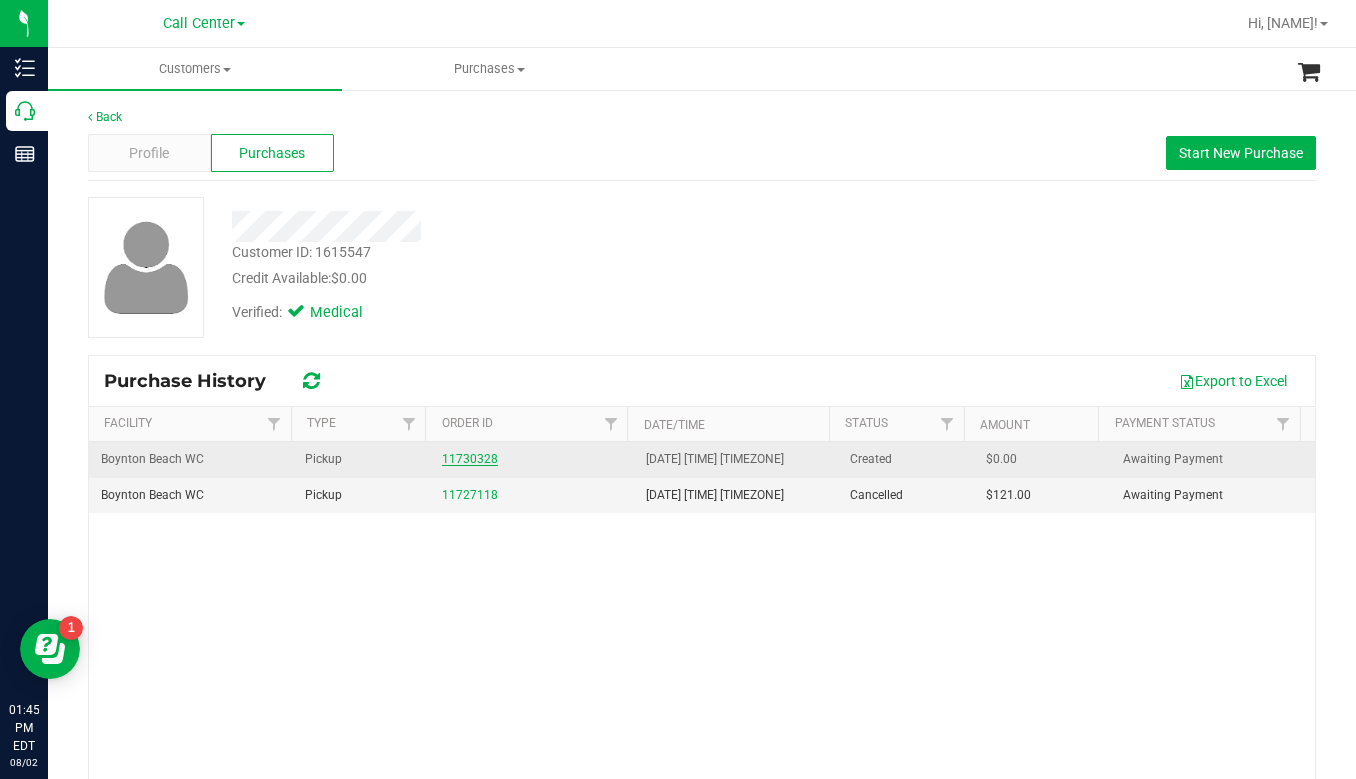 click on "11730328" at bounding box center [470, 459] 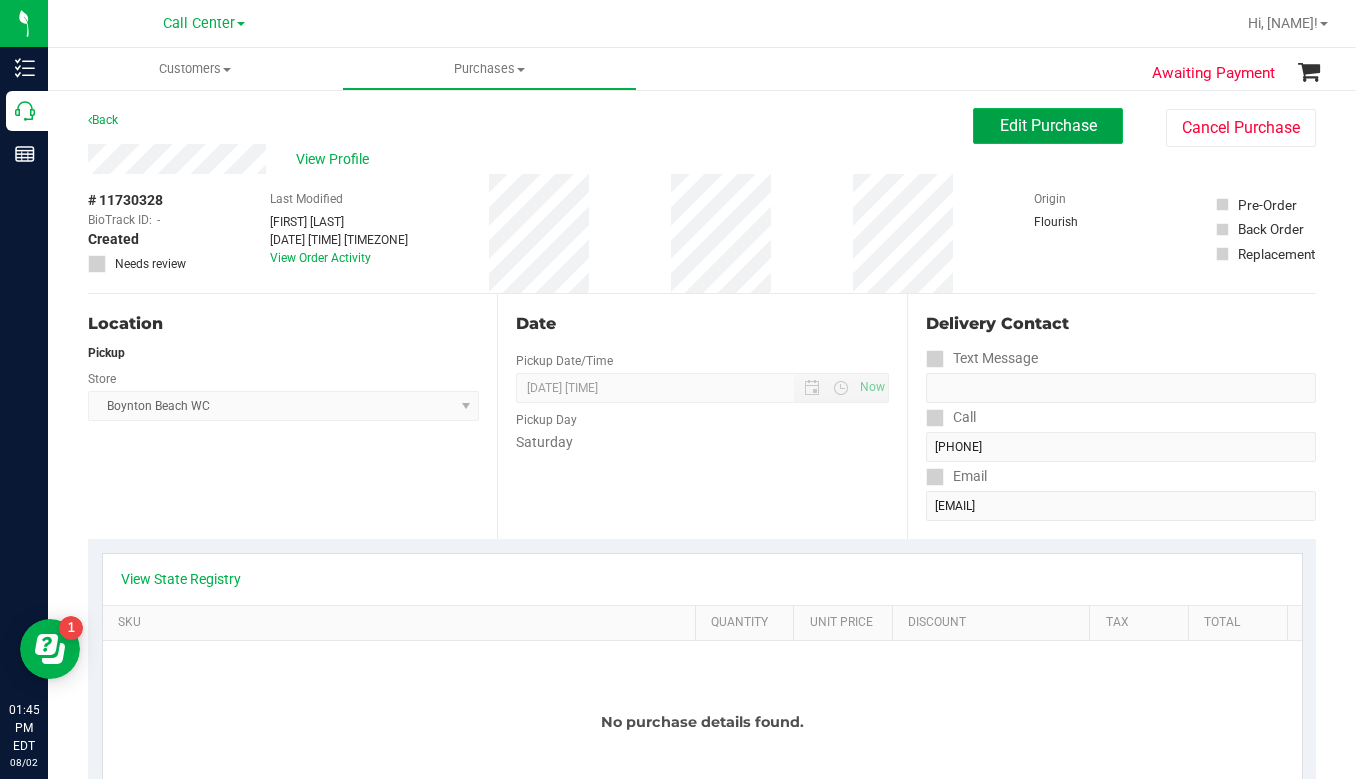 click on "Edit Purchase" at bounding box center [1048, 125] 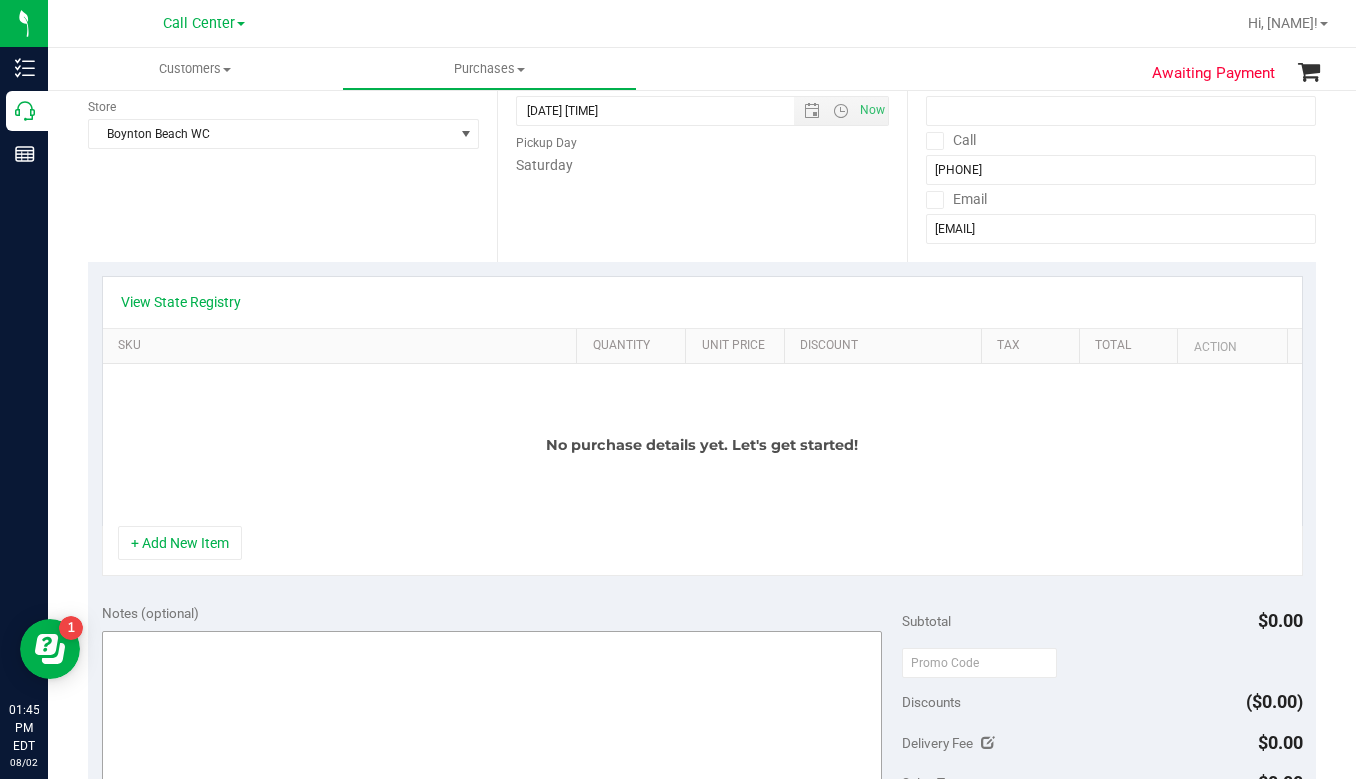 scroll, scrollTop: 300, scrollLeft: 0, axis: vertical 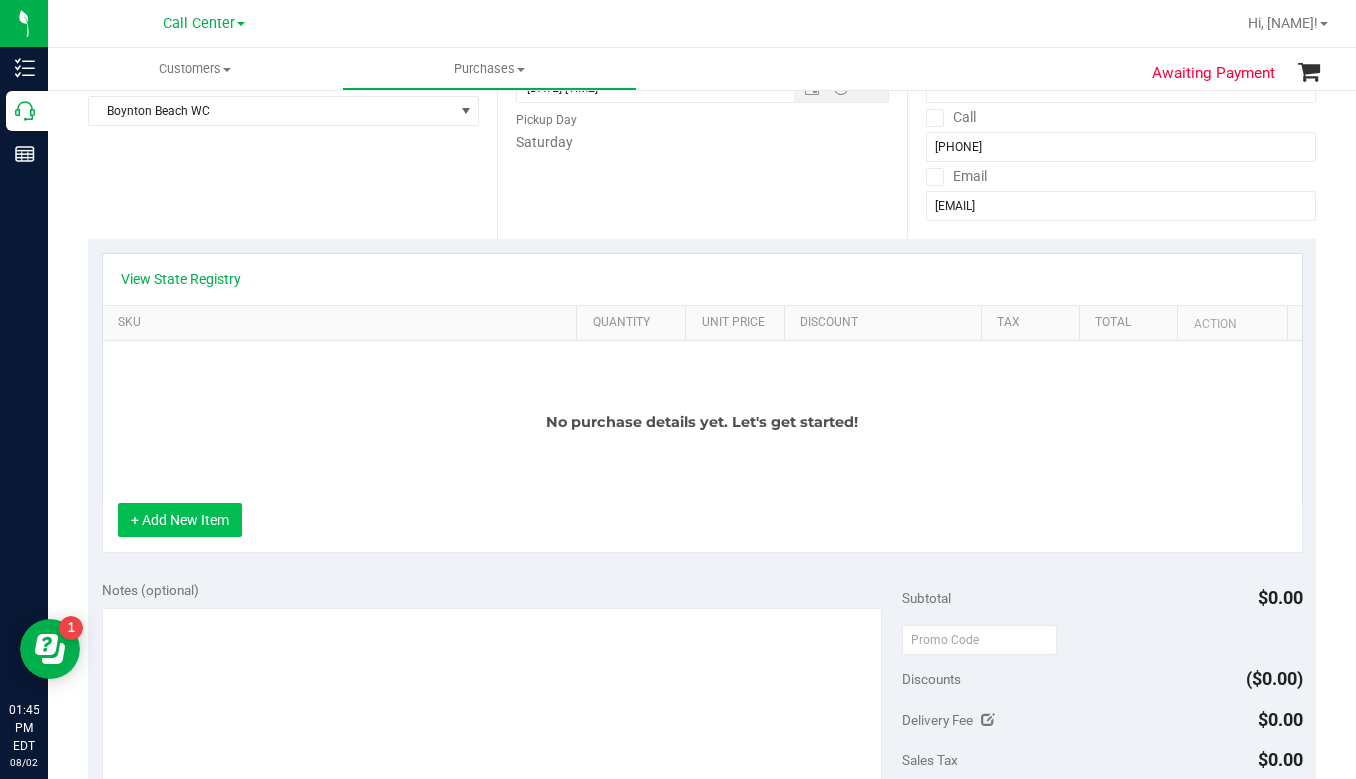 click on "+ Add New Item" at bounding box center (180, 520) 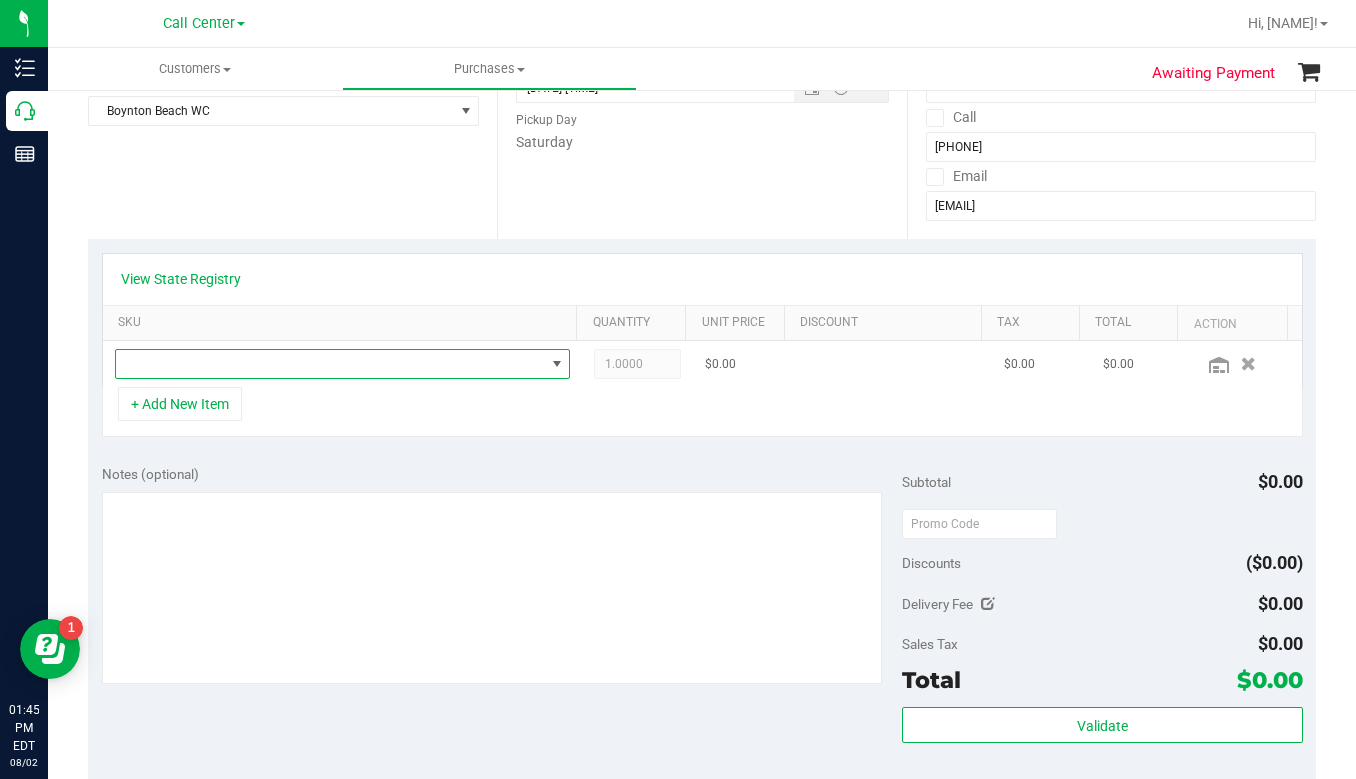 click at bounding box center (330, 364) 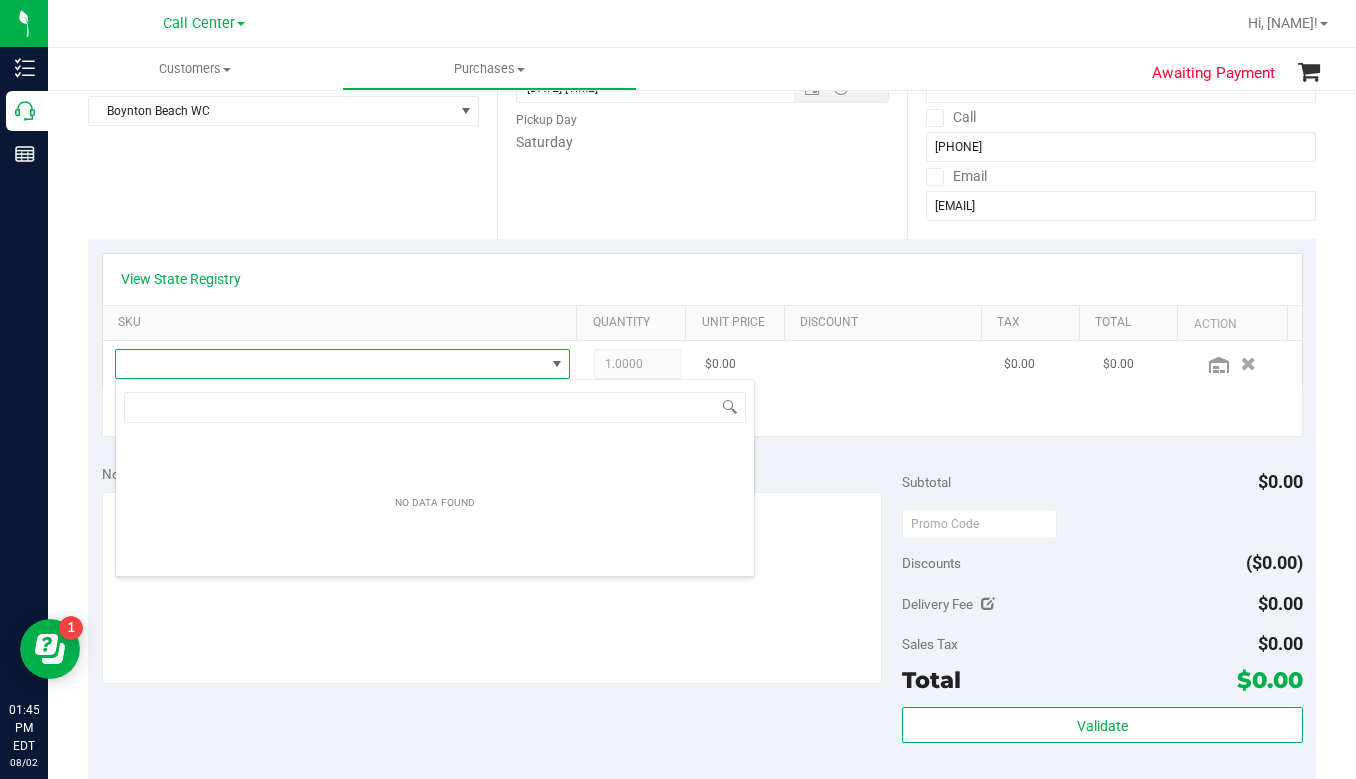 scroll, scrollTop: 99970, scrollLeft: 99556, axis: both 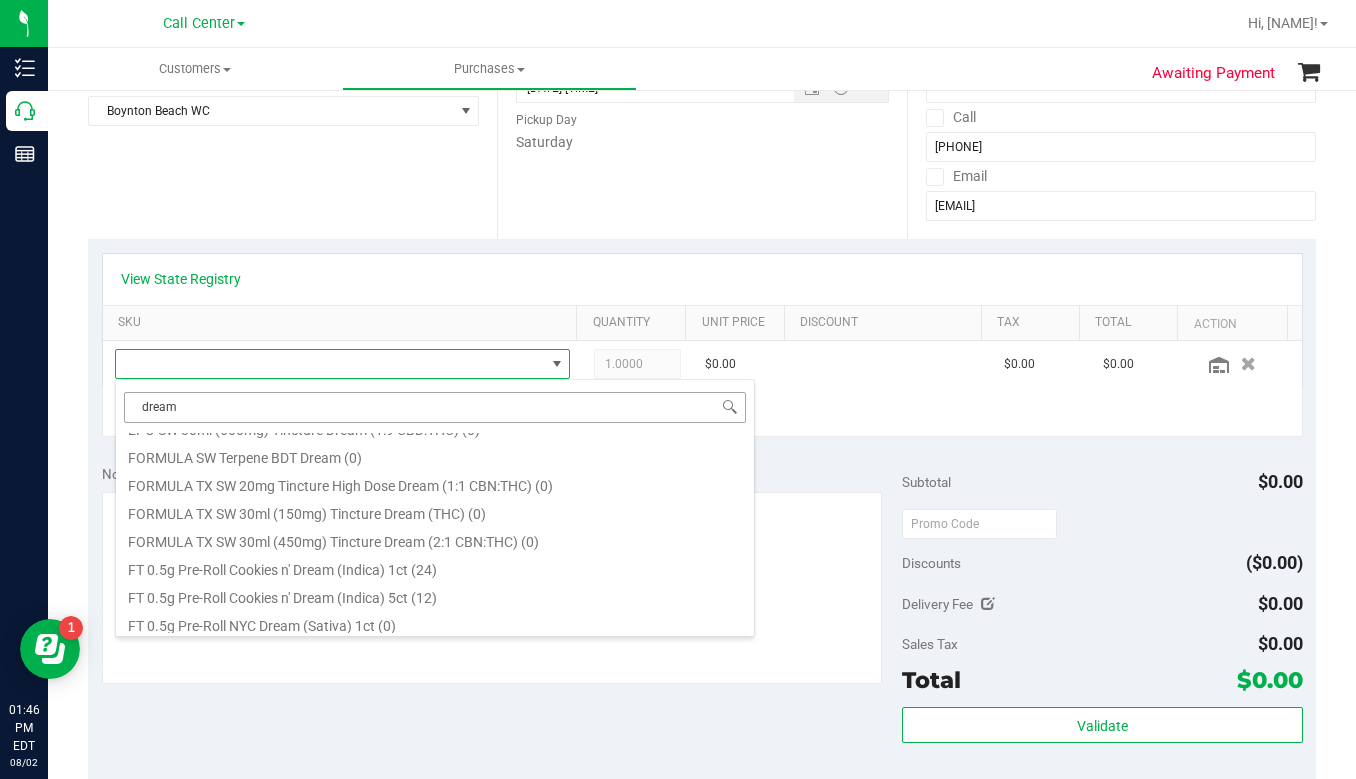 click on "dream" at bounding box center [435, 407] 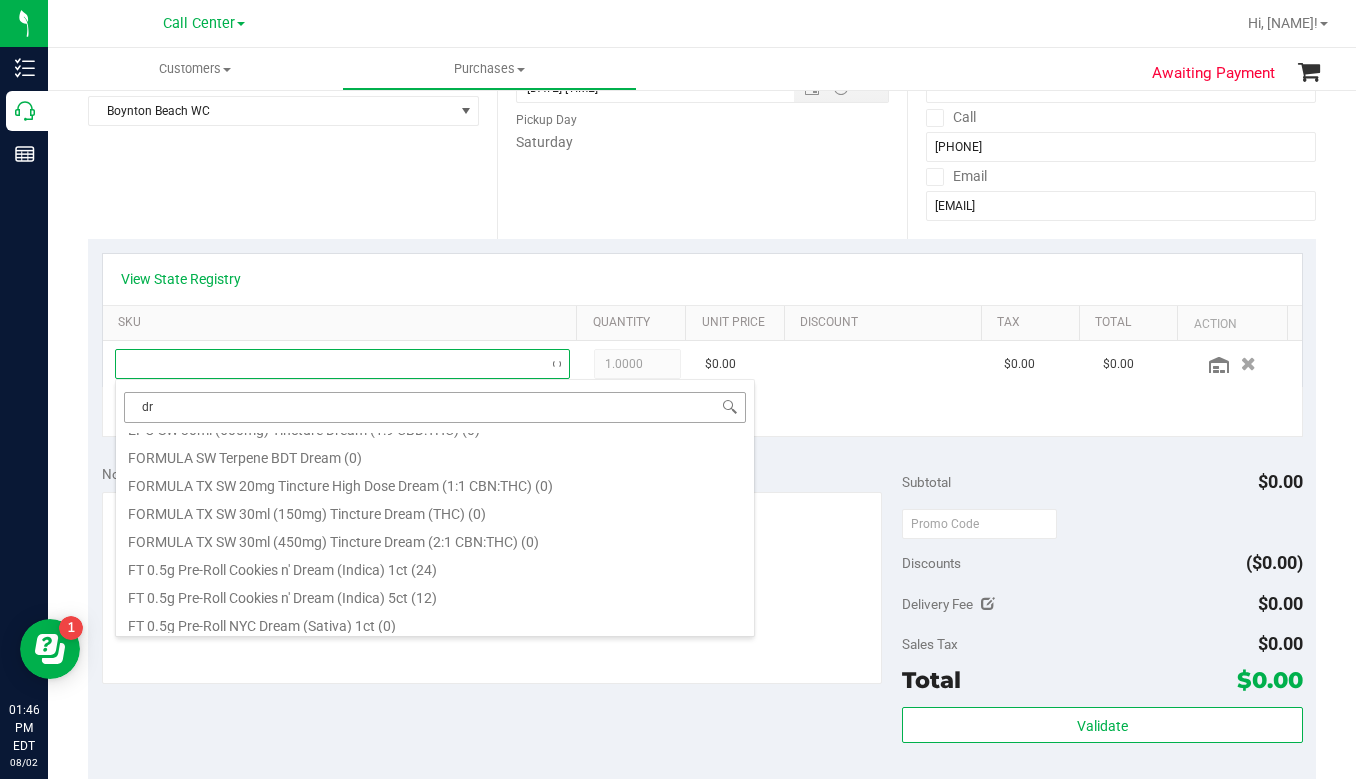 type on "d" 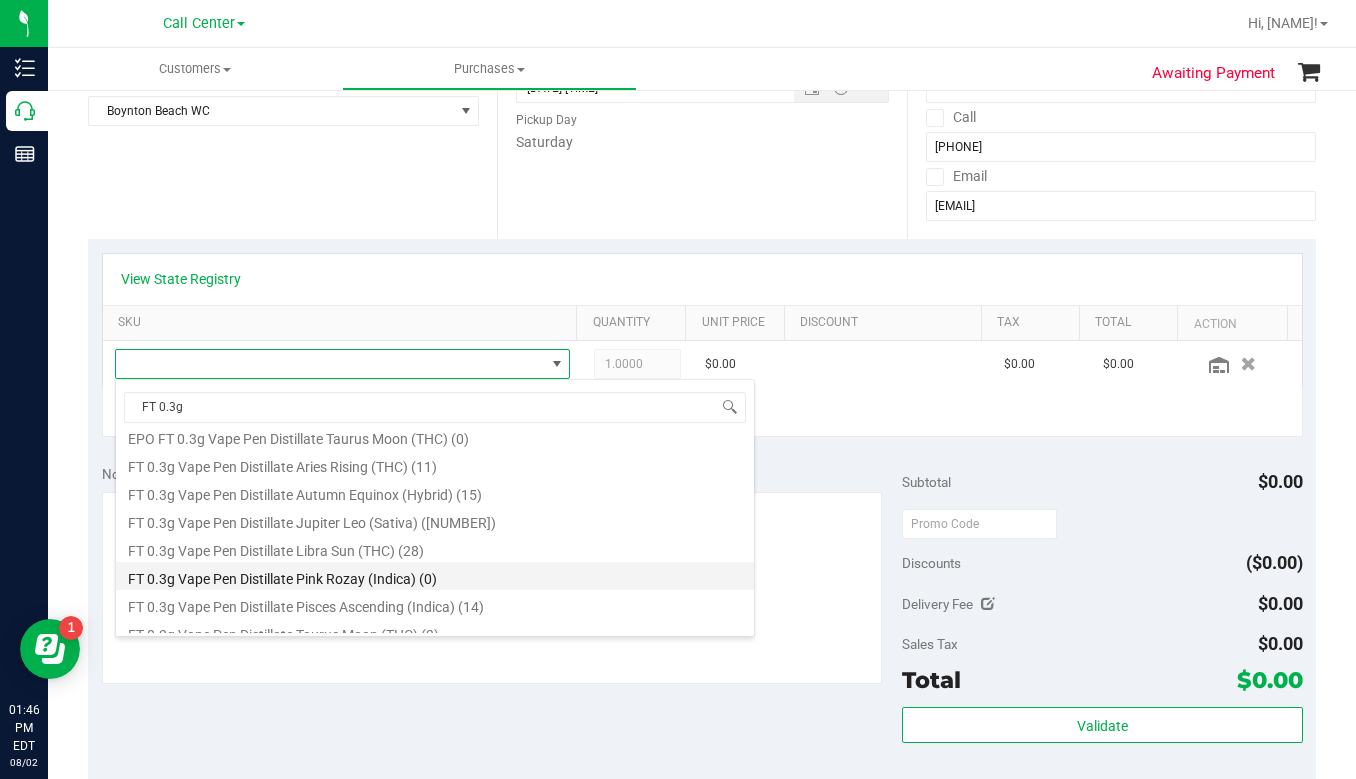 scroll, scrollTop: 164, scrollLeft: 0, axis: vertical 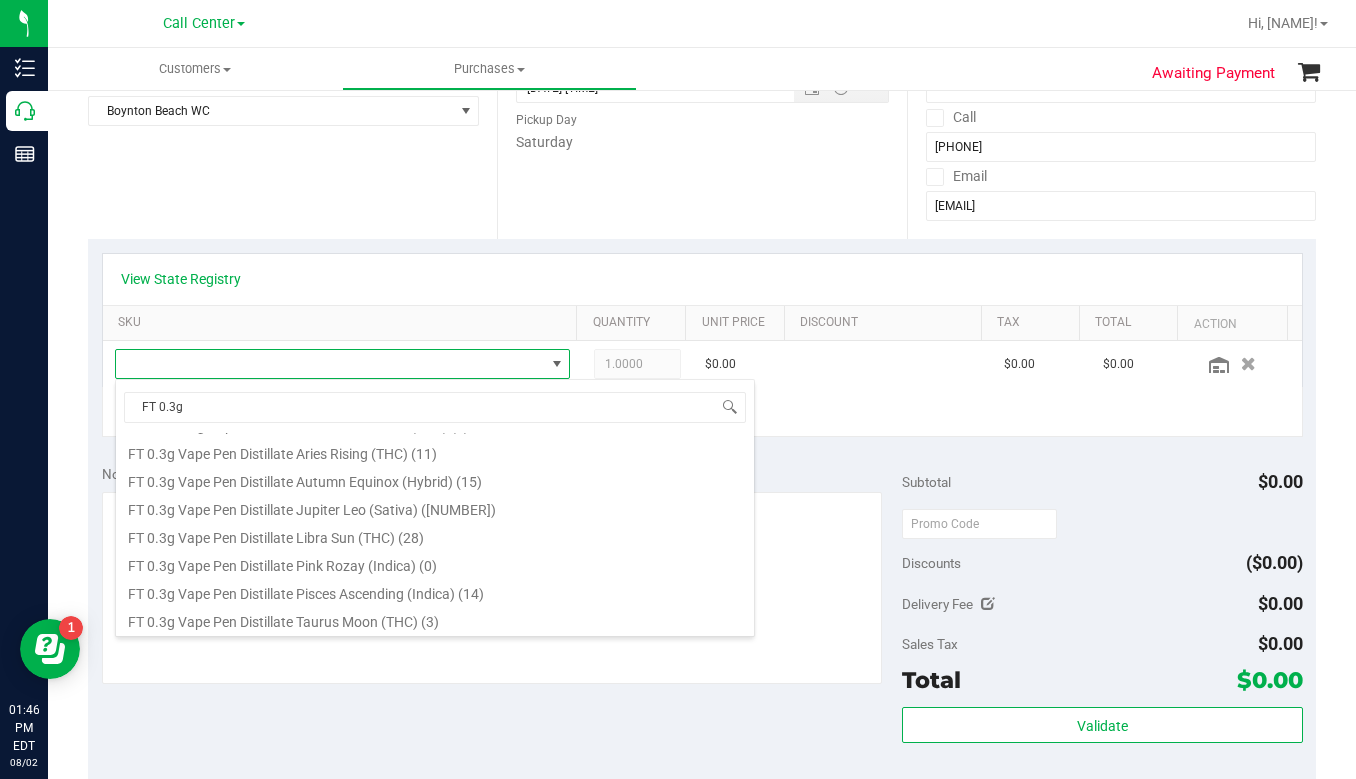 drag, startPoint x: 204, startPoint y: 401, endPoint x: 109, endPoint y: 408, distance: 95.257545 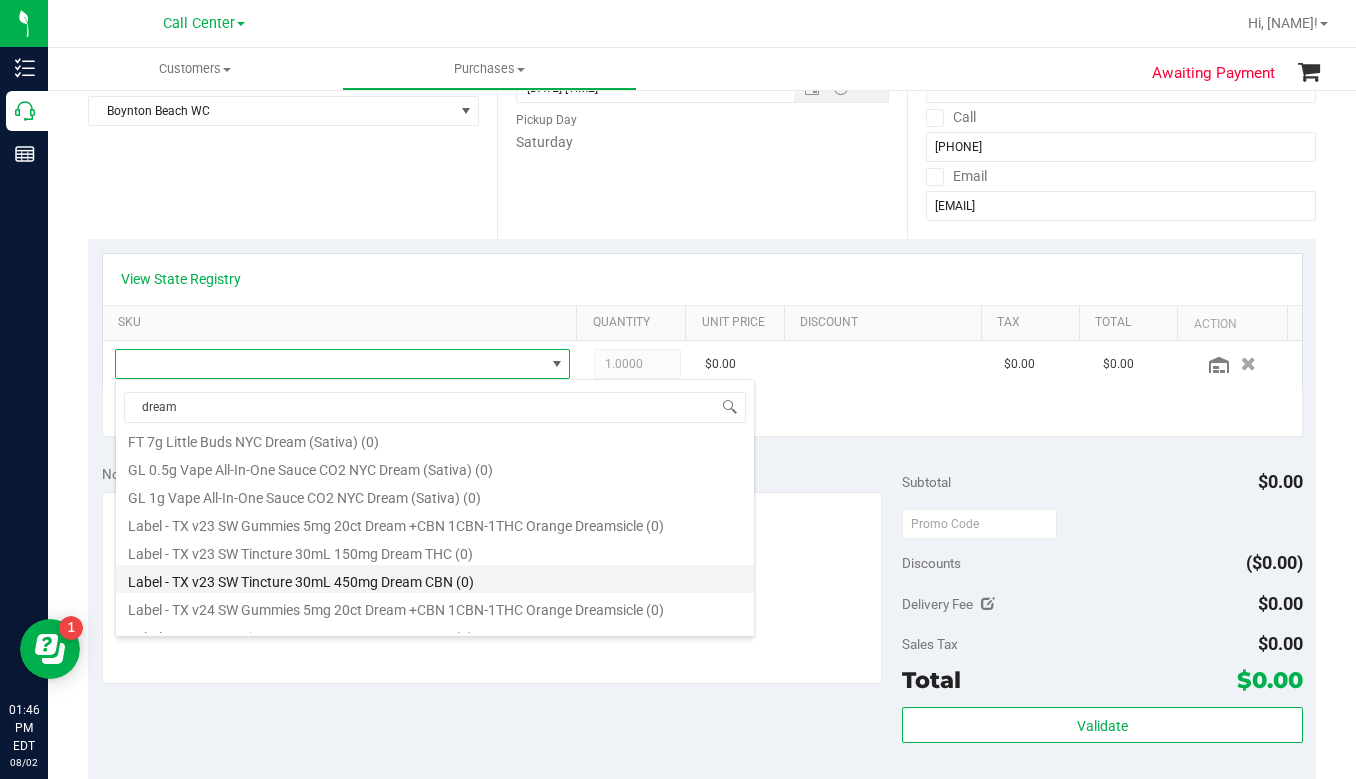 scroll, scrollTop: 1200, scrollLeft: 0, axis: vertical 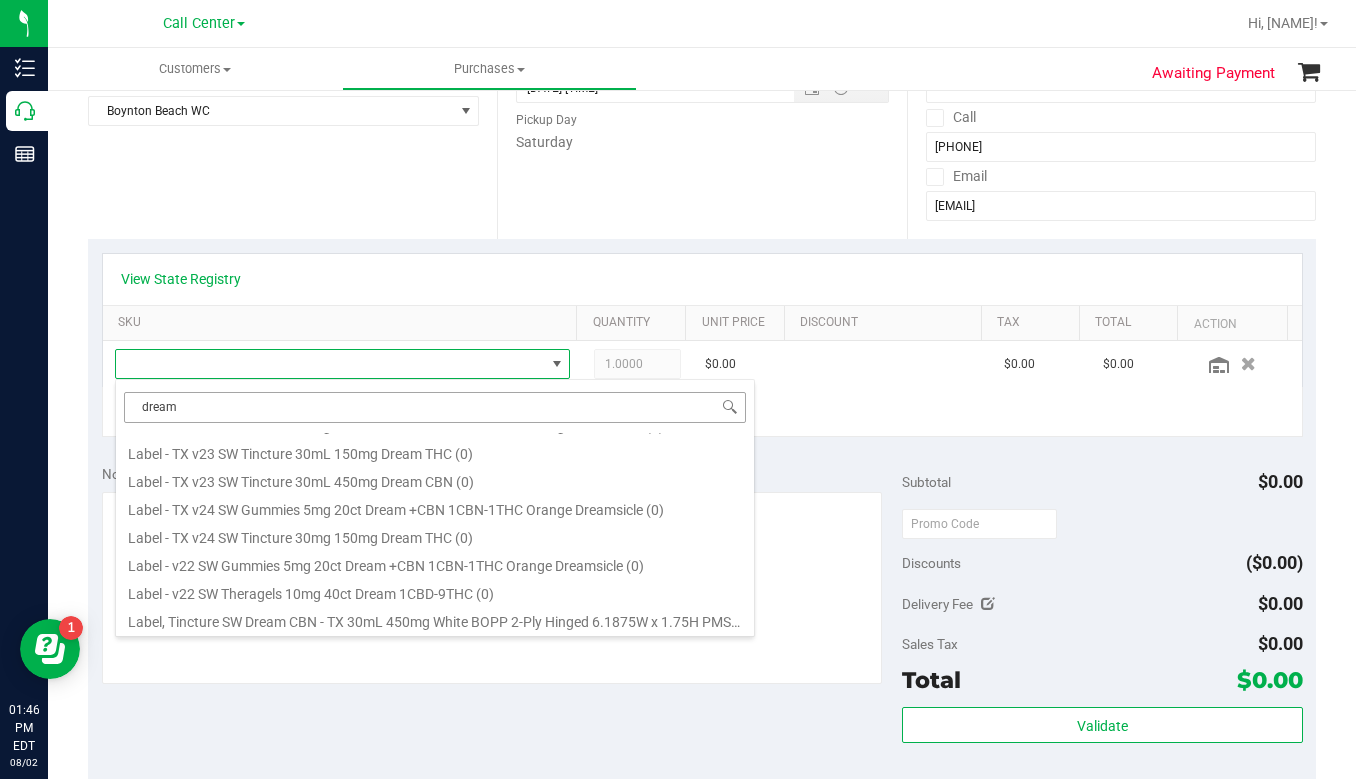 click on "dream" at bounding box center (435, 407) 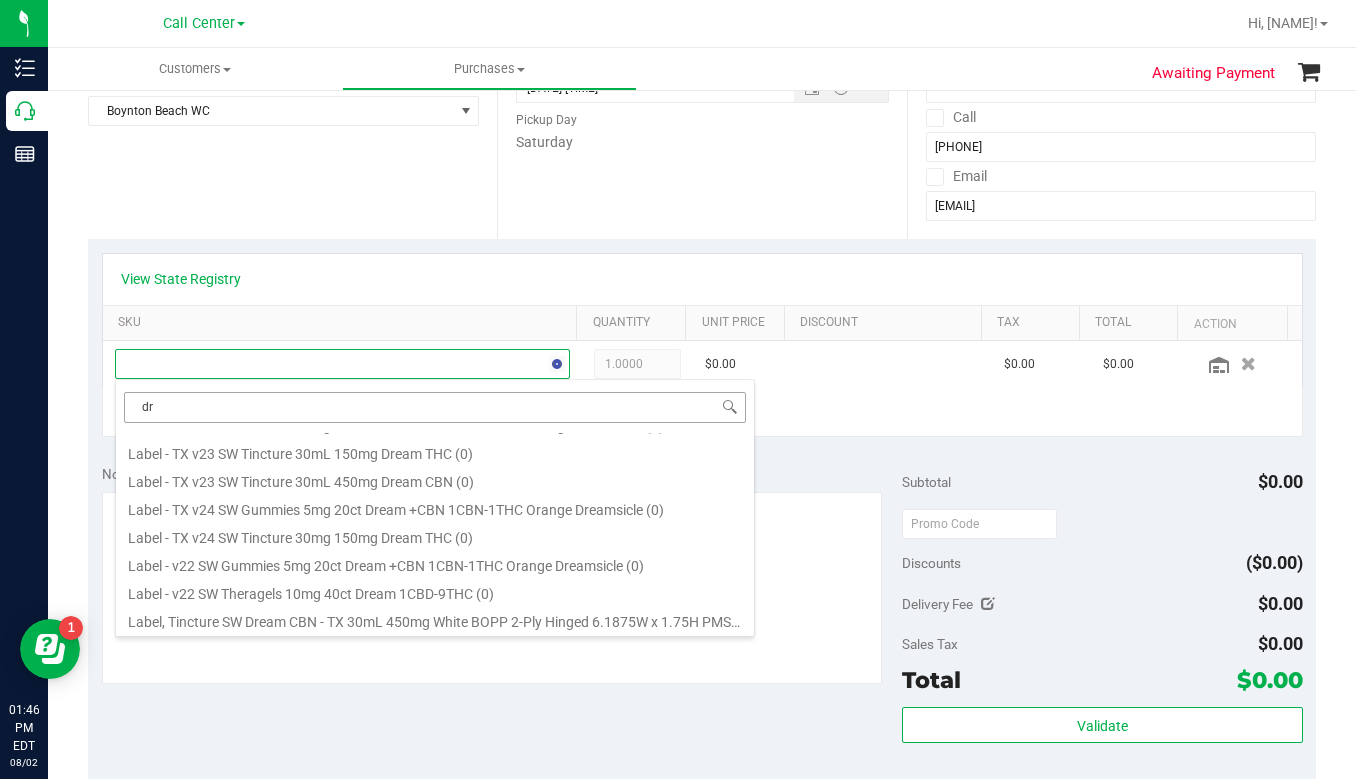 type on "d" 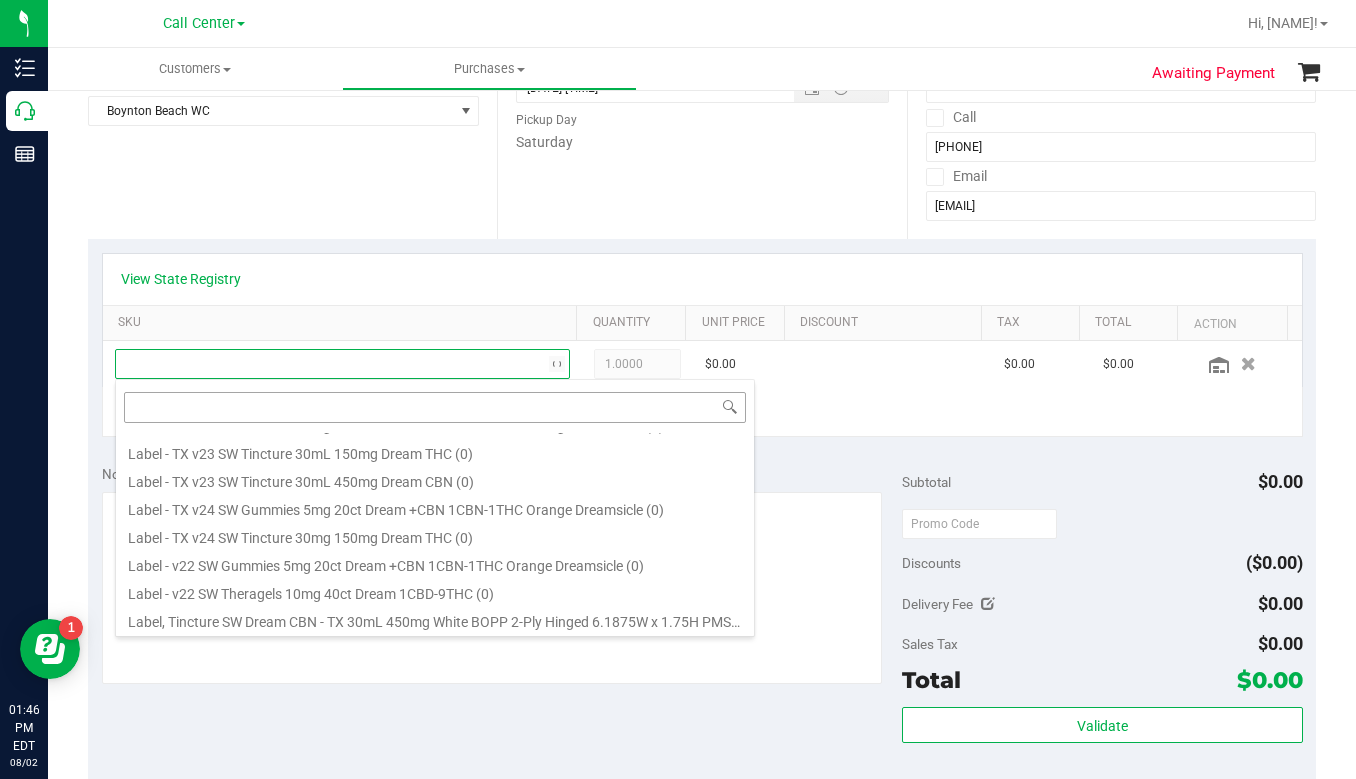 scroll, scrollTop: 0, scrollLeft: 0, axis: both 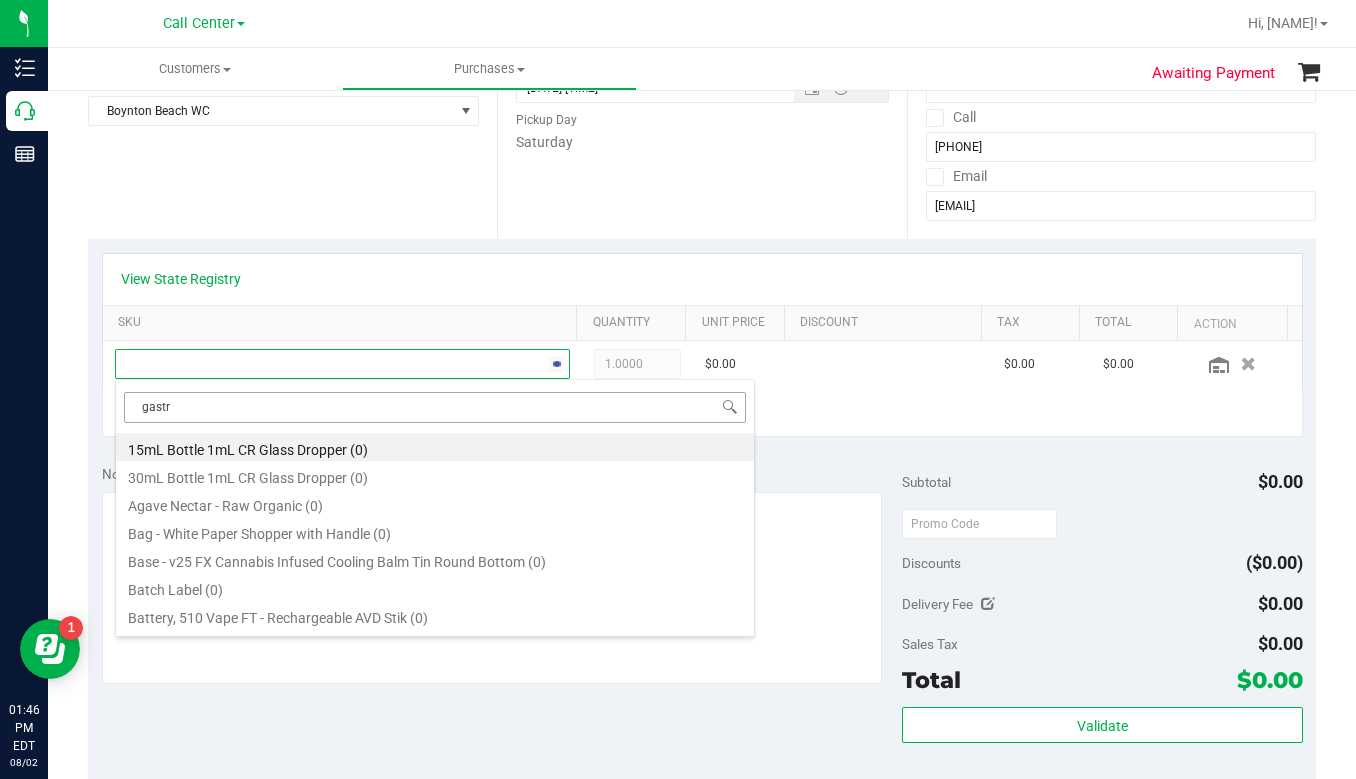 type on "gastro" 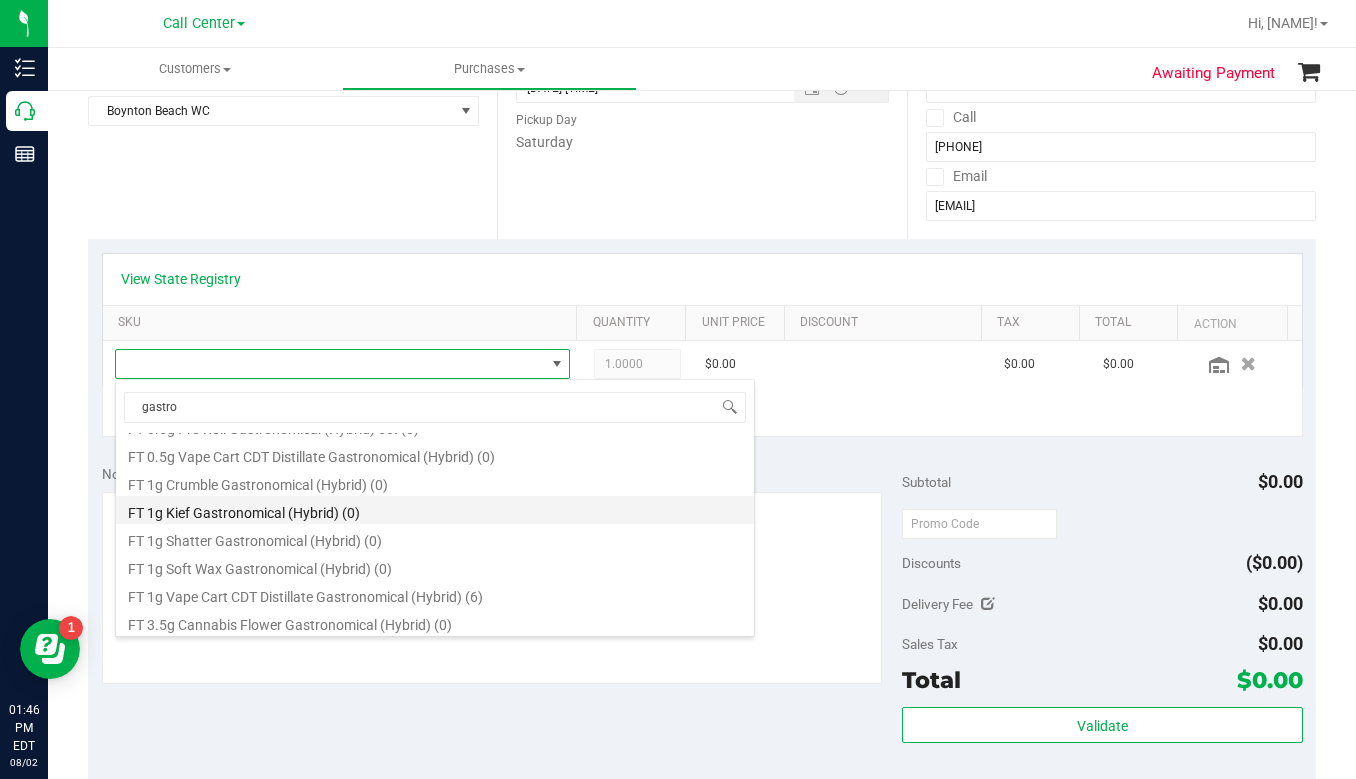 scroll, scrollTop: 164, scrollLeft: 0, axis: vertical 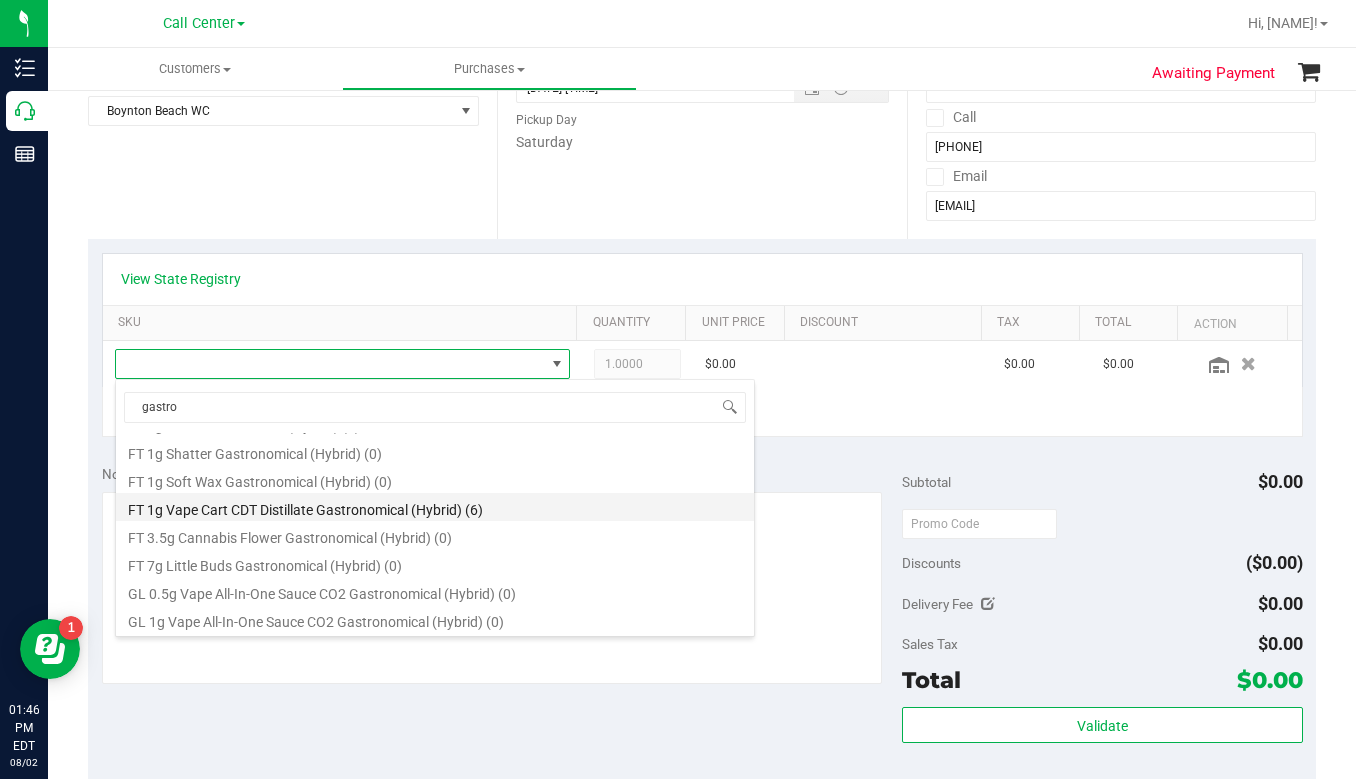 click on "FT 1g Vape Cart CDT Distillate Gastronomical (Hybrid) (6)" at bounding box center (435, 507) 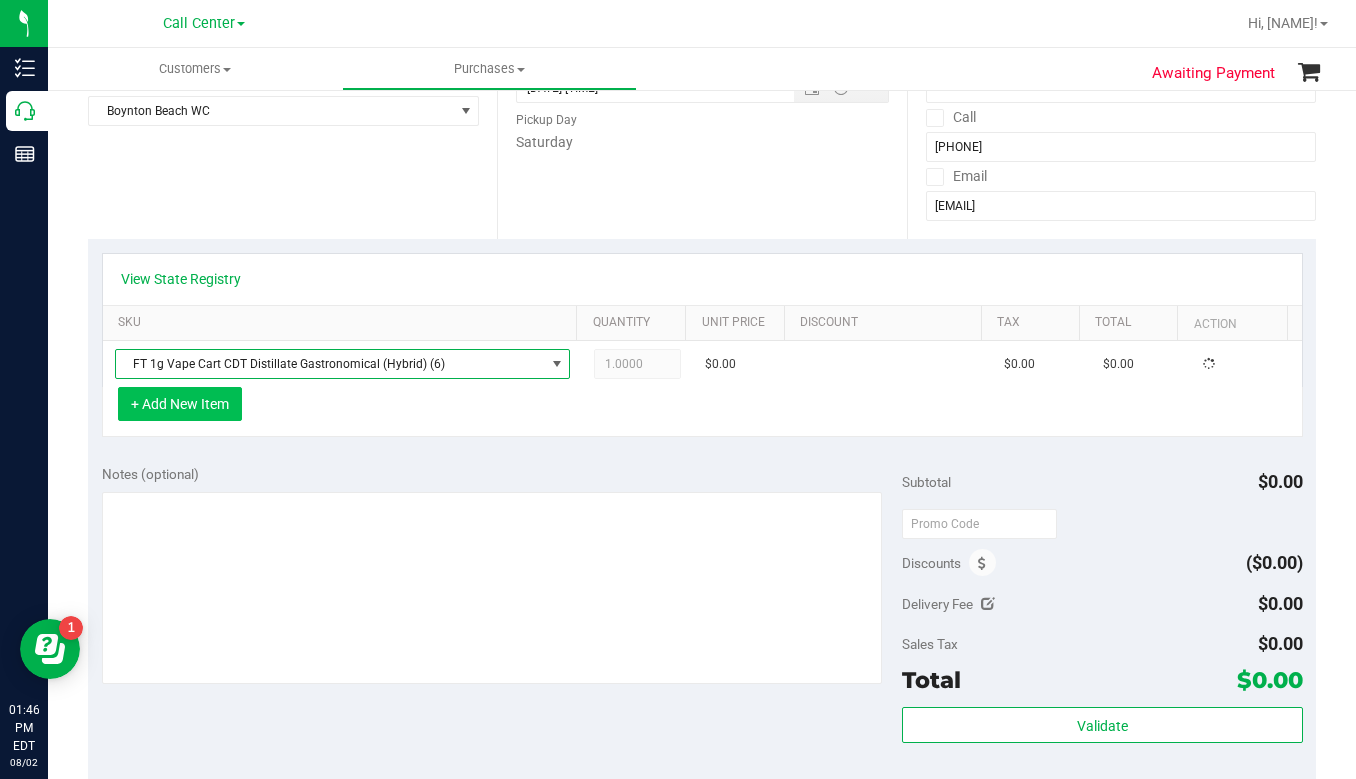 click on "+ Add New Item" at bounding box center (180, 404) 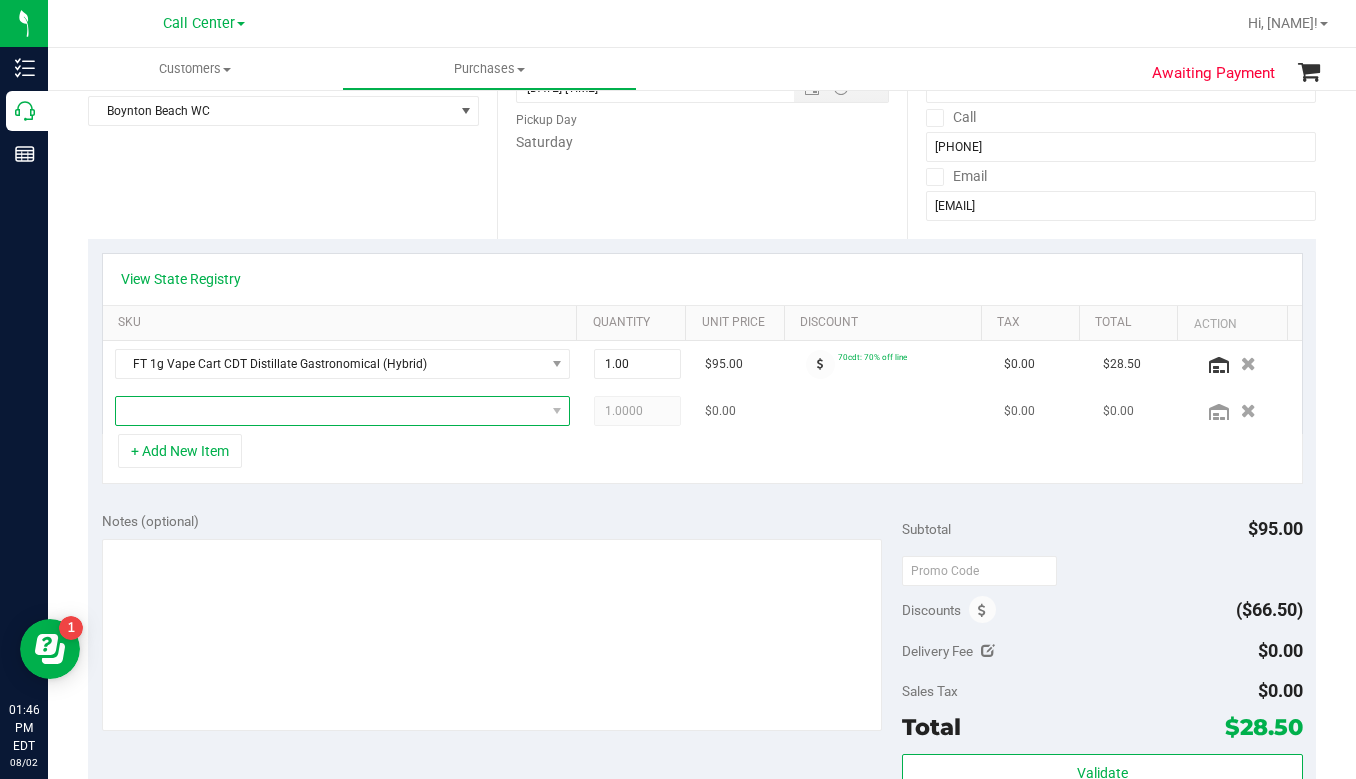 click at bounding box center (330, 411) 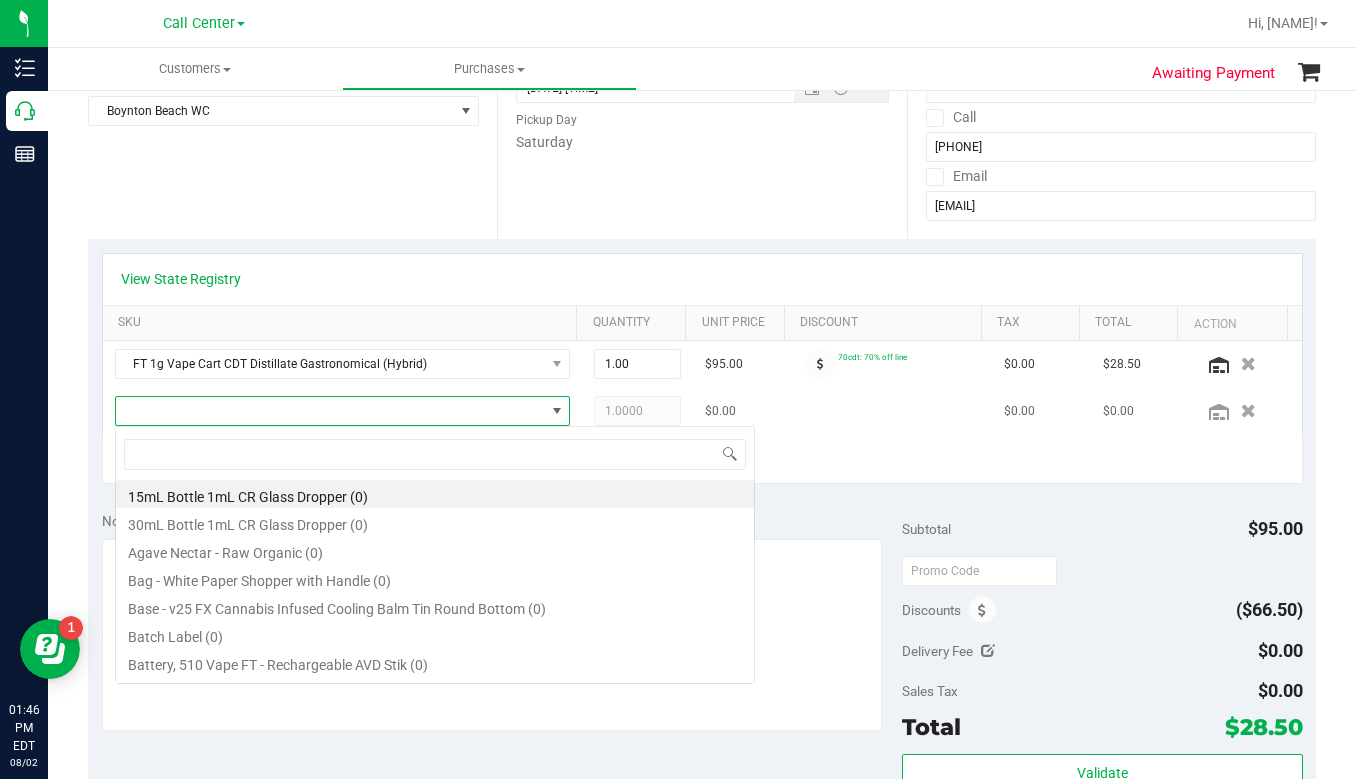 scroll, scrollTop: 99970, scrollLeft: 99556, axis: both 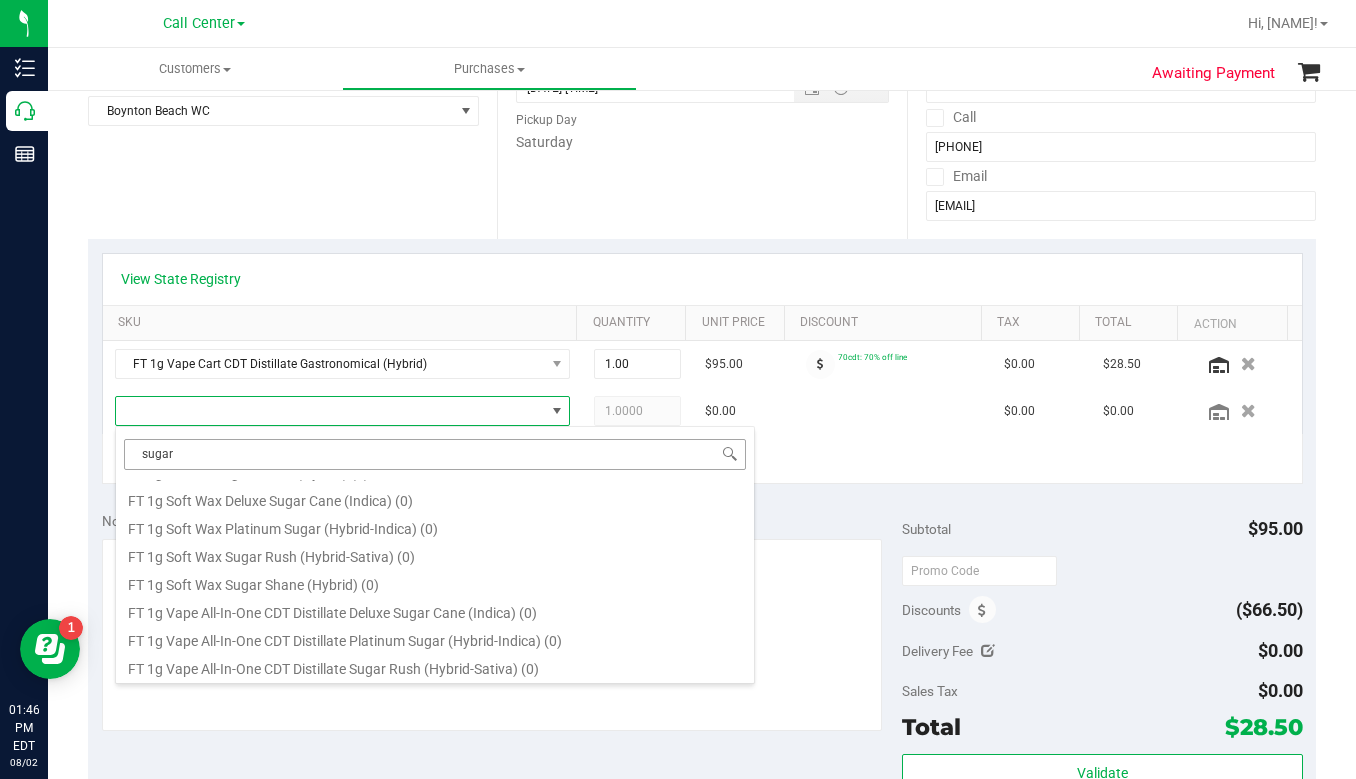 click on "sugar" at bounding box center (435, 454) 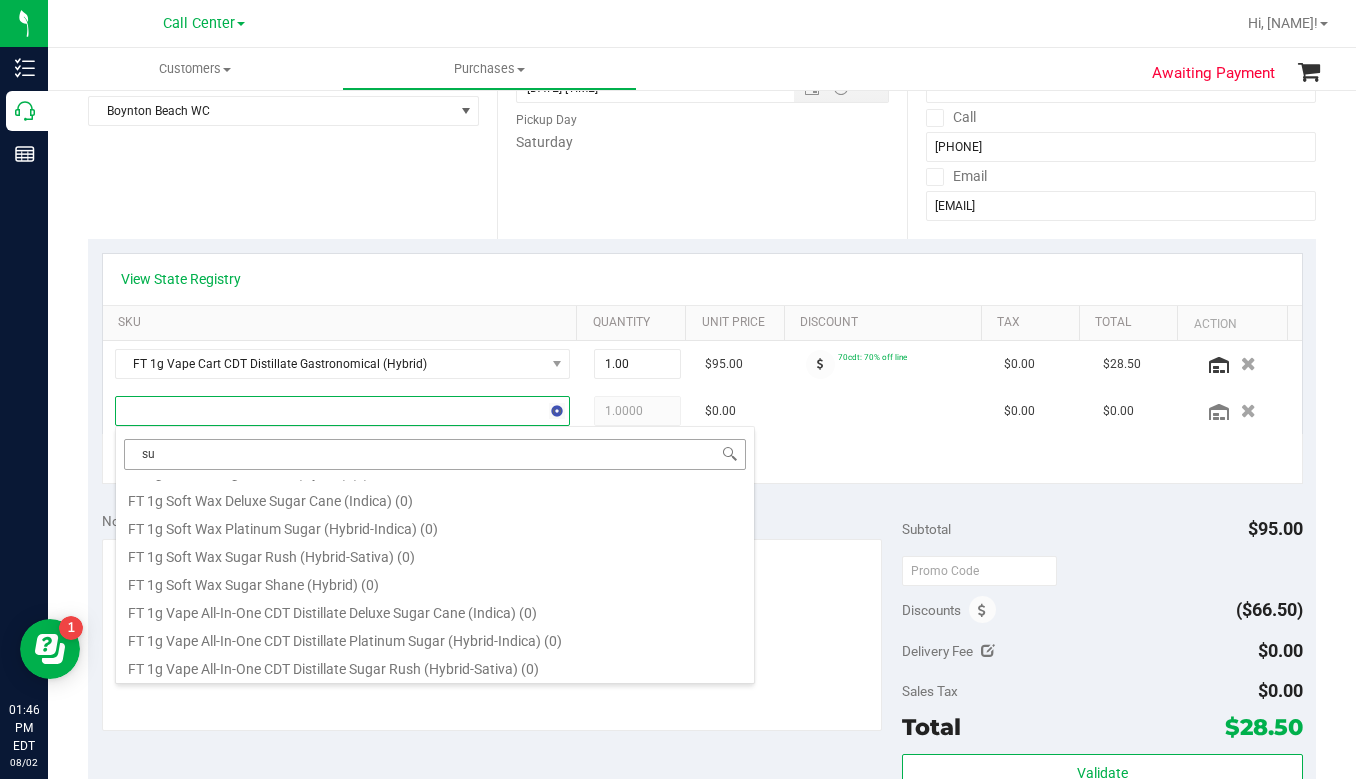 type on "s" 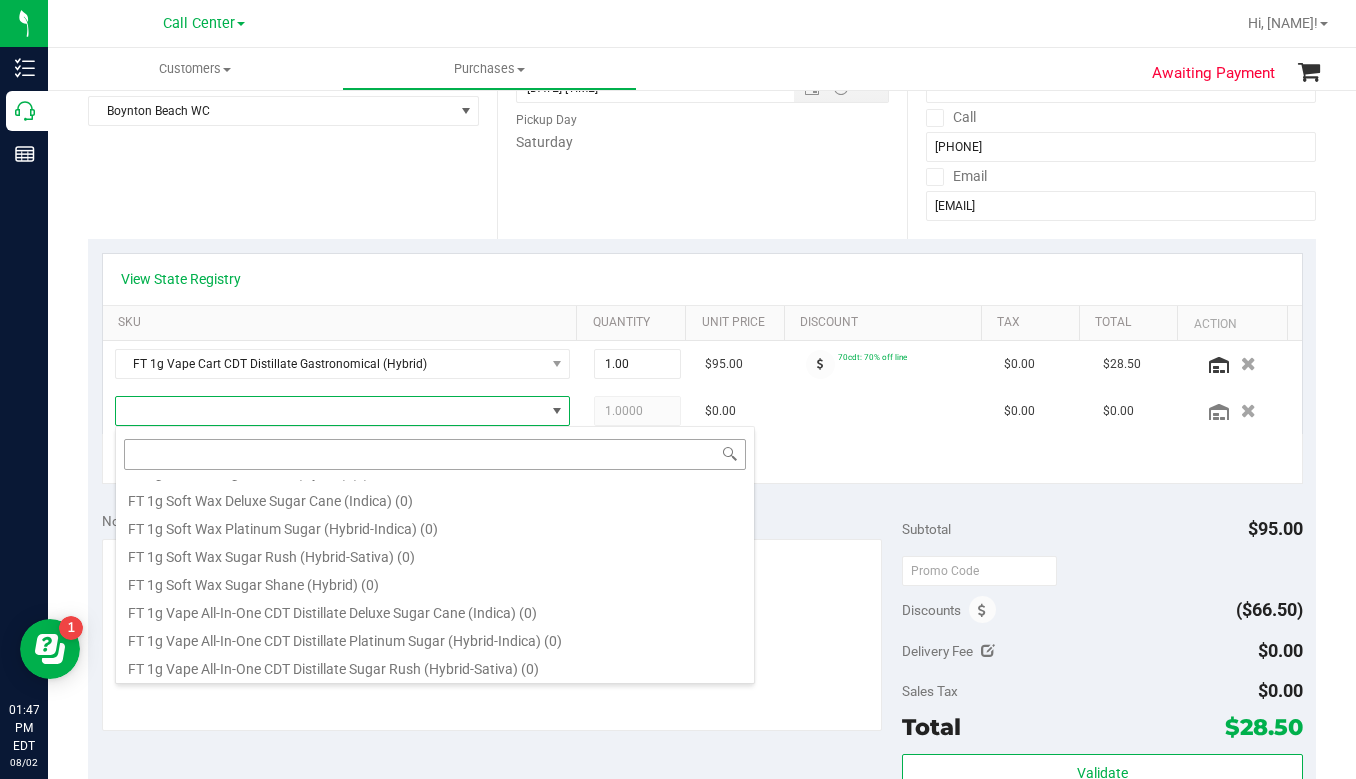 scroll, scrollTop: 0, scrollLeft: 0, axis: both 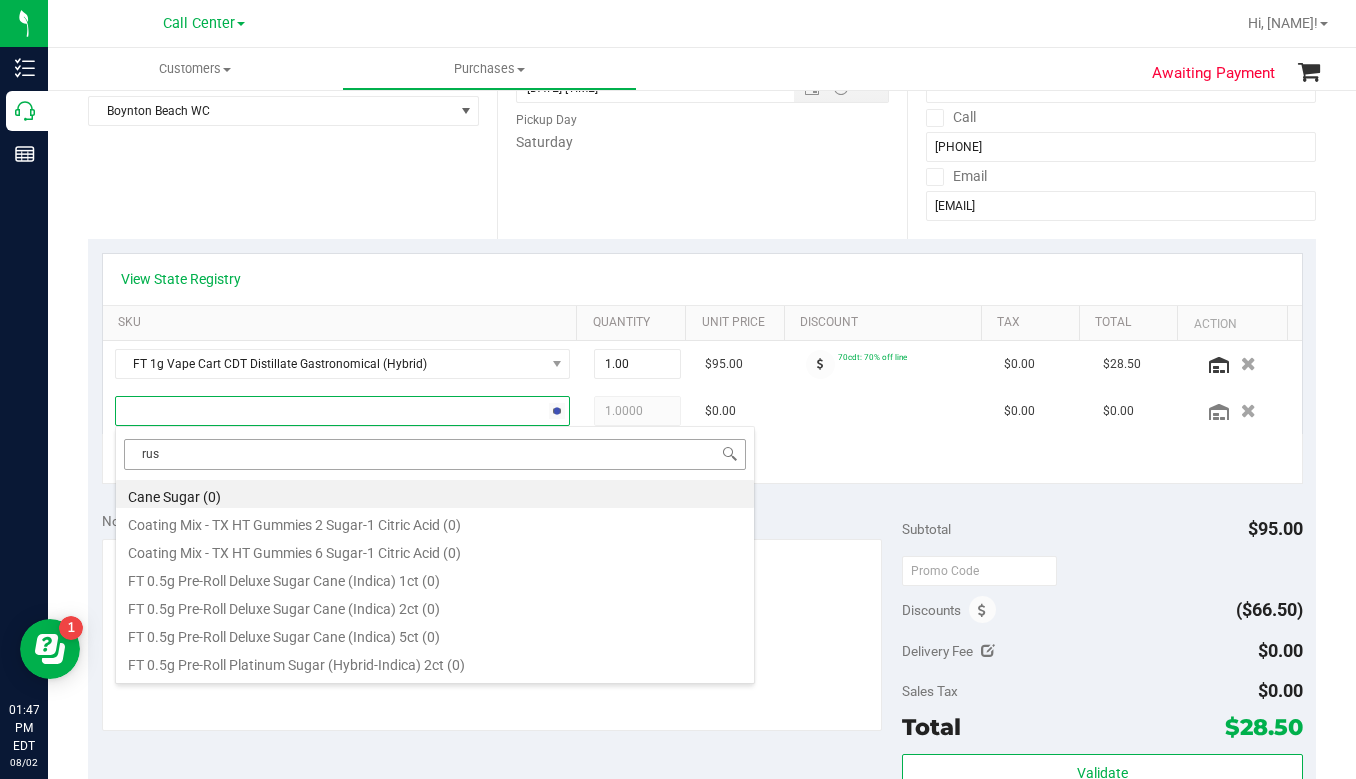 type on "rush" 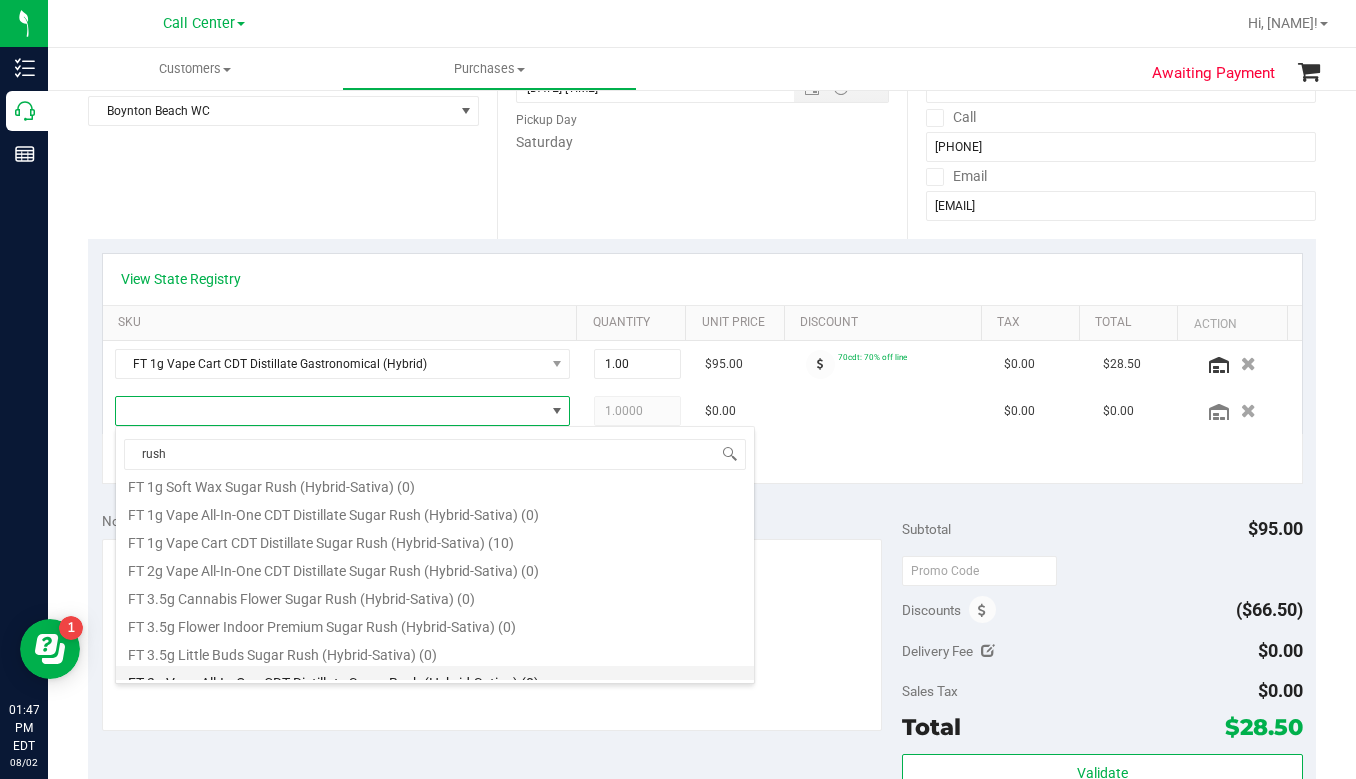 scroll, scrollTop: 200, scrollLeft: 0, axis: vertical 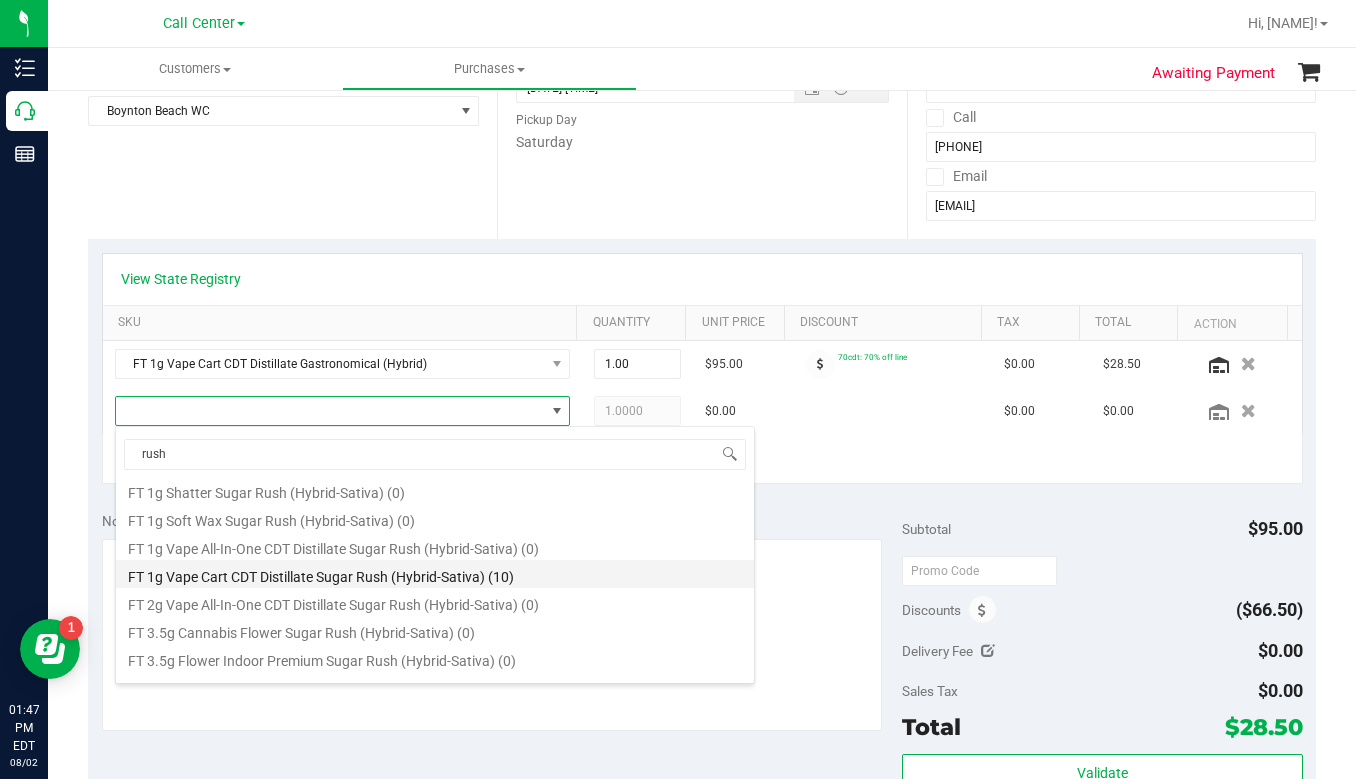 click on "FT 1g Vape Cart CDT Distillate Sugar Rush (Hybrid-Sativa) (10)" at bounding box center (435, 574) 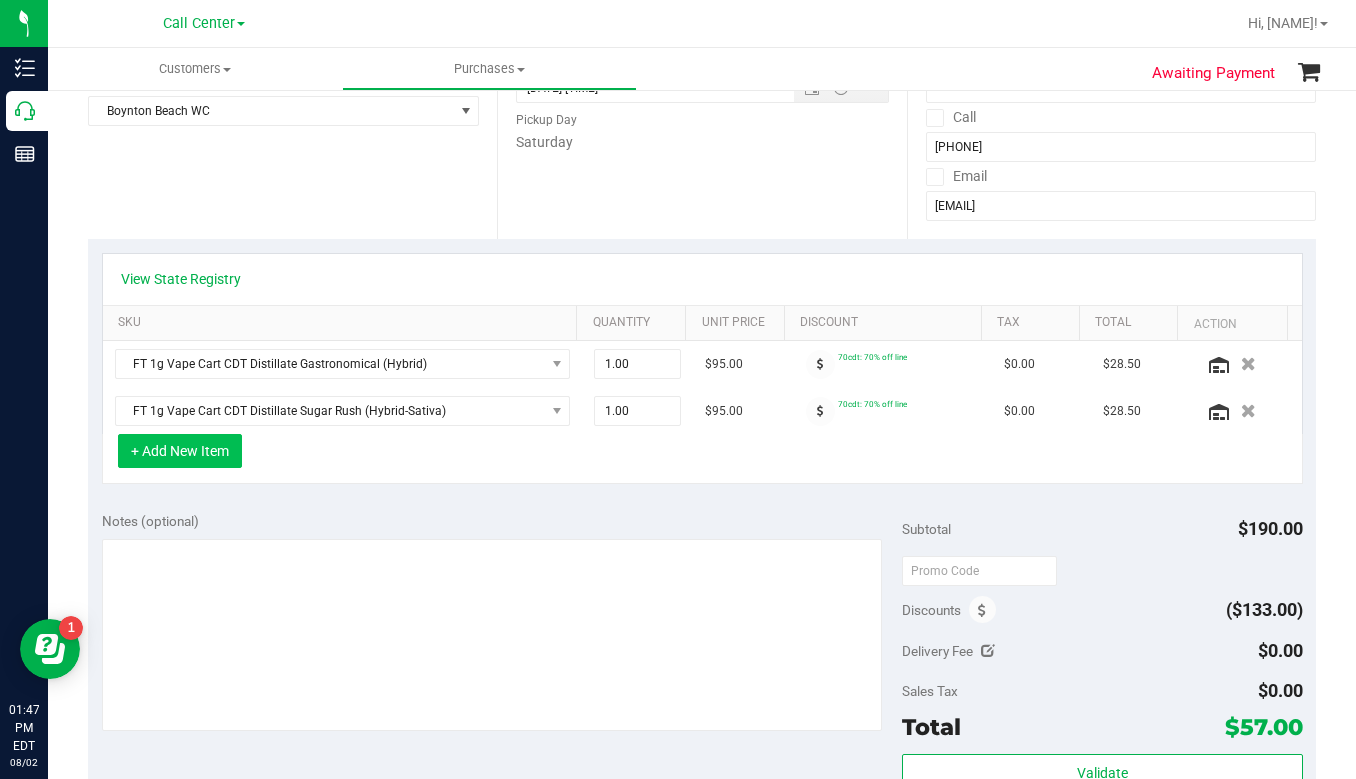 click on "+ Add New Item" at bounding box center [180, 451] 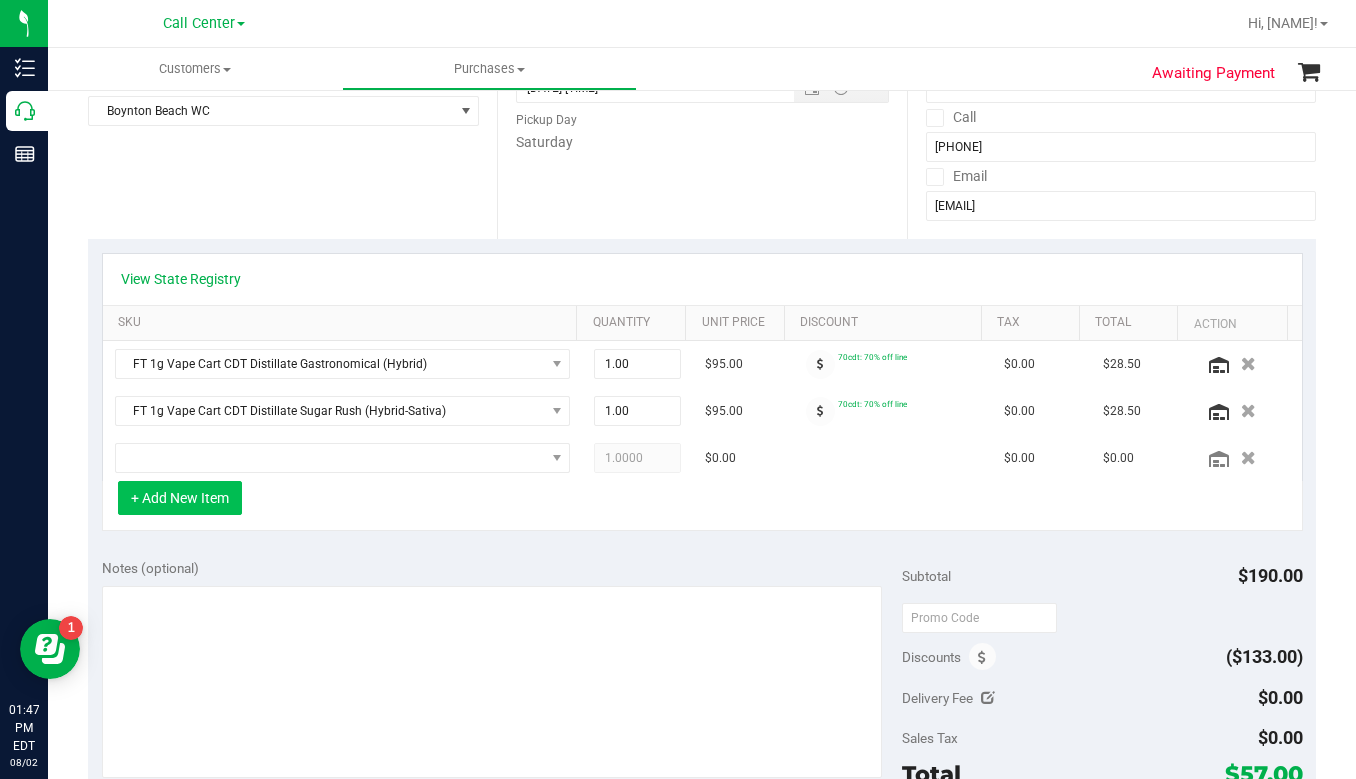 type 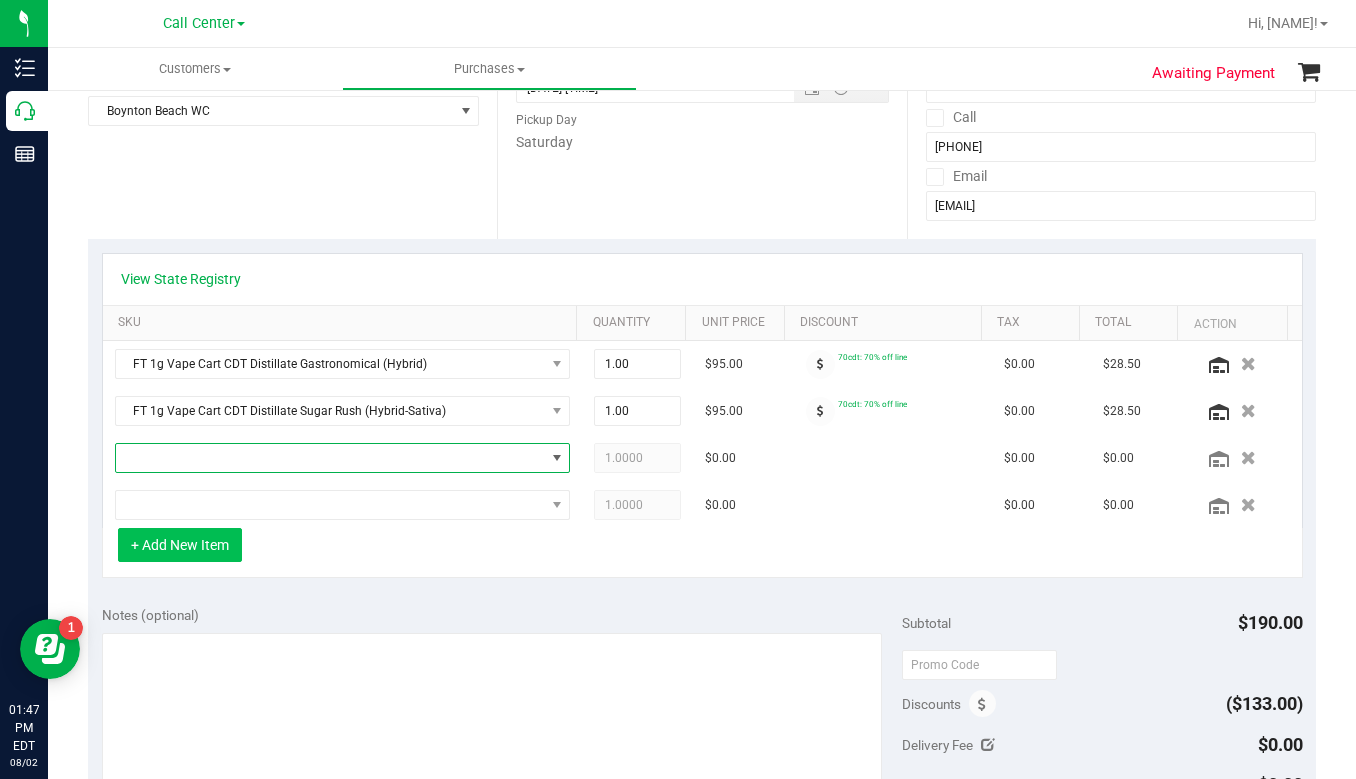 click at bounding box center (330, 458) 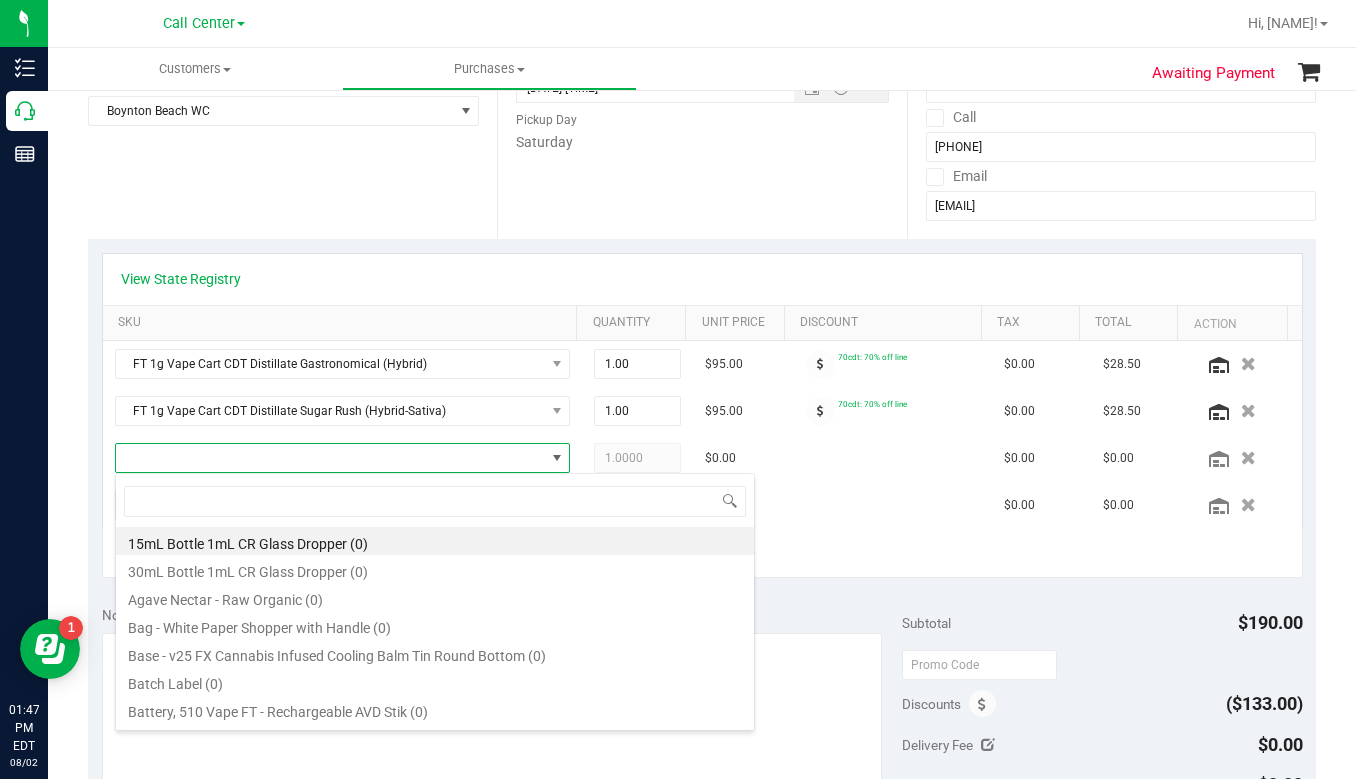 scroll, scrollTop: 99970, scrollLeft: 99556, axis: both 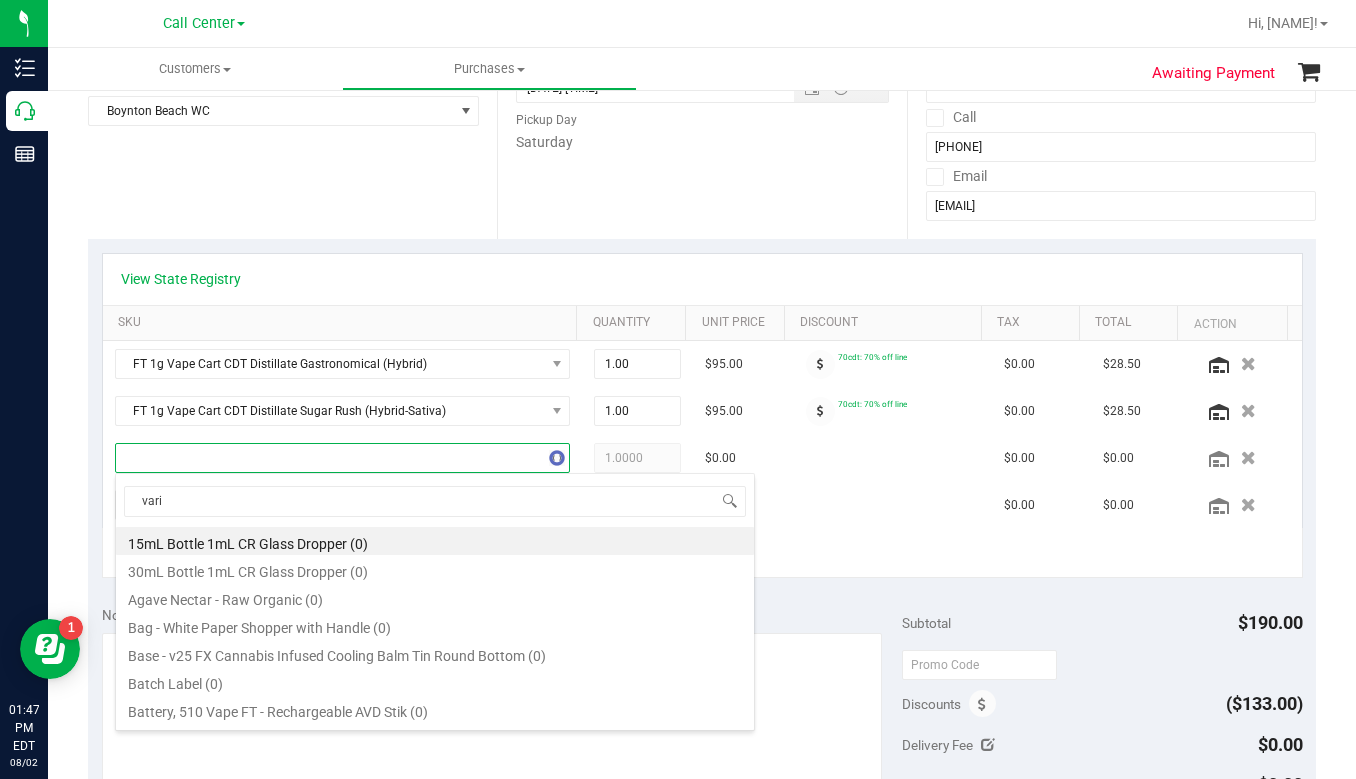 type on "varia" 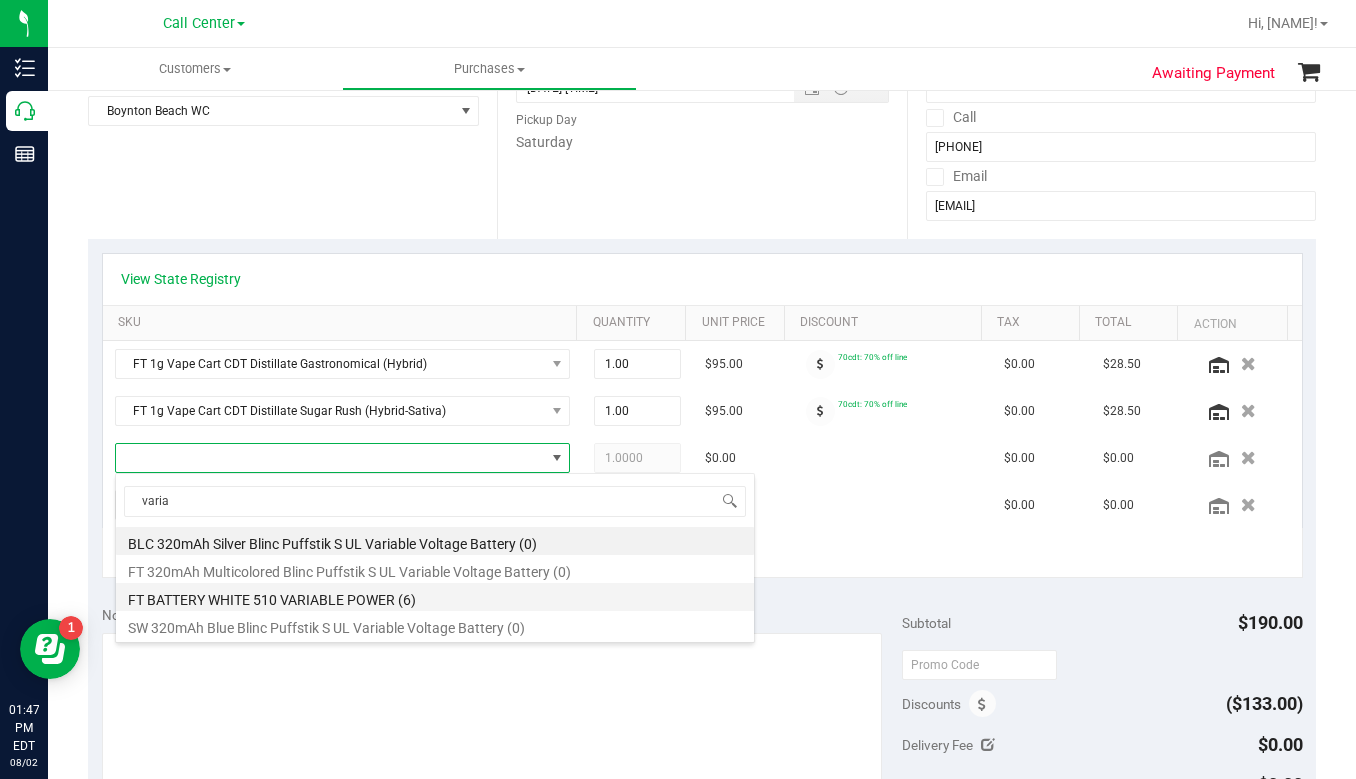 click on "FT BATTERY WHITE 510 VARIABLE POWER (6)" at bounding box center (435, 597) 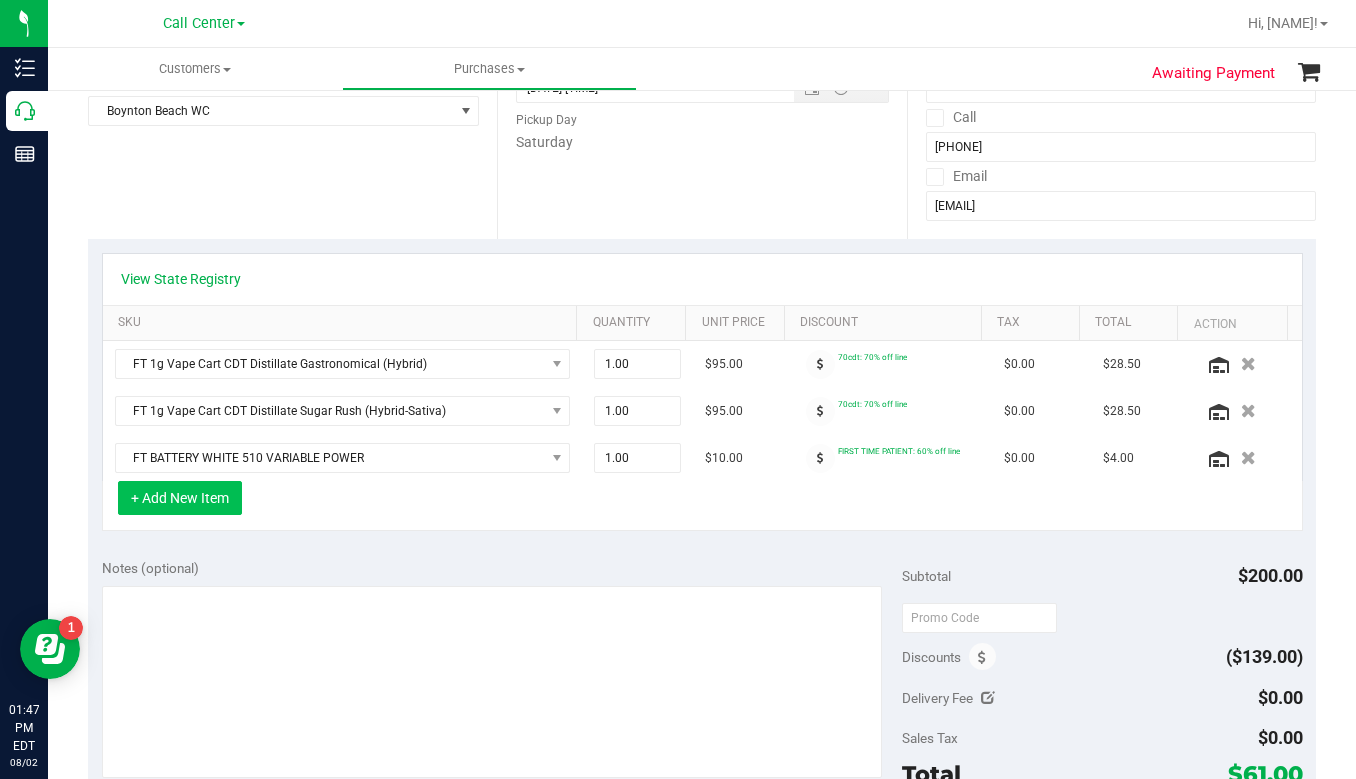 click on "+ Add New Item" at bounding box center [180, 498] 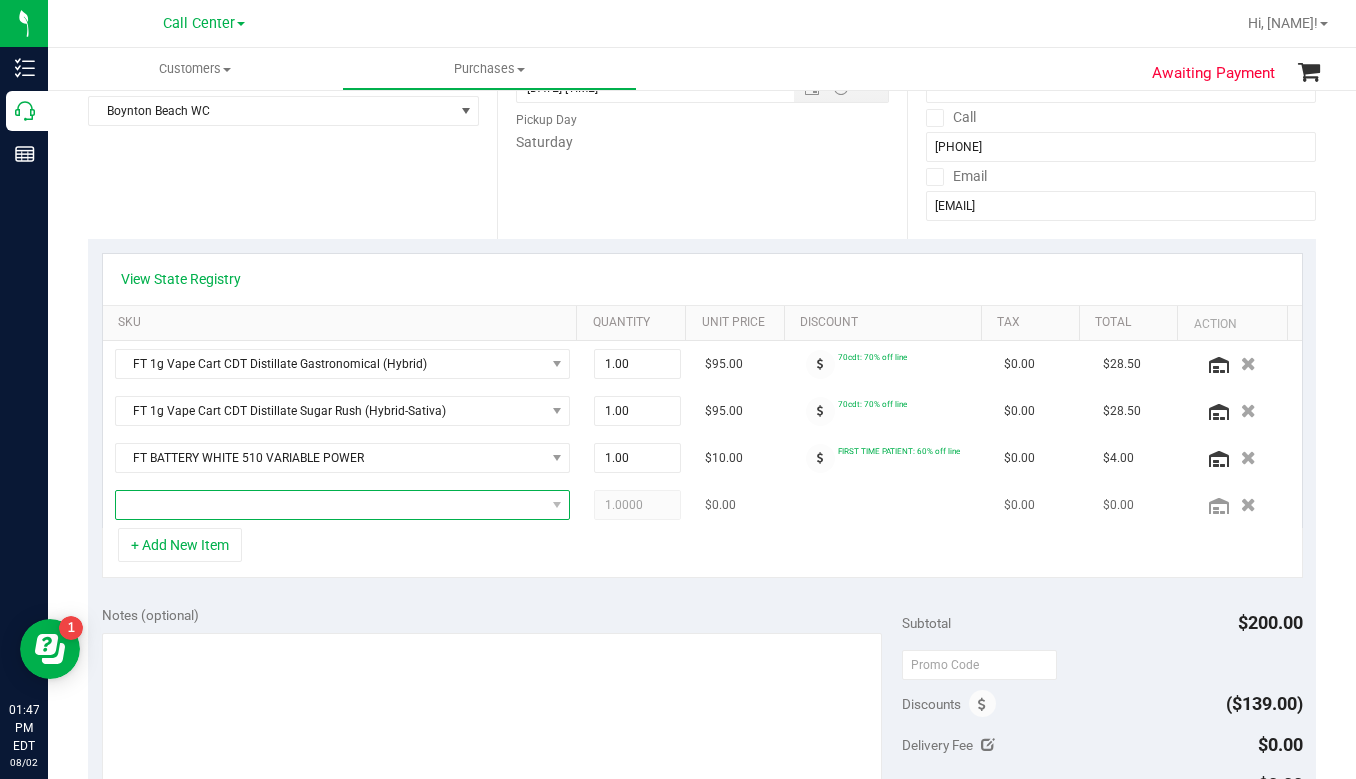 click at bounding box center [330, 505] 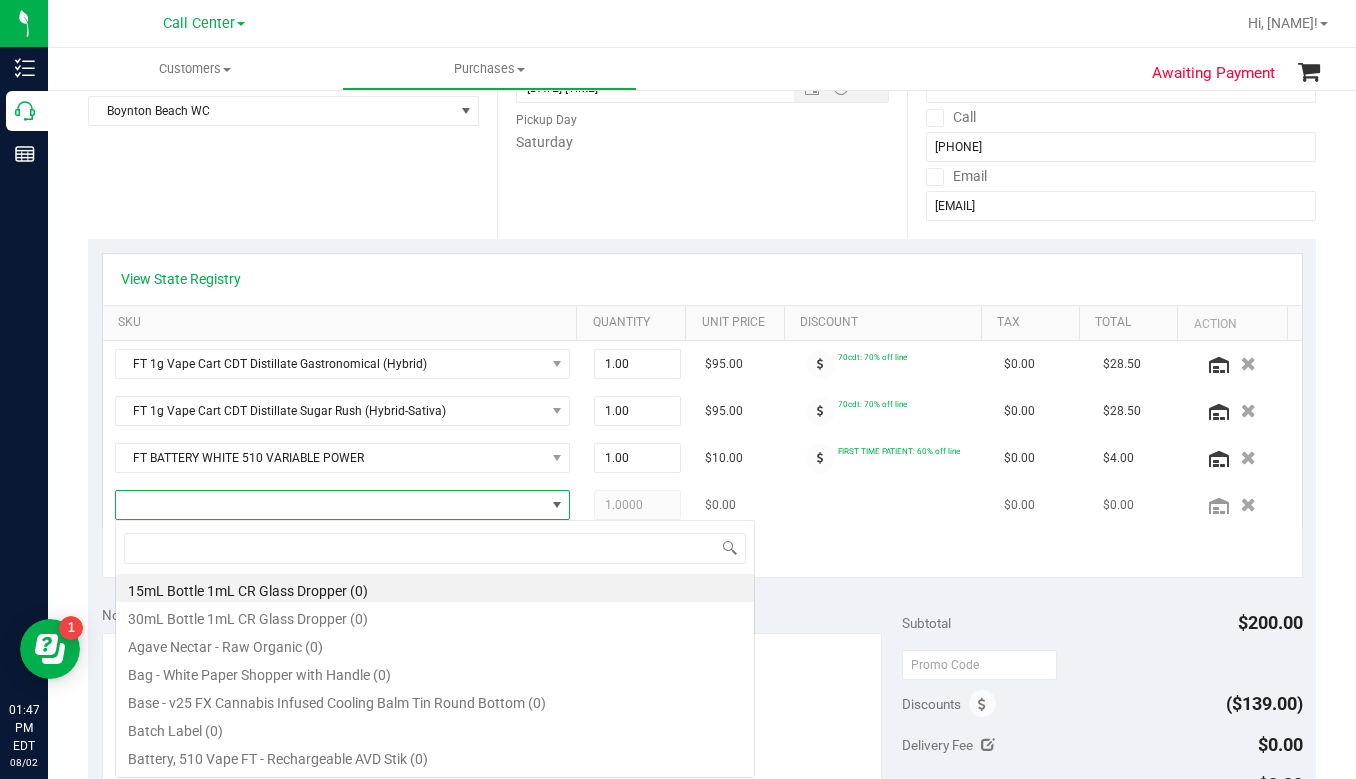 scroll, scrollTop: 99970, scrollLeft: 99556, axis: both 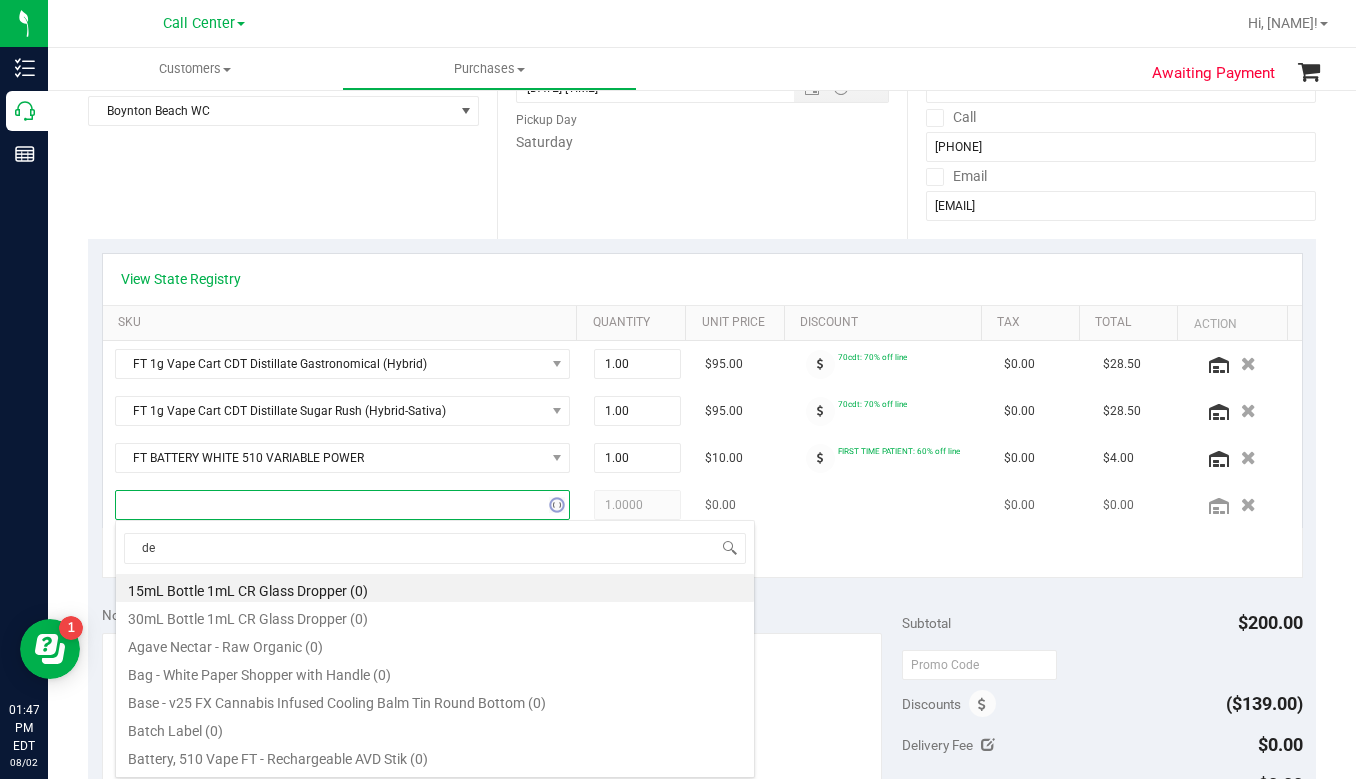 type on "d" 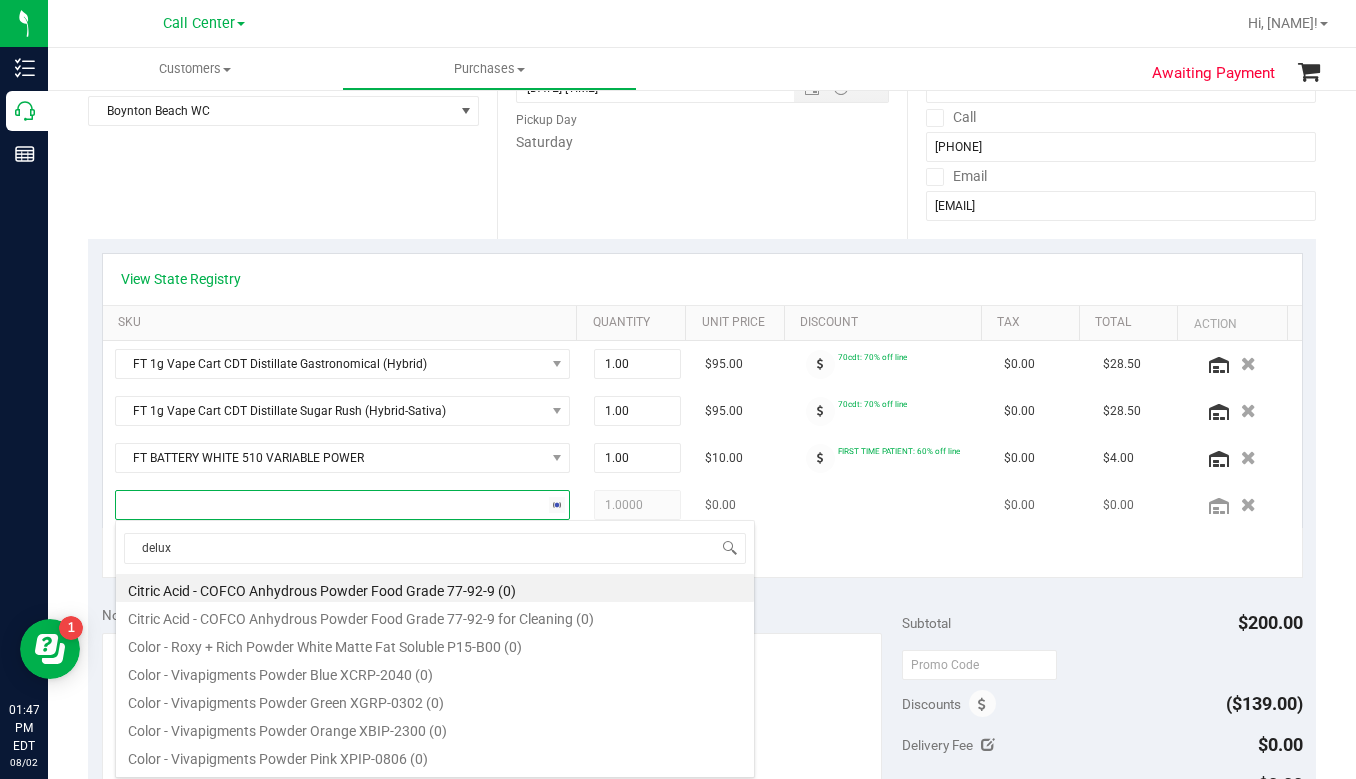 type on "deluxe" 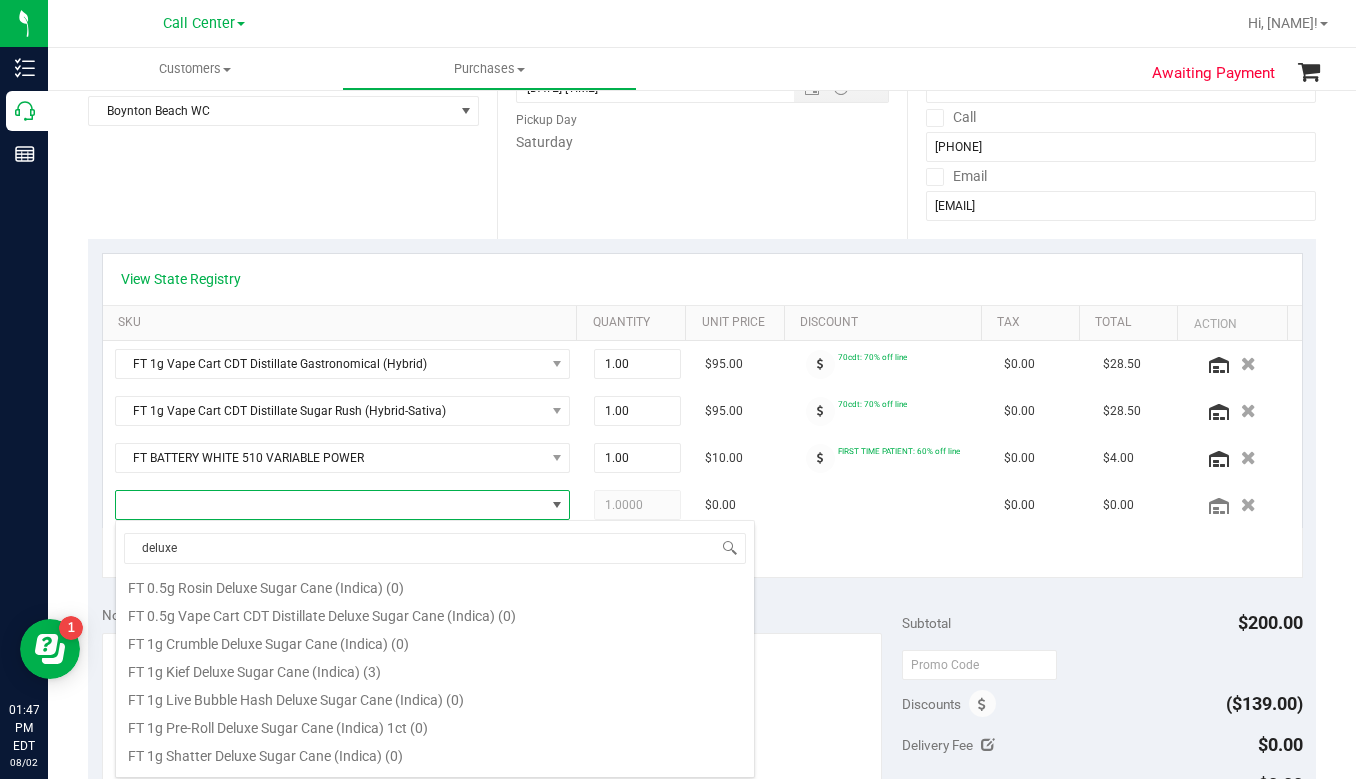 scroll, scrollTop: 300, scrollLeft: 0, axis: vertical 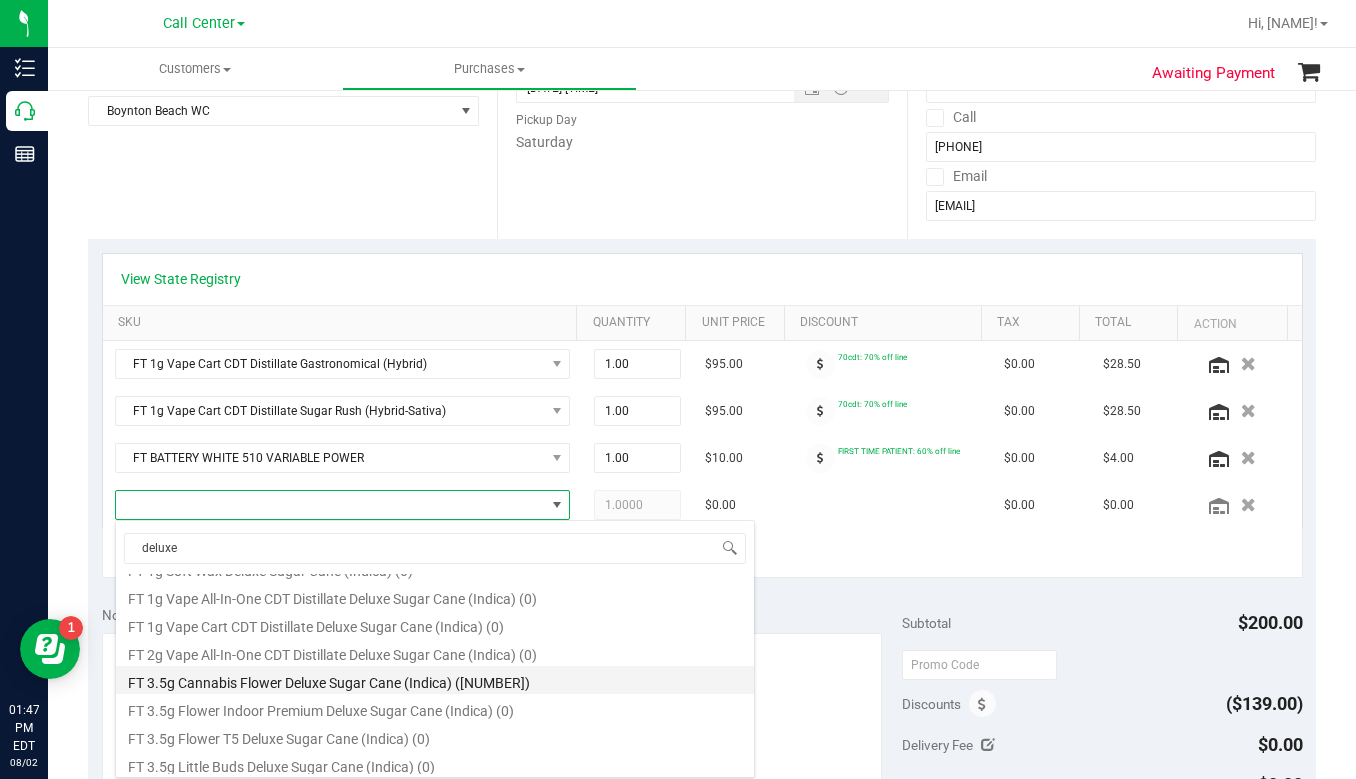 click on "FT 3.5g Cannabis Flower Deluxe Sugar Cane (Indica) (11)" at bounding box center (435, 680) 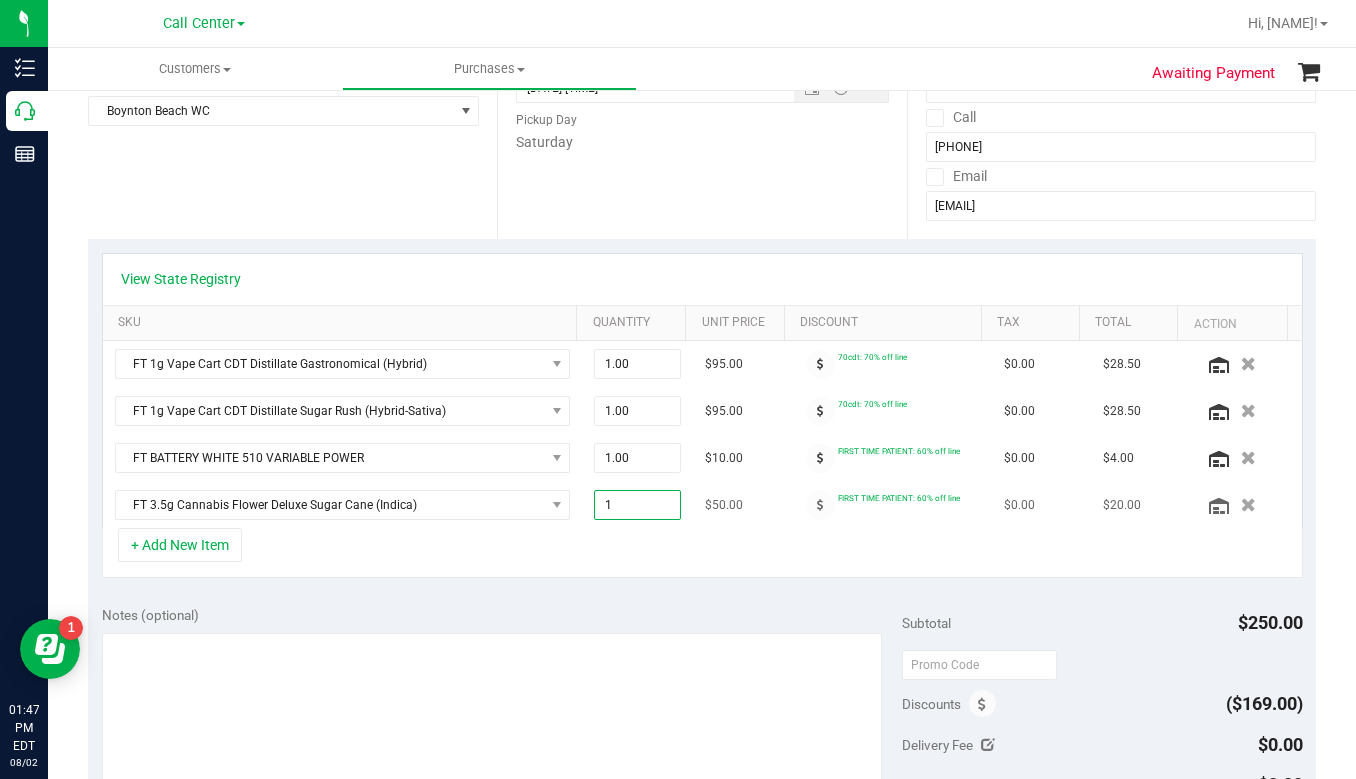 click on "1.00 1" at bounding box center [637, 505] 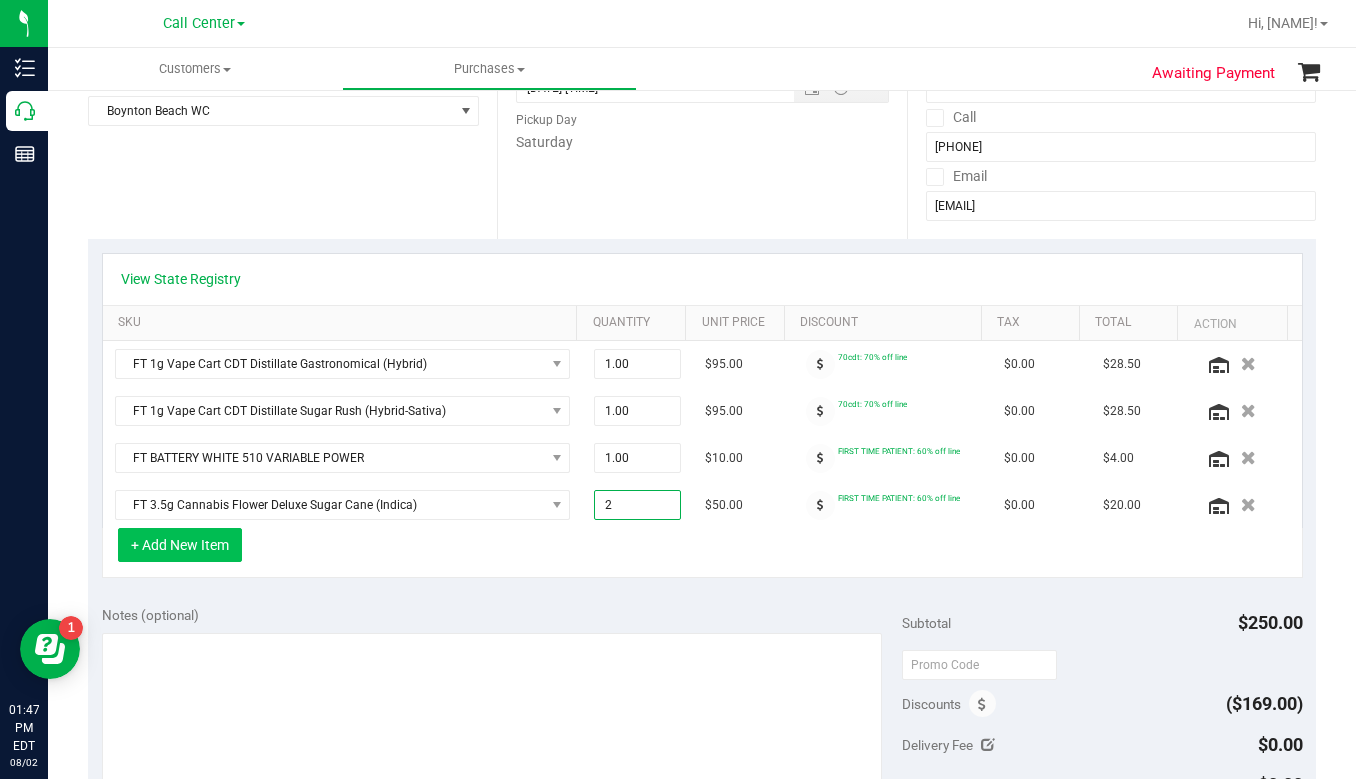 type on "2.00" 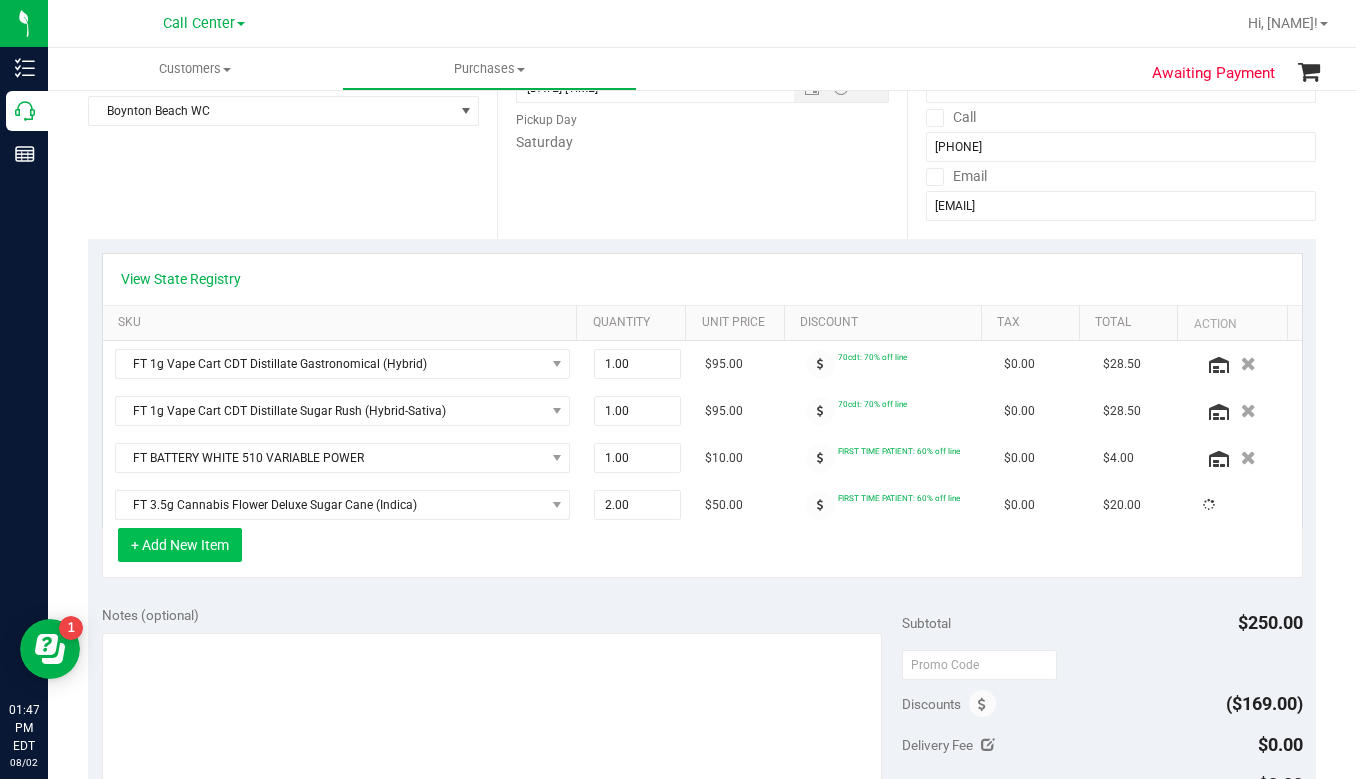 click on "+ Add New Item" at bounding box center (180, 545) 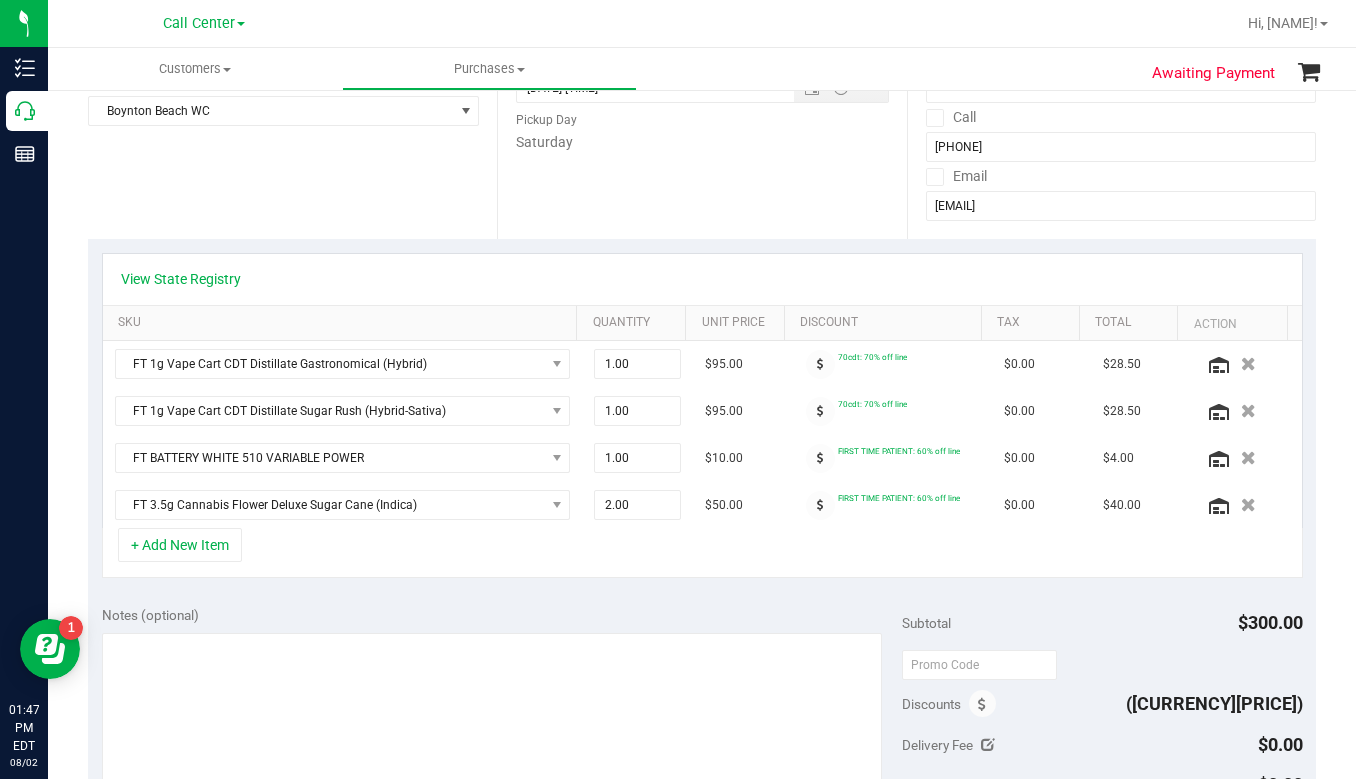 click on "+ Add New Item" at bounding box center [180, 545] 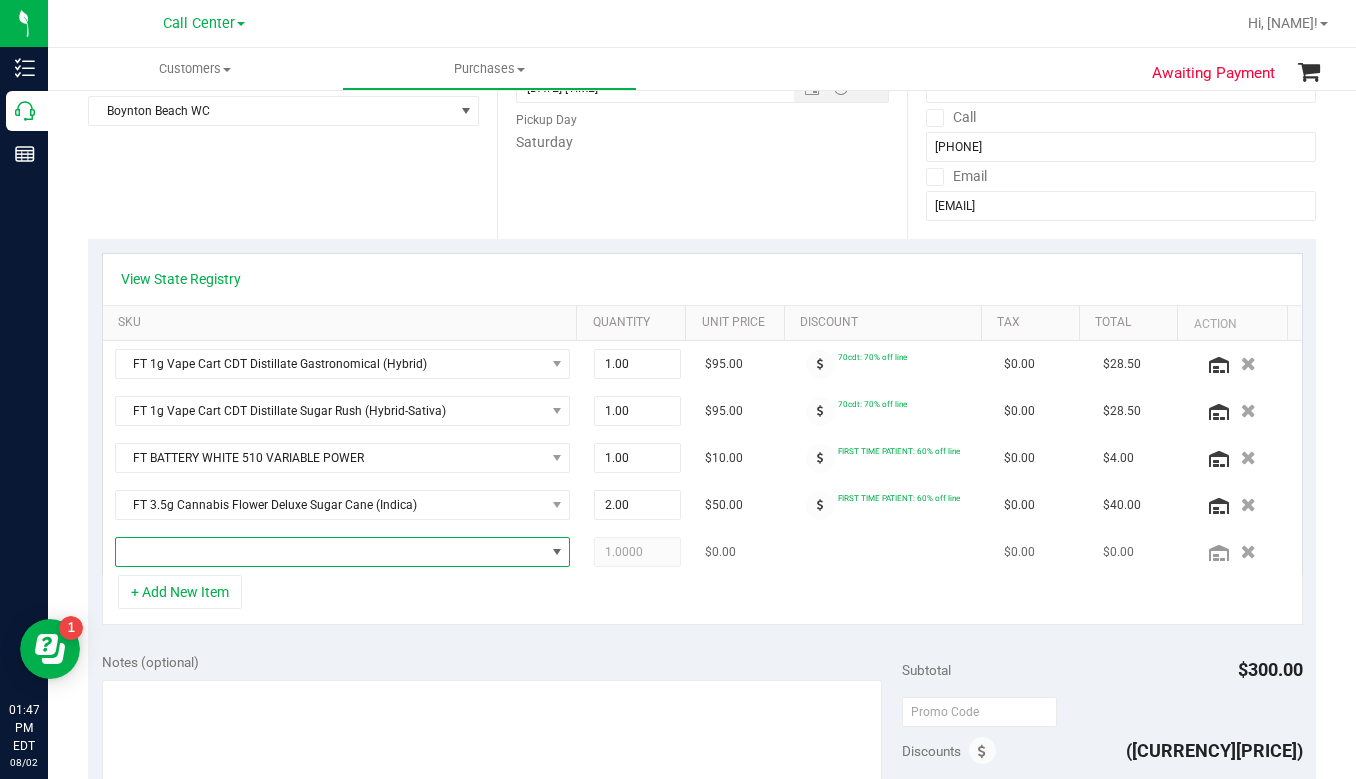 click at bounding box center [330, 552] 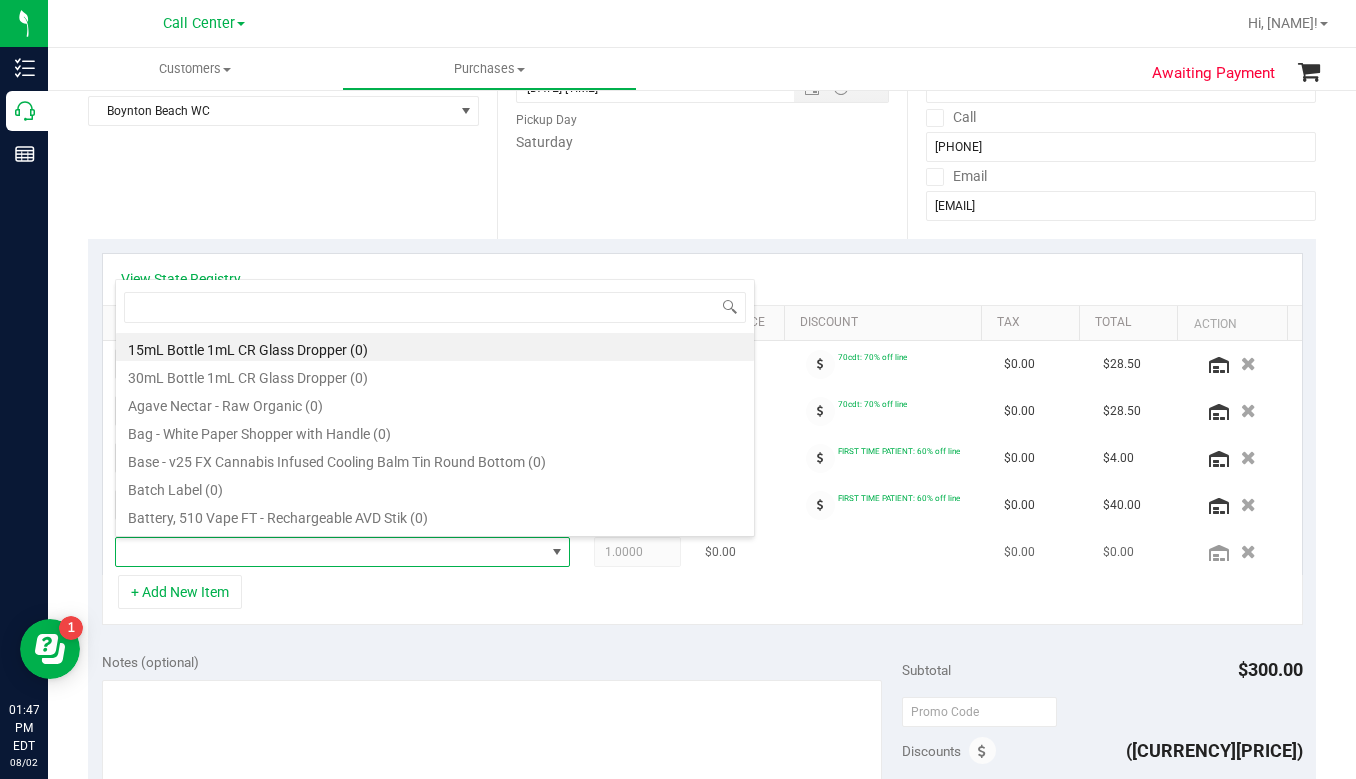 scroll, scrollTop: 99970, scrollLeft: 99556, axis: both 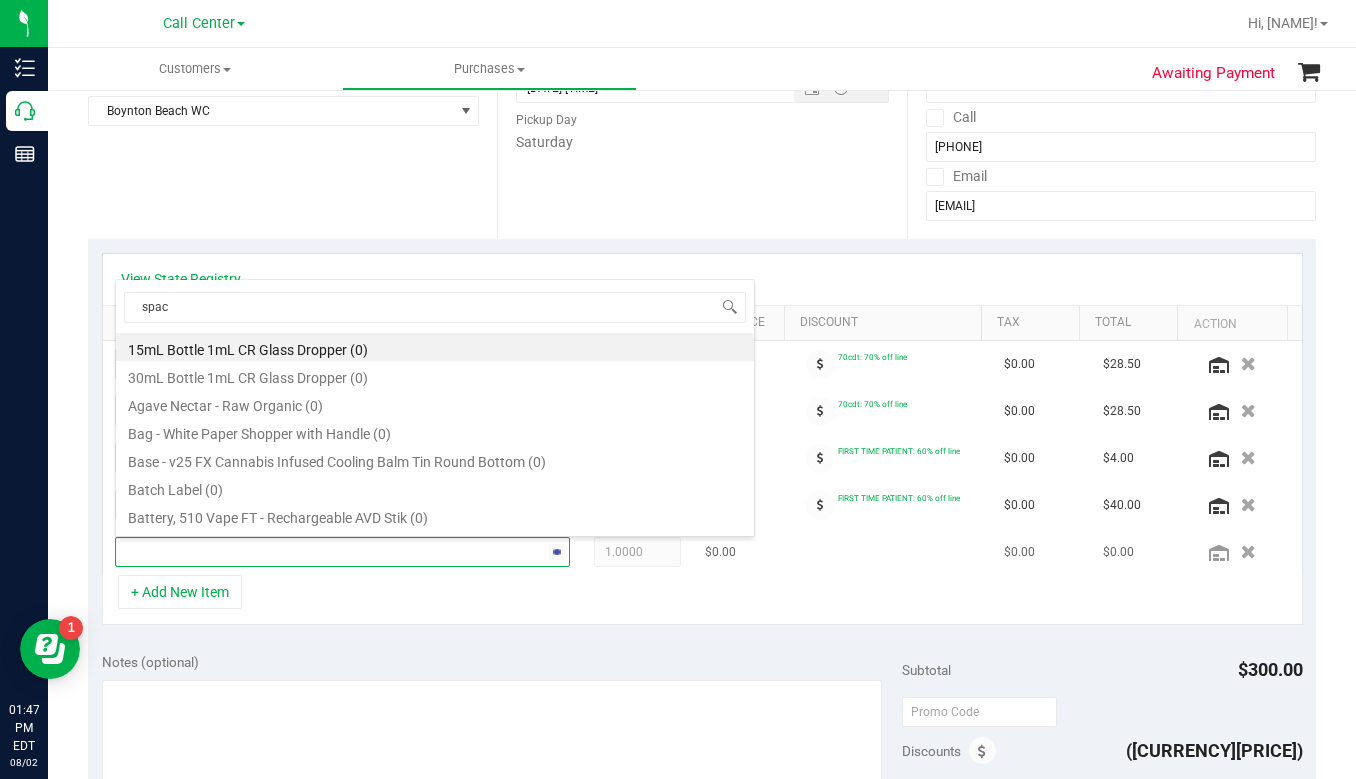 type on "space" 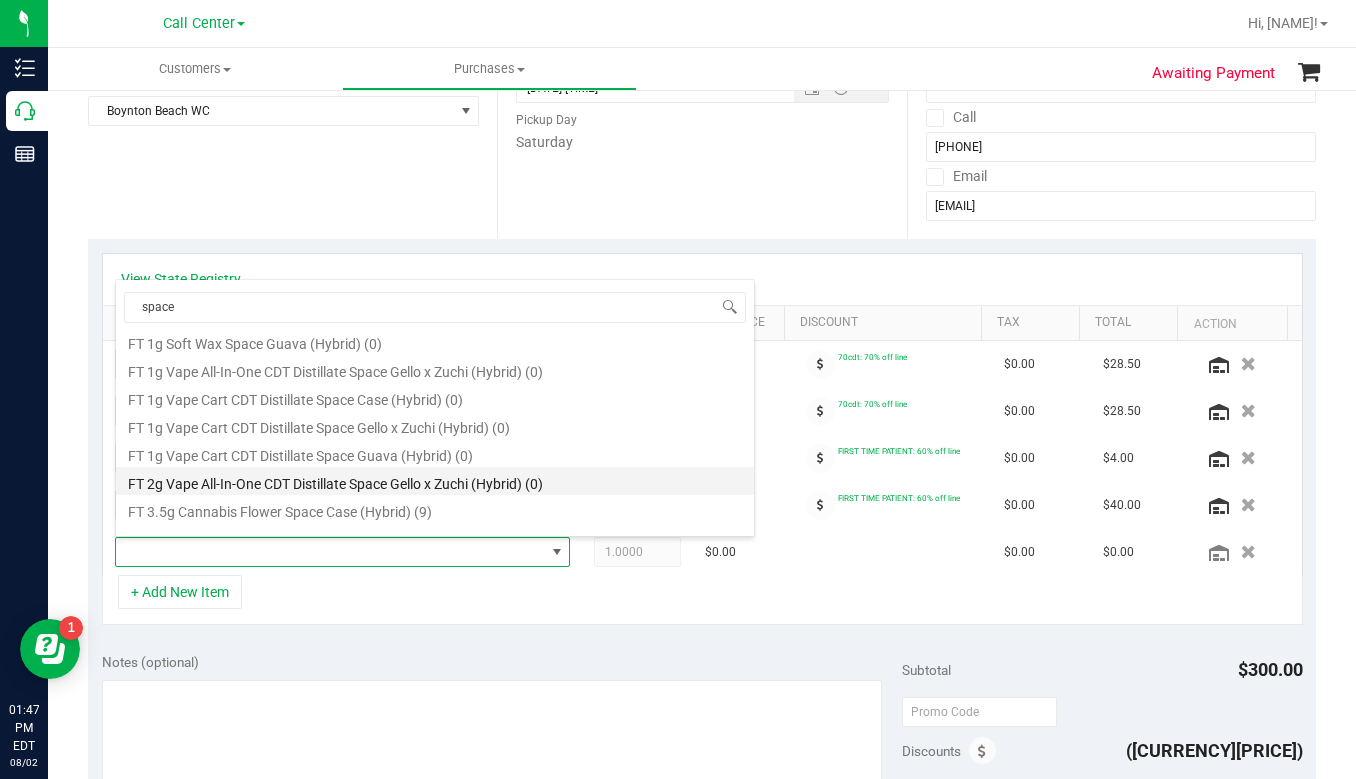 scroll, scrollTop: 700, scrollLeft: 0, axis: vertical 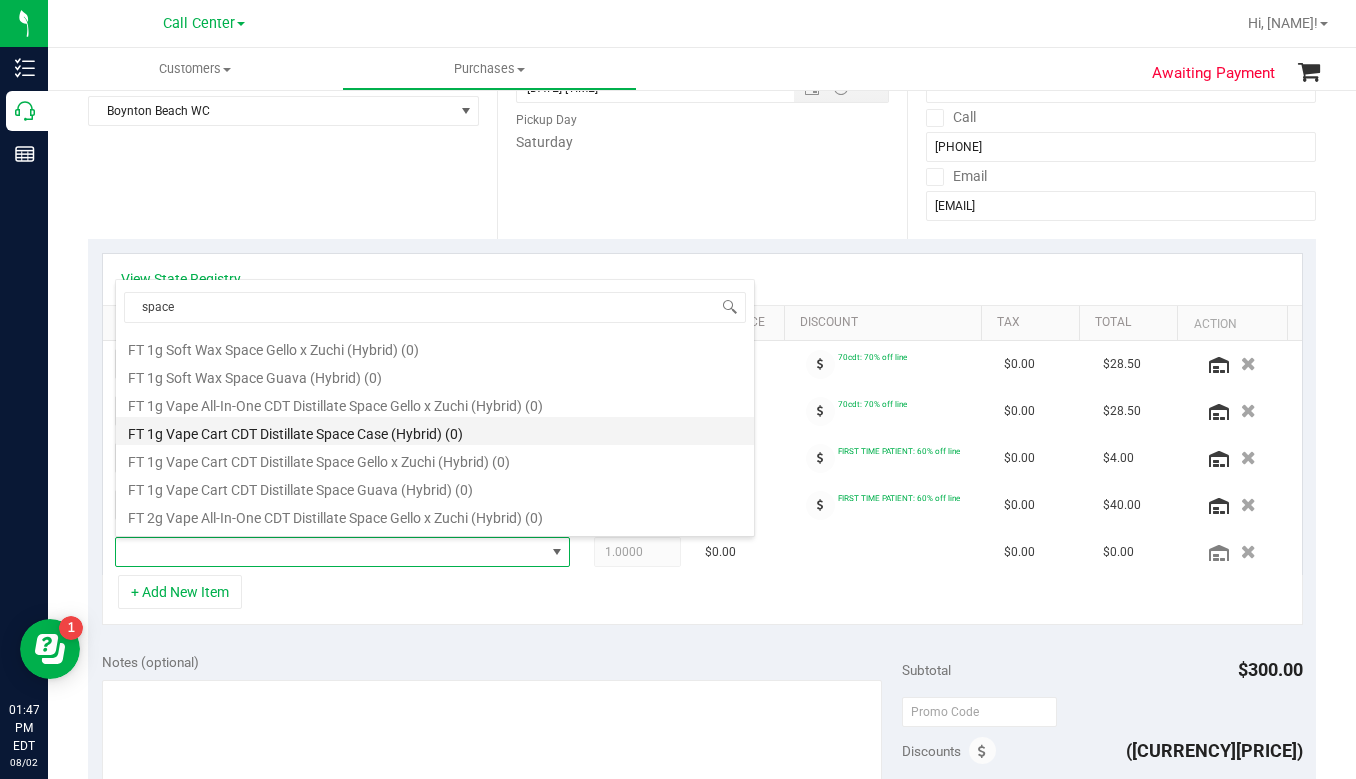 click on "FT 1g Vape Cart CDT Distillate Space Case (Hybrid) (0)" at bounding box center (435, 431) 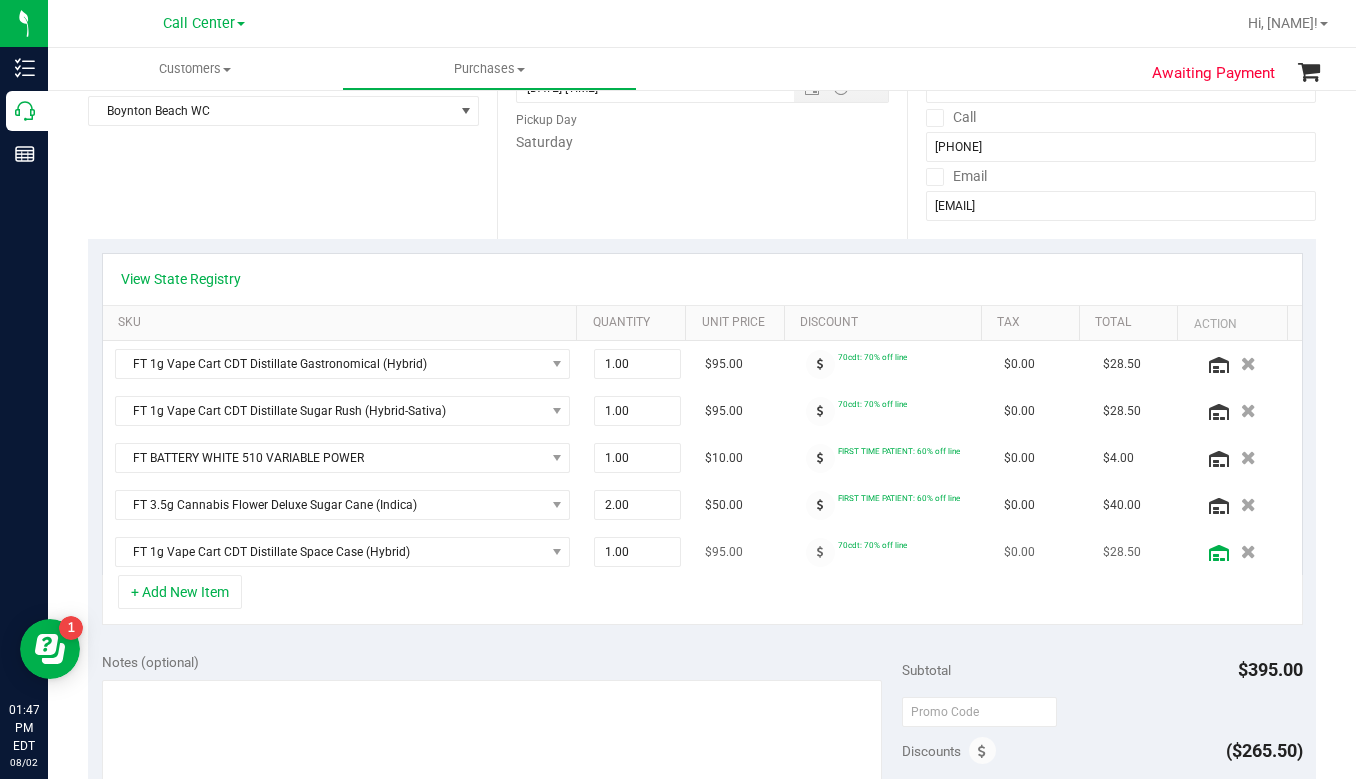 click 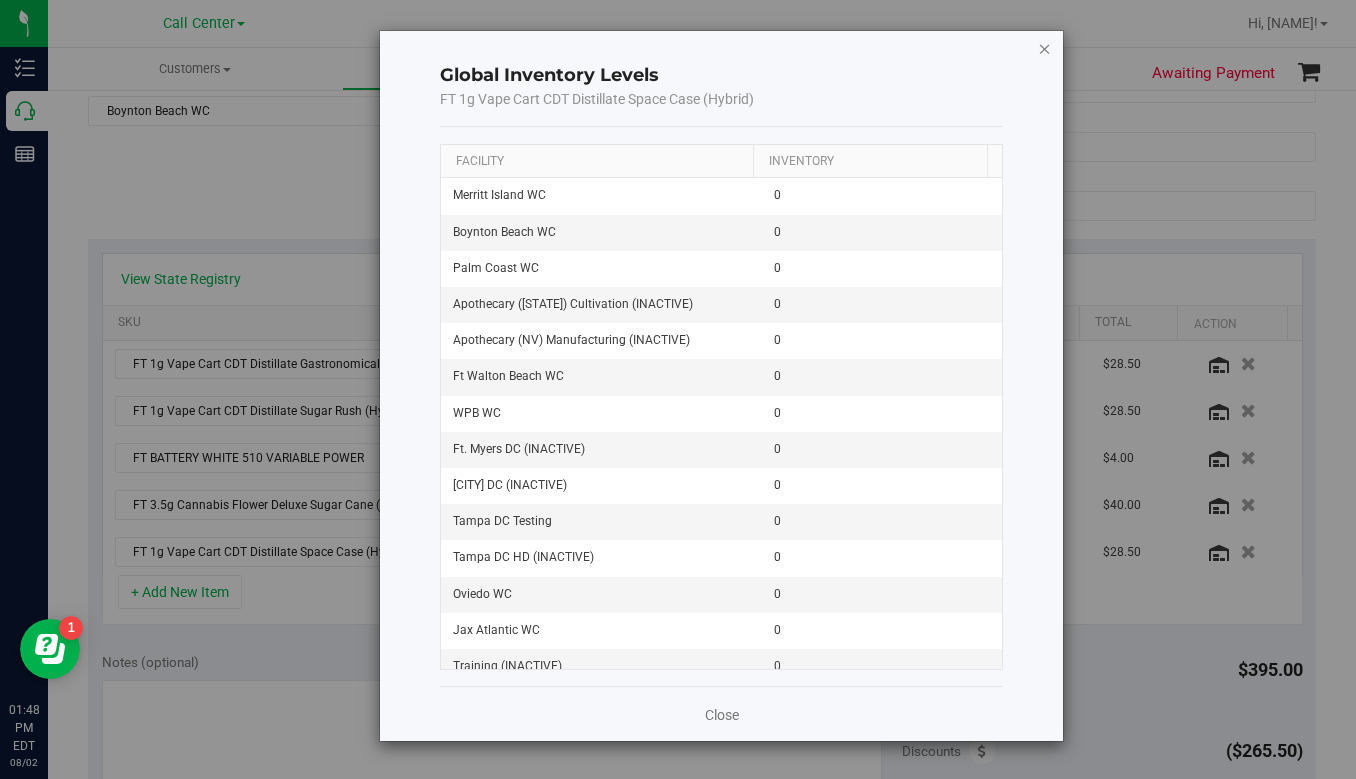 click at bounding box center (1045, 48) 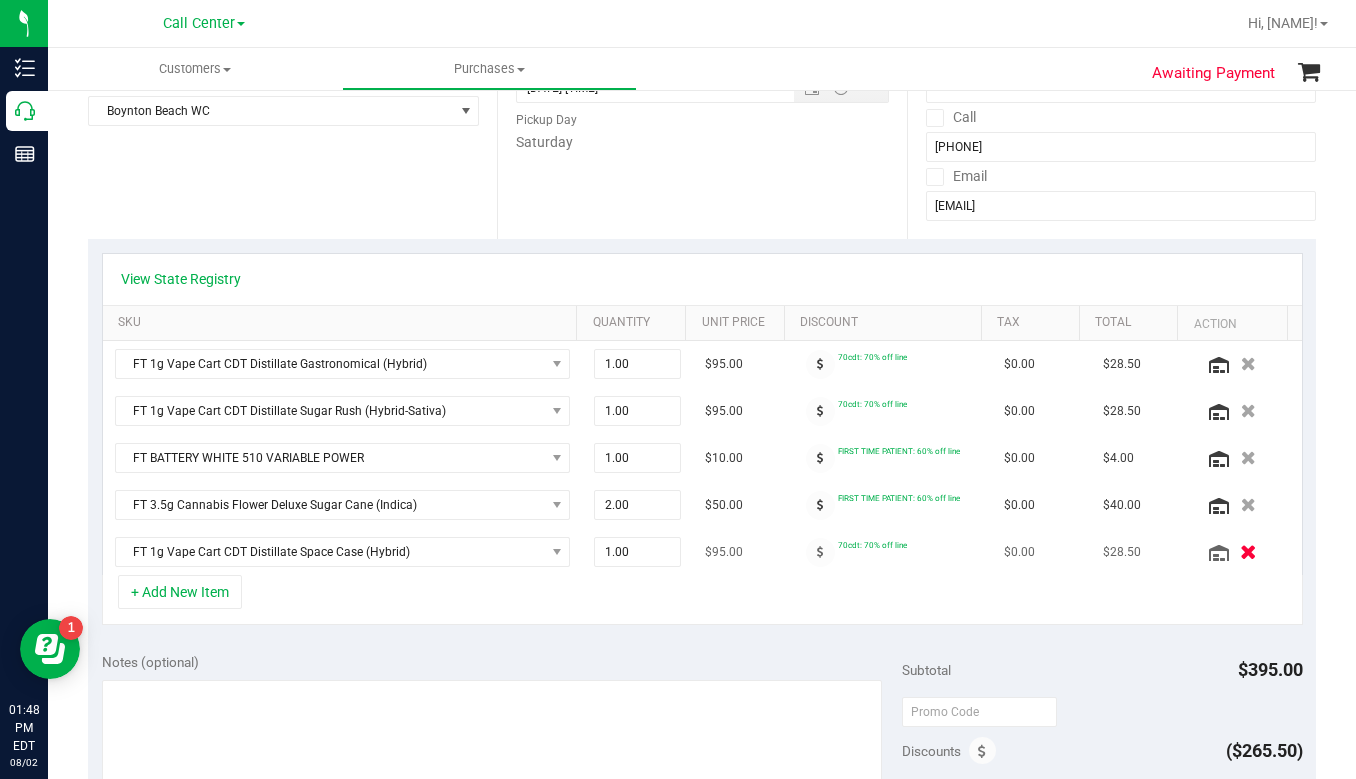 click at bounding box center [1248, 552] 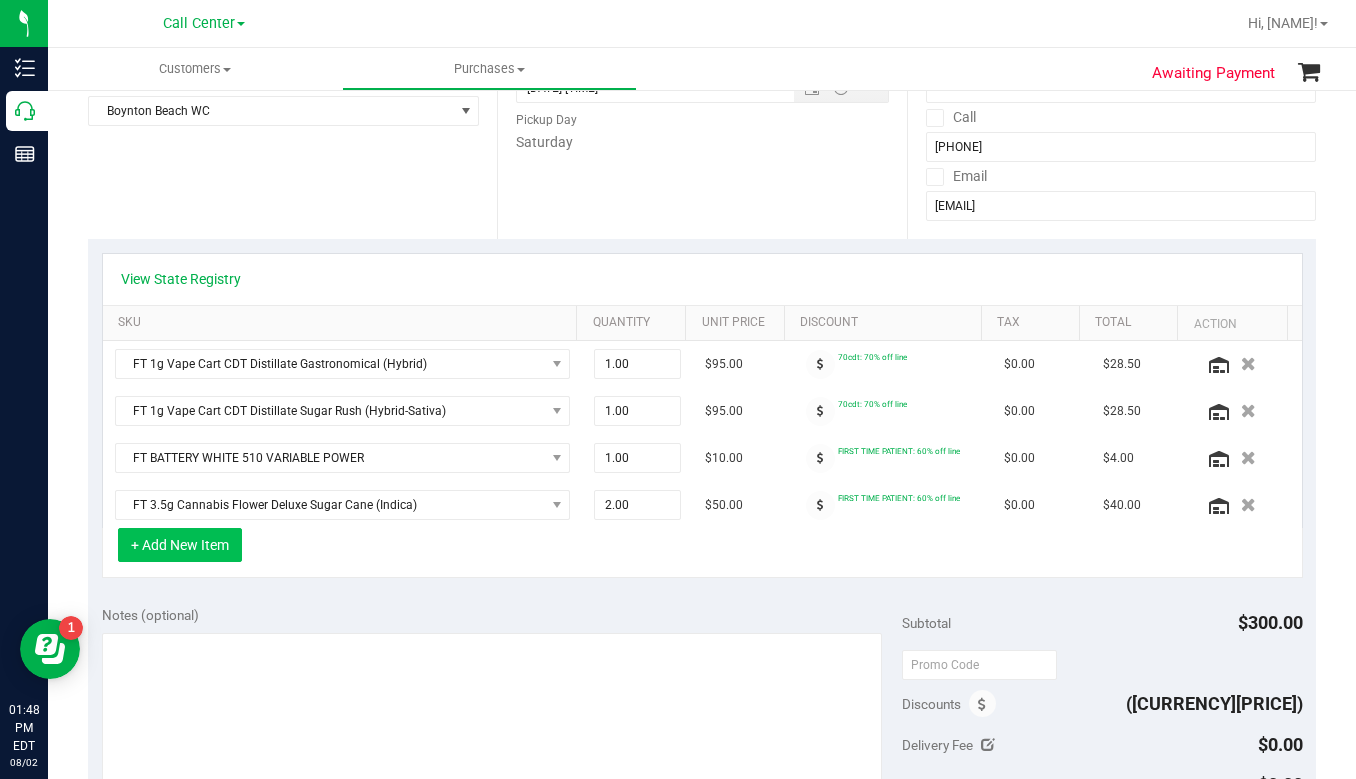 click on "+ Add New Item" at bounding box center (180, 545) 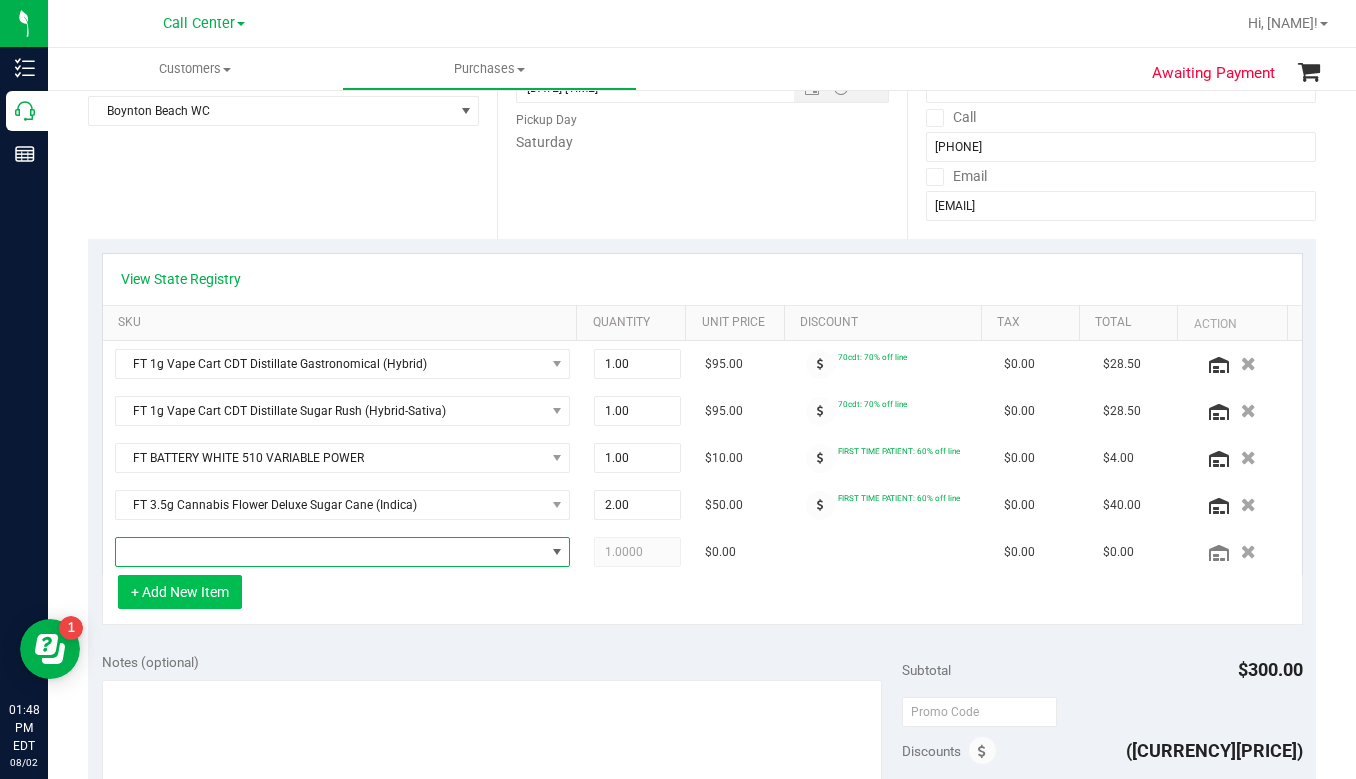 click at bounding box center [330, 552] 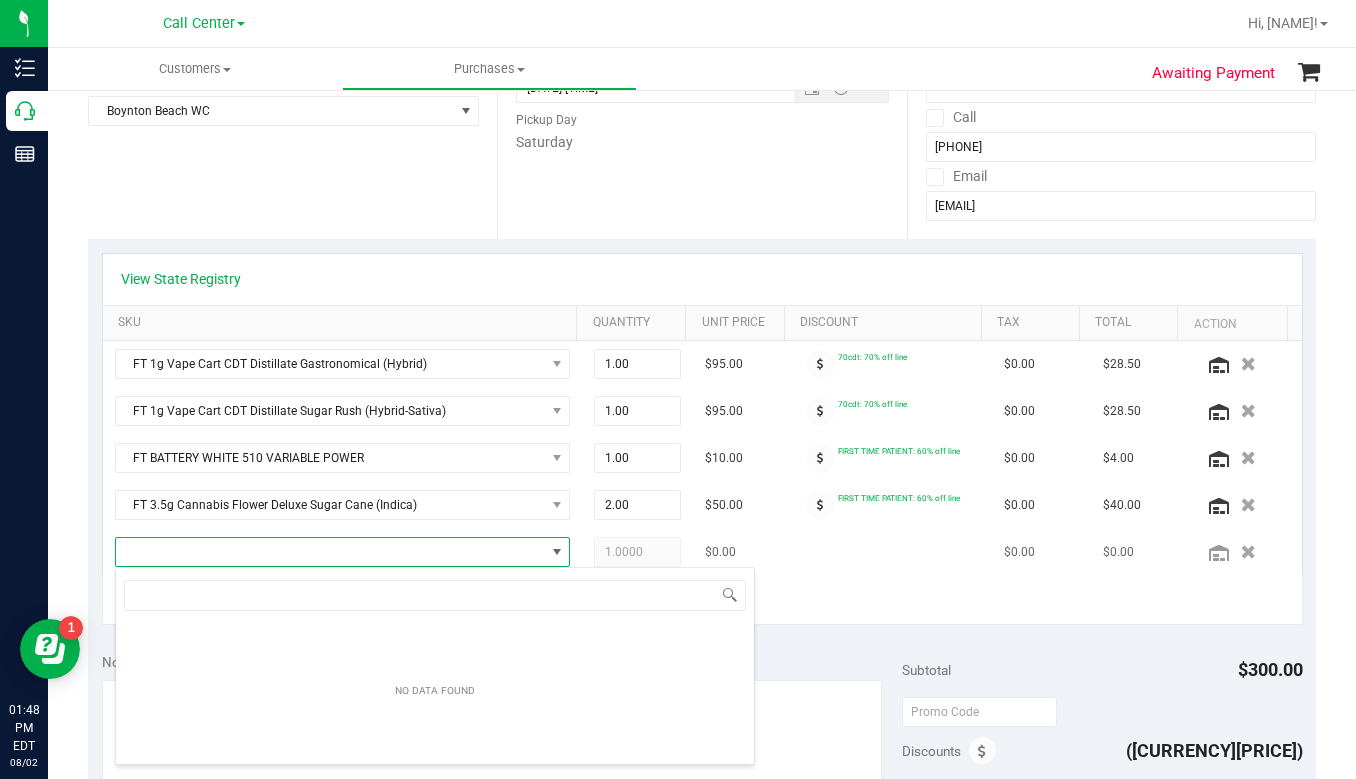 scroll, scrollTop: 99970, scrollLeft: 99556, axis: both 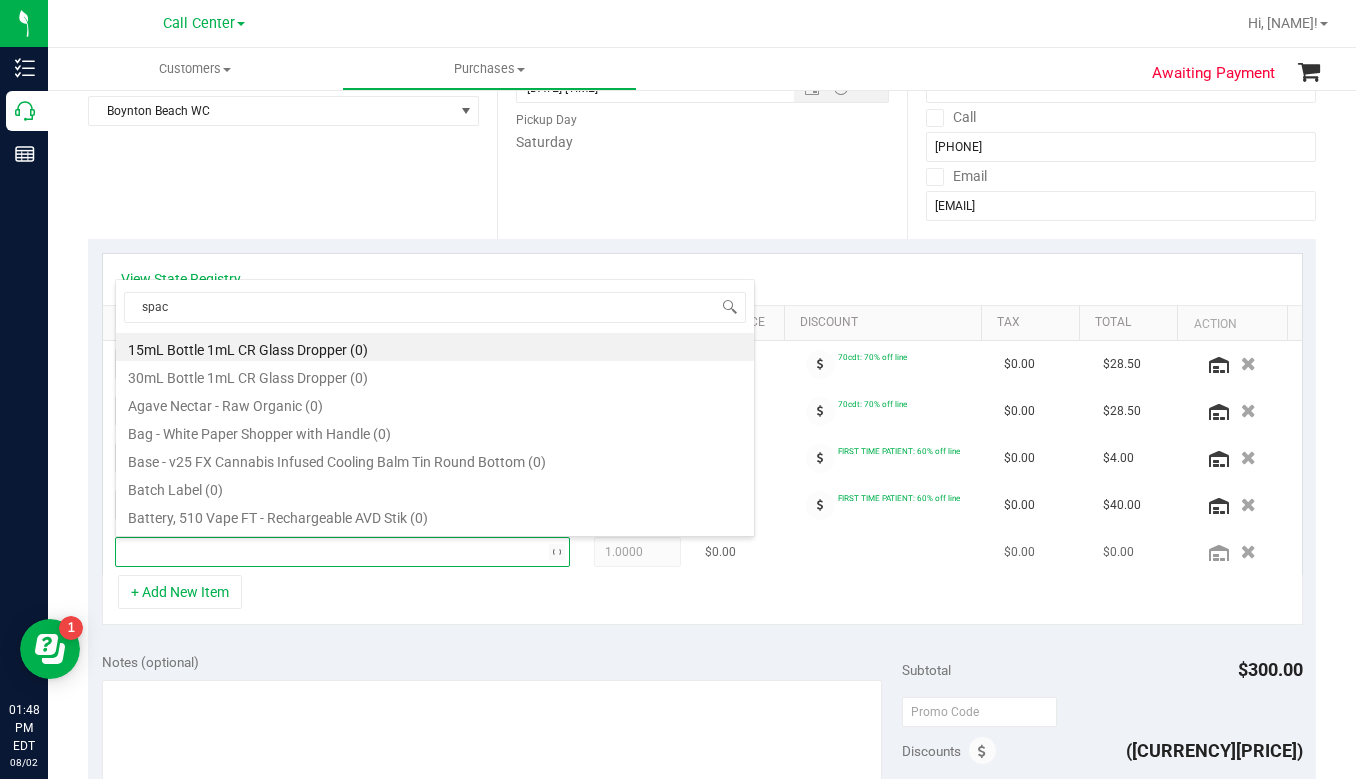 type on "space" 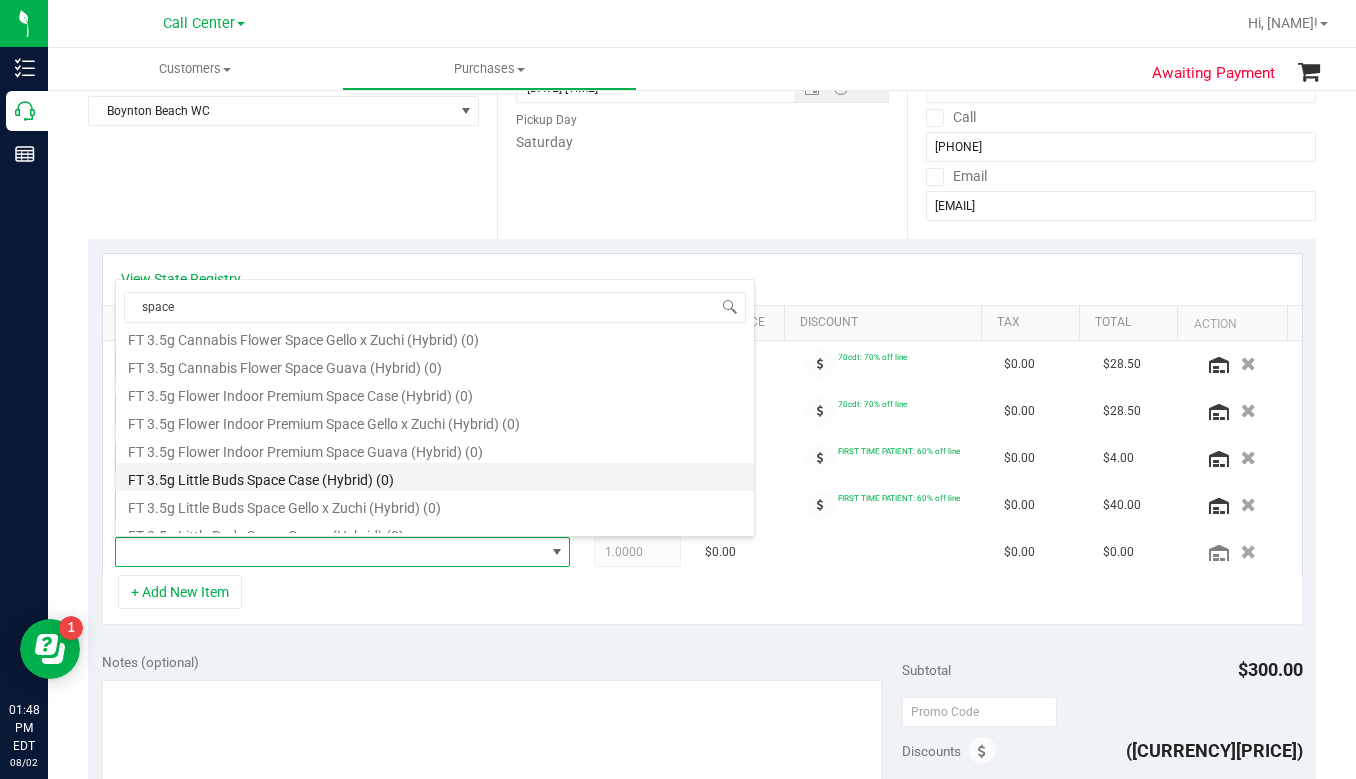scroll, scrollTop: 900, scrollLeft: 0, axis: vertical 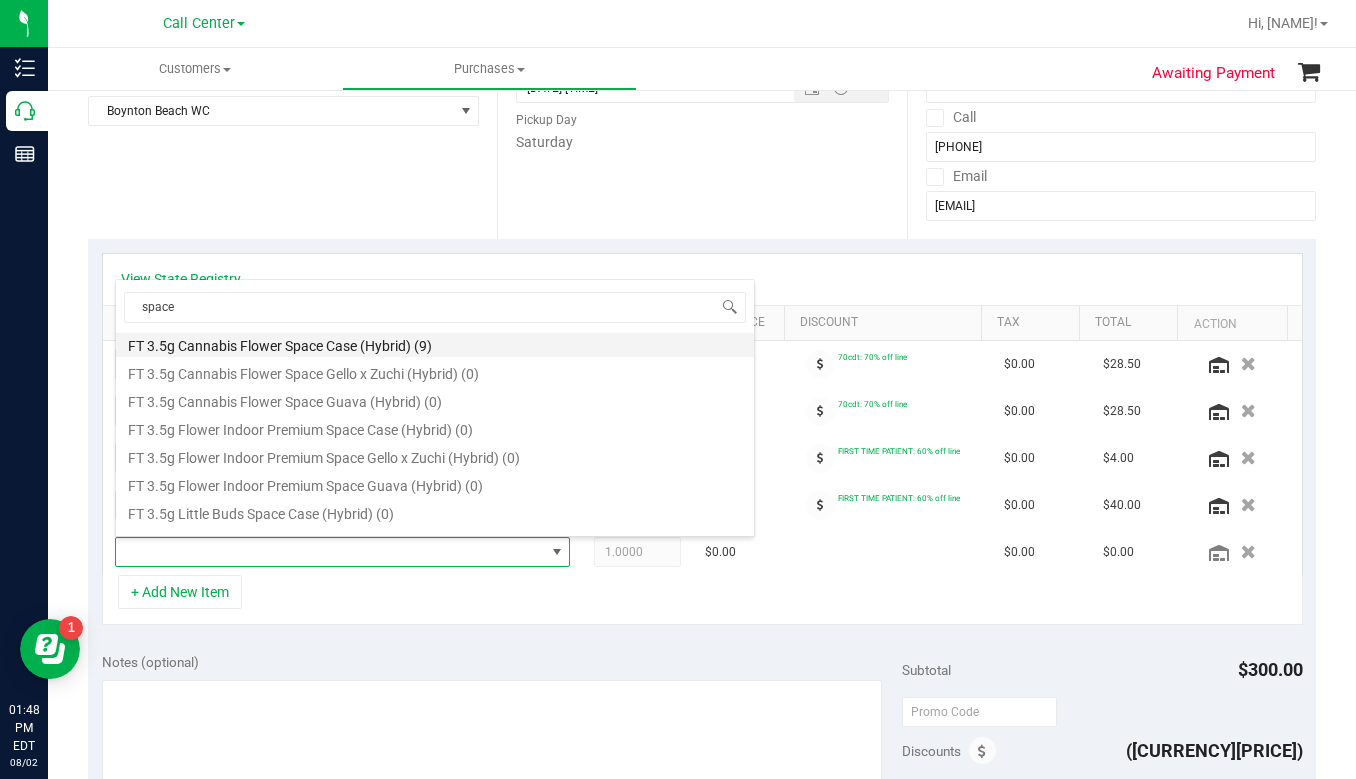 click on "FT 3.5g Cannabis Flower Space Case (Hybrid) (9)" at bounding box center [435, 343] 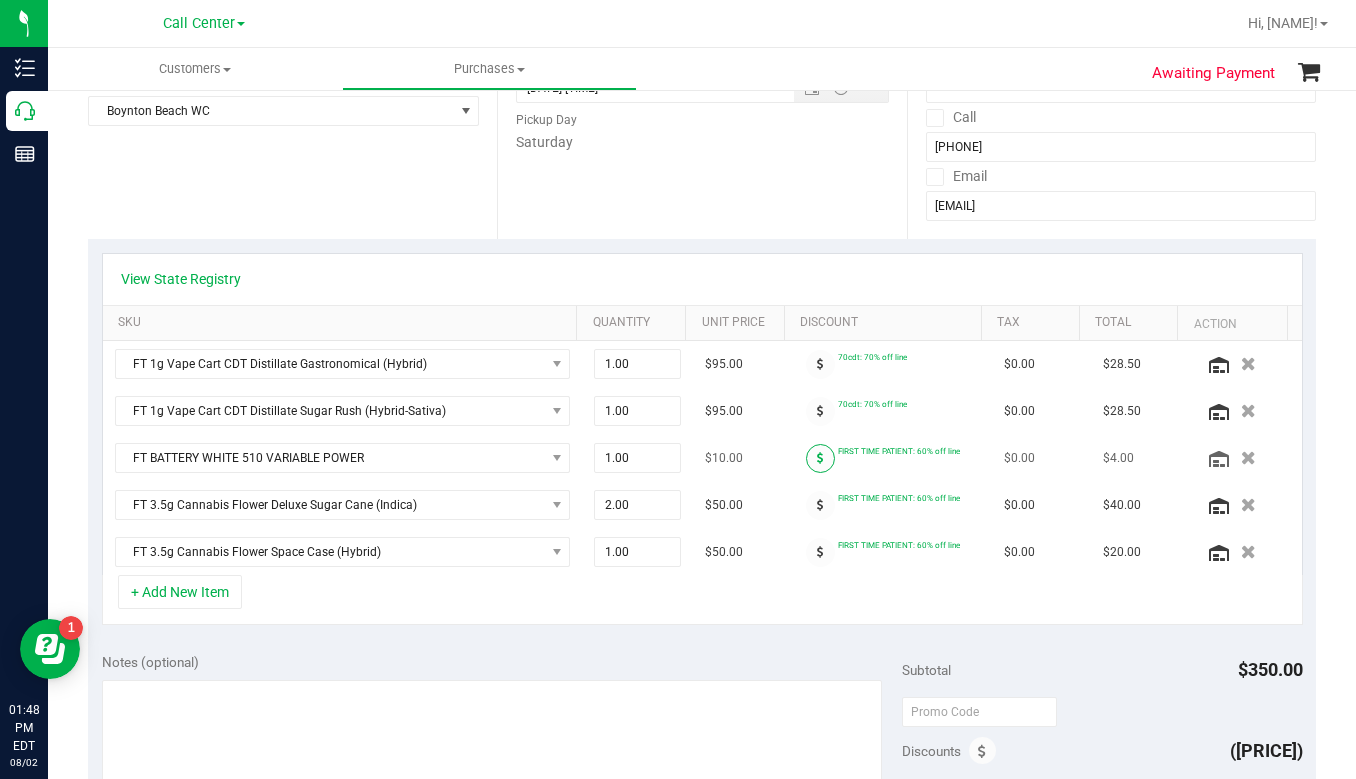 click at bounding box center [820, 458] 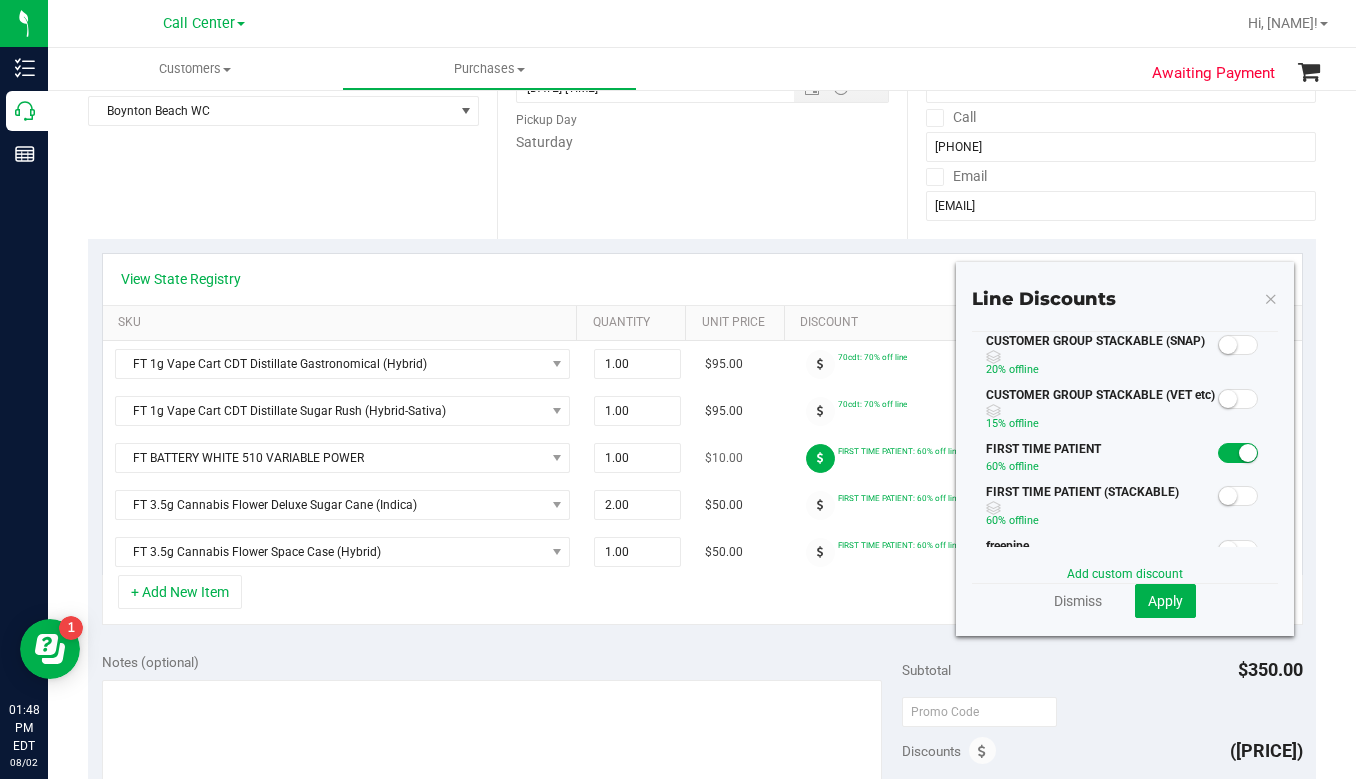 click at bounding box center (820, 458) 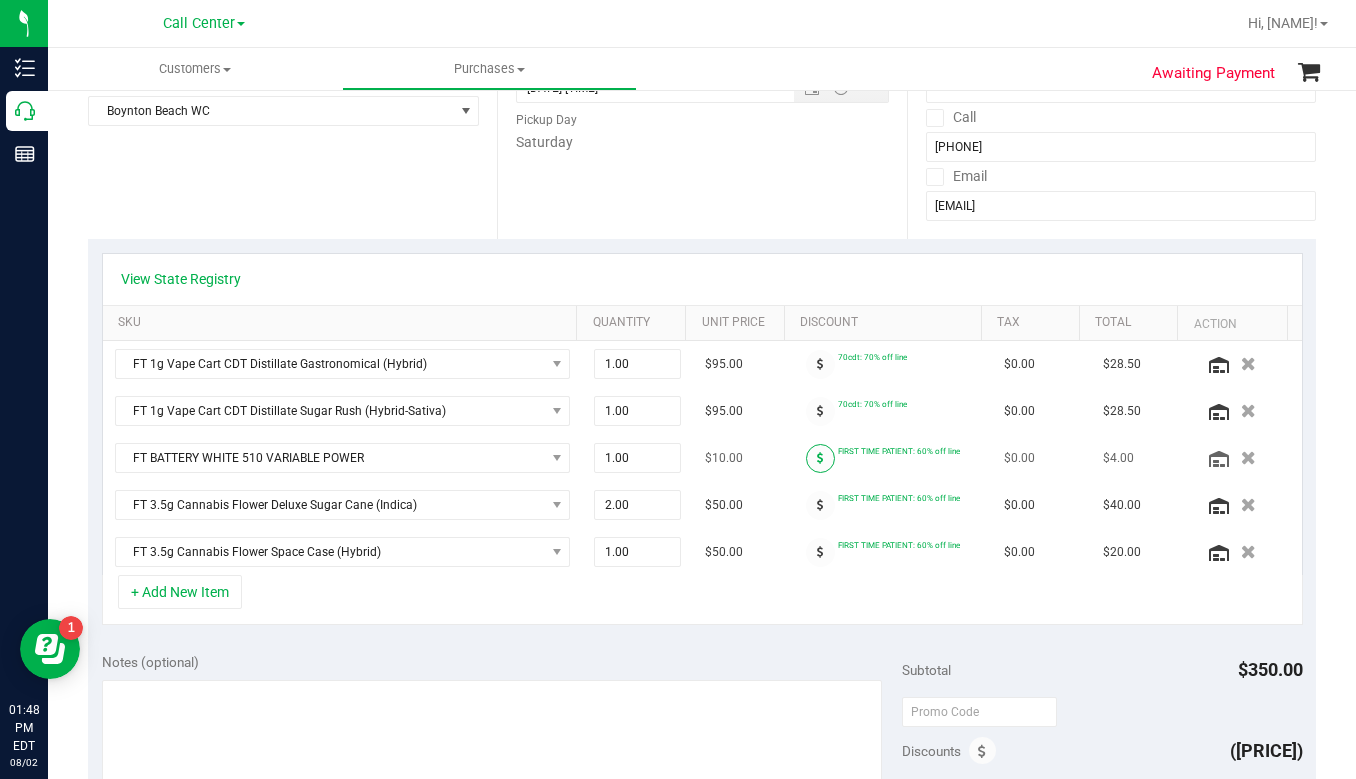 click at bounding box center (820, 458) 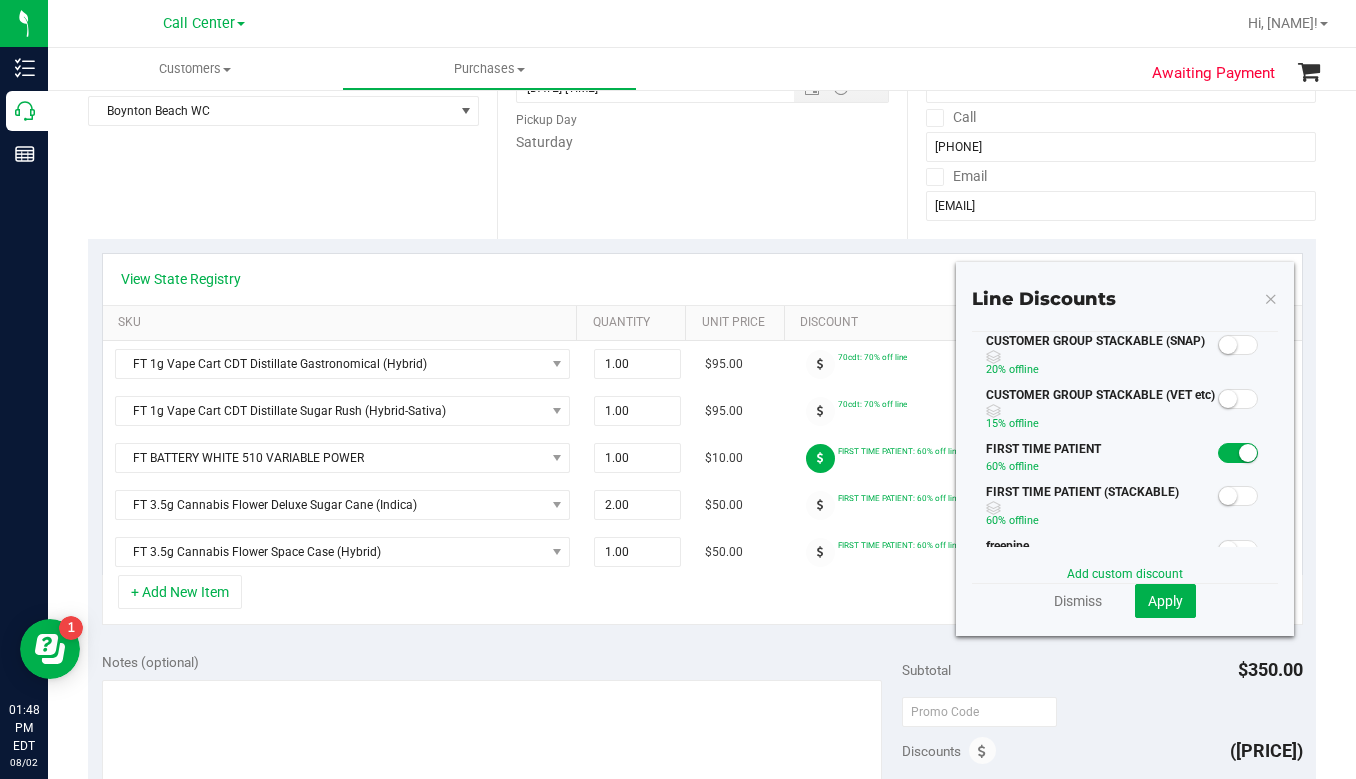 click at bounding box center [1238, 453] 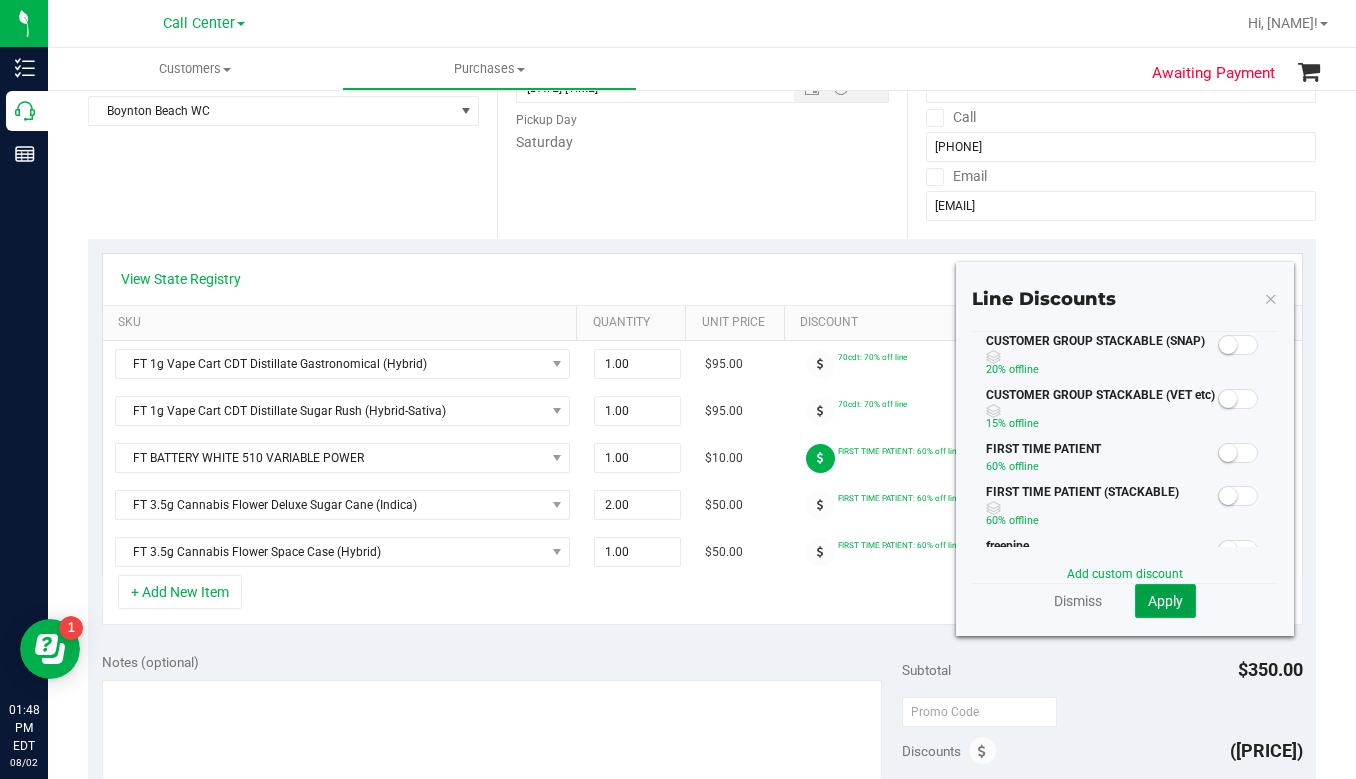 click on "Apply" 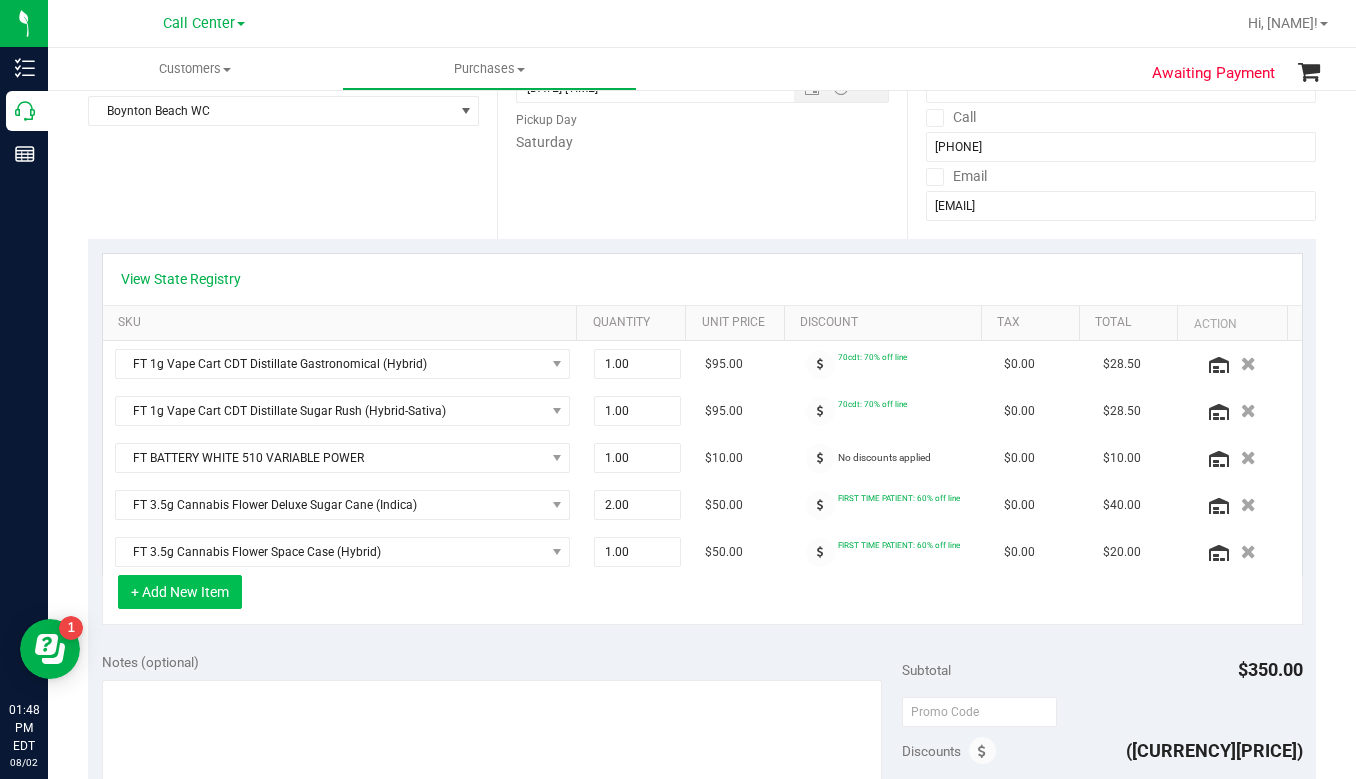 click on "+ Add New Item" at bounding box center [180, 592] 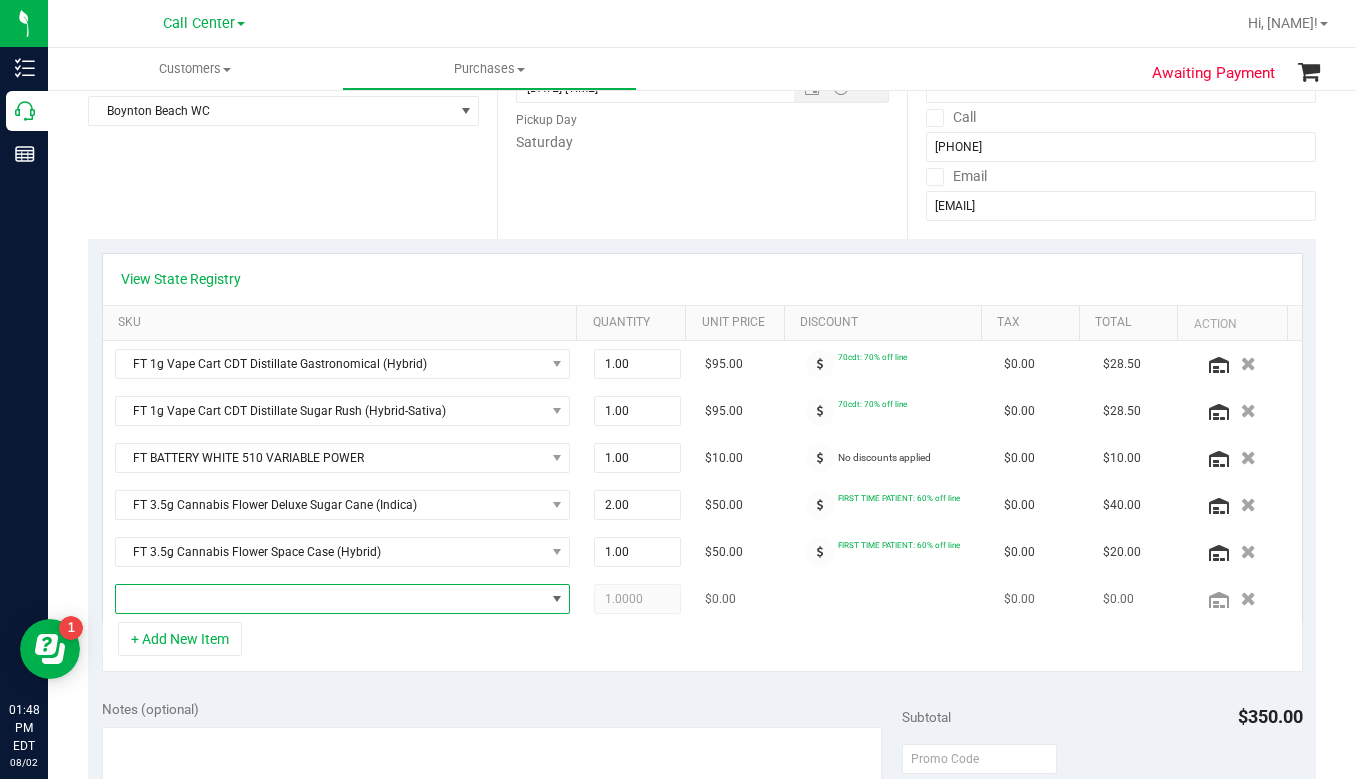 click at bounding box center [330, 599] 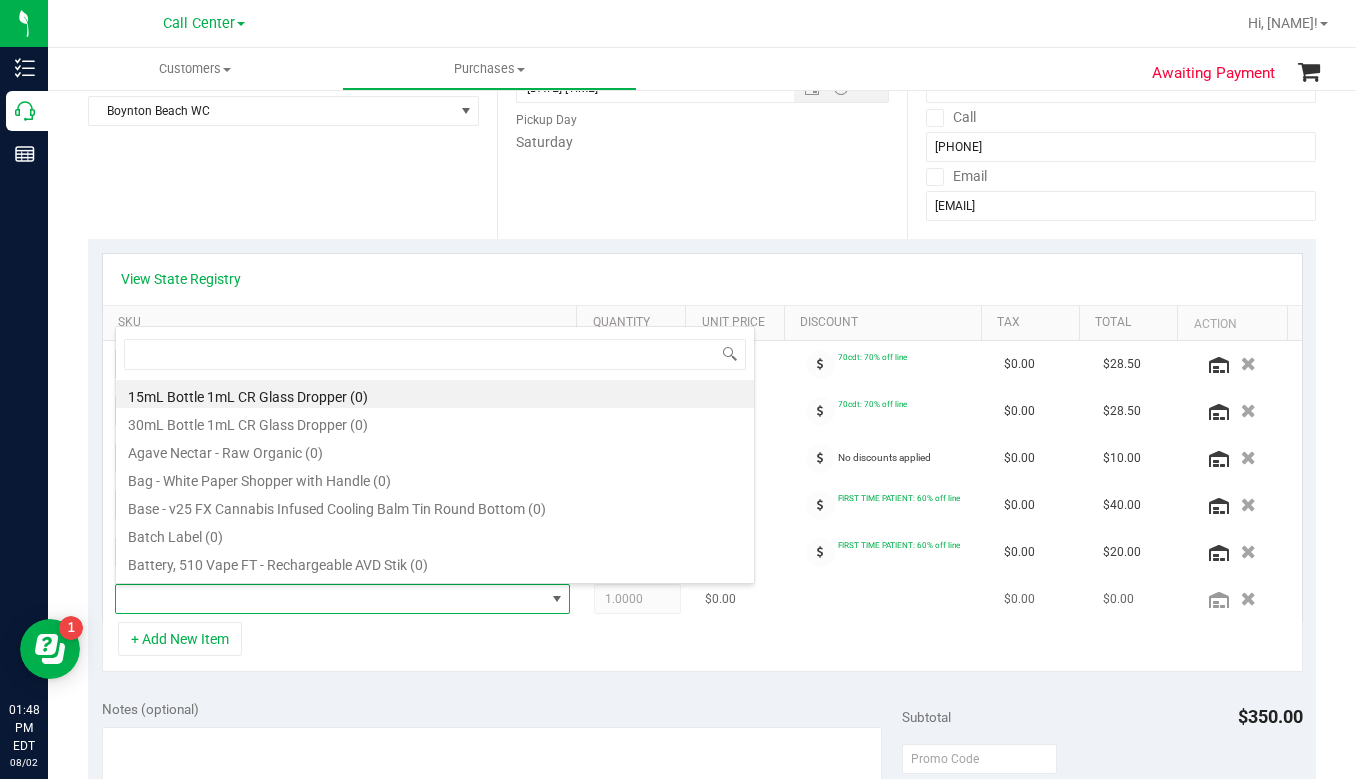 scroll, scrollTop: 99970, scrollLeft: 99556, axis: both 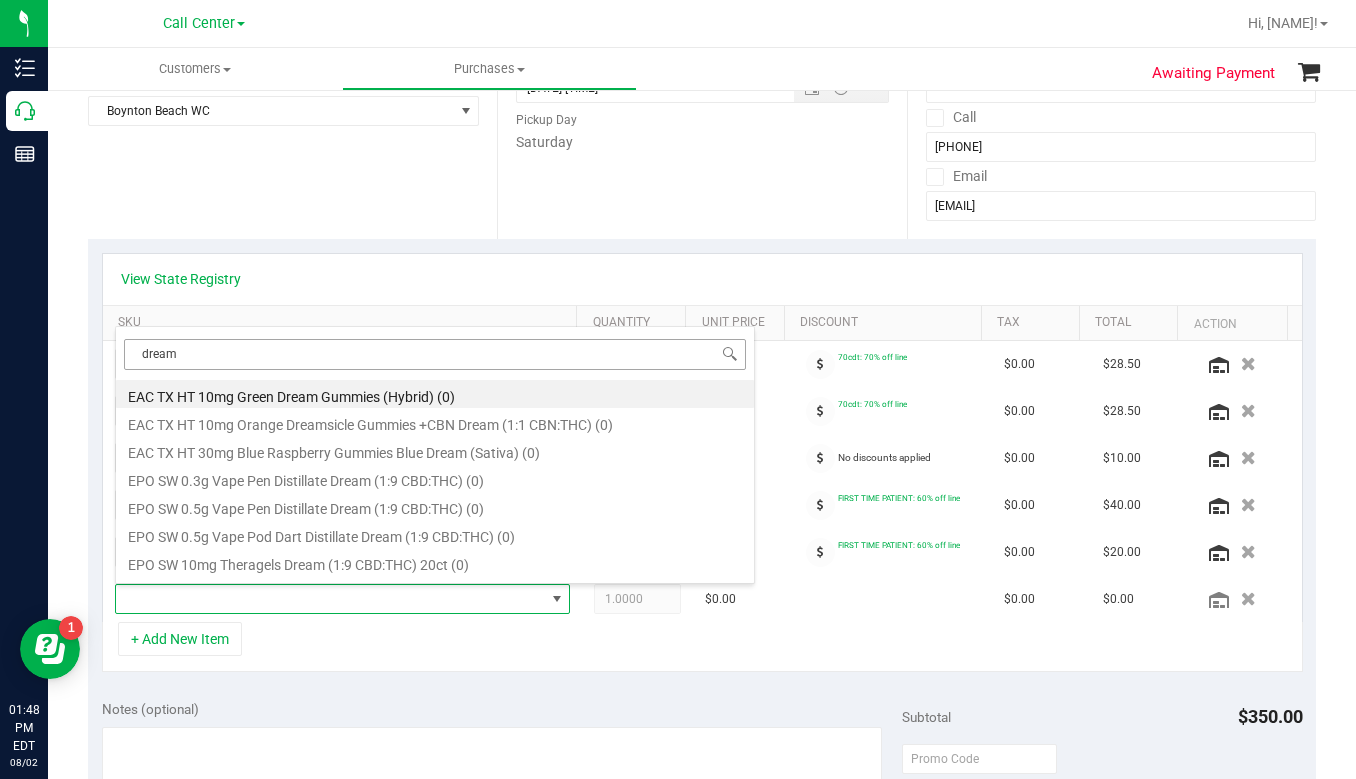 click on "dream" at bounding box center [435, 354] 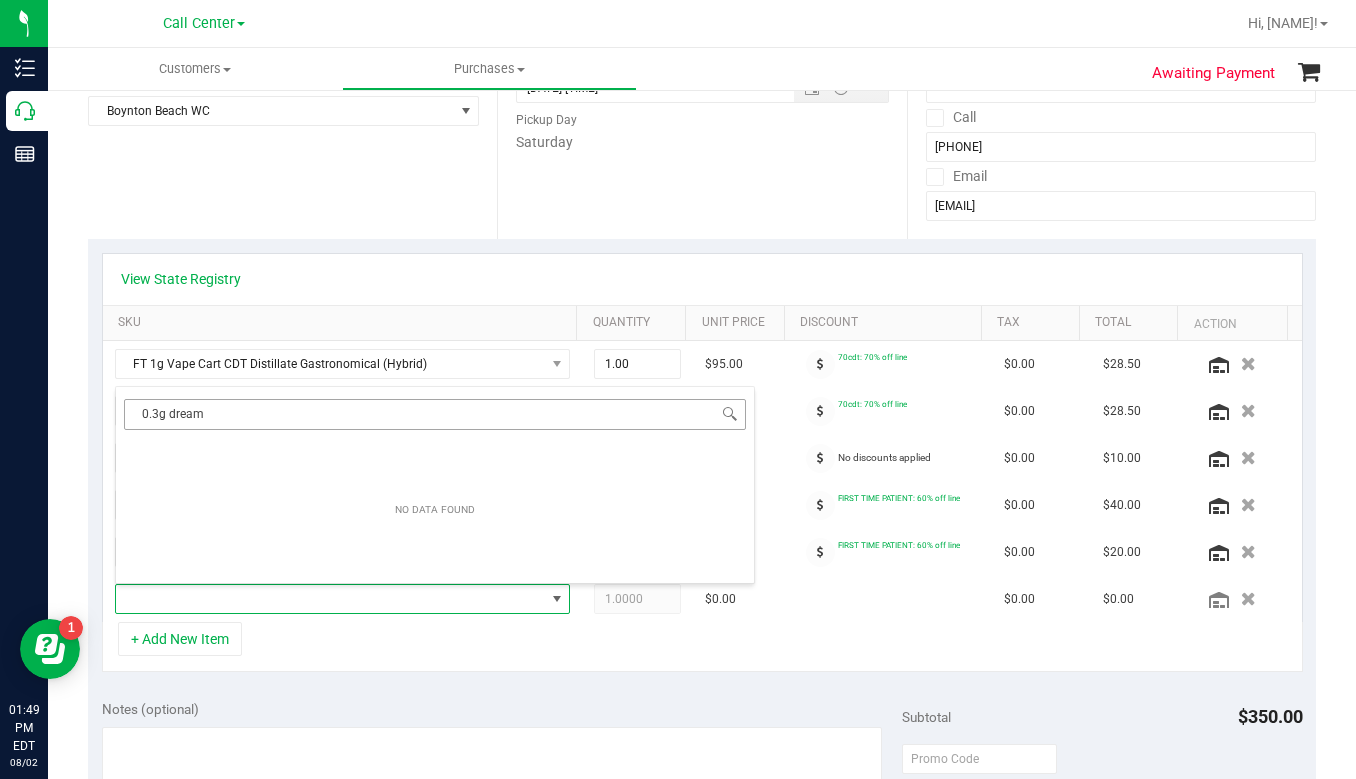 click on "0.3g dream" at bounding box center [435, 414] 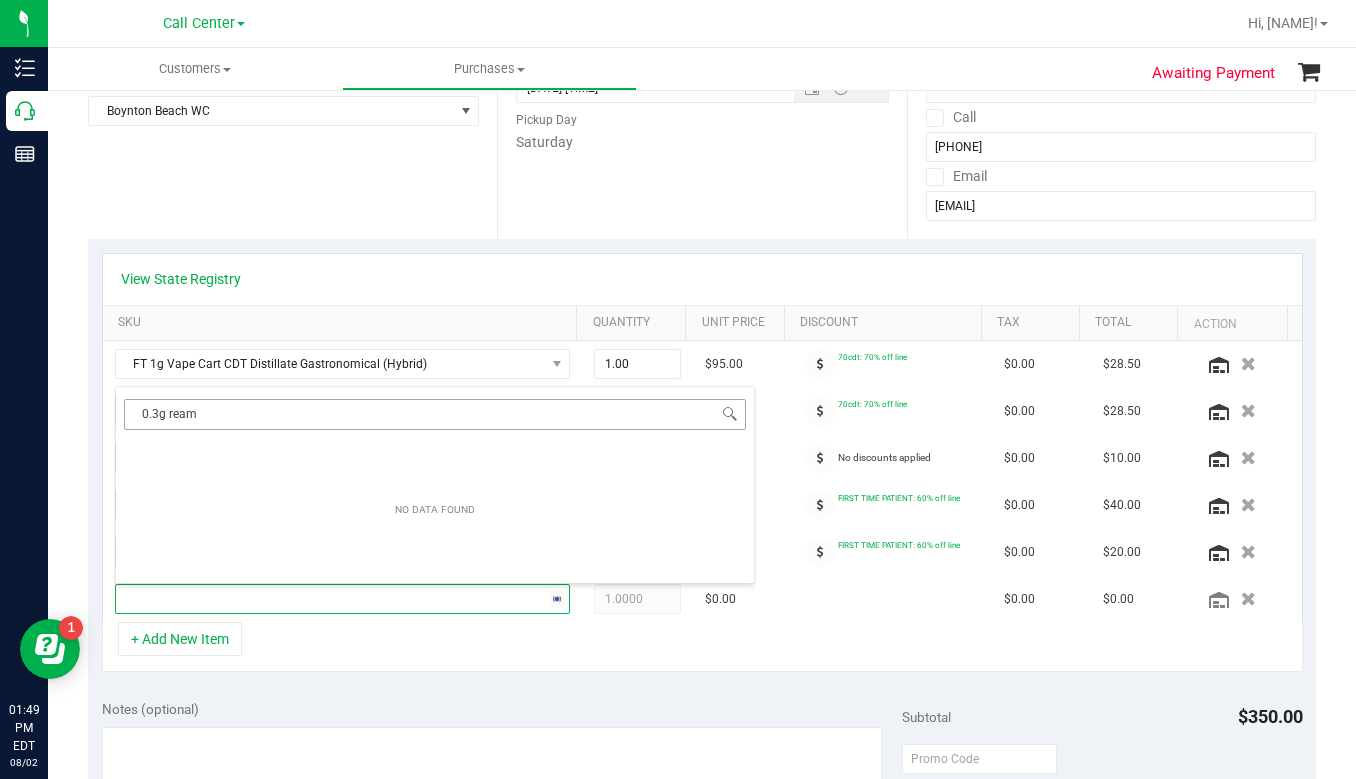 type on "0.3g Dream" 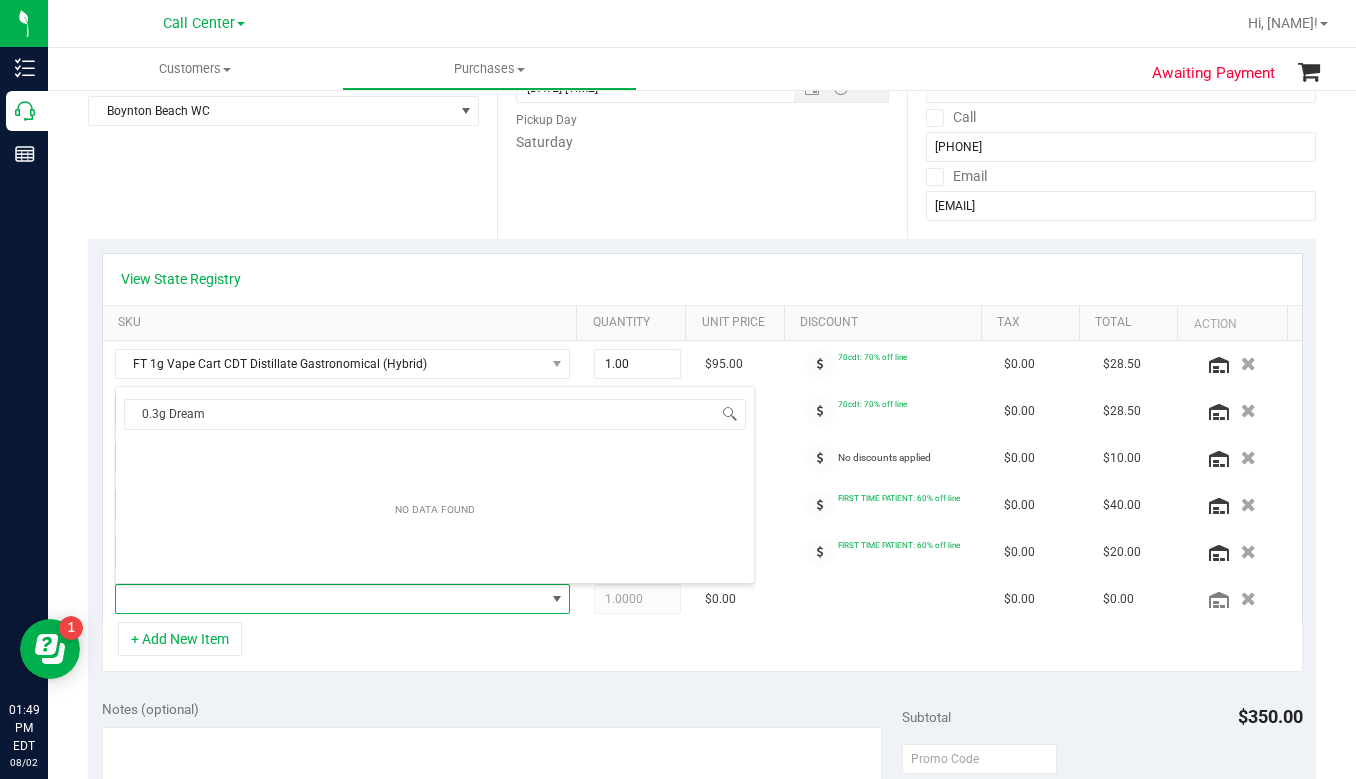 click on "+ Add New Item" at bounding box center [702, 647] 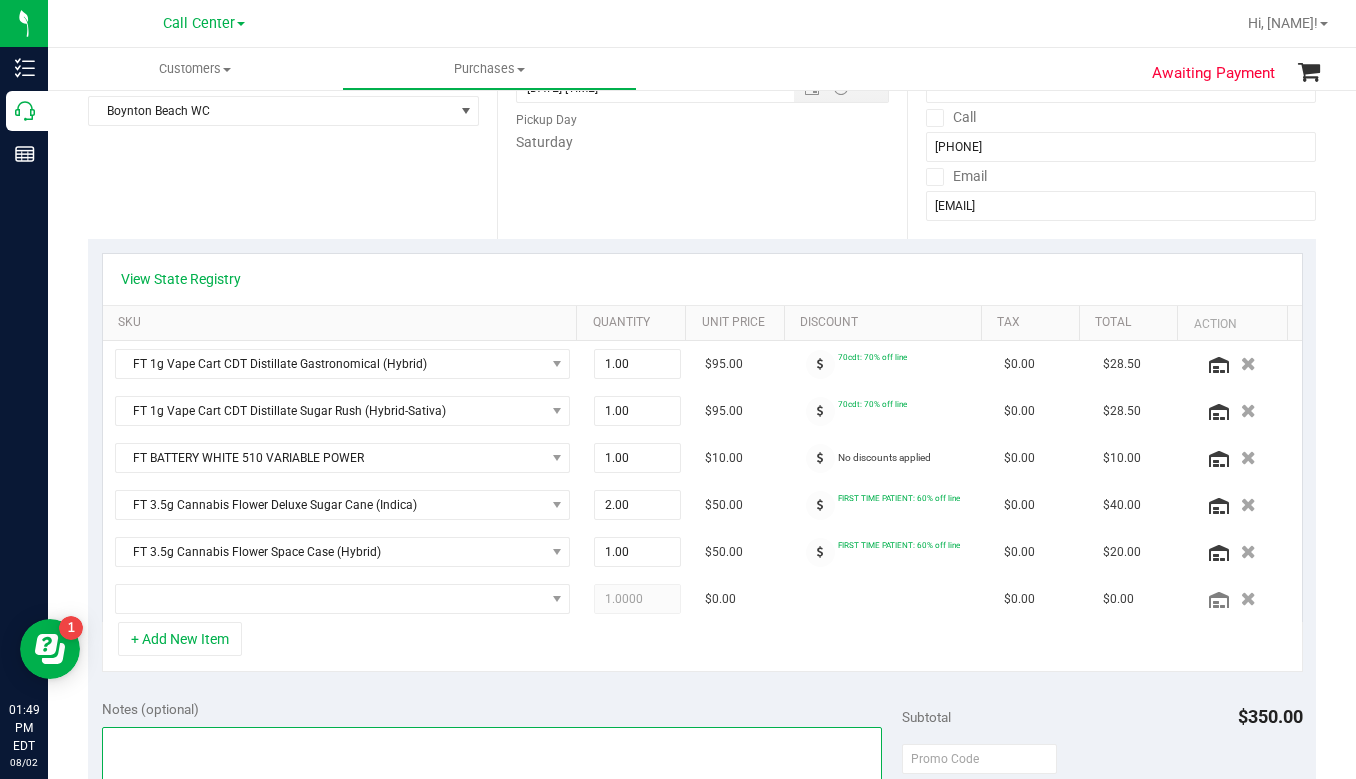 click at bounding box center [492, 823] 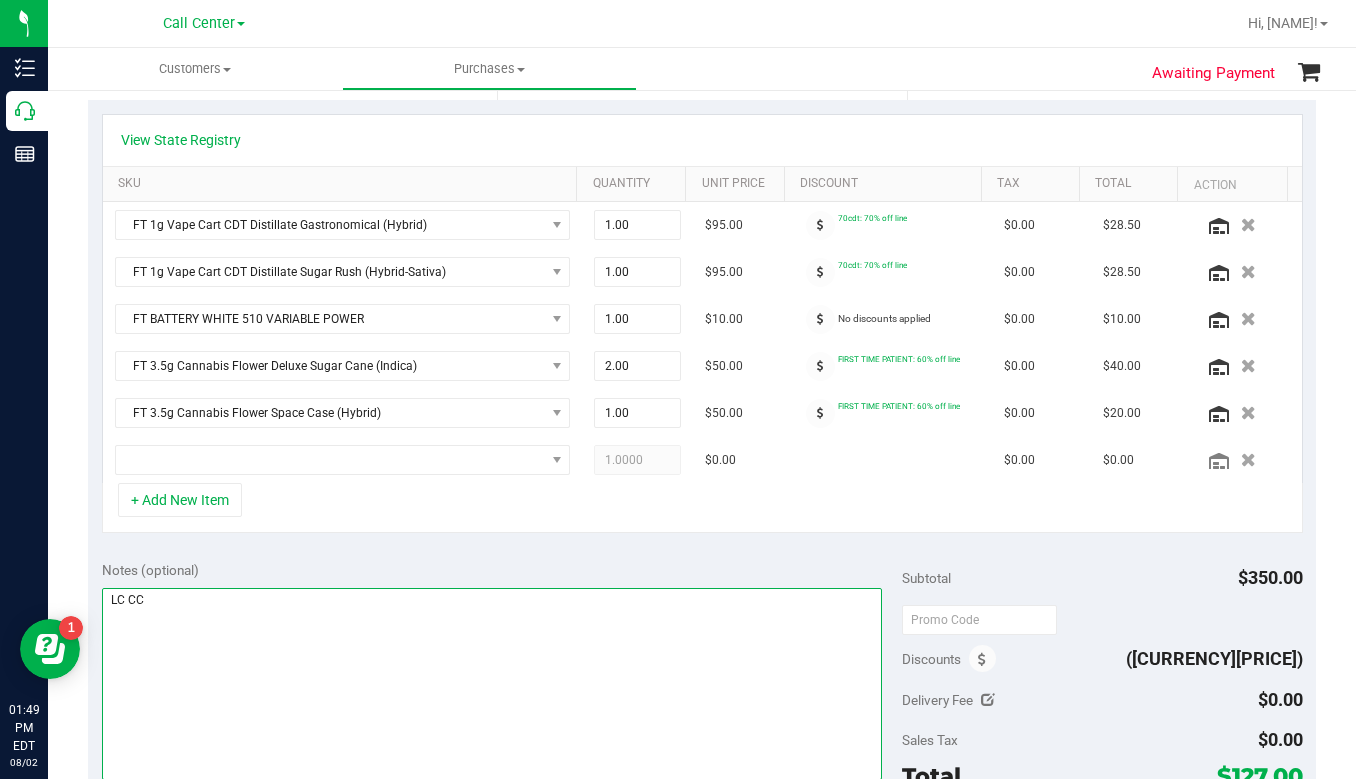 scroll, scrollTop: 600, scrollLeft: 0, axis: vertical 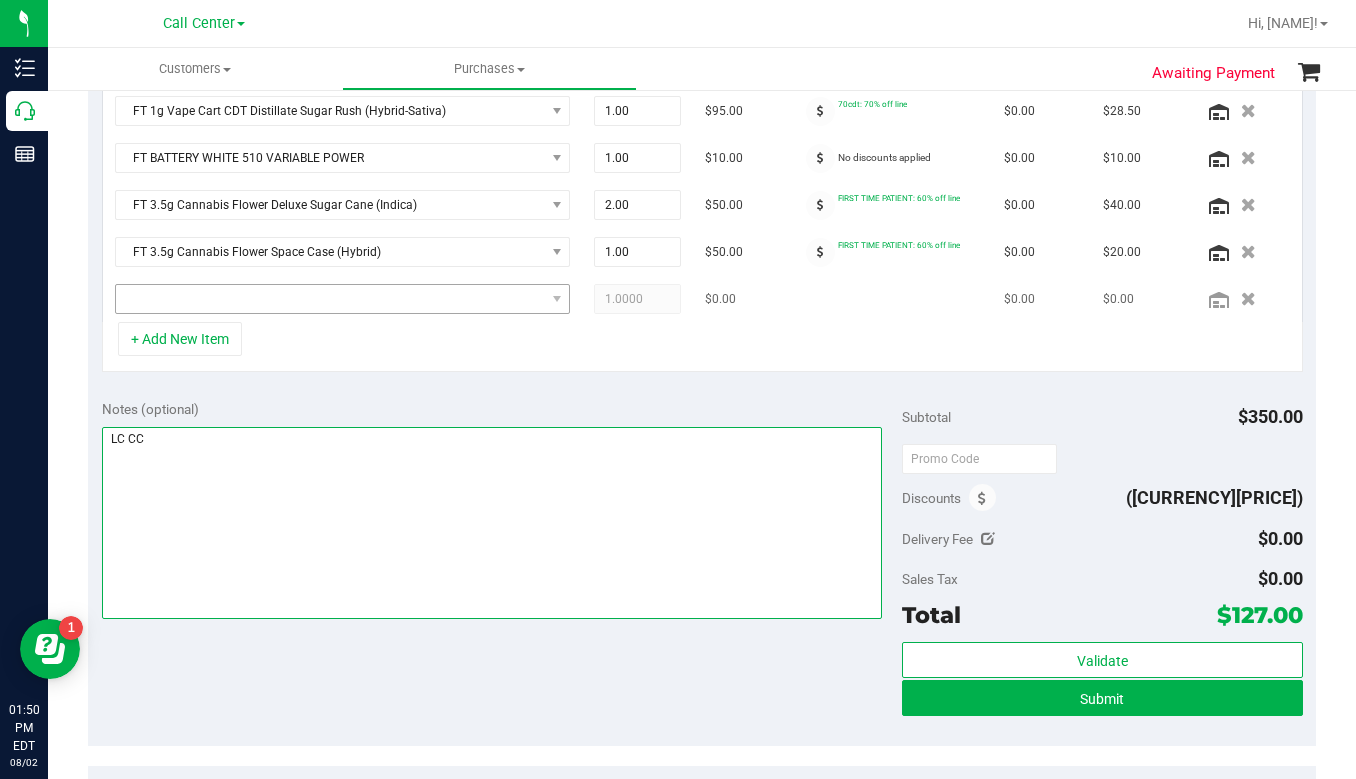 type on "LC CC" 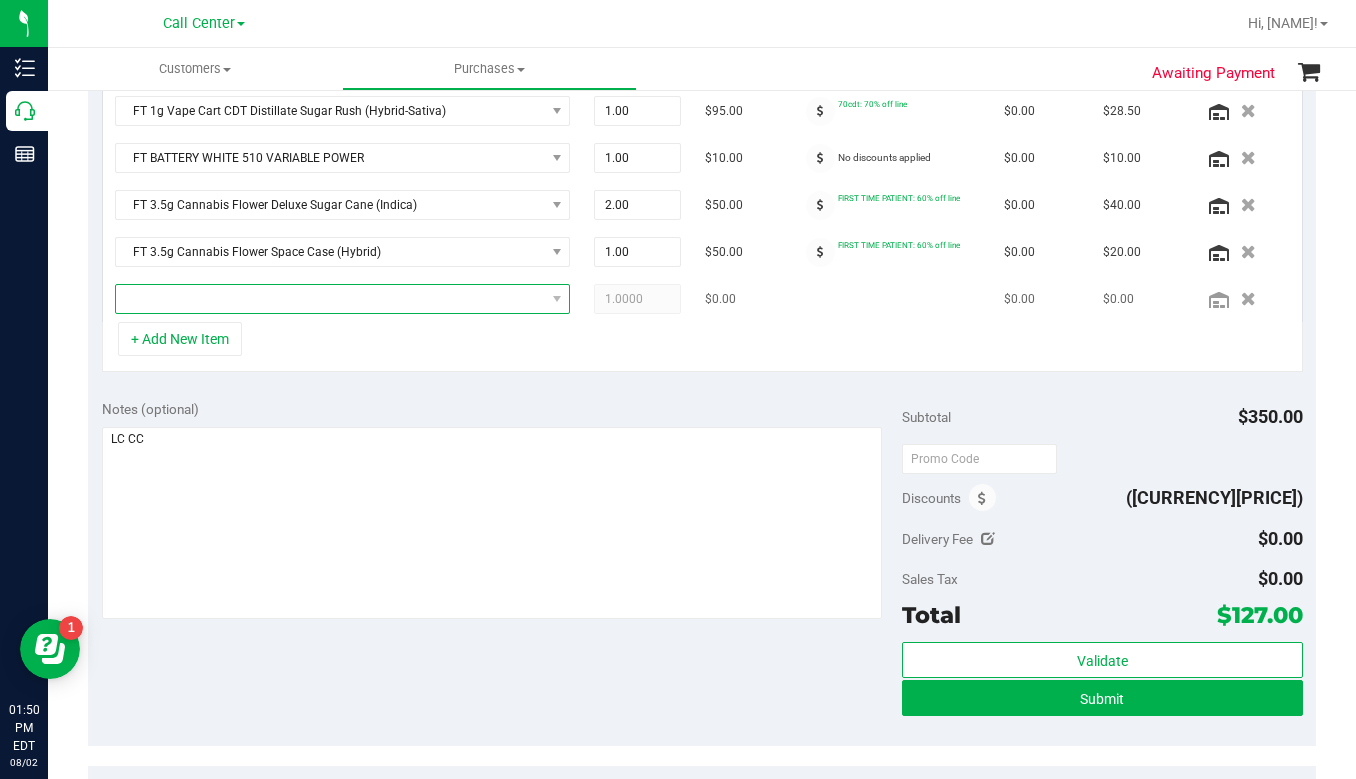 click at bounding box center (330, 299) 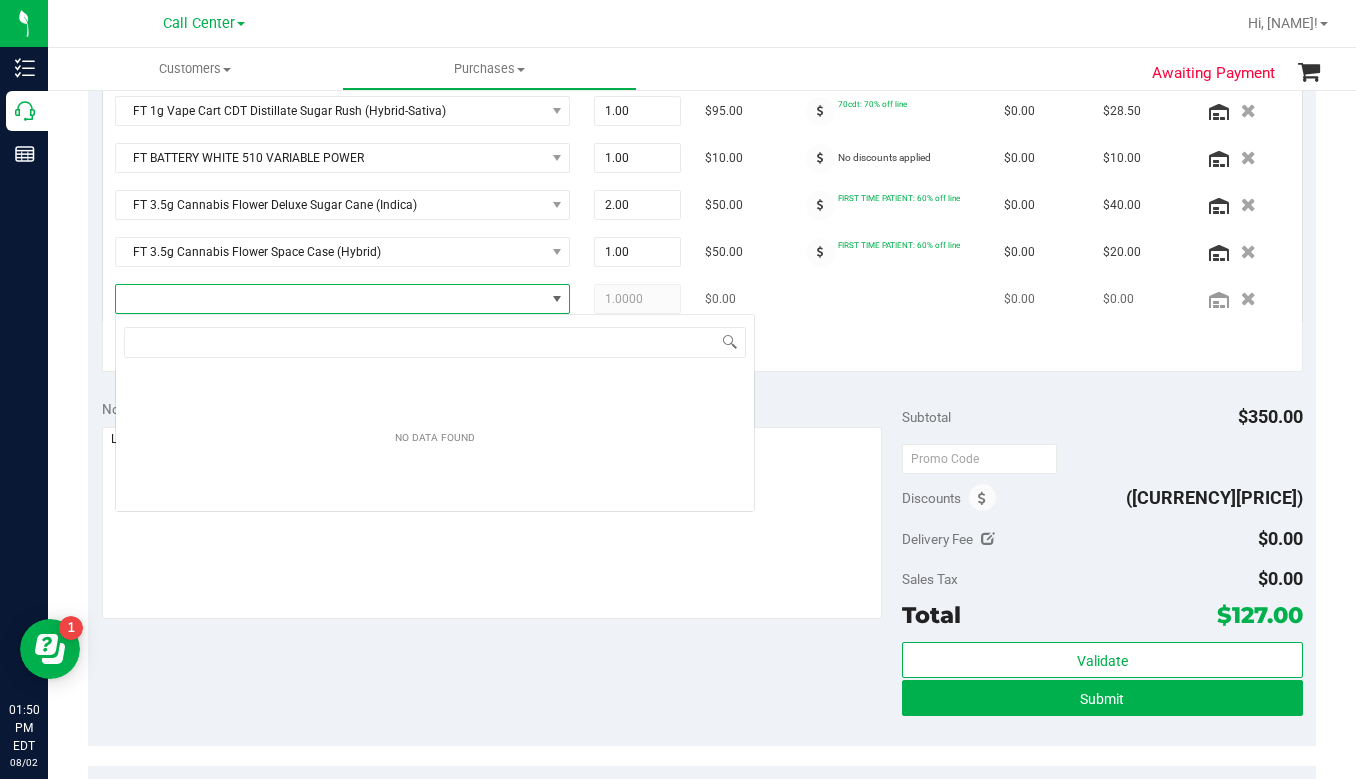 scroll, scrollTop: 99970, scrollLeft: 99556, axis: both 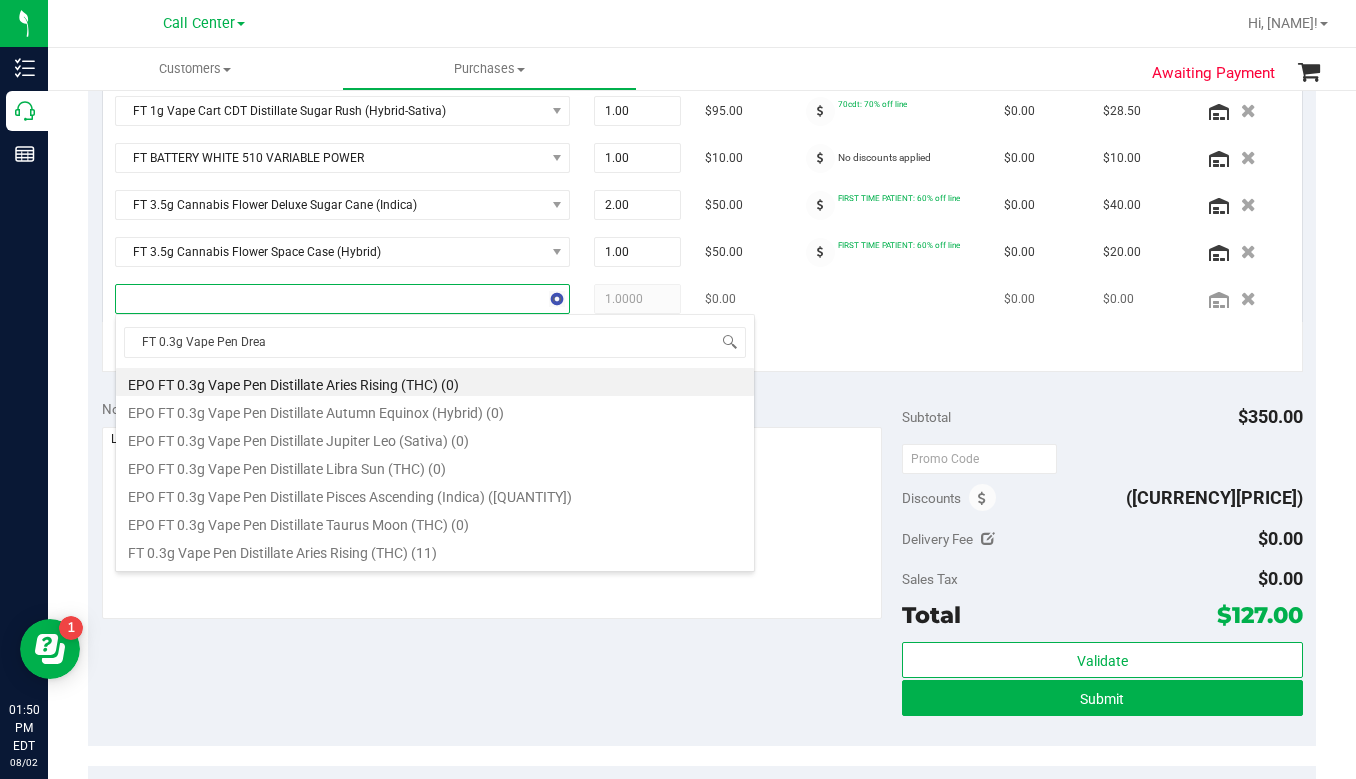 type on "FT 0.3g Vape Pen Dream" 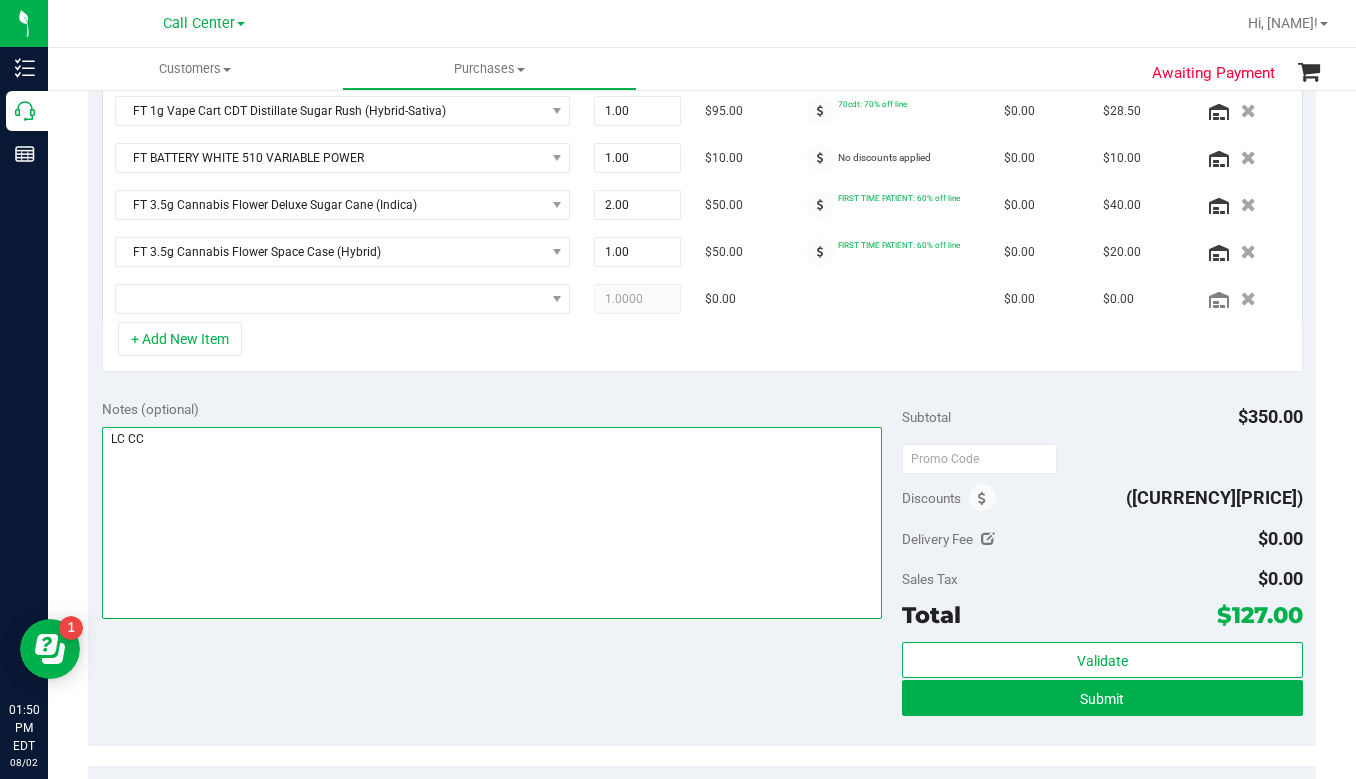 click at bounding box center [492, 523] 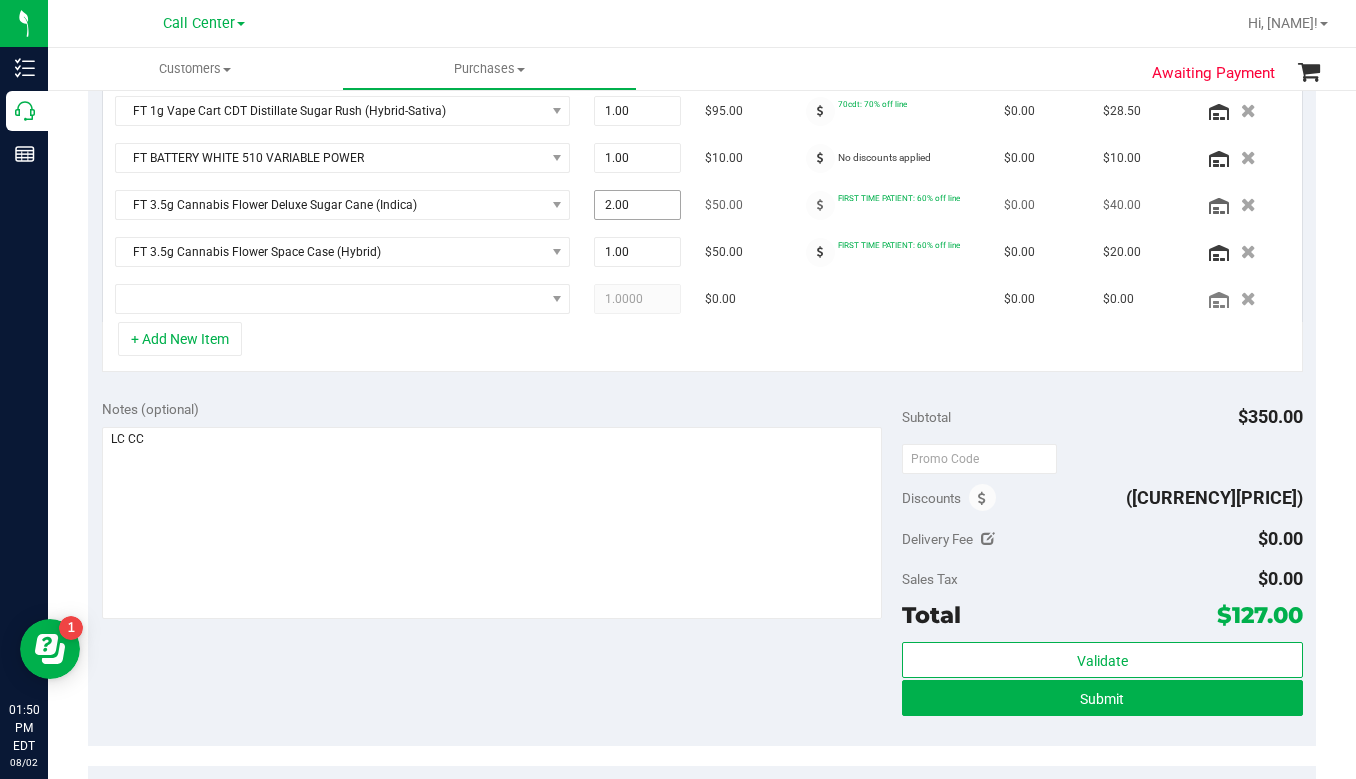 click on "2.00 2" at bounding box center (637, 205) 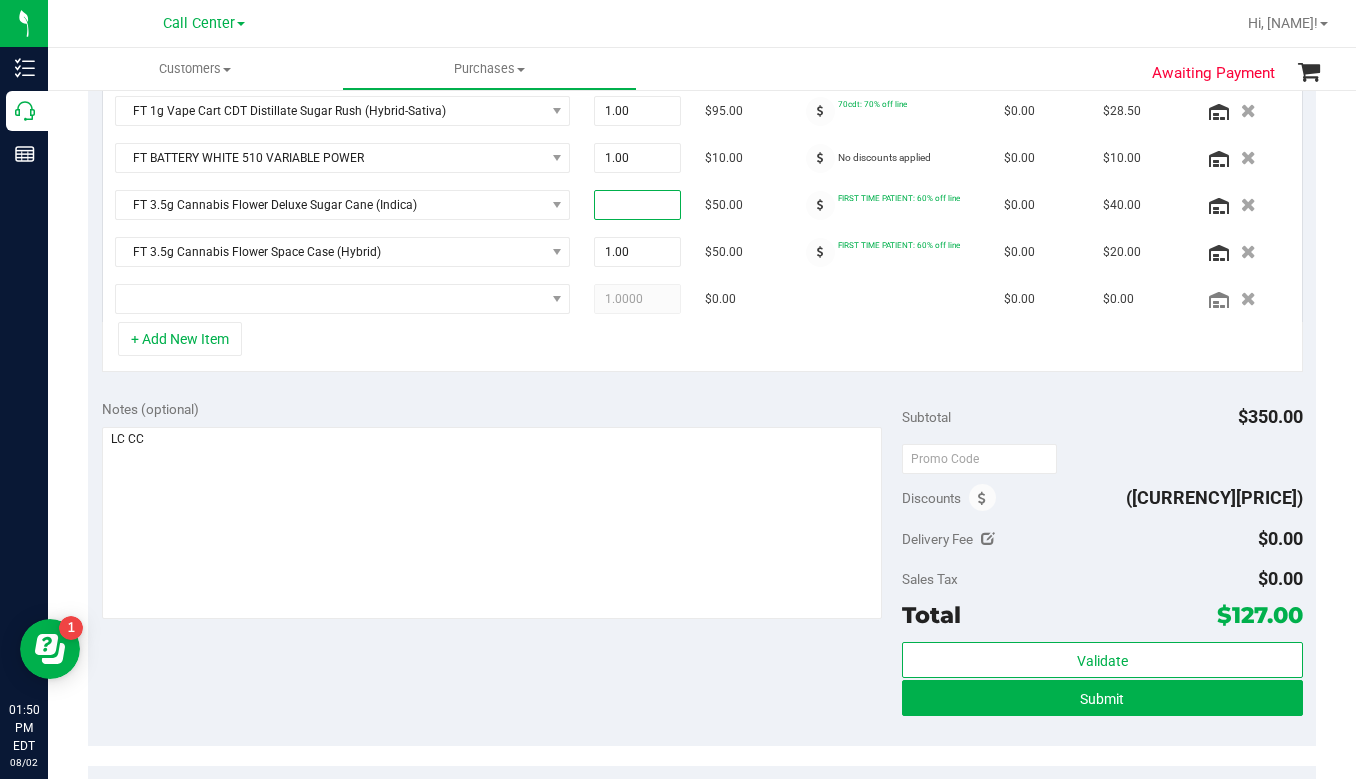 type on "4" 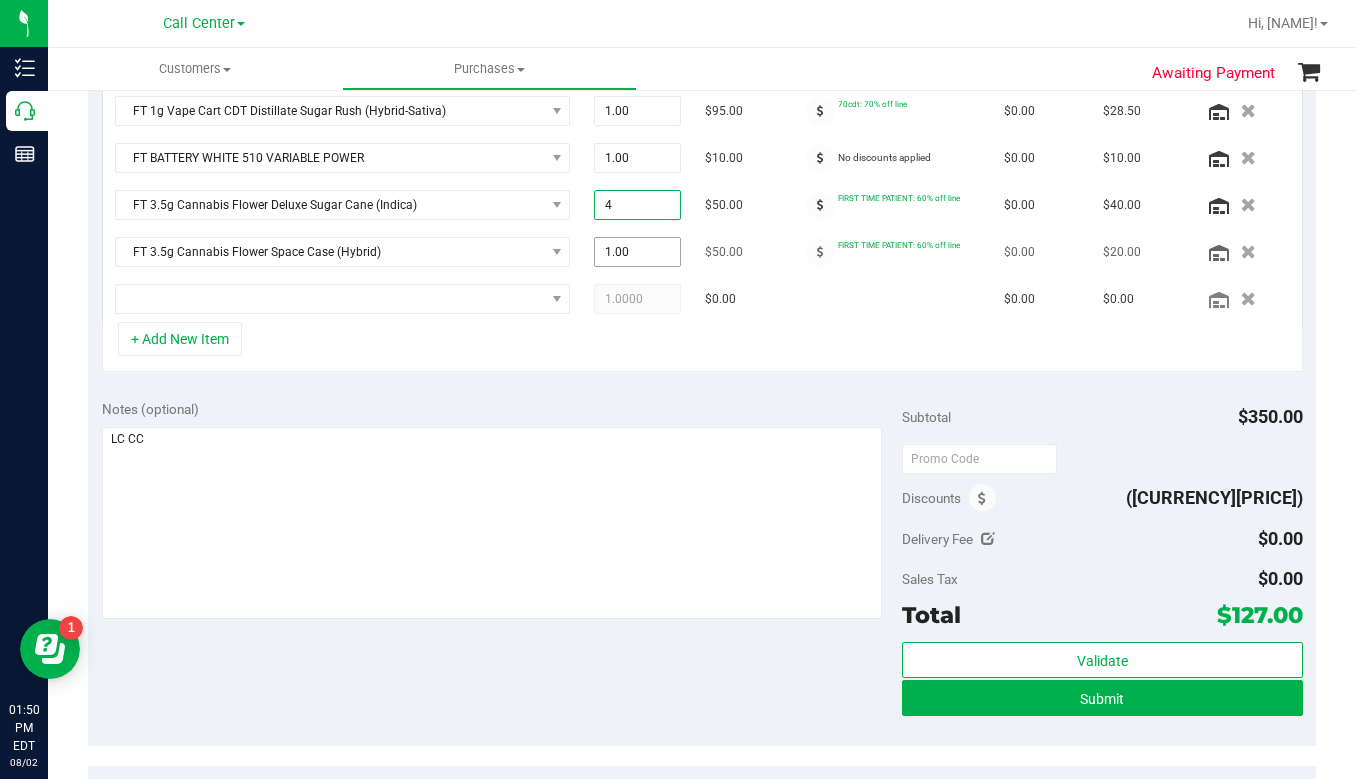 type on "4.00" 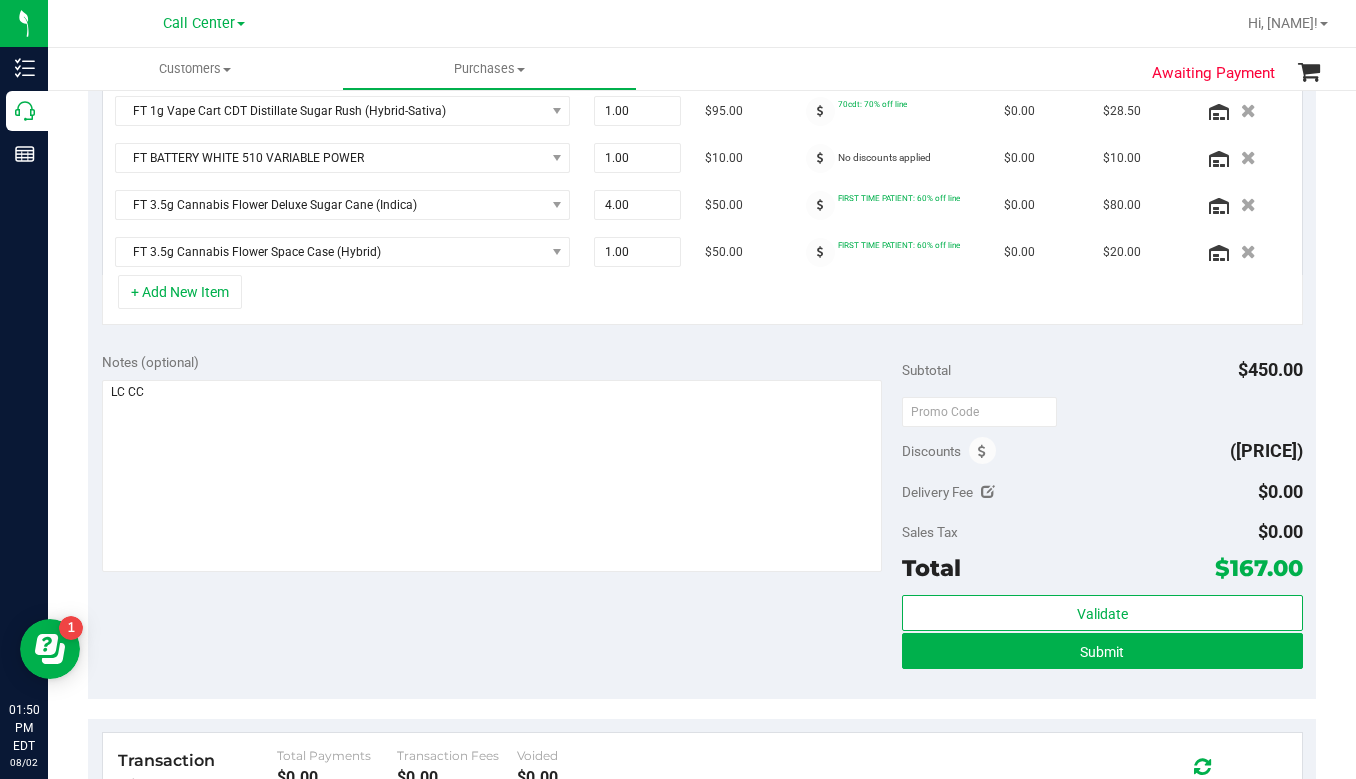 scroll, scrollTop: 569, scrollLeft: 0, axis: vertical 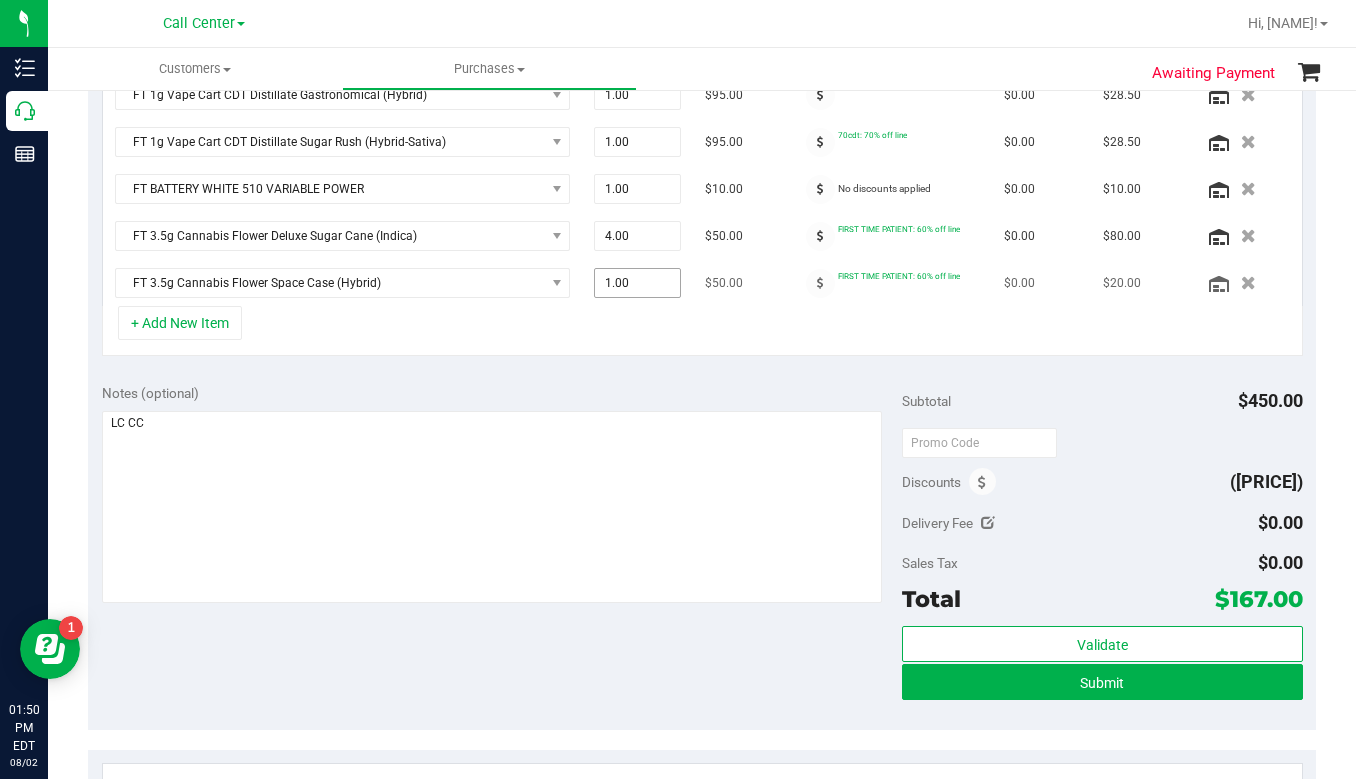 click on "1.00 1" at bounding box center [637, 283] 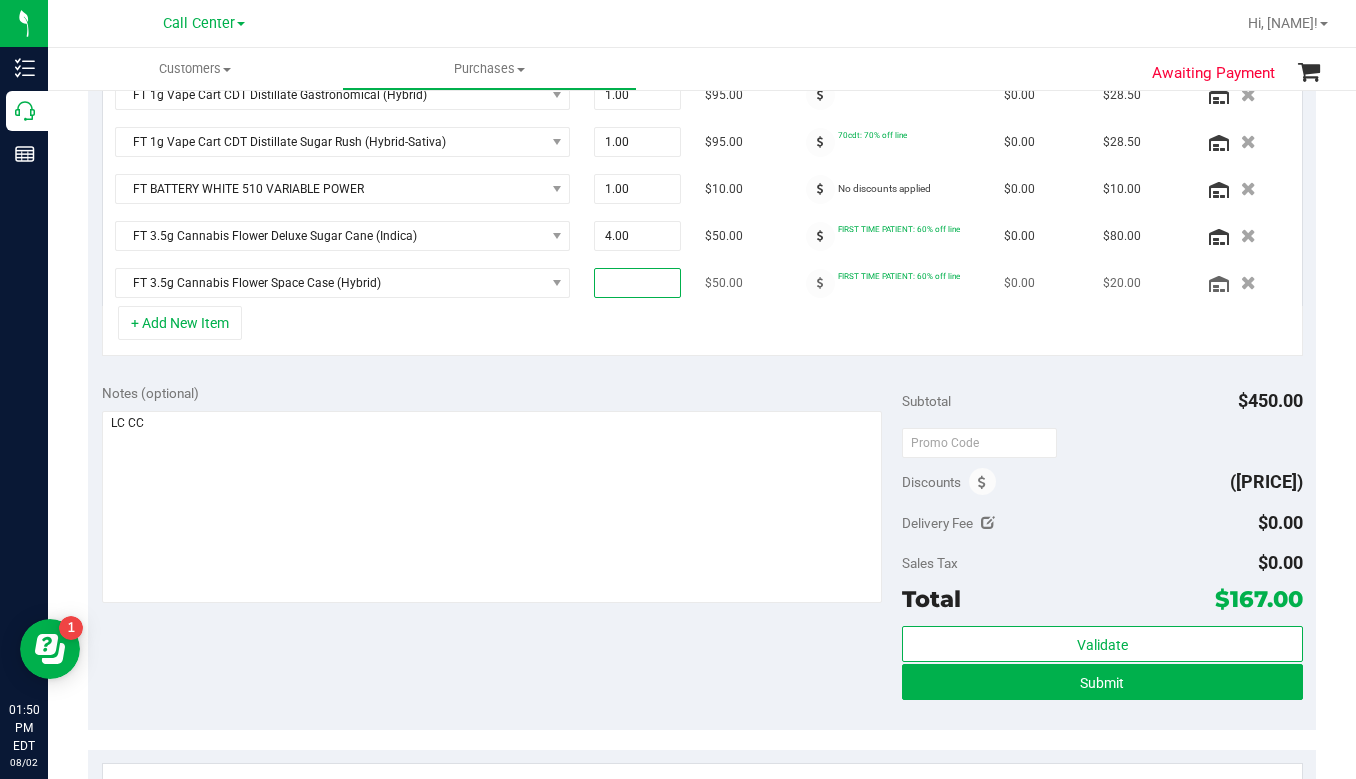 type on "2" 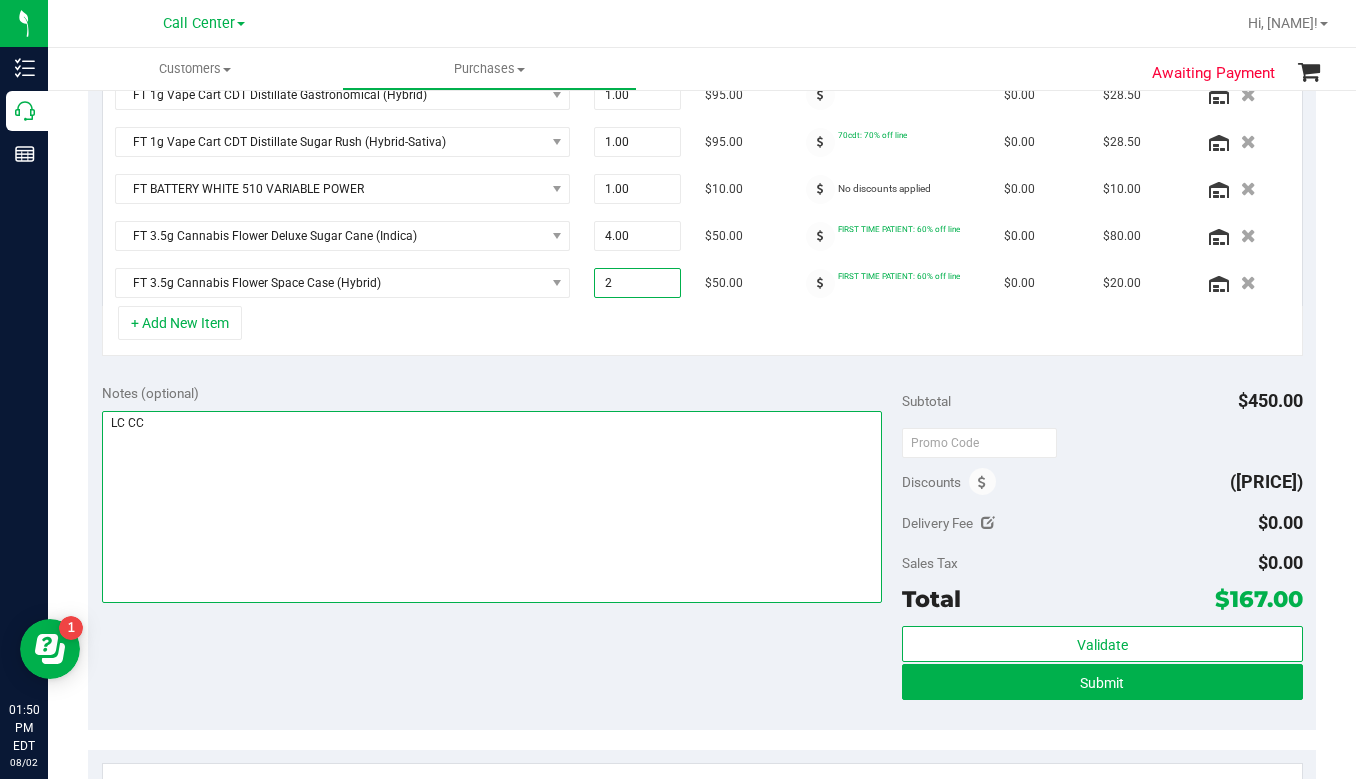 type on "2.00" 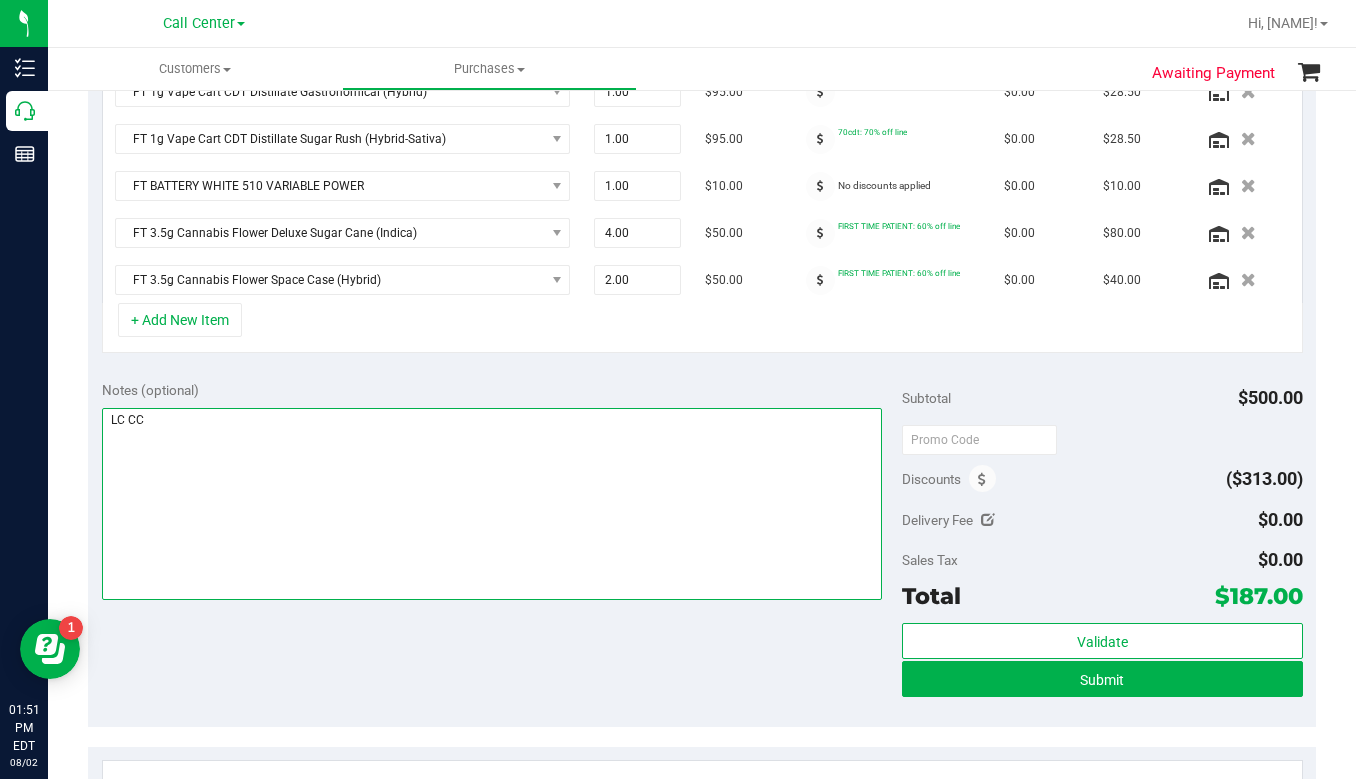 scroll, scrollTop: 472, scrollLeft: 0, axis: vertical 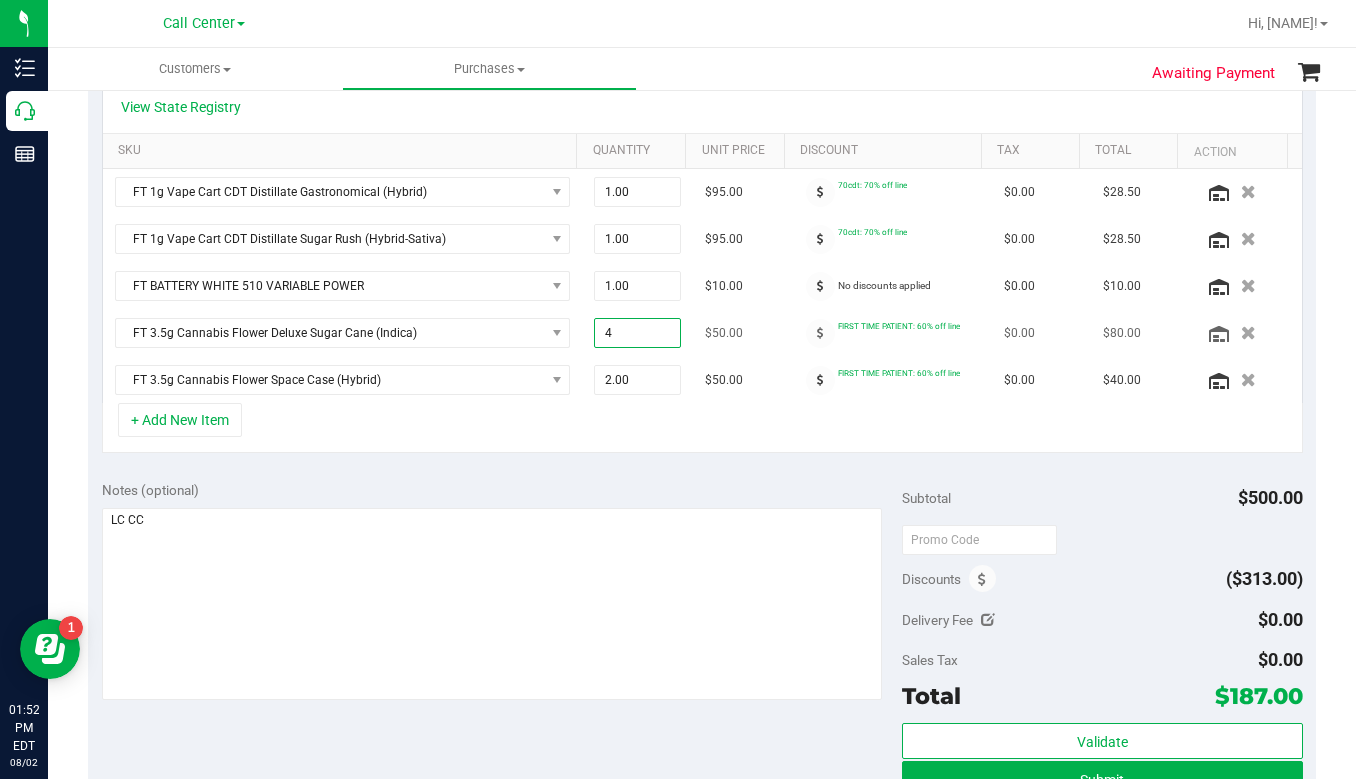 click on "4.00 4" at bounding box center (637, 333) 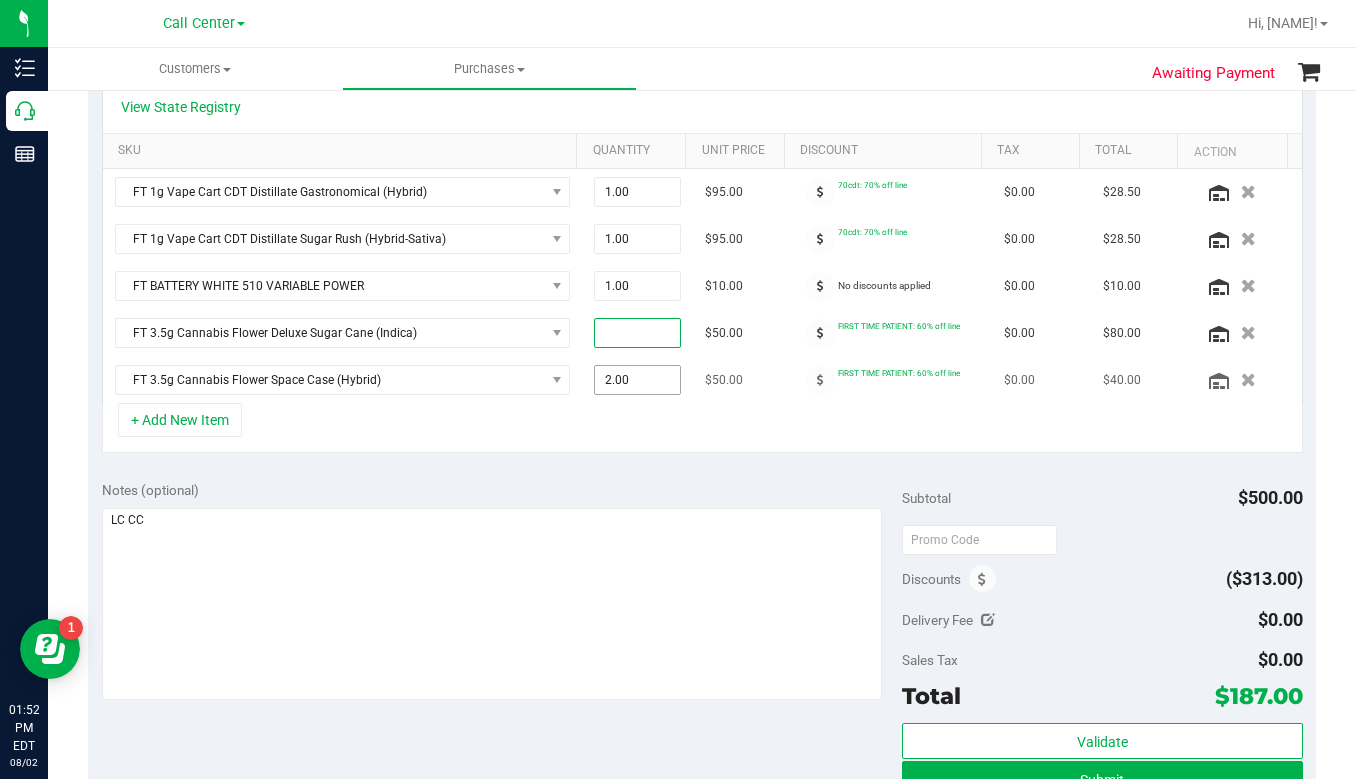 type on "3" 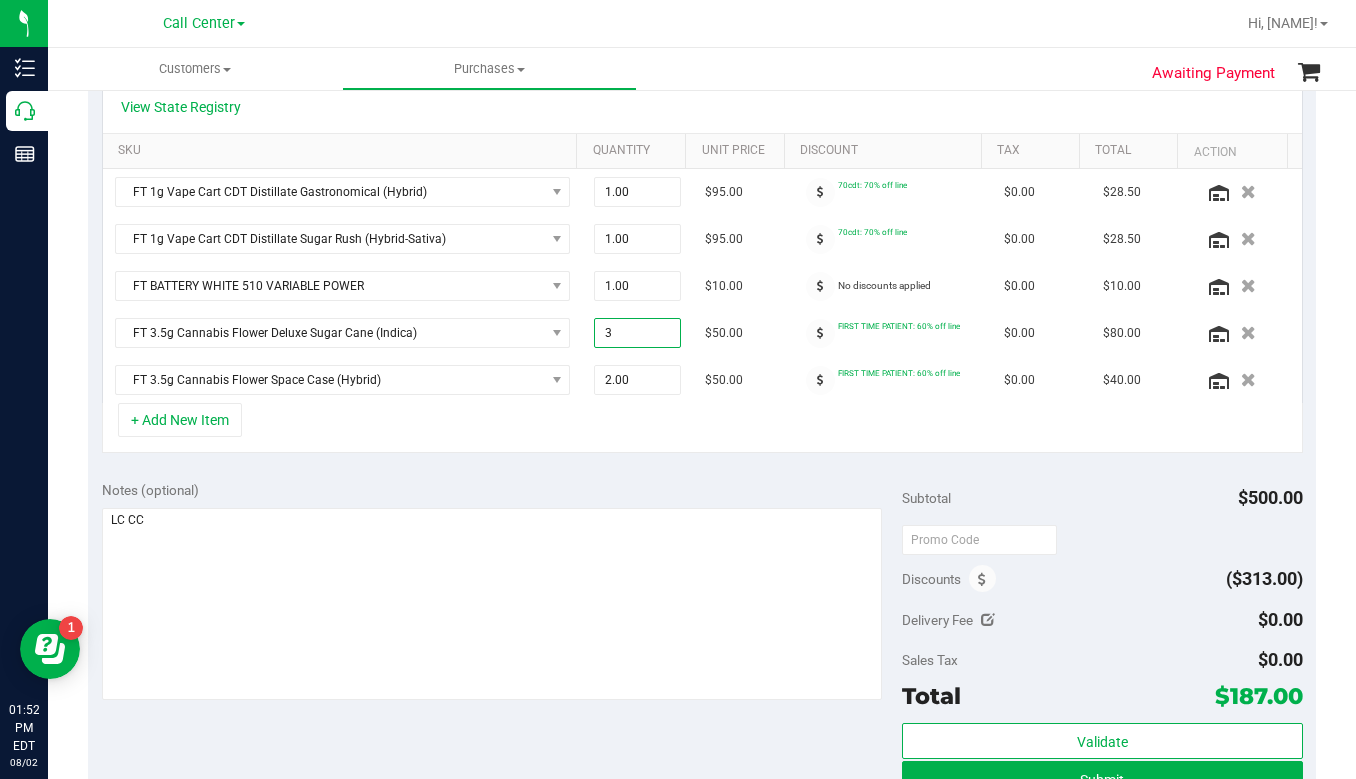 type on "3.00" 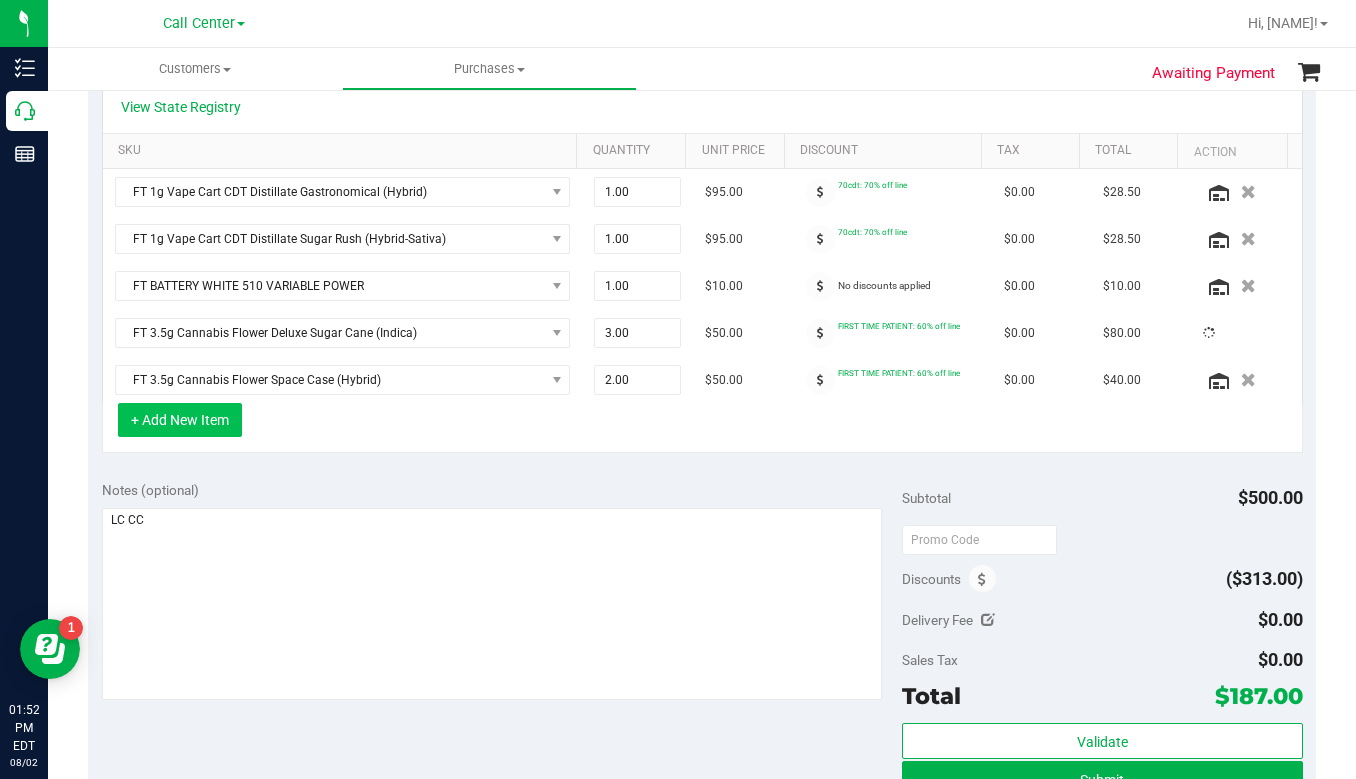 click on "+ Add New Item" at bounding box center [180, 420] 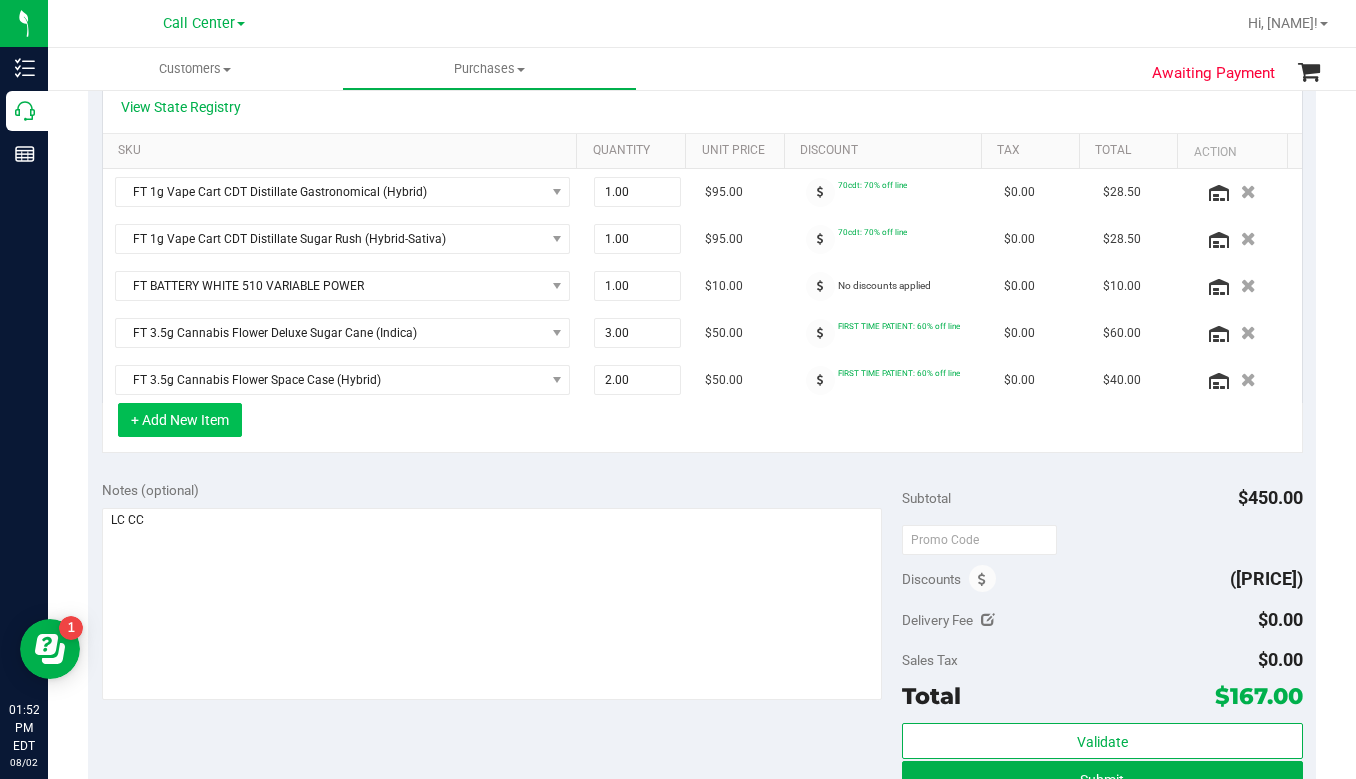 click on "+ Add New Item" at bounding box center (180, 420) 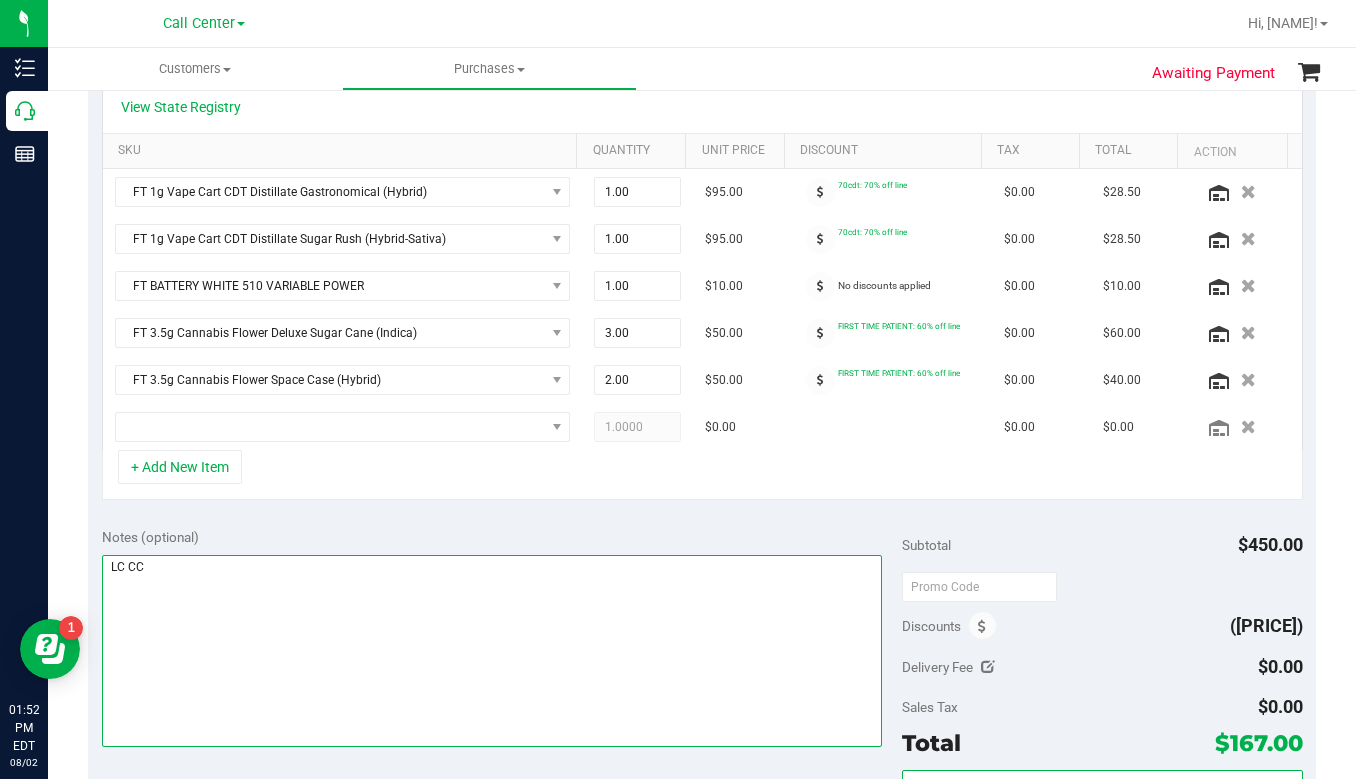 click at bounding box center [492, 651] 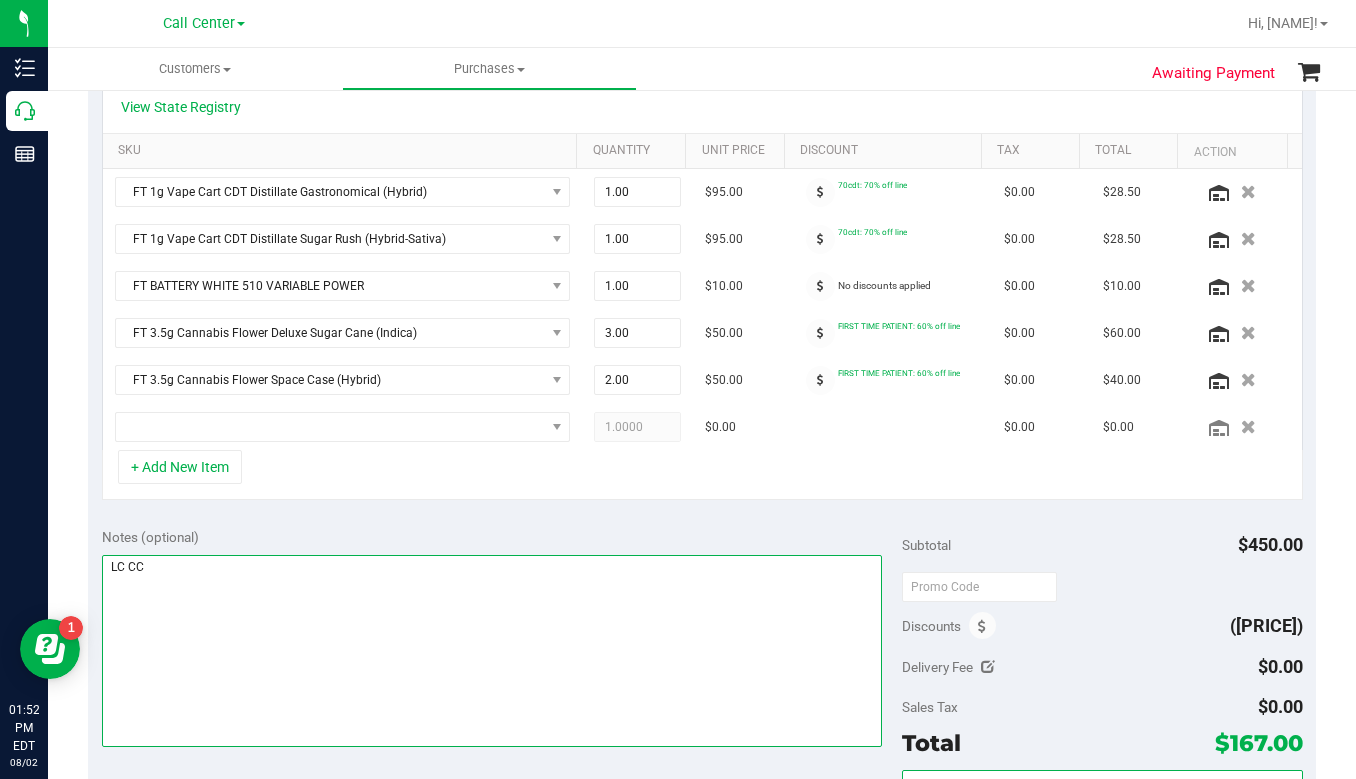 click at bounding box center (492, 651) 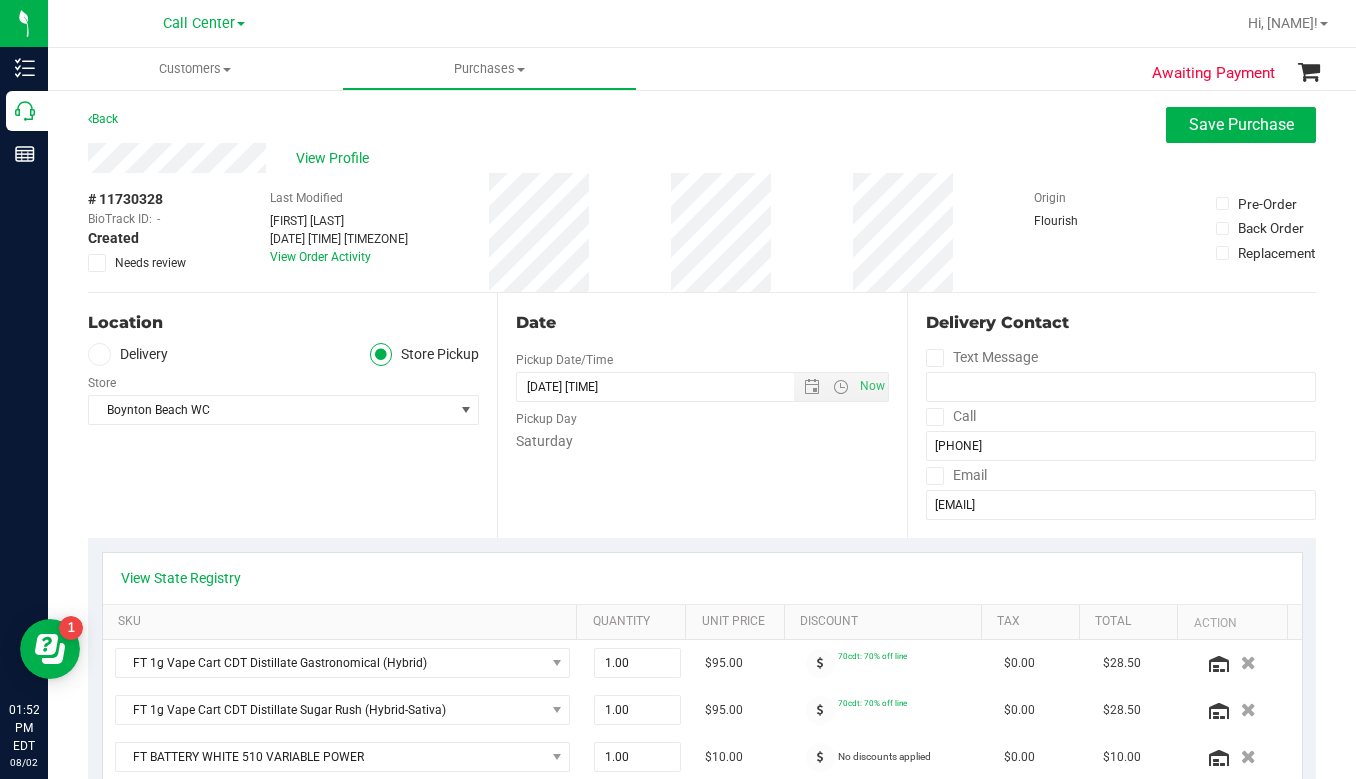 scroll, scrollTop: 0, scrollLeft: 0, axis: both 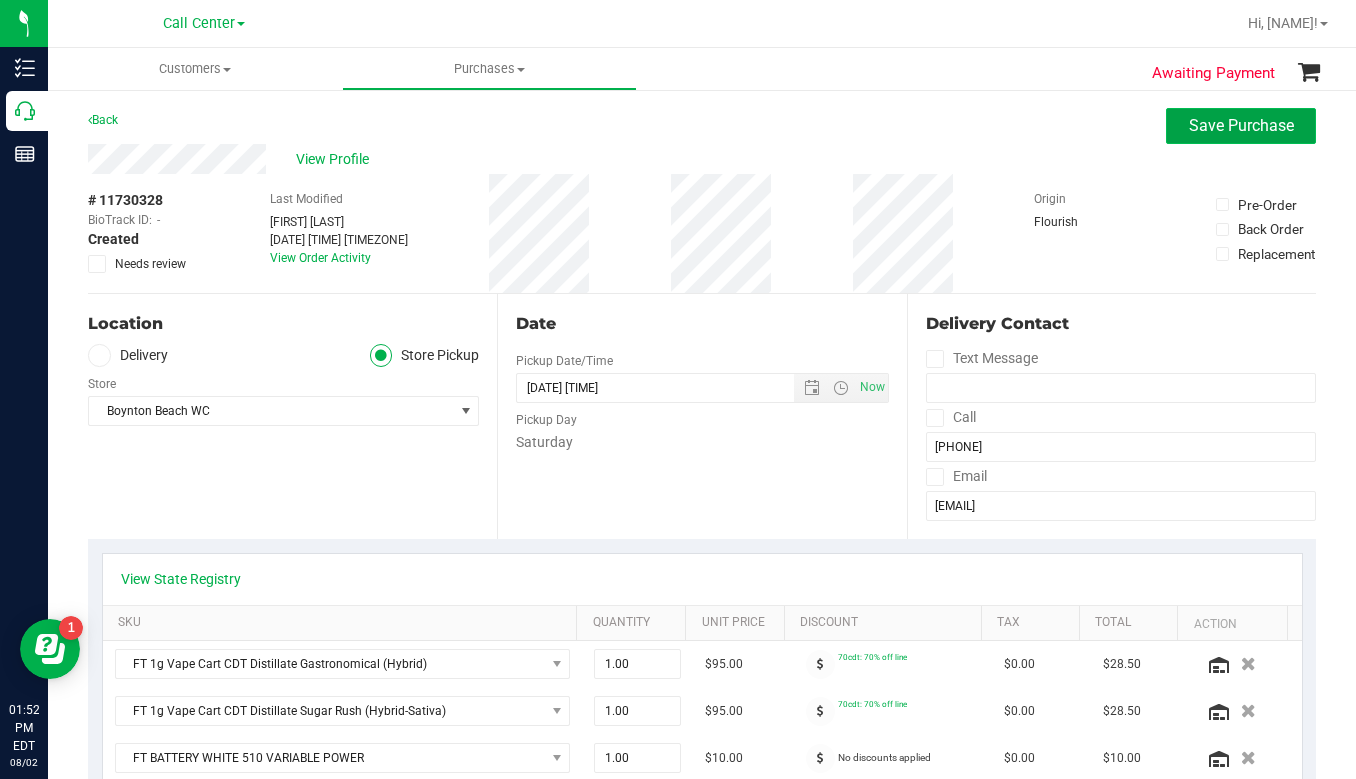 click on "Save Purchase" at bounding box center [1241, 125] 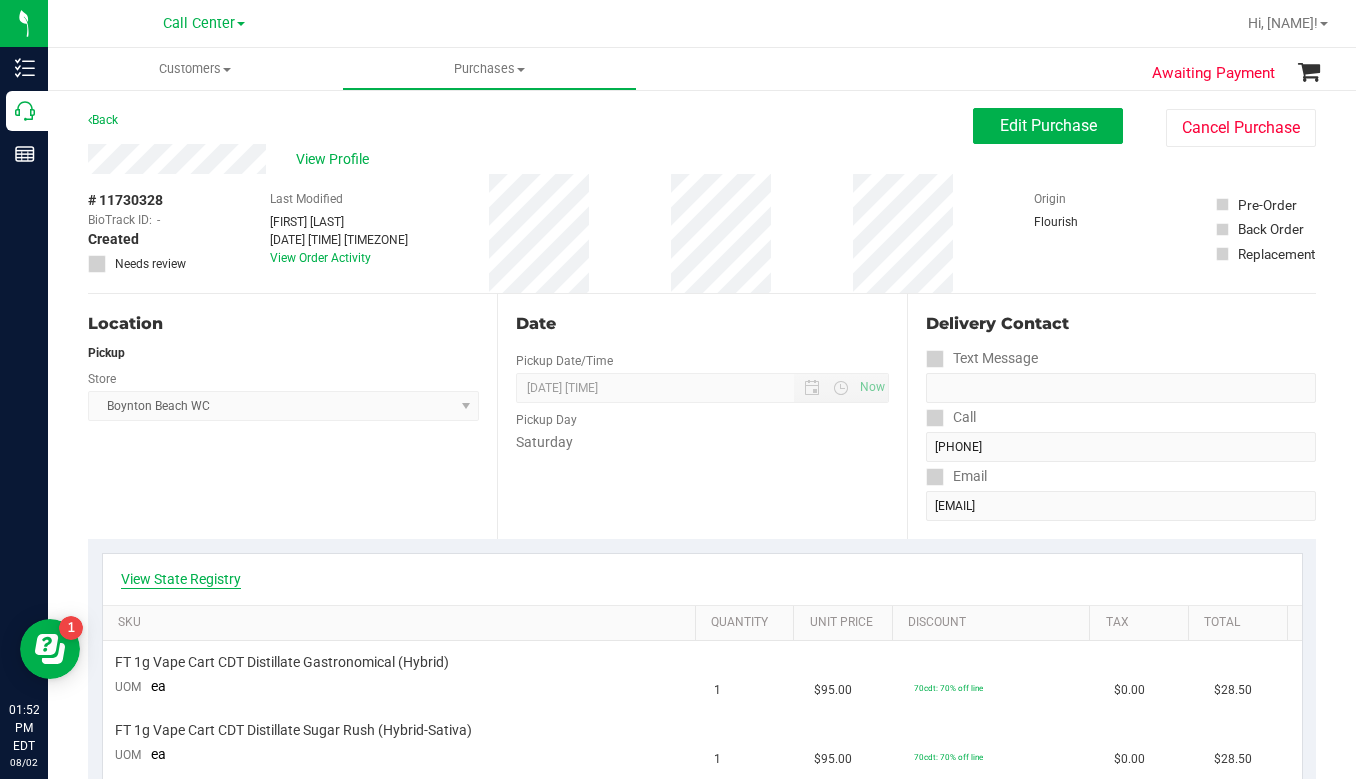 click on "View State Registry" at bounding box center (181, 579) 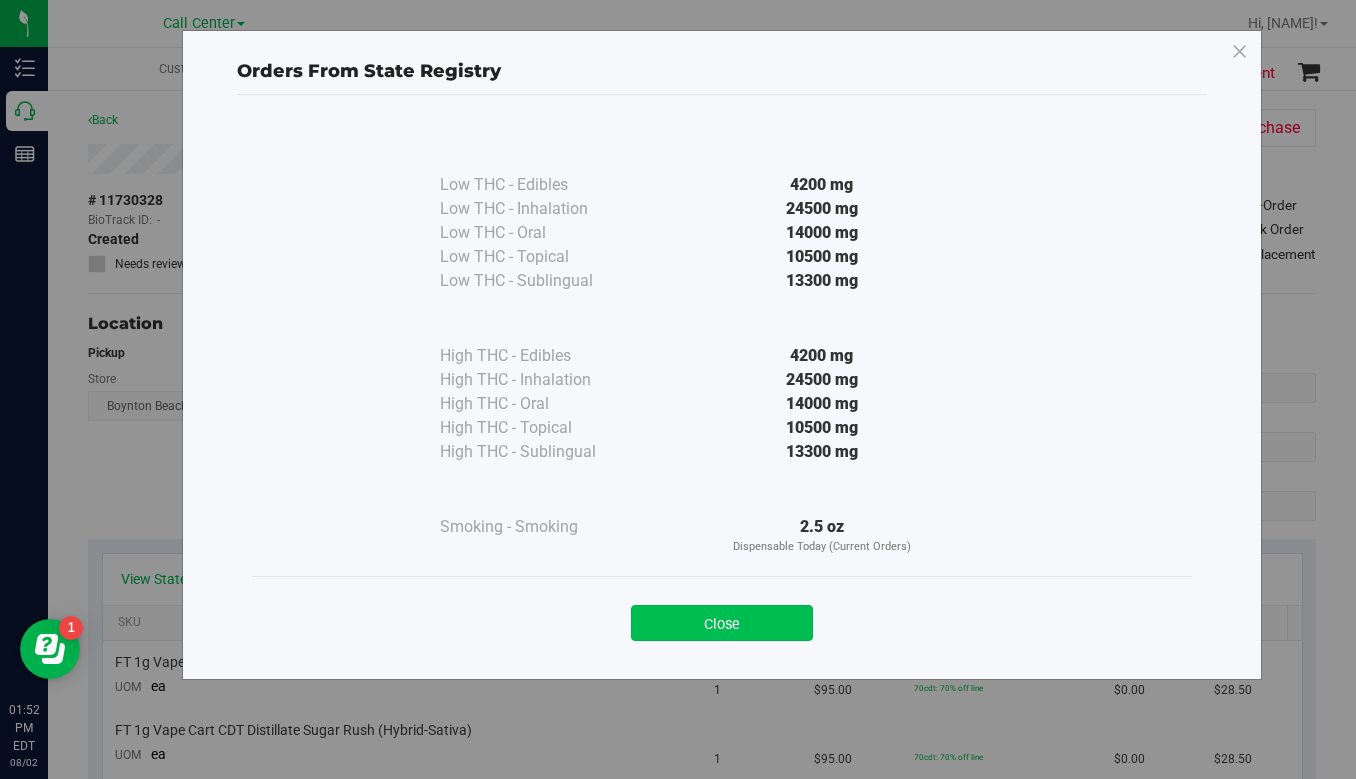 click on "Close" at bounding box center [722, 623] 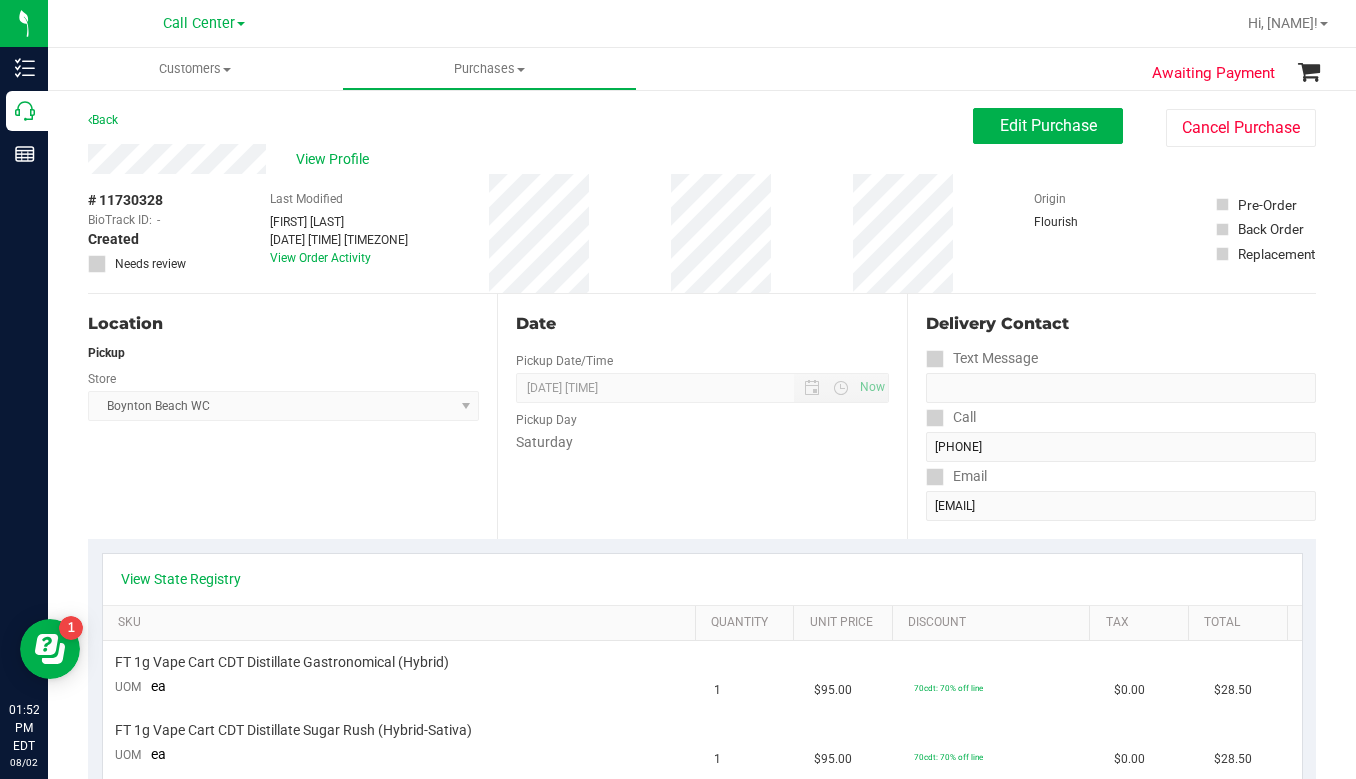 click on "Location
Pickup
Store
Boynton Beach WC Select Store Bonita Springs WC Boynton Beach WC Bradenton WC Brandon WC Brooksville WC Call Center Clermont WC Crestview WC Deerfield Beach WC Delray Beach WC Deltona WC Ft Walton Beach WC Ft. Lauderdale WC Ft. Myers WC Gainesville WC Jax Atlantic WC JAX DC REP Jax WC Key West WC Lakeland WC Largo WC Lehigh Acres DC REP Merritt Island WC Miami 72nd WC Miami Beach WC Miami Dadeland WC Miramar DC REP New Port Richey WC North Palm Beach WC North Port WC Ocala WC Orange Park WC Orlando Colonial WC Orlando DC REP Orlando WC Oviedo WC Palm Bay WC Palm Coast WC Panama City WC Pensacola WC Port Orange WC Port St. Lucie WC Sebring WC South Tampa WC St. Pete WC Summerfield WC Tallahassee DC REP Tallahassee WC Tampa DC Testing Tampa Warehouse Tampa WC TX Austin DC TX Plano Retail WPB DC" at bounding box center (292, 416) 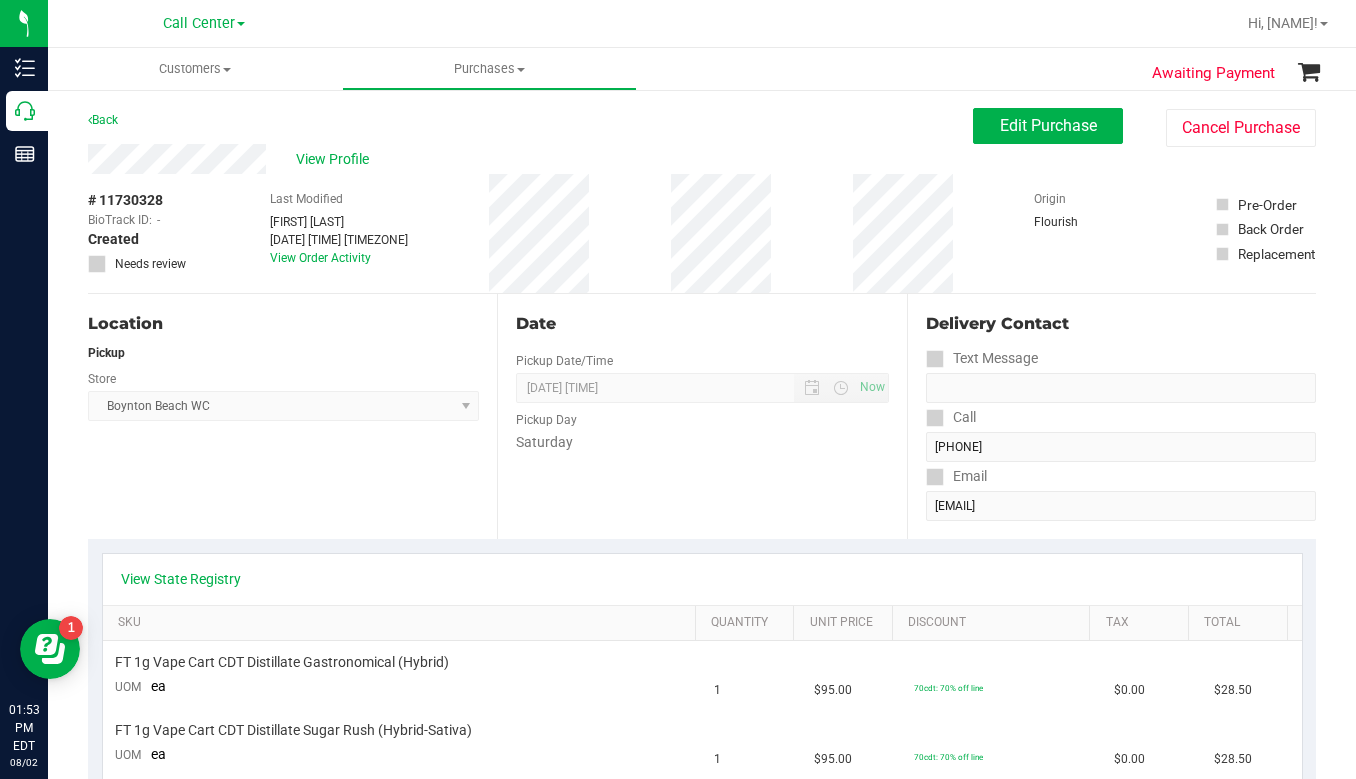click on "Location
Pickup
Store
Boynton Beach WC Select Store Bonita Springs WC Boynton Beach WC Bradenton WC Brandon WC Brooksville WC Call Center Clermont WC Crestview WC Deerfield Beach WC Delray Beach WC Deltona WC Ft Walton Beach WC Ft. Lauderdale WC Ft. Myers WC Gainesville WC Jax Atlantic WC JAX DC REP Jax WC Key West WC Lakeland WC Largo WC Lehigh Acres DC REP Merritt Island WC Miami 72nd WC Miami Beach WC Miami Dadeland WC Miramar DC REP New Port Richey WC North Palm Beach WC North Port WC Ocala WC Orange Park WC Orlando Colonial WC Orlando DC REP Orlando WC Oviedo WC Palm Bay WC Palm Coast WC Panama City WC Pensacola WC Port Orange WC Port St. Lucie WC Sebring WC South Tampa WC St. Pete WC Summerfield WC Tallahassee DC REP Tallahassee WC Tampa DC Testing Tampa Warehouse Tampa WC TX Austin DC TX Plano Retail WPB DC" at bounding box center (292, 416) 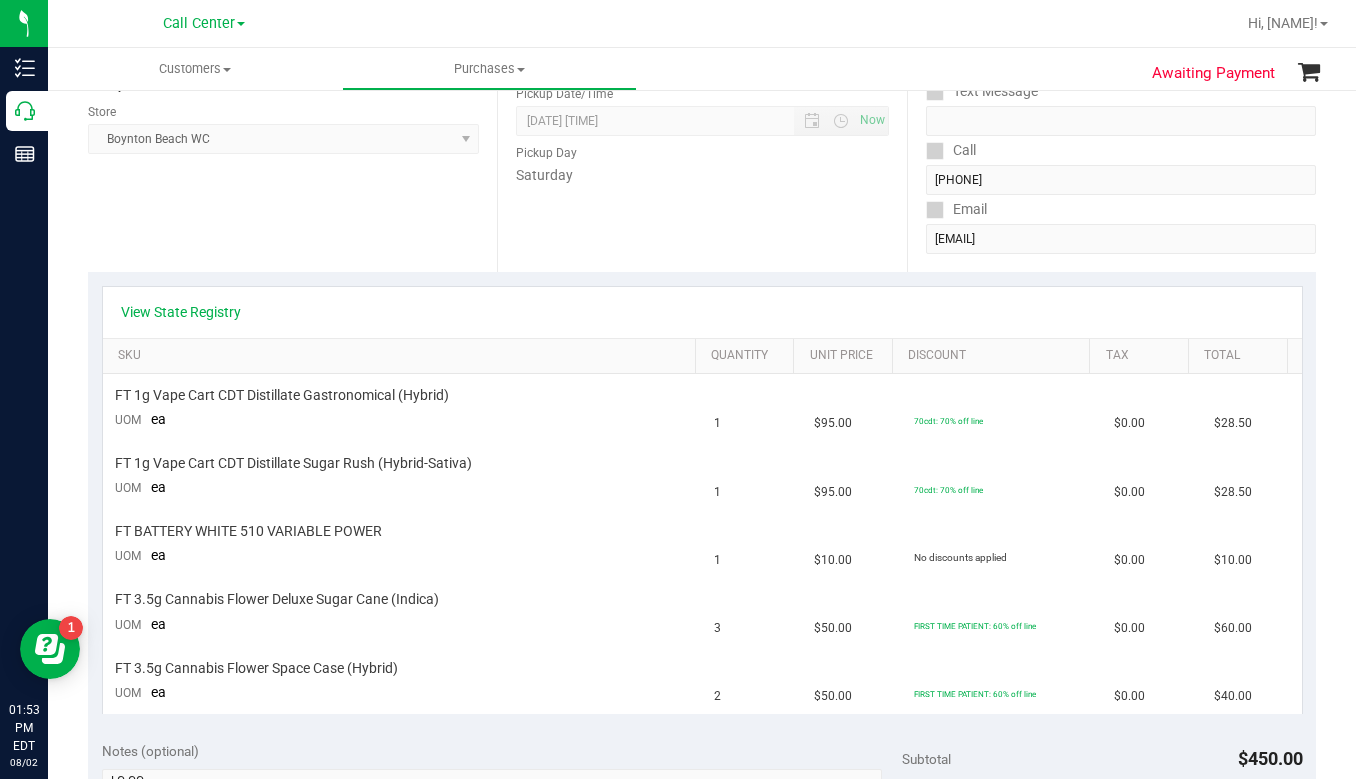 scroll, scrollTop: 0, scrollLeft: 0, axis: both 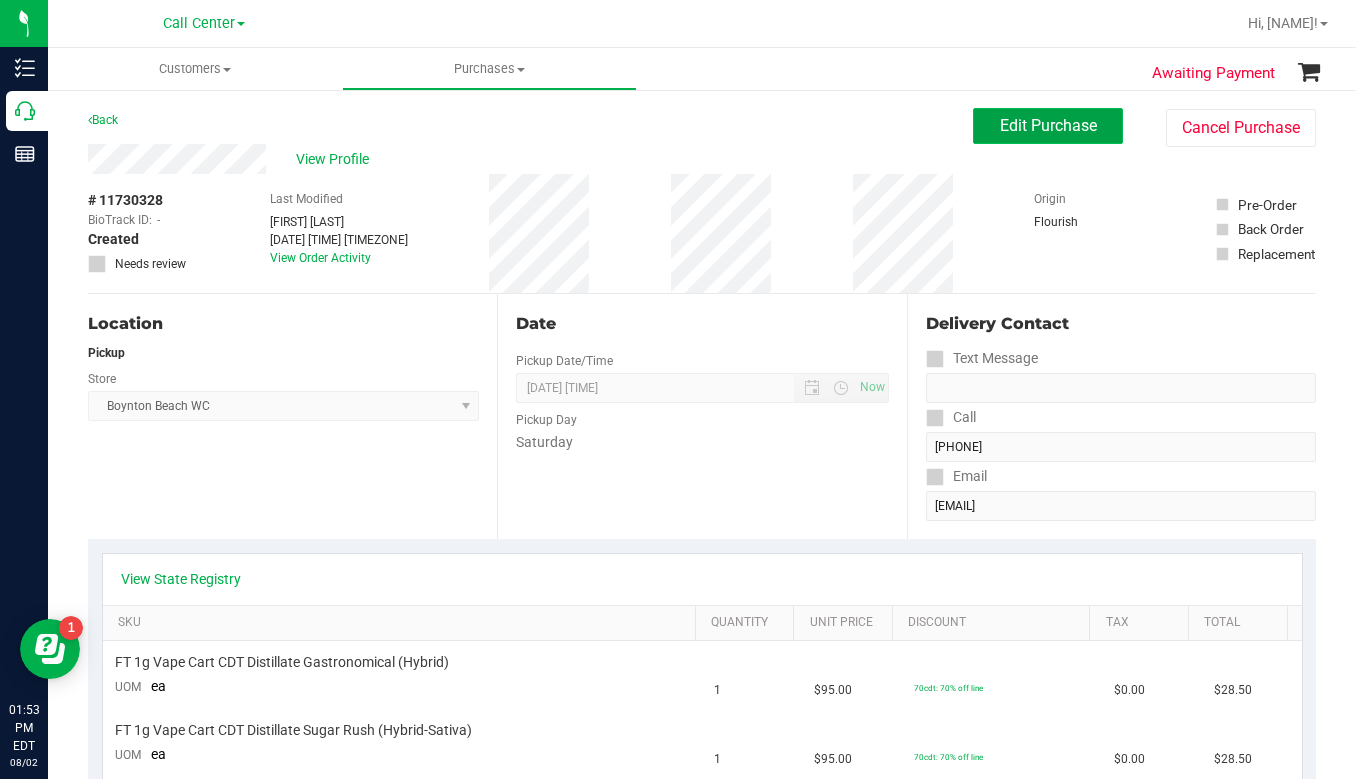 click on "Edit Purchase" at bounding box center [1048, 125] 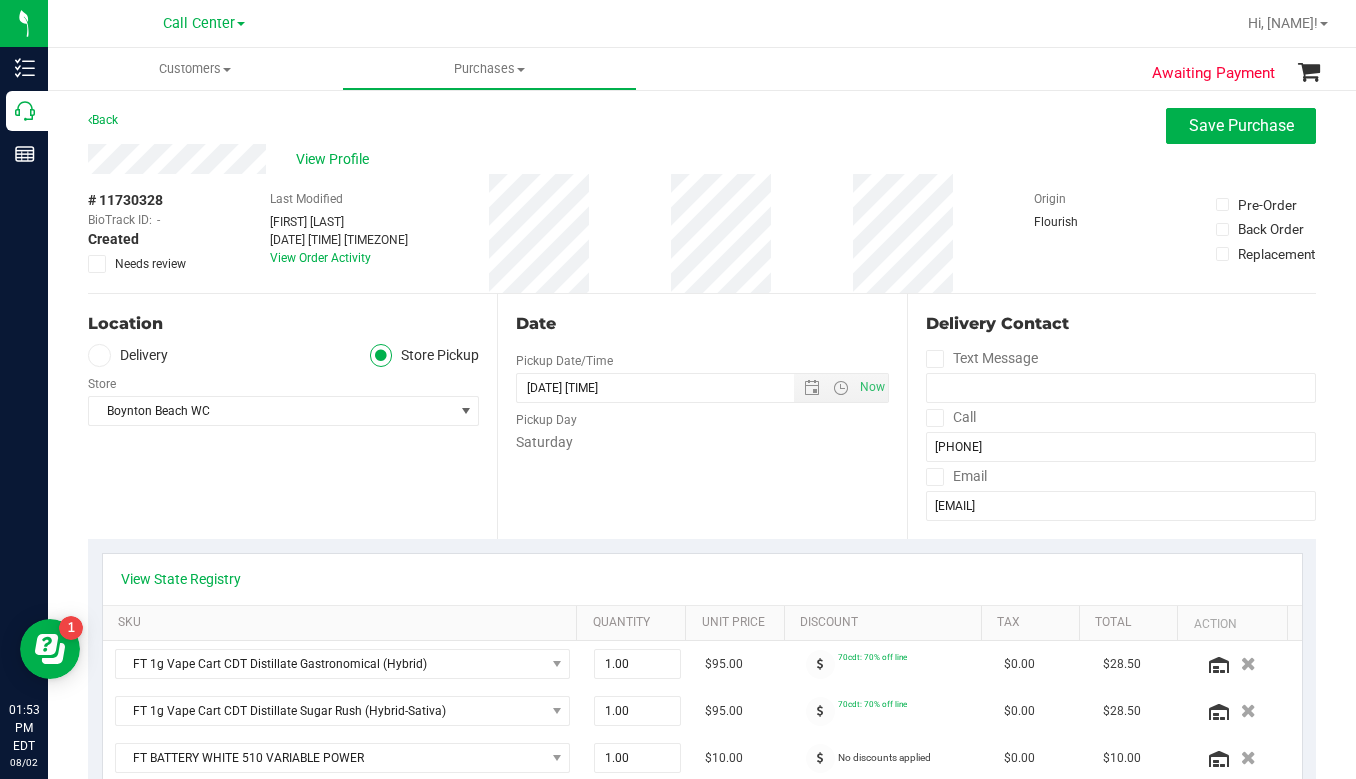 click on "Location
Delivery
Store Pickup
Store
Boynton Beach WC Select Store Bonita Springs WC Boynton Beach WC Bradenton WC Brandon WC Brooksville WC Call Center Clermont WC Crestview WC Deerfield Beach WC Delray Beach WC Deltona WC Ft Walton Beach WC Ft. Lauderdale WC Ft. Myers WC Gainesville WC Jax Atlantic WC JAX DC REP Jax WC Key West WC Lakeland WC Largo WC Lehigh Acres DC REP Merritt Island WC Miami 72nd WC Miami Beach WC Miami Dadeland WC Miramar DC REP New Port Richey WC North Palm Beach WC North Port WC Ocala WC Orange Park WC Orlando Colonial WC Orlando DC REP Orlando WC Oviedo WC Palm Bay WC Palm Coast WC Panama City WC Pensacola WC Sebring WC" at bounding box center [292, 416] 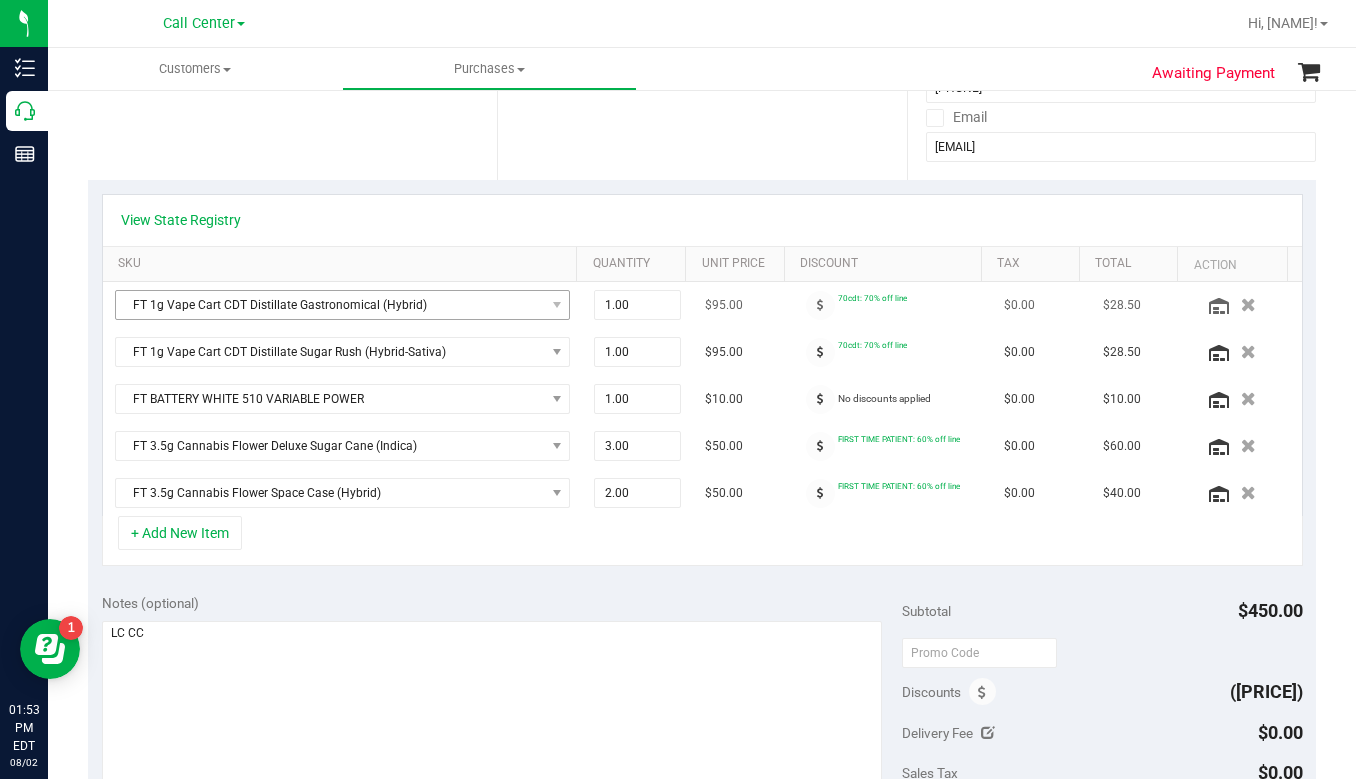 scroll, scrollTop: 400, scrollLeft: 0, axis: vertical 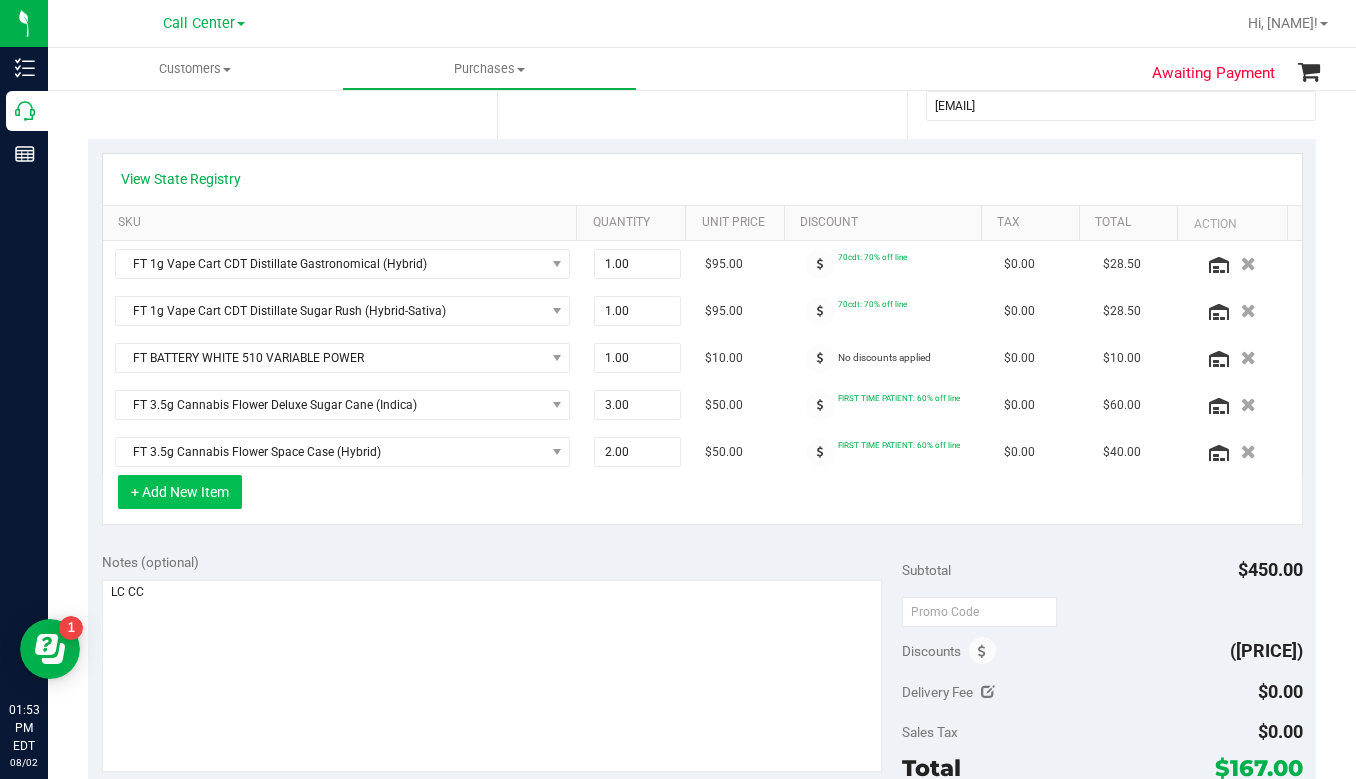 click on "+ Add New Item" at bounding box center (180, 492) 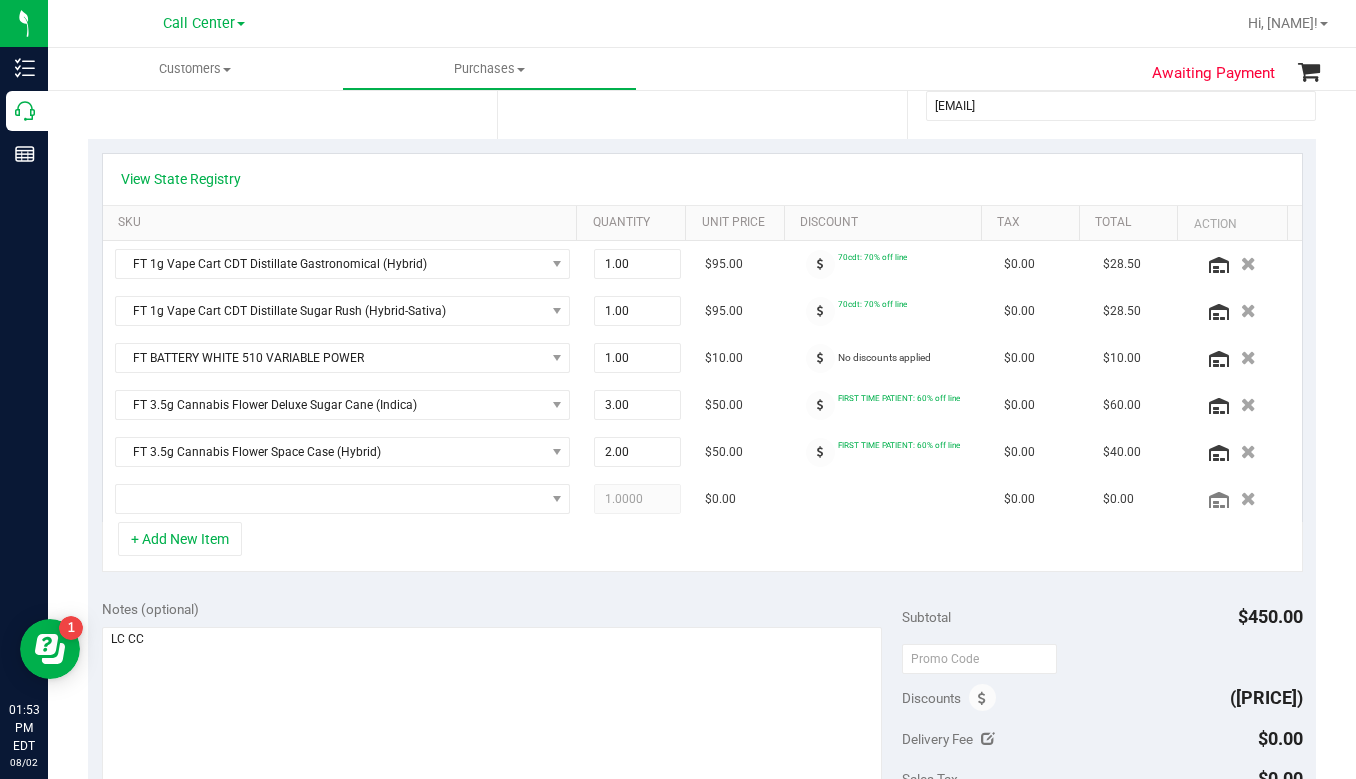 click on "+ Add New Item" at bounding box center (702, 547) 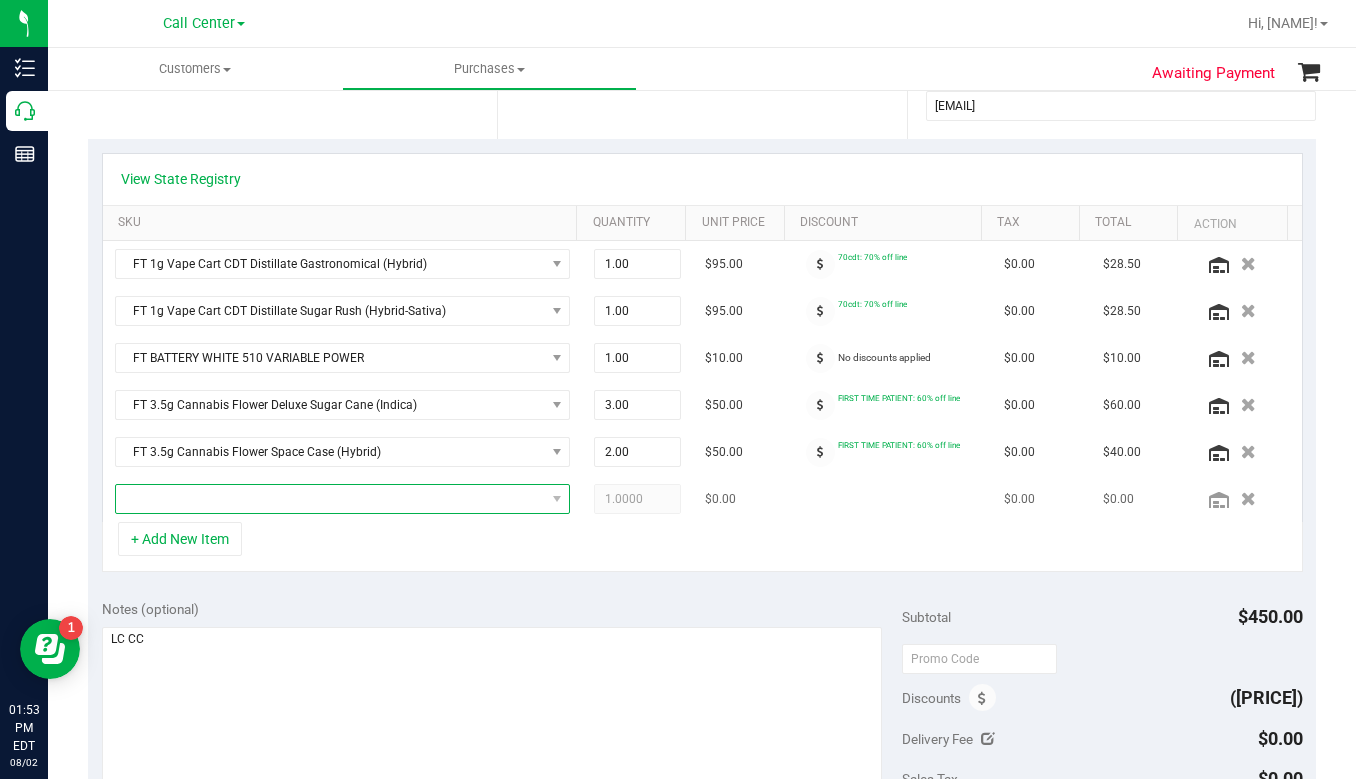 click at bounding box center (330, 499) 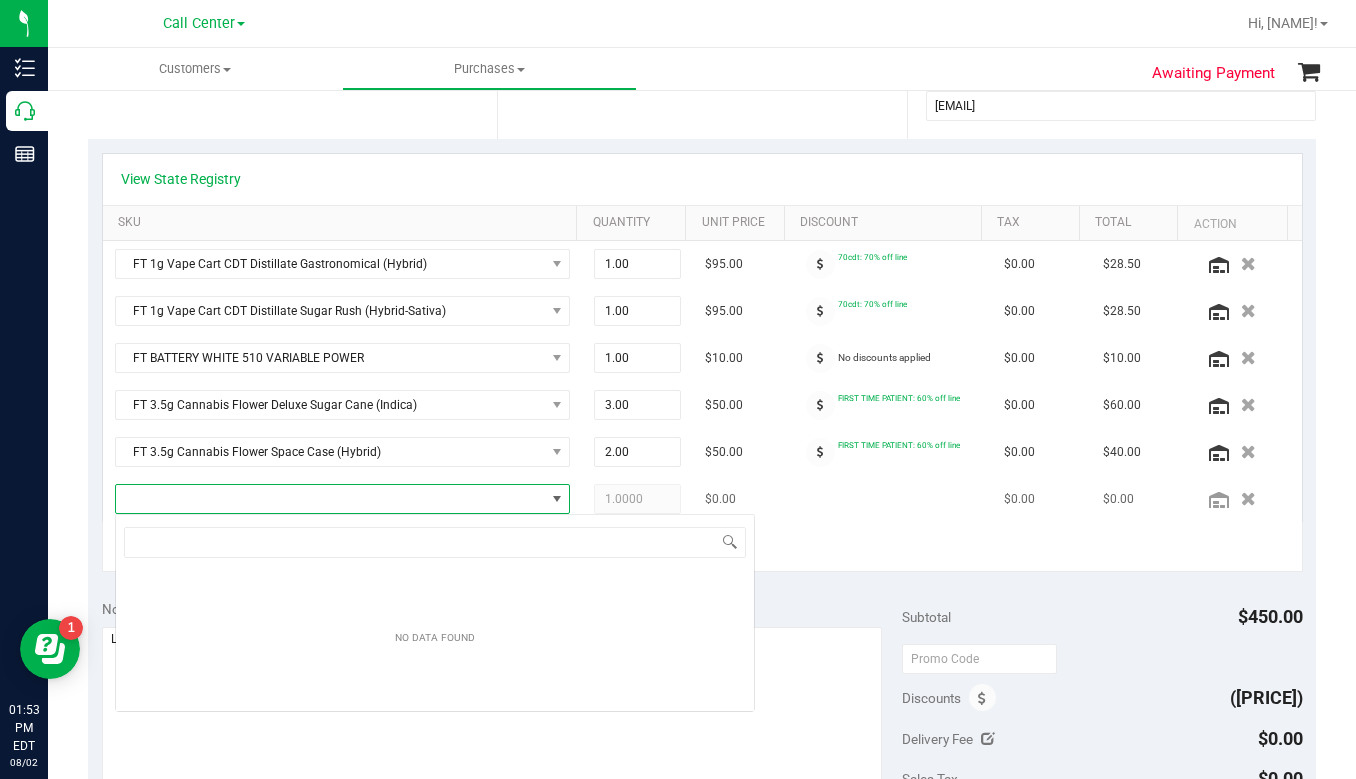 scroll, scrollTop: 99970, scrollLeft: 99556, axis: both 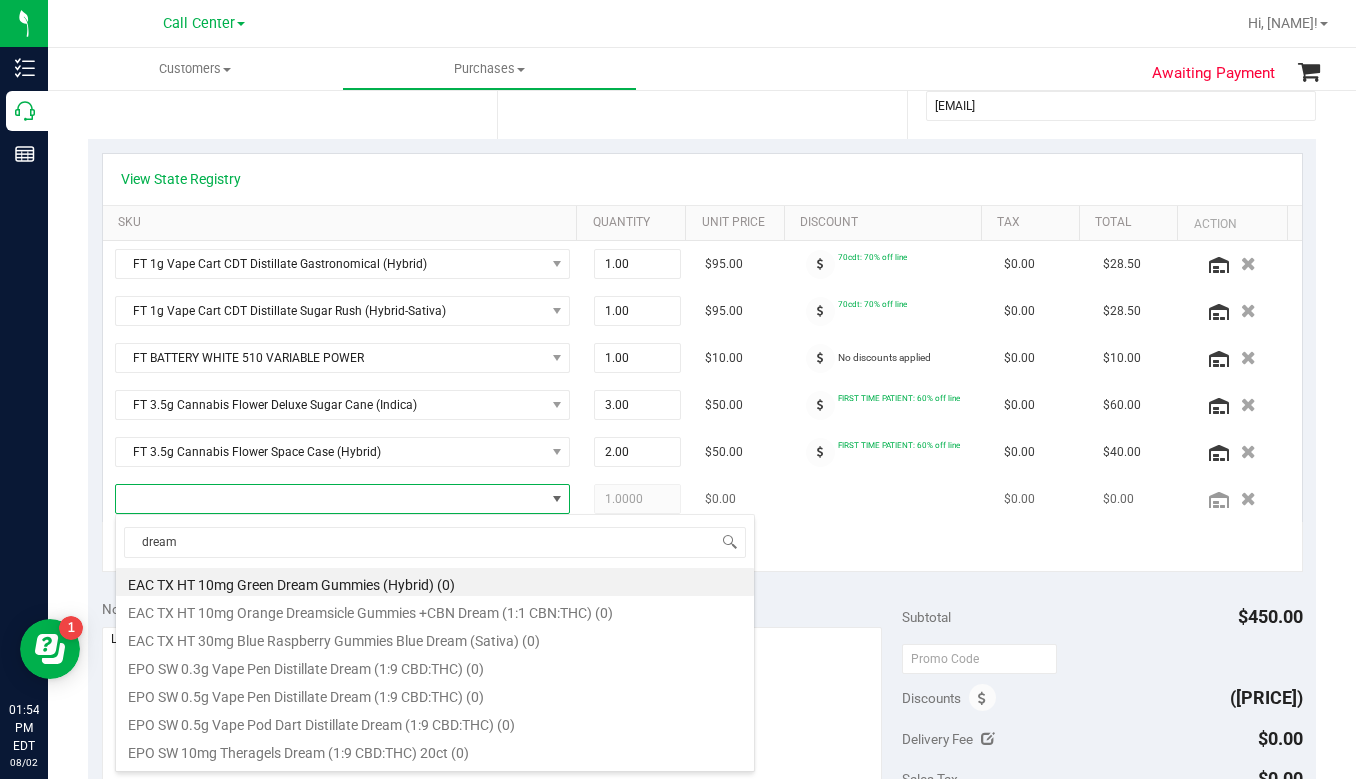 type on "dream" 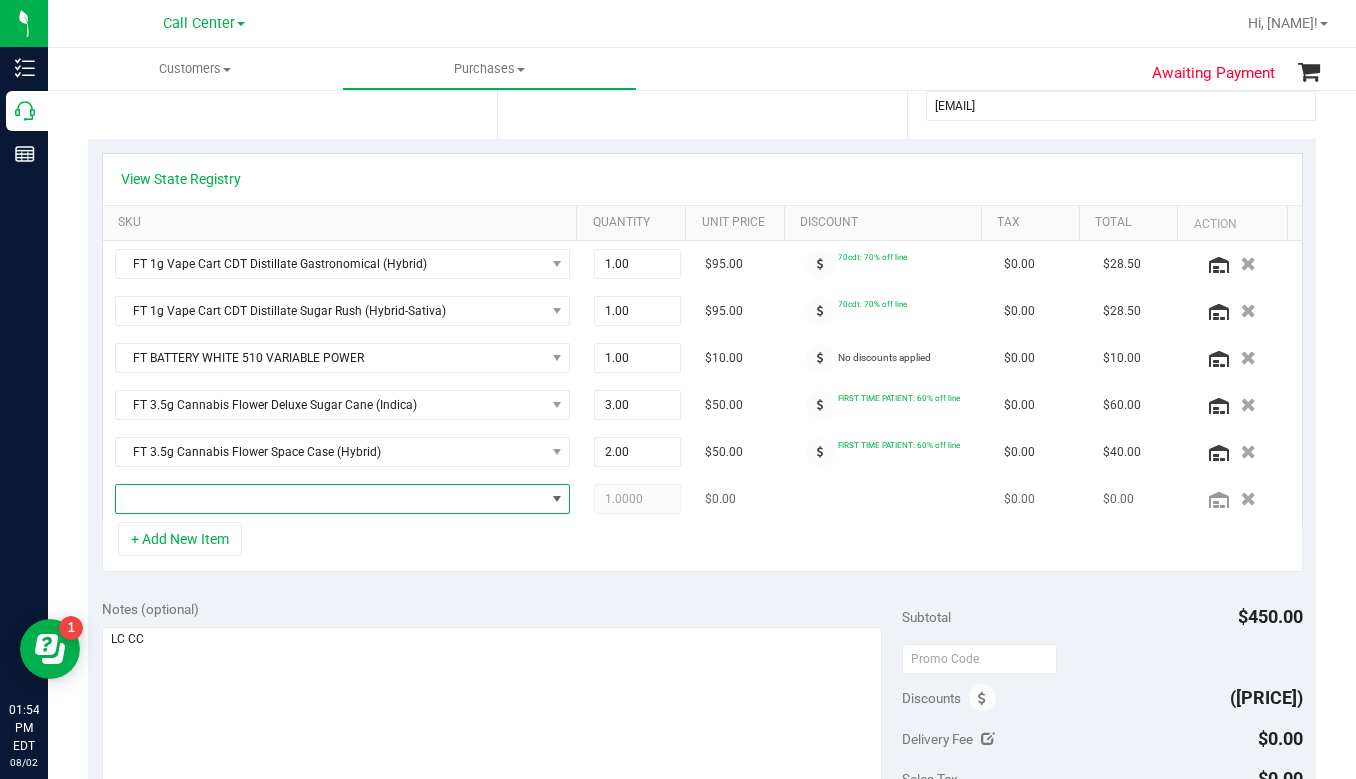 click at bounding box center [330, 499] 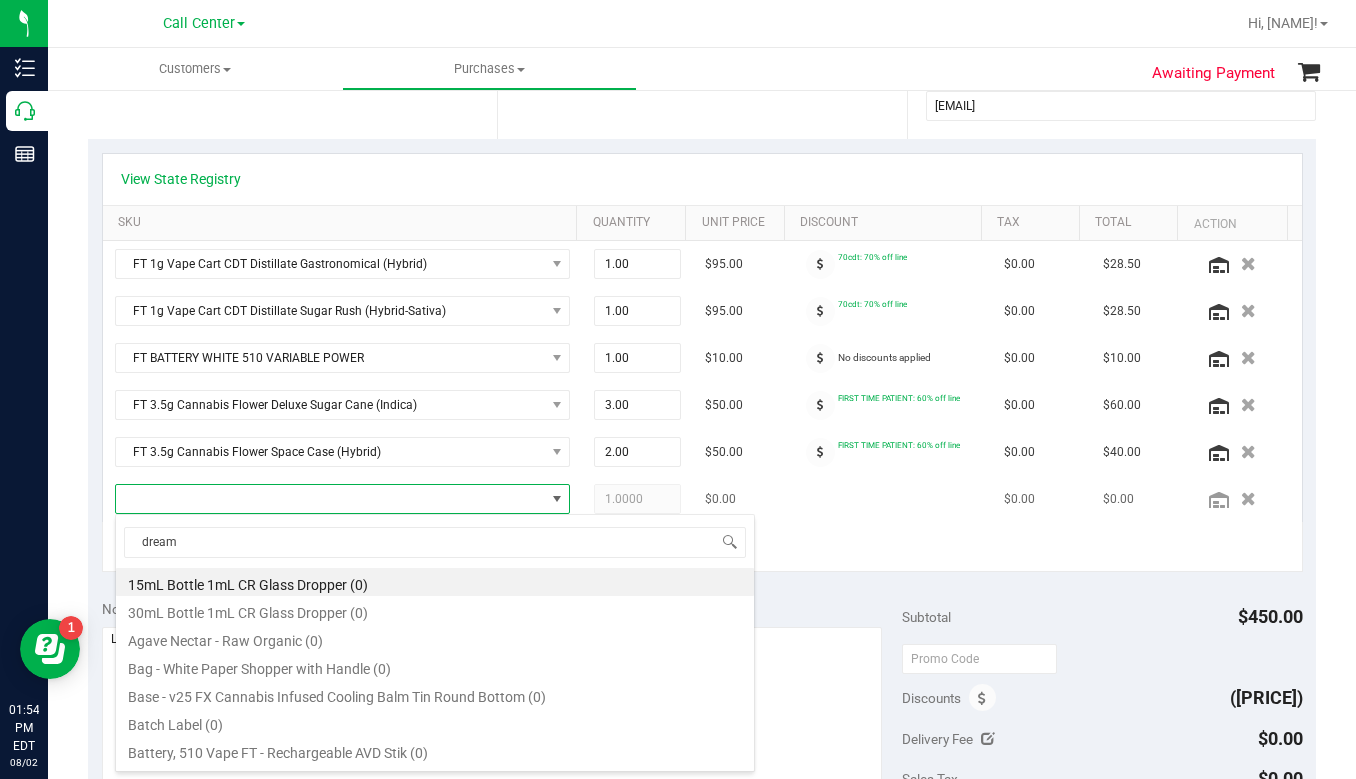 scroll, scrollTop: 99970, scrollLeft: 99556, axis: both 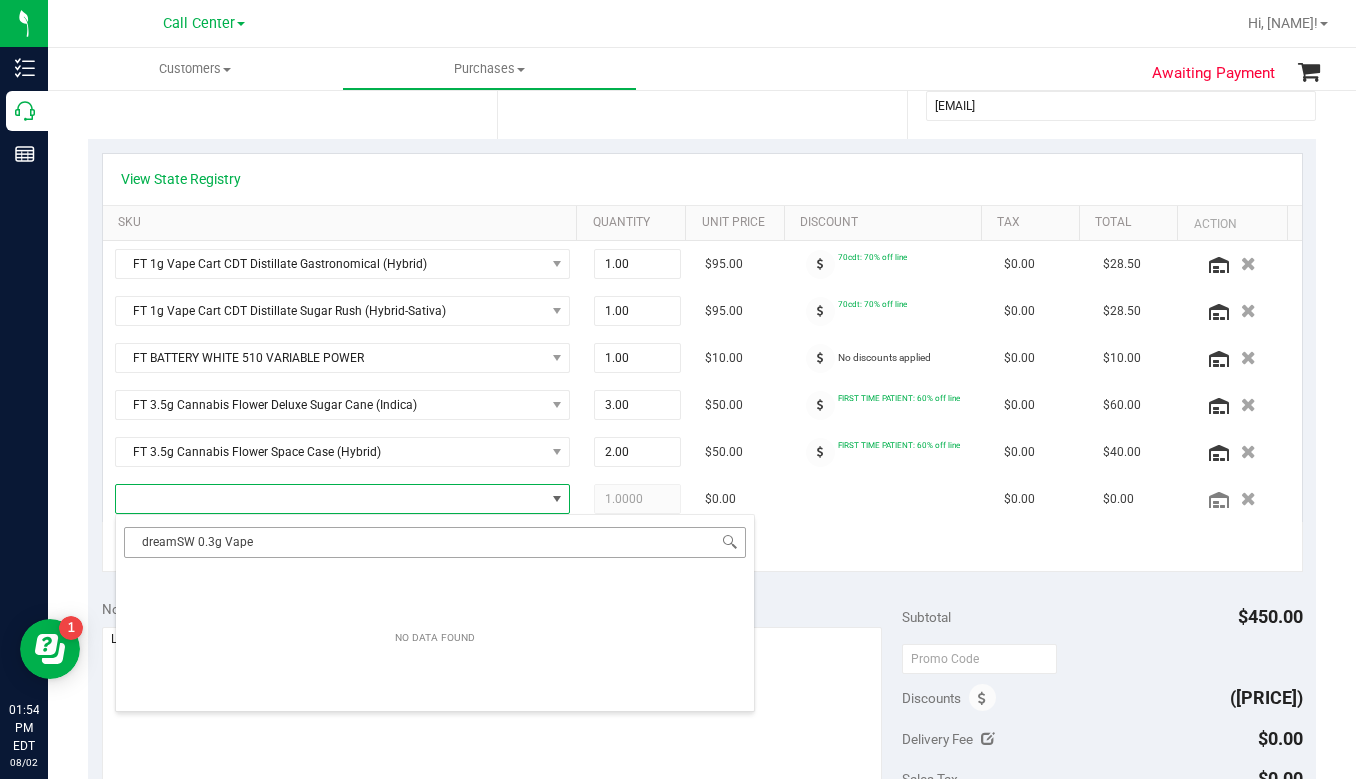 click on "dreamSW 0.3g Vape" at bounding box center (435, 542) 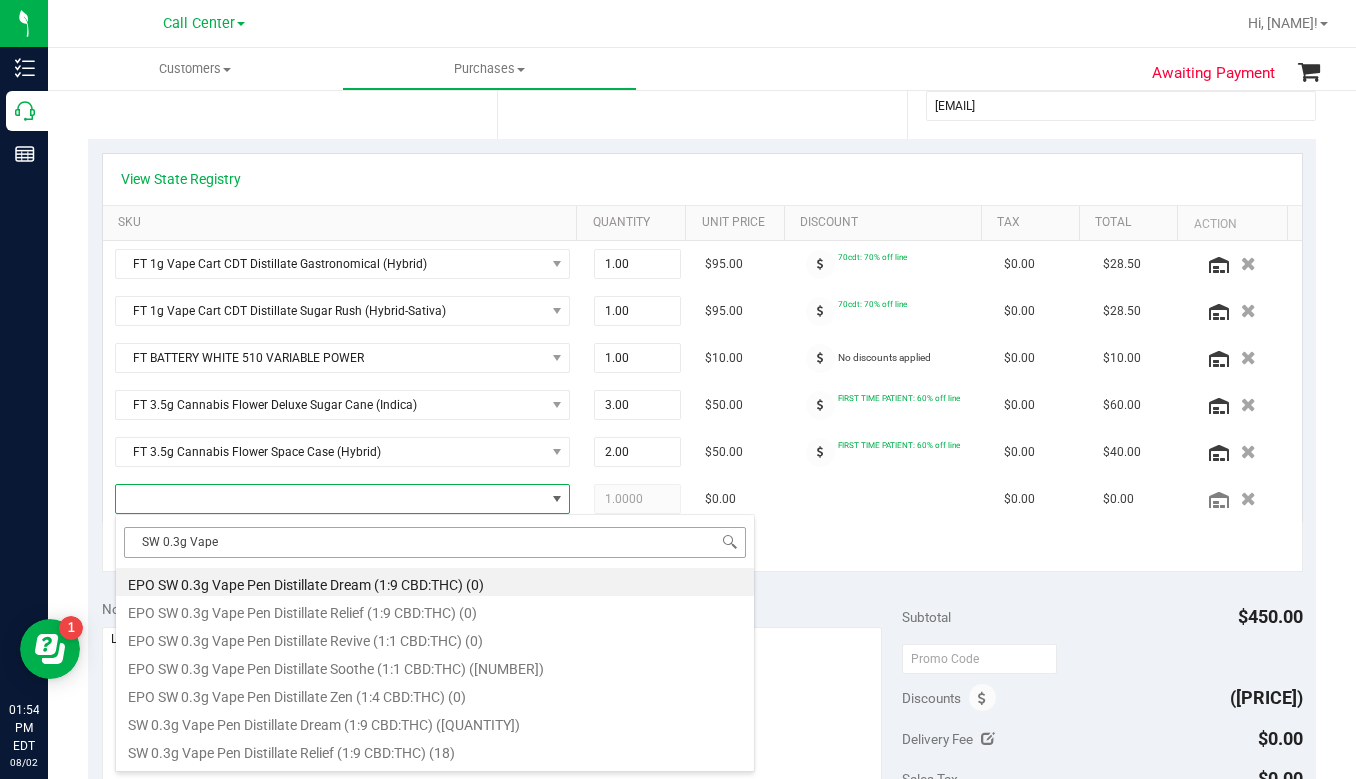 click on "SW 0.3g Vape" at bounding box center (435, 542) 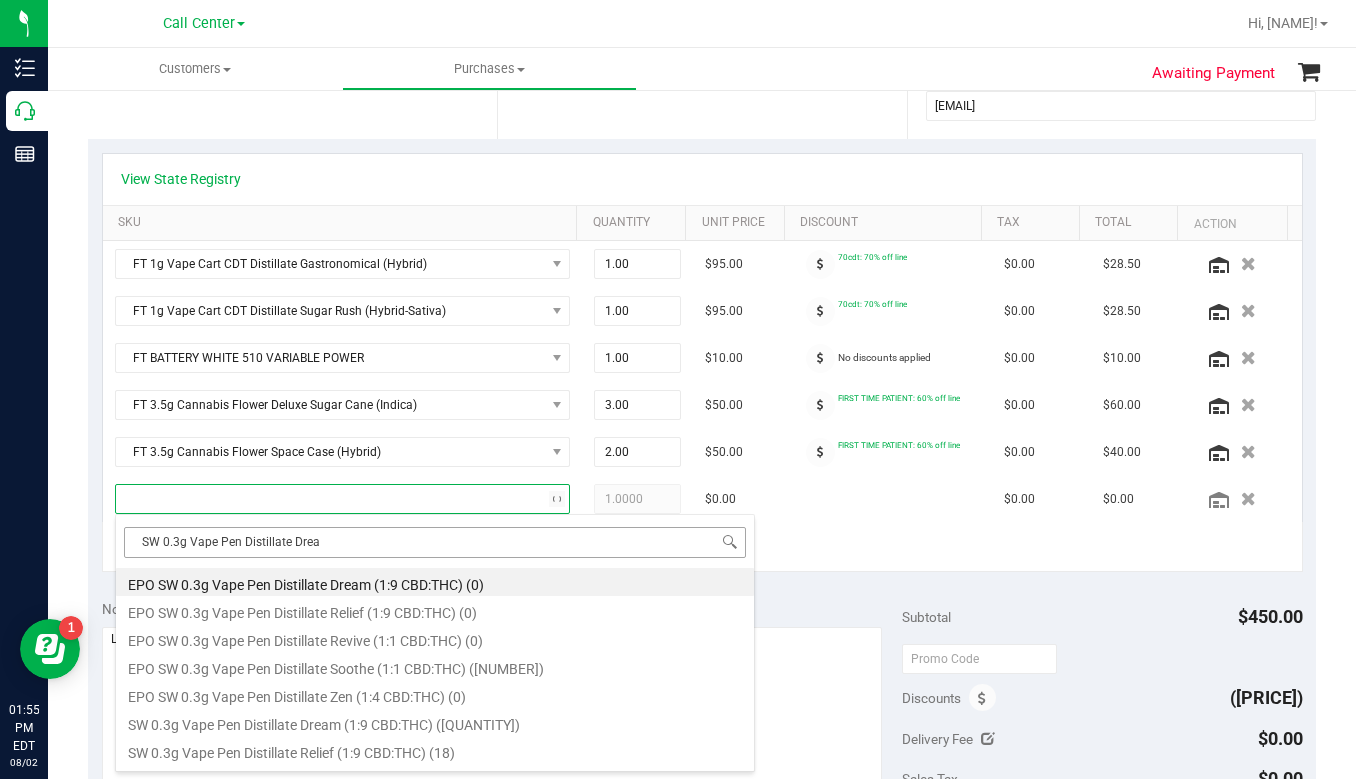 type on "SW 0.3g Vape Pen Distillate Dream" 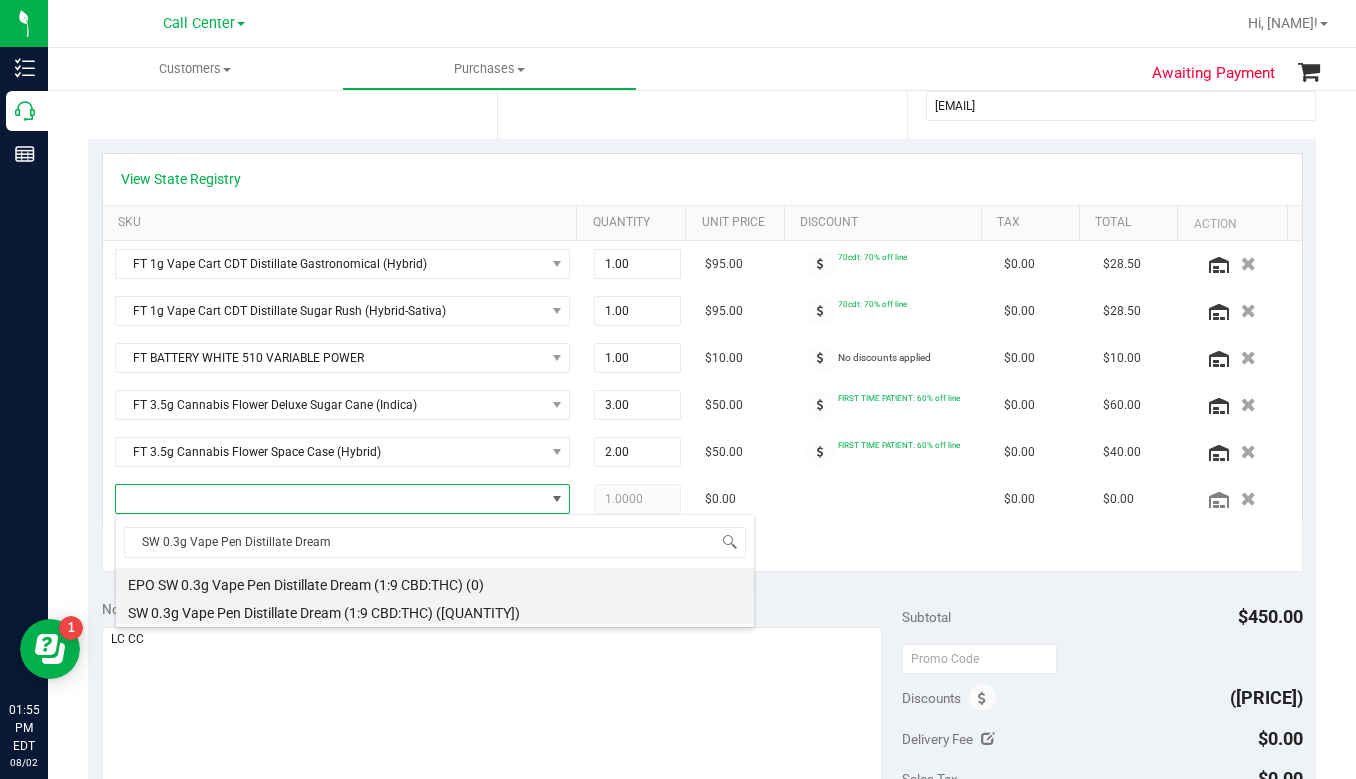 click on "SW 0.3g Vape Pen Distillate Dream (1:9 CBD:THC) (14)" at bounding box center [435, 610] 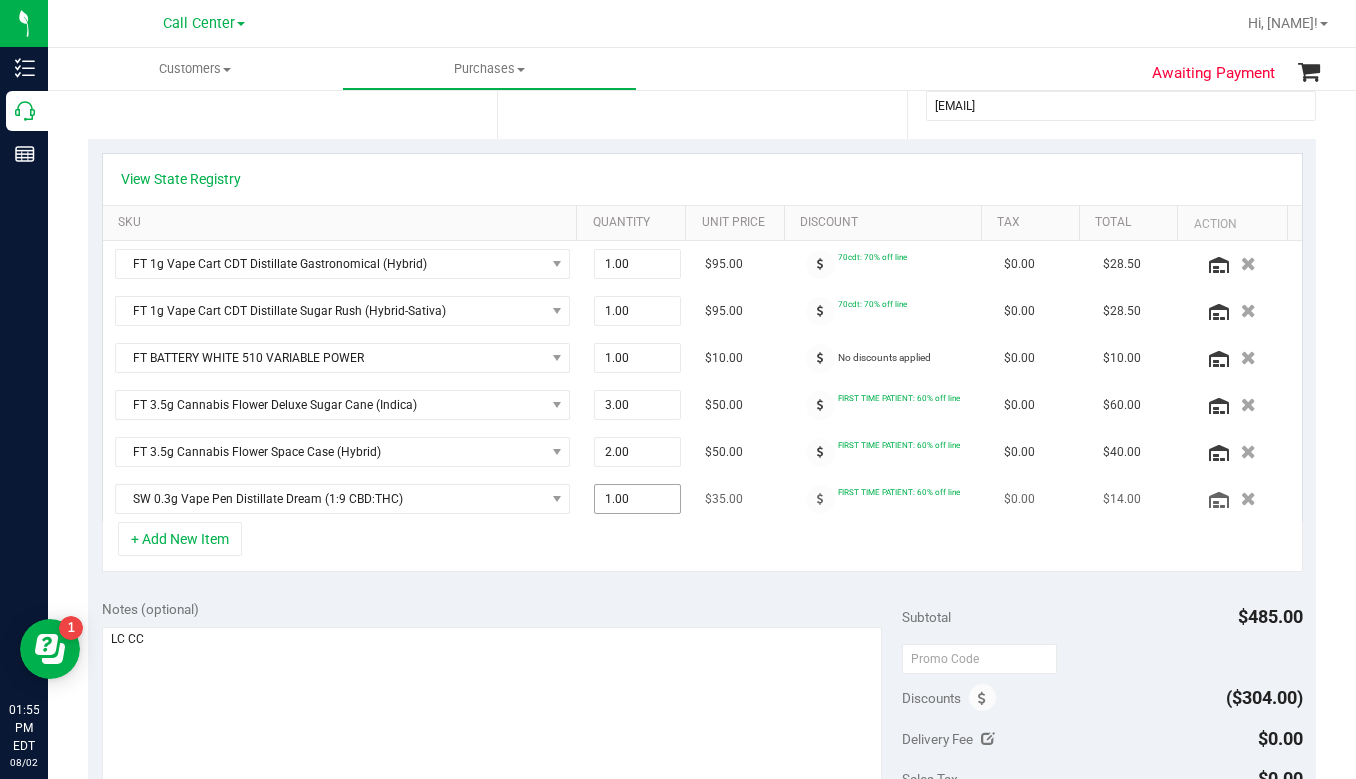 click on "1.00 1" at bounding box center [637, 499] 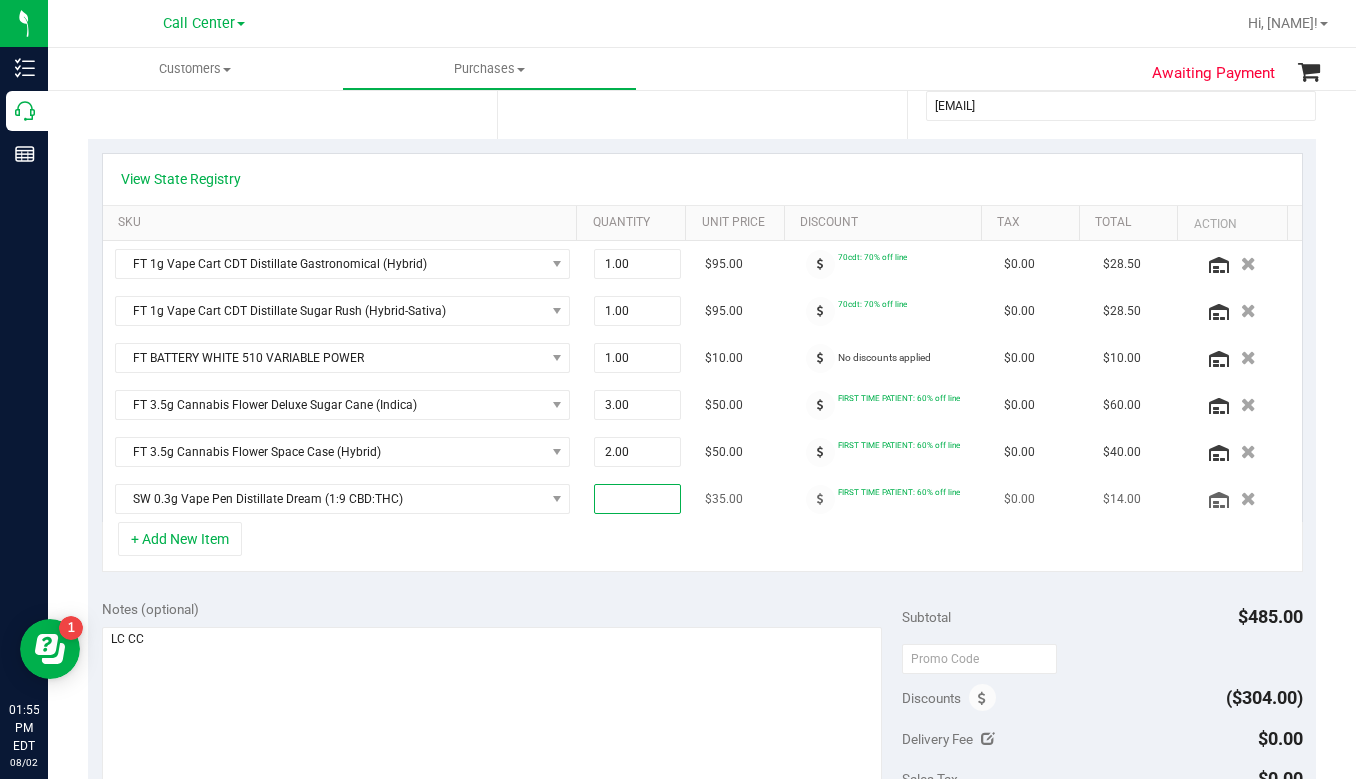 type on "2" 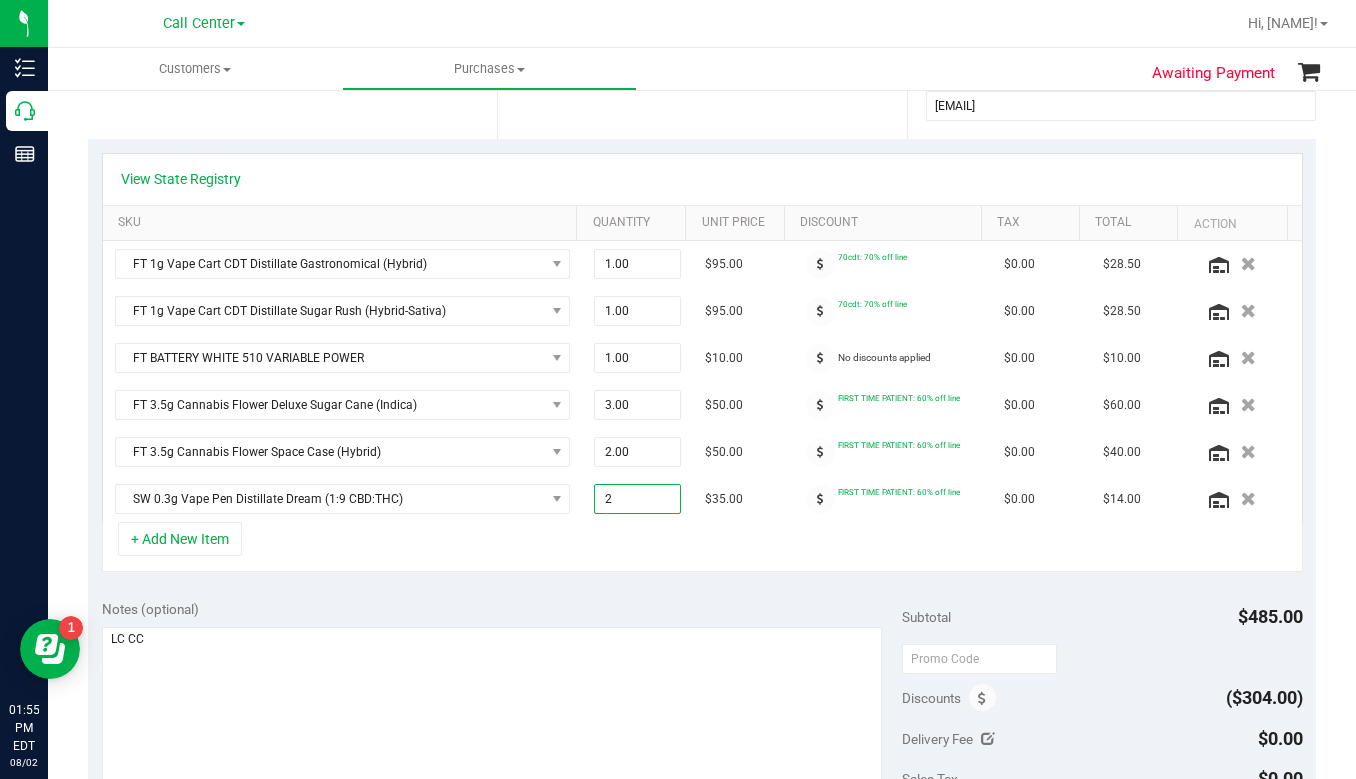 type on "2.00" 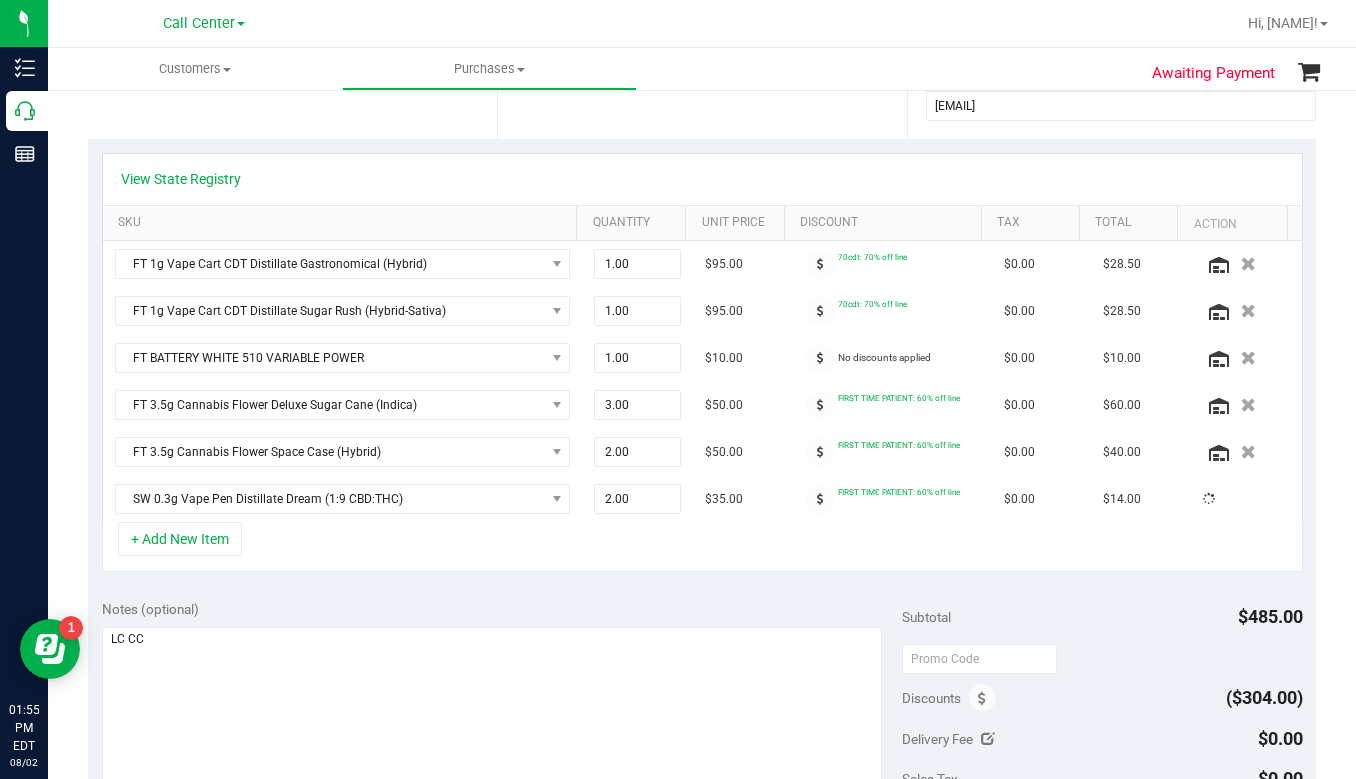 click on "+ Add New Item" at bounding box center (702, 547) 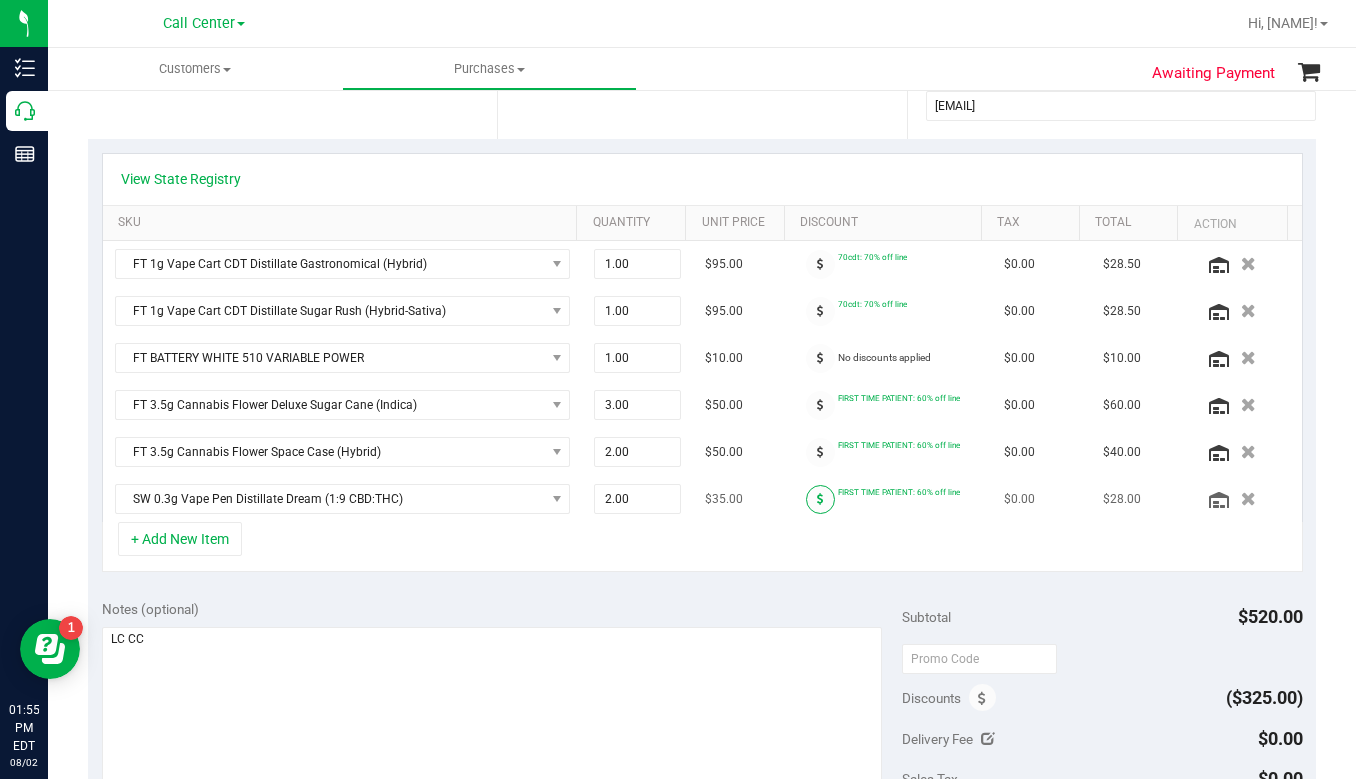 click at bounding box center [820, 499] 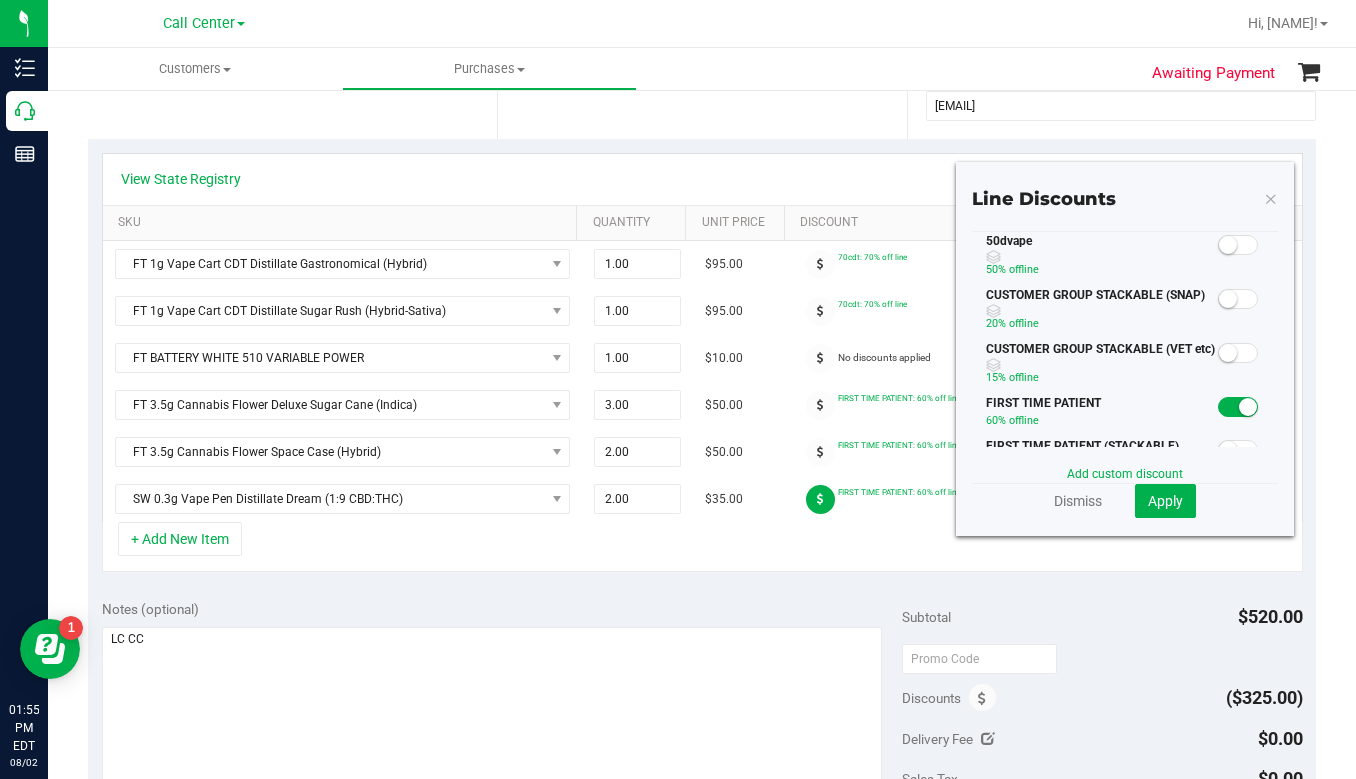 click at bounding box center (1228, 245) 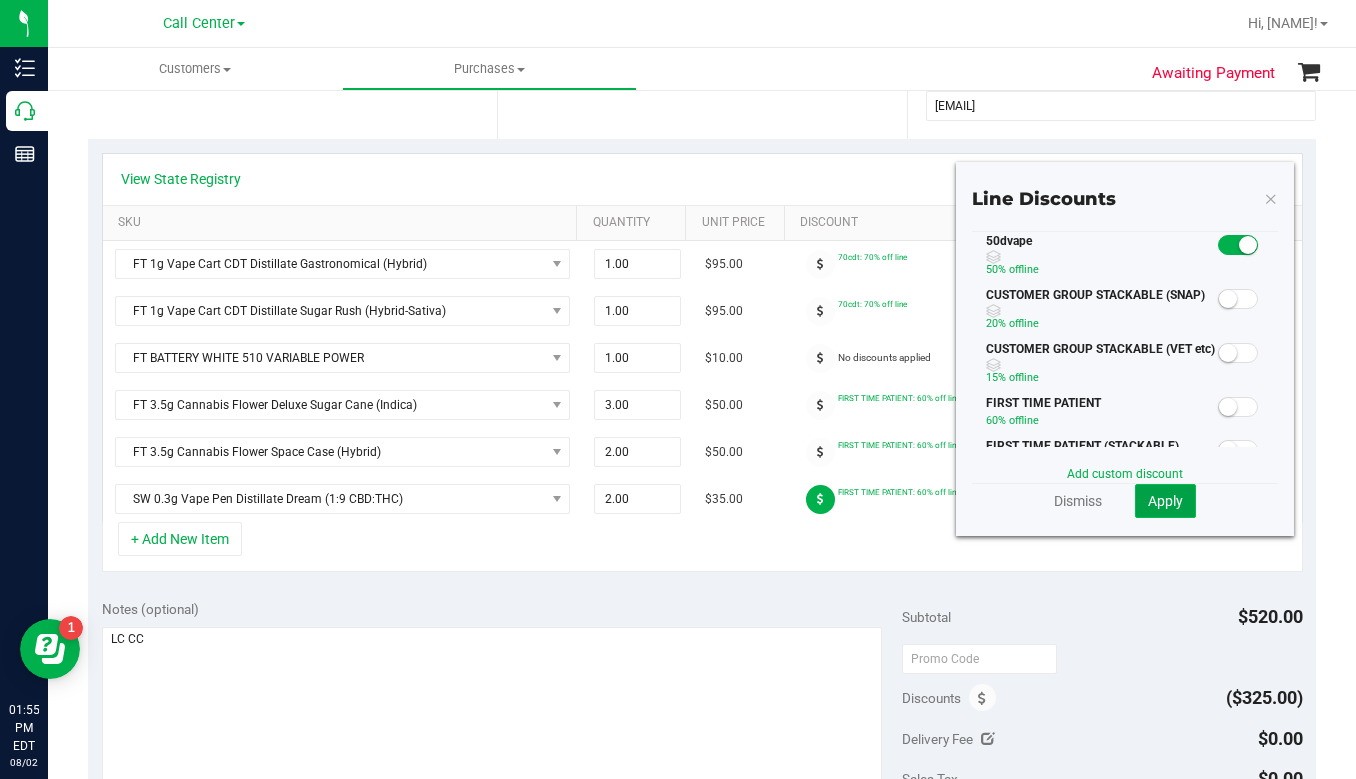 click on "Apply" 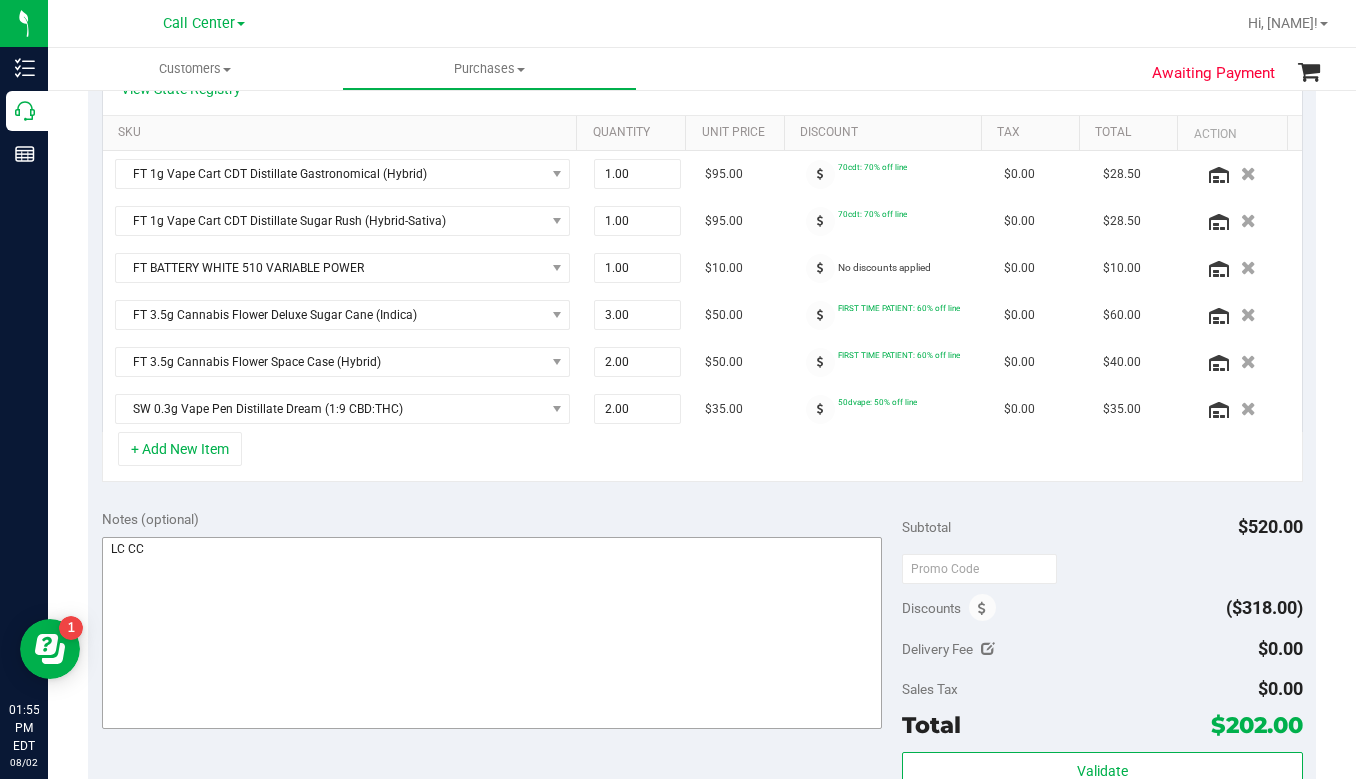 scroll, scrollTop: 600, scrollLeft: 0, axis: vertical 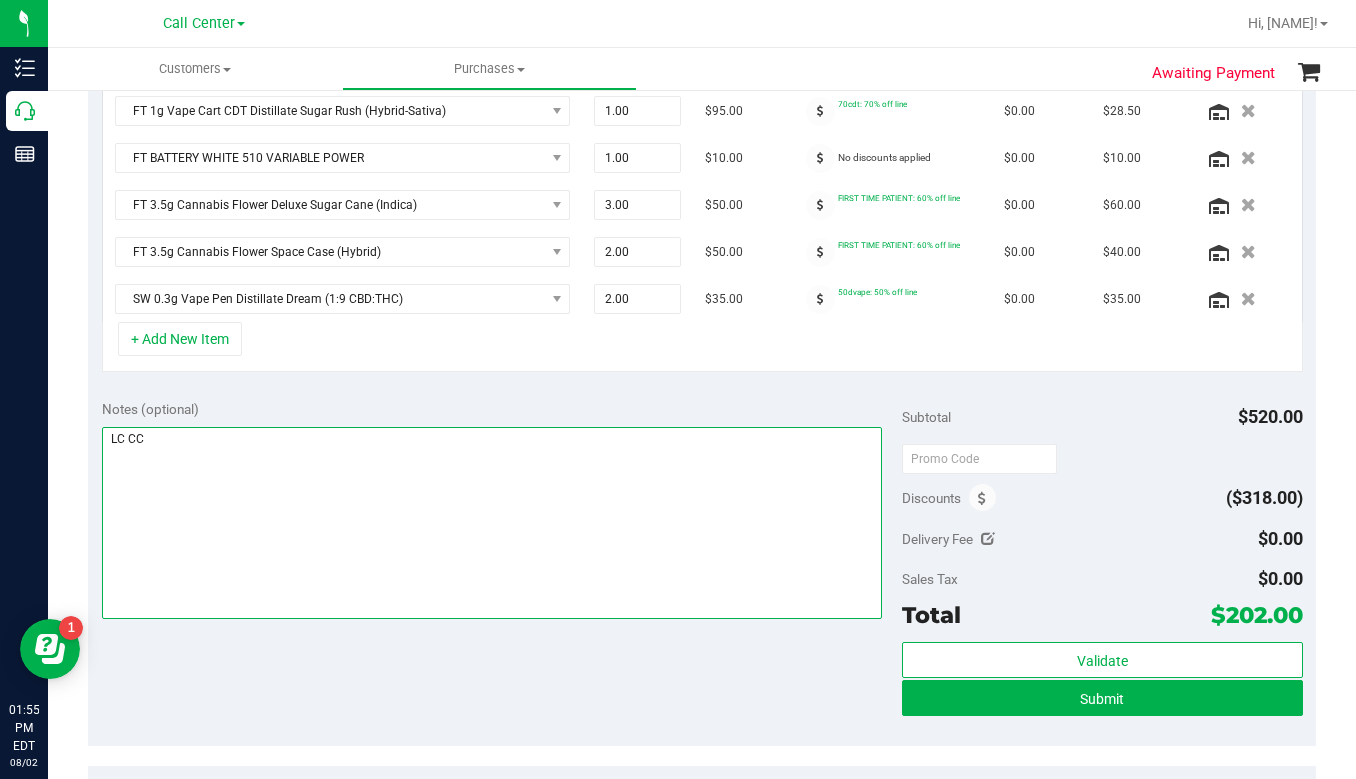 click at bounding box center (492, 523) 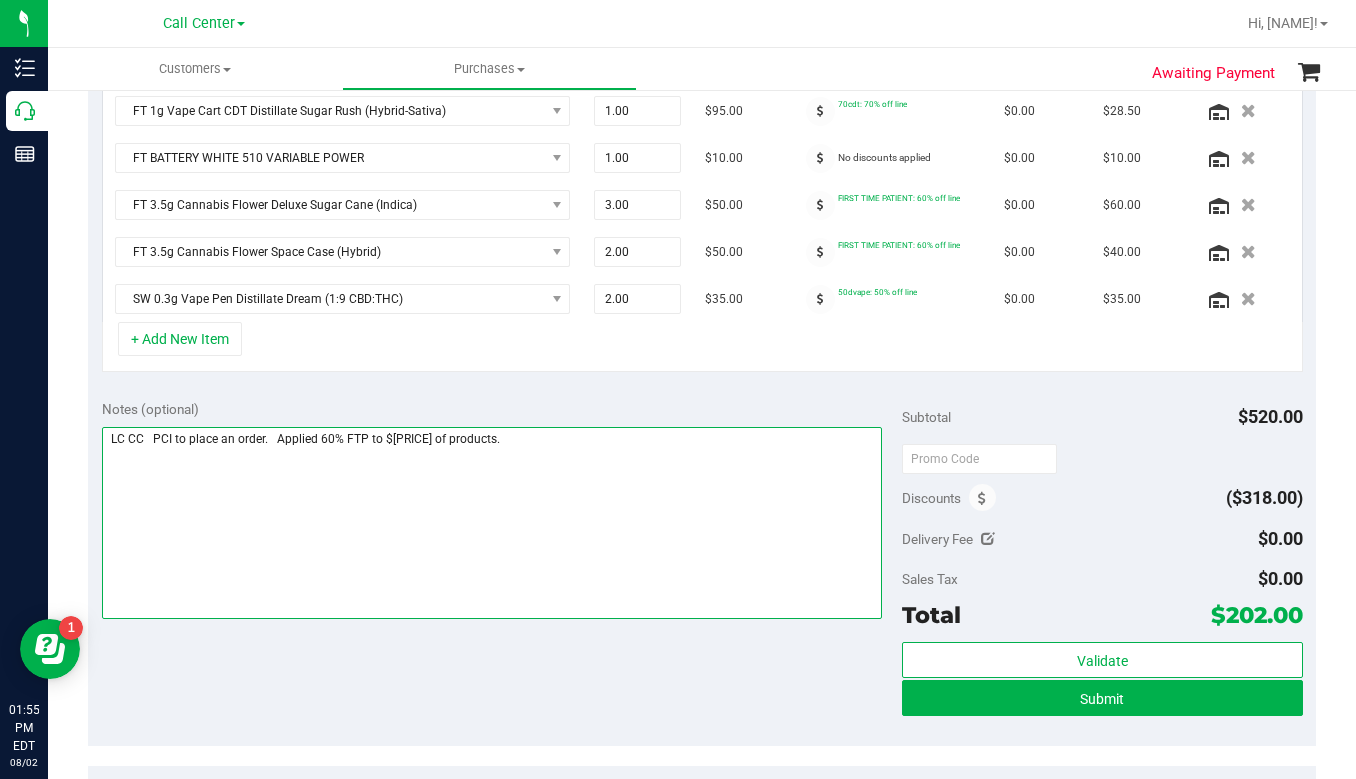 click at bounding box center (492, 523) 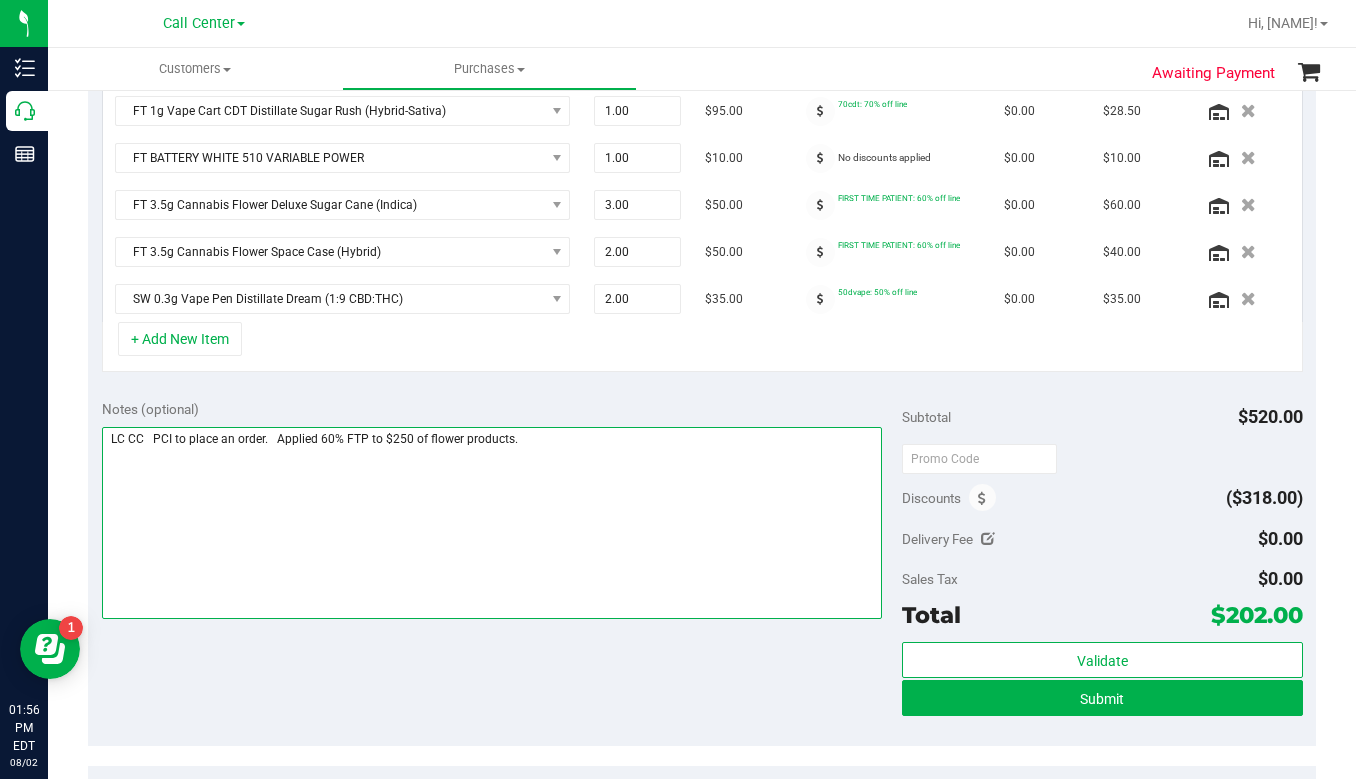 click at bounding box center (492, 523) 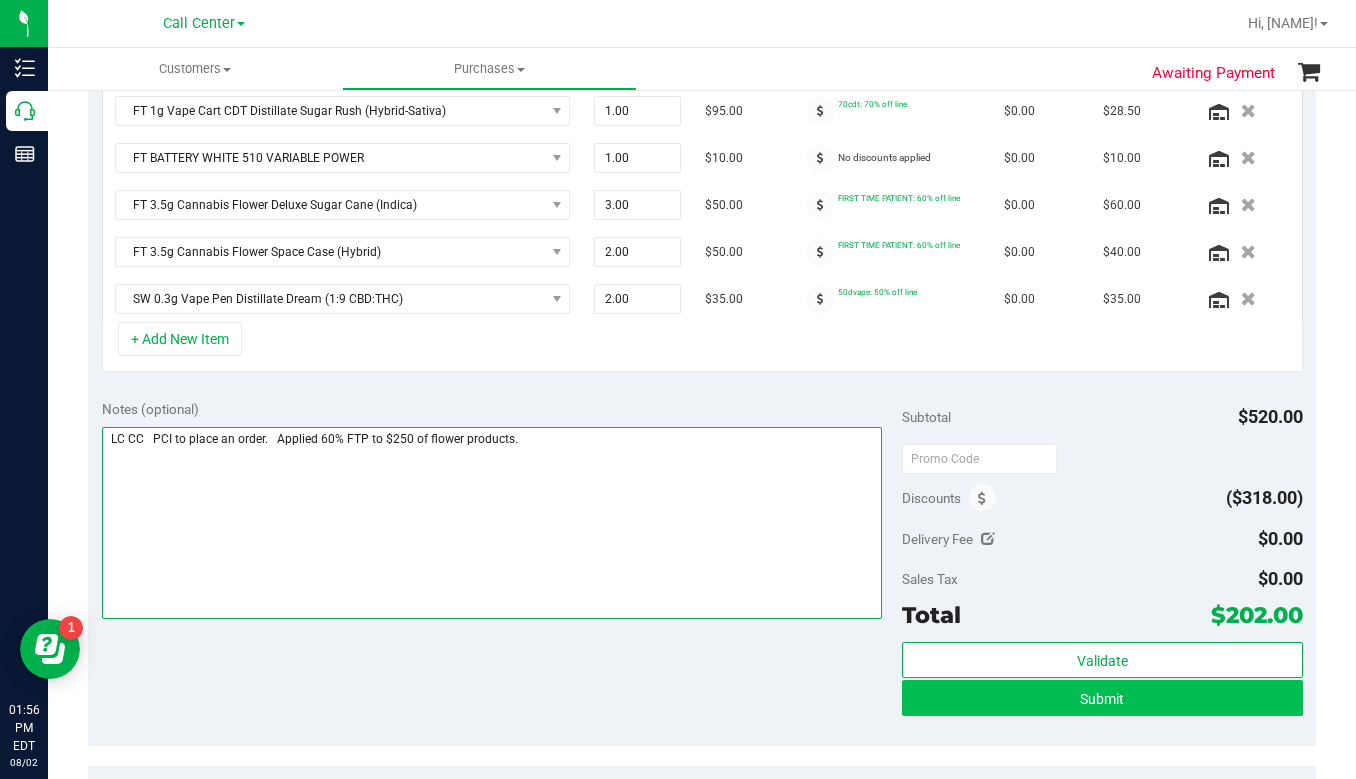 type on "LC CC   PCI to place an order.   Applied 60% FTP to $250 of flower products." 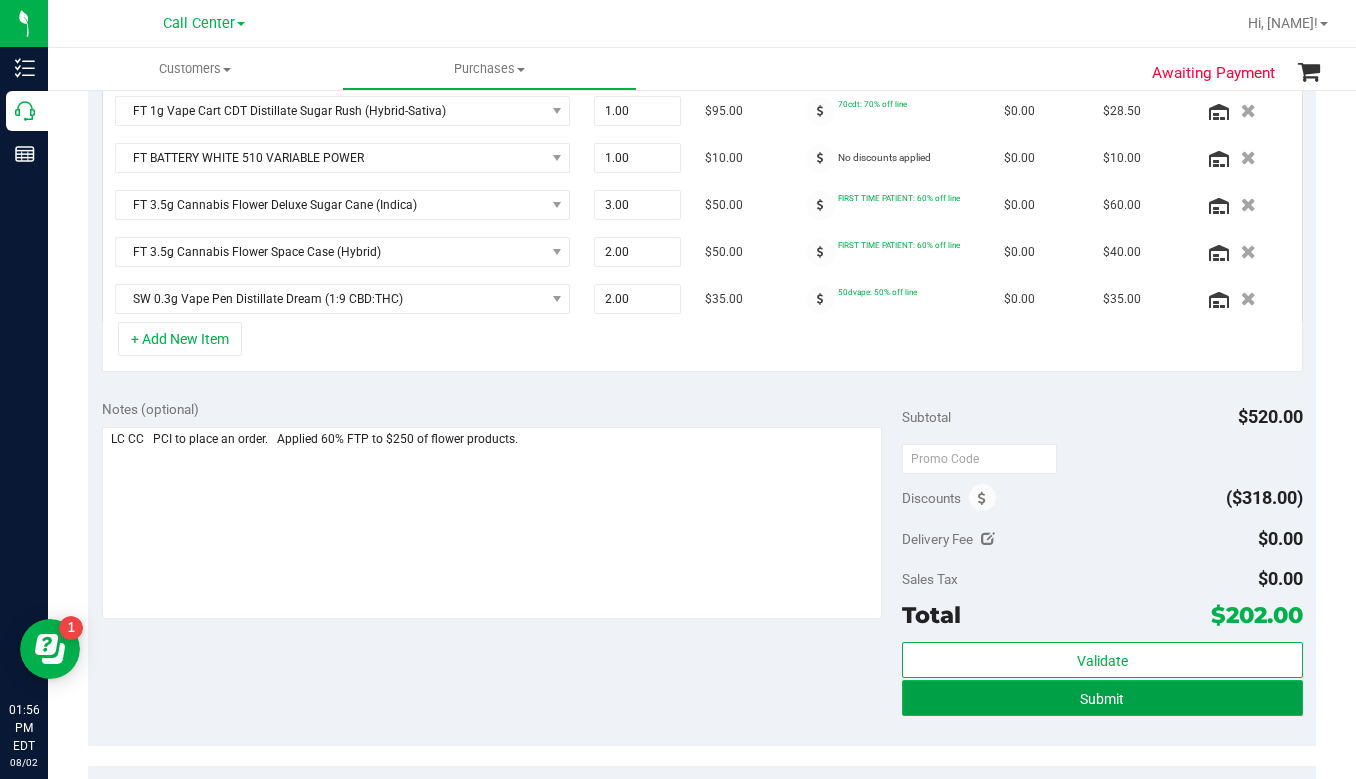 click on "Submit" at bounding box center (1102, 698) 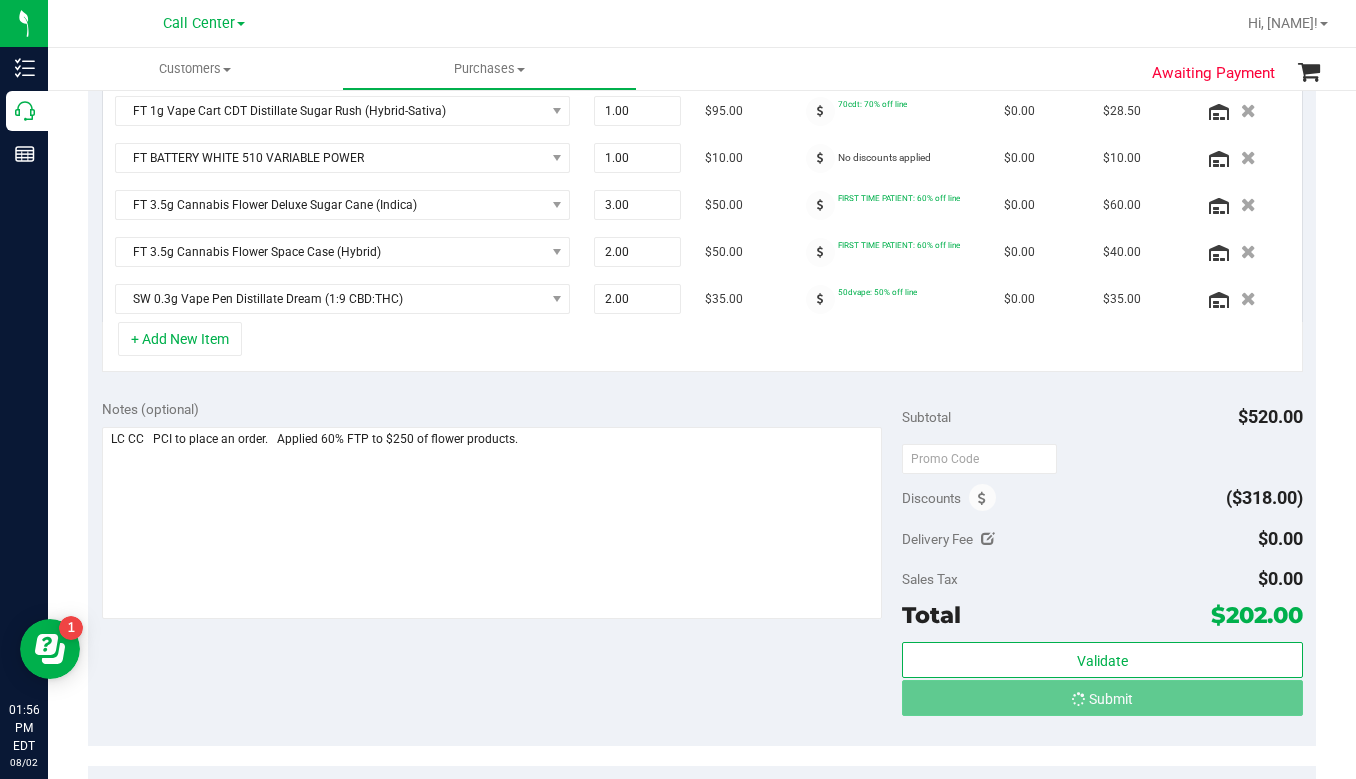 scroll, scrollTop: 569, scrollLeft: 0, axis: vertical 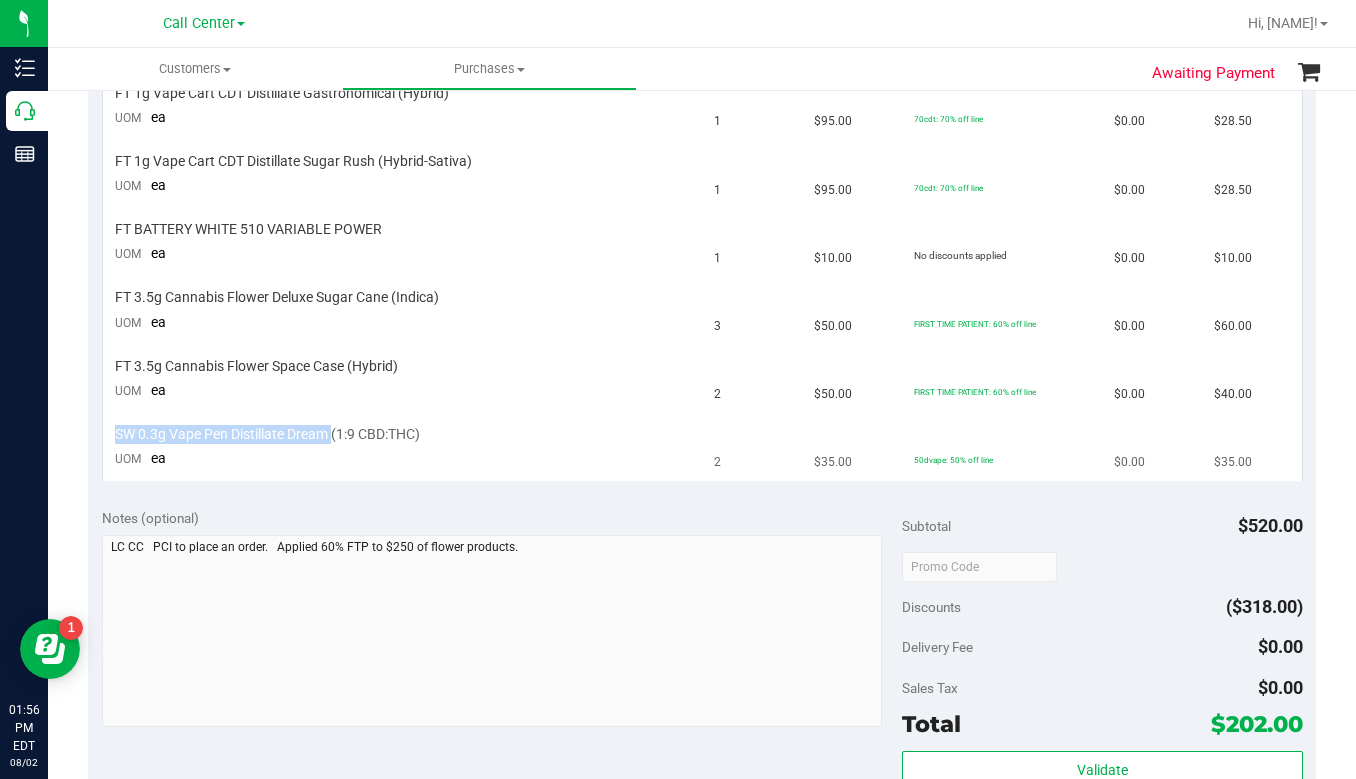 drag, startPoint x: 116, startPoint y: 434, endPoint x: 333, endPoint y: 433, distance: 217.0023 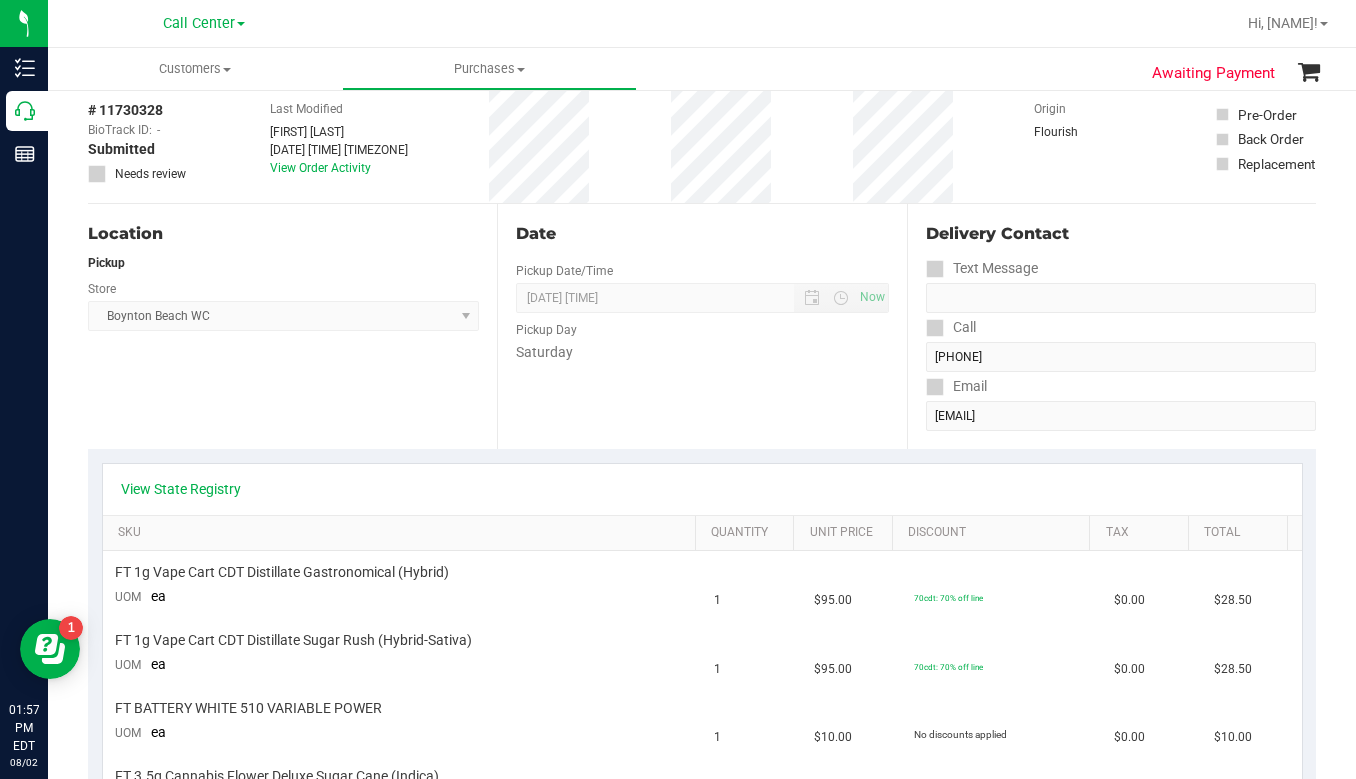 scroll, scrollTop: 0, scrollLeft: 0, axis: both 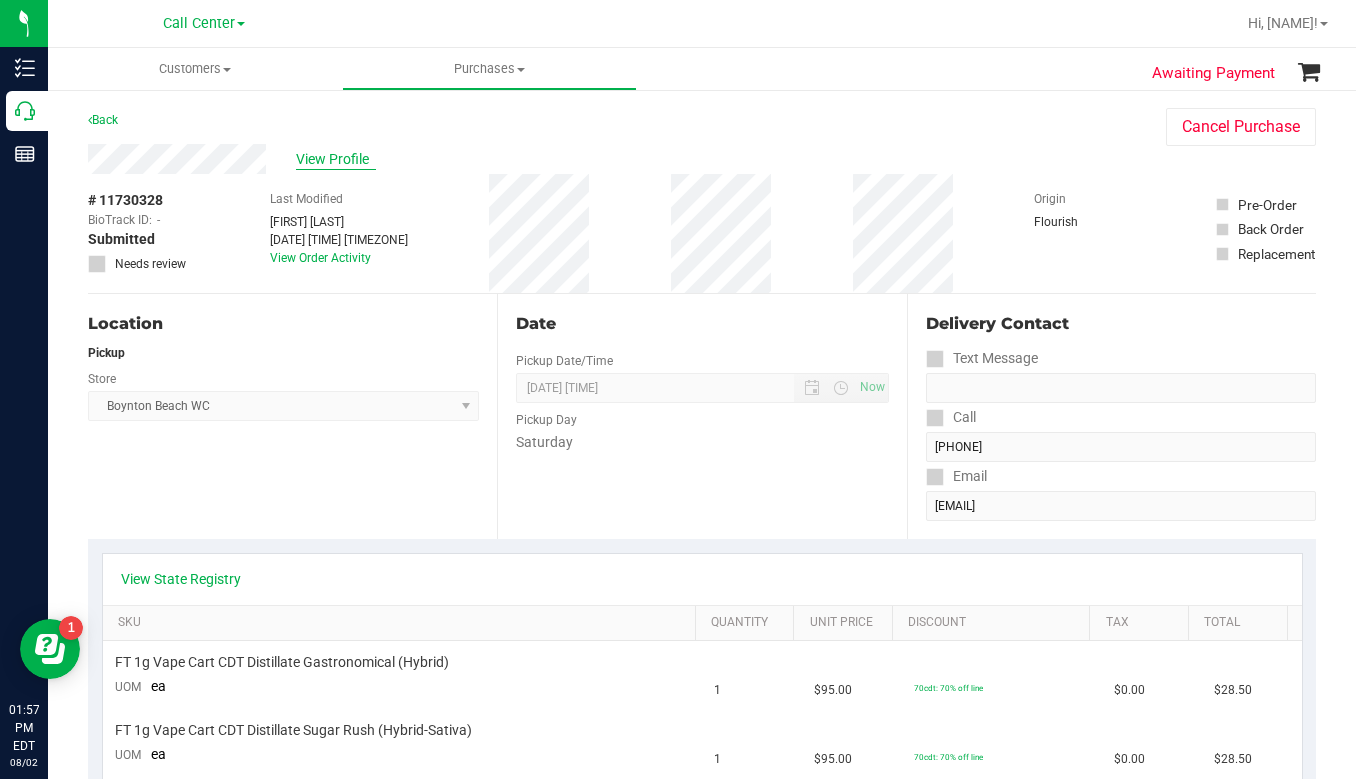 click on "View Profile" at bounding box center (336, 159) 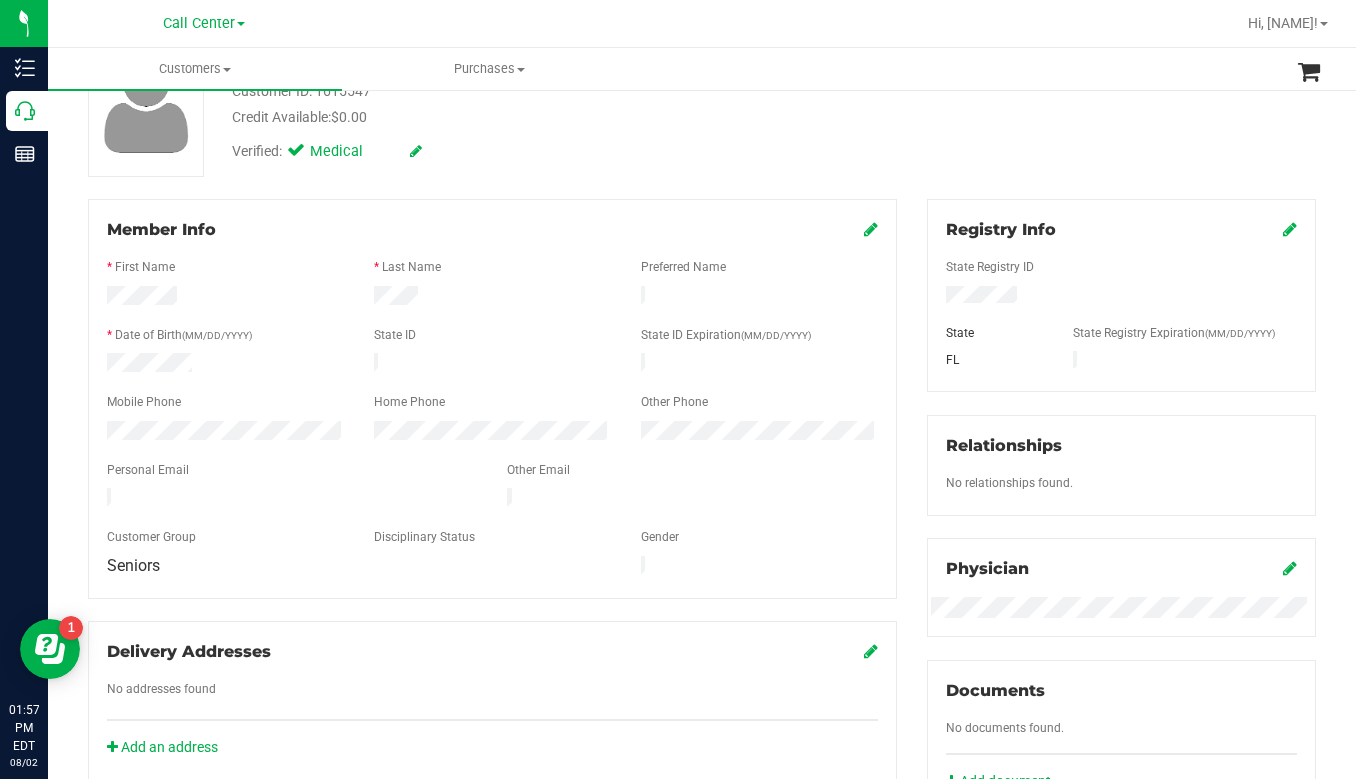 scroll, scrollTop: 500, scrollLeft: 0, axis: vertical 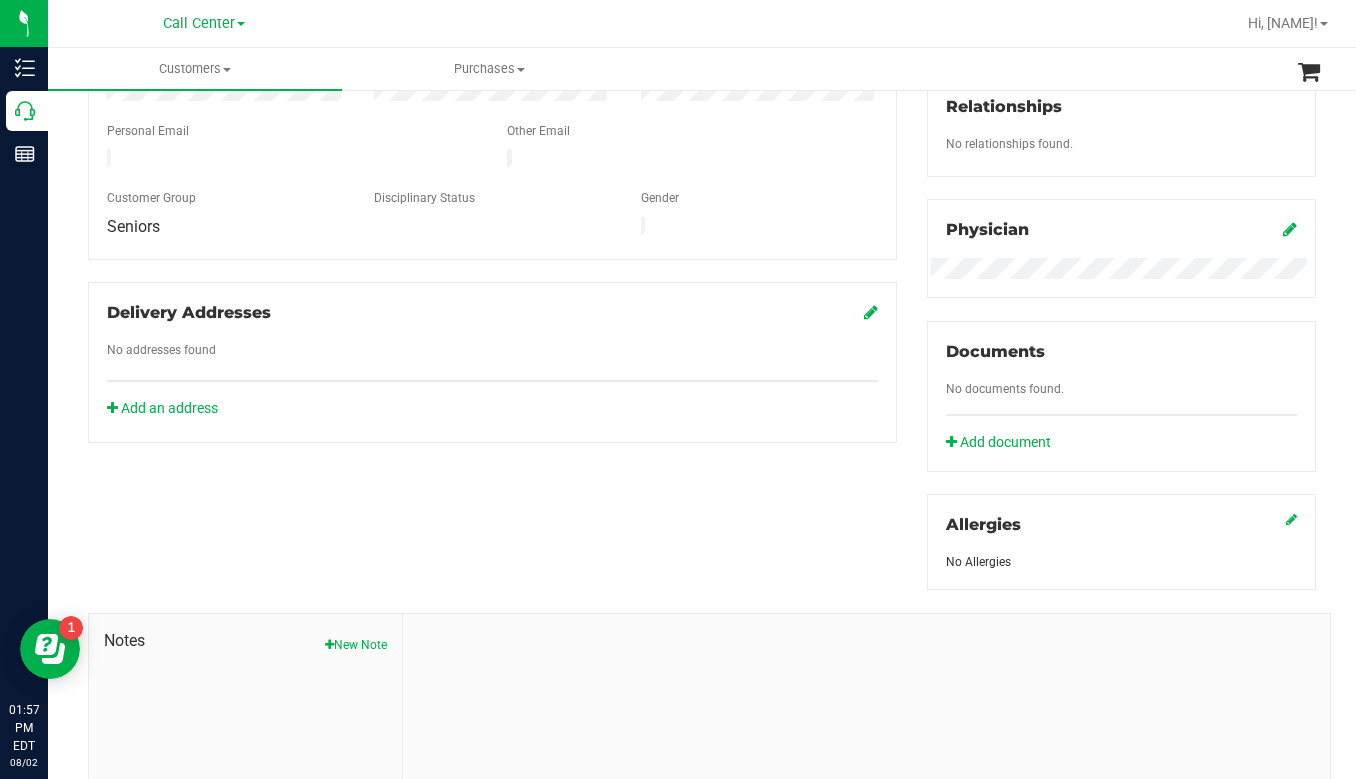 click on "Physician" 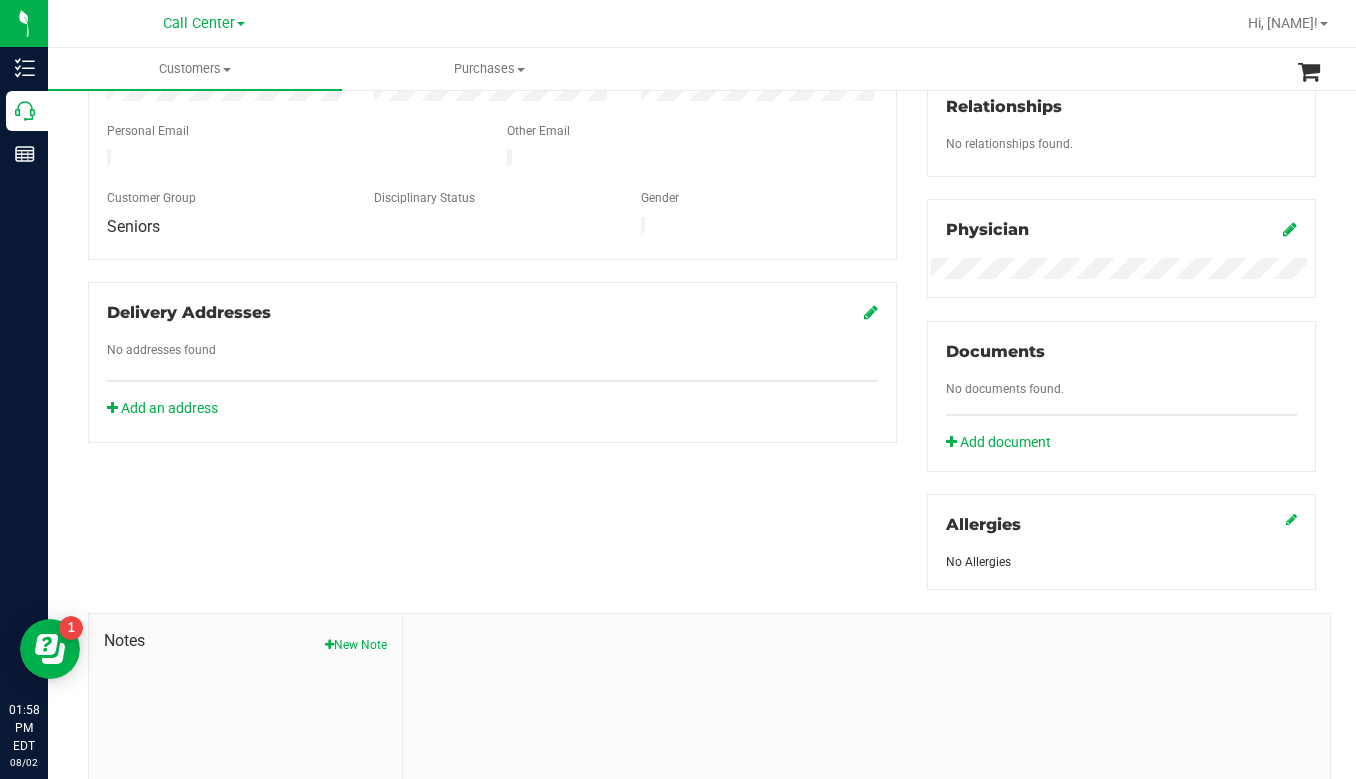 click on "No documents found." 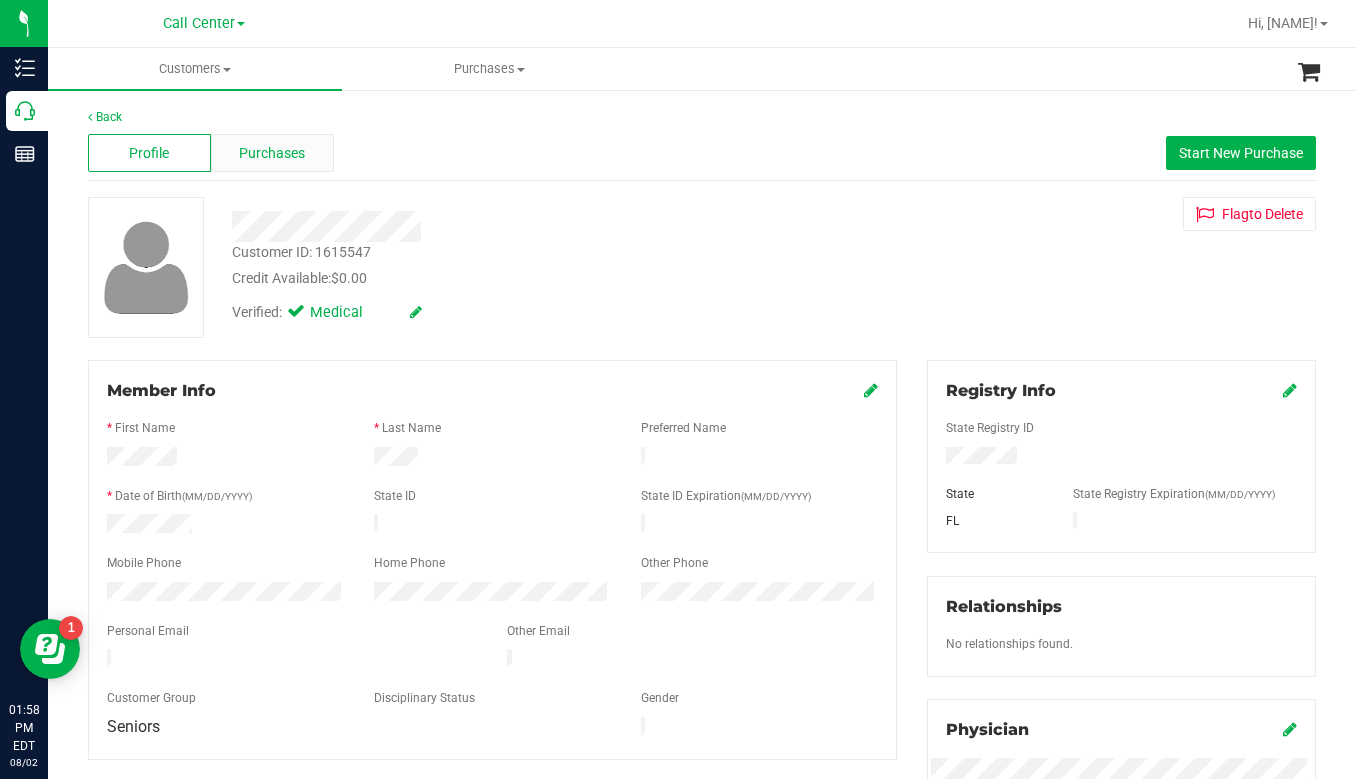 click on "Purchases" at bounding box center (272, 153) 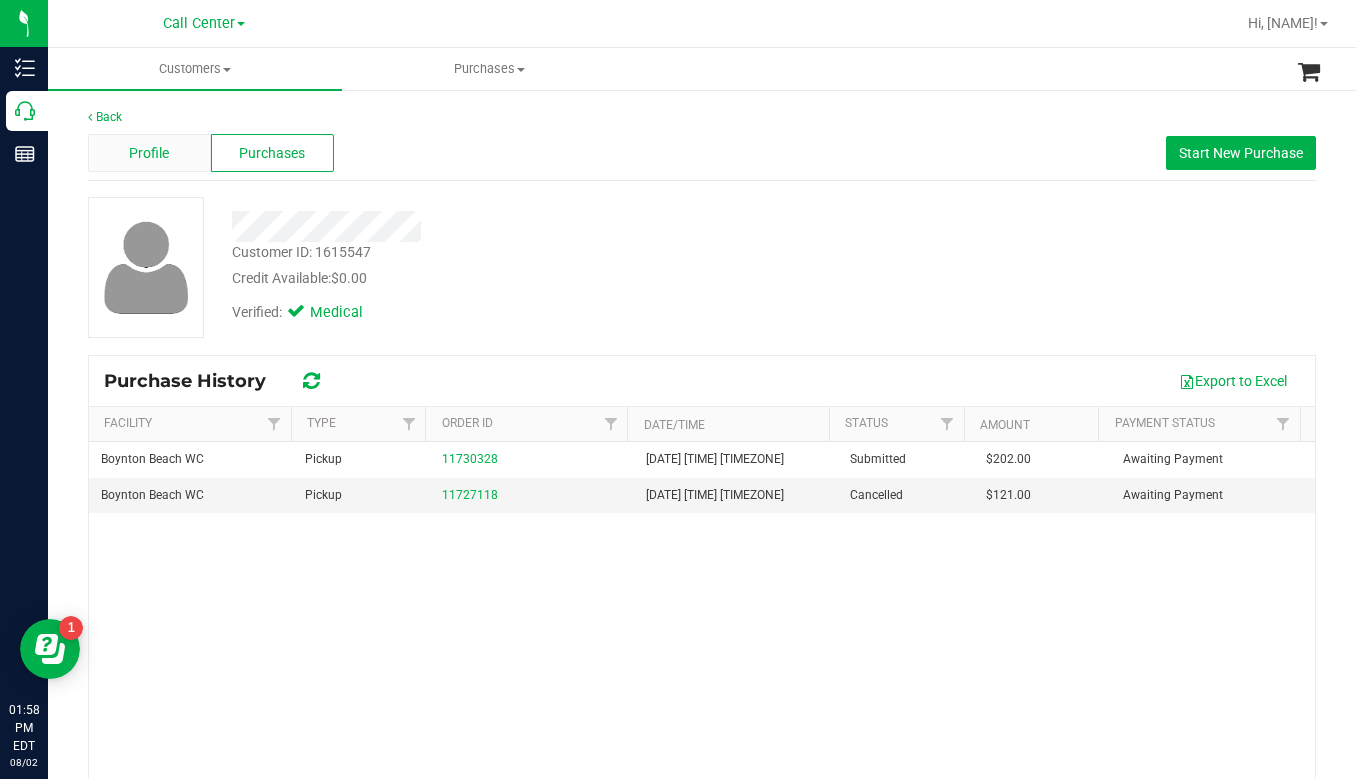 click on "Profile" at bounding box center [149, 153] 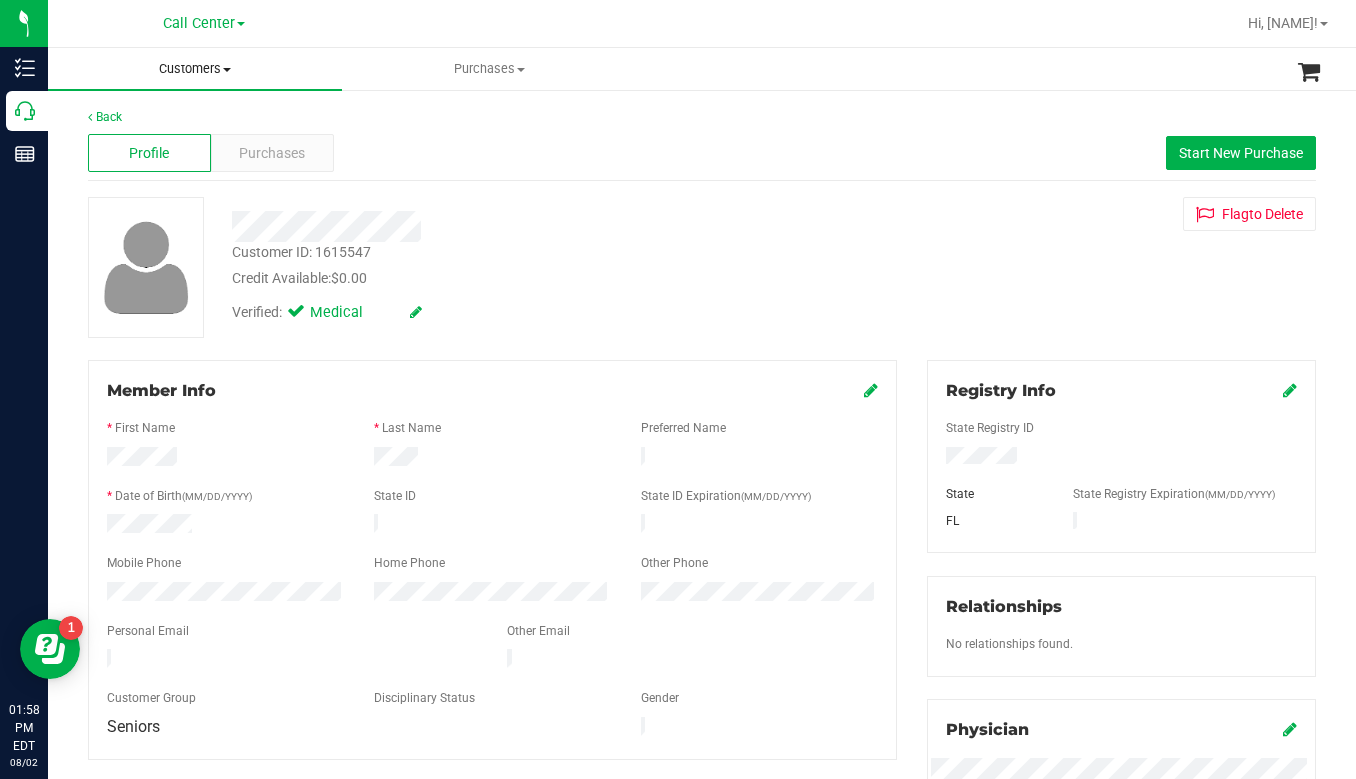 click at bounding box center [227, 70] 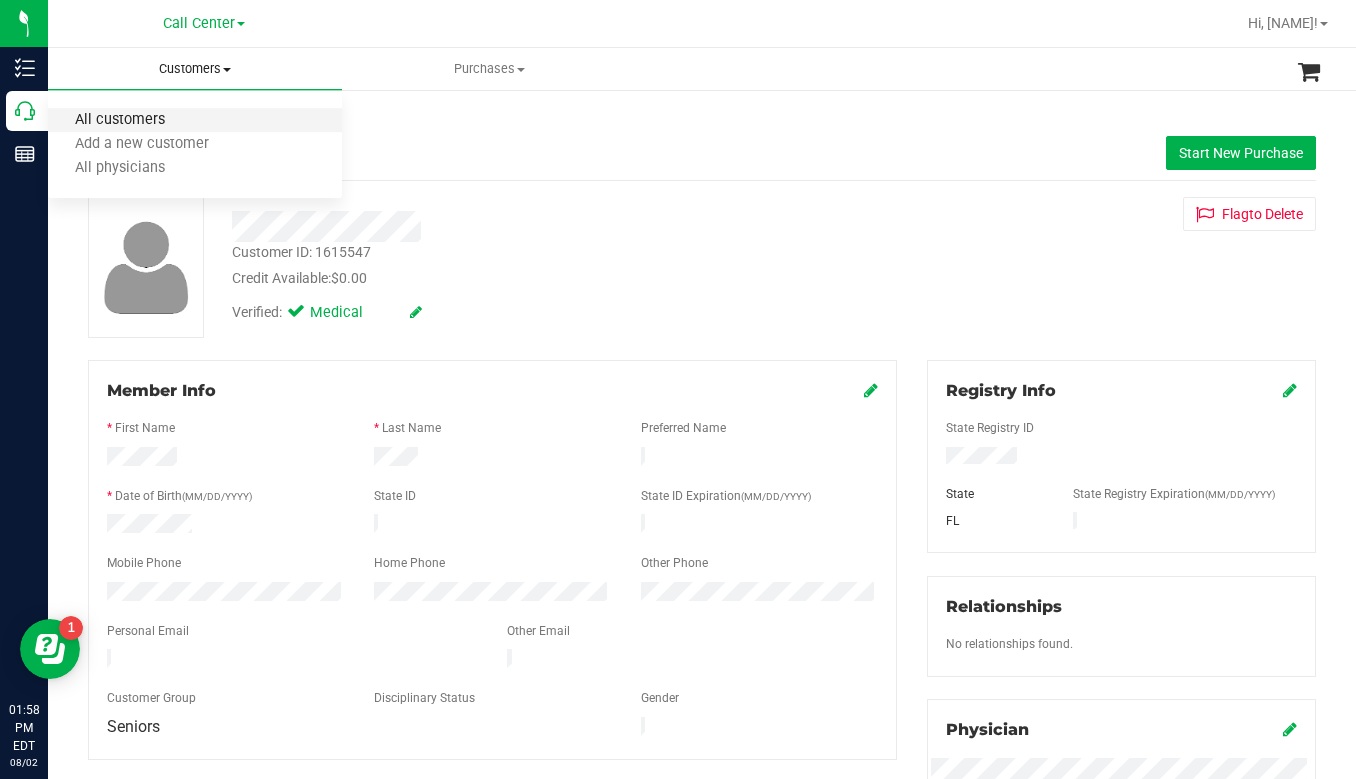 click on "All customers" at bounding box center (120, 120) 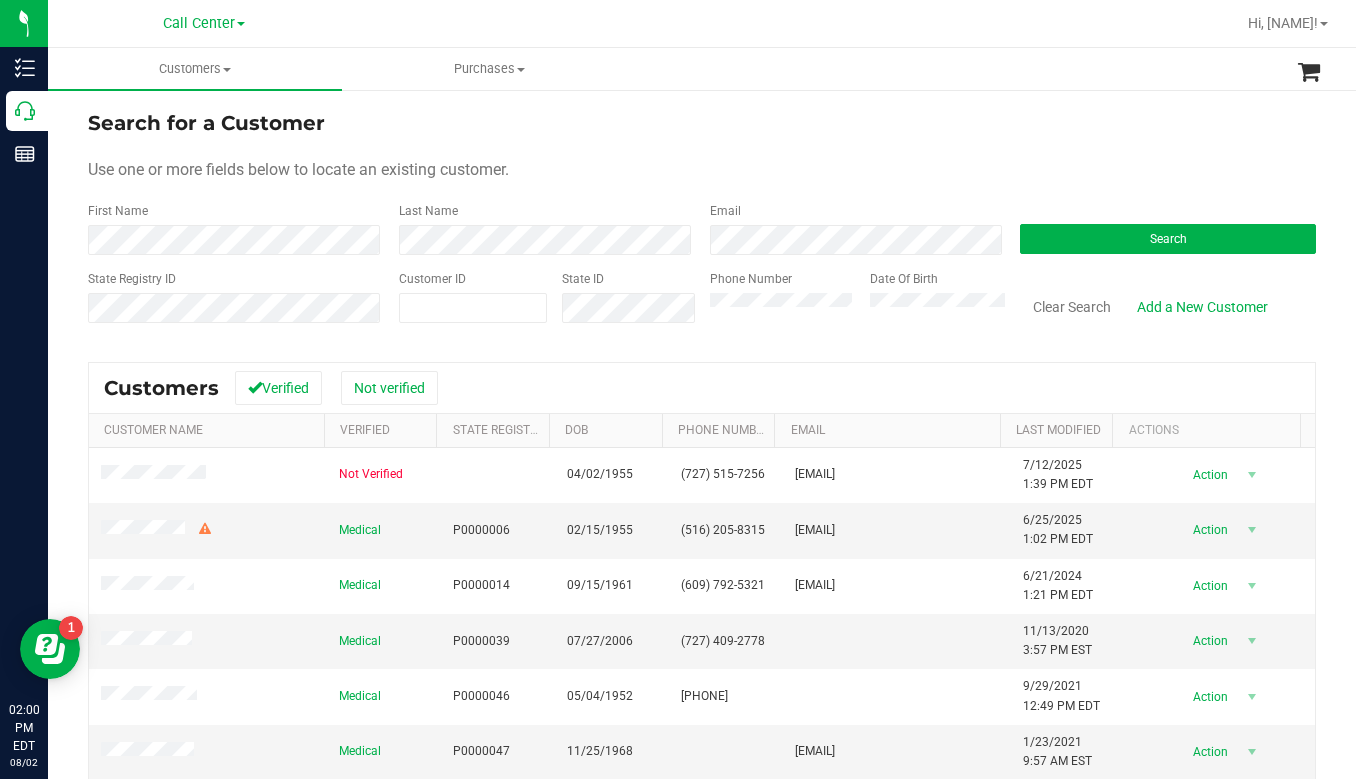 click on "Customer ID" at bounding box center [473, 305] 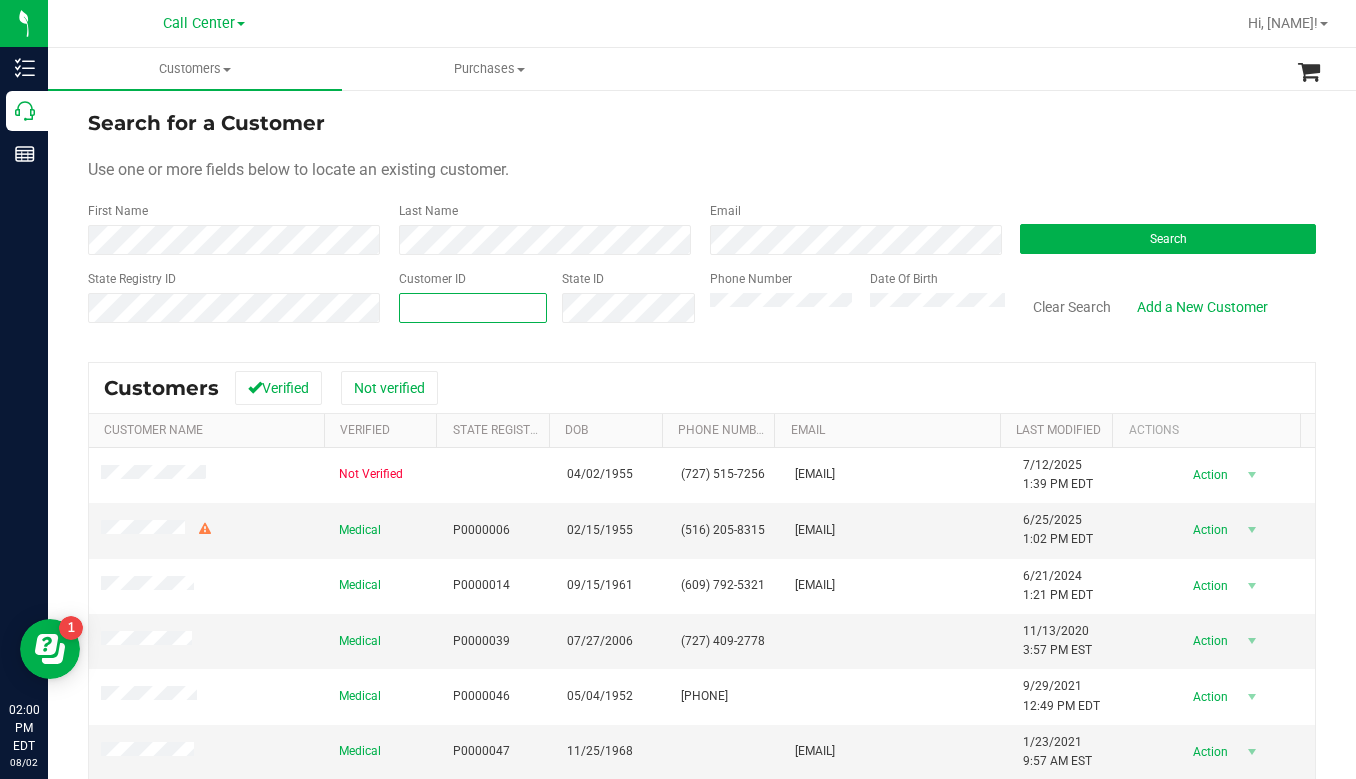 click at bounding box center [473, 308] 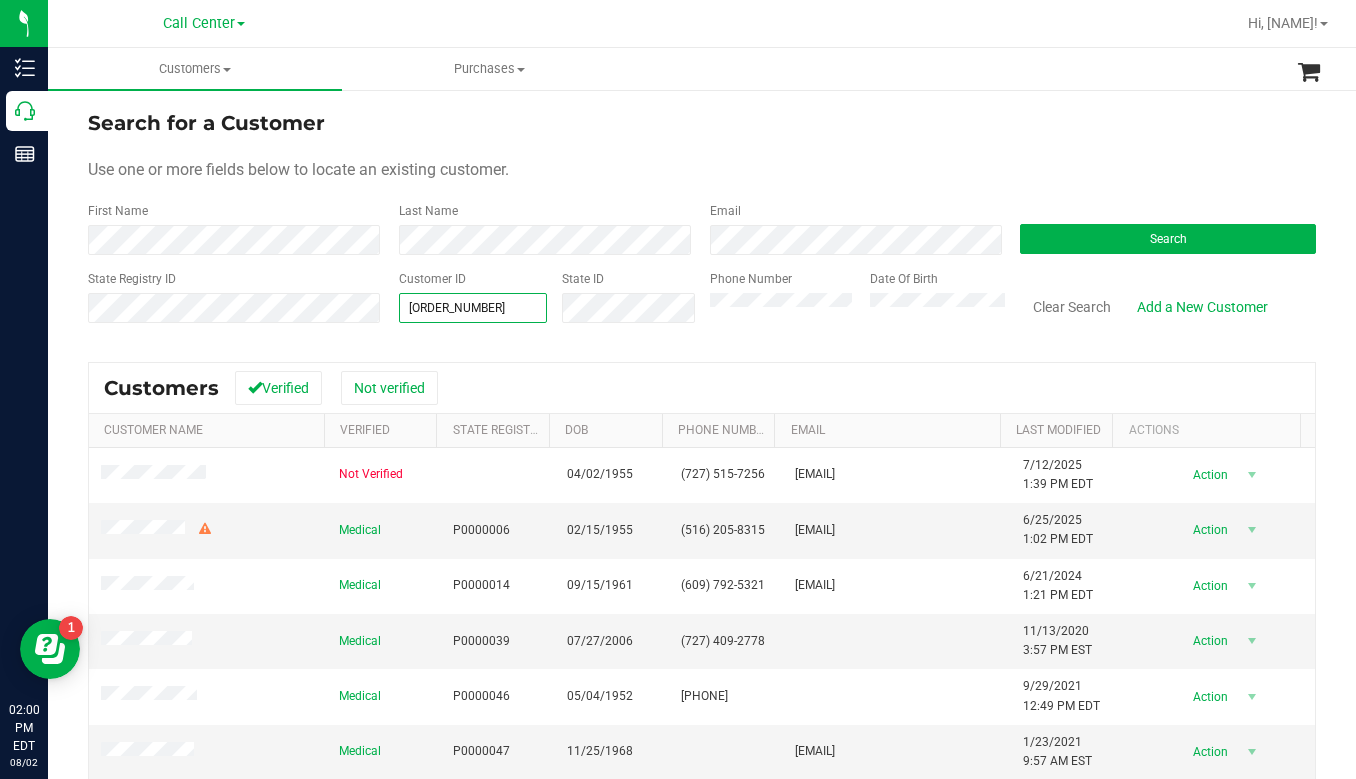 type on "1615621" 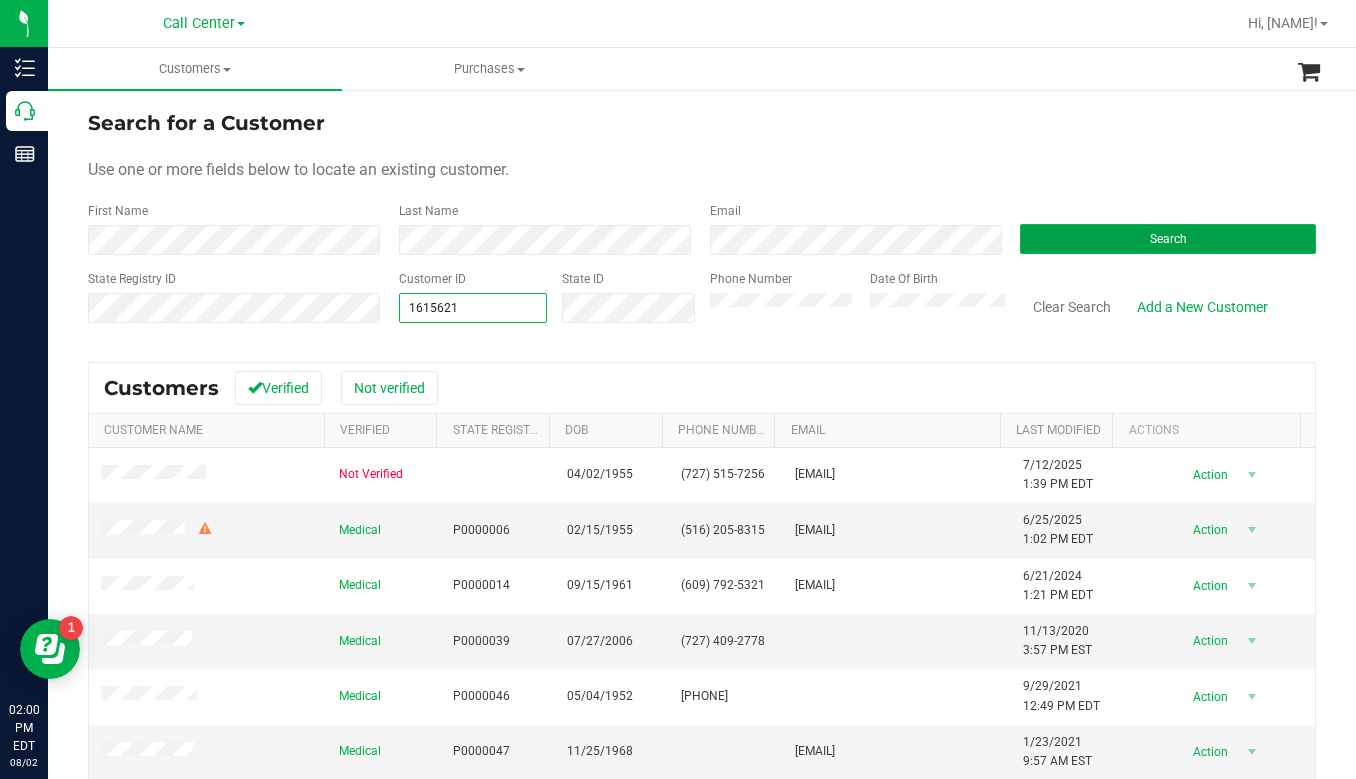 type on "1615621" 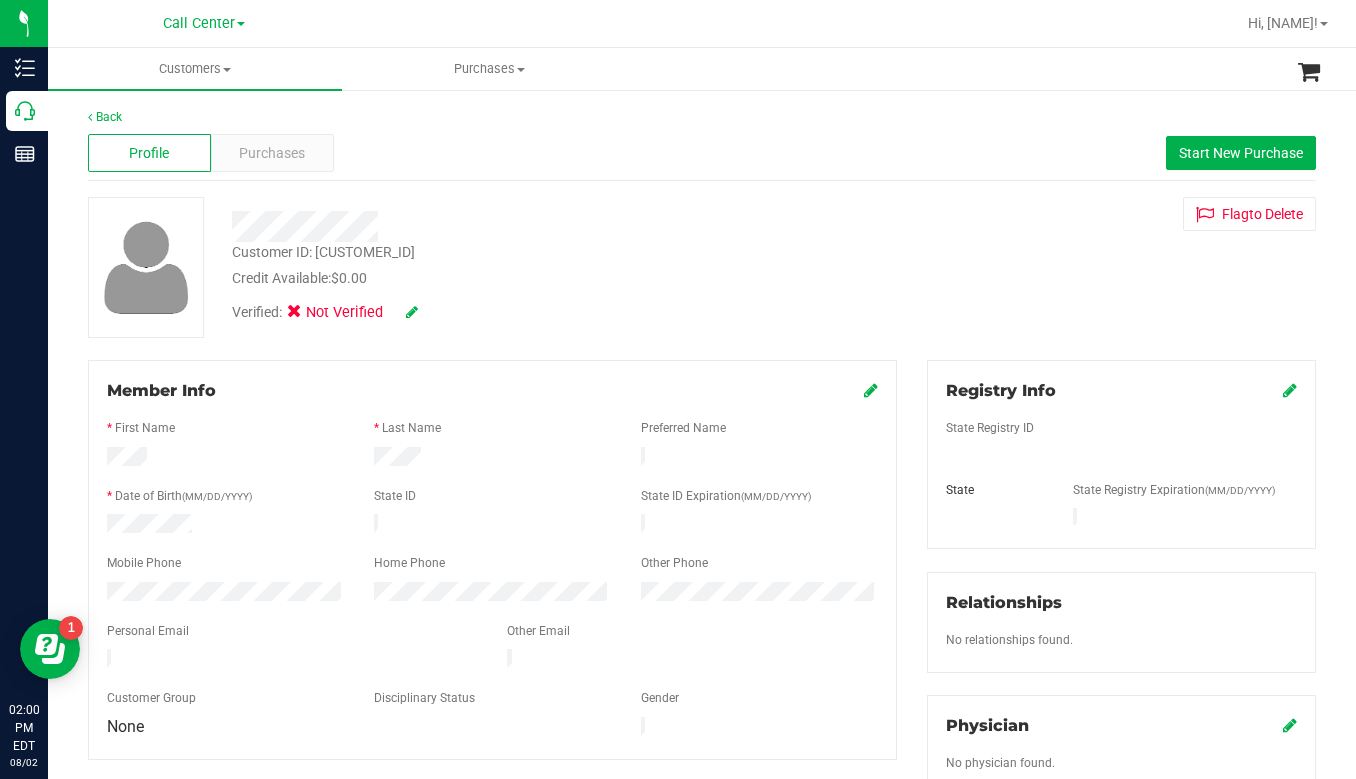 click on "Verified:
Not Verified" at bounding box center (322, 313) 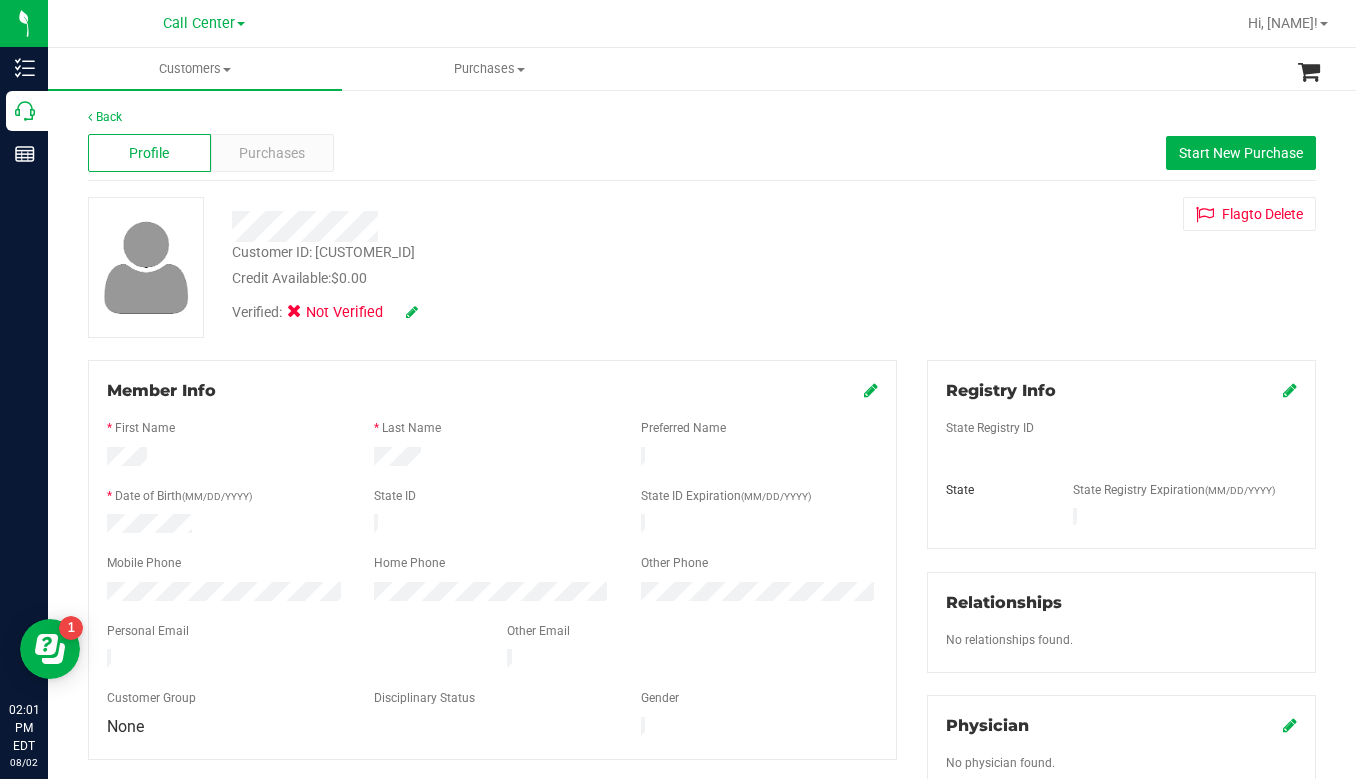 click on "Customer ID: 1615621
Credit Available:
$0.00
Verified:
Not Verified
Flag  to Delete" at bounding box center (702, 267) 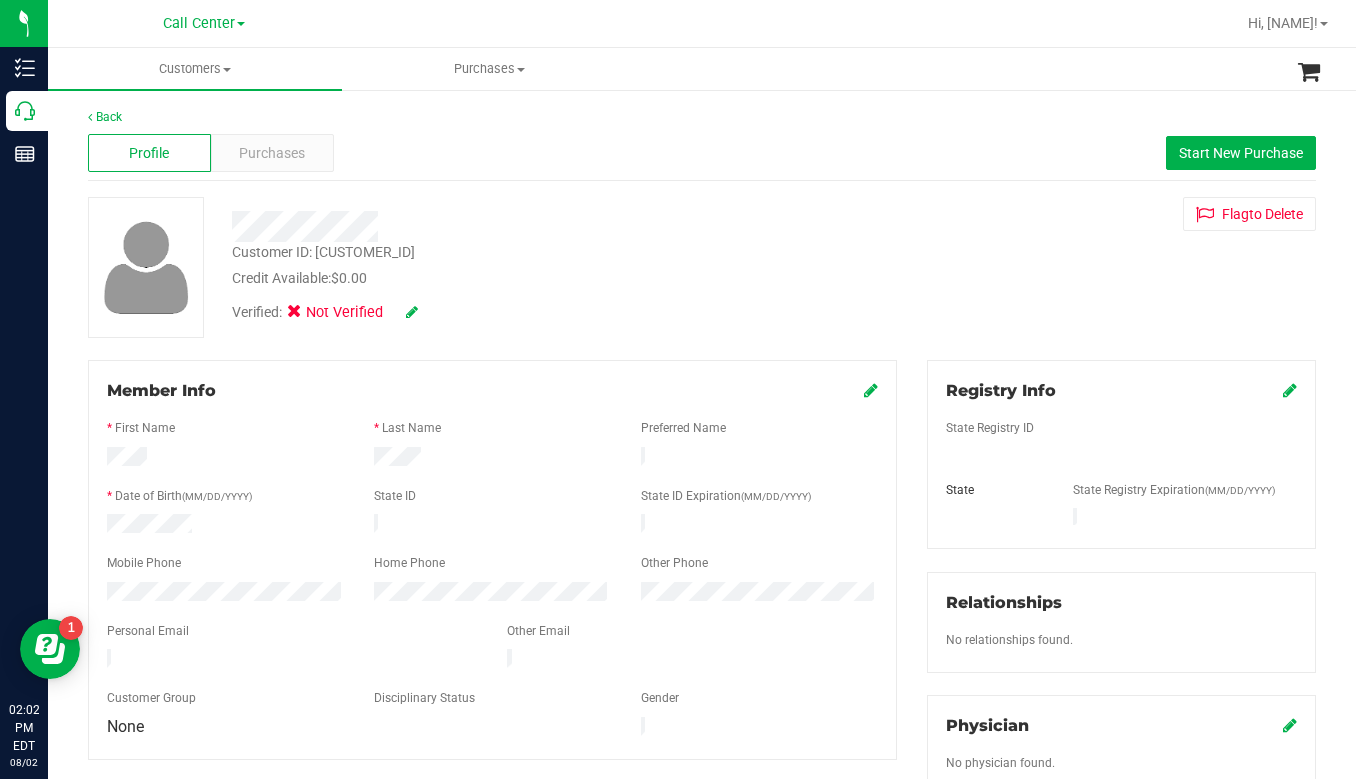 click on "Registry Info
State Registry ID
State
State Registry Expiration
(MM/DD/YYYY)" at bounding box center [1121, 454] 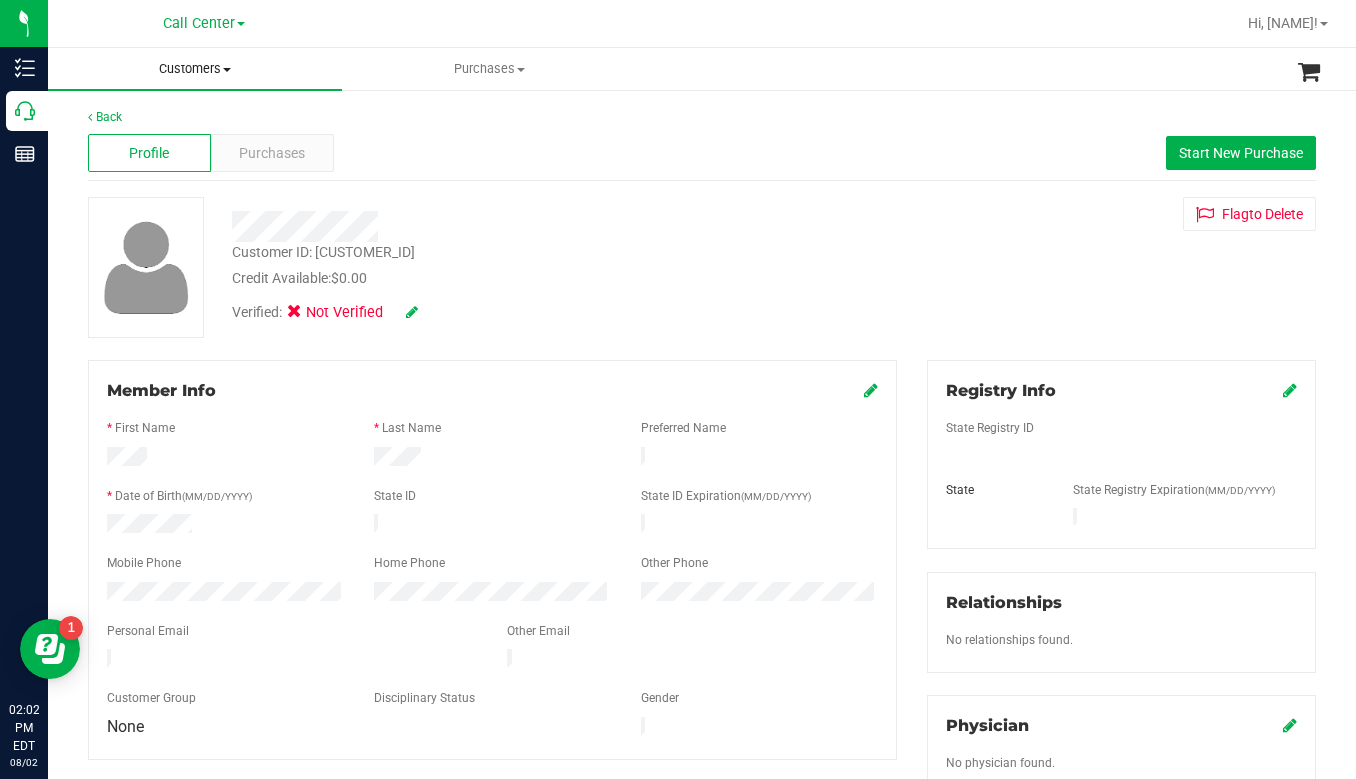 click at bounding box center [227, 70] 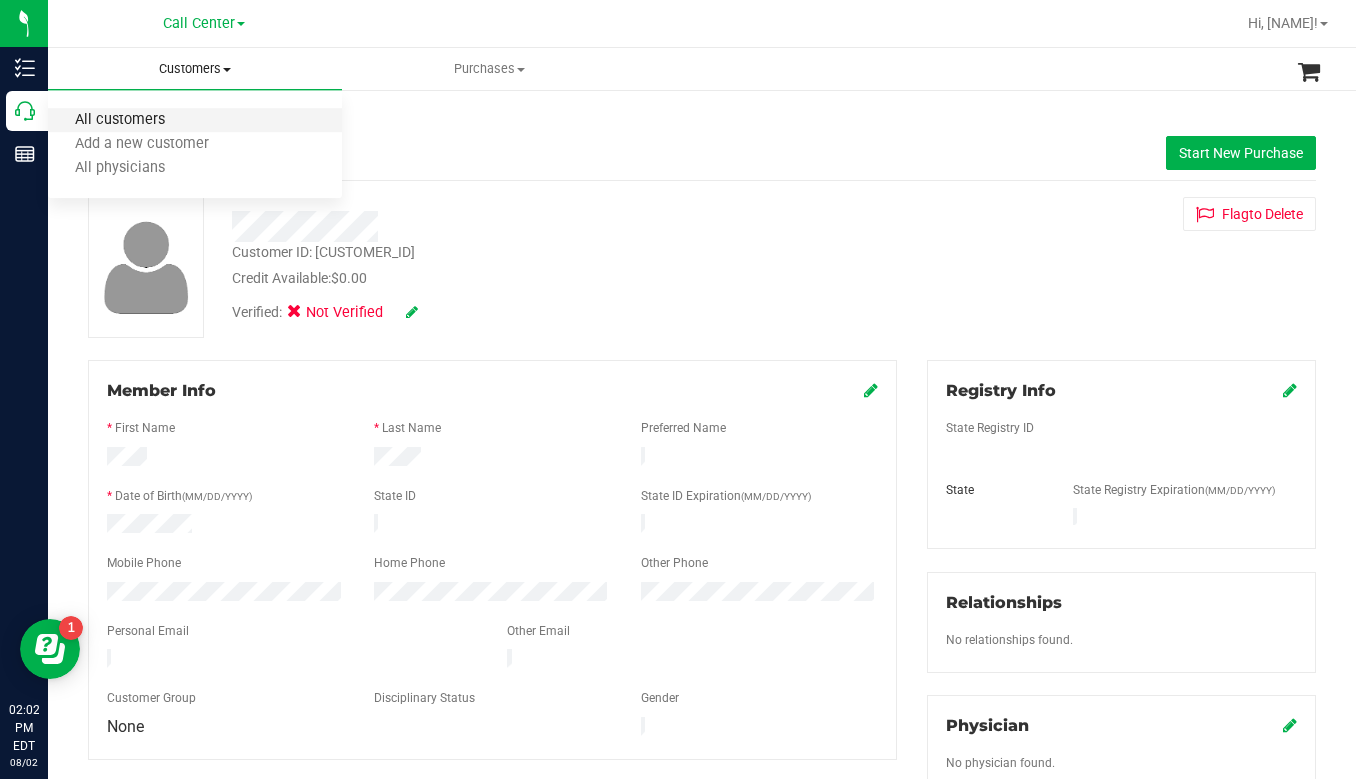 click on "All customers" at bounding box center [120, 120] 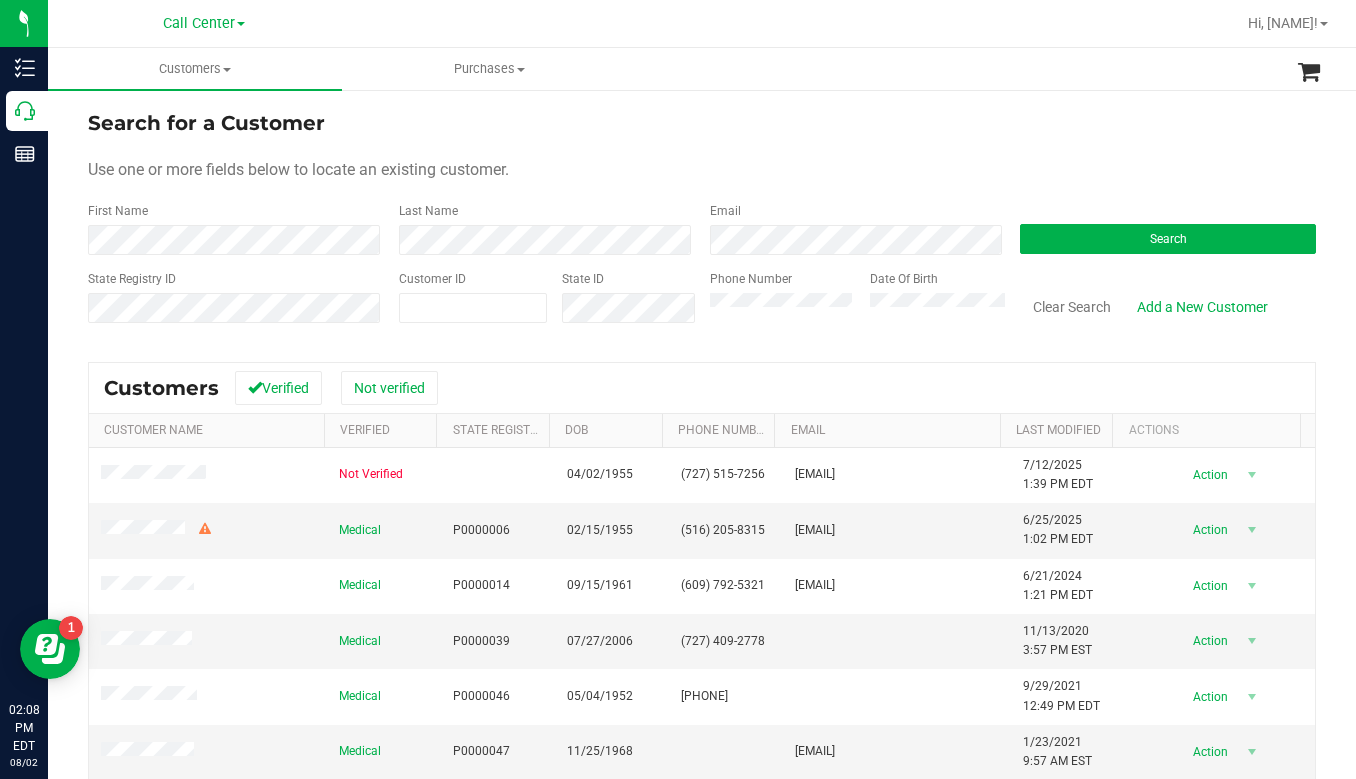 click on "Search for a Customer
Use one or more fields below to locate an existing customer.
First Name
Last Name
Email
Search
State Registry ID
Customer ID
State ID
Phone Number
Date Of Birth" at bounding box center (702, 224) 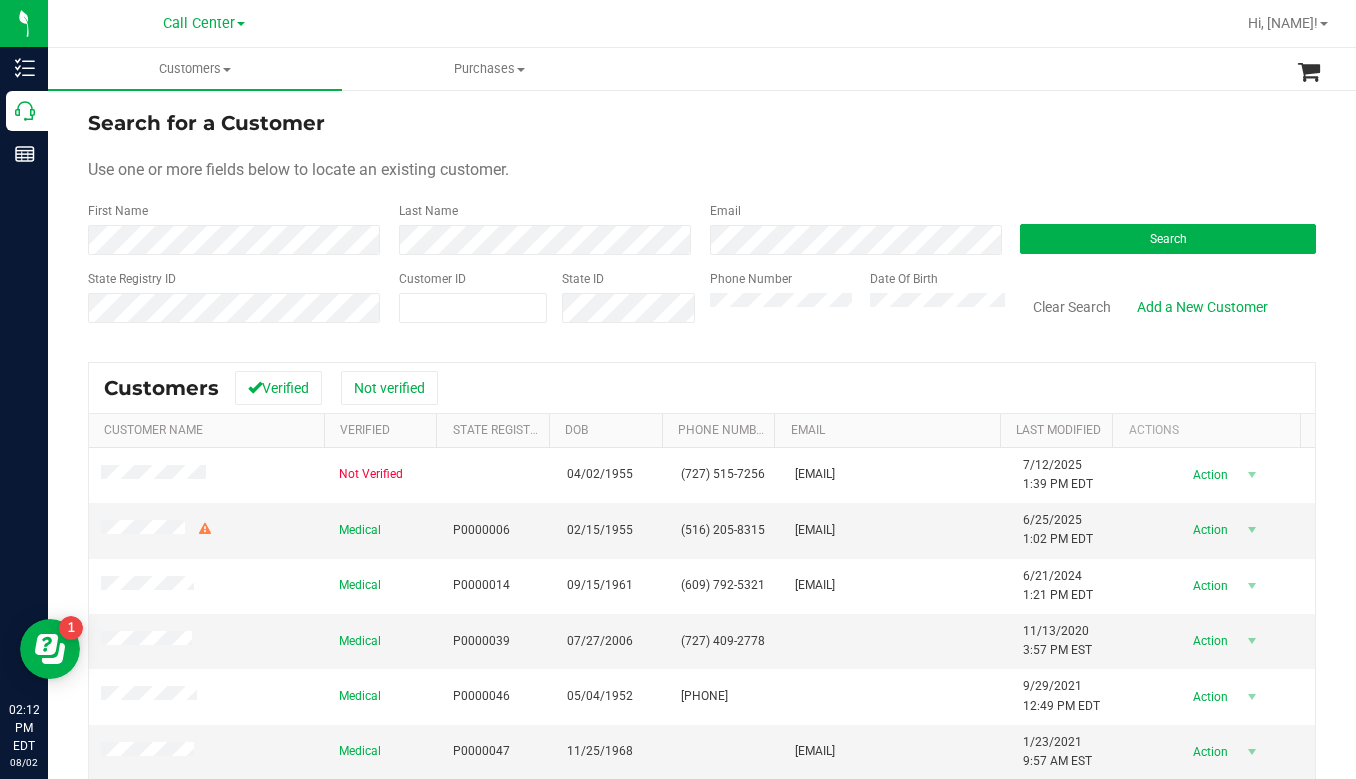 click on "Search for a Customer
Use one or more fields below to locate an existing customer.
First Name
Last Name
Email
Search
State Registry ID
Customer ID
State ID
Phone Number
Date Of Birth" at bounding box center (702, 224) 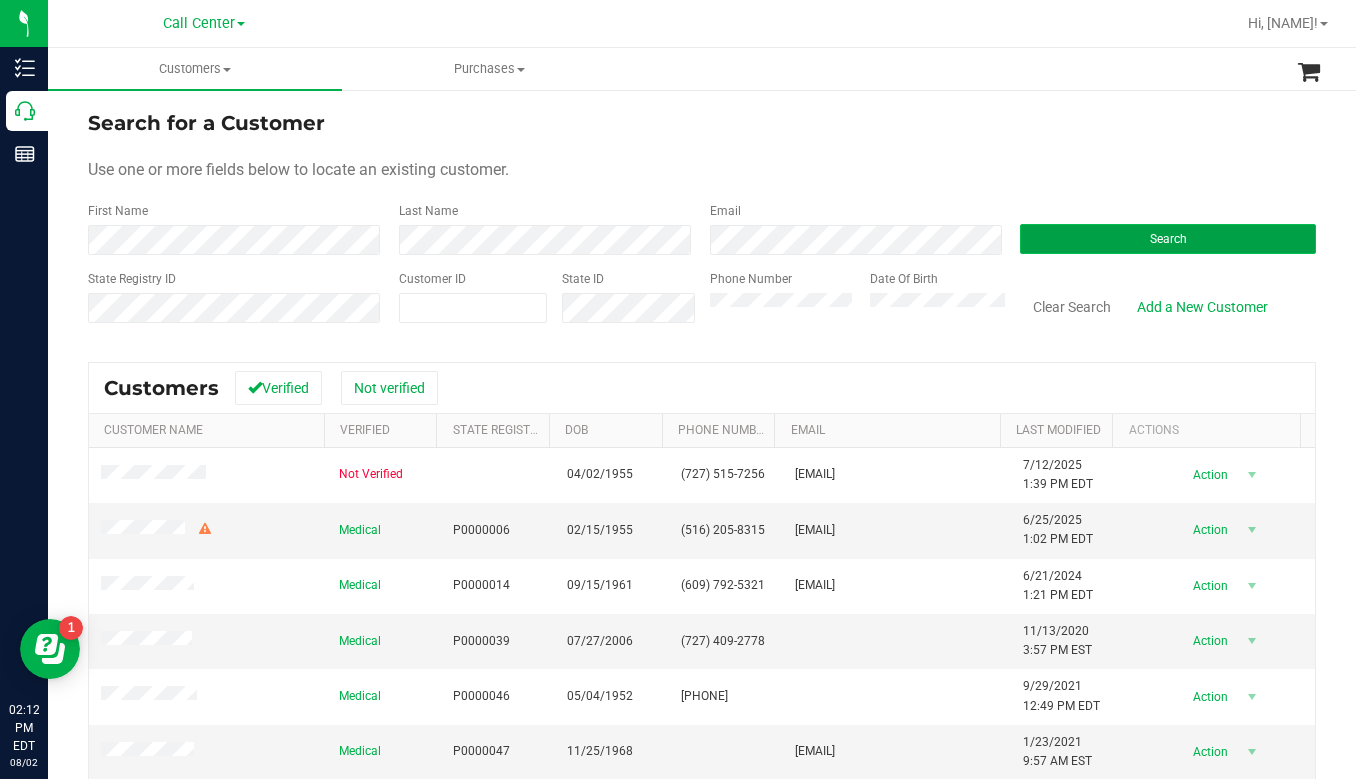 click on "Search" at bounding box center [1168, 239] 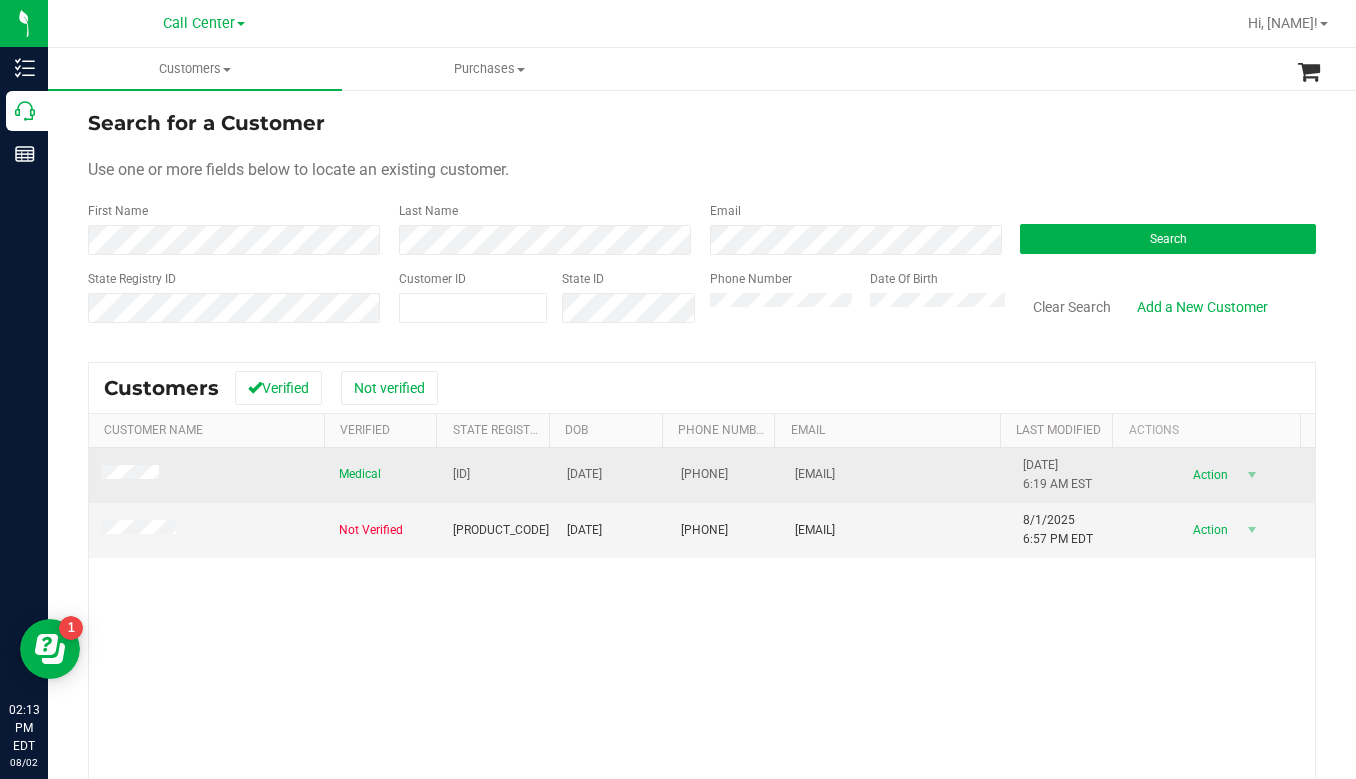 click at bounding box center (133, 475) 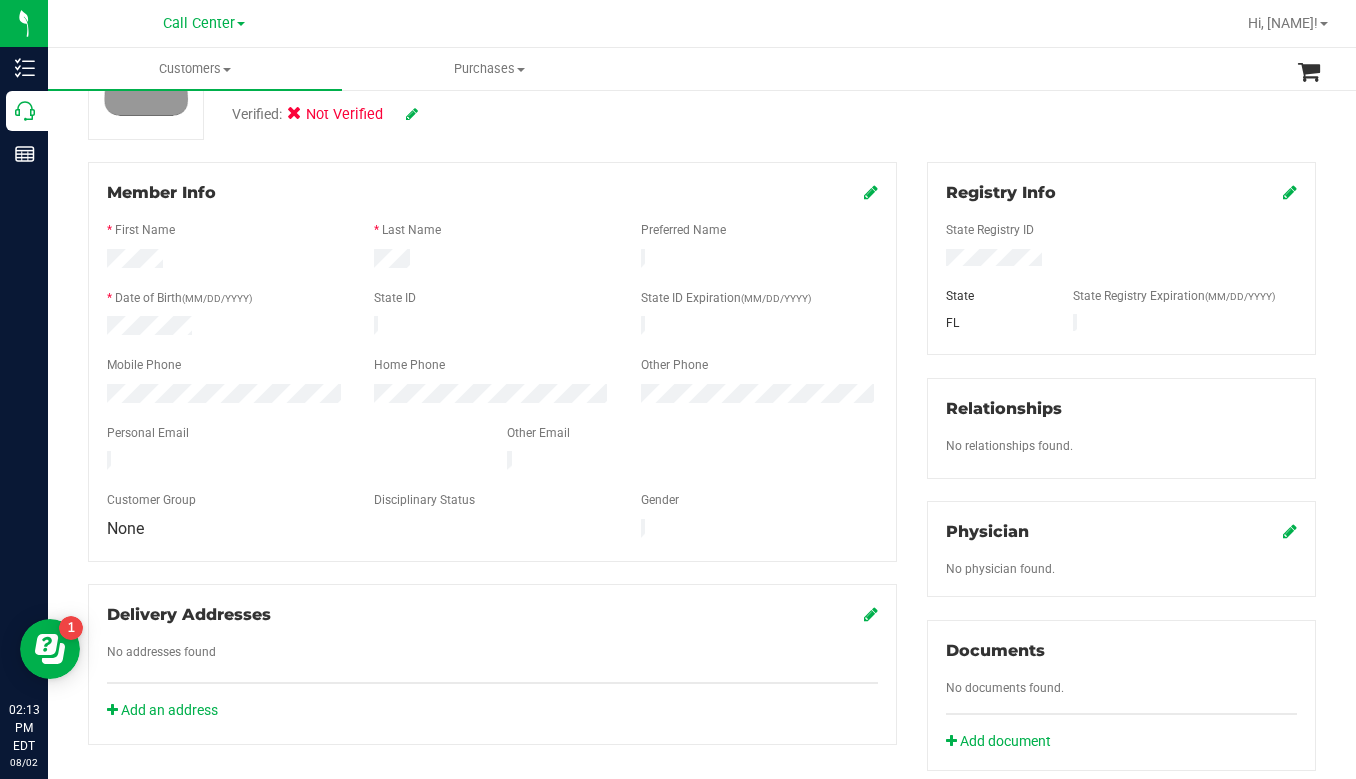 scroll, scrollTop: 0, scrollLeft: 0, axis: both 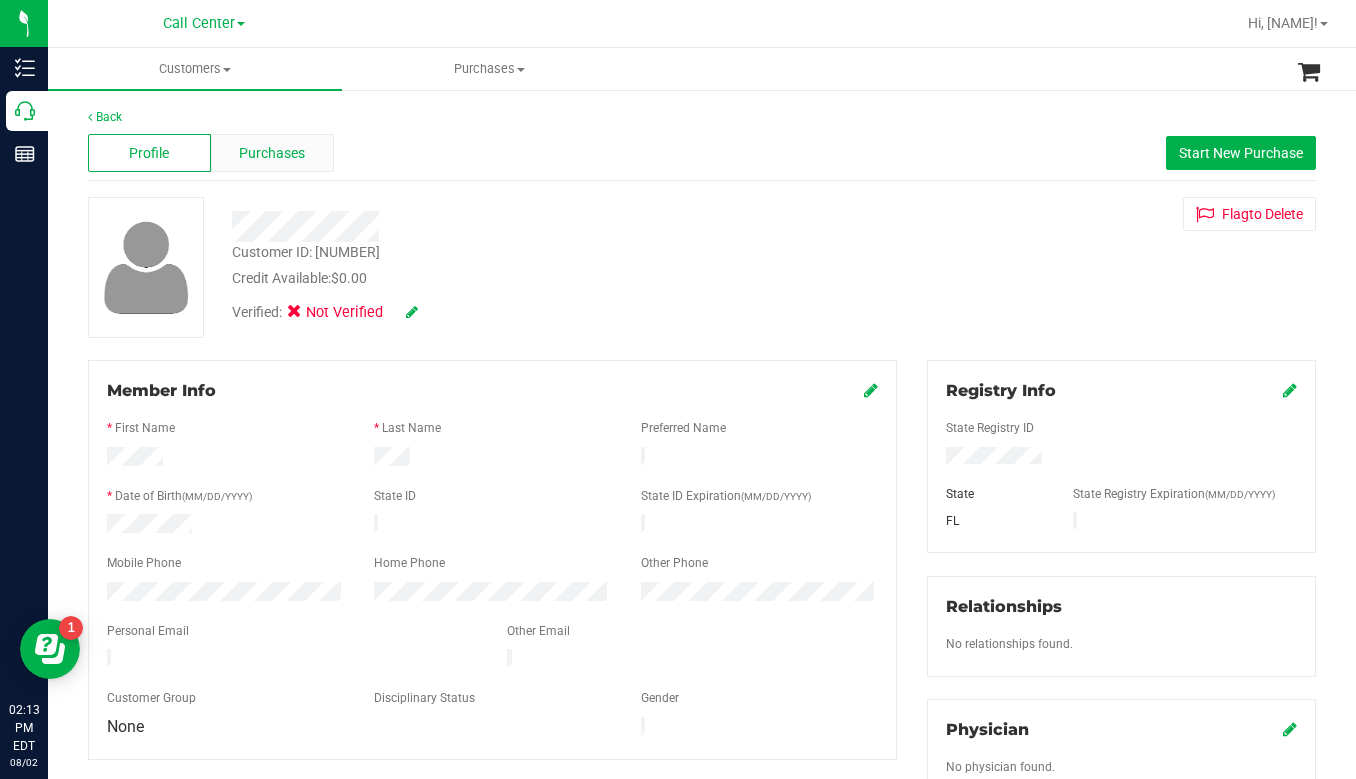 click on "Purchases" at bounding box center [272, 153] 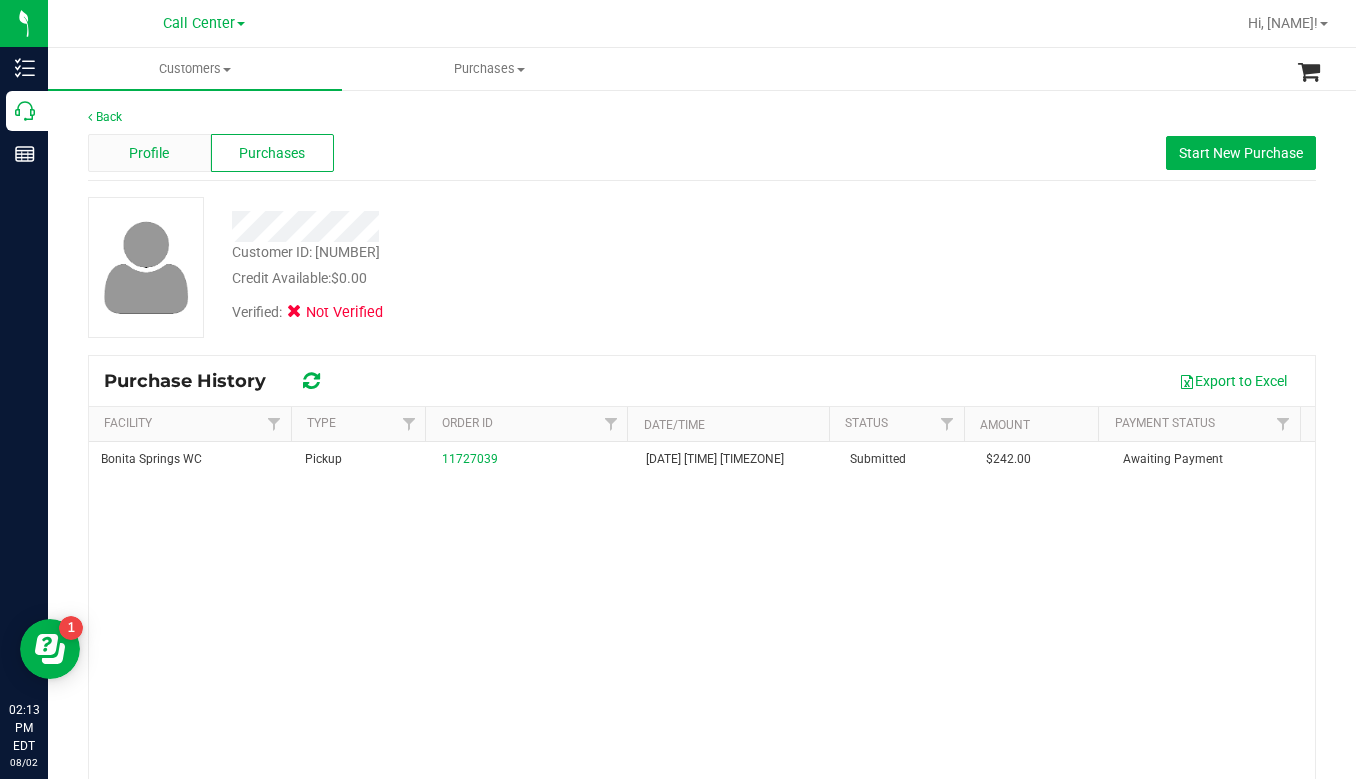 click on "Profile" at bounding box center (149, 153) 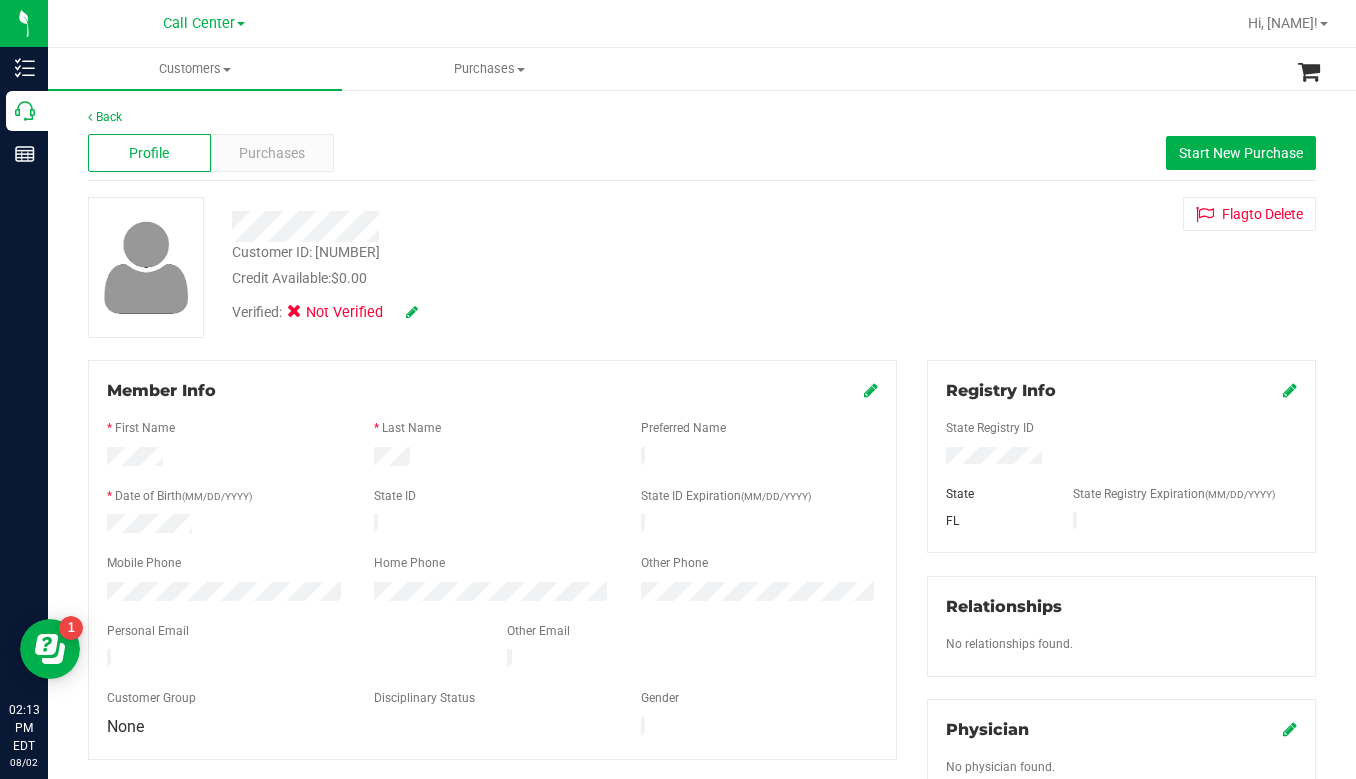 click on "Verified:
Not Verified" at bounding box center (531, 311) 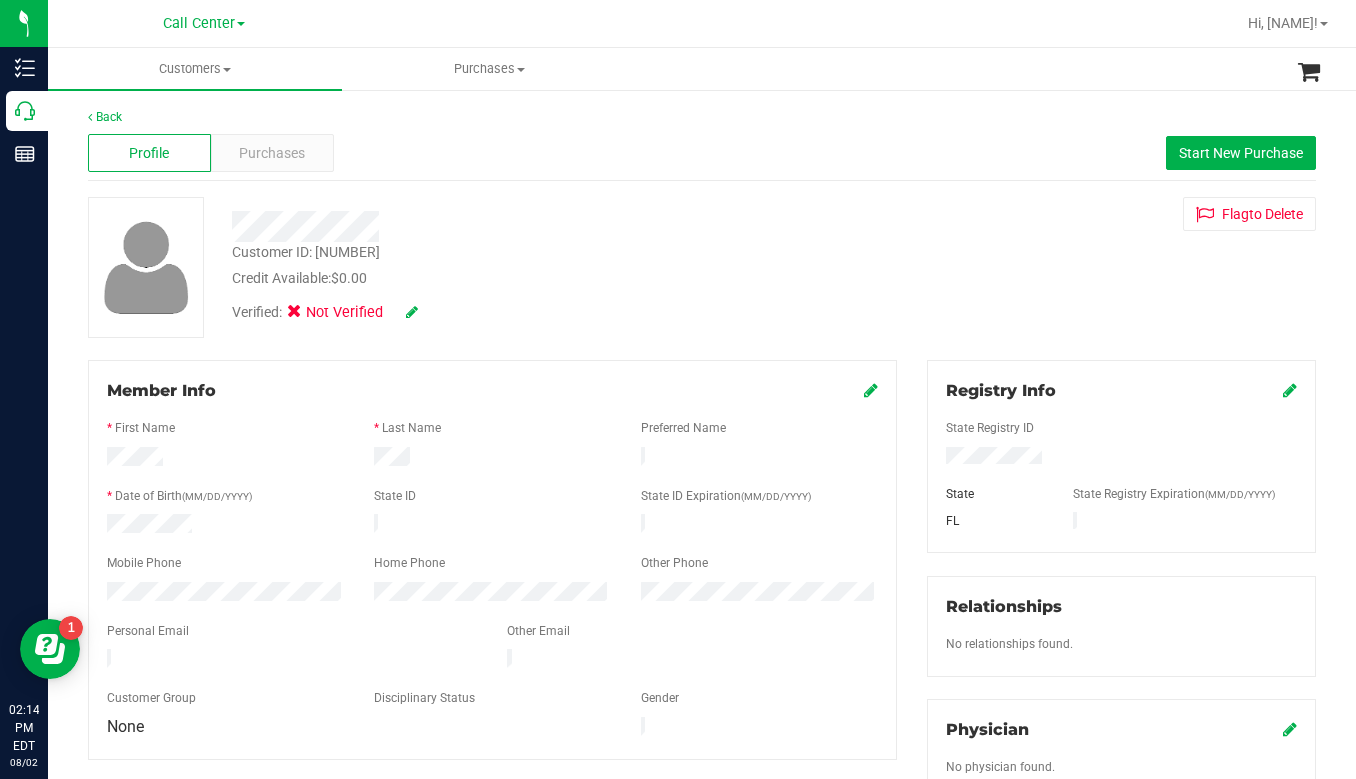click on "Customer ID: 1615543
Credit Available:
$0.00
Verified:
Not Verified
Flag  to Delete" at bounding box center (702, 267) 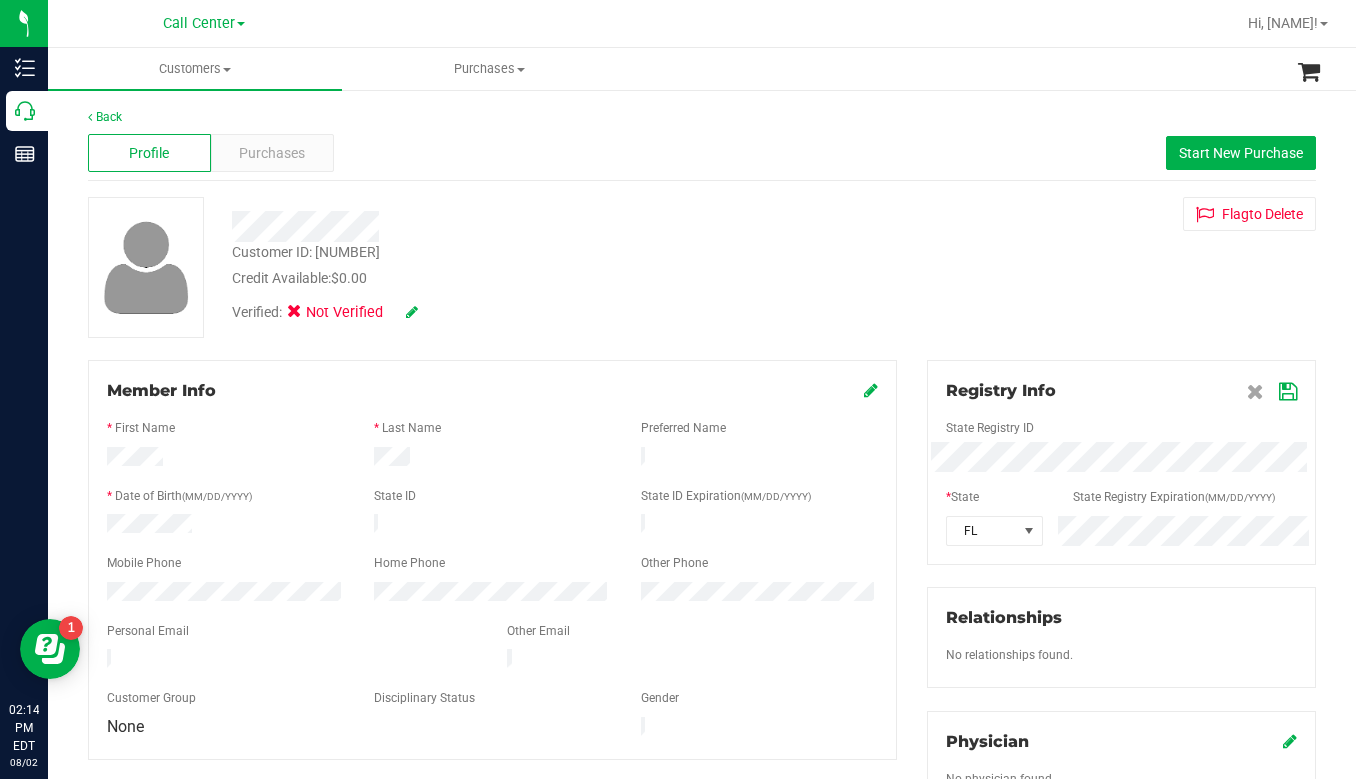 click at bounding box center (1288, 392) 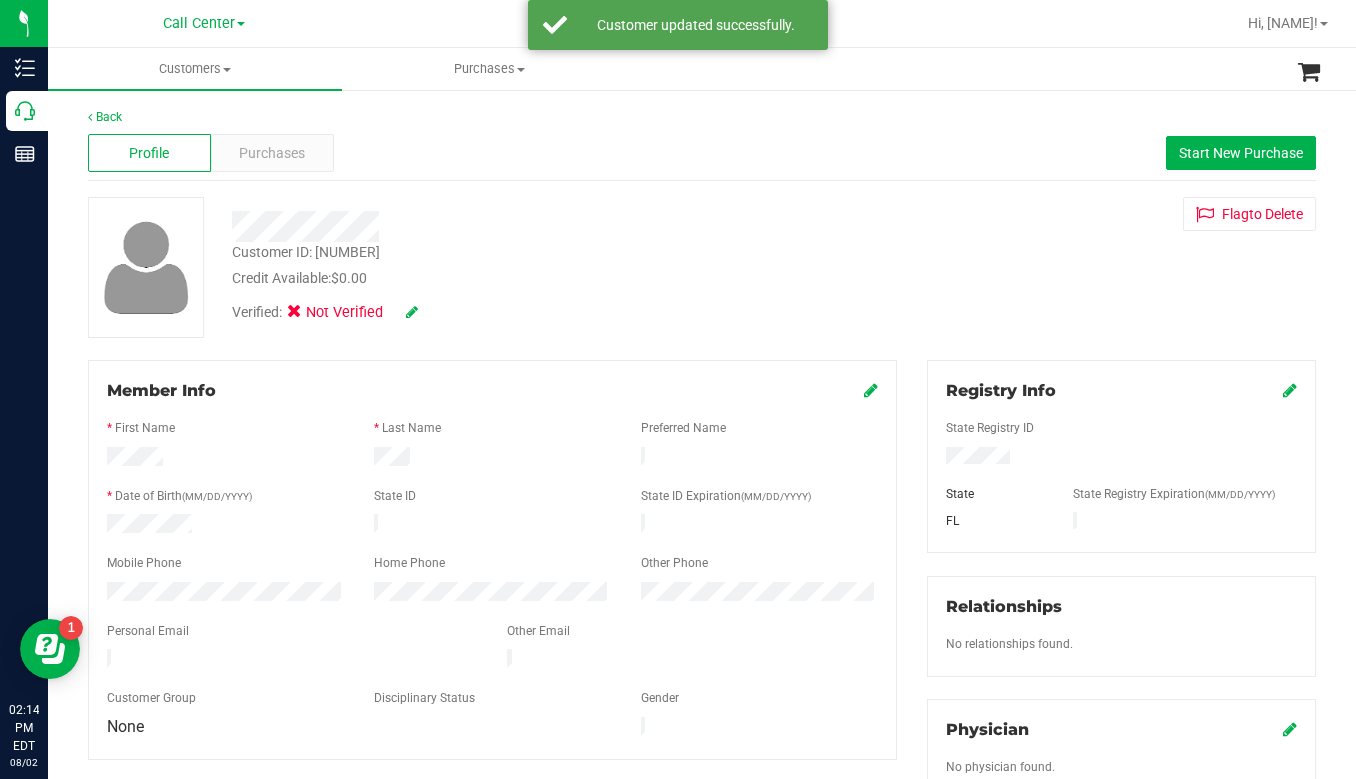 click at bounding box center [412, 312] 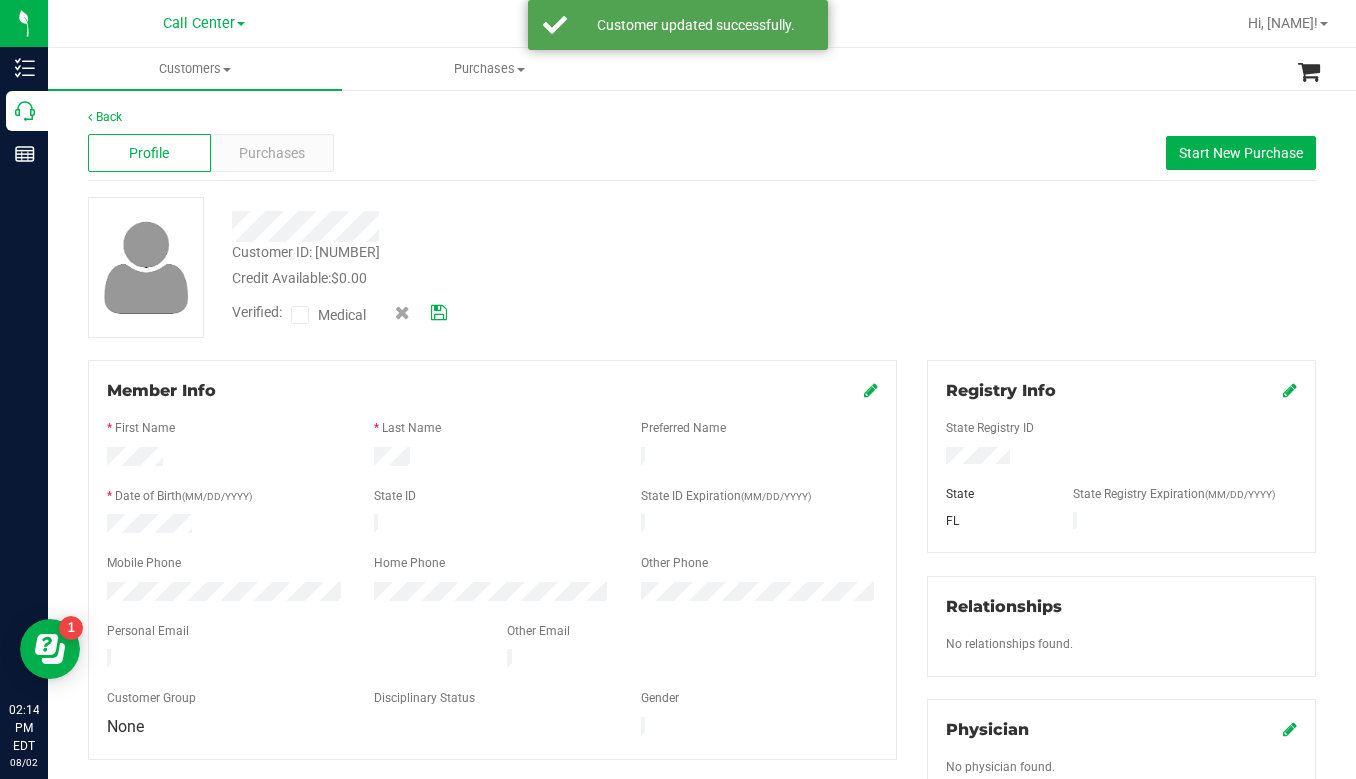 click at bounding box center (300, 315) 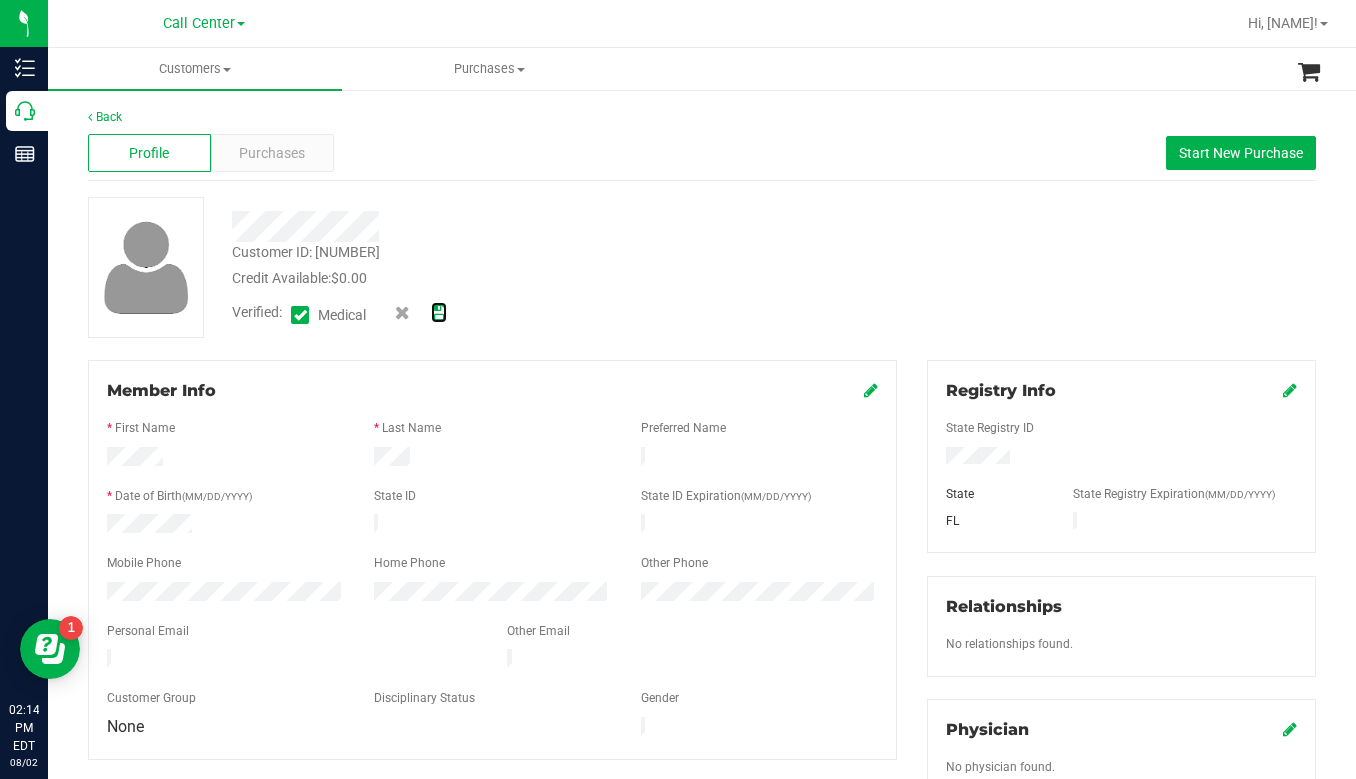 click at bounding box center [439, 313] 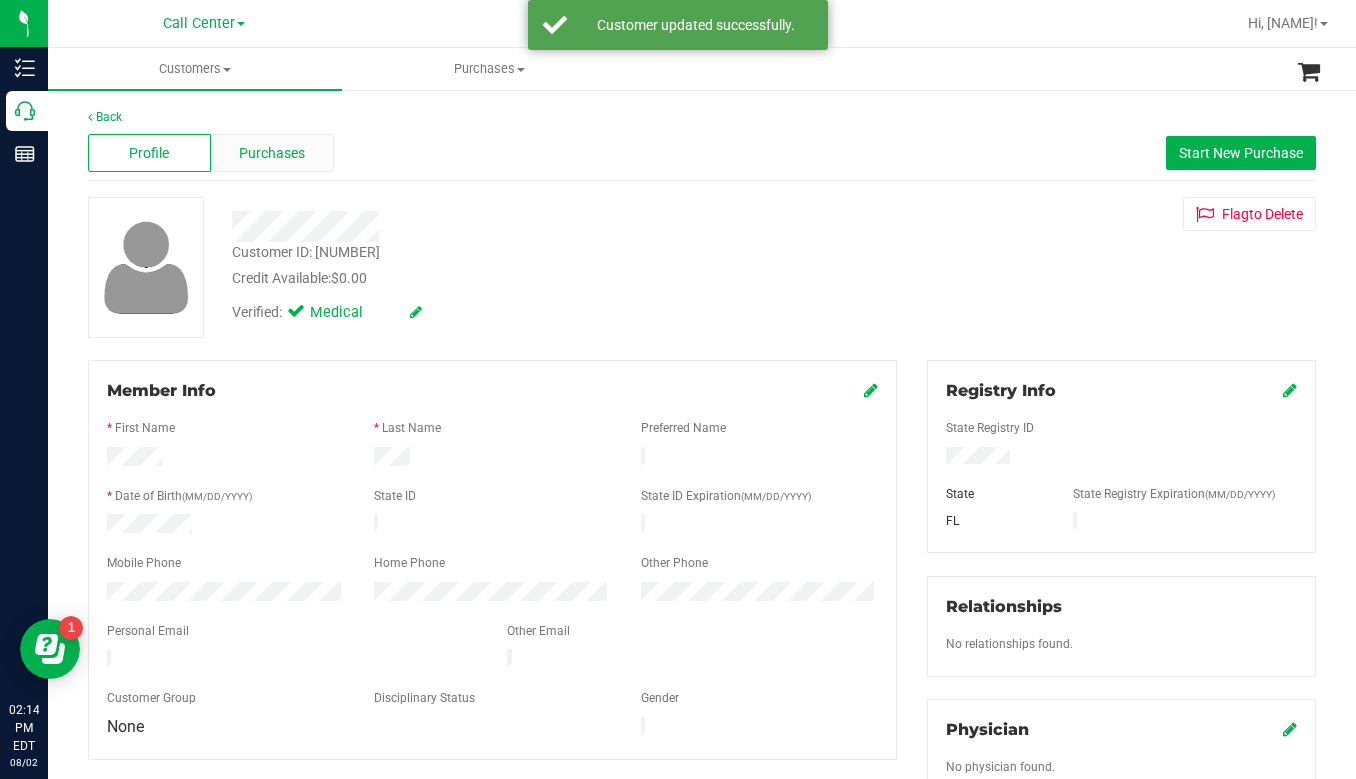 click on "Purchases" at bounding box center (272, 153) 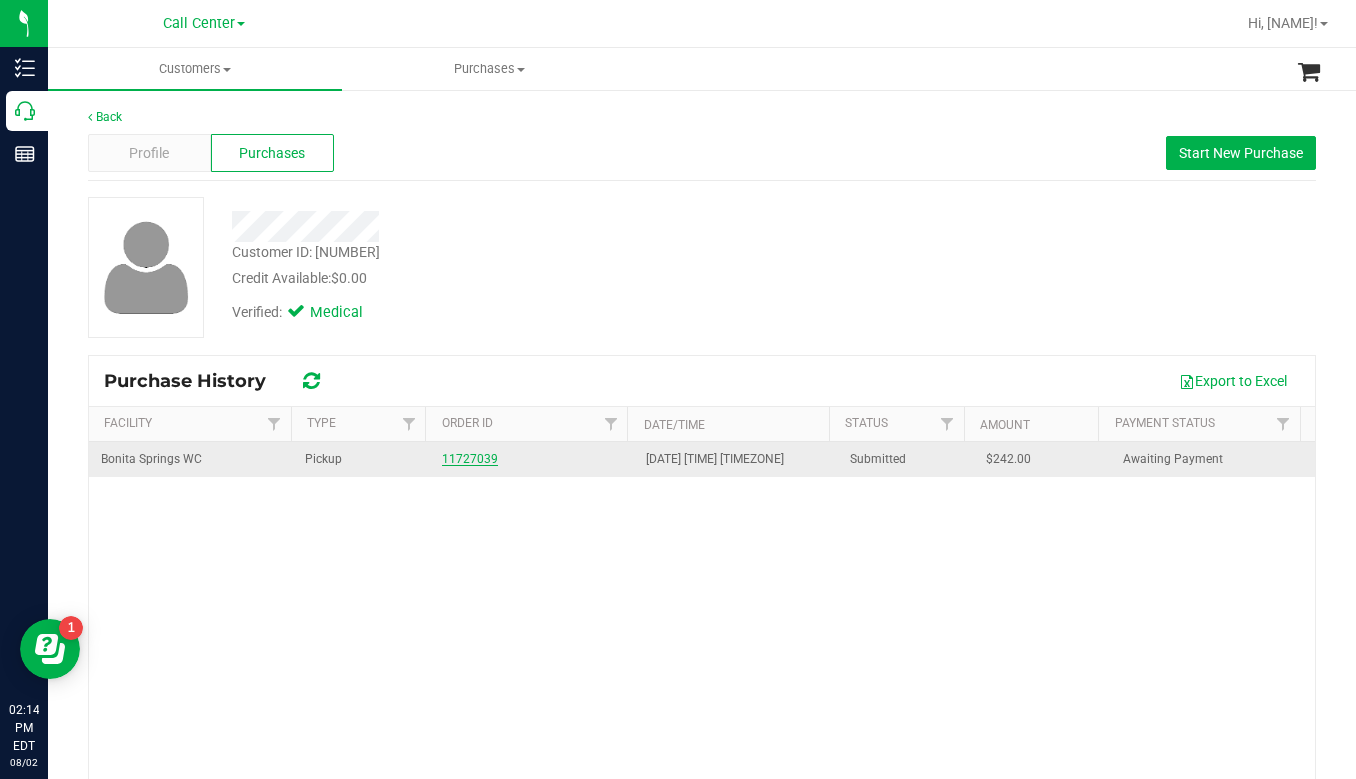 click on "11727039" at bounding box center (470, 459) 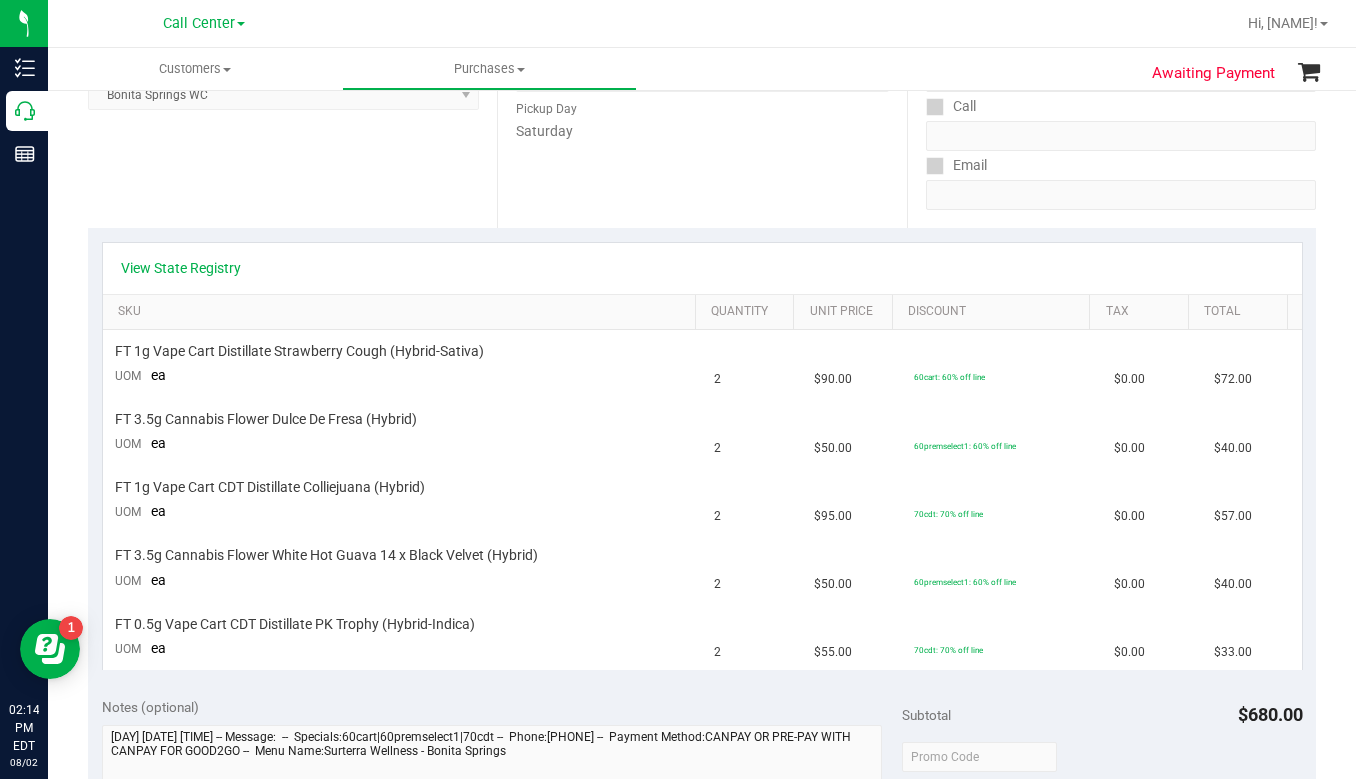 scroll, scrollTop: 300, scrollLeft: 0, axis: vertical 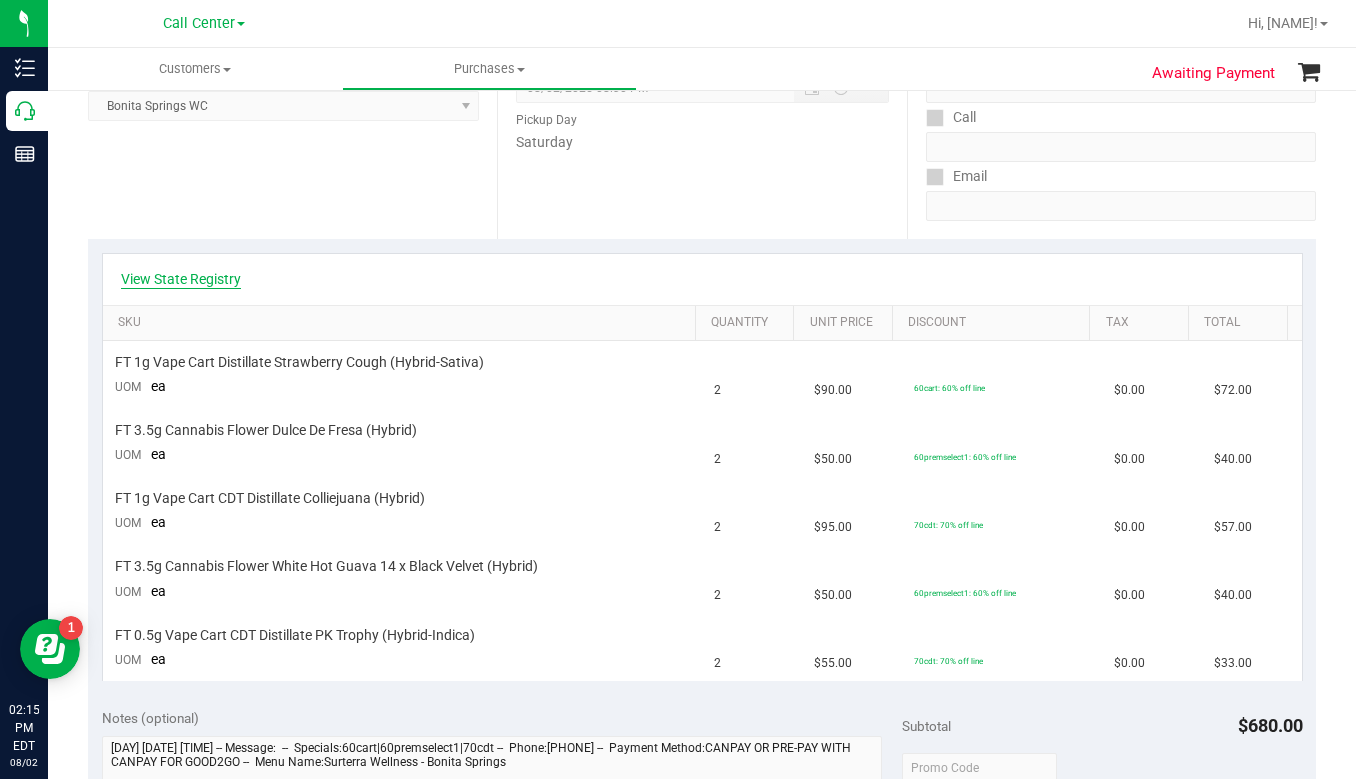 click on "View State Registry" at bounding box center [181, 279] 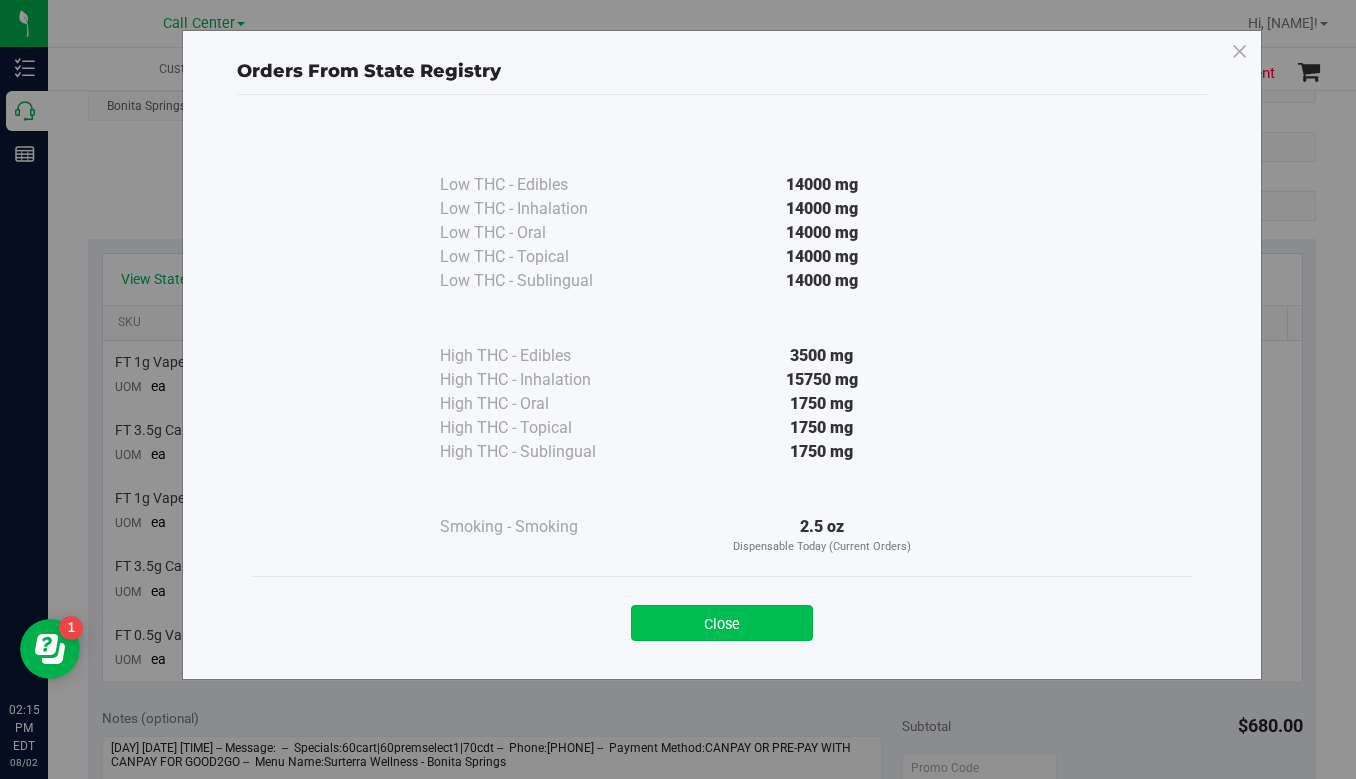 click on "Close" at bounding box center (722, 623) 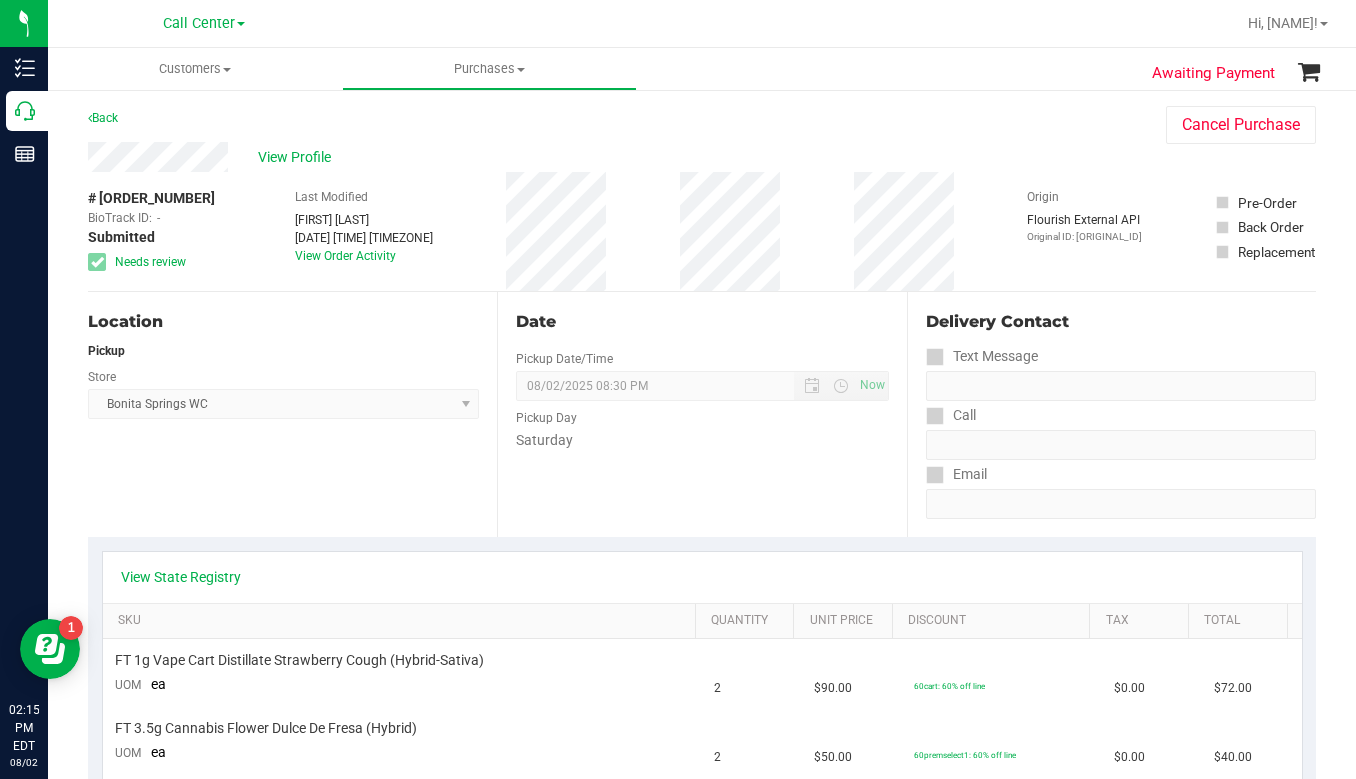 scroll, scrollTop: 0, scrollLeft: 0, axis: both 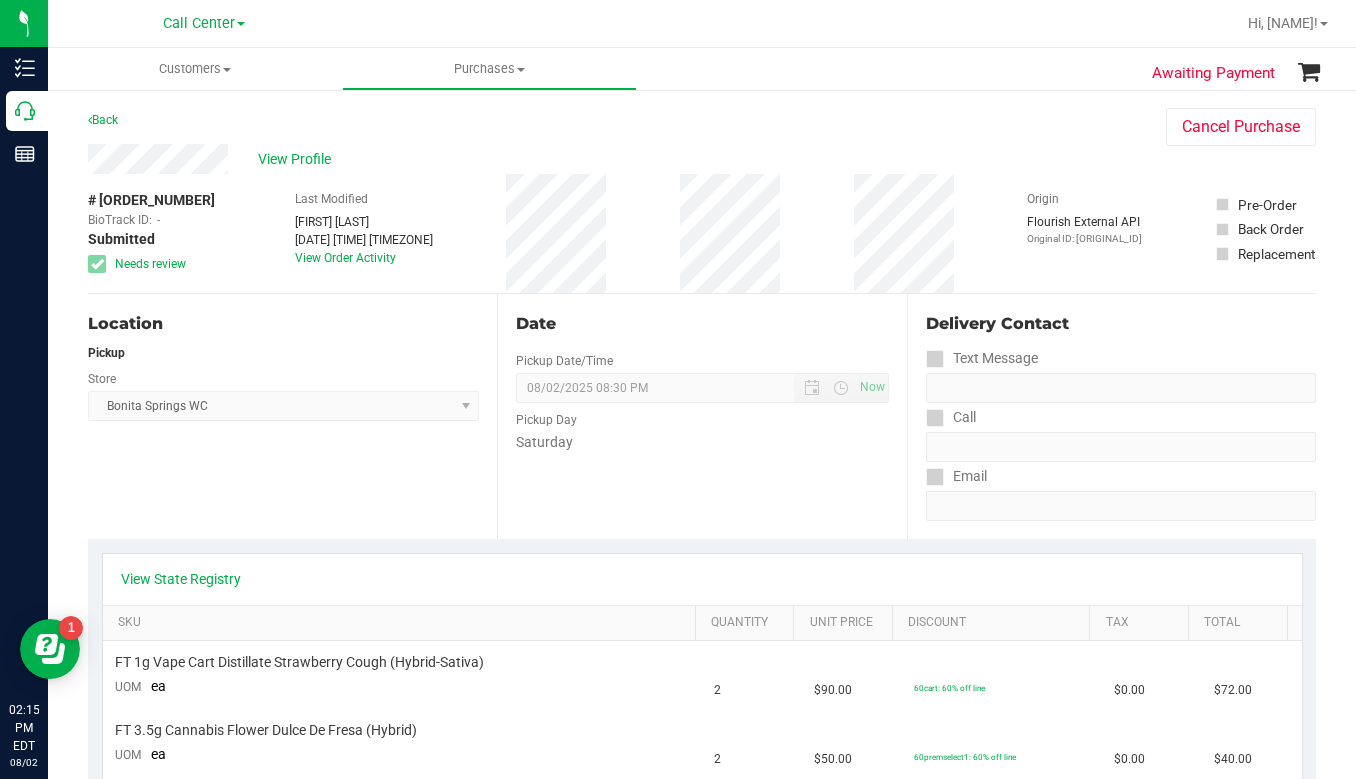 click on "Location
Pickup
Store
Bonita Springs WC Select Store Bonita Springs WC Boynton Beach WC Bradenton WC Brandon WC Brooksville WC Call Center Clermont WC Crestview WC Deerfield Beach WC Delray Beach WC Deltona WC Ft Walton Beach WC Ft. Lauderdale WC Ft. Myers WC Gainesville WC Jax Atlantic WC JAX DC REP Jax WC Key West WC Lakeland WC Largo WC Lehigh Acres DC REP Merritt Island WC Miami 72nd WC Miami Beach WC Miami Dadeland WC Miramar DC REP New Port Richey WC North Palm Beach WC North Port WC Ocala WC Orange Park WC Orlando Colonial WC Orlando DC REP Orlando WC Oviedo WC Palm Bay WC Palm Coast WC Panama City WC Pensacola WC Port Orange WC Port St. Lucie WC Sebring WC South Tampa WC St. Pete WC Summerfield WC Tallahassee DC REP Tallahassee WC Tampa DC Testing Tampa Warehouse Tampa WC TX Austin DC TX Plano Retail WPB DC" at bounding box center [292, 416] 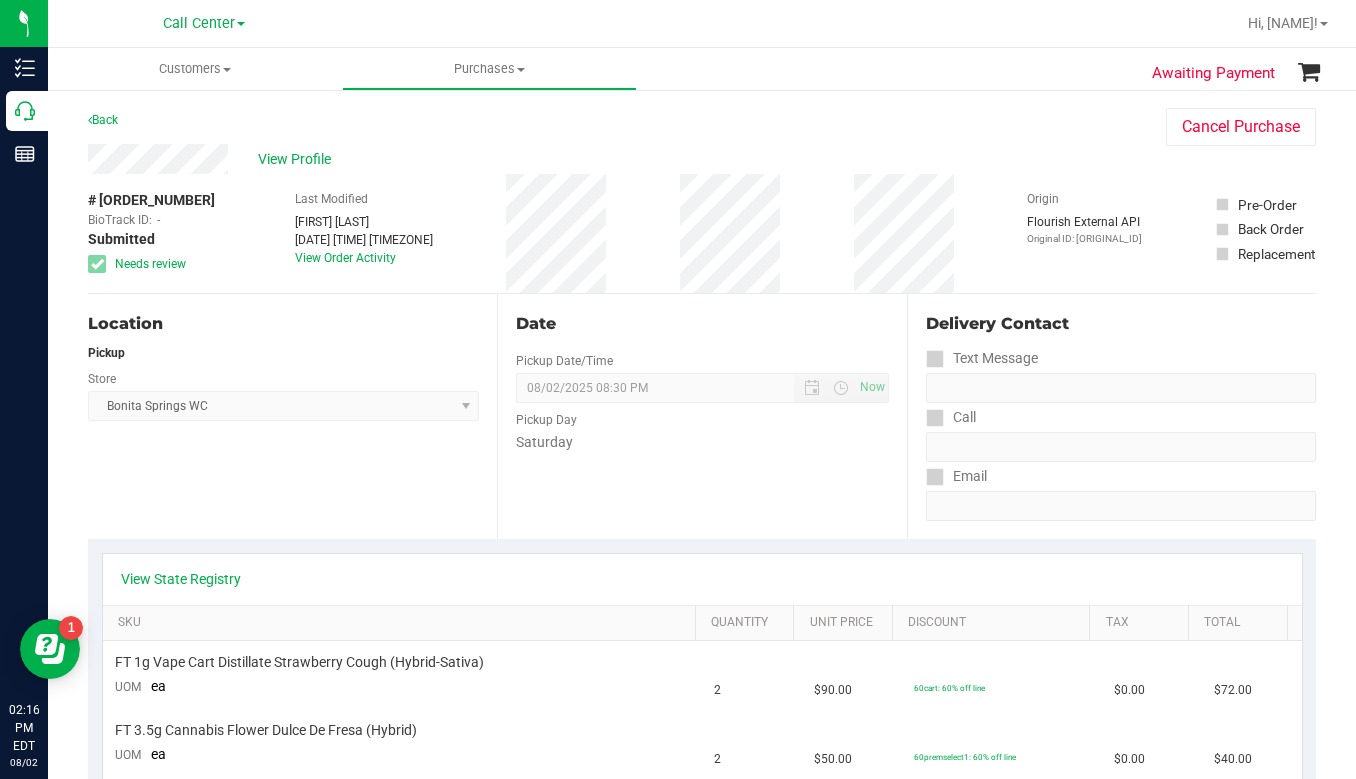 click on "Location
Pickup
Store
Bonita Springs WC Select Store Bonita Springs WC Boynton Beach WC Bradenton WC Brandon WC Brooksville WC Call Center Clermont WC Crestview WC Deerfield Beach WC Delray Beach WC Deltona WC Ft Walton Beach WC Ft. Lauderdale WC Ft. Myers WC Gainesville WC Jax Atlantic WC JAX DC REP Jax WC Key West WC Lakeland WC Largo WC Lehigh Acres DC REP Merritt Island WC Miami 72nd WC Miami Beach WC Miami Dadeland WC Miramar DC REP New Port Richey WC North Palm Beach WC North Port WC Ocala WC Orange Park WC Orlando Colonial WC Orlando DC REP Orlando WC Oviedo WC Palm Bay WC Palm Coast WC Panama City WC Pensacola WC Port Orange WC Port St. Lucie WC Sebring WC South Tampa WC St. Pete WC Summerfield WC Tallahassee DC REP Tallahassee WC Tampa DC Testing Tampa Warehouse Tampa WC TX Austin DC TX Plano Retail WPB DC" at bounding box center (292, 416) 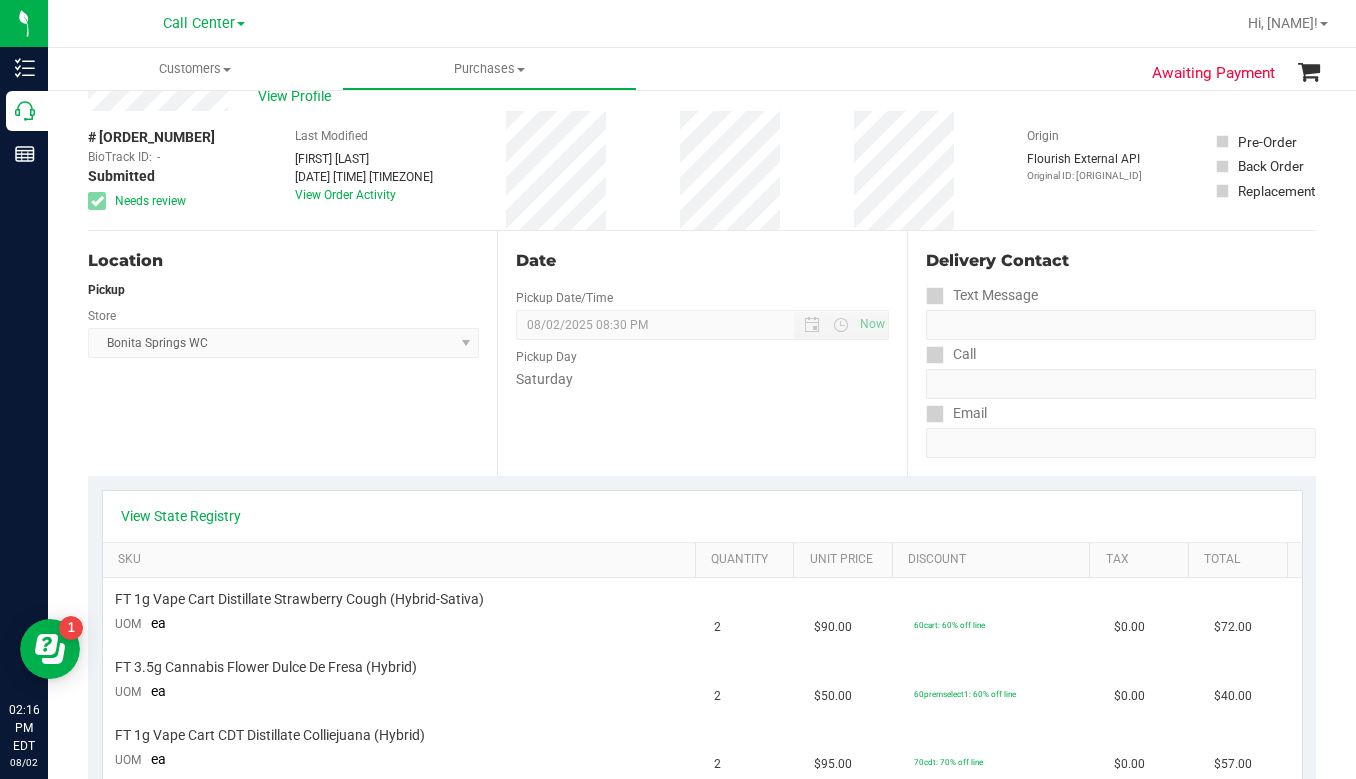scroll, scrollTop: 300, scrollLeft: 0, axis: vertical 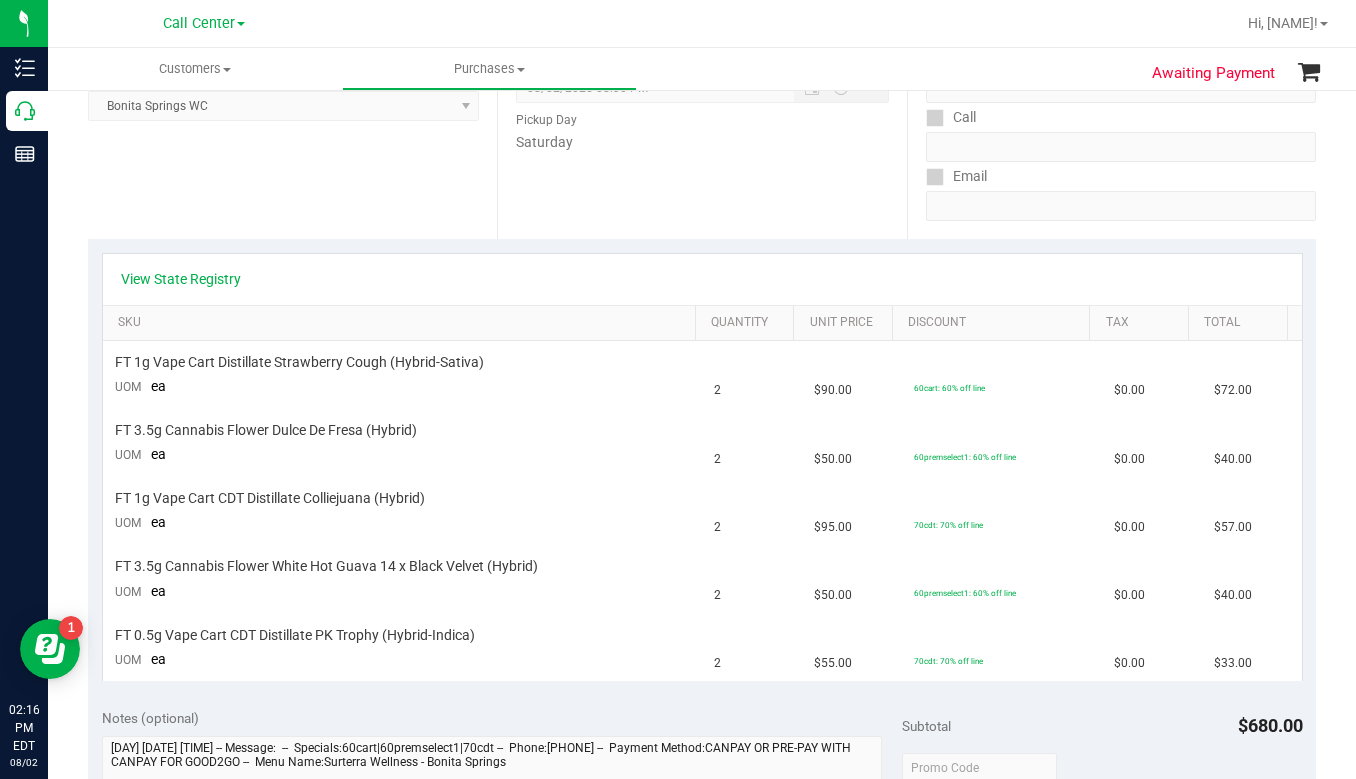 click on "Location
Pickup
Store
Bonita Springs WC Select Store Bonita Springs WC Boynton Beach WC Bradenton WC Brandon WC Brooksville WC Call Center Clermont WC Crestview WC Deerfield Beach WC Delray Beach WC Deltona WC Ft Walton Beach WC Ft. Lauderdale WC Ft. Myers WC Gainesville WC Jax Atlantic WC JAX DC REP Jax WC Key West WC Lakeland WC Largo WC Lehigh Acres DC REP Merritt Island WC Miami 72nd WC Miami Beach WC Miami Dadeland WC Miramar DC REP New Port Richey WC North Palm Beach WC North Port WC Ocala WC Orange Park WC Orlando Colonial WC Orlando DC REP Orlando WC Oviedo WC Palm Bay WC Palm Coast WC Panama City WC Pensacola WC Port Orange WC Port St. Lucie WC Sebring WC South Tampa WC St. Pete WC Summerfield WC Tallahassee DC REP Tallahassee WC Tampa DC Testing Tampa Warehouse Tampa WC TX Austin DC TX Plano Retail WPB DC" at bounding box center [292, 116] 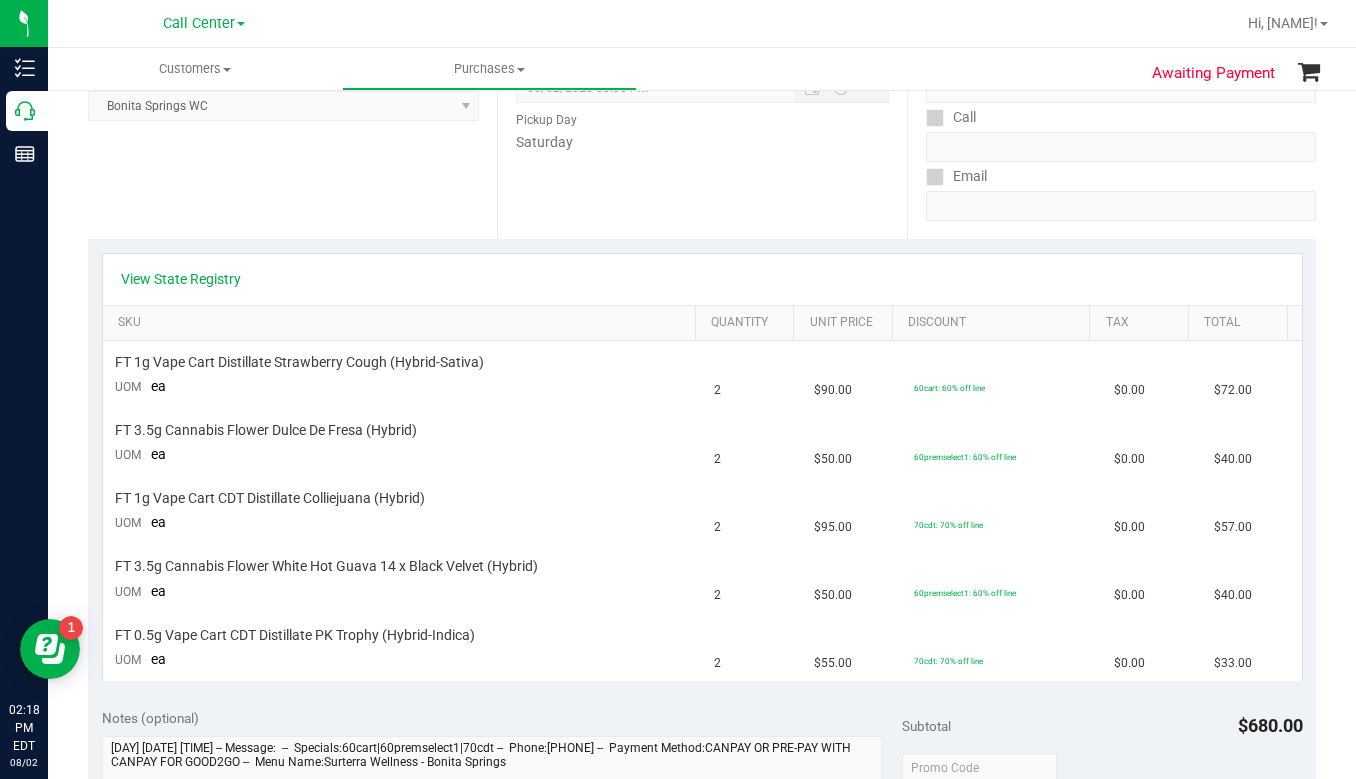 click on "Location
Pickup
Store
Bonita Springs WC Select Store Bonita Springs WC Boynton Beach WC Bradenton WC Brandon WC Brooksville WC Call Center Clermont WC Crestview WC Deerfield Beach WC Delray Beach WC Deltona WC Ft Walton Beach WC Ft. Lauderdale WC Ft. Myers WC Gainesville WC Jax Atlantic WC JAX DC REP Jax WC Key West WC Lakeland WC Largo WC Lehigh Acres DC REP Merritt Island WC Miami 72nd WC Miami Beach WC Miami Dadeland WC Miramar DC REP New Port Richey WC North Palm Beach WC North Port WC Ocala WC Orange Park WC Orlando Colonial WC Orlando DC REP Orlando WC Oviedo WC Palm Bay WC Palm Coast WC Panama City WC Pensacola WC Port Orange WC Port St. Lucie WC Sebring WC South Tampa WC St. Pete WC Summerfield WC Tallahassee DC REP Tallahassee WC Tampa DC Testing Tampa Warehouse Tampa WC TX Austin DC TX Plano Retail WPB DC" at bounding box center [292, 116] 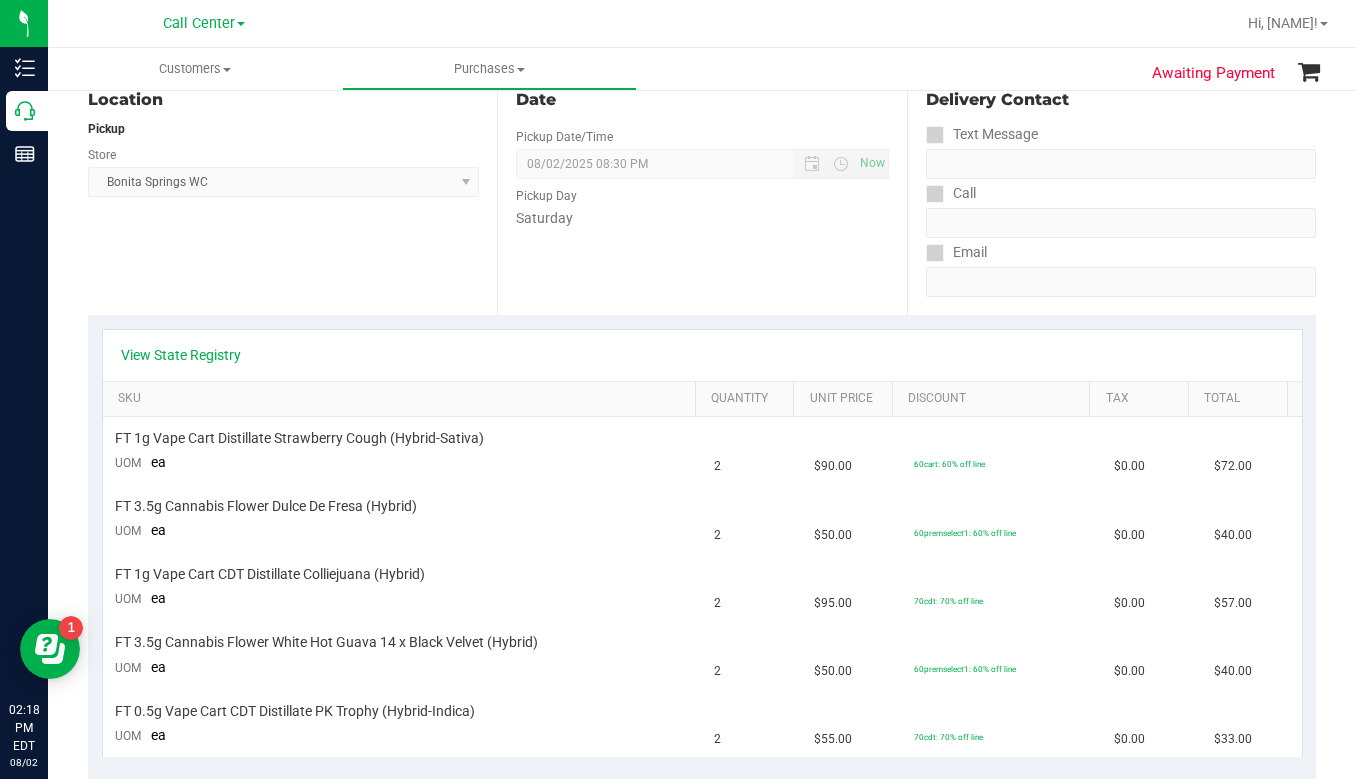 scroll, scrollTop: 100, scrollLeft: 0, axis: vertical 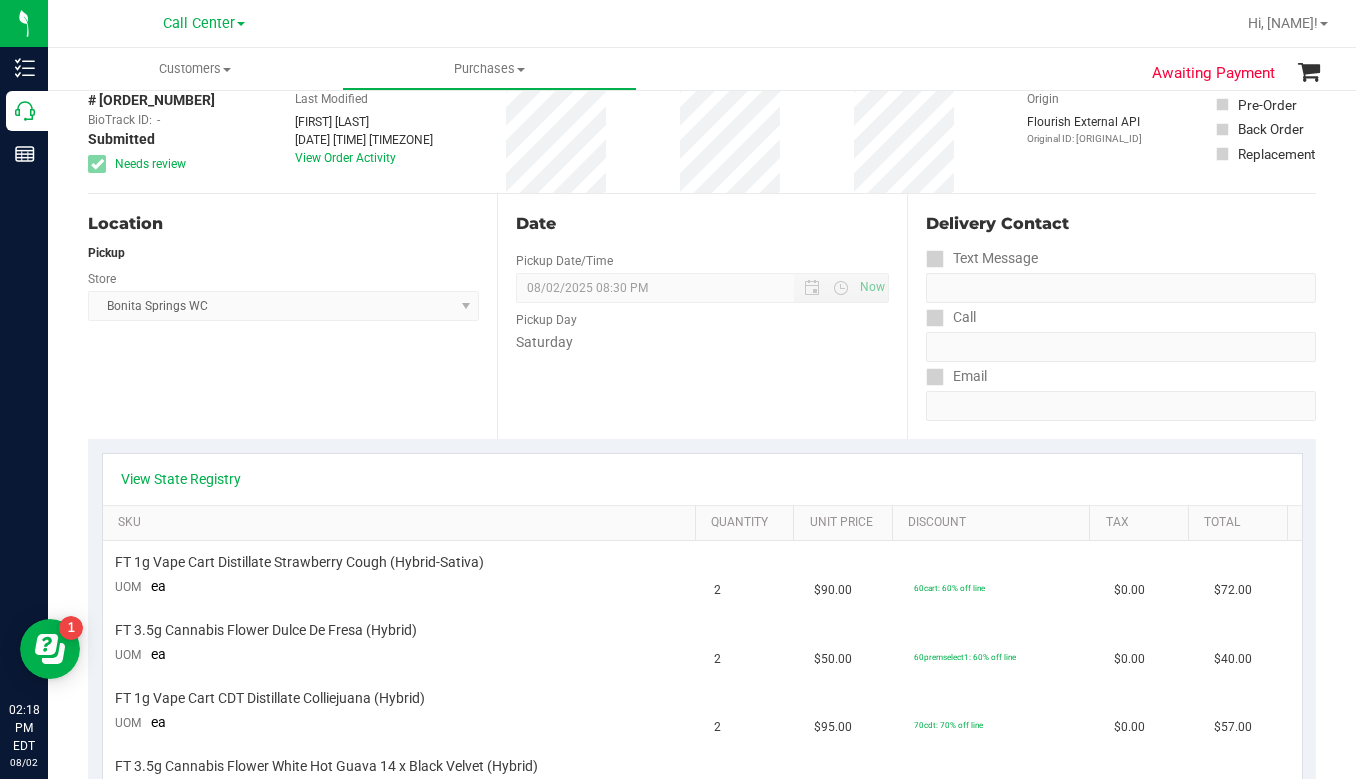 click on "Location
Pickup
Store
Bonita Springs WC Select Store Bonita Springs WC Boynton Beach WC Bradenton WC Brandon WC Brooksville WC Call Center Clermont WC Crestview WC Deerfield Beach WC Delray Beach WC Deltona WC Ft Walton Beach WC Ft. Lauderdale WC Ft. Myers WC Gainesville WC Jax Atlantic WC JAX DC REP Jax WC Key West WC Lakeland WC Largo WC Lehigh Acres DC REP Merritt Island WC Miami 72nd WC Miami Beach WC Miami Dadeland WC Miramar DC REP New Port Richey WC North Palm Beach WC North Port WC Ocala WC Orange Park WC Orlando Colonial WC Orlando DC REP Orlando WC Oviedo WC Palm Bay WC Palm Coast WC Panama City WC Pensacola WC Port Orange WC Port St. Lucie WC Sebring WC South Tampa WC St. Pete WC Summerfield WC Tallahassee DC REP Tallahassee WC Tampa DC Testing Tampa Warehouse Tampa WC TX Austin DC TX Plano Retail WPB DC" at bounding box center [292, 316] 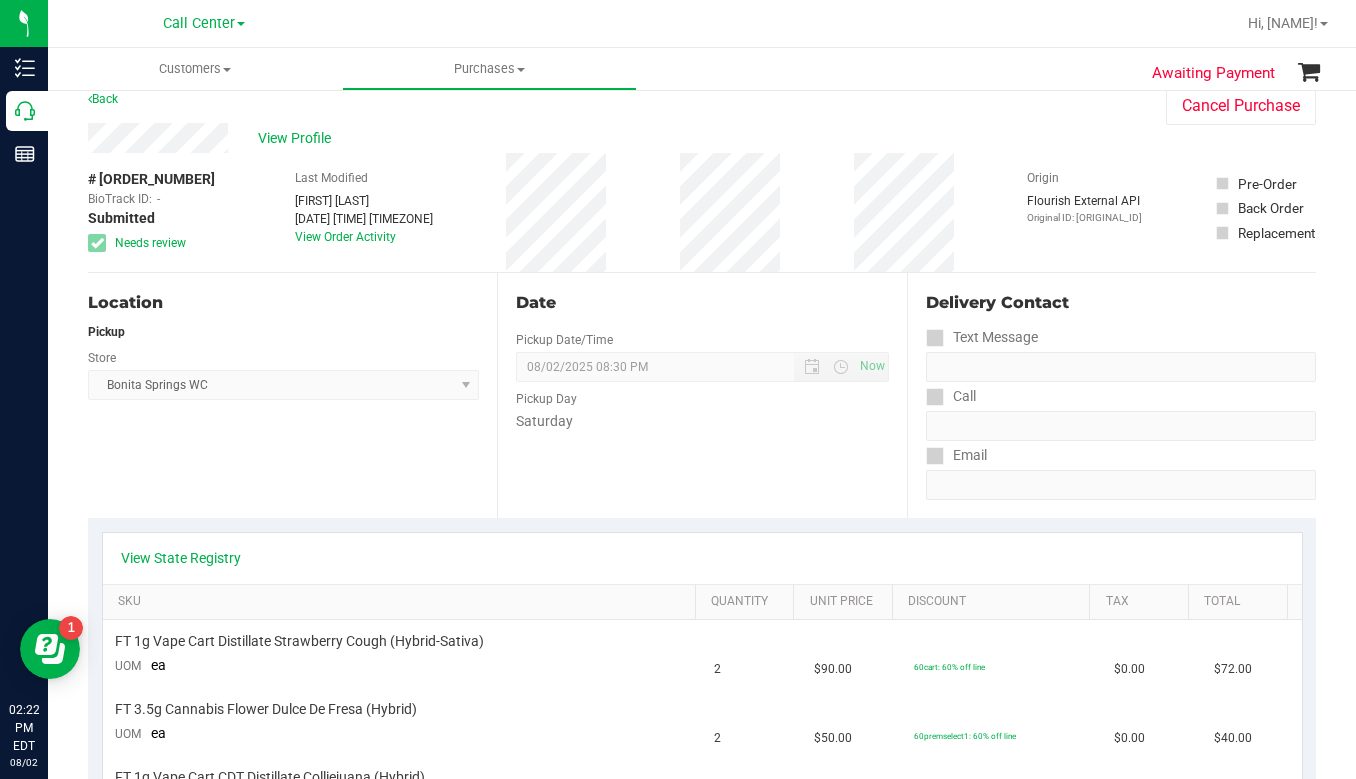 scroll, scrollTop: 0, scrollLeft: 0, axis: both 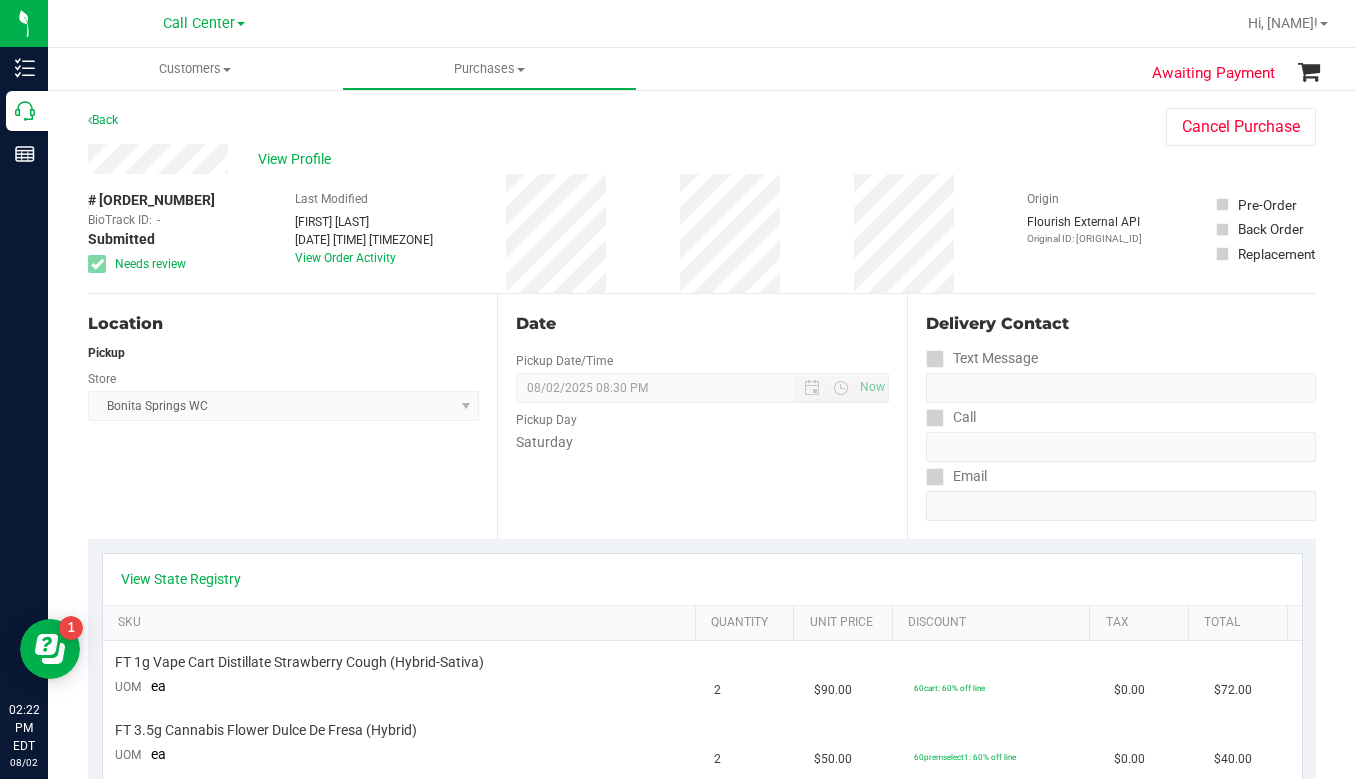 click on "Location
Pickup
Store
Bonita Springs WC Select Store Bonita Springs WC Boynton Beach WC Bradenton WC Brandon WC Brooksville WC Call Center Clermont WC Crestview WC Deerfield Beach WC Delray Beach WC Deltona WC Ft Walton Beach WC Ft. Lauderdale WC Ft. Myers WC Gainesville WC Jax Atlantic WC JAX DC REP Jax WC Key West WC Lakeland WC Largo WC Lehigh Acres DC REP Merritt Island WC Miami 72nd WC Miami Beach WC Miami Dadeland WC Miramar DC REP New Port Richey WC North Palm Beach WC North Port WC Ocala WC Orange Park WC Orlando Colonial WC Orlando DC REP Orlando WC Oviedo WC Palm Bay WC Palm Coast WC Panama City WC Pensacola WC Port Orange WC Port St. Lucie WC Sebring WC South Tampa WC St. Pete WC Summerfield WC Tallahassee DC REP Tallahassee WC Tampa DC Testing Tampa Warehouse Tampa WC TX Austin DC TX Plano Retail WPB DC" at bounding box center [292, 416] 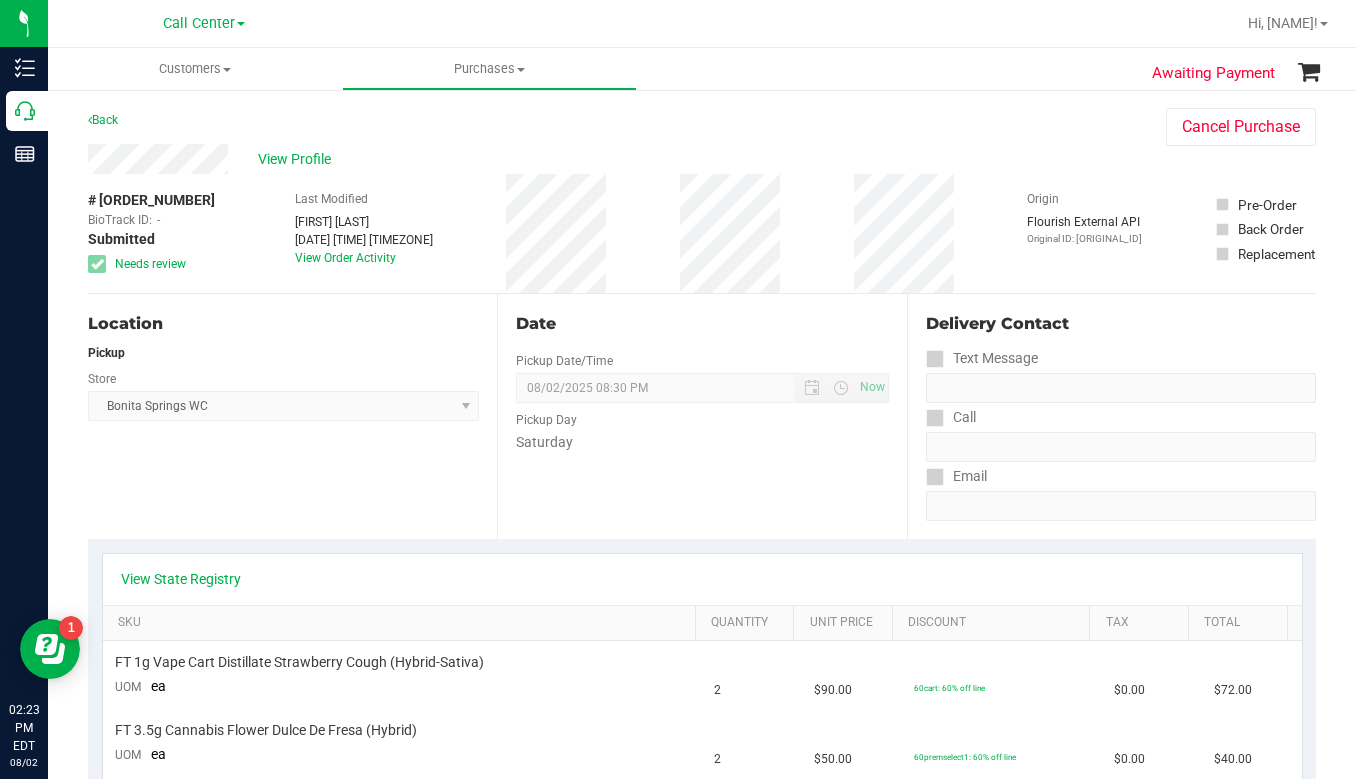click on "# 11727039
BioTrack ID:
-
Submitted
Needs review
Last Modified
Estelle Griffis
Aug 2, 2025 9:02:19 AM EDT
View Order Activity
Origin
Flourish External API
Original ID: 312712470" at bounding box center [702, 233] 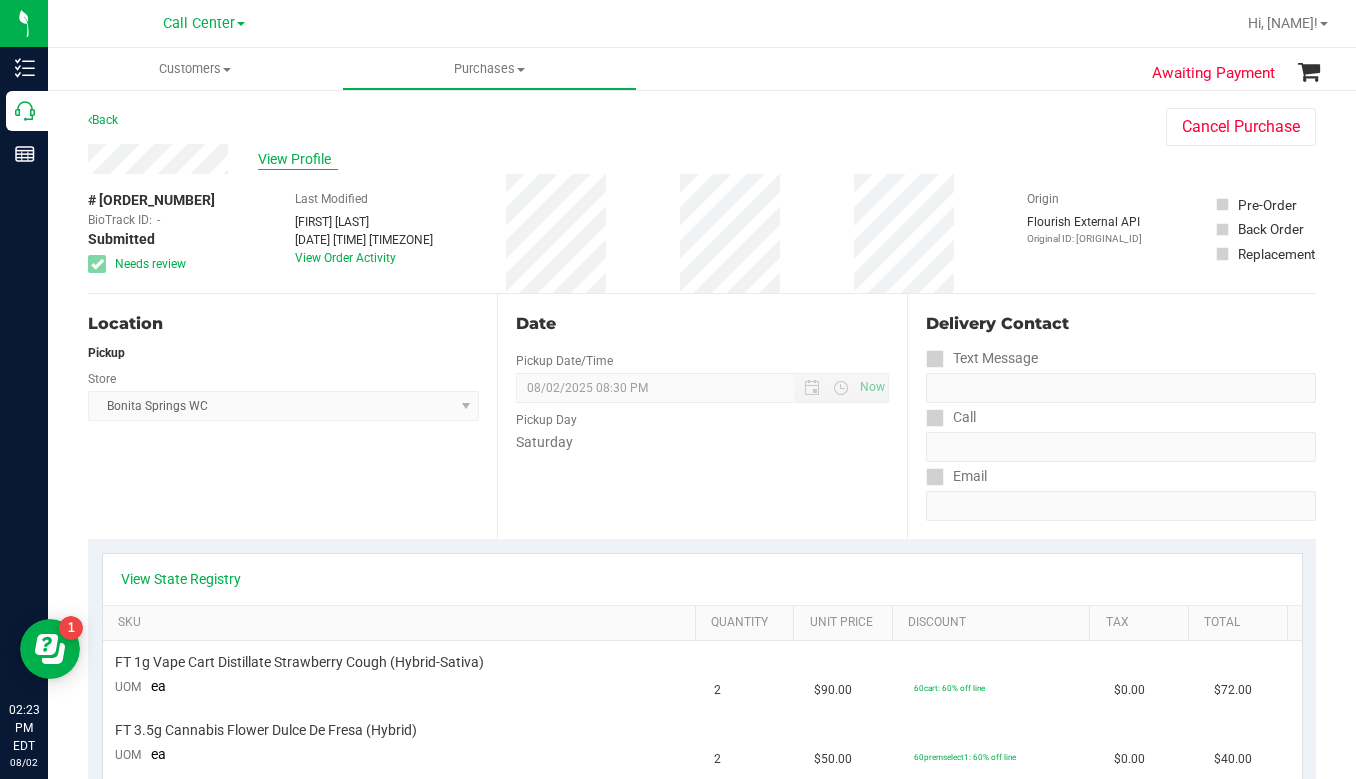 click on "View Profile" at bounding box center (298, 159) 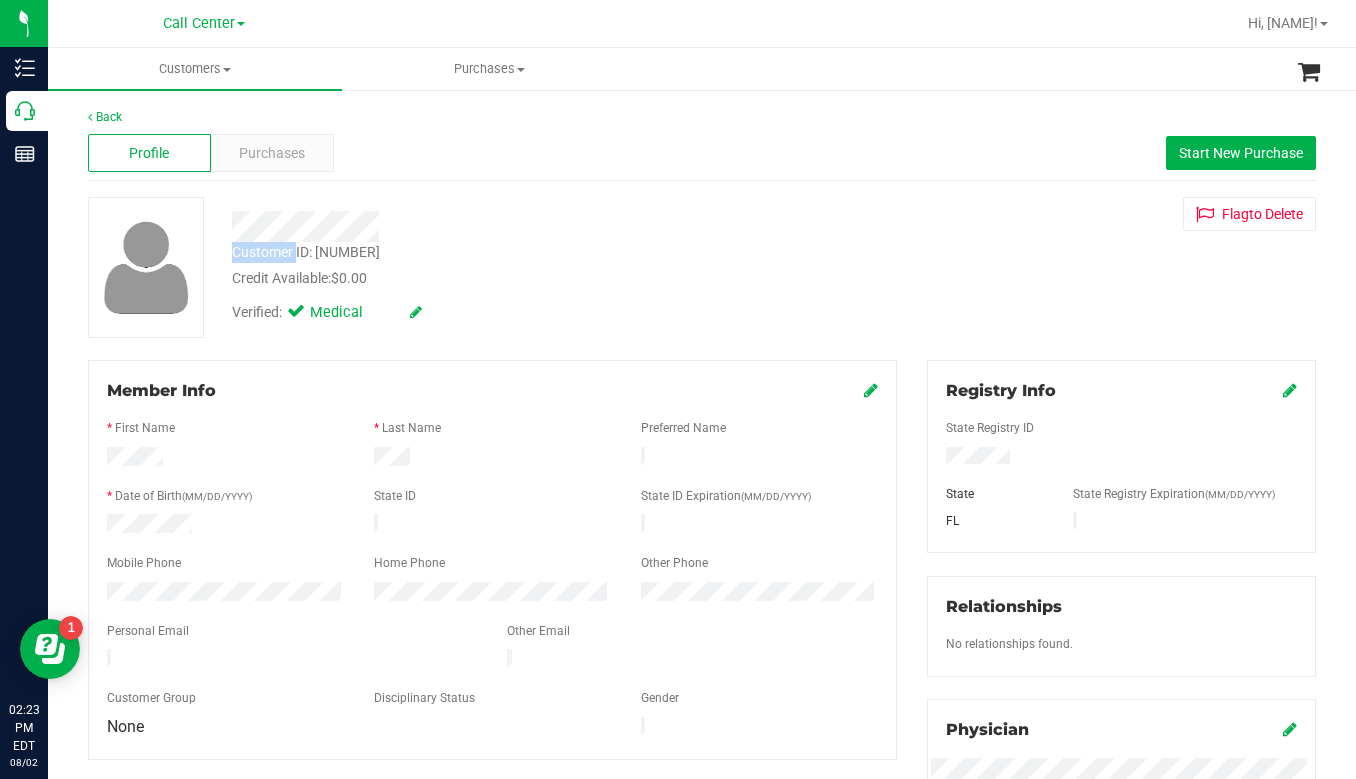 click on "Customer ID: 1615543" at bounding box center (306, 252) 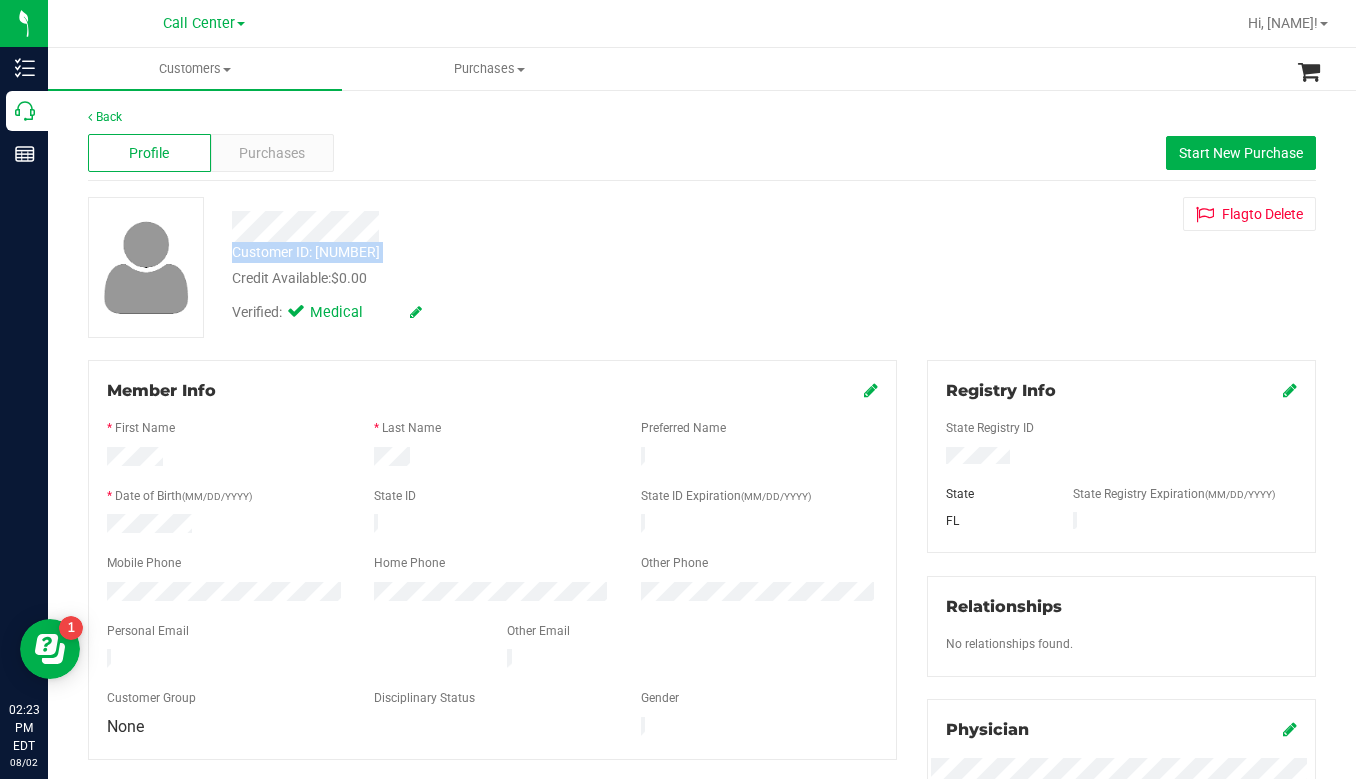 click on "Customer ID: 1615543" at bounding box center [306, 252] 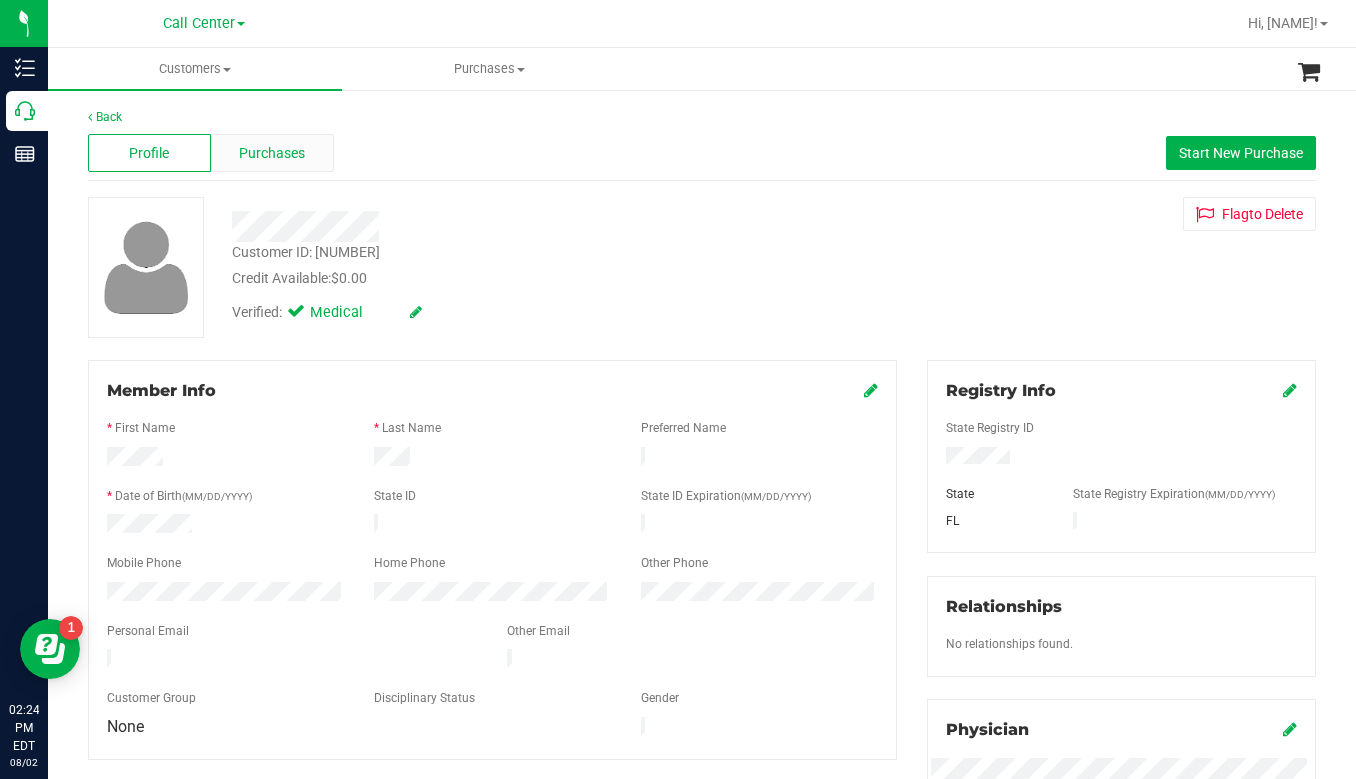 click on "Purchases" at bounding box center (272, 153) 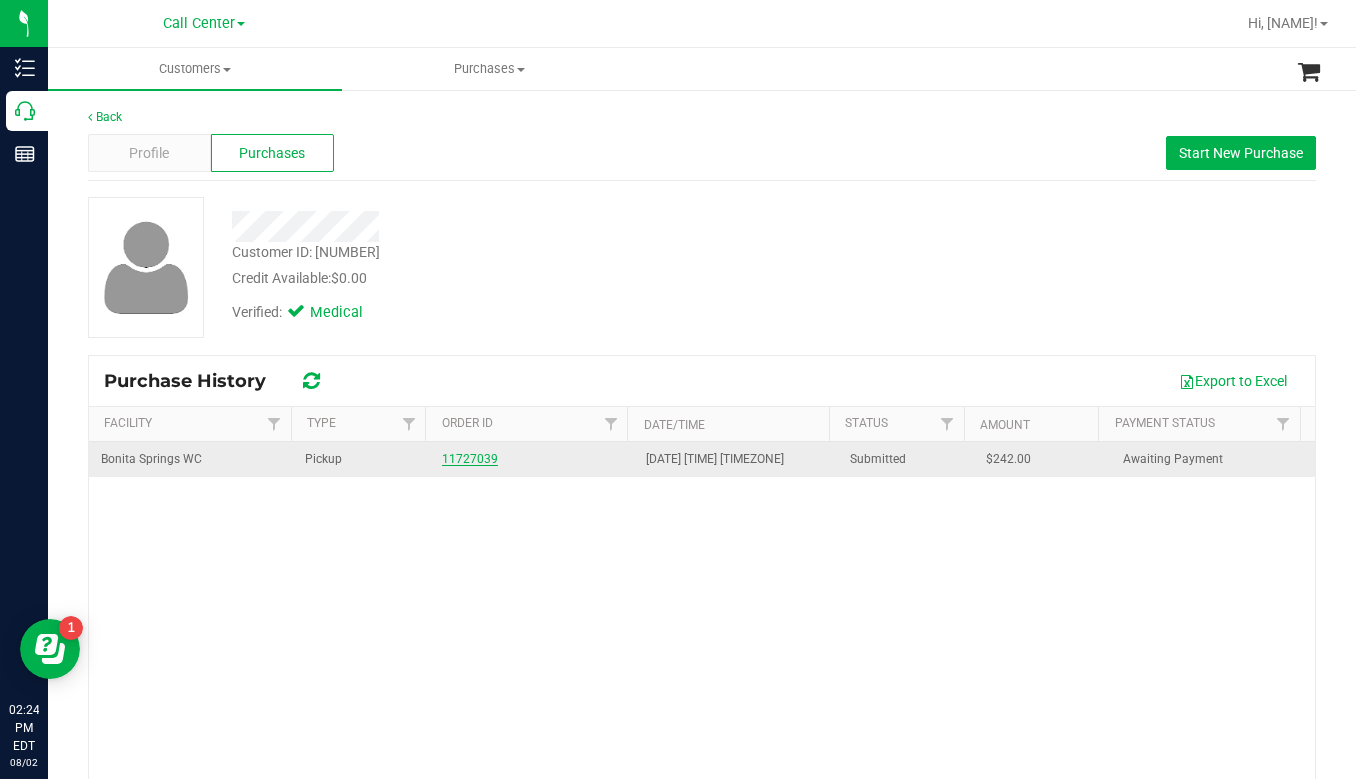 click on "11727039" at bounding box center [470, 459] 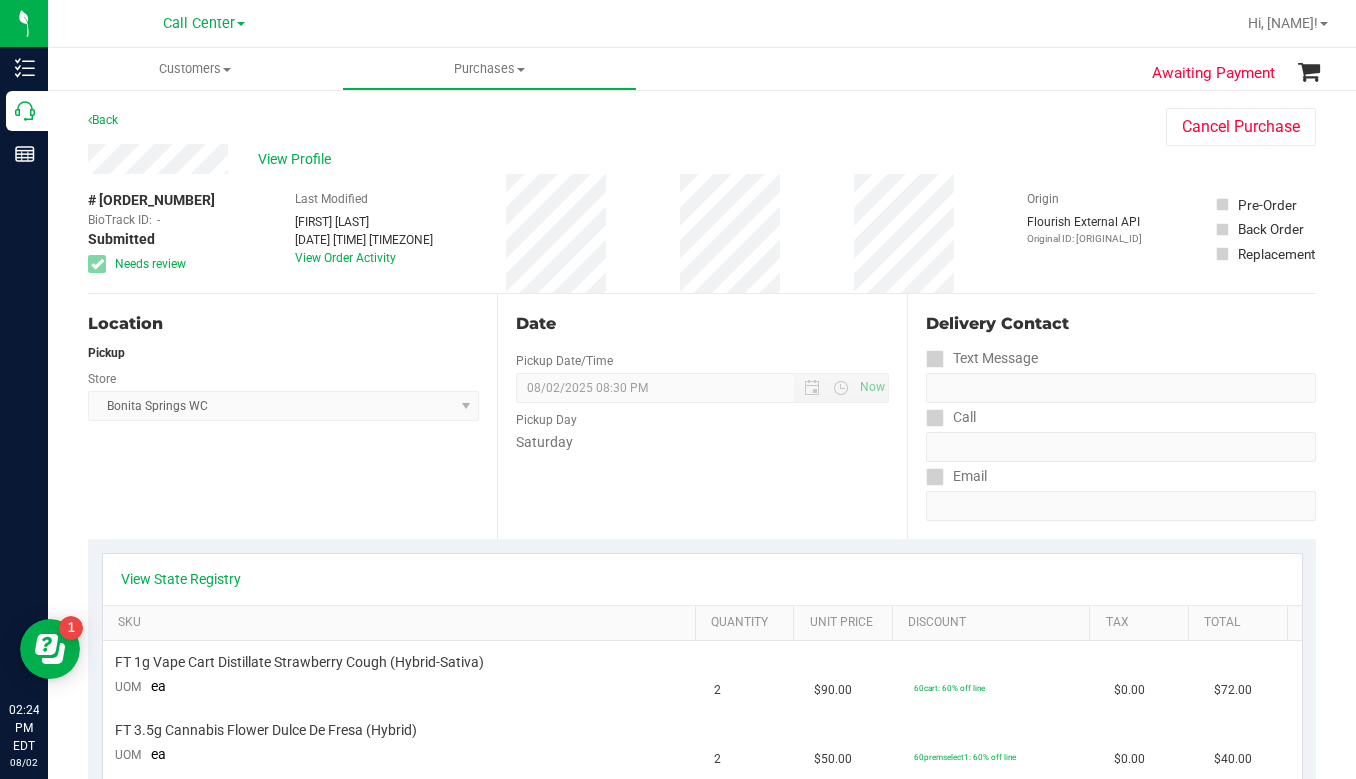 click on "# 11727039" at bounding box center (151, 200) 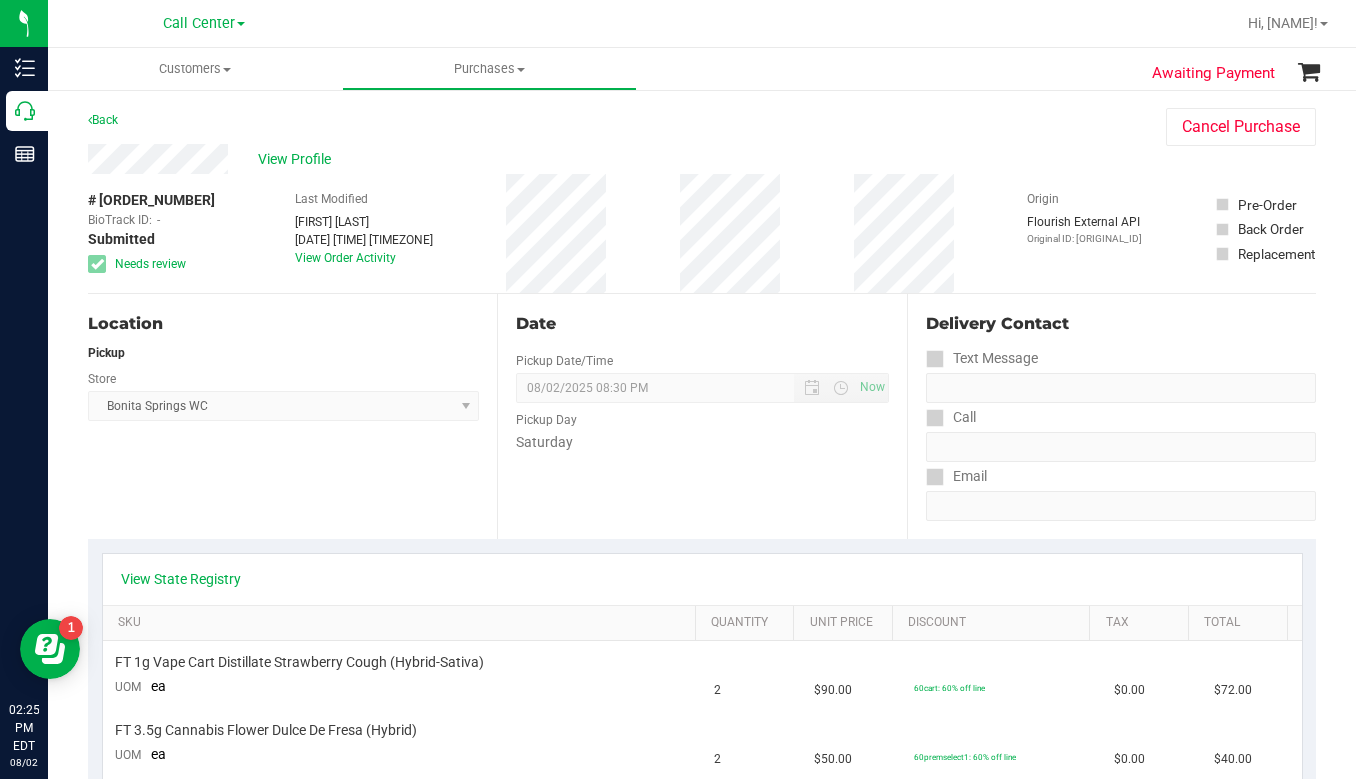 click on "Location
Pickup
Store
Bonita Springs WC Select Store Bonita Springs WC Boynton Beach WC Bradenton WC Brandon WC Brooksville WC Call Center Clermont WC Crestview WC Deerfield Beach WC Delray Beach WC Deltona WC Ft Walton Beach WC Ft. Lauderdale WC Ft. Myers WC Gainesville WC Jax Atlantic WC JAX DC REP Jax WC Key West WC Lakeland WC Largo WC Lehigh Acres DC REP Merritt Island WC Miami 72nd WC Miami Beach WC Miami Dadeland WC Miramar DC REP New Port Richey WC North Palm Beach WC North Port WC Ocala WC Orange Park WC Orlando Colonial WC Orlando DC REP Orlando WC Oviedo WC Palm Bay WC Palm Coast WC Panama City WC Pensacola WC Port Orange WC Port St. Lucie WC Sebring WC South Tampa WC St. Pete WC Summerfield WC Tallahassee DC REP Tallahassee WC Tampa DC Testing Tampa Warehouse Tampa WC TX Austin DC TX Plano Retail WPB DC" at bounding box center [292, 416] 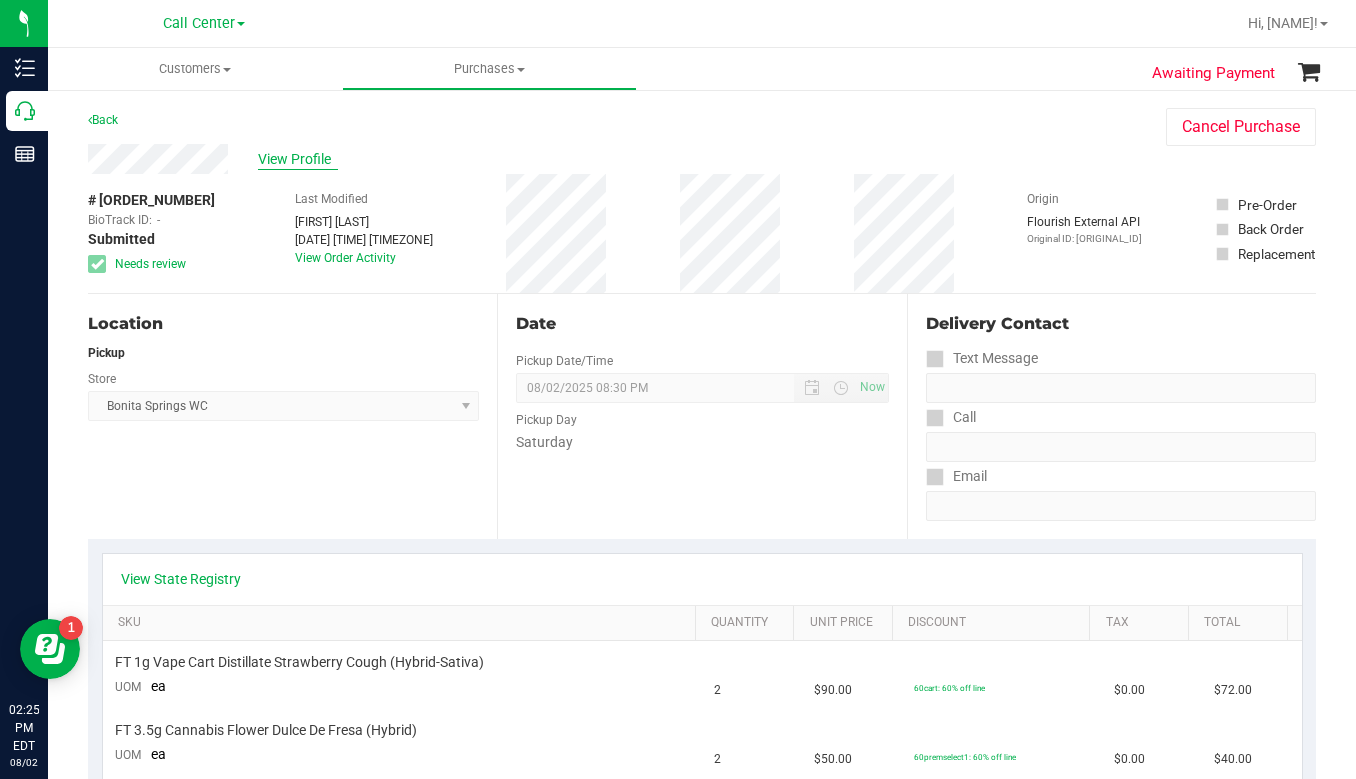 click on "View Profile" at bounding box center [298, 159] 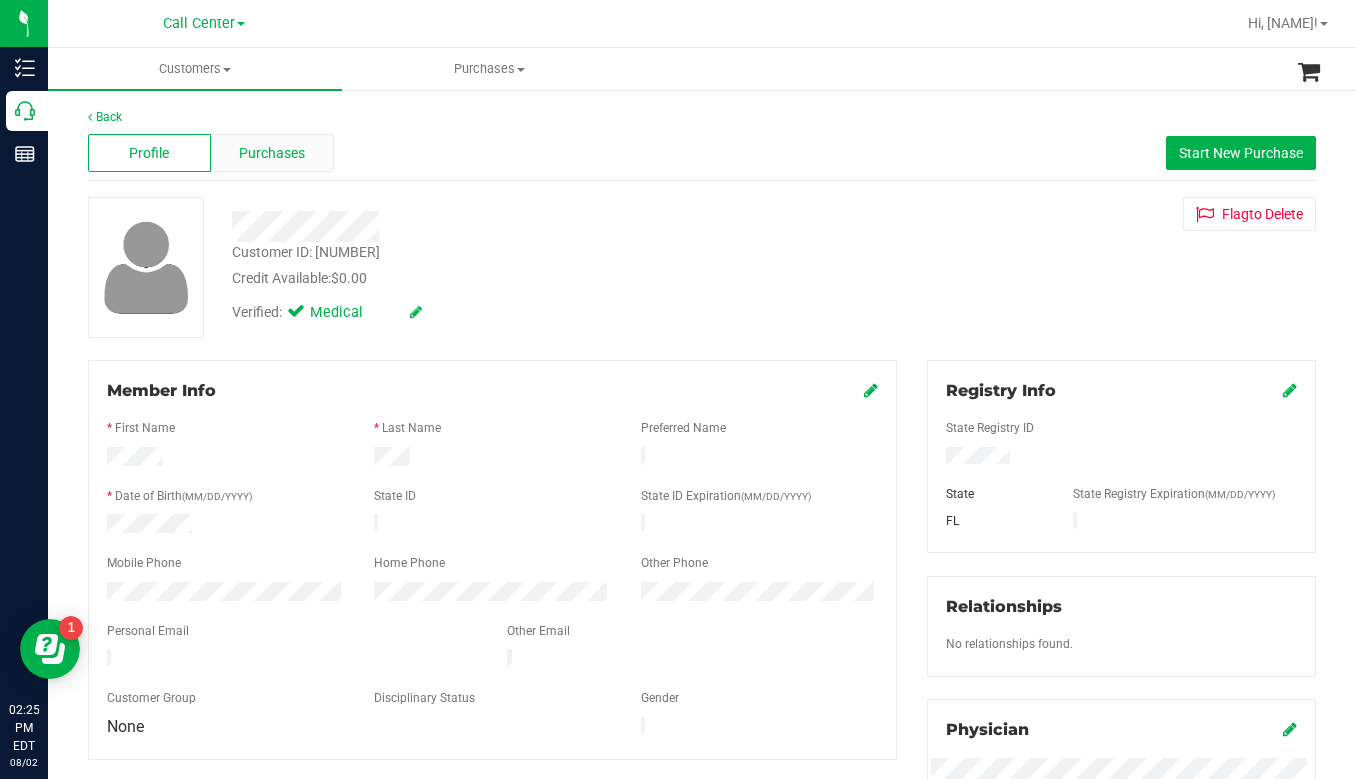 click on "Purchases" at bounding box center (272, 153) 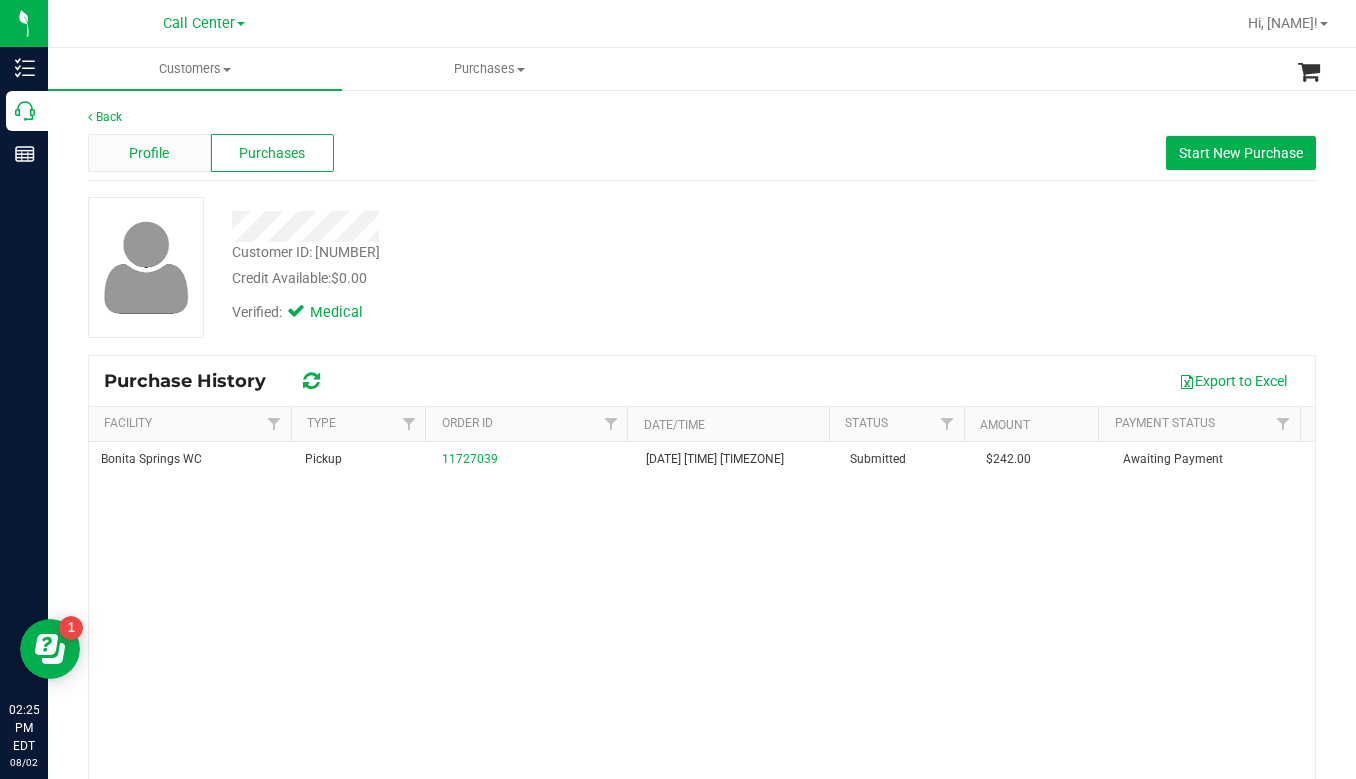 click on "Profile" at bounding box center [149, 153] 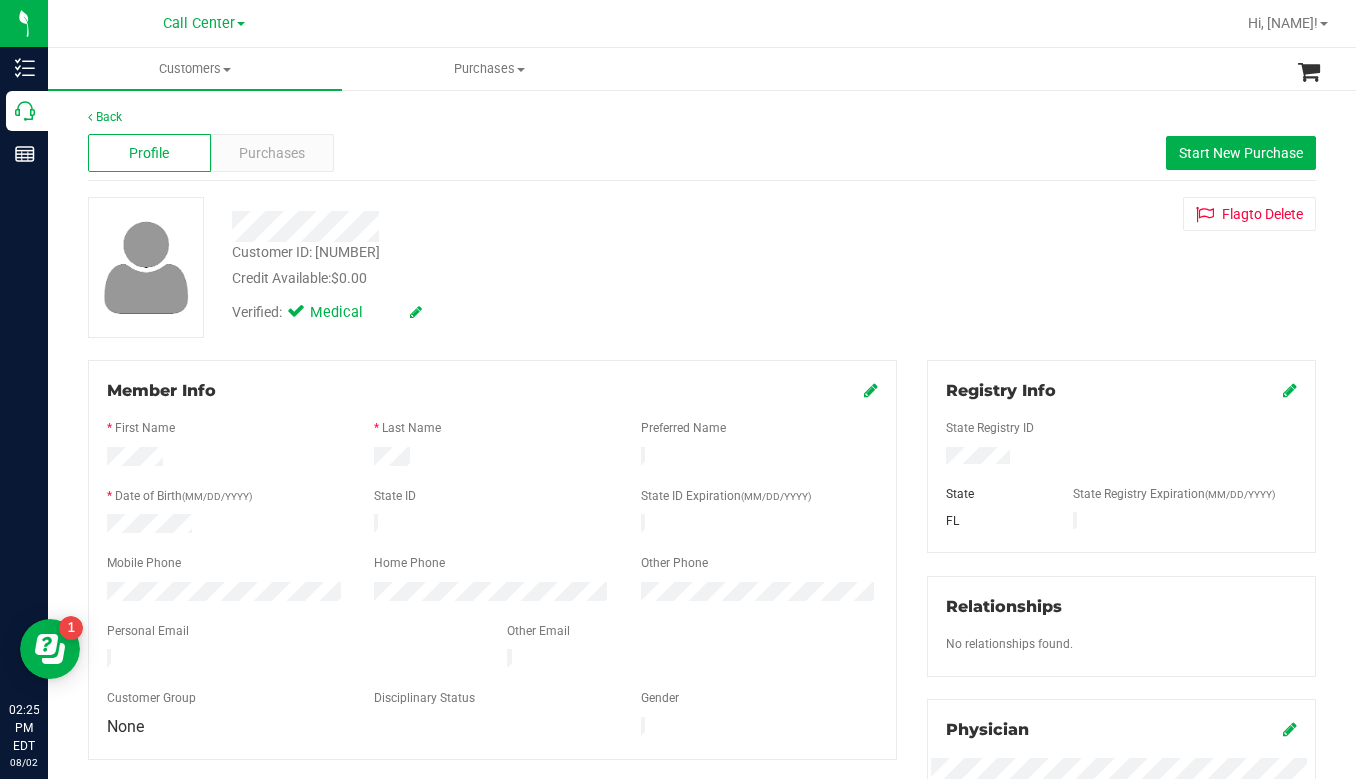 click on "Credit Available:
$0.00" at bounding box center (531, 278) 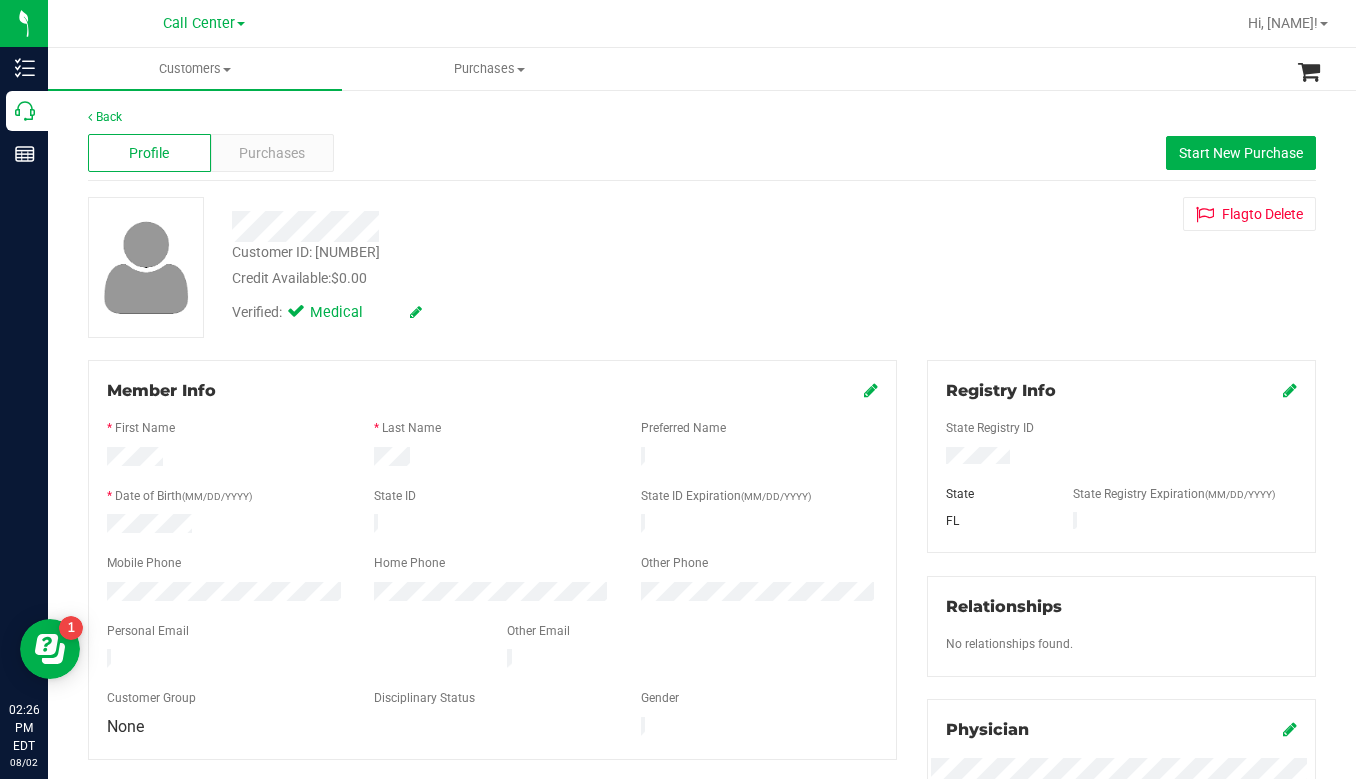 click on "Customer ID: 1615543
Credit Available:
$0.00
Verified:
Medical
Flag  to Delete" at bounding box center (702, 267) 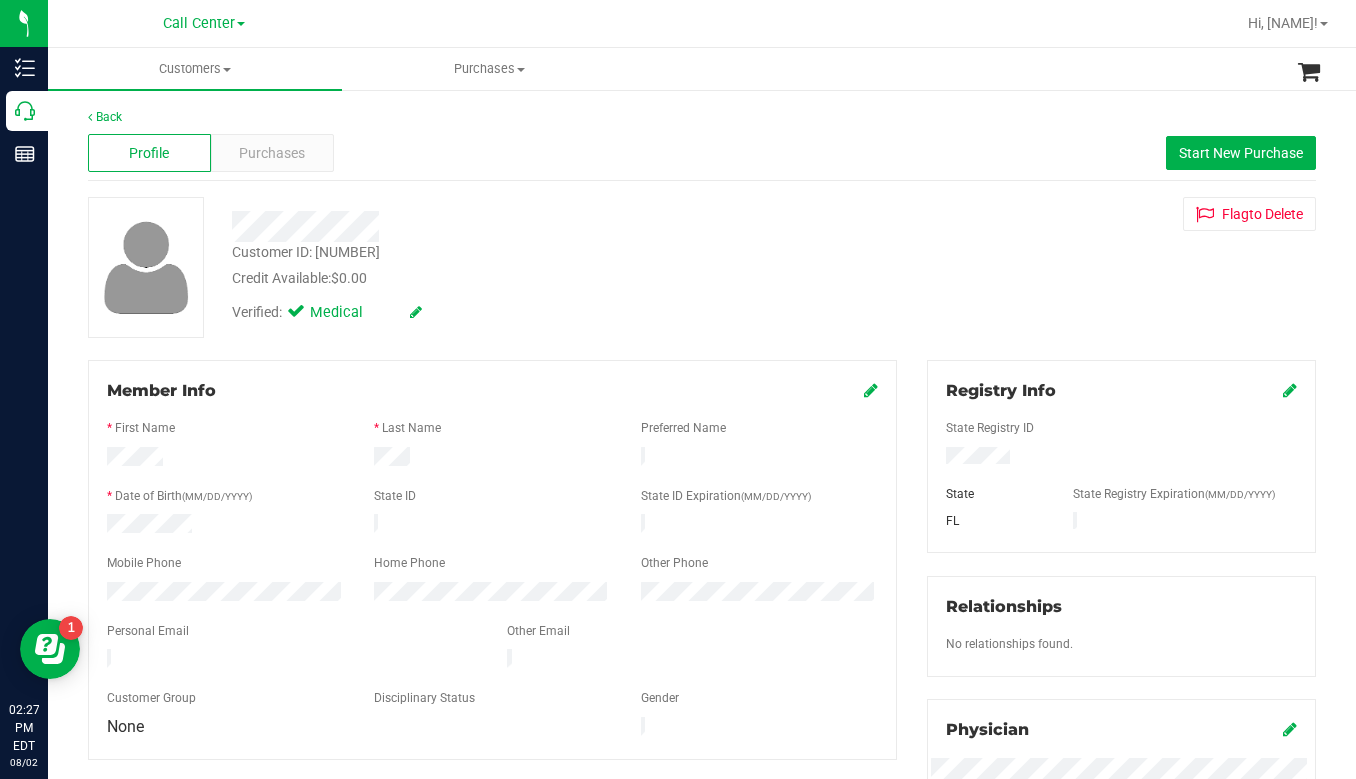 click on "Customer ID: 1615543
Credit Available:
$0.00
Verified:
Medical
Flag  to Delete" at bounding box center (702, 267) 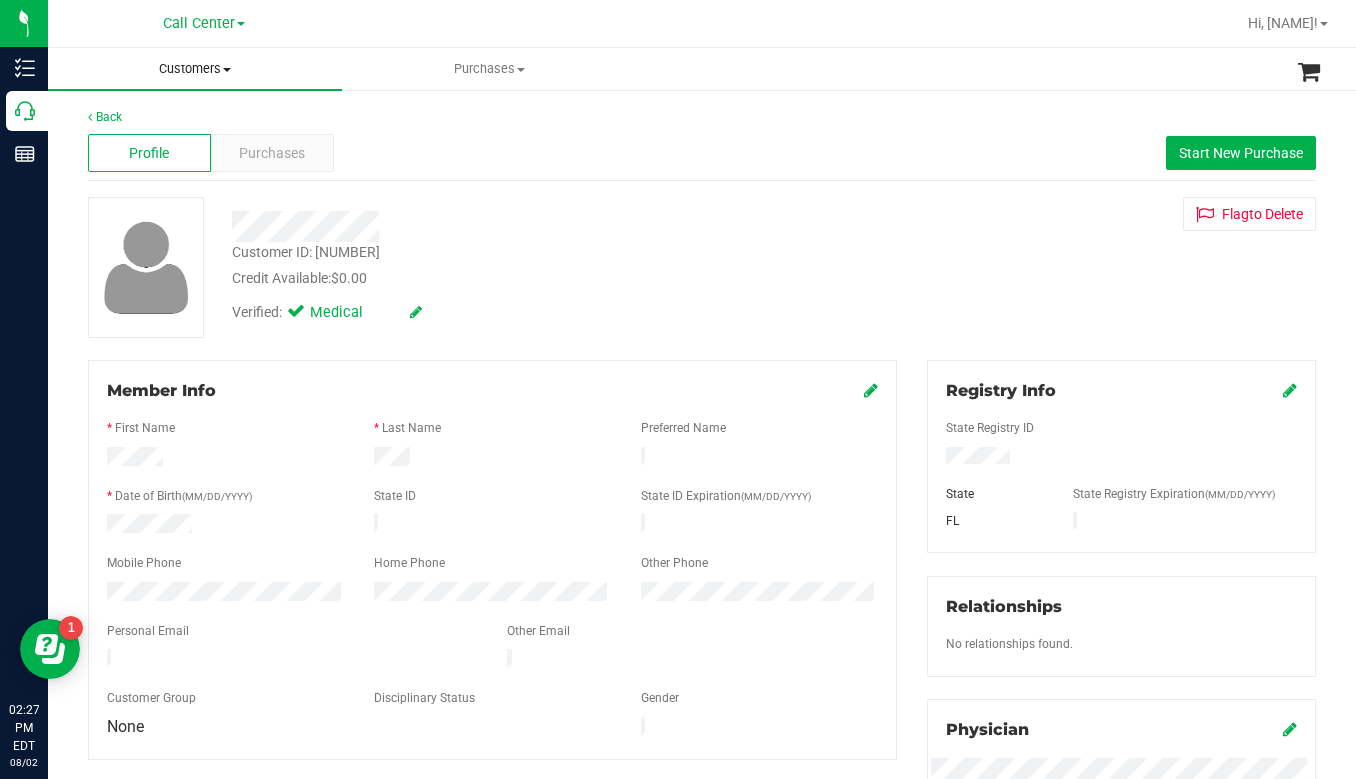 click on "Customers" at bounding box center (195, 69) 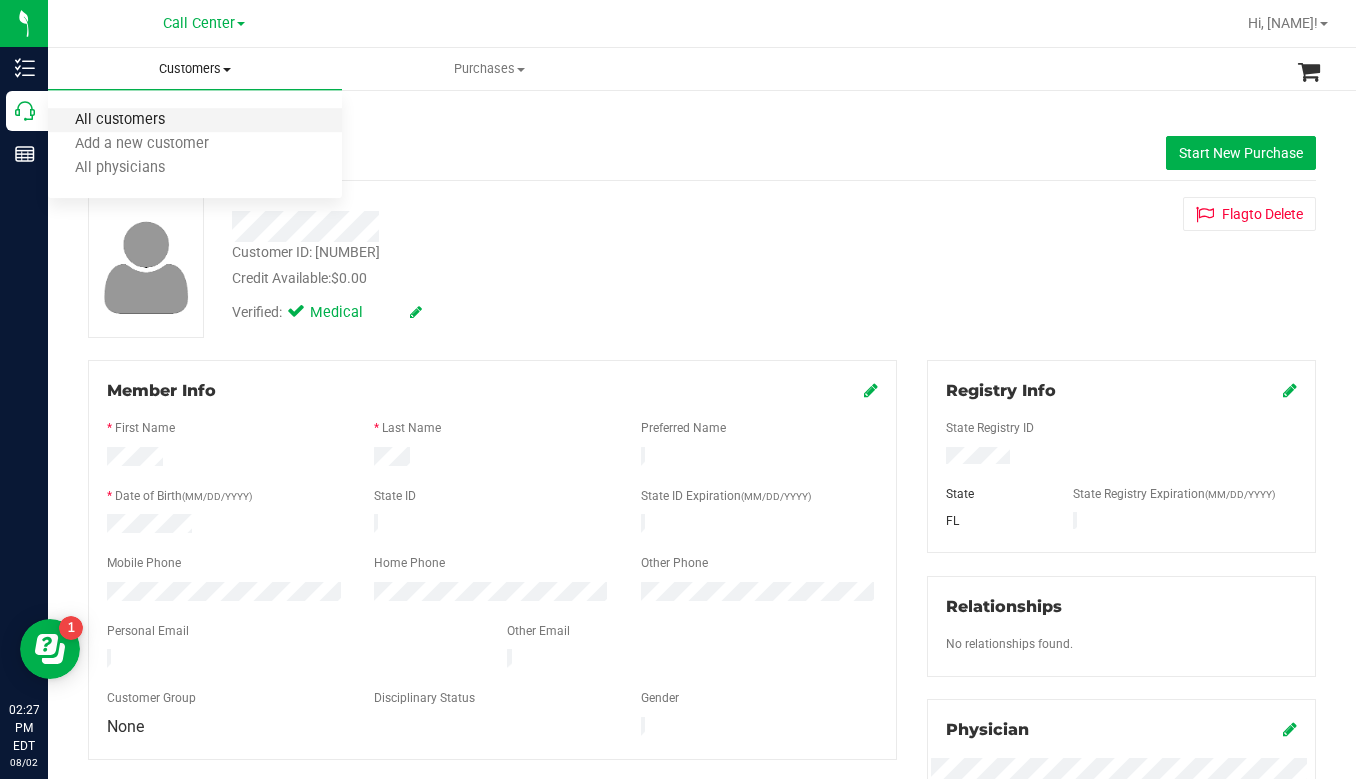 click on "All customers" at bounding box center (120, 120) 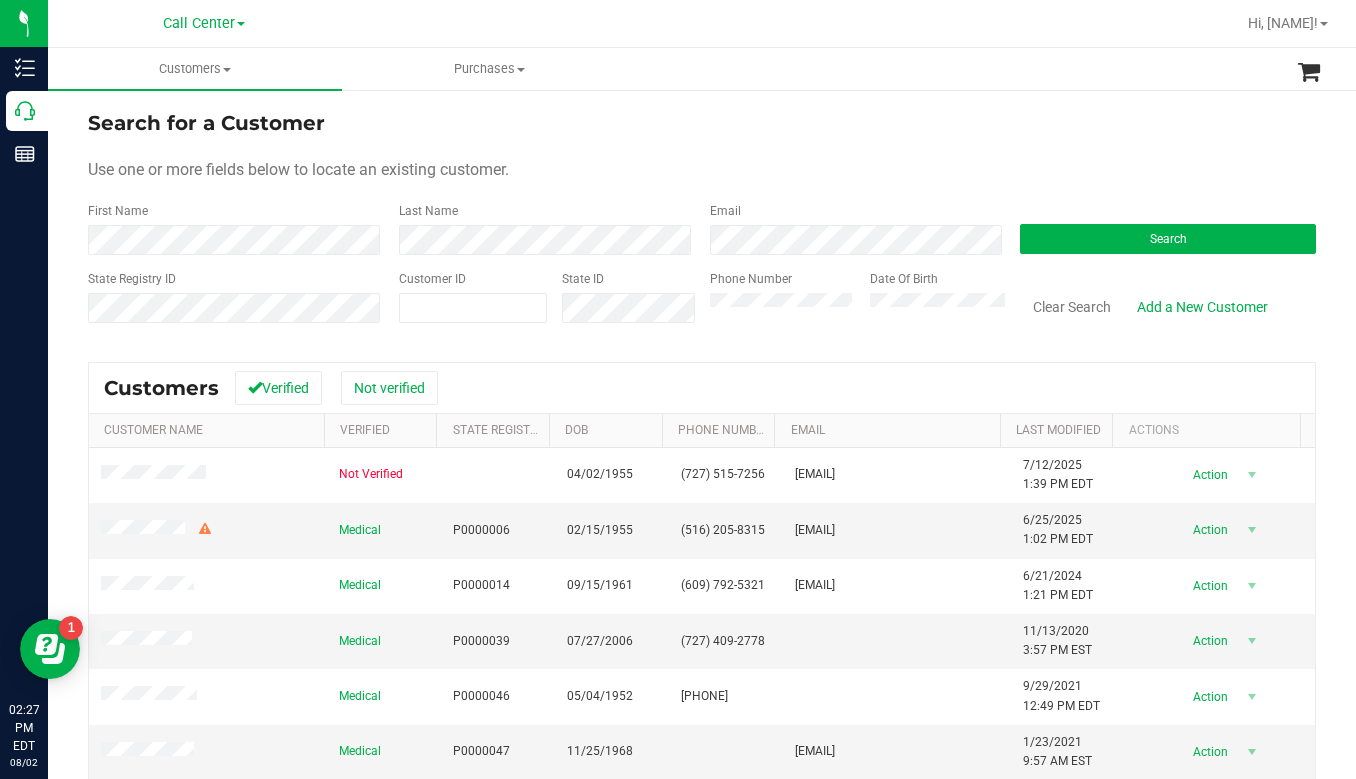 click on "Search for a Customer
Use one or more fields below to locate an existing customer.
First Name
Last Name
Email
Search
State Registry ID
Customer ID
State ID
Phone Number
Date Of Birth" at bounding box center (702, 224) 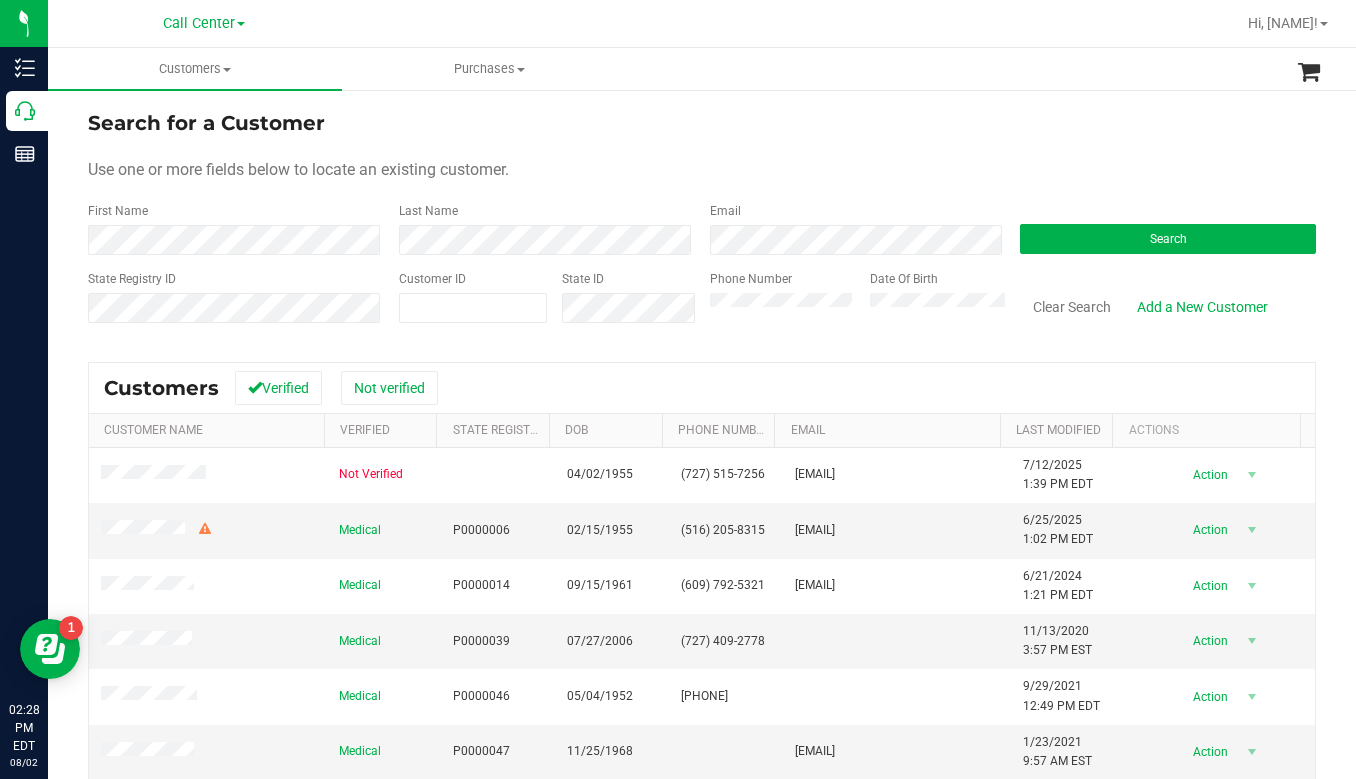 click on "Search for a Customer
Use one or more fields below to locate an existing customer.
First Name
Last Name
Email
Search
State Registry ID
Customer ID
State ID
Phone Number
Date Of Birth" at bounding box center (702, 224) 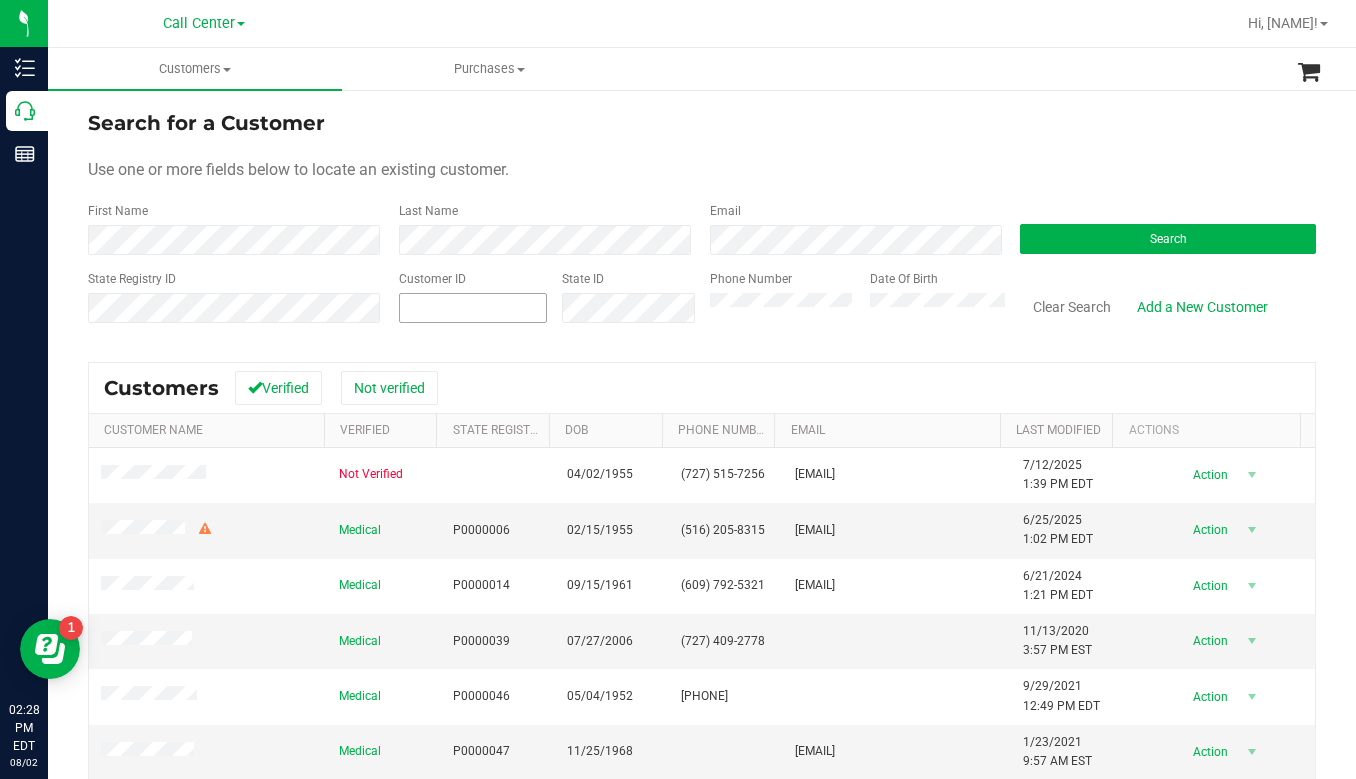click at bounding box center (473, 308) 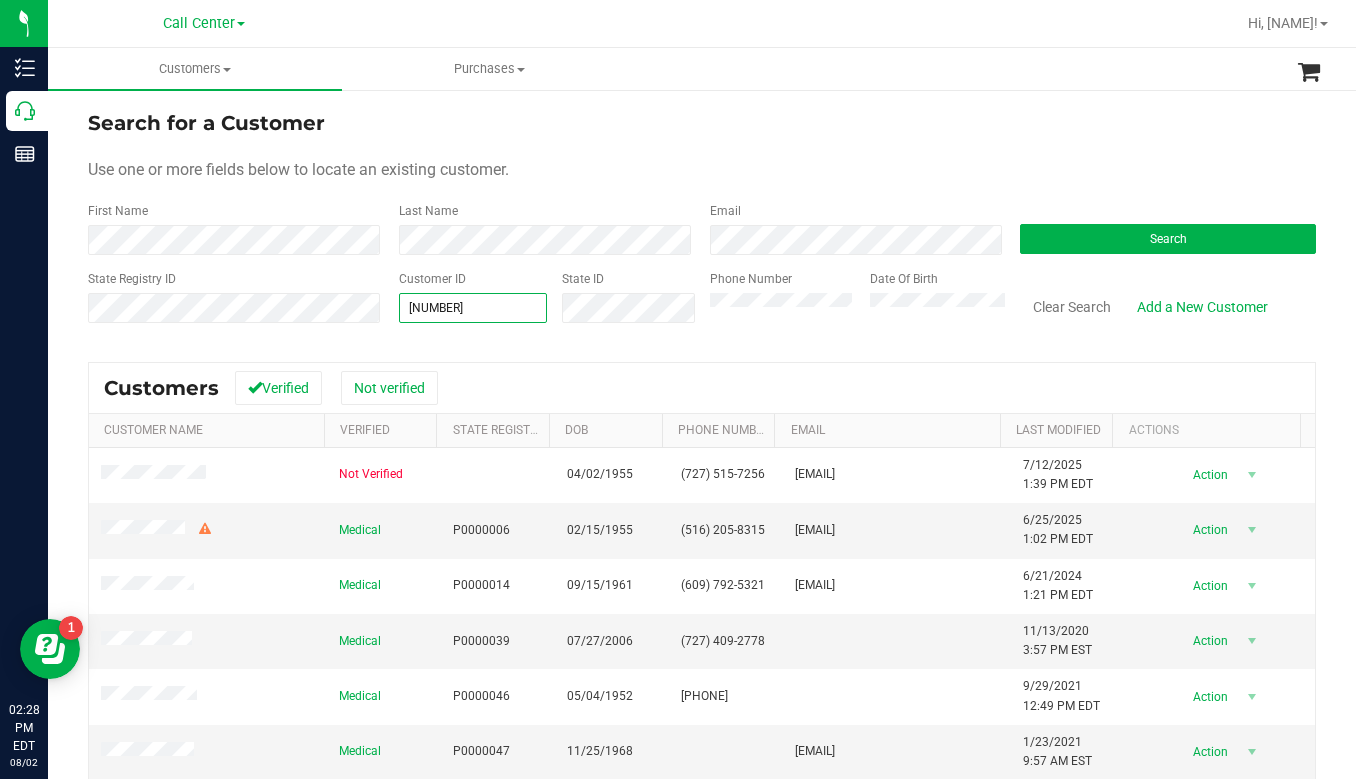 type on "4777" 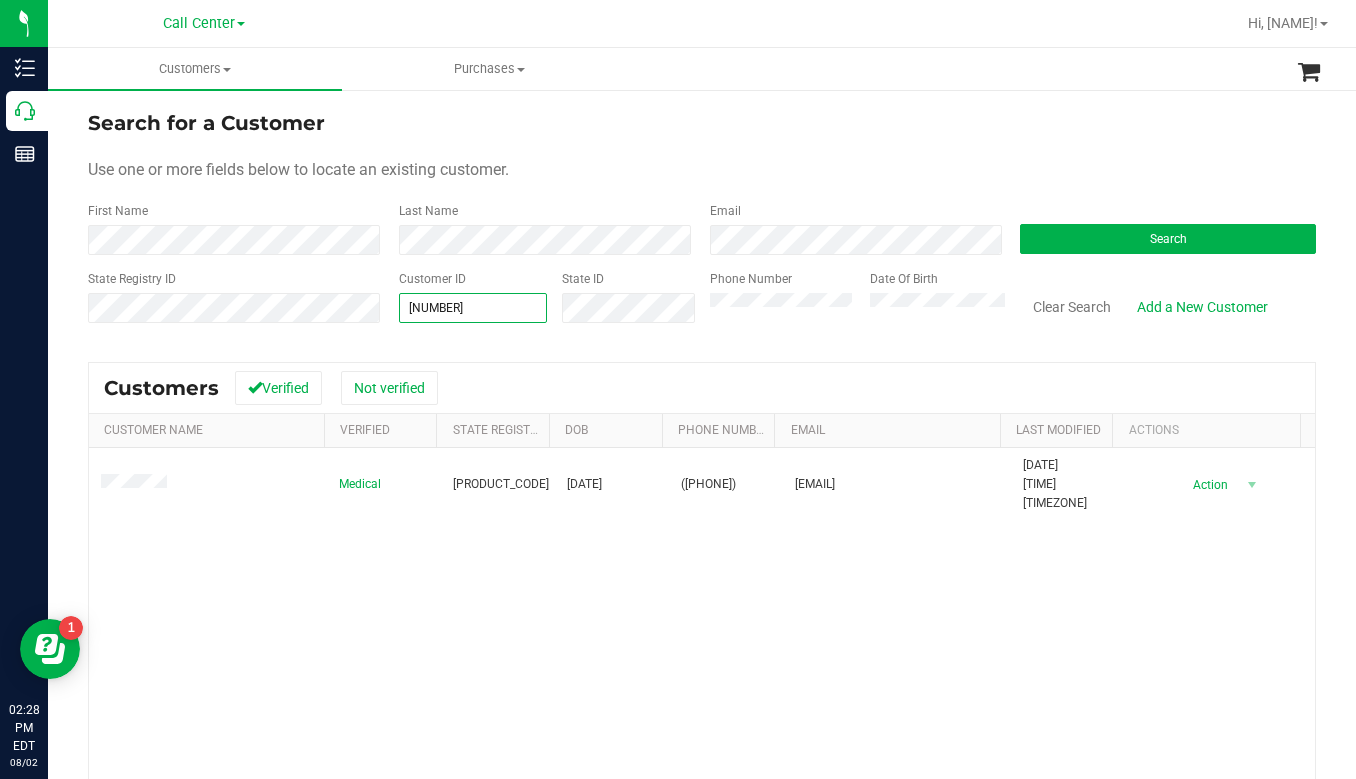 type on "477739" 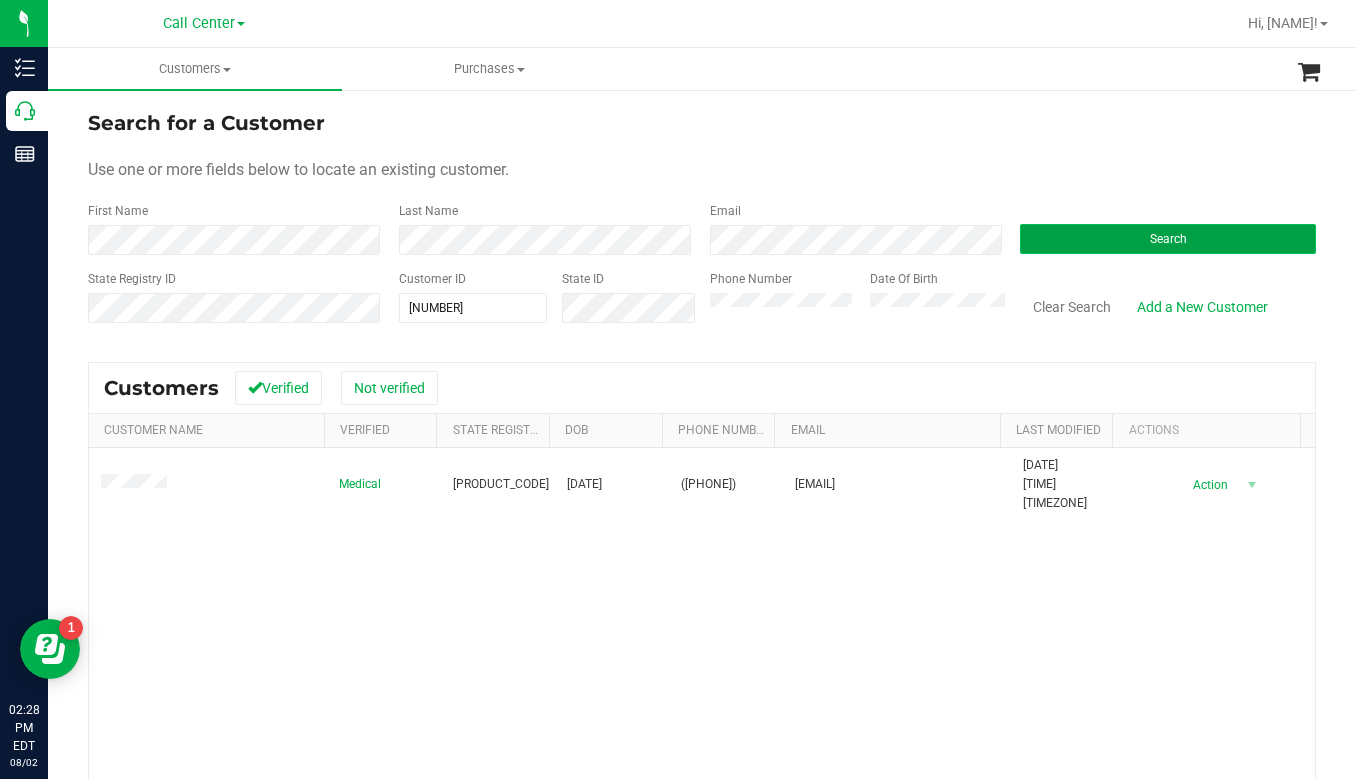 type on "477739" 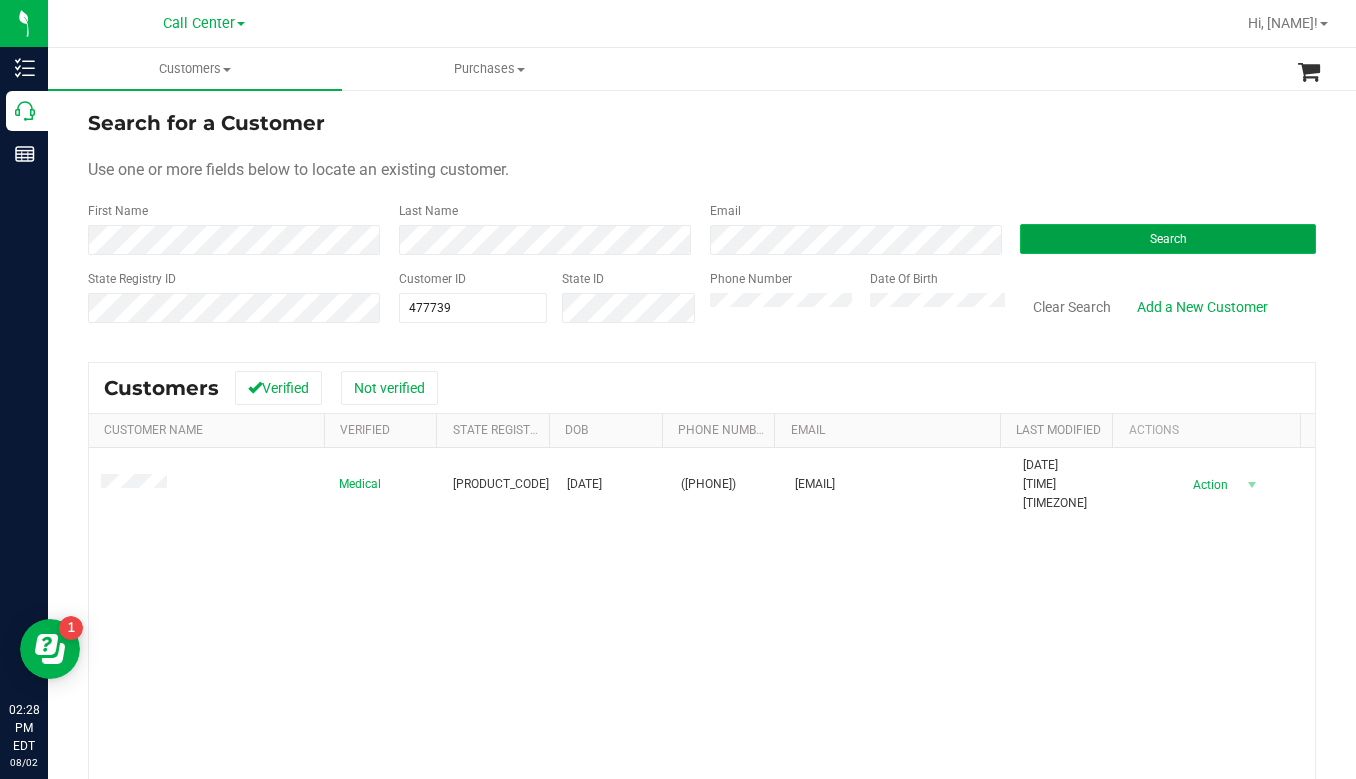 click on "Search" at bounding box center (1168, 239) 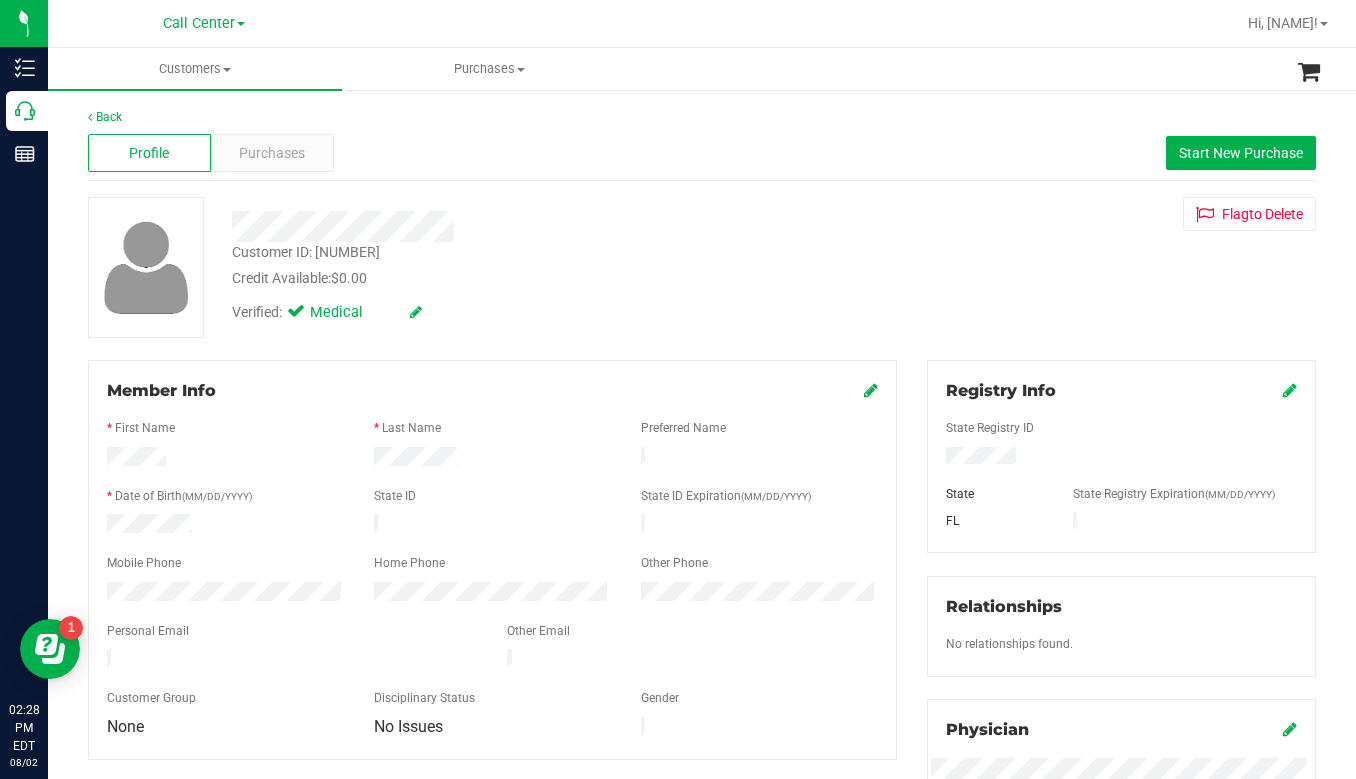 click on "Customer ID: 477739
Credit Available:
$0.00
Verified:
Medical
Flag  to Delete" at bounding box center [702, 267] 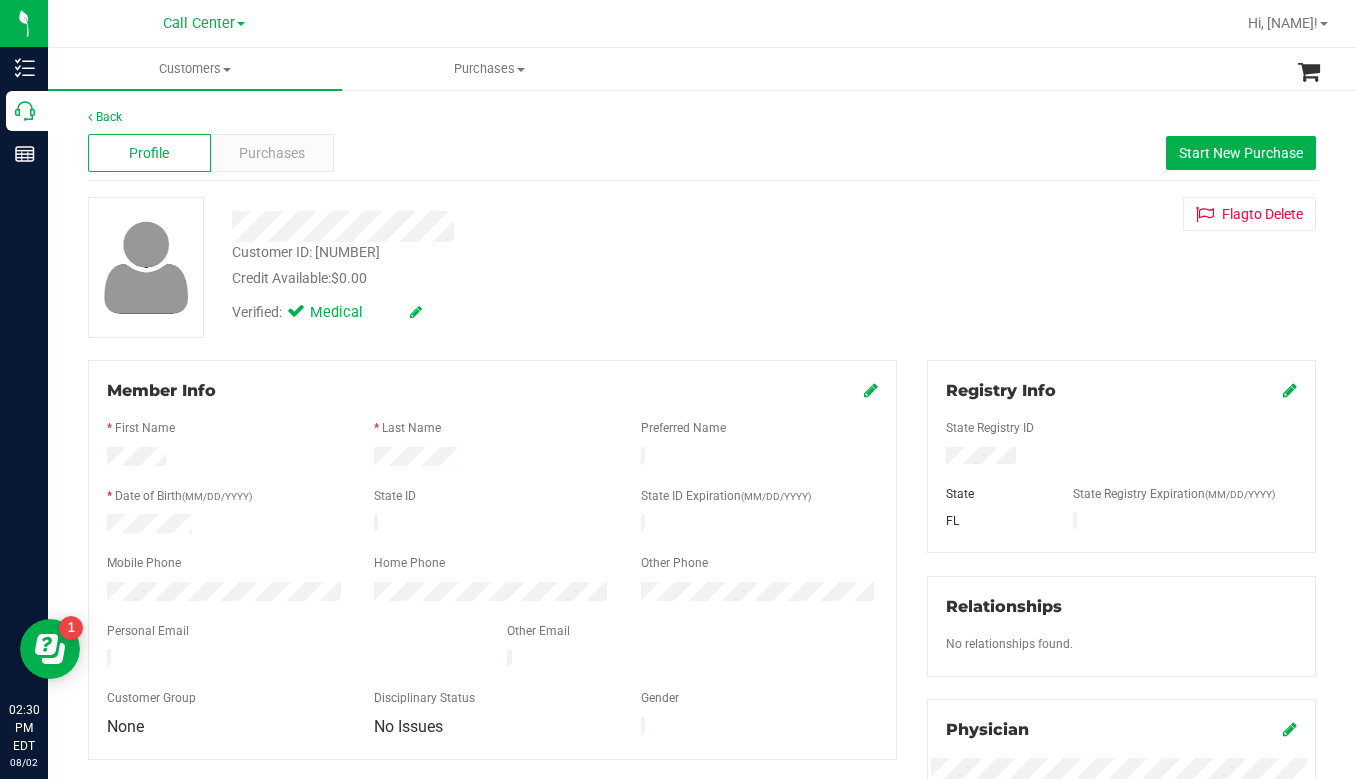 click on "Customer ID: 477739
Credit Available:
$0.00
Verified:
Medical
Flag  to Delete" at bounding box center (702, 267) 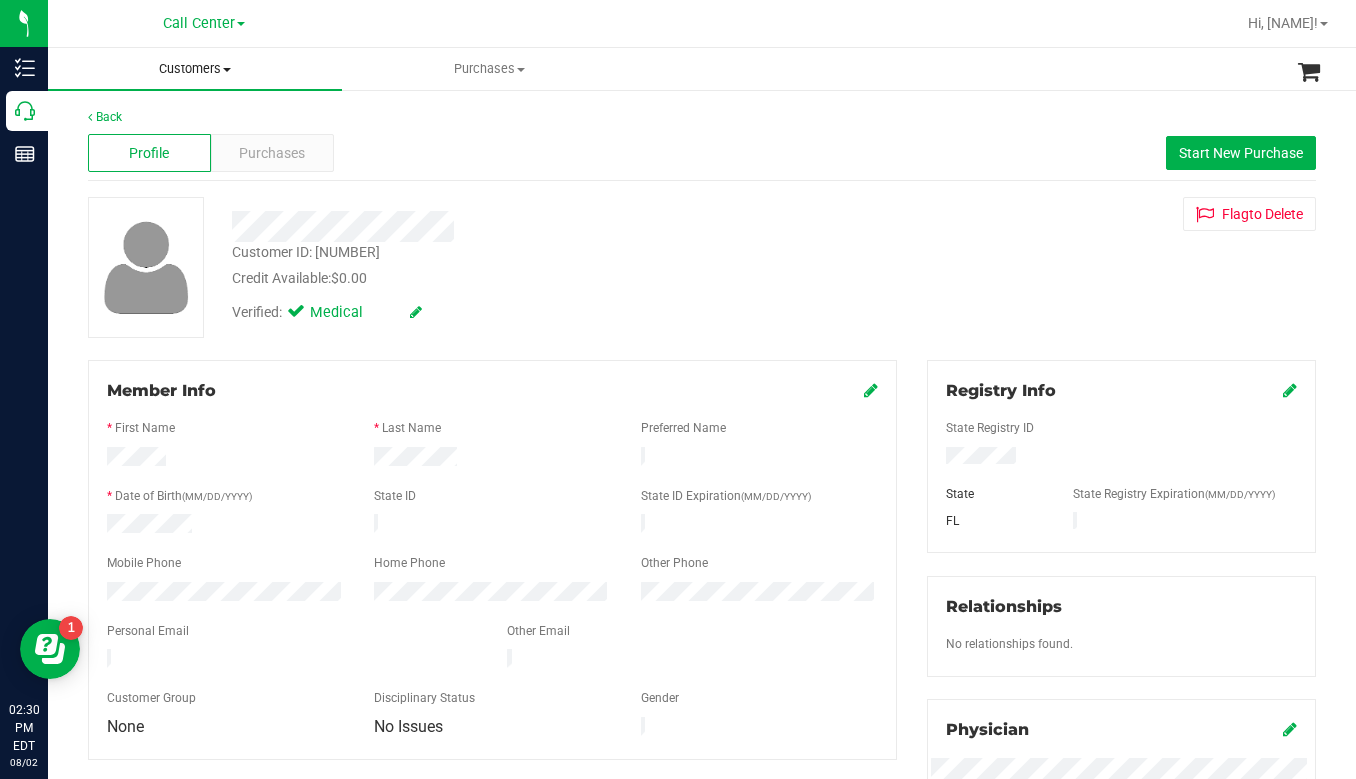 click at bounding box center [227, 70] 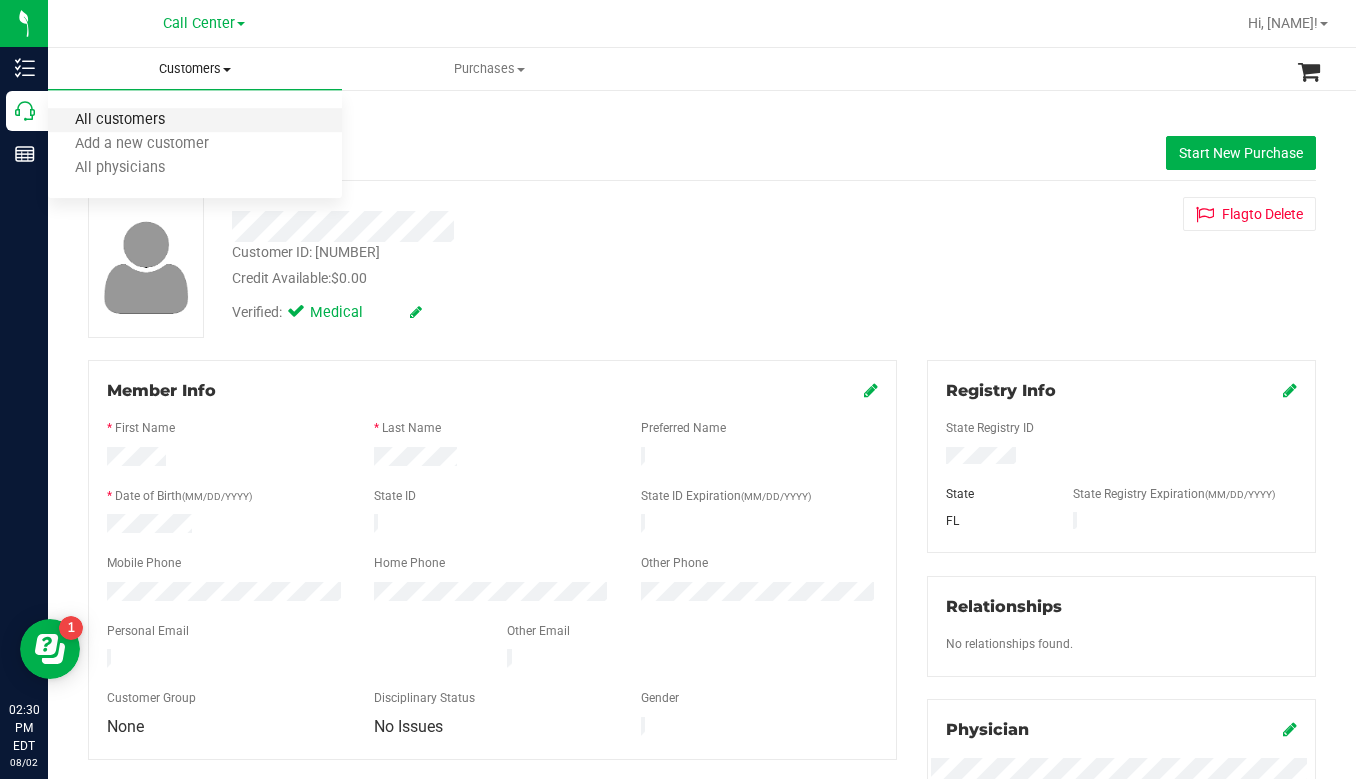 click on "All customers" at bounding box center (120, 120) 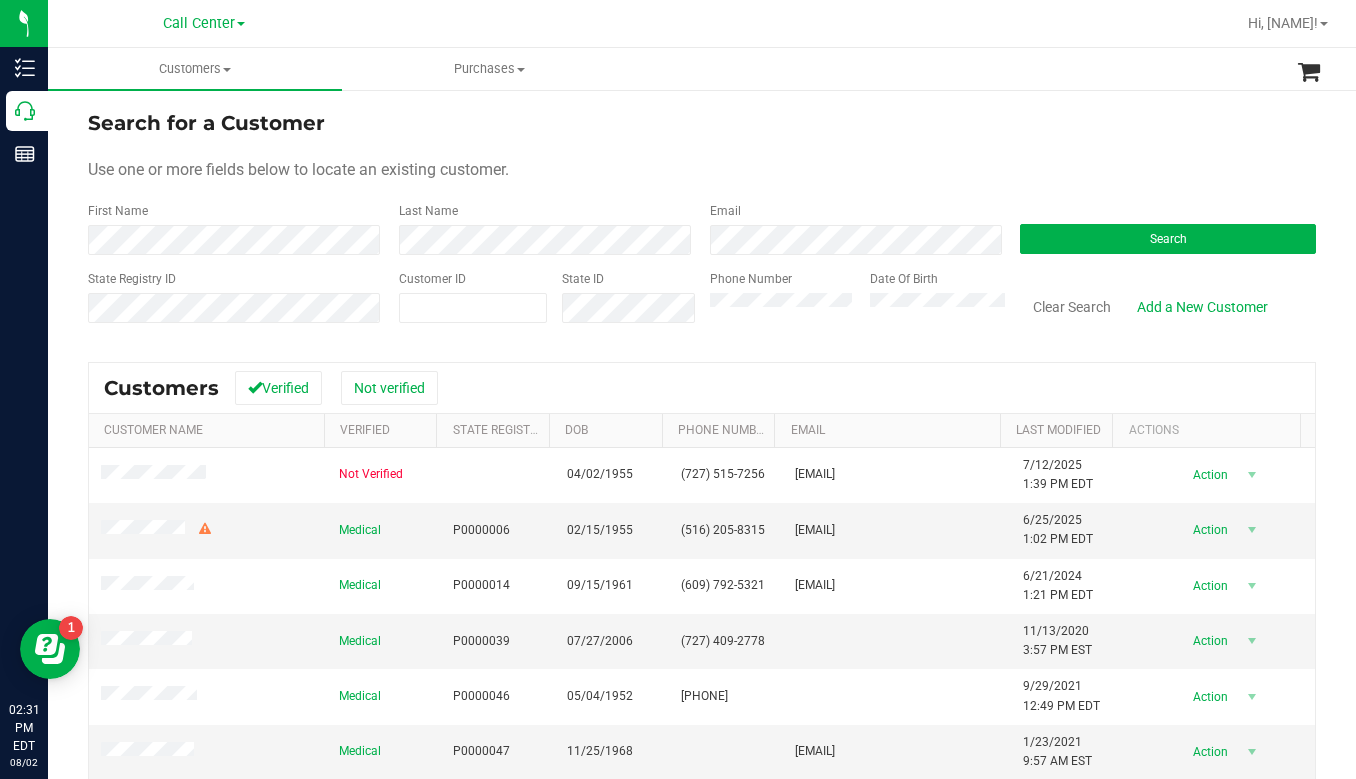 click on "Search for a Customer
Use one or more fields below to locate an existing customer.
First Name
Last Name
Email
Search
State Registry ID
Customer ID
State ID
Phone Number
Date Of Birth" at bounding box center (702, 224) 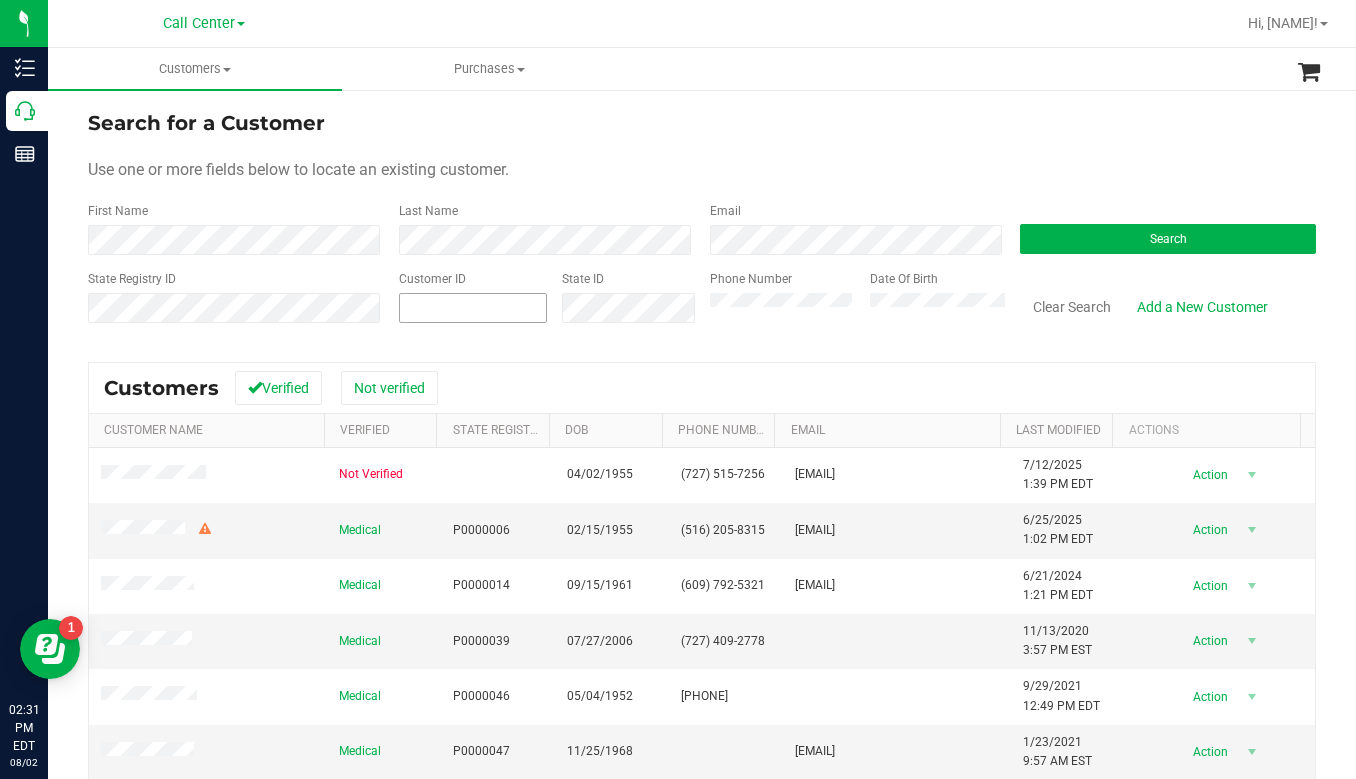 click at bounding box center (473, 308) 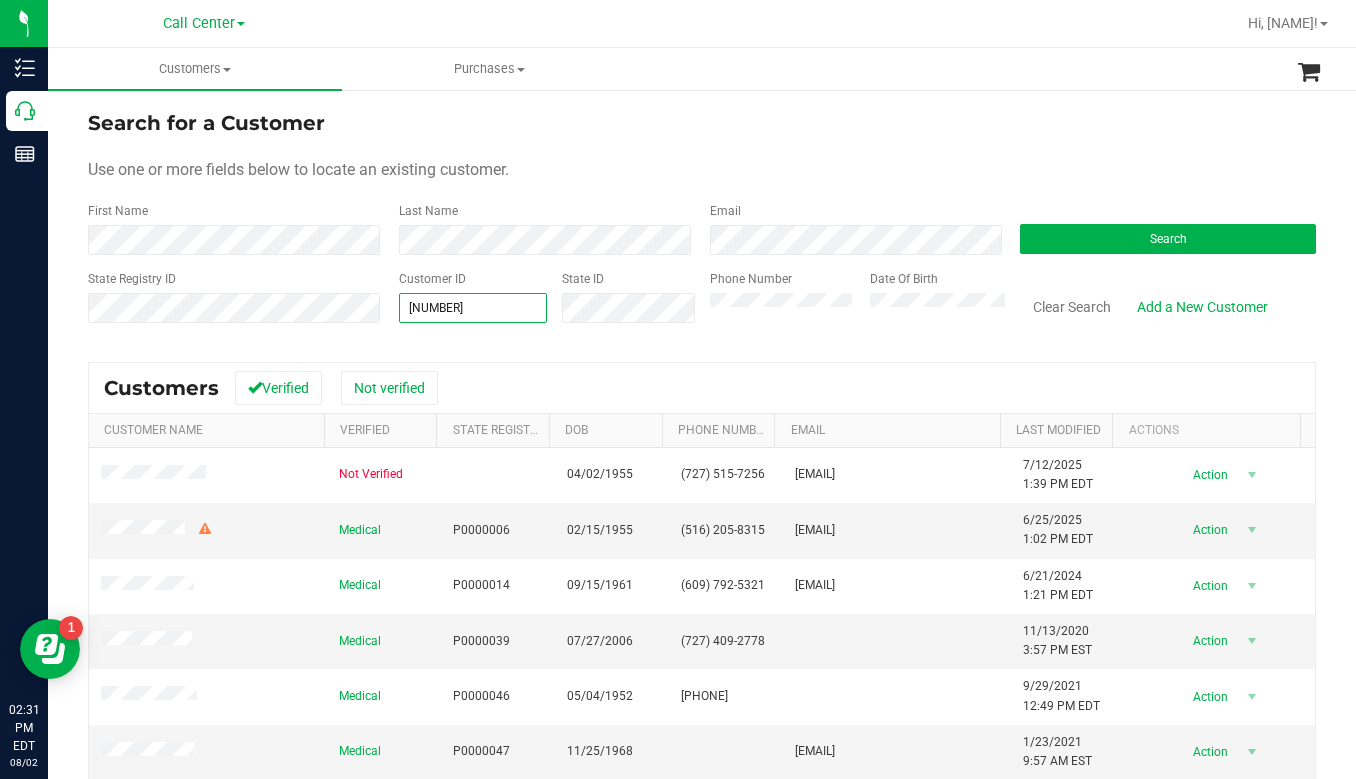 type on "1569551" 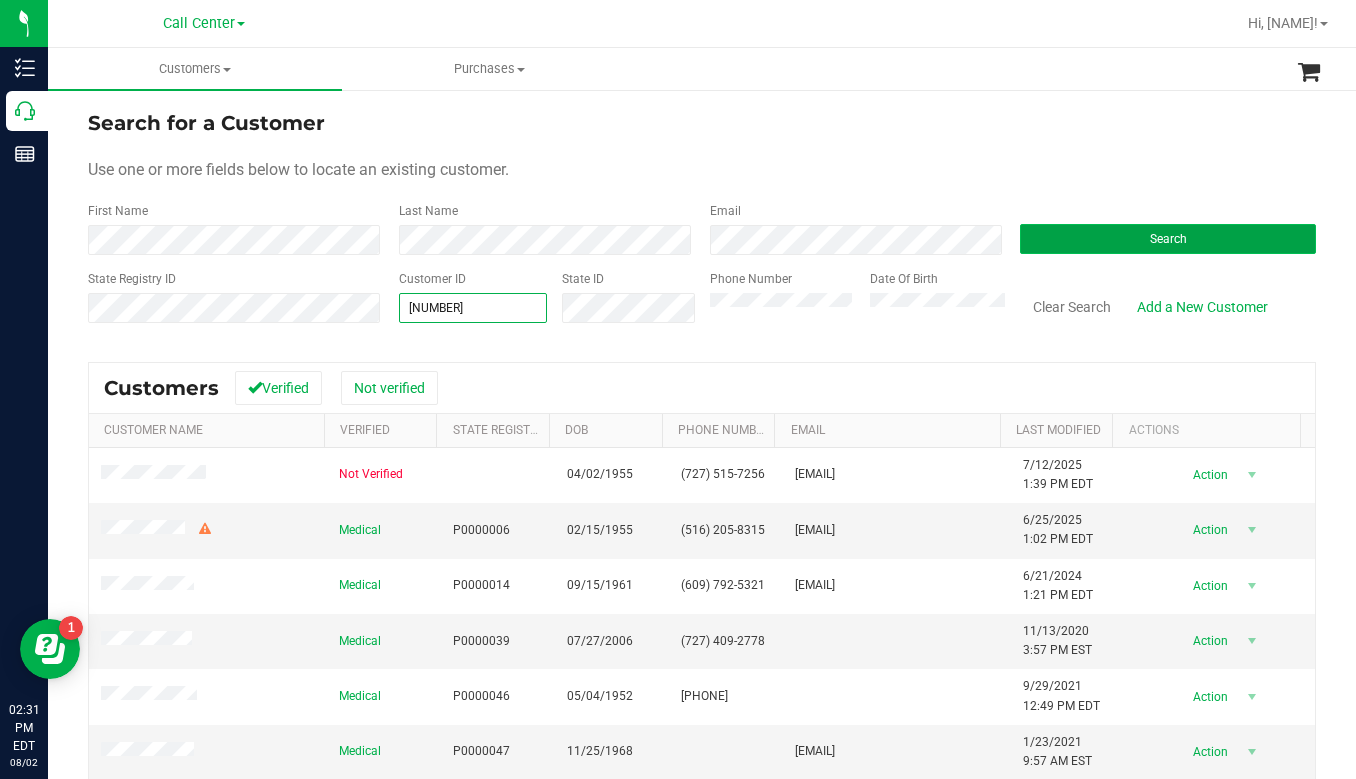 type on "1569551" 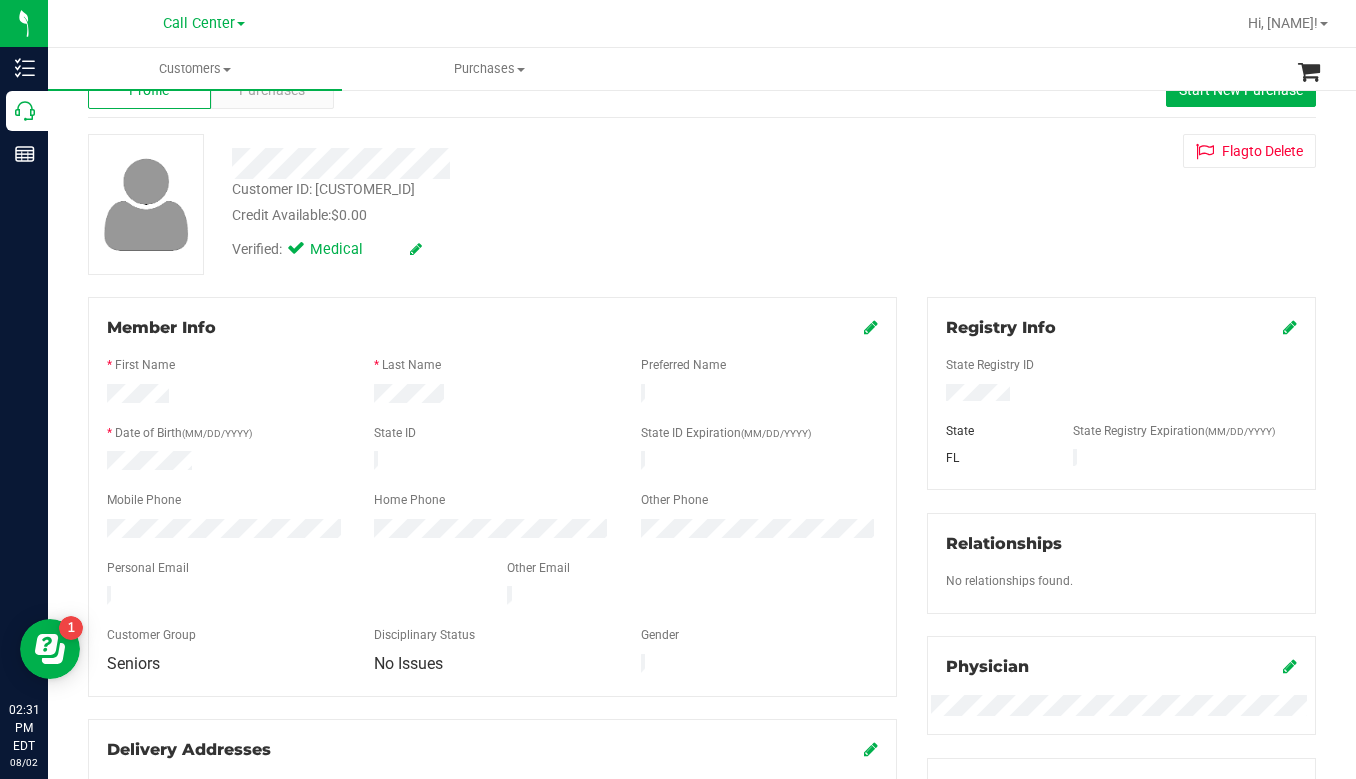 scroll, scrollTop: 200, scrollLeft: 0, axis: vertical 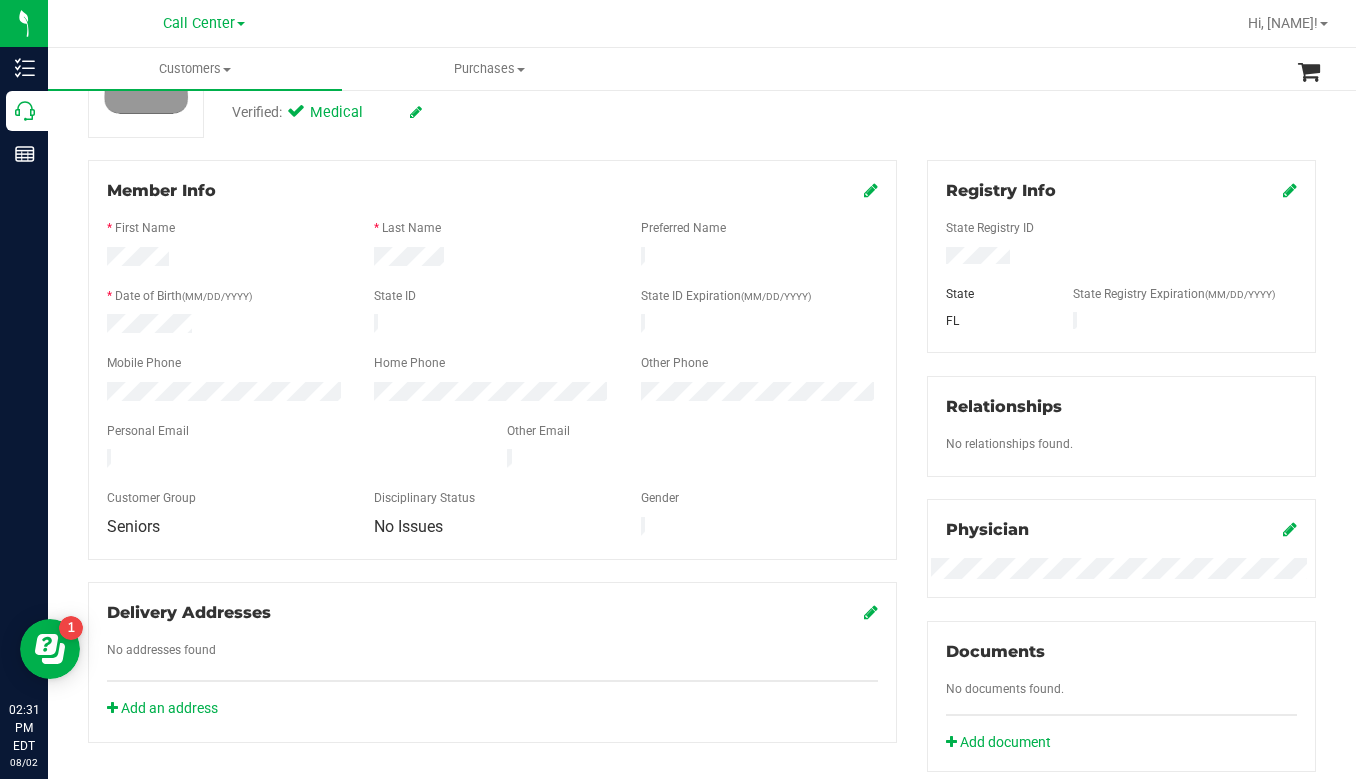 click at bounding box center [1121, 310] 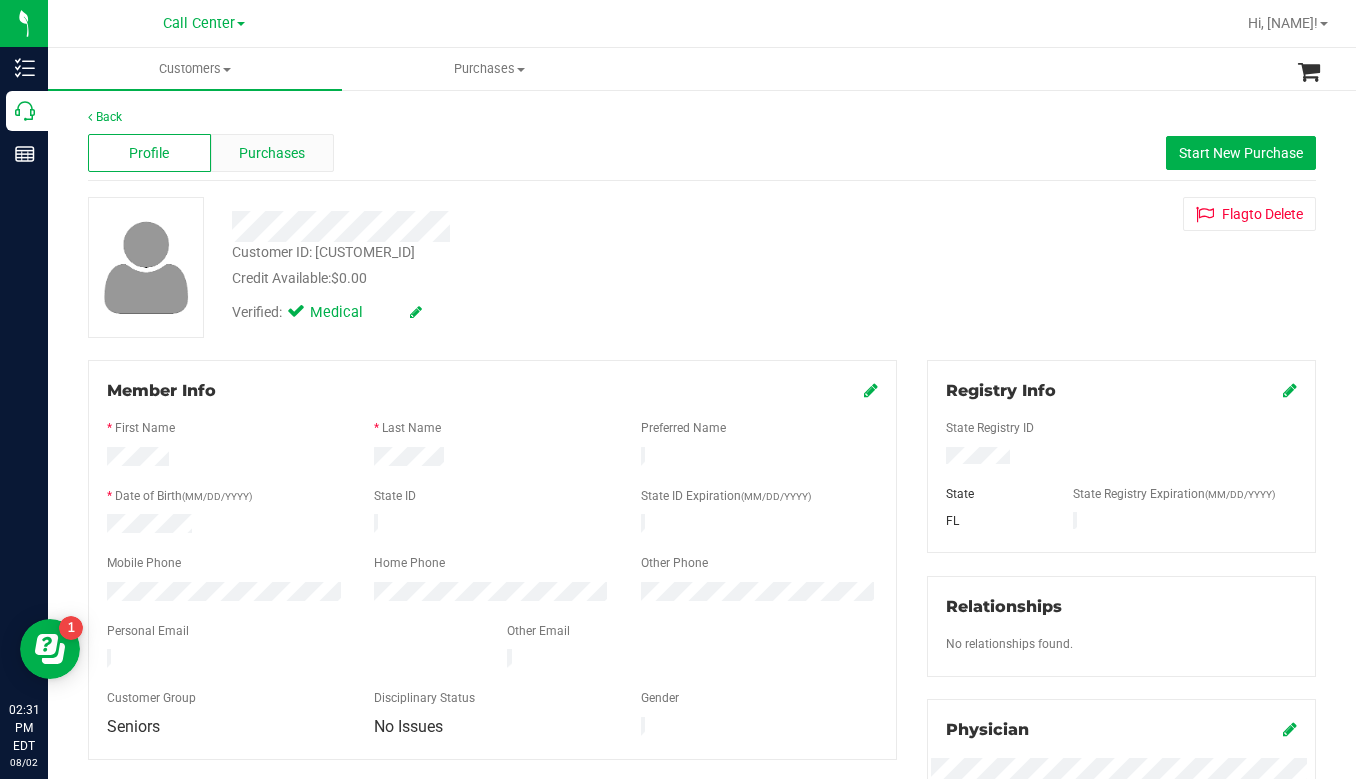 click on "Purchases" at bounding box center [272, 153] 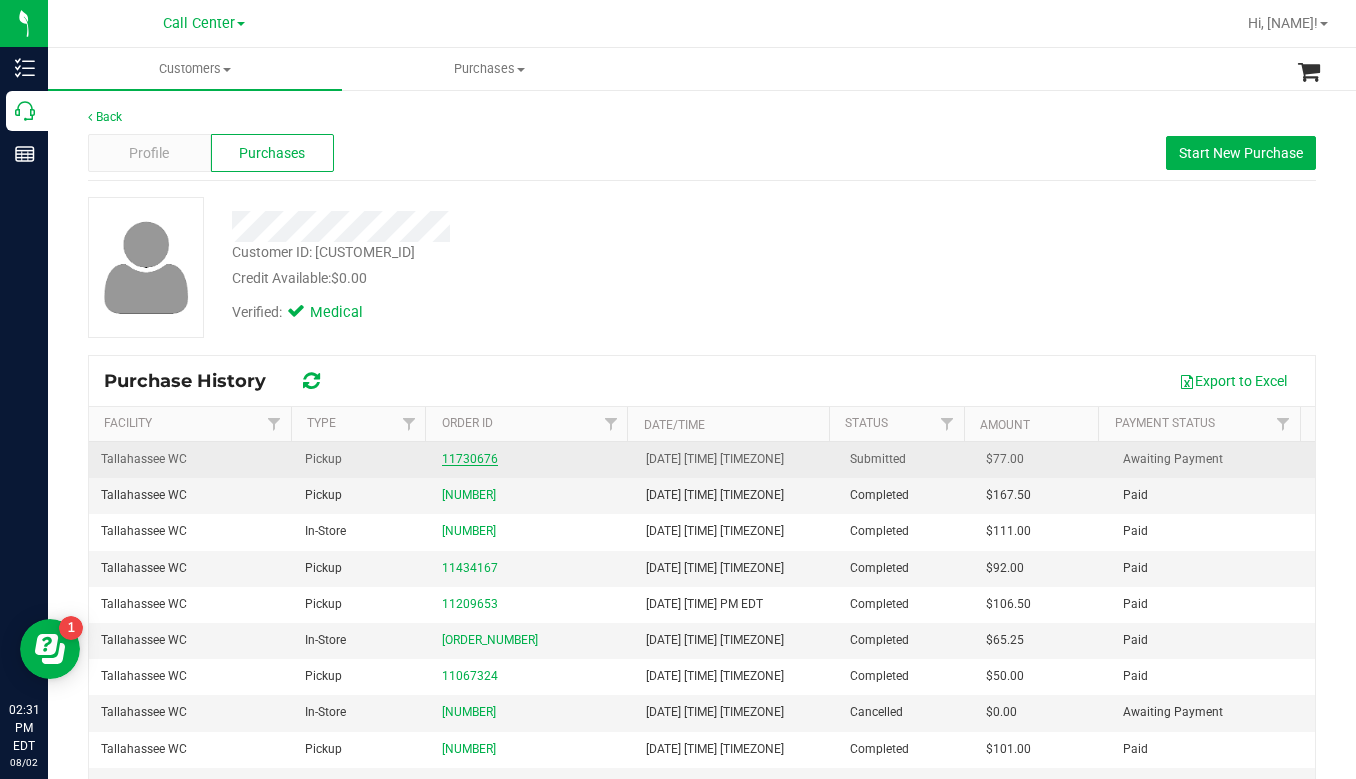 click on "11730676" at bounding box center [470, 459] 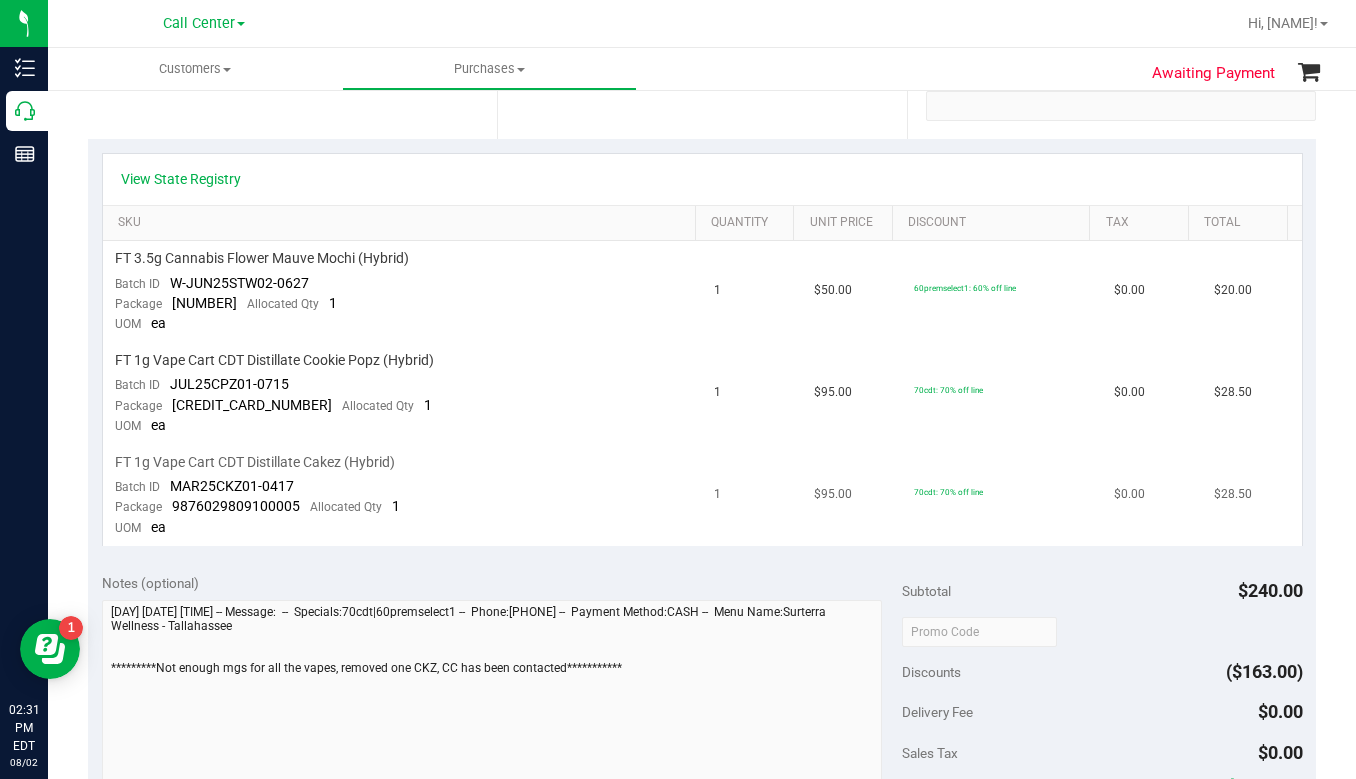 scroll, scrollTop: 300, scrollLeft: 0, axis: vertical 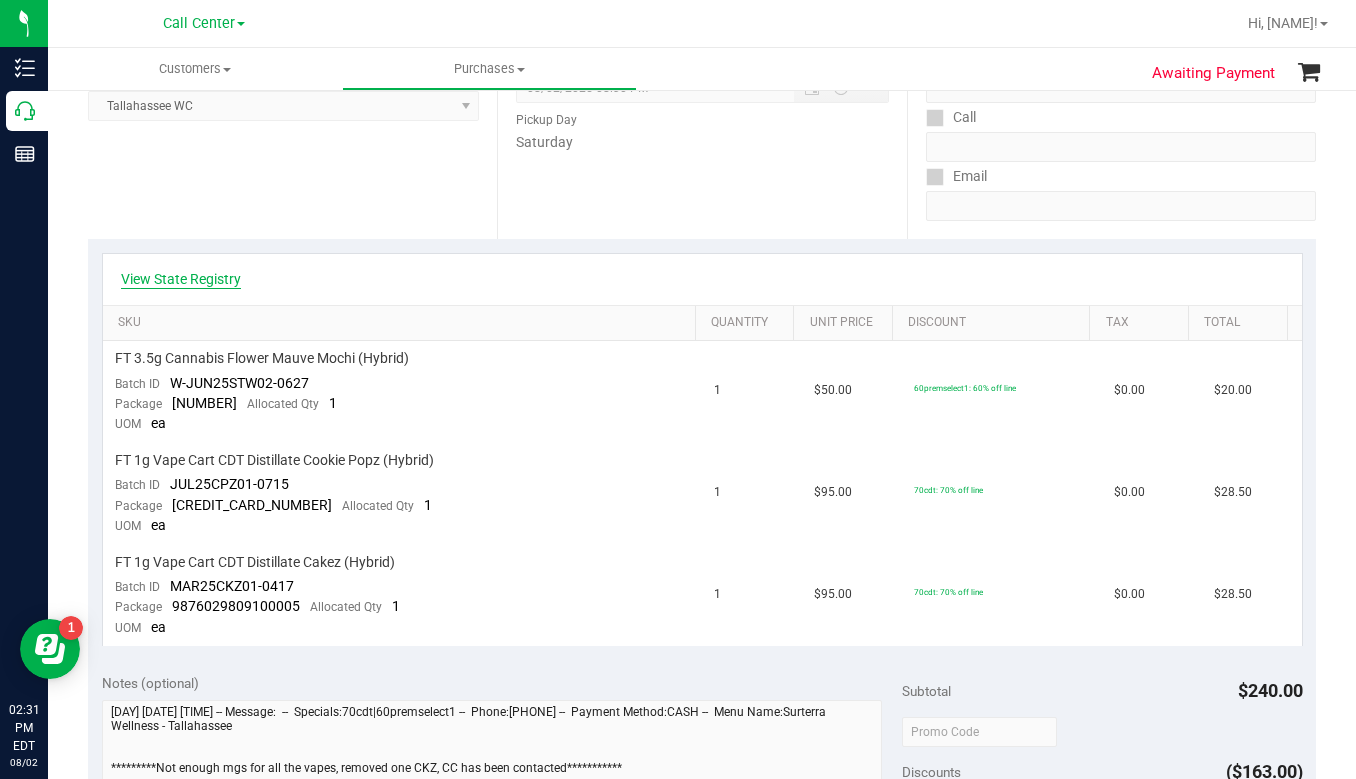 click on "View State Registry" at bounding box center [181, 279] 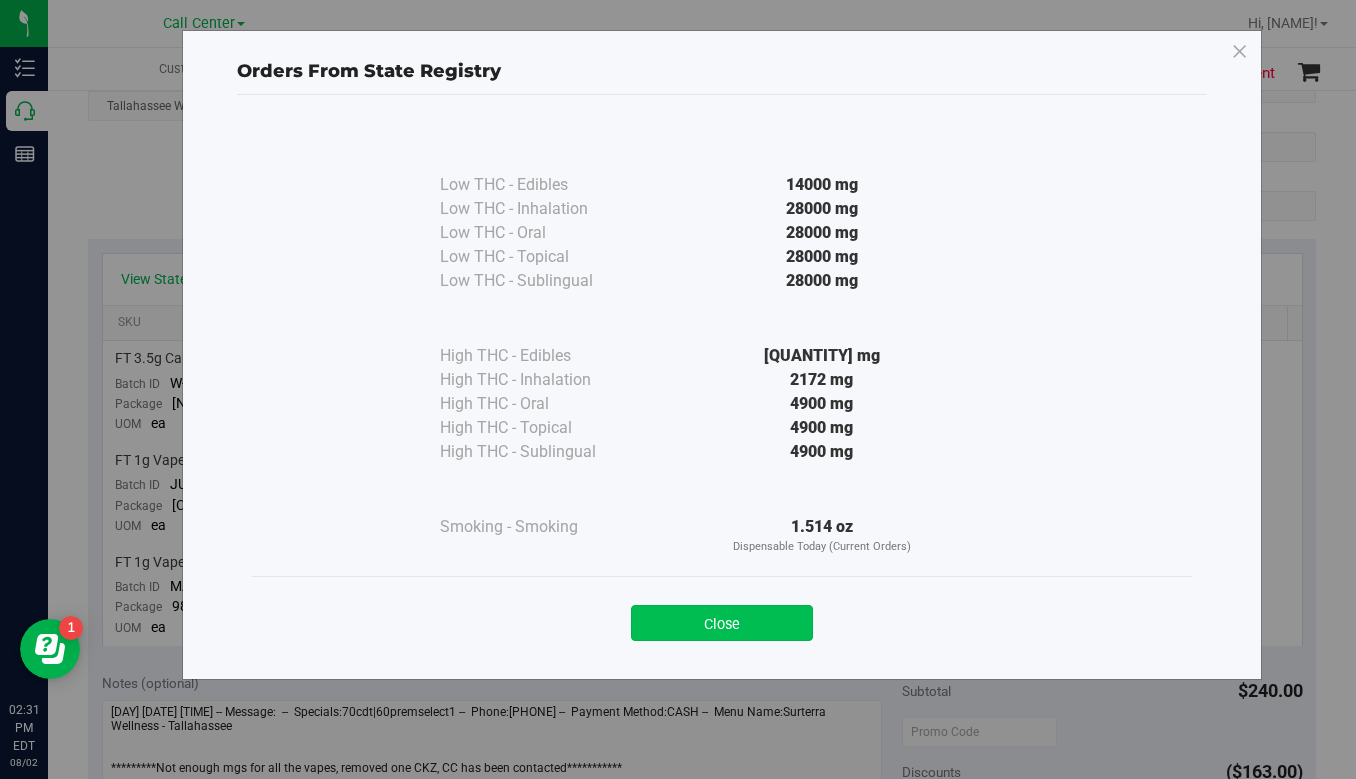 click on "Close" at bounding box center [722, 623] 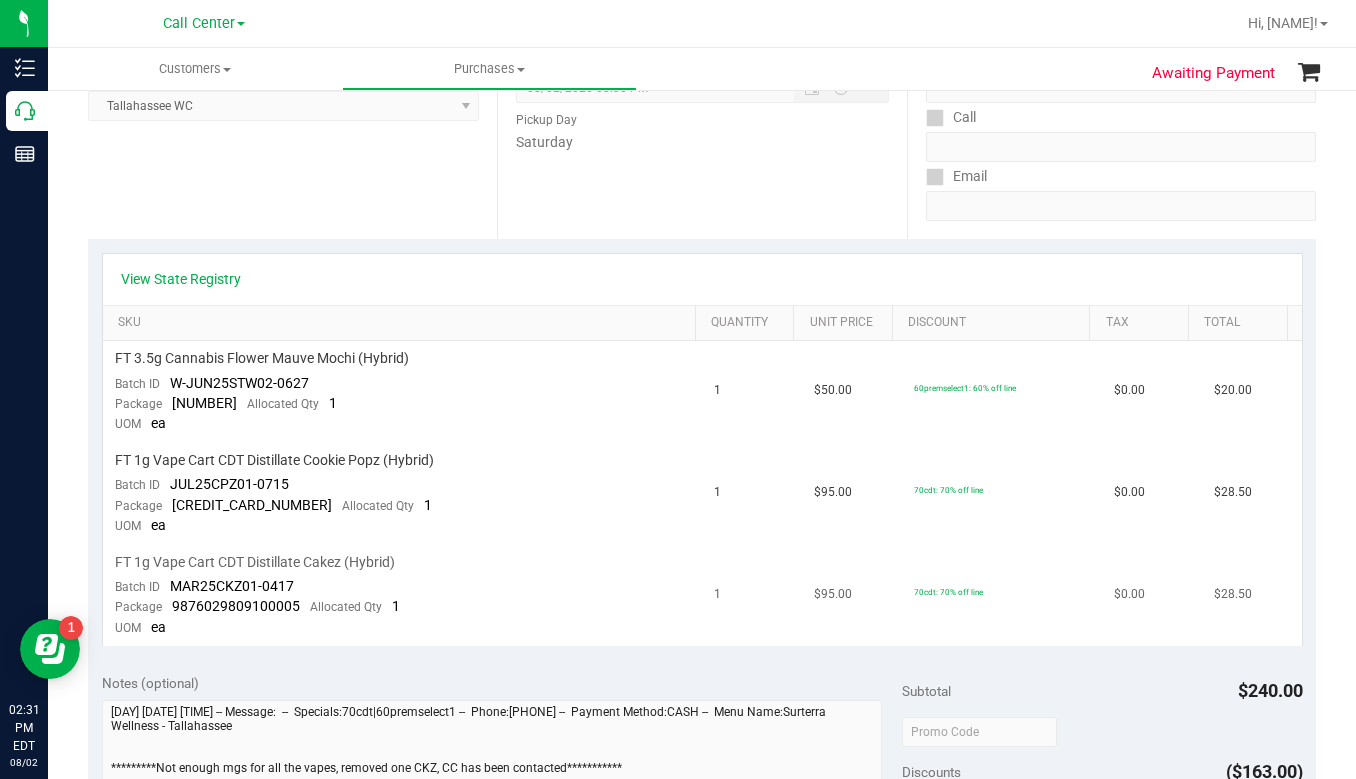 click on "$0.00" at bounding box center [1152, 595] 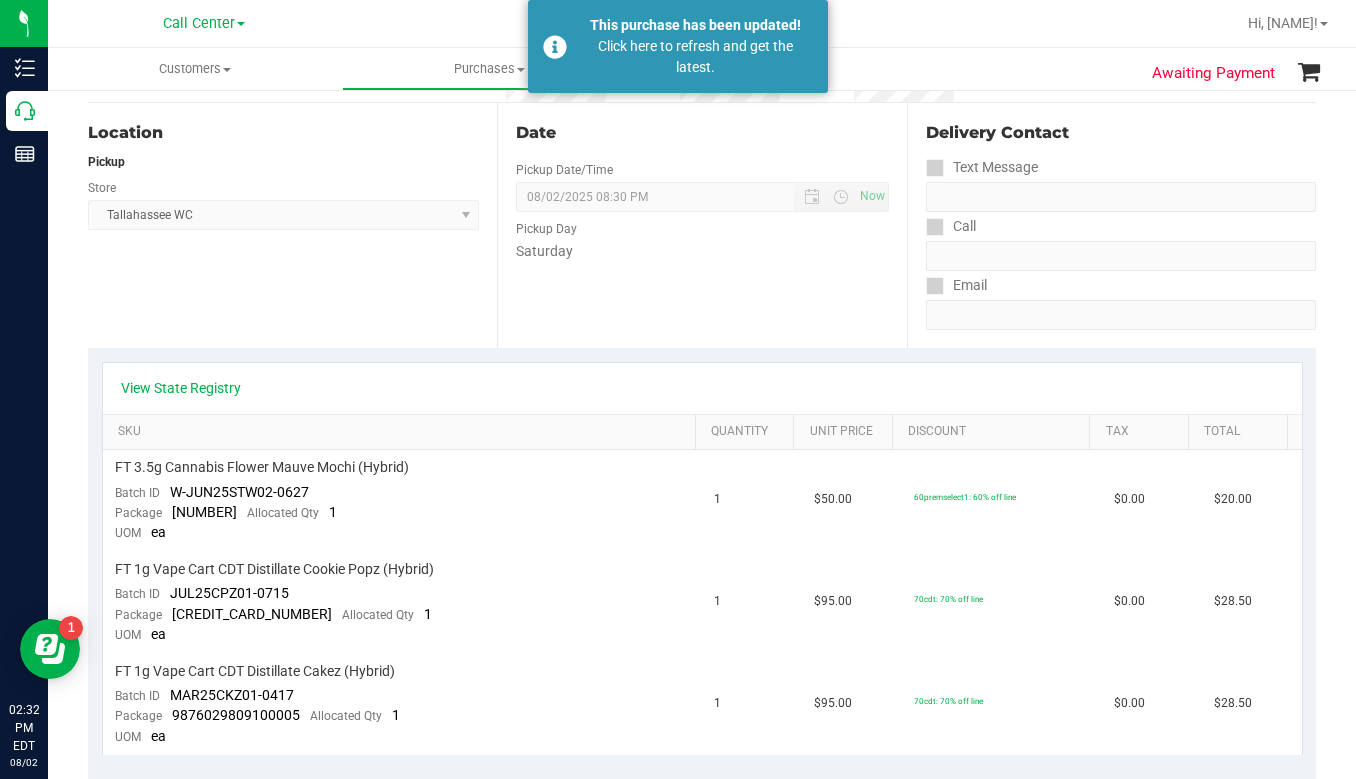 scroll, scrollTop: 0, scrollLeft: 0, axis: both 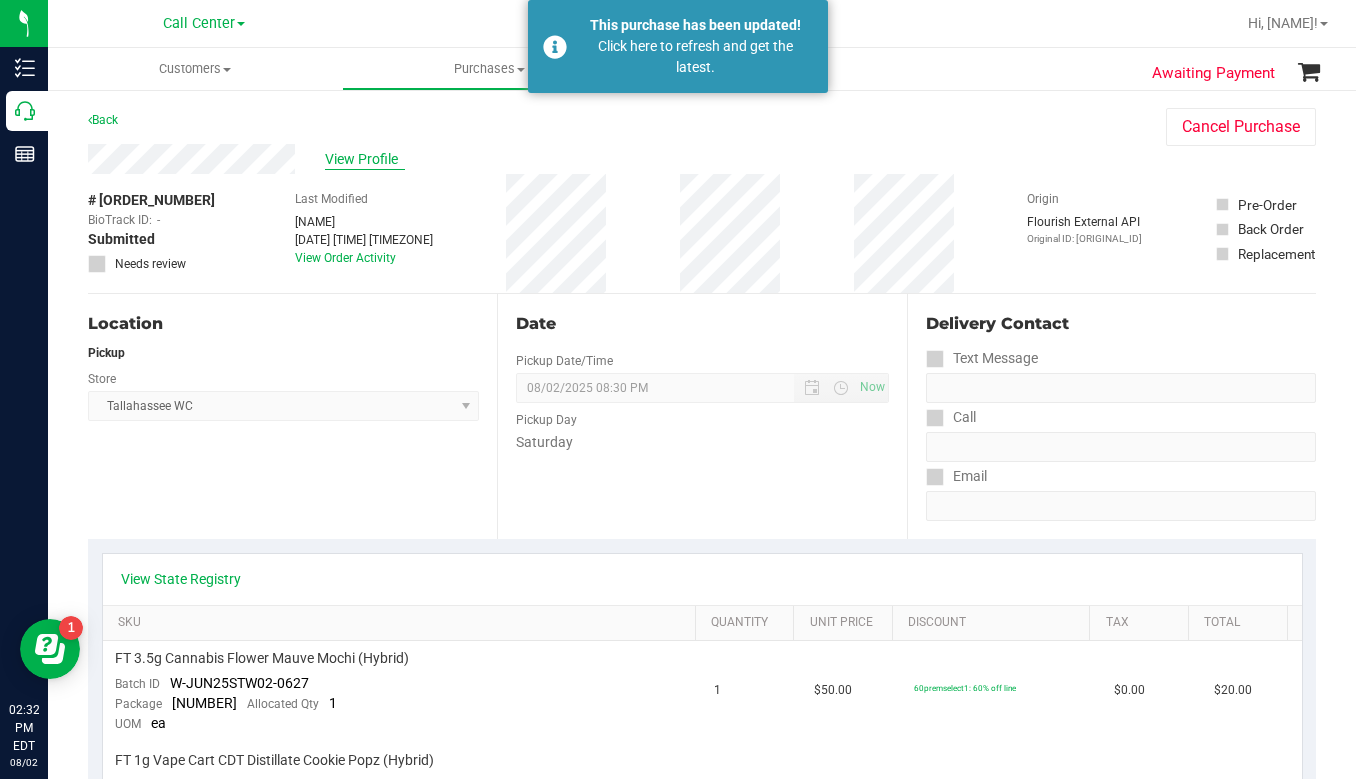 click on "View Profile" at bounding box center (365, 159) 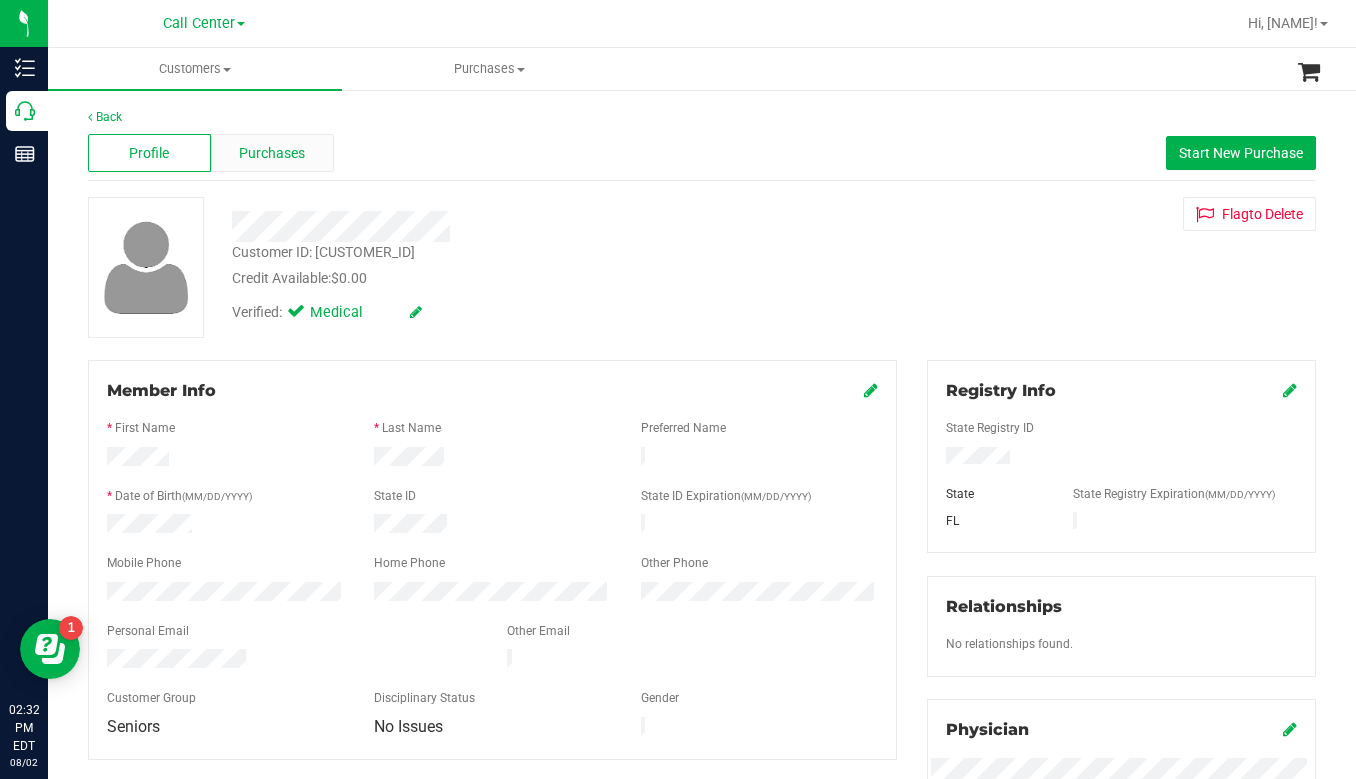 click on "Purchases" at bounding box center (272, 153) 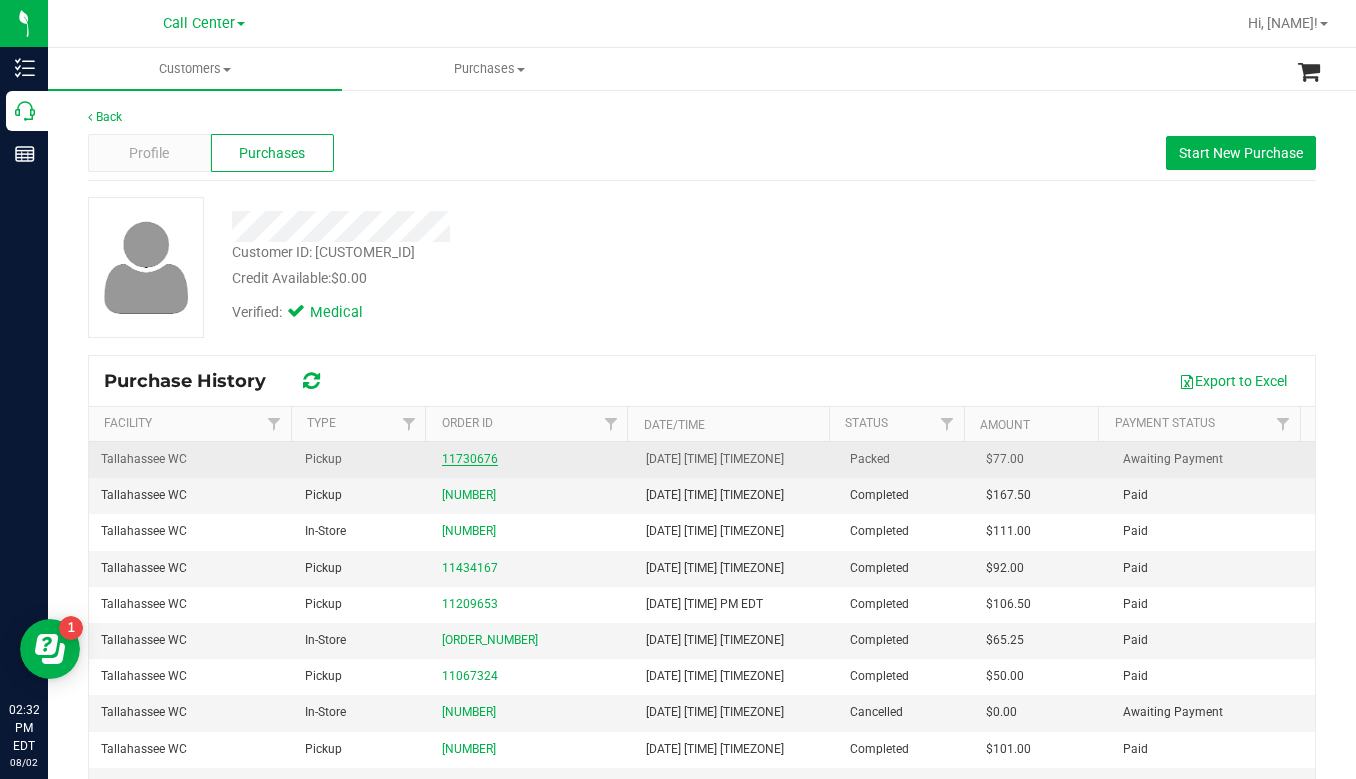 click on "11730676" at bounding box center [470, 459] 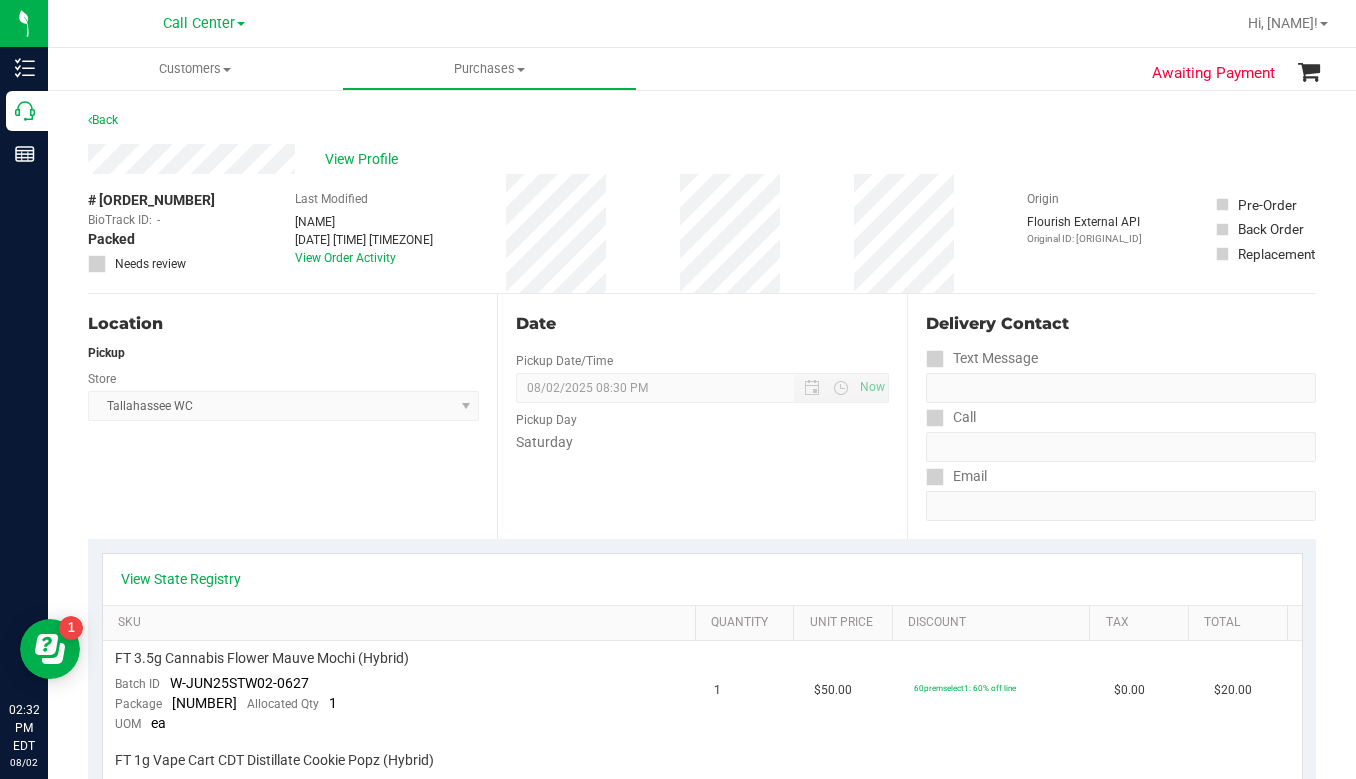 click on "Location
Pickup
Store
Tallahassee WC Select Store Bonita Springs WC Boynton Beach WC Bradenton WC Brandon WC Brooksville WC Call Center Clermont WC Crestview WC Deerfield Beach WC Delray Beach WC Deltona WC Ft Walton Beach WC Ft. Lauderdale WC Ft. Myers WC Gainesville WC Jax Atlantic WC JAX DC REP Jax WC Key West WC Lakeland WC Largo WC Lehigh Acres DC REP Merritt Island WC Miami 72nd WC Miami Beach WC Miami Dadeland WC Miramar DC REP New Port Richey WC North Palm Beach WC North Port WC Ocala WC Orange Park WC Orlando Colonial WC Orlando DC REP Orlando WC Oviedo WC Palm Bay WC Palm Coast WC Panama City WC Pensacola WC Port Orange WC Port St. Lucie WC Sebring WC South Tampa WC St. Pete WC Summerfield WC Tallahassee DC REP Tallahassee WC Tampa DC Testing Tampa Warehouse Tampa WC TX Austin DC TX Plano Retail WPB DC" at bounding box center [292, 416] 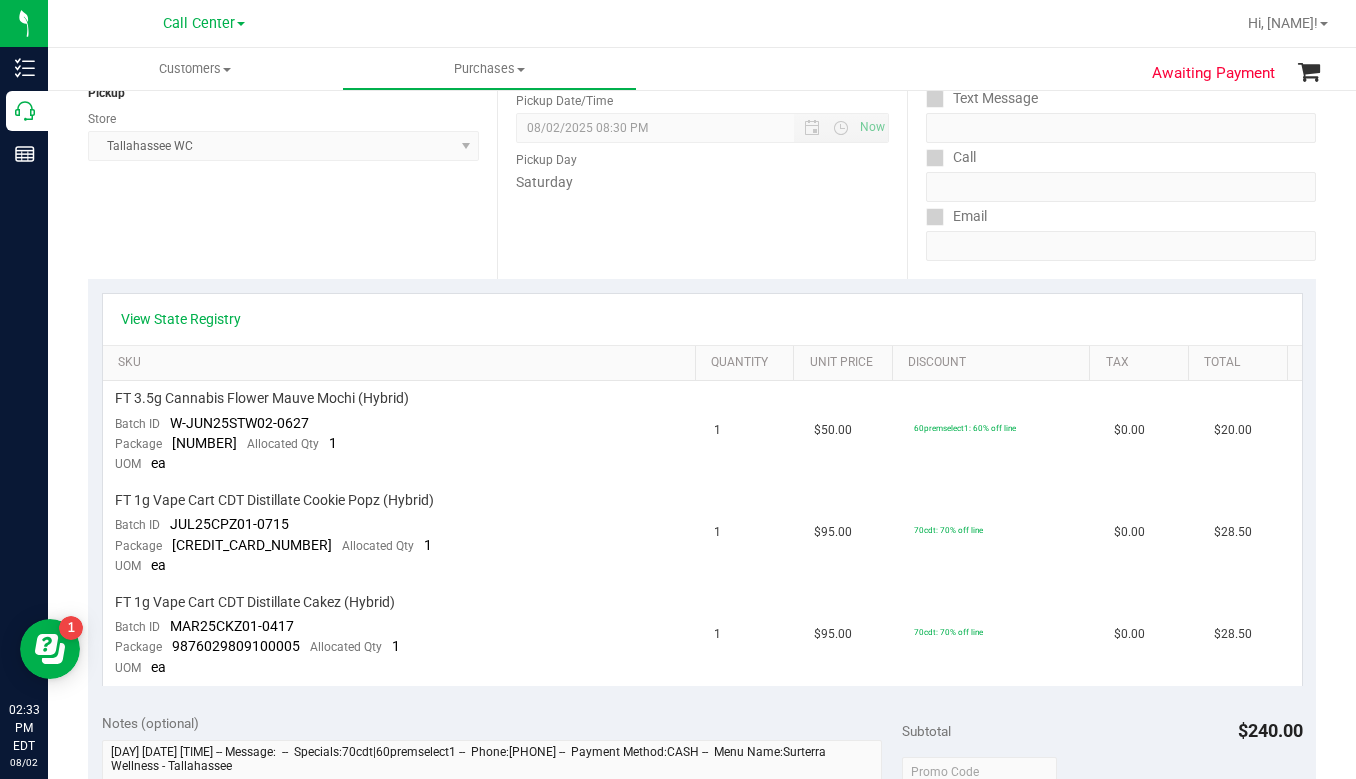 scroll, scrollTop: 300, scrollLeft: 0, axis: vertical 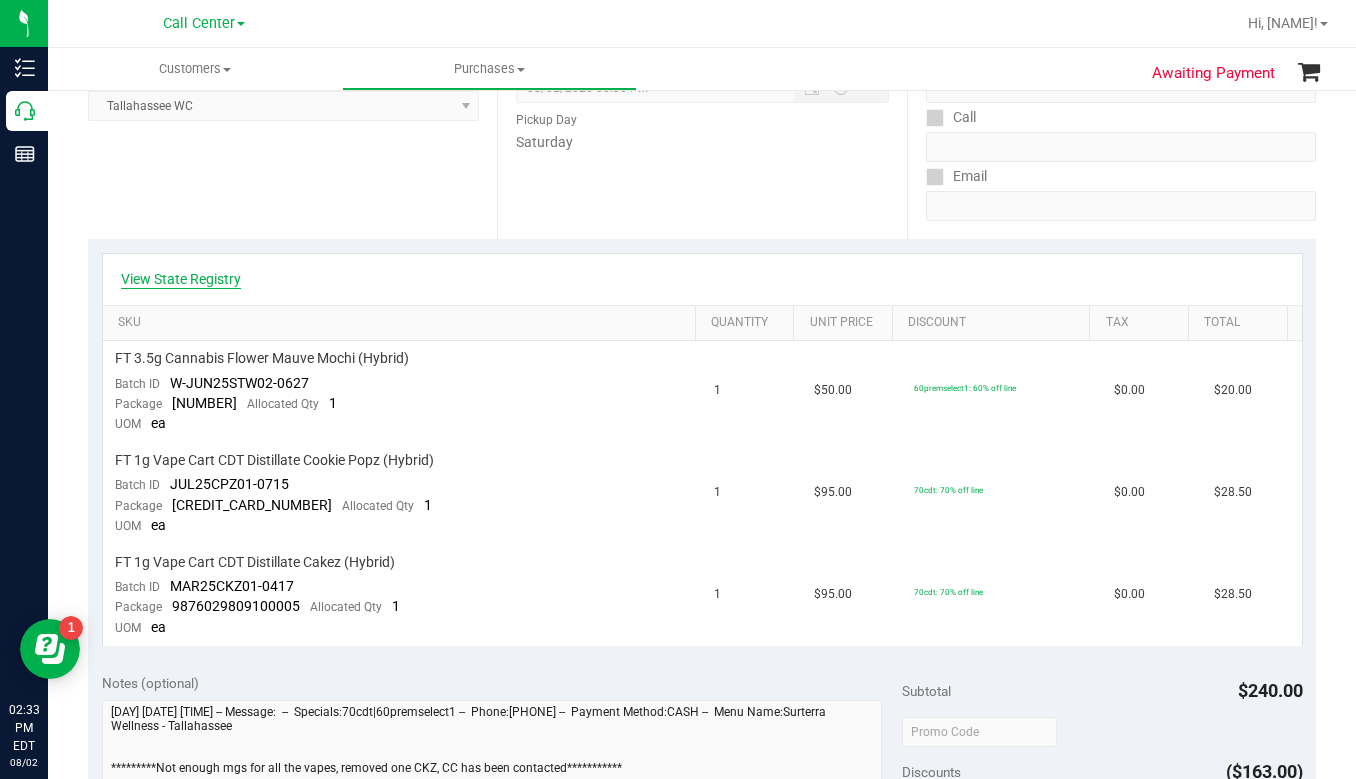 click on "View State Registry" at bounding box center [181, 279] 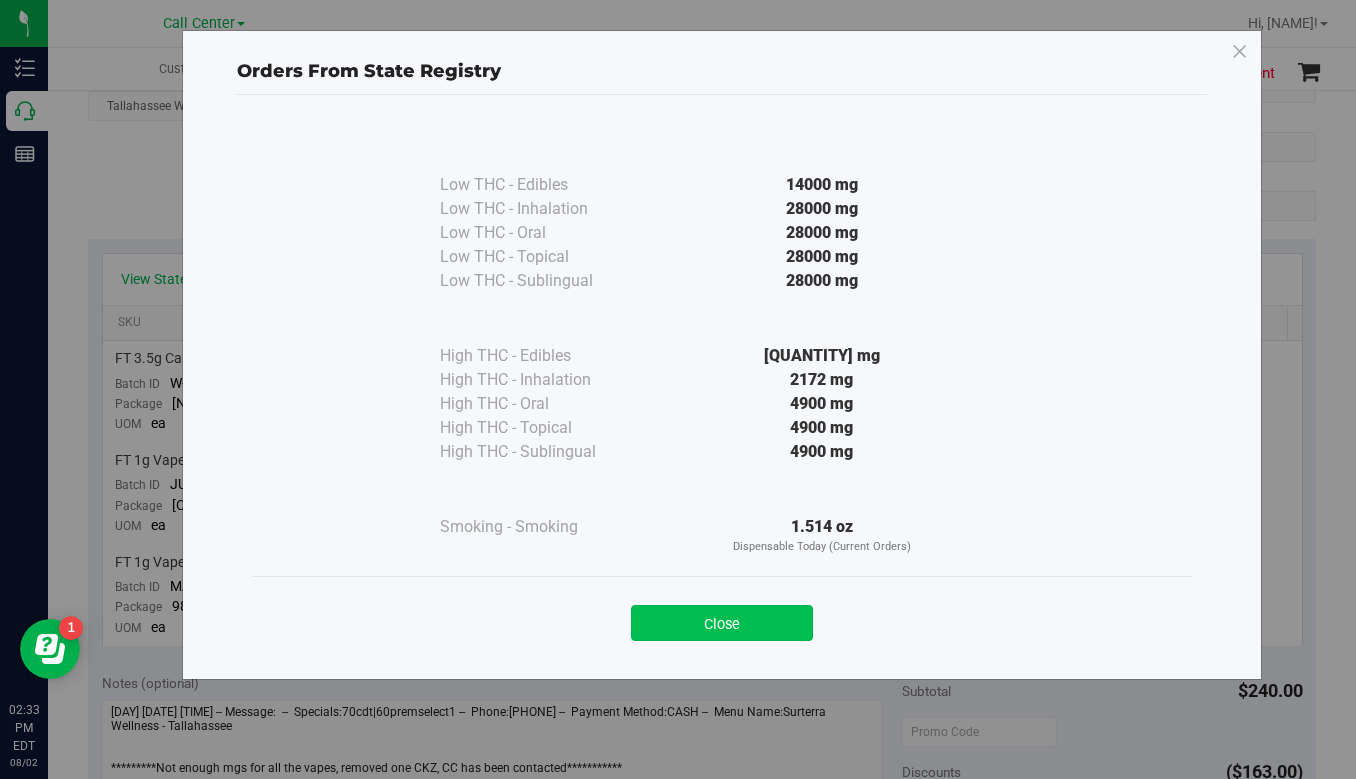 click on "Close" at bounding box center (722, 623) 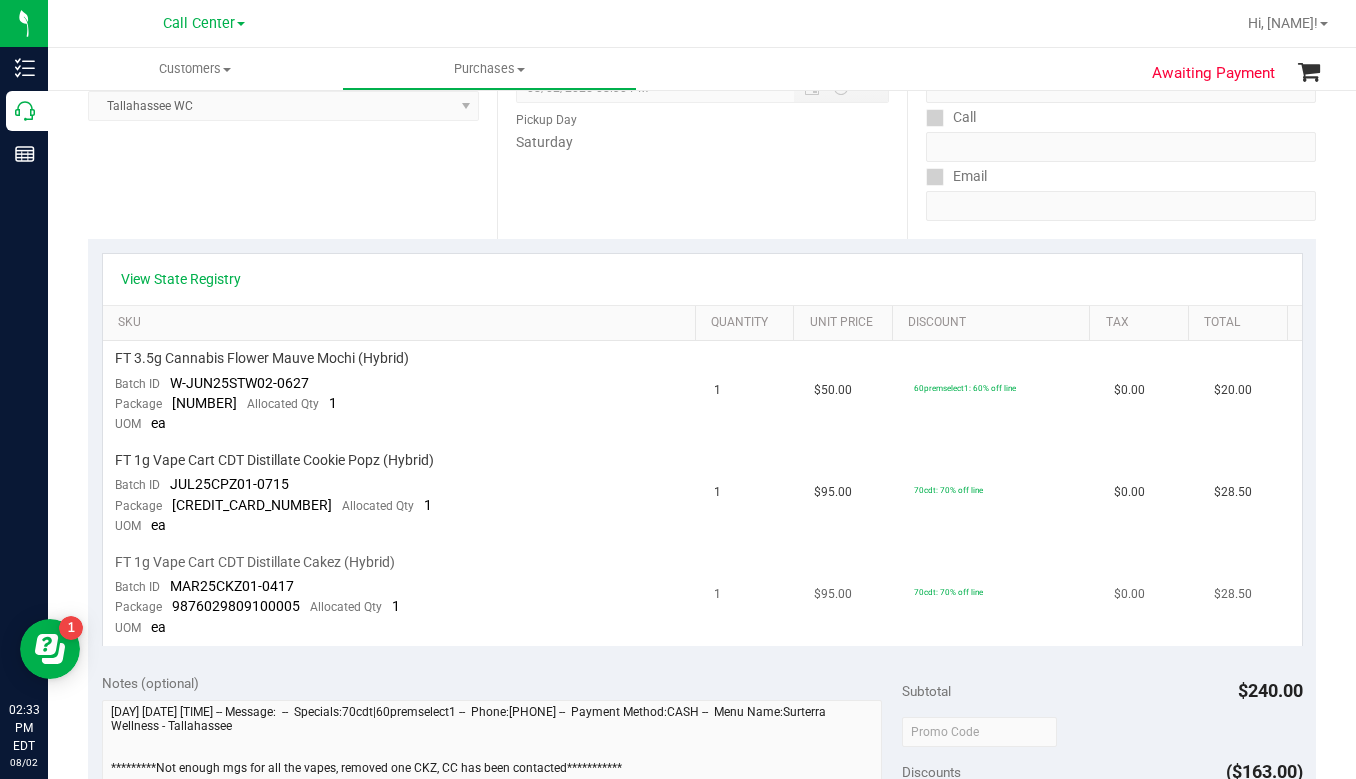 scroll, scrollTop: 100, scrollLeft: 0, axis: vertical 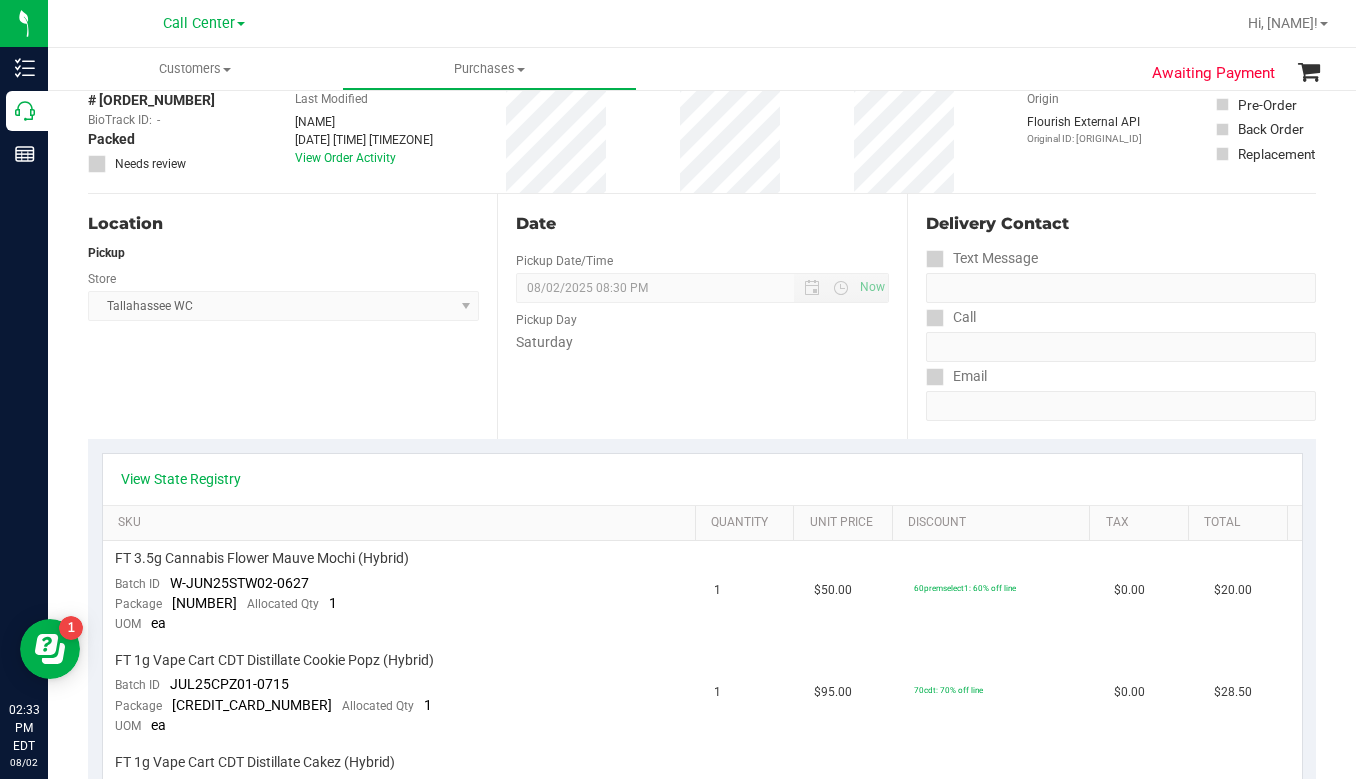 click on "Location
Pickup
Store
Tallahassee WC Select Store Bonita Springs WC Boynton Beach WC Bradenton WC Brandon WC Brooksville WC Call Center Clermont WC Crestview WC Deerfield Beach WC Delray Beach WC Deltona WC Ft Walton Beach WC Ft. Lauderdale WC Ft. Myers WC Gainesville WC Jax Atlantic WC JAX DC REP Jax WC Key West WC Lakeland WC Largo WC Lehigh Acres DC REP Merritt Island WC Miami 72nd WC Miami Beach WC Miami Dadeland WC Miramar DC REP New Port Richey WC North Palm Beach WC North Port WC Ocala WC Orange Park WC Orlando Colonial WC Orlando DC REP Orlando WC Oviedo WC Palm Bay WC Palm Coast WC Panama City WC Pensacola WC Port Orange WC Port St. Lucie WC Sebring WC South Tampa WC St. Pete WC Summerfield WC Tallahassee DC REP Tallahassee WC Tampa DC Testing Tampa Warehouse Tampa WC TX Austin DC TX Plano Retail WPB DC" at bounding box center (292, 316) 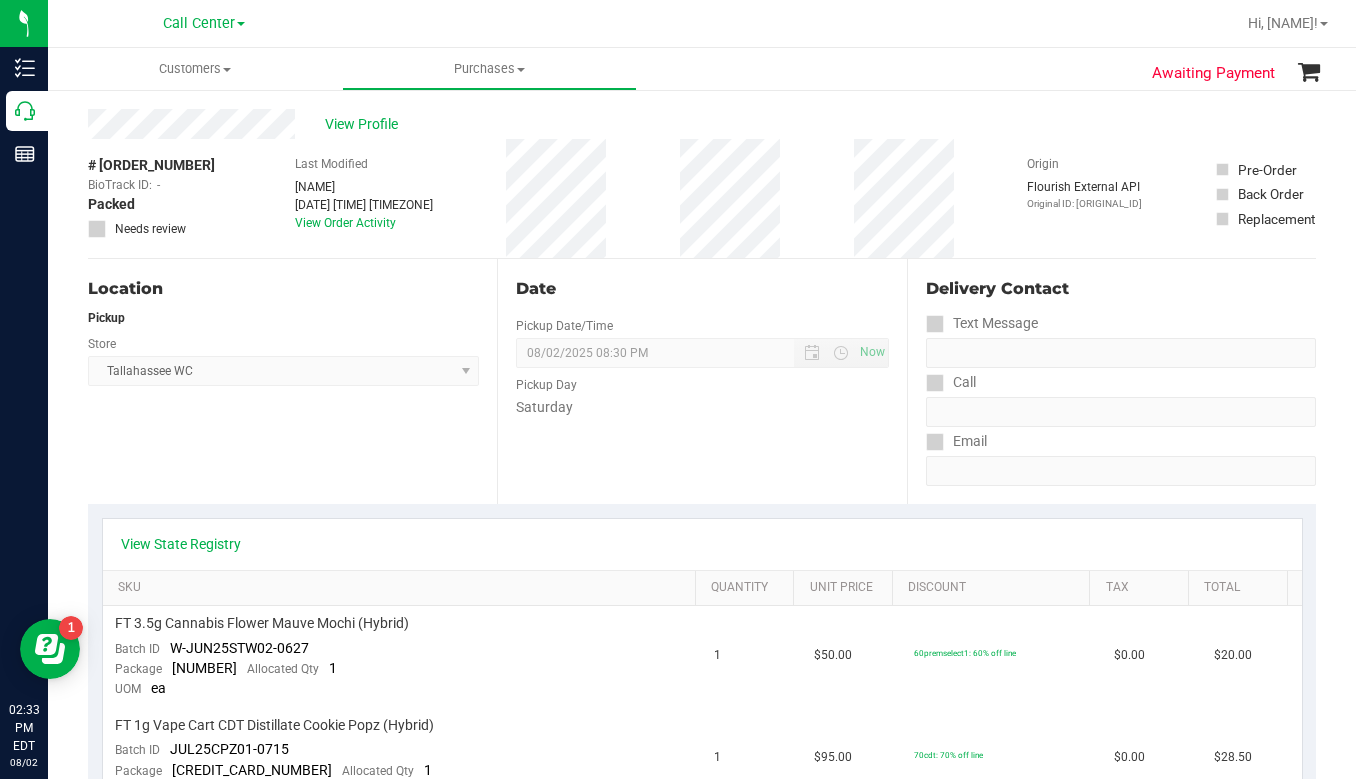 scroll, scrollTop: 0, scrollLeft: 0, axis: both 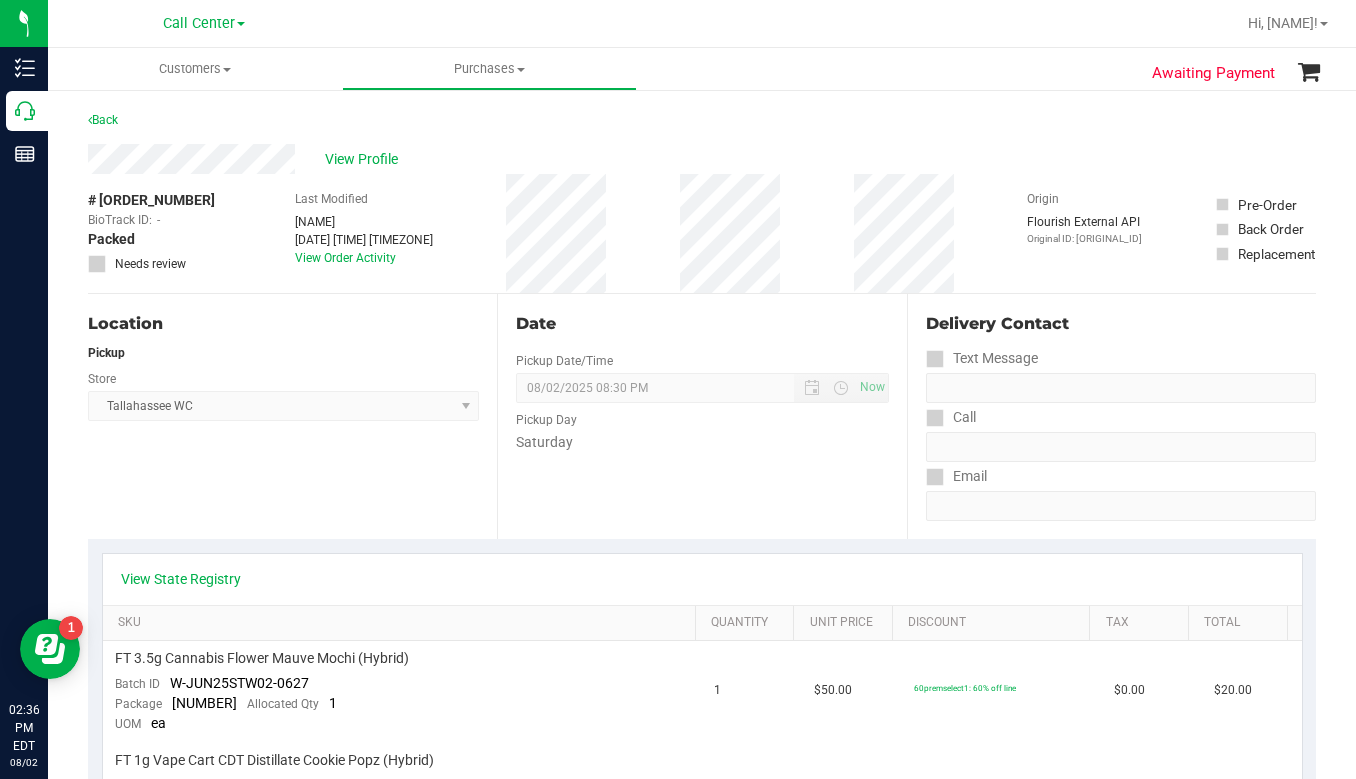 click on "Origin
Flourish External API
Original ID: 312841382" at bounding box center [1084, 233] 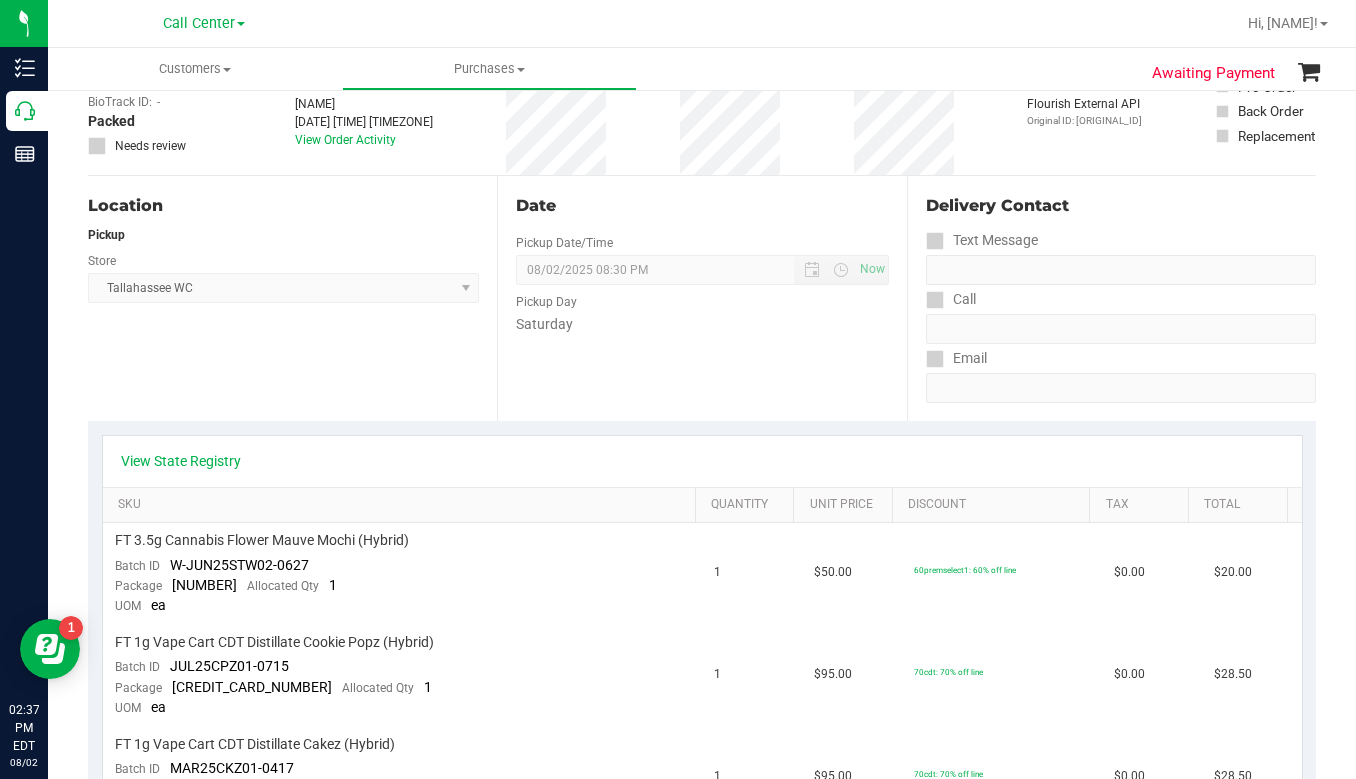 scroll, scrollTop: 100, scrollLeft: 0, axis: vertical 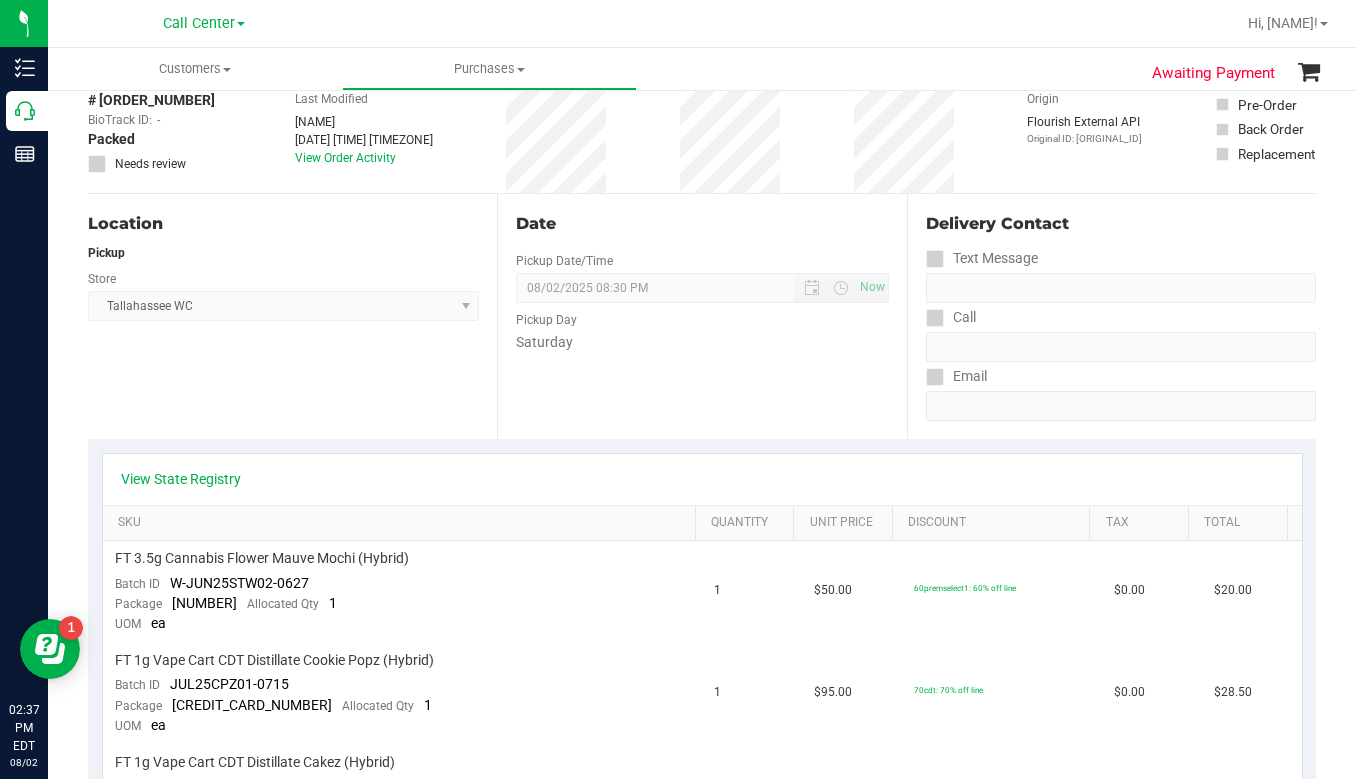 click on "Location
Pickup
Store
Tallahassee WC Select Store Bonita Springs WC Boynton Beach WC Bradenton WC Brandon WC Brooksville WC Call Center Clermont WC Crestview WC Deerfield Beach WC Delray Beach WC Deltona WC Ft Walton Beach WC Ft. Lauderdale WC Ft. Myers WC Gainesville WC Jax Atlantic WC JAX DC REP Jax WC Key West WC Lakeland WC Largo WC Lehigh Acres DC REP Merritt Island WC Miami 72nd WC Miami Beach WC Miami Dadeland WC Miramar DC REP New Port Richey WC North Palm Beach WC North Port WC Ocala WC Orange Park WC Orlando Colonial WC Orlando DC REP Orlando WC Oviedo WC Palm Bay WC Palm Coast WC Panama City WC Pensacola WC Port Orange WC Port St. Lucie WC Sebring WC South Tampa WC St. Pete WC Summerfield WC Tallahassee DC REP Tallahassee WC Tampa DC Testing Tampa Warehouse Tampa WC TX Austin DC TX Plano Retail WPB DC" at bounding box center [292, 316] 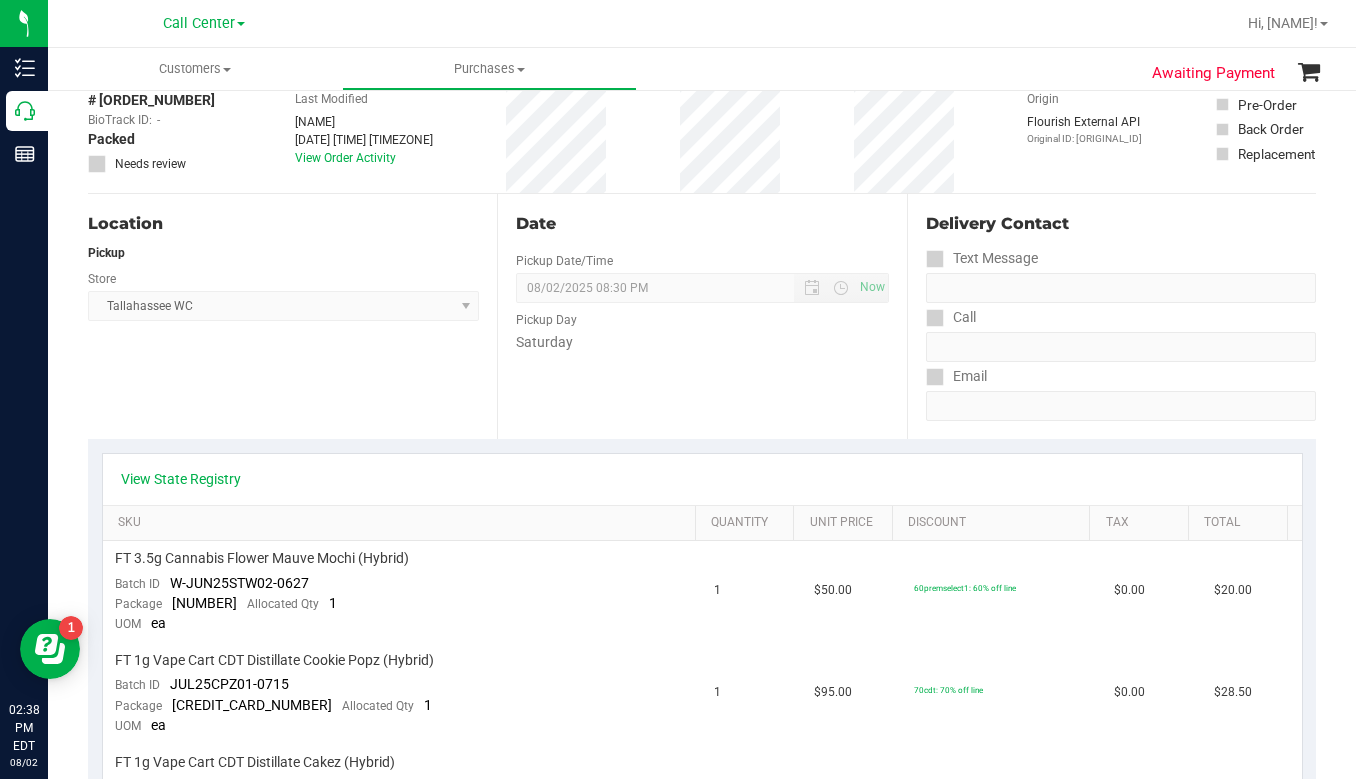 click on "Location
Pickup
Store
Tallahassee WC Select Store Bonita Springs WC Boynton Beach WC Bradenton WC Brandon WC Brooksville WC Call Center Clermont WC Crestview WC Deerfield Beach WC Delray Beach WC Deltona WC Ft Walton Beach WC Ft. Lauderdale WC Ft. Myers WC Gainesville WC Jax Atlantic WC JAX DC REP Jax WC Key West WC Lakeland WC Largo WC Lehigh Acres DC REP Merritt Island WC Miami 72nd WC Miami Beach WC Miami Dadeland WC Miramar DC REP New Port Richey WC North Palm Beach WC North Port WC Ocala WC Orange Park WC Orlando Colonial WC Orlando DC REP Orlando WC Oviedo WC Palm Bay WC Palm Coast WC Panama City WC Pensacola WC Port Orange WC Port St. Lucie WC Sebring WC South Tampa WC St. Pete WC Summerfield WC Tallahassee DC REP Tallahassee WC Tampa DC Testing Tampa Warehouse Tampa WC TX Austin DC TX Plano Retail WPB DC" at bounding box center (292, 316) 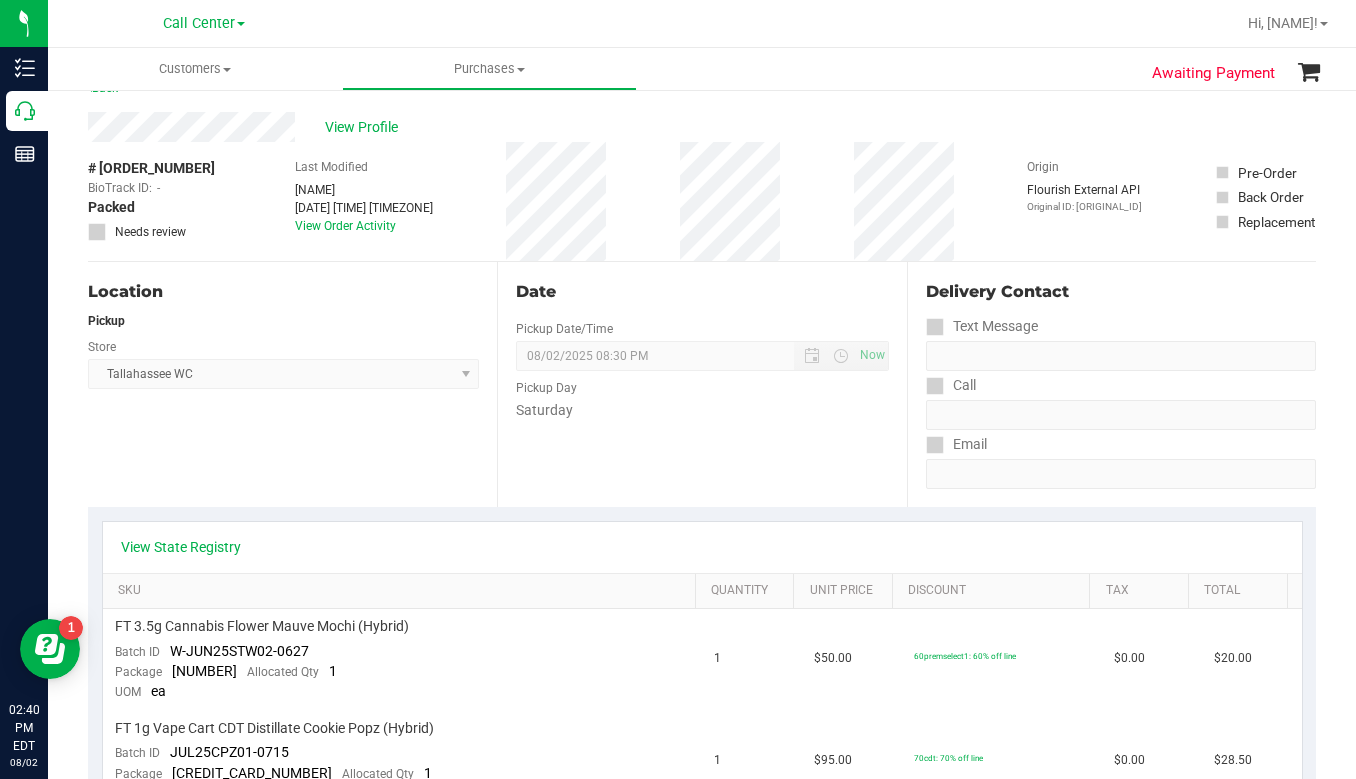 scroll, scrollTop: 0, scrollLeft: 0, axis: both 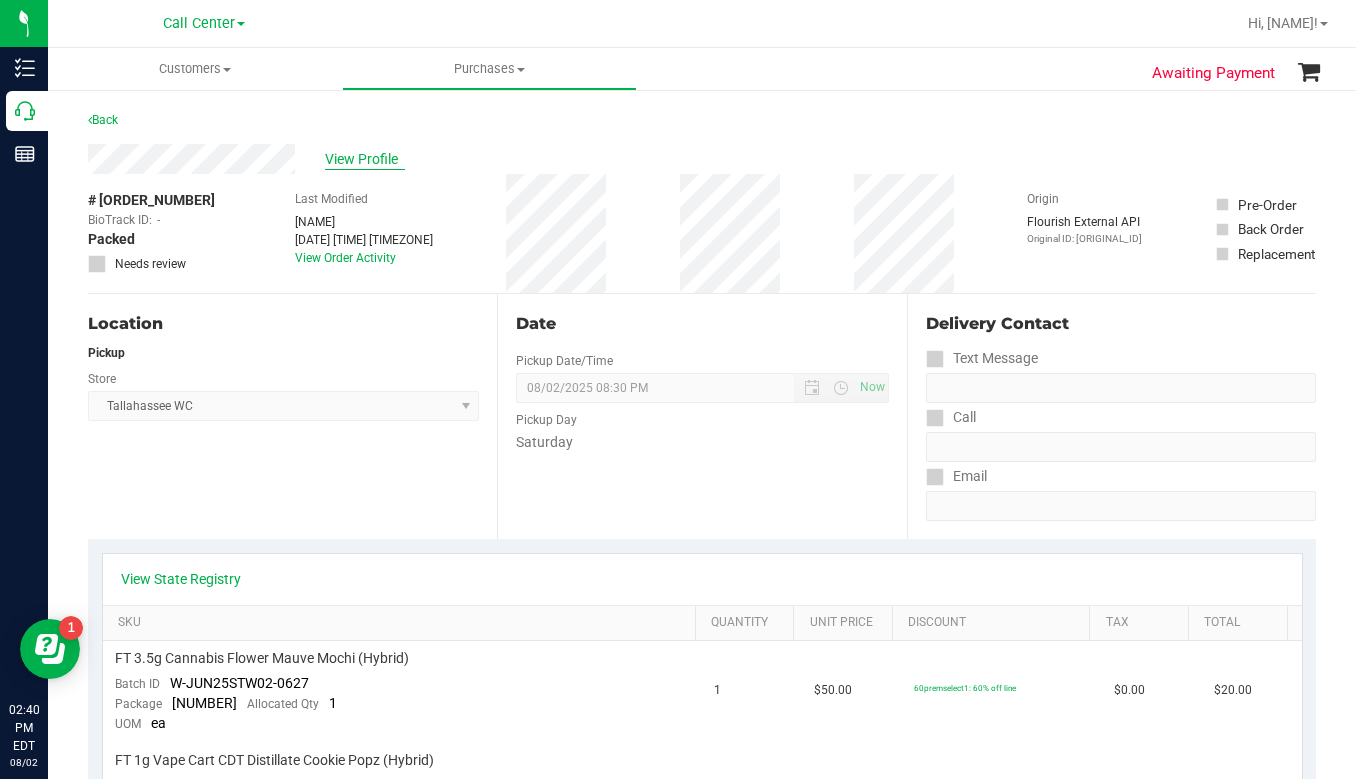 click on "View Profile" at bounding box center (365, 159) 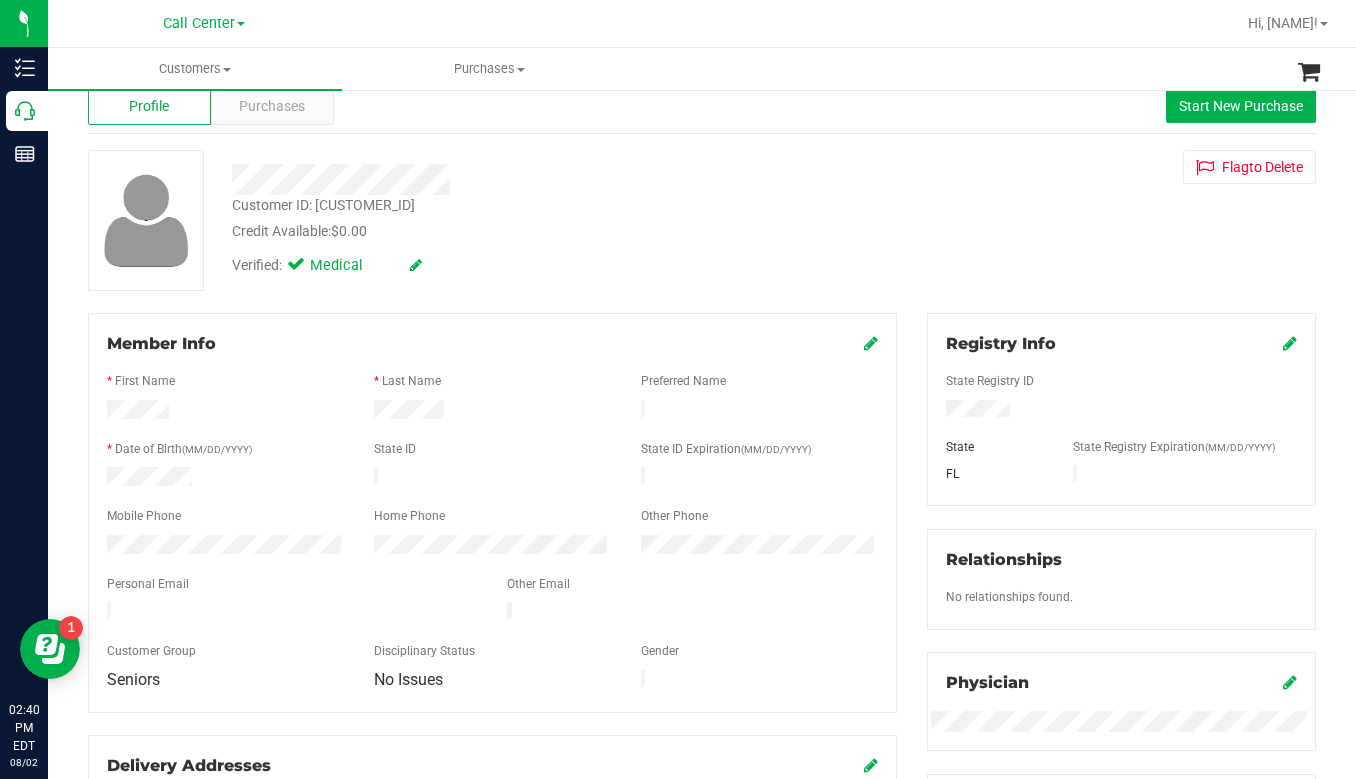 scroll, scrollTop: 0, scrollLeft: 0, axis: both 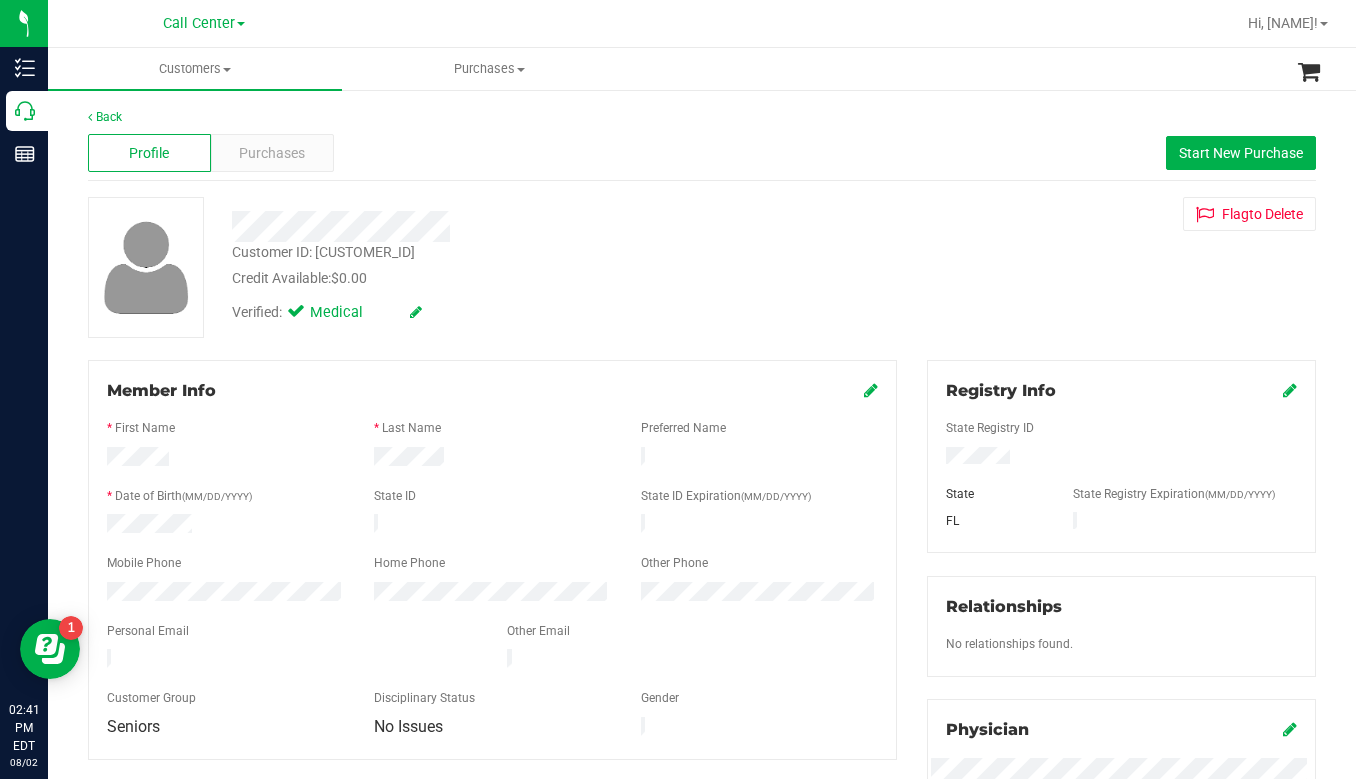 drag, startPoint x: 1098, startPoint y: 304, endPoint x: 1037, endPoint y: 278, distance: 66.309875 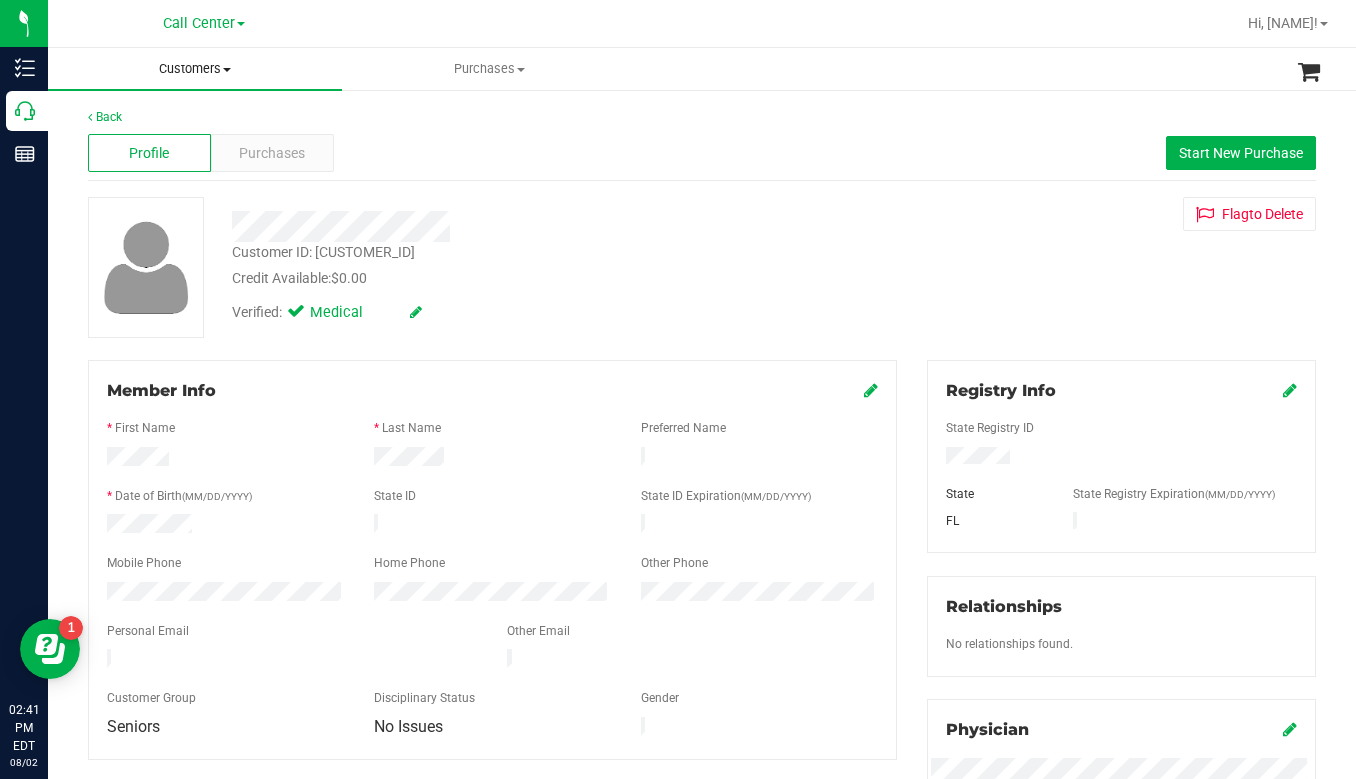 click on "Customers" at bounding box center (195, 69) 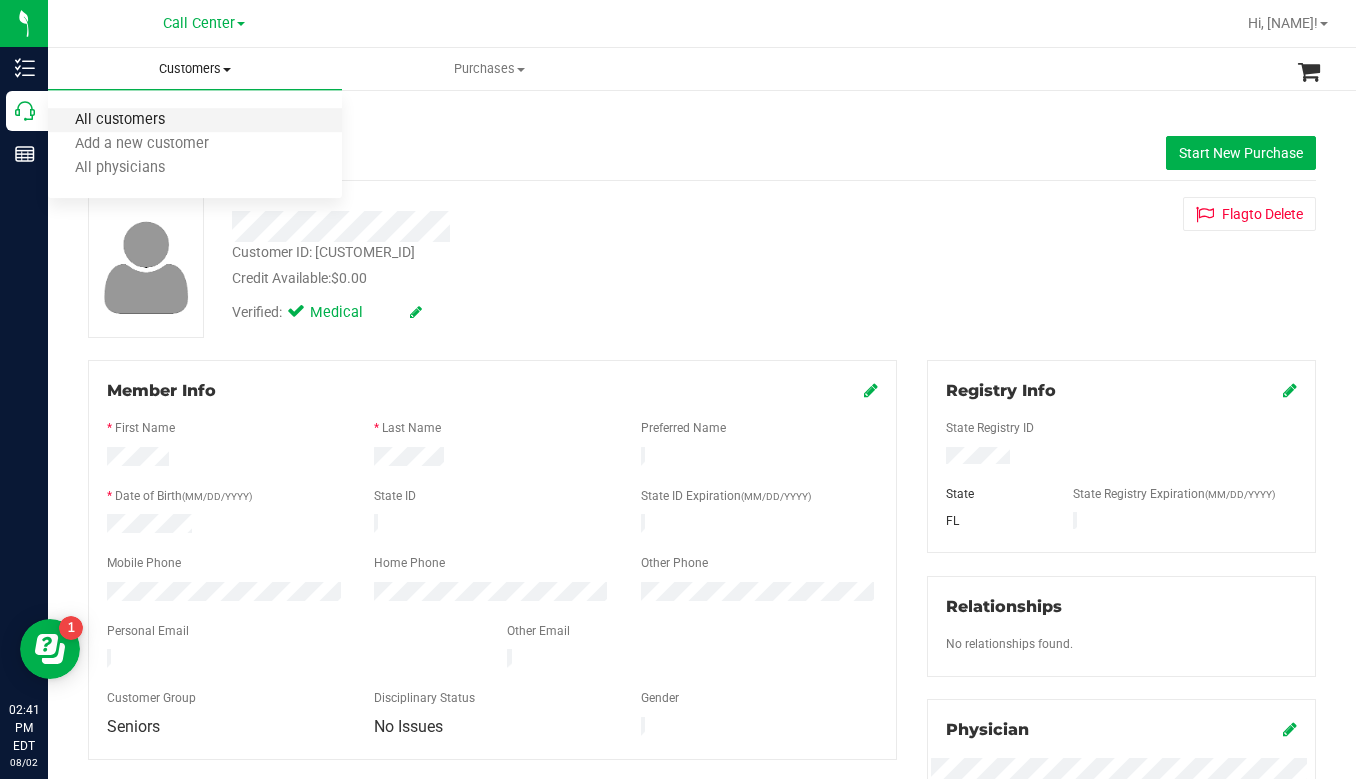 click on "All customers" at bounding box center [120, 120] 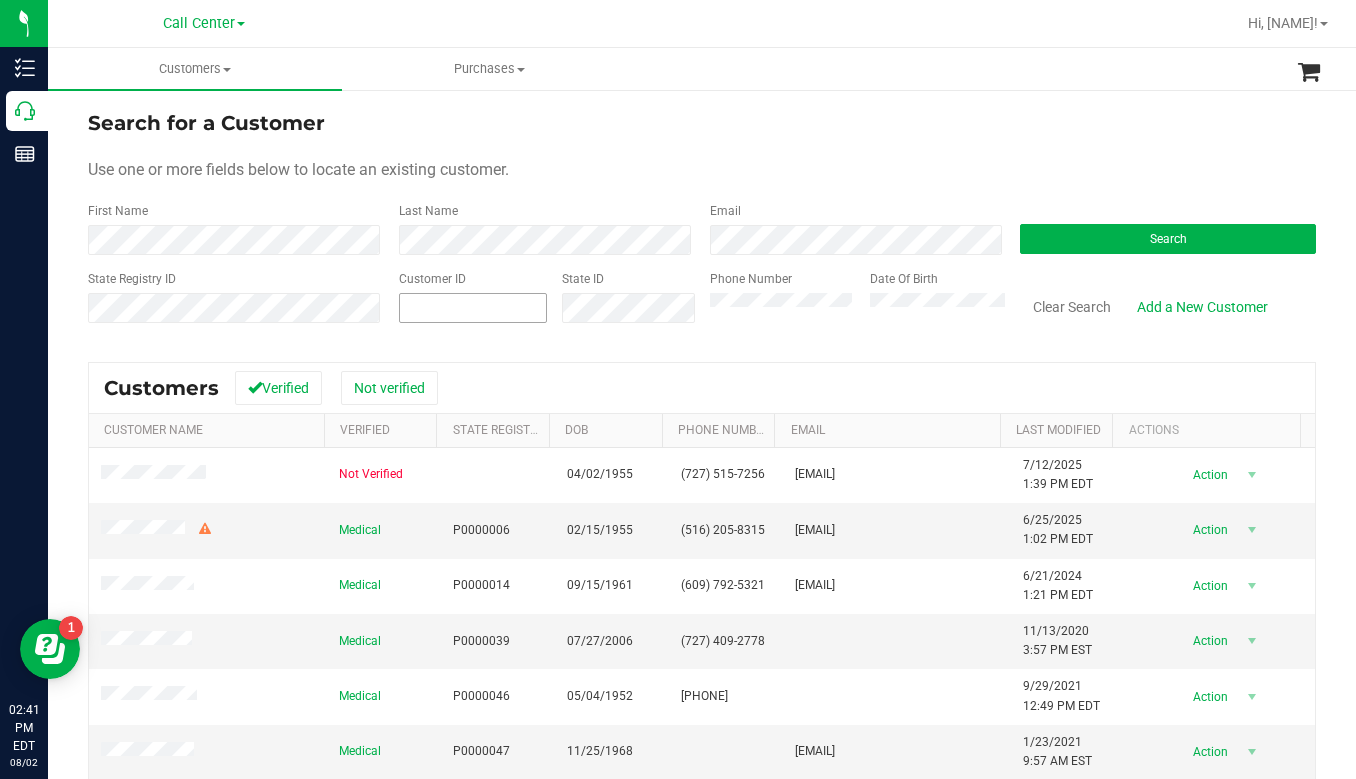 click at bounding box center (473, 308) 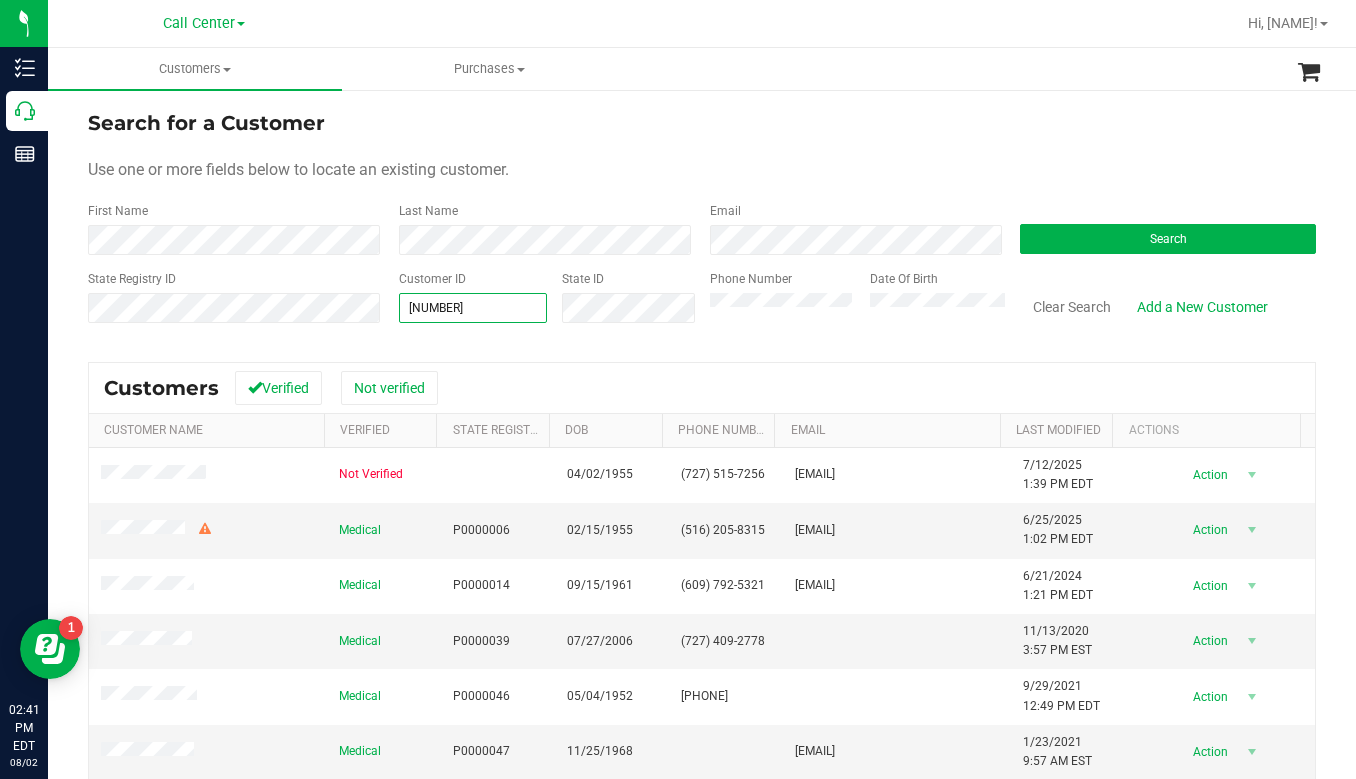 type on "1615543" 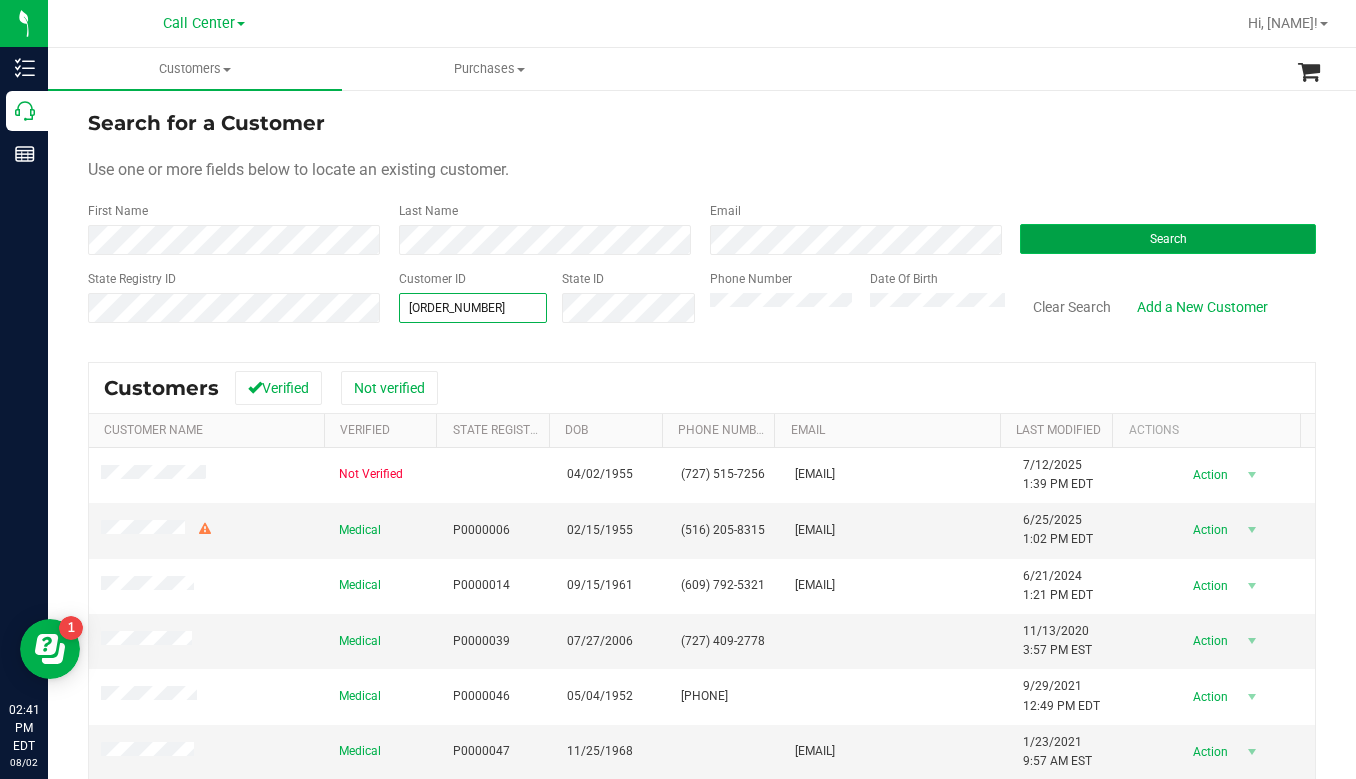 type on "1615543" 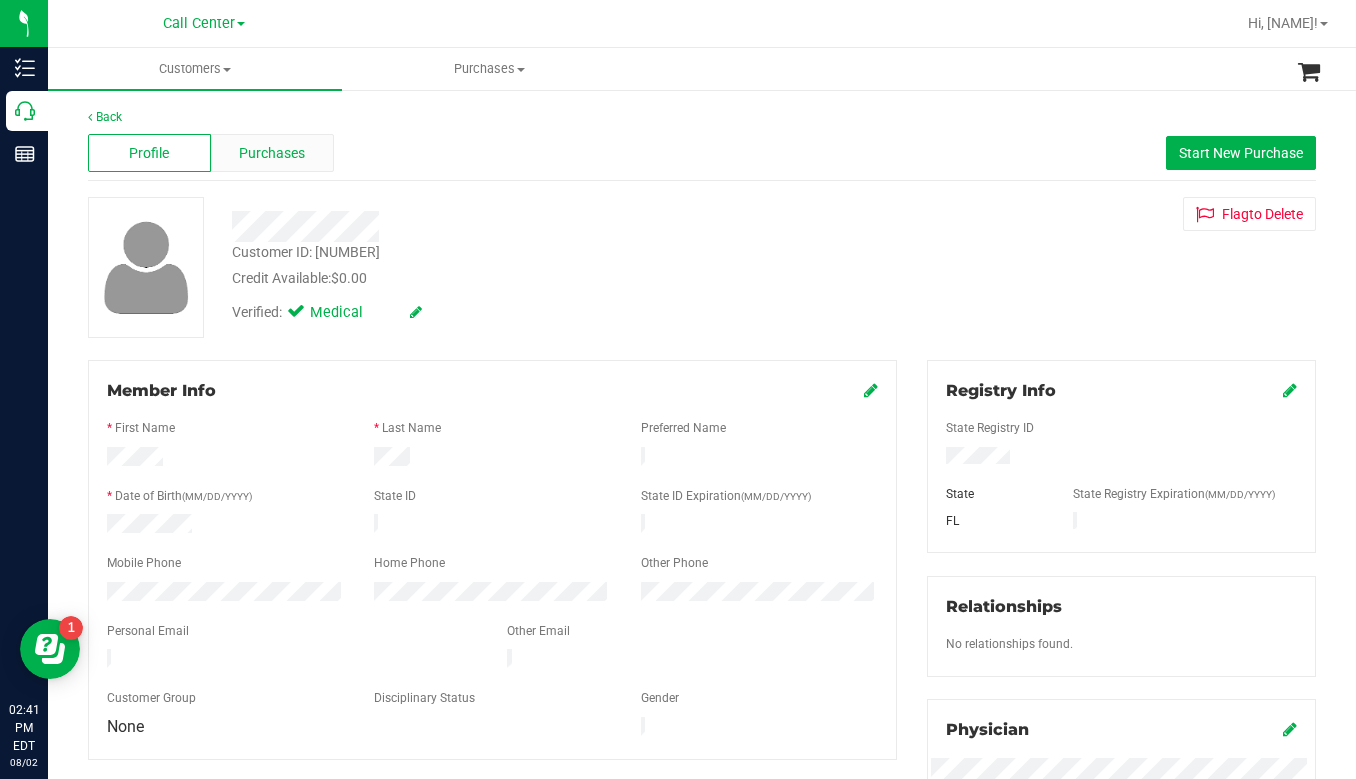 click on "Purchases" at bounding box center [272, 153] 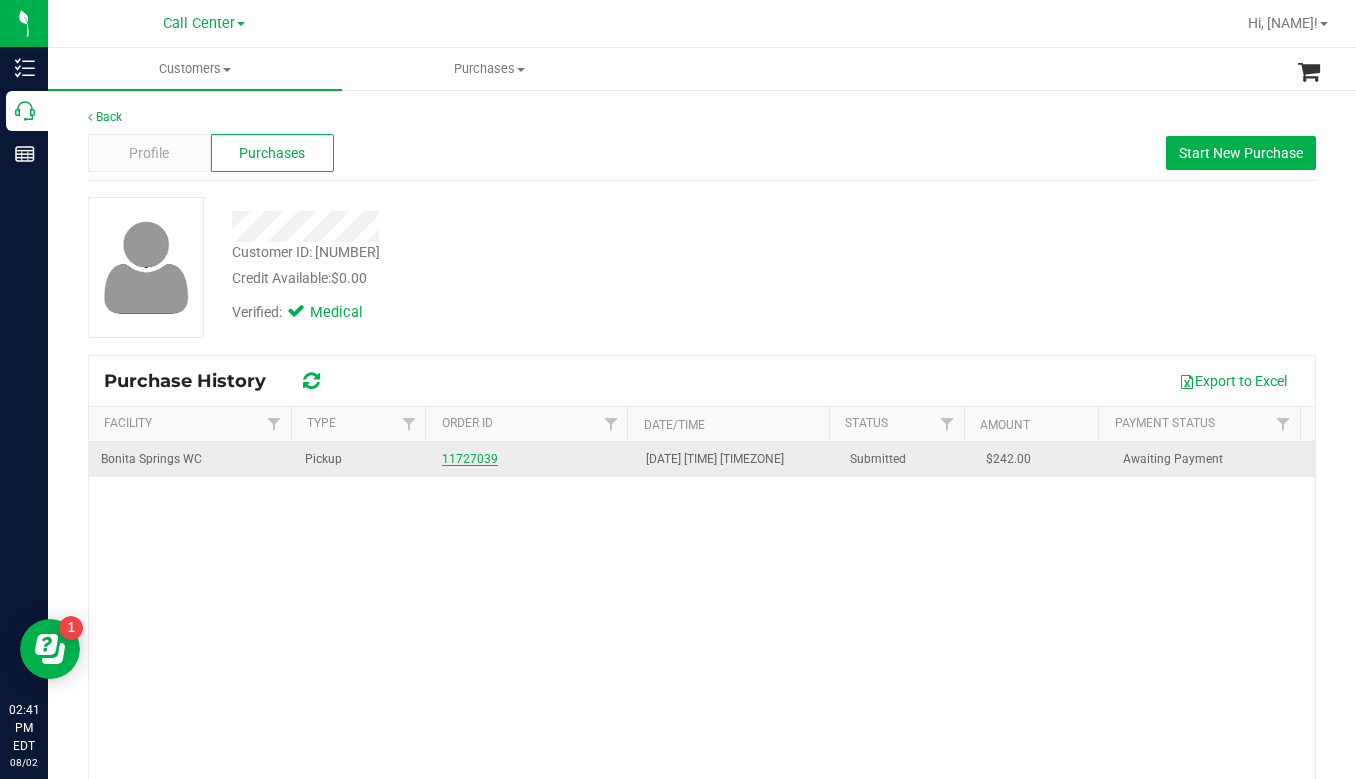 click on "11727039" at bounding box center (470, 459) 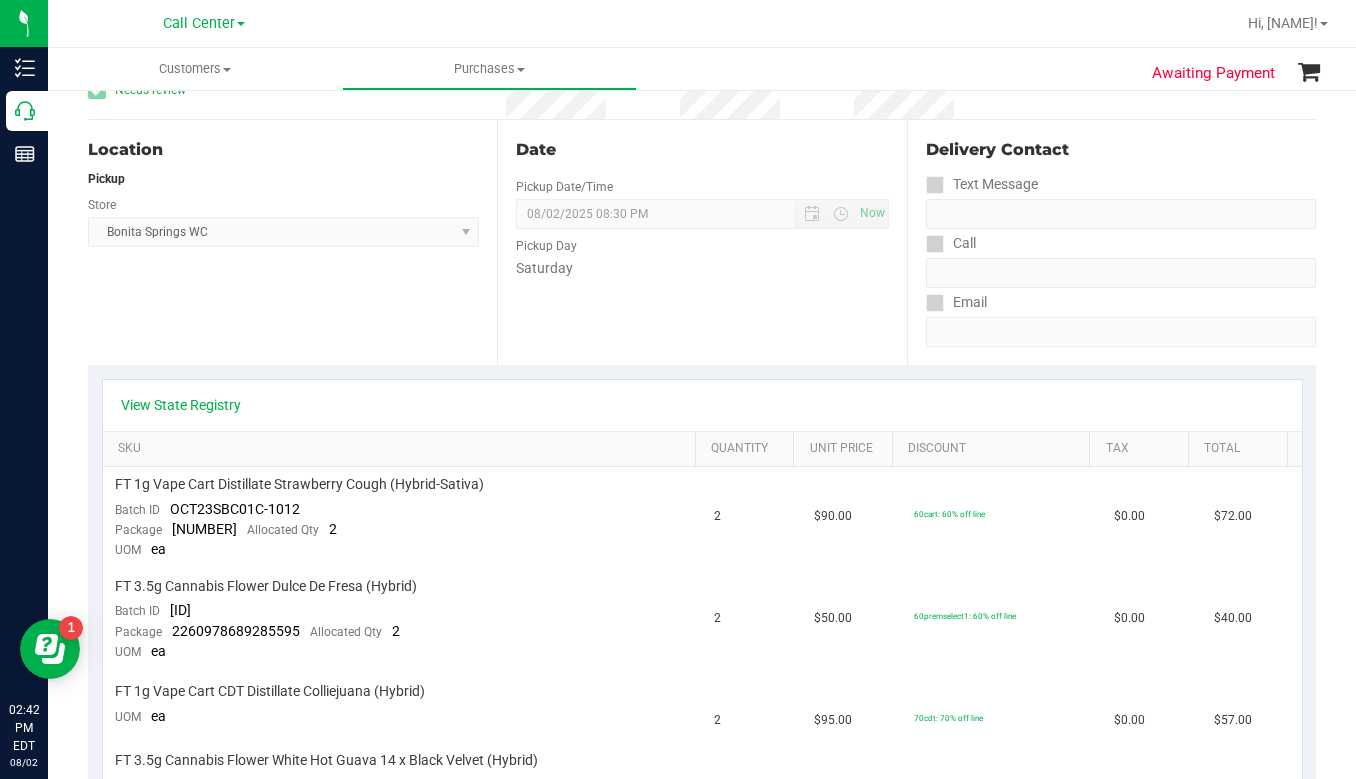 scroll, scrollTop: 0, scrollLeft: 0, axis: both 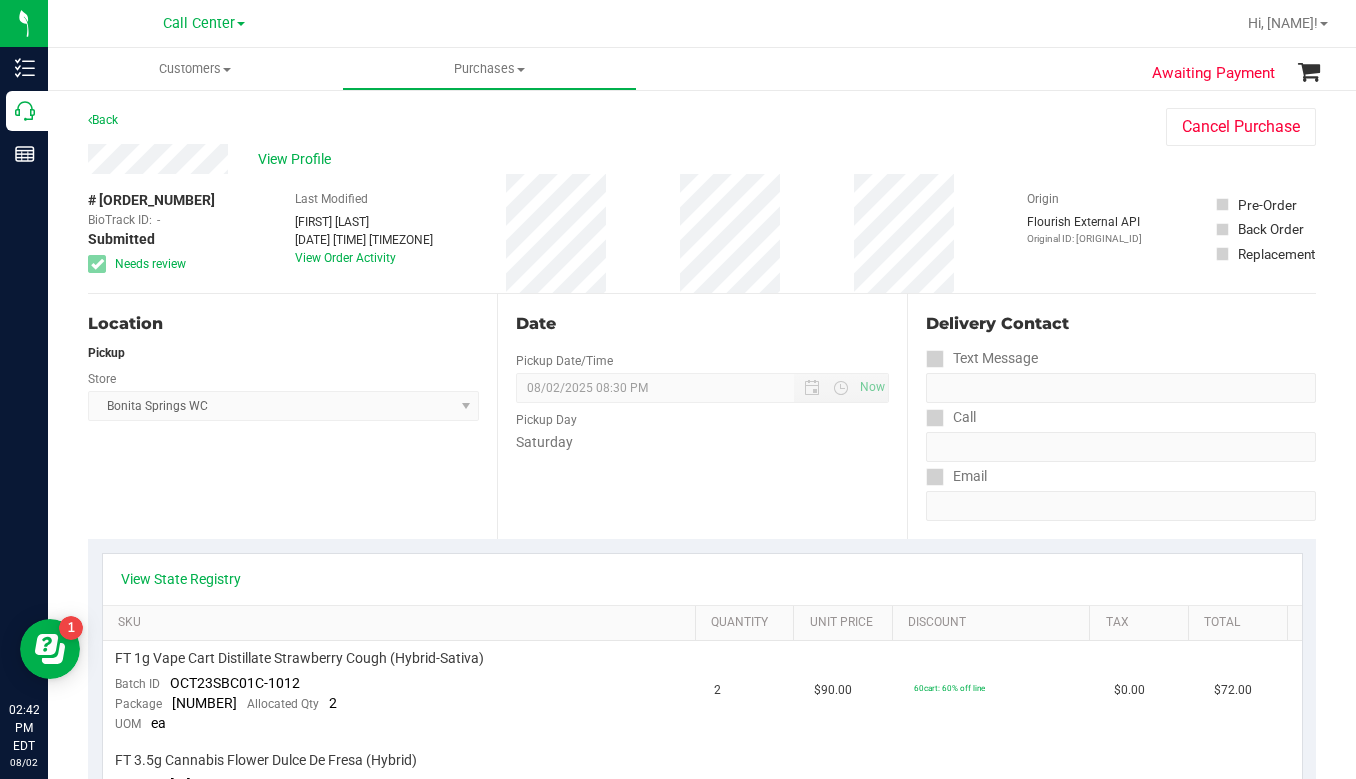 drag, startPoint x: 297, startPoint y: 499, endPoint x: 279, endPoint y: 481, distance: 25.455845 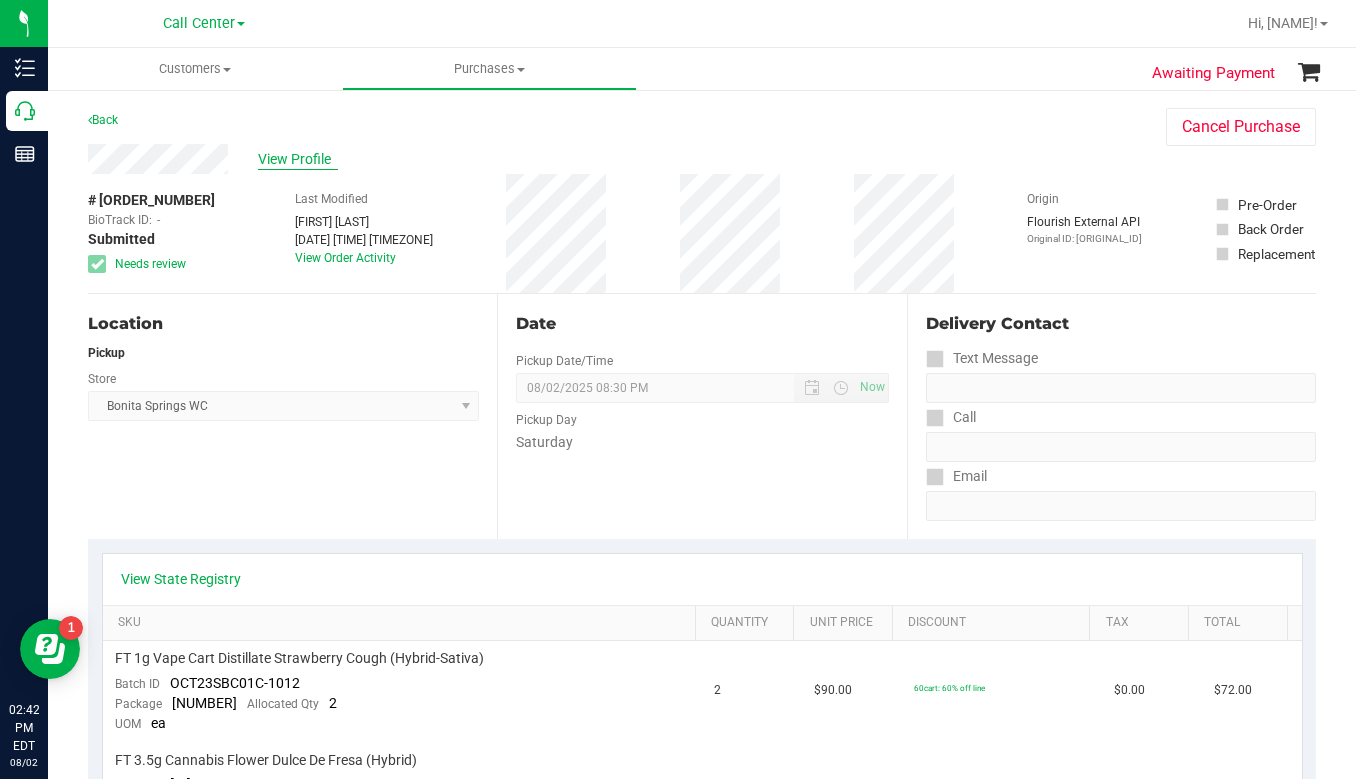 click on "View Profile" at bounding box center (298, 159) 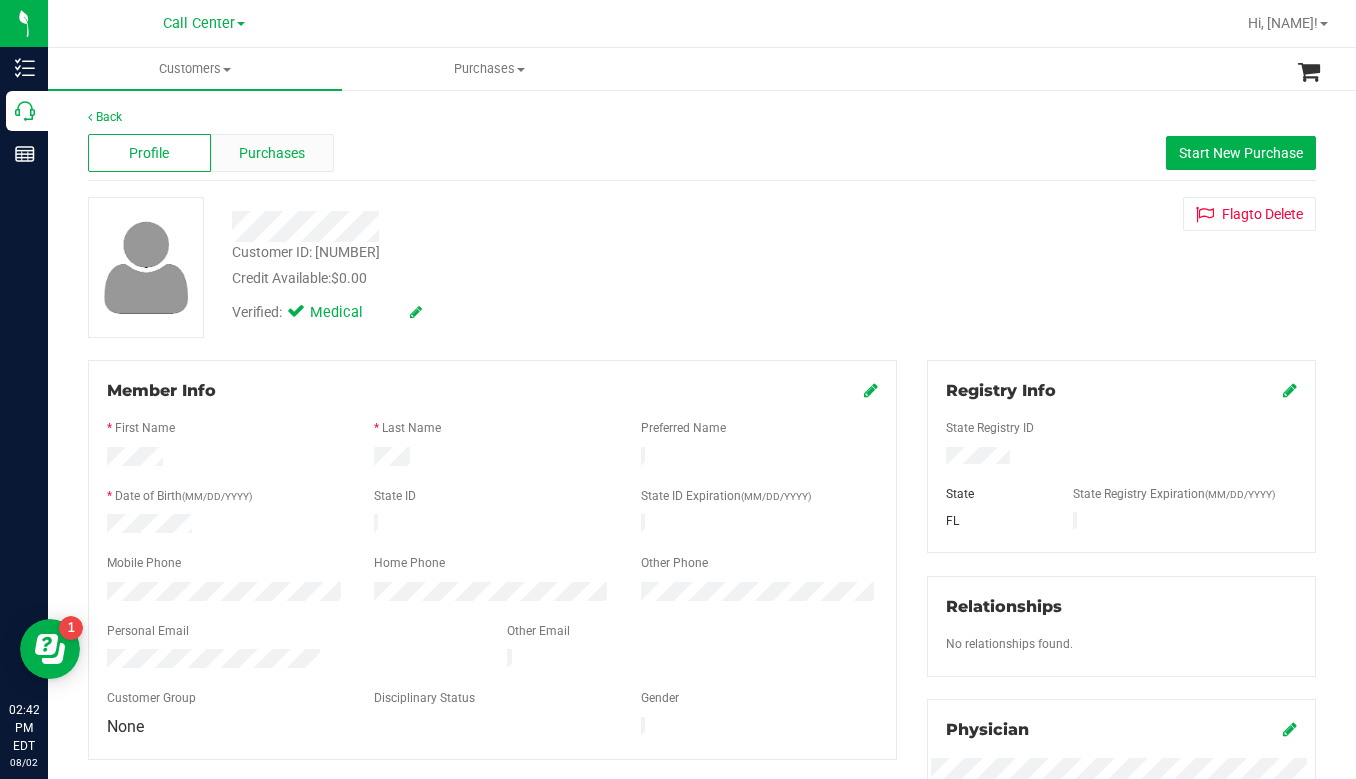 click on "Purchases" at bounding box center [272, 153] 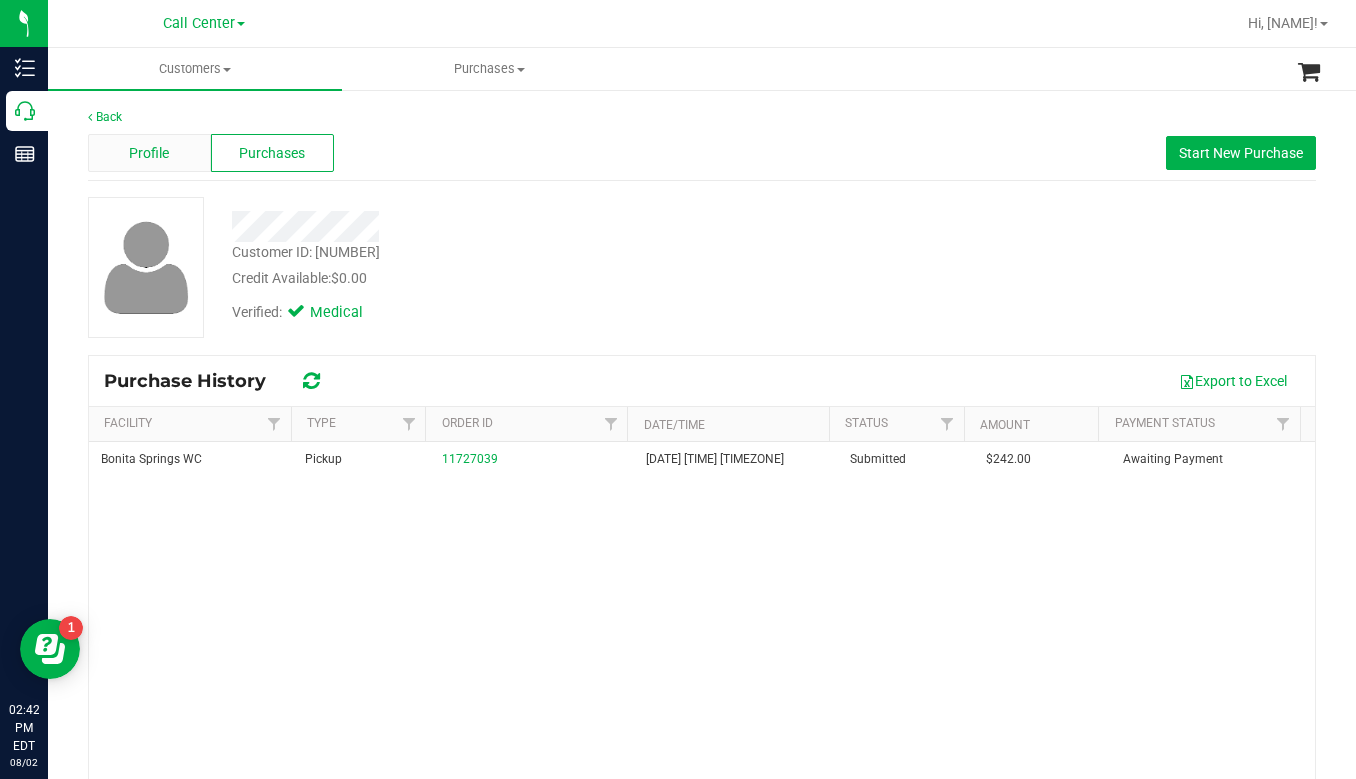 click on "Profile" at bounding box center [149, 153] 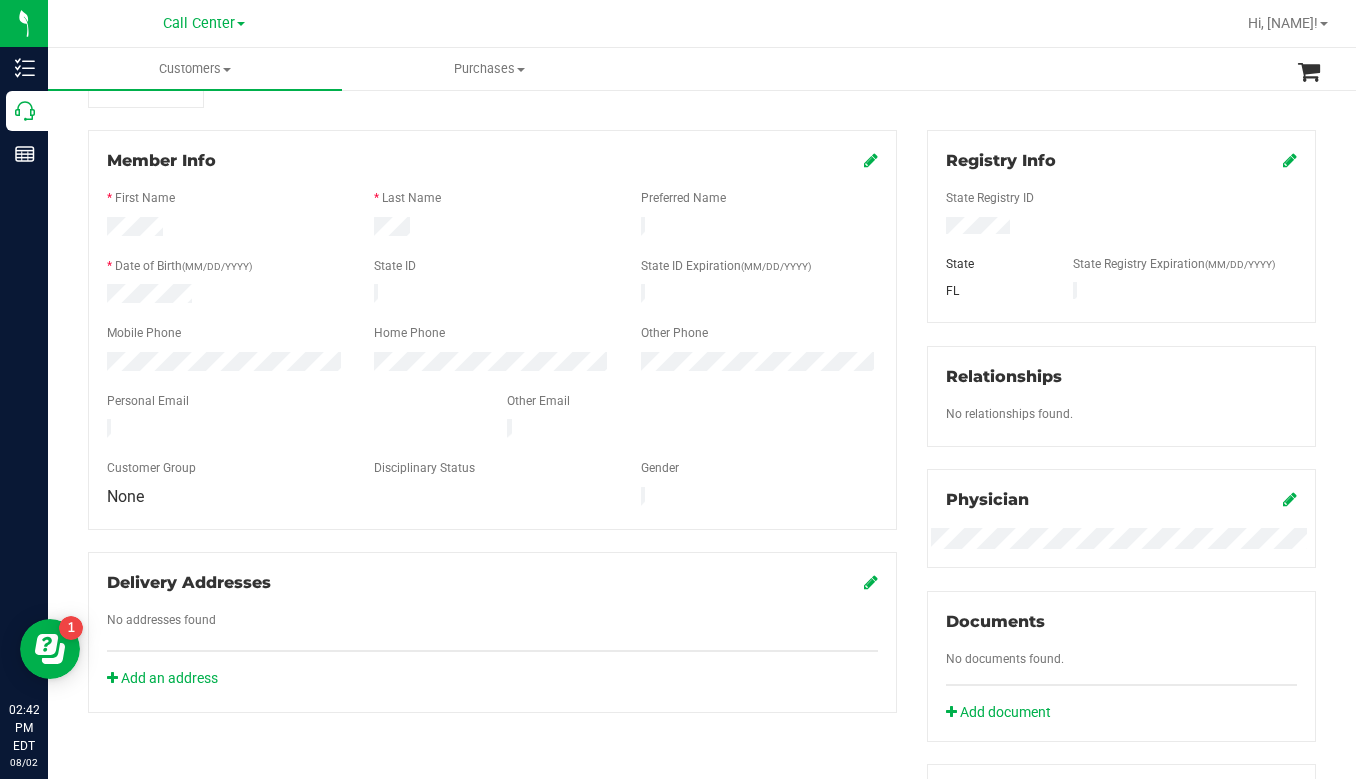 scroll, scrollTop: 0, scrollLeft: 0, axis: both 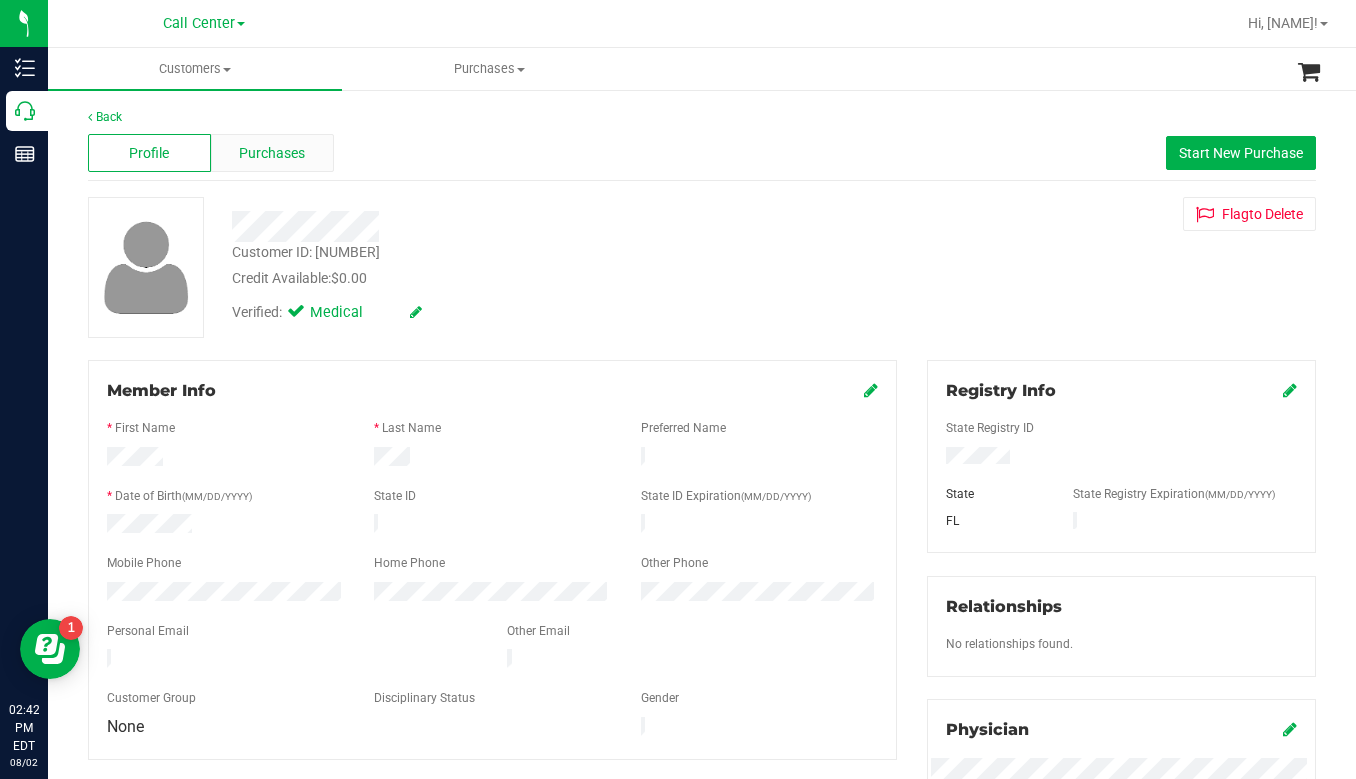 click on "Purchases" at bounding box center [272, 153] 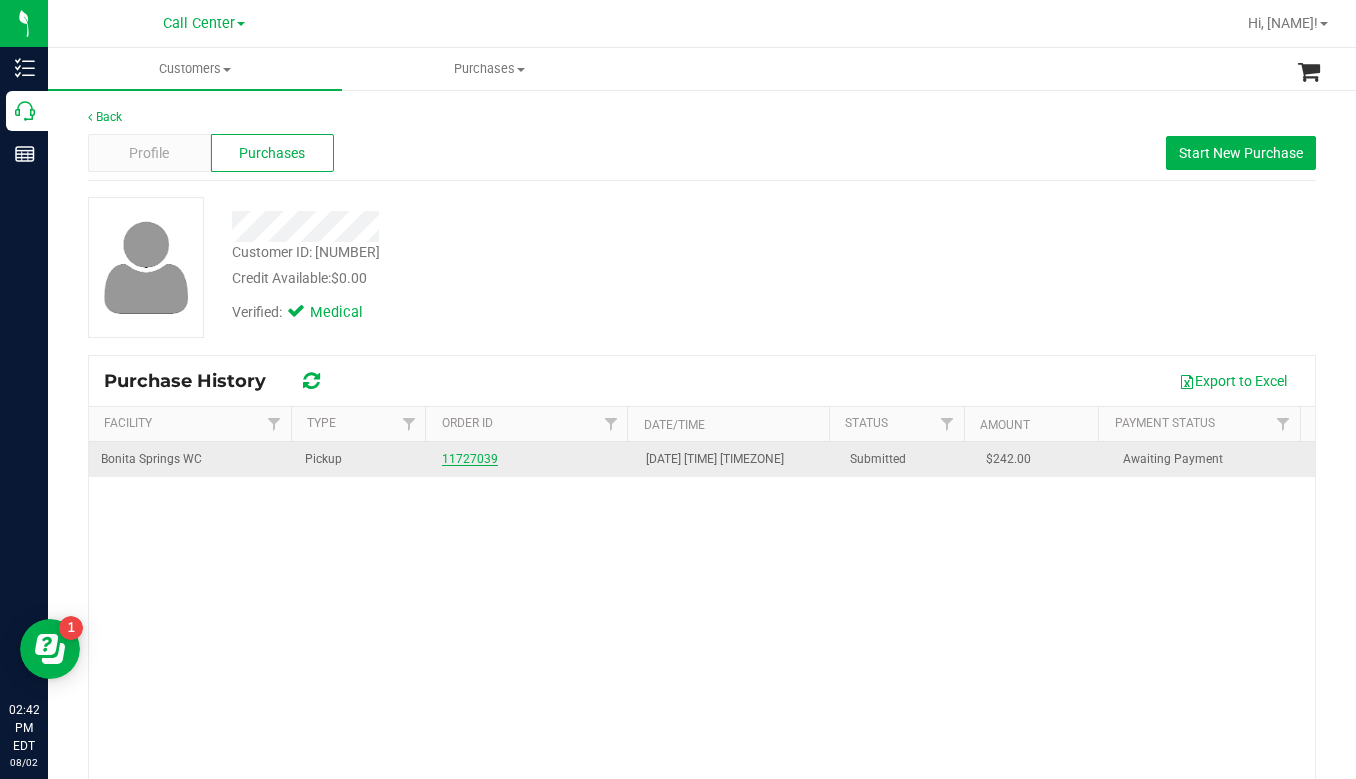 click on "11727039" at bounding box center (470, 459) 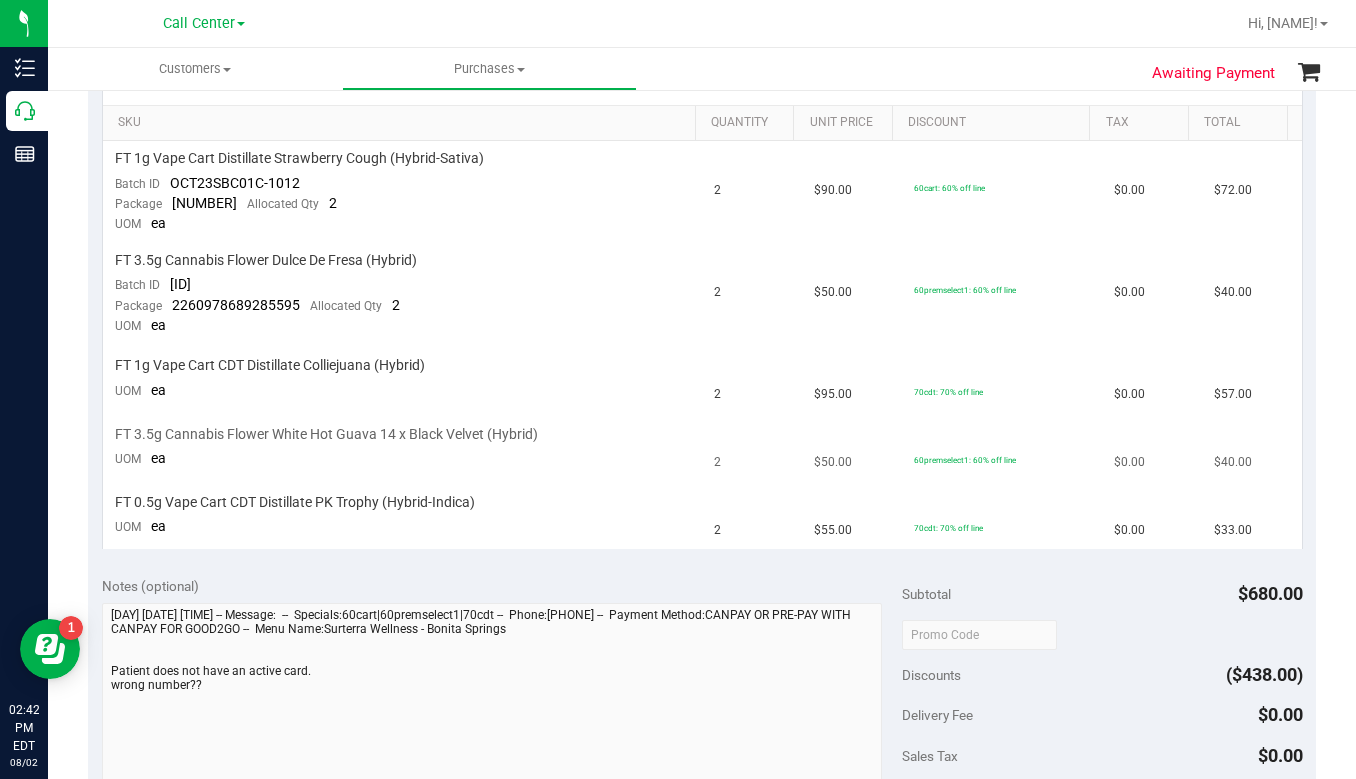 scroll, scrollTop: 0, scrollLeft: 0, axis: both 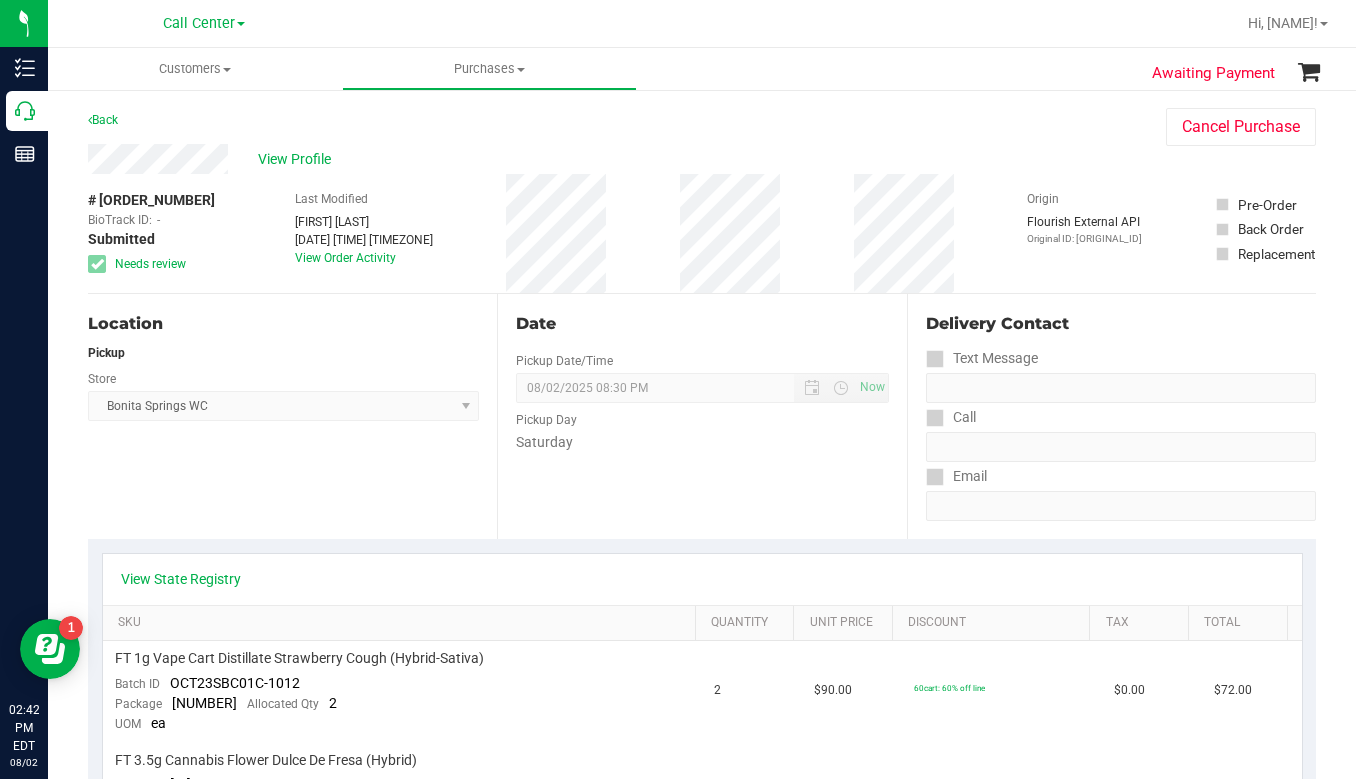 click on "Location
Pickup
Store
Bonita Springs WC Select Store Bonita Springs WC Boynton Beach WC Bradenton WC Brandon WC Brooksville WC Call Center Clermont WC Crestview WC Deerfield Beach WC Delray Beach WC Deltona WC Ft Walton Beach WC Ft. Lauderdale WC Ft. Myers WC Gainesville WC Jax Atlantic WC JAX DC REP Jax WC Key West WC Lakeland WC Largo WC Lehigh Acres DC REP Merritt Island WC Miami 72nd WC Miami Beach WC Miami Dadeland WC Miramar DC REP New Port Richey WC North Palm Beach WC North Port WC Ocala WC Orange Park WC Orlando Colonial WC Orlando DC REP Orlando WC Oviedo WC Palm Bay WC Palm Coast WC Panama City WC Pensacola WC Port Orange WC Port St. Lucie WC Sebring WC South Tampa WC St. Pete WC Summerfield WC Tallahassee DC REP Tallahassee WC Tampa DC Testing Tampa Warehouse Tampa WC TX Austin DC TX Plano Retail WPB DC" at bounding box center [292, 416] 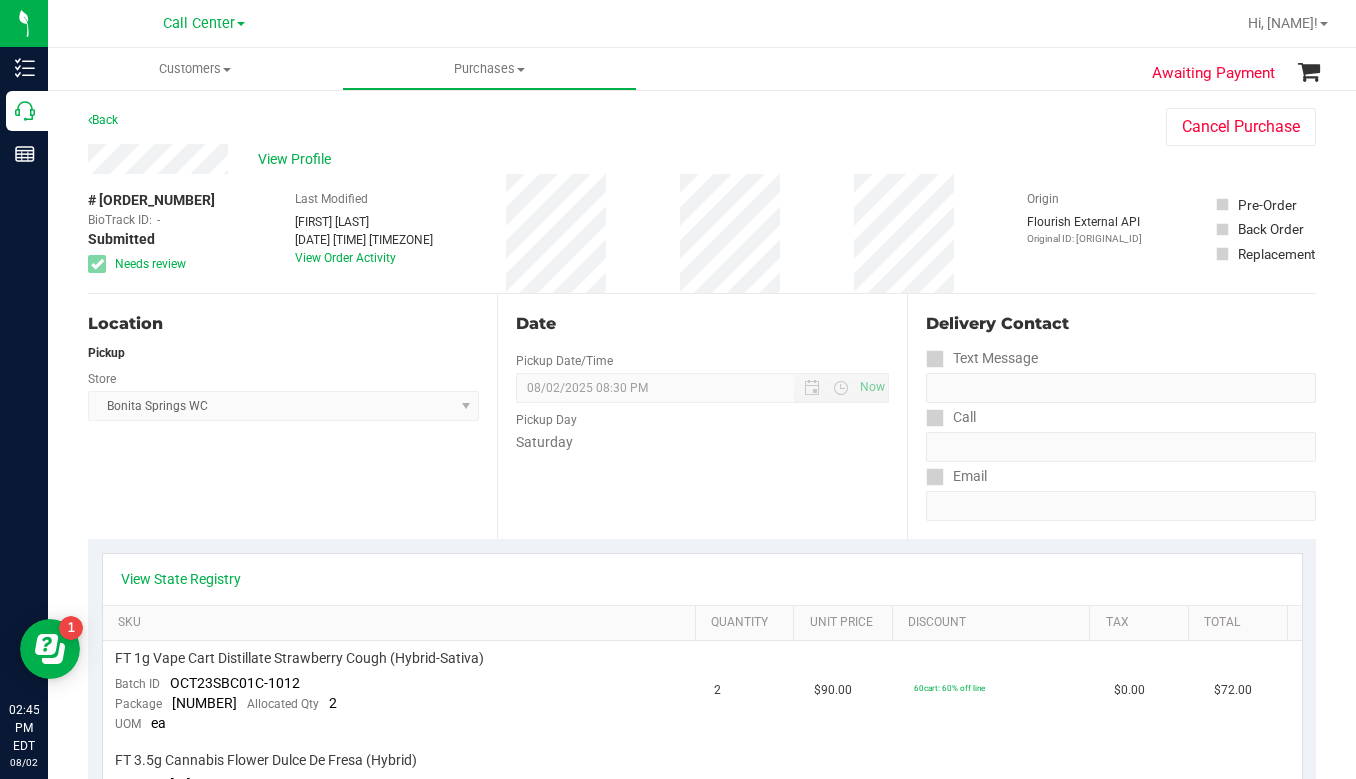 click on "View Profile" at bounding box center (607, 159) 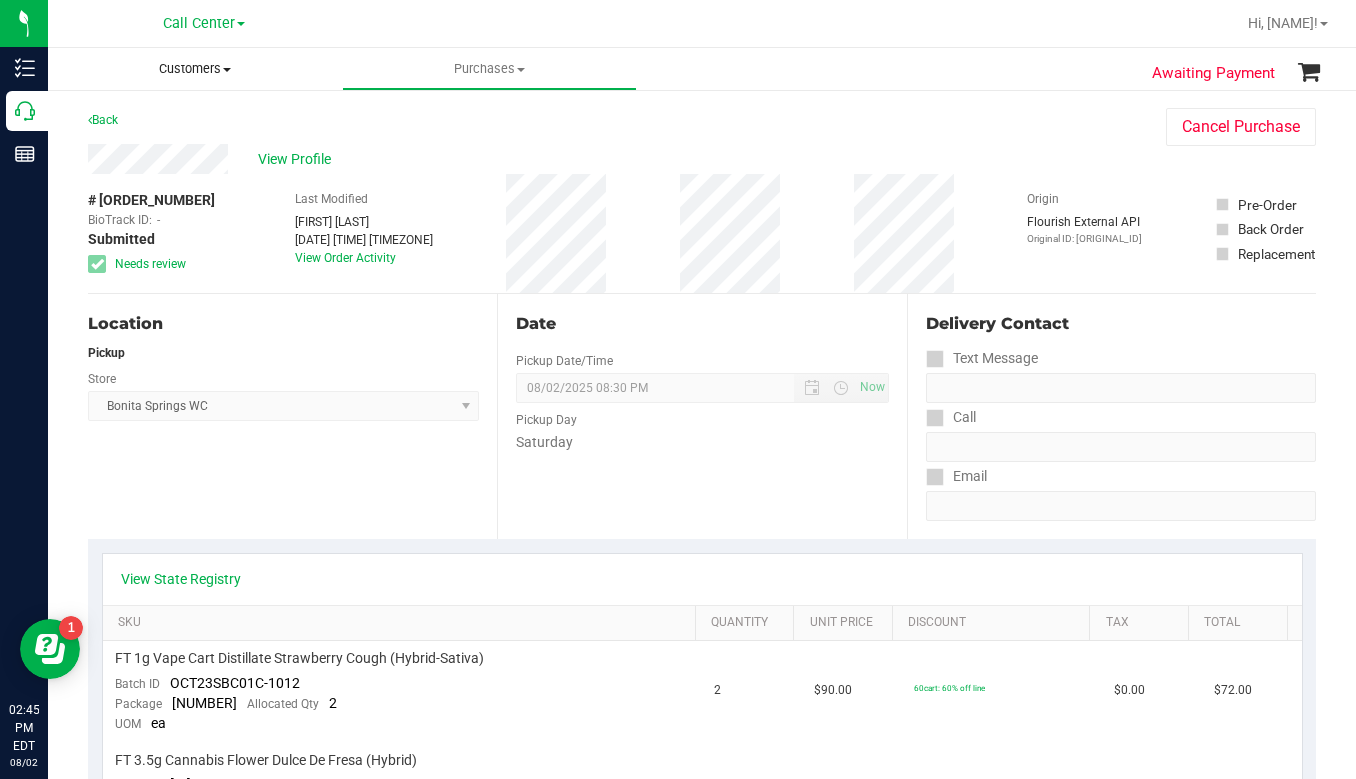 click at bounding box center [227, 70] 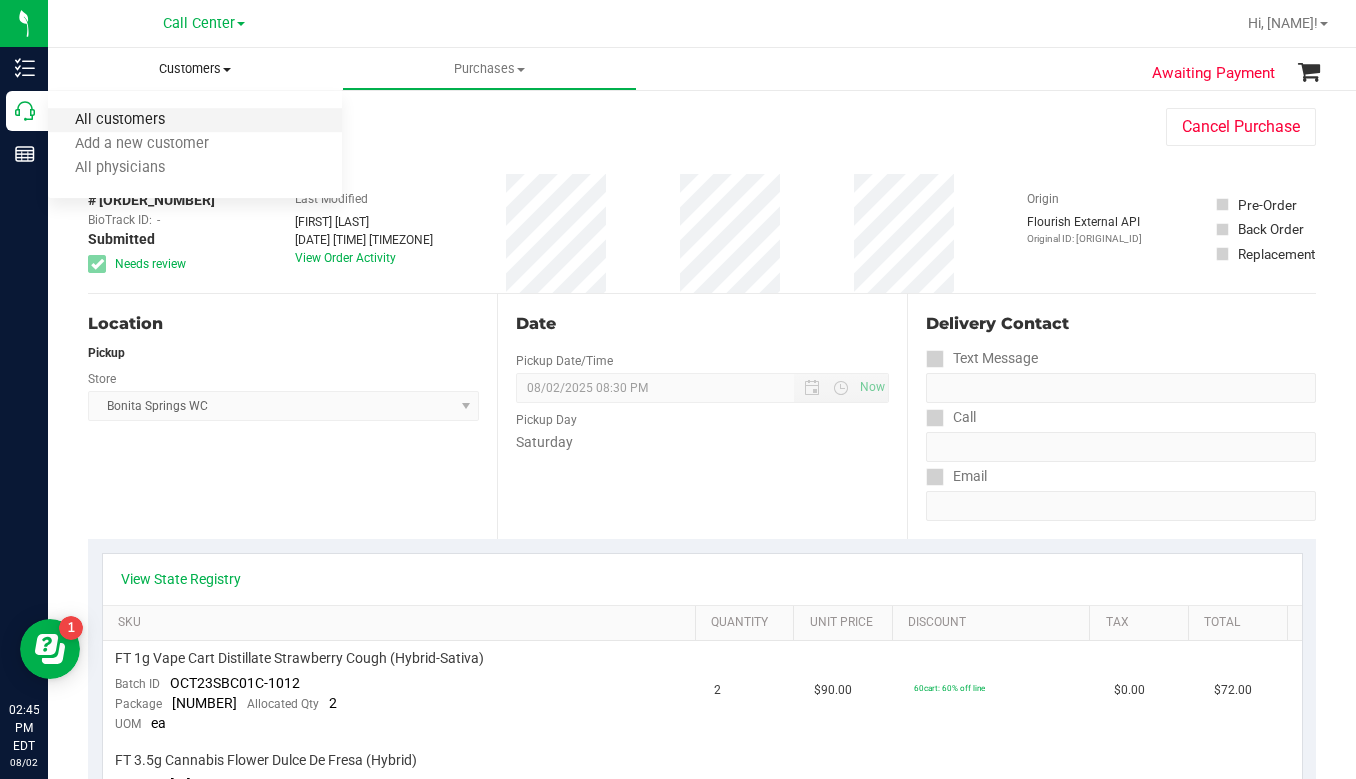 click on "All customers" at bounding box center [120, 120] 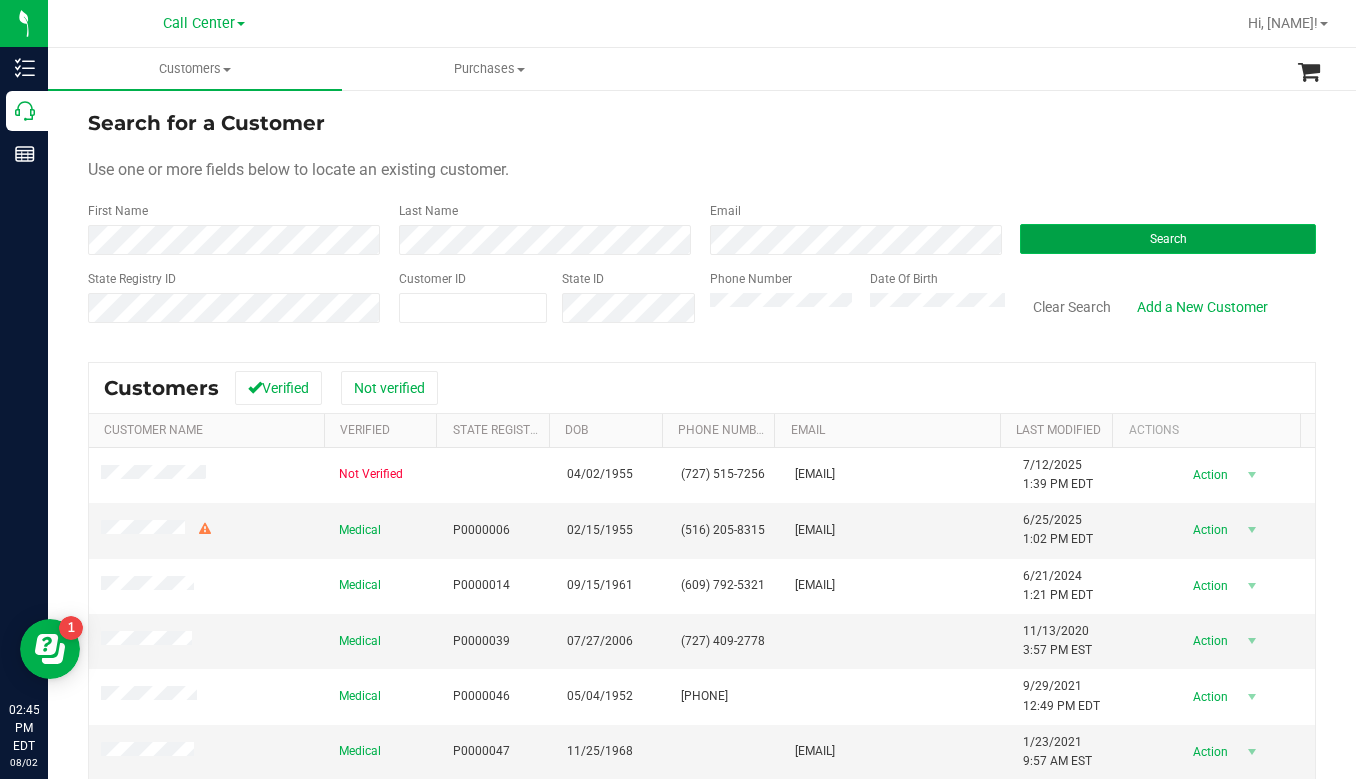 click on "Search" at bounding box center (1168, 239) 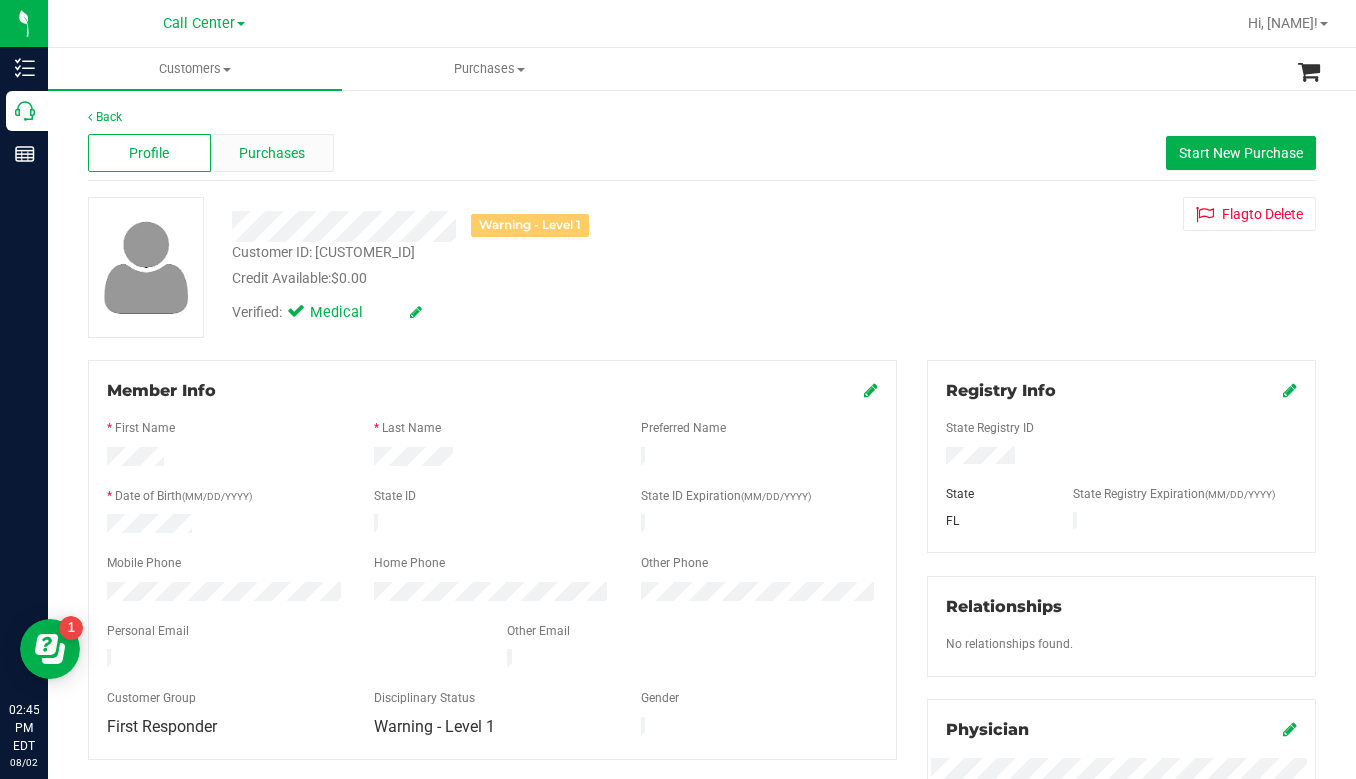 click on "Purchases" at bounding box center [272, 153] 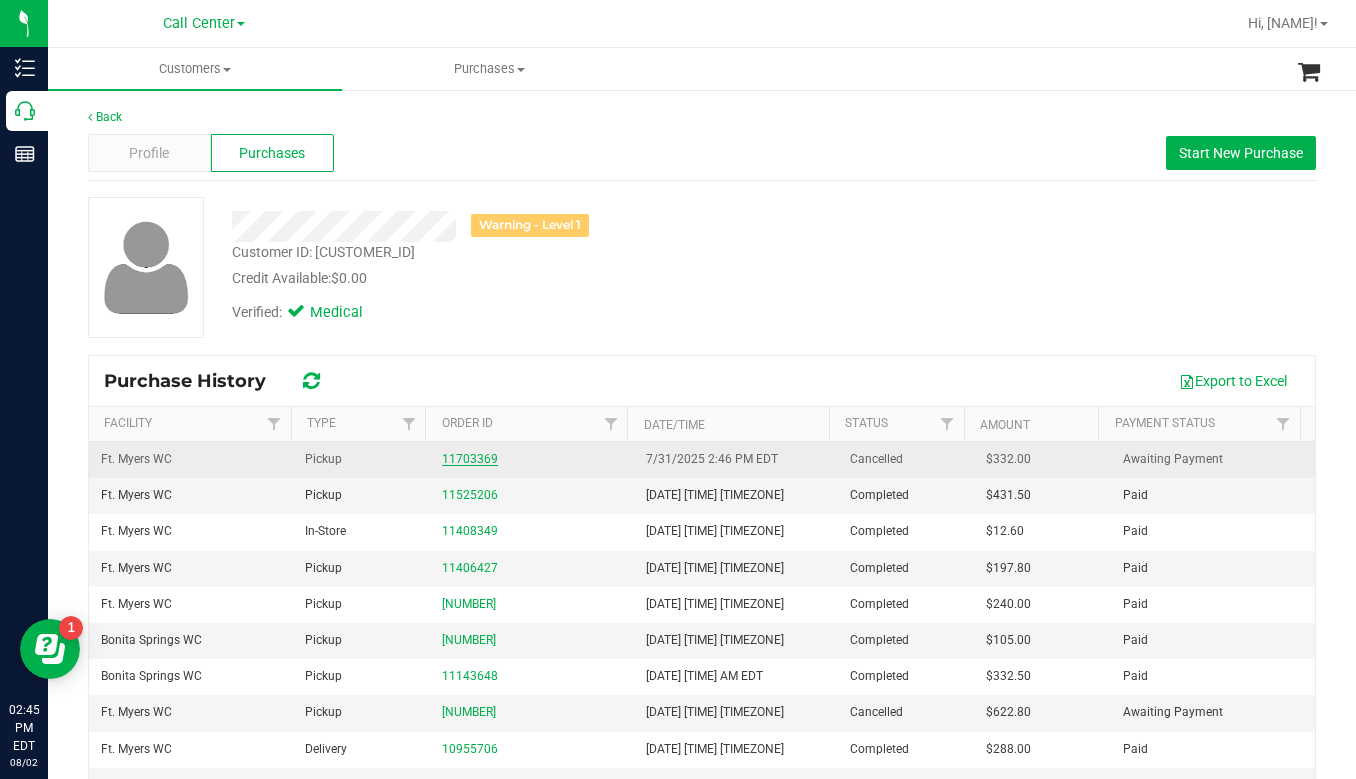 click on "11703369" at bounding box center (470, 459) 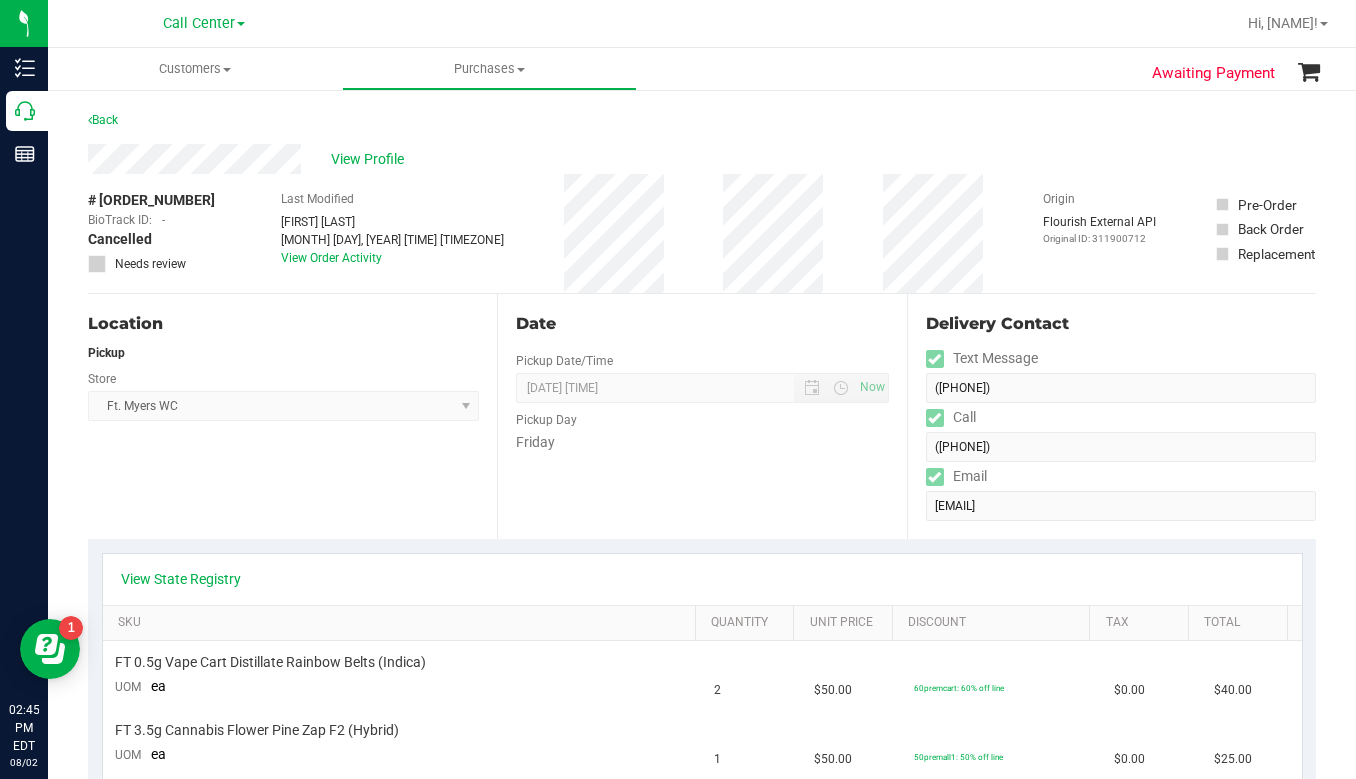 click on "Location
Pickup
[CITY] WC Select Store [CITY] WC [CITY] WC [CITY] WC [CITY] WC [CITY] WC Call Center [CITY] WC [CITY] WC [CITY] WC [CITY] WC [CITY] WC [CITY] WC [CITY] WC [CITY] WC [CITY] WC [CITY] WC [CITY] WC [CITY] WC [CITY] WC [CITY] WC [CITY] WC [CITY] WC [CITY] DC REP [CITY] WC [CITY] WC [CITY] DC Testing [CITY] Warehouse [CITY] WC TX [CITY] DC TX [CITY] Retail [CITY] DC [CITY] WC" at bounding box center (292, 416) 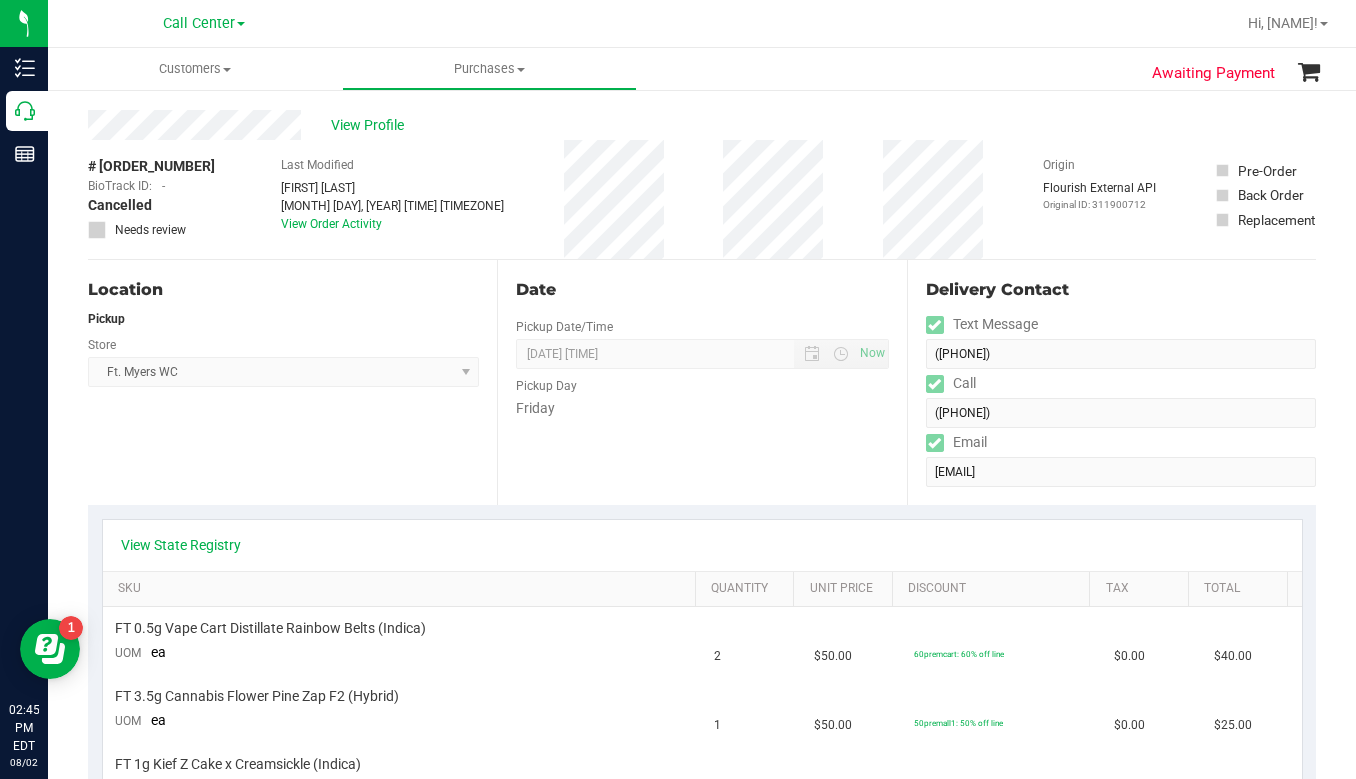scroll, scrollTop: 0, scrollLeft: 0, axis: both 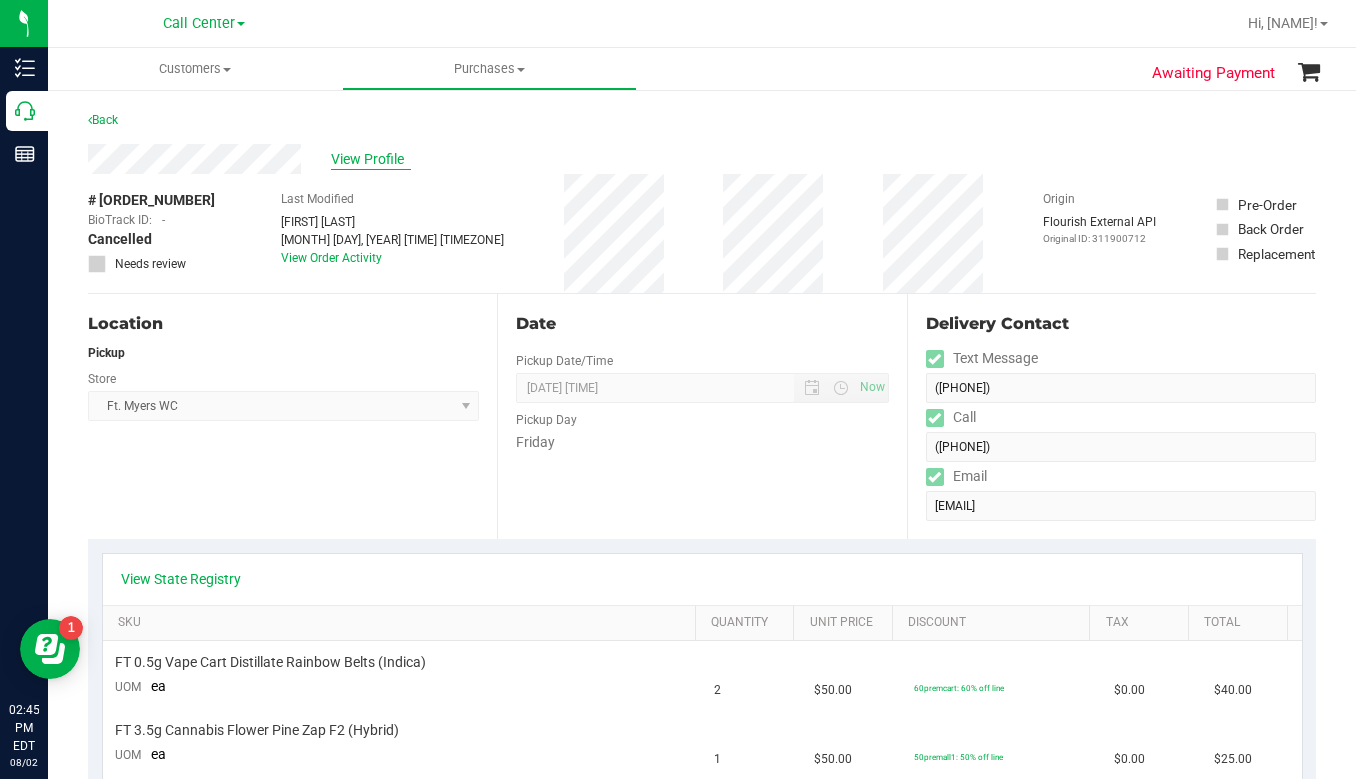 click on "View Profile" at bounding box center (371, 159) 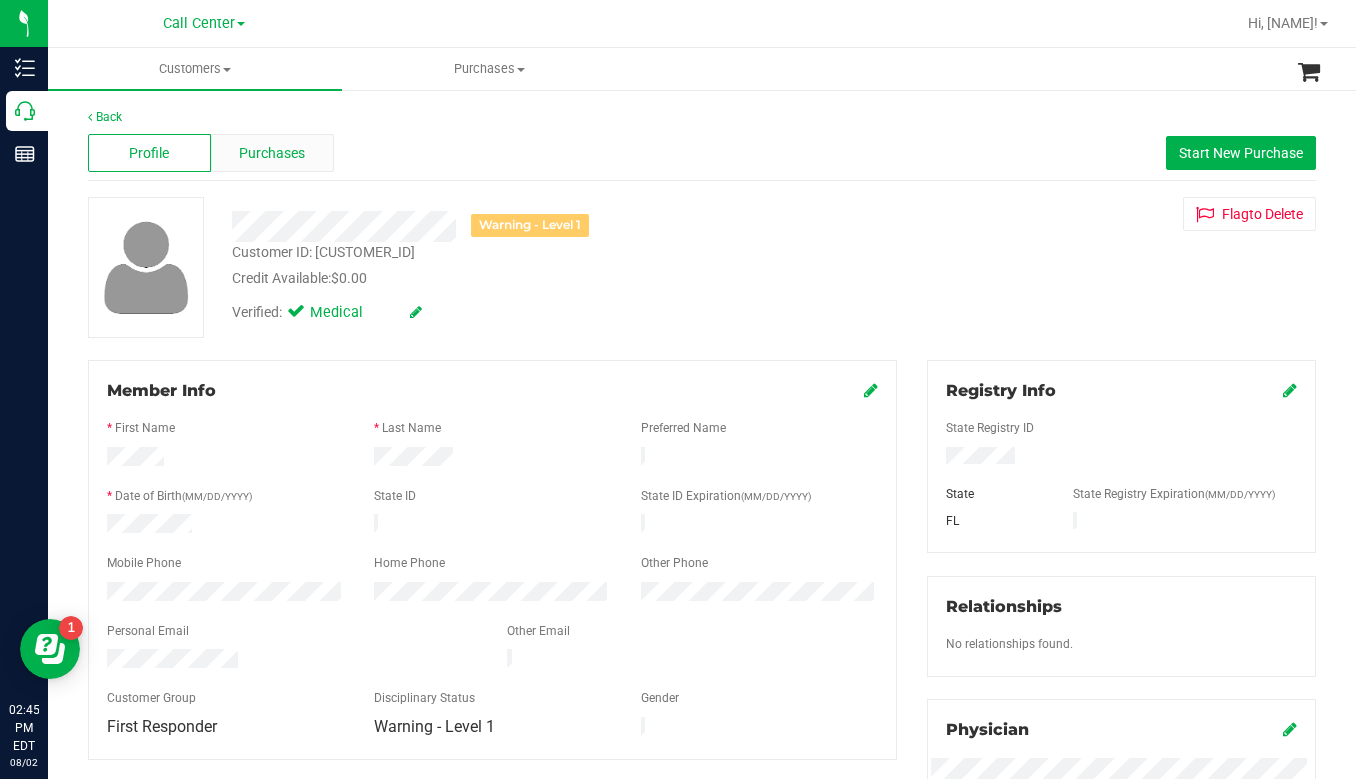 click on "Purchases" at bounding box center (272, 153) 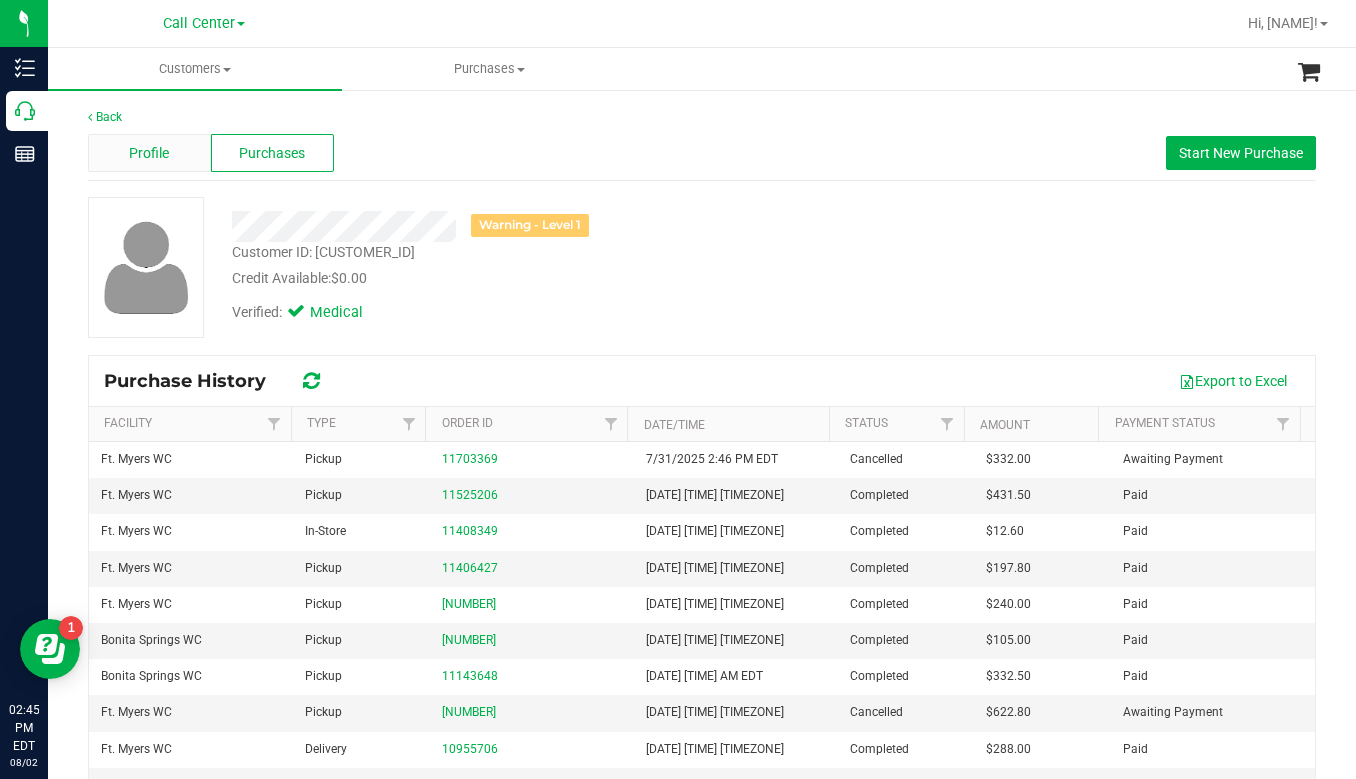 click on "Profile" at bounding box center [149, 153] 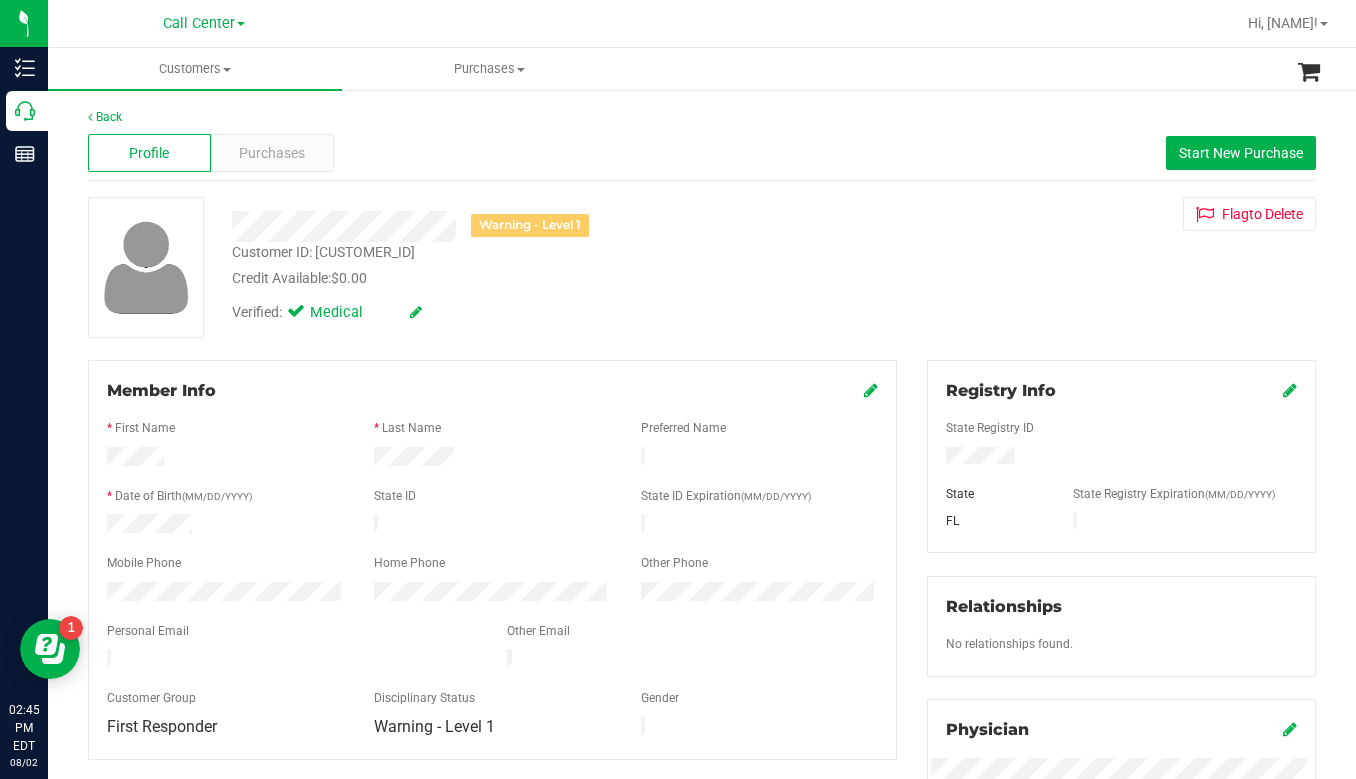 click on "Credit Available:
$0.00" at bounding box center [531, 278] 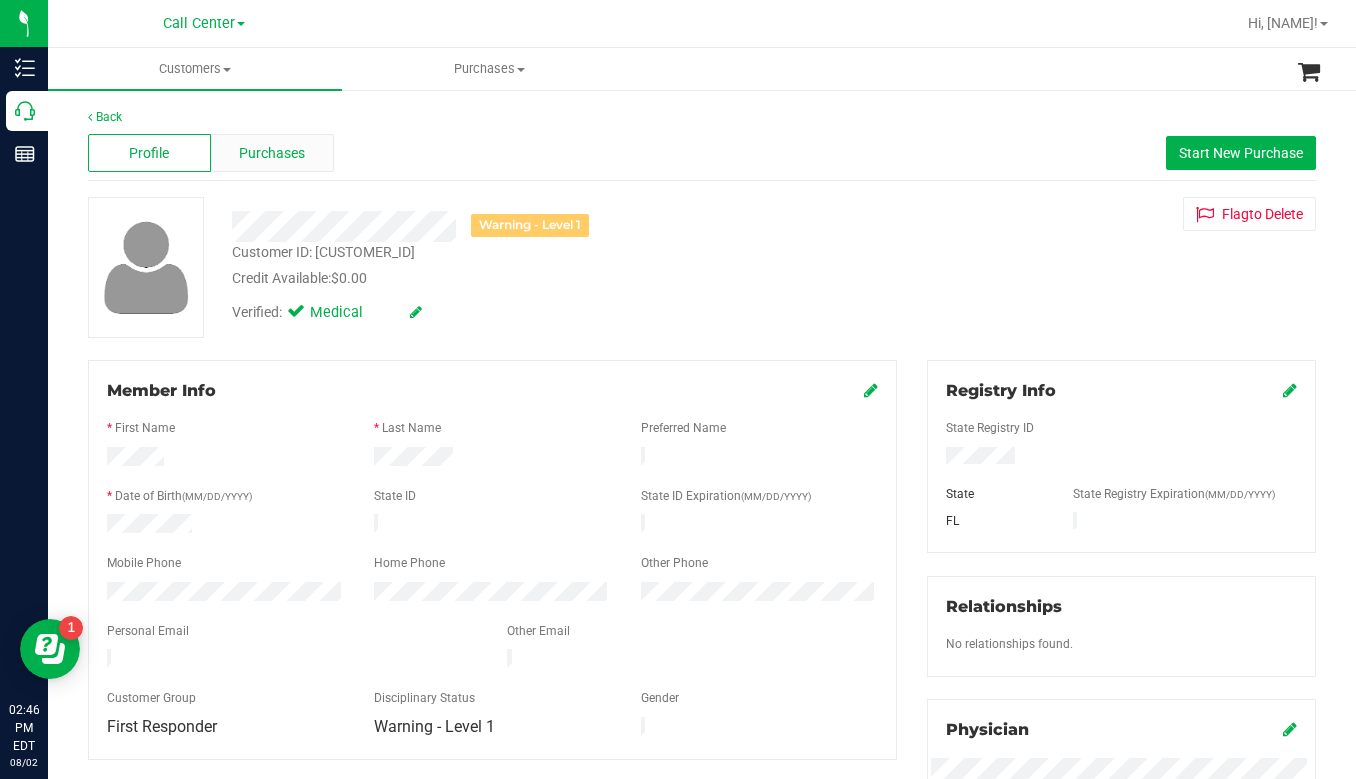 click on "Purchases" at bounding box center [272, 153] 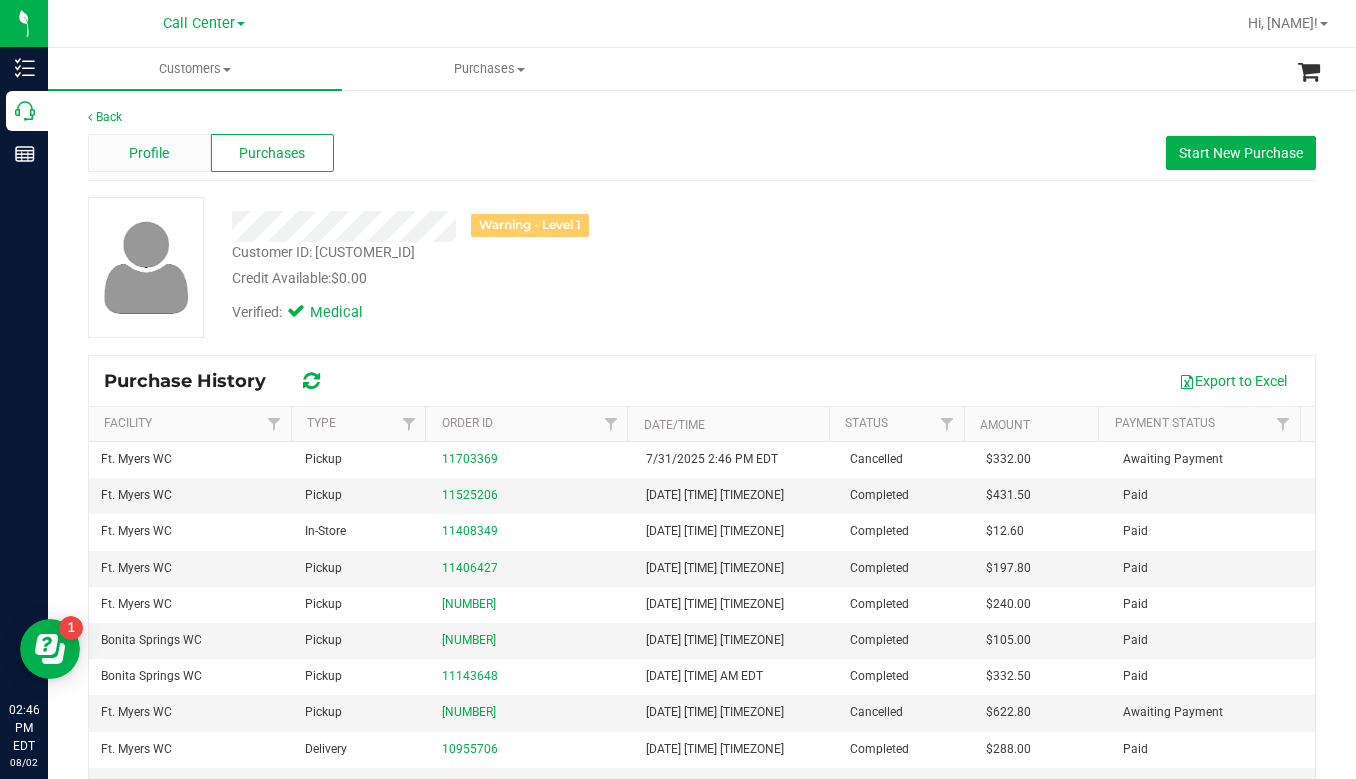 click on "Profile" at bounding box center (149, 153) 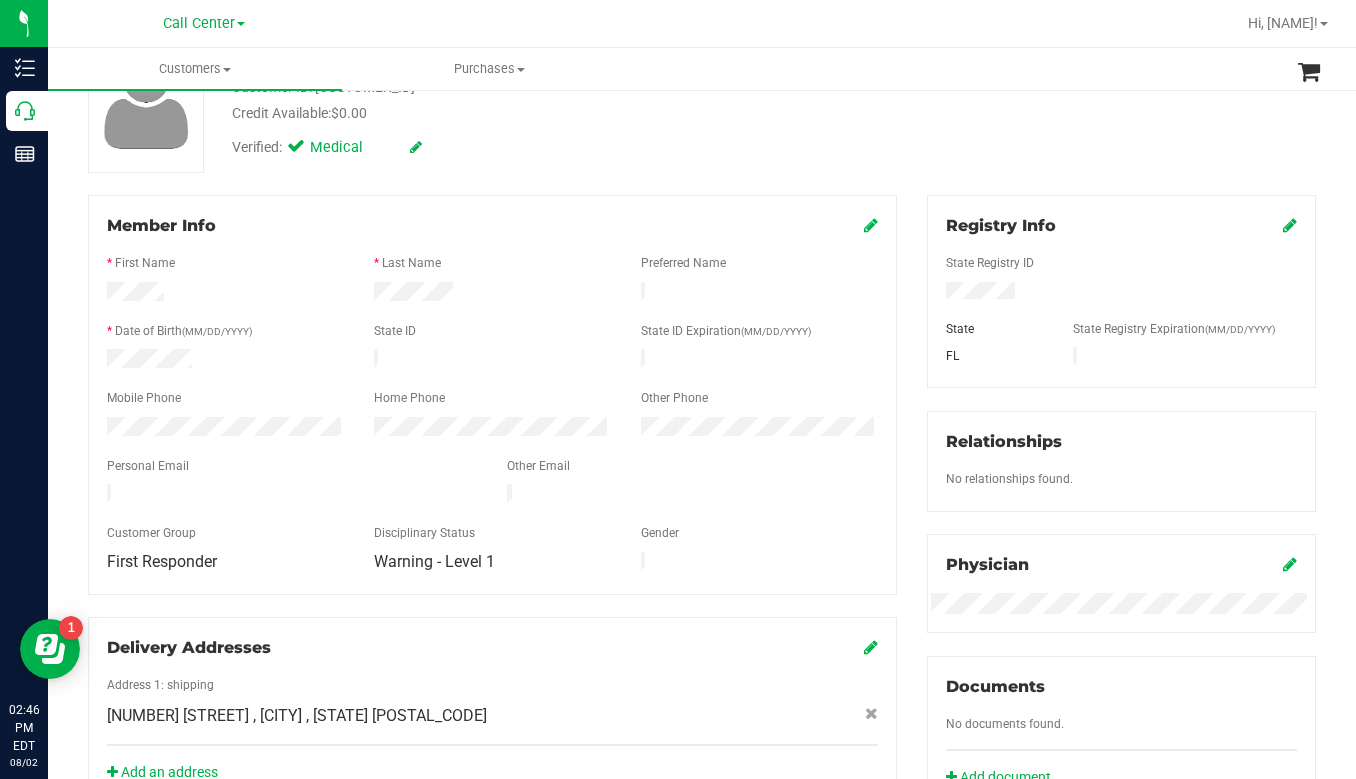 scroll, scrollTop: 0, scrollLeft: 0, axis: both 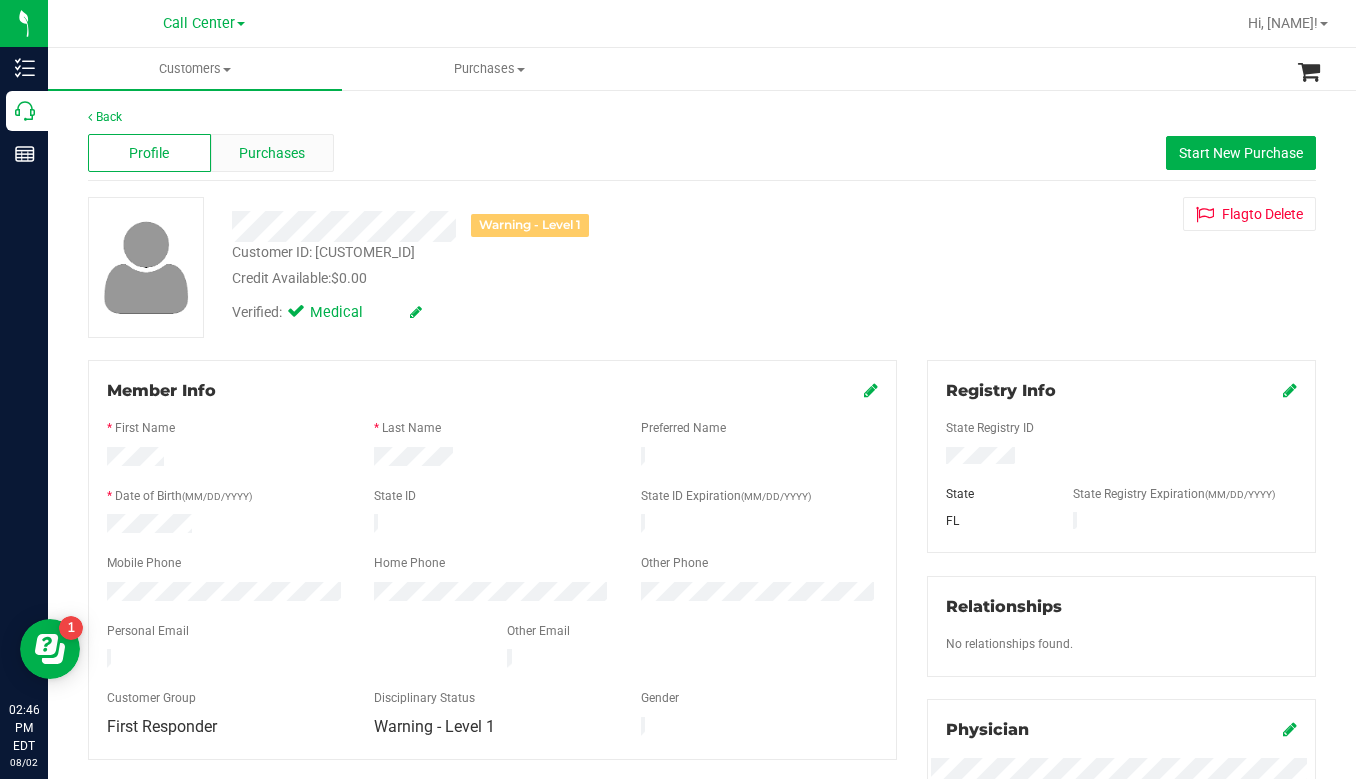 click on "Purchases" at bounding box center [272, 153] 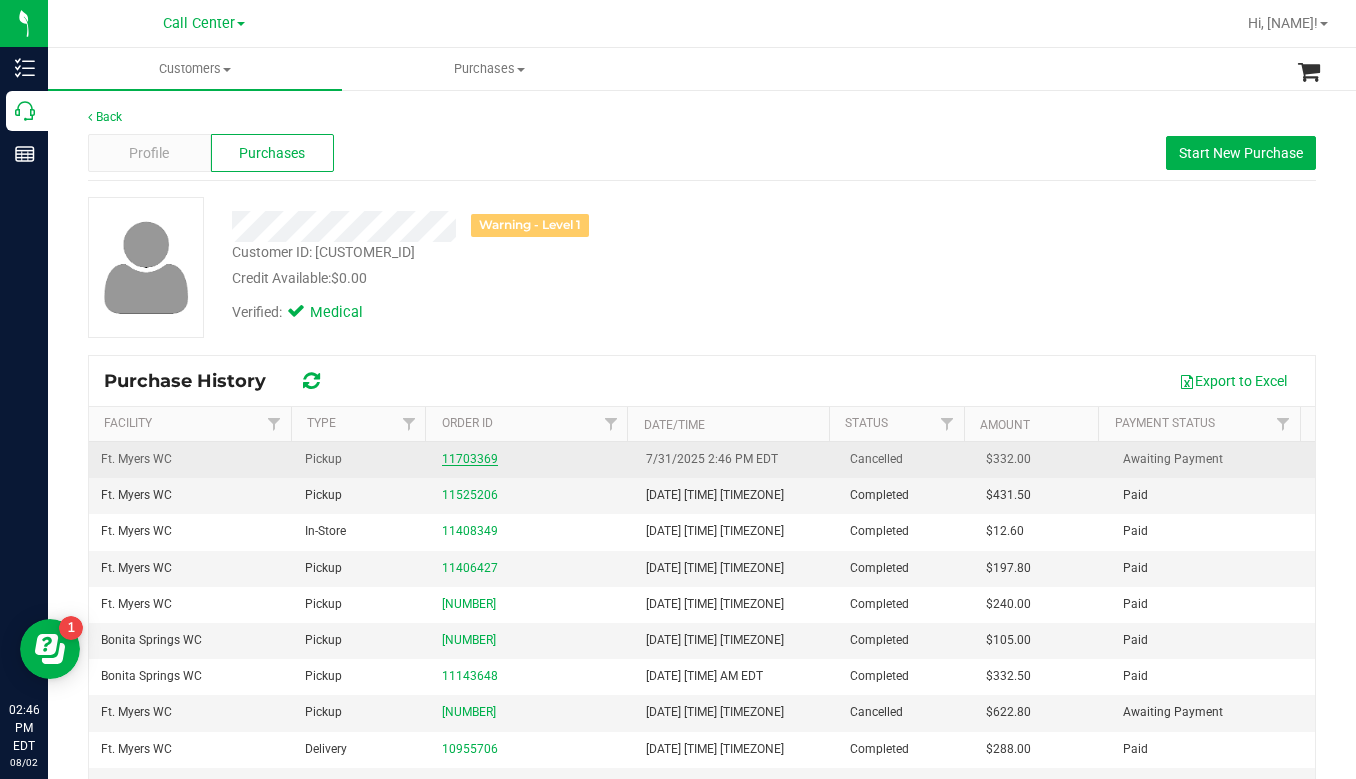 click on "11703369" at bounding box center (470, 459) 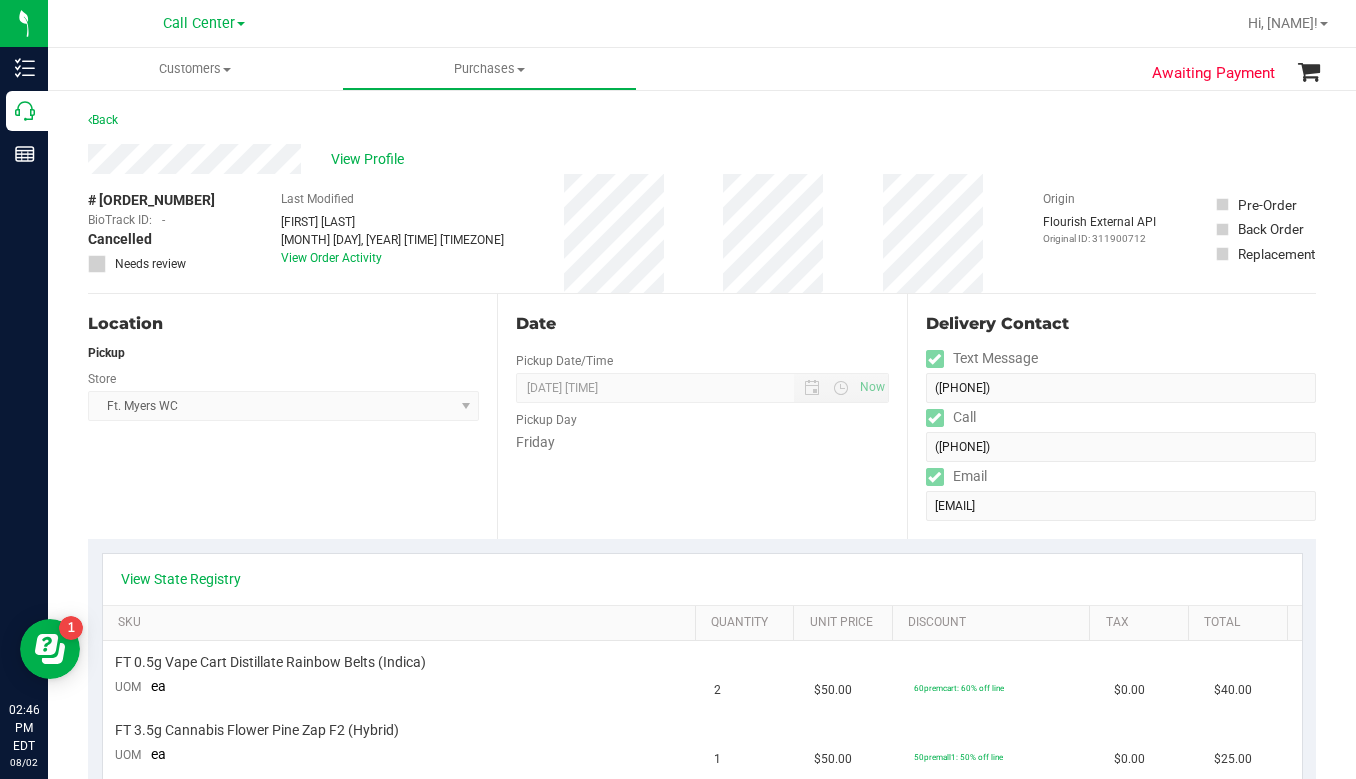 click on "Location
Pickup
[CITY] WC Select Store [CITY] WC [CITY] WC [CITY] WC [CITY] WC [CITY] WC Call Center [CITY] WC [CITY] WC [CITY] WC [CITY] WC [CITY] WC [CITY] WC [CITY] WC [CITY] WC [CITY] WC [CITY] WC [CITY] WC [CITY] WC [CITY] WC [CITY] WC [CITY] WC [CITY] WC [CITY] DC REP [CITY] WC [CITY] WC [CITY] DC Testing [CITY] Warehouse [CITY] WC TX [CITY] DC TX [CITY] Retail [CITY] DC [CITY] WC" at bounding box center (292, 416) 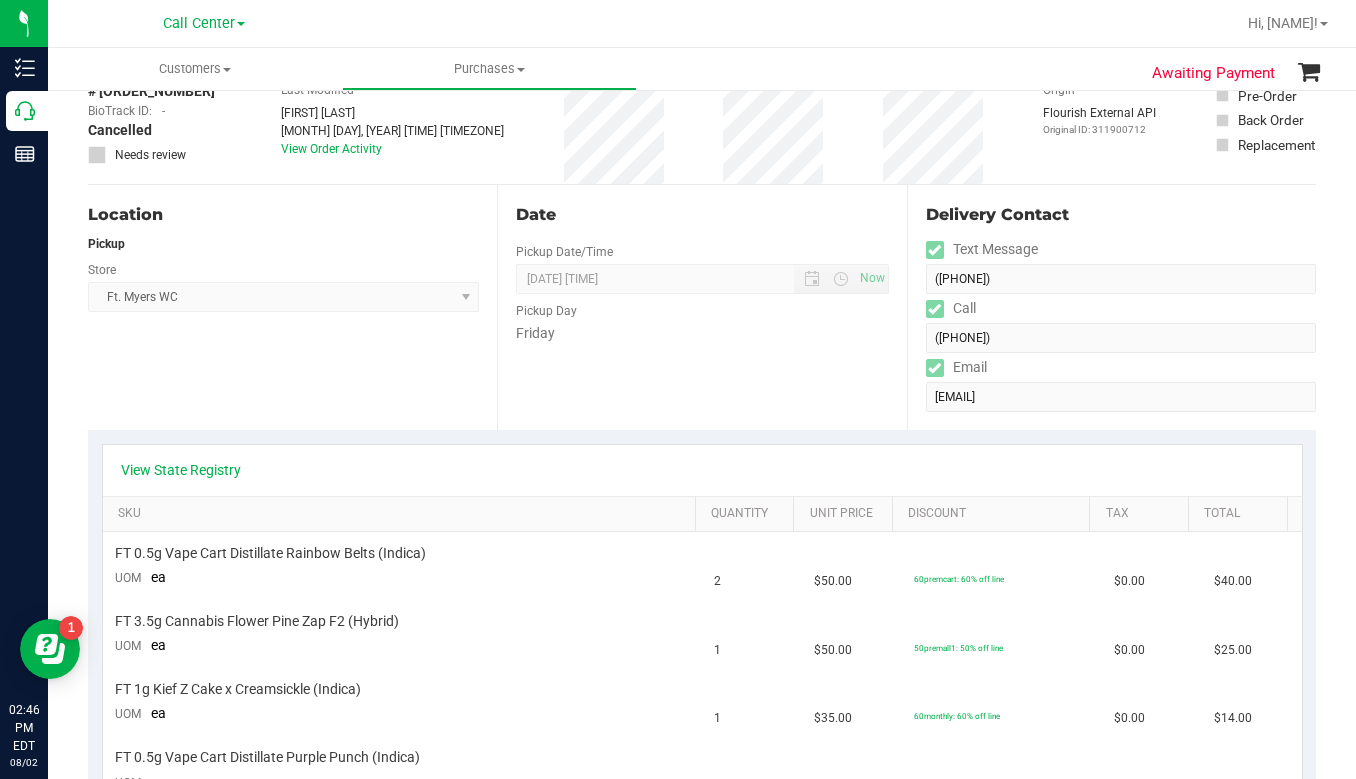 scroll, scrollTop: 0, scrollLeft: 0, axis: both 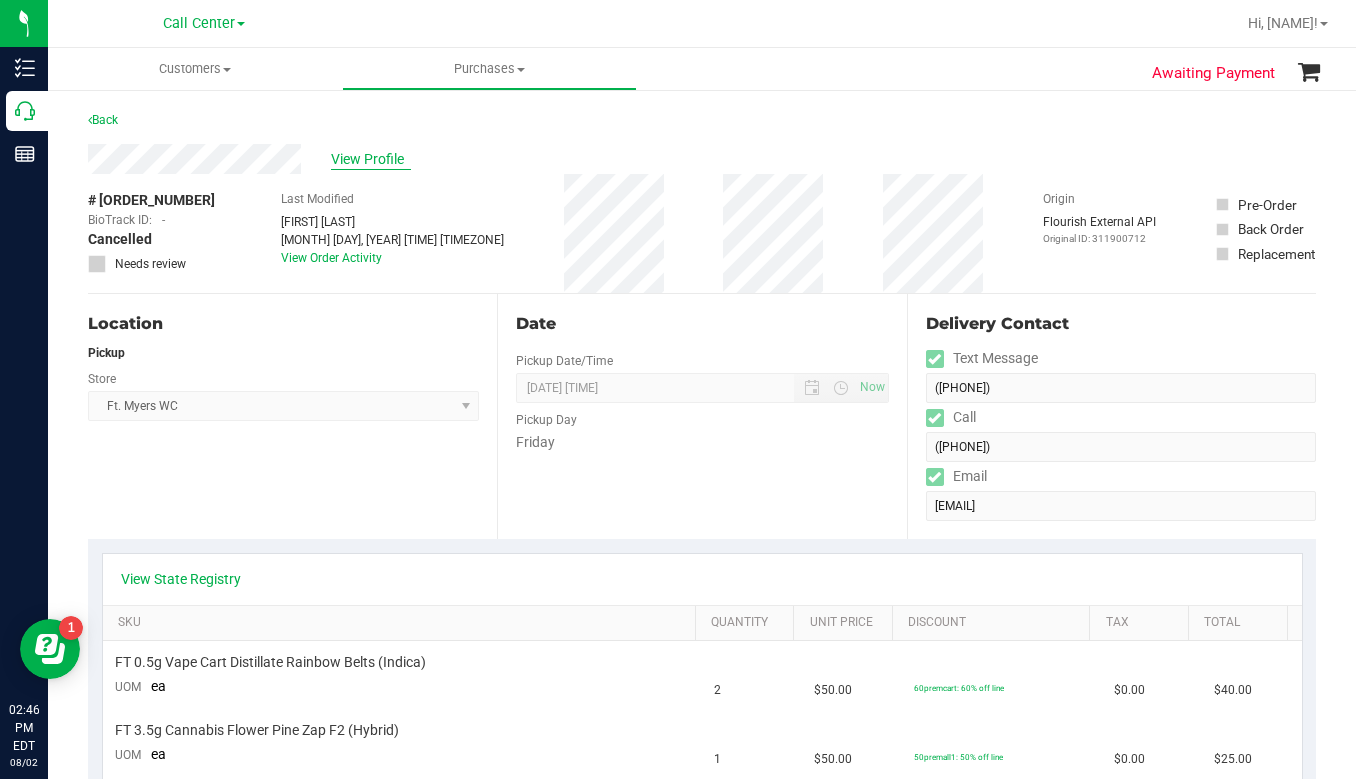 click on "View Profile" at bounding box center (371, 159) 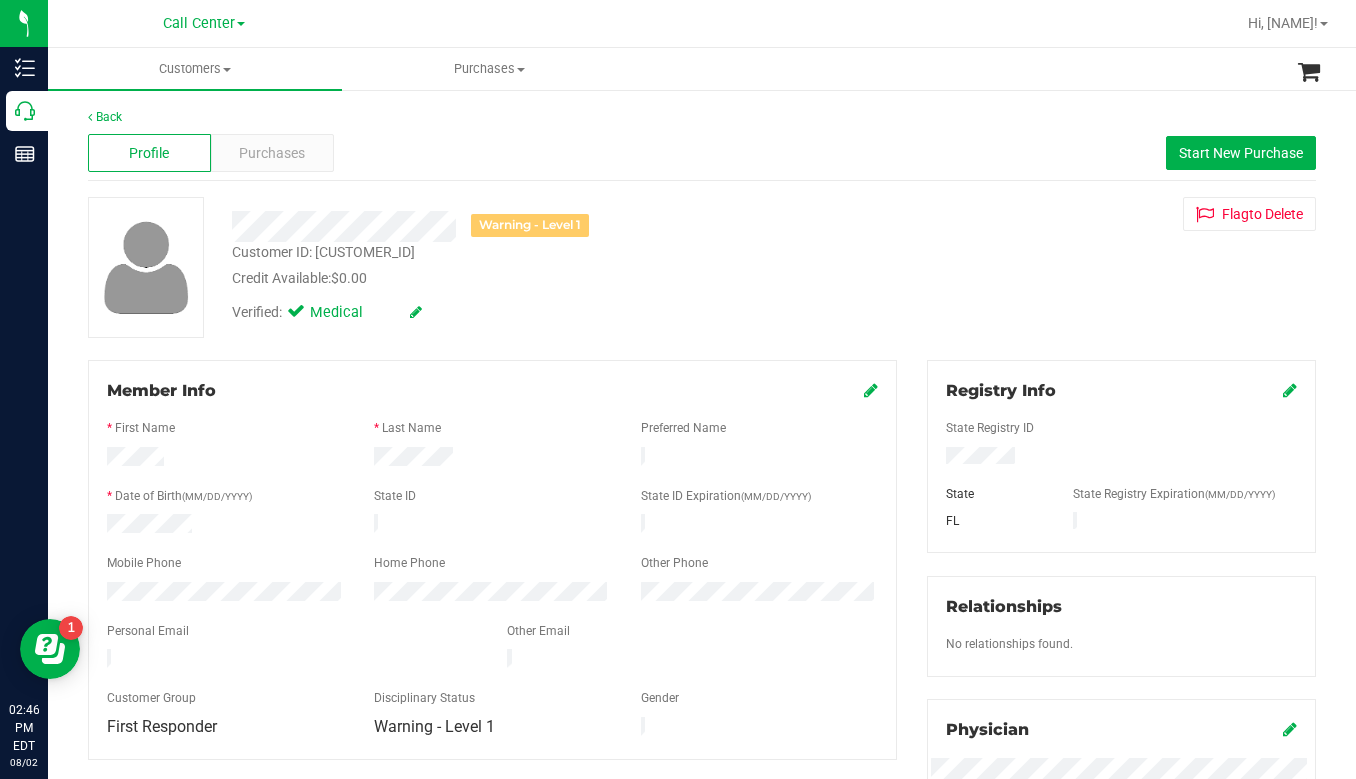 click on "Warning - Level 1
Customer ID: [CUSTOMER_ID]
Credit Available:
$0.00
Verified:
Medical
Flag  to Delete" at bounding box center (702, 267) 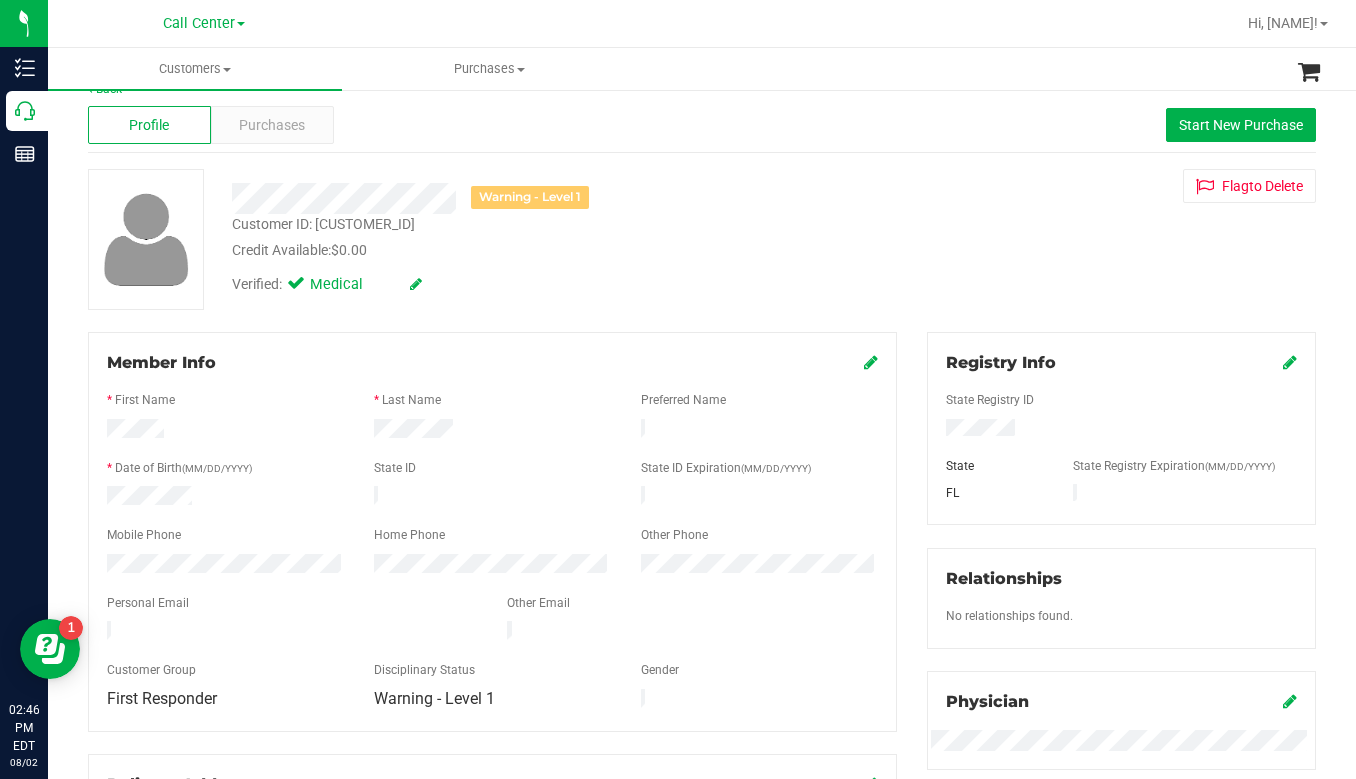 scroll, scrollTop: 0, scrollLeft: 0, axis: both 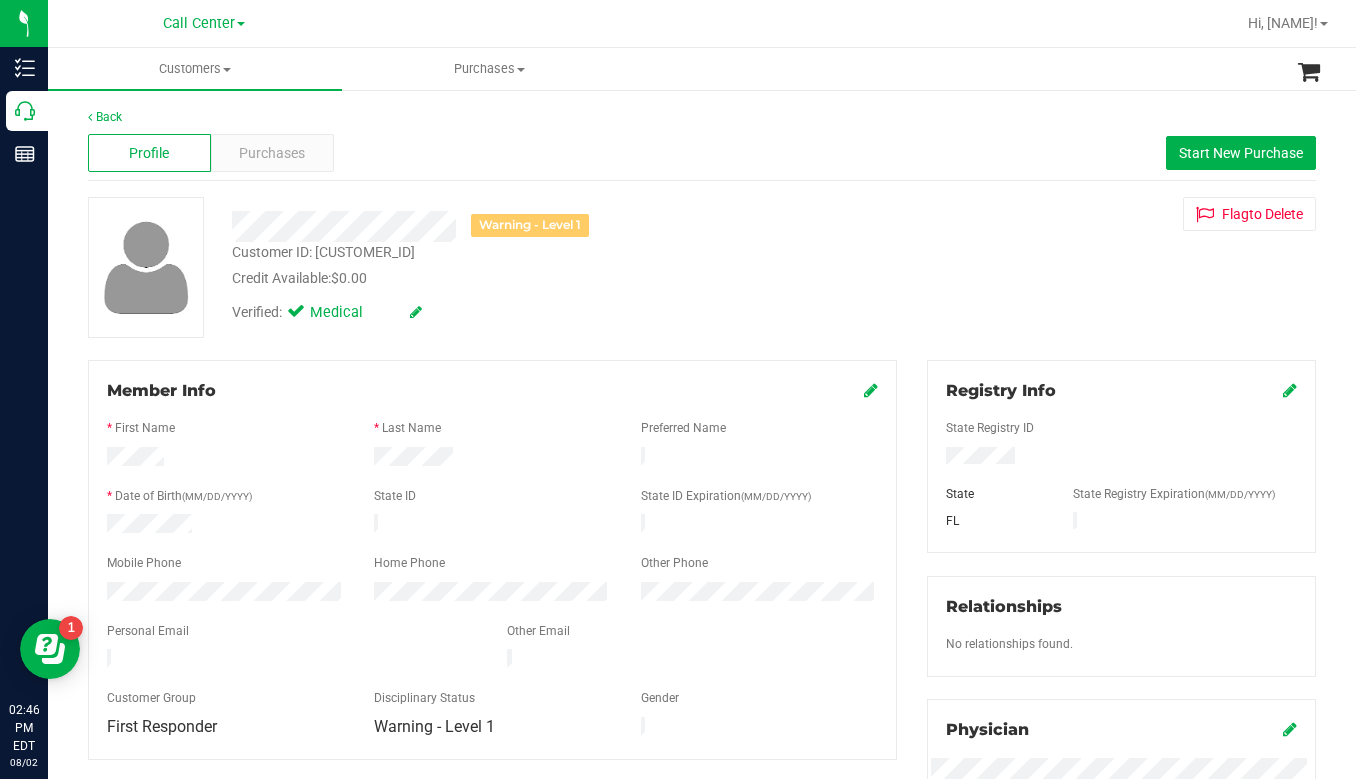 click on "Back
Profile
Purchases
Start New Purchase
Warning - Level 1
Customer ID: 633720
Credit Available:
$0.00
Verified:
Medical" at bounding box center [702, 745] 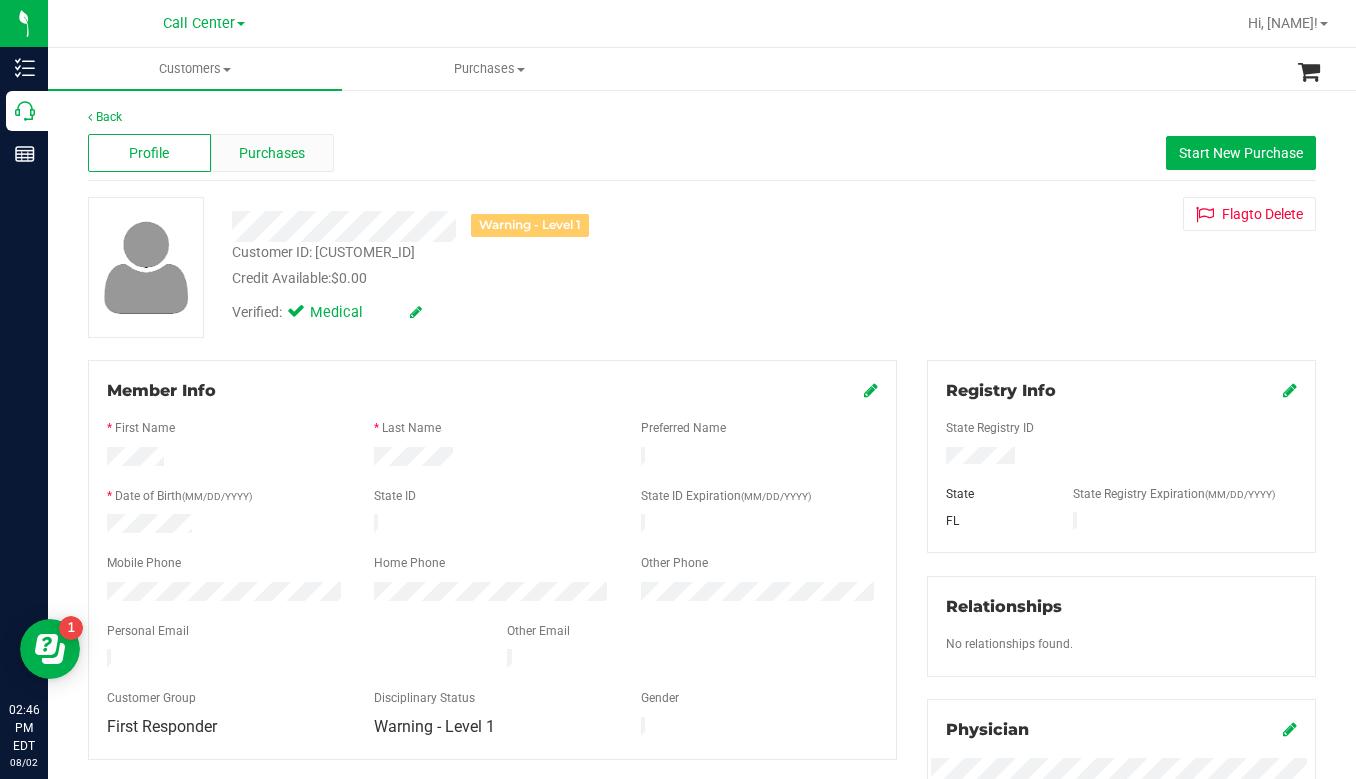 click on "Purchases" at bounding box center (272, 153) 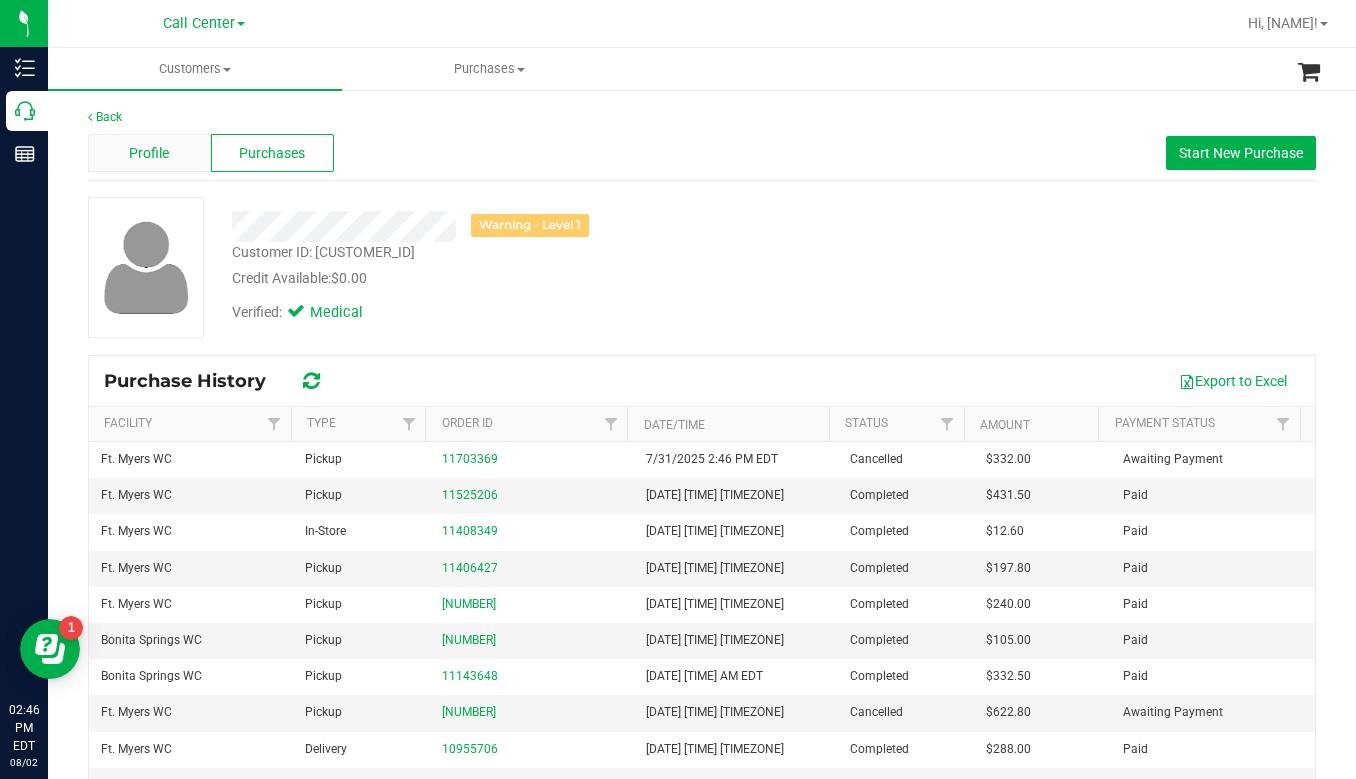 click on "Profile" at bounding box center (149, 153) 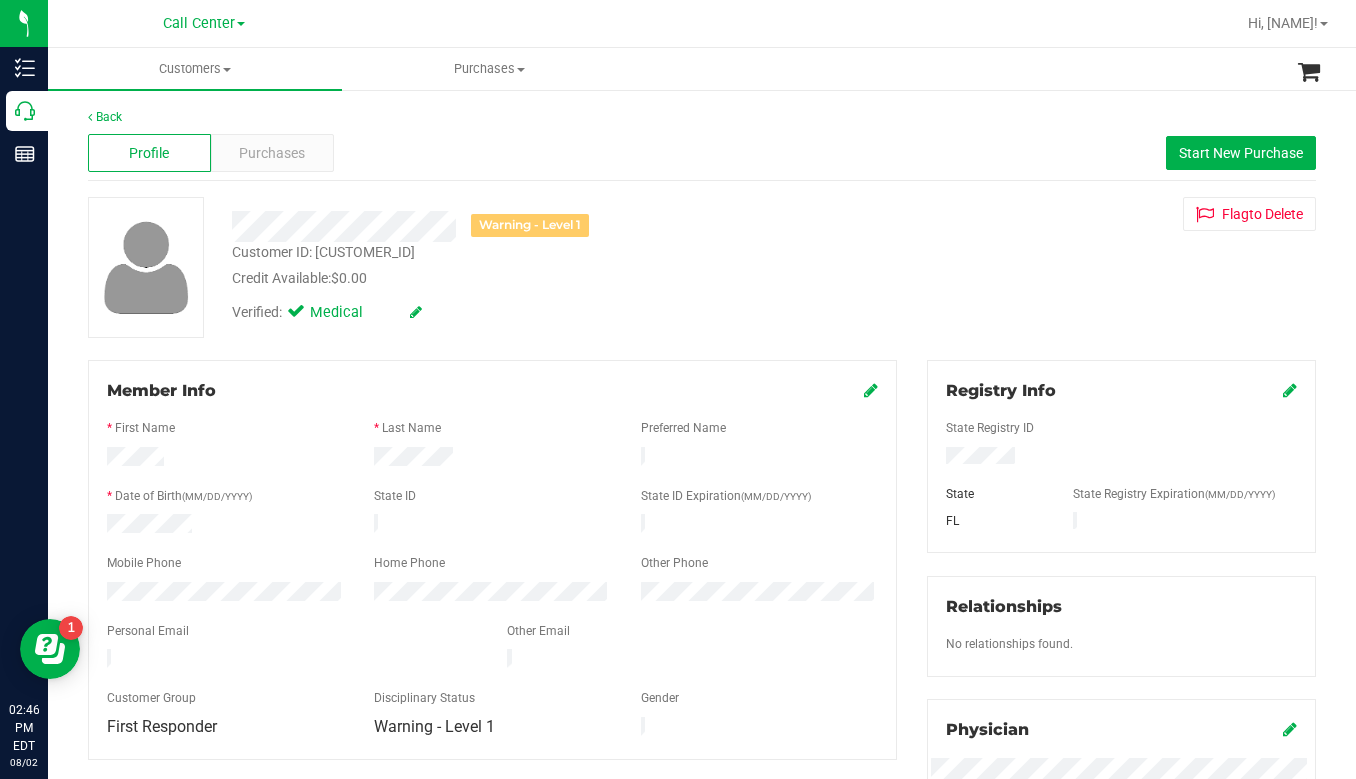 click on "Warning - Level 1
Customer ID: [CUSTOMER_ID]
Credit Available:
$0.00
Verified:
Medical
Flag  to Delete" at bounding box center [702, 267] 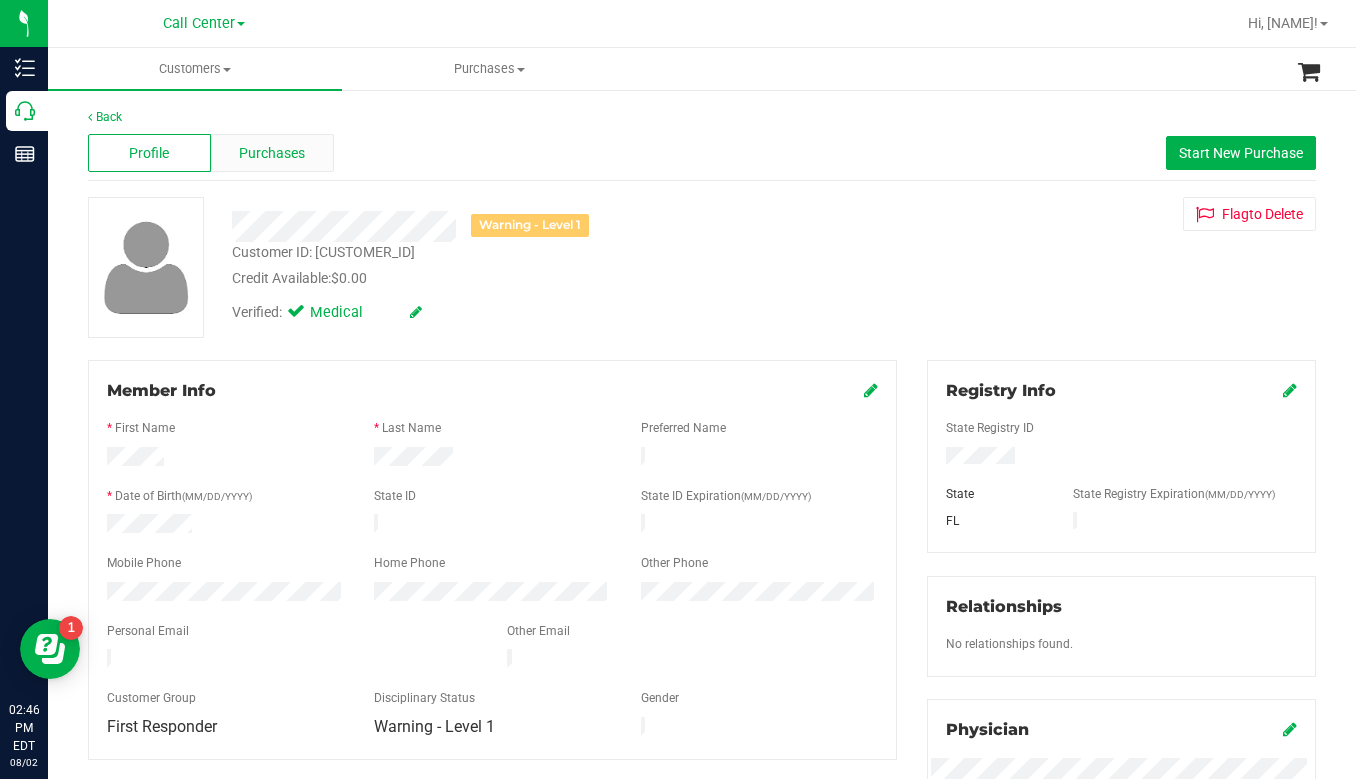 click on "Purchases" at bounding box center (272, 153) 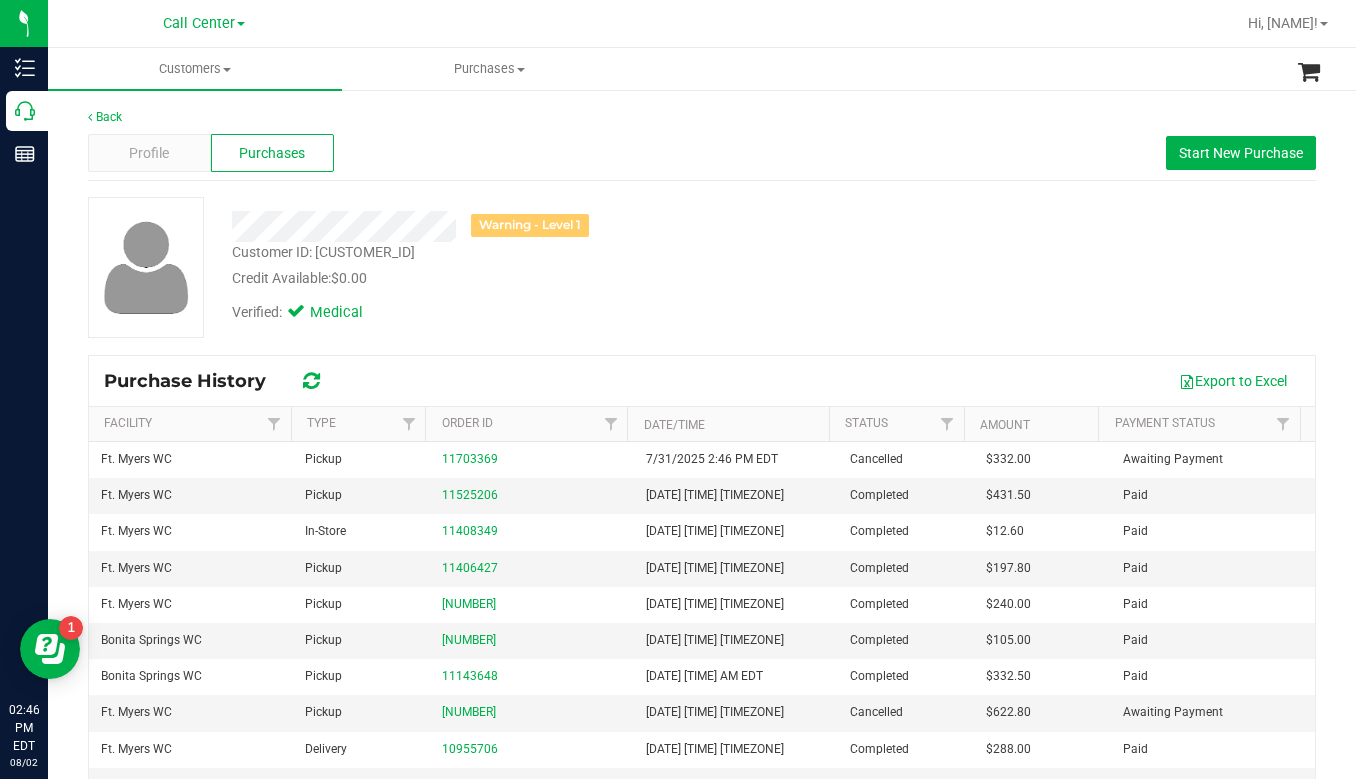 click on "Warning - Level 1
Customer ID: 633720
Credit Available:
$0.00
Verified:
Medical" at bounding box center [702, 267] 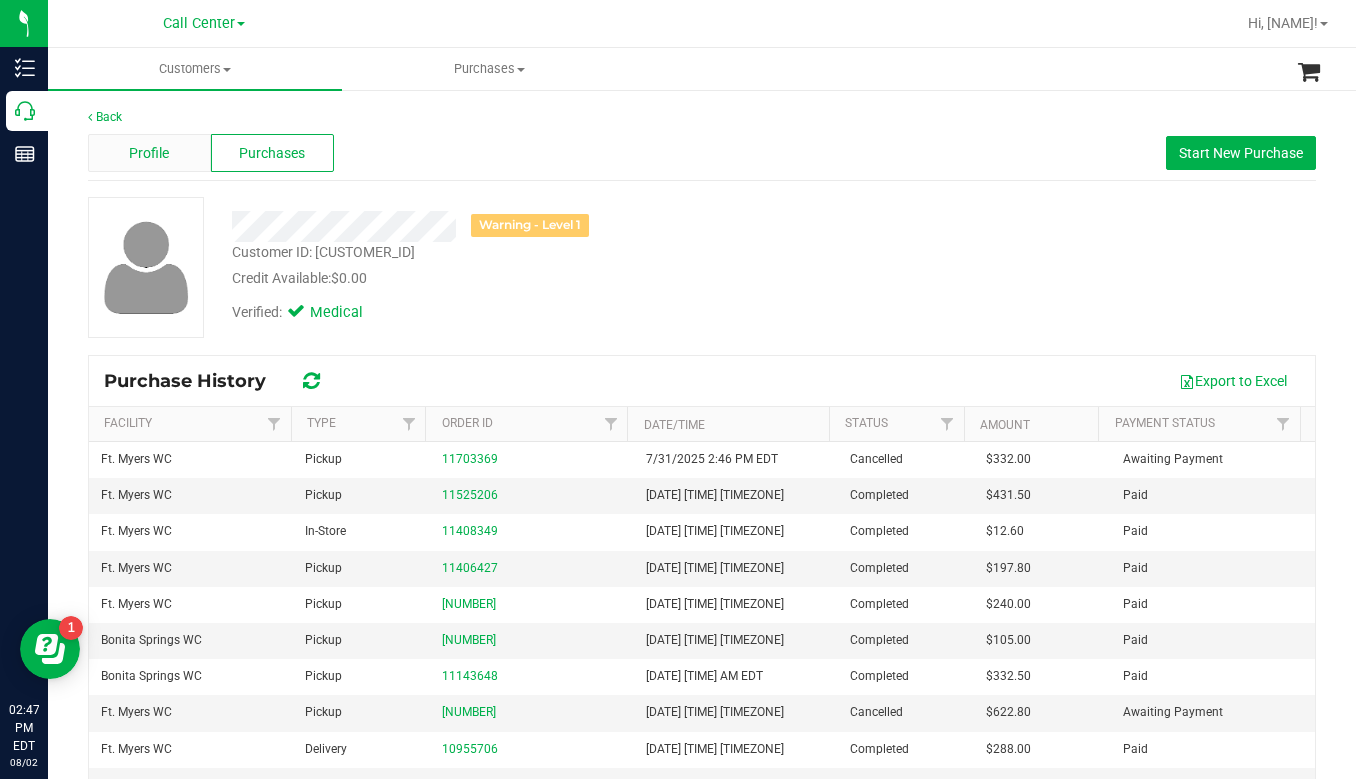 click on "Profile" at bounding box center [149, 153] 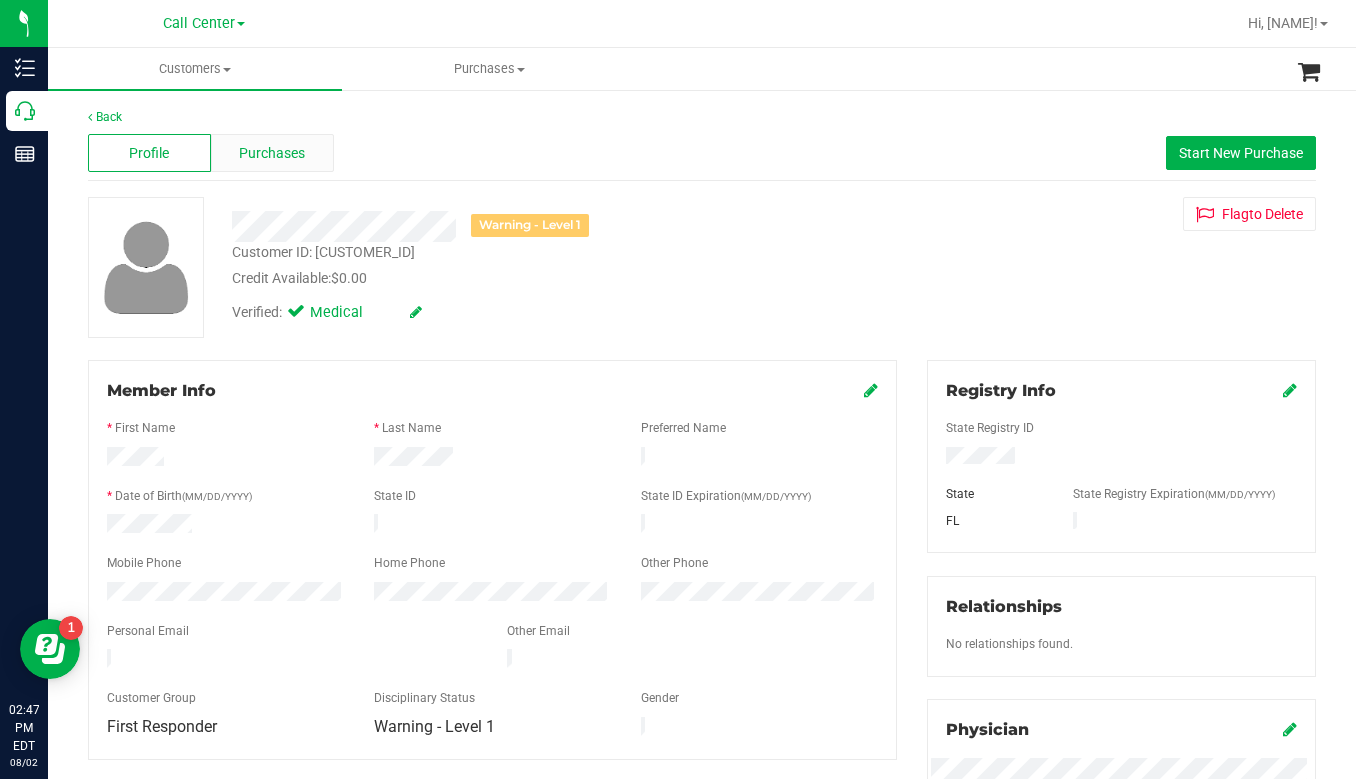 click on "Purchases" at bounding box center (272, 153) 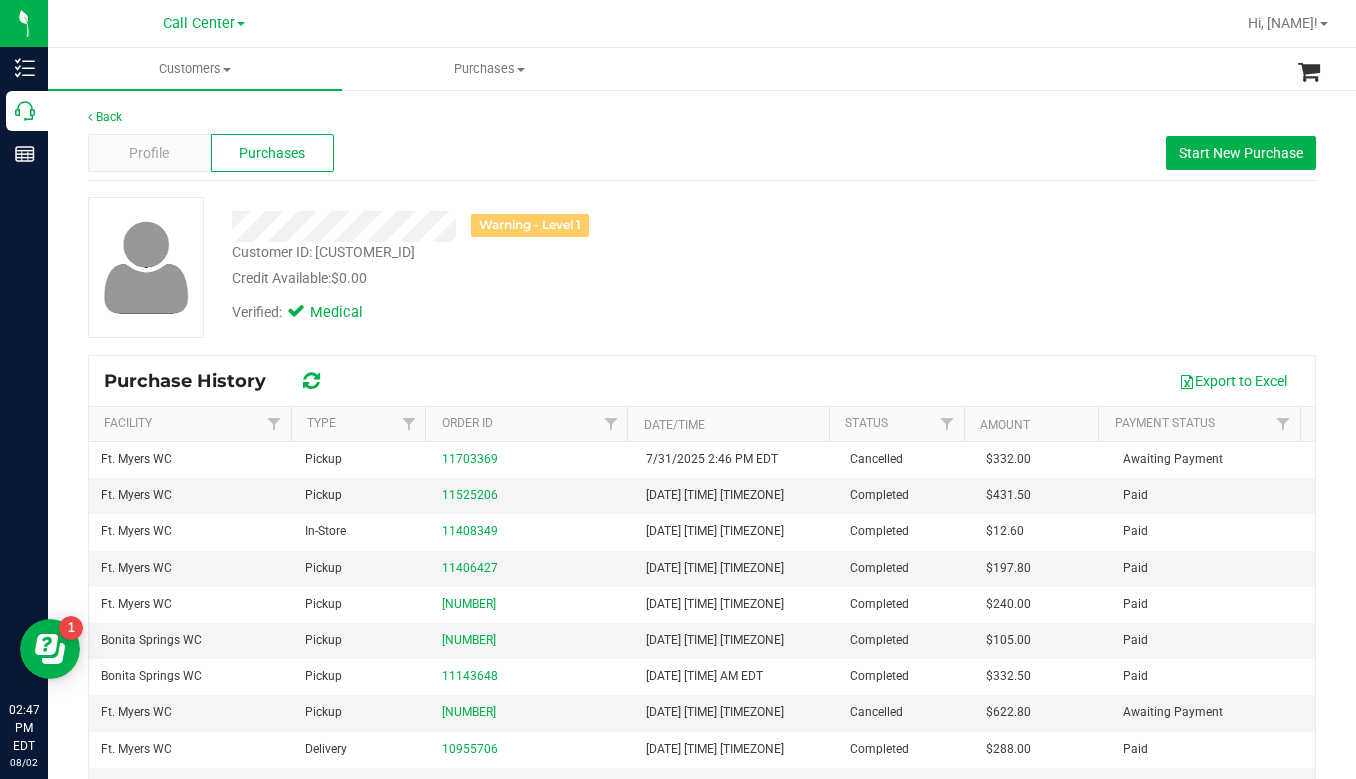 click on "Verified:
Medical" at bounding box center [531, 311] 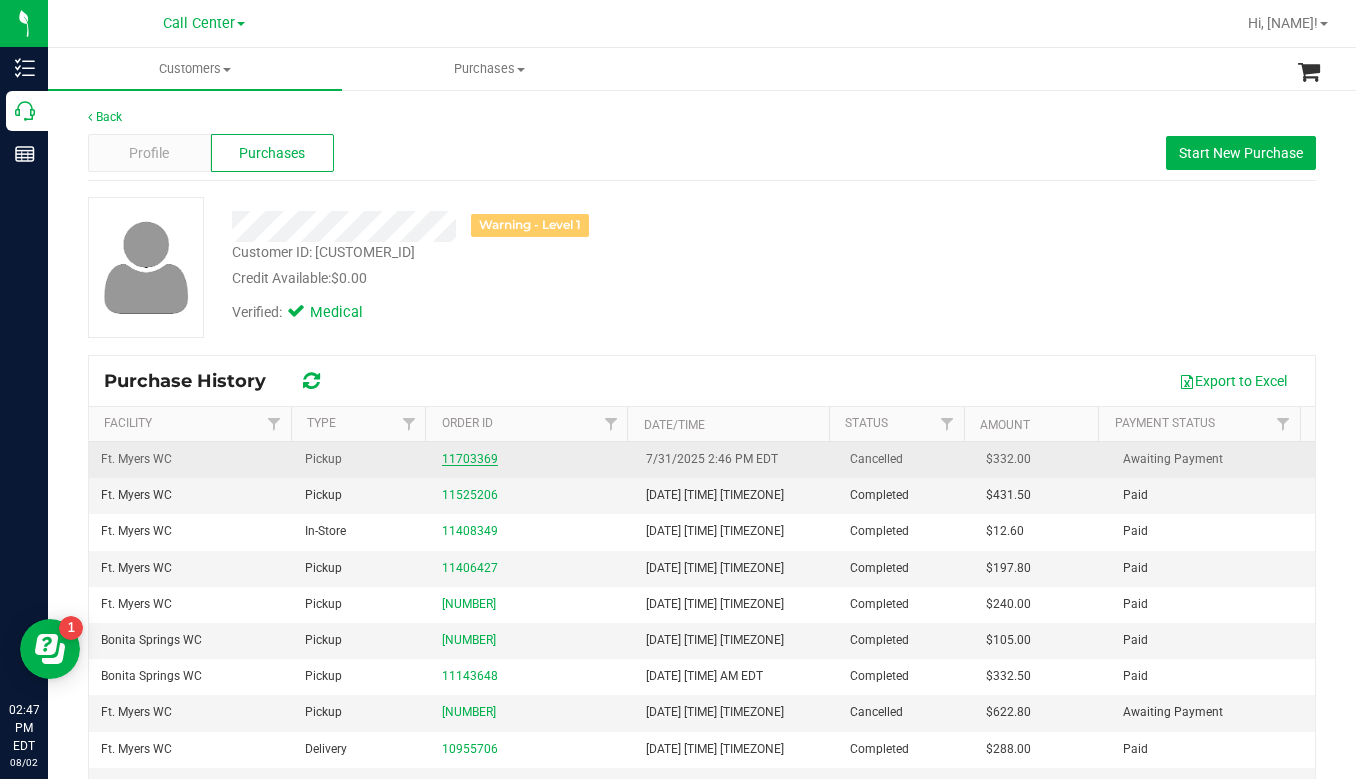 click on "11703369" at bounding box center [470, 459] 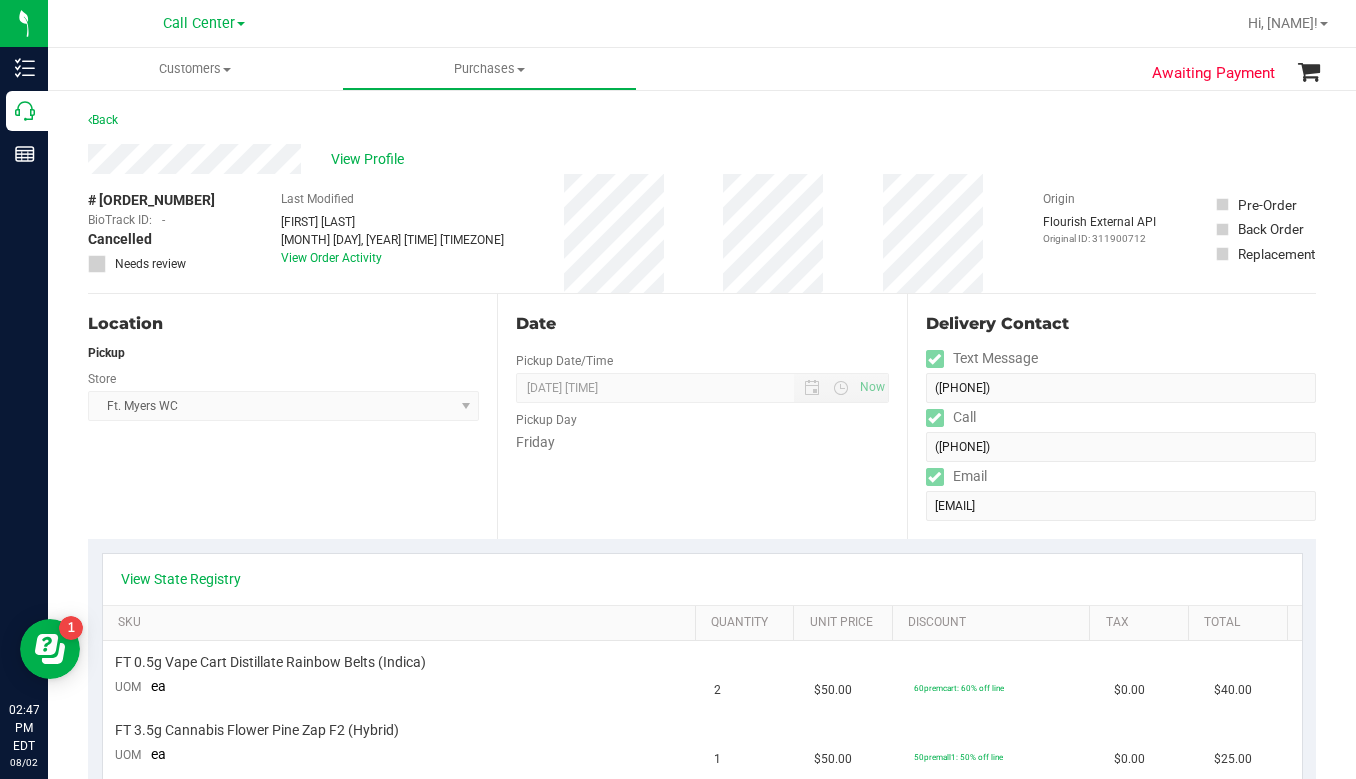 click on "Location
Pickup
[CITY] WC Select Store [CITY] WC [CITY] WC [CITY] WC [CITY] WC [CITY] WC Call Center [CITY] WC [CITY] WC [CITY] WC [CITY] WC [CITY] WC [CITY] WC [CITY] WC [CITY] WC [CITY] WC [CITY] WC [CITY] WC [CITY] WC [CITY] WC [CITY] WC [CITY] WC [CITY] WC [CITY] DC REP [CITY] WC [CITY] WC [CITY] DC Testing [CITY] Warehouse [CITY] WC TX [CITY] DC TX [CITY] Retail [CITY] DC [CITY] WC" at bounding box center [292, 416] 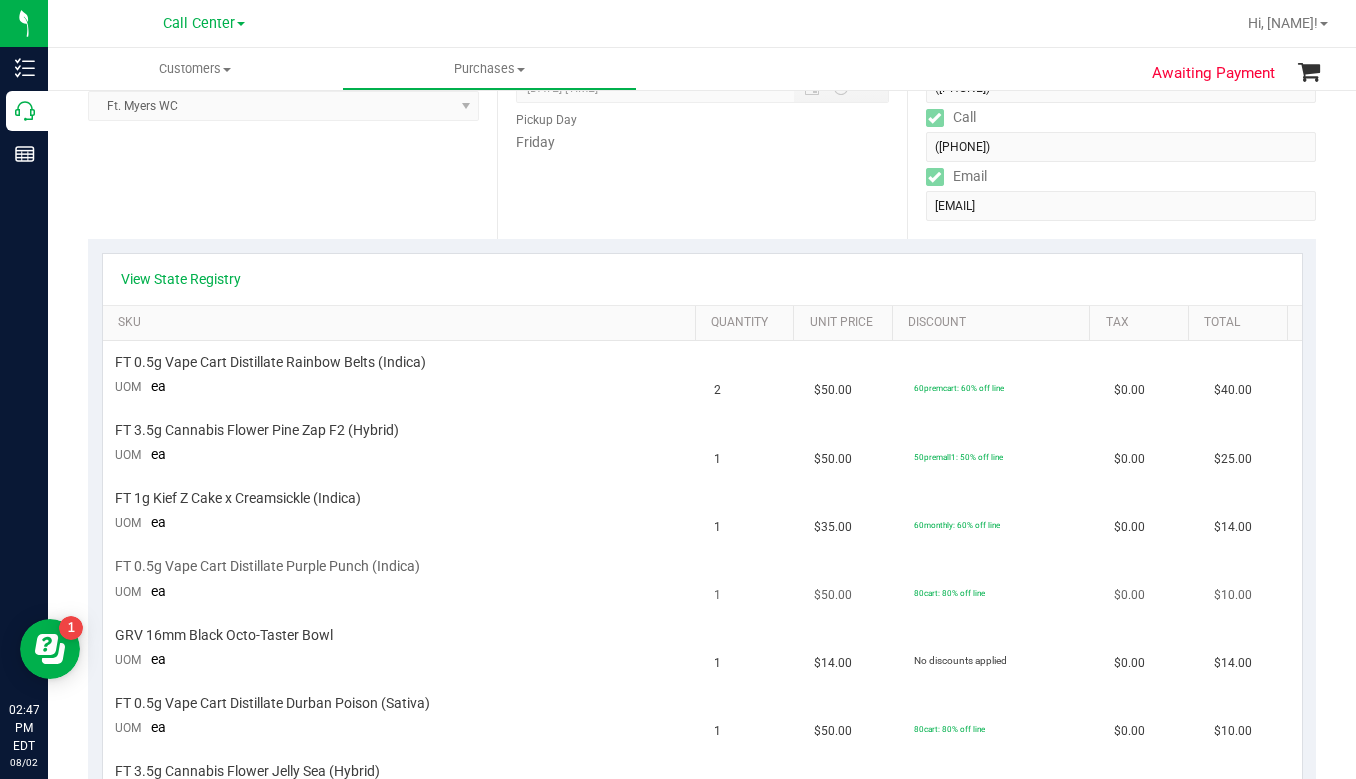 scroll, scrollTop: 100, scrollLeft: 0, axis: vertical 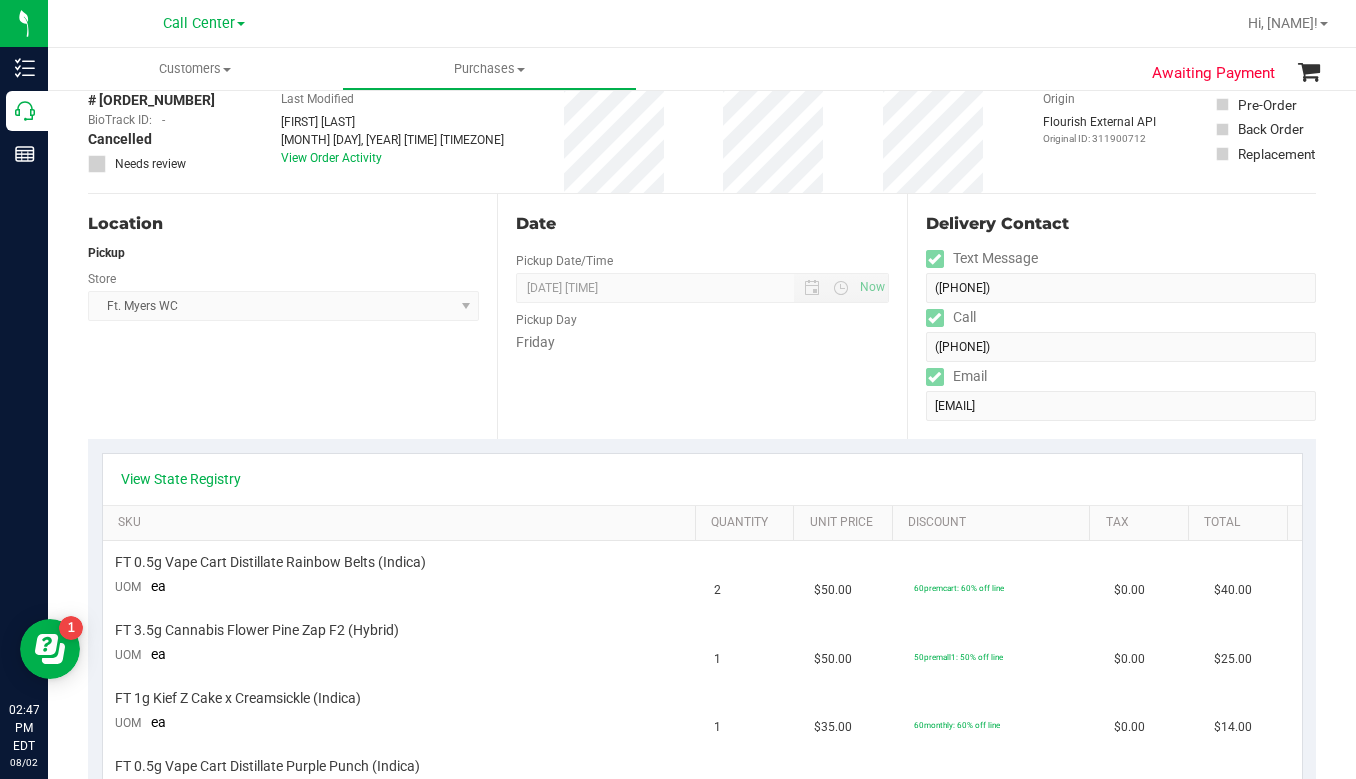 click on "Location
Pickup
[CITY] WC Select Store [CITY] WC [CITY] WC [CITY] WC [CITY] WC [CITY] WC Call Center [CITY] WC [CITY] WC [CITY] WC [CITY] WC [CITY] WC [CITY] WC [CITY] WC [CITY] WC [CITY] WC [CITY] WC [CITY] WC [CITY] WC [CITY] WC [CITY] WC [CITY] WC [CITY] WC [CITY] DC REP [CITY] WC [CITY] WC [CITY] DC Testing [CITY] Warehouse [CITY] WC TX [CITY] DC TX [CITY] Retail [CITY] DC [CITY] WC" at bounding box center (292, 316) 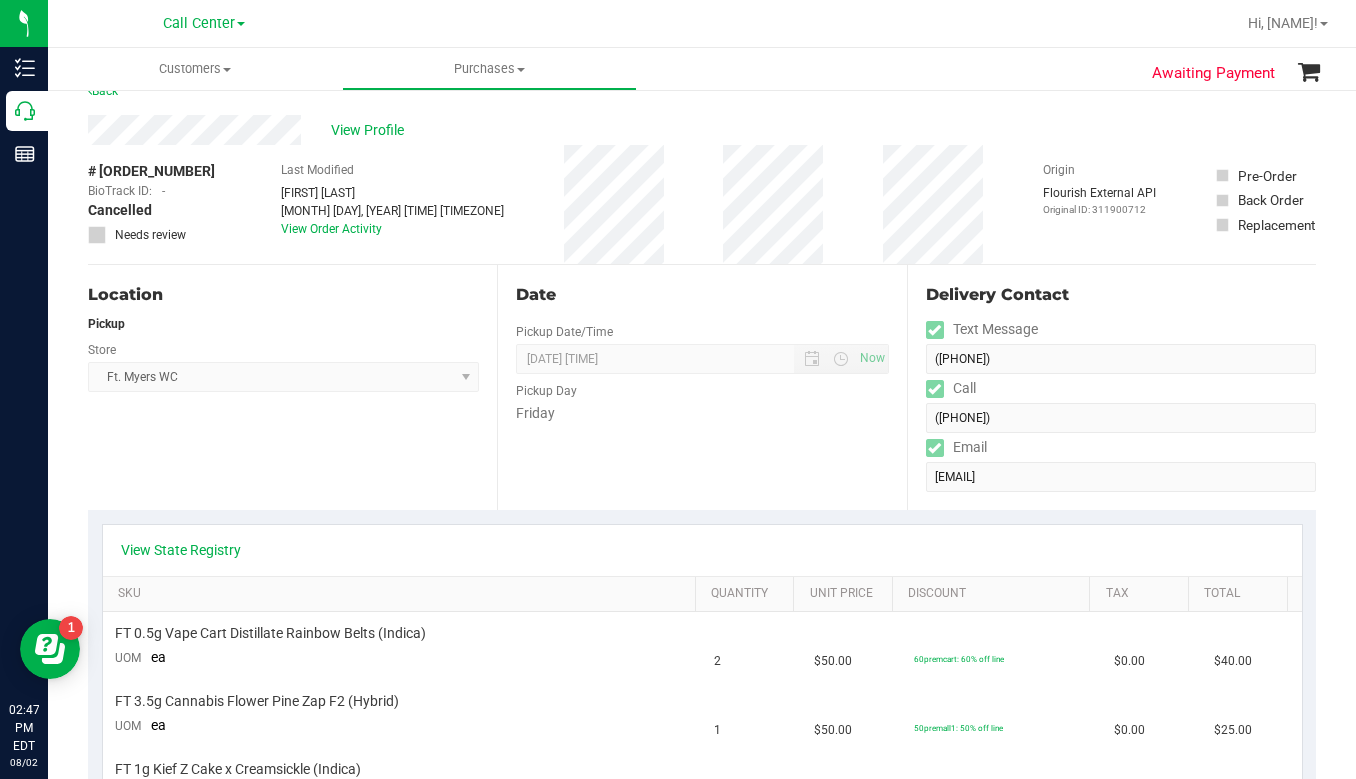 scroll, scrollTop: 0, scrollLeft: 0, axis: both 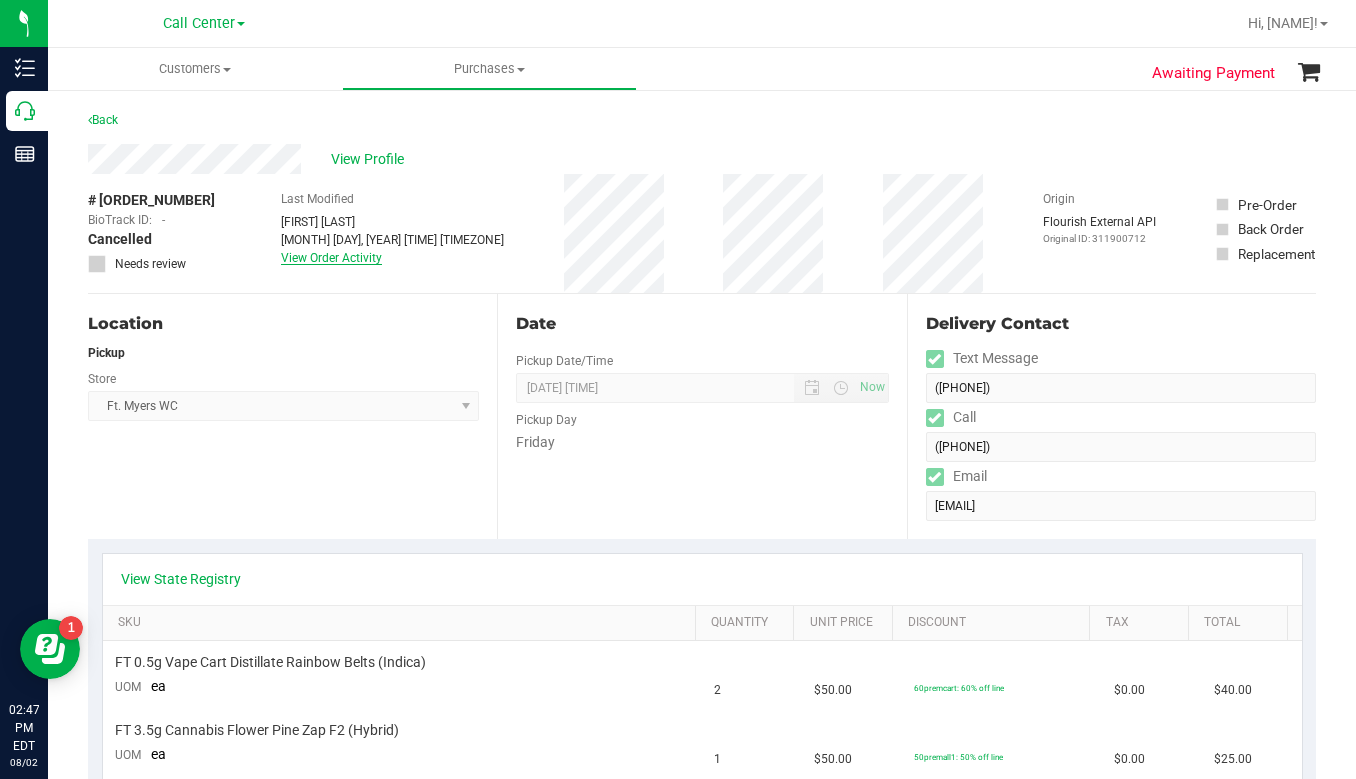 click on "View Order Activity" at bounding box center (331, 258) 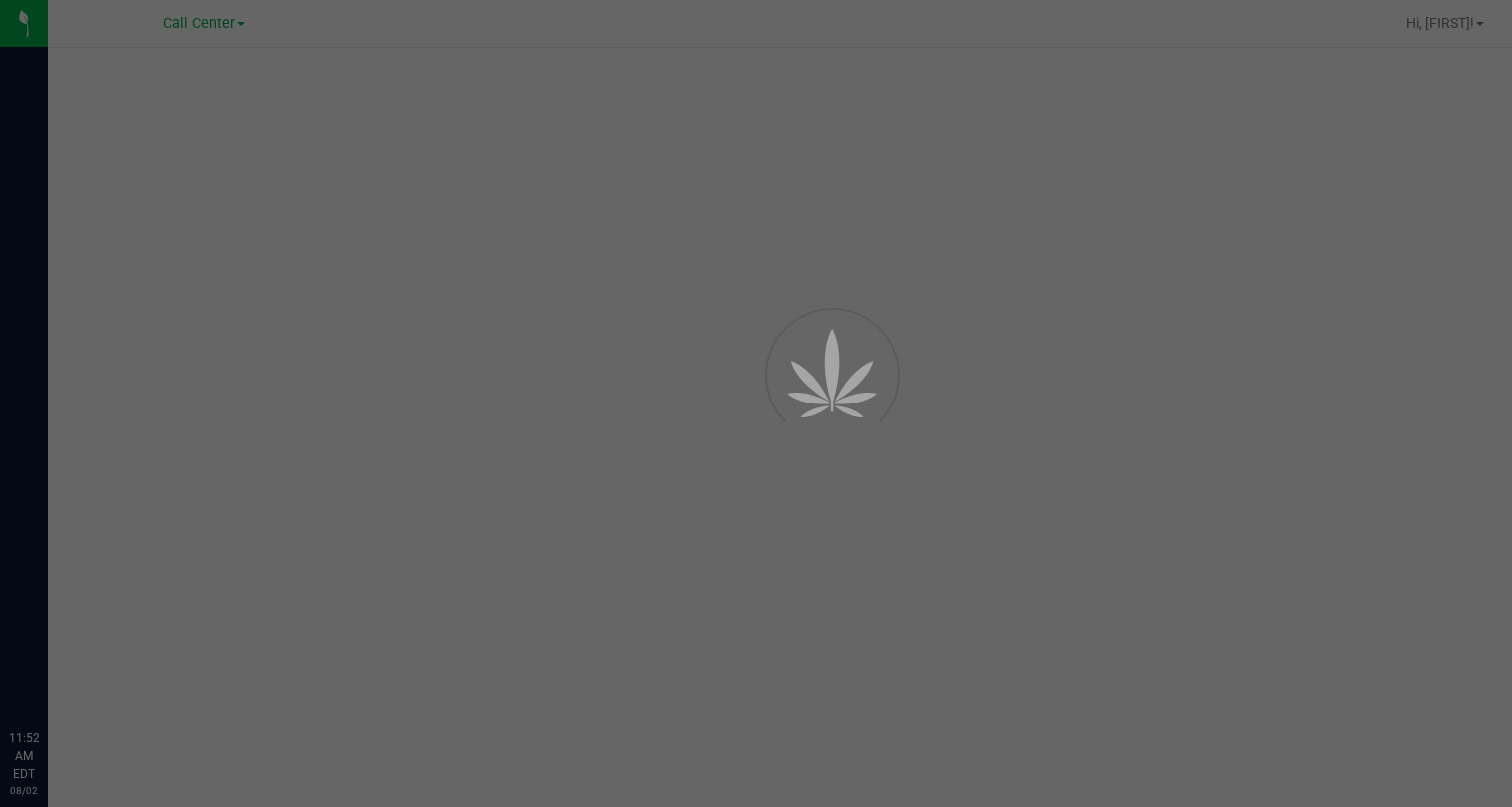 scroll, scrollTop: 0, scrollLeft: 0, axis: both 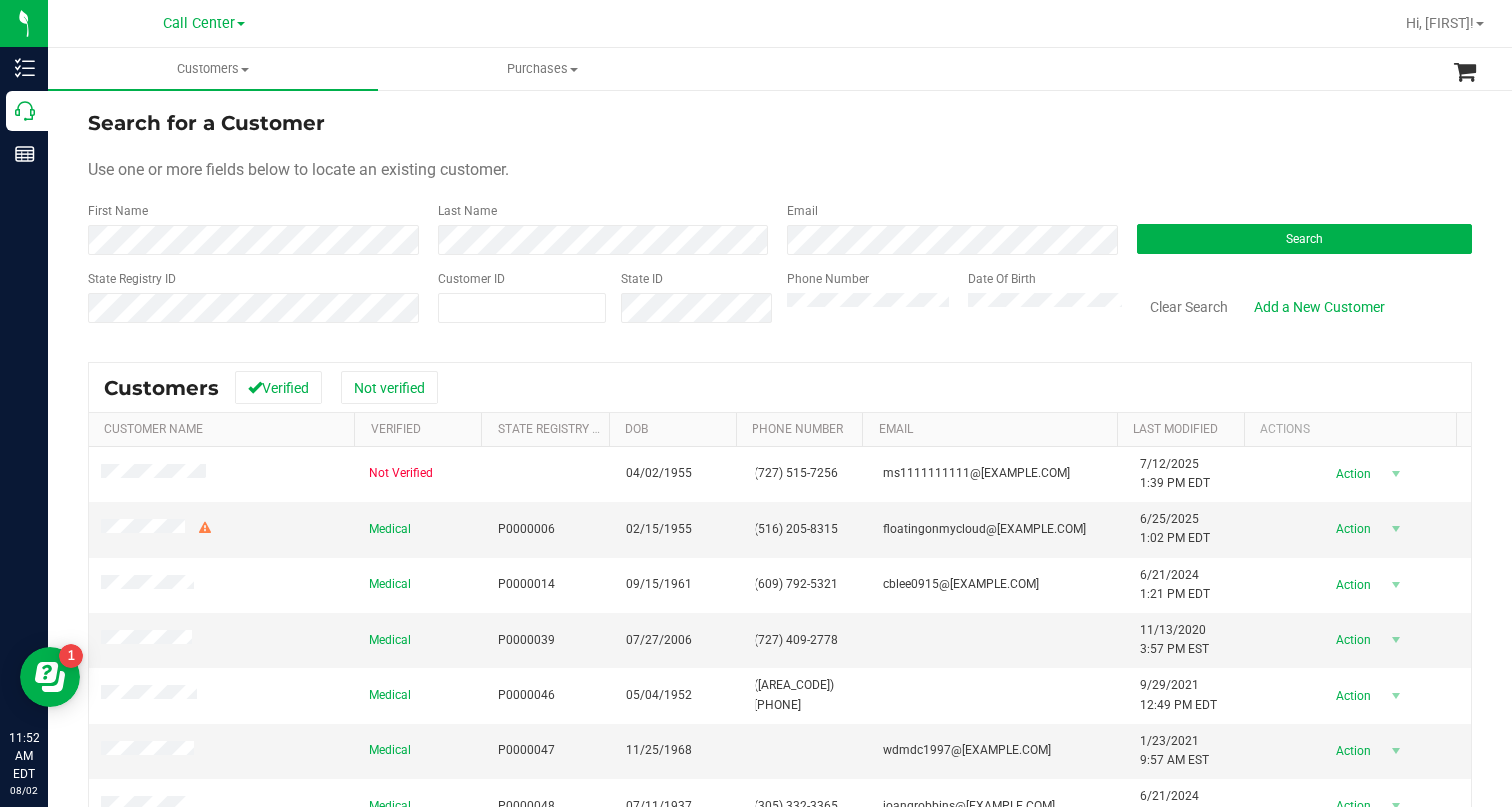 click on "Search for a Customer
Use one or more fields below to locate an existing customer.
First Name
Last Name
Email
Search
State Registry ID
Customer ID
State ID
Phone Number
Date Of Birth" at bounding box center [779, 224] 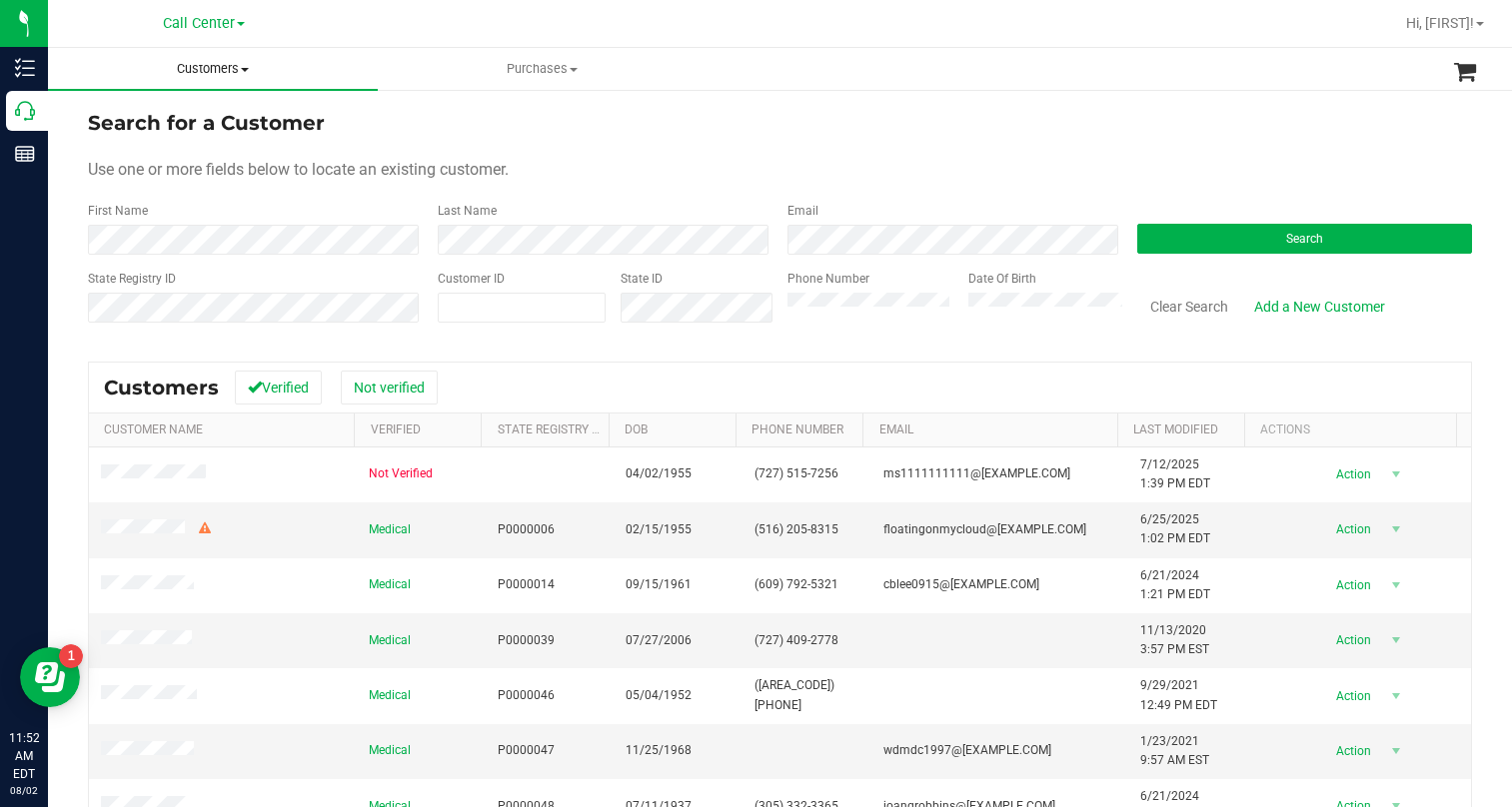 click at bounding box center [245, 70] 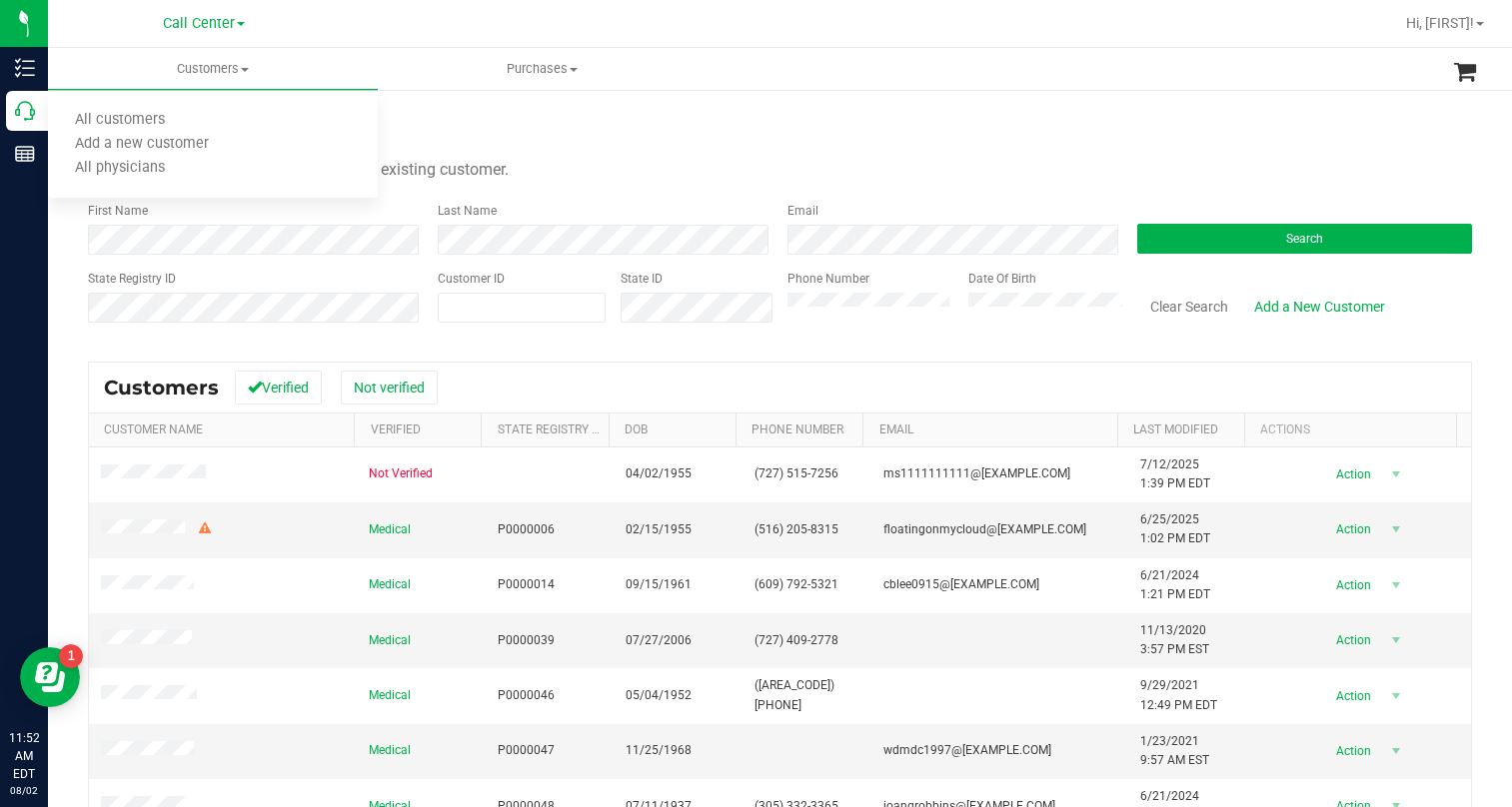 click on "Call Center" at bounding box center [204, 23] 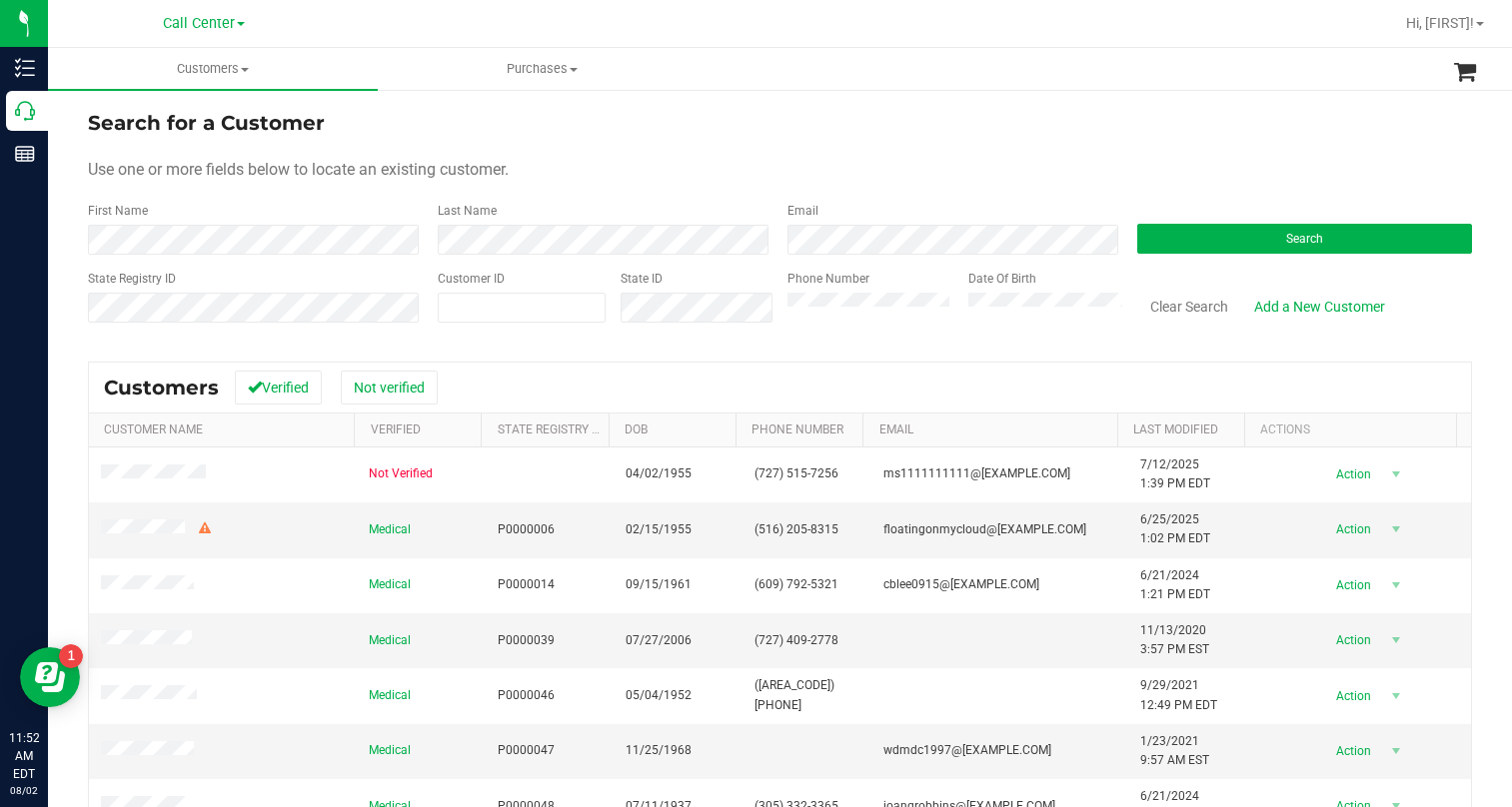 click on "Call Center" at bounding box center (204, 22) 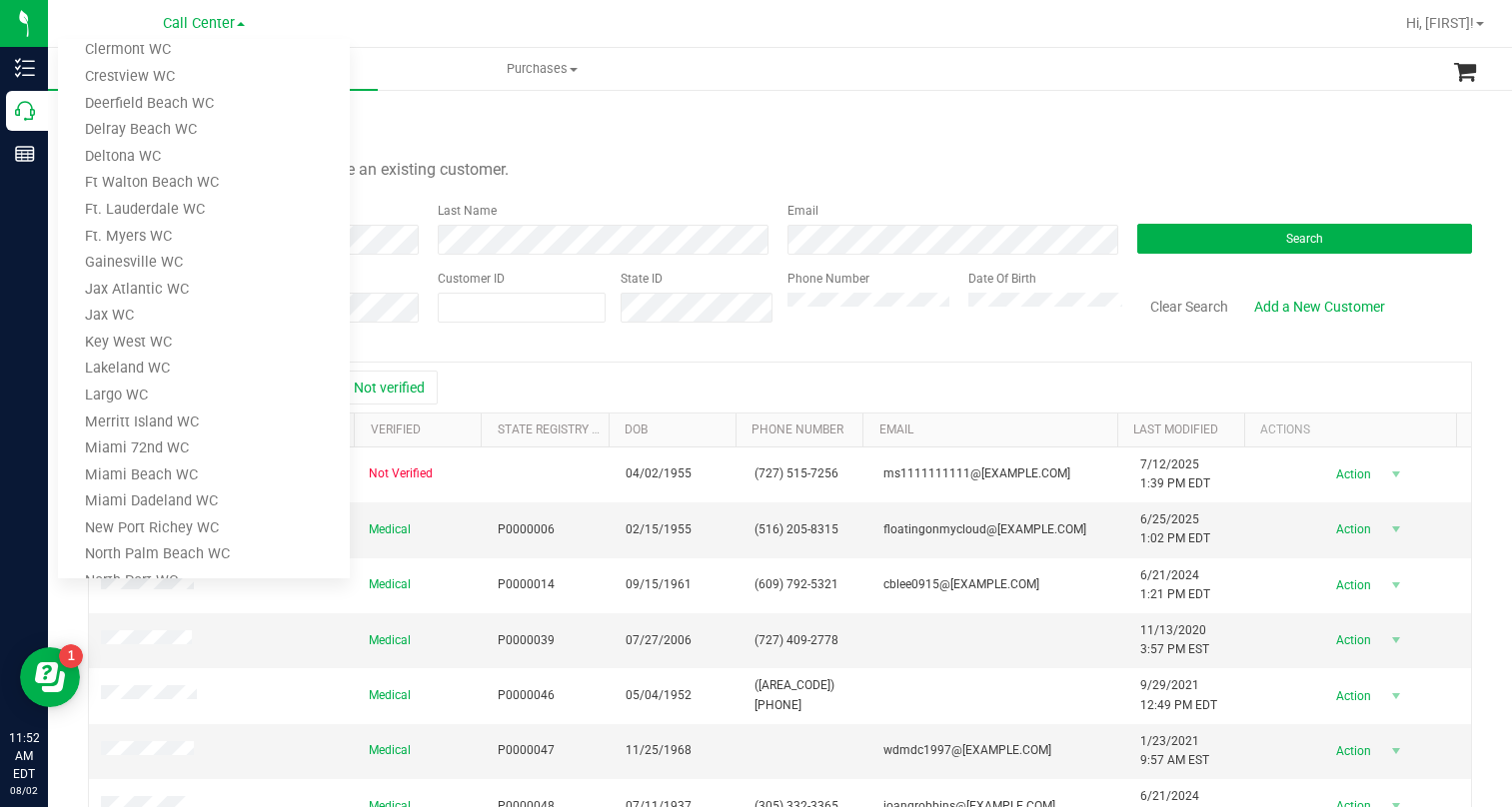 scroll, scrollTop: 499, scrollLeft: 0, axis: vertical 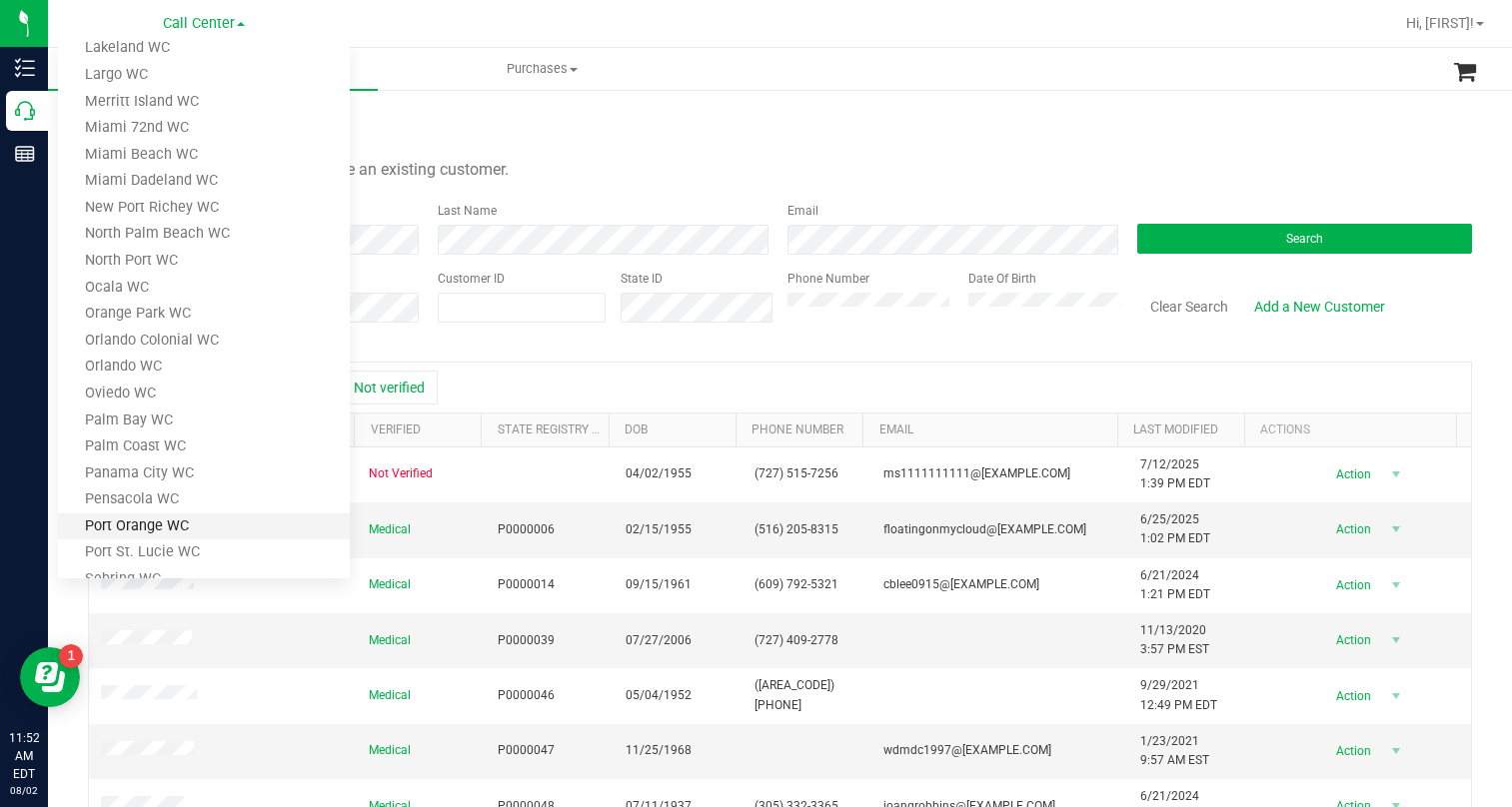click on "Port Orange WC" at bounding box center (204, 526) 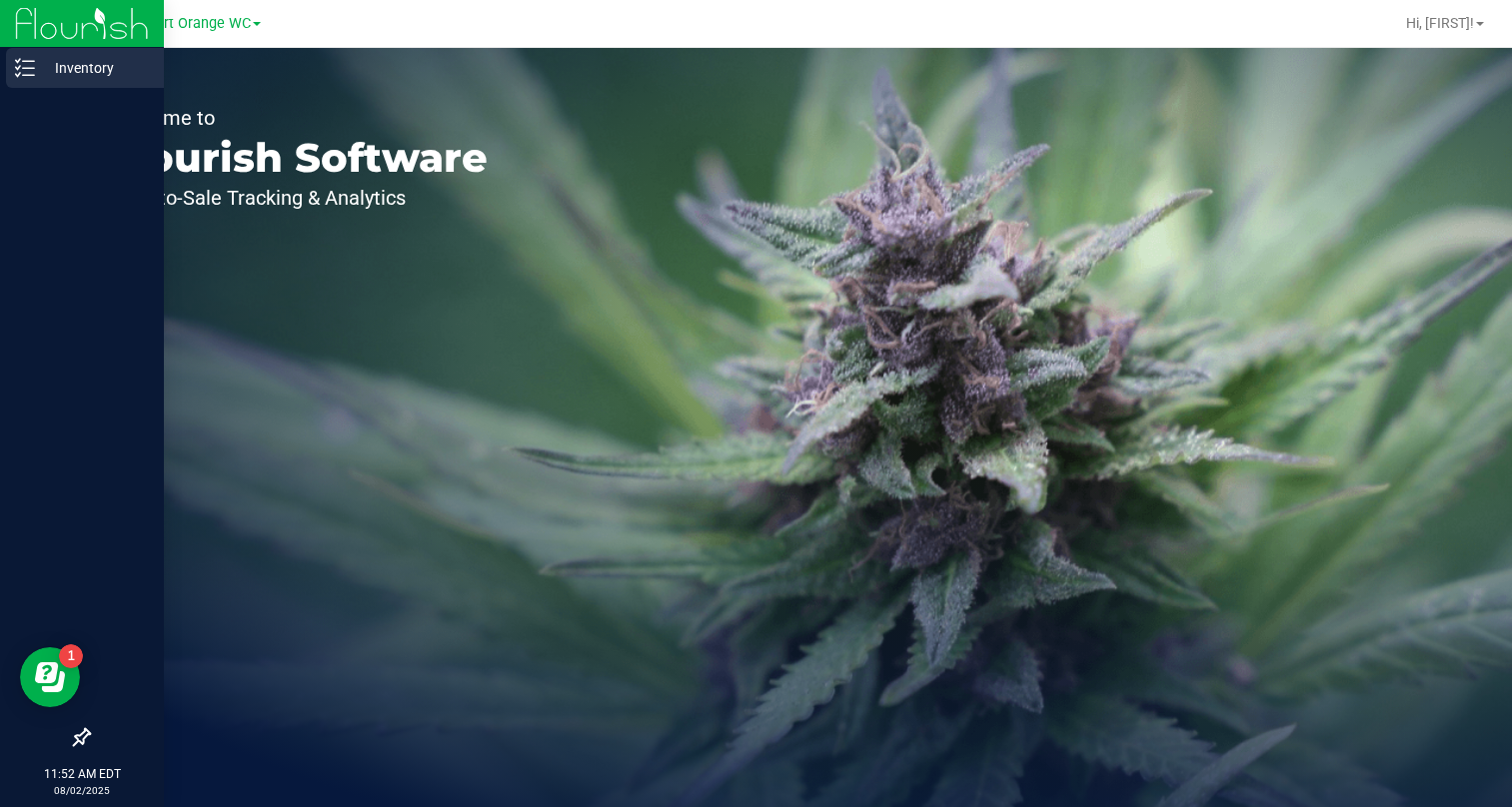 click on "Inventory" at bounding box center (95, 68) 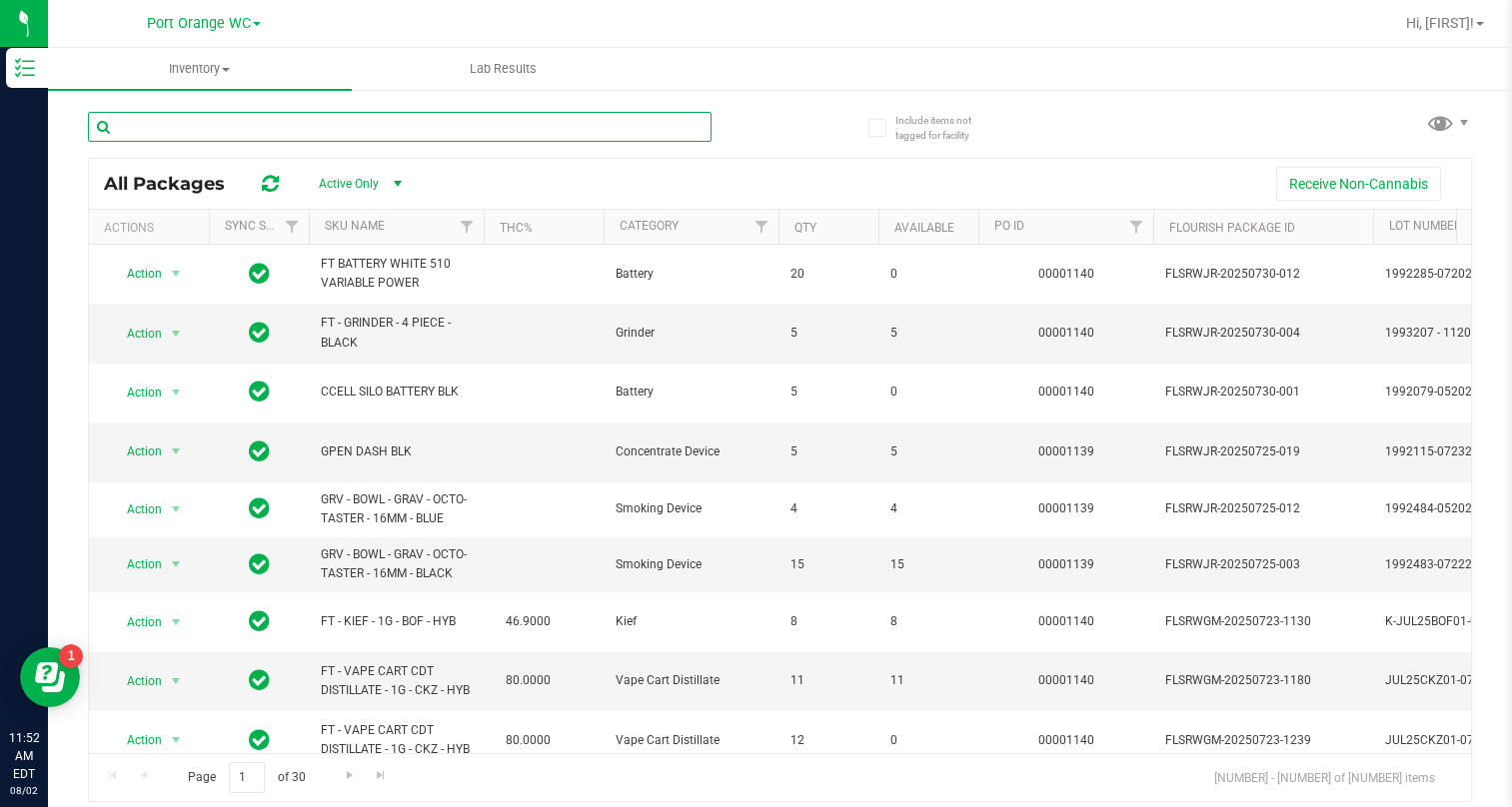 click at bounding box center [400, 127] 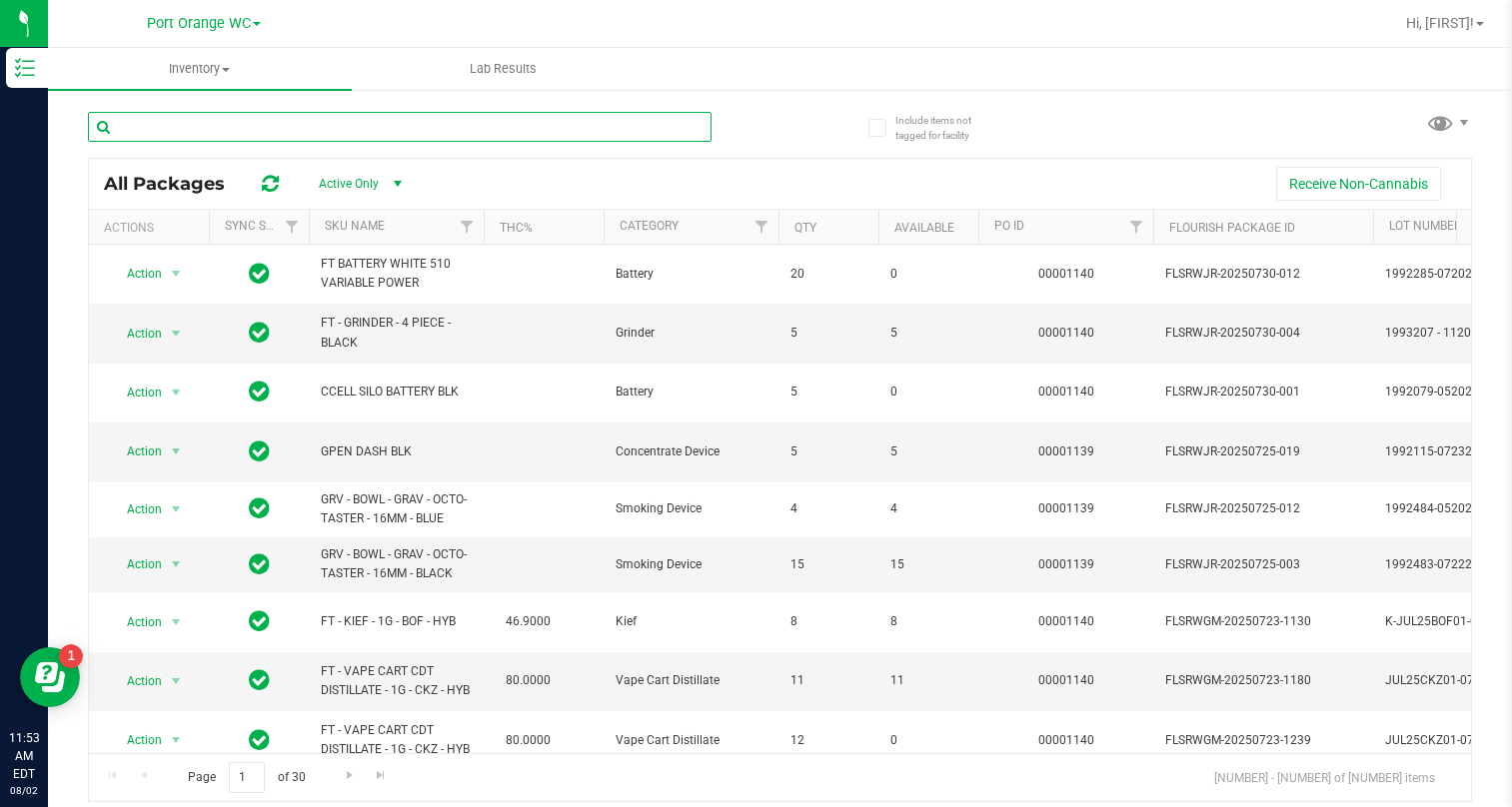 click at bounding box center [400, 127] 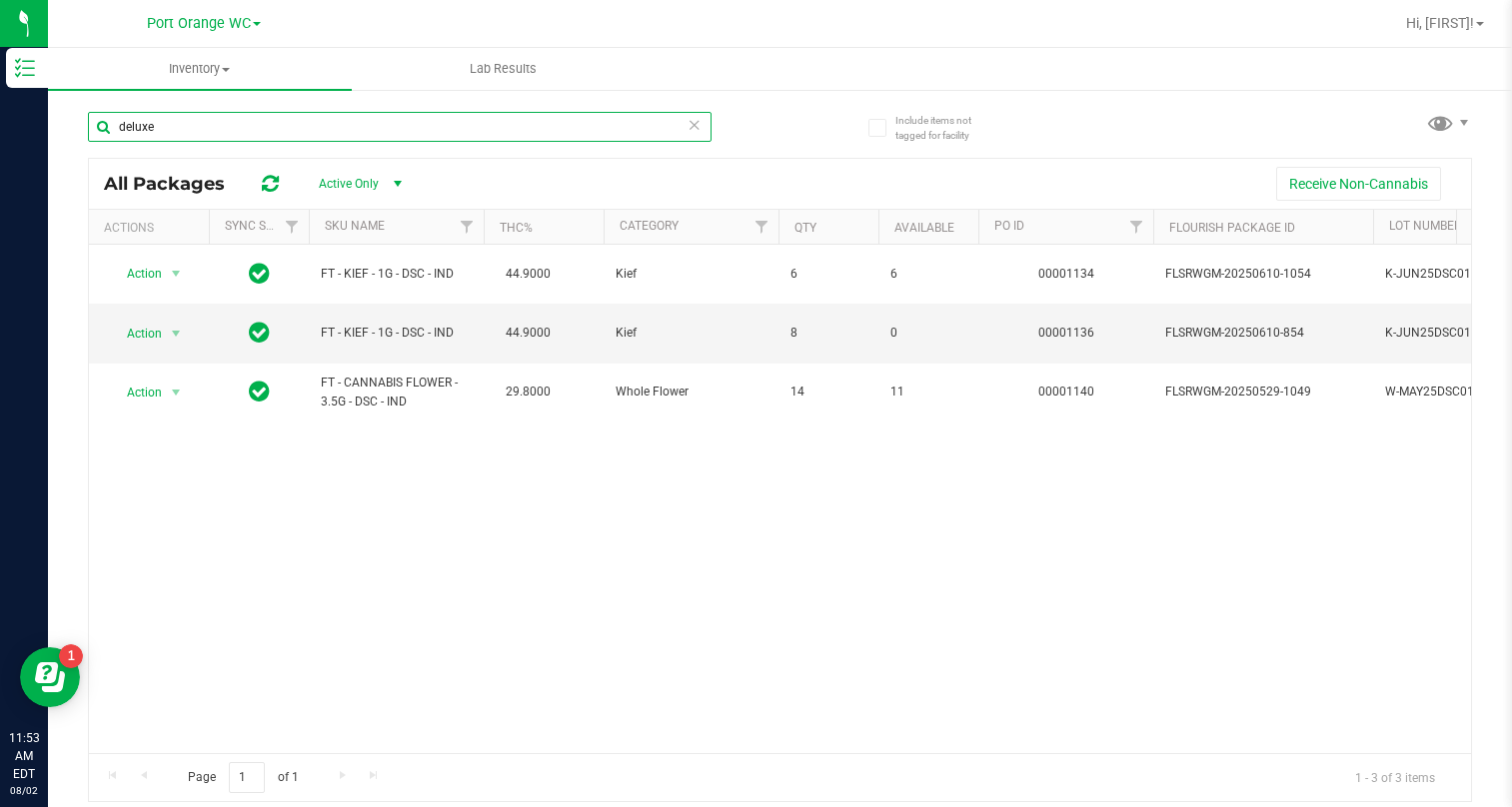 scroll, scrollTop: 0, scrollLeft: 40, axis: horizontal 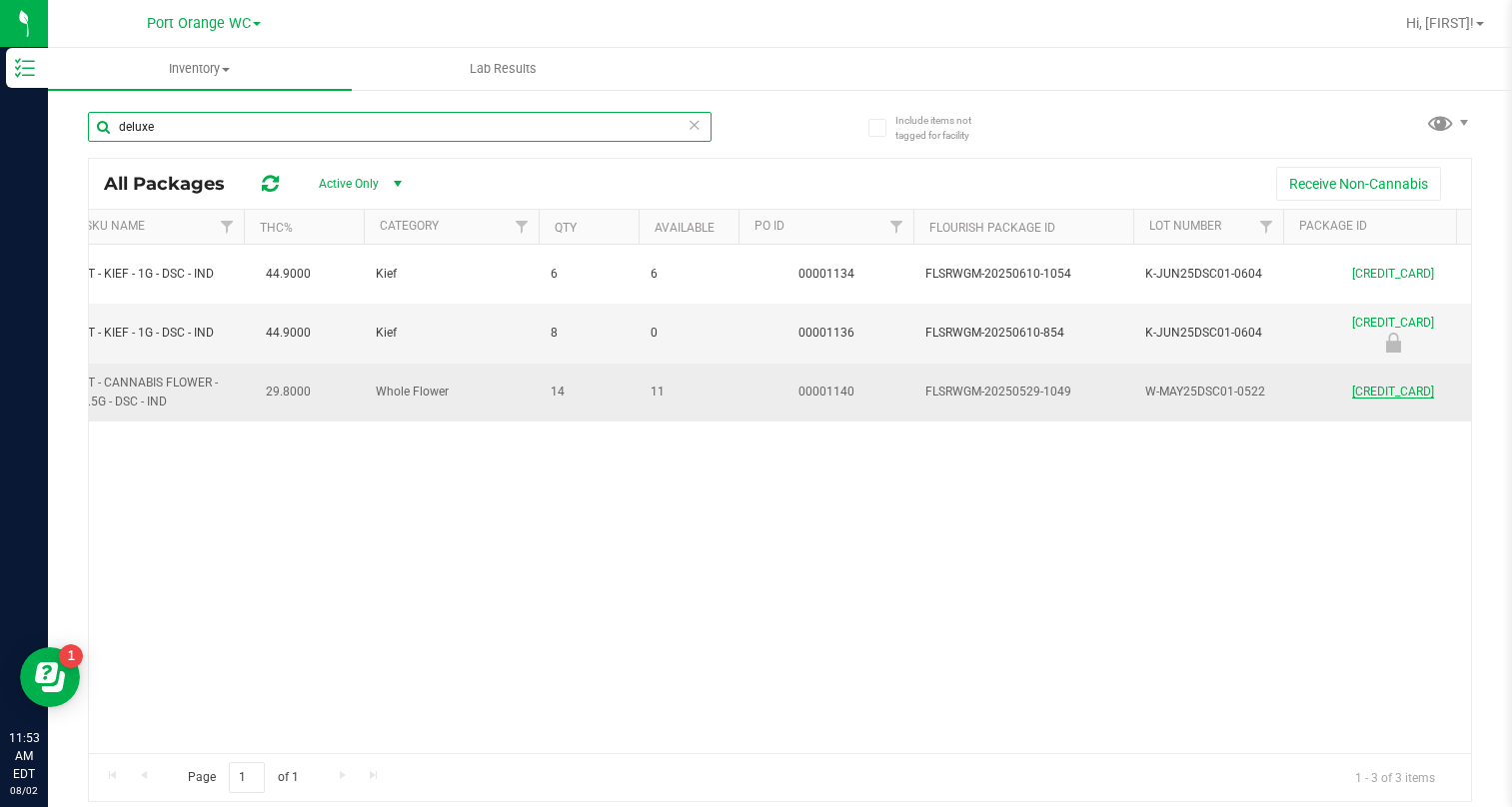 type on "deluxe" 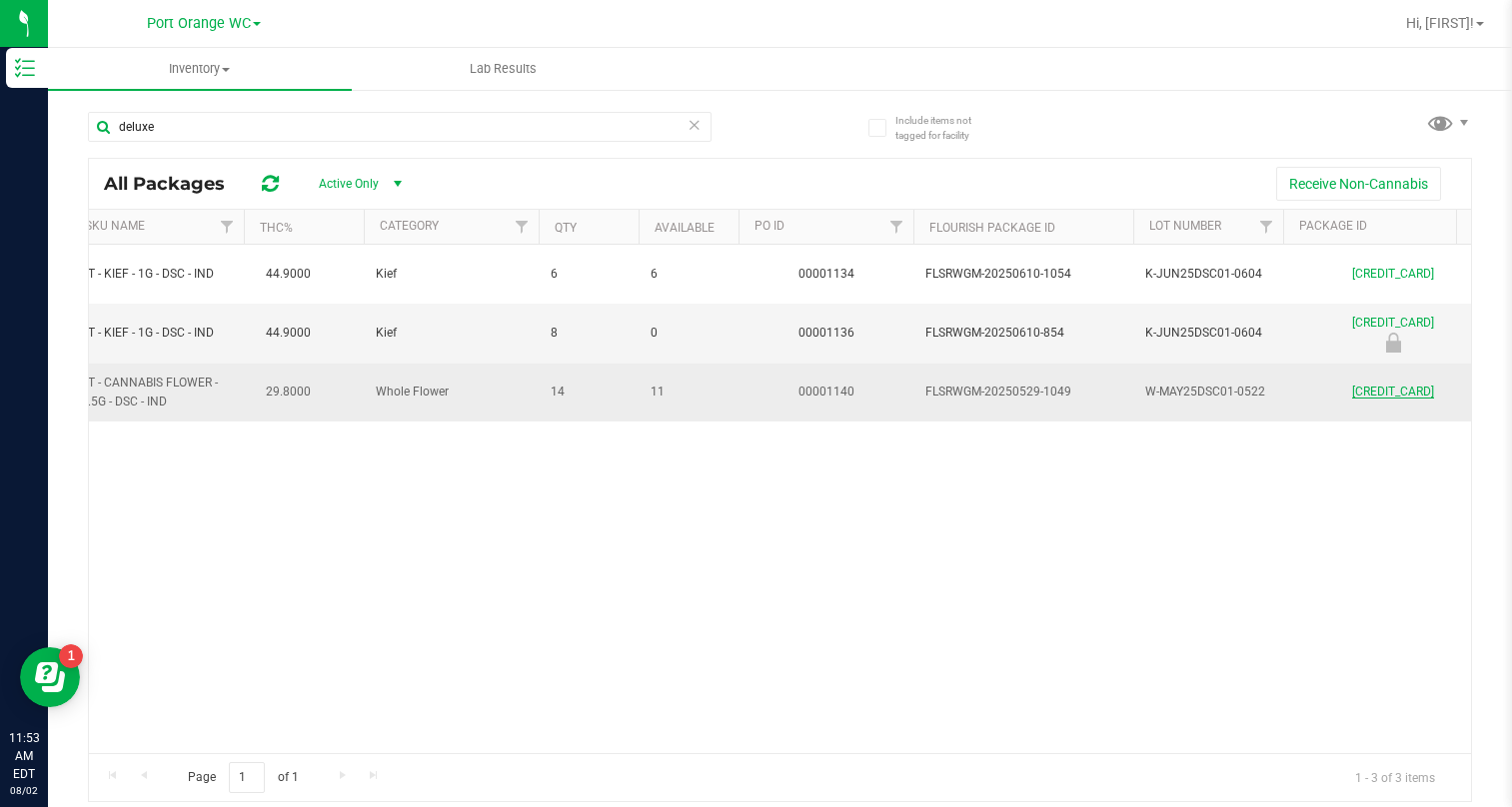 click on "3608507198308761" at bounding box center [1393, 392] 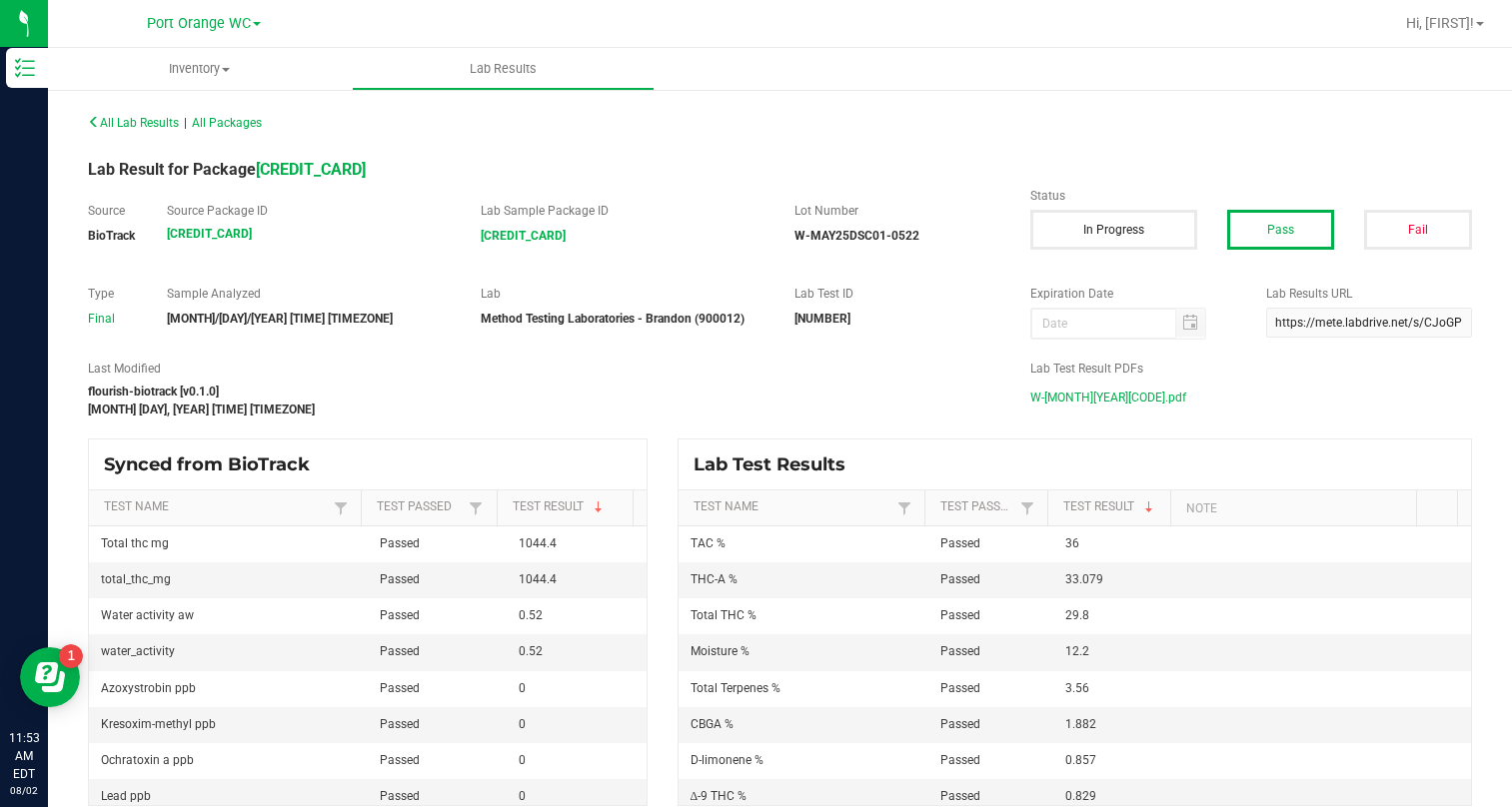 click on "W-MAY25DSC01-0522.pdf" at bounding box center (1108, 398) 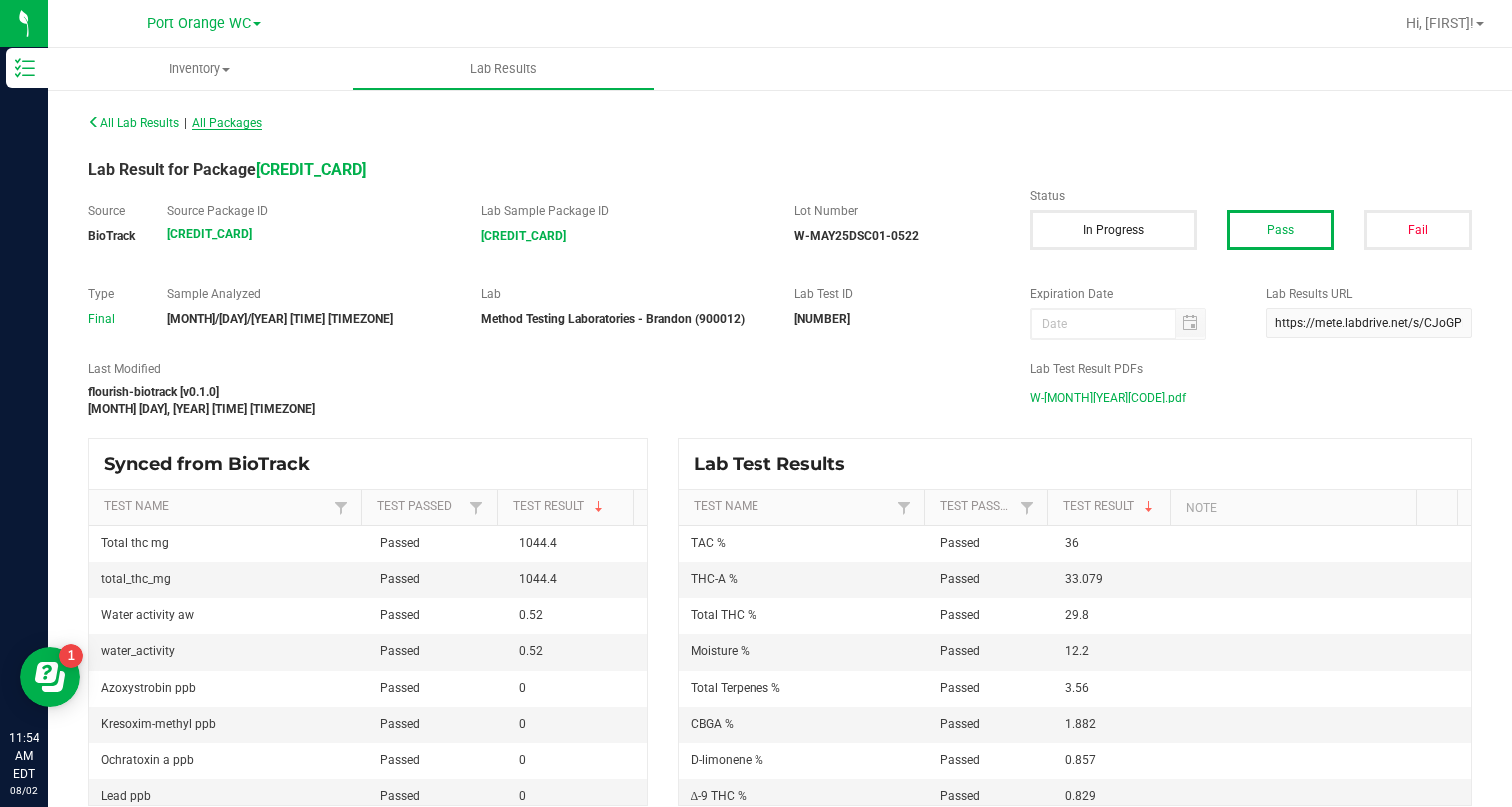 click on "All Packages" at bounding box center (227, 123) 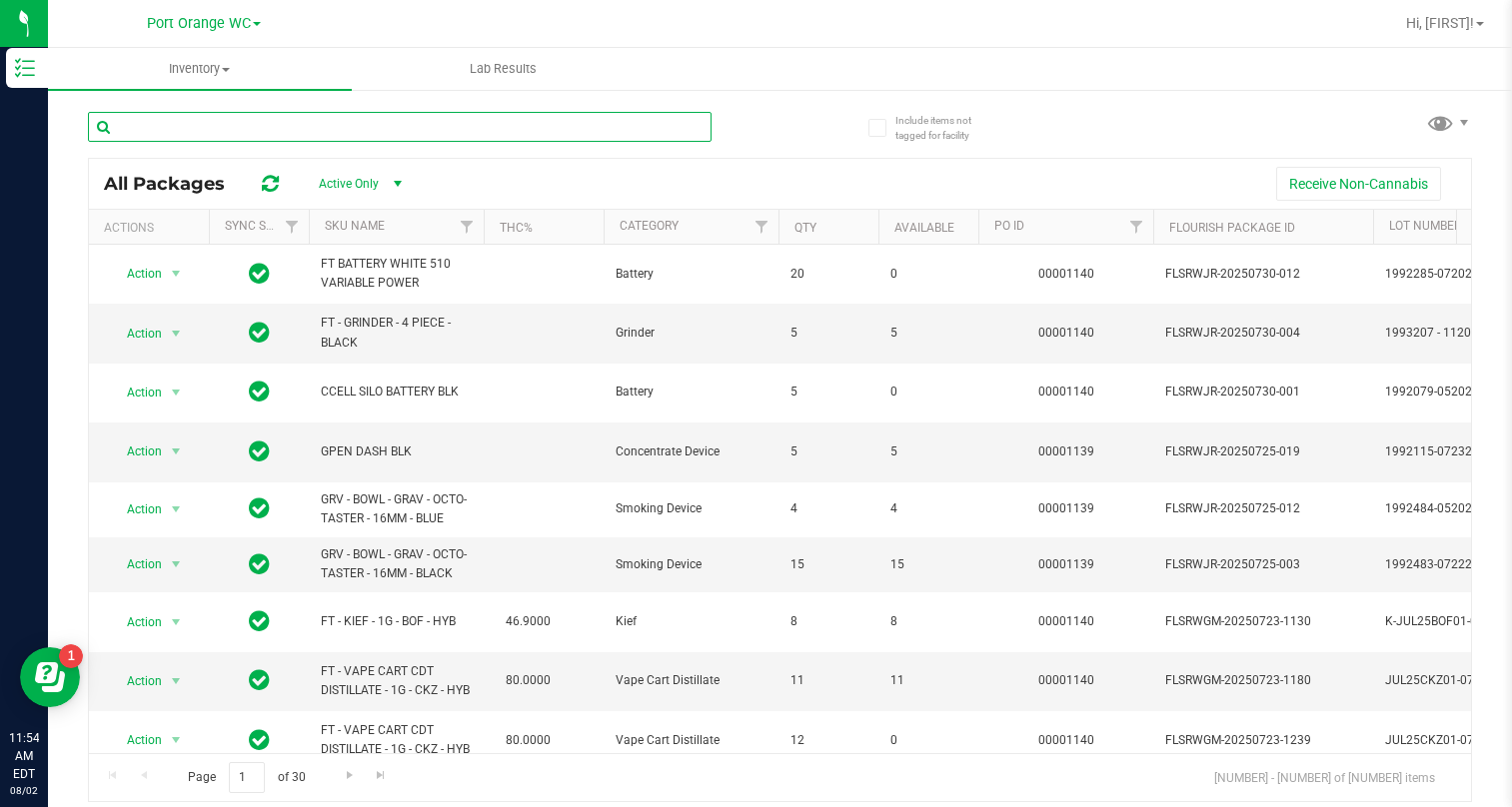 click at bounding box center [400, 127] 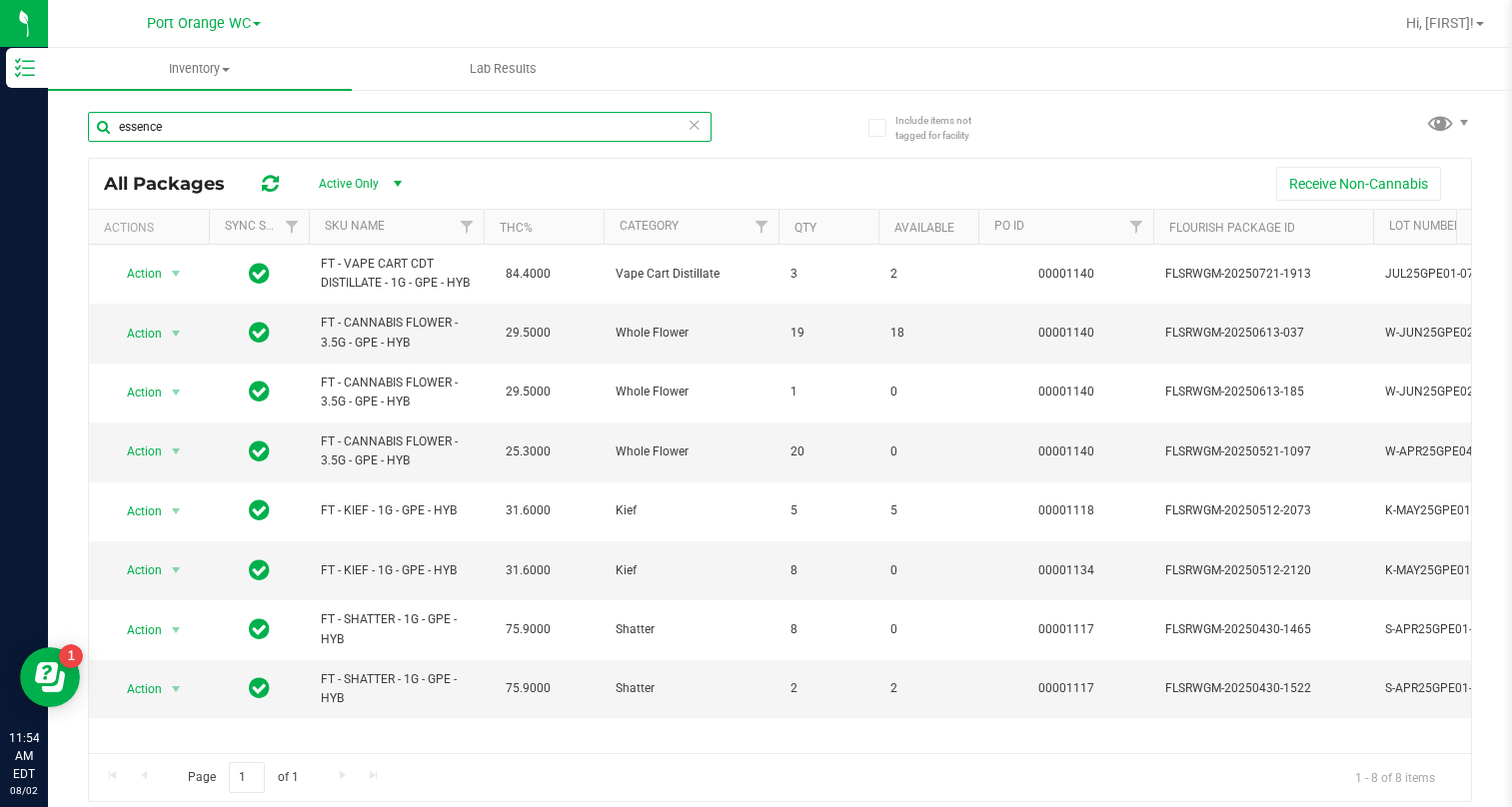 scroll, scrollTop: 0, scrollLeft: 27, axis: horizontal 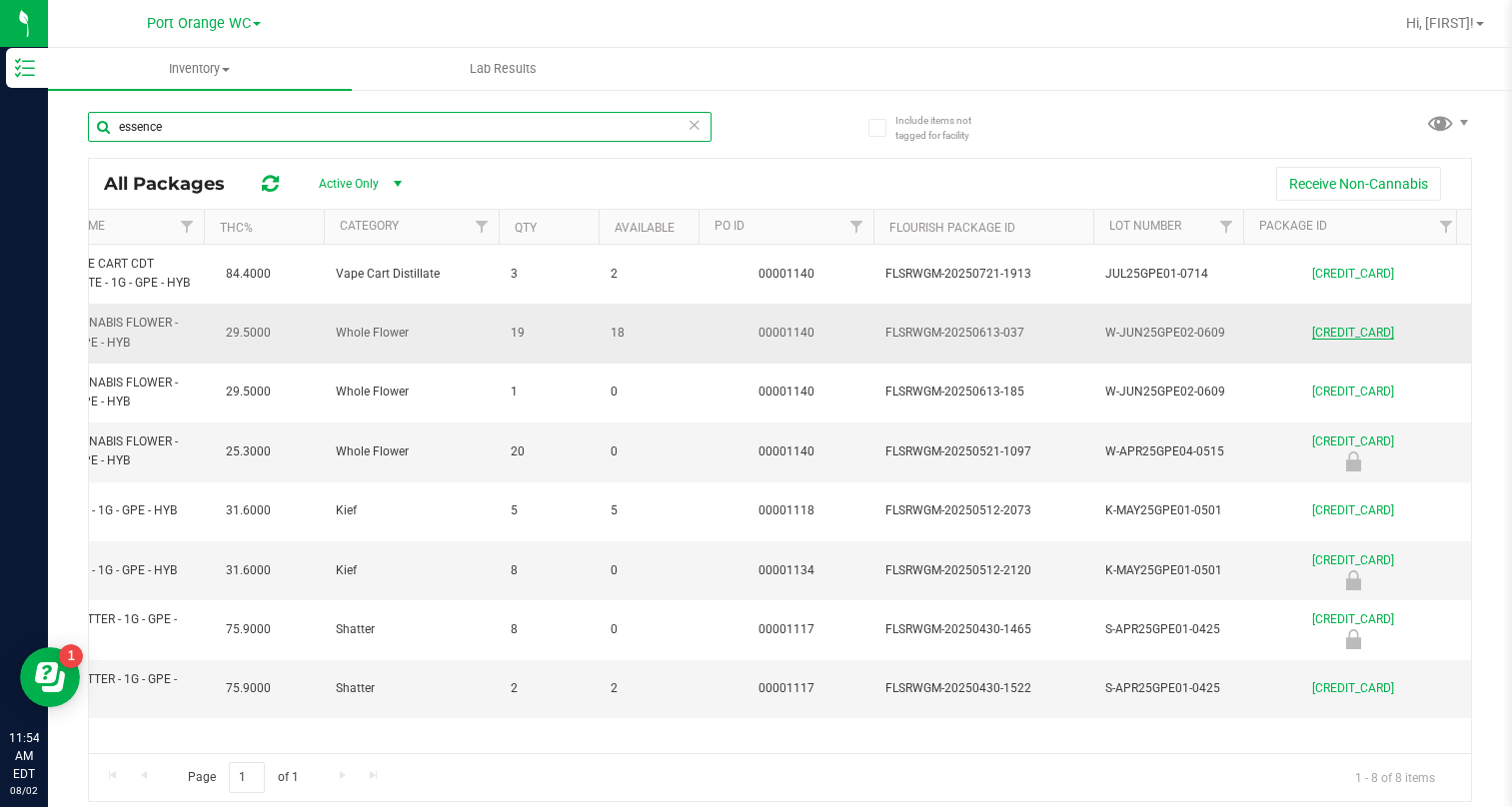 type on "essence" 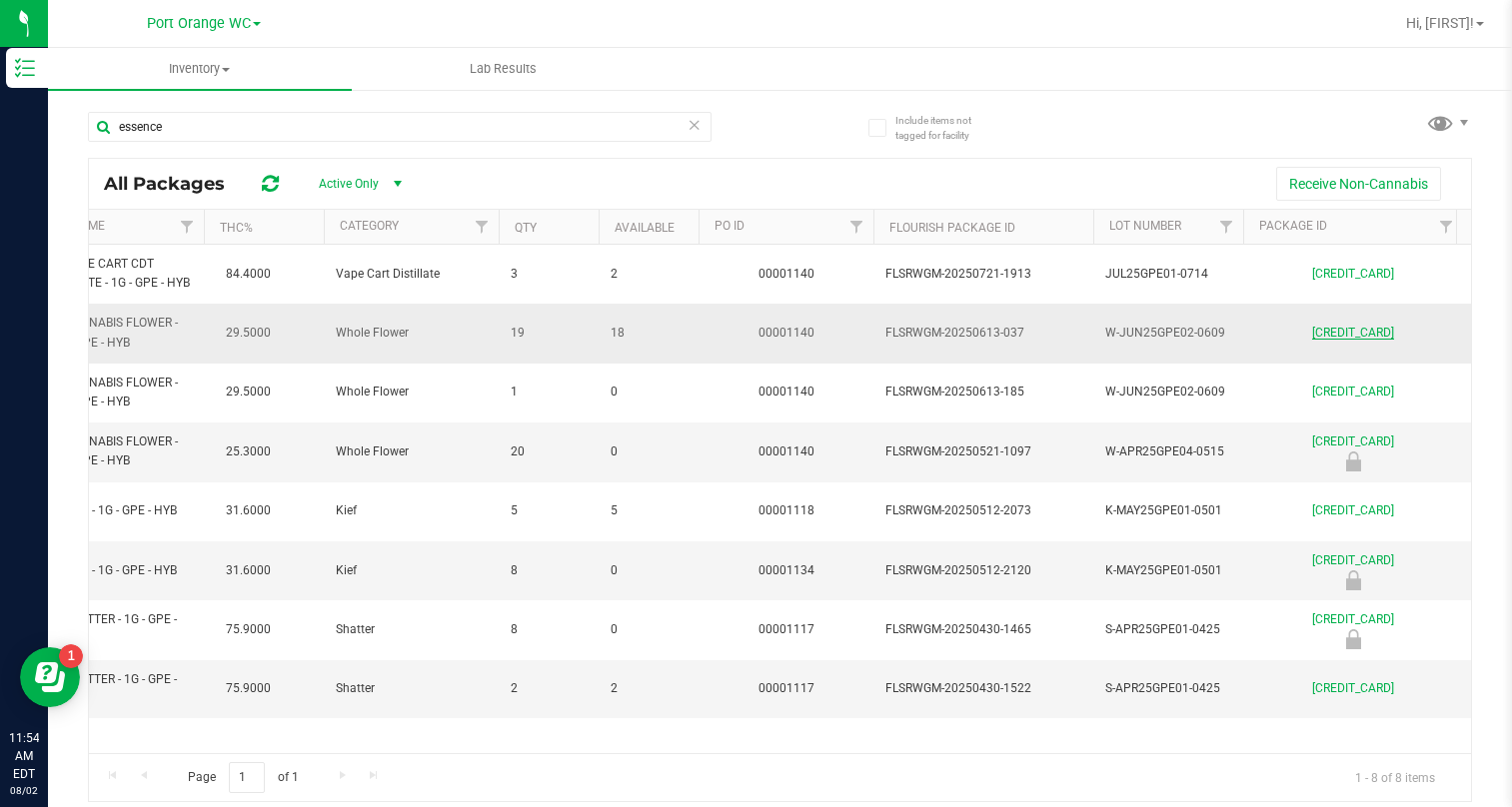 click on "7810453121319726" at bounding box center [1353, 333] 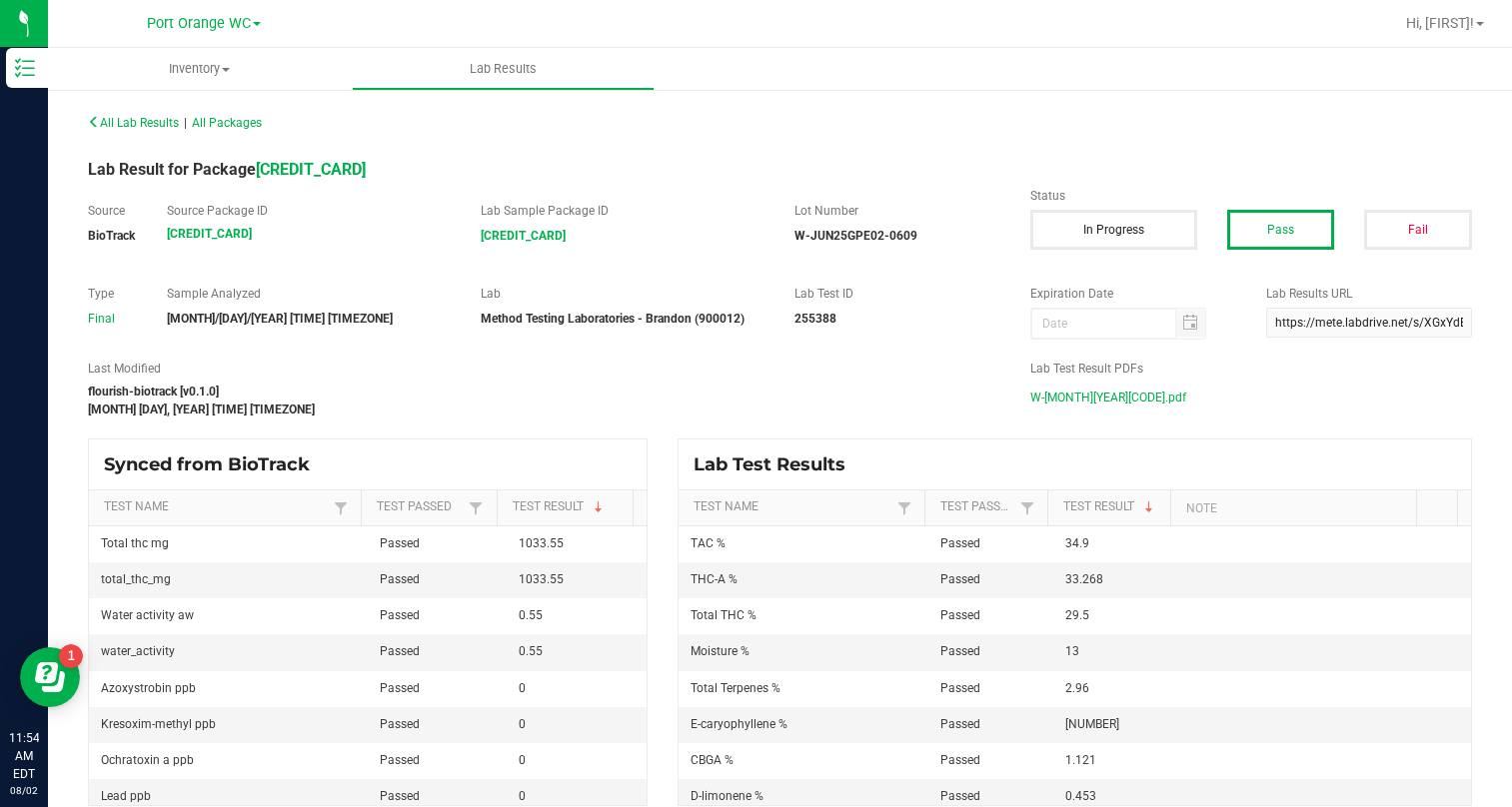 click on "W-JUN25GPE02-0609.pdf" at bounding box center [1108, 398] 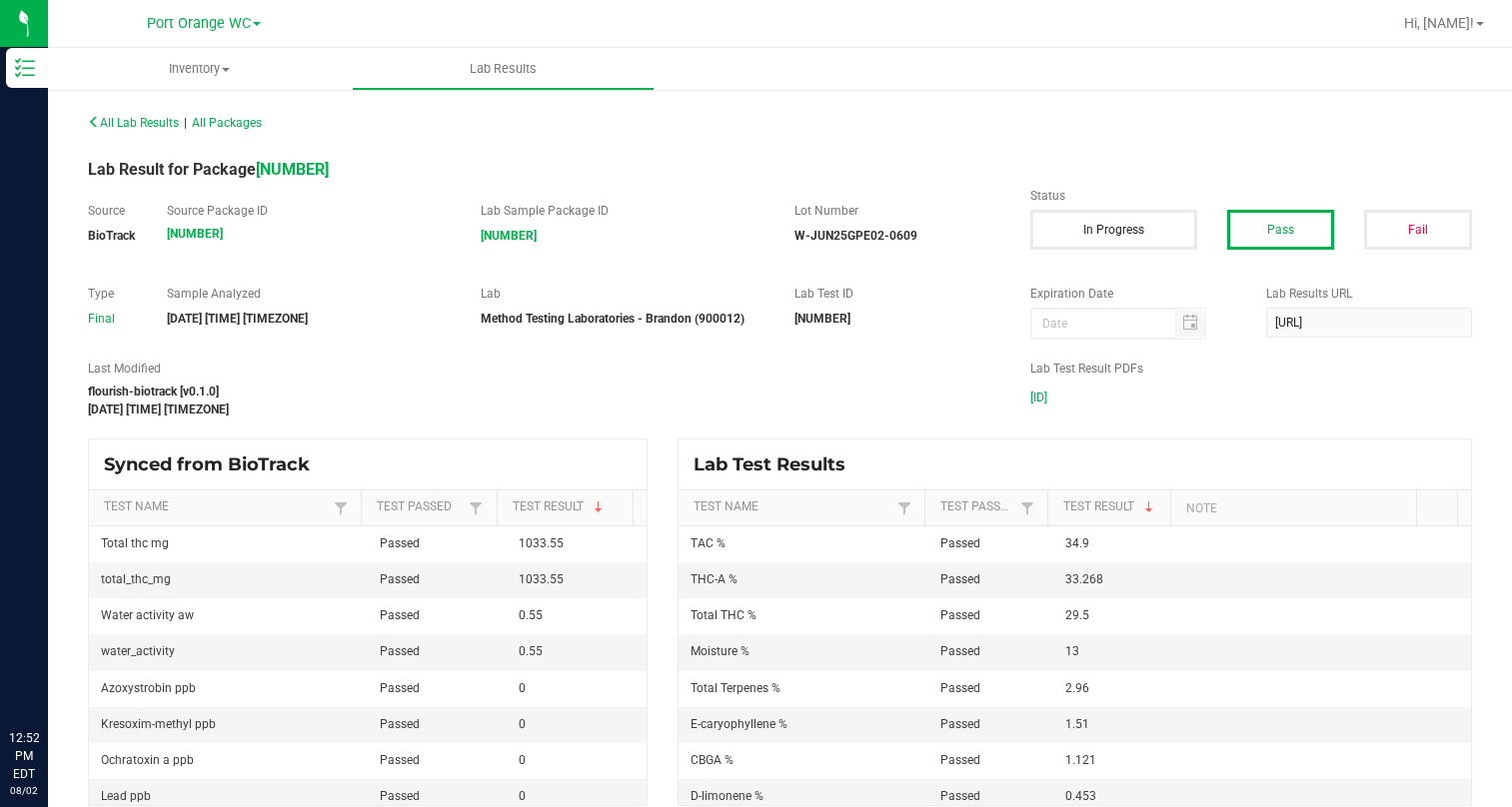 scroll, scrollTop: 0, scrollLeft: 0, axis: both 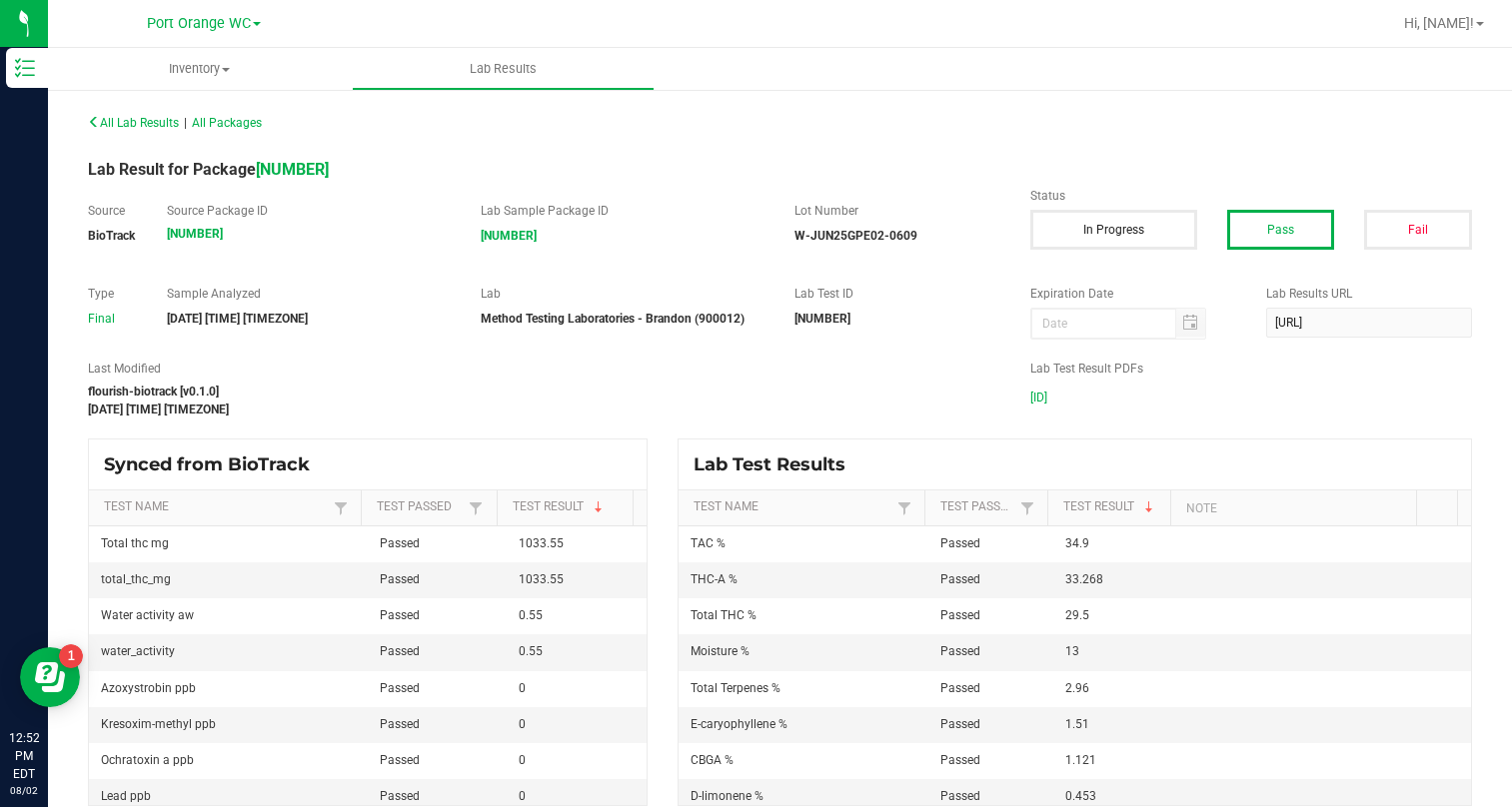 click at bounding box center [257, 24] 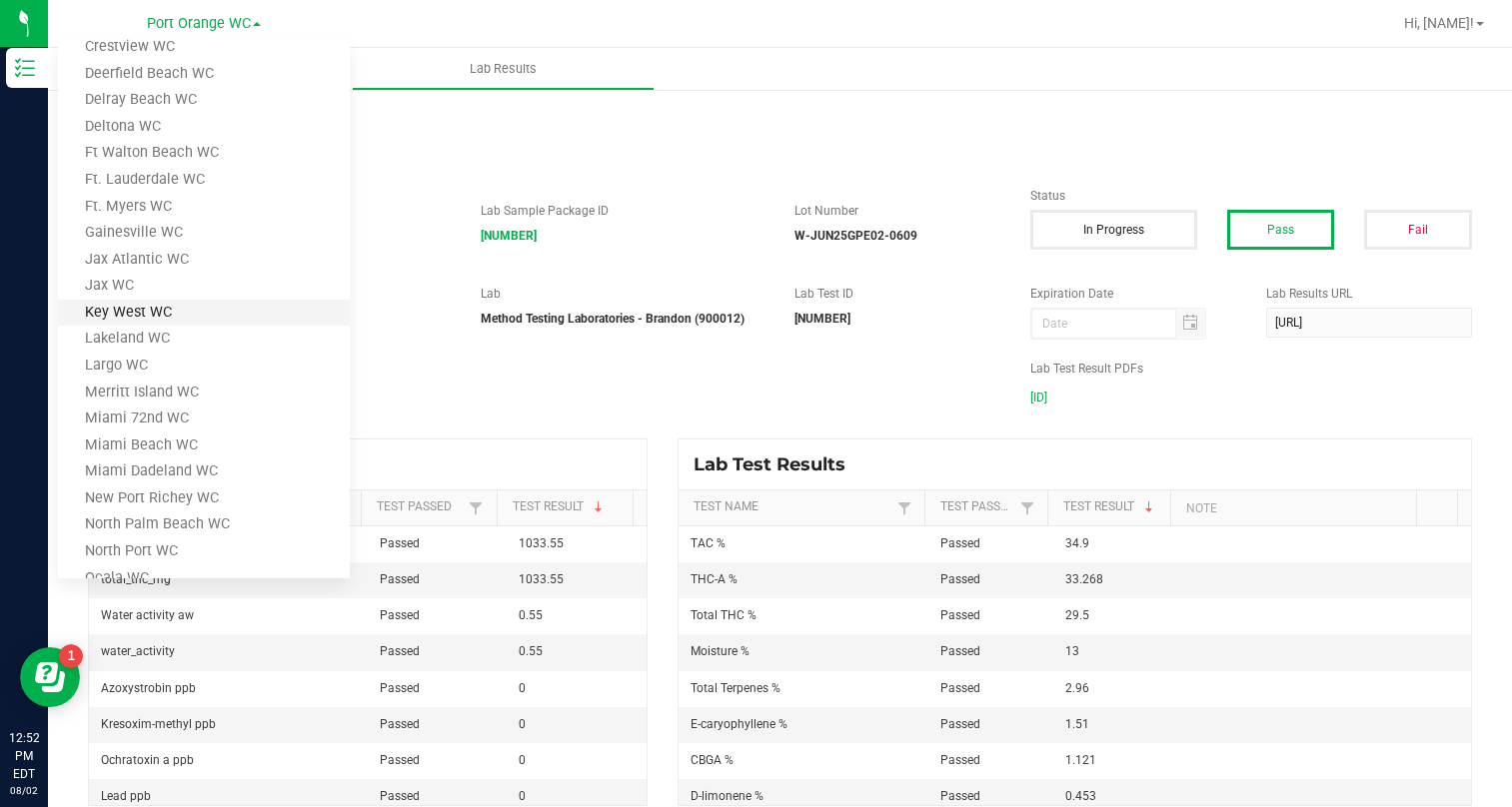 scroll, scrollTop: 0, scrollLeft: 0, axis: both 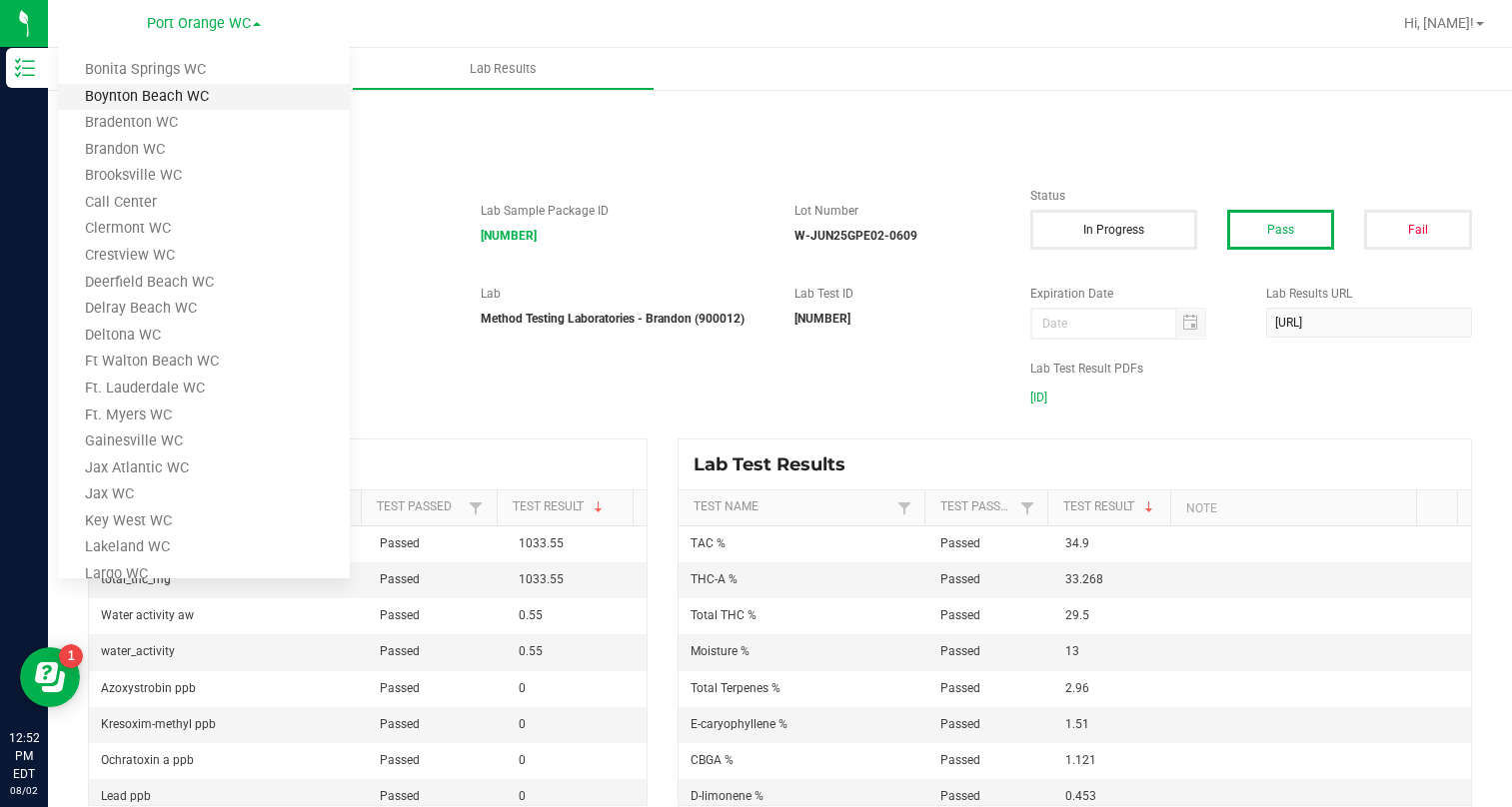 click on "Boynton Beach WC" at bounding box center (204, 97) 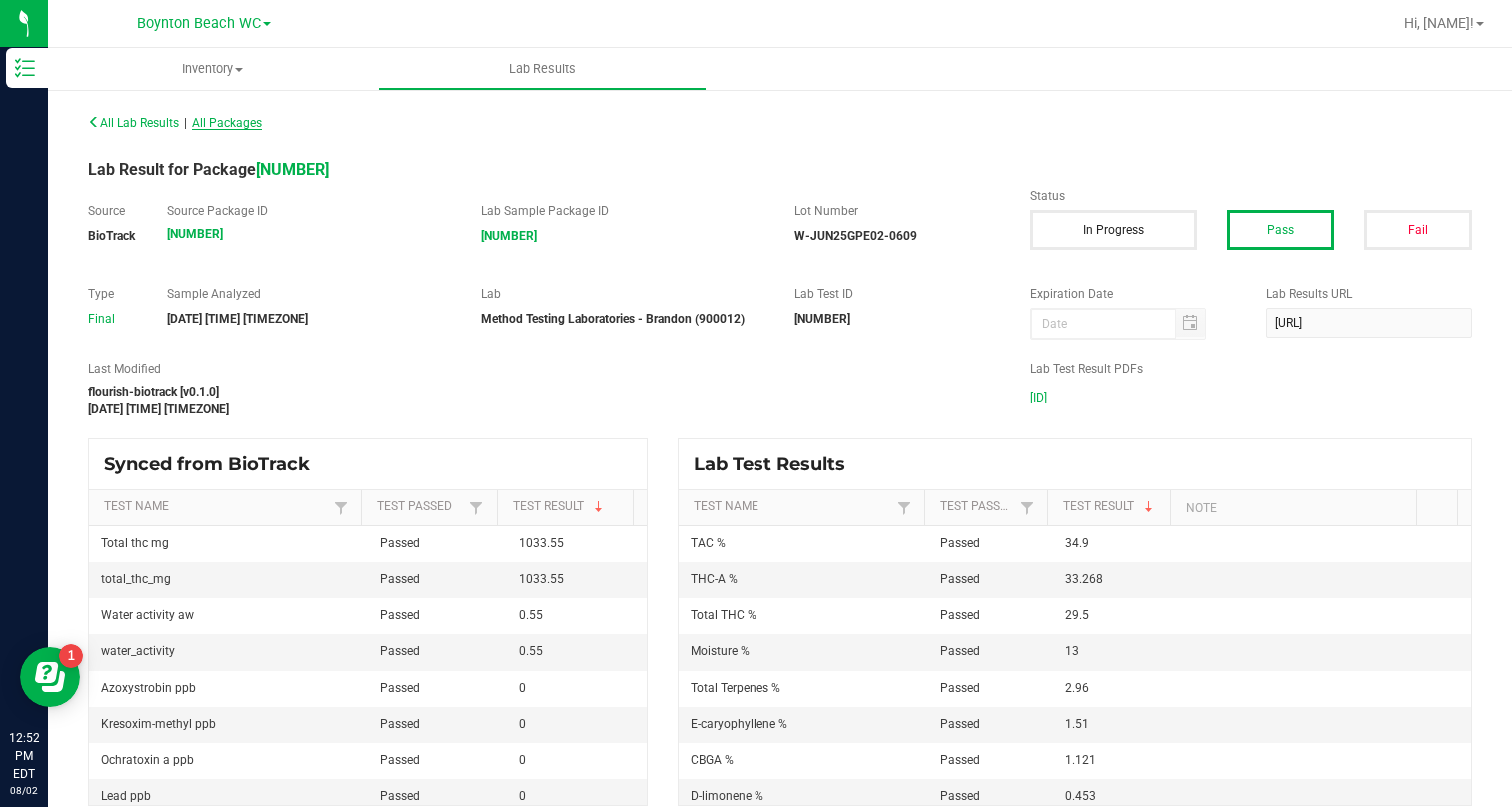 click on "All Packages" at bounding box center [227, 123] 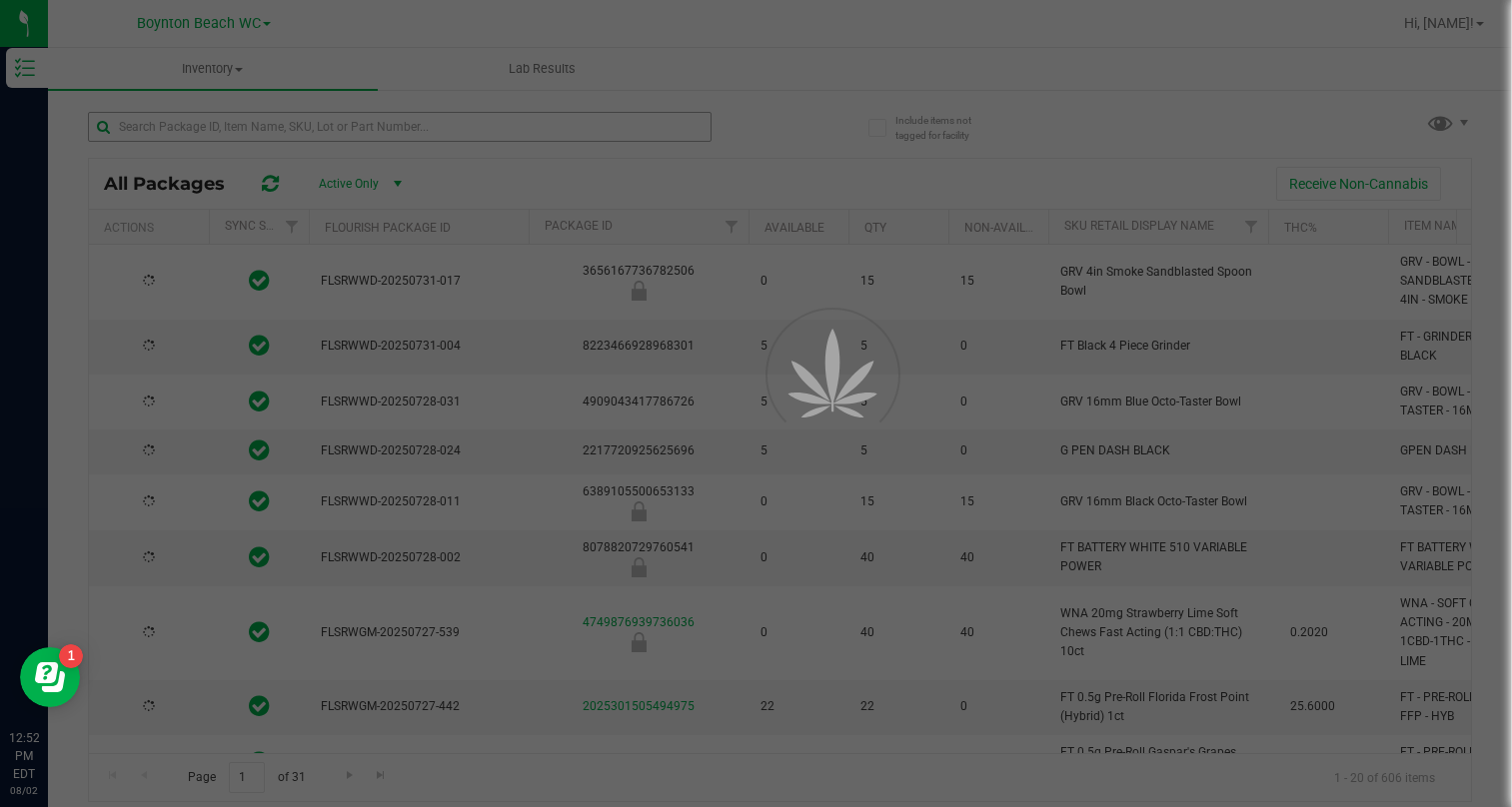 click at bounding box center [756, 404] 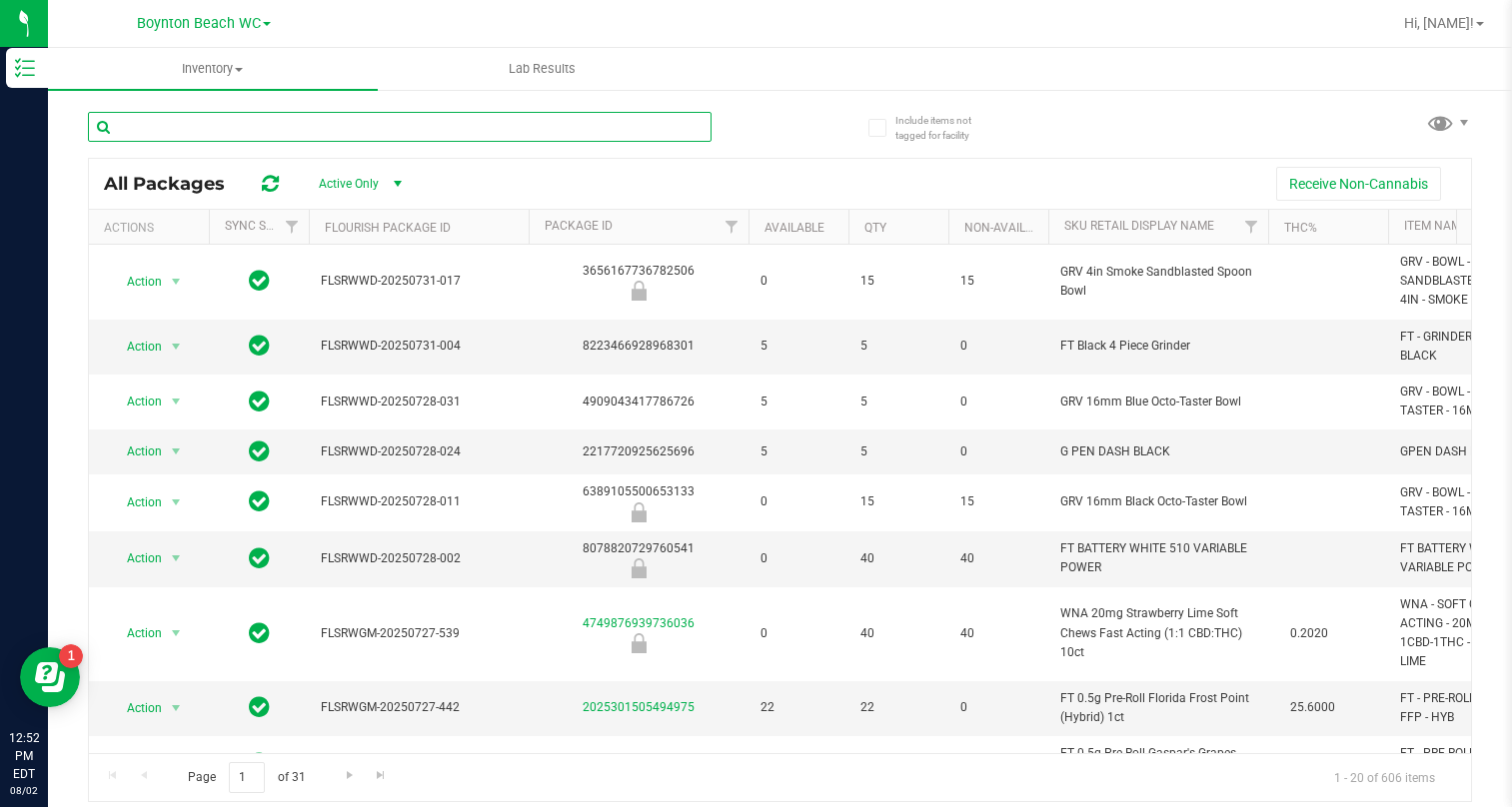 click at bounding box center (400, 127) 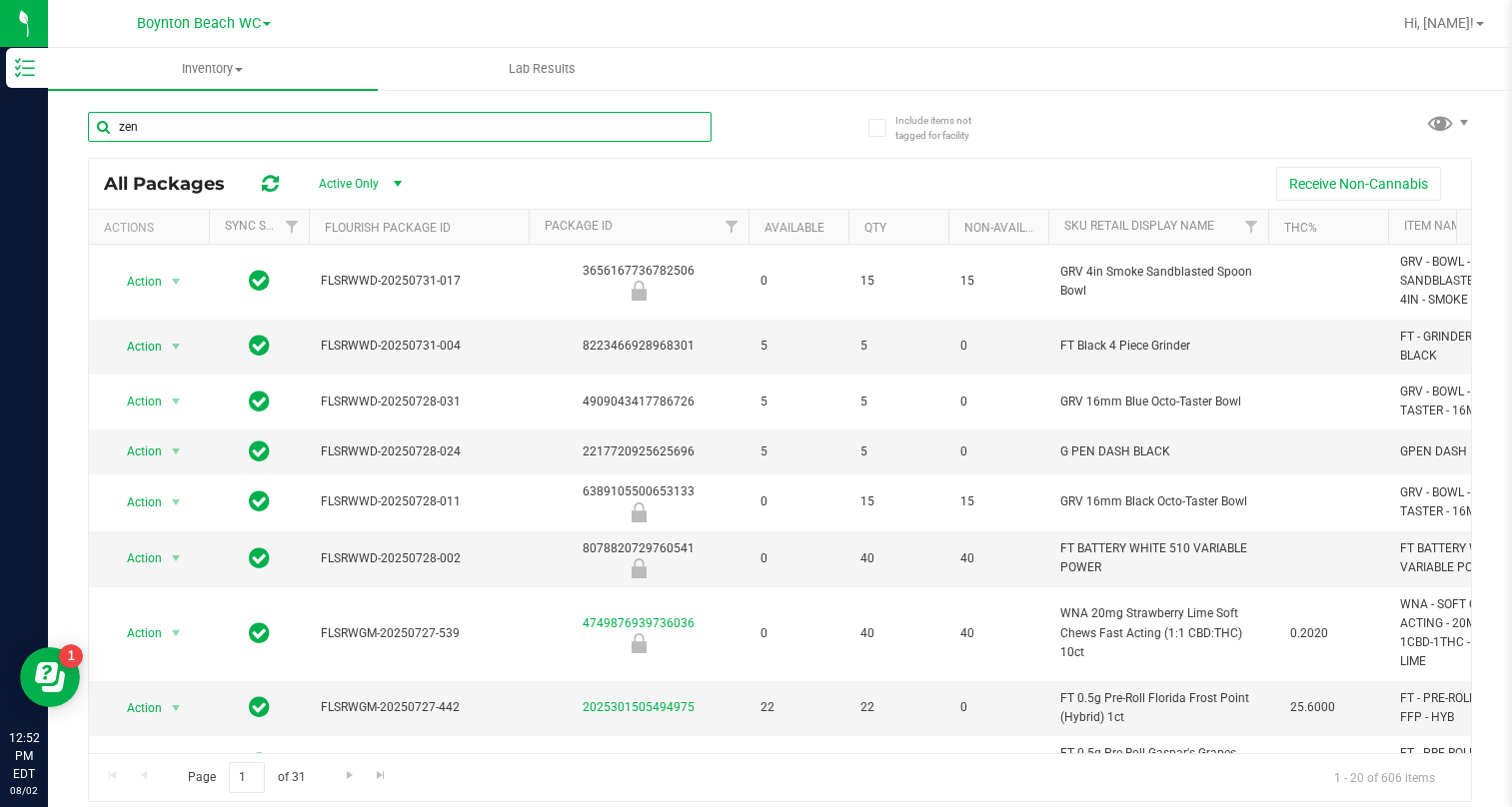 type on "zen" 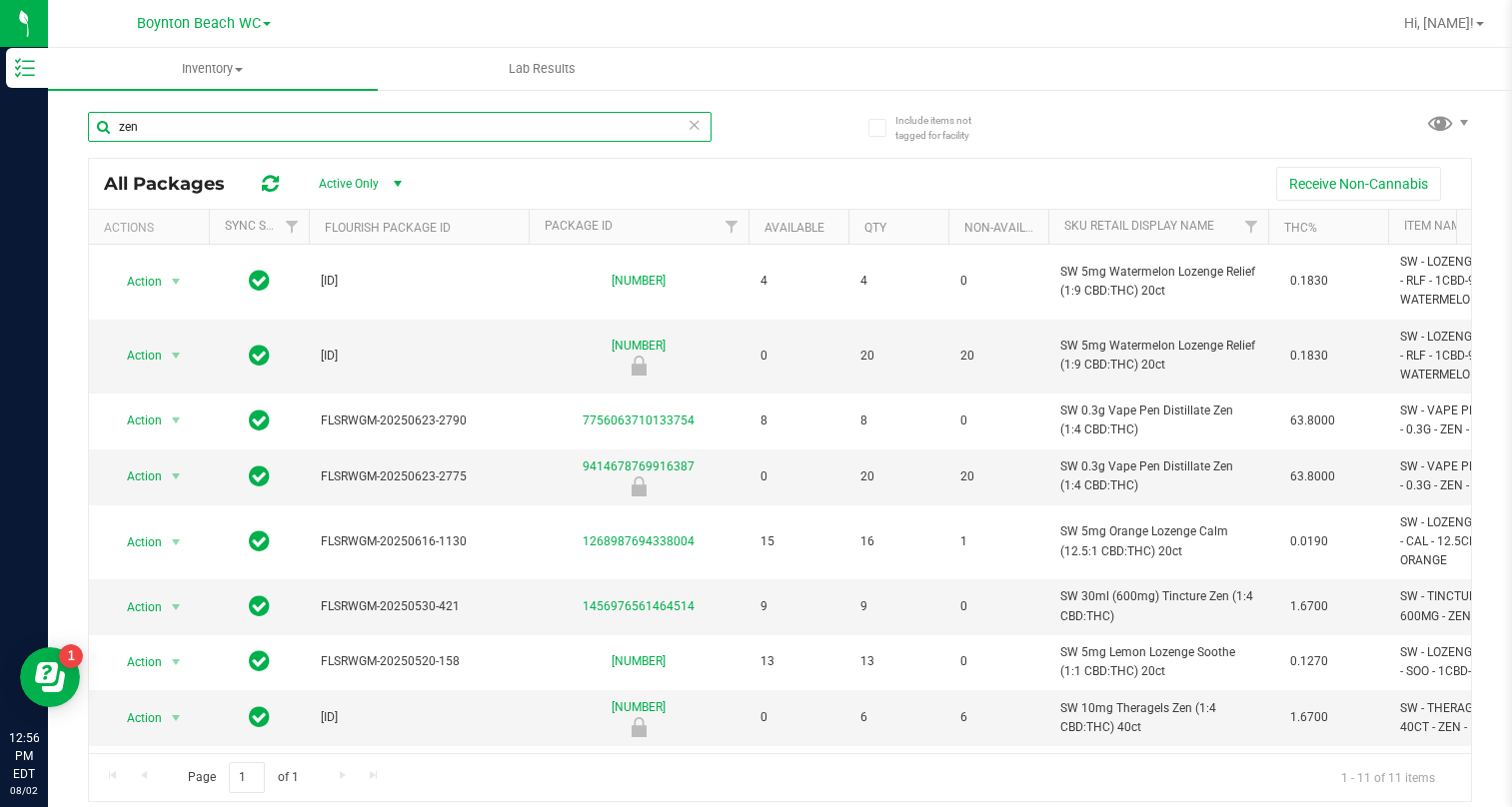 click on "zen" at bounding box center [400, 127] 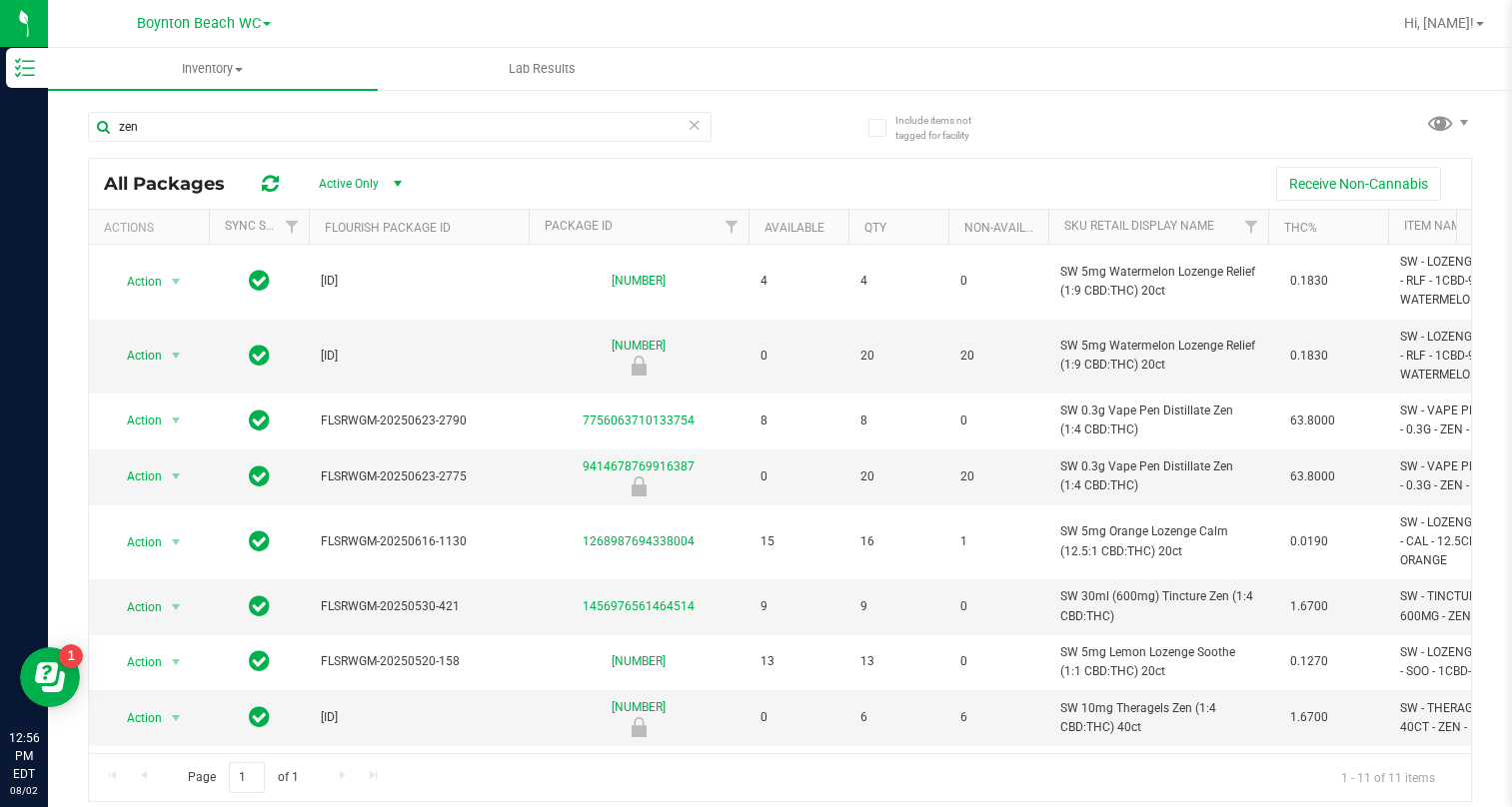 click on "Boynton Beach WC" at bounding box center [204, 22] 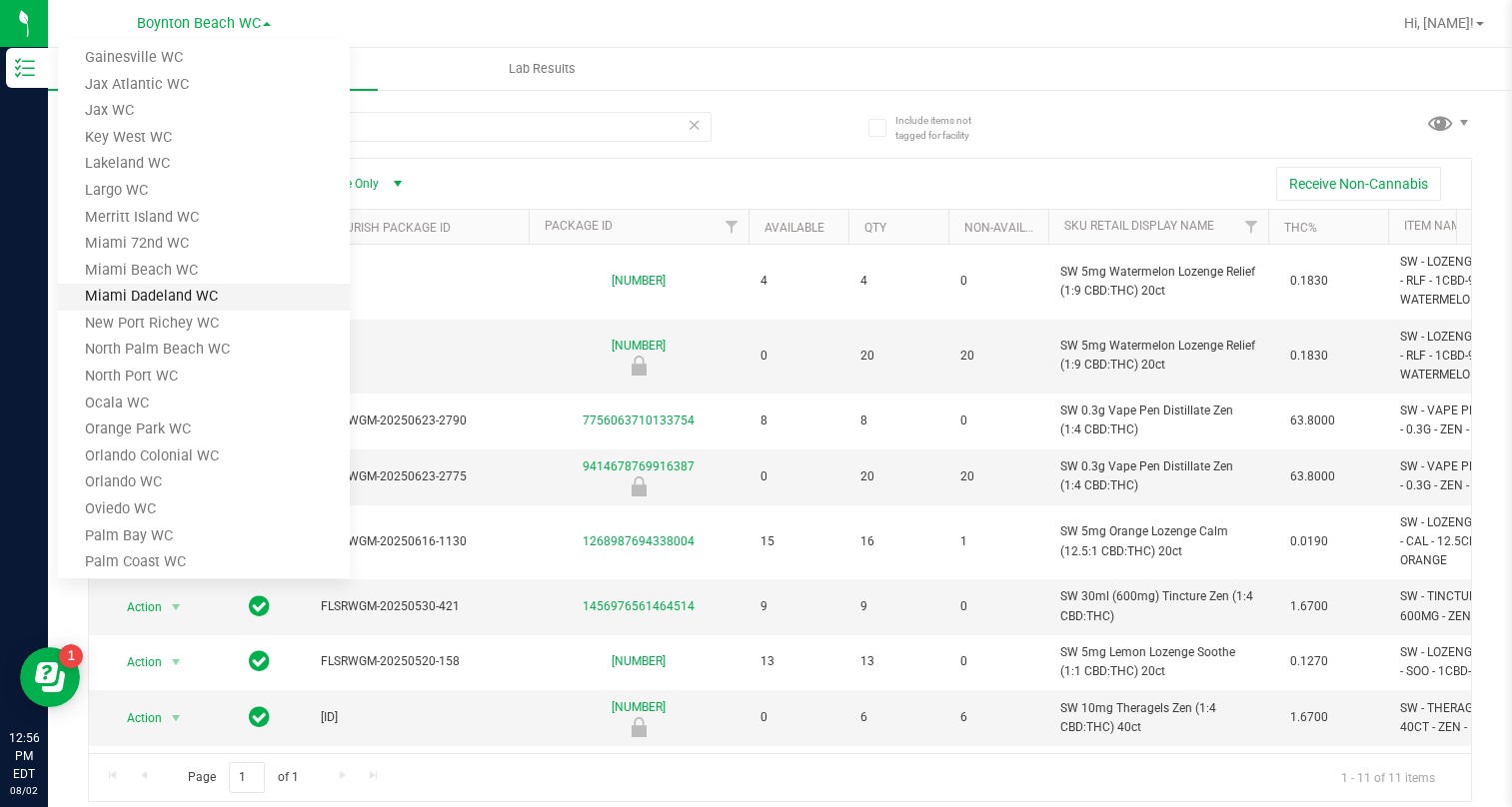 scroll, scrollTop: 400, scrollLeft: 0, axis: vertical 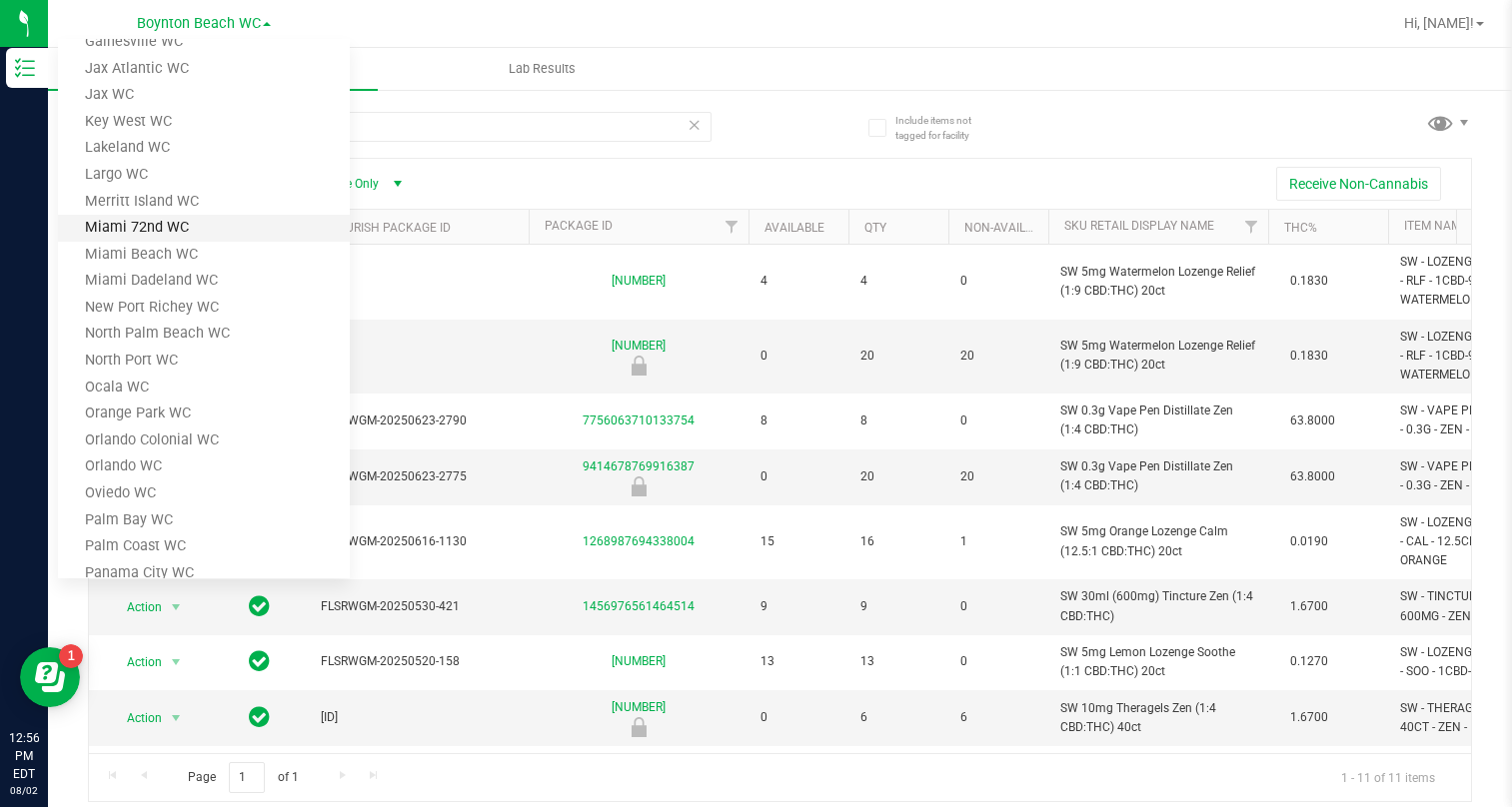 click on "Miami 72nd WC" at bounding box center [204, 228] 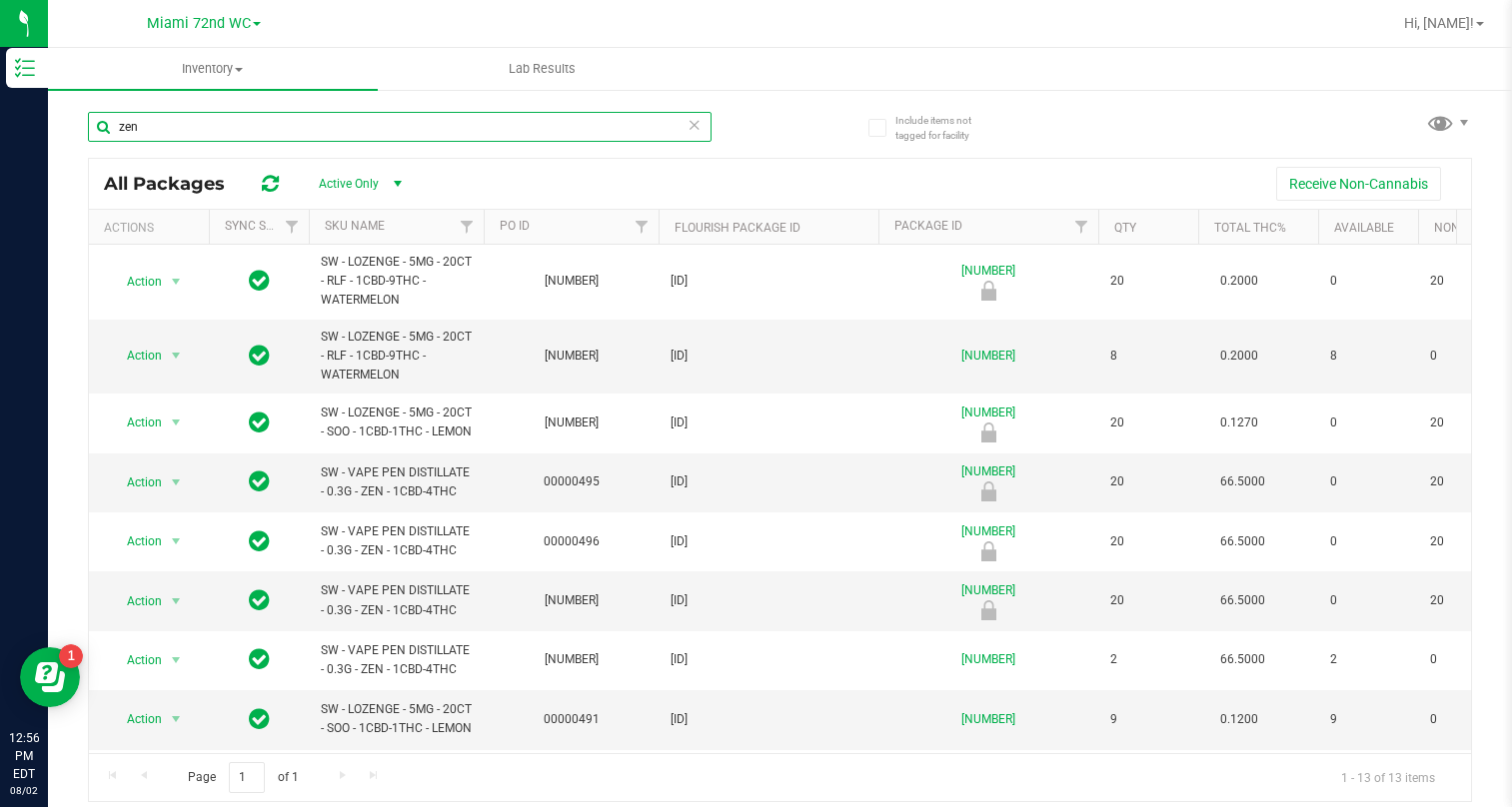 click on "zen" at bounding box center (400, 127) 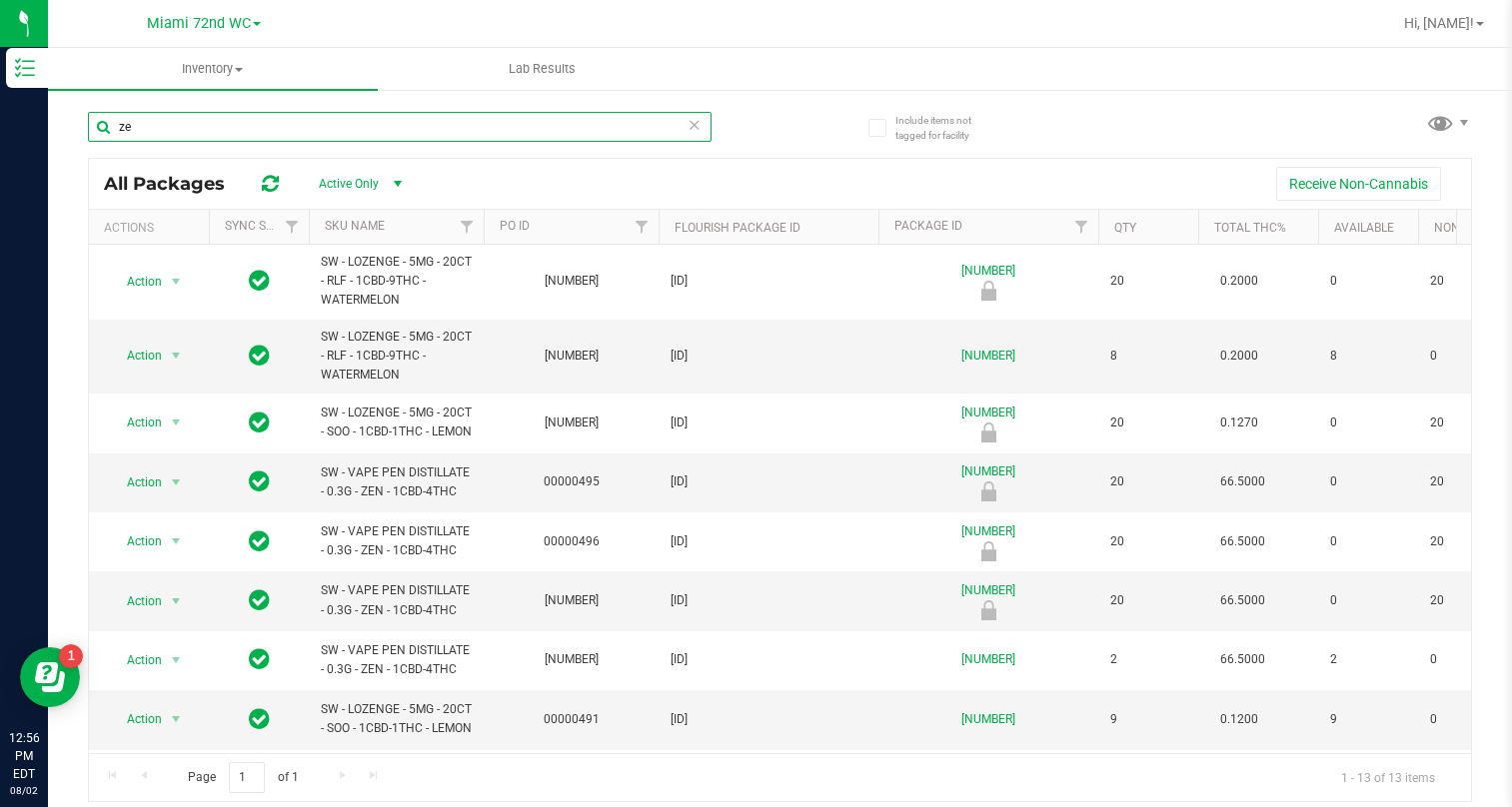 type on "z" 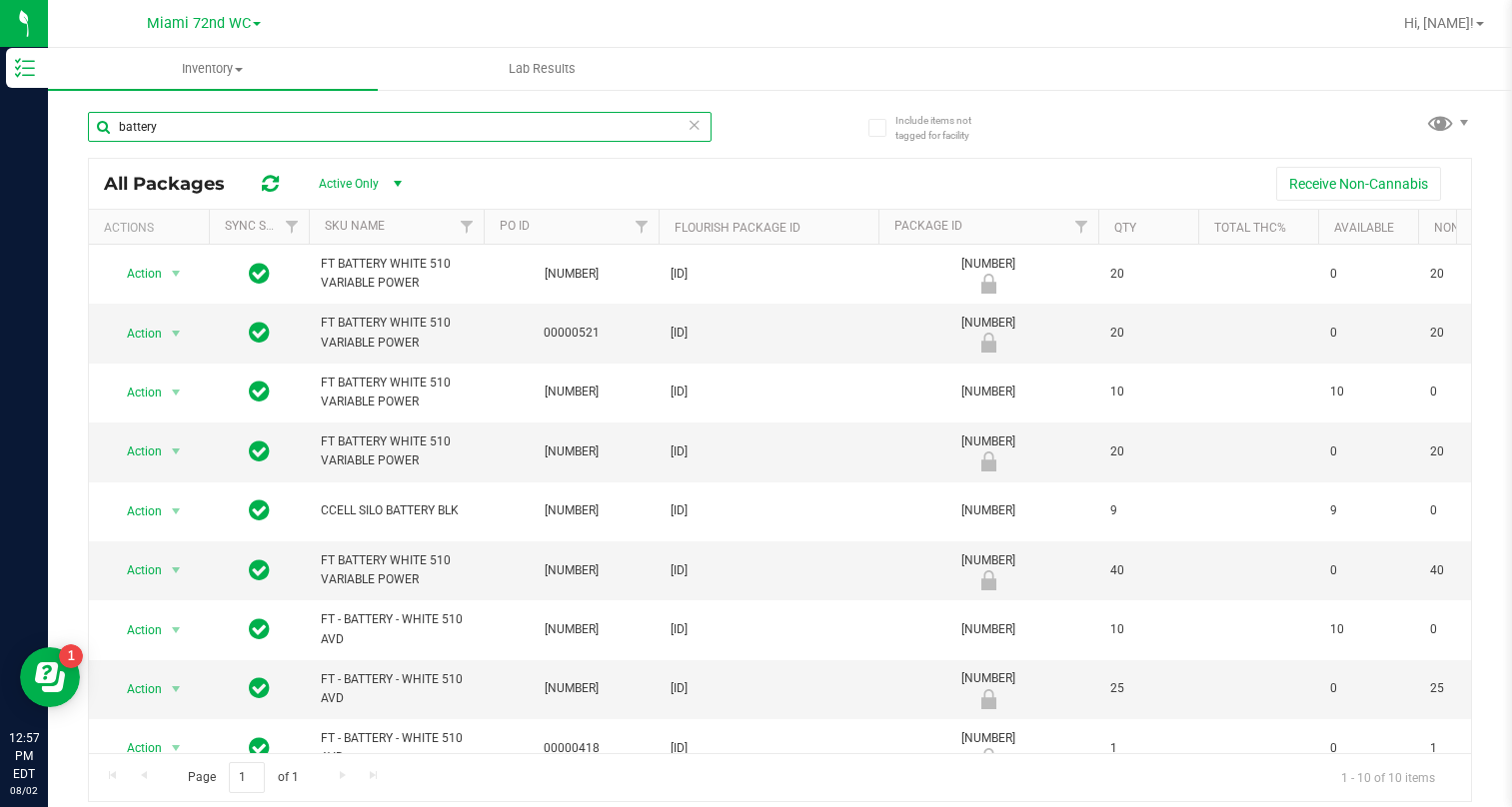type on "battery" 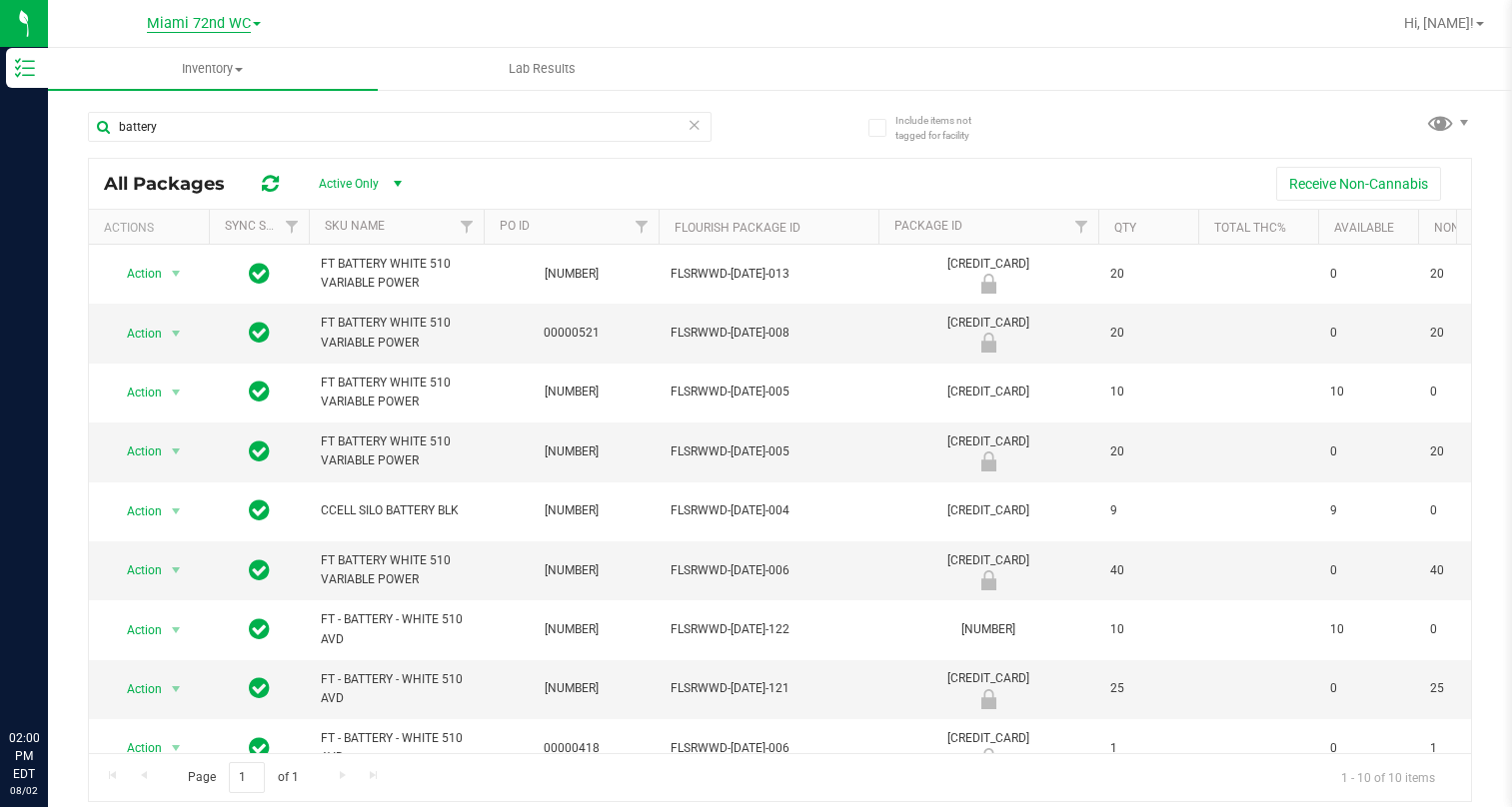 scroll, scrollTop: 0, scrollLeft: 0, axis: both 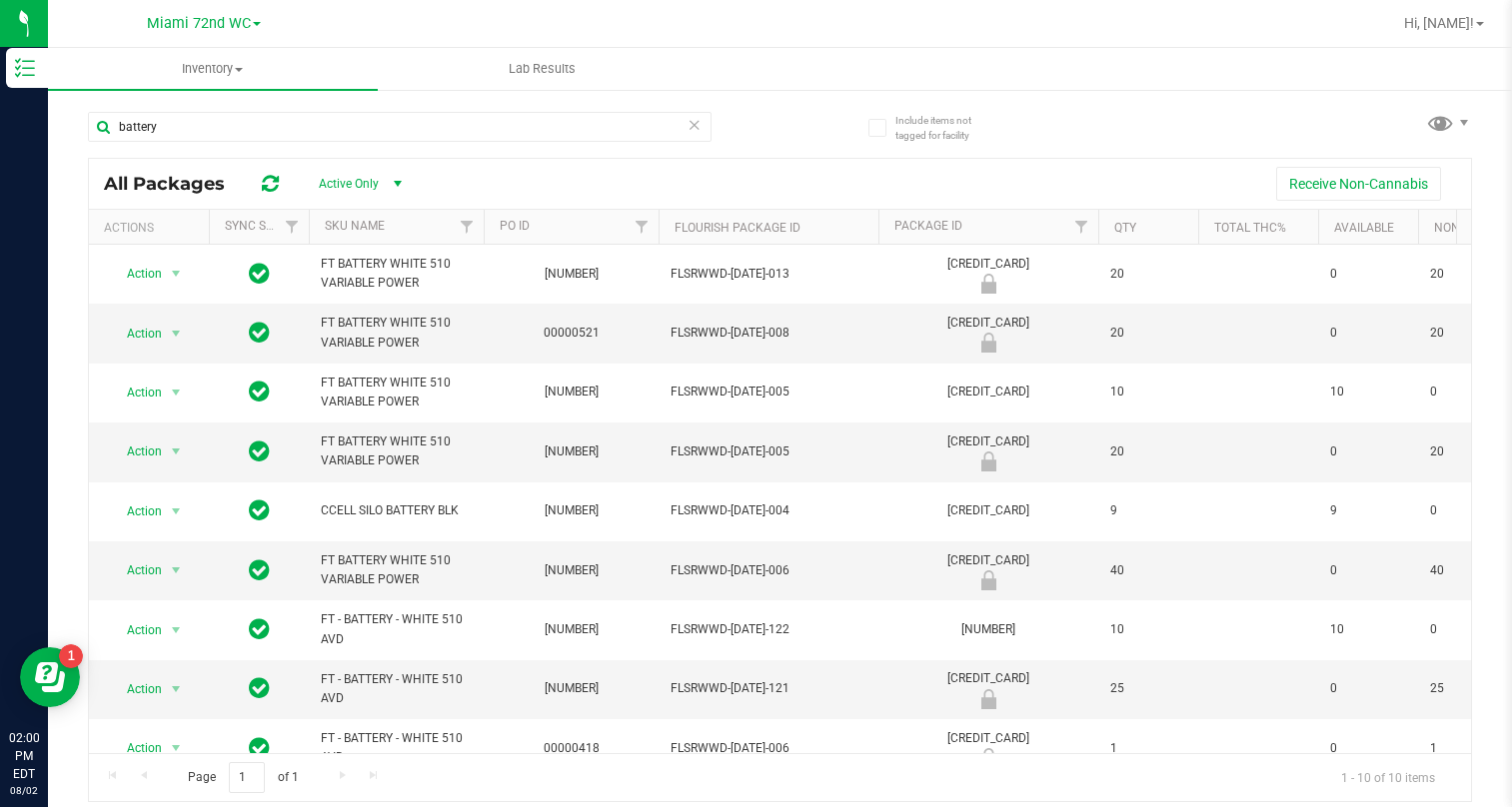 click at bounding box center (257, 24) 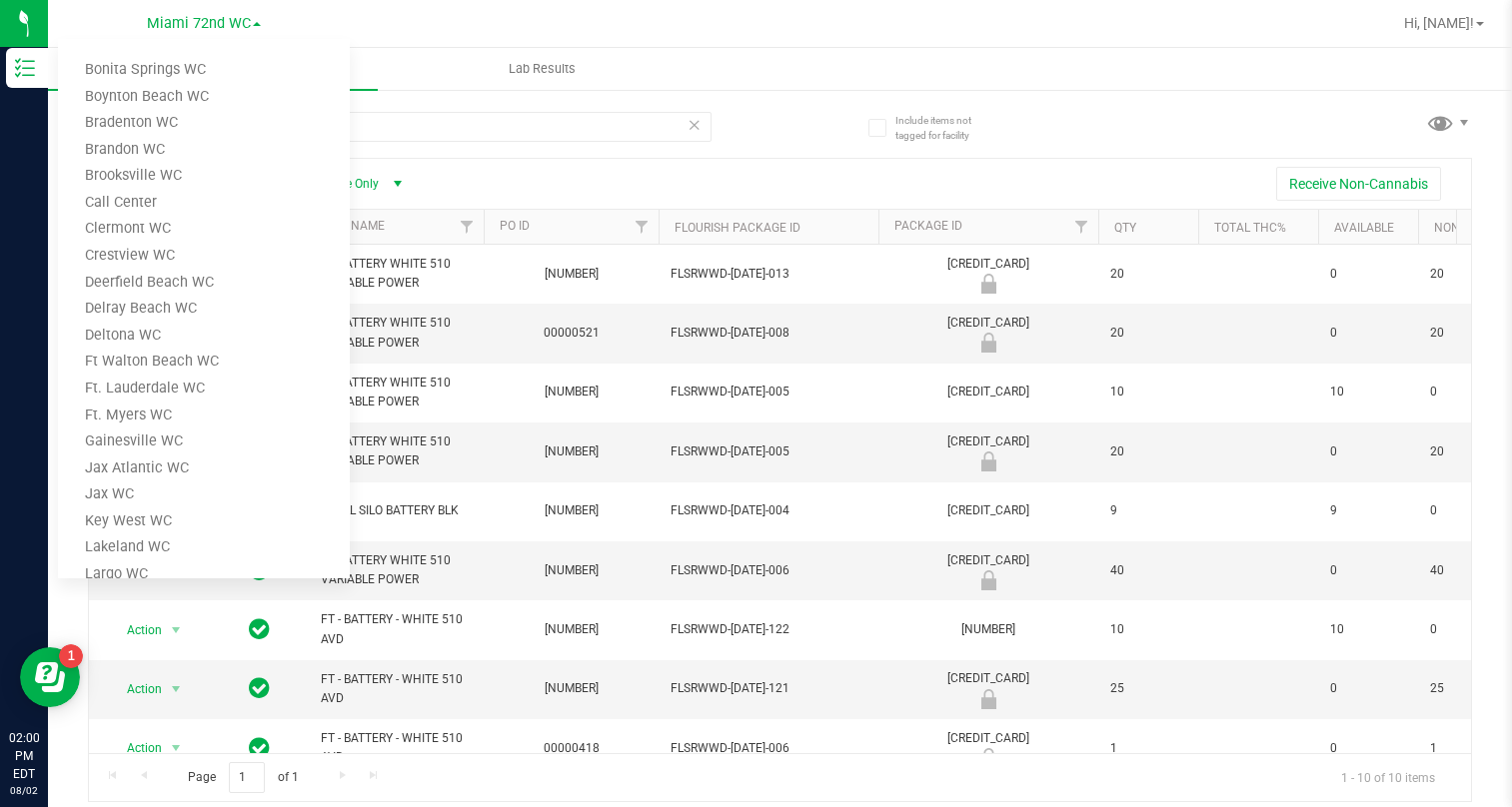 scroll, scrollTop: 0, scrollLeft: 0, axis: both 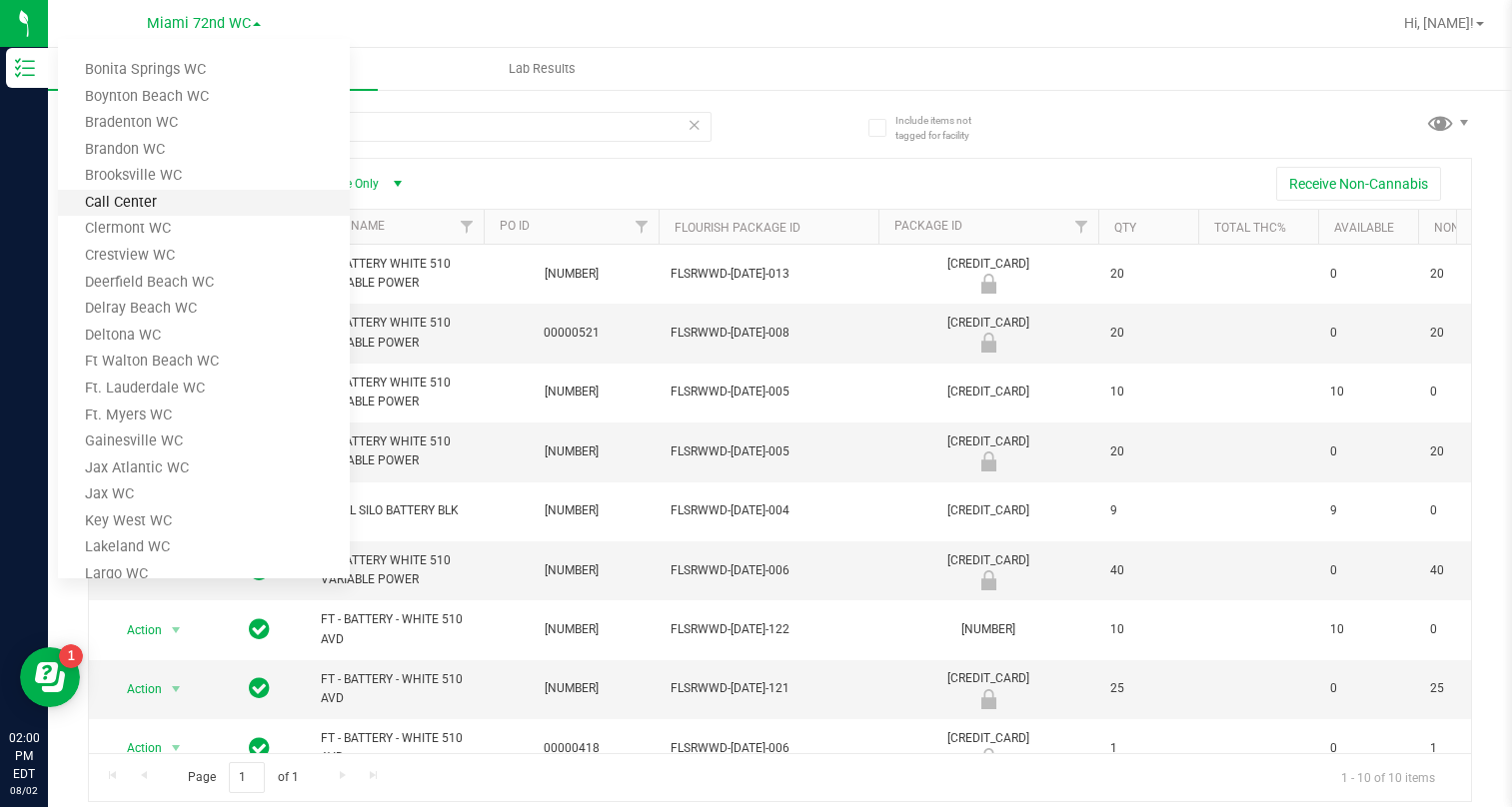 click on "Call Center" at bounding box center (204, 203) 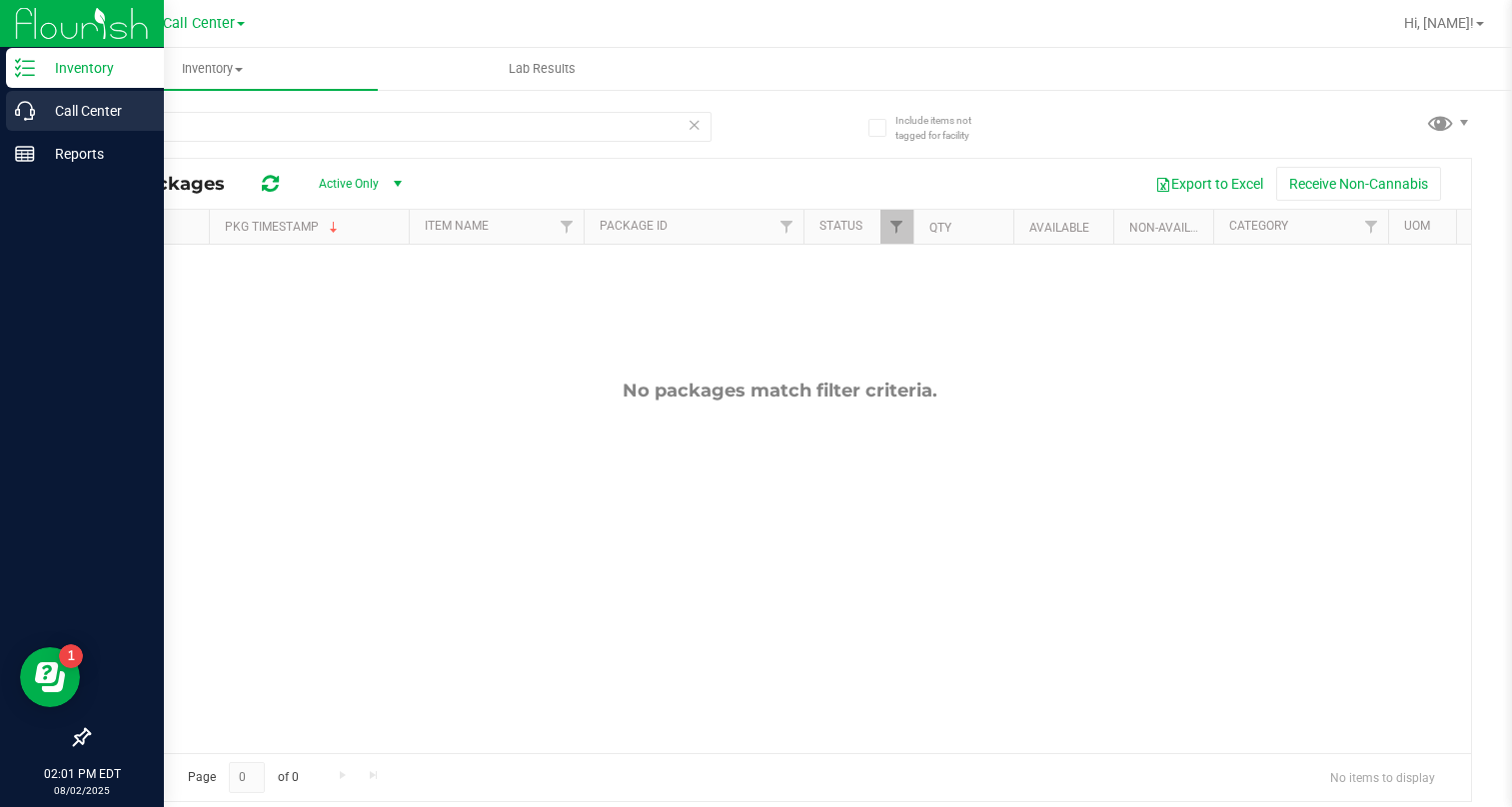 click on "Call Center" at bounding box center (95, 111) 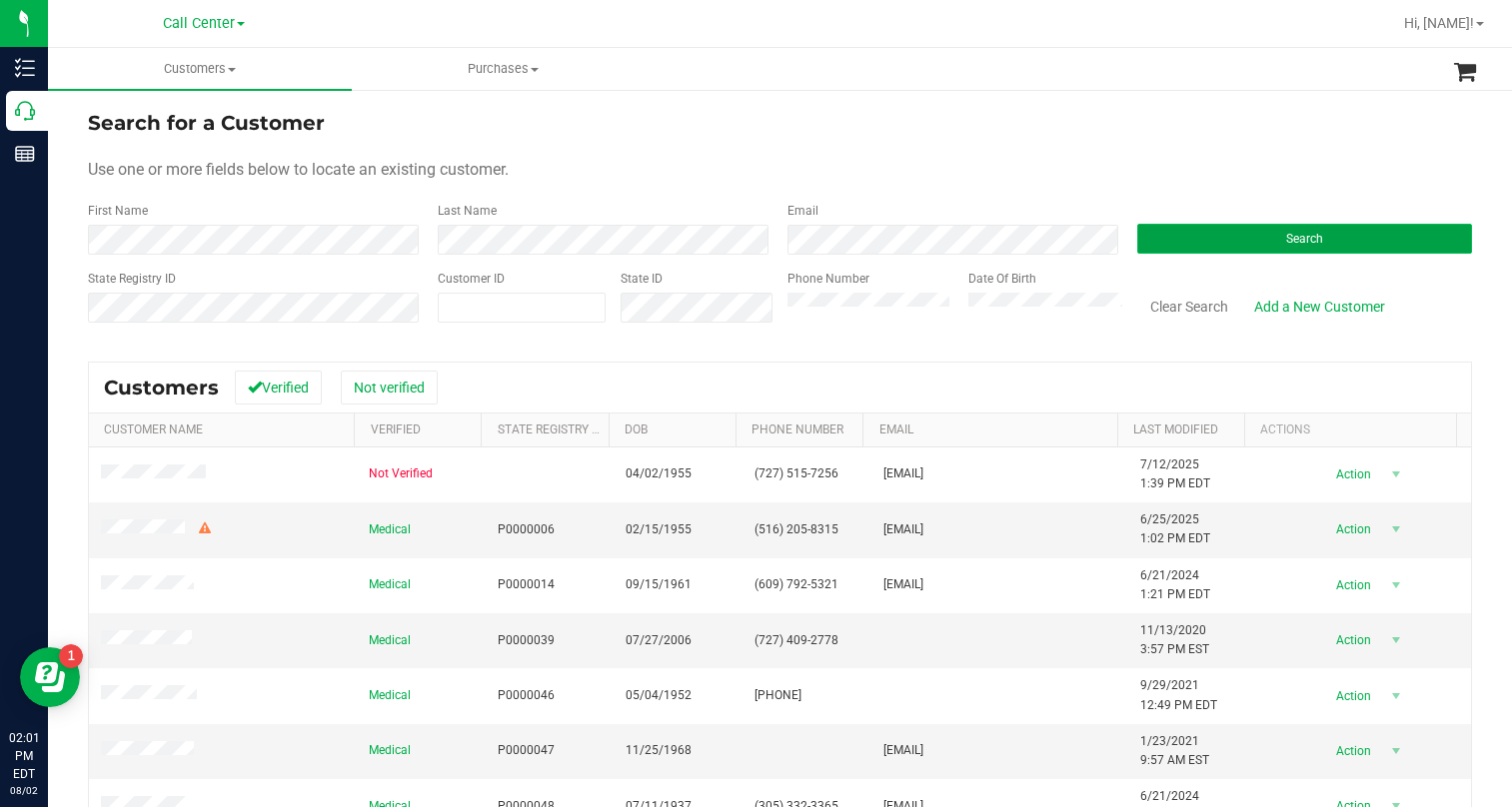 click on "Search" at bounding box center (1304, 239) 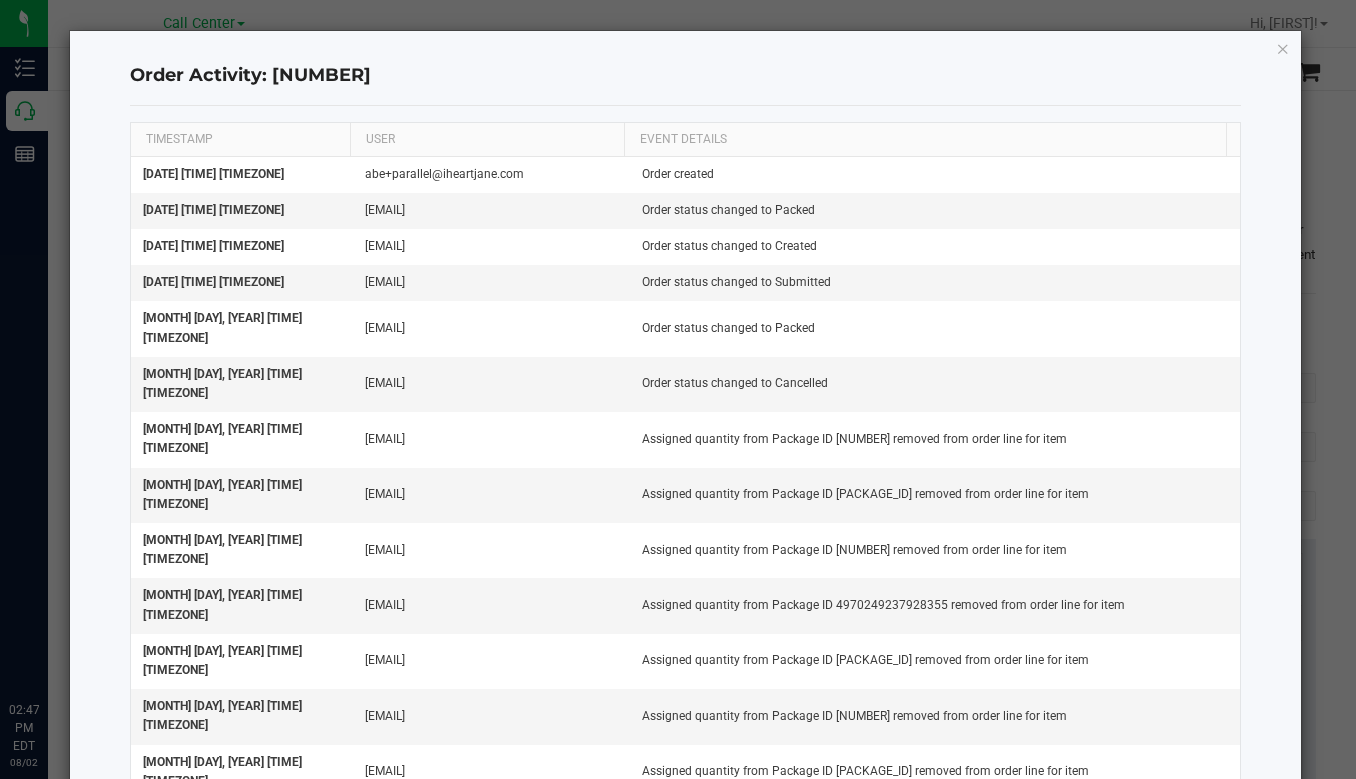 scroll, scrollTop: 0, scrollLeft: 0, axis: both 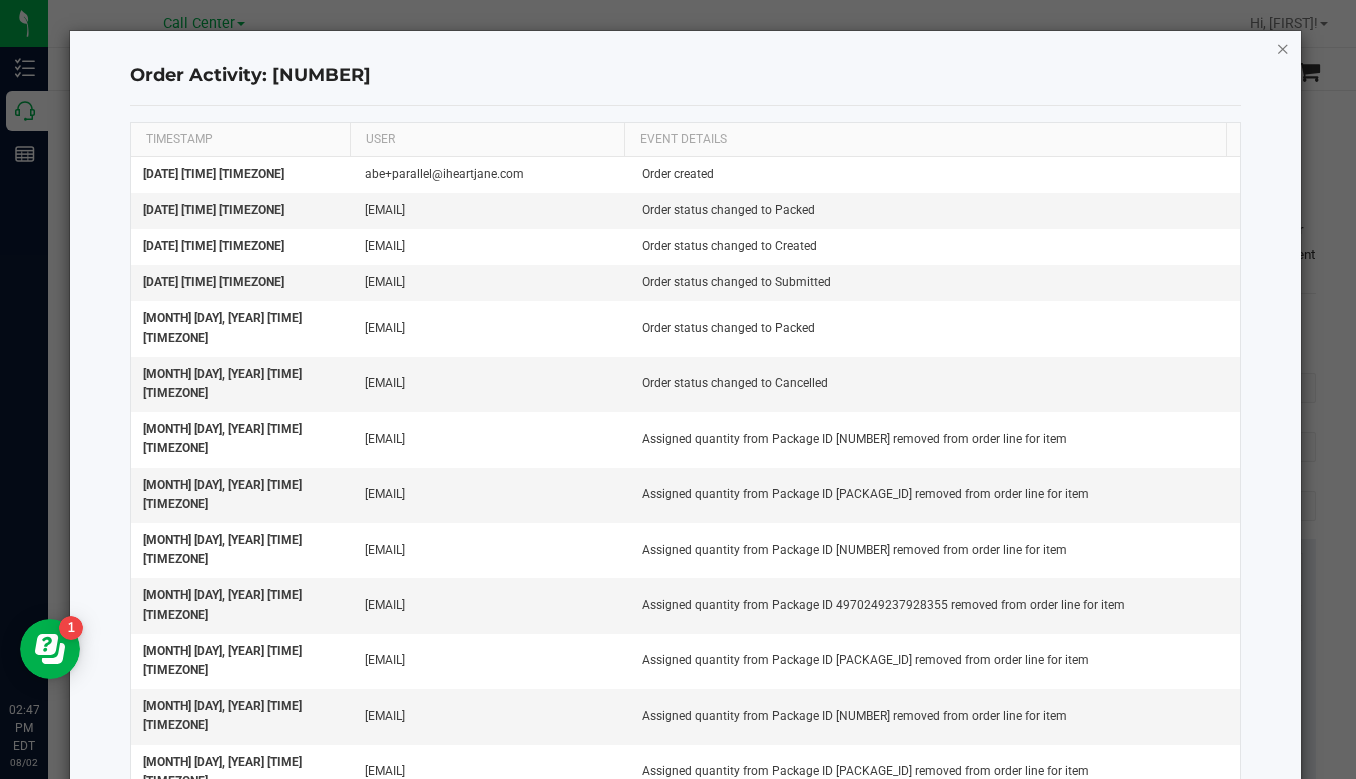 click 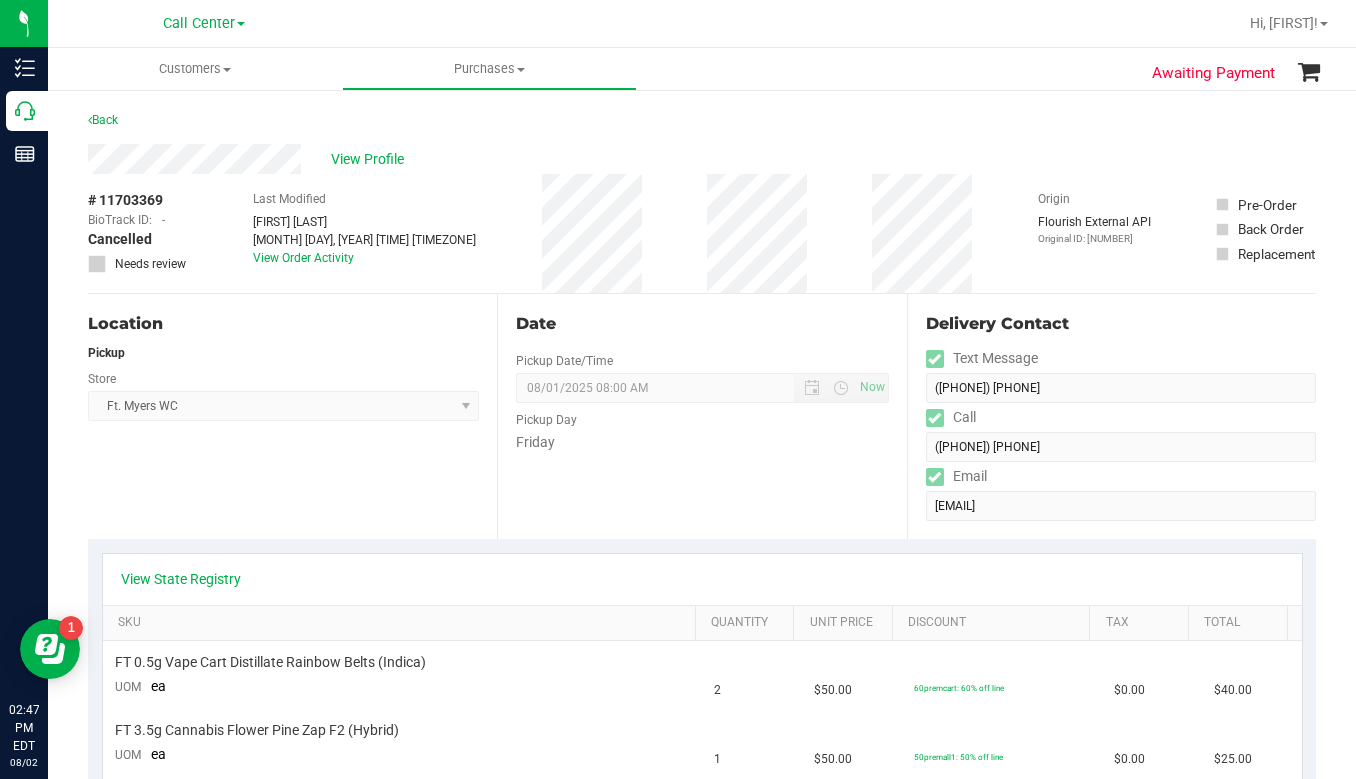 click on "Location
Pickup
[CITY] WC Select Store [CITY] WC [CITY] WC [CITY] WC [CITY] WC [CITY] WC Call Center [CITY] WC [CITY] WC [CITY] WC [CITY] WC [CITY] WC [CITY] WC [CITY] WC [CITY] WC [CITY] WC [CITY] WC [CITY] WC [CITY] WC [CITY] WC [CITY] WC [CITY] WC [CITY] WC [CITY] DC REP [CITY] WC [CITY] WC [CITY] DC Testing [CITY] Warehouse [CITY] WC TX [CITY] DC TX [CITY] Retail [CITY] DC [CITY] WC" at bounding box center [292, 416] 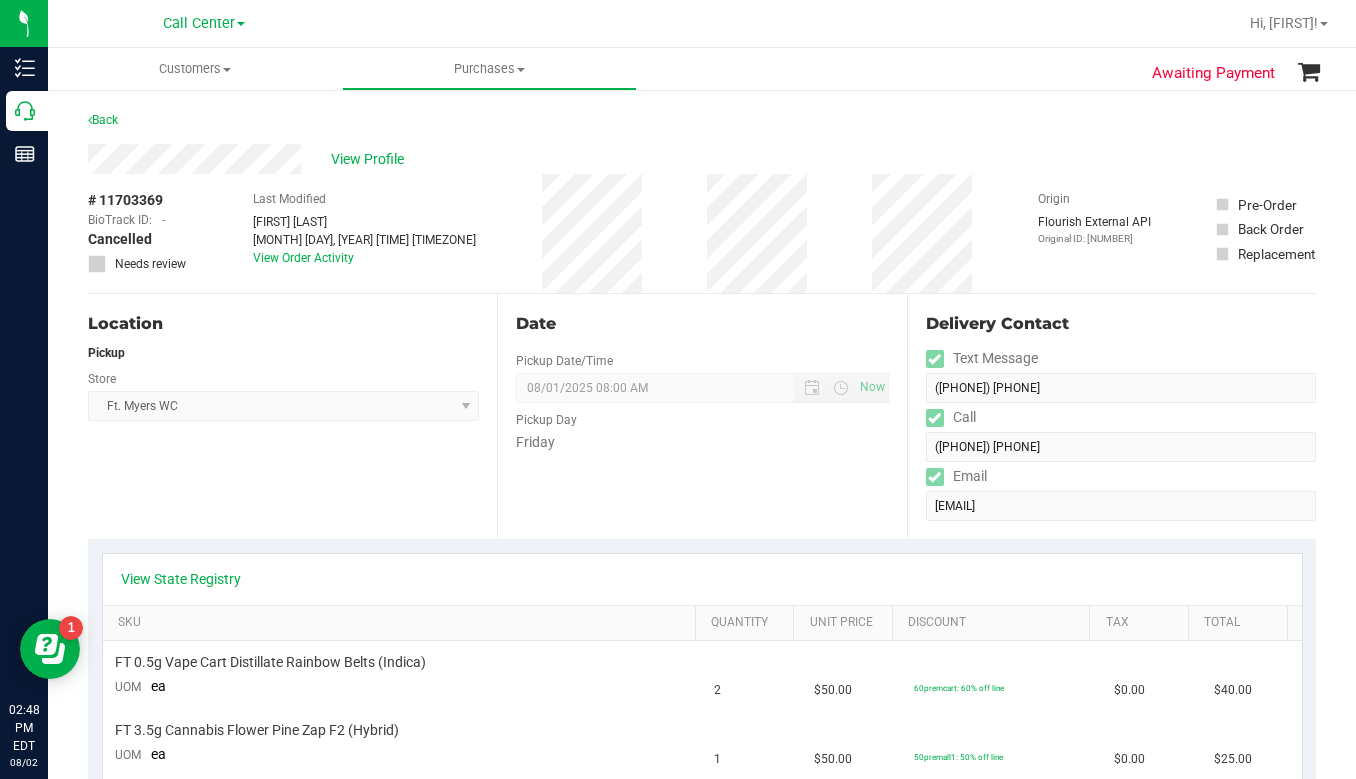 click on "View Profile" at bounding box center (702, 159) 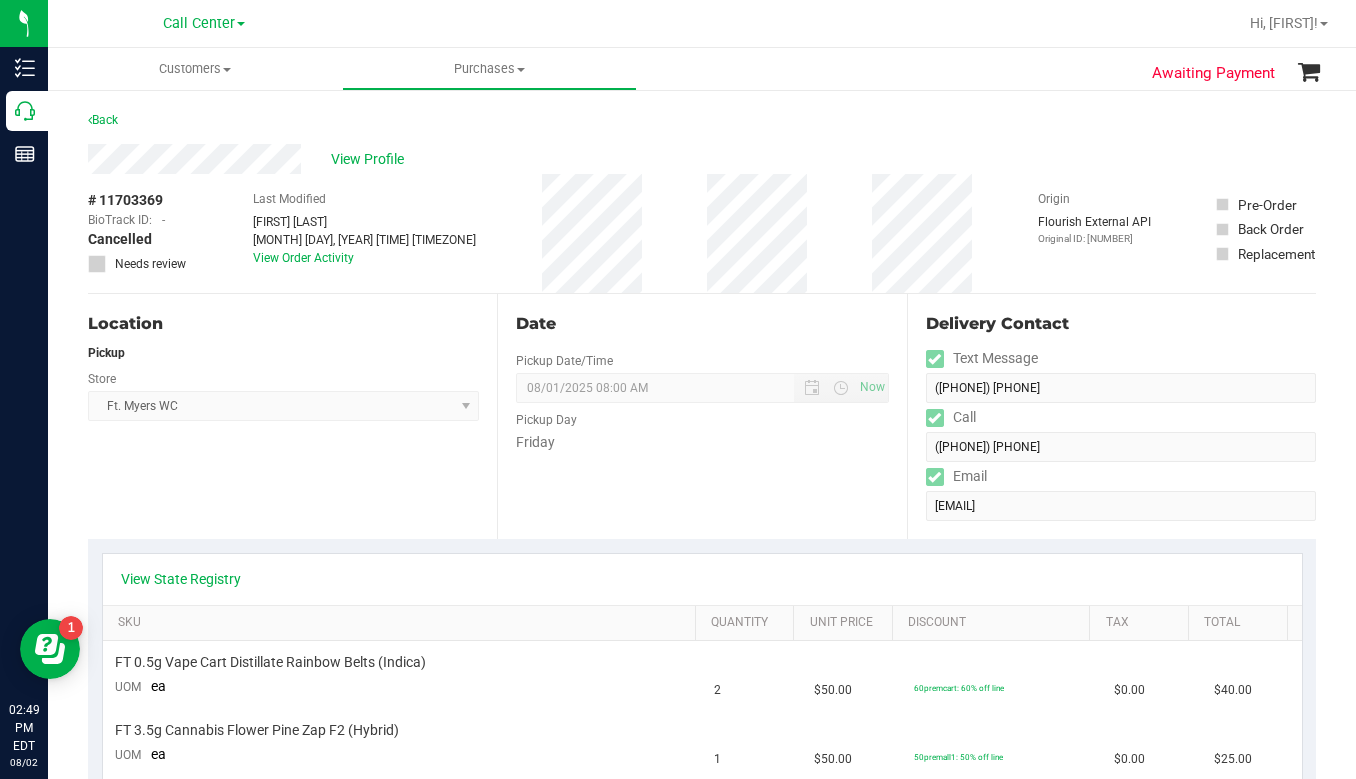 click on "View Profile" at bounding box center (702, 159) 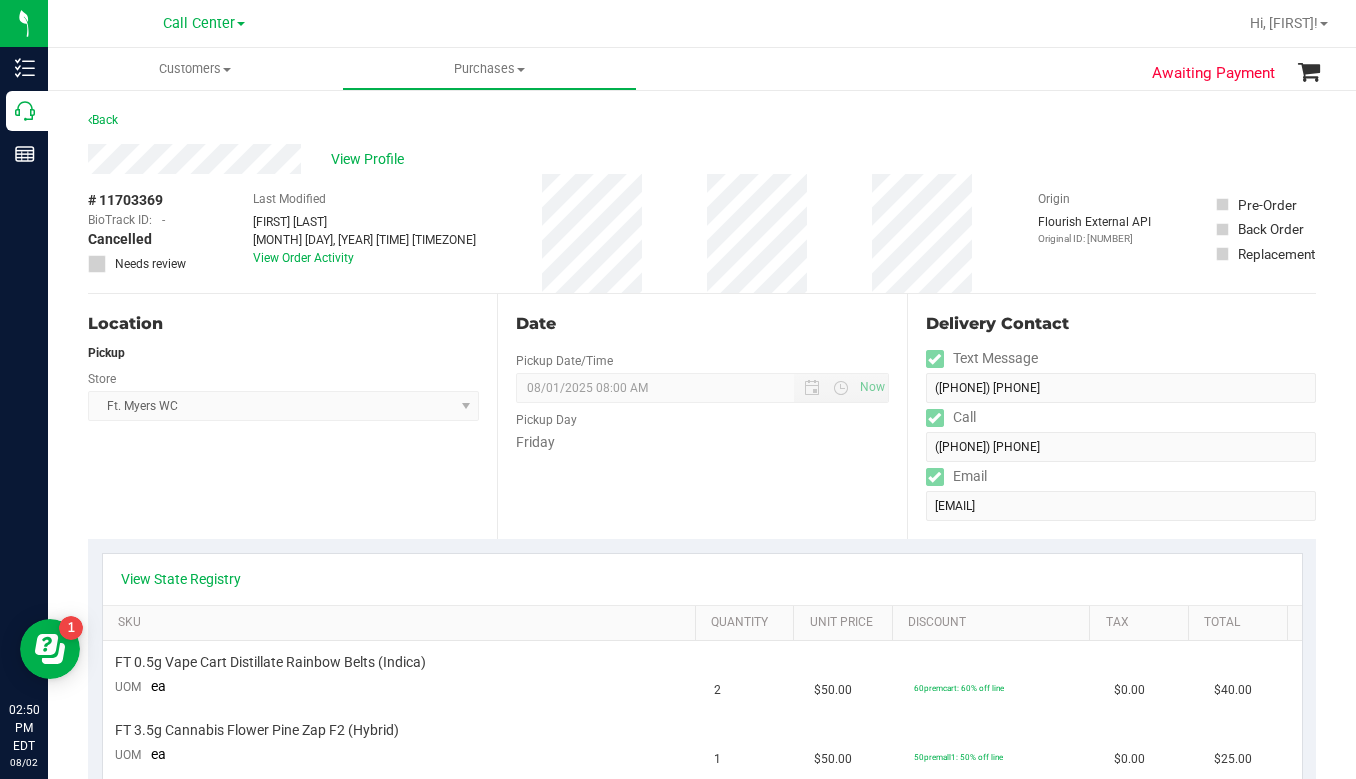 click on "View State Registry
SKU Quantity Unit Price Discount Tax Total
FT 0.5g Vape Cart Distillate Rainbow Belts (Indica)
UOM
ea
2
$50.00
60premcart:
60%
off
line
$0.00
$40.00
FT 3.5g Cannabis Flower Pine Zap F2 (Hybrid)
UOM
ea
1
$50.00" at bounding box center [702, 1176] 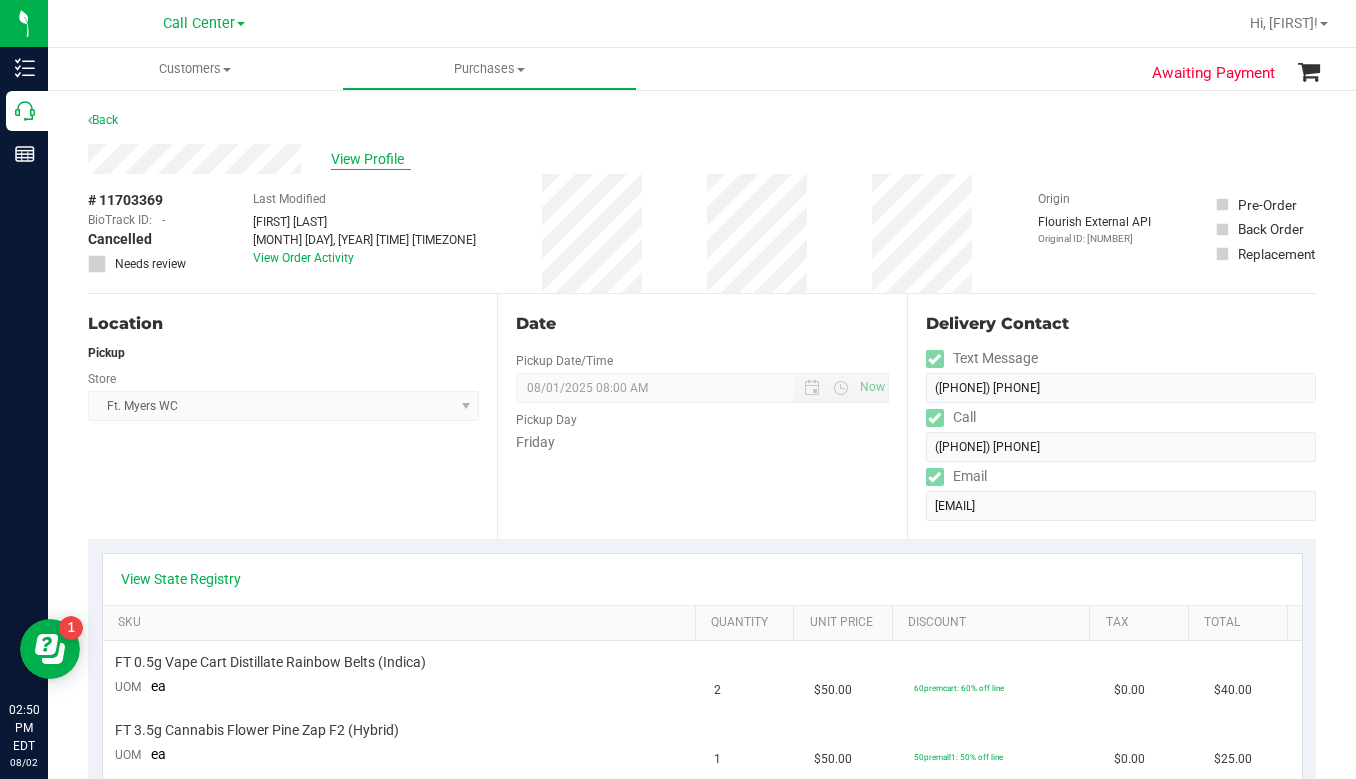 click on "View Profile" at bounding box center (371, 159) 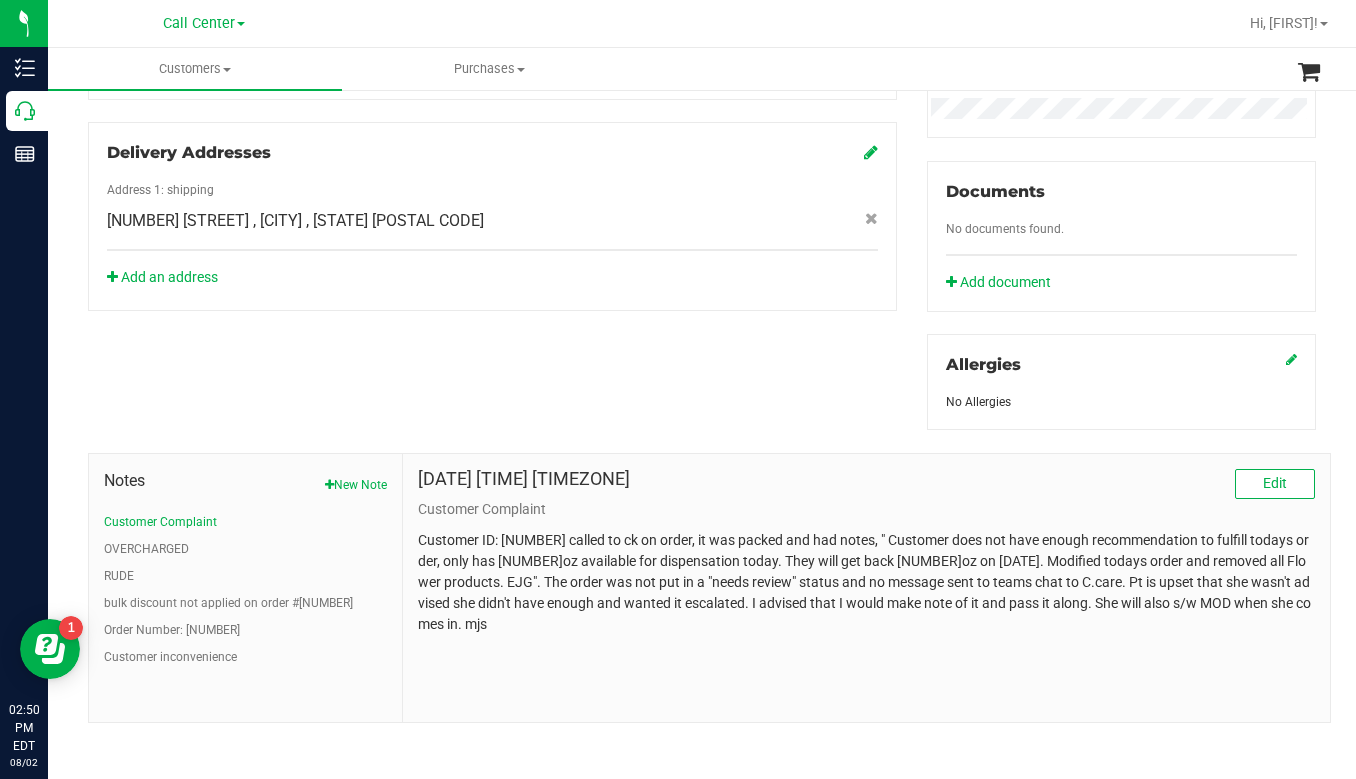 scroll, scrollTop: 667, scrollLeft: 0, axis: vertical 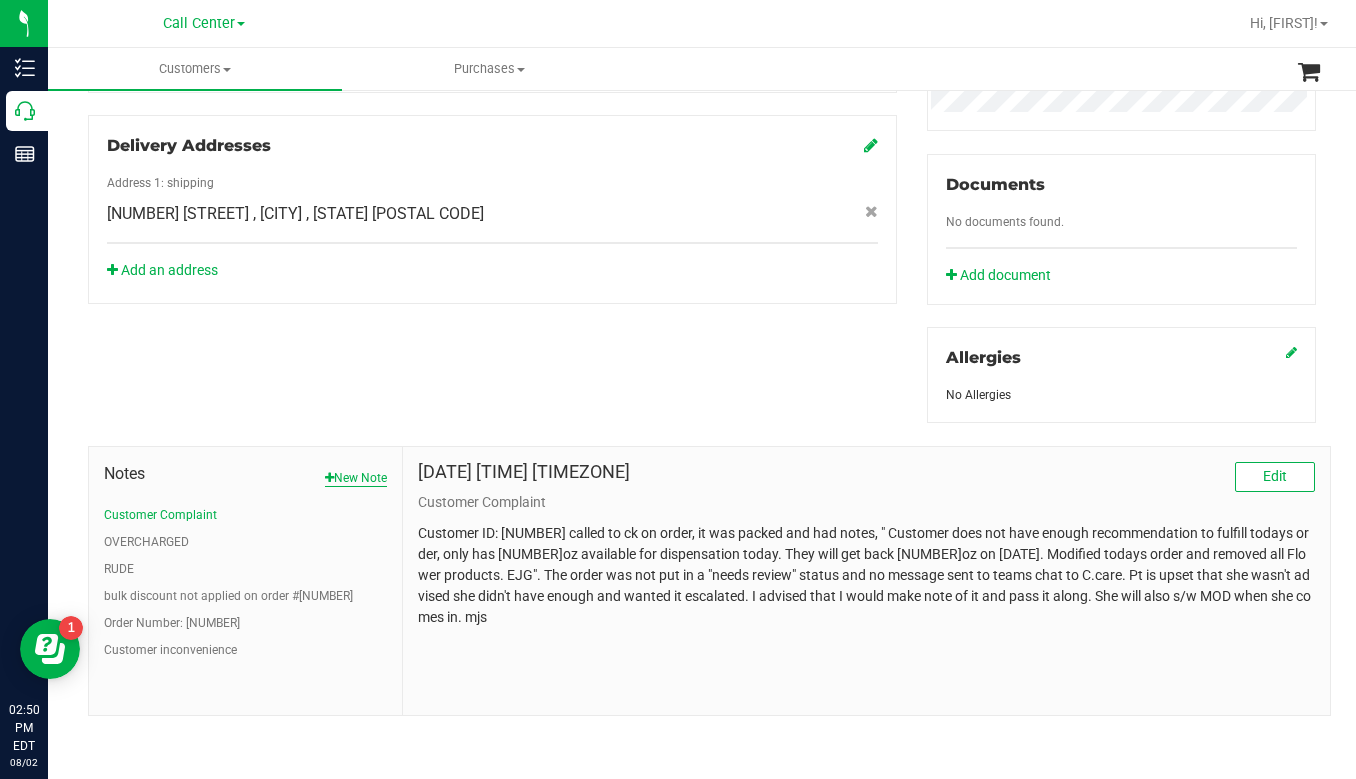 click on "New Note" at bounding box center (356, 478) 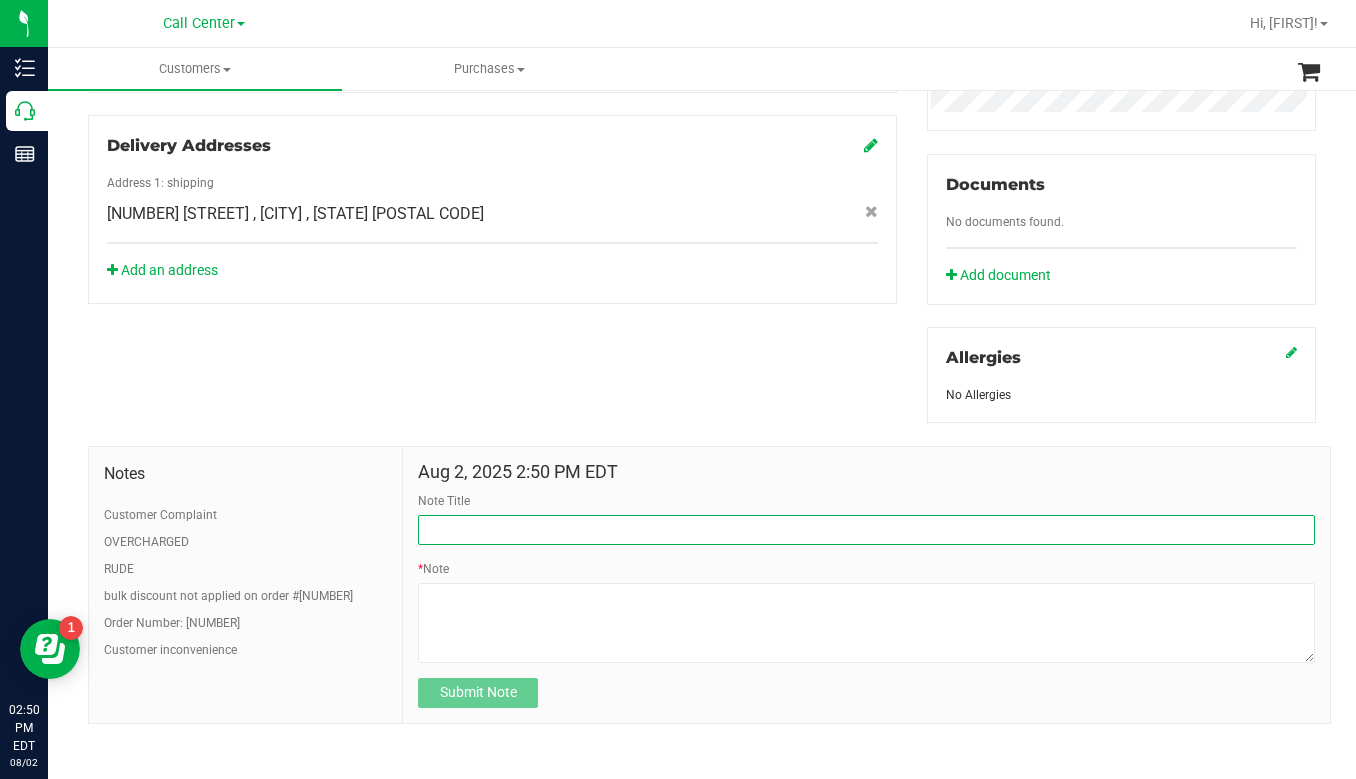 click on "Note Title" at bounding box center [866, 530] 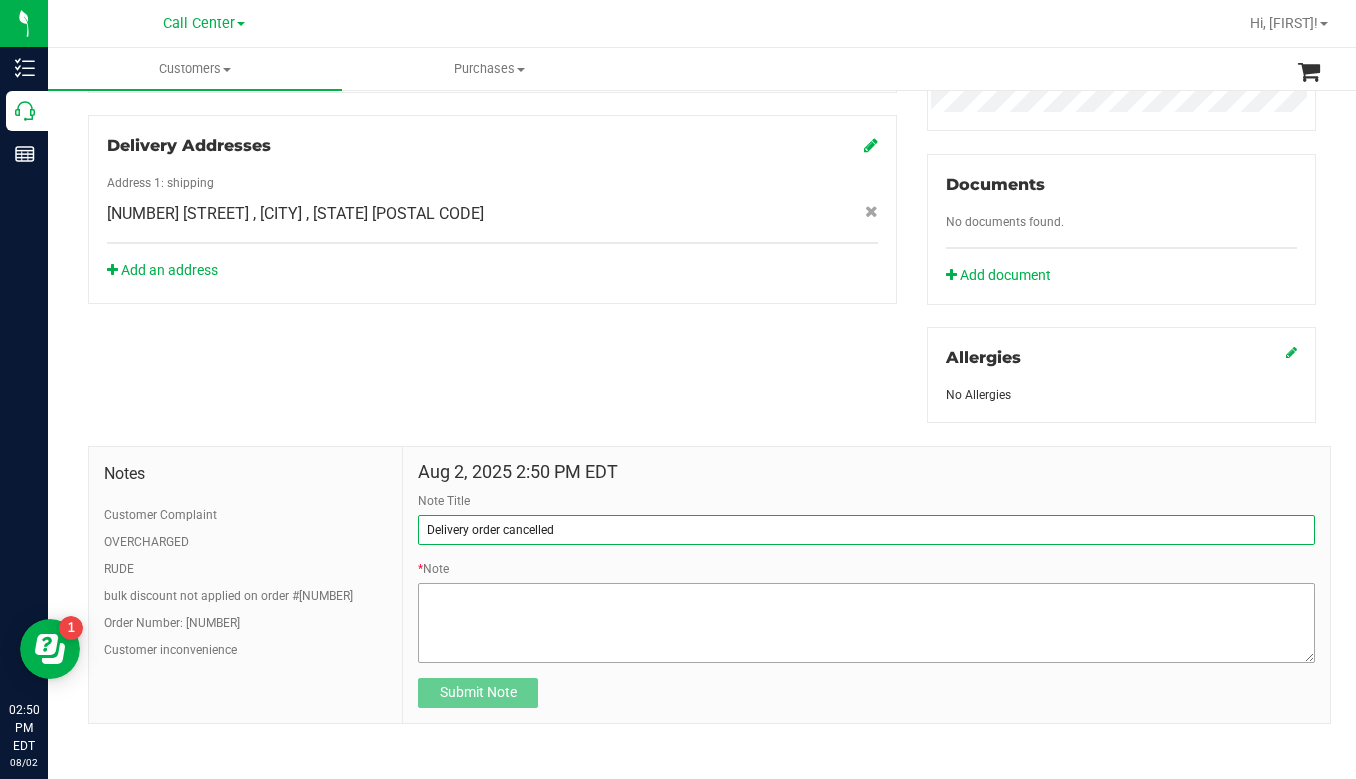 type on "Delivery order cancelled" 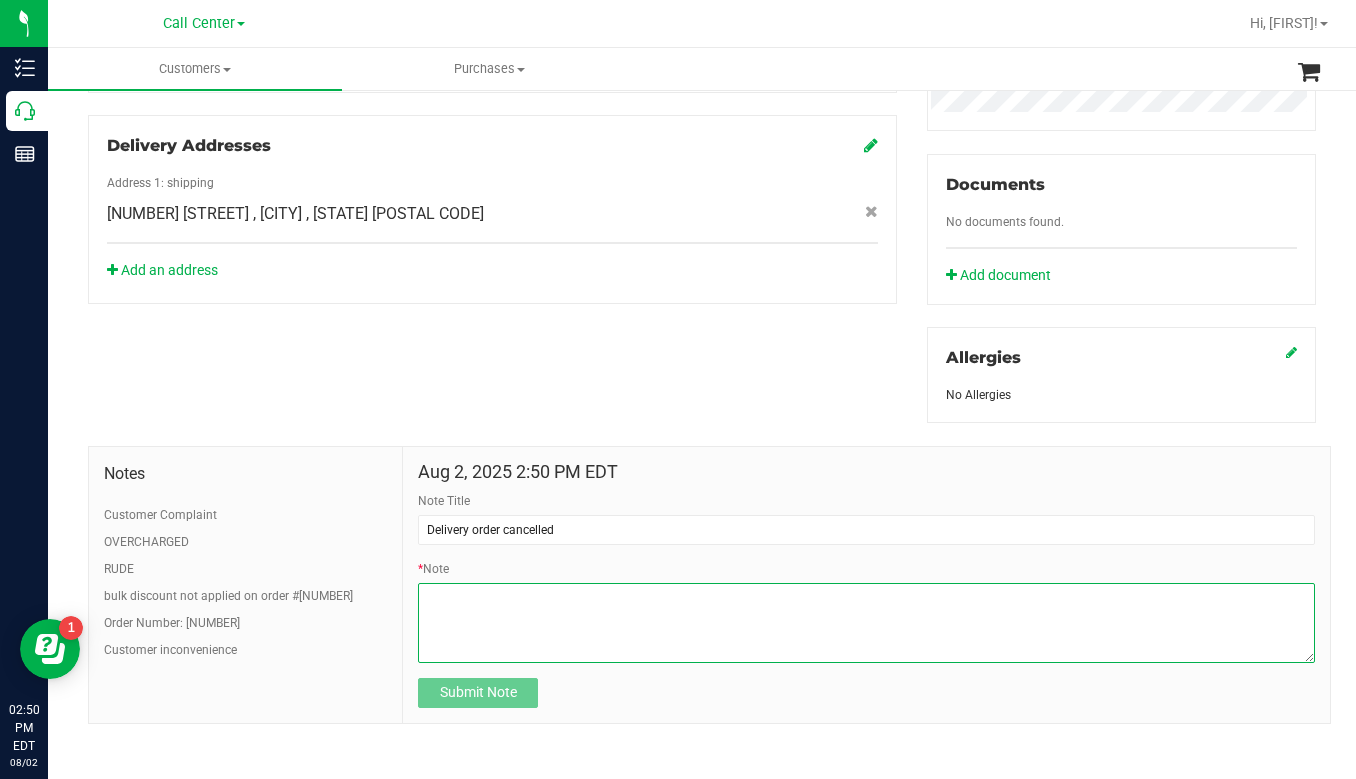 click on "*
Note" at bounding box center [866, 623] 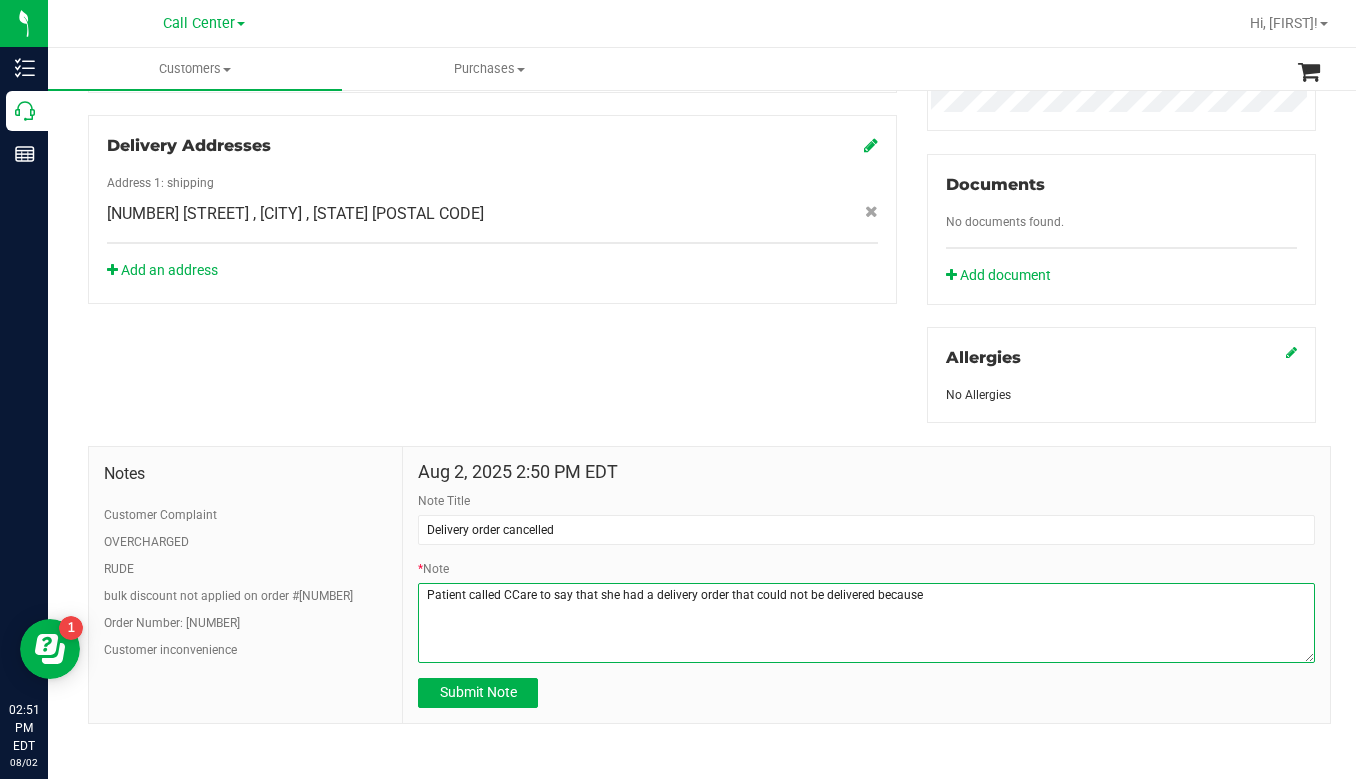 click on "*
Note" at bounding box center (866, 623) 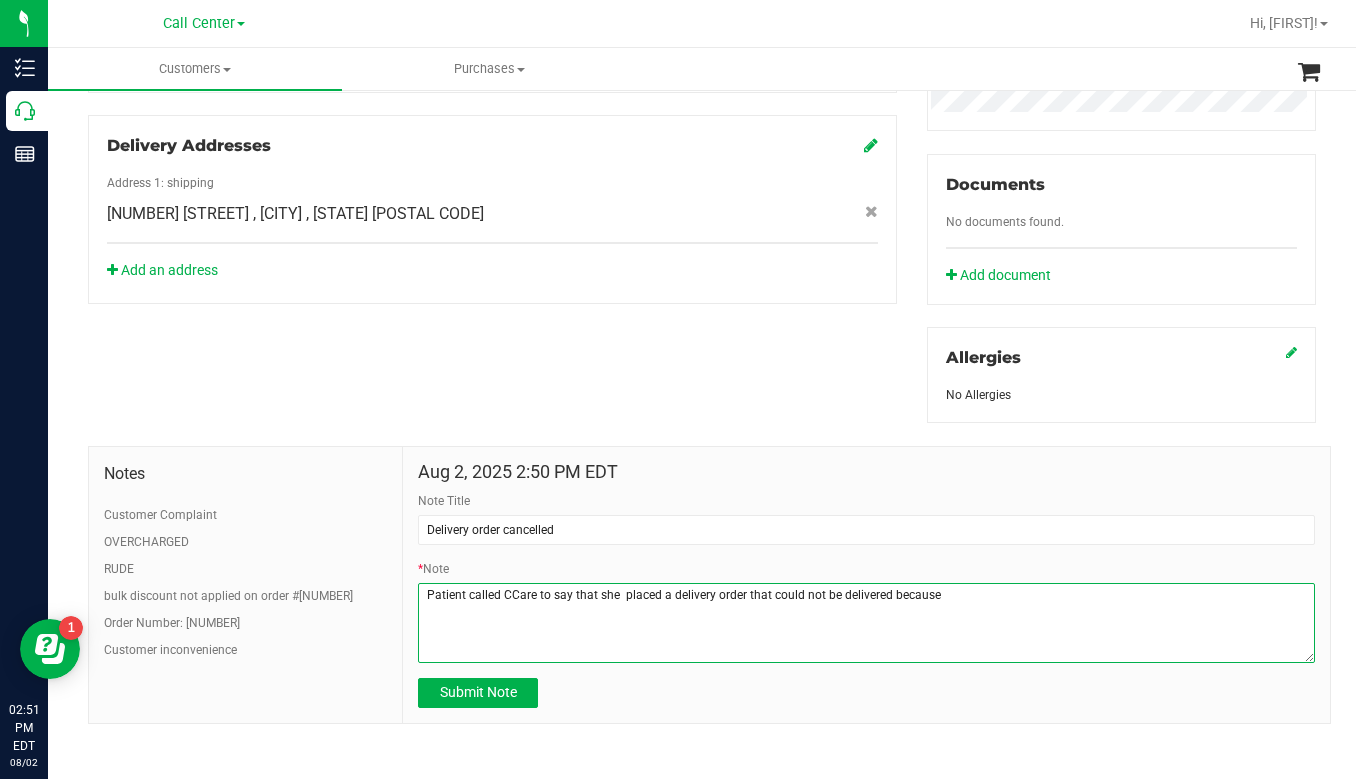 click on "*
Note" at bounding box center (866, 623) 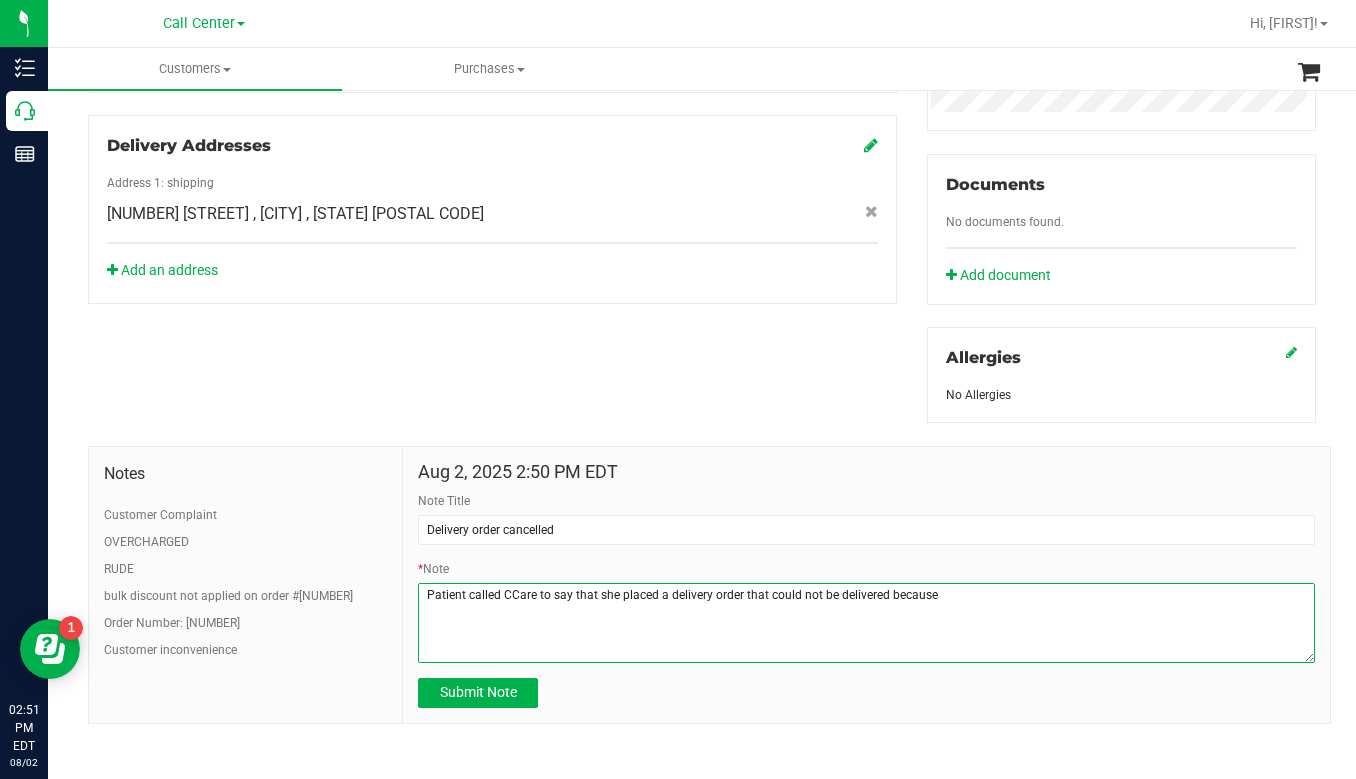 click on "*
Note" at bounding box center [866, 623] 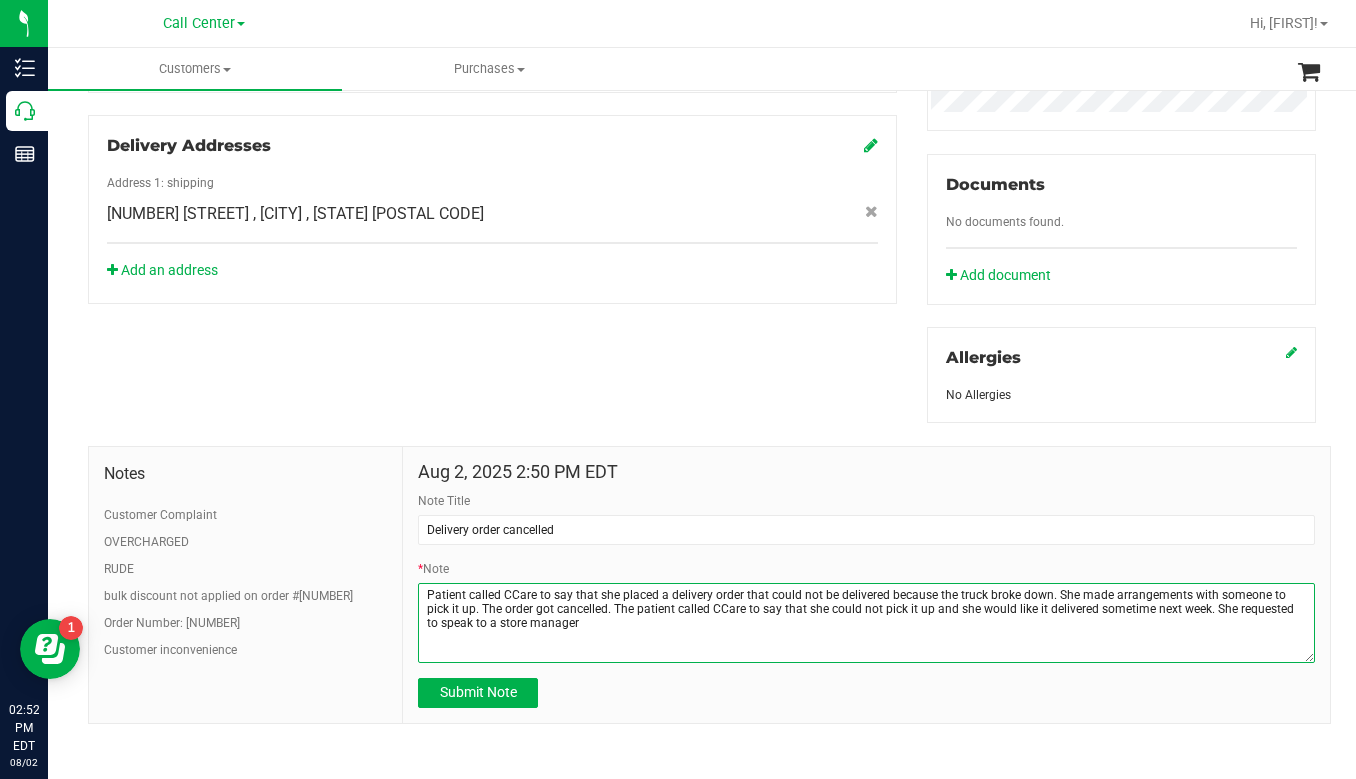 click on "*
Note" at bounding box center [866, 623] 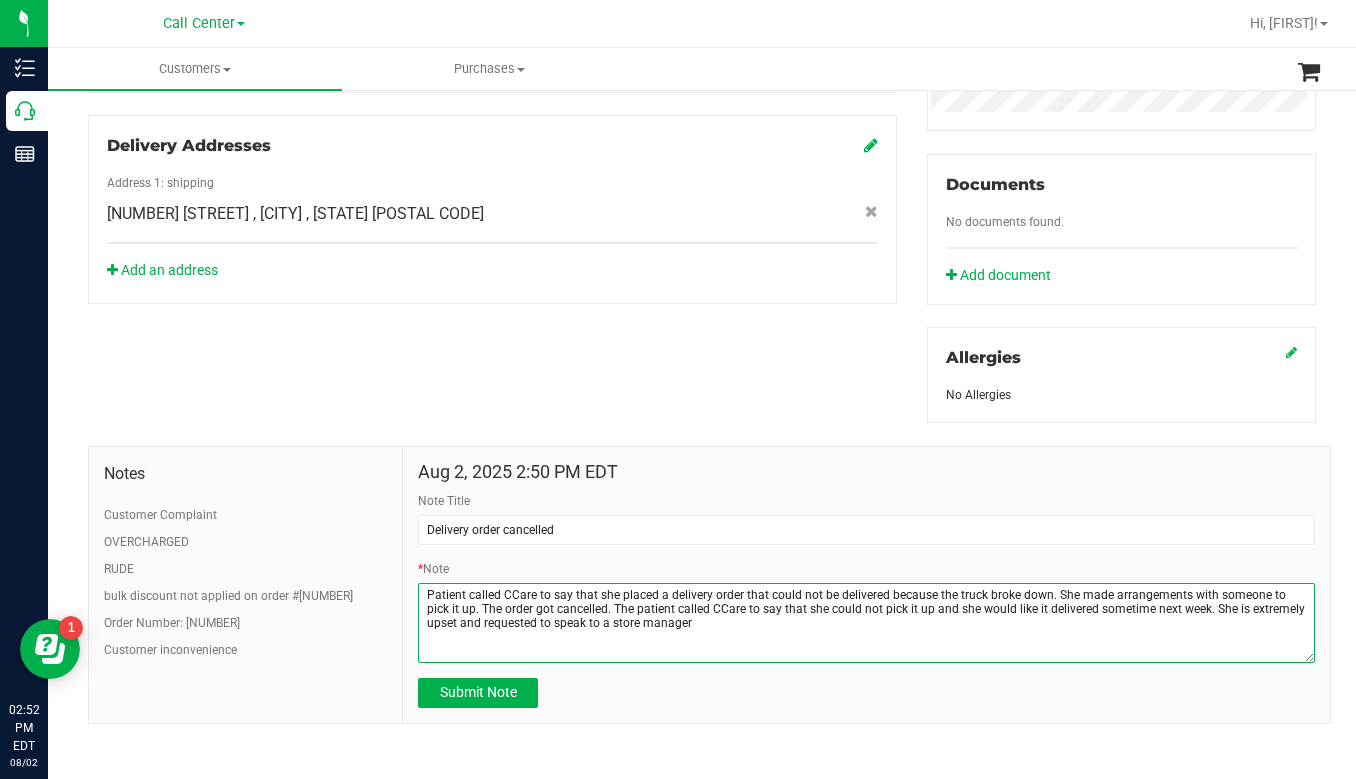 click on "*
Note" at bounding box center [866, 623] 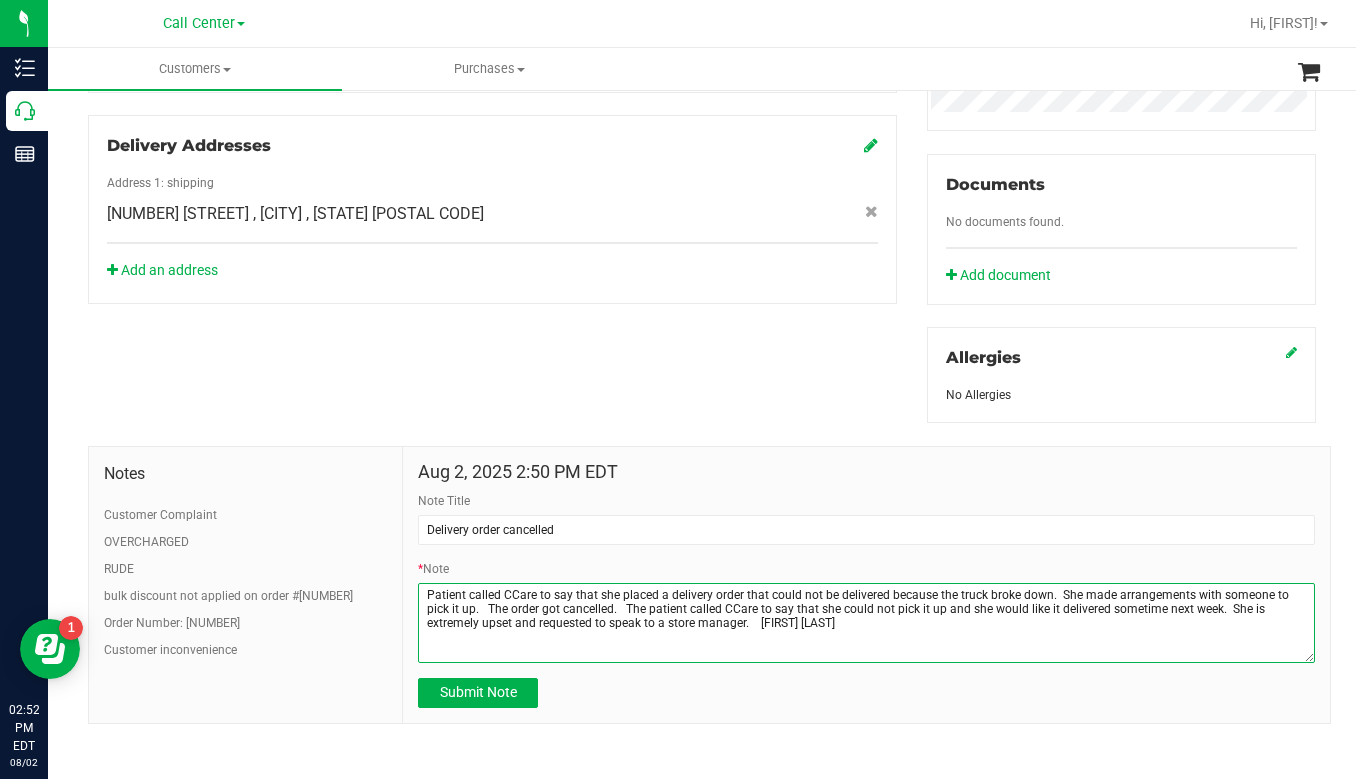 click on "*
Note" at bounding box center (866, 623) 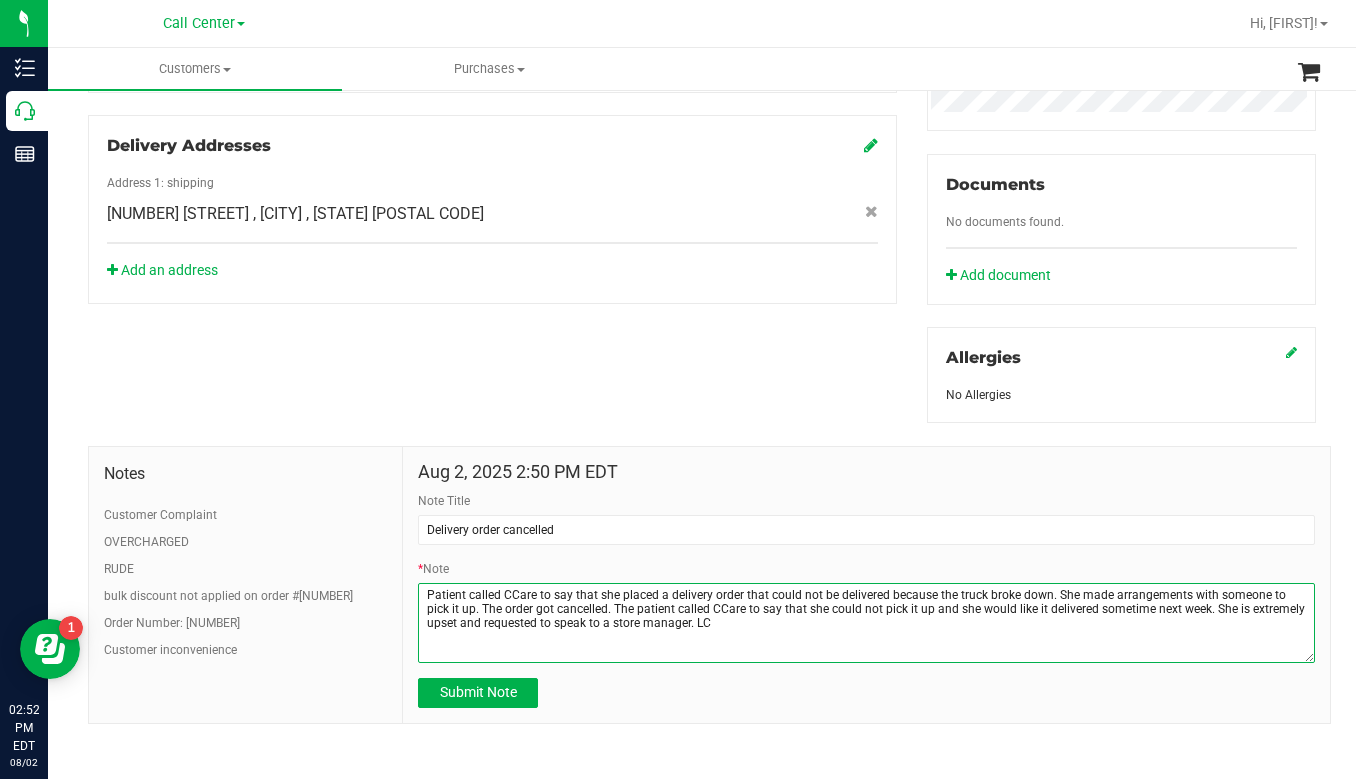click on "*
Note" at bounding box center [866, 623] 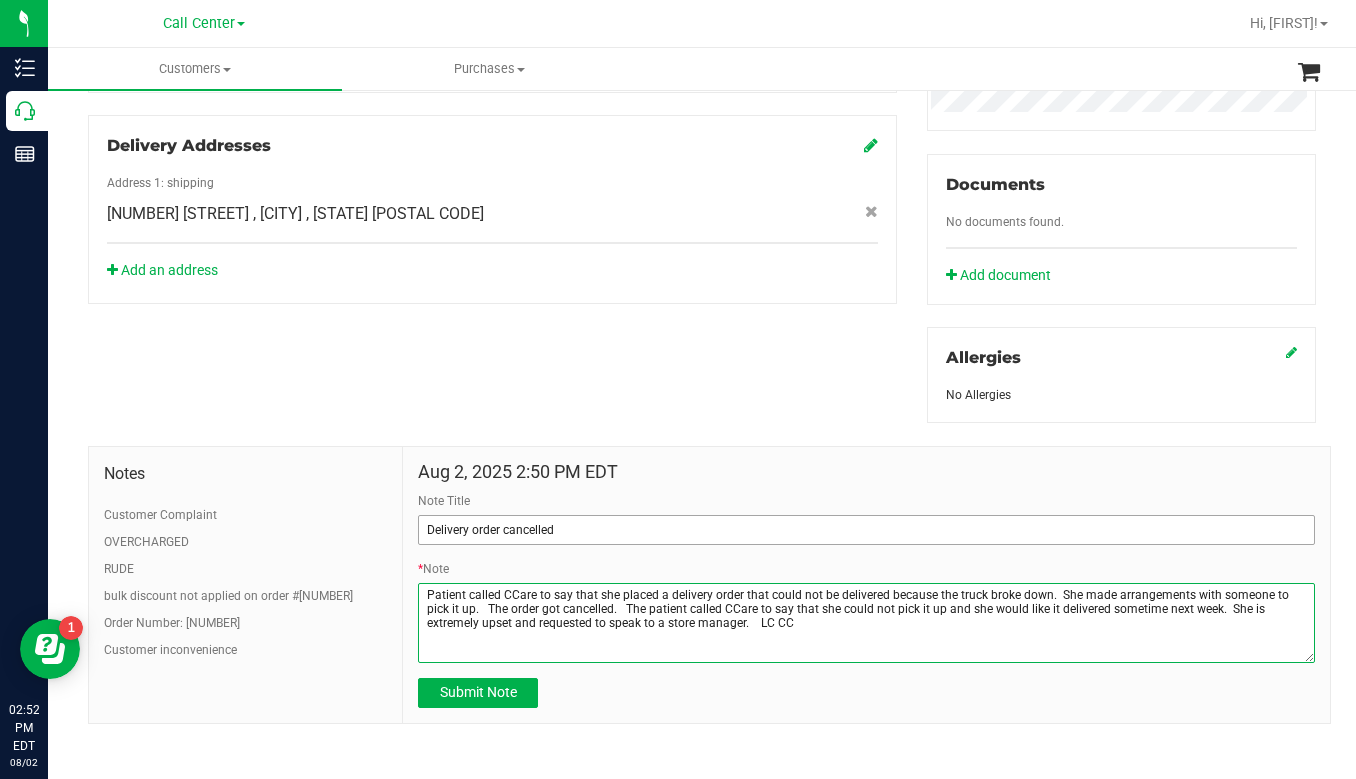 type on "Patient called CCare to say that she placed a delivery order that could not be delivered because the truck broke down.  She made arrangements with someone to pick it up.   The order got cancelled.   The patient called CCare to say that she could not pick it up and she would like it delivered sometime next week.  She is extremely upset and requested to speak to a store manager.    LC CC" 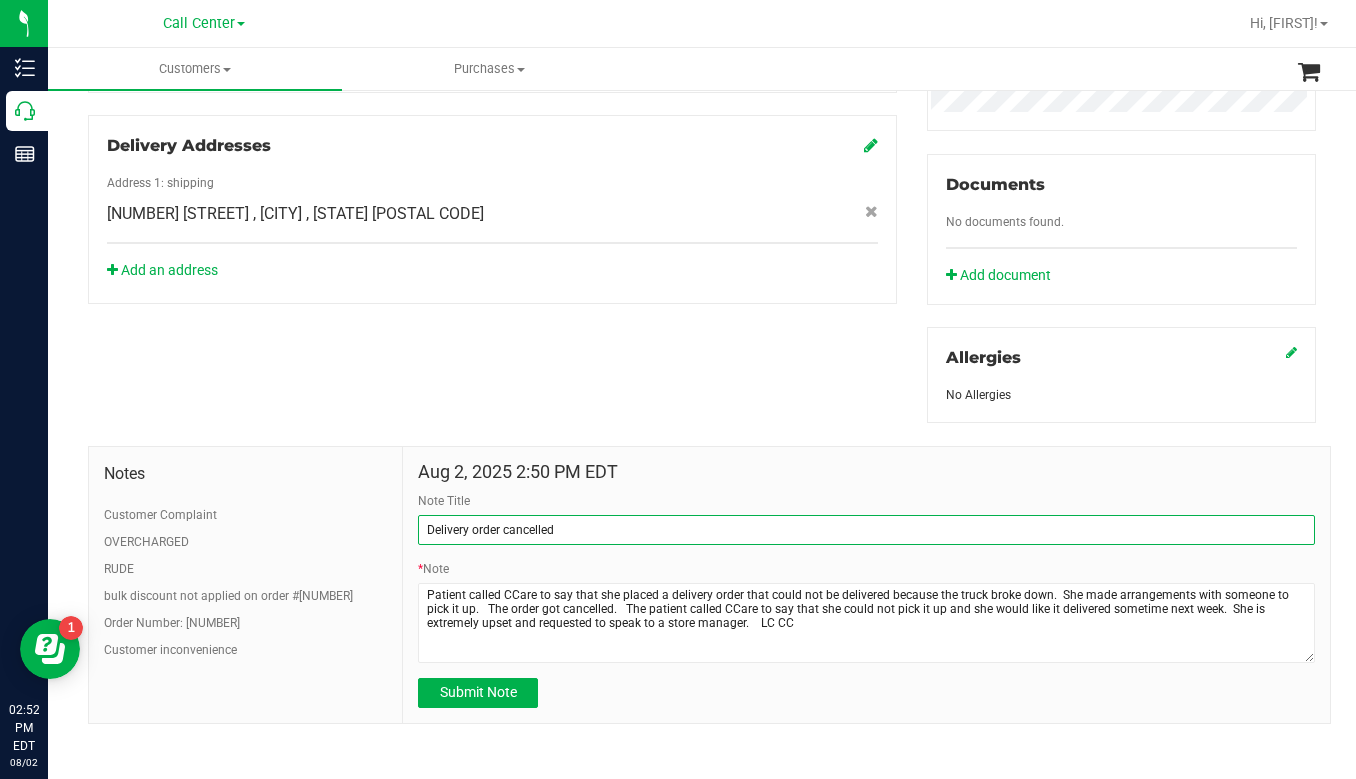 click on "Delivery order cancelled" at bounding box center [866, 530] 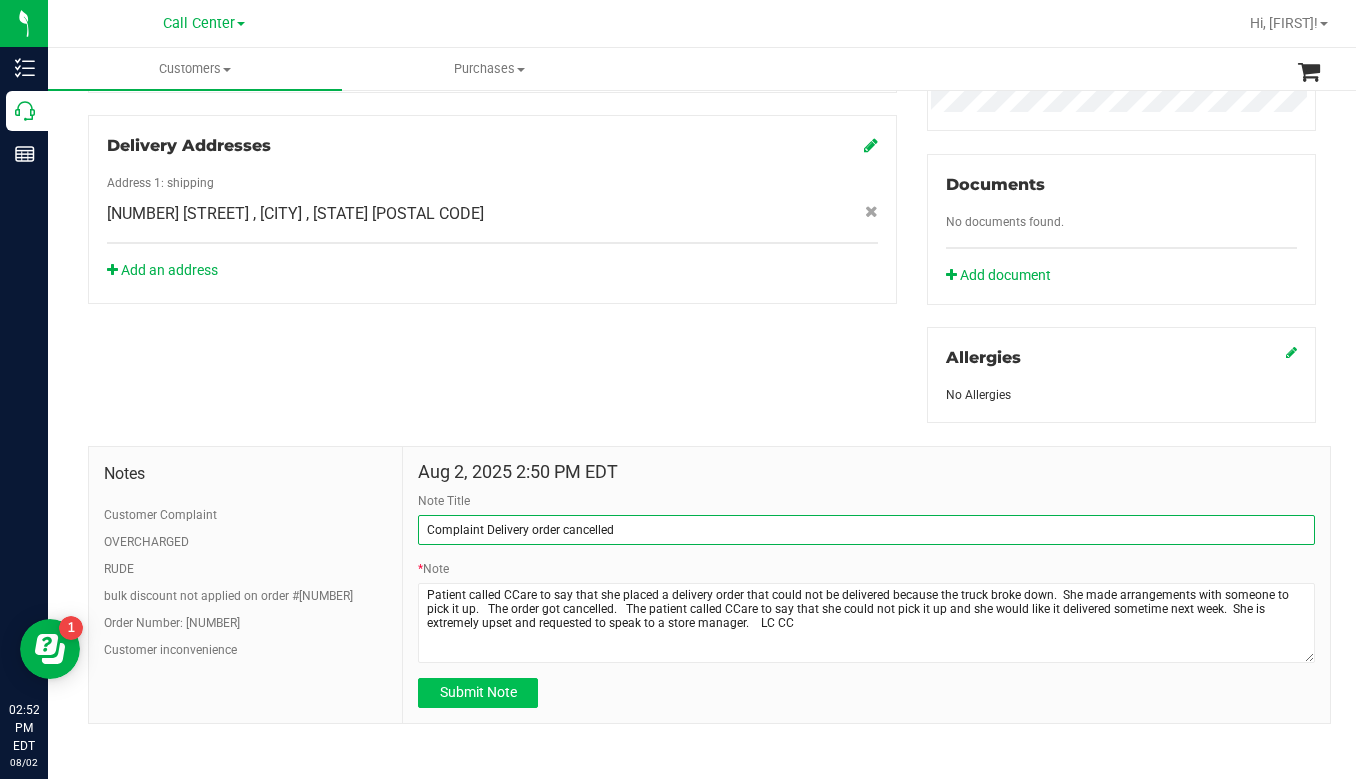 type on "Complaint Delivery order cancelled" 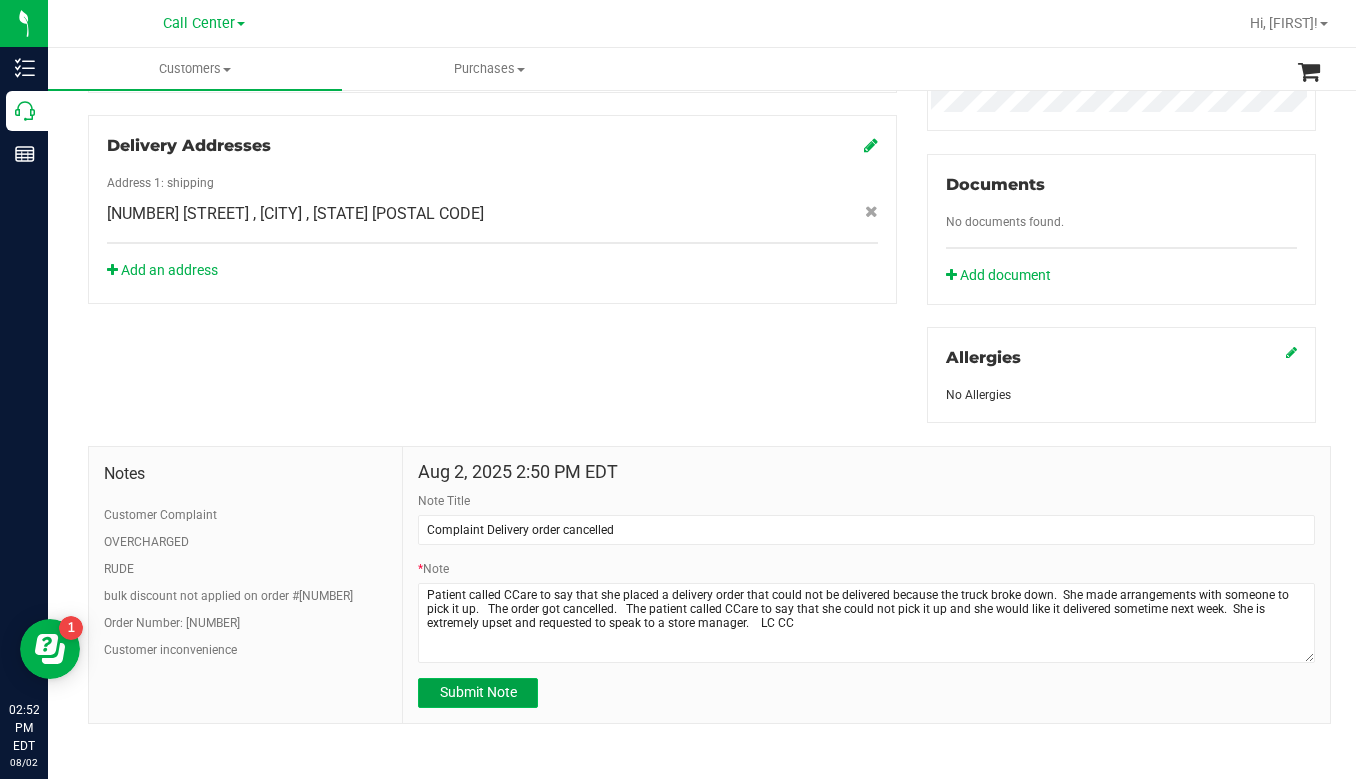 click on "Submit Note" at bounding box center [478, 692] 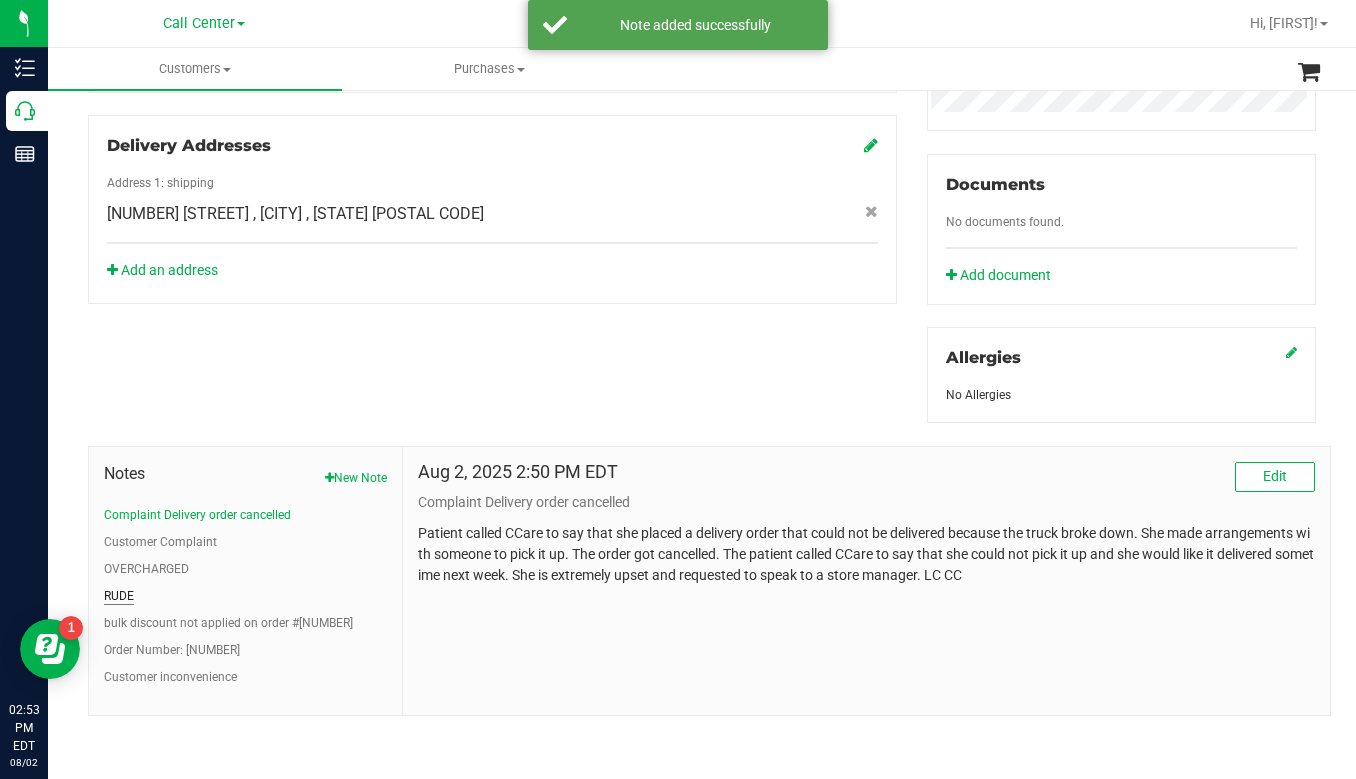 click on "RUDE" at bounding box center (119, 596) 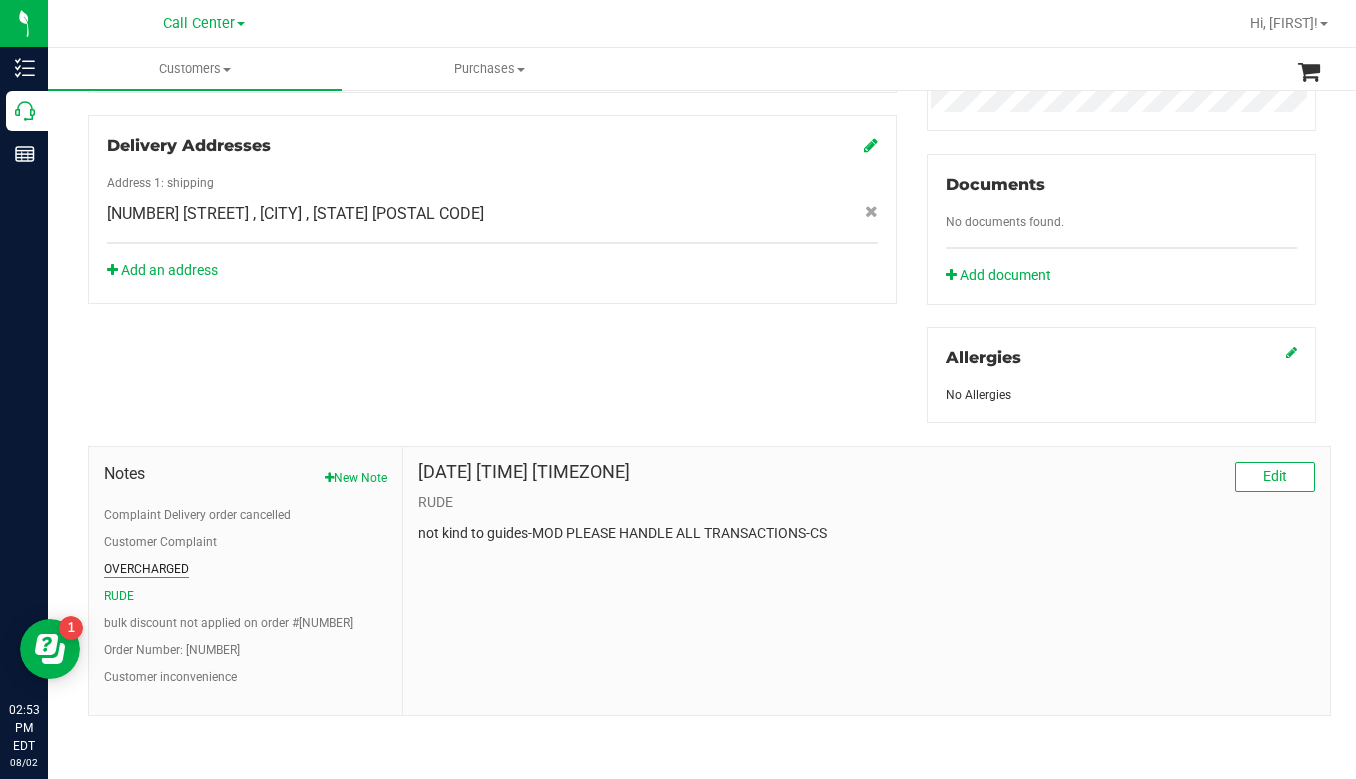 click on "OVERCHARGED" at bounding box center (146, 569) 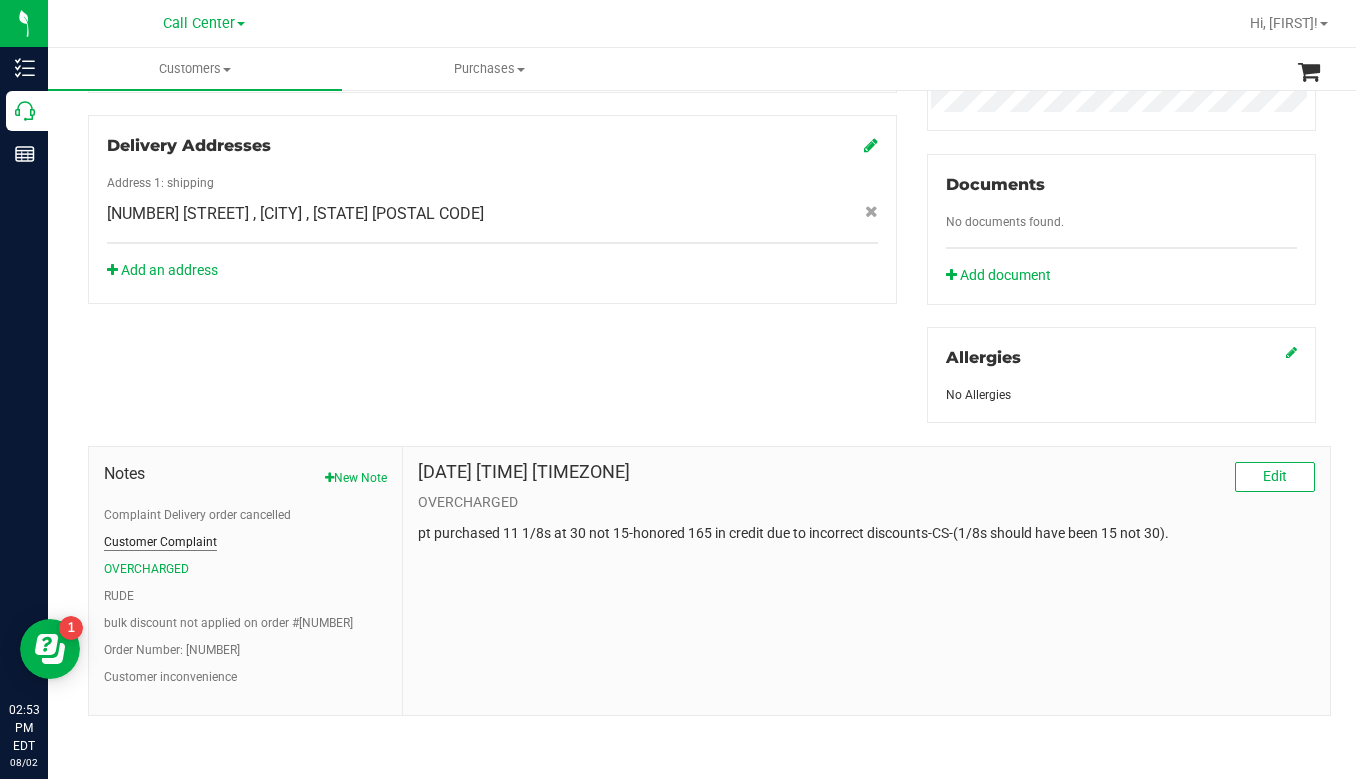 click on "Customer Complaint" at bounding box center (160, 542) 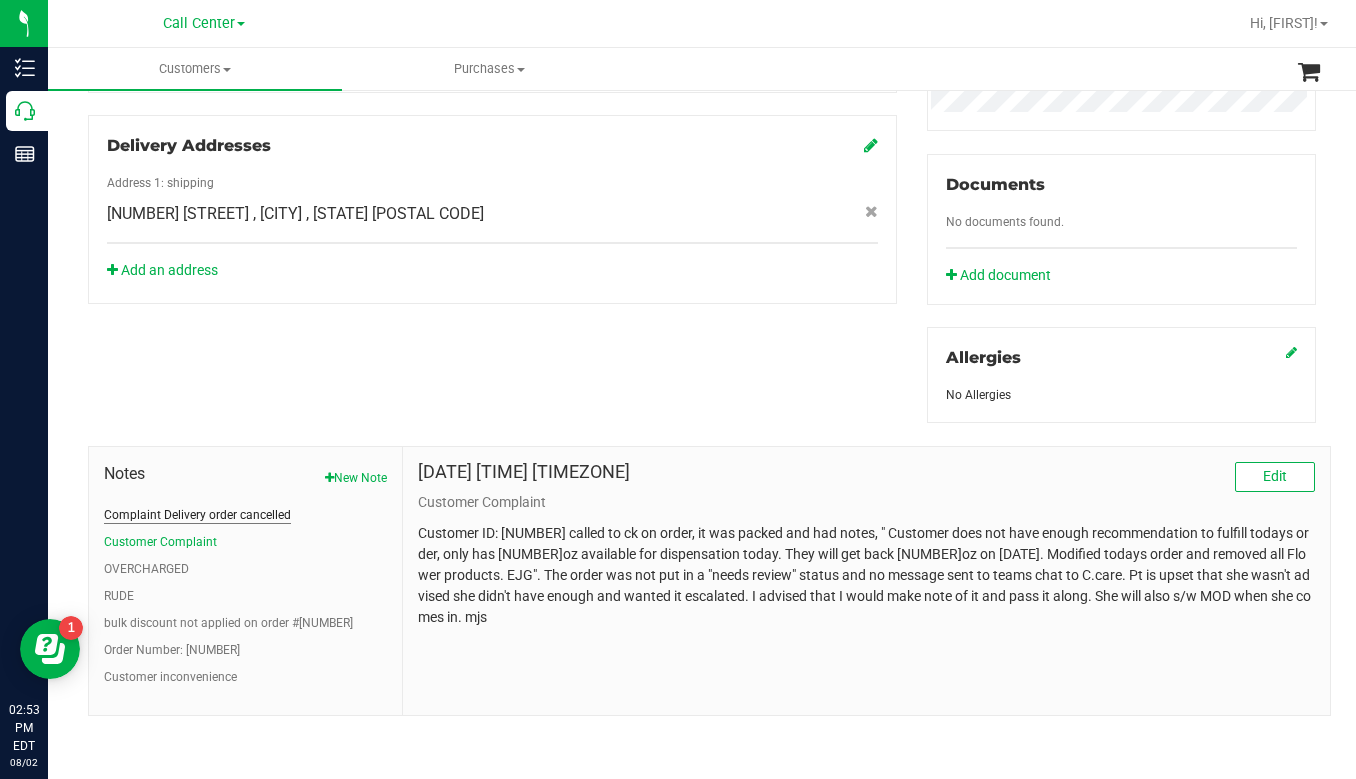 click on "Complaint Delivery order cancelled" at bounding box center [197, 515] 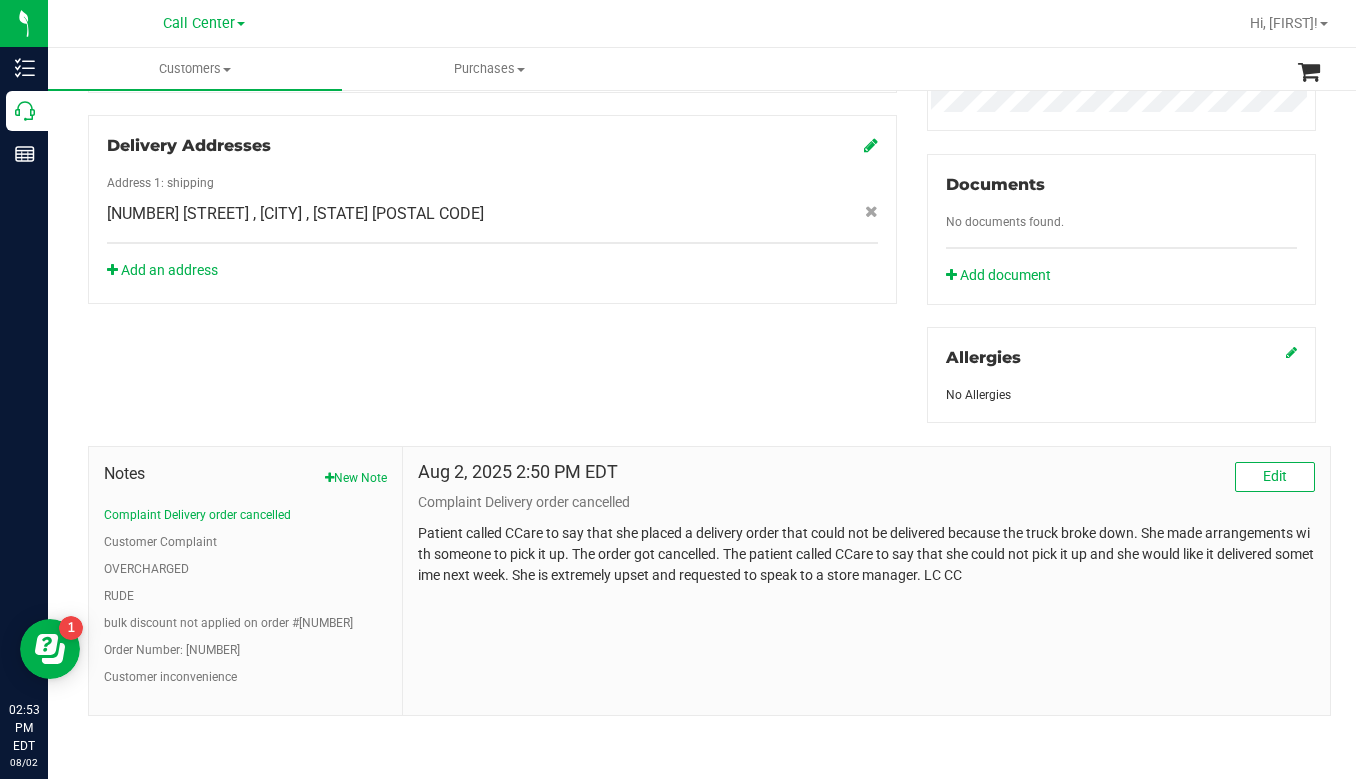 click on "Notes
New Note
ComplaintDelivery order cancelled
Customer Complaint
OVERCHARGED
RUDE
bulk discount not applied on order #[ORDER_NUMBER]
Order Number: [ORDER_NUMBER]
Customer inconvenience" at bounding box center (246, 581) 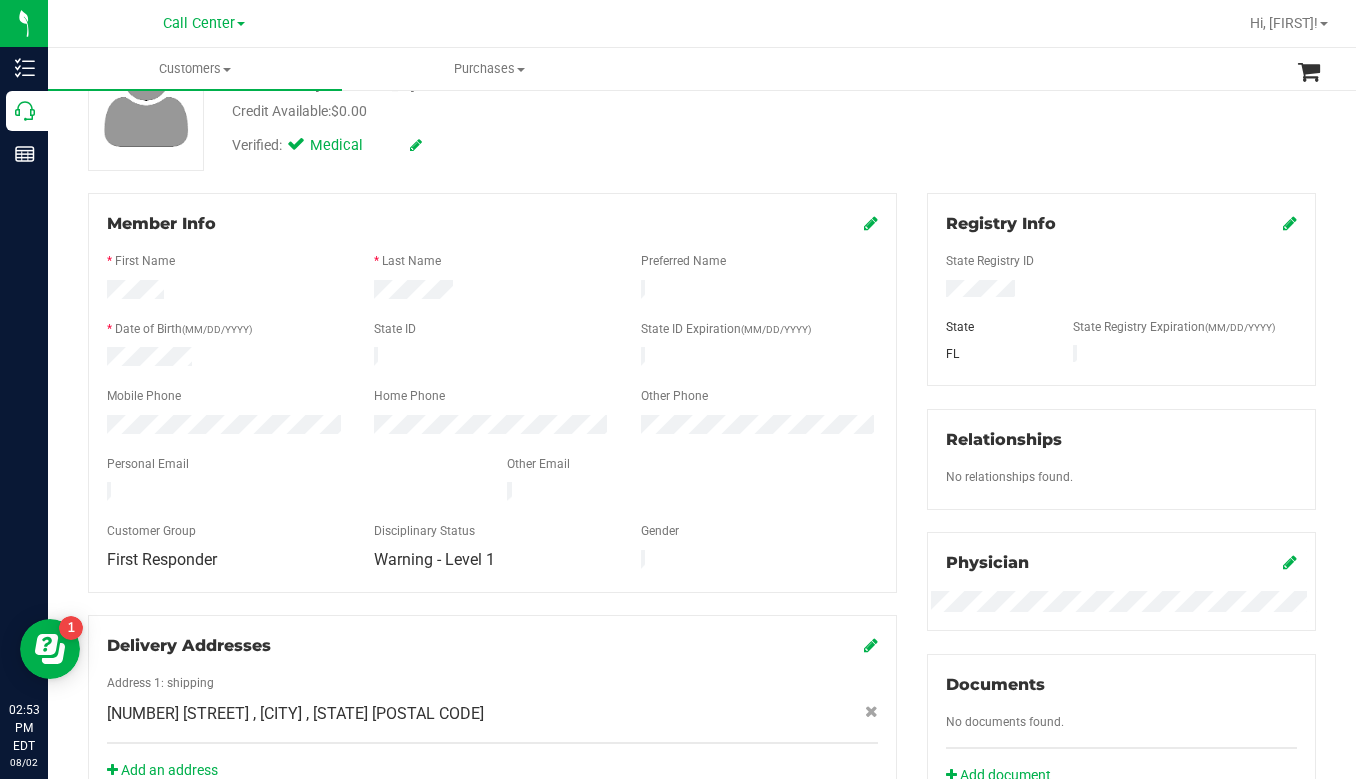 scroll, scrollTop: 0, scrollLeft: 0, axis: both 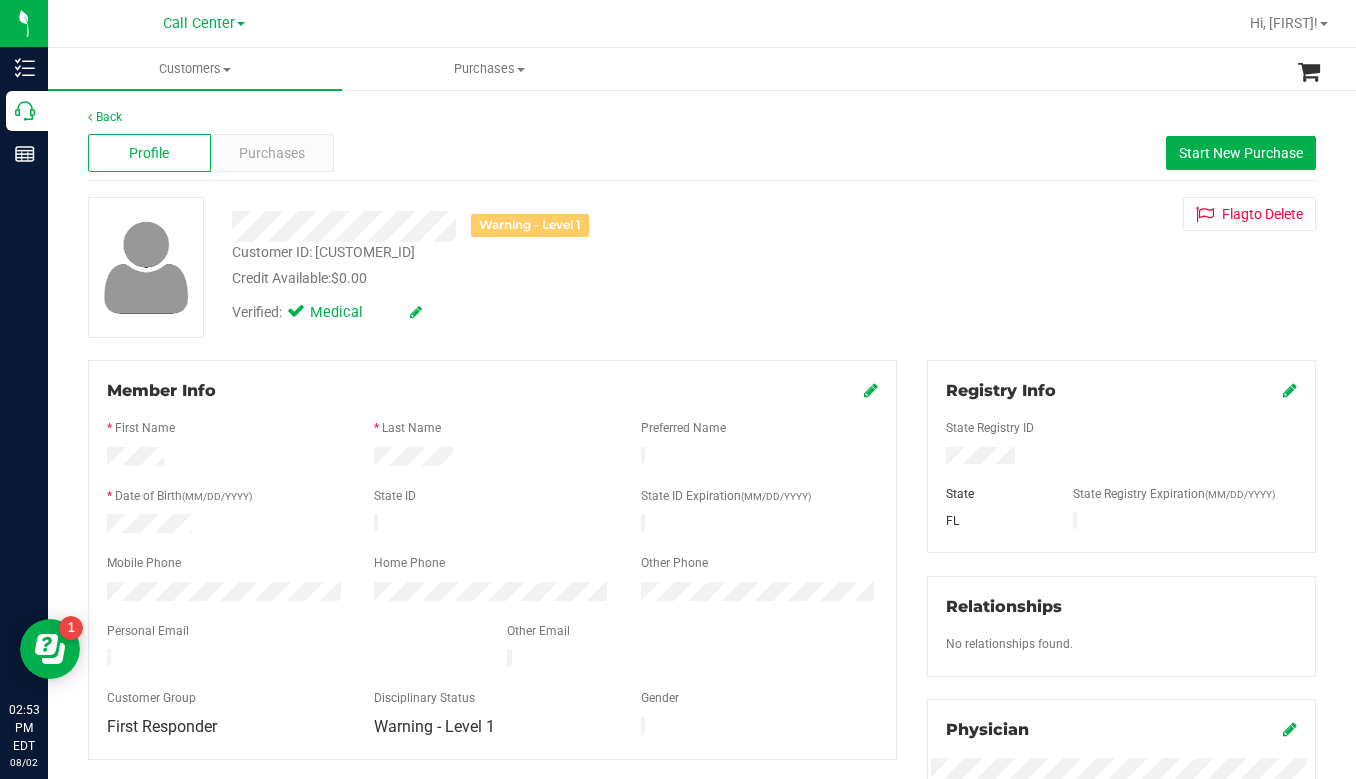 click on "Verified:
Medical" at bounding box center (531, 311) 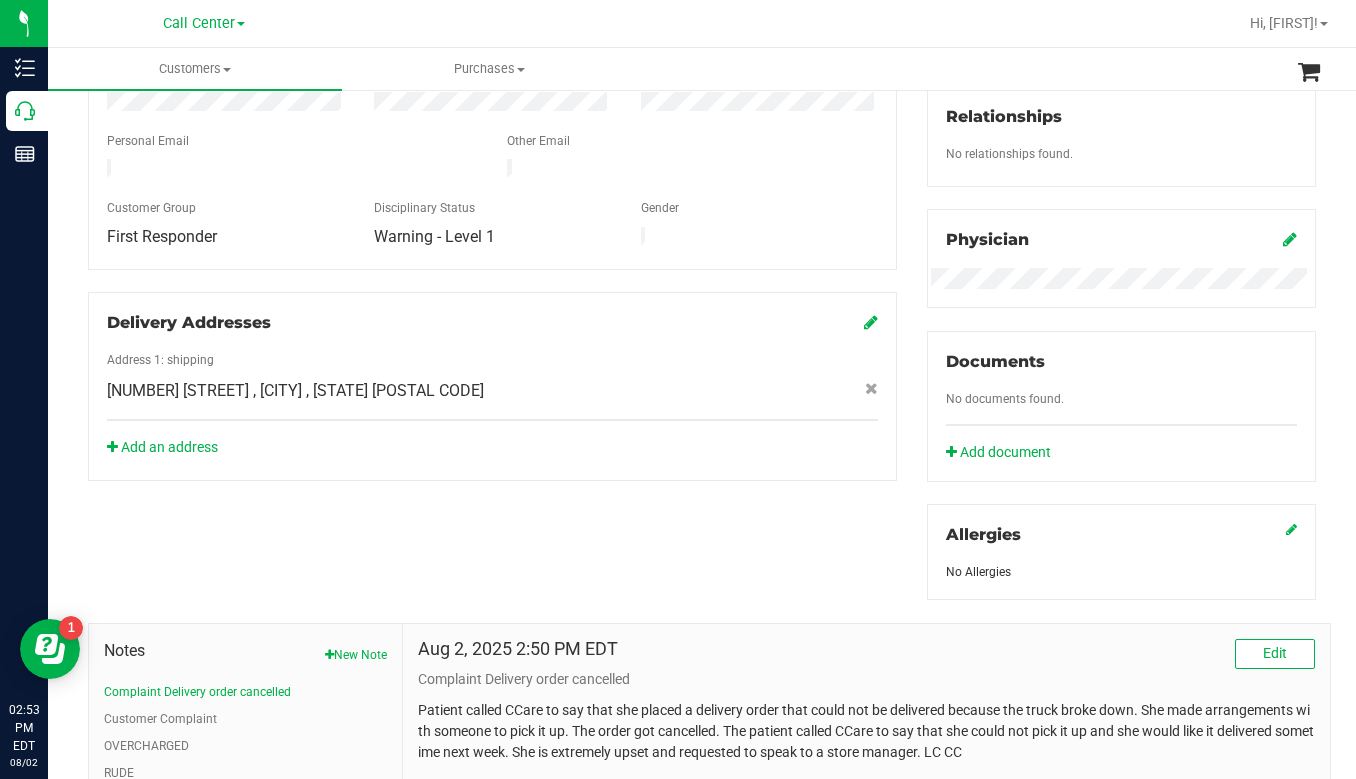 scroll, scrollTop: 600, scrollLeft: 0, axis: vertical 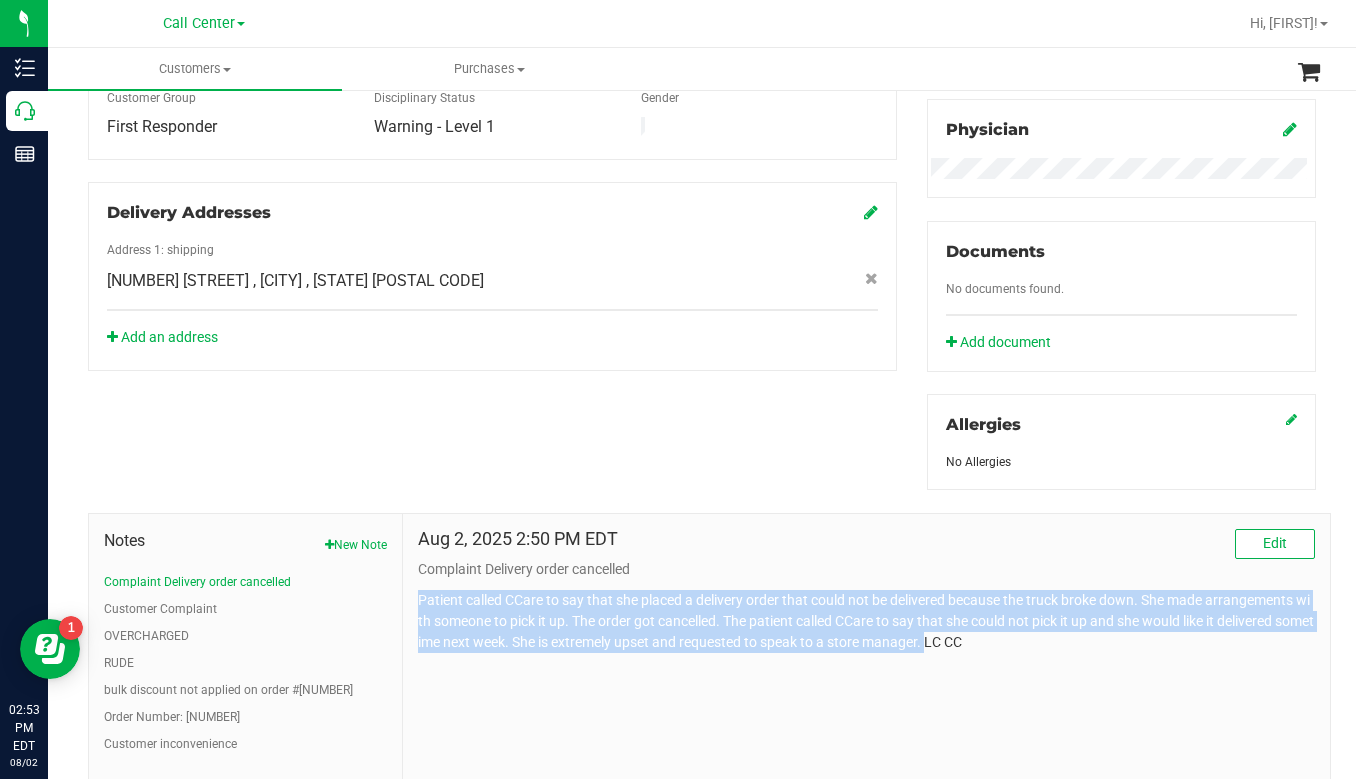 drag, startPoint x: 413, startPoint y: 595, endPoint x: 969, endPoint y: 644, distance: 558.15497 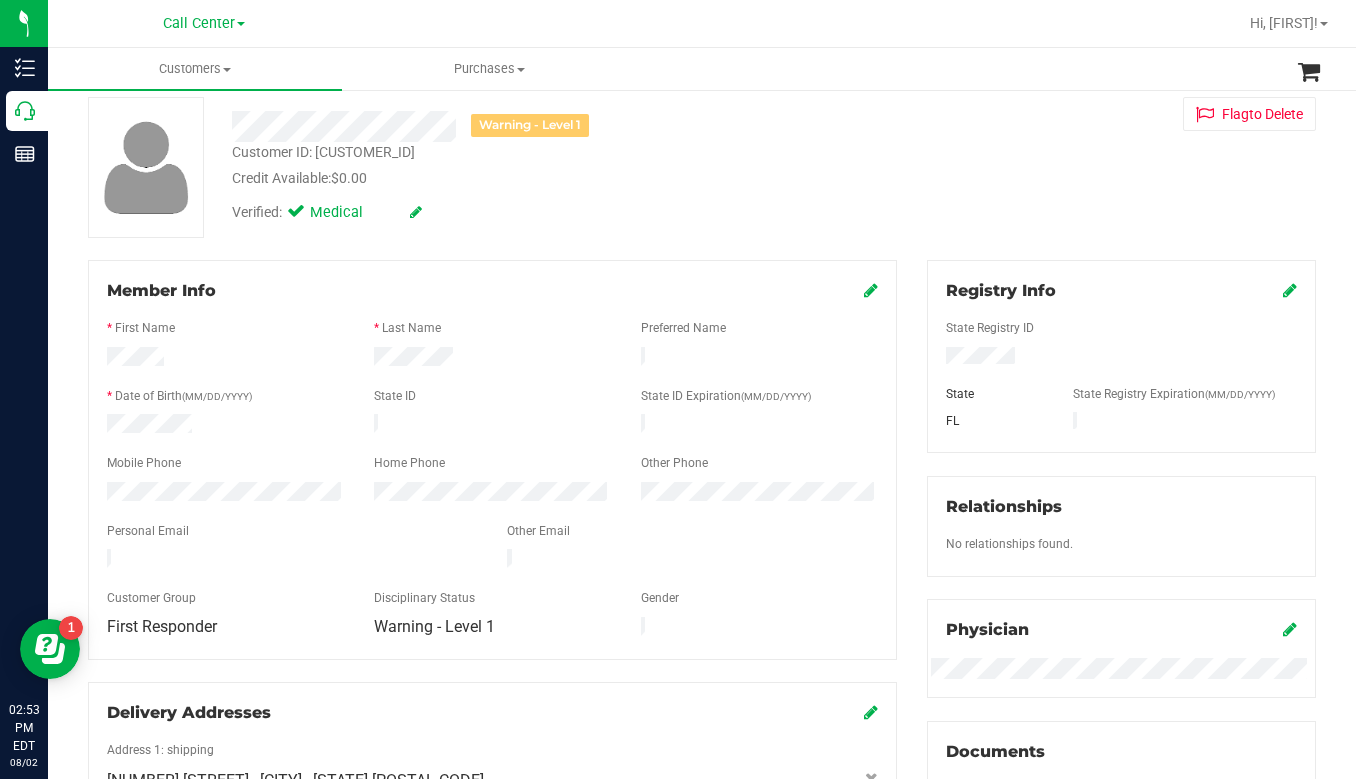 scroll, scrollTop: 0, scrollLeft: 0, axis: both 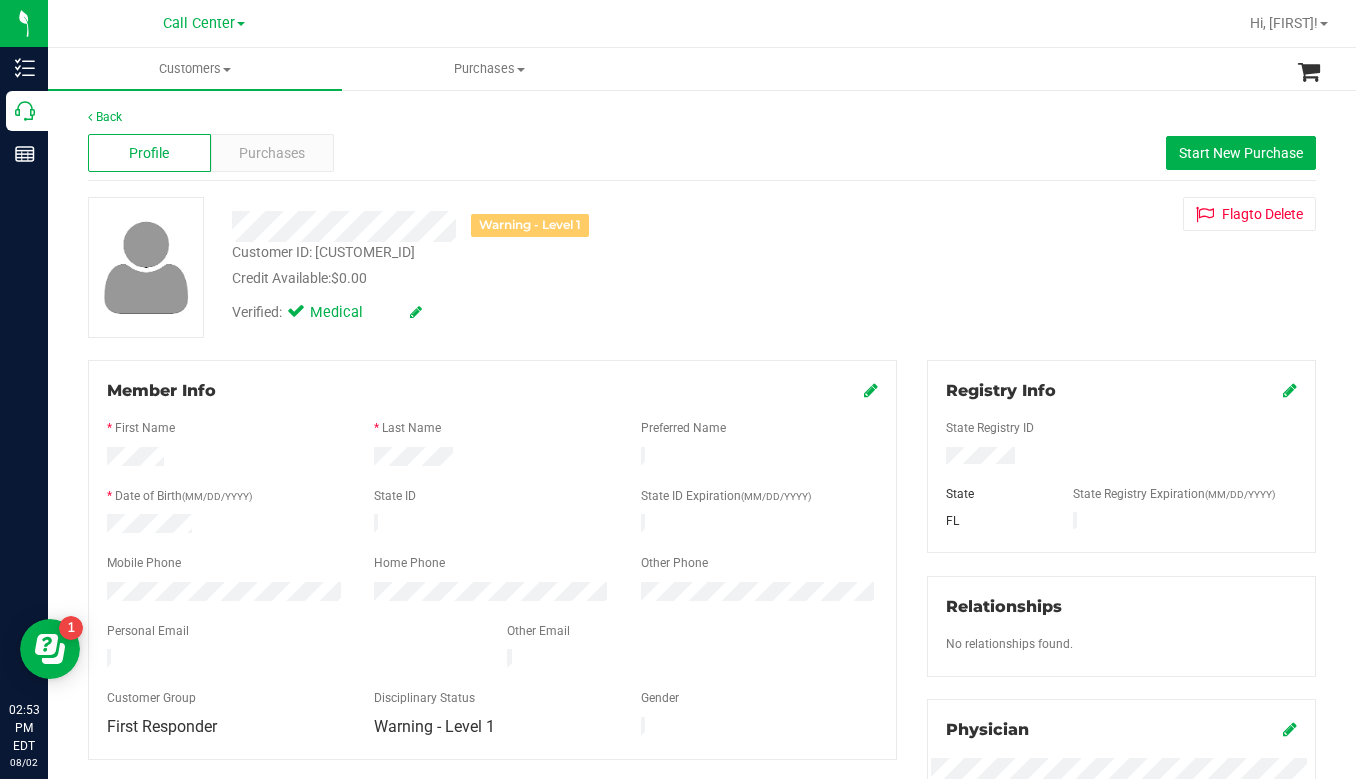 click at bounding box center (492, 681) 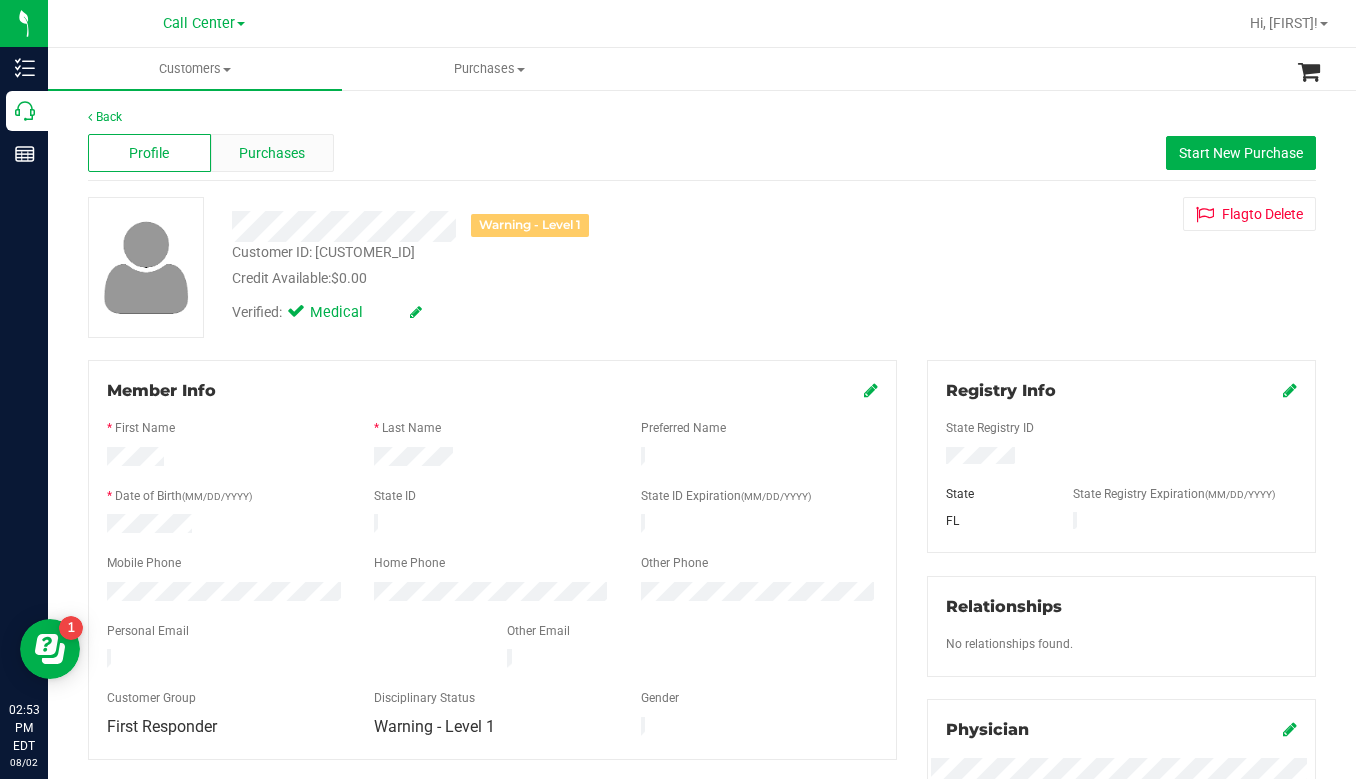 click on "Purchases" at bounding box center (272, 153) 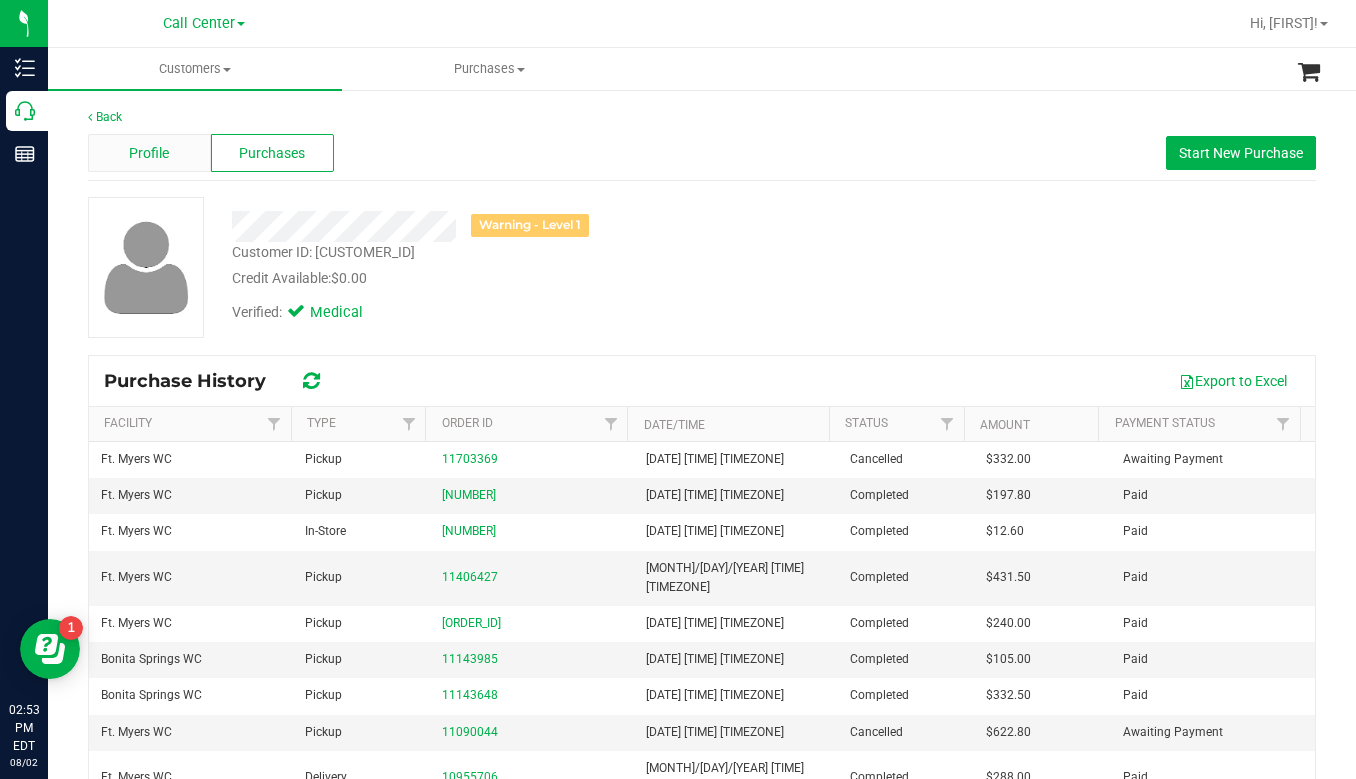 click on "Profile" at bounding box center [149, 153] 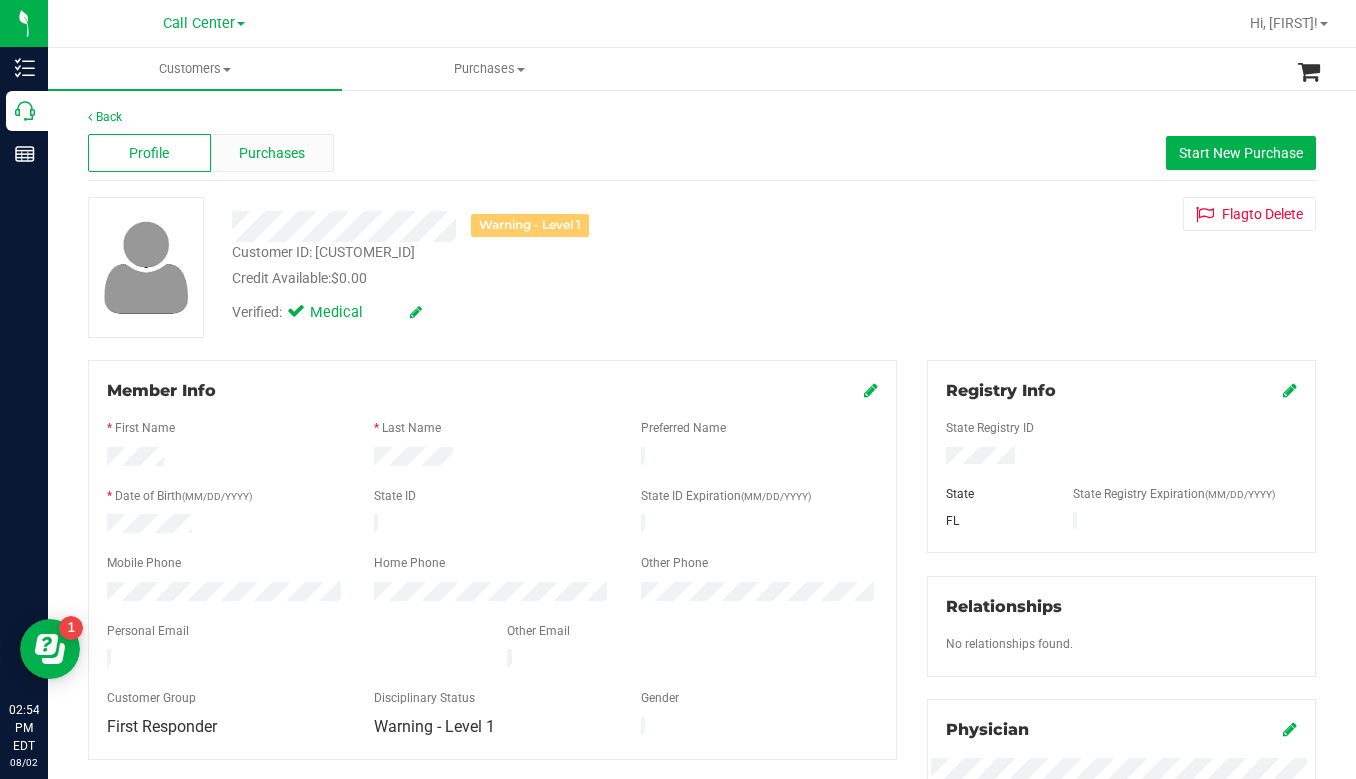 click on "Purchases" at bounding box center [272, 153] 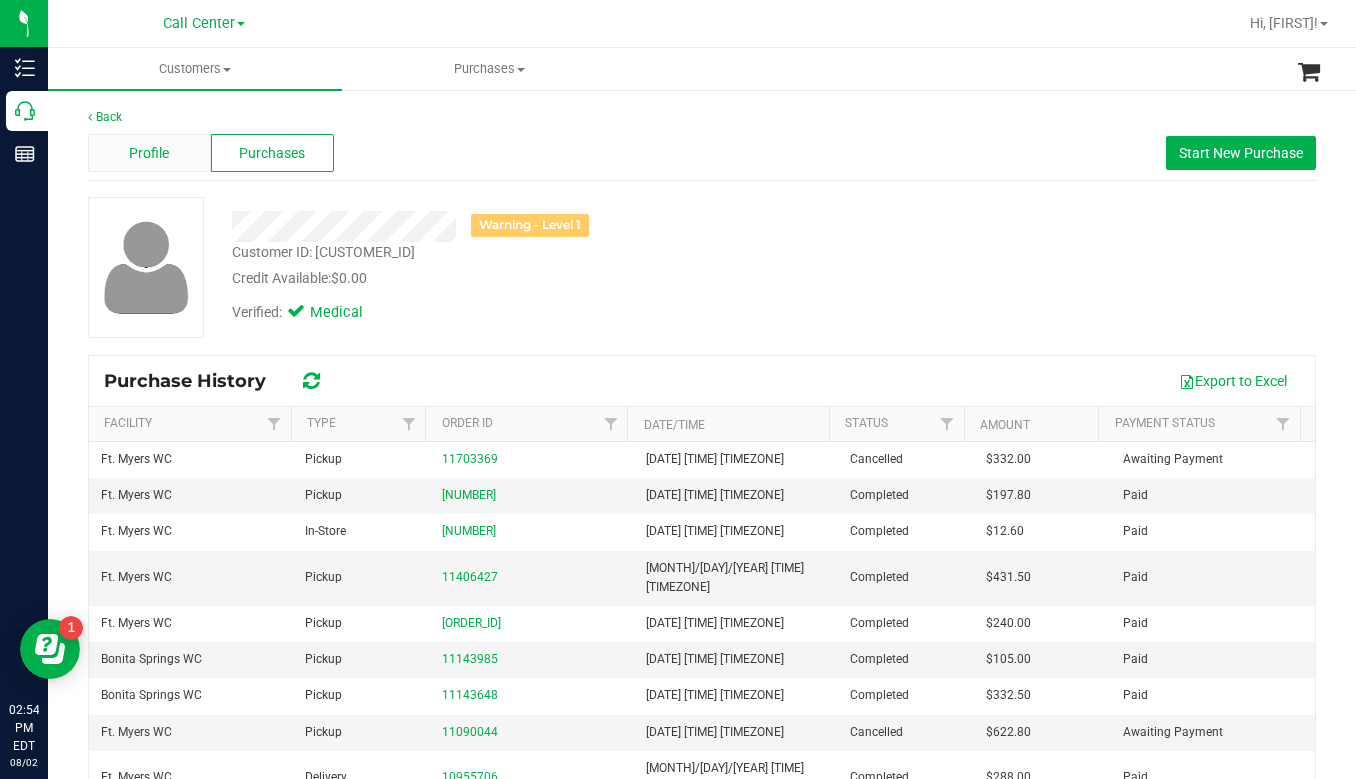 click on "Profile" at bounding box center [149, 153] 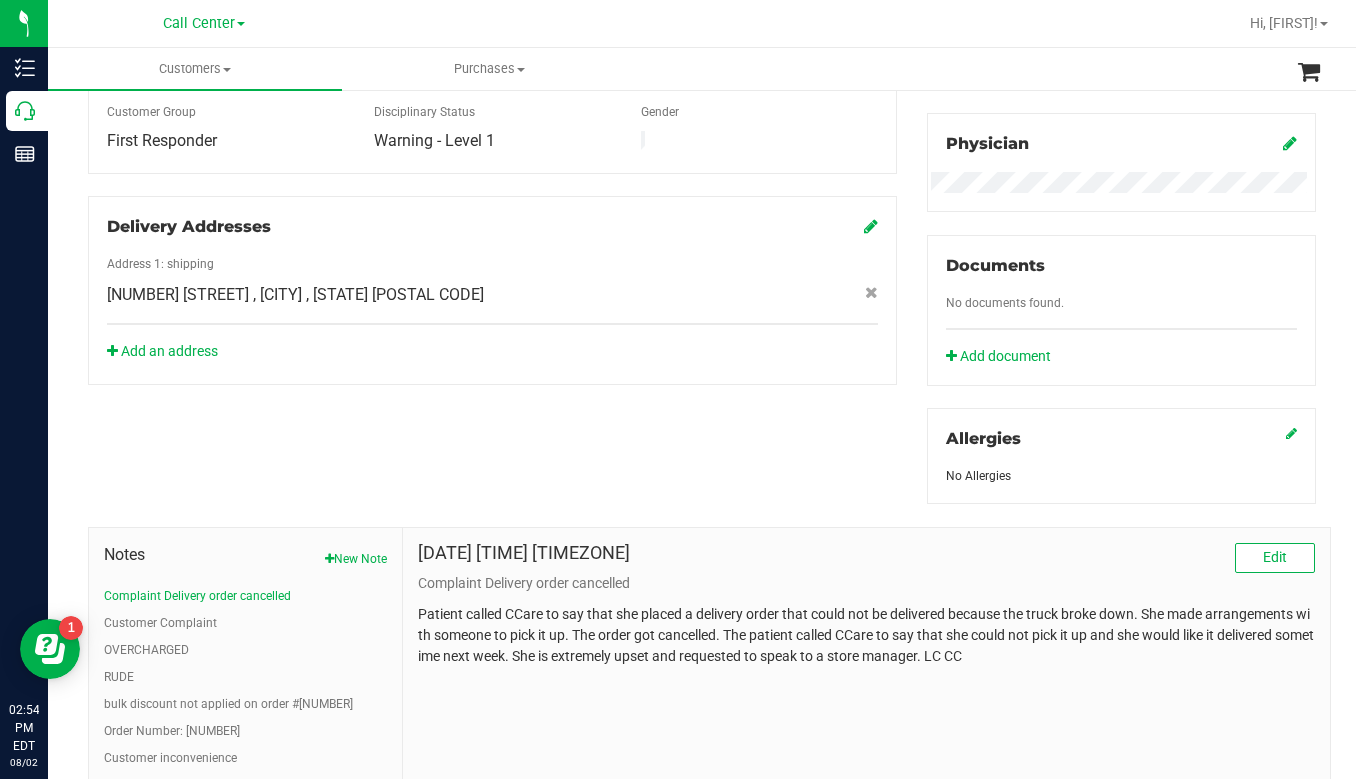 scroll, scrollTop: 667, scrollLeft: 0, axis: vertical 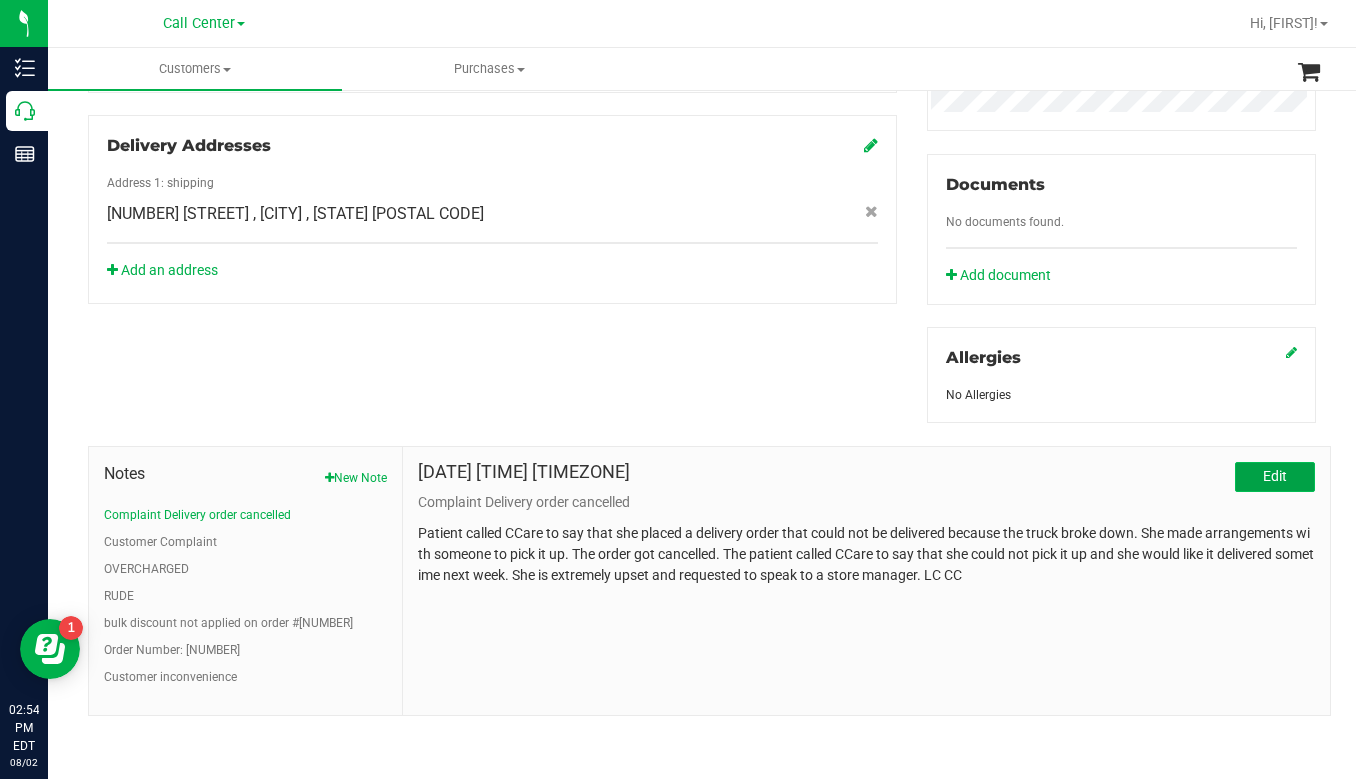 click on "Edit" at bounding box center (1275, 476) 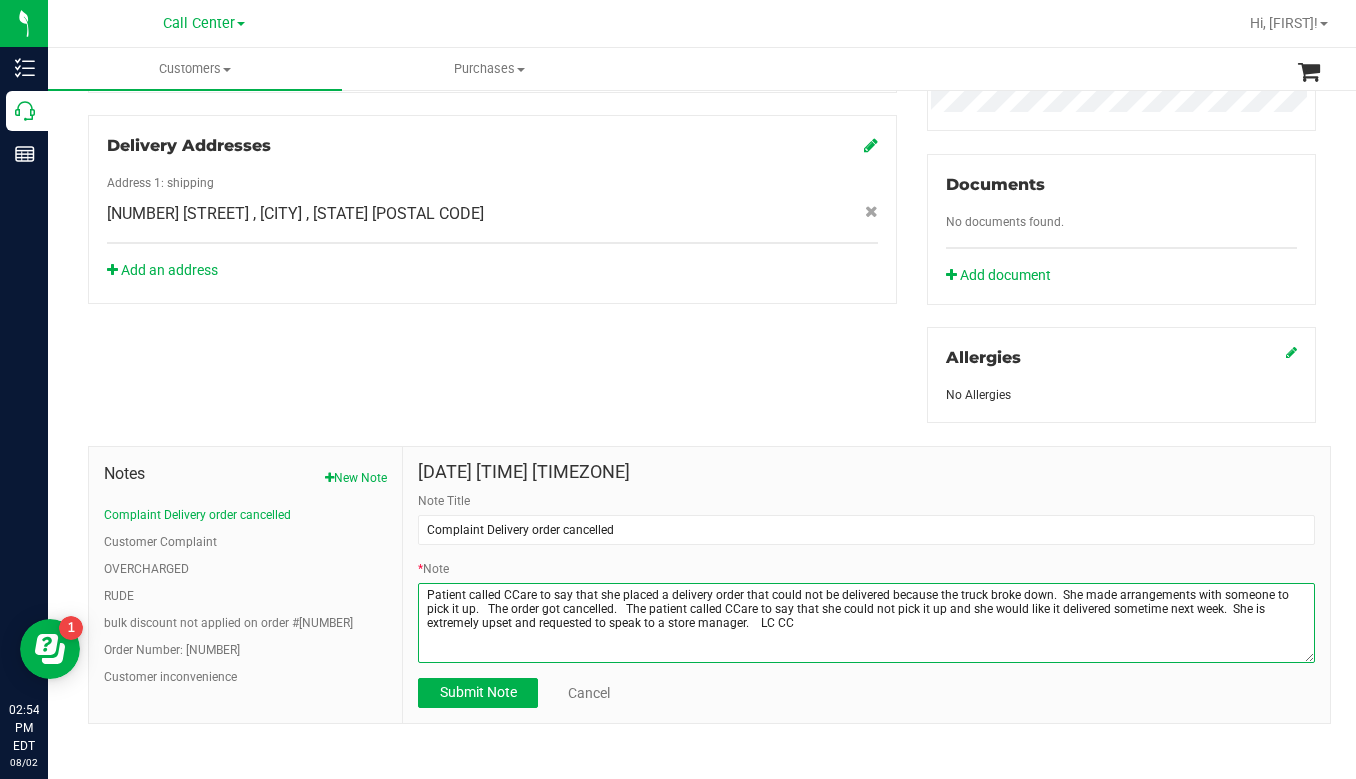 click on "*
Note" at bounding box center [866, 623] 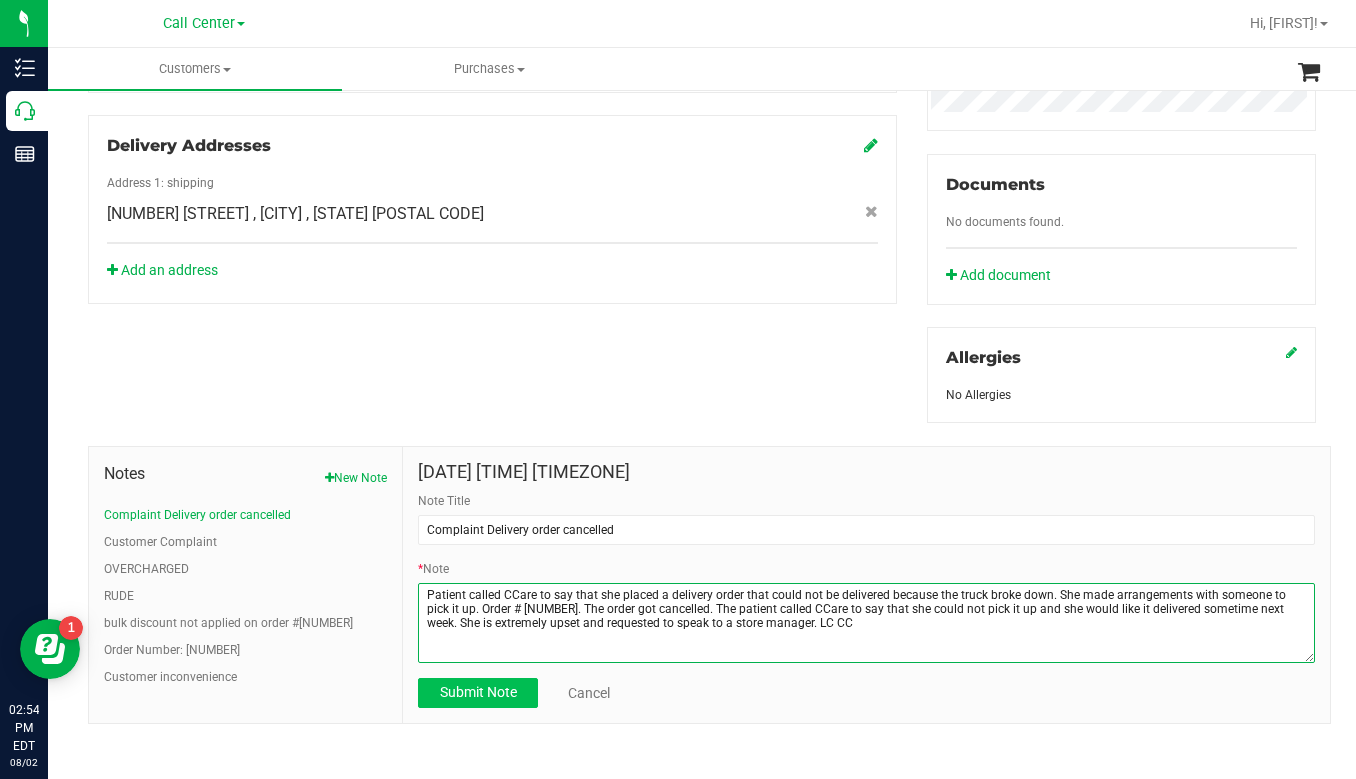 type on "Patient called CCare to say that she placed a delivery order that could not be delivered because the truck broke down. She made arrangements with someone to pick it up. Order # [NUMBER]. The order got cancelled. The patient called CCare to say that she could not pick it up and she would like it delivered sometime next week. She is extremely upset and requested to speak to a store manager. LC CC" 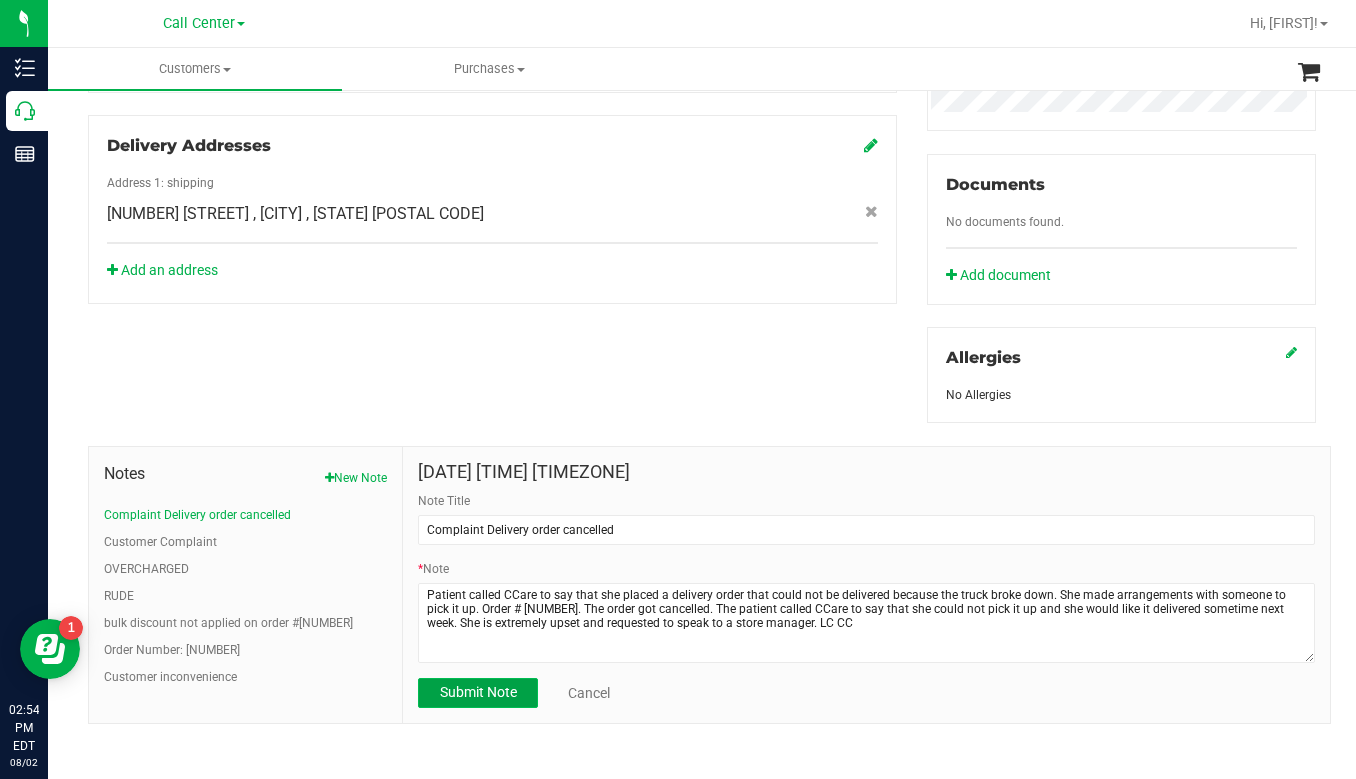 click on "Submit Note" at bounding box center (478, 692) 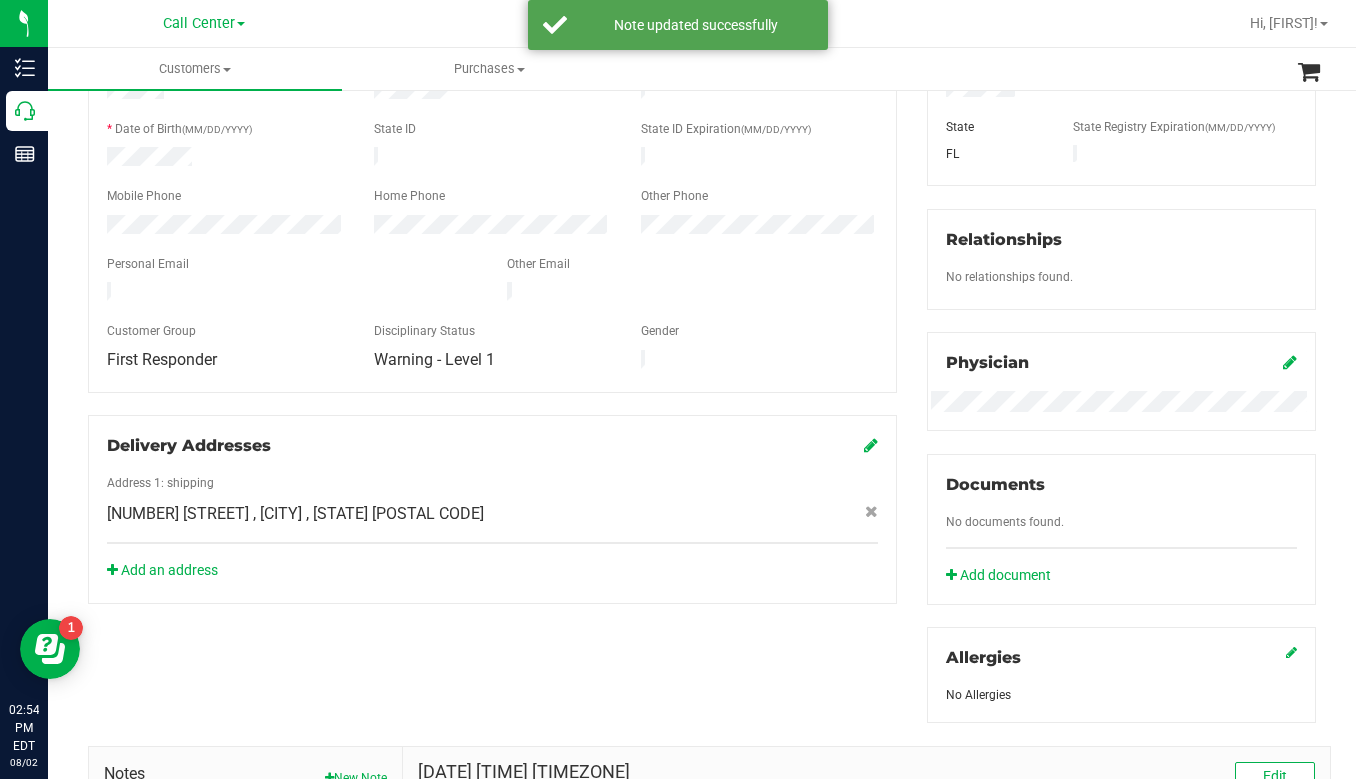 scroll, scrollTop: 0, scrollLeft: 0, axis: both 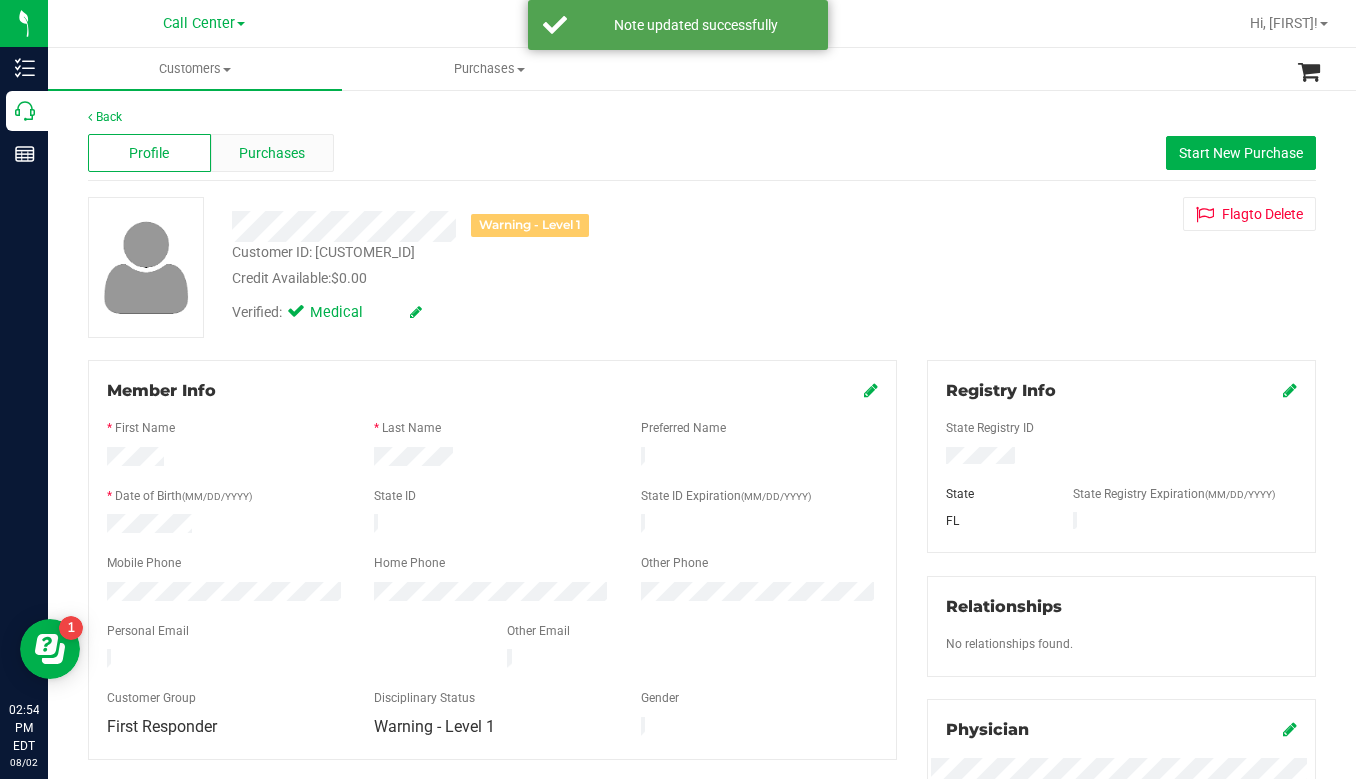 click on "Purchases" at bounding box center (272, 153) 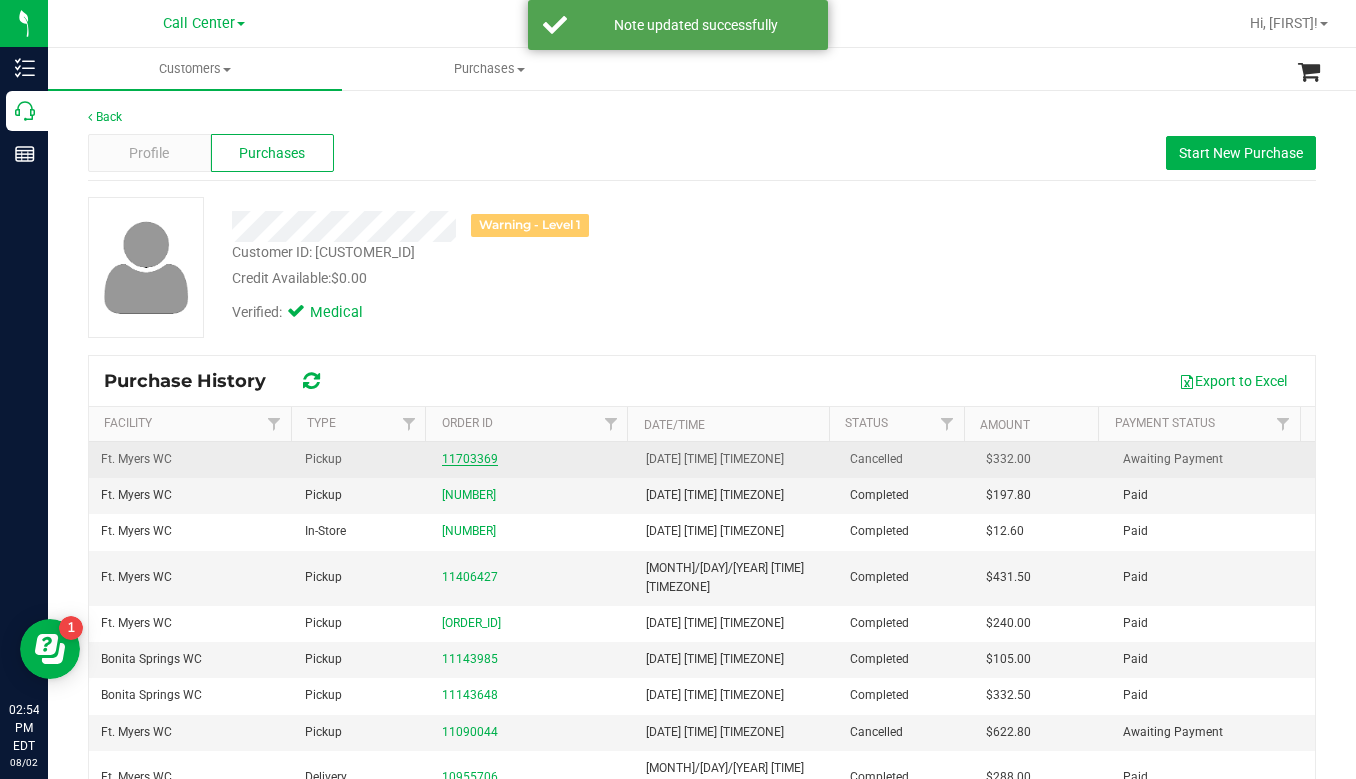 click on "11703369" at bounding box center [470, 459] 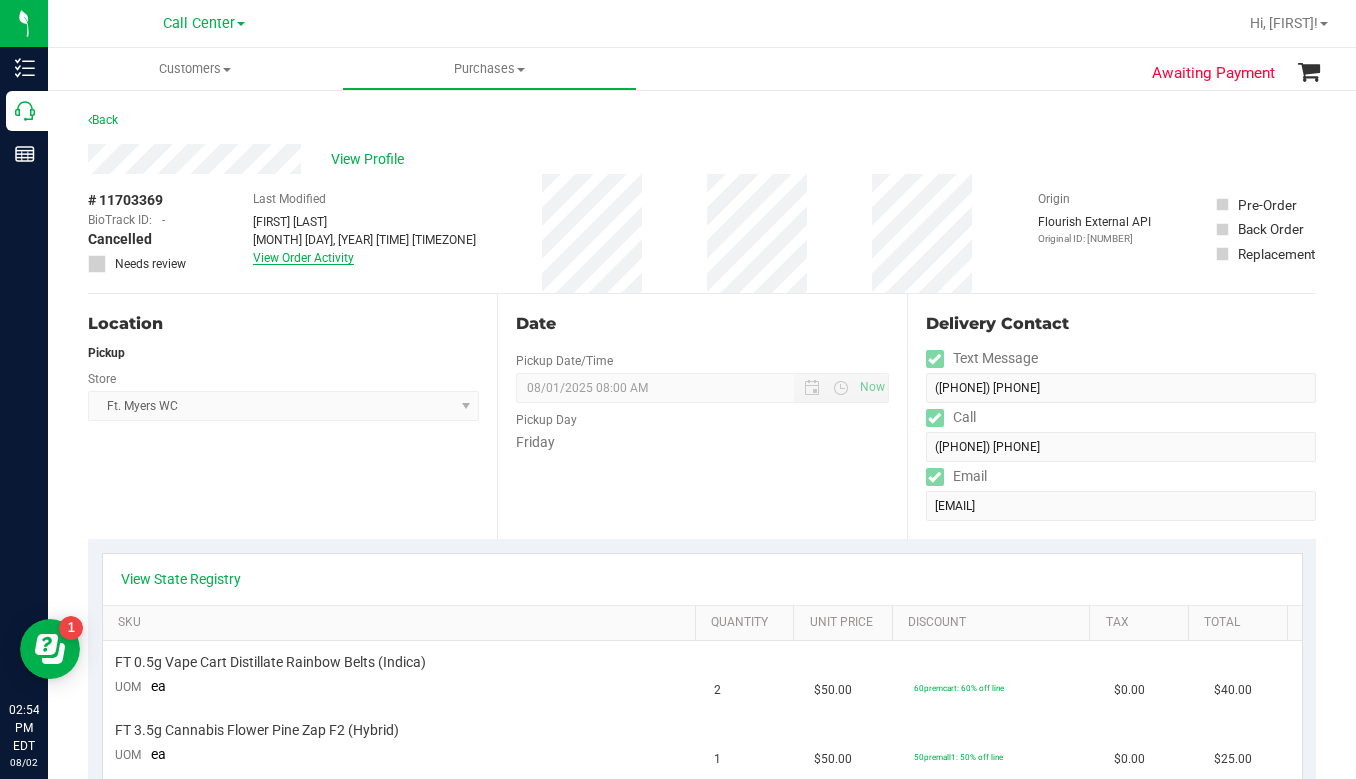 click on "View Order Activity" at bounding box center [303, 258] 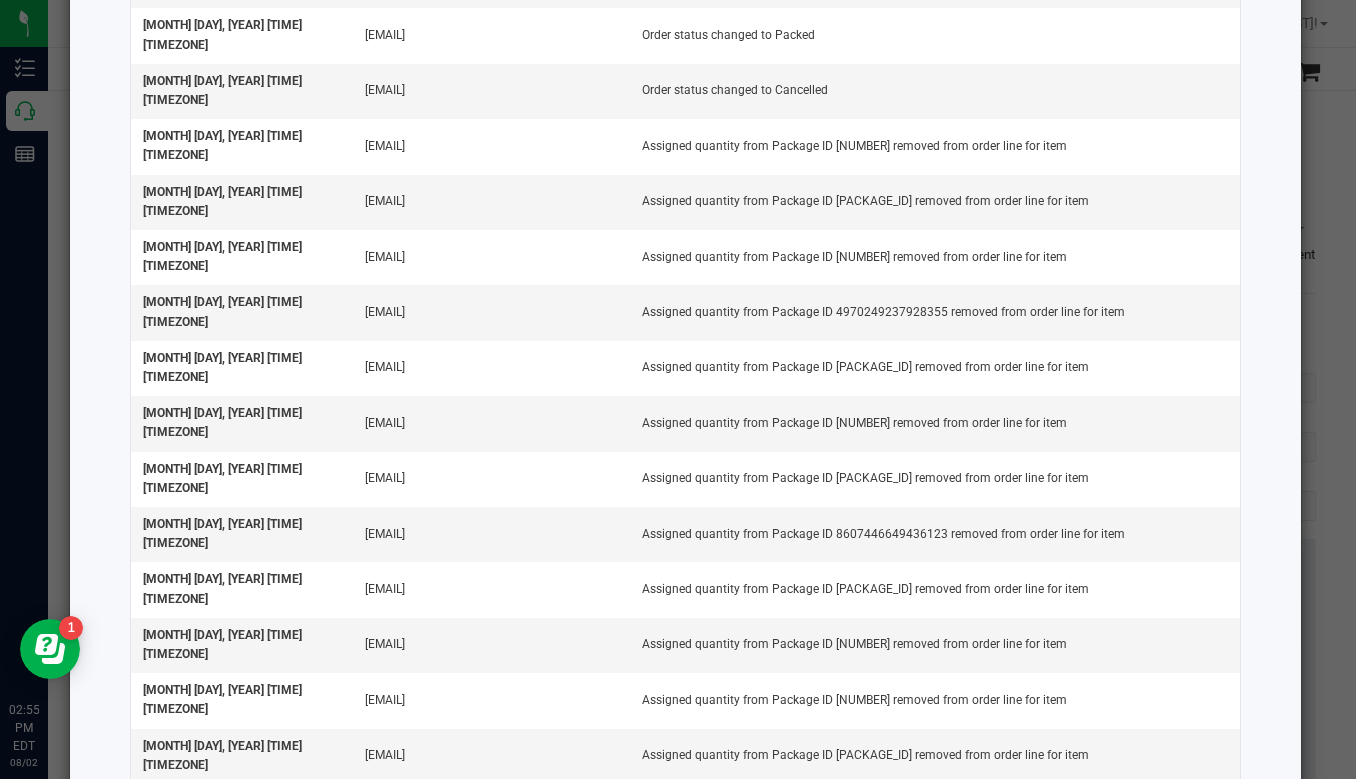 scroll, scrollTop: 0, scrollLeft: 0, axis: both 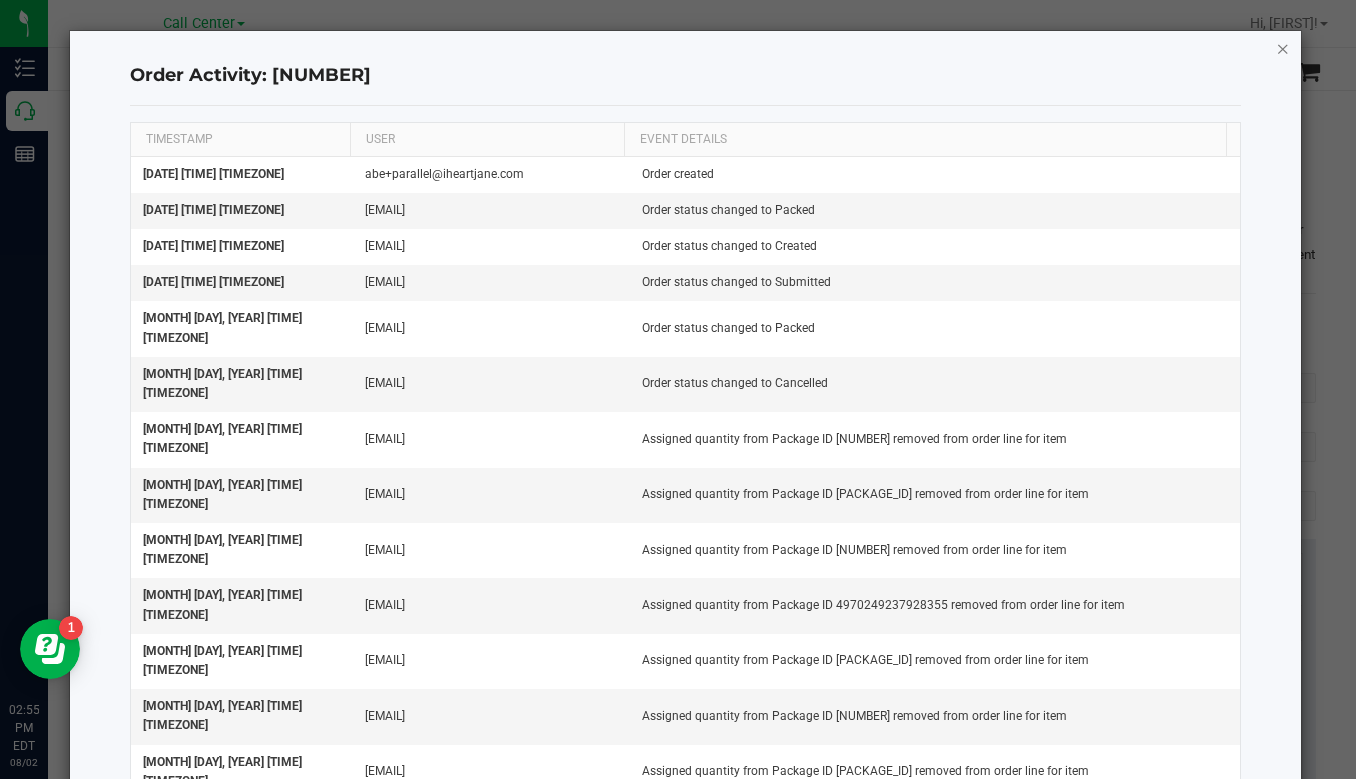 click 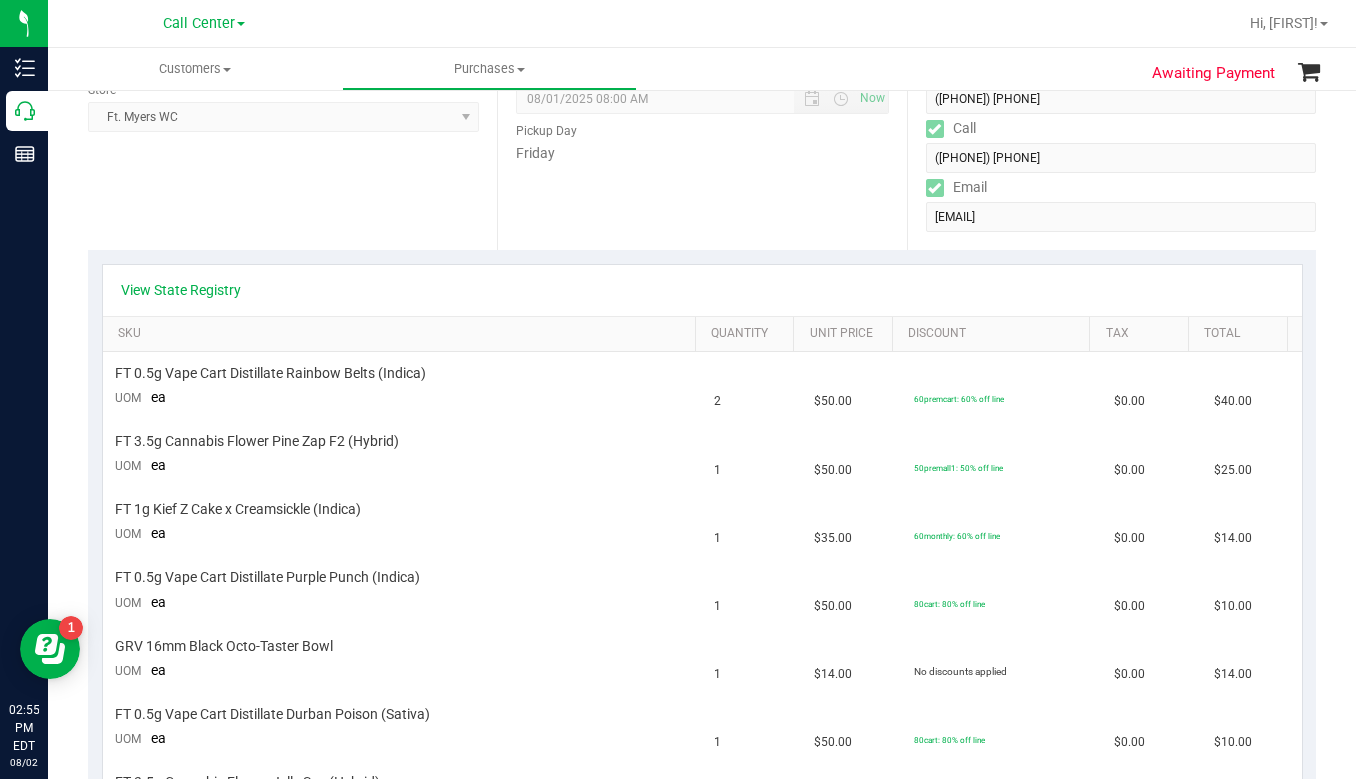 scroll, scrollTop: 0, scrollLeft: 0, axis: both 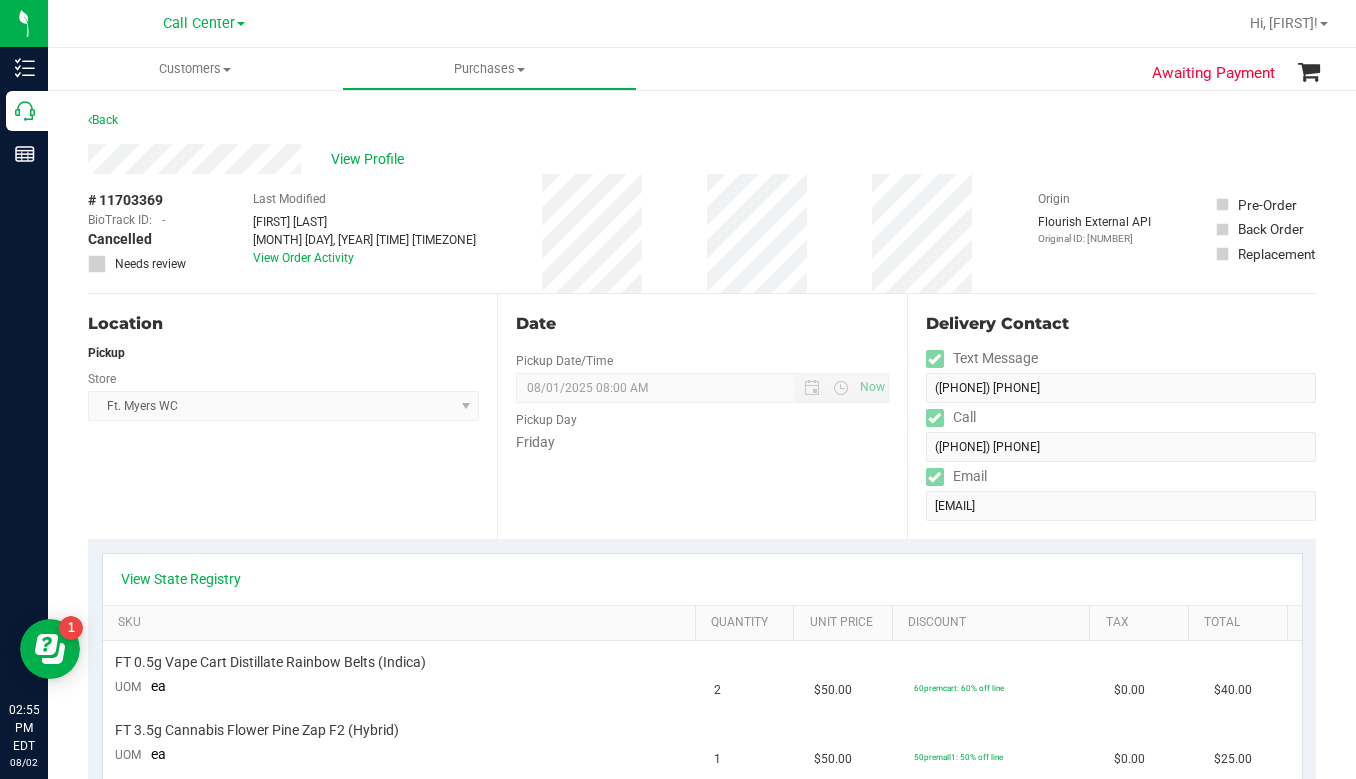 click on "Location
Pickup
[CITY] WC Select Store [CITY] WC [CITY] WC [CITY] WC [CITY] WC [CITY] WC Call Center [CITY] WC [CITY] WC [CITY] WC [CITY] WC [CITY] WC [CITY] WC [CITY] WC [CITY] WC [CITY] WC [CITY] WC [CITY] WC [CITY] WC [CITY] WC [CITY] WC [CITY] WC [CITY] WC [CITY] DC REP [CITY] WC [CITY] WC [CITY] DC Testing [CITY] Warehouse [CITY] WC TX [CITY] DC TX [CITY] Retail [CITY] DC [CITY] WC" at bounding box center [292, 416] 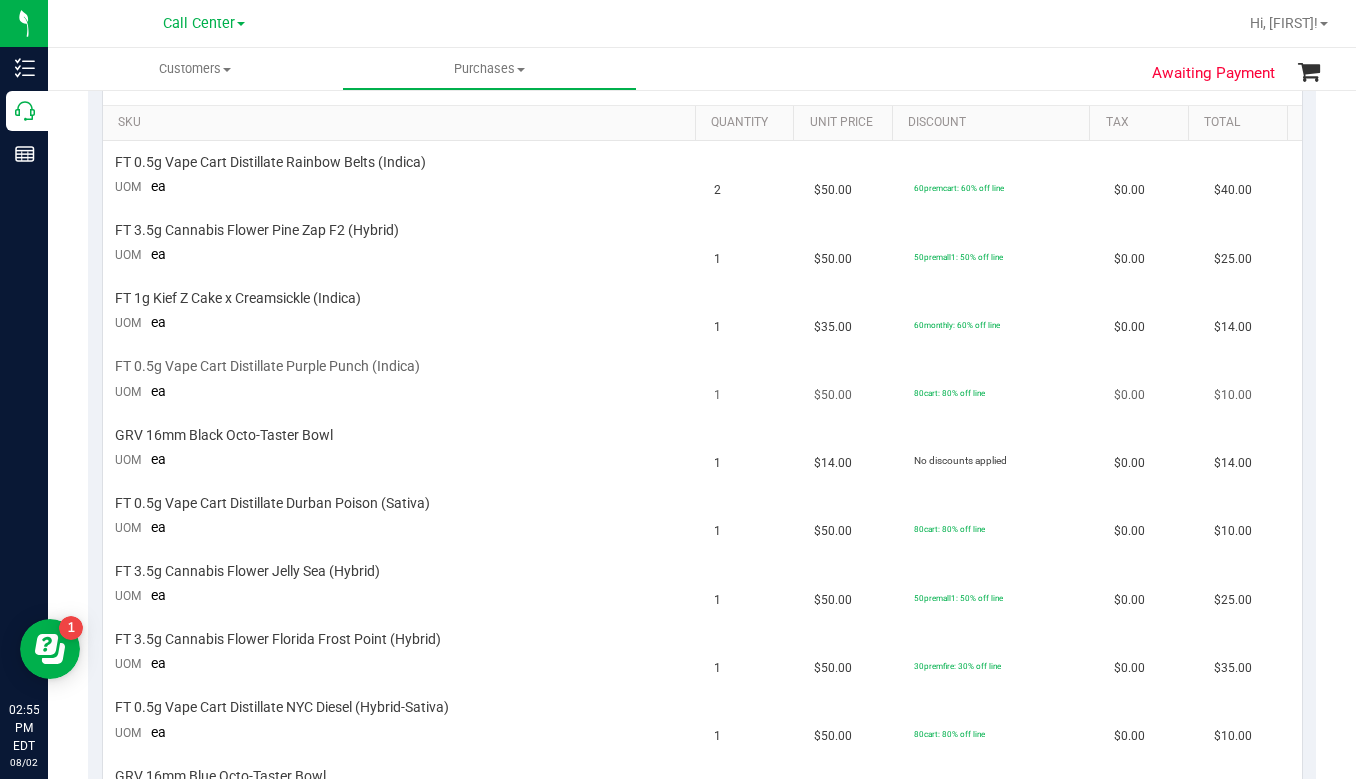 scroll, scrollTop: 0, scrollLeft: 0, axis: both 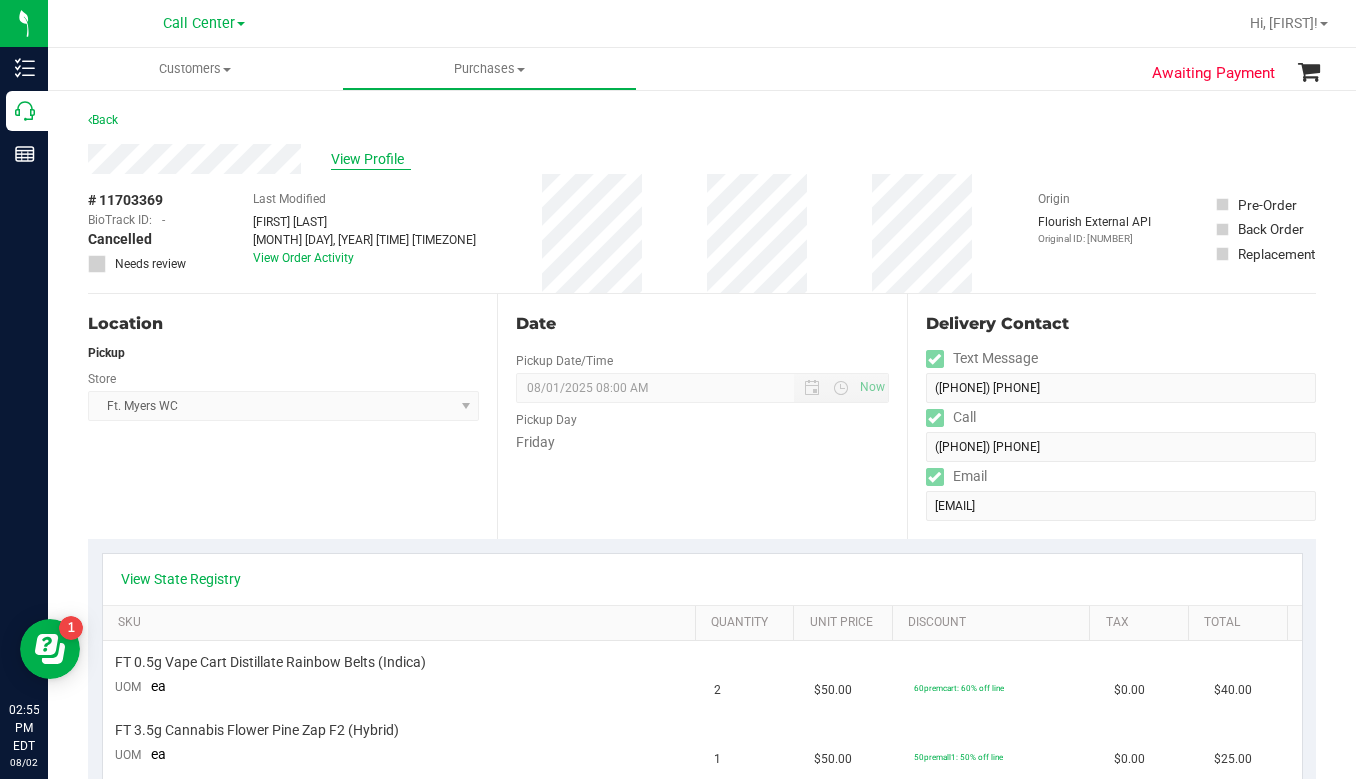click on "View Profile" at bounding box center (371, 159) 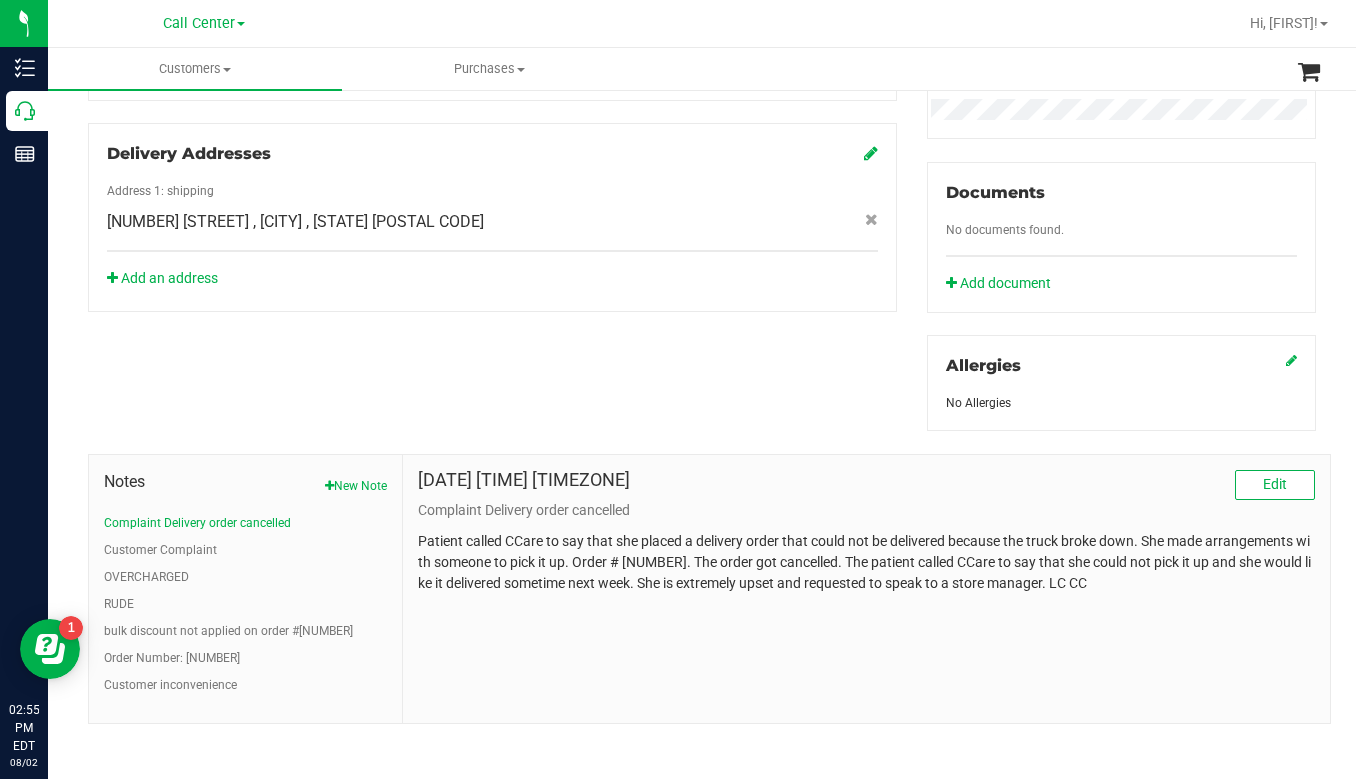 scroll, scrollTop: 667, scrollLeft: 0, axis: vertical 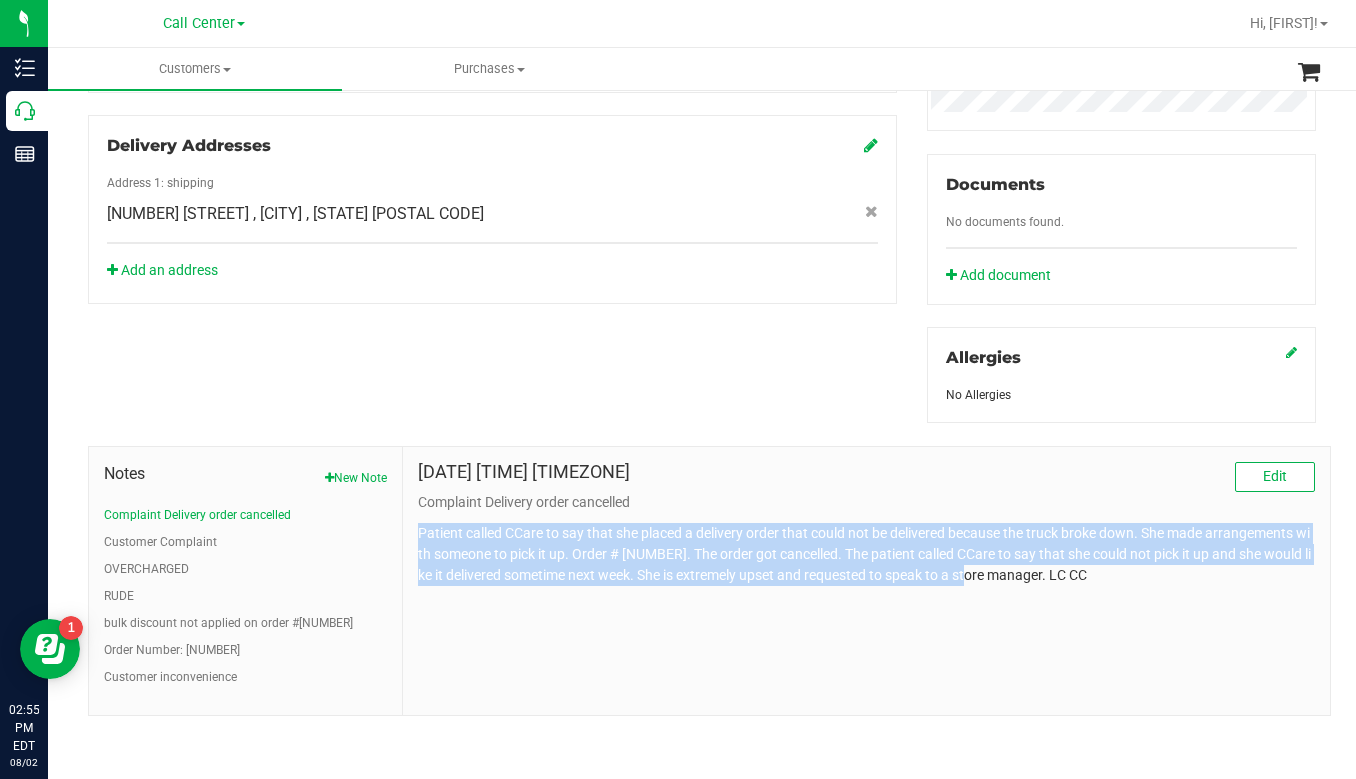 drag, startPoint x: 412, startPoint y: 526, endPoint x: 970, endPoint y: 568, distance: 559.5784 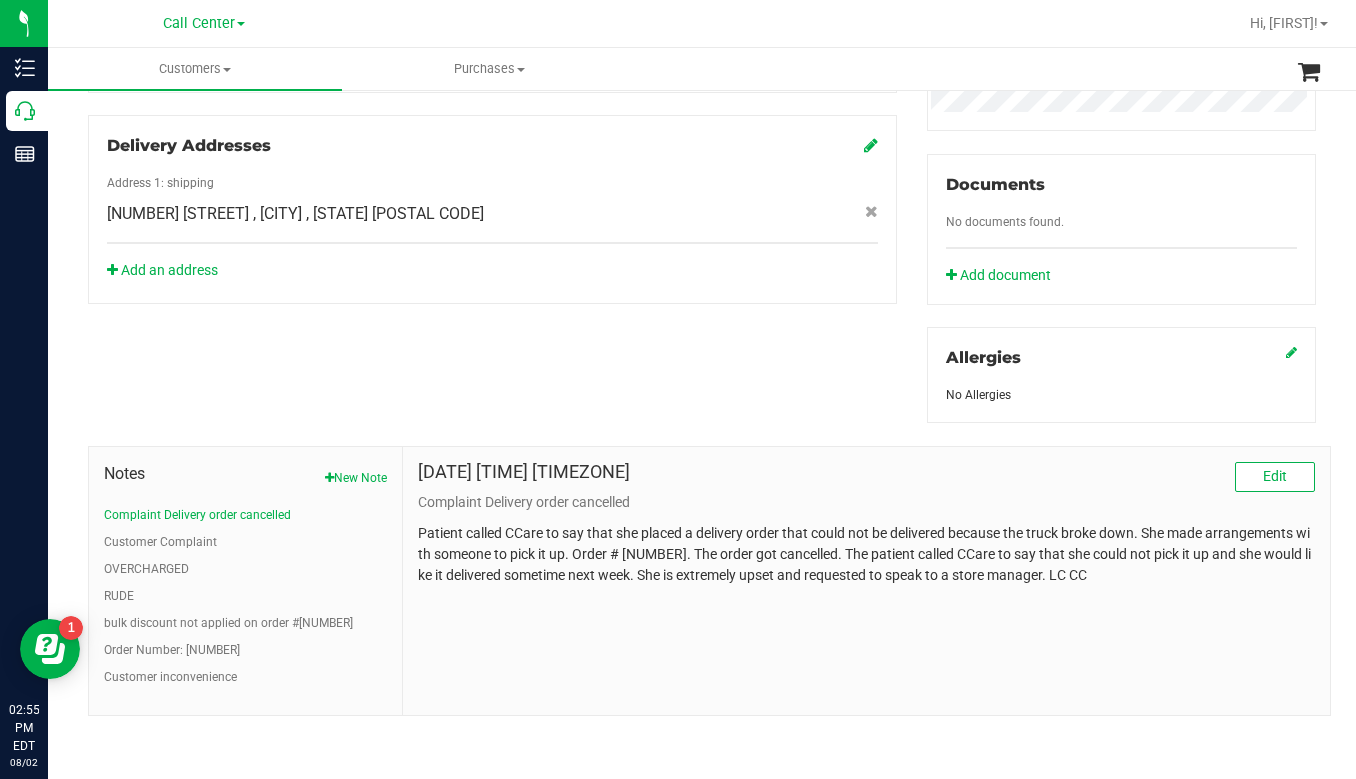 click on "Patient called CCare to say that she placed a delivery order that could not be delivered because the truck broke down. She made arrangements with someone to pick it up. Order # [NUMBER]. The order got cancelled. The patient called CCare to say that she could not pick it up and she would like it delivered sometime next week. She is extremely upset and requested to speak to a store manager. LC CC" at bounding box center (866, 554) 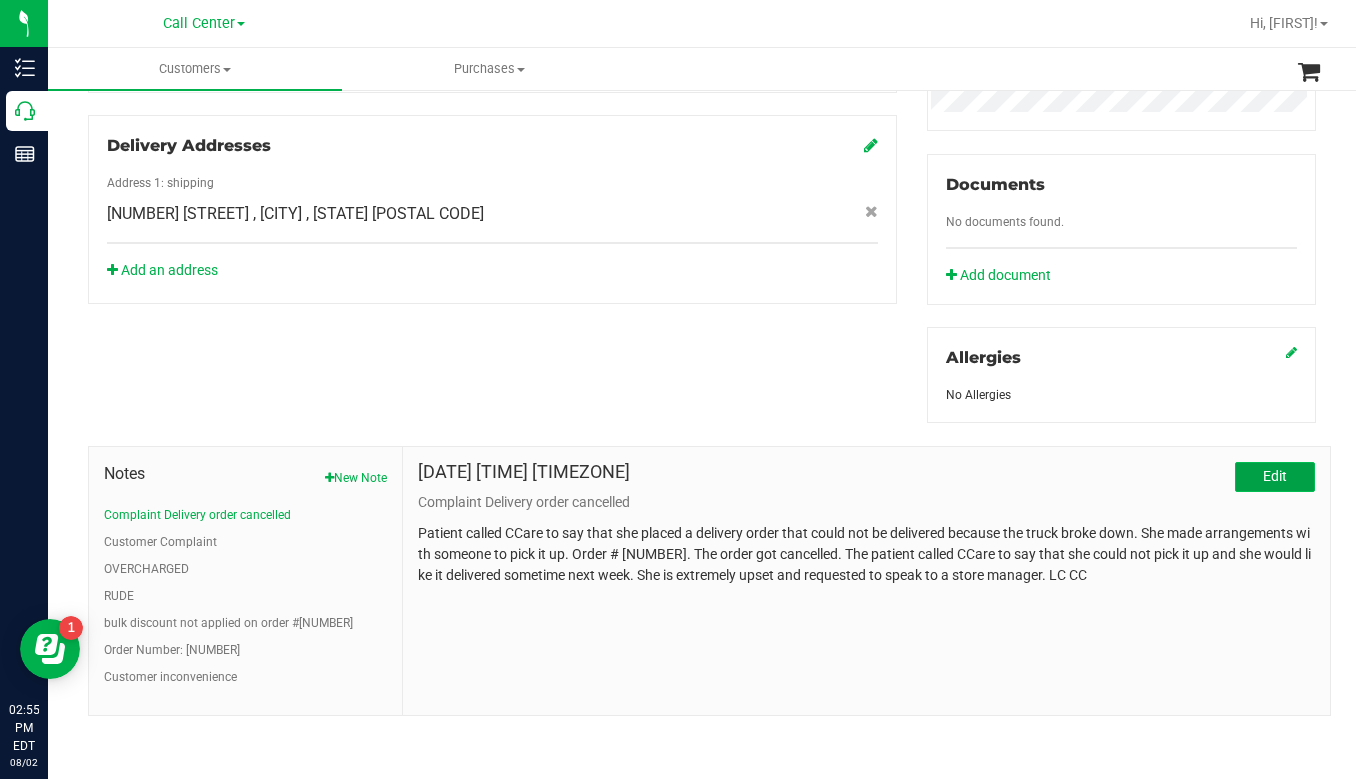 click on "Edit" at bounding box center [1275, 477] 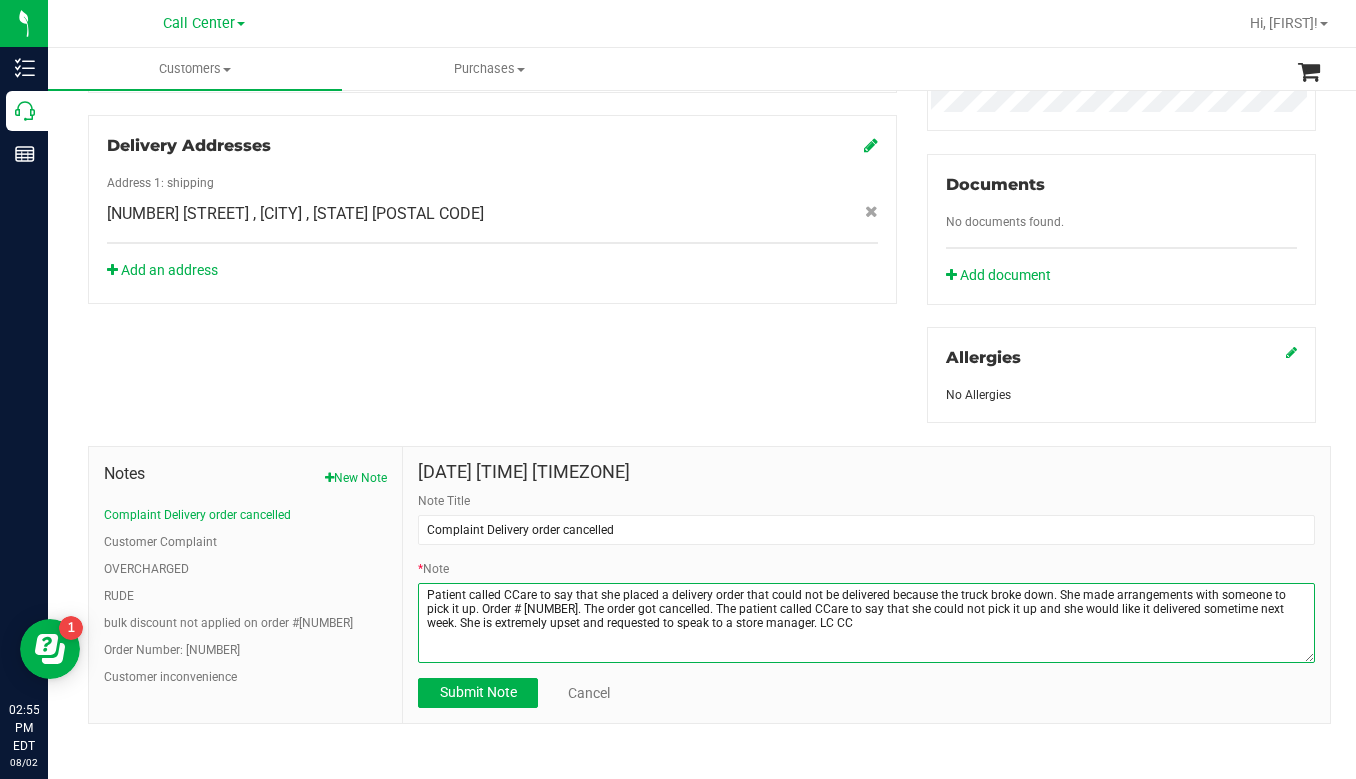 click on "*
Note" at bounding box center [866, 623] 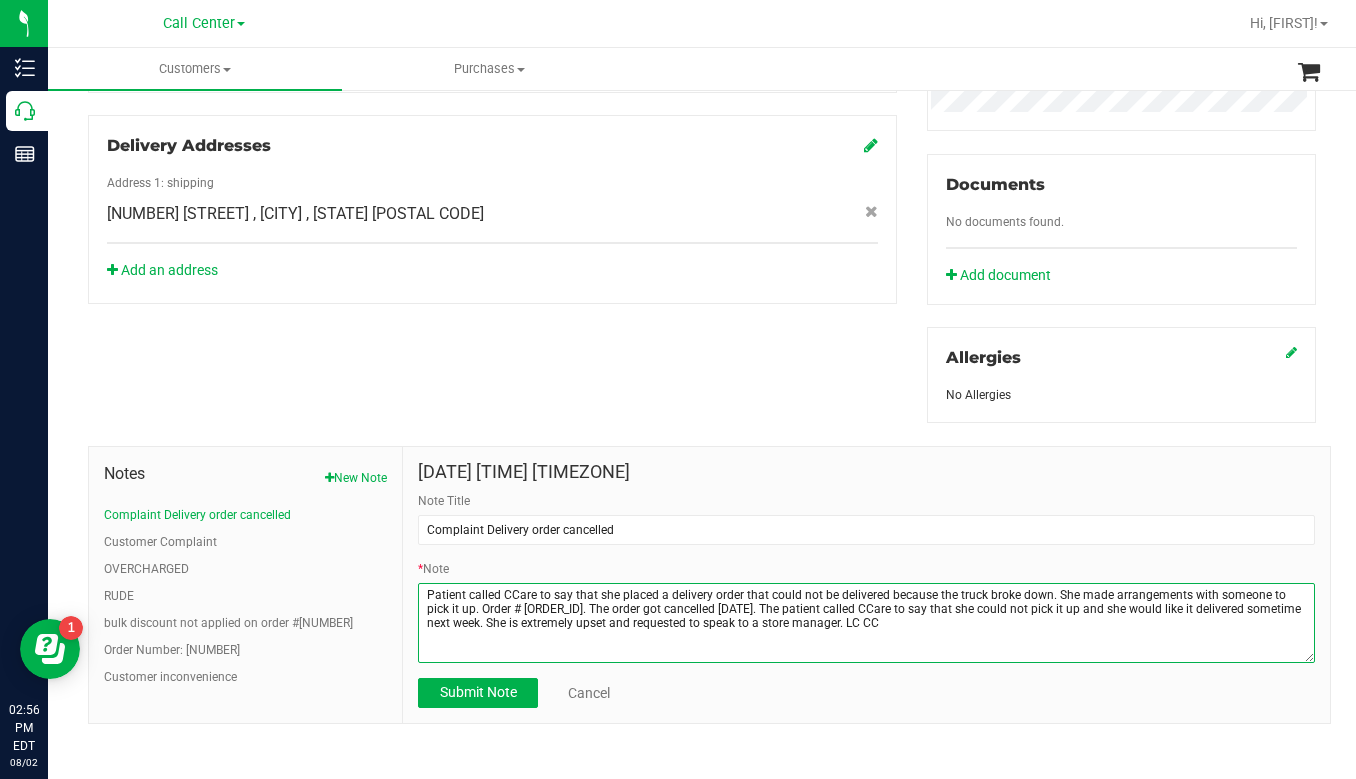 click on "*
Note" at bounding box center [866, 623] 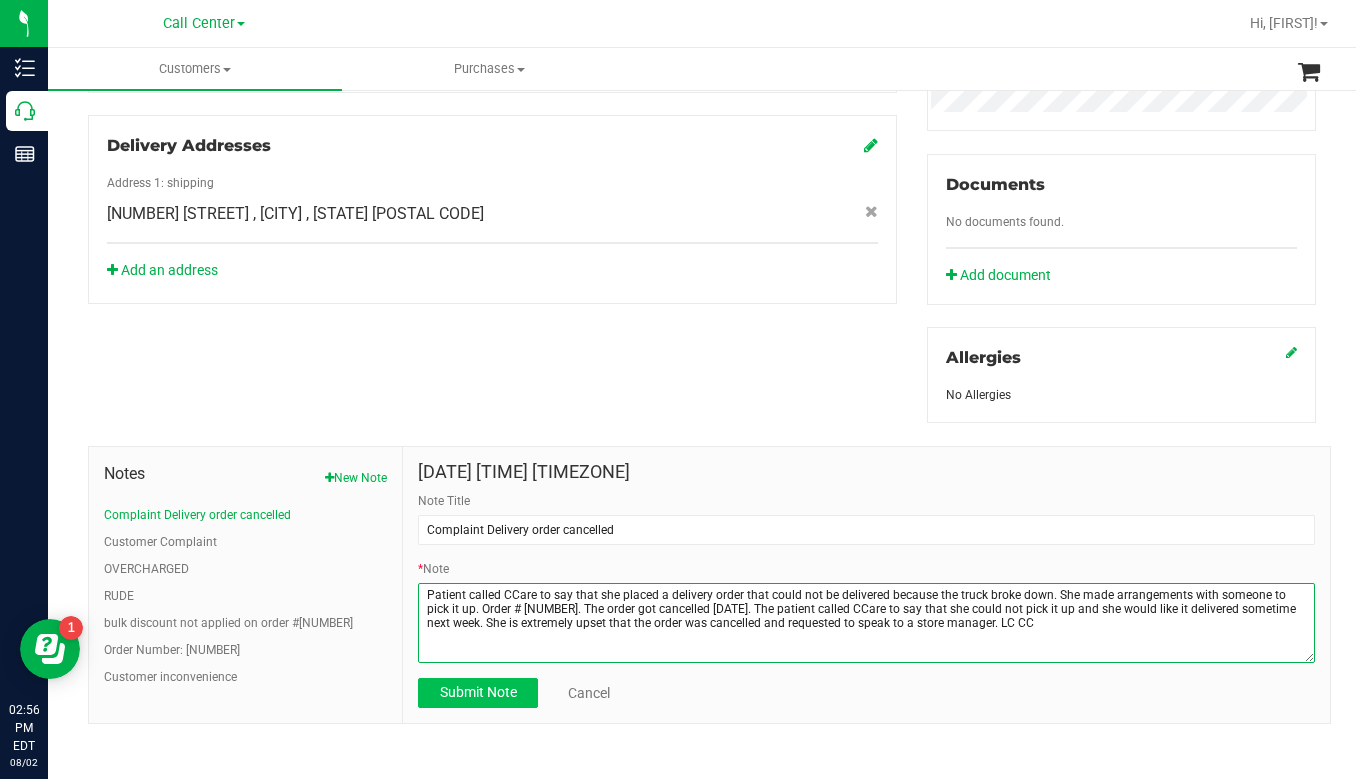 type on "Patient called CCare to say that she placed a delivery order that could not be delivered because the truck broke down. She made arrangements with someone to pick it up. Order # [NUMBER]. The order got cancelled [DATE]. The patient called CCare to say that she could not pick it up and she would like it delivered sometime next week. She is extremely upset that the order was cancelled and requested to speak to a store manager. LC CC" 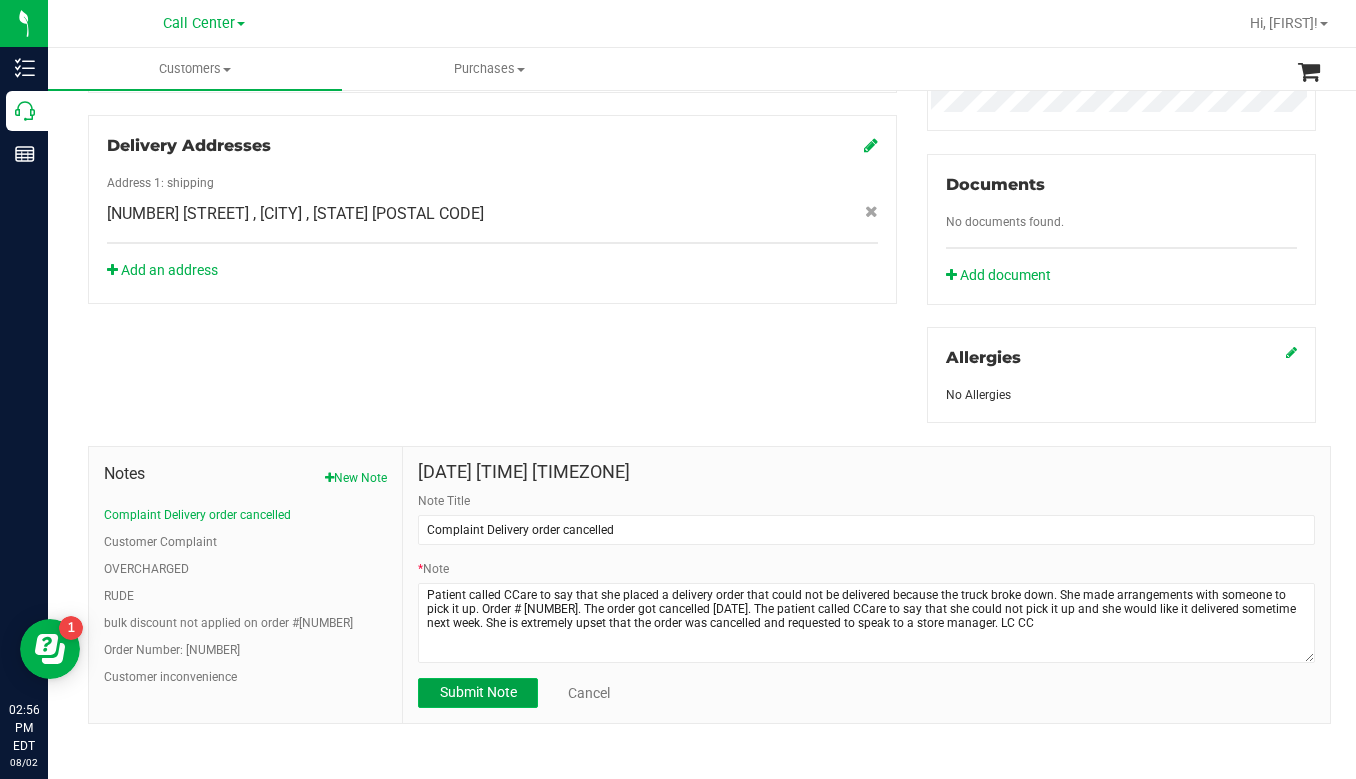 click on "Submit Note" at bounding box center [478, 693] 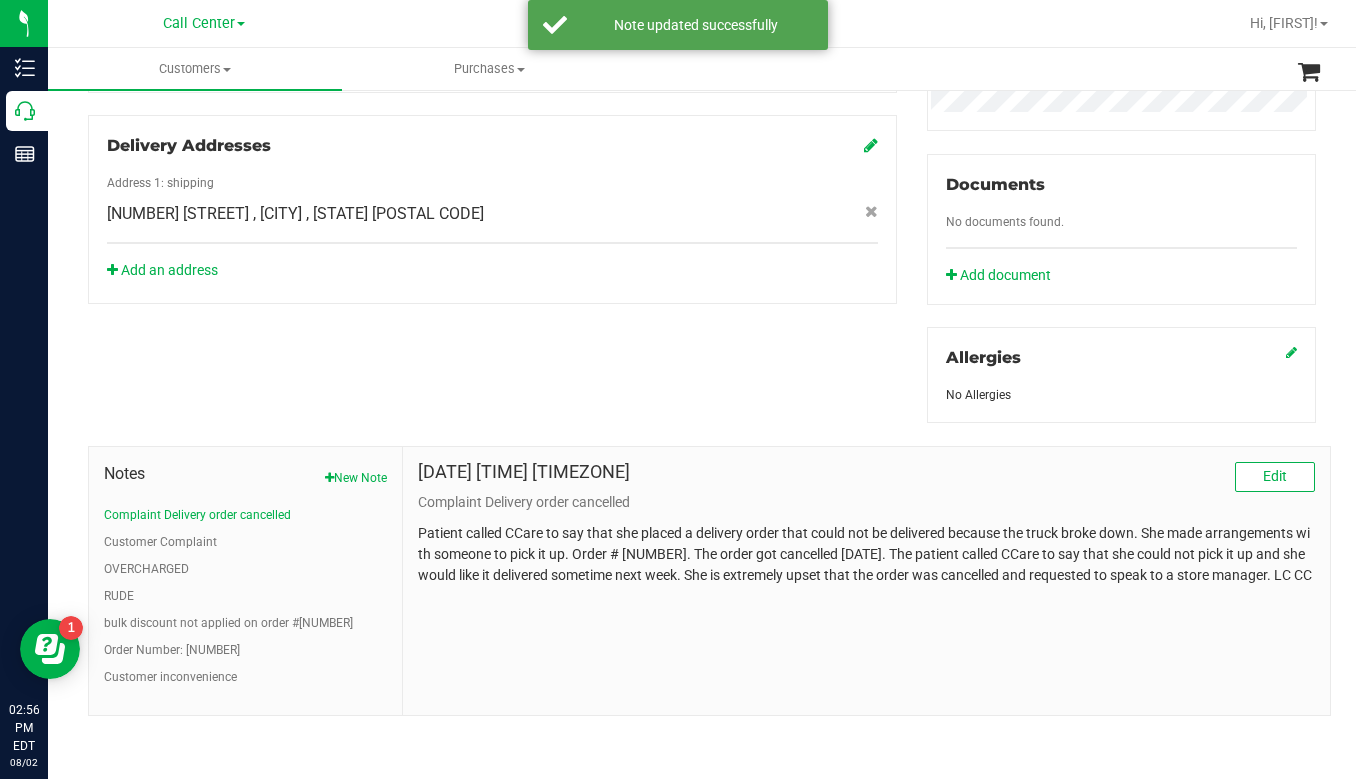 drag, startPoint x: 415, startPoint y: 533, endPoint x: 571, endPoint y: 586, distance: 164.7574 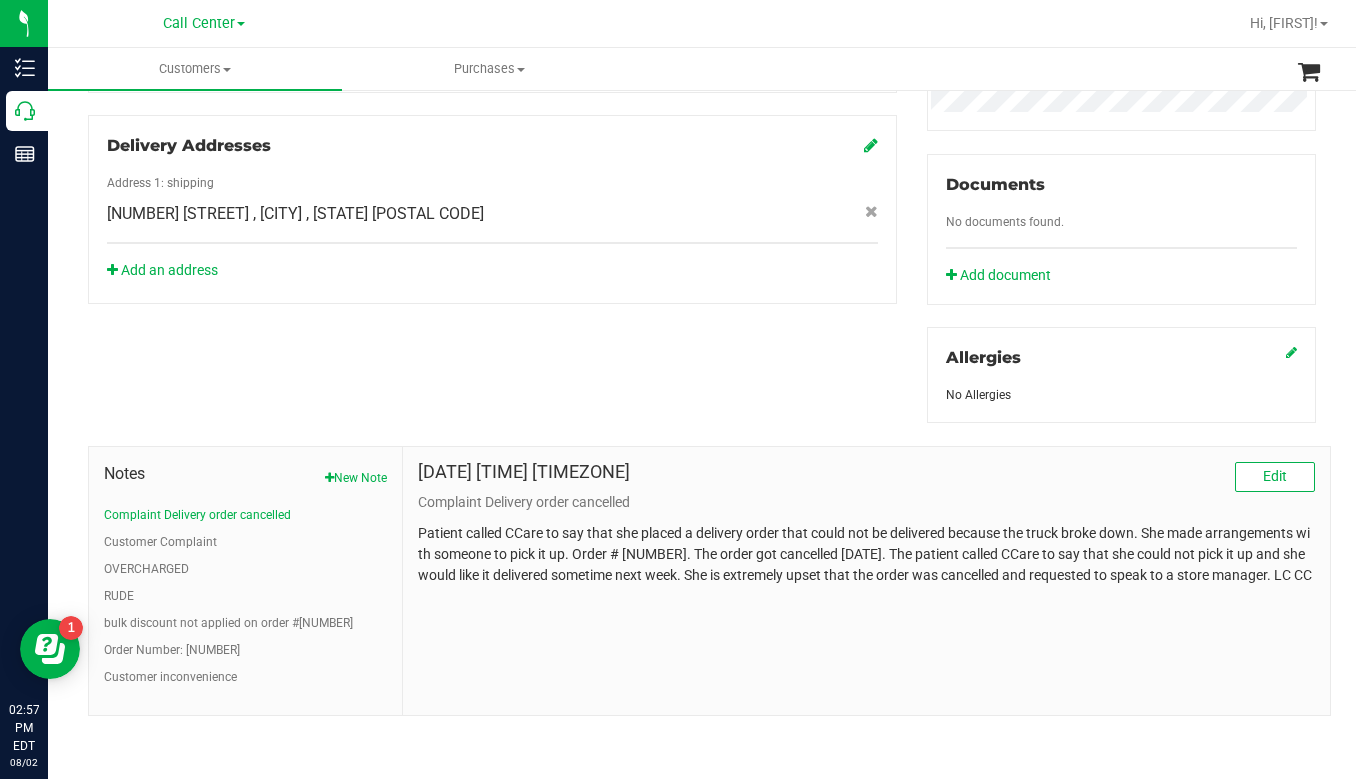 click on "Allergies   No Allergies" 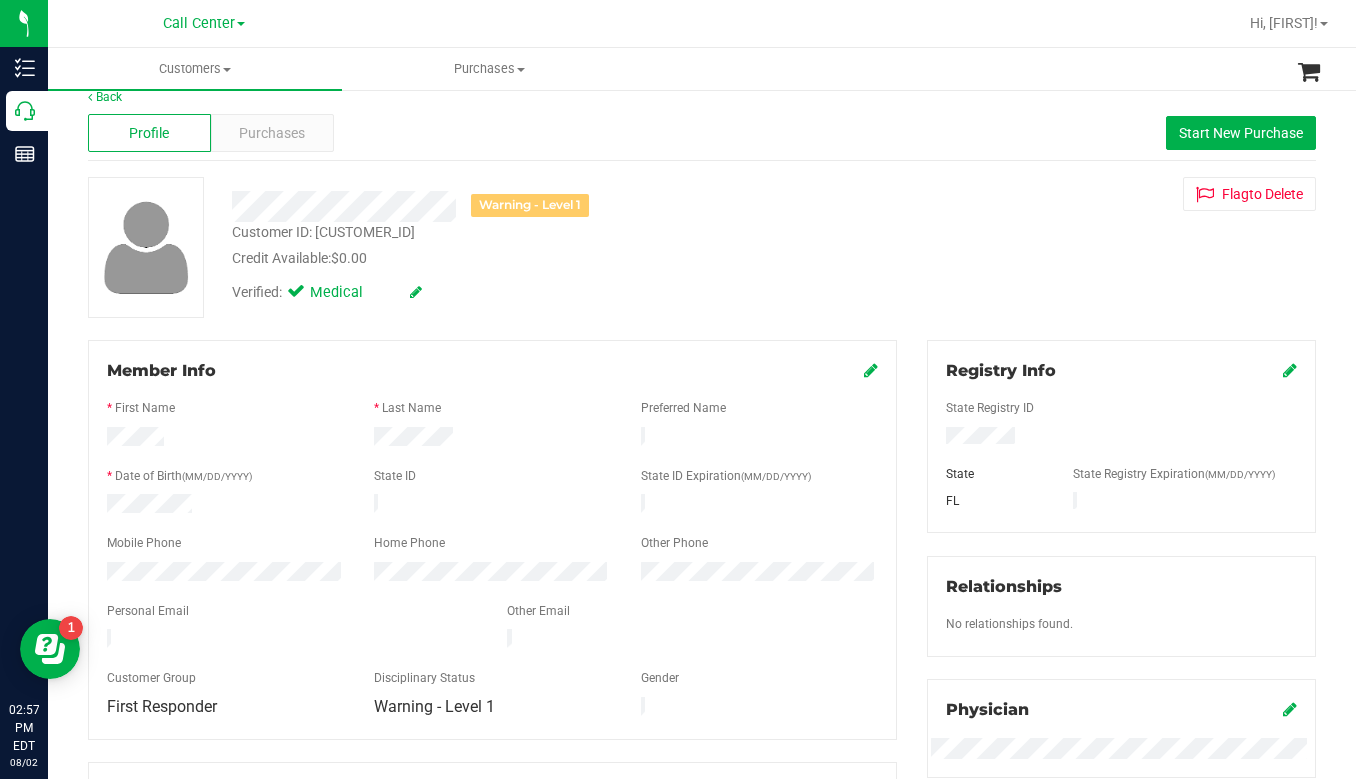 scroll, scrollTop: 0, scrollLeft: 0, axis: both 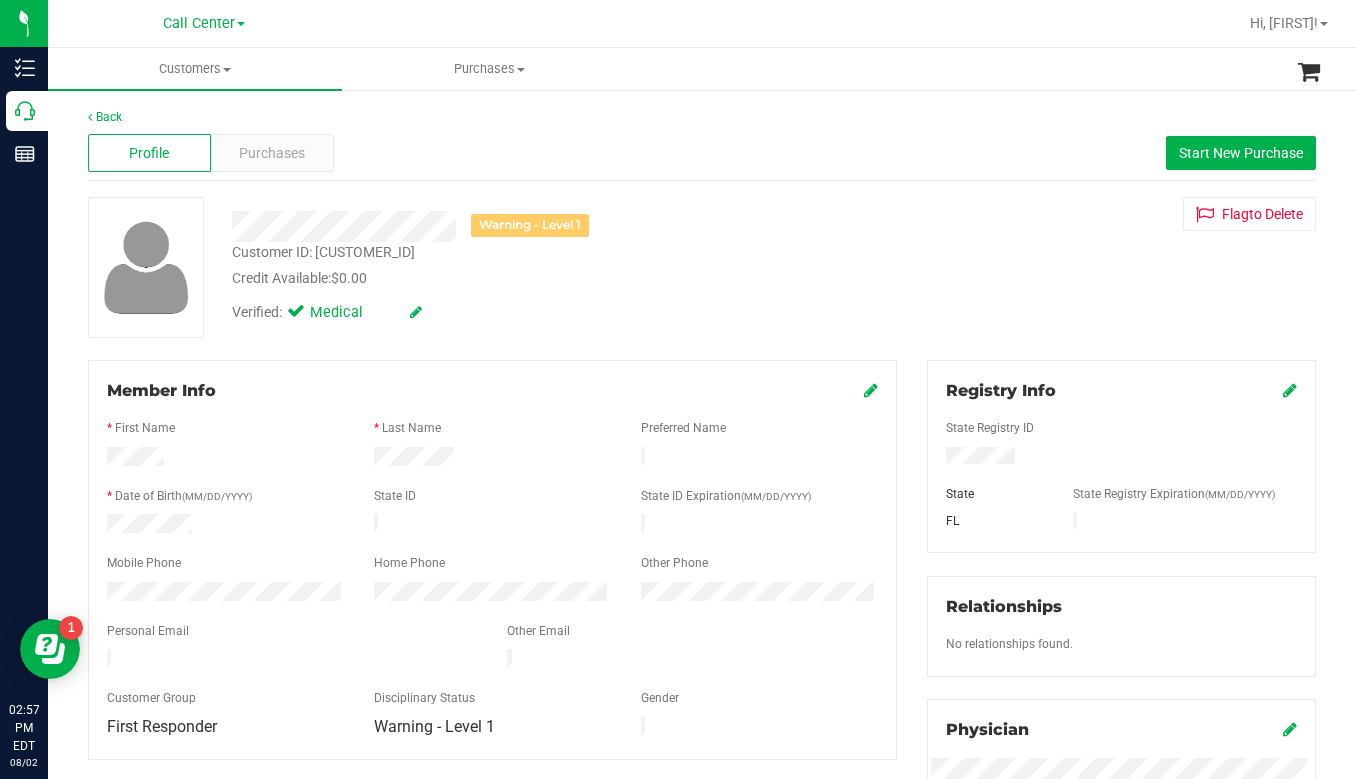 click on "Customer ID: [CUSTOMER_ID]" at bounding box center [323, 252] 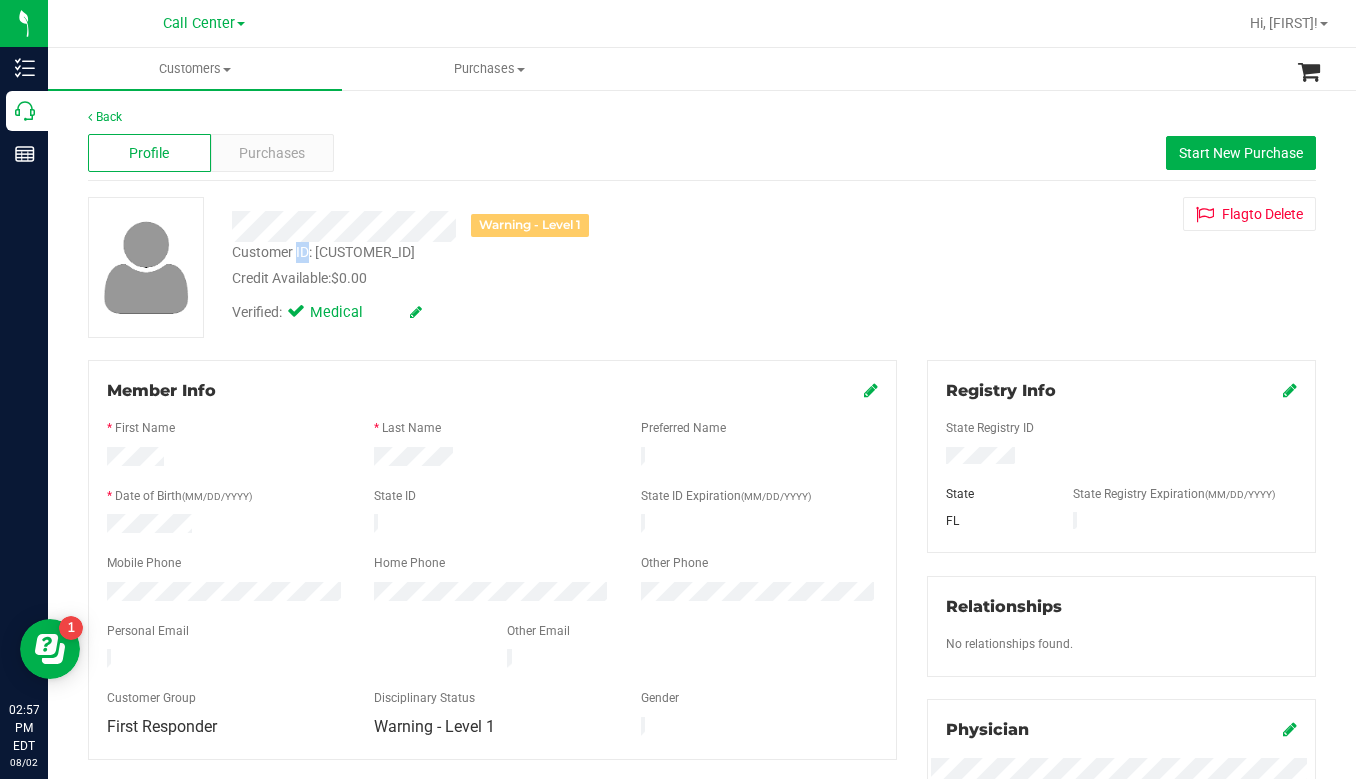 click on "Customer ID: [CUSTOMER_ID]" at bounding box center [323, 252] 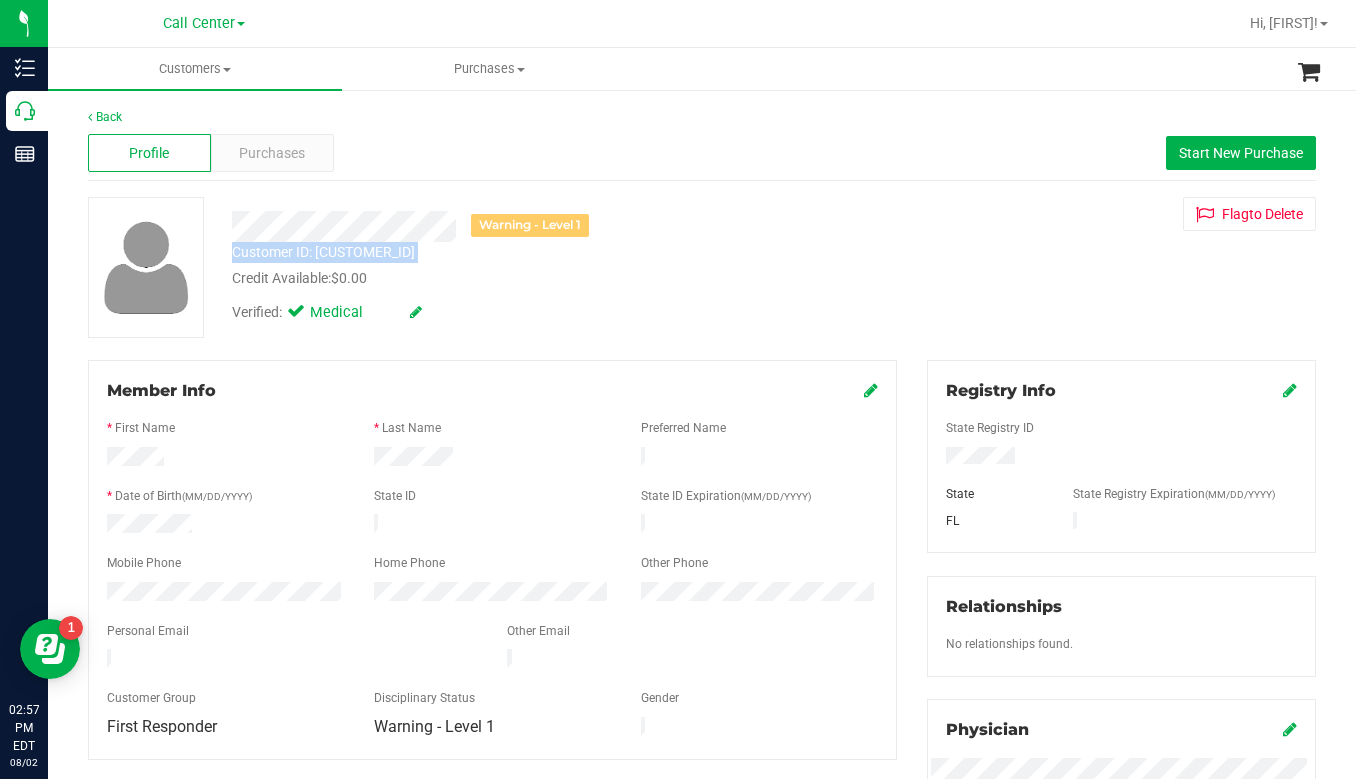 click on "Customer ID: [CUSTOMER_ID]" at bounding box center (323, 252) 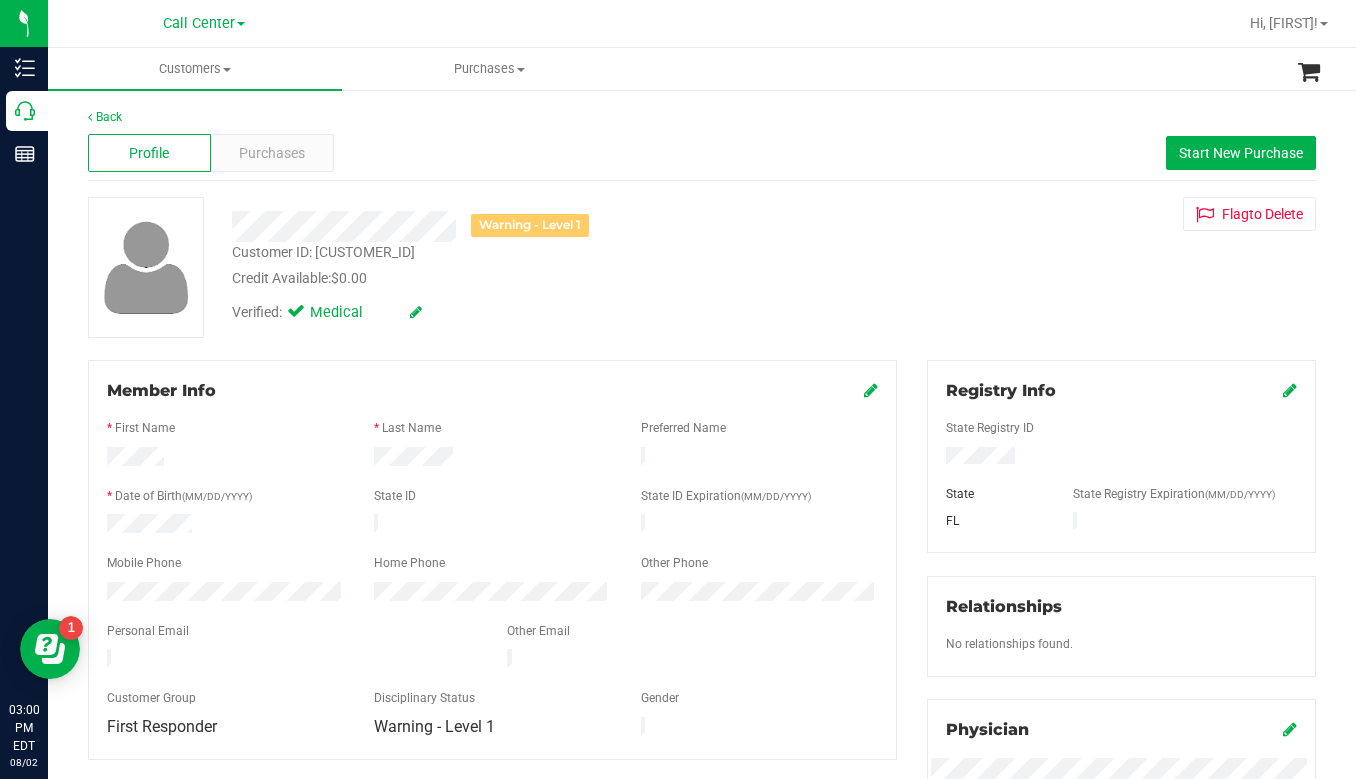 click on "Warning - Level 1
Customer ID: [CUSTOMER_ID]
Credit Available:
$0.00
Verified:
Medical
Flag  to Delete" at bounding box center (702, 267) 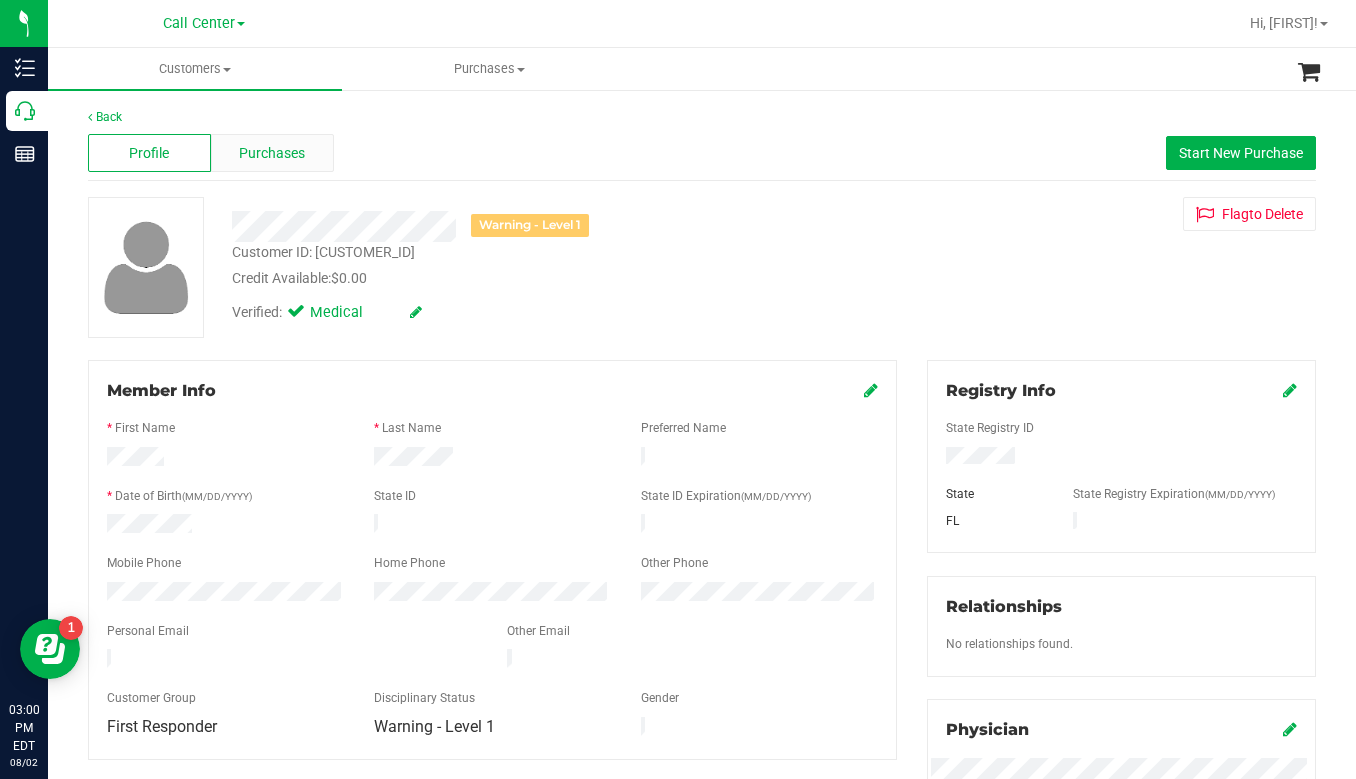 click on "Purchases" at bounding box center [272, 153] 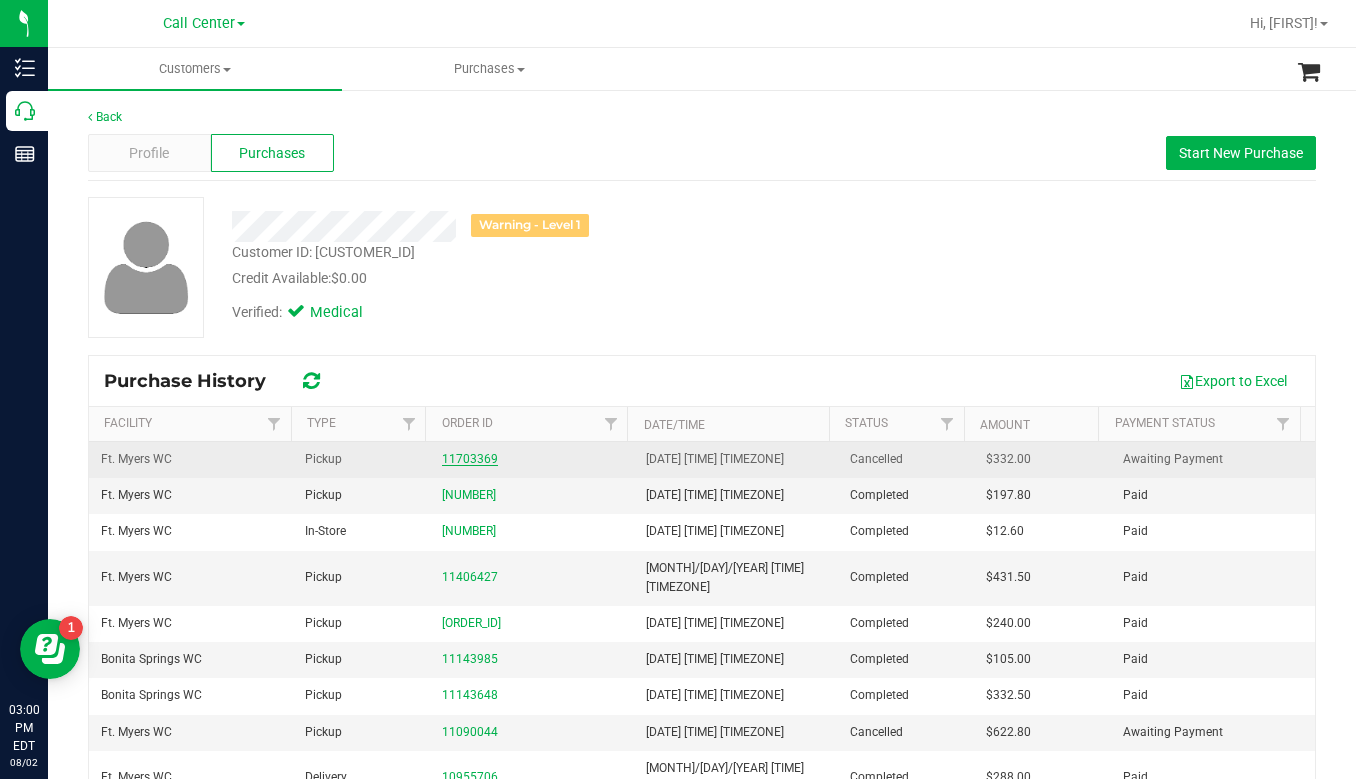 click on "11703369" at bounding box center [470, 459] 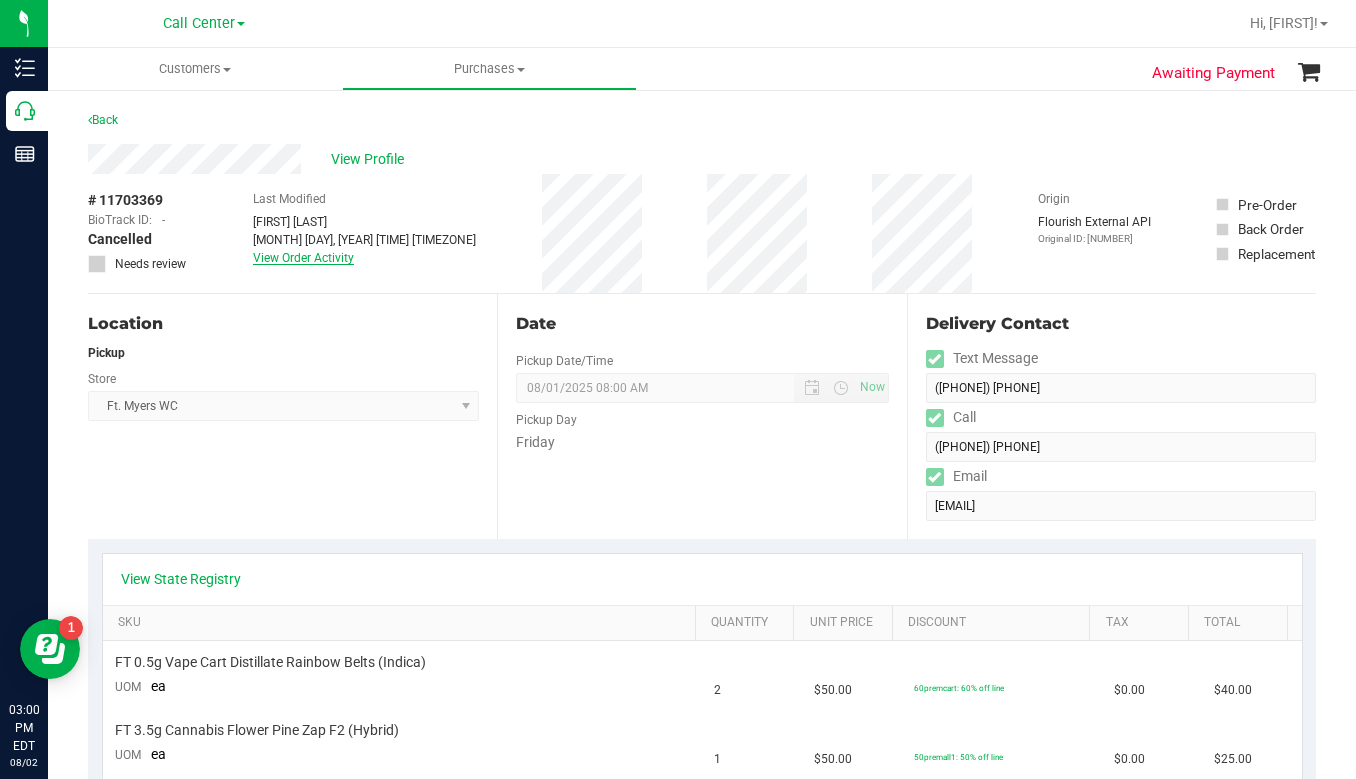 click on "View Order Activity" at bounding box center [303, 258] 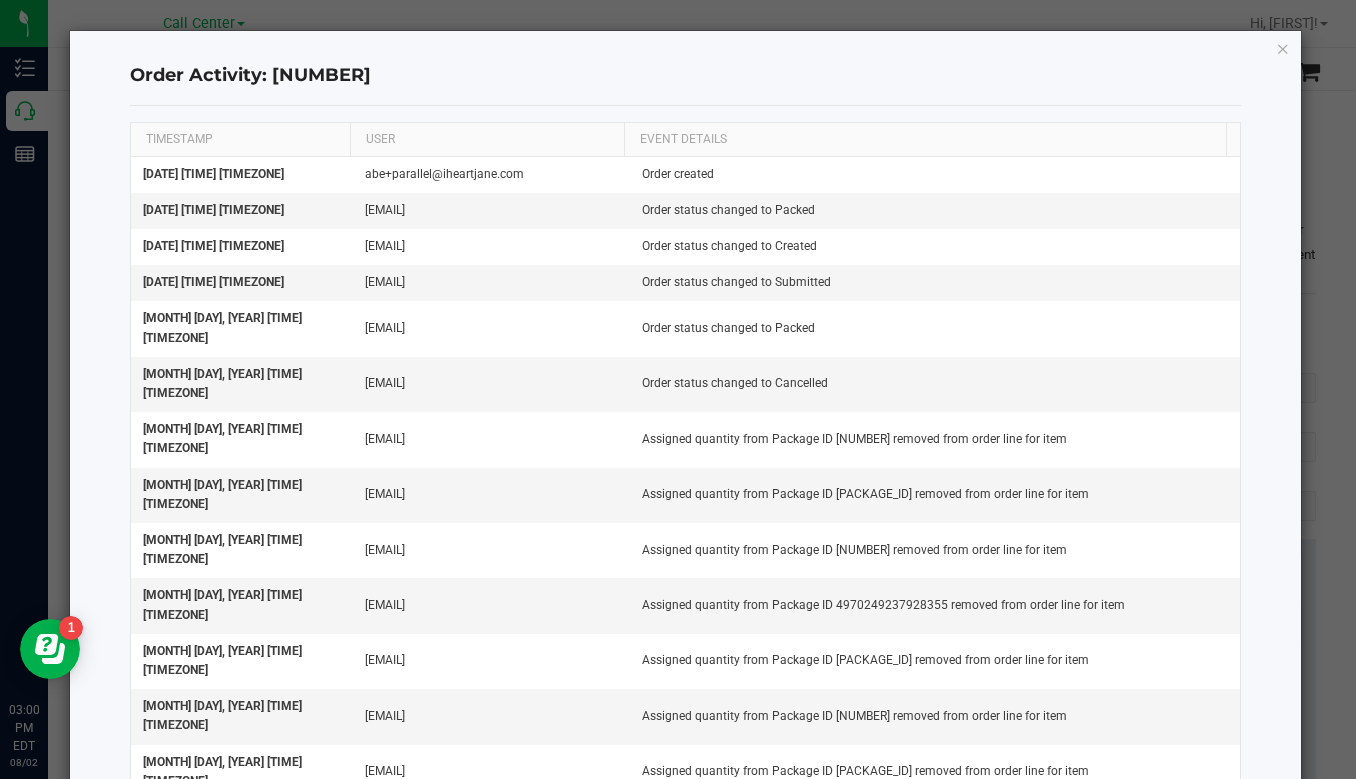click 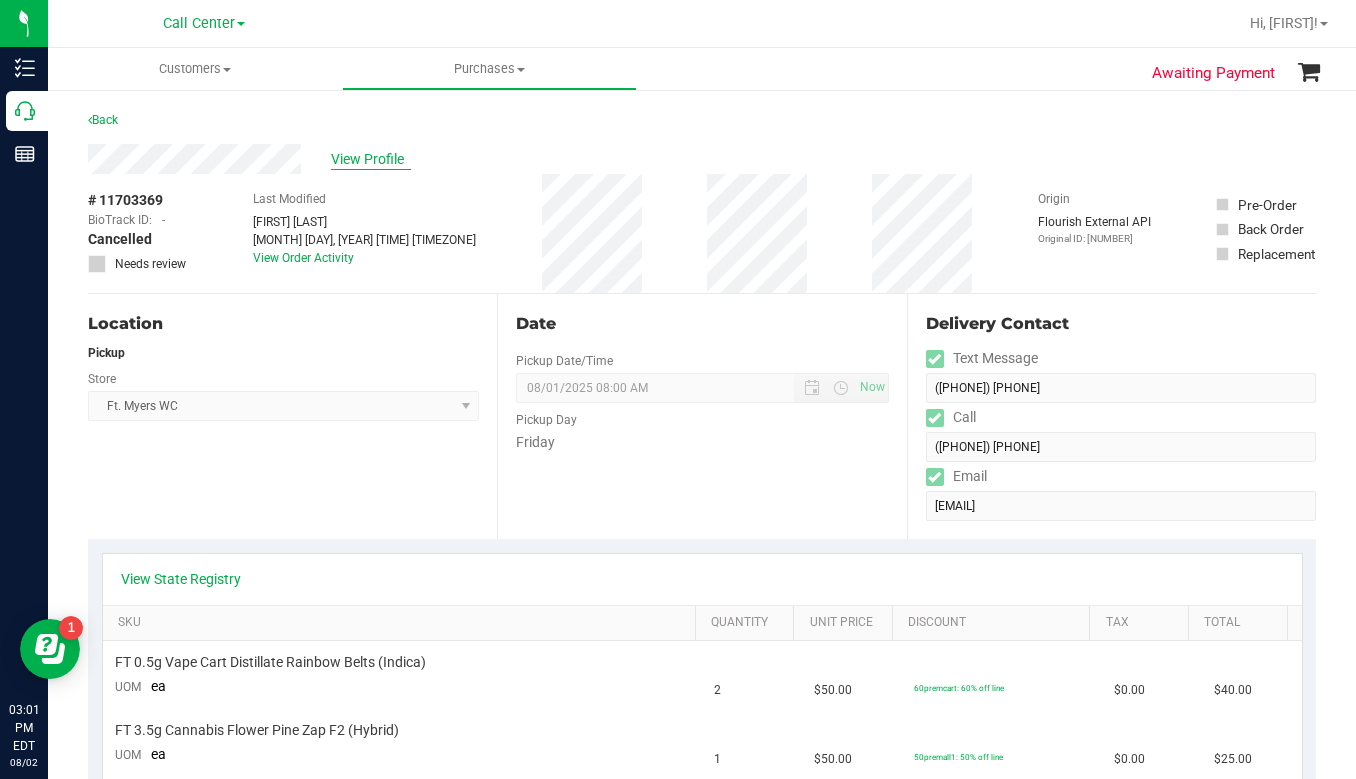 click on "View Profile" at bounding box center (371, 159) 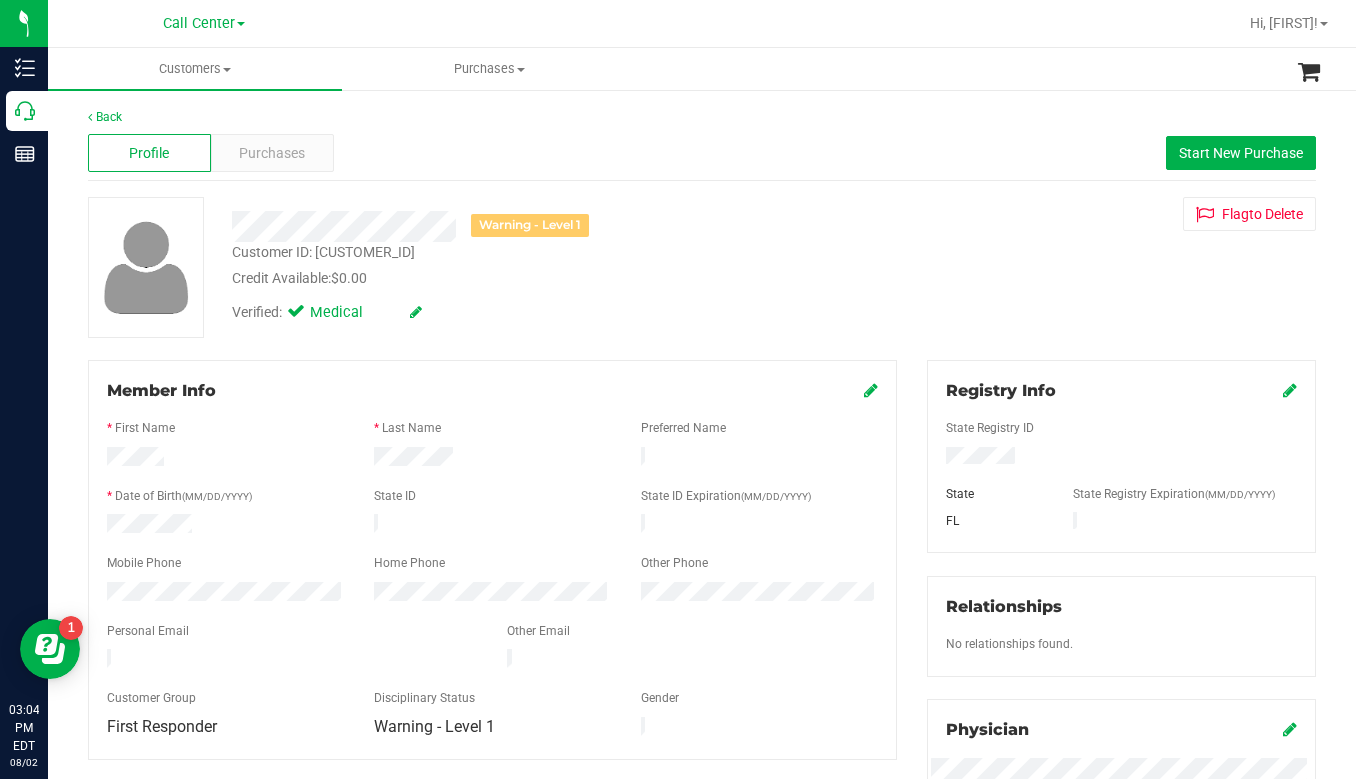click on "Credit Available:
$0.00" at bounding box center (531, 278) 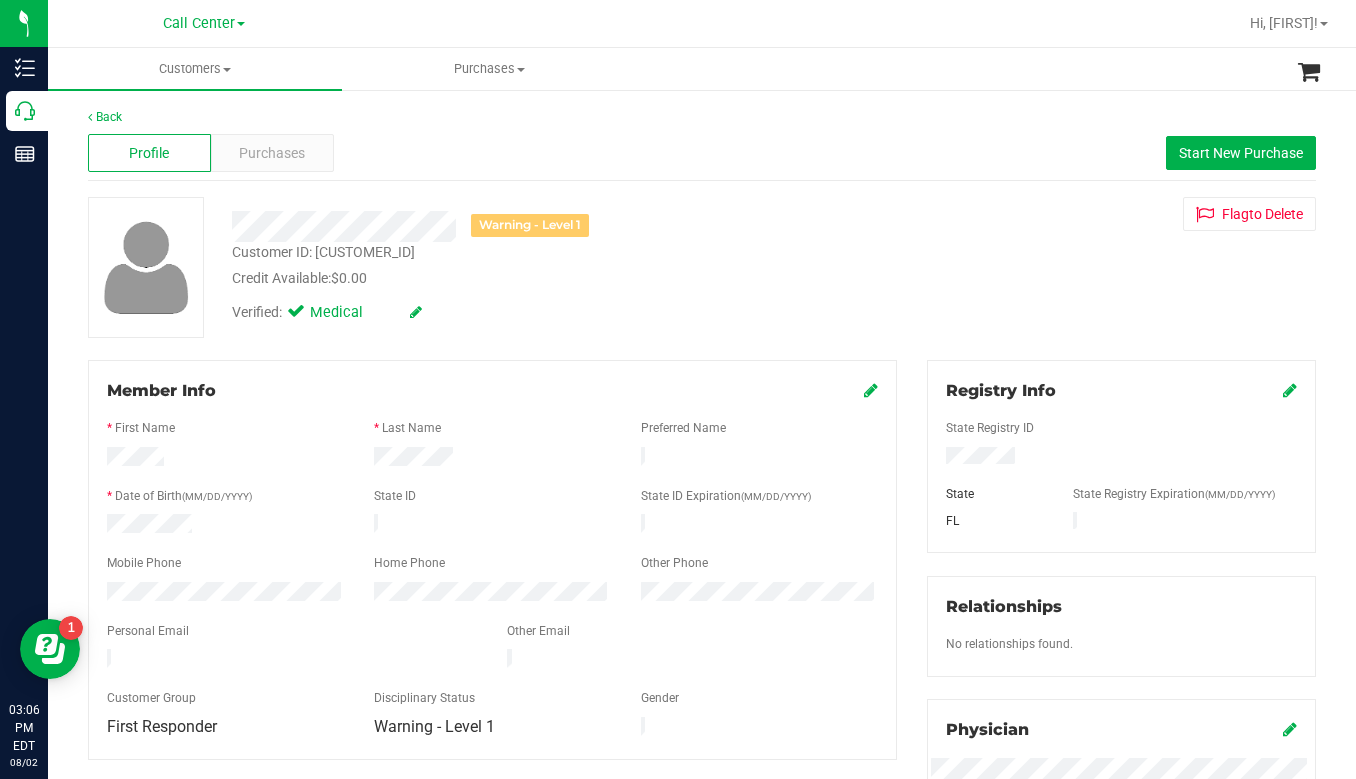 click on "Warning - Level 1
Customer ID: [CUSTOMER_ID]
Credit Available:
$0.00
Verified:
Medical
Flag  to Delete" at bounding box center [702, 267] 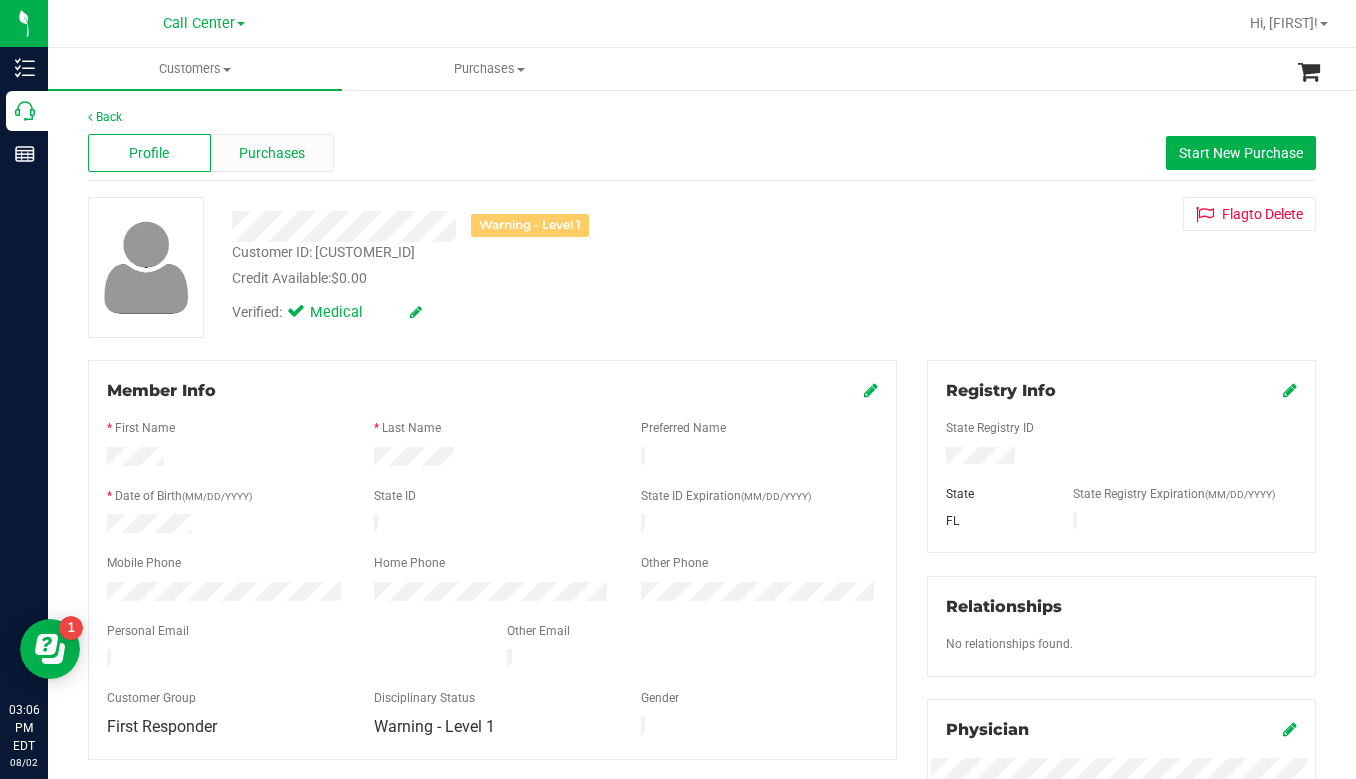 click on "Purchases" at bounding box center (272, 153) 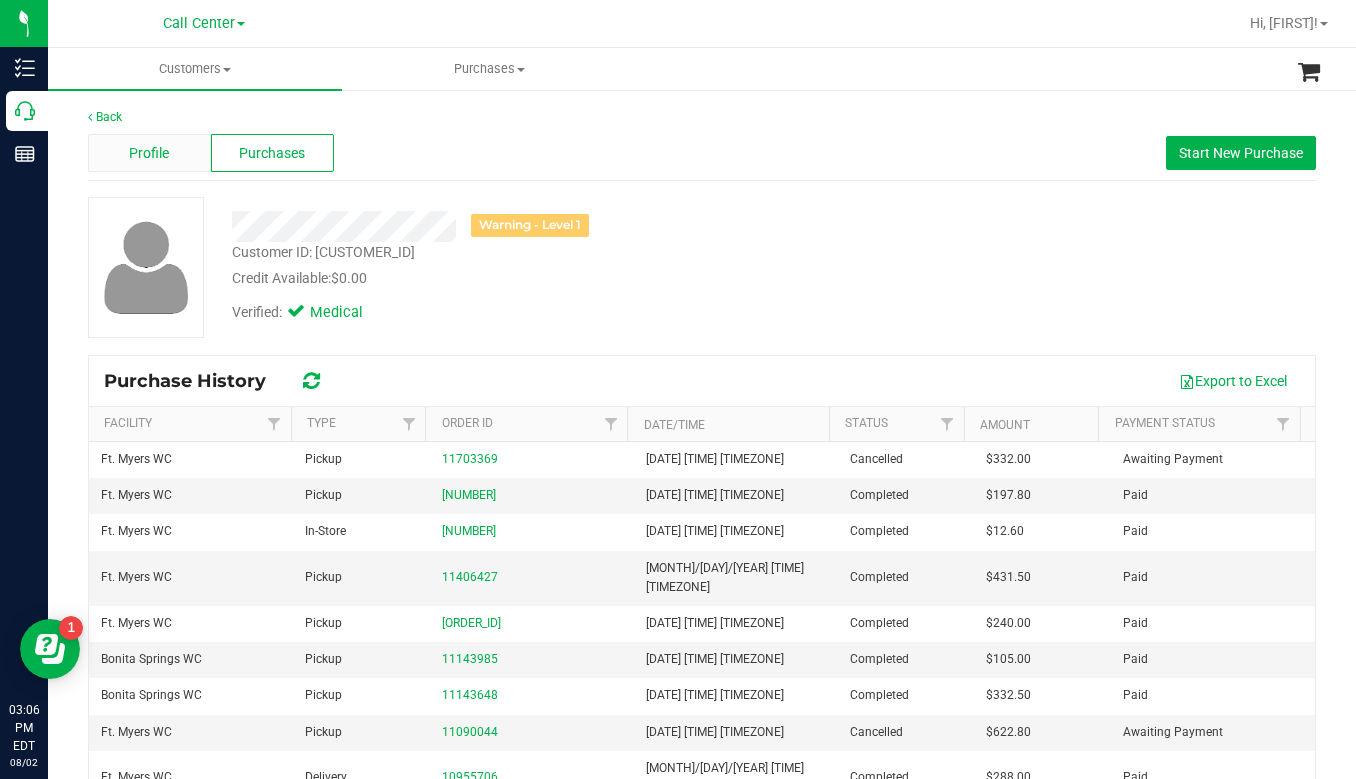 click on "Profile" at bounding box center (149, 153) 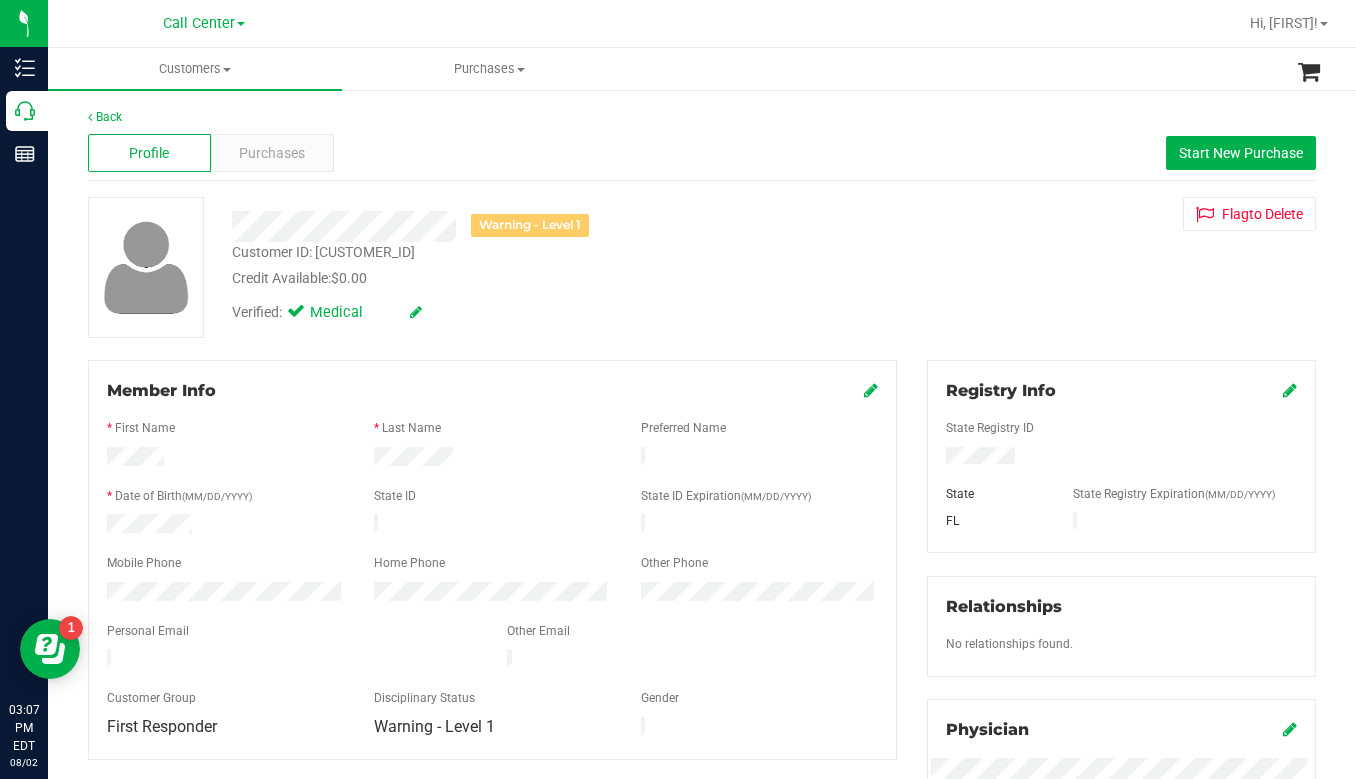 click on "Warning - Level 1
Customer ID: [CUSTOMER_ID]
Credit Available:
$0.00
Verified:
Medical
Flag  to Delete" at bounding box center [702, 267] 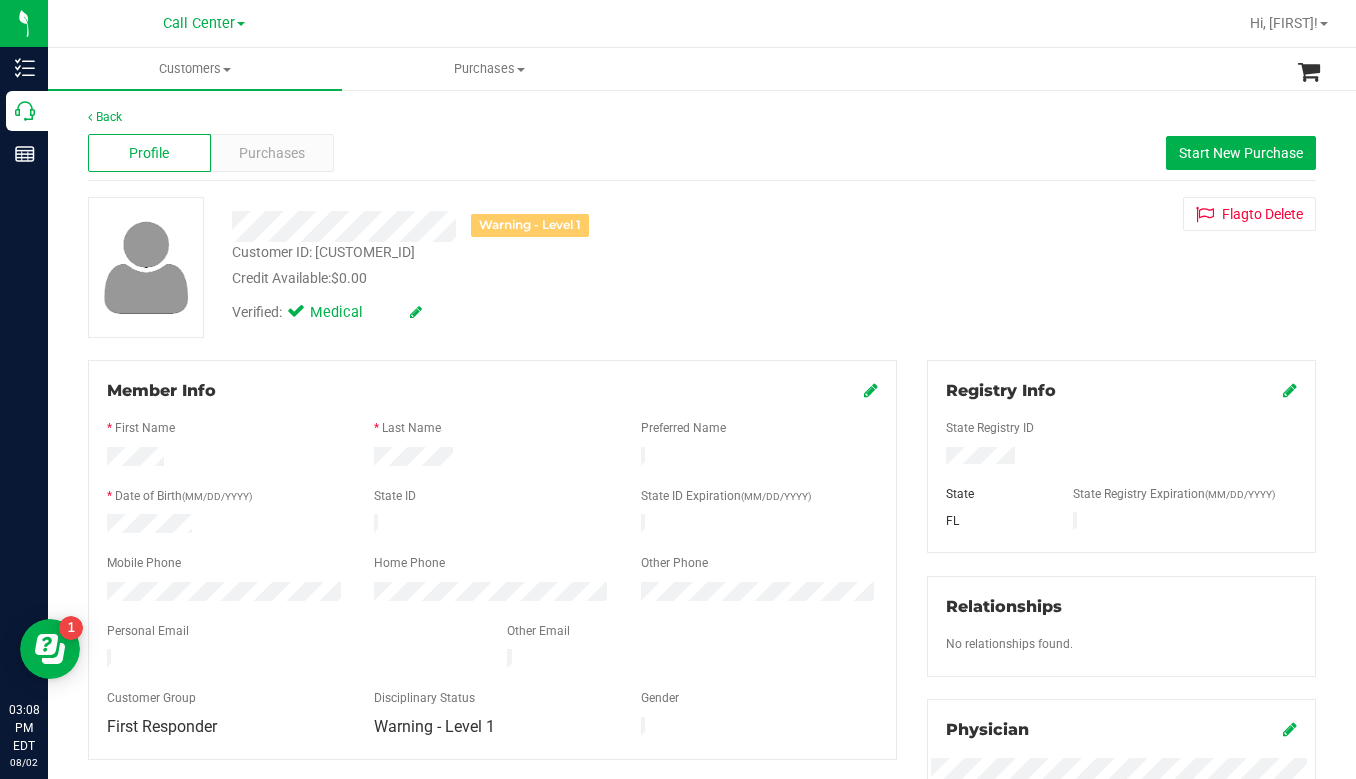 click on "Warning - Level 1
Customer ID: [CUSTOMER_ID]
Credit Available:
$0.00
Verified:
Medical
Flag  to Delete" at bounding box center (702, 267) 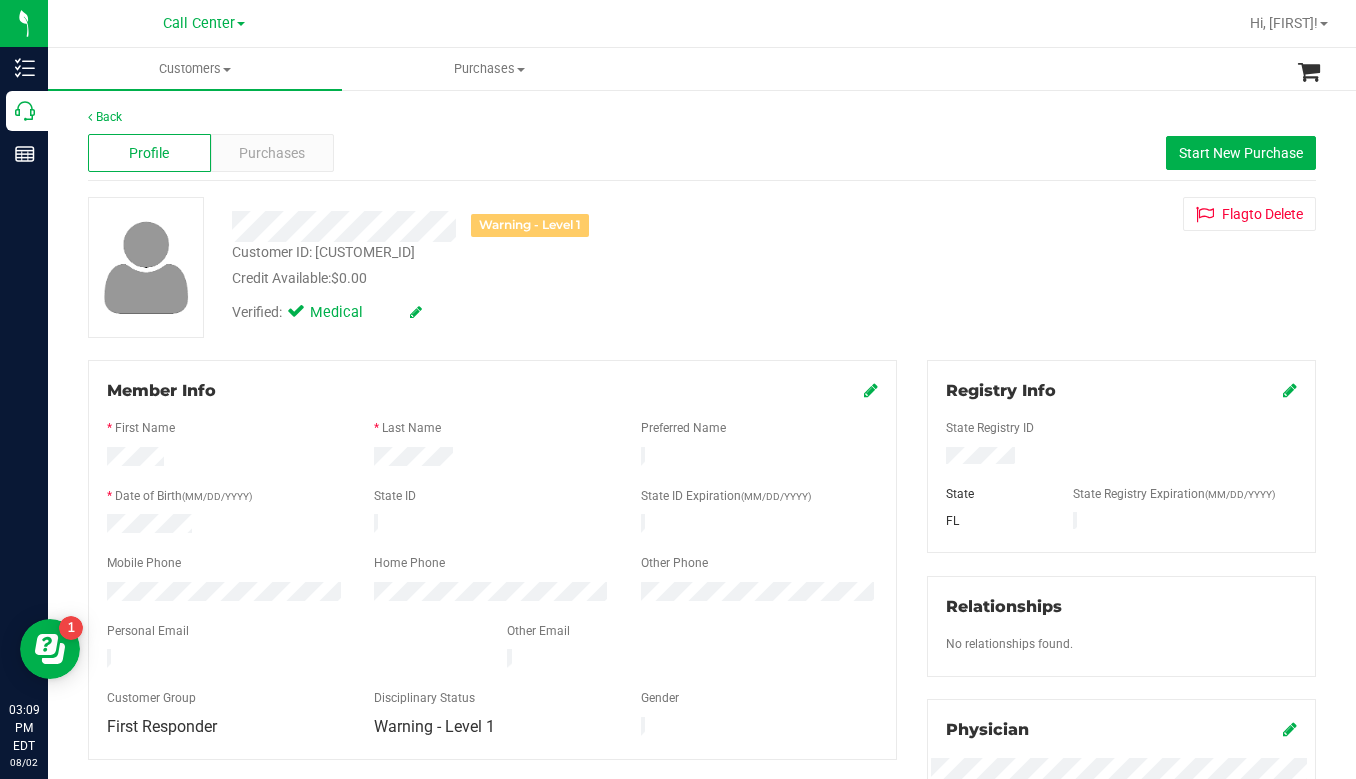 click on "Warning - Level 1
Customer ID: [CUSTOMER_ID]
Credit Available:
$0.00
Verified:
Medical
Flag  to Delete" at bounding box center [702, 267] 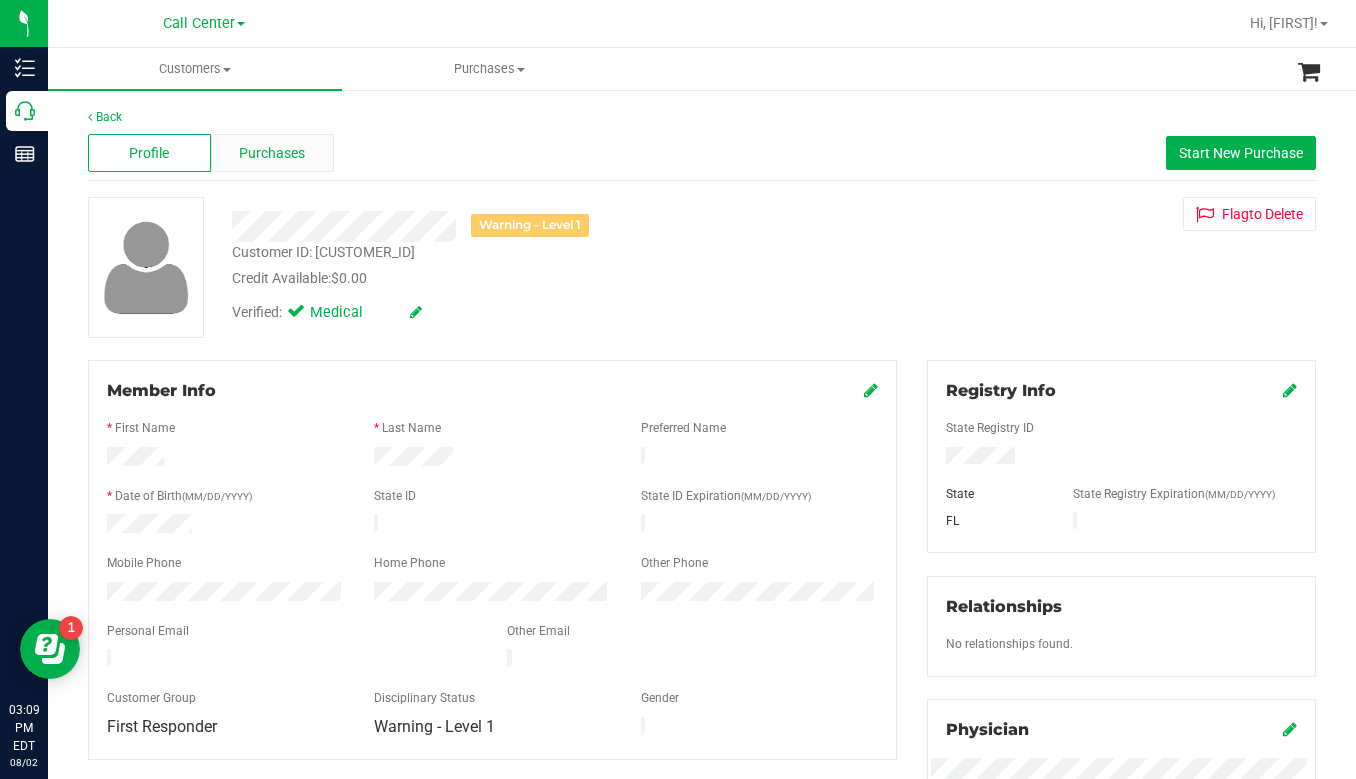 click on "Purchases" at bounding box center (272, 153) 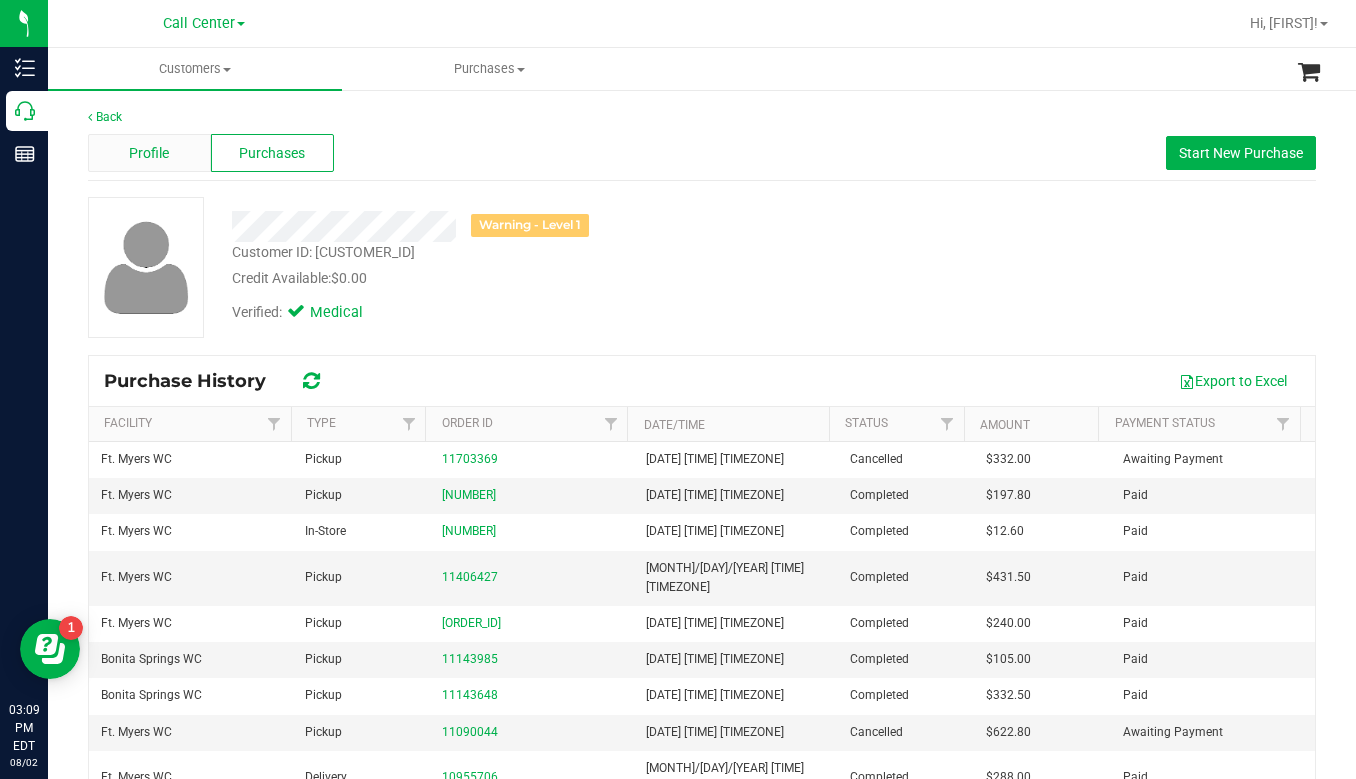 click on "Profile" at bounding box center [149, 153] 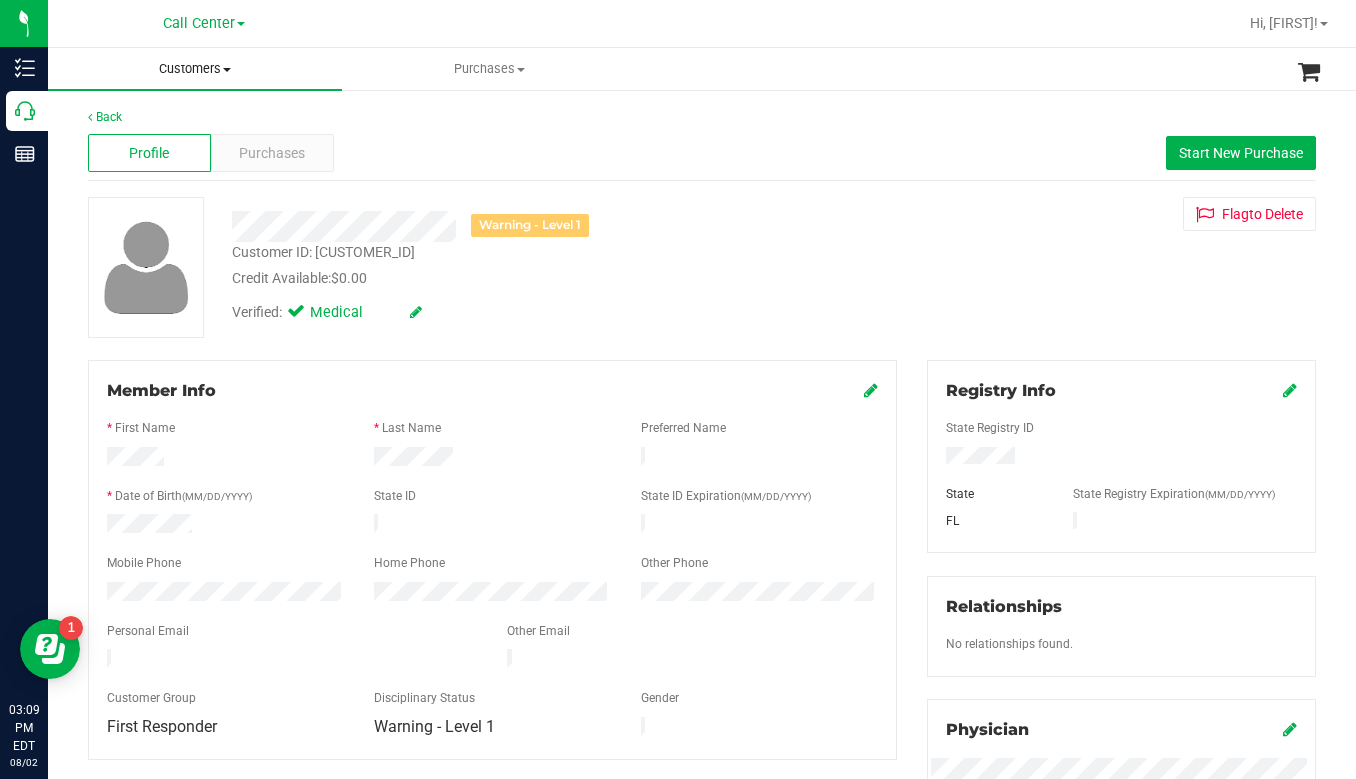 click on "Customers" at bounding box center [195, 69] 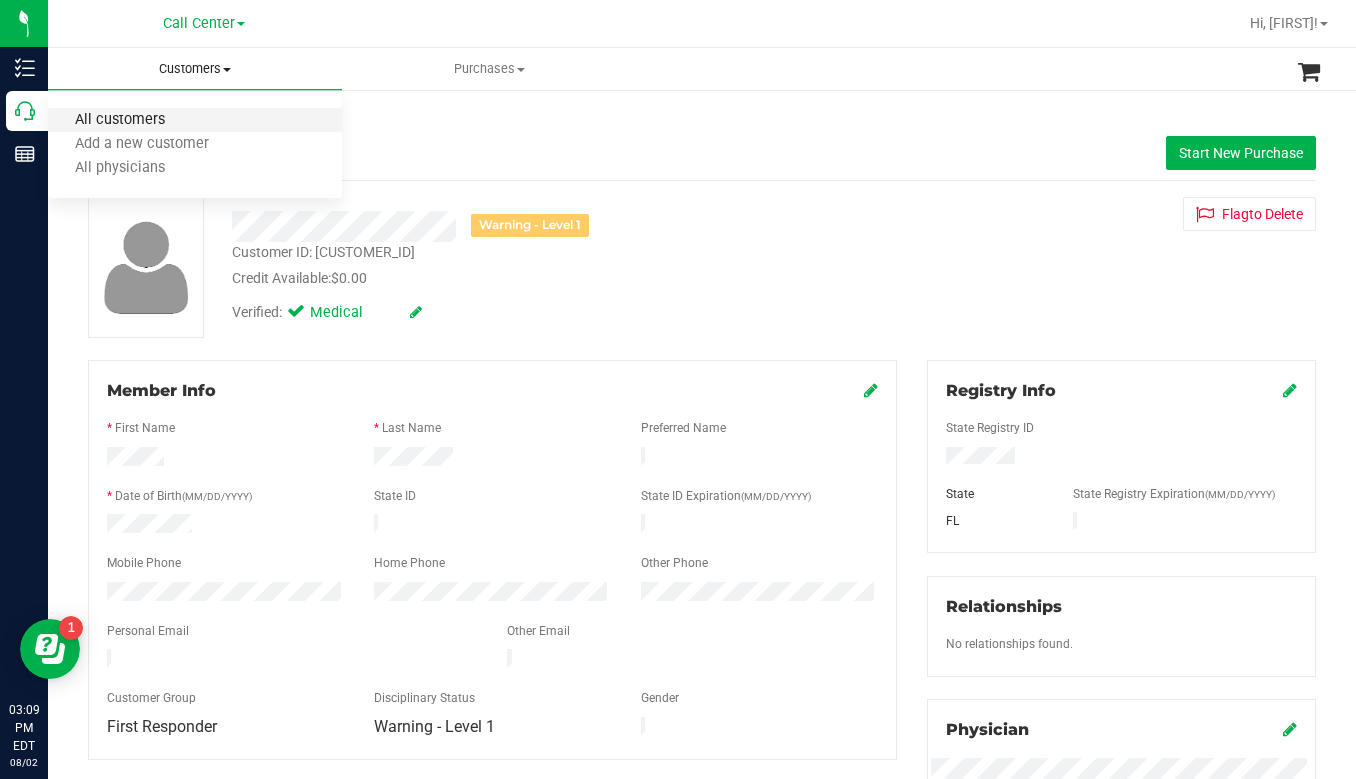 click on "All customers" at bounding box center [120, 120] 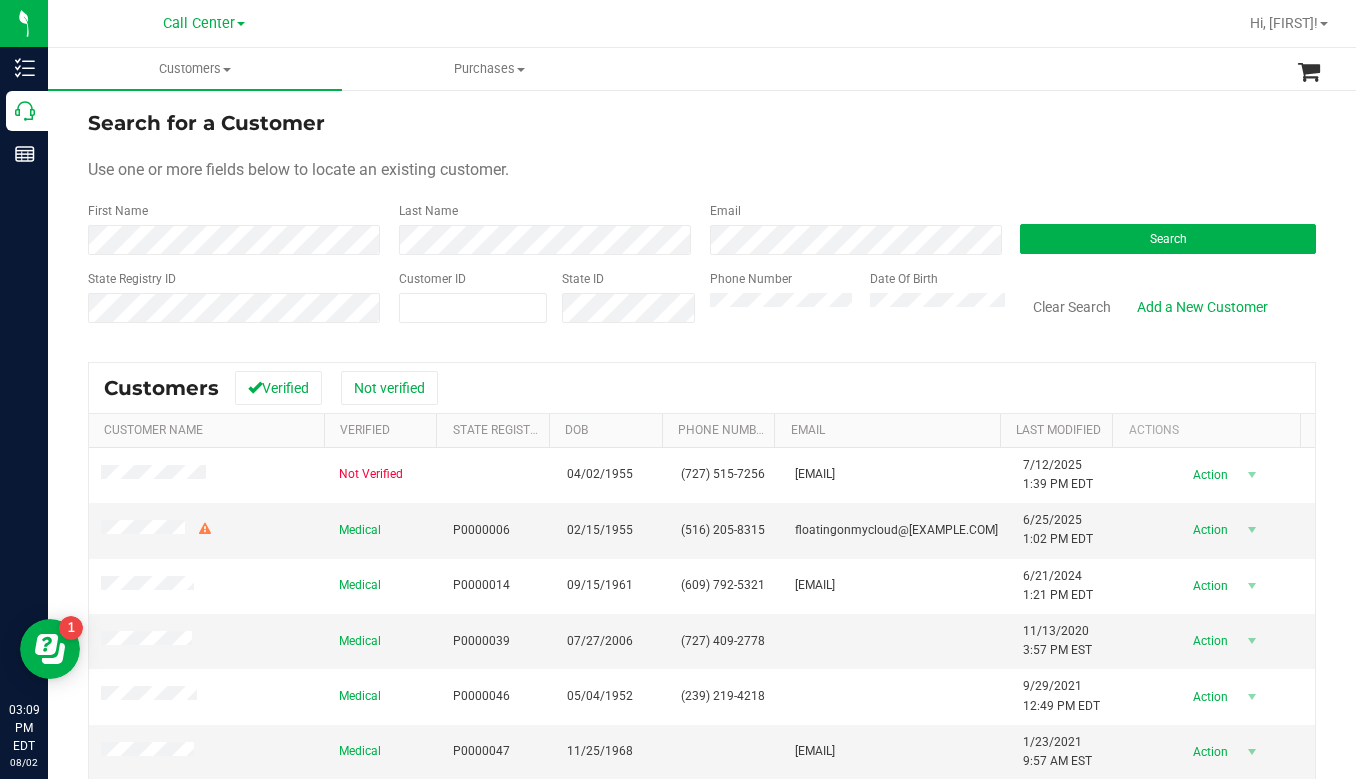 click on "Use one or more fields below to locate an existing customer." at bounding box center (702, 170) 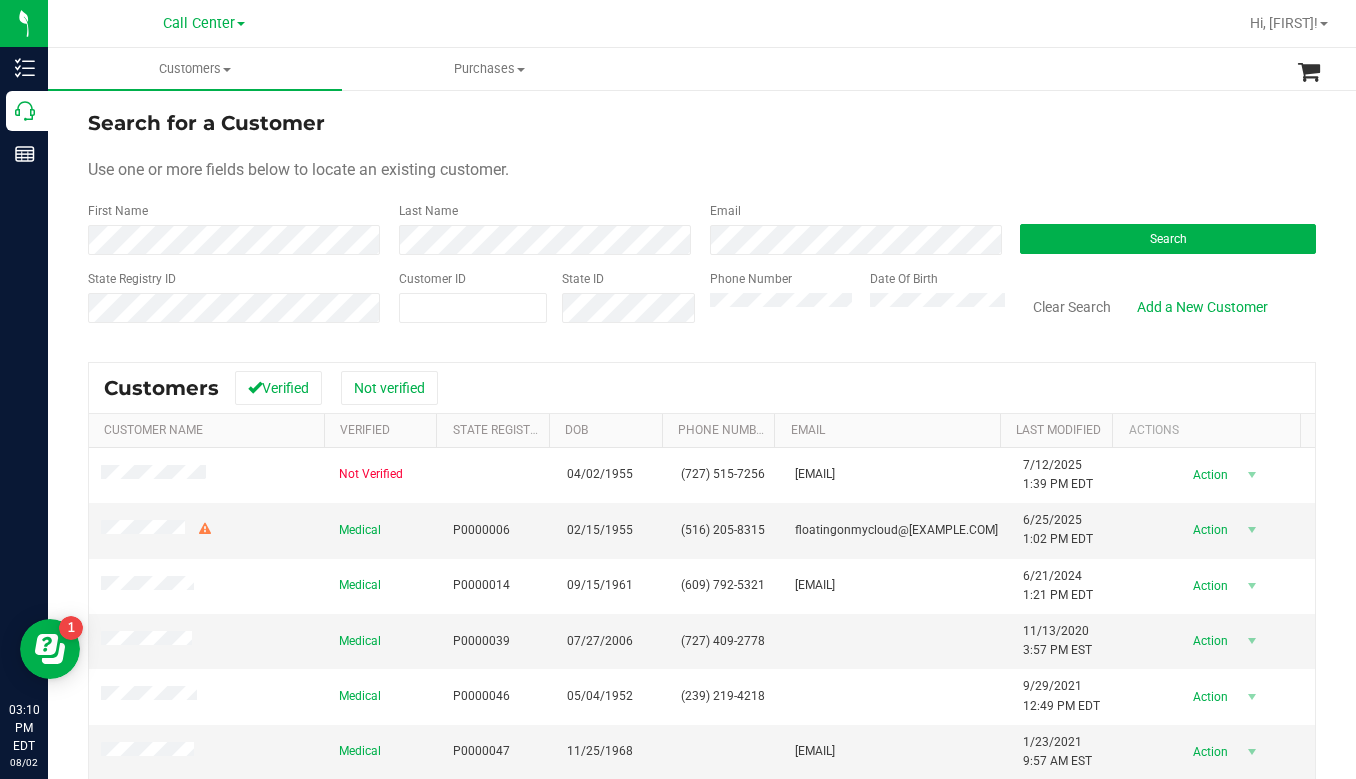 click on "Search for a Customer
Use one or more fields below to locate an existing customer.
First Name
Last Name
Email
Search
State Registry ID
Customer ID
State ID
Phone Number
Date Of Birth" at bounding box center [702, 224] 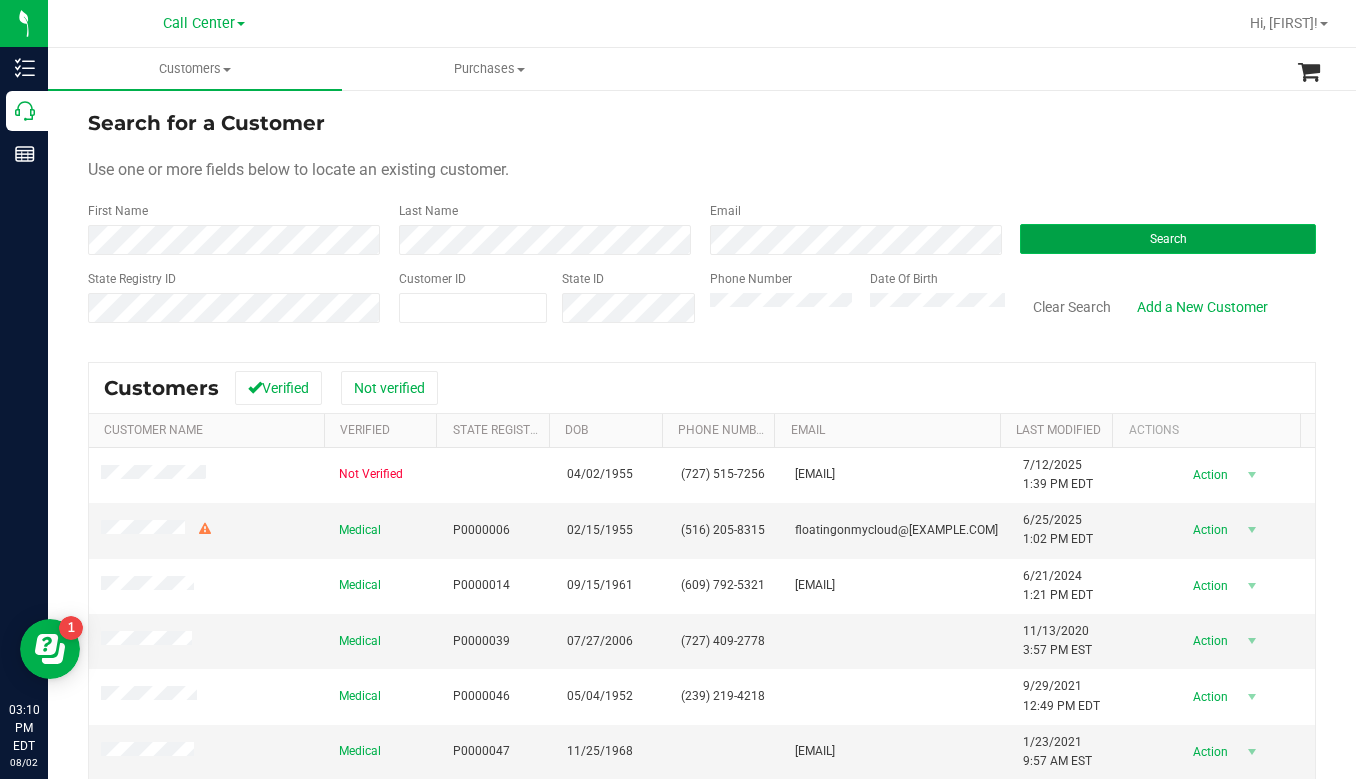 click on "Search" at bounding box center (1168, 239) 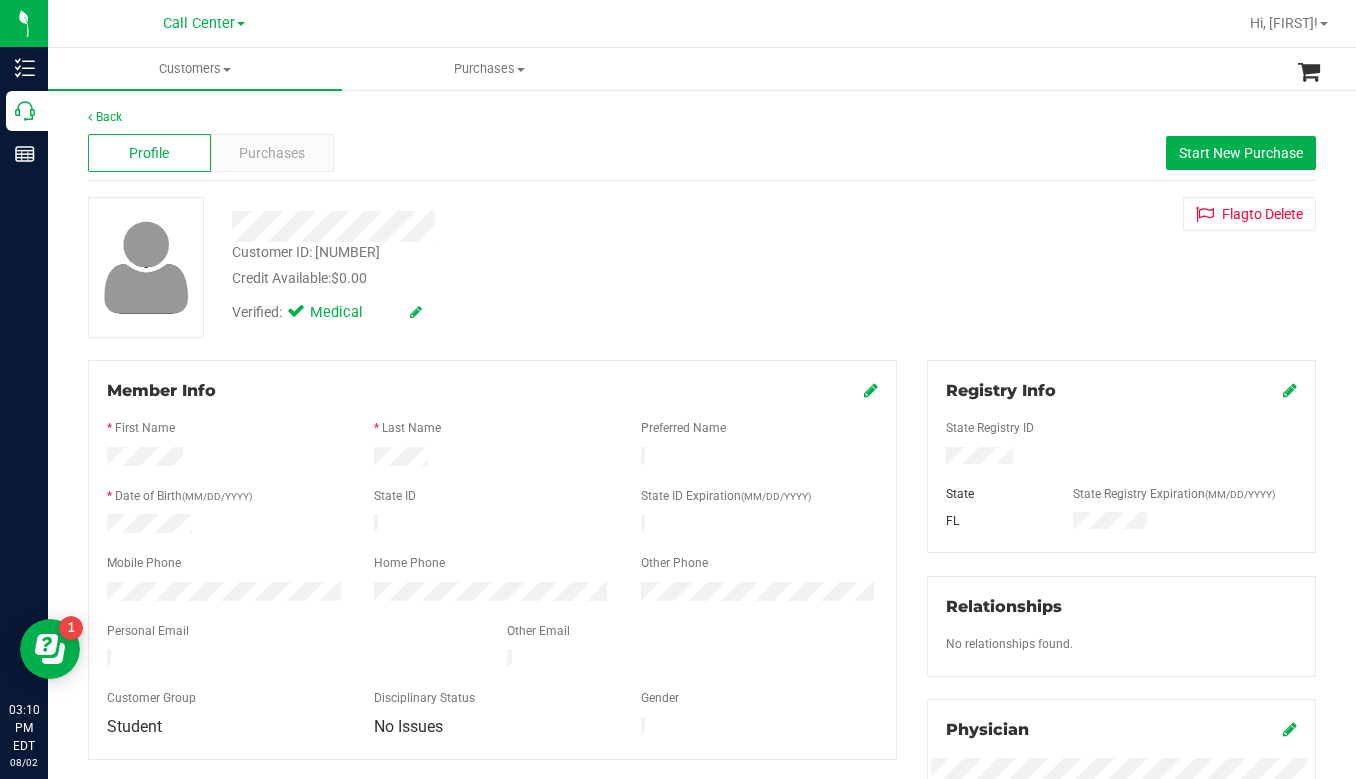 click on "Back
Profile
Purchases
Start New Purchase
Customer ID: [NUMBER]
Credit Available:
[PRICE]
Verified:
Medical" at bounding box center [702, 745] 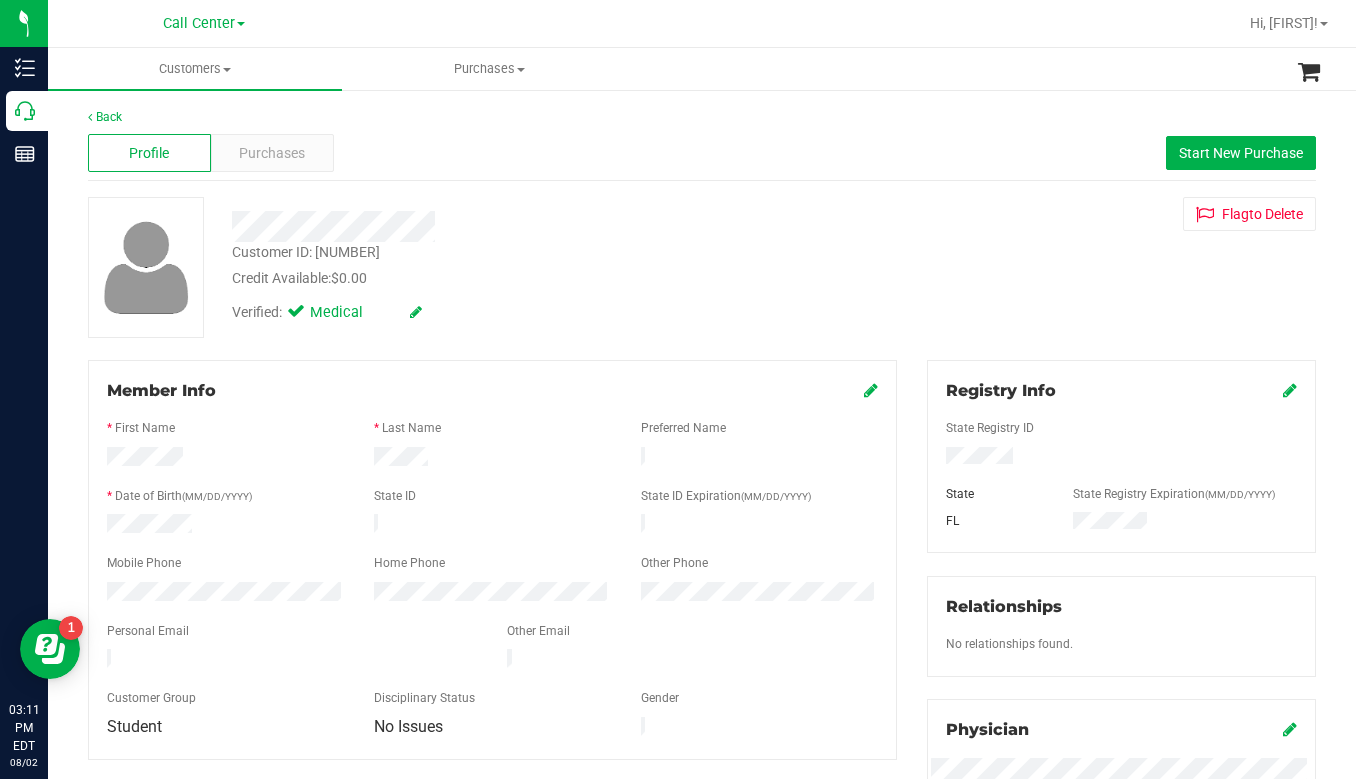 click on "Back
Profile
Purchases
Start New Purchase
Customer ID: [NUMBER]
Credit Available:
[PRICE]
Verified:
Medical" at bounding box center [702, 745] 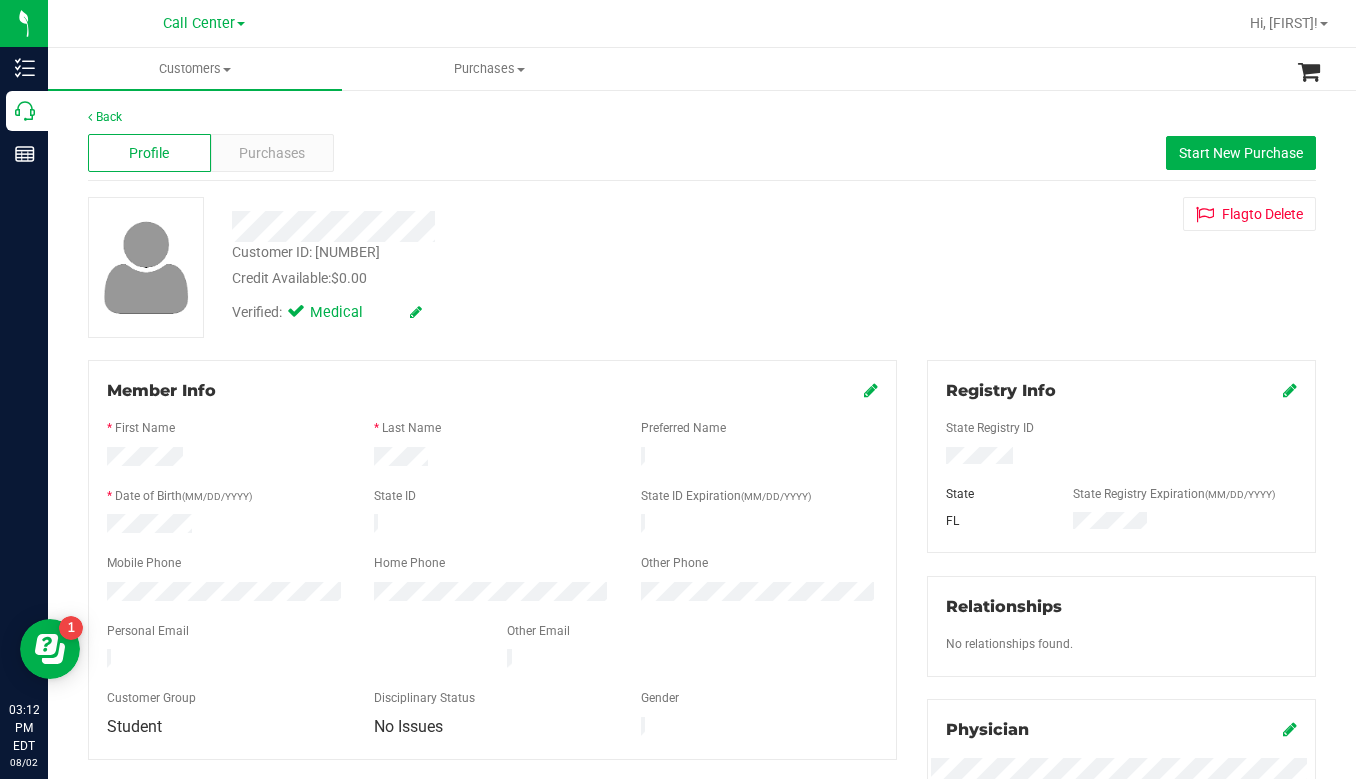 click on "Customer ID: [CUSTOMER_ID]
Credit Available:
$0.00
Verified:
Medical
Flag  to Delete" at bounding box center (702, 267) 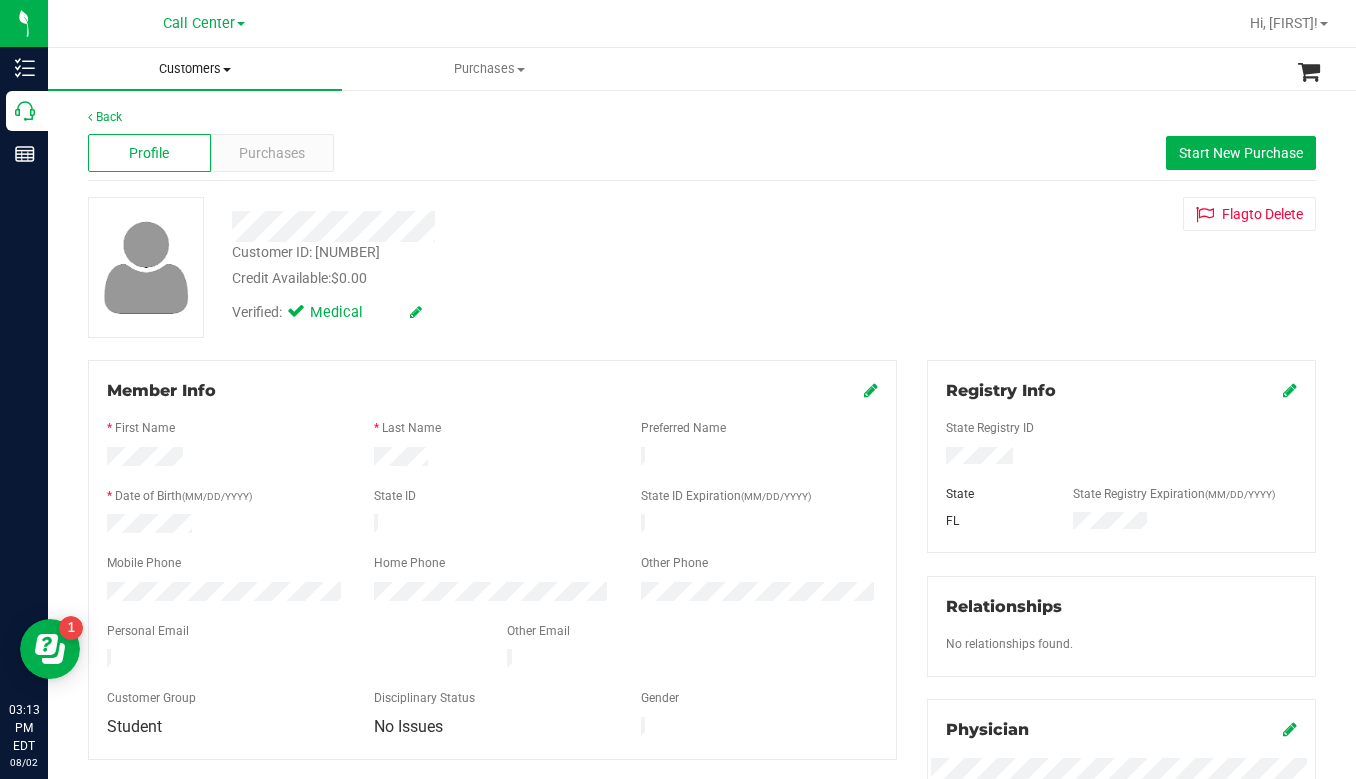 click at bounding box center [227, 70] 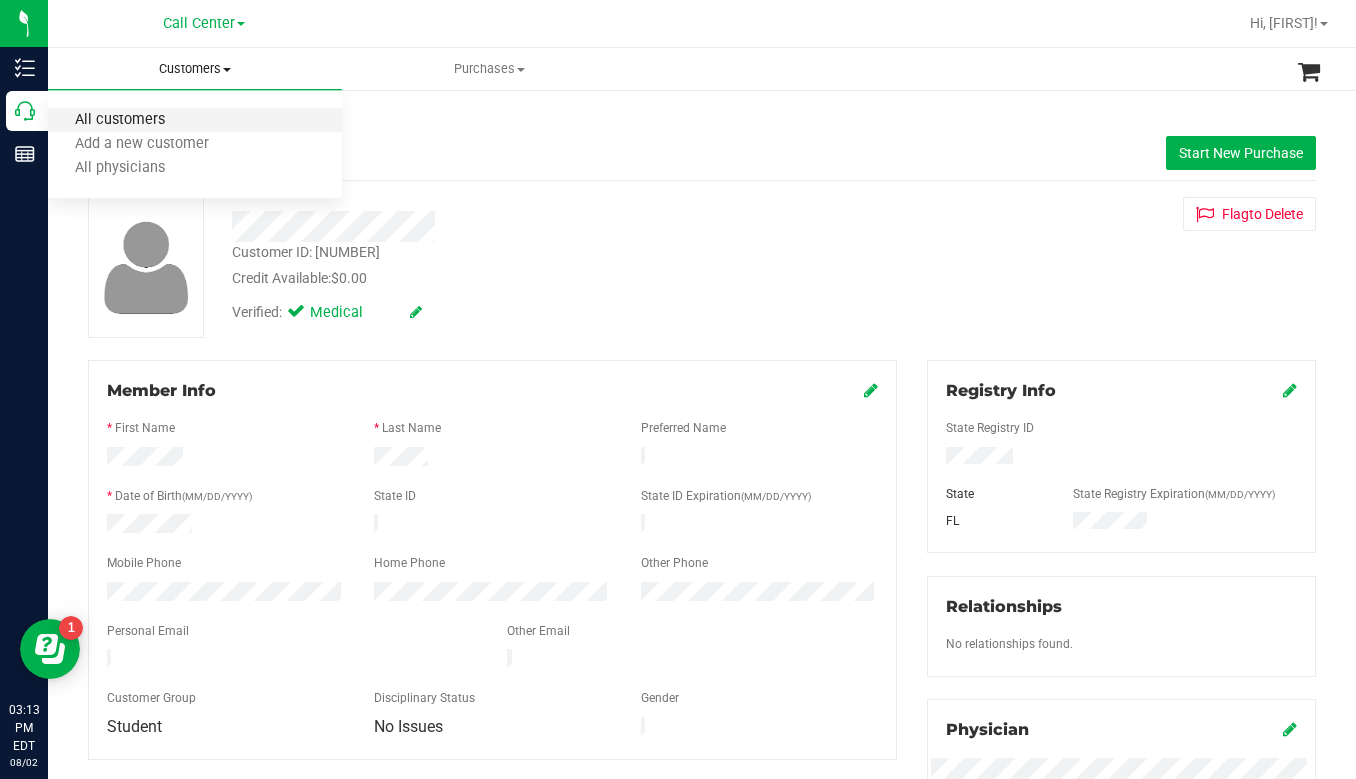 click on "All customers" at bounding box center [120, 120] 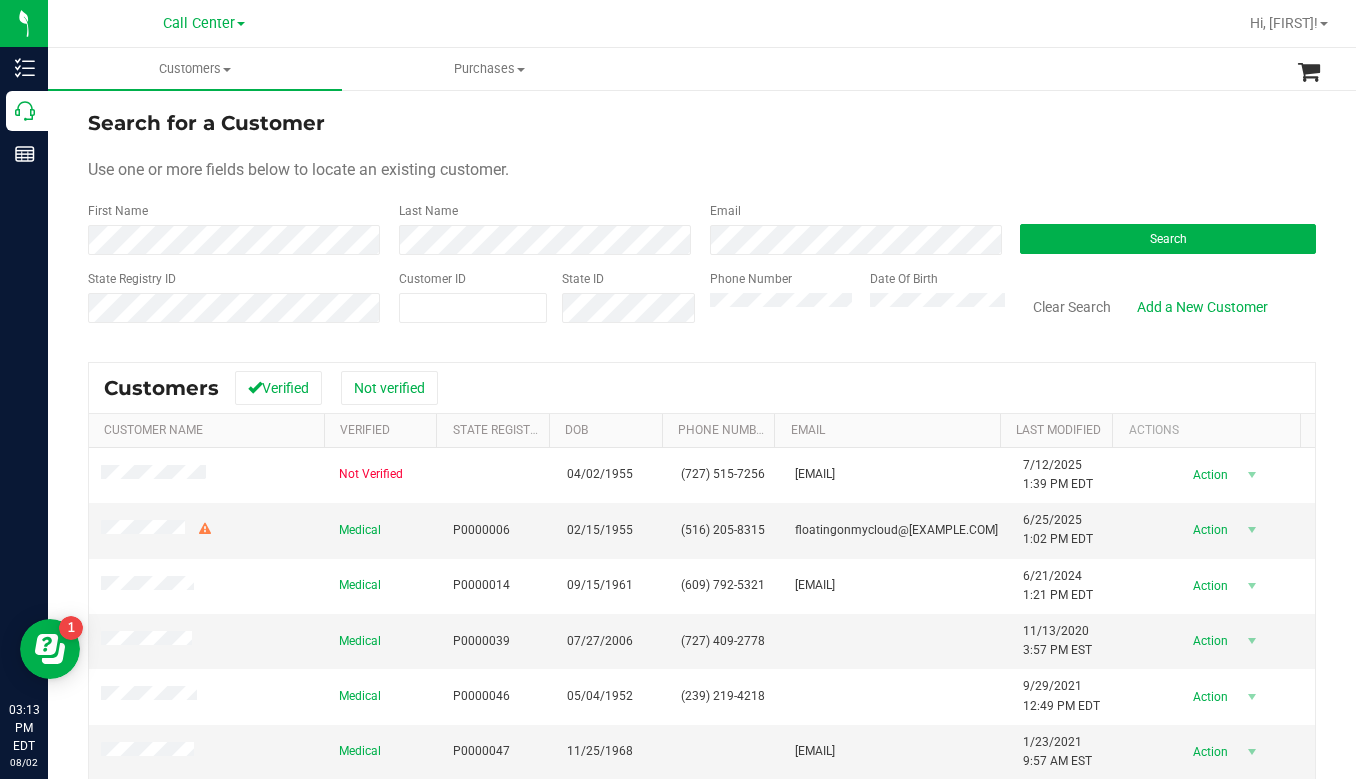 click on "Customers
Verified
Not verified" at bounding box center (702, 388) 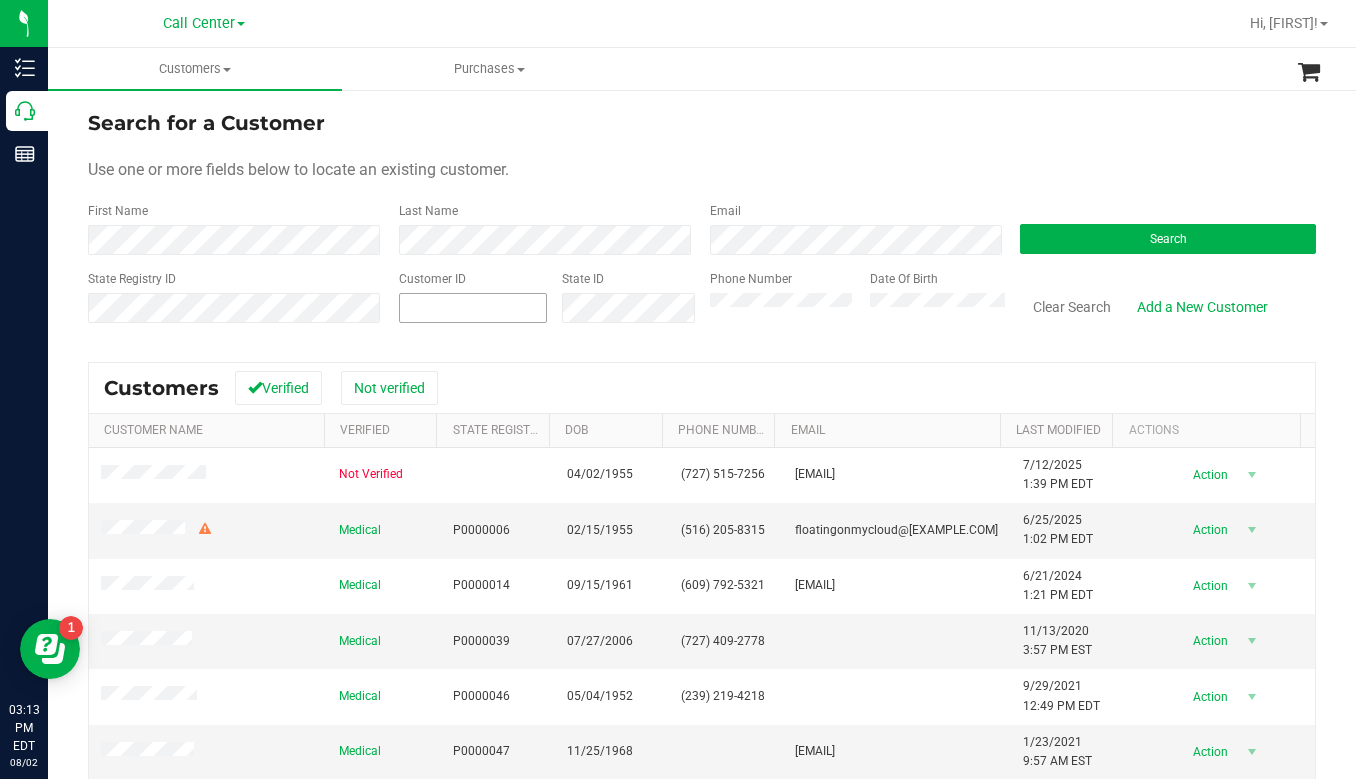 click at bounding box center [473, 308] 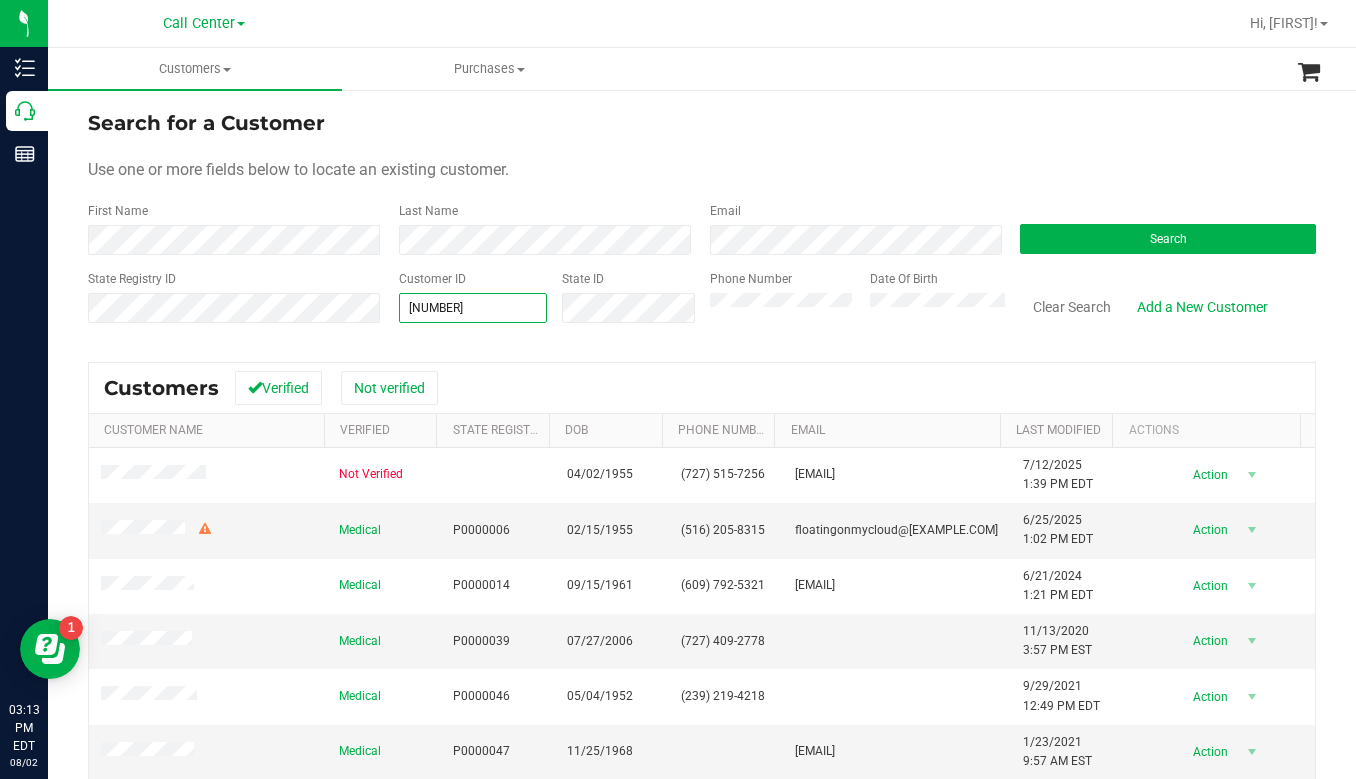 type on "[NUMBER]" 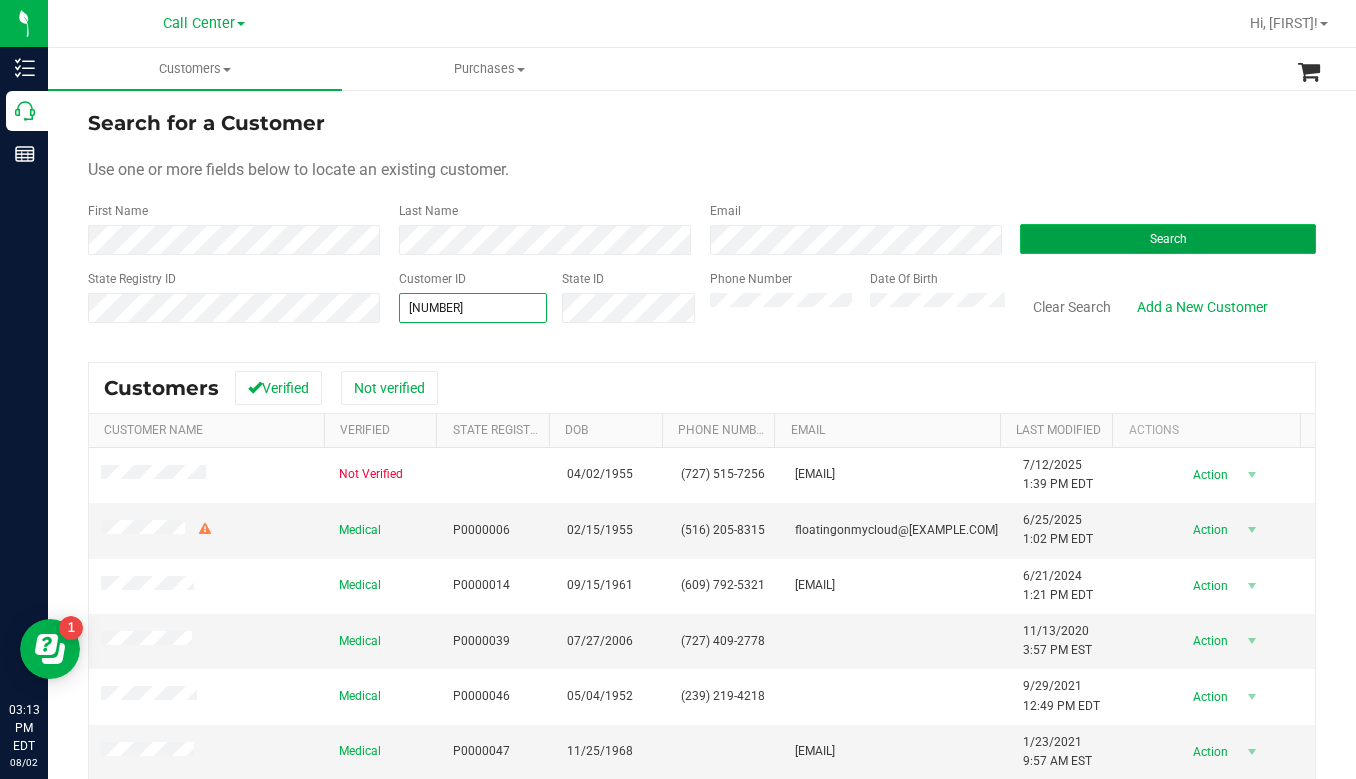 type on "[NUMBER]" 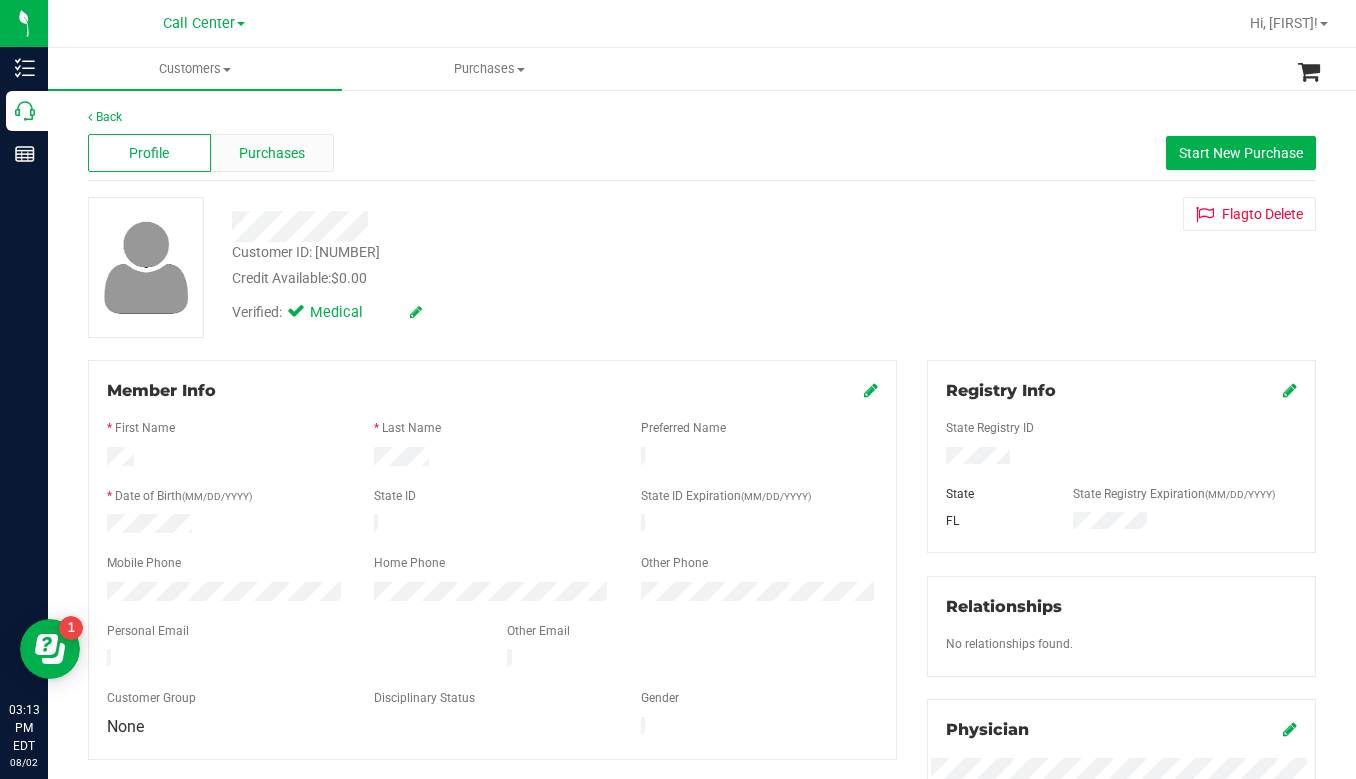 click on "Purchases" at bounding box center (272, 153) 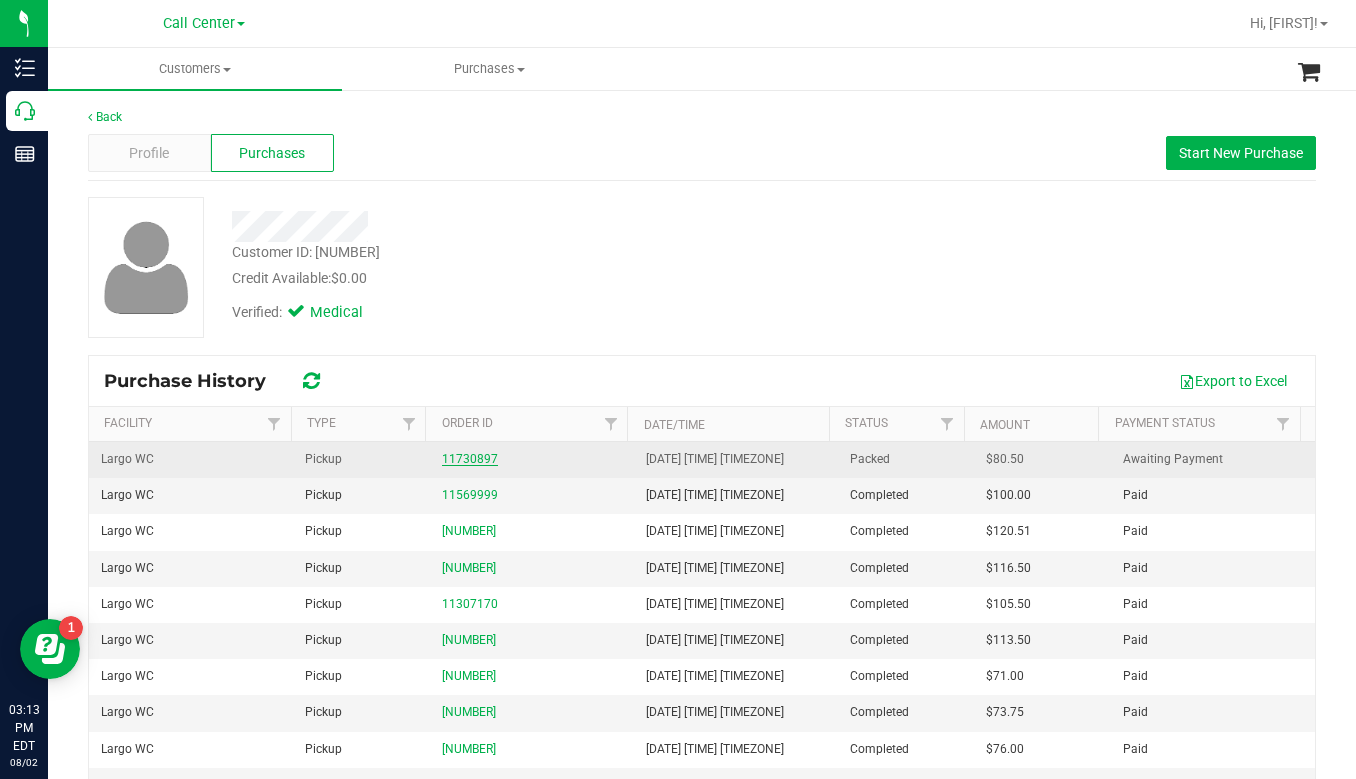 click on "11730897" at bounding box center (470, 459) 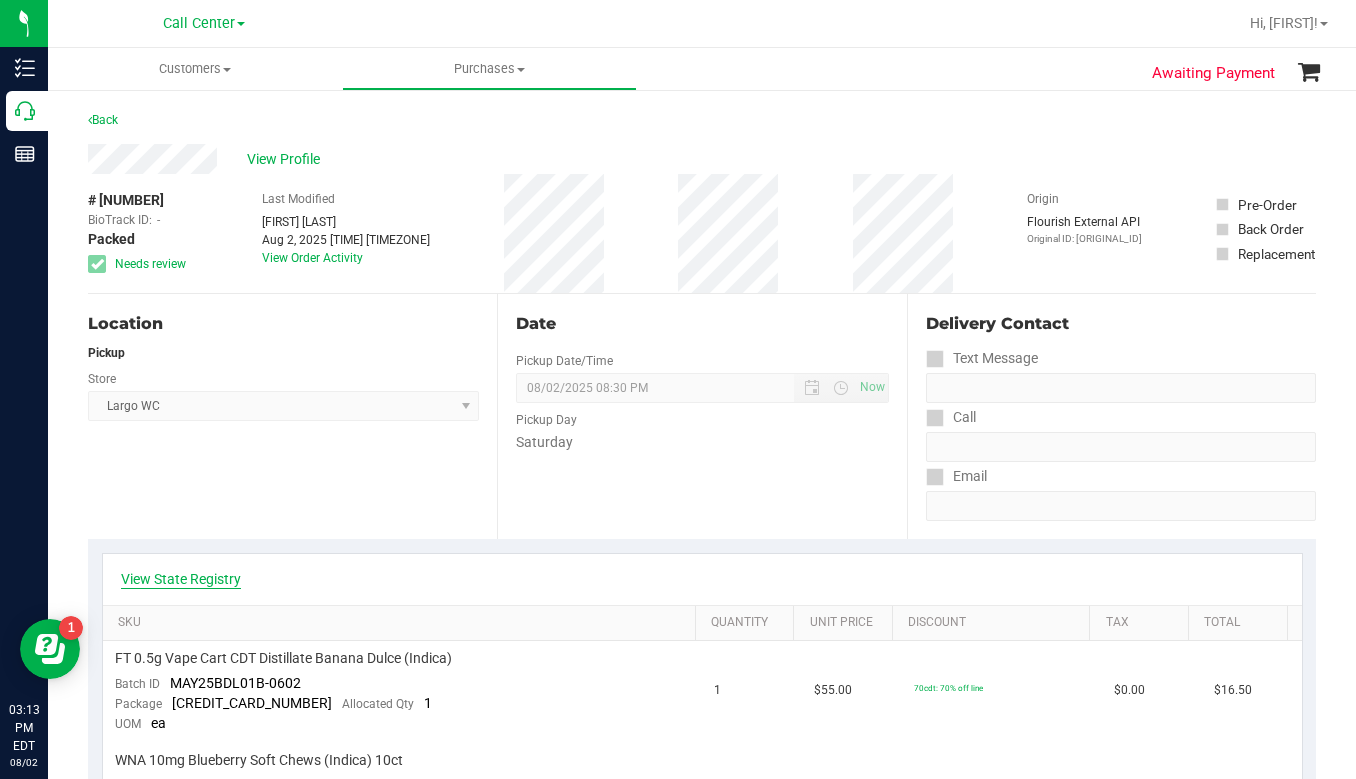 click on "View State Registry" at bounding box center [181, 579] 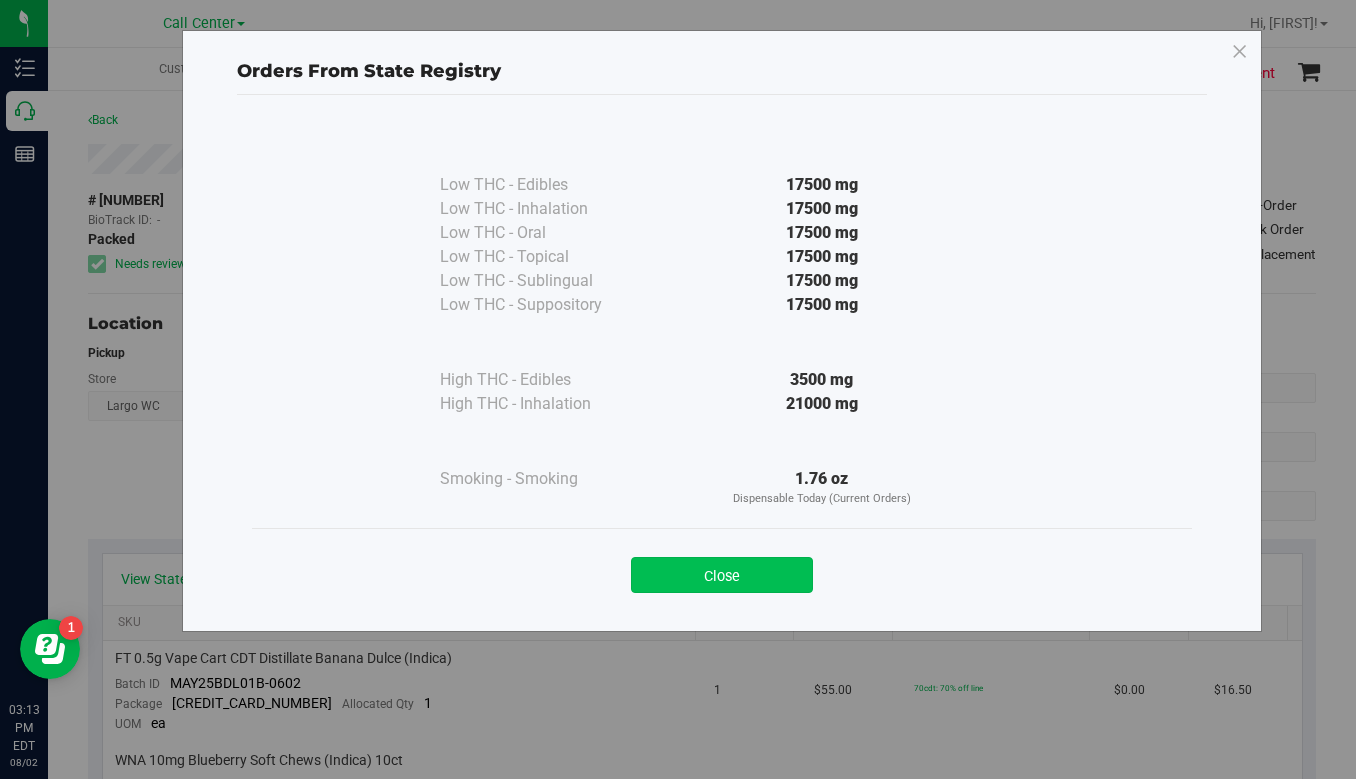 click on "Close" at bounding box center (722, 575) 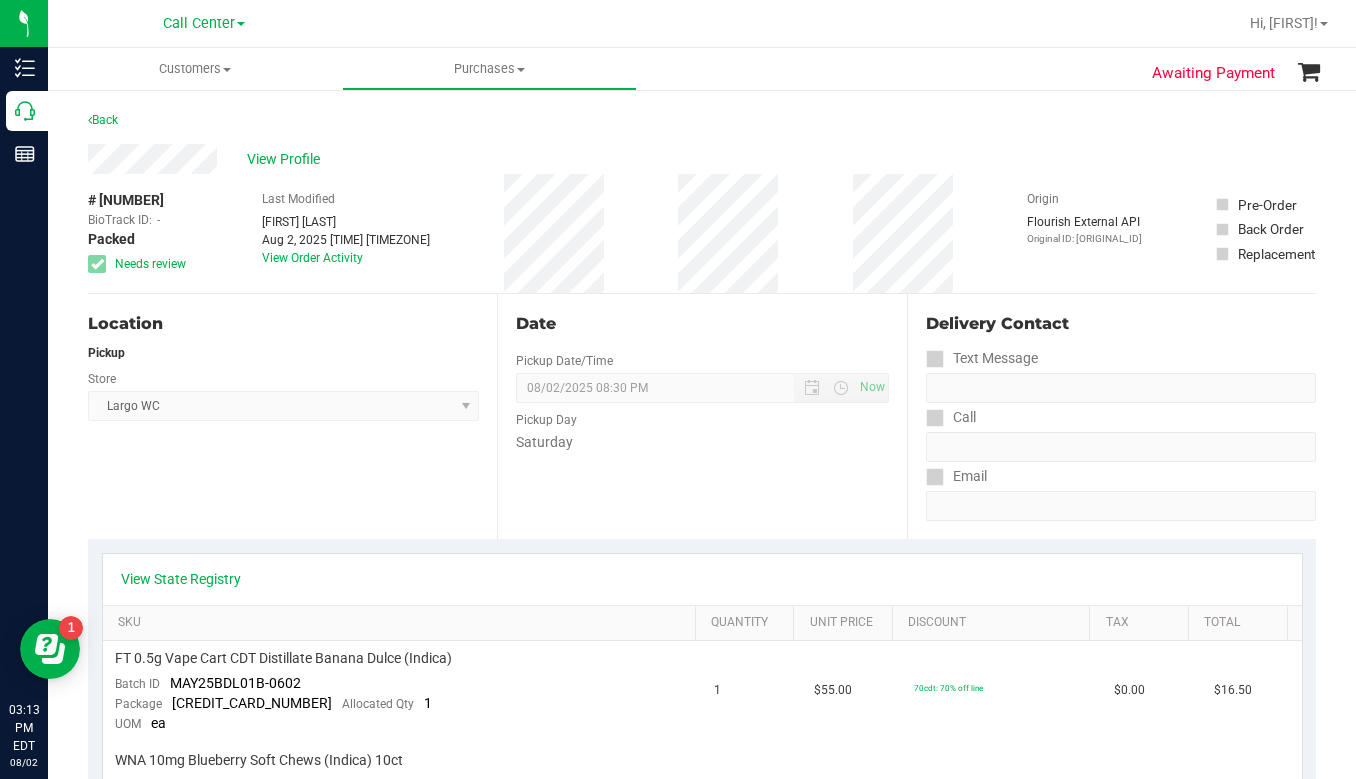click on "Location
Pickup
Store
Largo WC Select Store Bonita Springs WC Boynton Beach WC Bradenton WC Brandon WC Brooksville WC Call Center Clermont WC Crestview WC Deerfield Beach WC Delray Beach WC Deltona WC Ft Walton Beach WC Ft. Lauderdale WC Ft. Myers WC Gainesville WC Jax Atlantic WC JAX DC REP Jax WC Key West WC Lakeland WC Largo WC Lehigh Acres DC REP Merritt Island WC Miami 72nd WC Miami Beach WC Miami Dadeland WC Miramar DC REP New Port Richey WC North Palm Beach WC North Port WC Ocala WC Orange Park WC Orlando Colonial WC Orlando DC REP Orlando WC Oviedo WC Palm Bay WC Palm Coast WC Panama City WC Pensacola WC Port Orange WC Port St. Lucie WC Sebring WC South Tampa WC St. Pete WC Summerfield WC Tallahassee DC REP Tallahassee WC Tampa DC Testing Tampa Warehouse Tampa WC TX Austin DC TX Plano Retail Winter Haven WC" at bounding box center (292, 416) 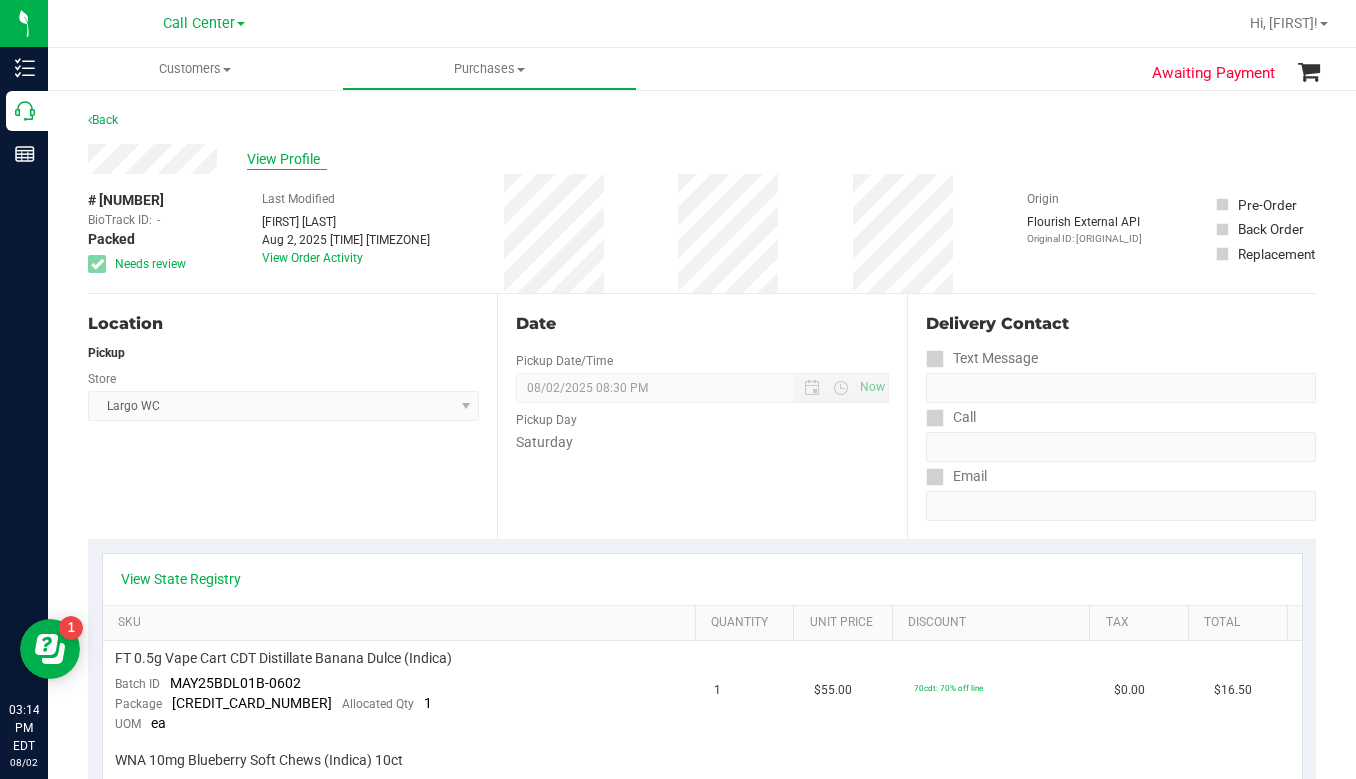 click on "View Profile" at bounding box center (287, 159) 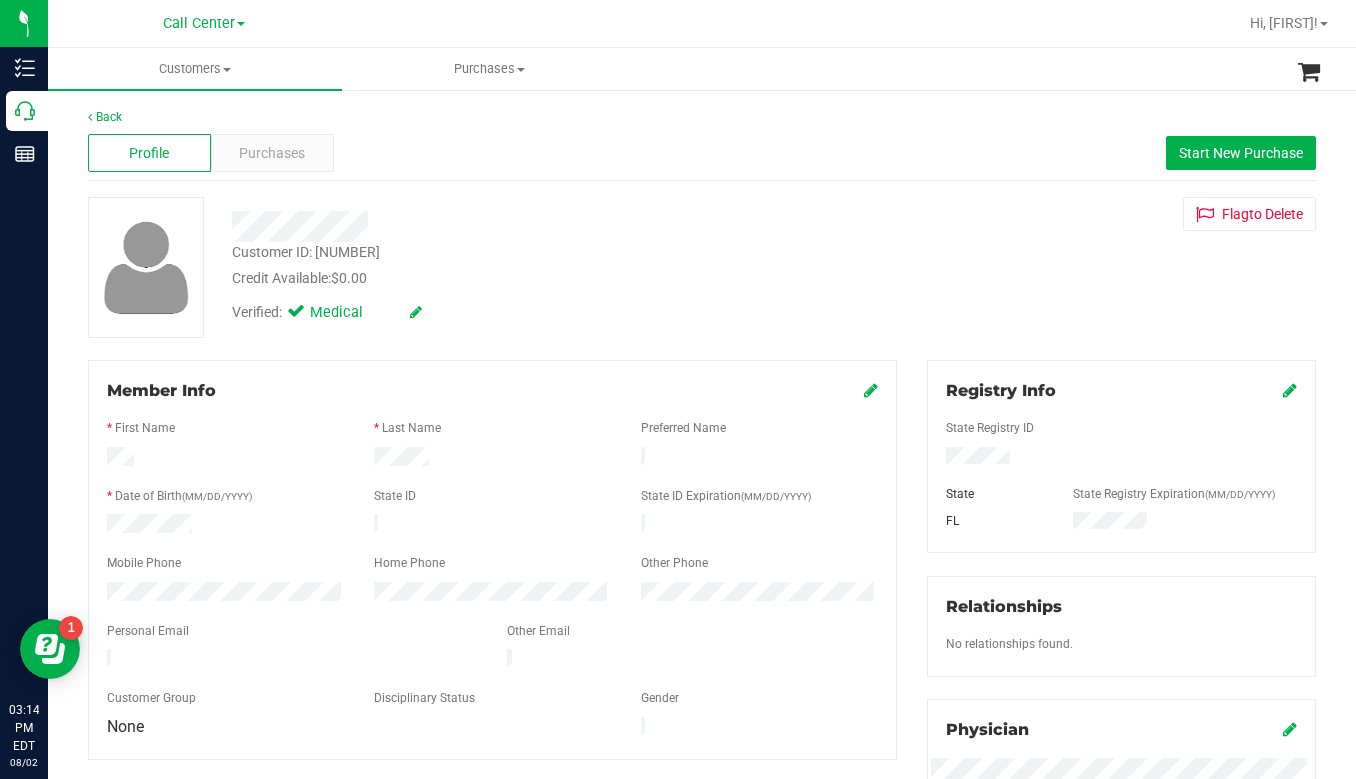 click on "Back
Profile
Purchases
Start New Purchase
Customer ID: [NUMBER]
Credit Available:
[PRICE]
Verified:
Medical" at bounding box center [702, 745] 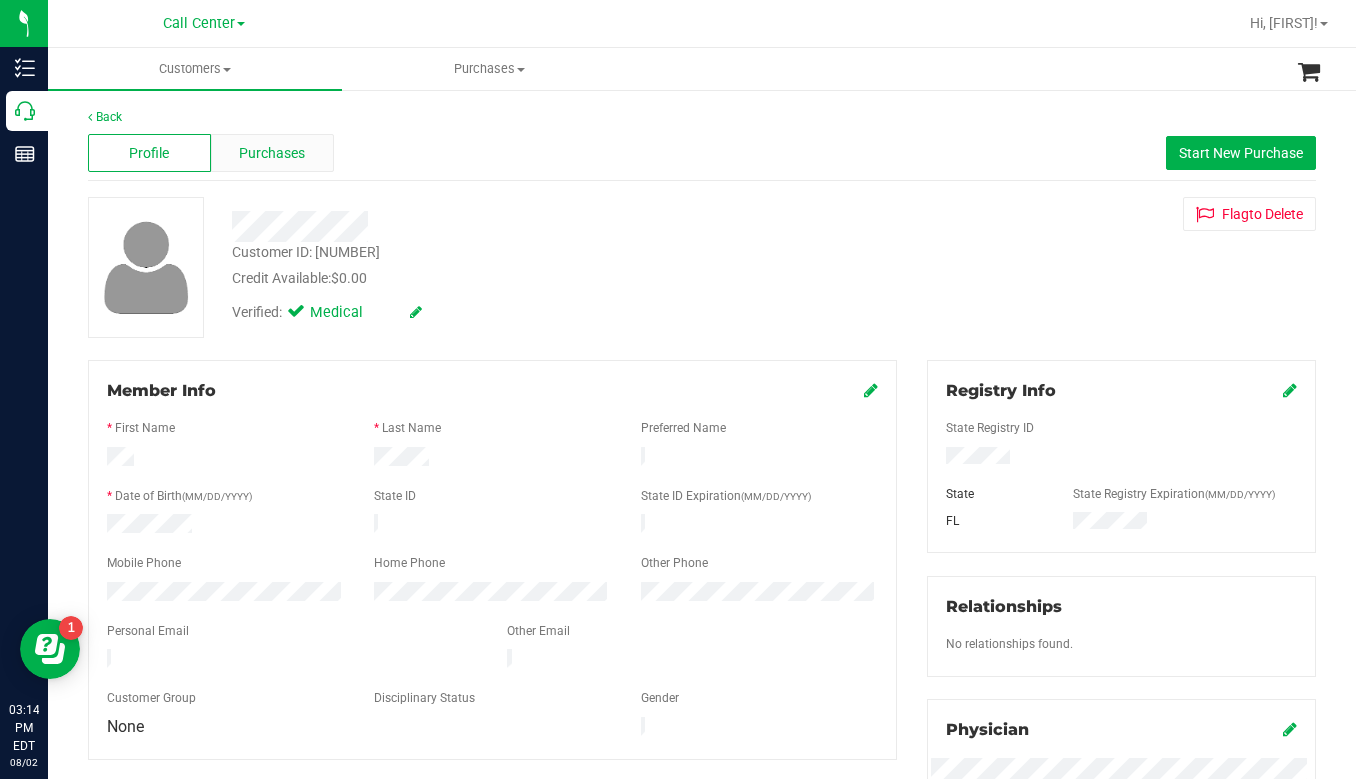 click on "Purchases" at bounding box center (272, 153) 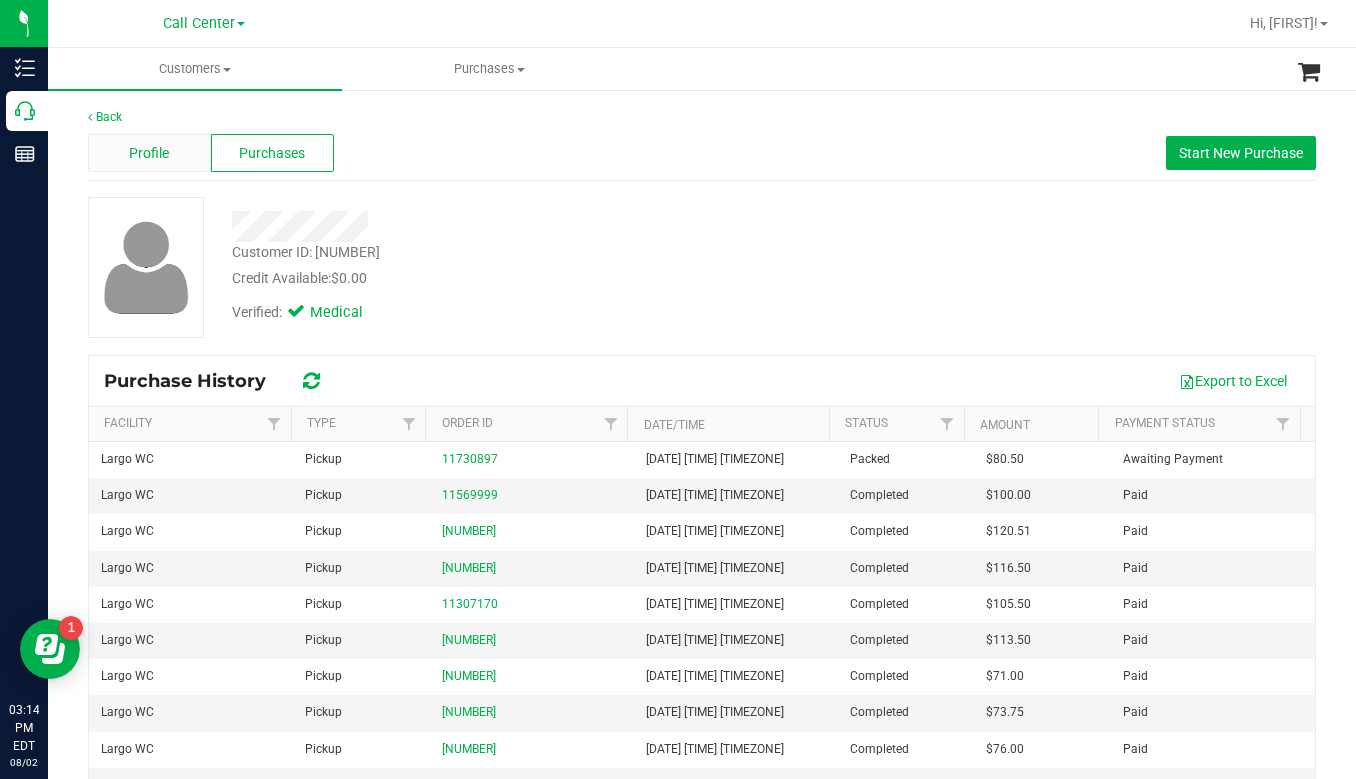 click on "Profile" at bounding box center (149, 153) 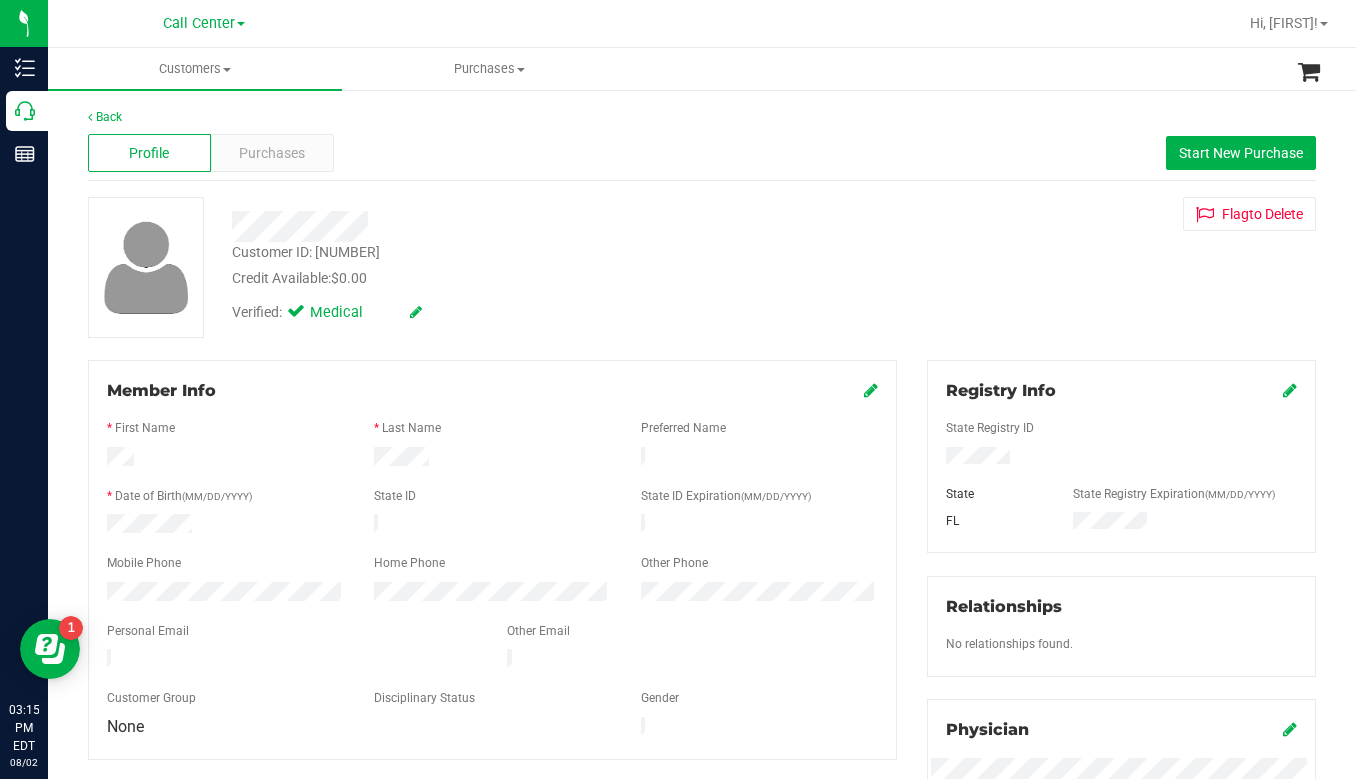 click on "Verified:
Medical" at bounding box center [531, 311] 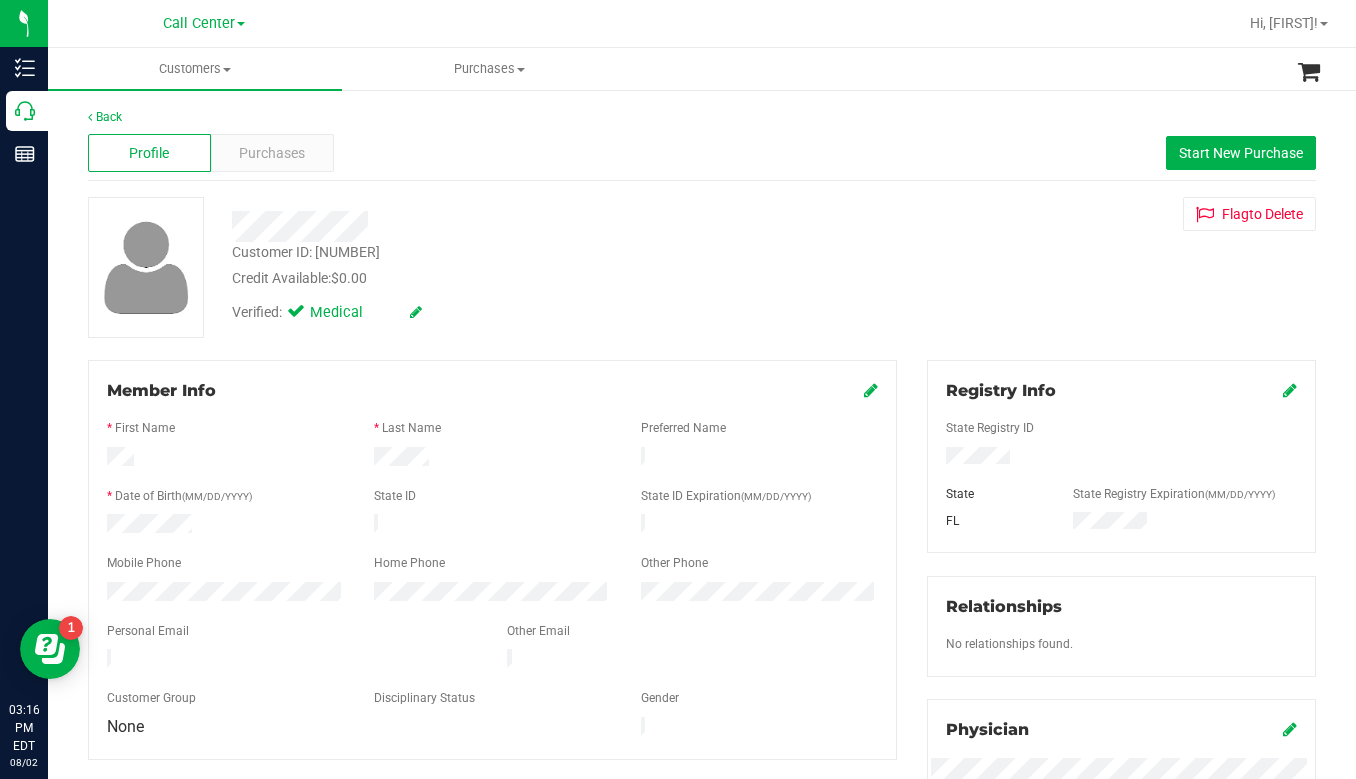 click on "Customer ID: [CUSTOMER_ID]
Credit Available:
$0.00
Verified:
Medical
Flag  to Delete" at bounding box center (702, 267) 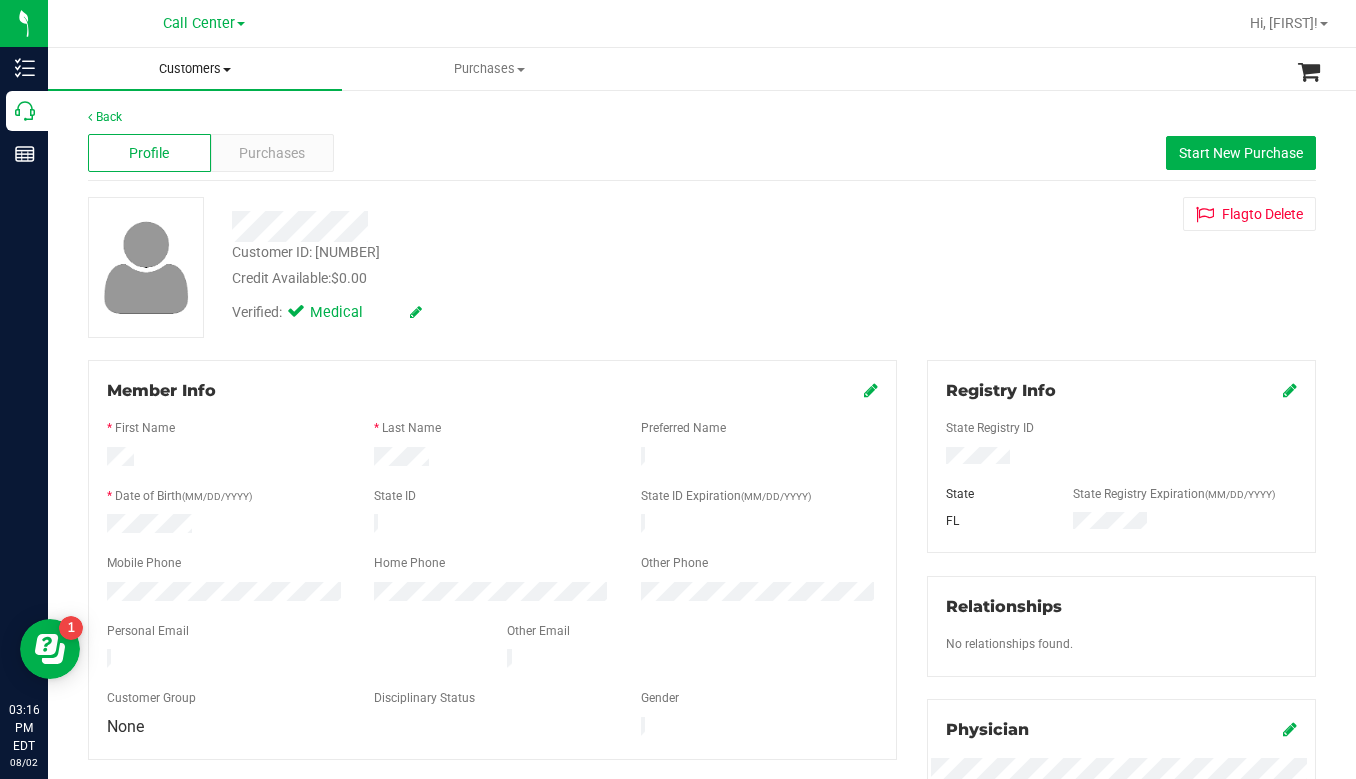 click at bounding box center (227, 70) 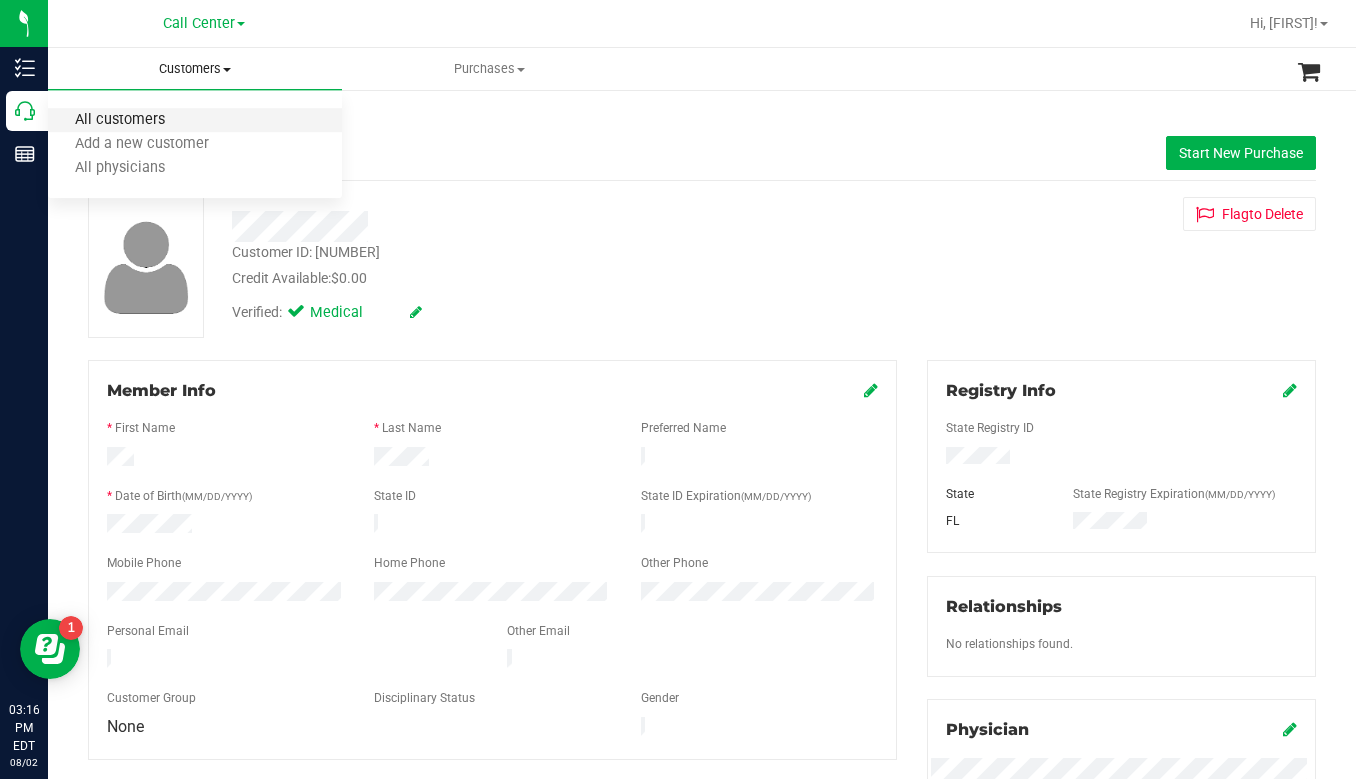 click on "All customers" at bounding box center (120, 120) 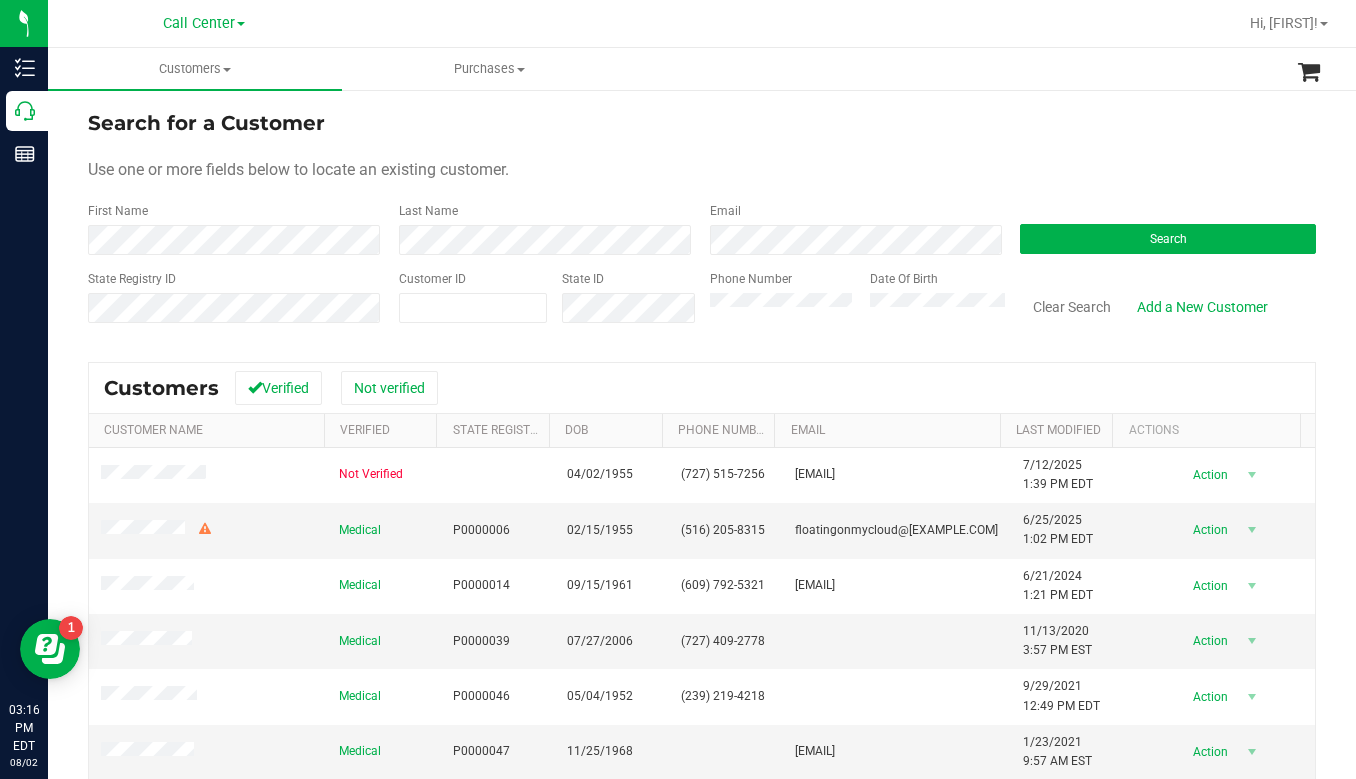click on "Use one or more fields below to locate an existing customer." at bounding box center [702, 170] 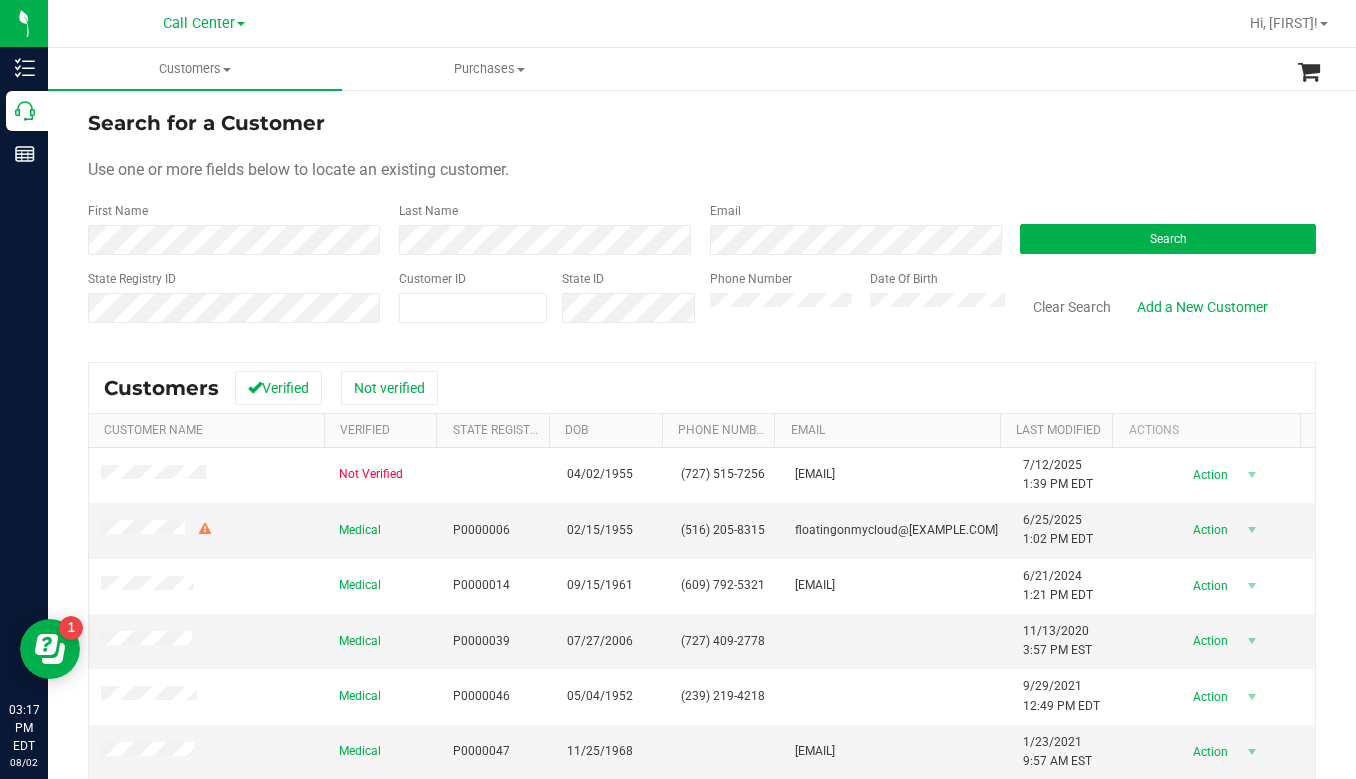 drag, startPoint x: 1152, startPoint y: 154, endPoint x: 1082, endPoint y: 155, distance: 70.00714 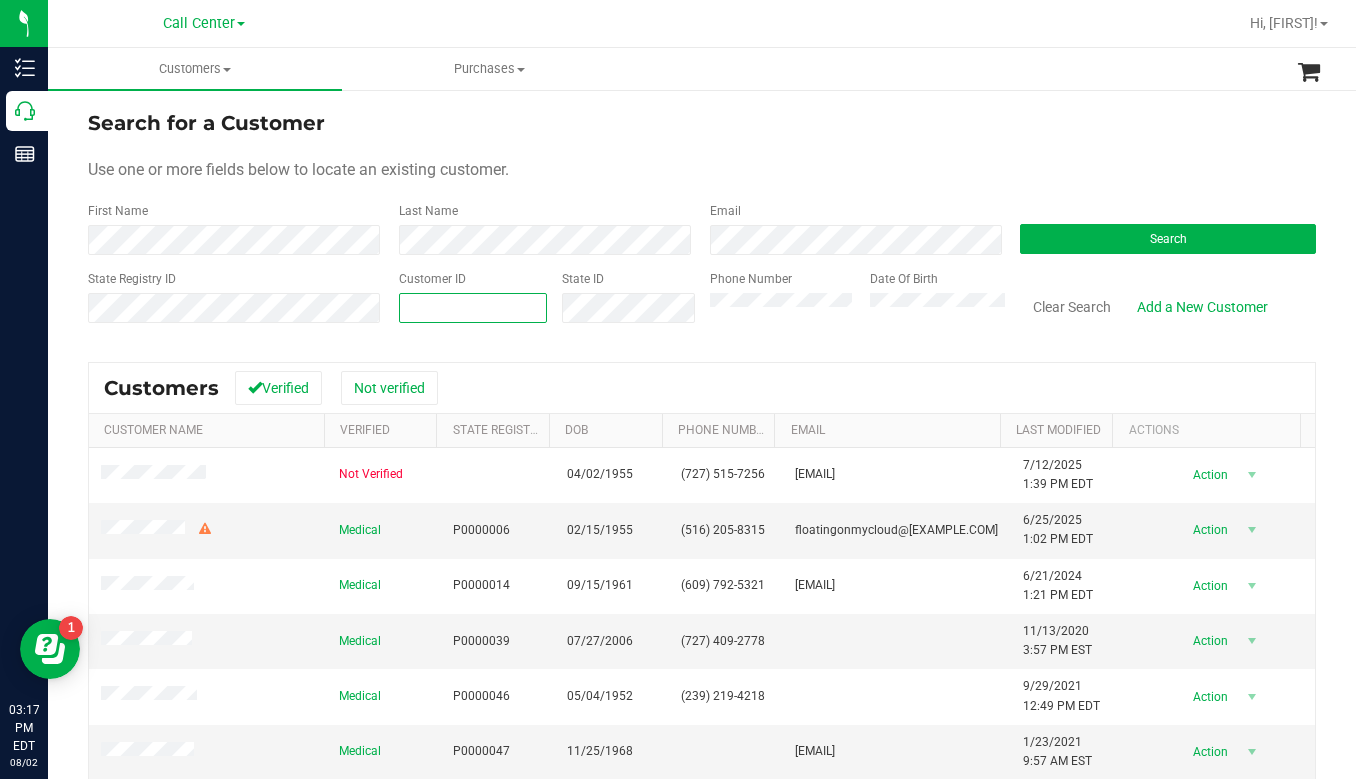 click at bounding box center [473, 308] 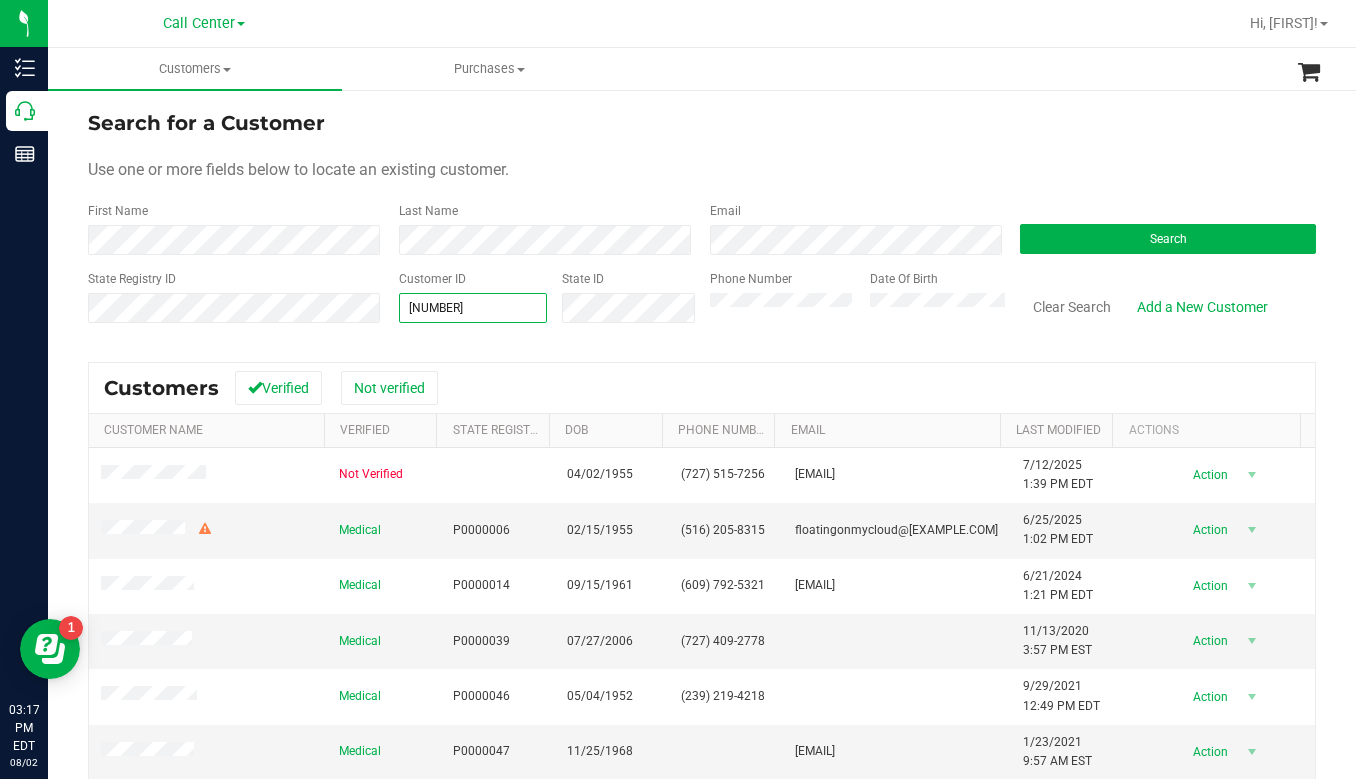 type on "[NUMBER]" 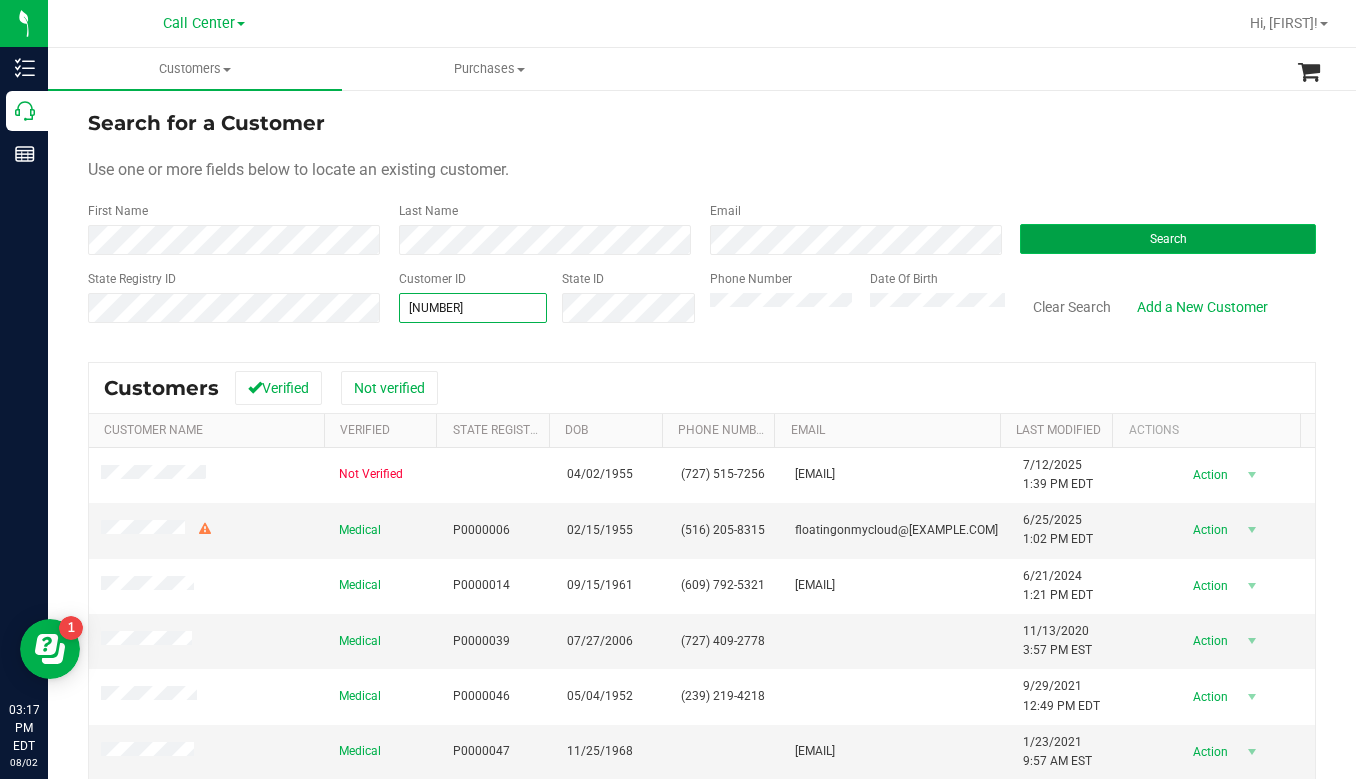 type on "[NUMBER]" 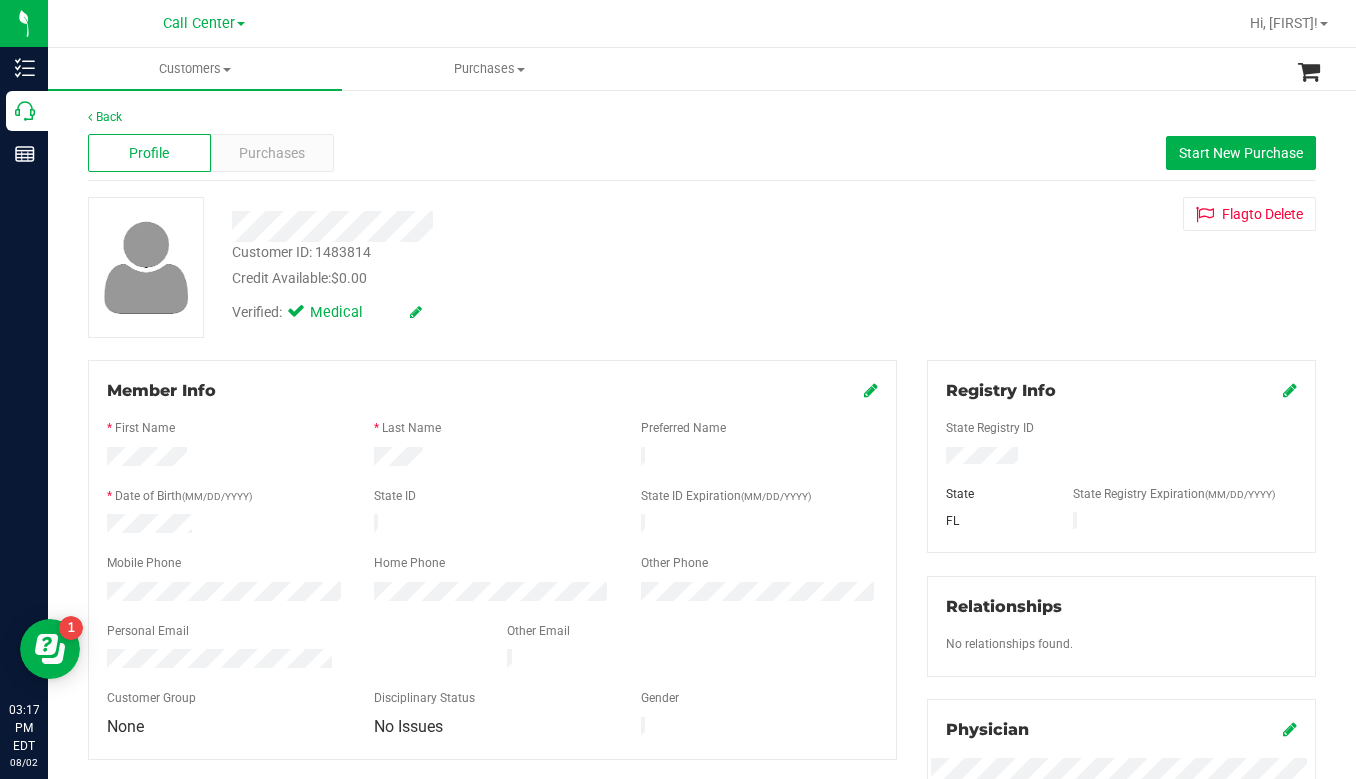 click on "Customer ID: [CUSTOMER_ID]
Credit Available:
$0.00
Verified:
Medical
Flag  to Delete" at bounding box center (702, 267) 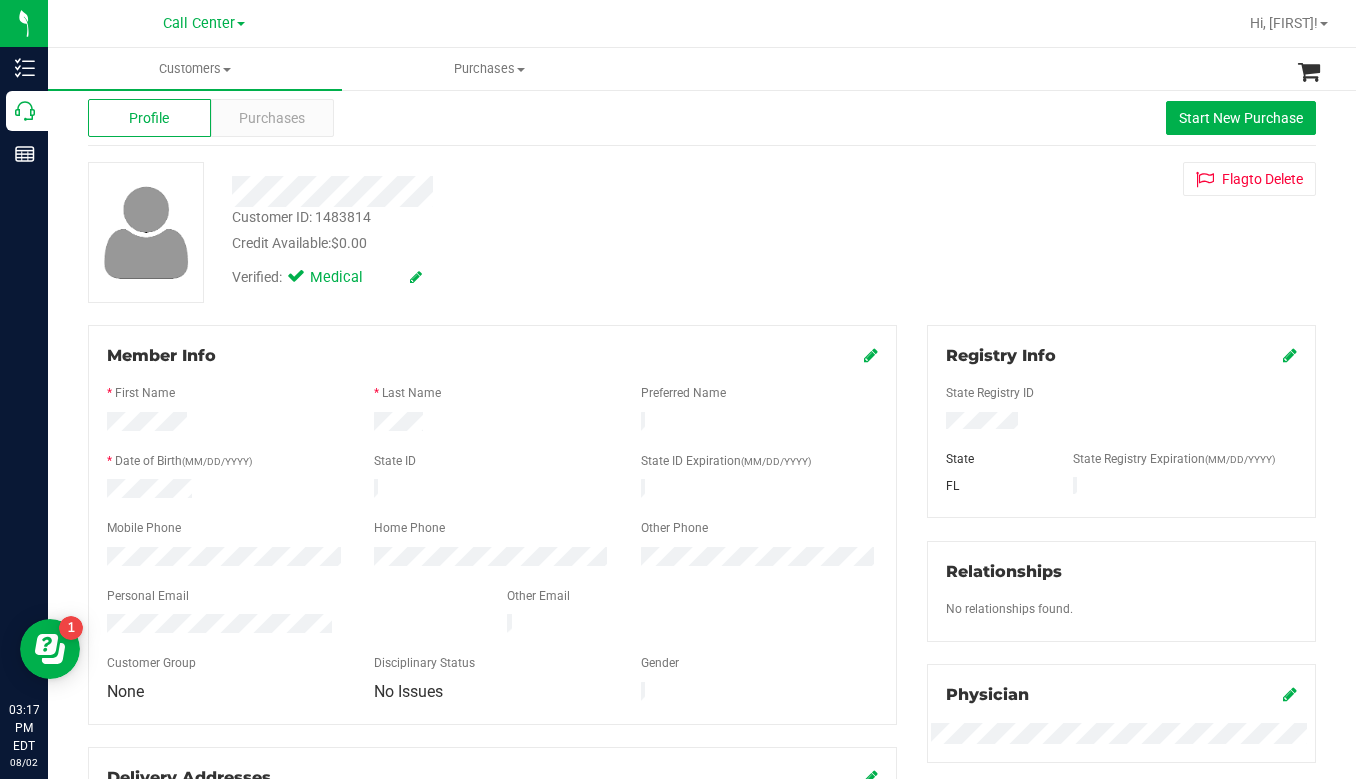 scroll, scrollTop: 0, scrollLeft: 0, axis: both 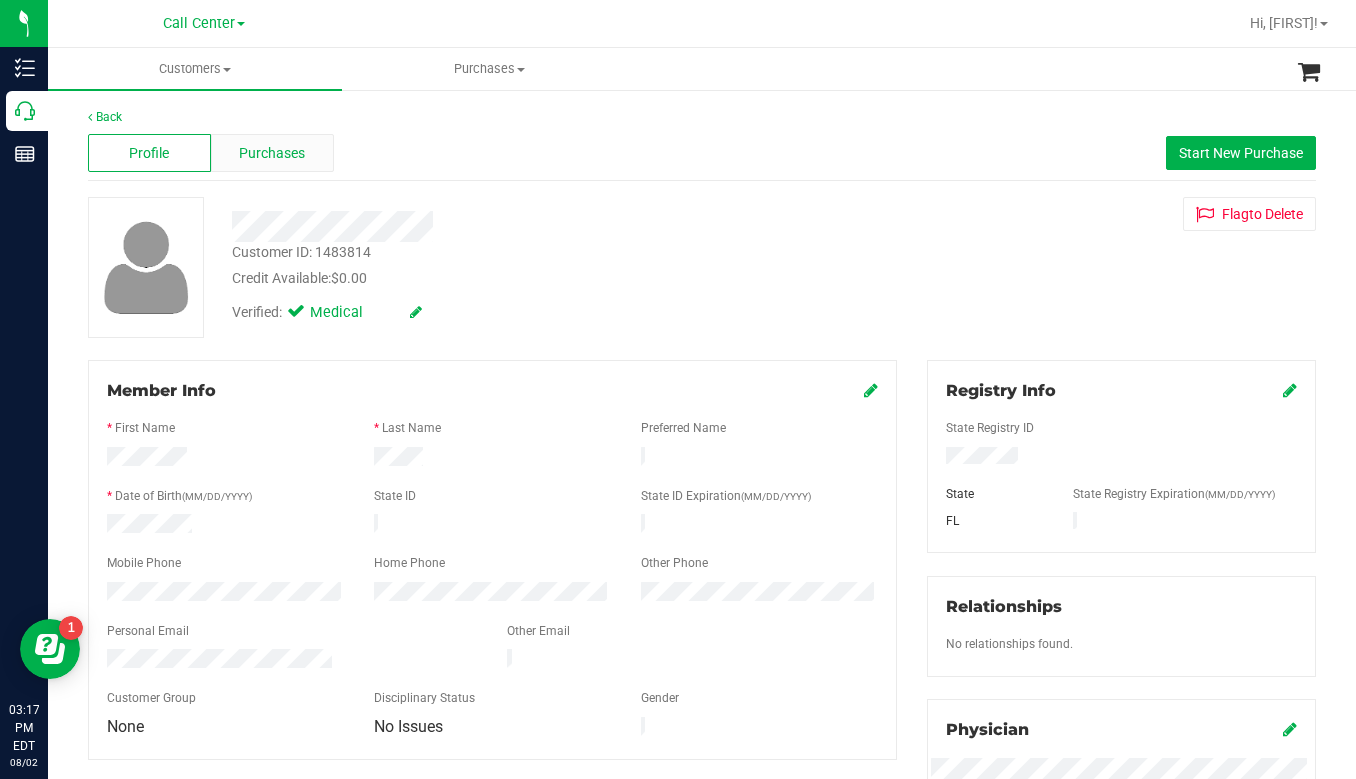 click on "Purchases" at bounding box center (272, 153) 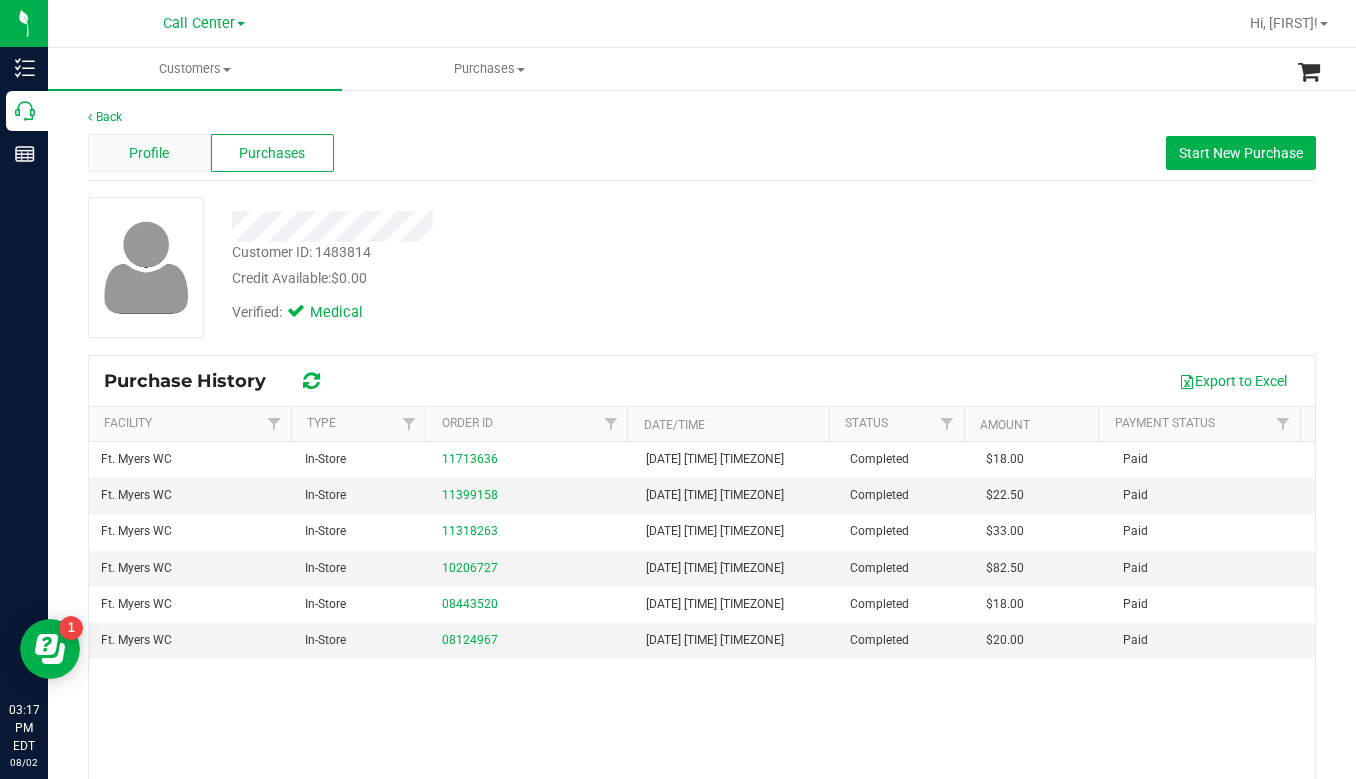 click on "Profile" at bounding box center [149, 153] 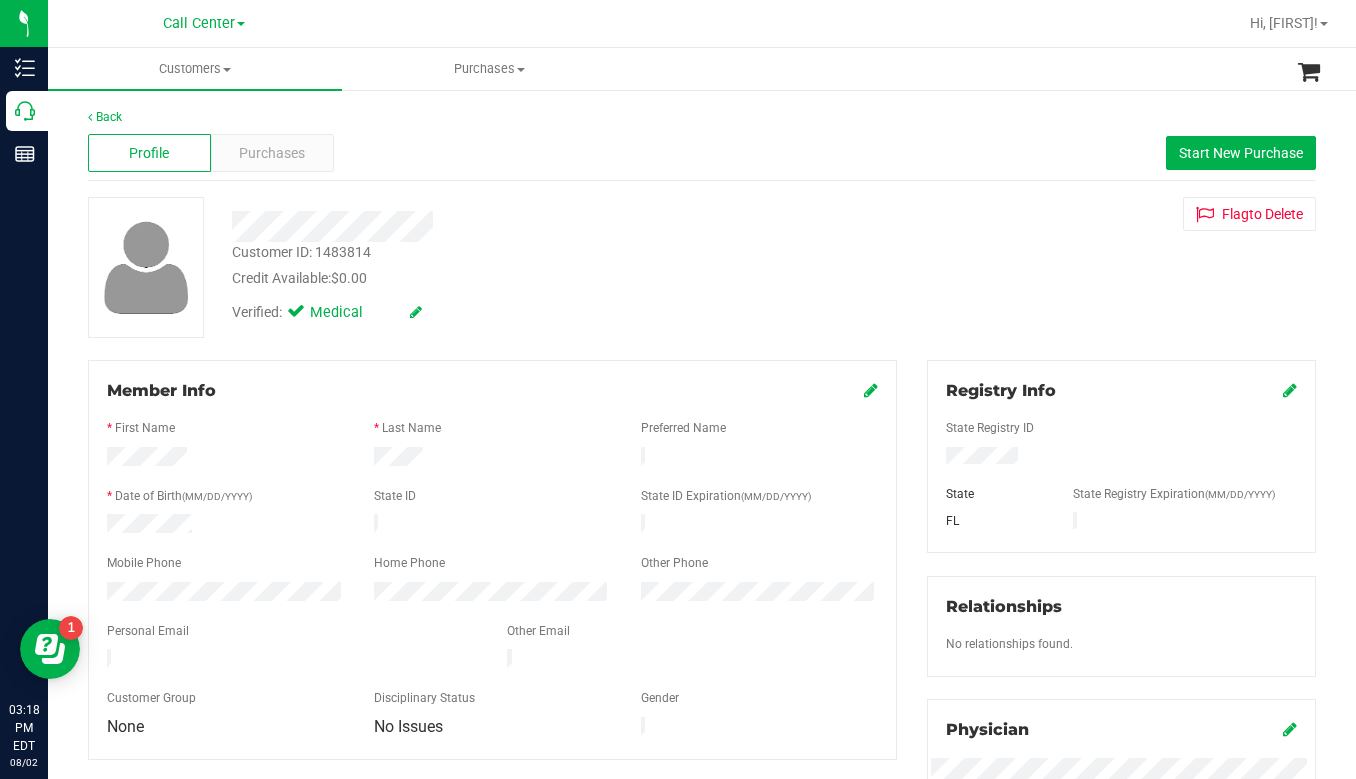 click on "Customer ID: [CUSTOMER_ID]
Credit Available:
$0.00
Verified:
Medical
Flag  to Delete" at bounding box center (702, 267) 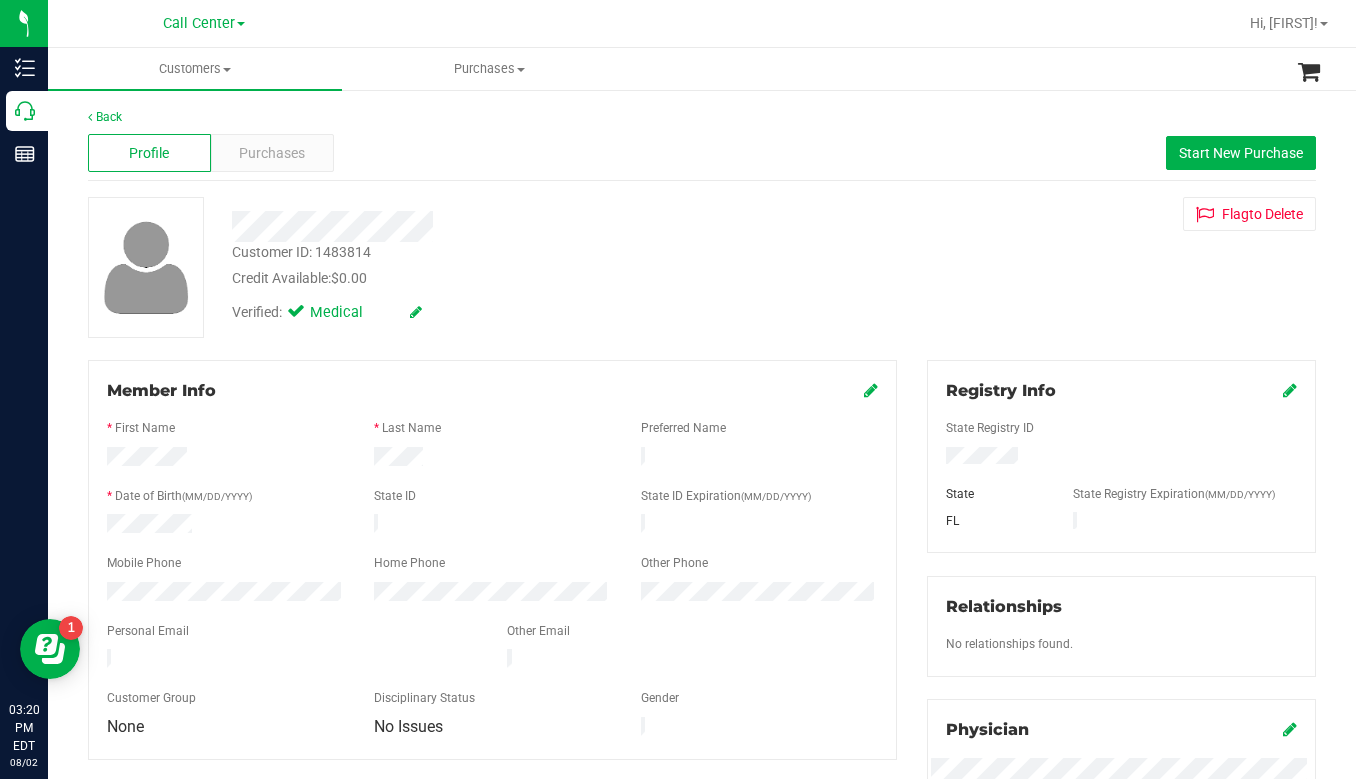 click on "Back
Profile
Purchases
Start New Purchase
Customer ID: [CUSTOMER_ID]
Credit Available:
[CURRENCY][AMOUNT]
Verified:
Medical" at bounding box center (702, 745) 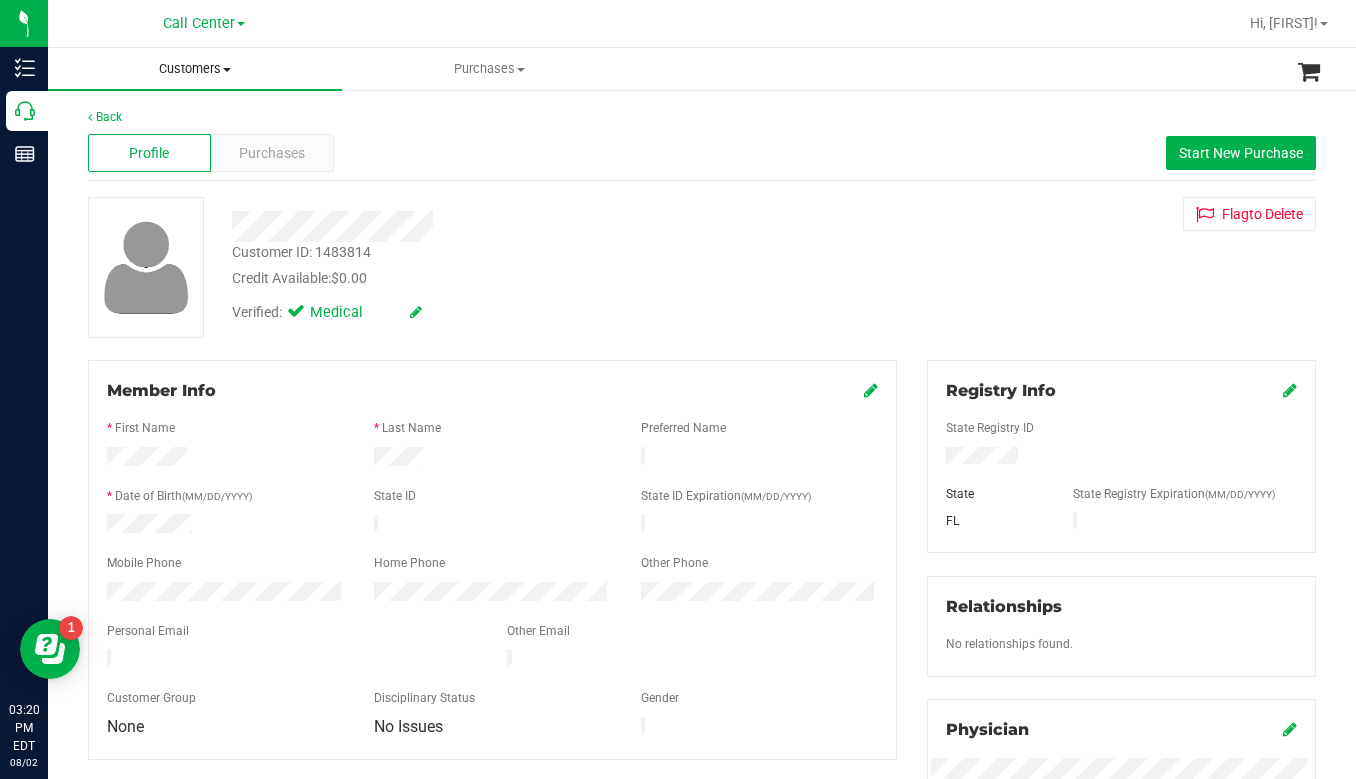 click at bounding box center (227, 70) 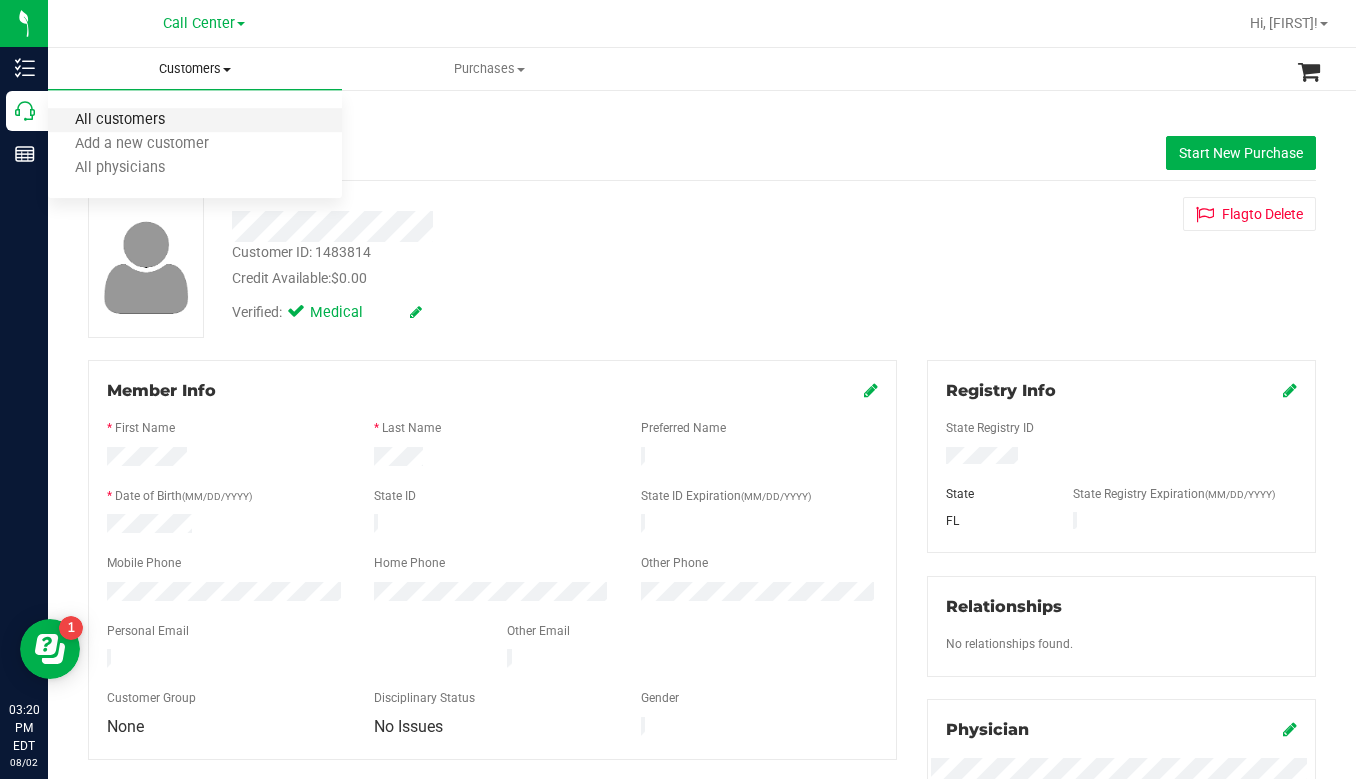 click on "All customers" at bounding box center [120, 120] 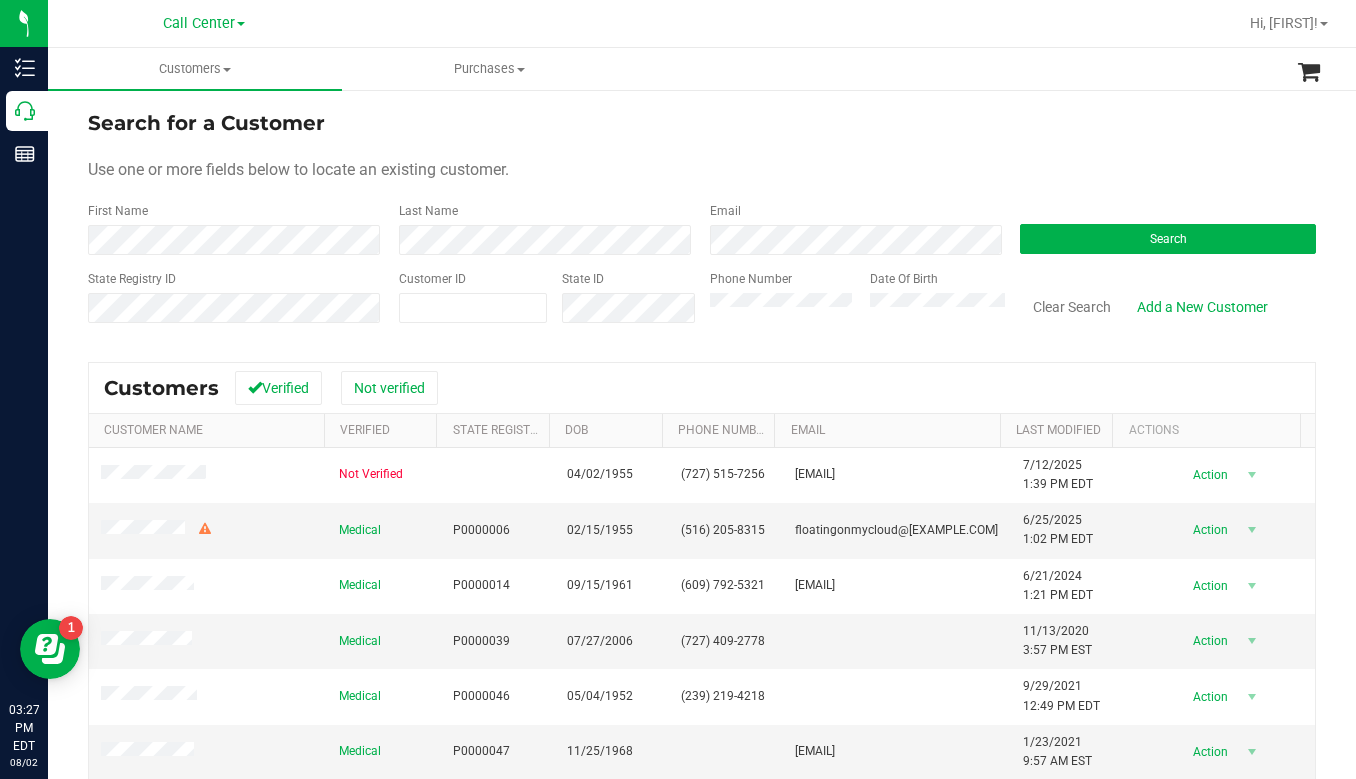 click on "Search for a Customer
Use one or more fields below to locate an existing customer.
First Name
Last Name
Email
Search
State Registry ID
Customer ID
State ID
Phone Number
Date Of Birth" at bounding box center (702, 224) 